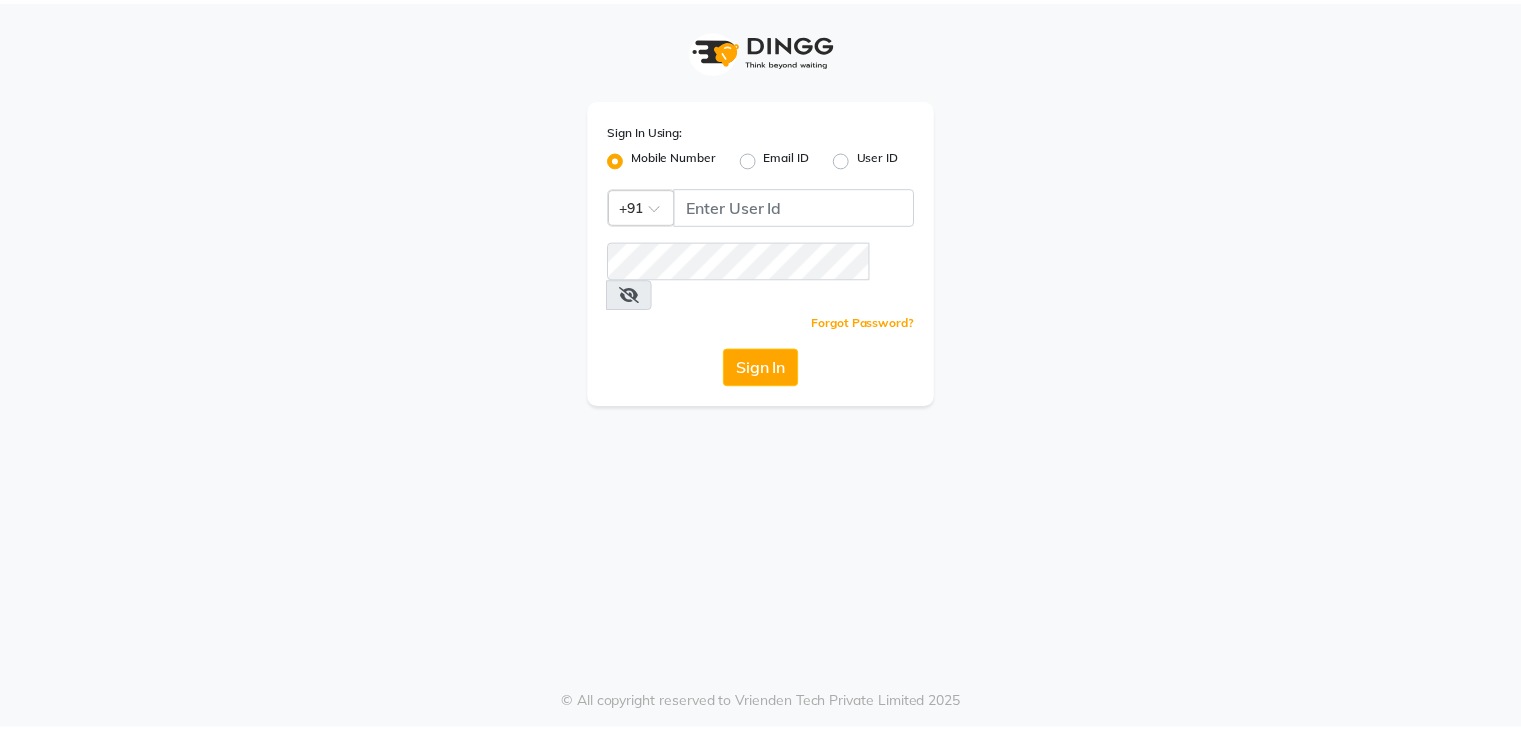 scroll, scrollTop: 0, scrollLeft: 0, axis: both 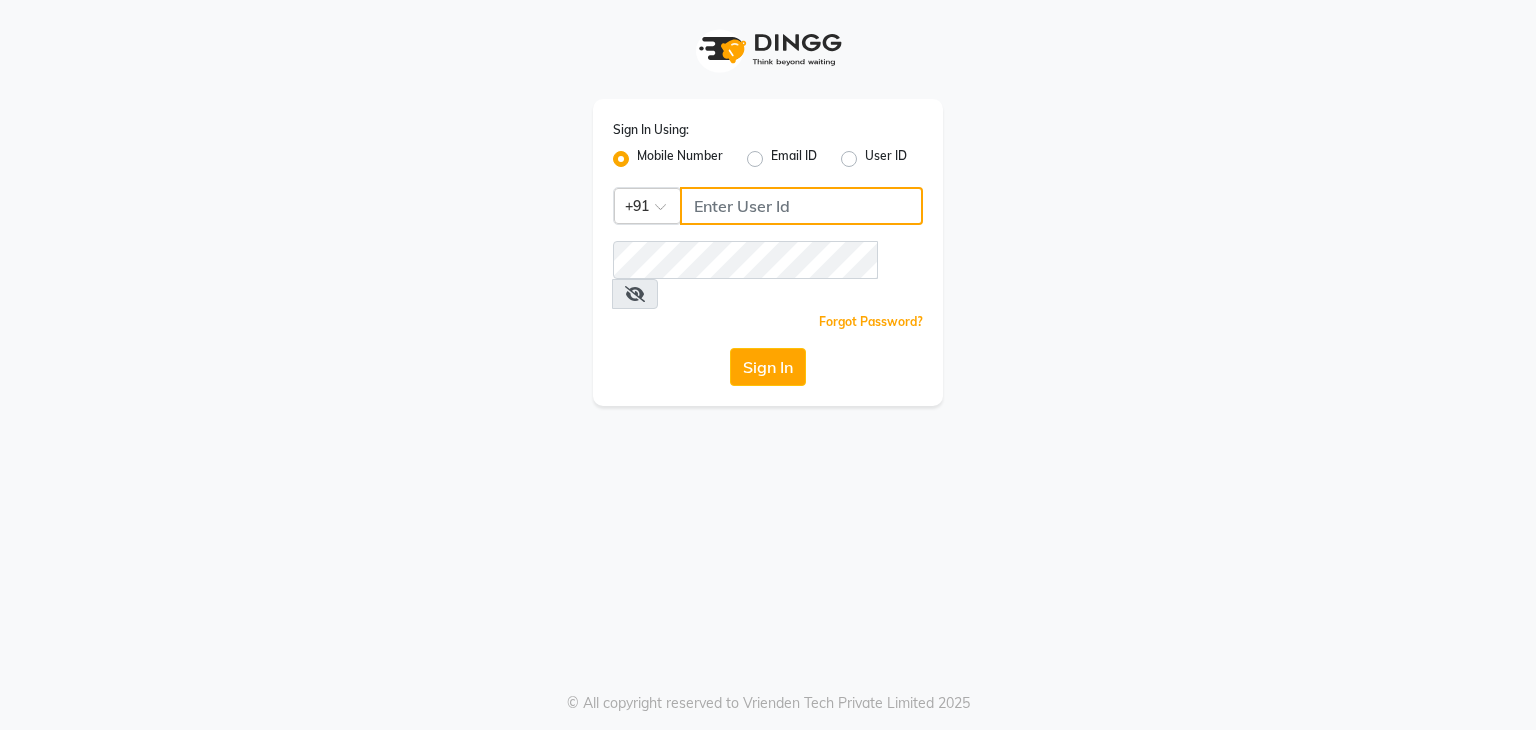 click 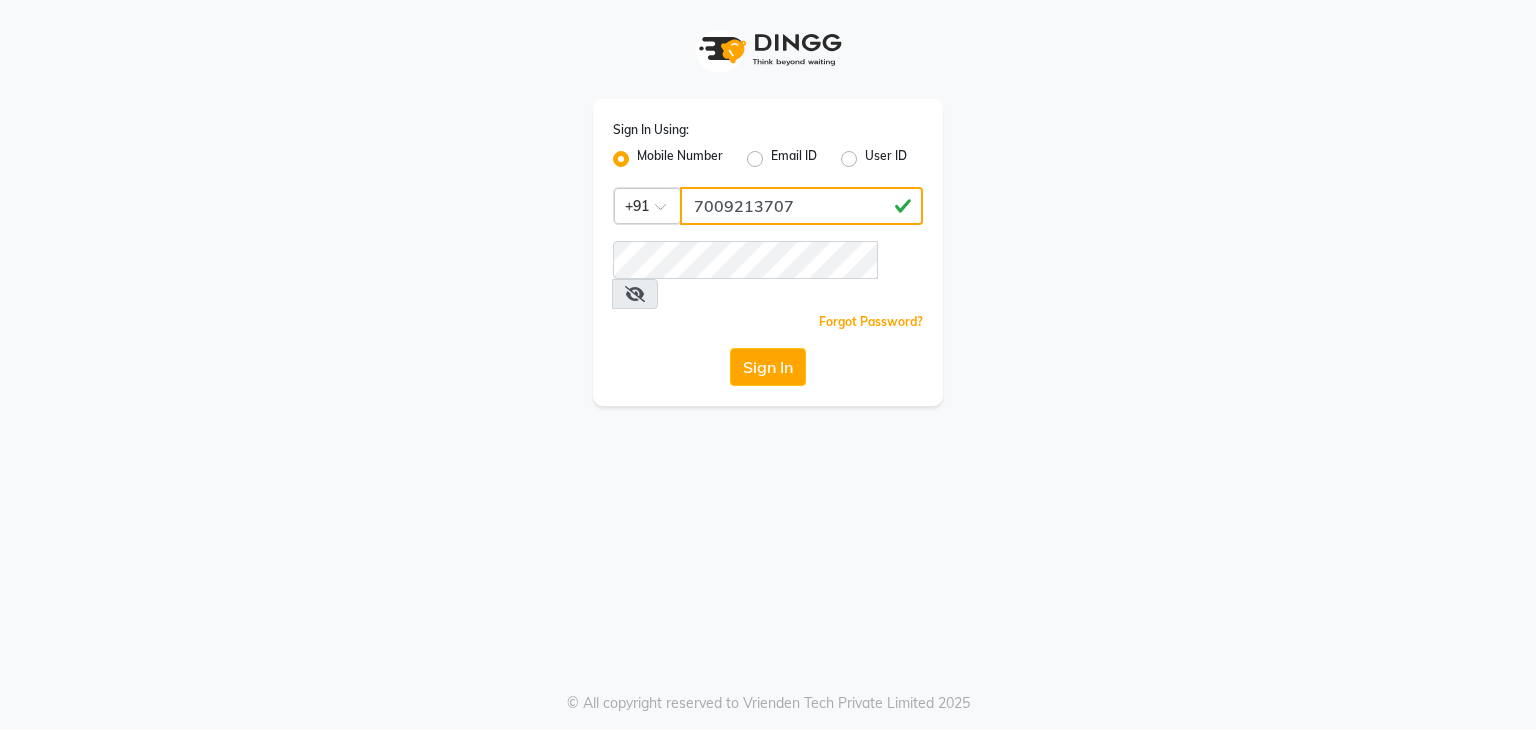 click on "7009213707" 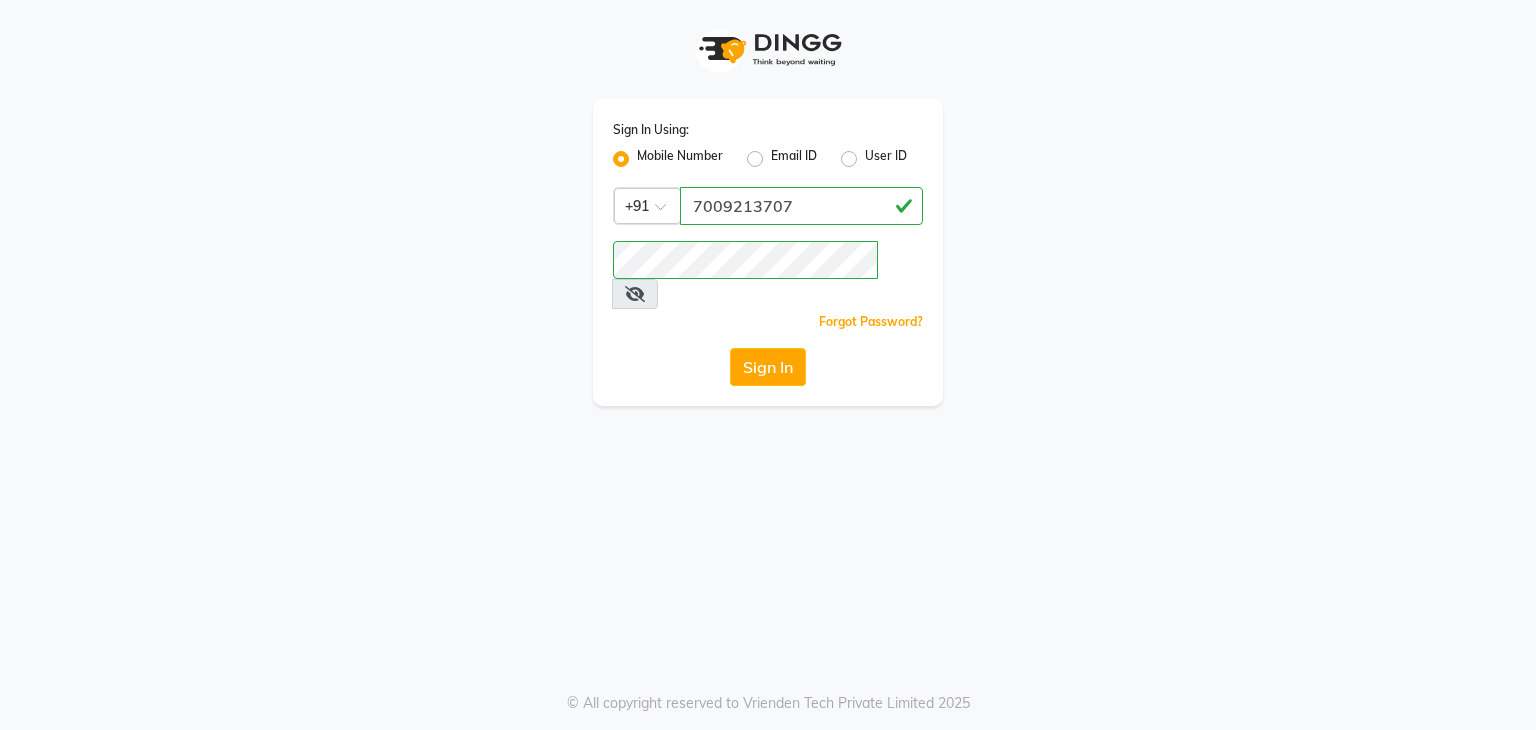click at bounding box center (635, 294) 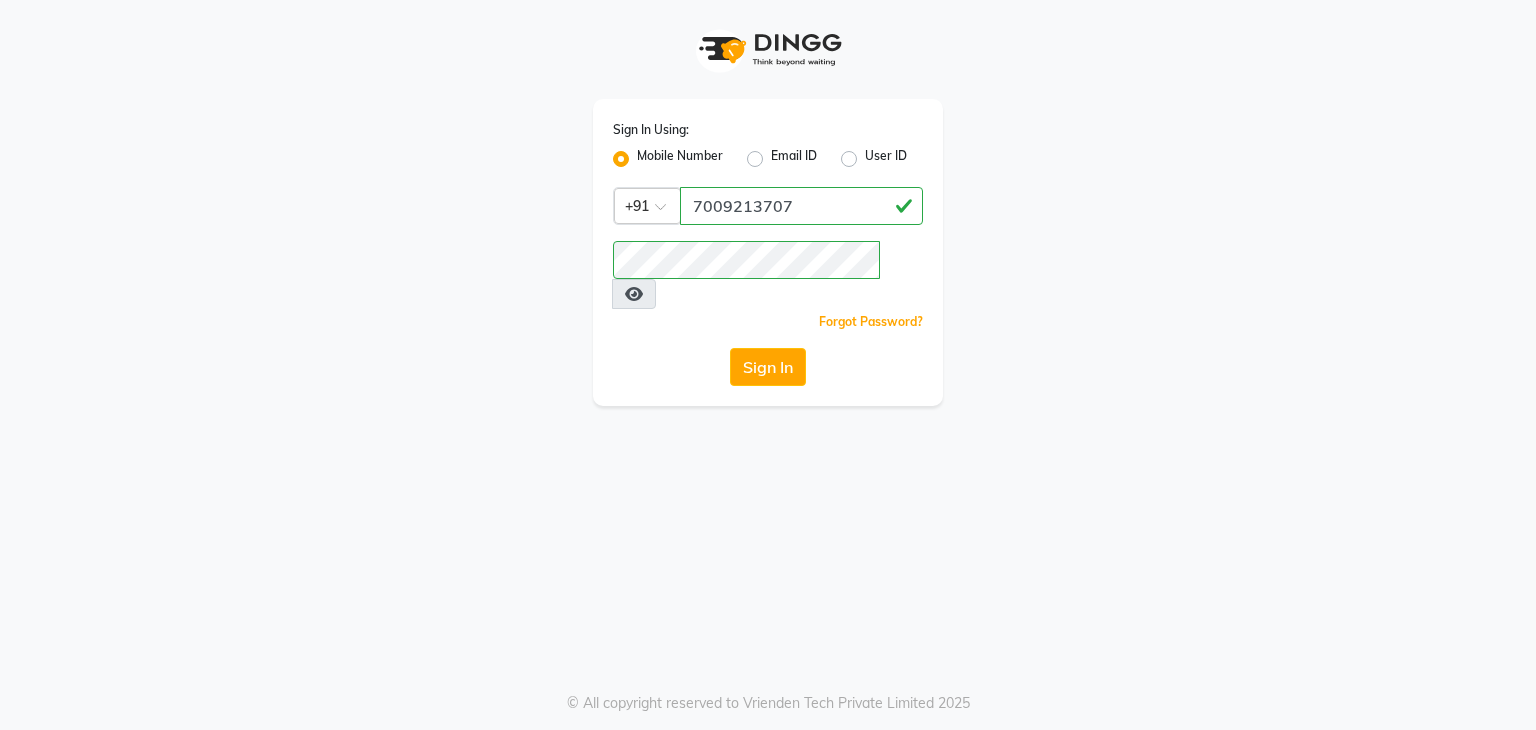click at bounding box center (634, 294) 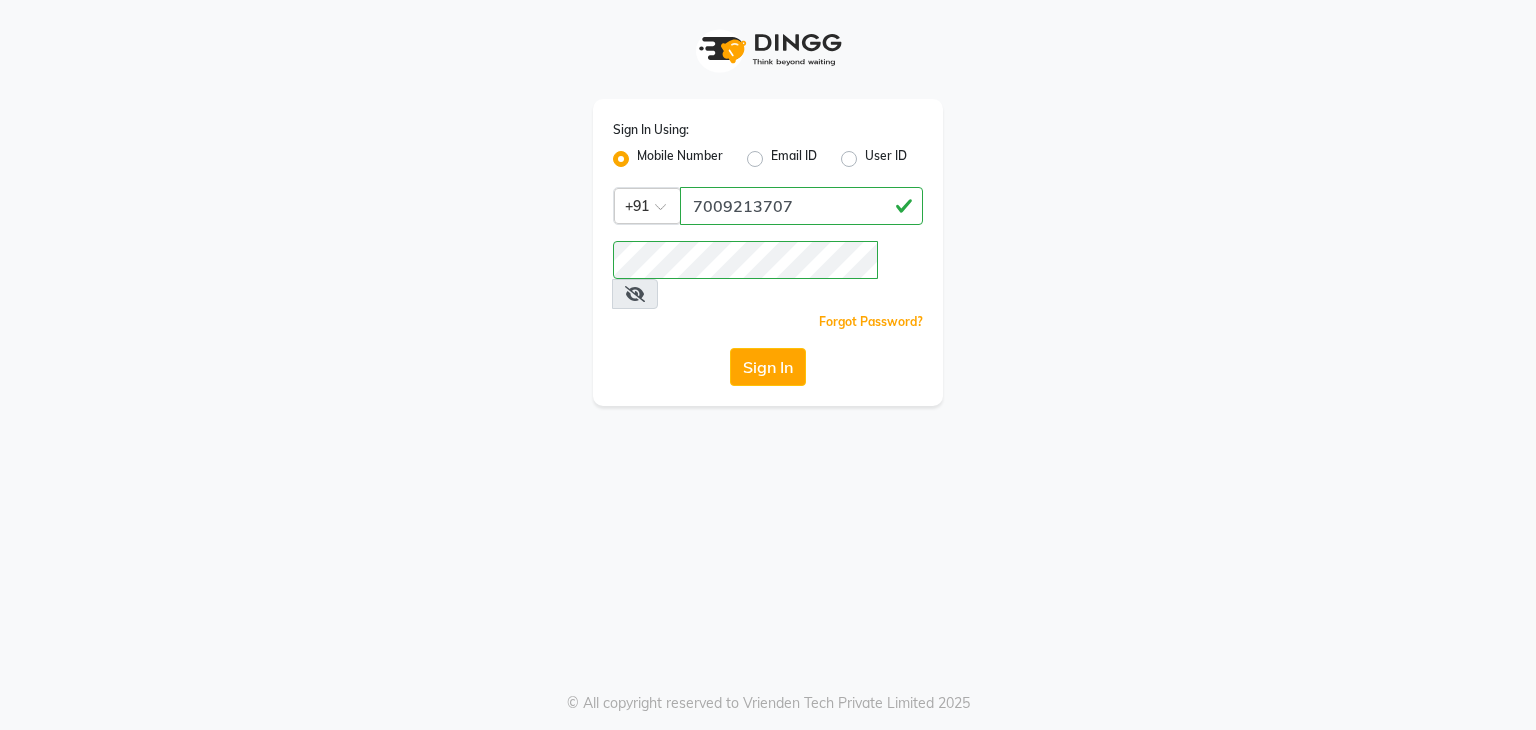 click at bounding box center (635, 294) 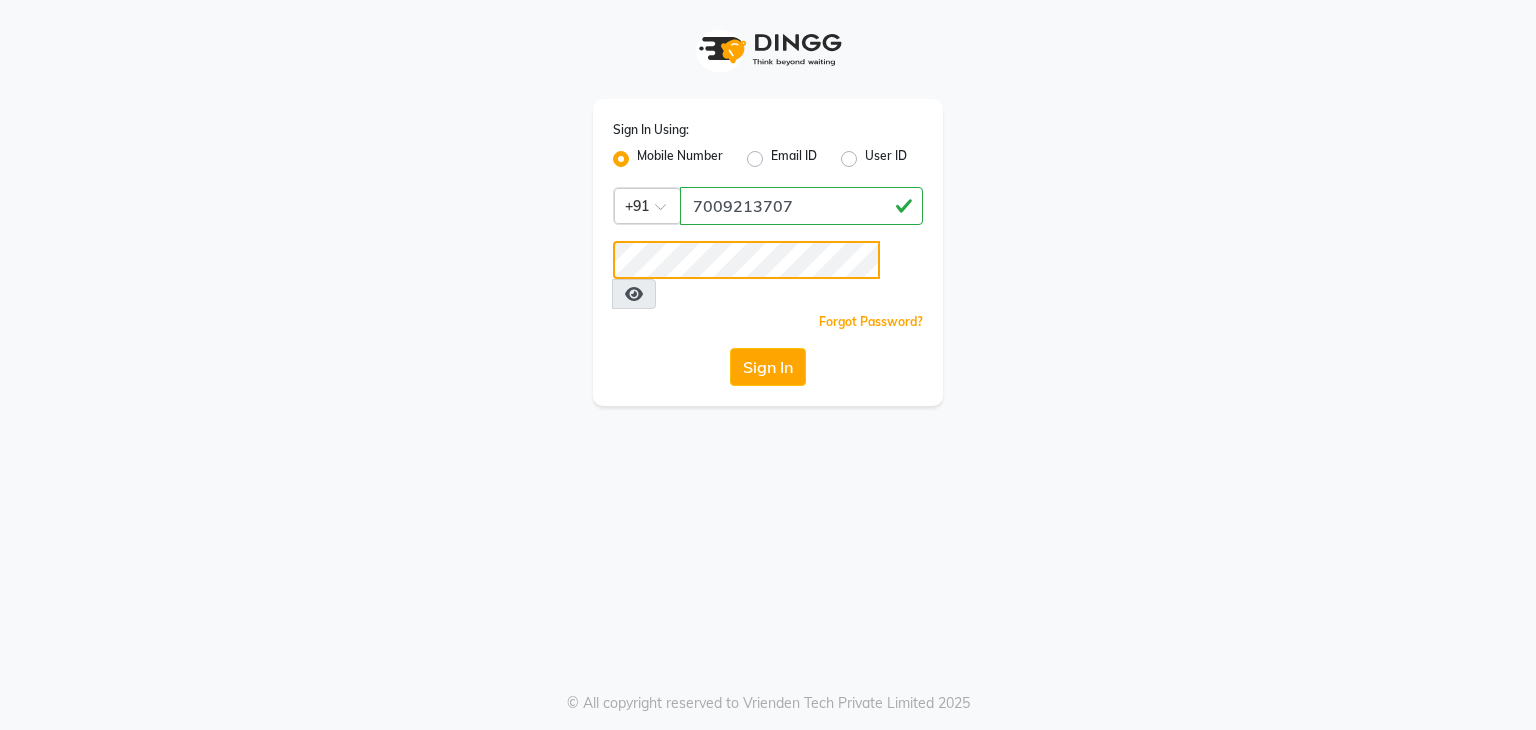 click on "Sign In" 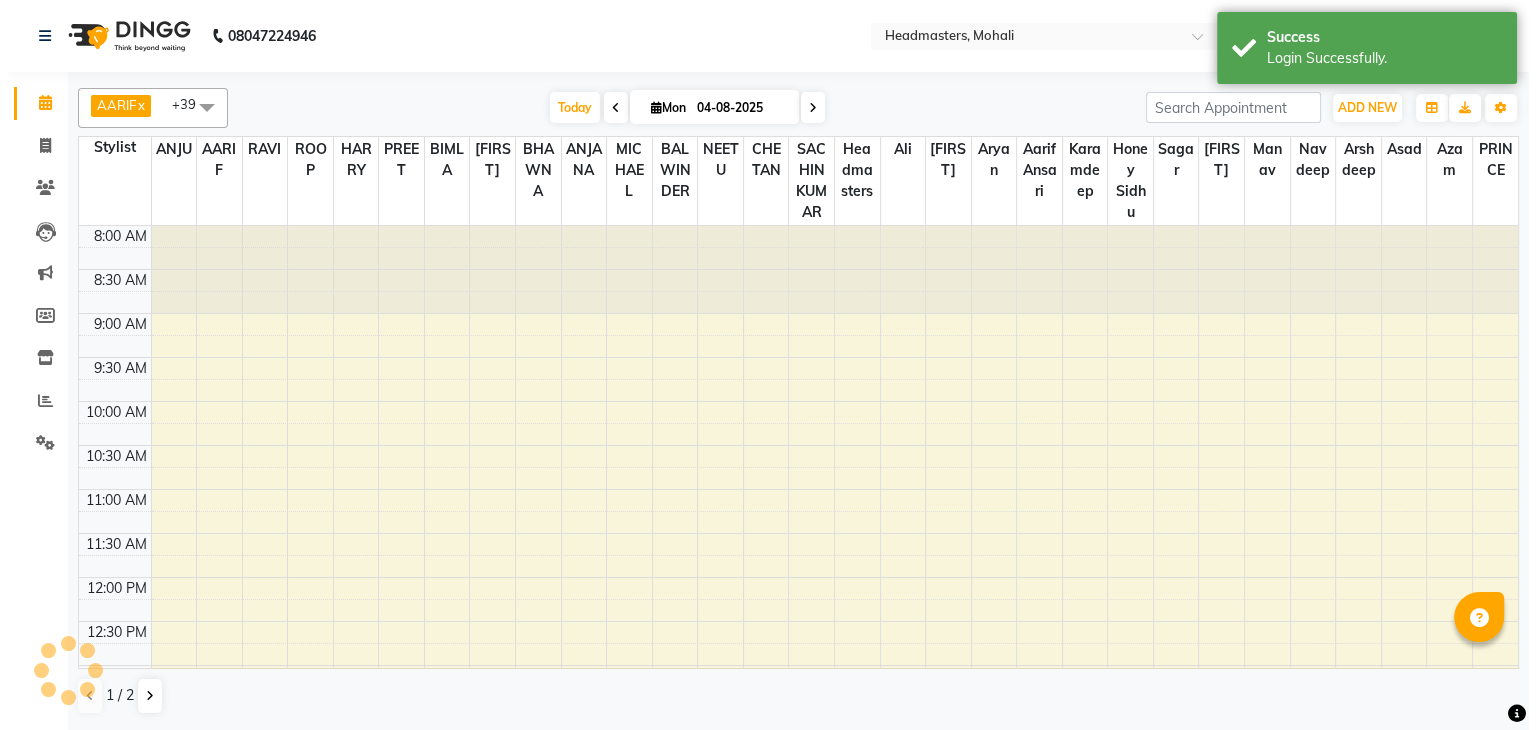 scroll, scrollTop: 0, scrollLeft: 0, axis: both 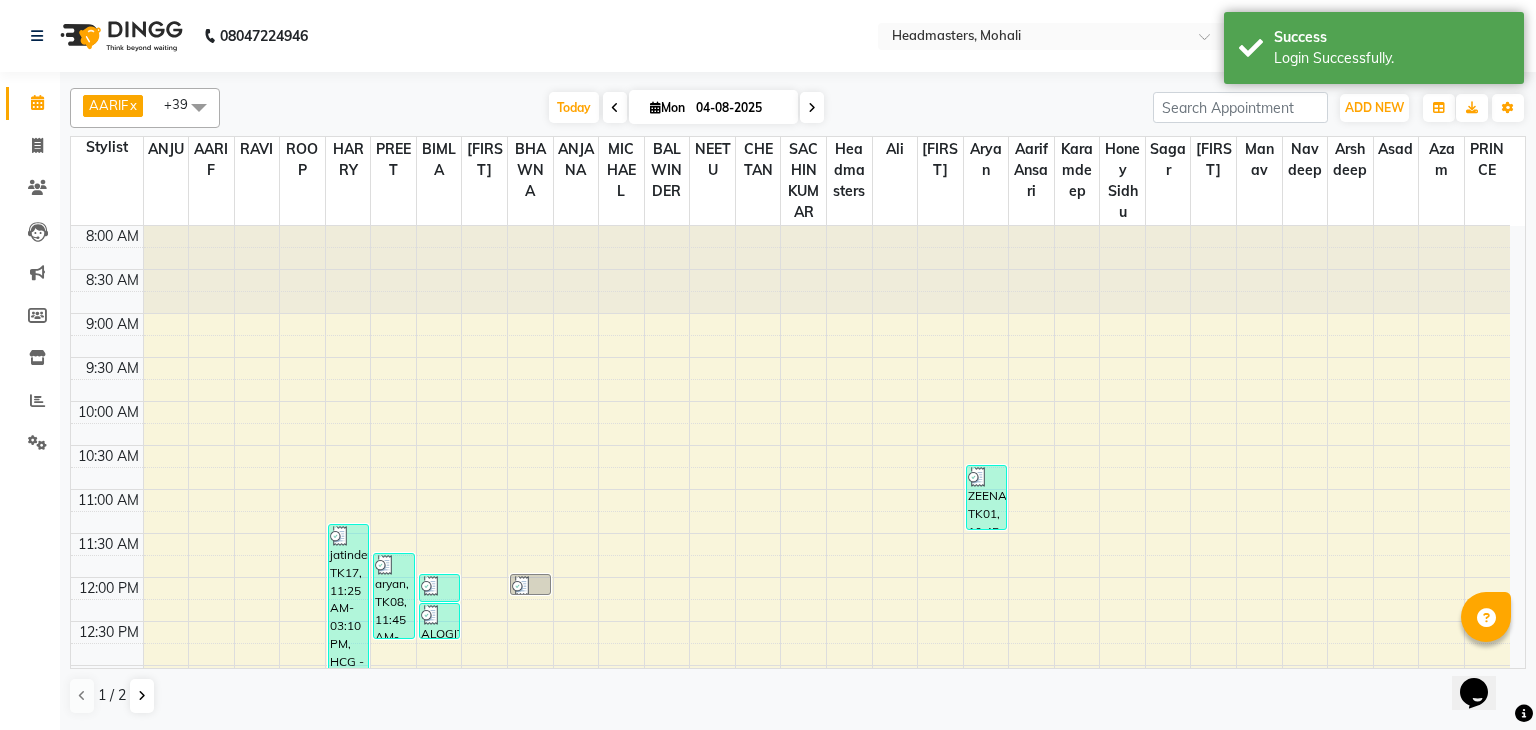 click at bounding box center (712, 269) 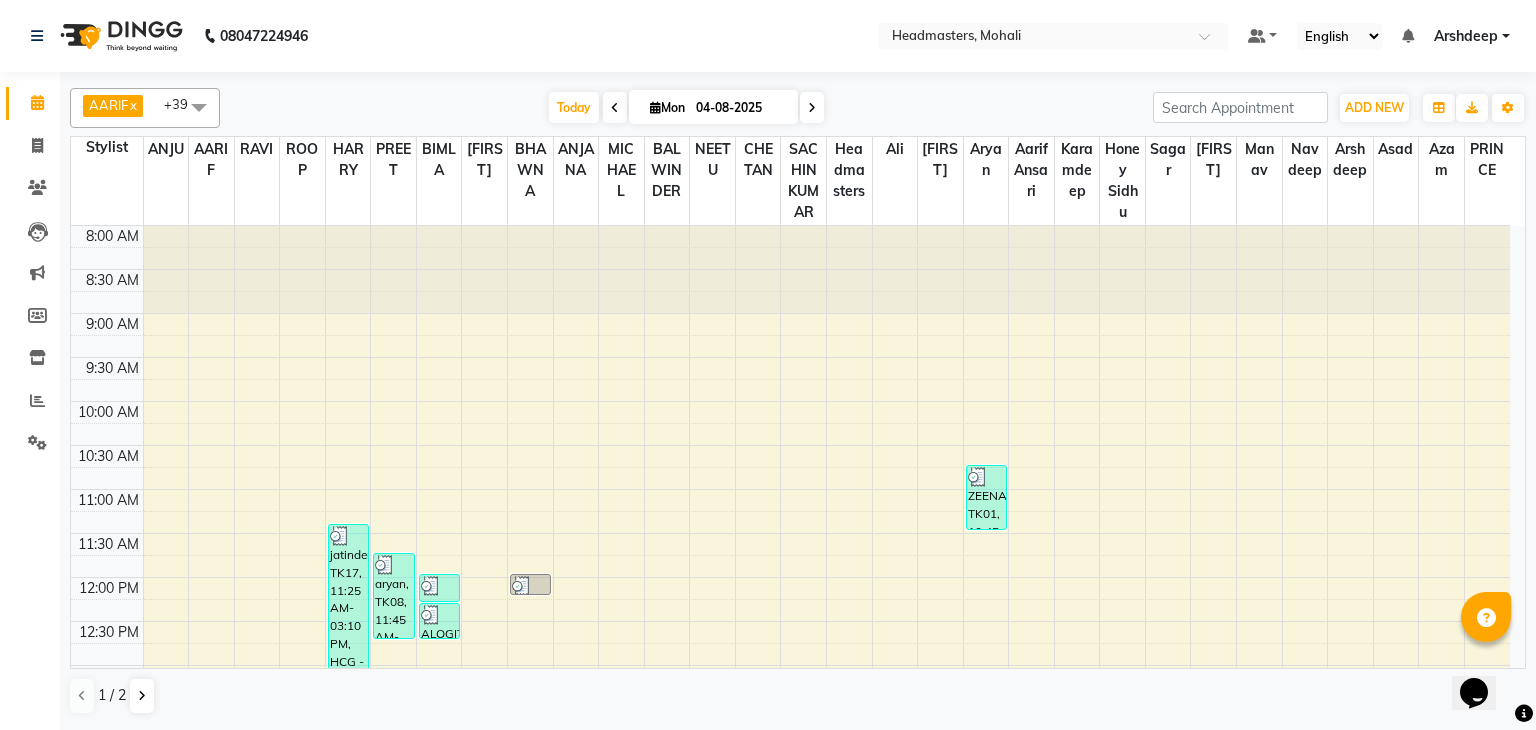 click at bounding box center [712, 269] 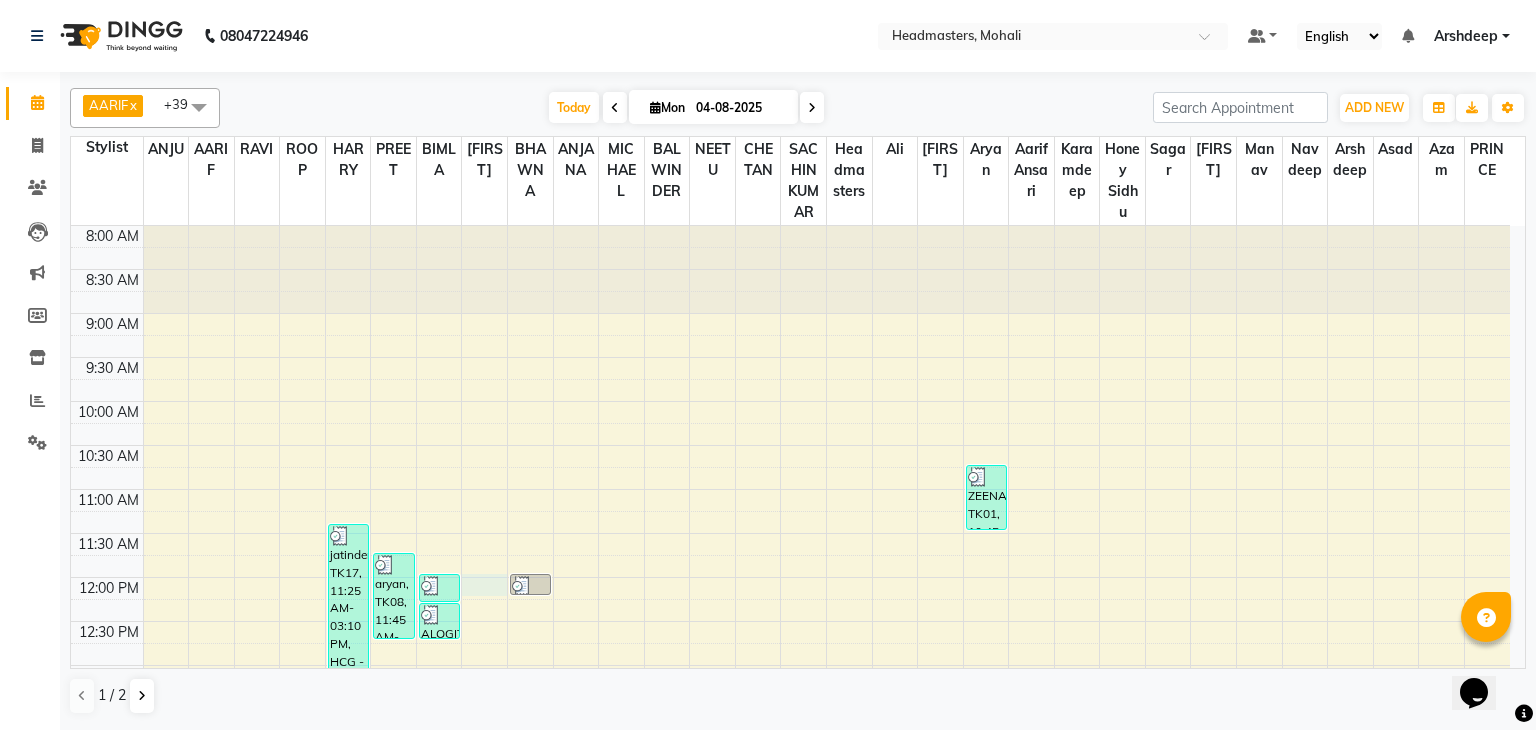 click on "8:00 AM 8:30 AM 9:00 AM 9:30 AM 10:00 AM 10:30 AM 11:00 AM 11:30 AM 12:00 PM 12:30 PM 1:00 PM 1:30 PM 2:00 PM 2:30 PM 3:00 PM 3:30 PM 4:00 PM 4:30 PM 5:00 PM 5:30 PM 6:00 PM 6:30 PM 7:00 PM 7:30 PM 8:00 PM 8:30 PM 9:00 PM 9:30 PM     [LAST], TK18, 02:10 PM-03:10 PM, MUMAC-PARTY  - MAC - PARTY    [LAST], TK13, 02:45 PM-04:45 PM, GL-essensity - Essensity Global     [LAST], TK25, 05:15 PM-06:15 PM, HCLD - Hair Cut by Creative Director     [LAST], TK17, 11:25 AM-03:10 PM, HCG - Hair Cut by Senior Hair Stylist,BRD - Beard,GG-essensity - Essensity Global,OPT - Plex Treatment     [LAST], TK26, 05:15 PM-06:15 PM, HCG - Hair Cut by Senior Hair Stylist     [LAST], TK08, 11:45 AM-12:45 PM, INS-FC-SOOTH - Soothing Facial (For Sensitive Skin)     [LAST], TK05, 12:00 PM-12:20 PM, WX-ST-RC - Waxing Stomach - Premium     [LAST], TK05, 12:20 PM-12:45 PM, WX-UA-RC - Waxing Under Arms - Premium,WX-FA-RC - Waxing Full Arms - Premium,WX-UL-RC - Waxing Upper Lip - Premium" at bounding box center (790, 841) 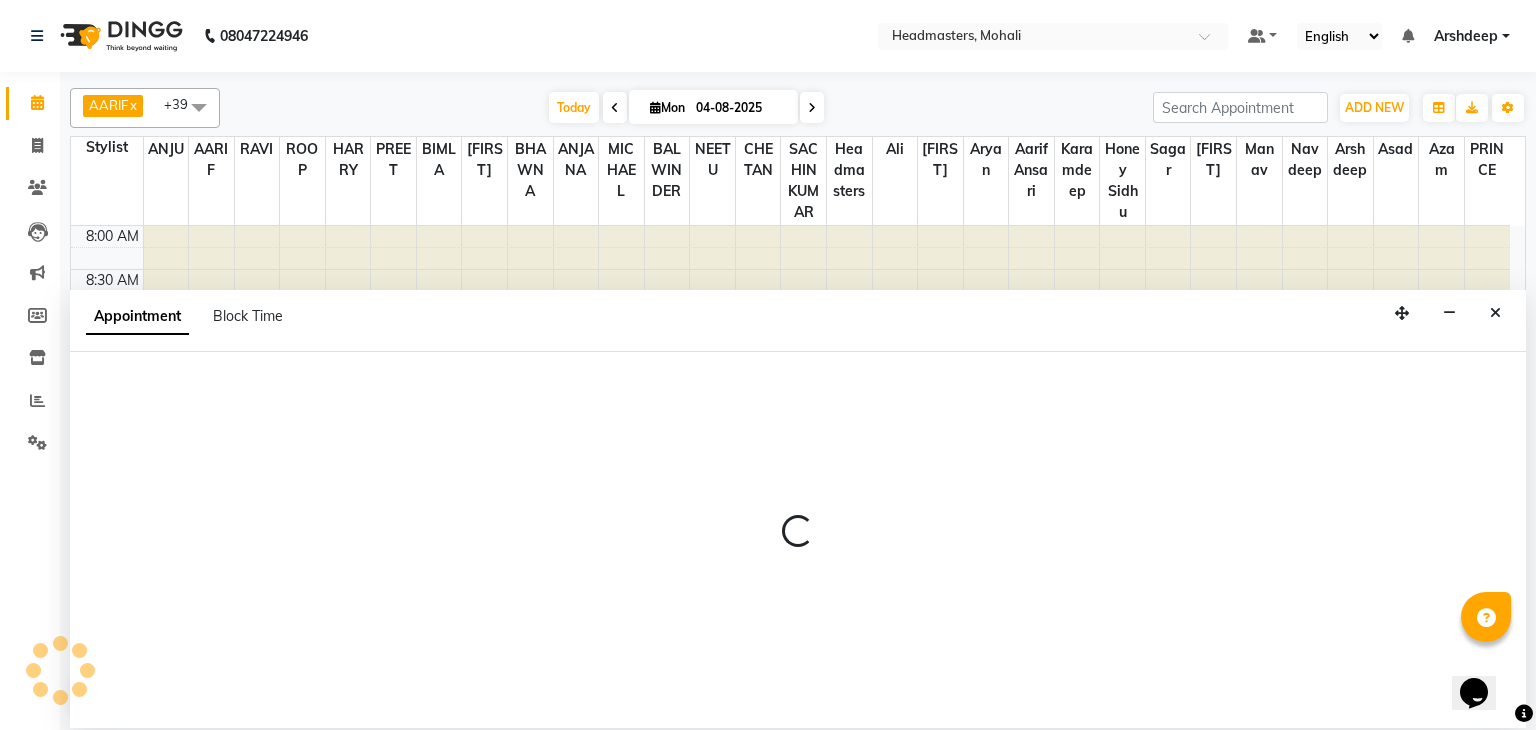 select on "51127" 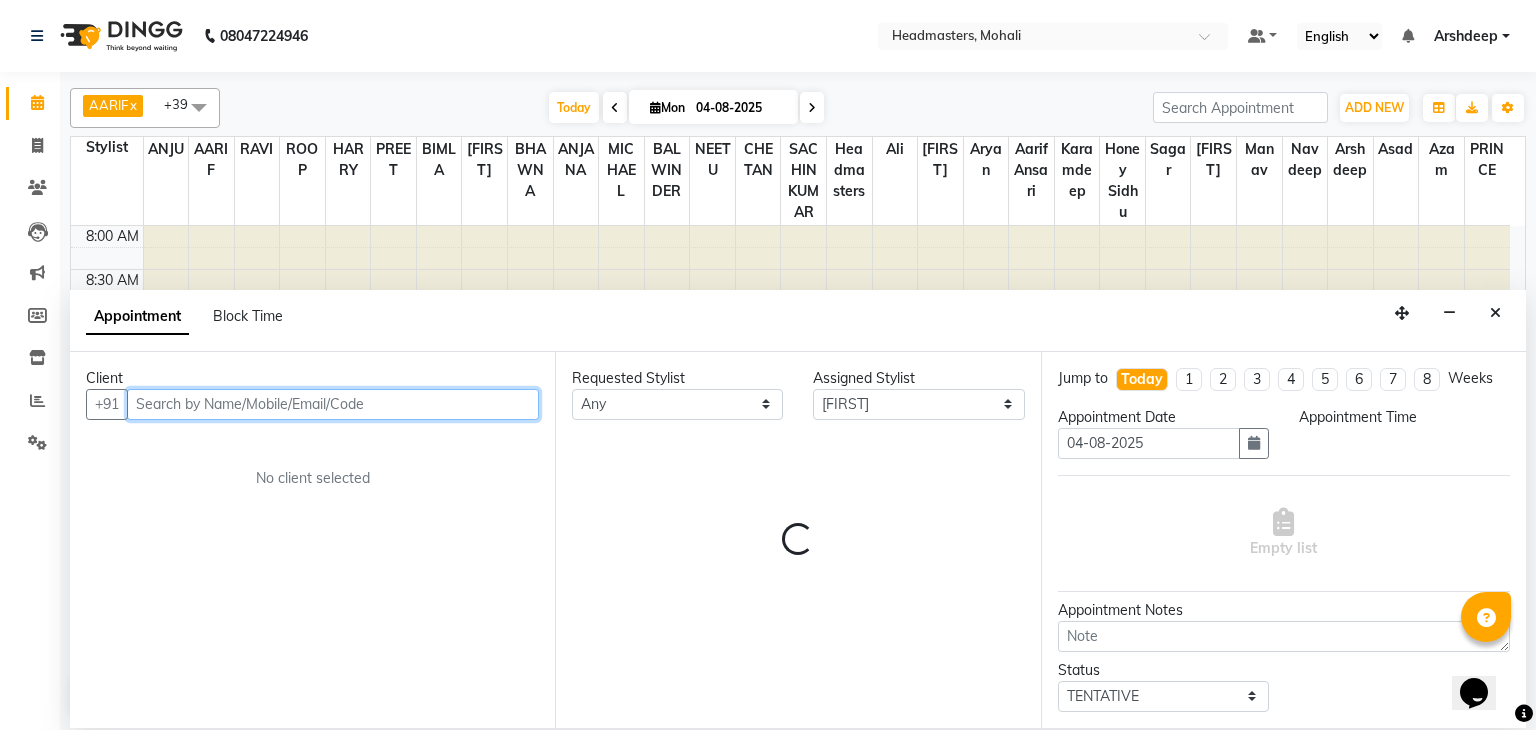 select on "720" 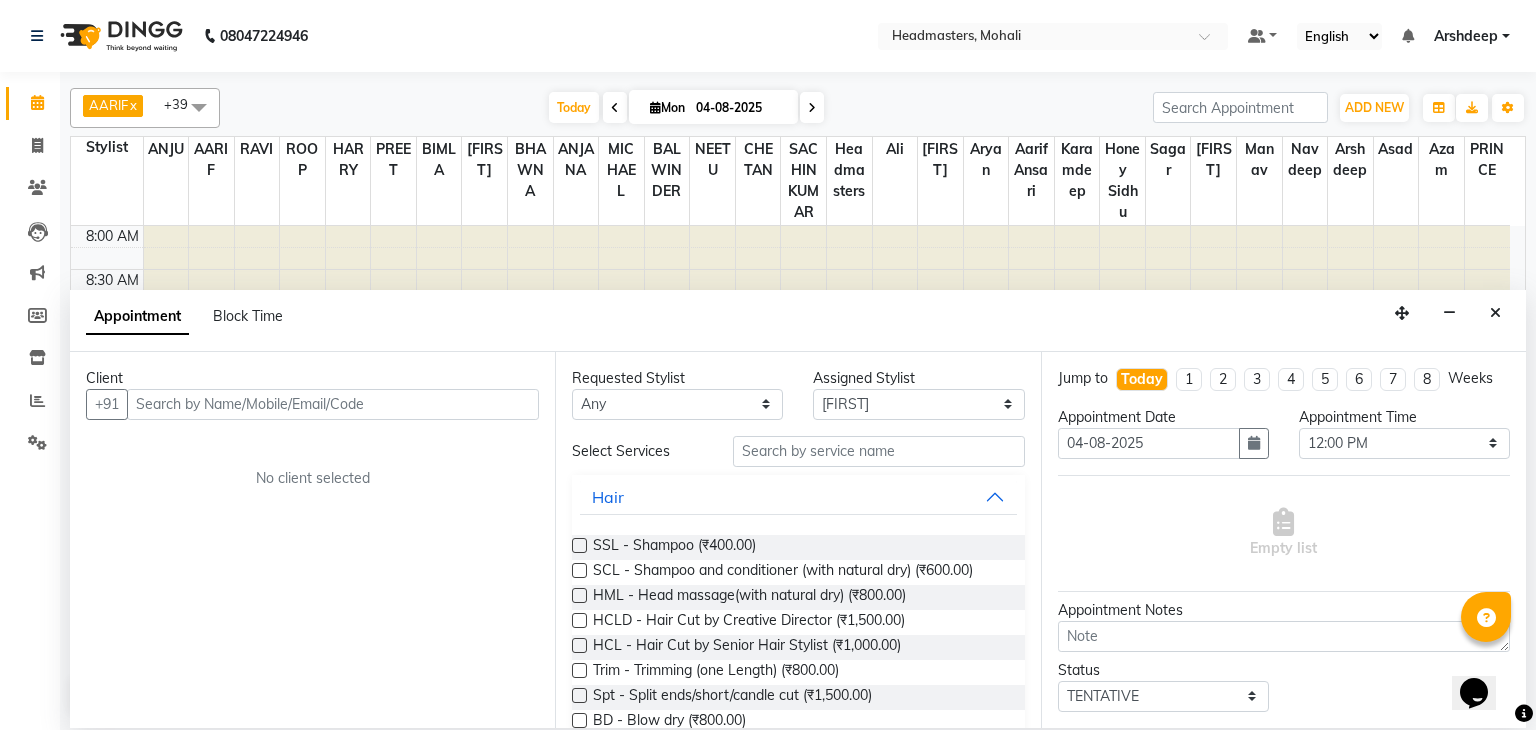 click at bounding box center [615, 108] 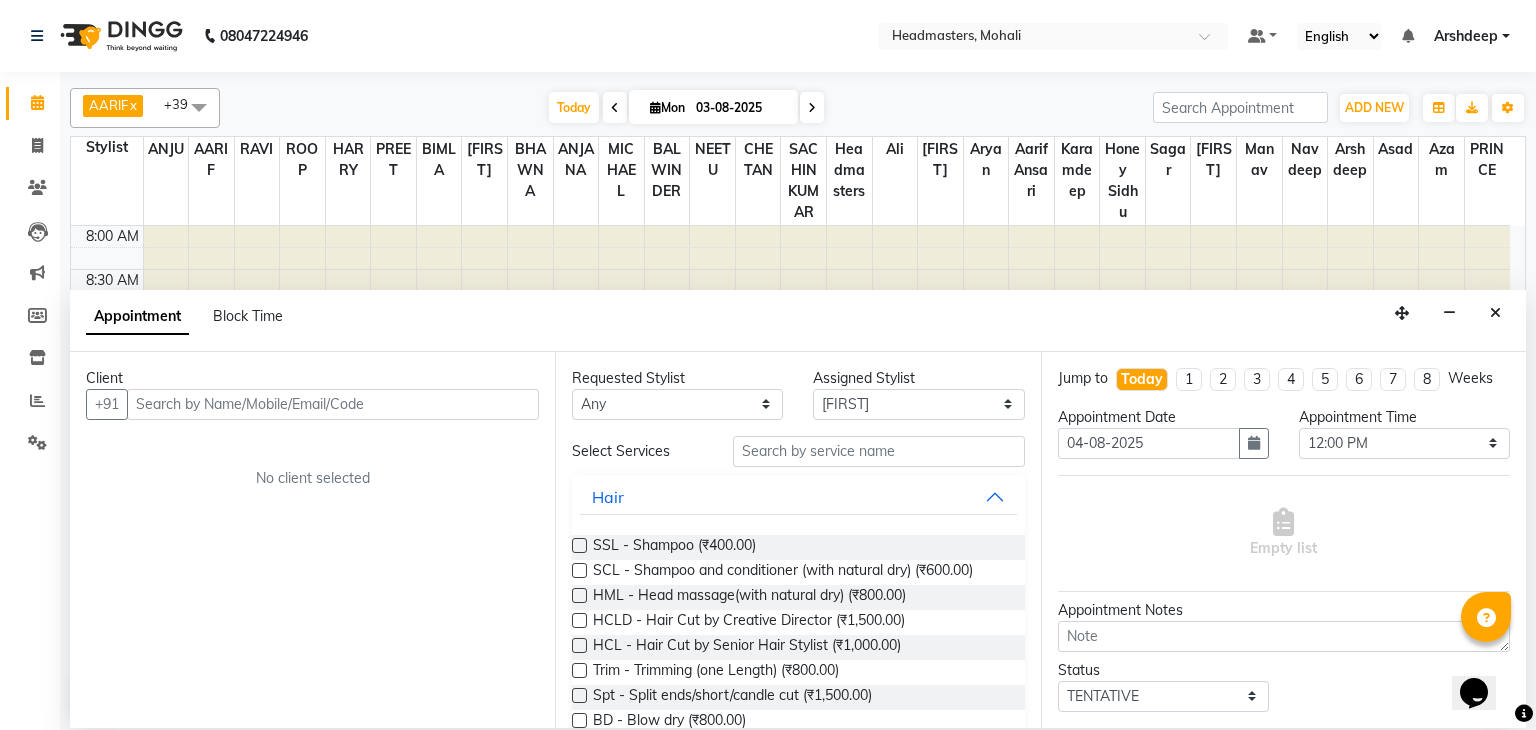 type on "03-08-2025" 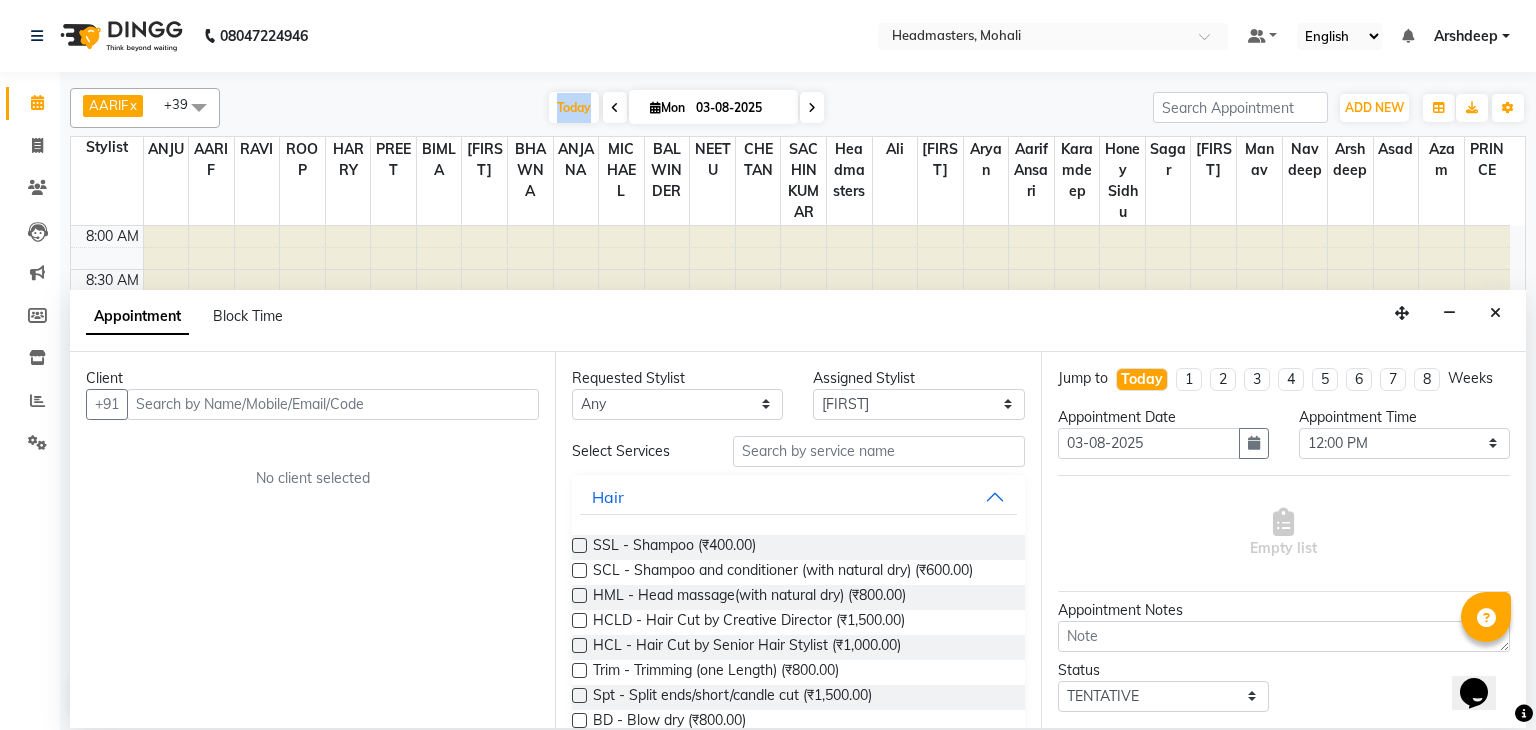 click on "Today  Mon 03-08-2025" at bounding box center [686, 108] 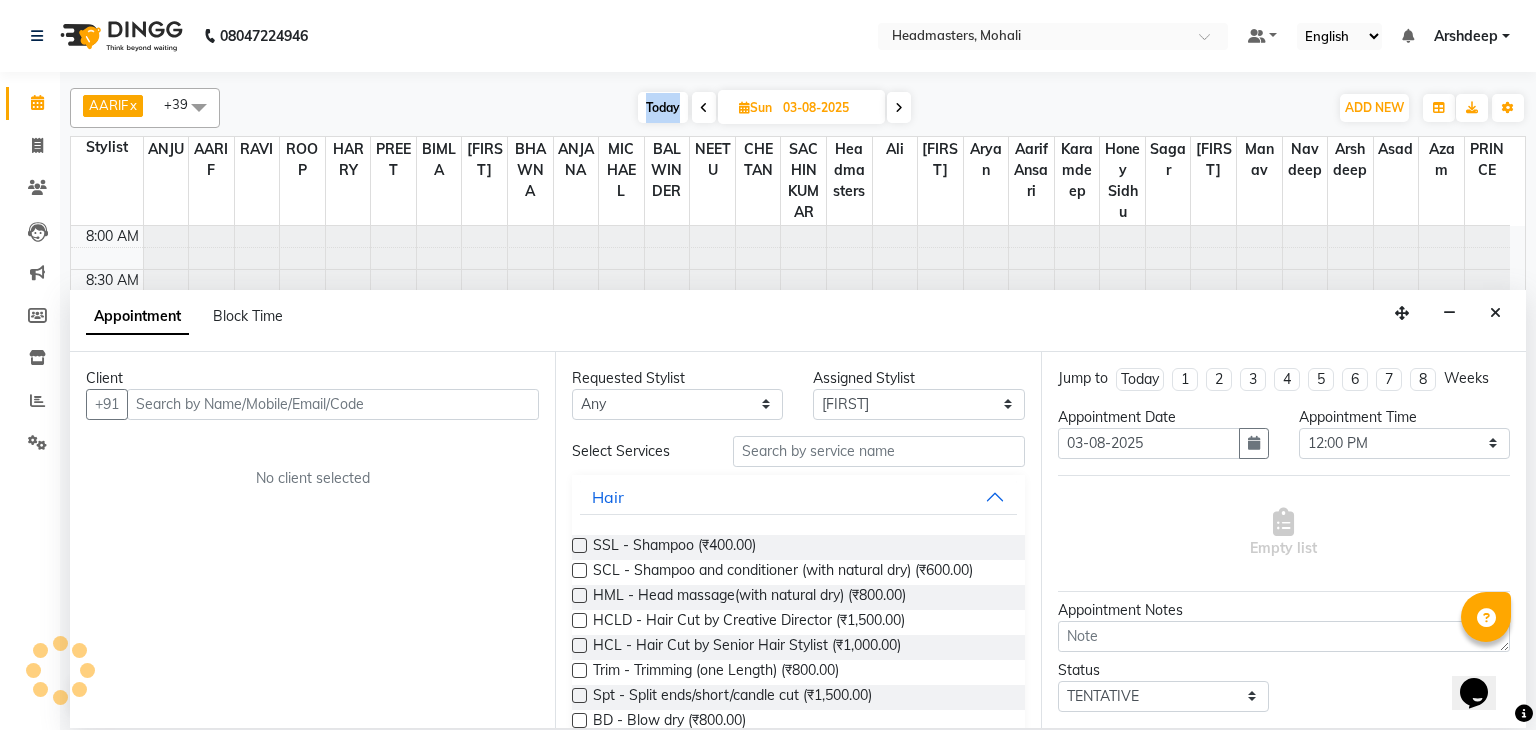 scroll, scrollTop: 777, scrollLeft: 0, axis: vertical 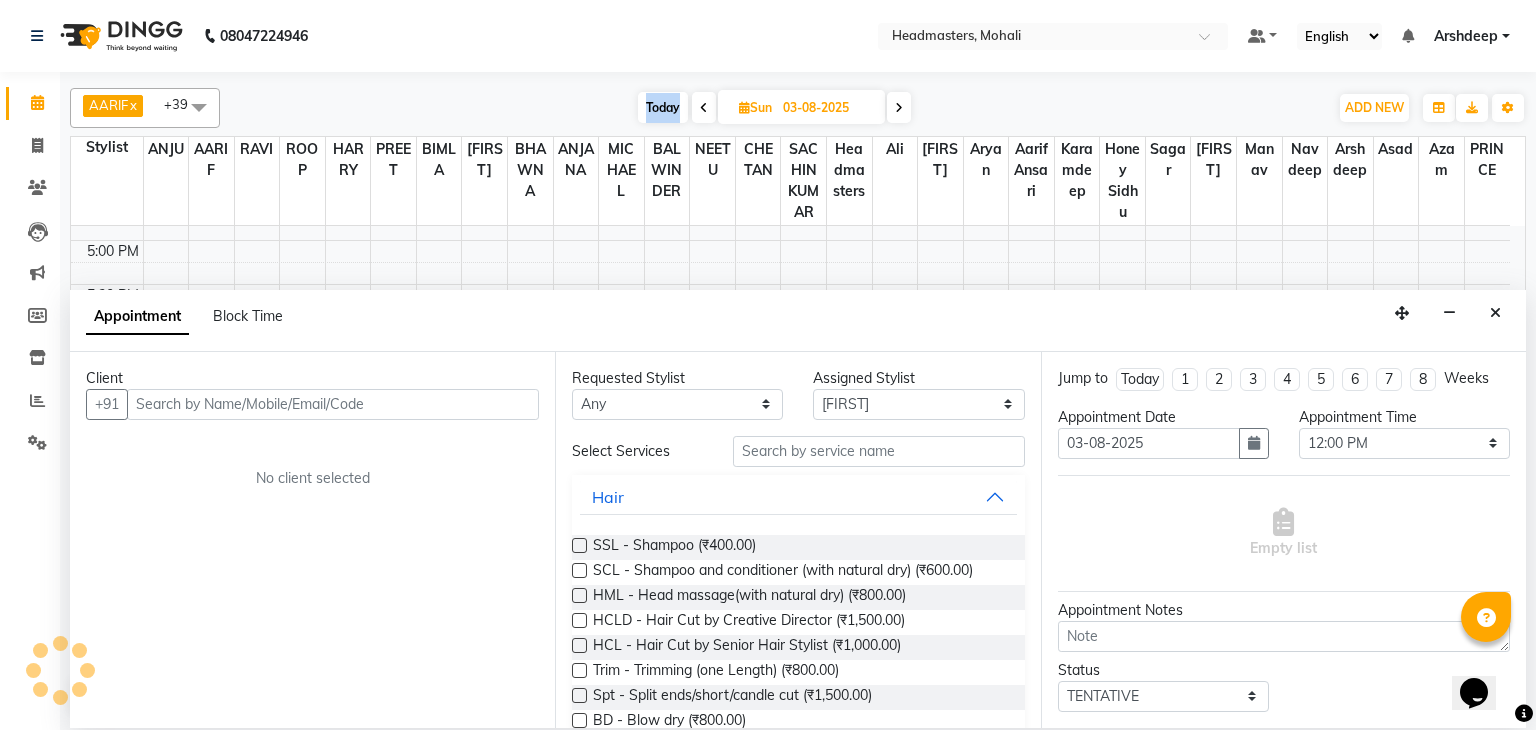 click on "Today  Sun 03-08-2025" at bounding box center [774, 108] 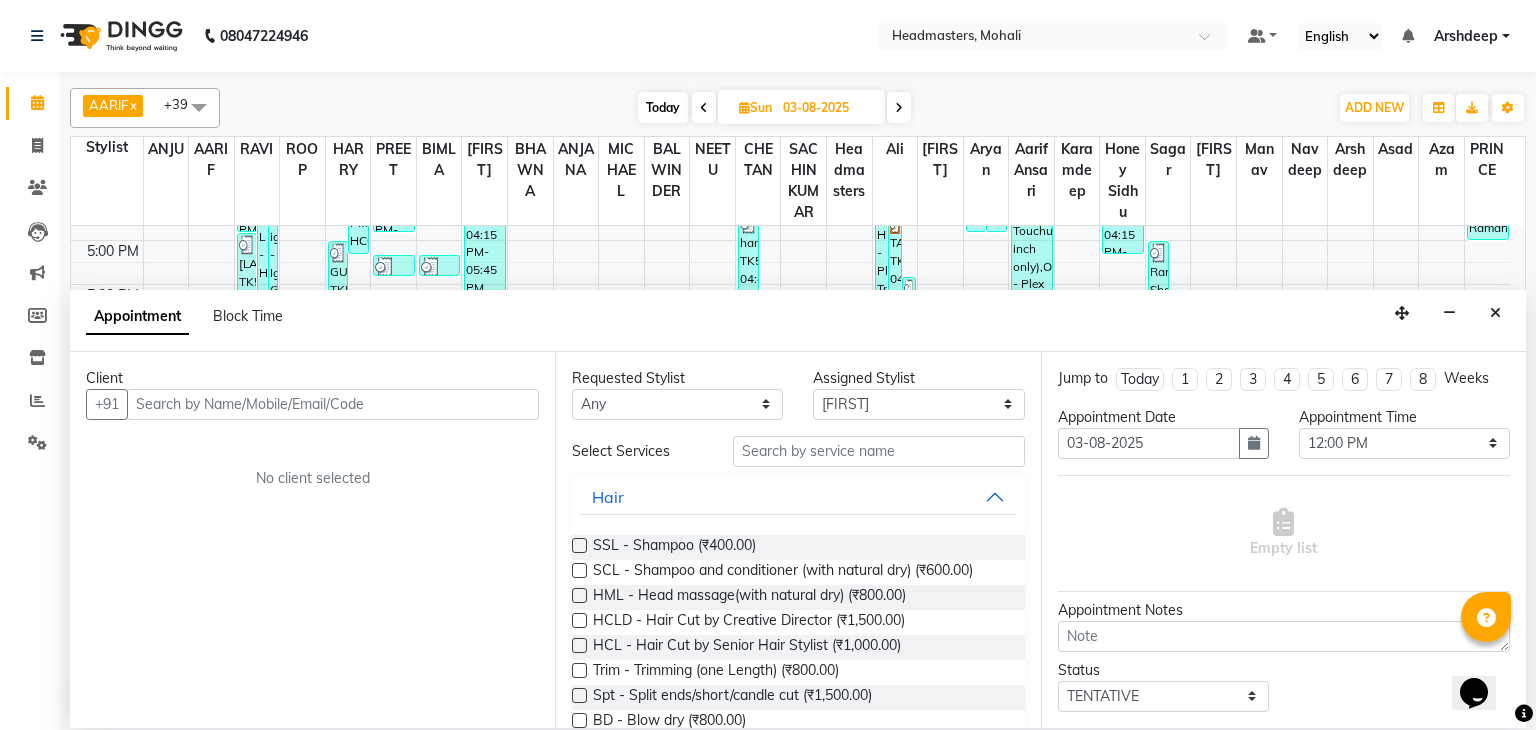click at bounding box center [704, 108] 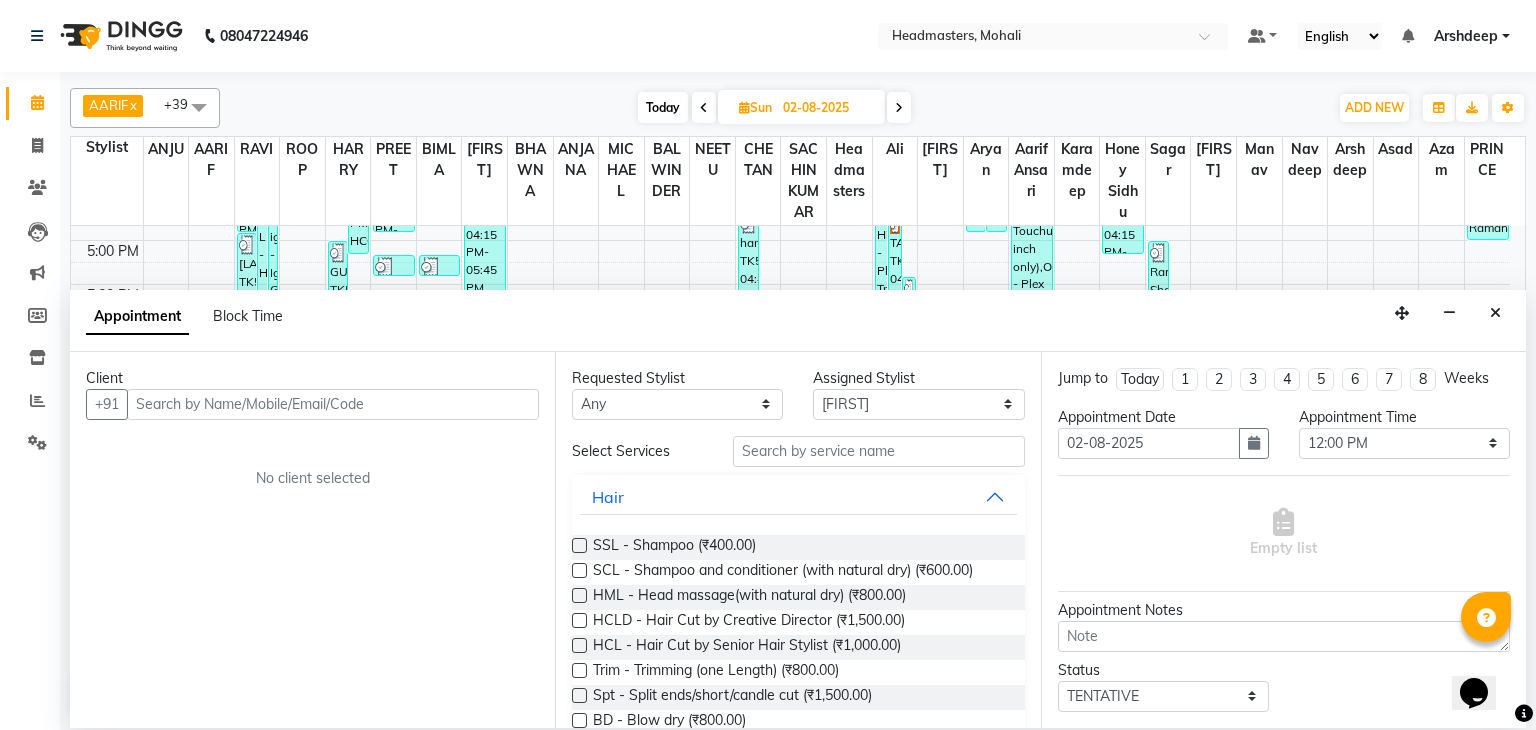 select on "720" 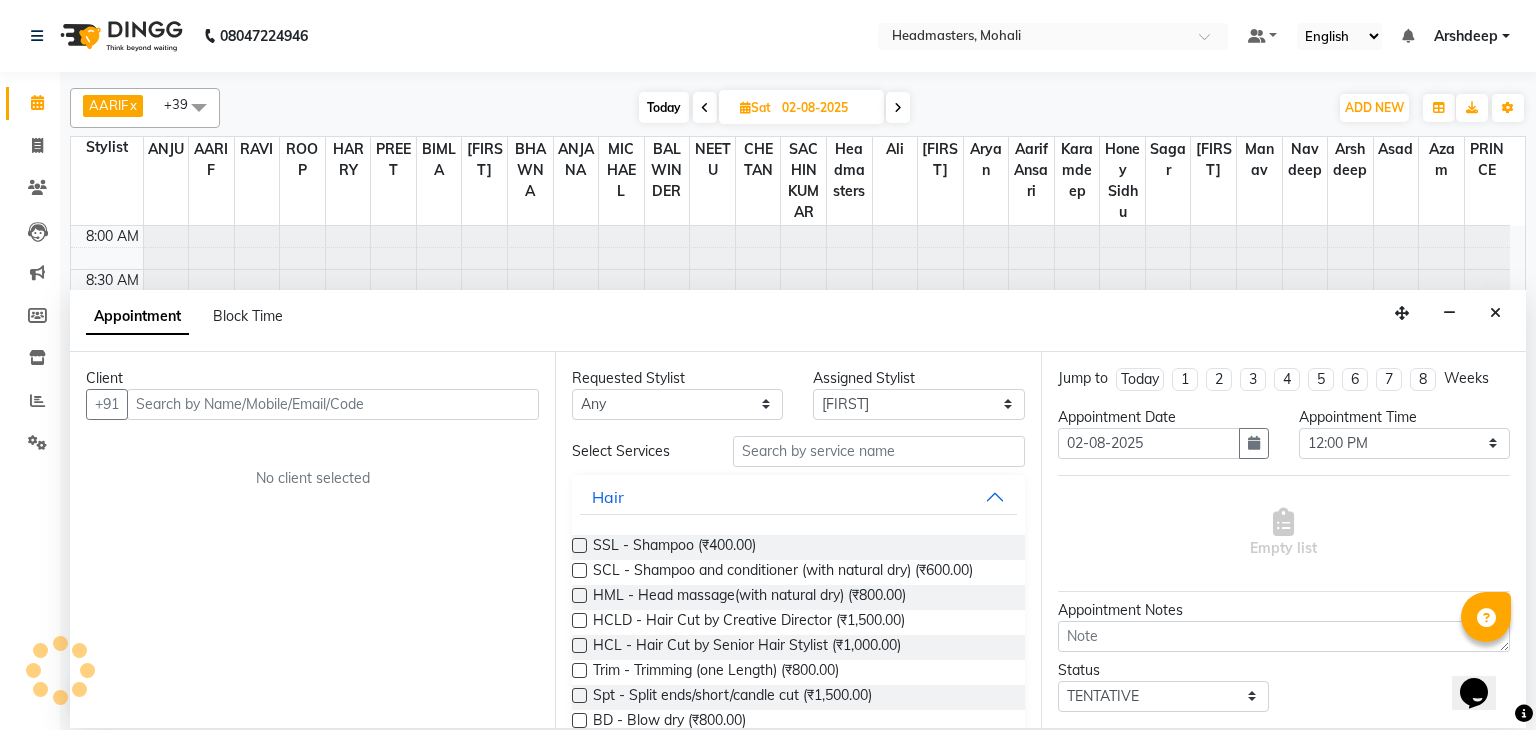 scroll, scrollTop: 777, scrollLeft: 0, axis: vertical 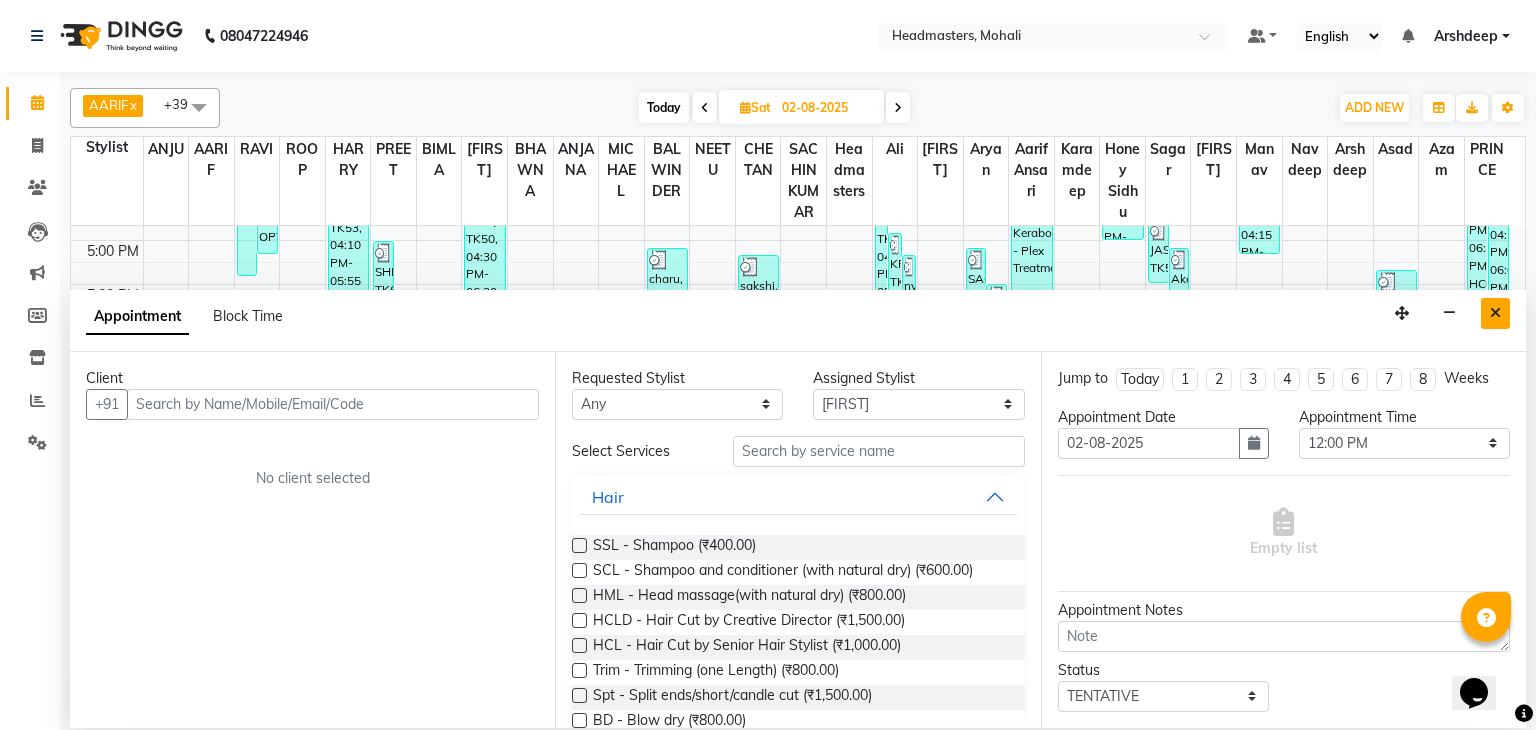 click at bounding box center [1495, 313] 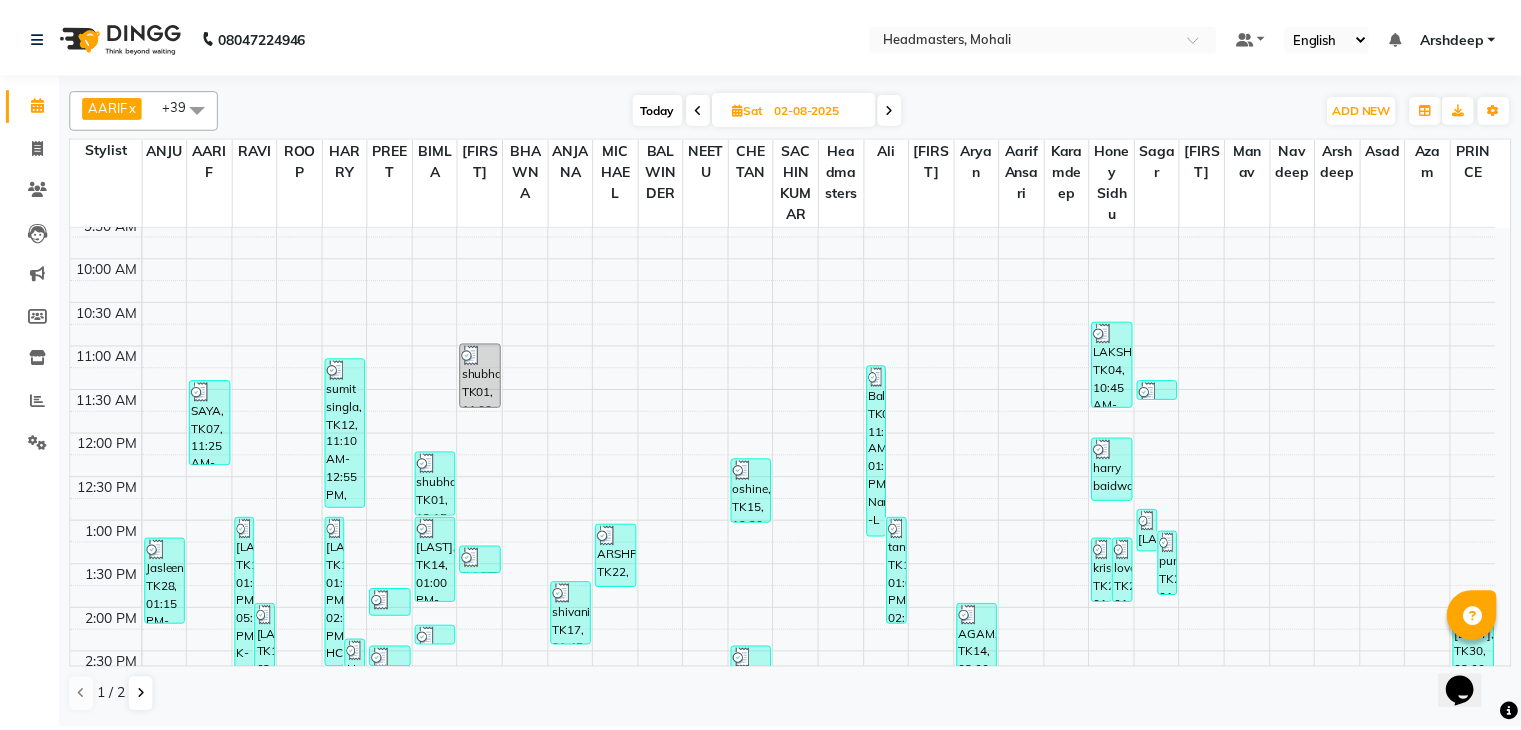 scroll, scrollTop: 0, scrollLeft: 0, axis: both 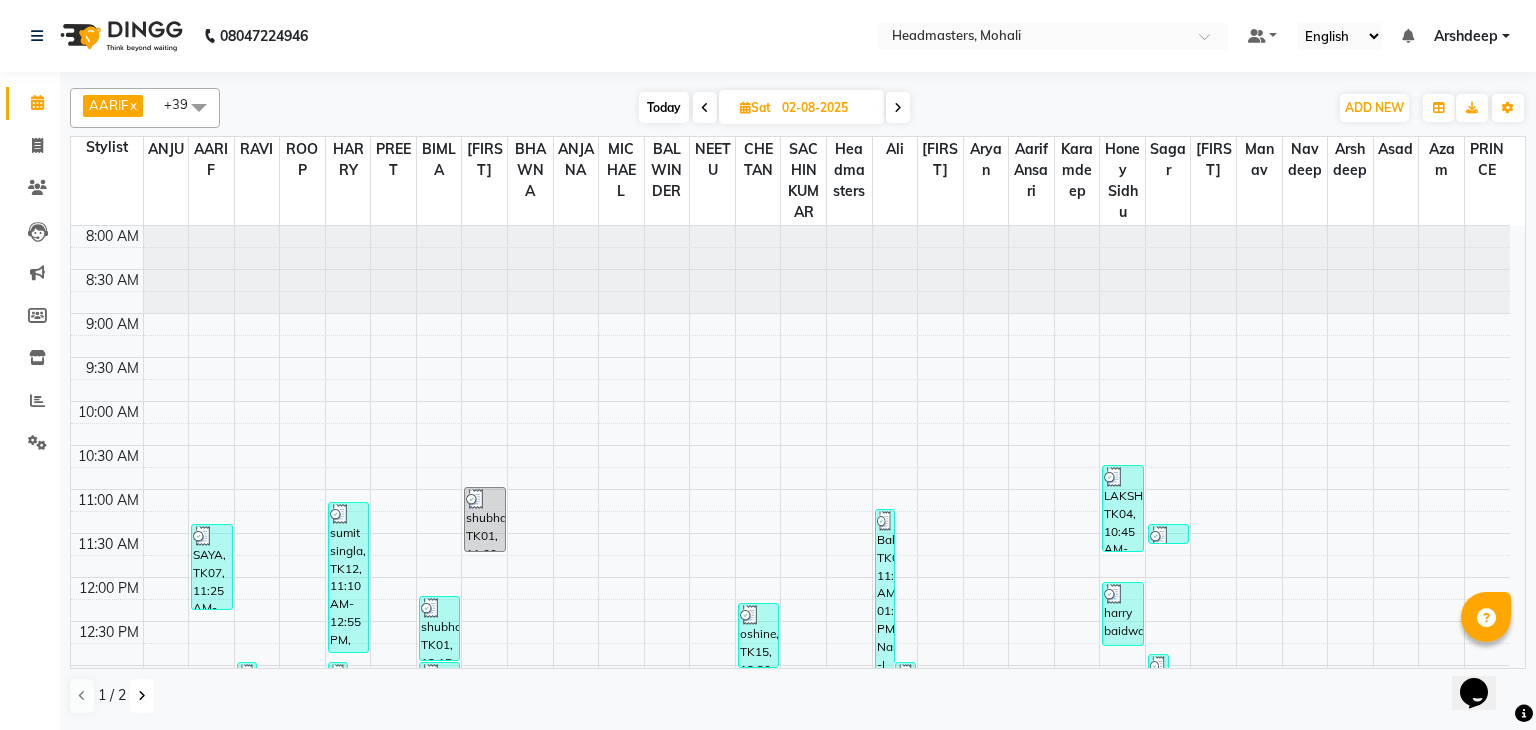 click at bounding box center (142, 696) 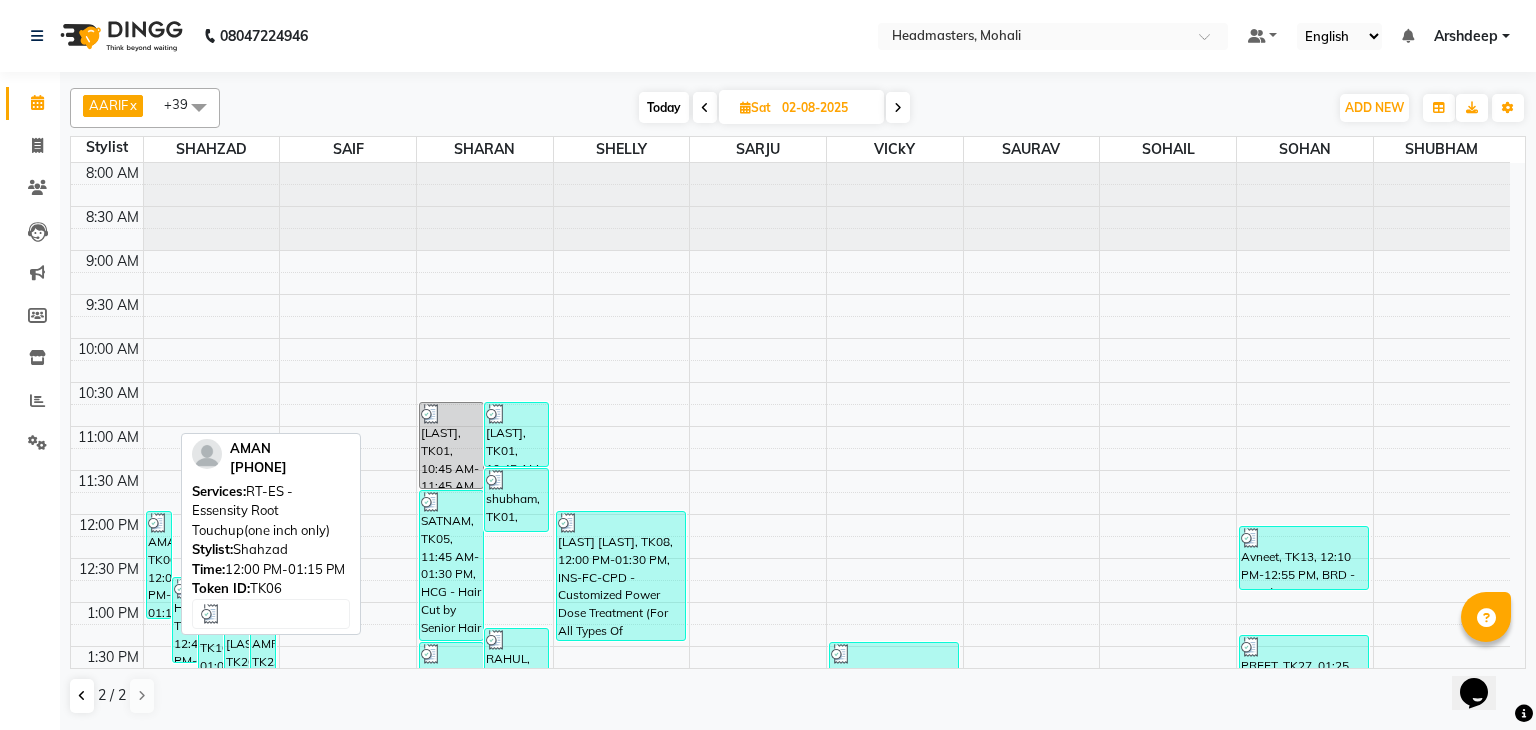 click on "AMAN, TK06, 12:00 PM-01:15 PM, RT-ES - Essensity Root Touchup(one inch only)" at bounding box center (159, 565) 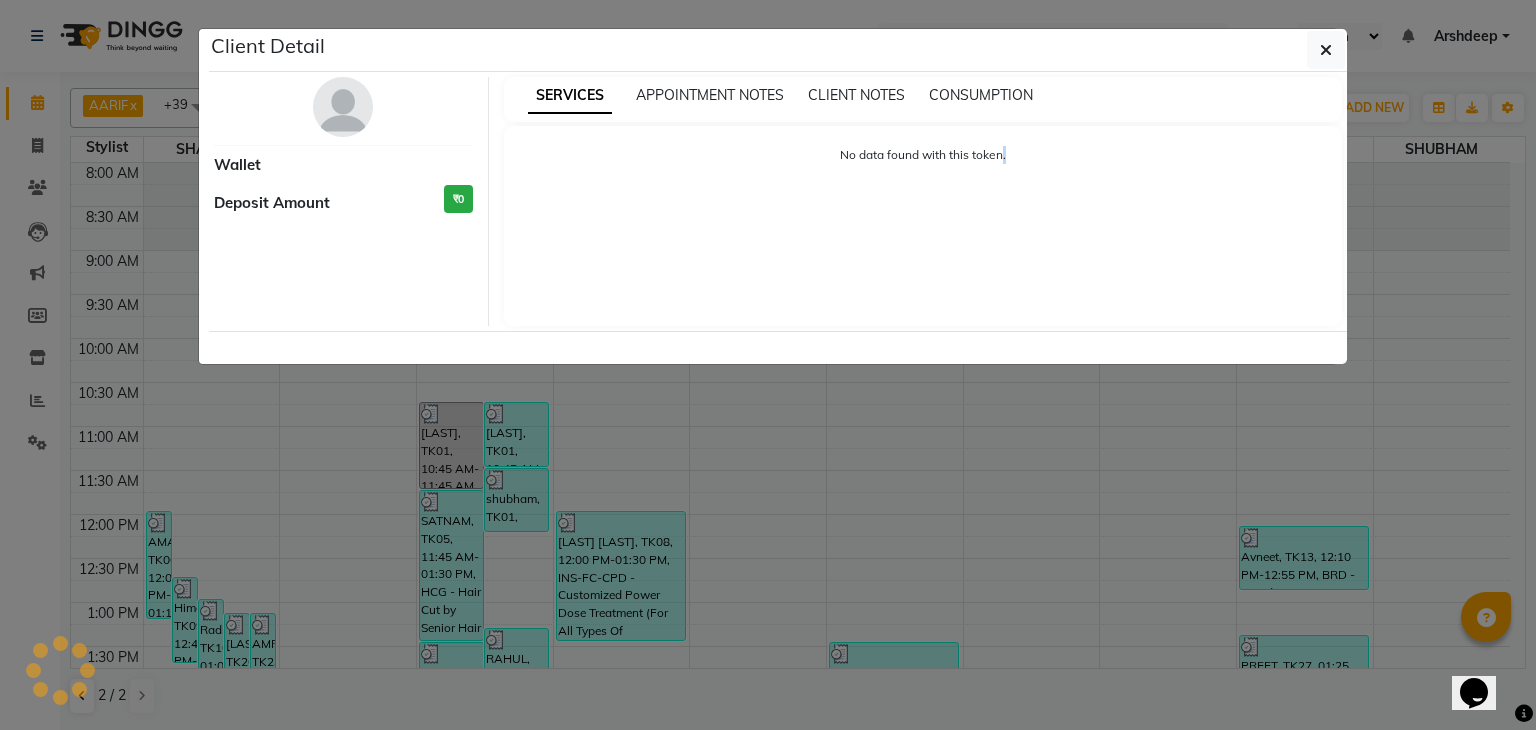 click on "Client Detail     Wallet Deposit Amount  ₹0  SERVICES APPOINTMENT NOTES CLIENT NOTES CONSUMPTION No data found with this token." 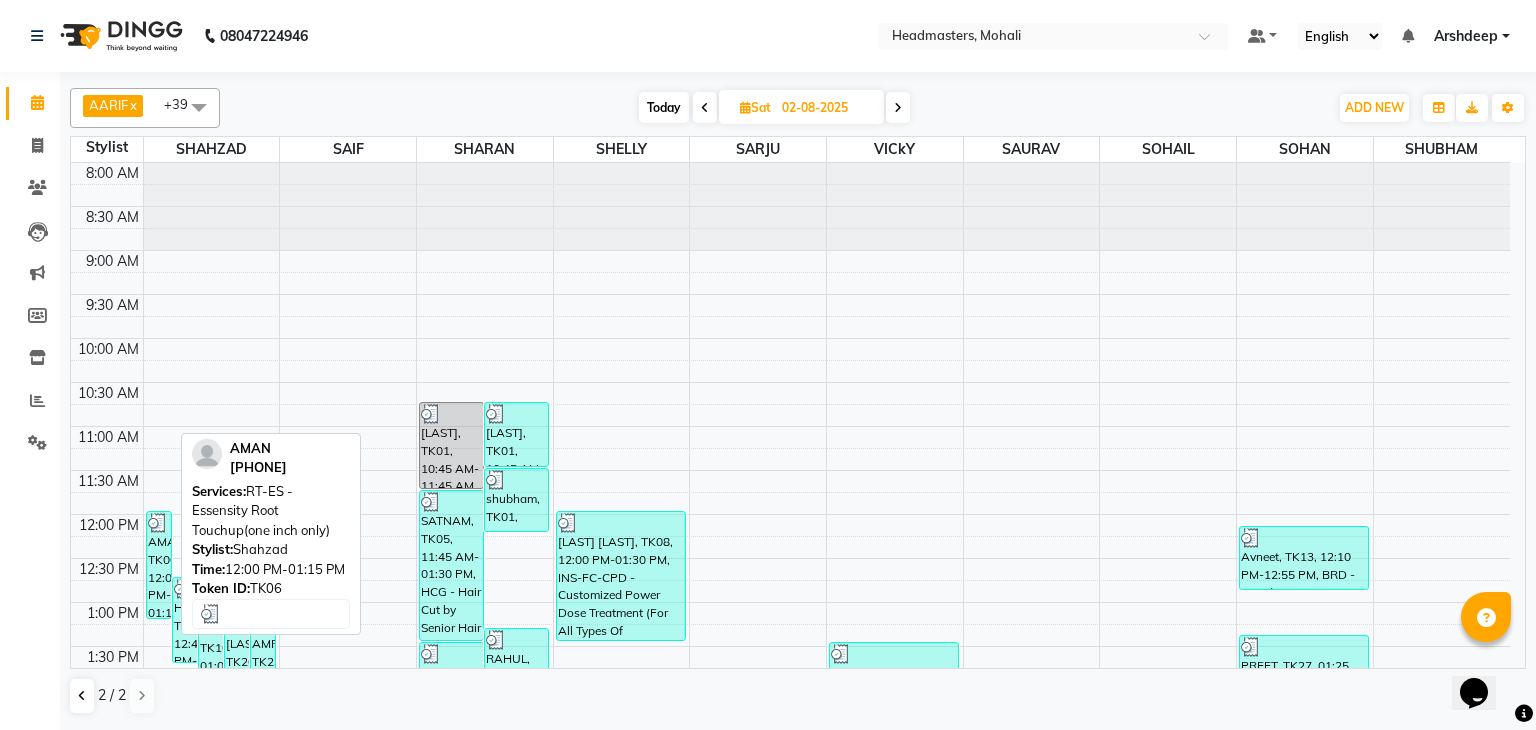 click on "AMAN, TK06, 12:00 PM-01:15 PM, RT-ES - Essensity Root Touchup(one inch only)" at bounding box center [159, 565] 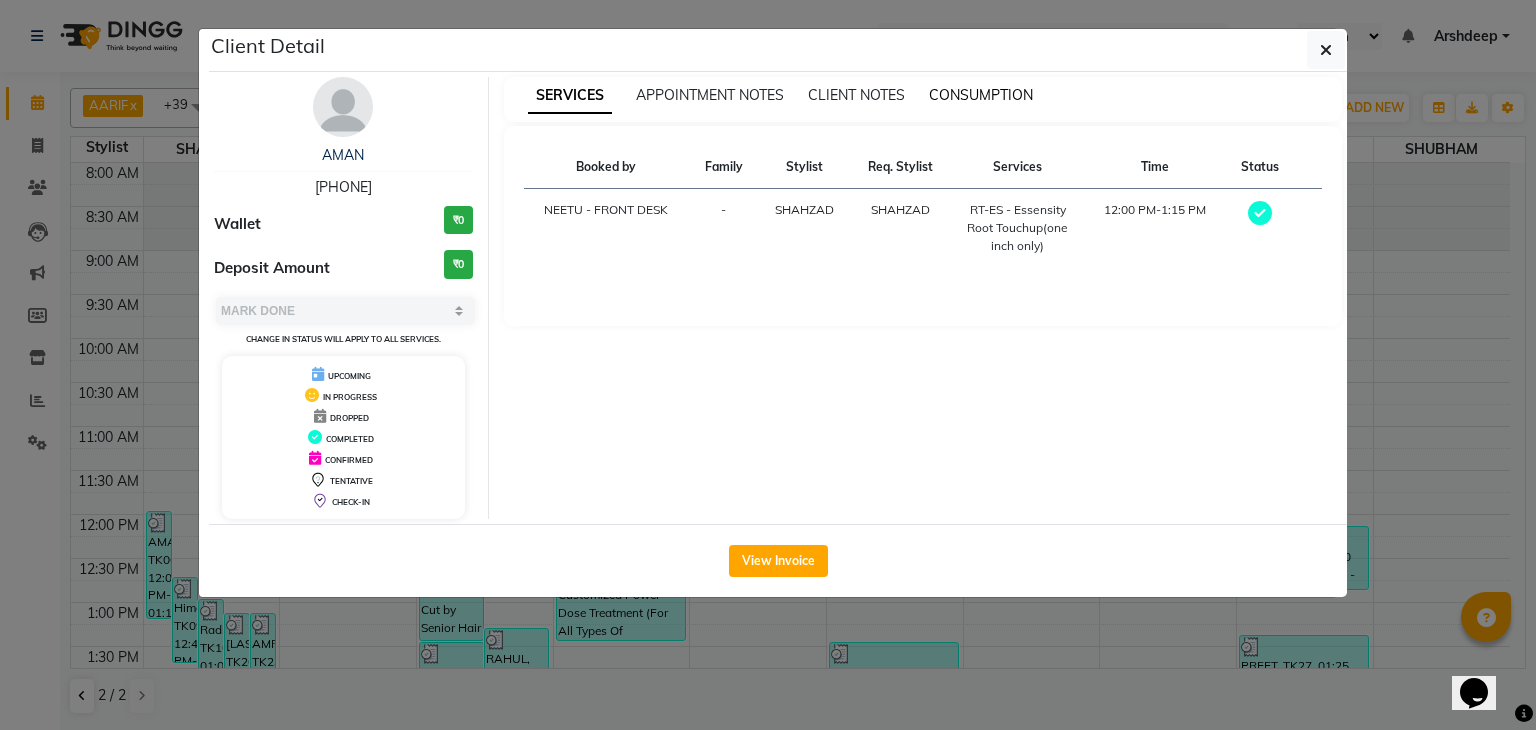 click on "CONSUMPTION" at bounding box center (981, 95) 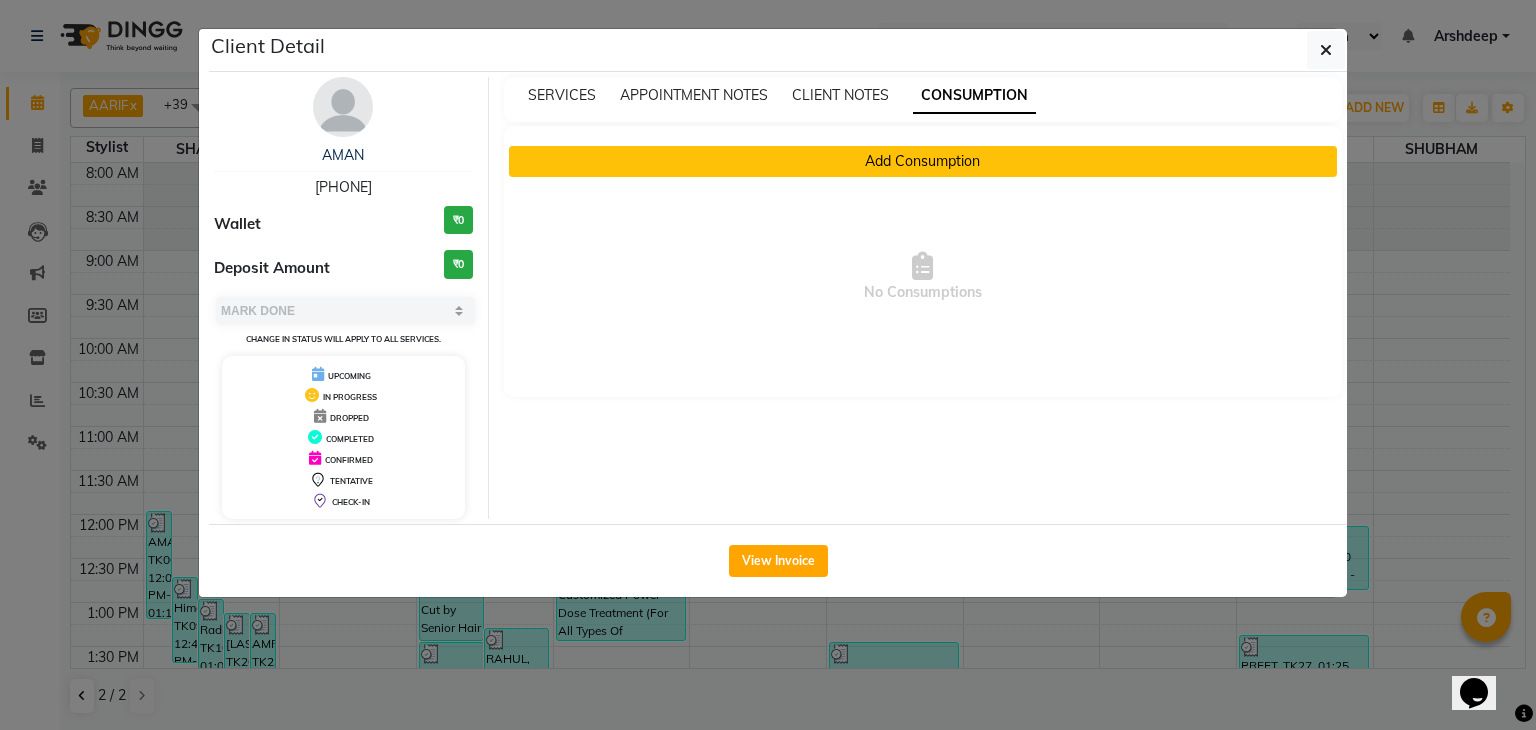 click on "Add Consumption" at bounding box center (923, 161) 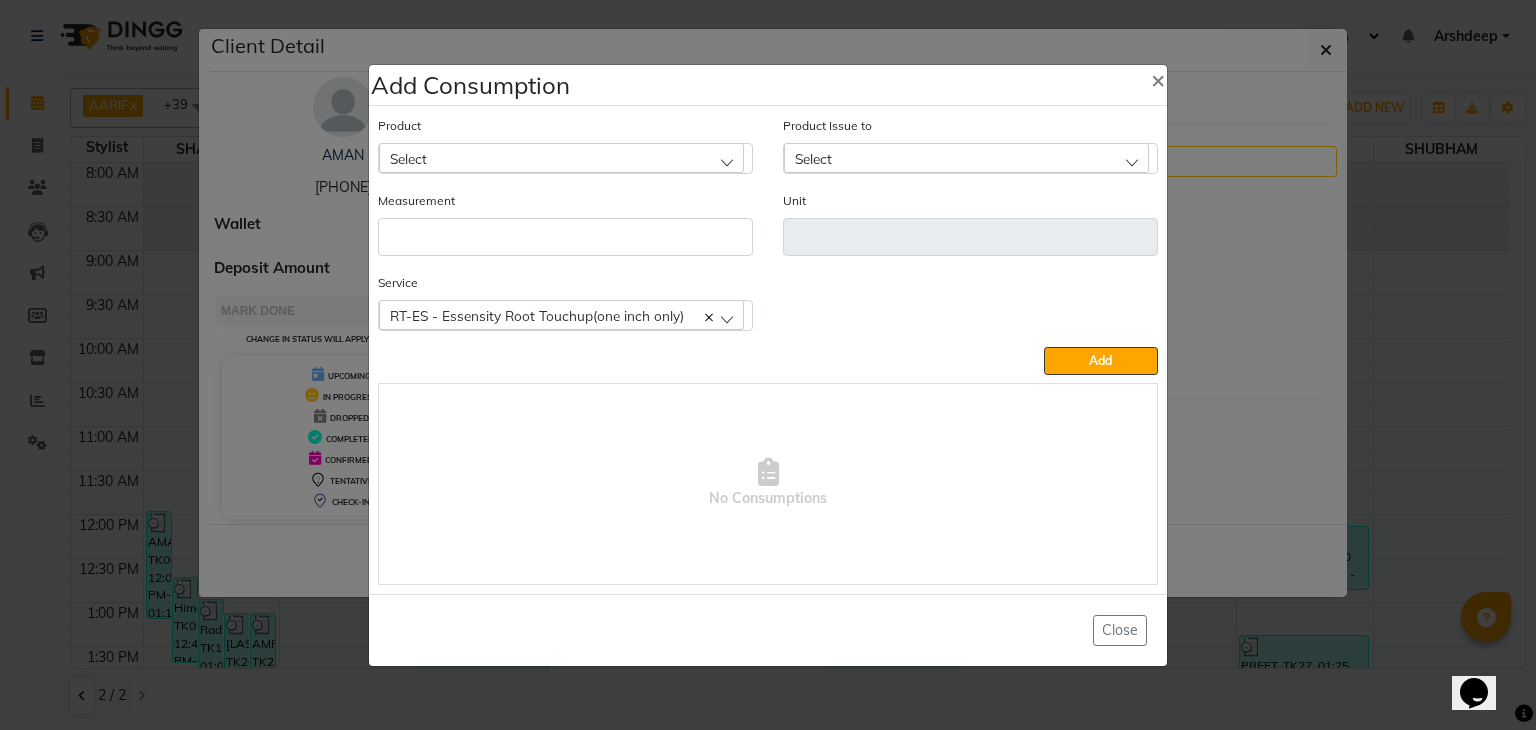 click on "Select" 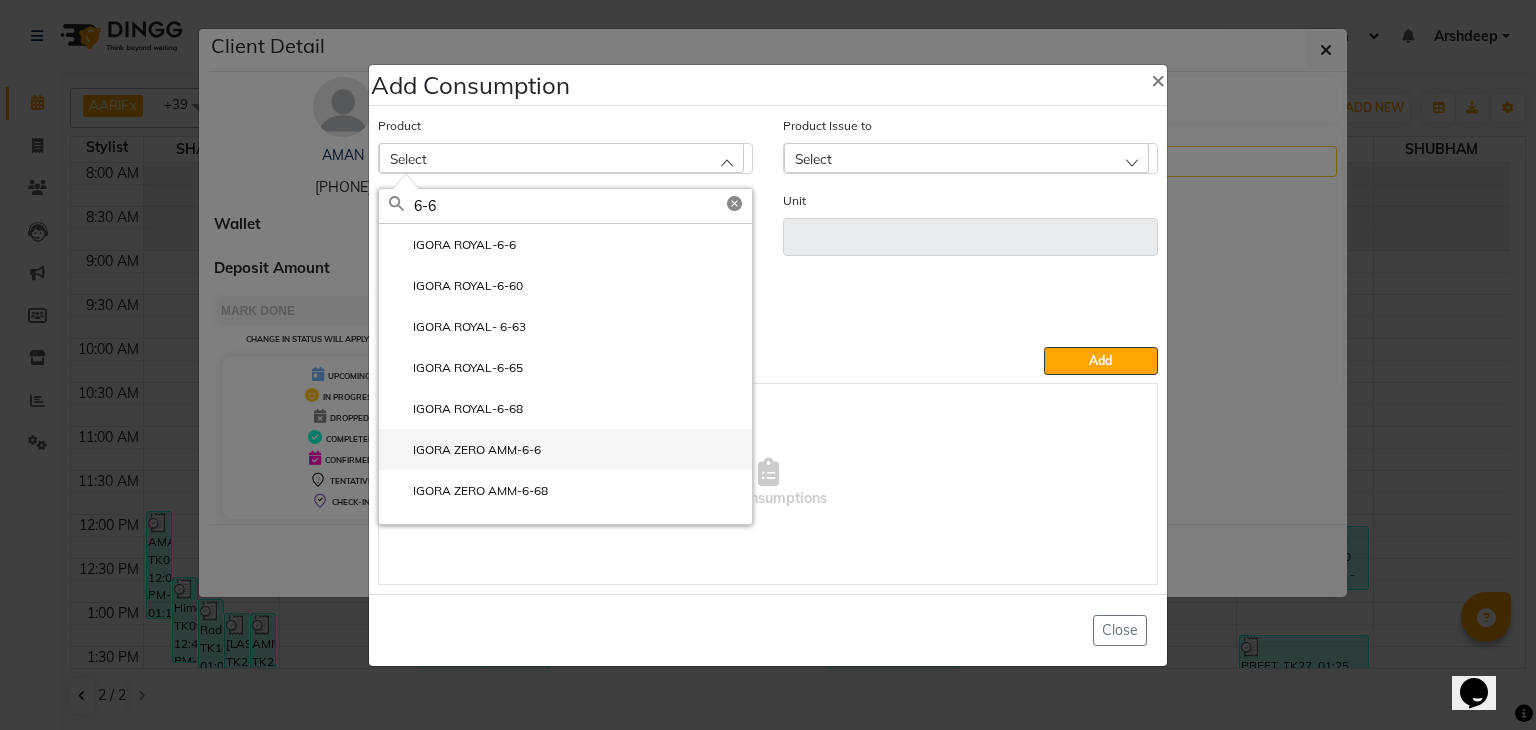 type on "6-6" 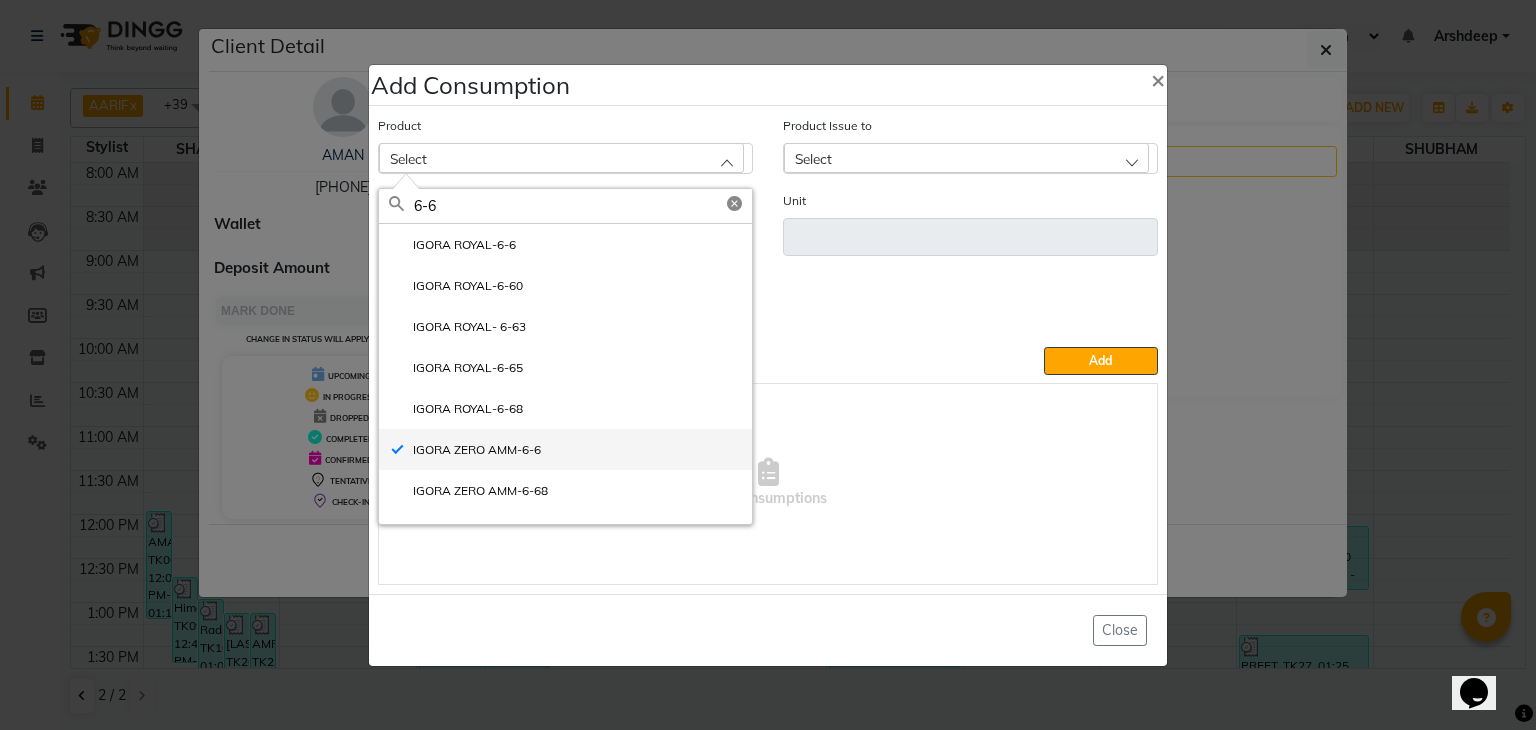 type on "GM" 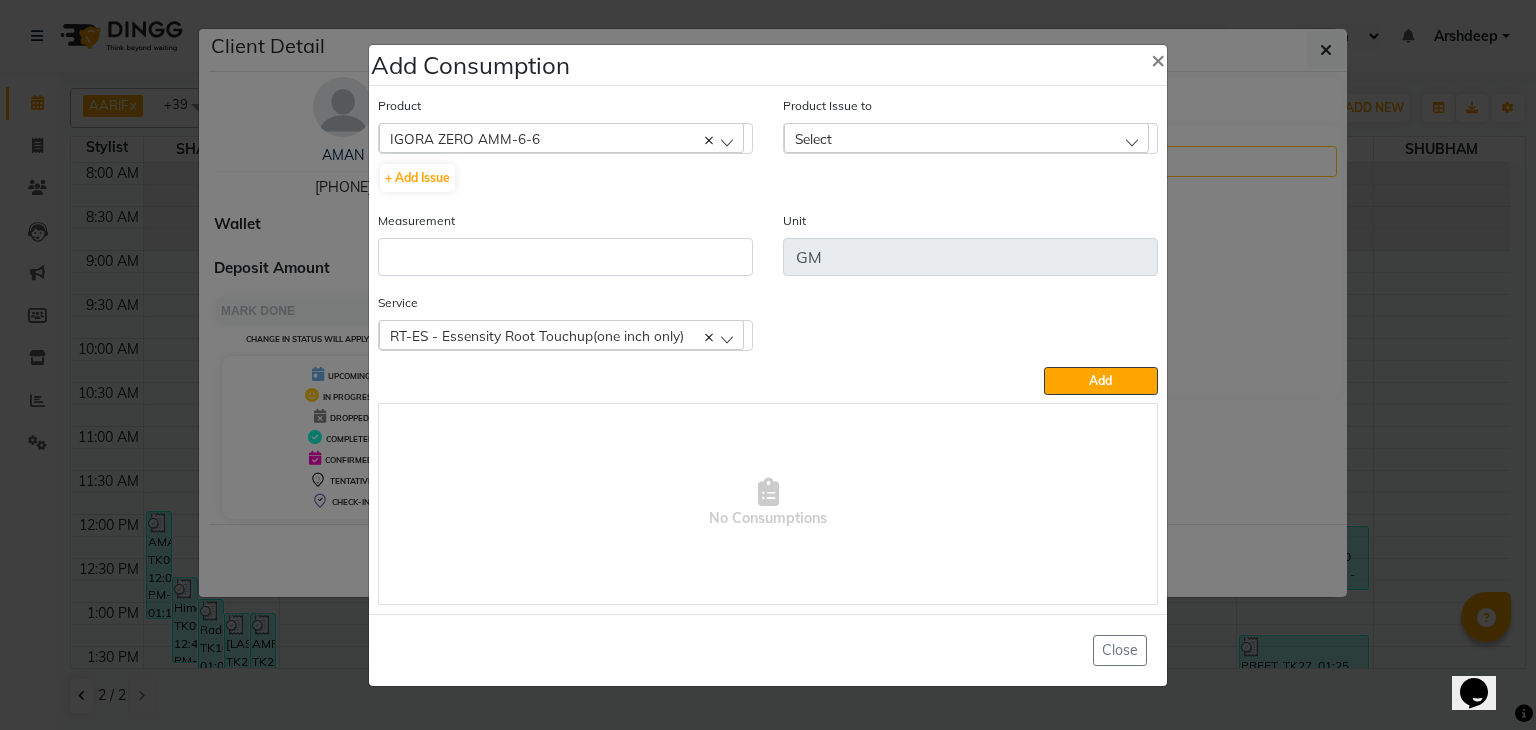 click on "Select" 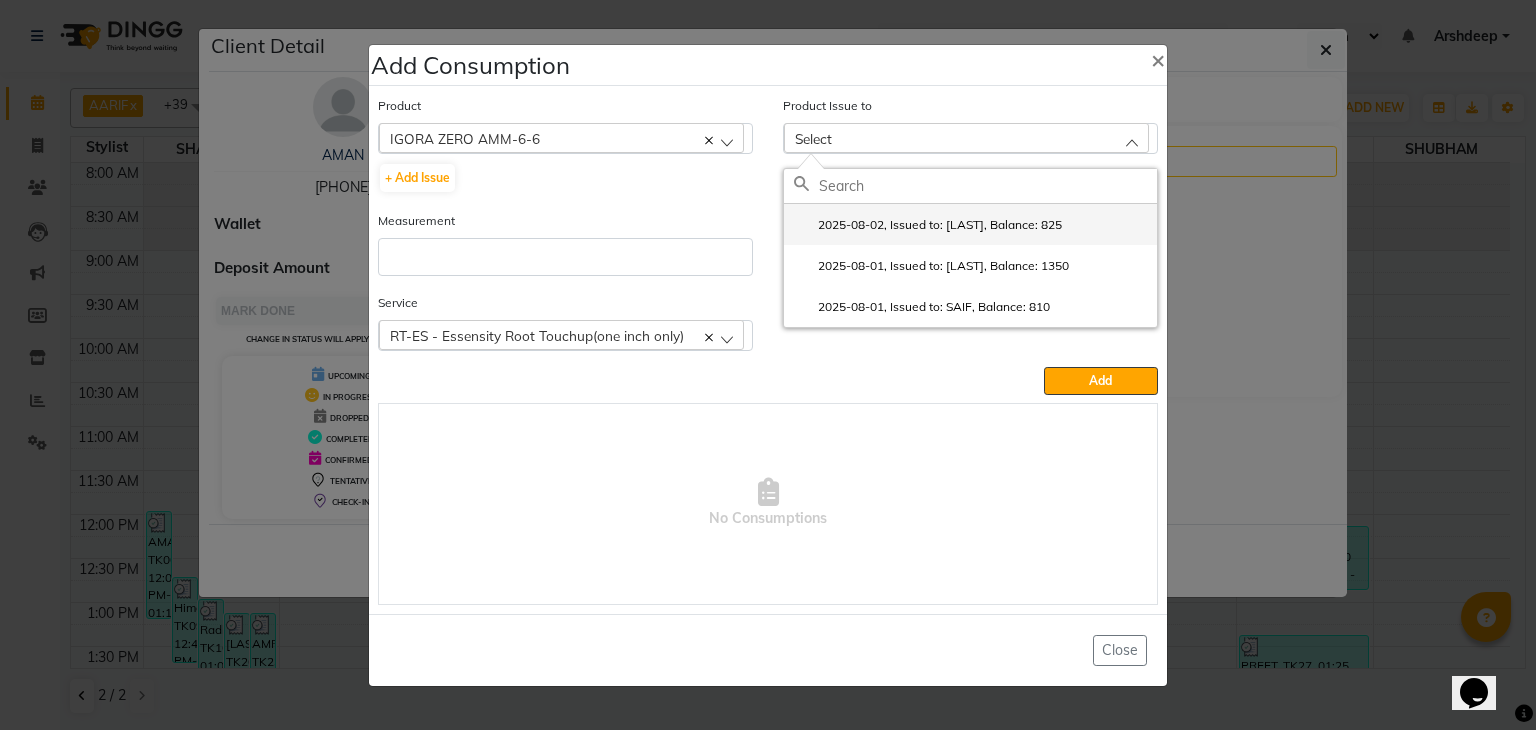 click on "2025-08-02, Issued to: [LAST], Balance: 825" 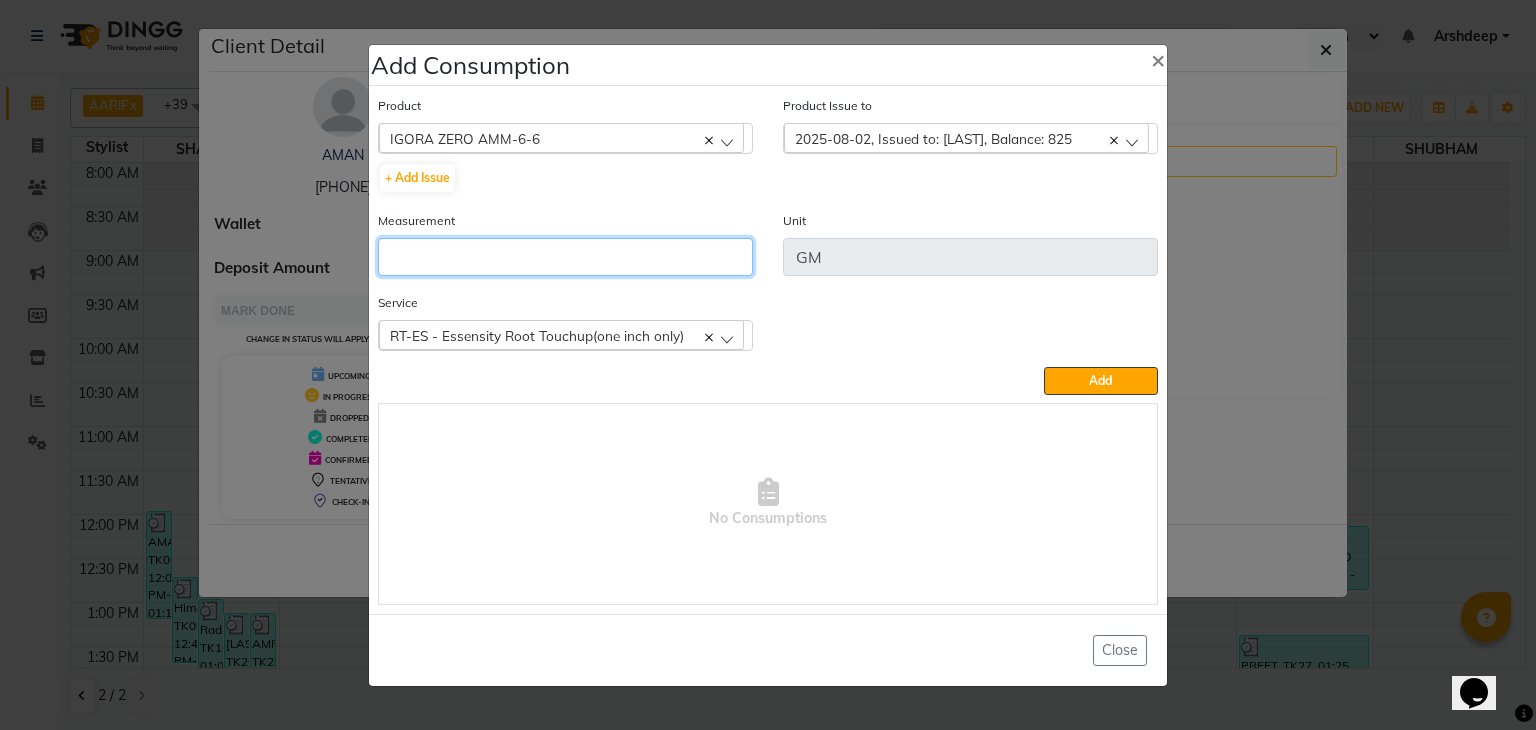 click 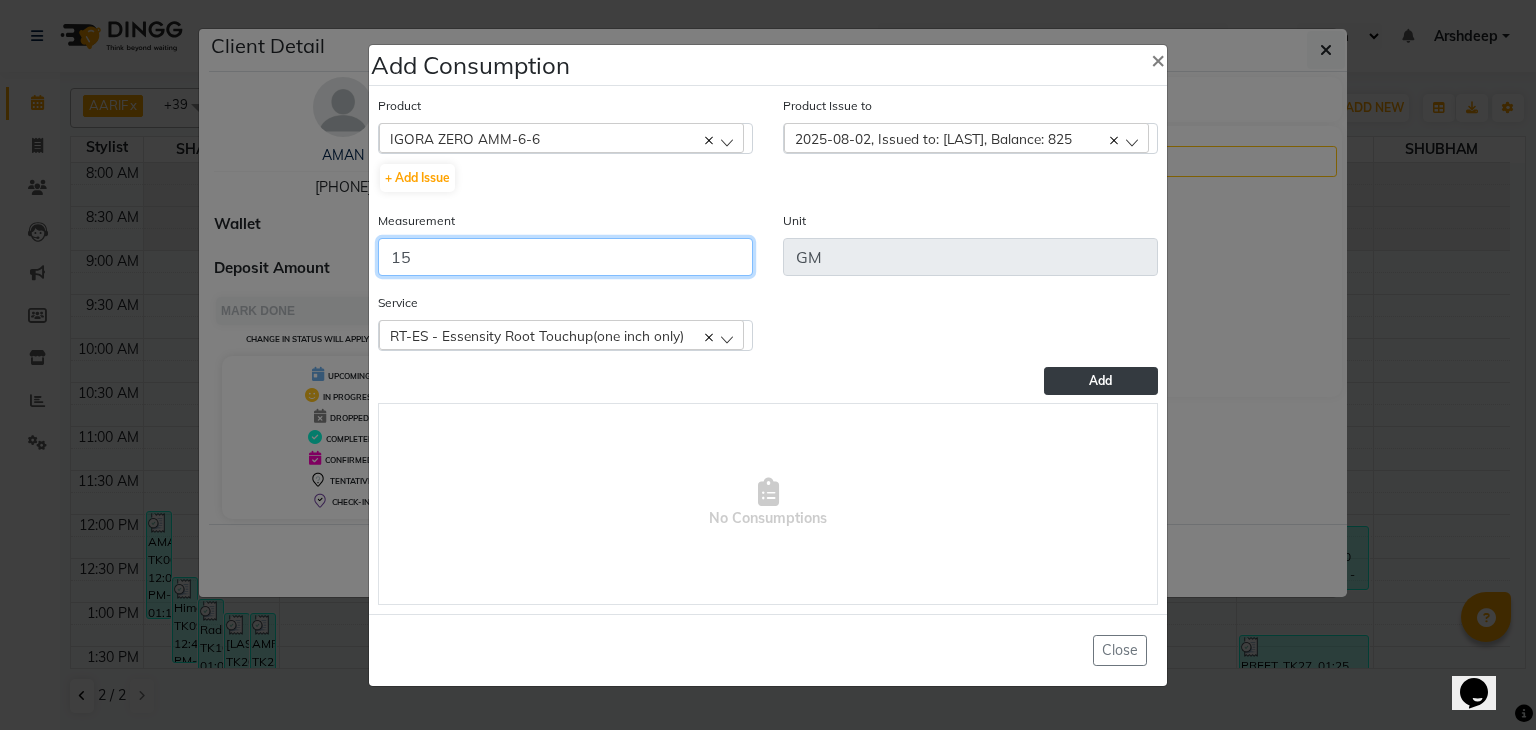 type on "15" 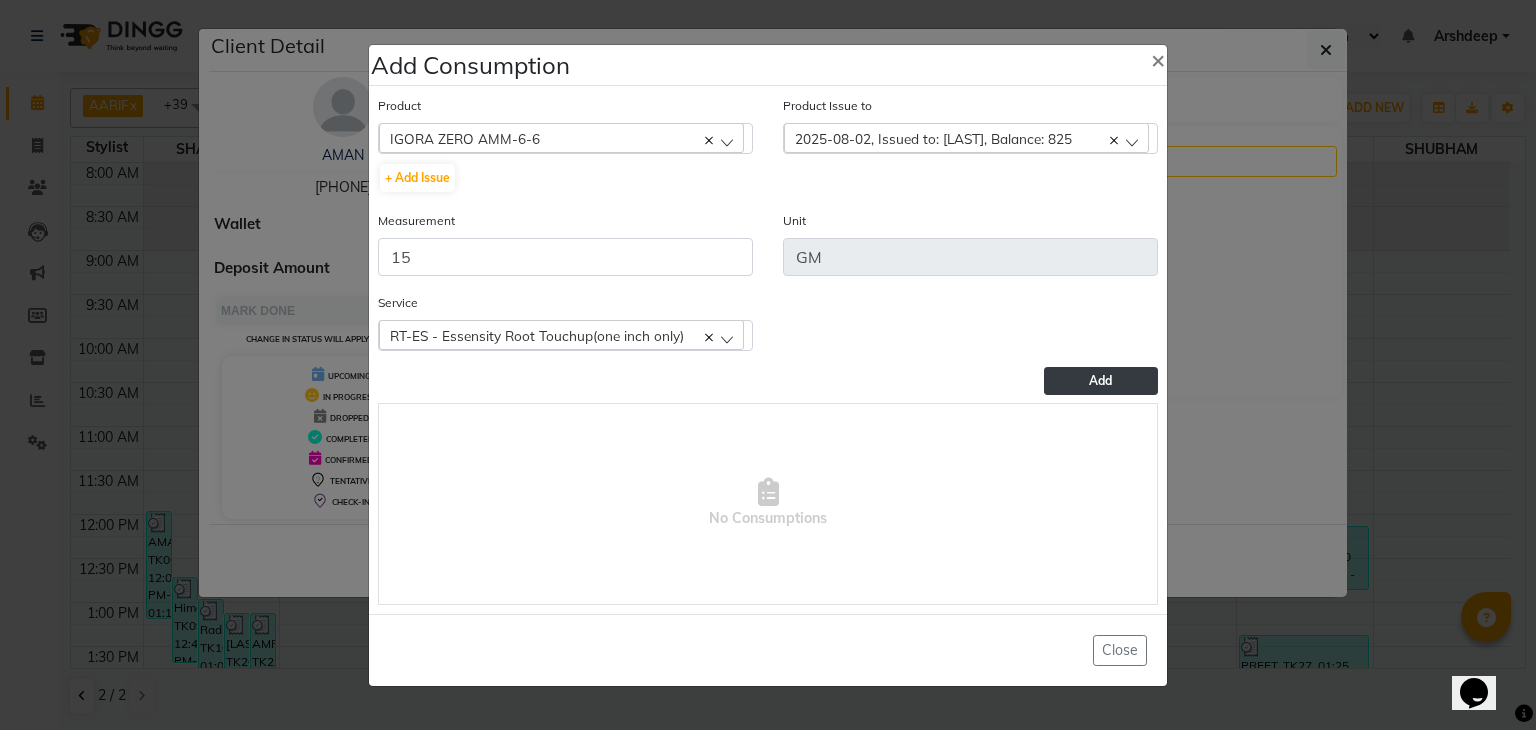 click on "Add" 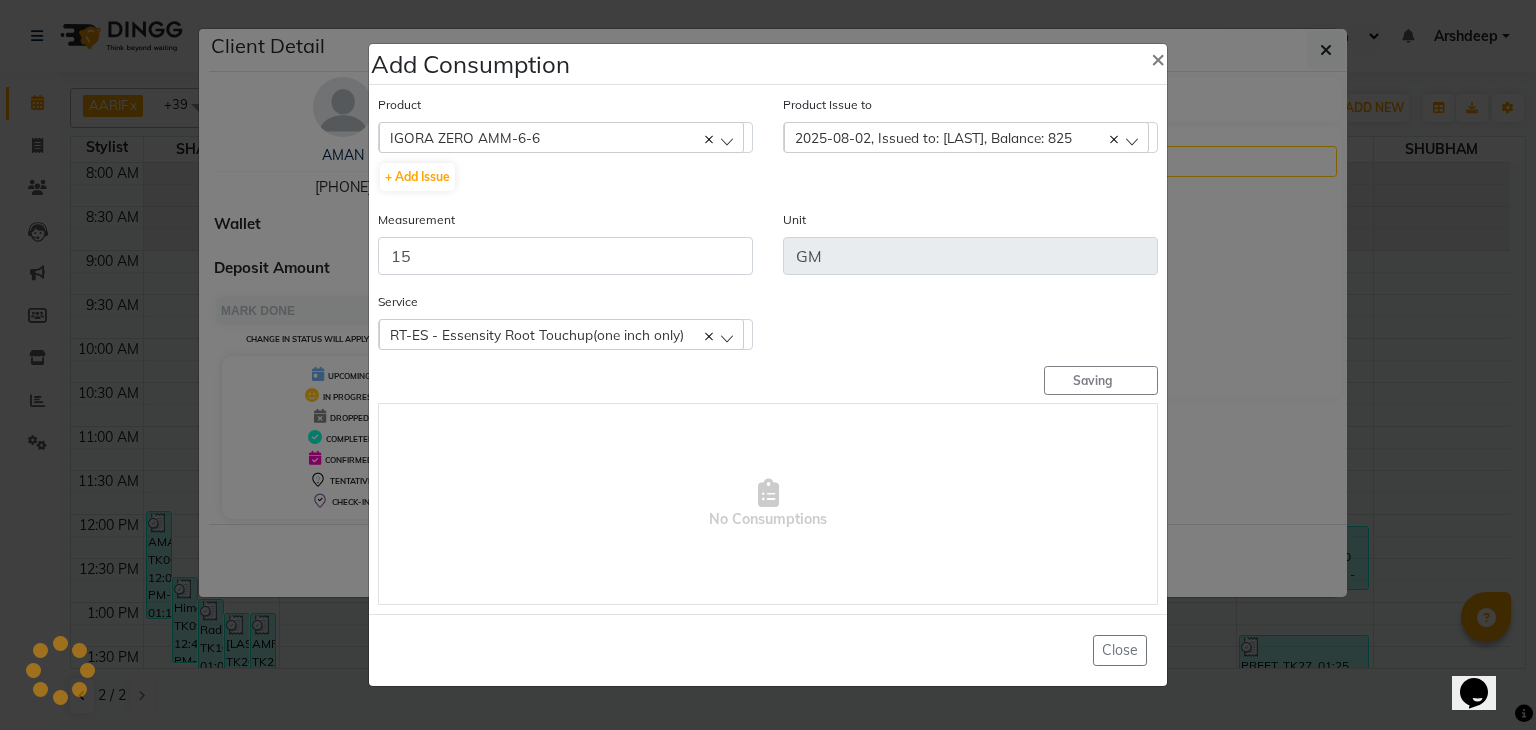 type 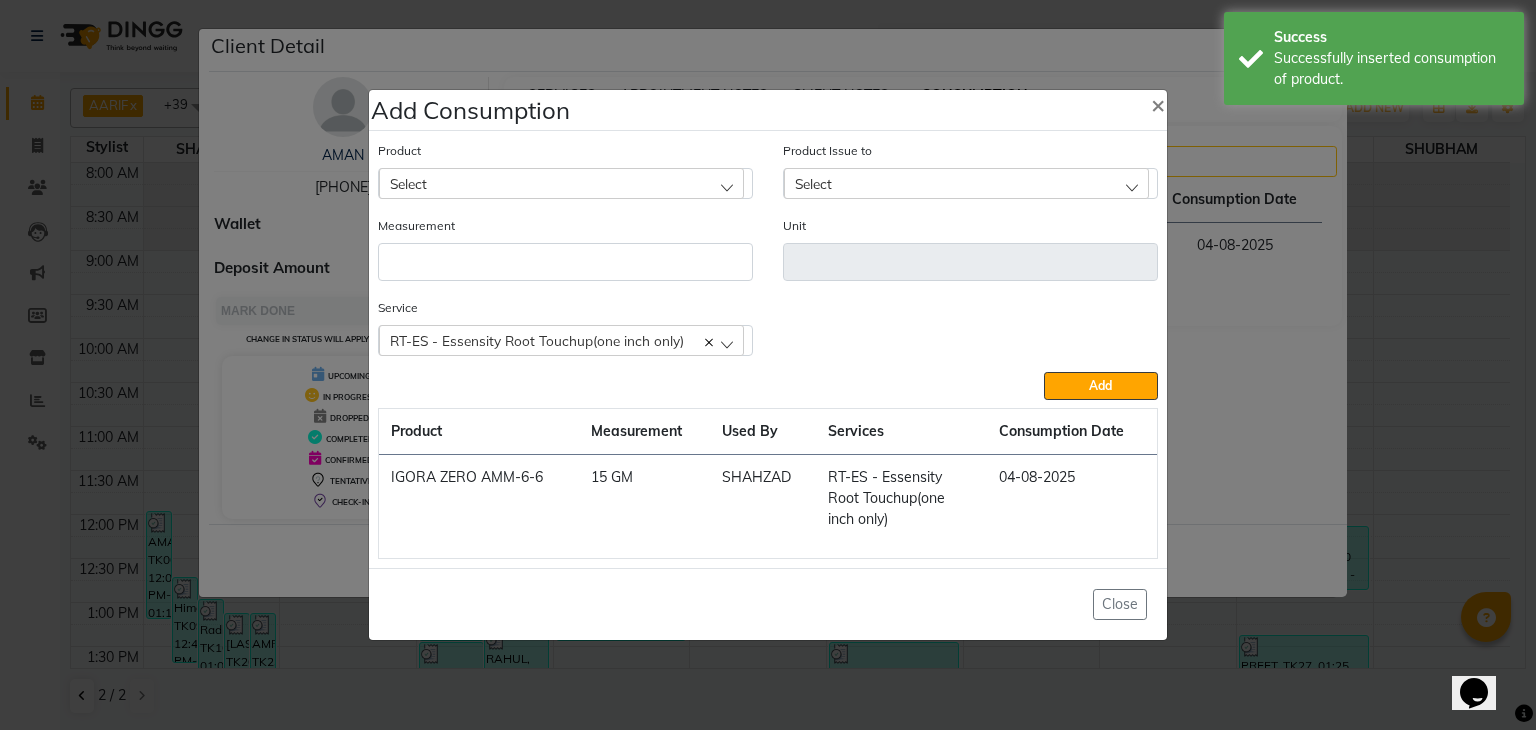 click on "Select" 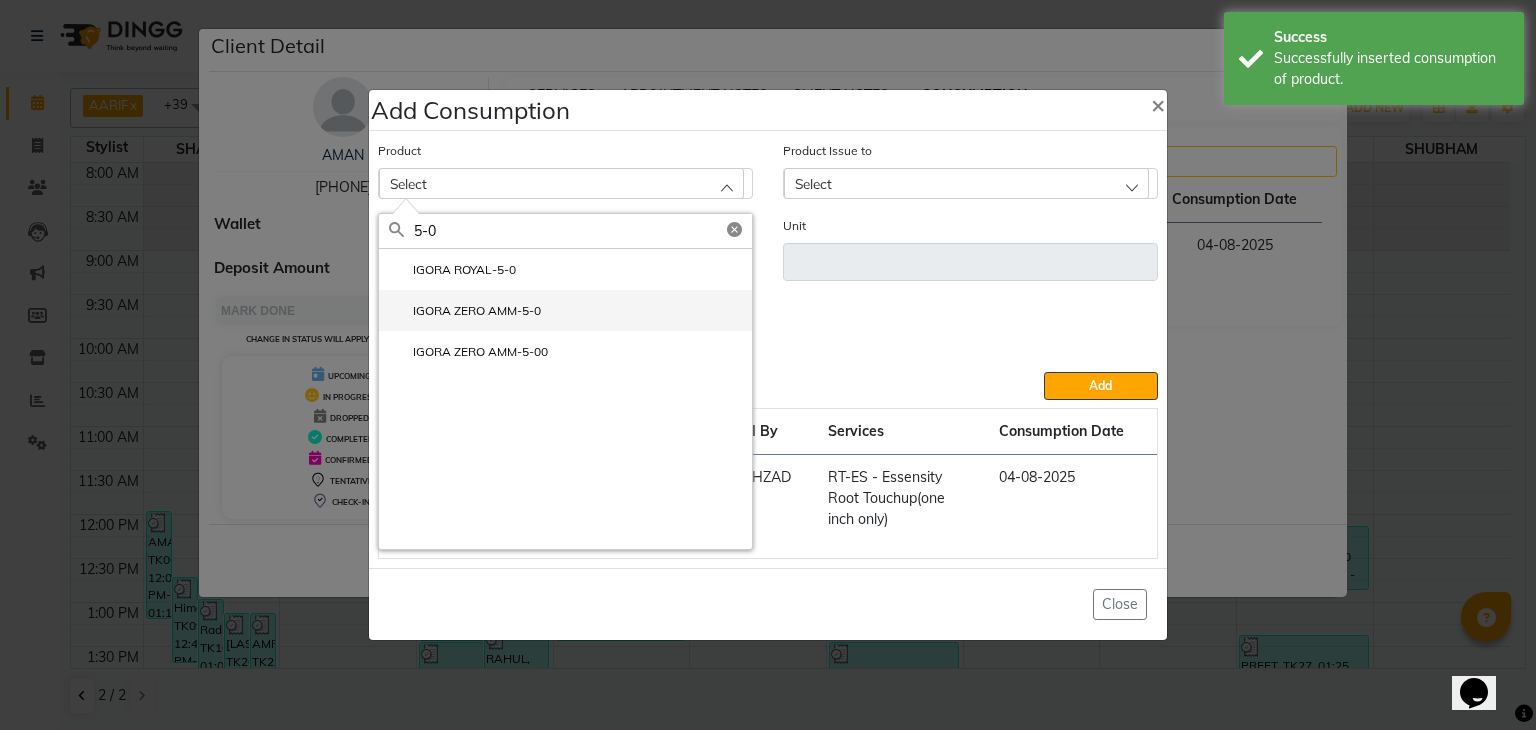 type on "5-0" 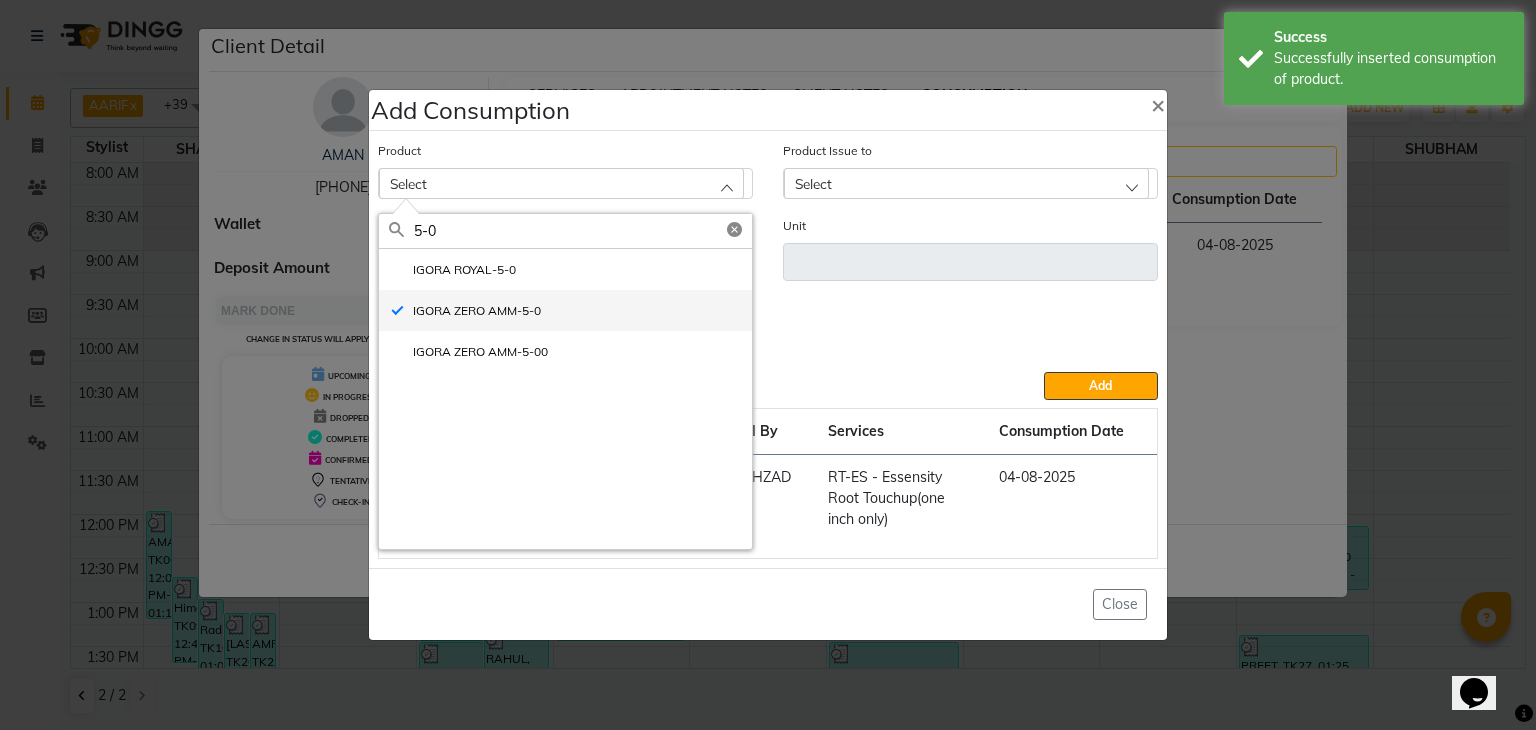 type on "GM" 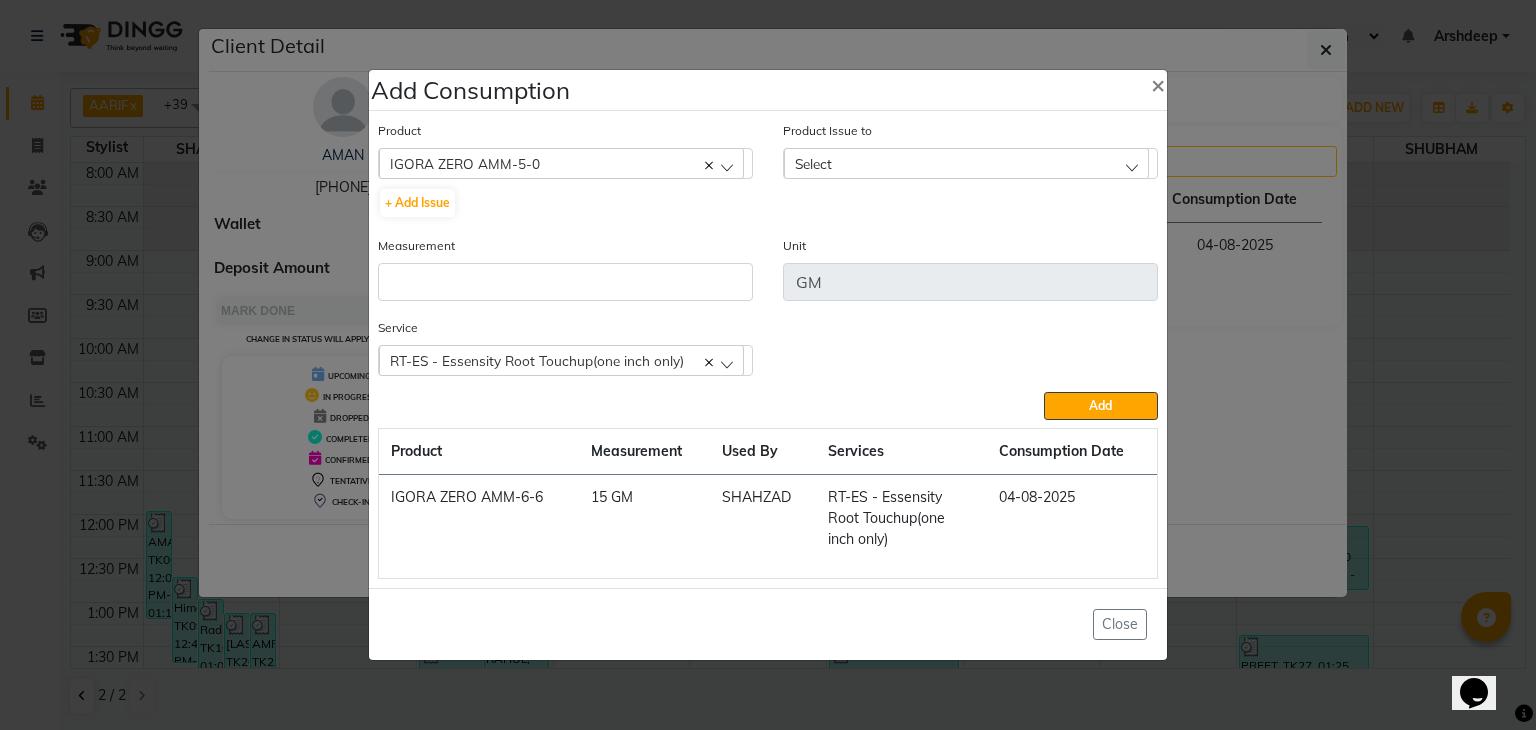 click on "Select" 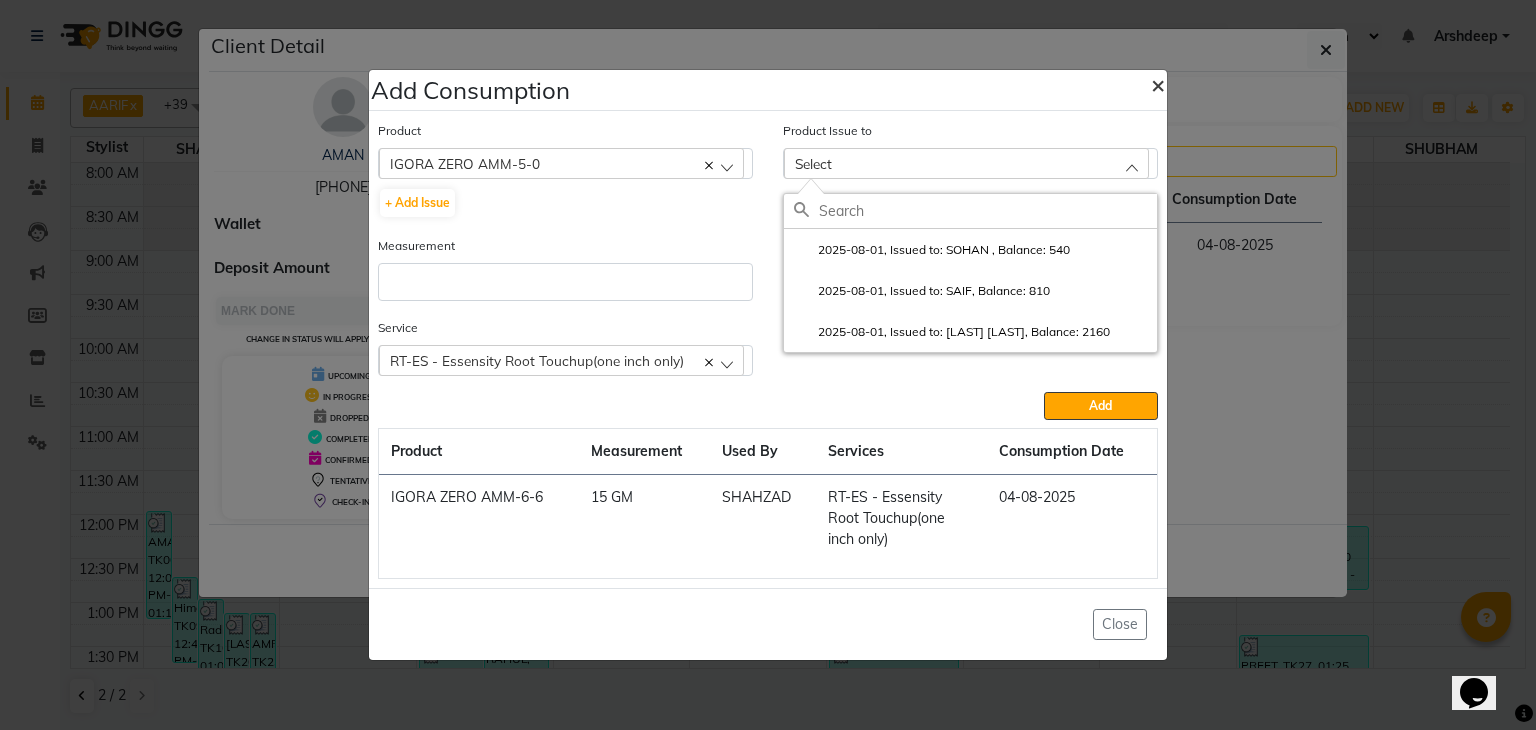 click on "×" 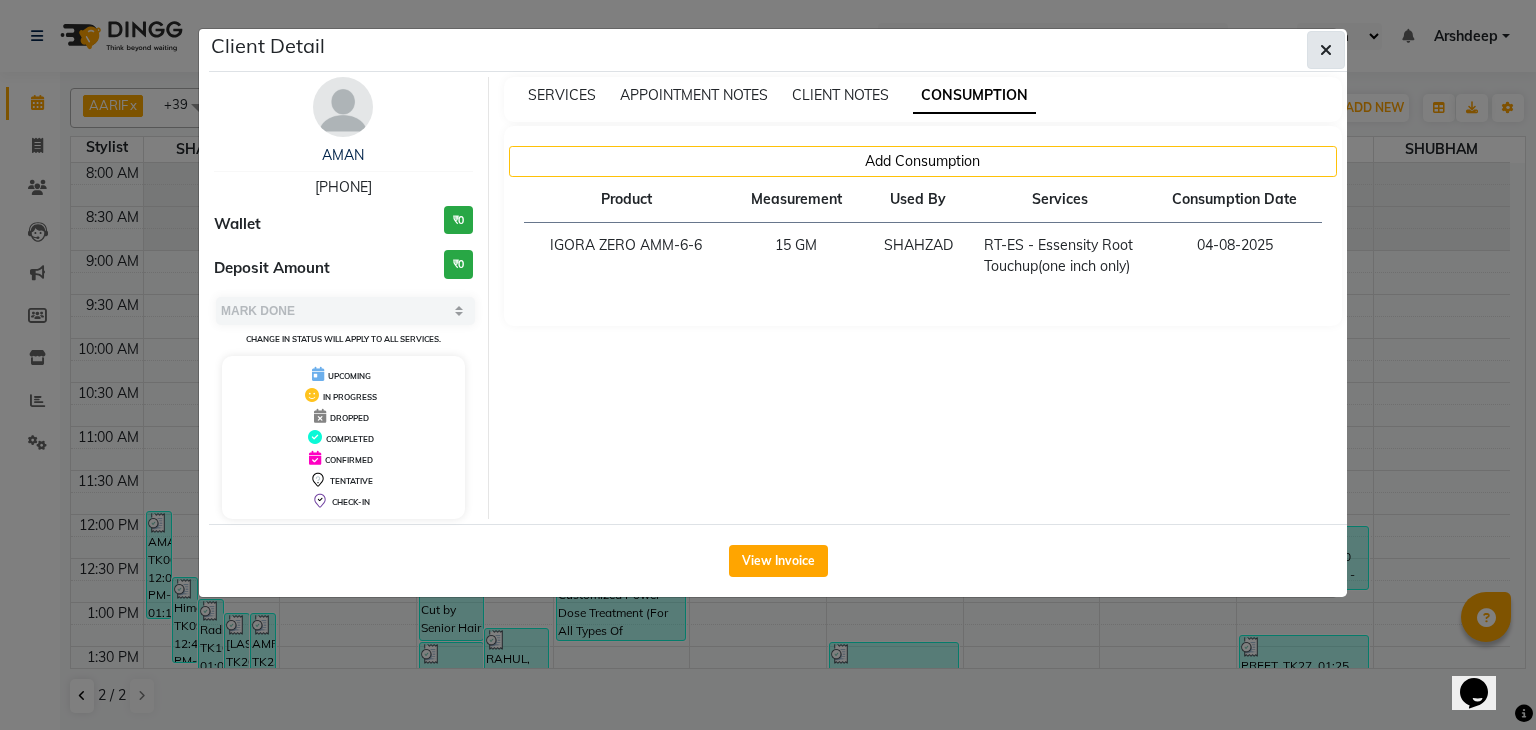 click 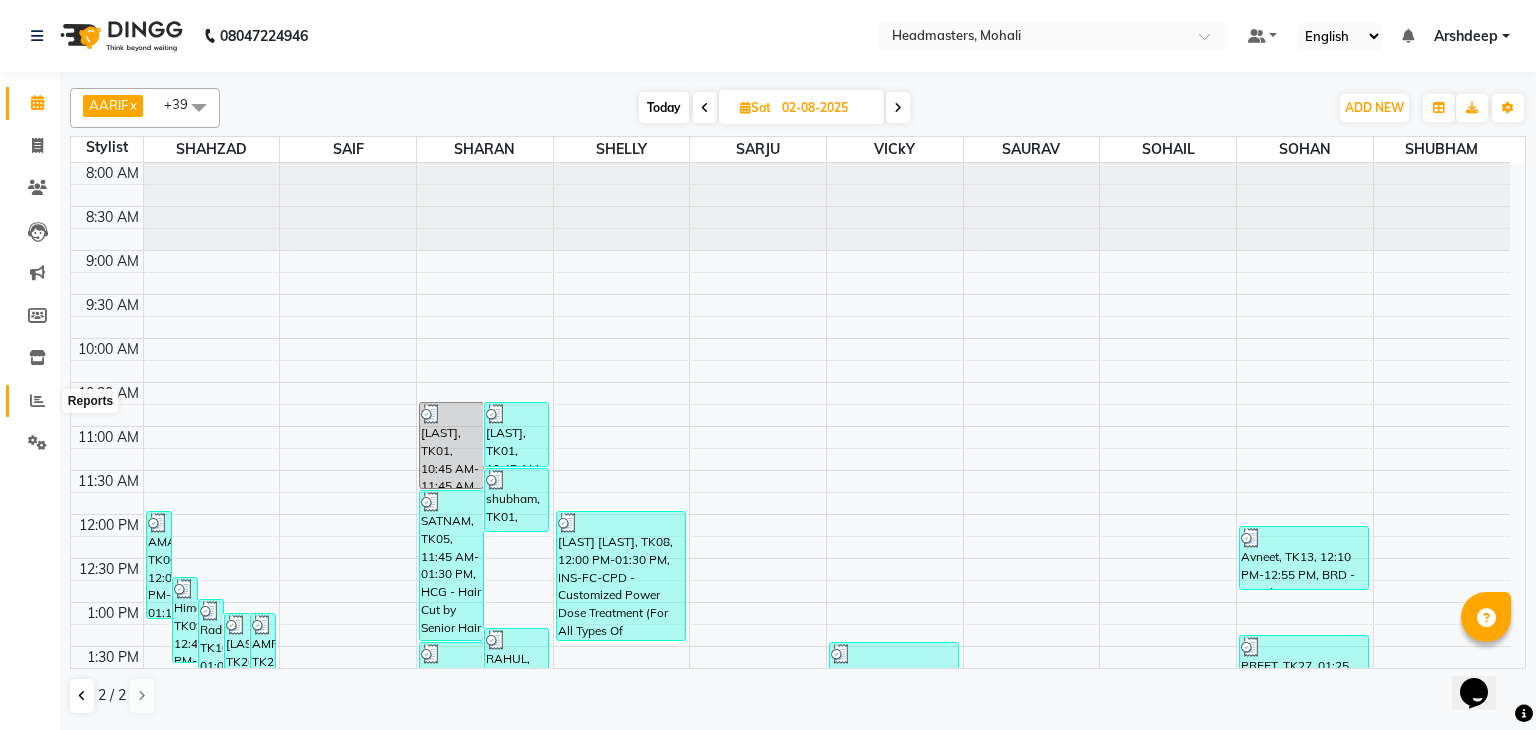 click 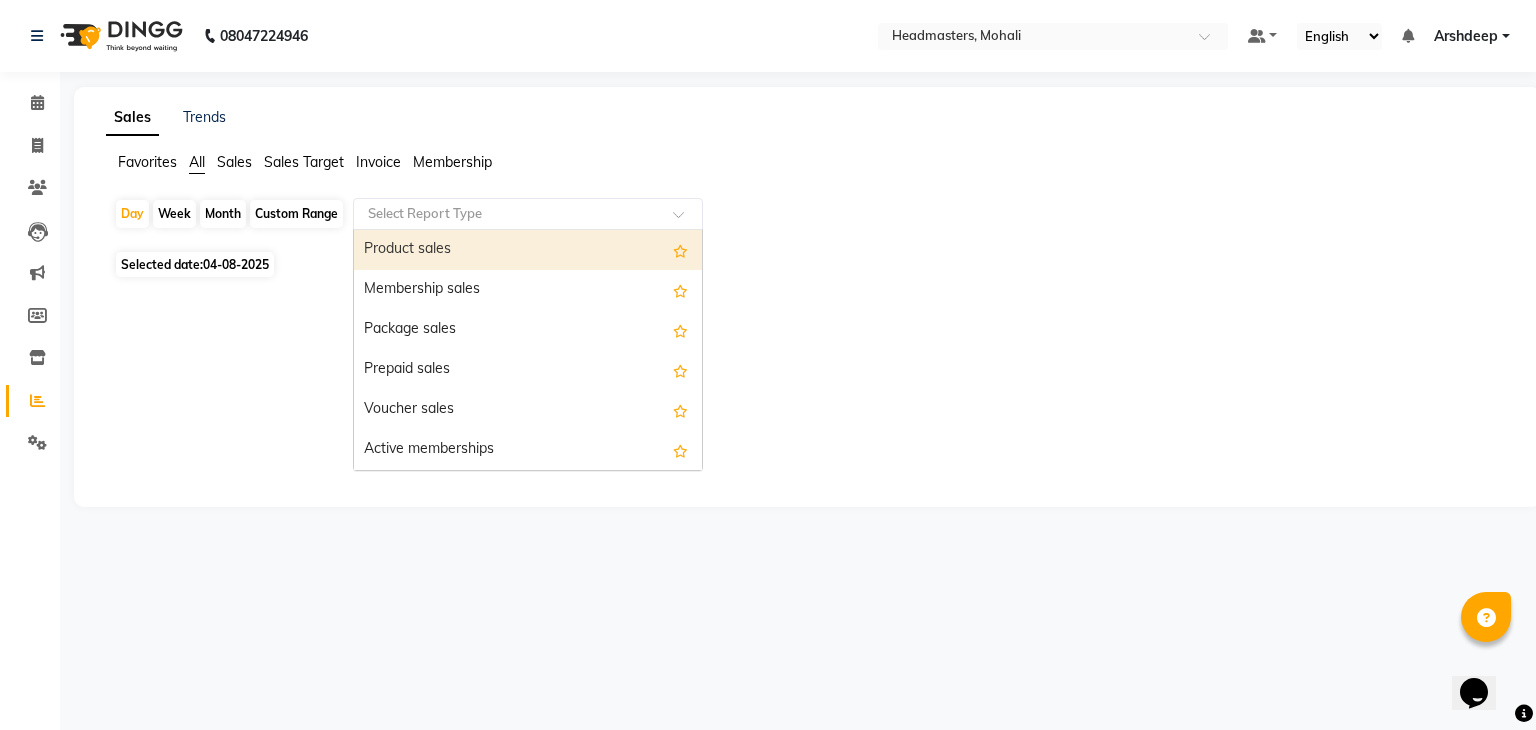 click 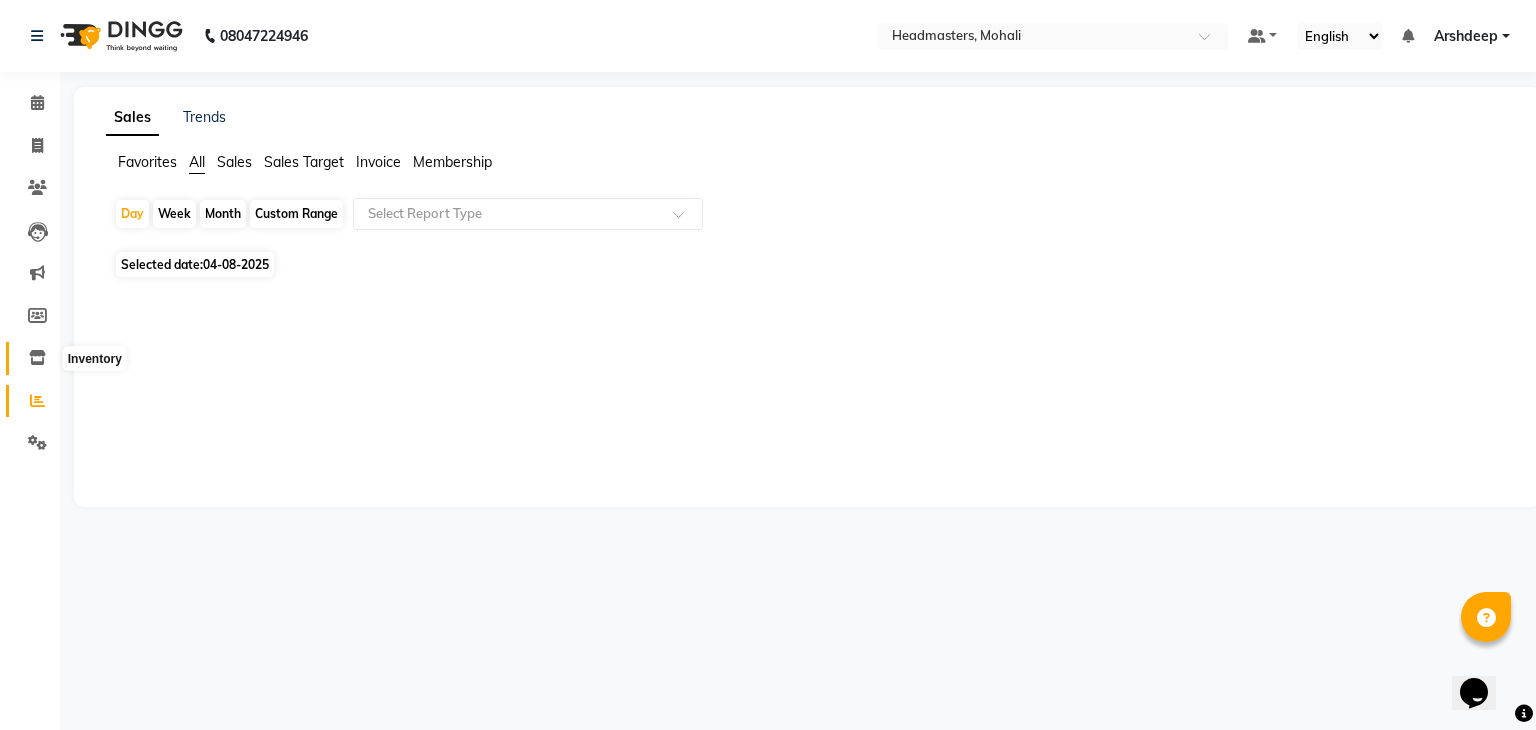 click 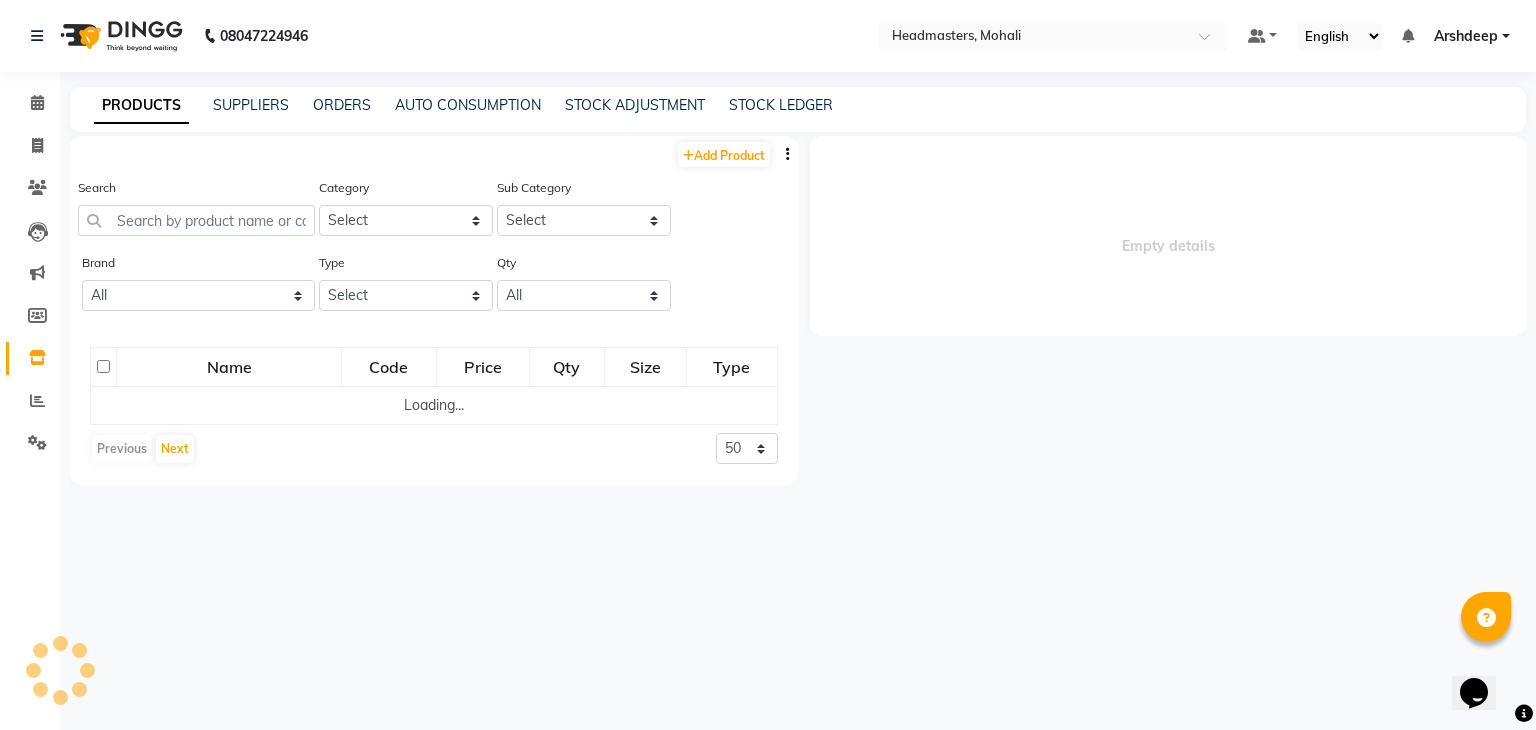 select 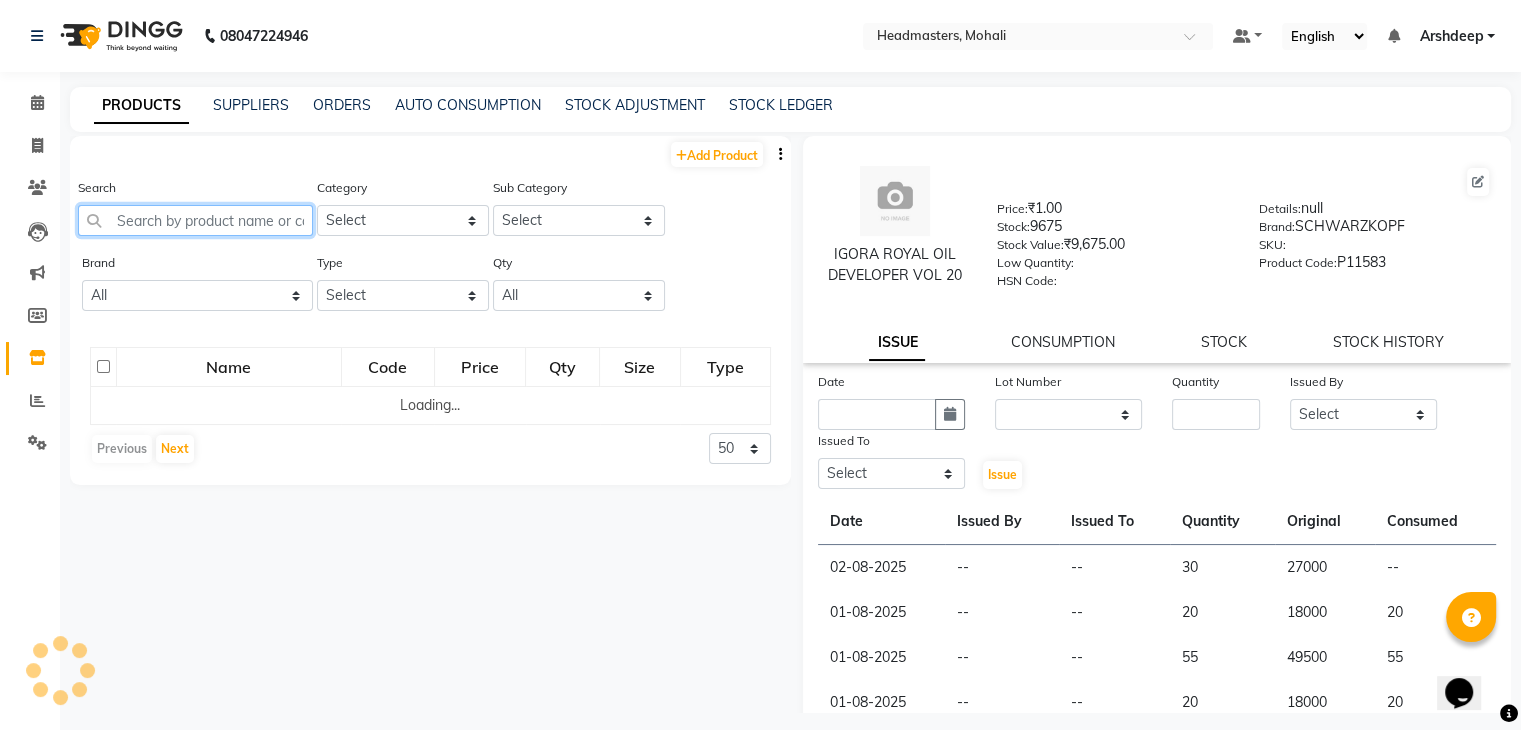 click 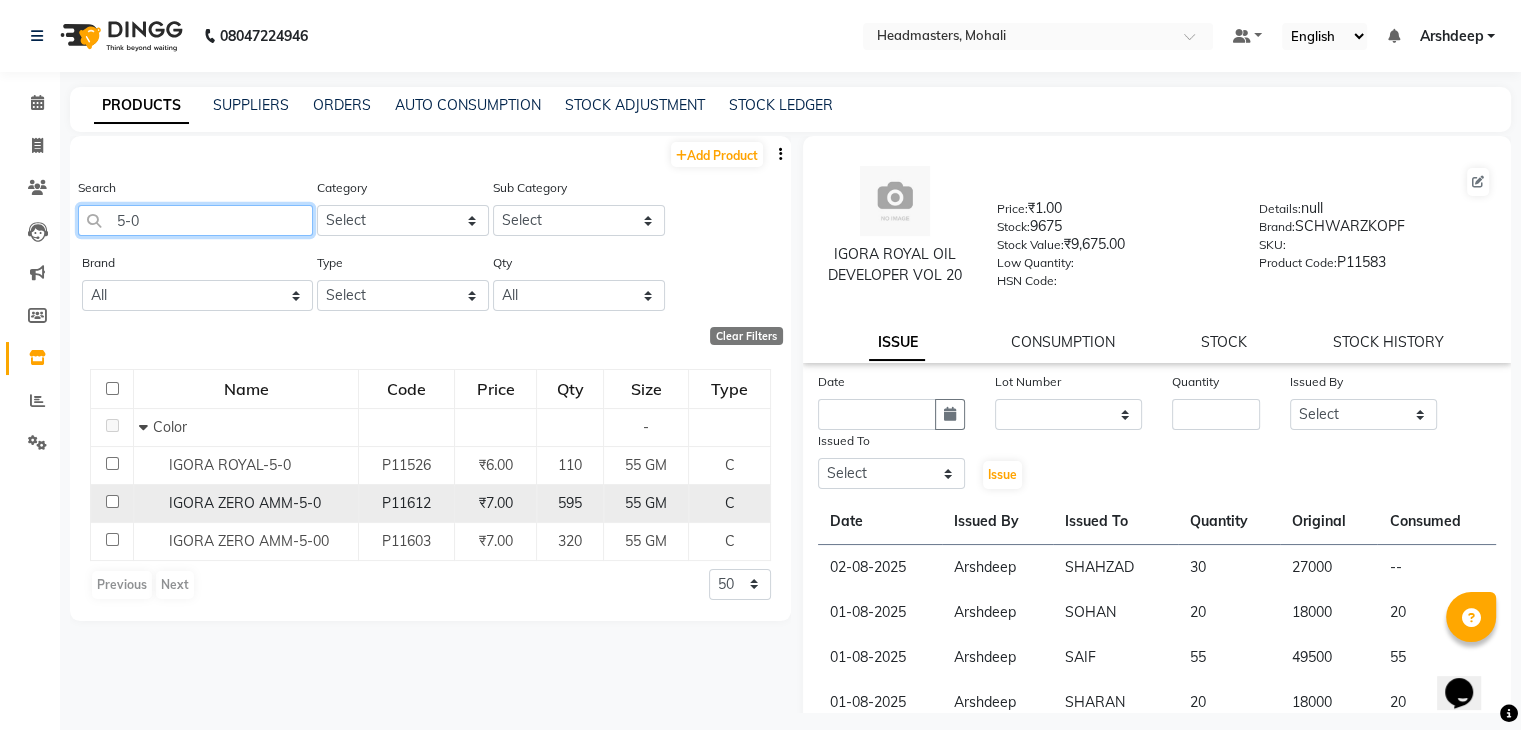 type on "5-0" 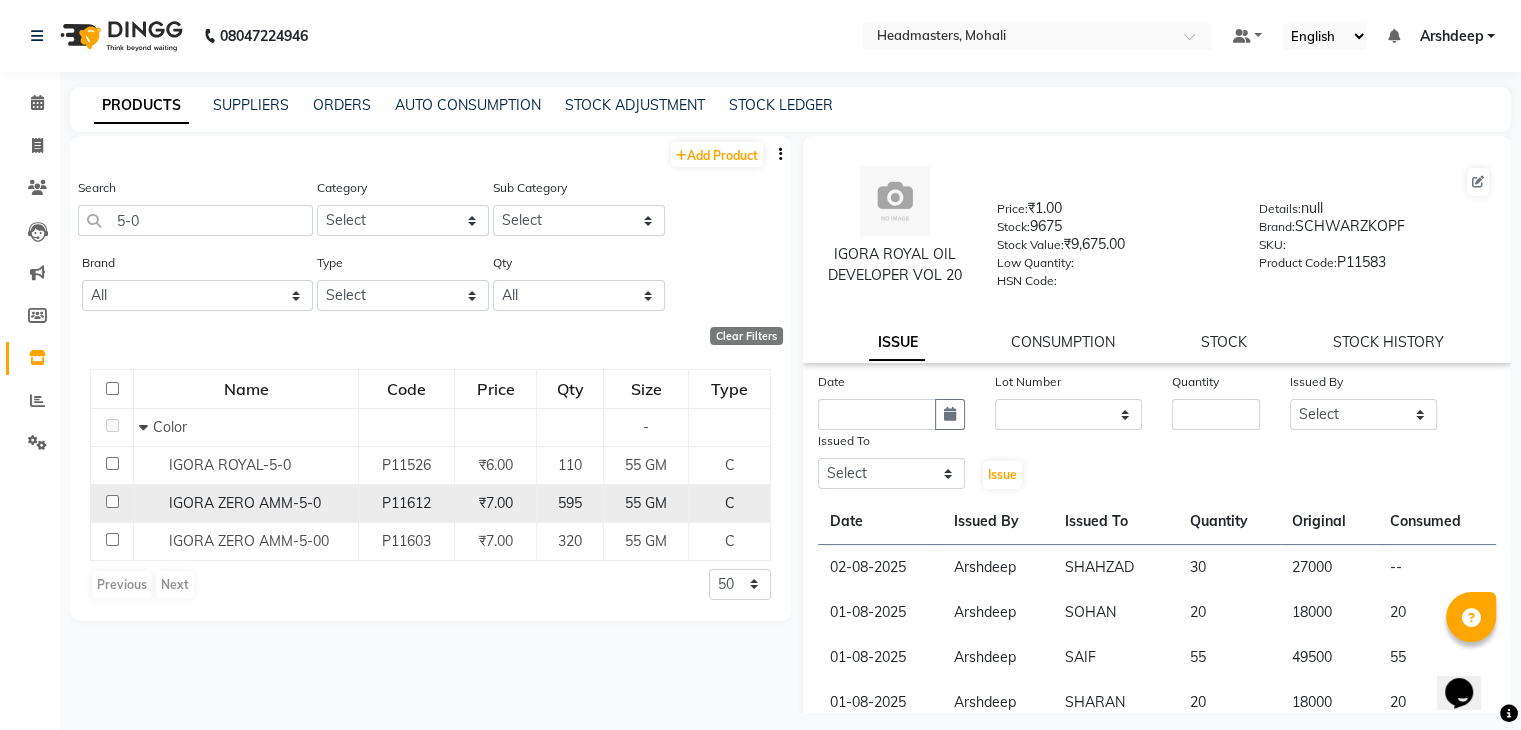 click on "IGORA ZERO AMM-5-0" 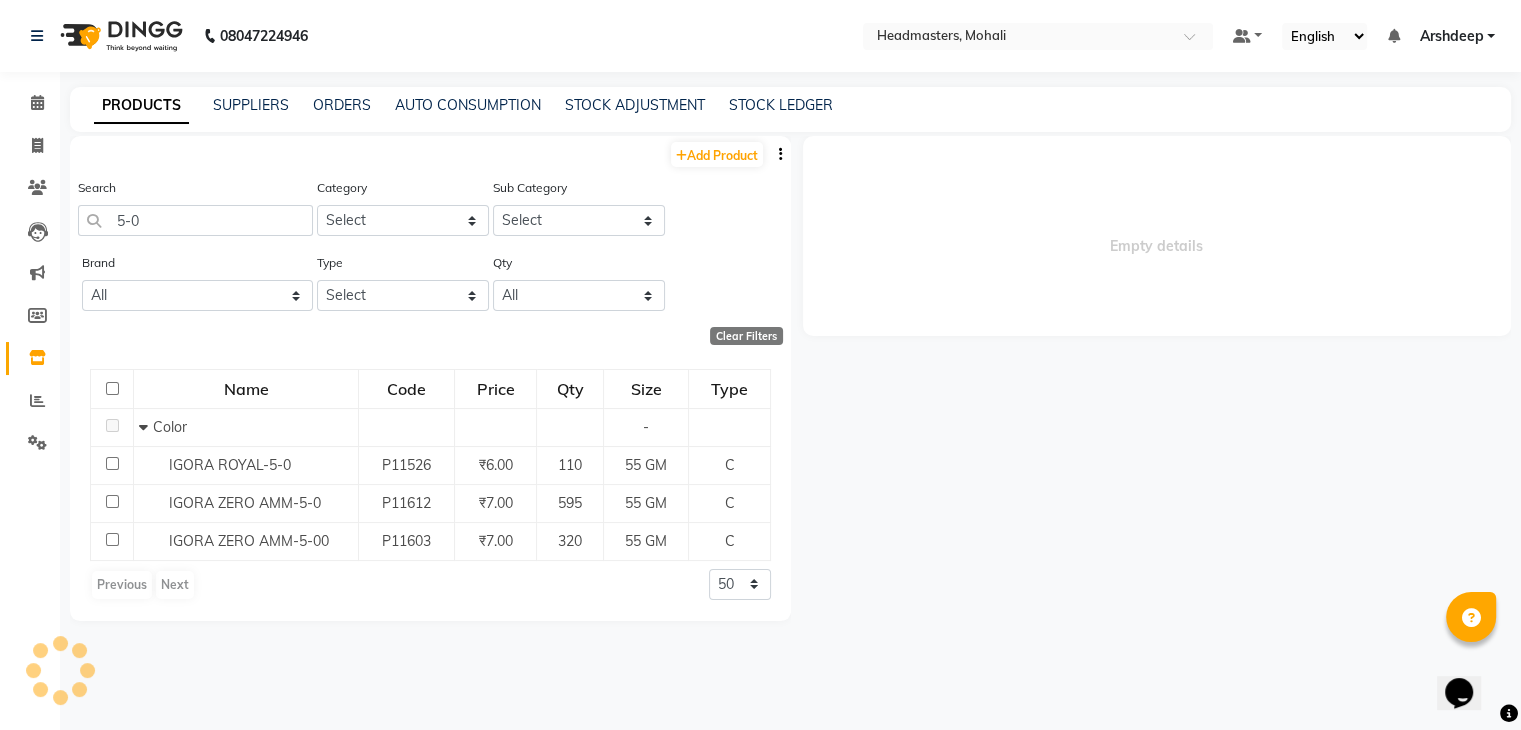 select 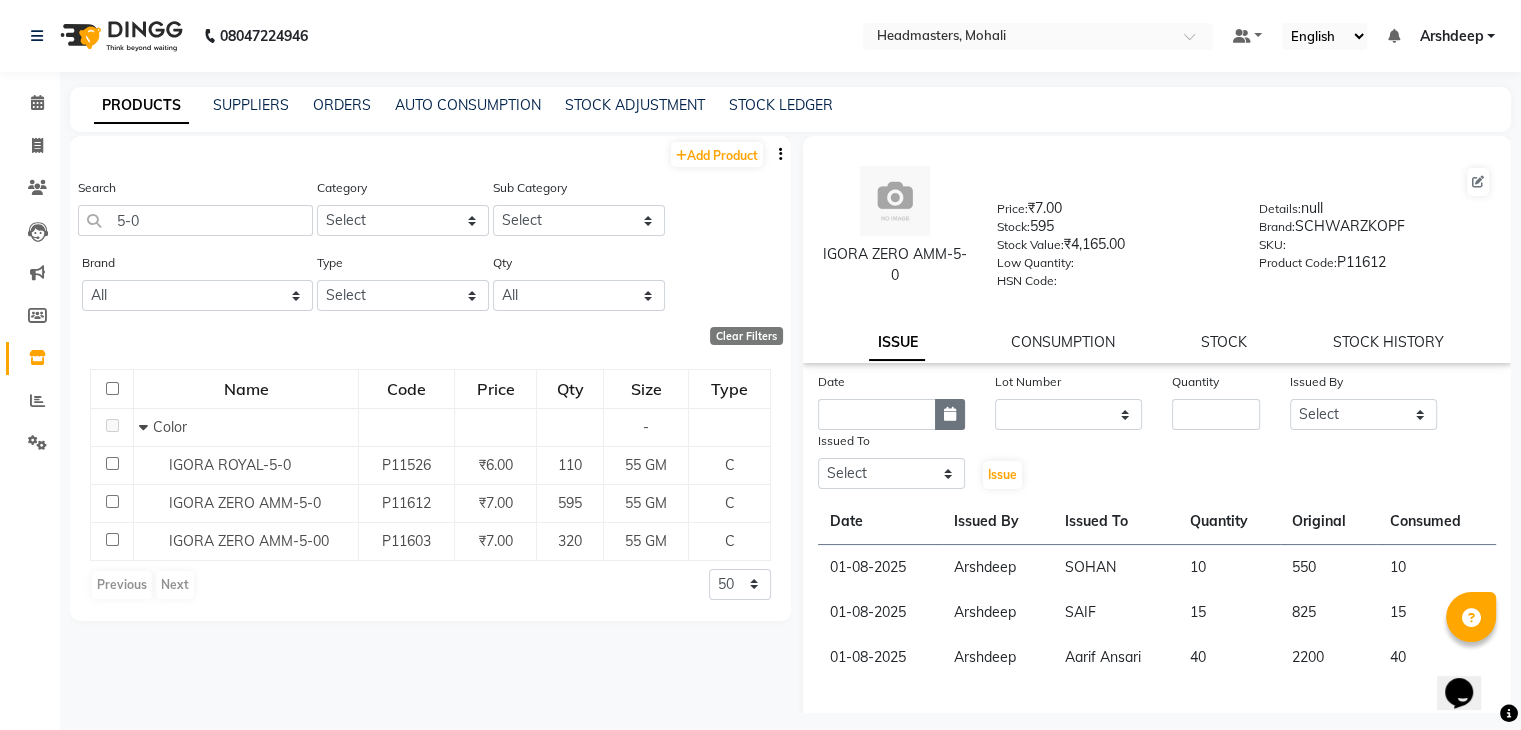 click 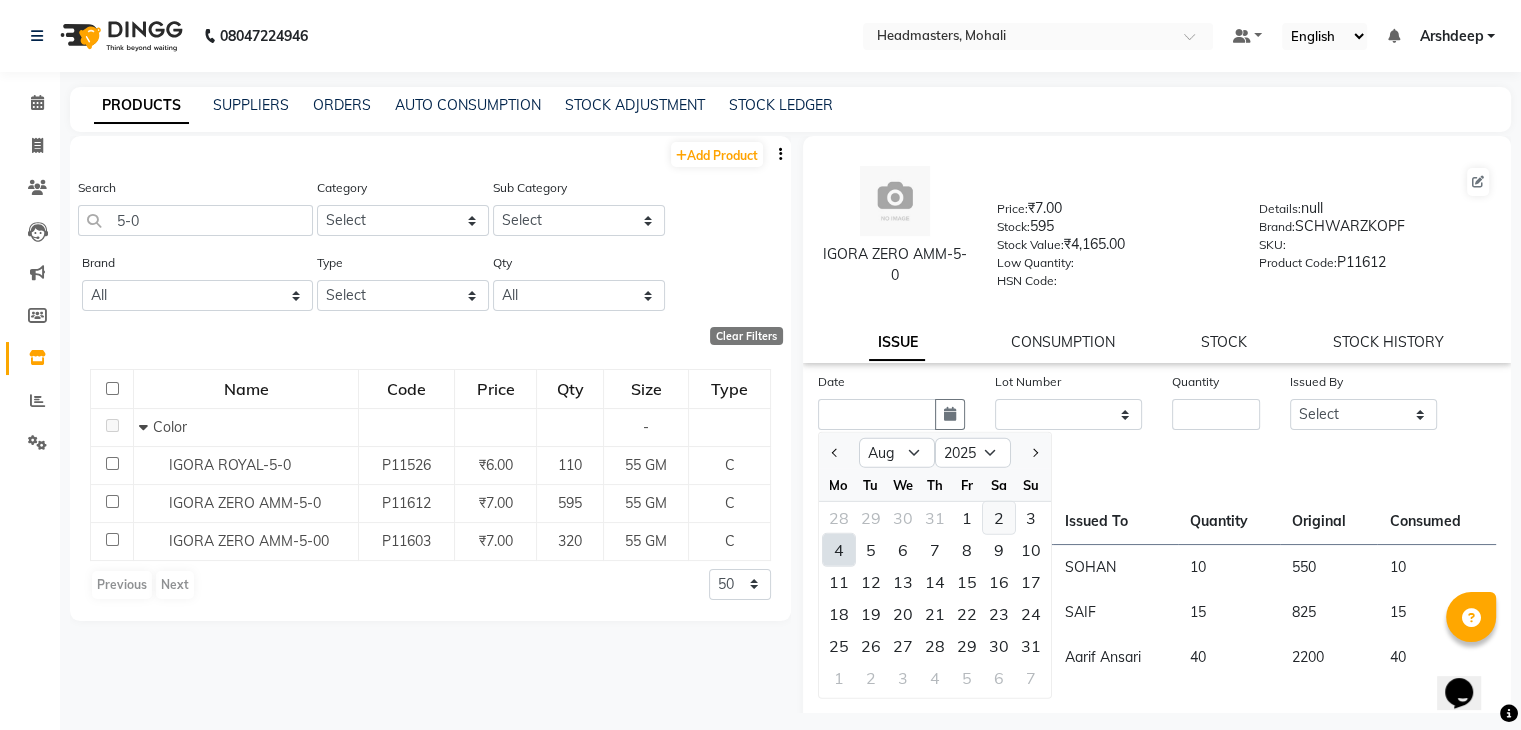 click on "2" 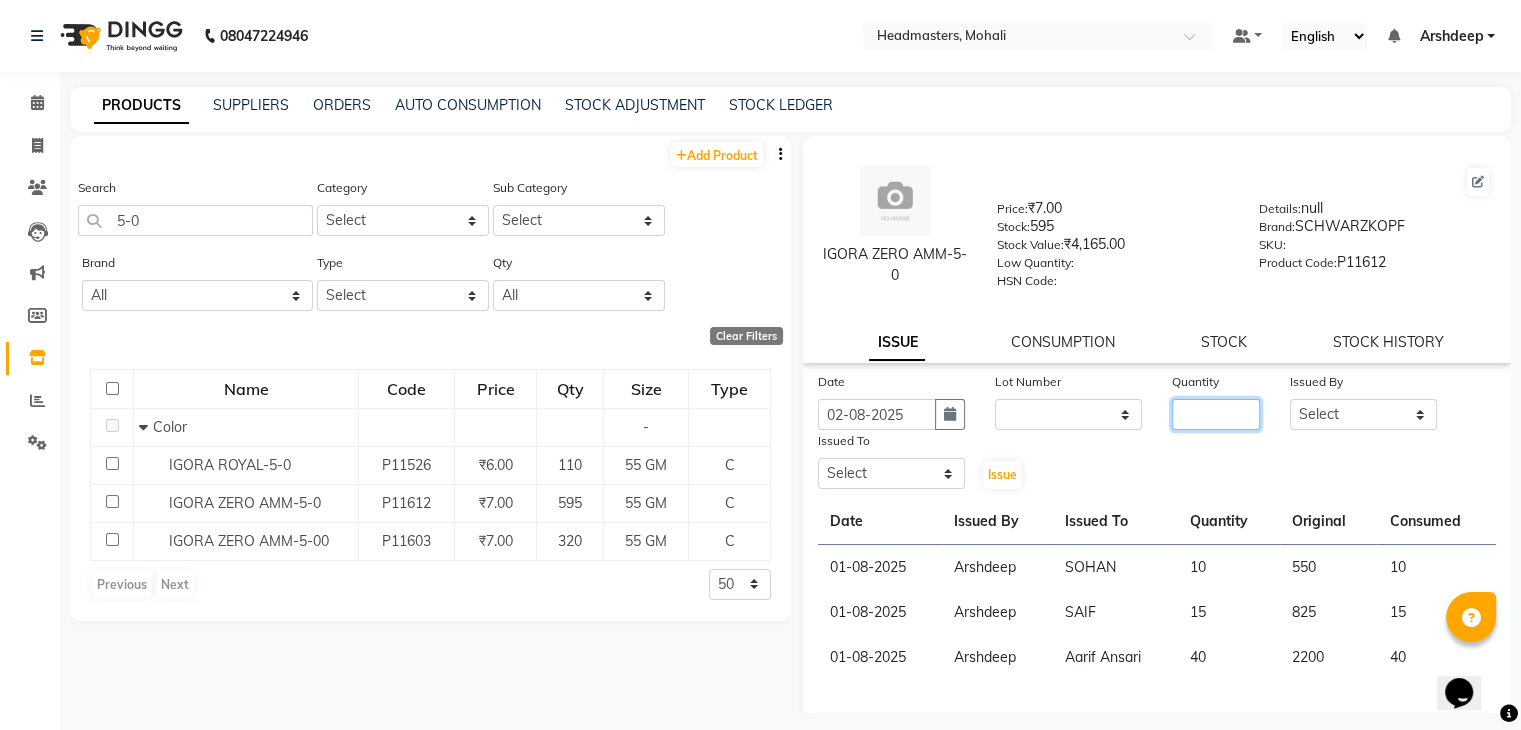 click 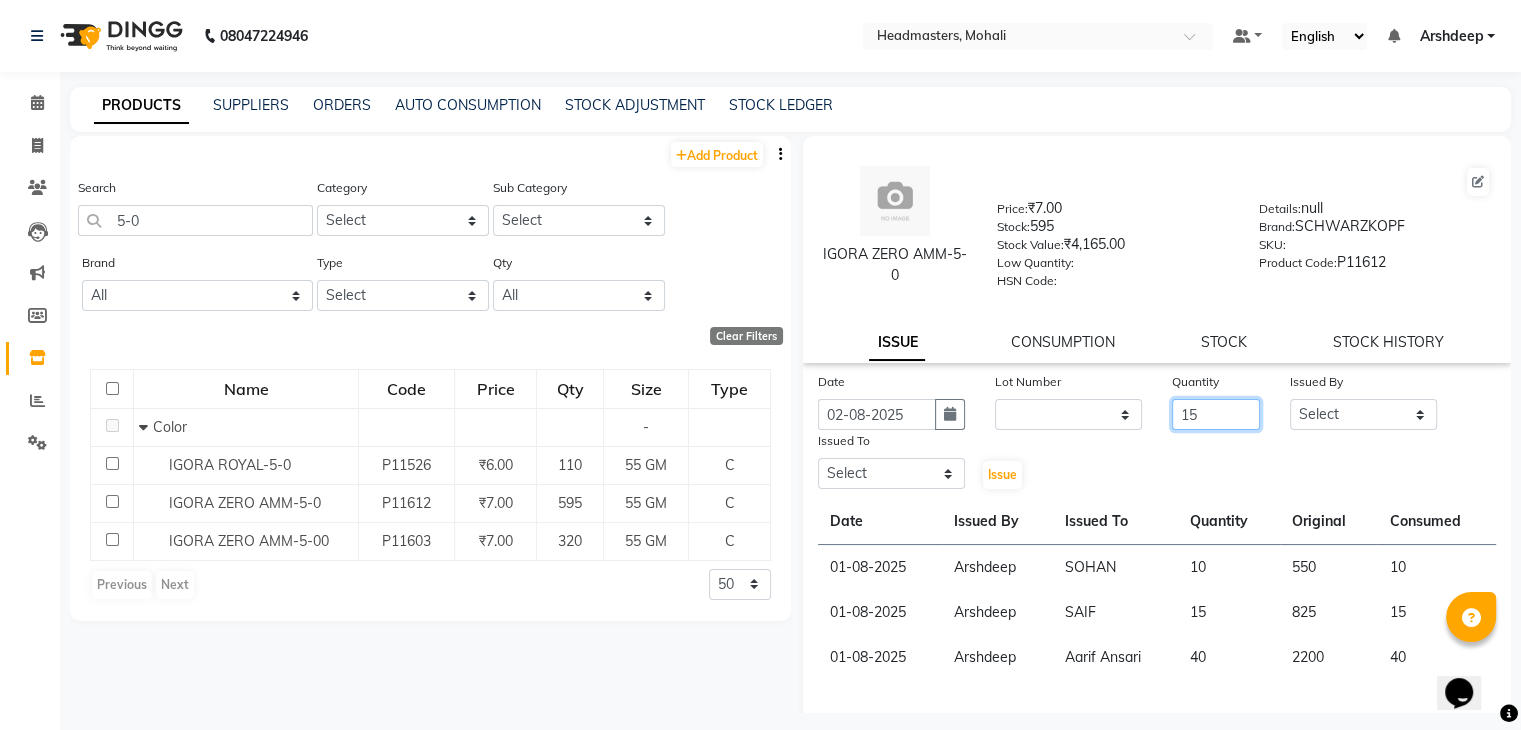 type on "15" 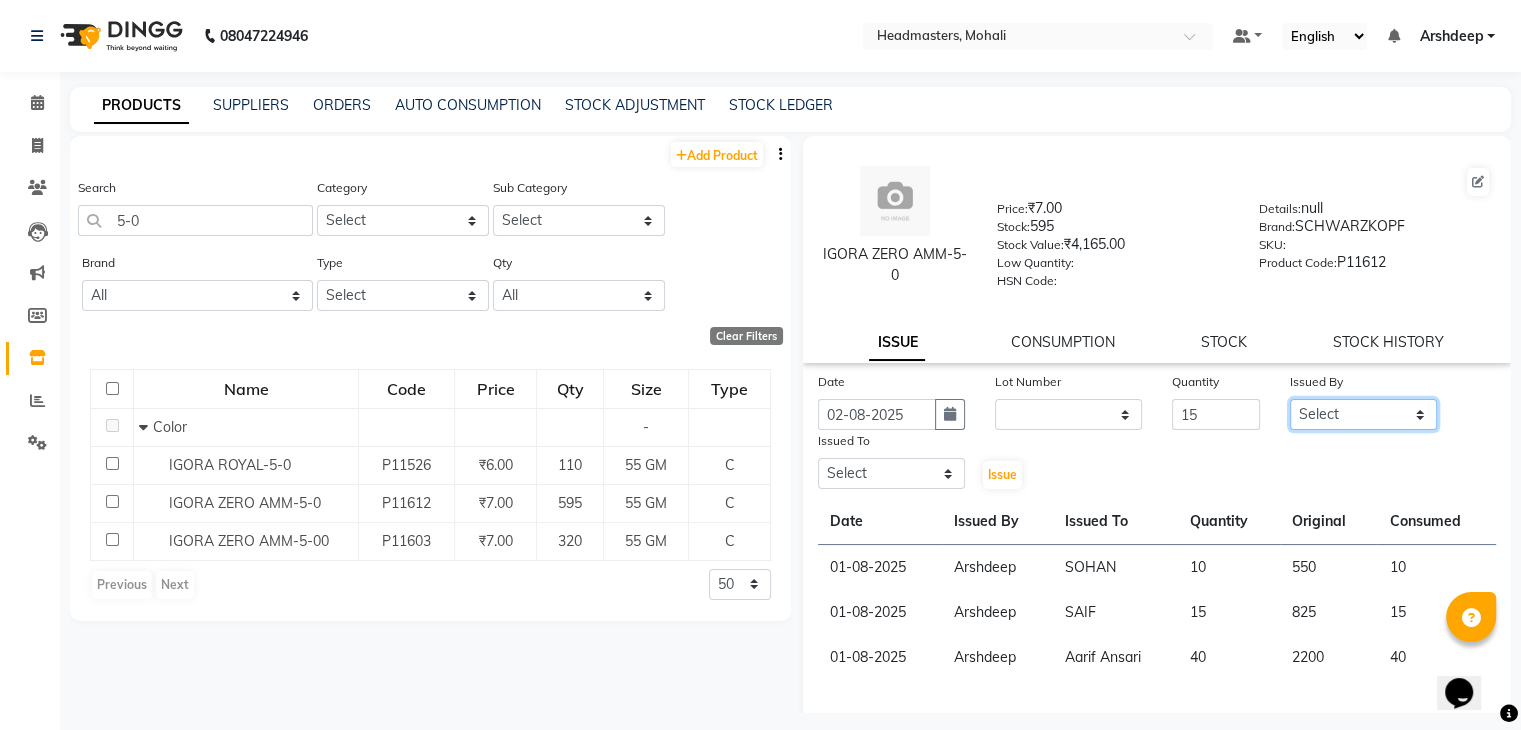 click on "Select AARIF Aarif Ansari Ali ANJANA ANJU Arshdeep Aryan Asad  Azam BALWINDER BHAWNA BIMLA CHETAN Deepak  HARRY Headmasters Honey Sidhu Jyoti karamdeep Manav MICHAEL Navdeep NEETU NEETU -  FRONT DESK  NEHA PREET PRINCE RAVI ROOP SACHIN KUMAR Sagar SAIF SARJU SAURAV SHAHZAD SHARAN SHARDA SHELLY SHUBHAM  SOHAIL SOHAN  VICkY Yamini" 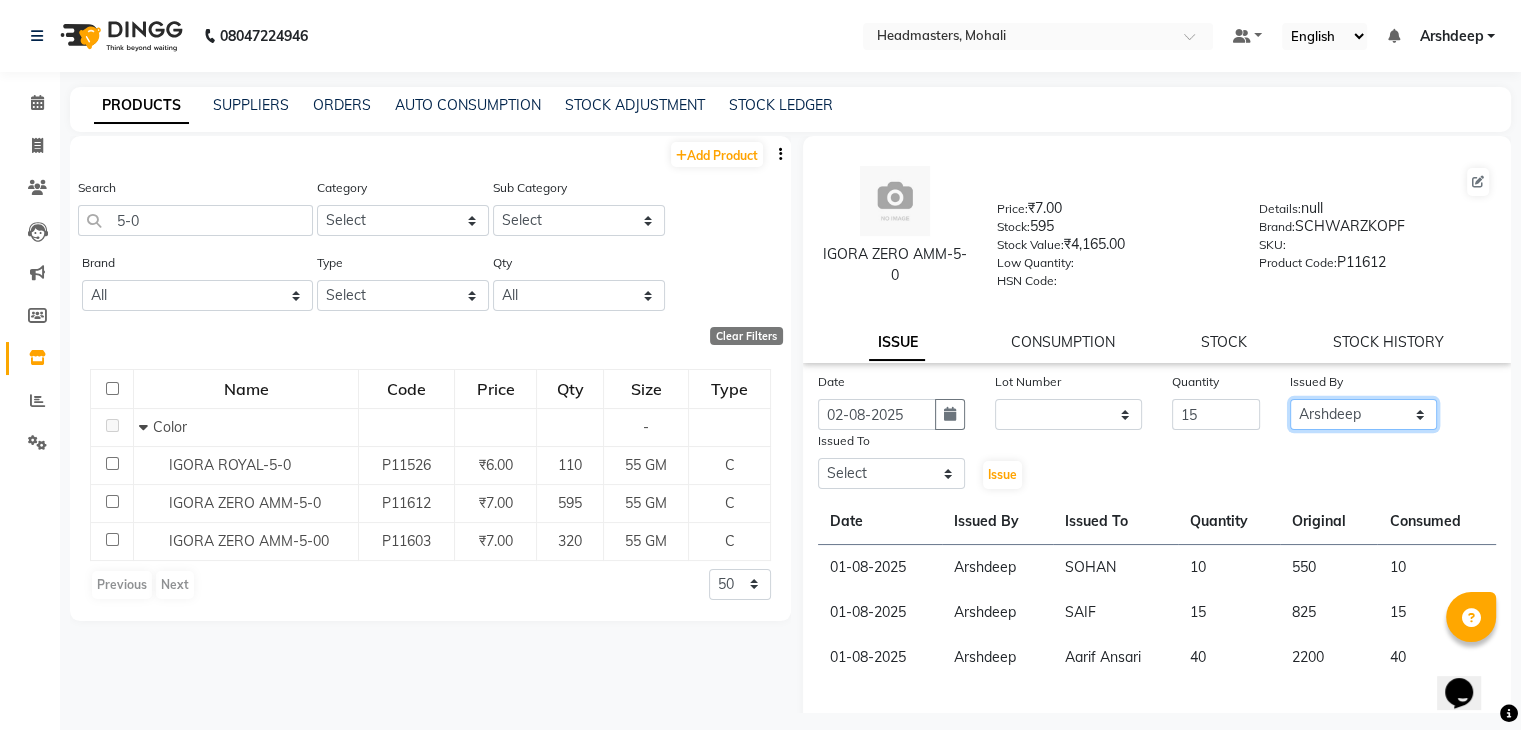 click on "Select AARIF Aarif Ansari Ali ANJANA ANJU Arshdeep Aryan Asad  Azam BALWINDER BHAWNA BIMLA CHETAN Deepak  HARRY Headmasters Honey Sidhu Jyoti karamdeep Manav MICHAEL Navdeep NEETU NEETU -  FRONT DESK  NEHA PREET PRINCE RAVI ROOP SACHIN KUMAR Sagar SAIF SARJU SAURAV SHAHZAD SHARAN SHARDA SHELLY SHUBHAM  SOHAIL SOHAN  VICkY Yamini" 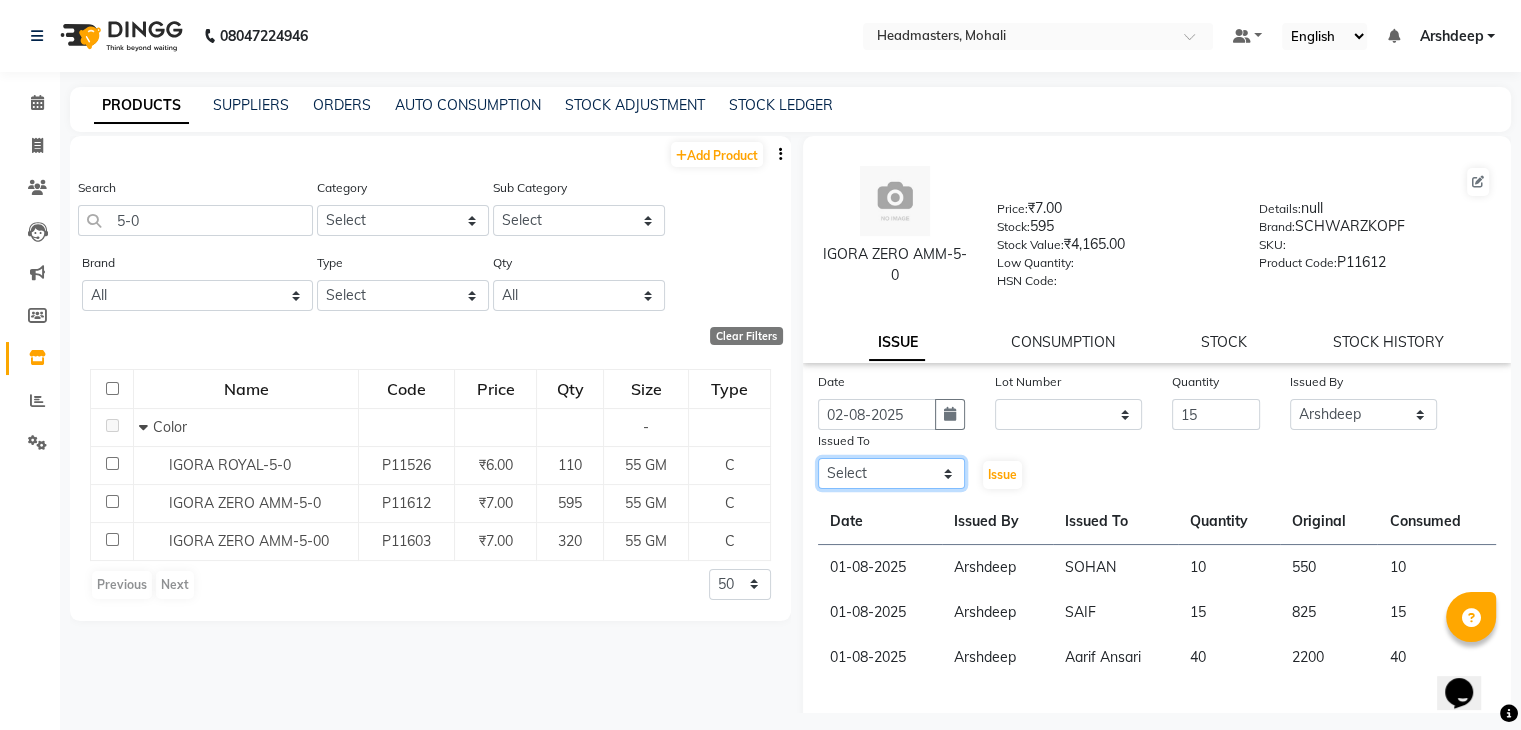 click on "Select AARIF Aarif Ansari Ali ANJANA ANJU Arshdeep Aryan Asad  Azam BALWINDER BHAWNA BIMLA CHETAN Deepak  HARRY Headmasters Honey Sidhu Jyoti karamdeep Manav MICHAEL Navdeep NEETU NEETU -  FRONT DESK  NEHA PREET PRINCE RAVI ROOP SACHIN KUMAR Sagar SAIF SARJU SAURAV SHAHZAD SHARAN SHARDA SHELLY SHUBHAM  SOHAIL SOHAN  VICkY Yamini" 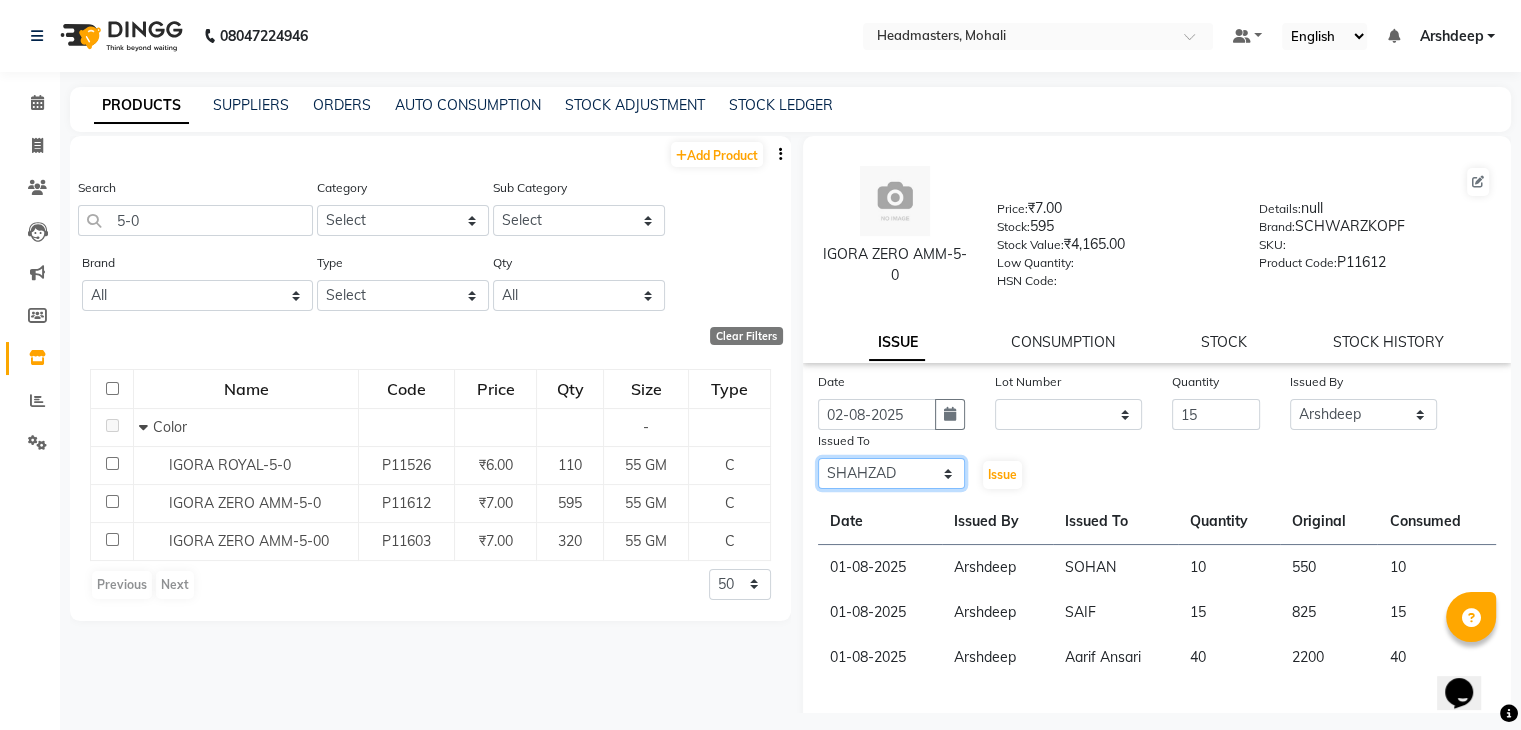 click on "Select AARIF Aarif Ansari Ali ANJANA ANJU Arshdeep Aryan Asad  Azam BALWINDER BHAWNA BIMLA CHETAN Deepak  HARRY Headmasters Honey Sidhu Jyoti karamdeep Manav MICHAEL Navdeep NEETU NEETU -  FRONT DESK  NEHA PREET PRINCE RAVI ROOP SACHIN KUMAR Sagar SAIF SARJU SAURAV SHAHZAD SHARAN SHARDA SHELLY SHUBHAM  SOHAIL SOHAN  VICkY Yamini" 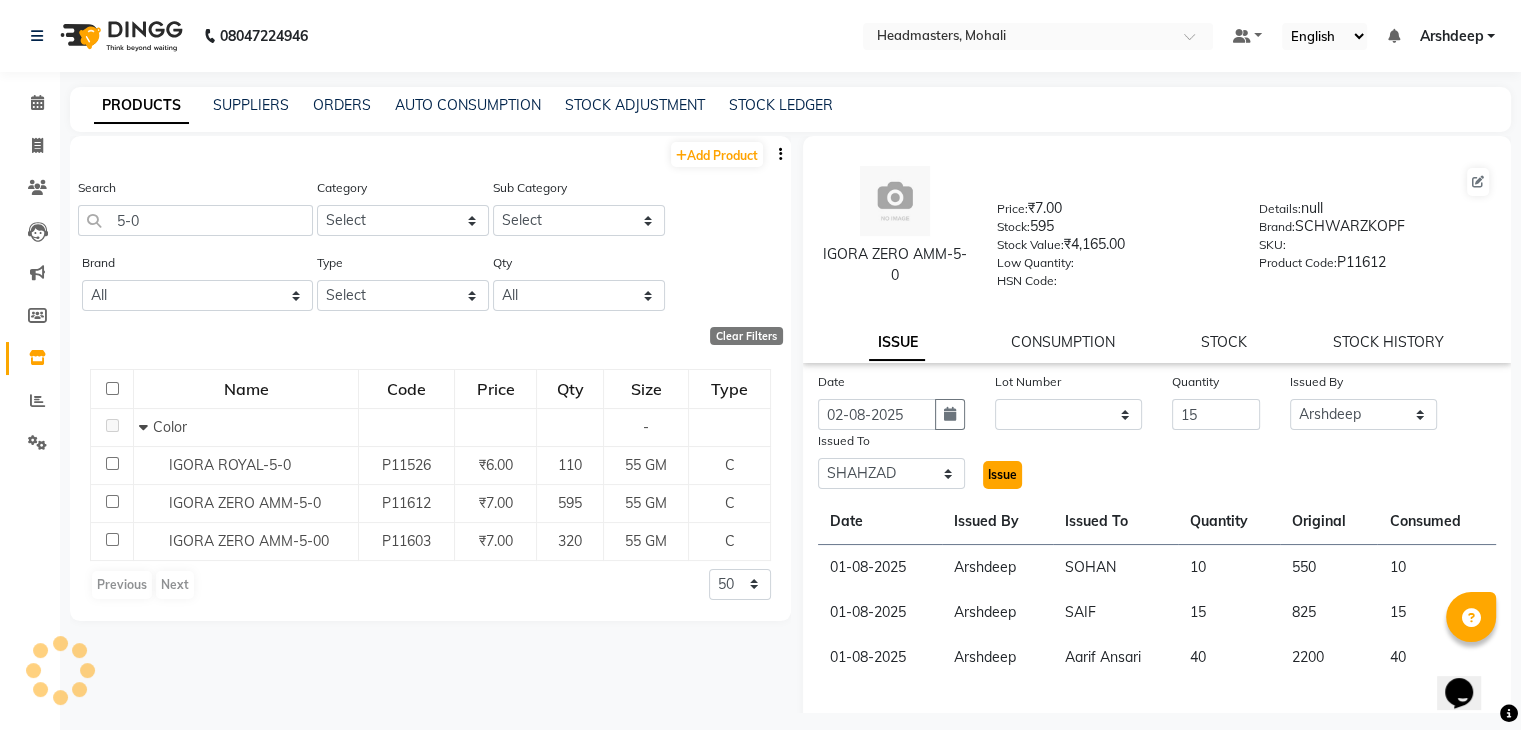 click on "Issue" 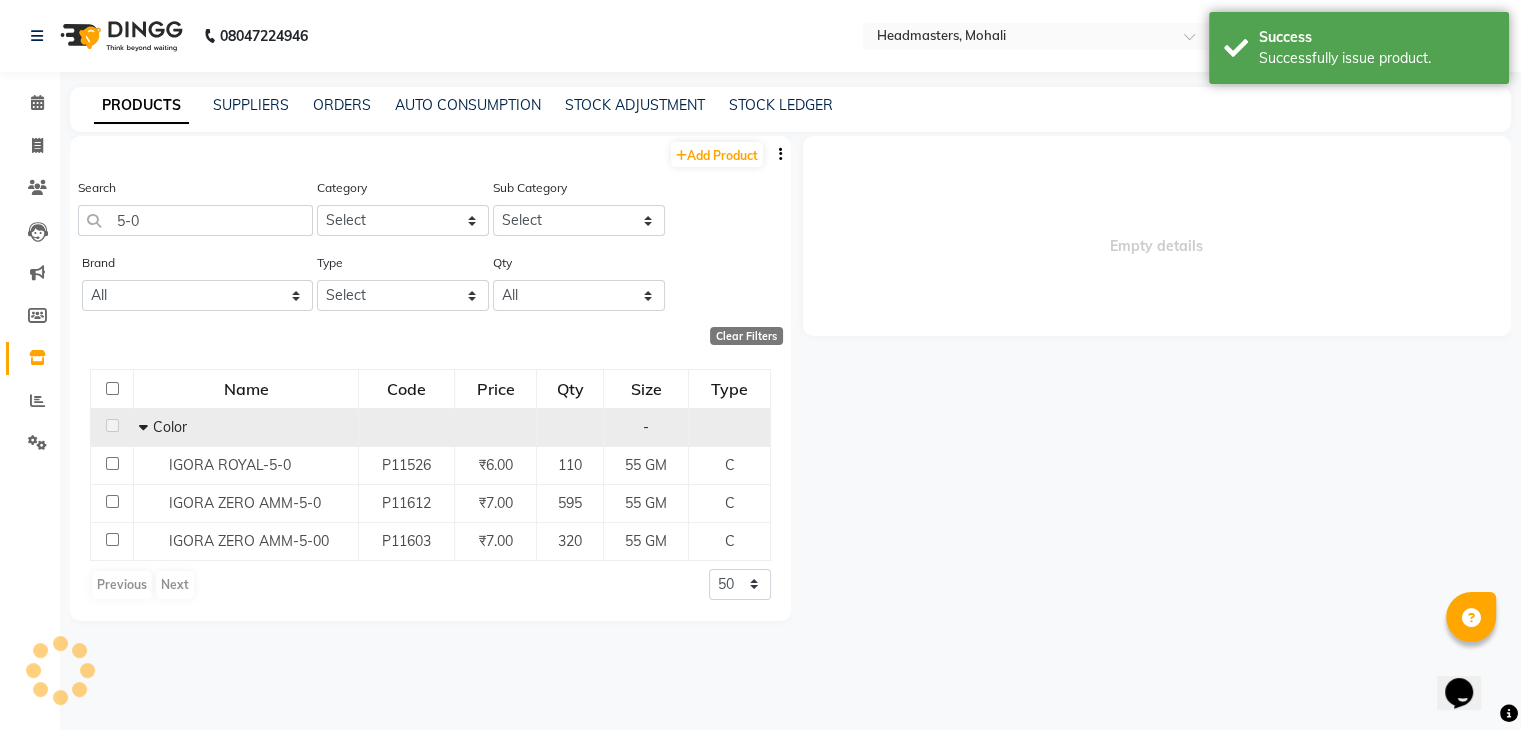 select 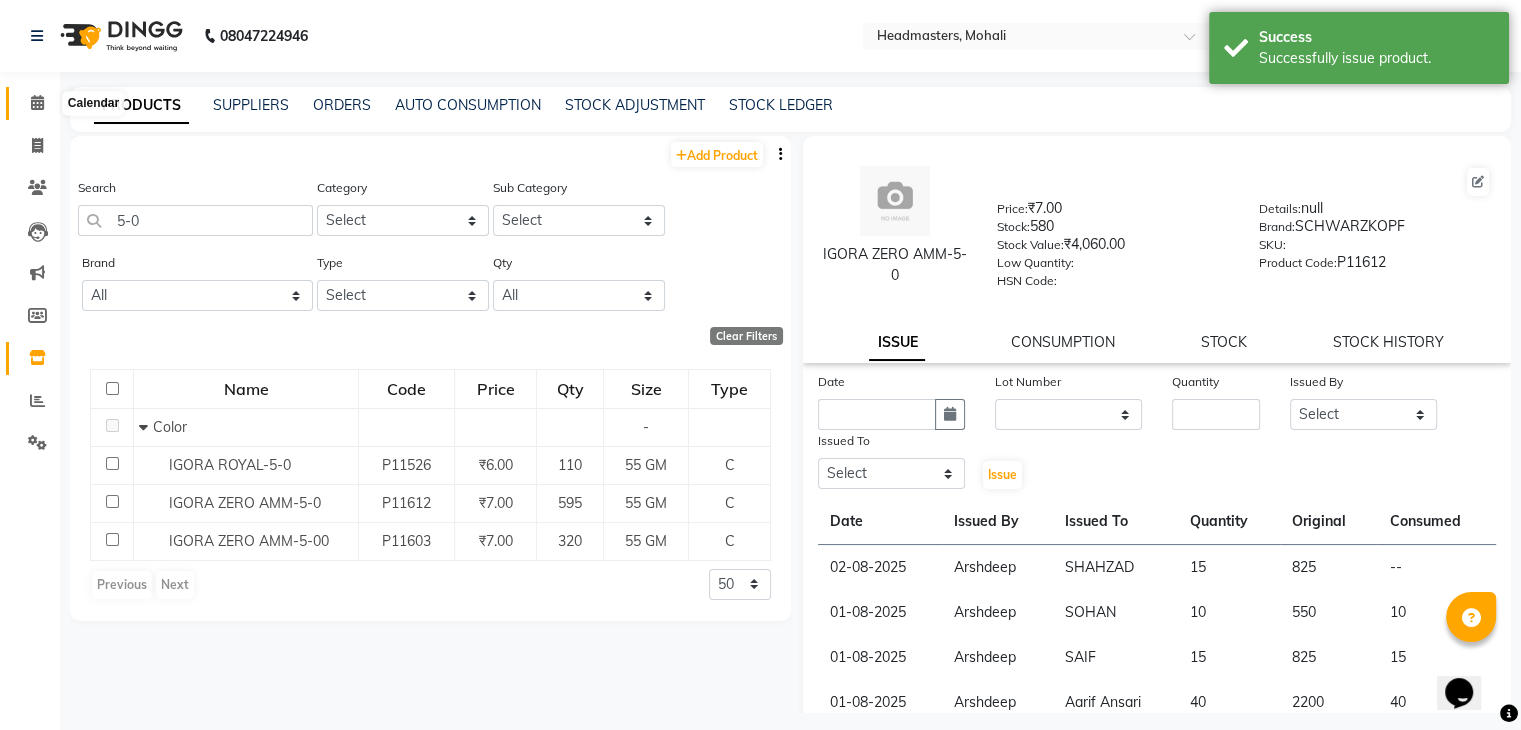 click 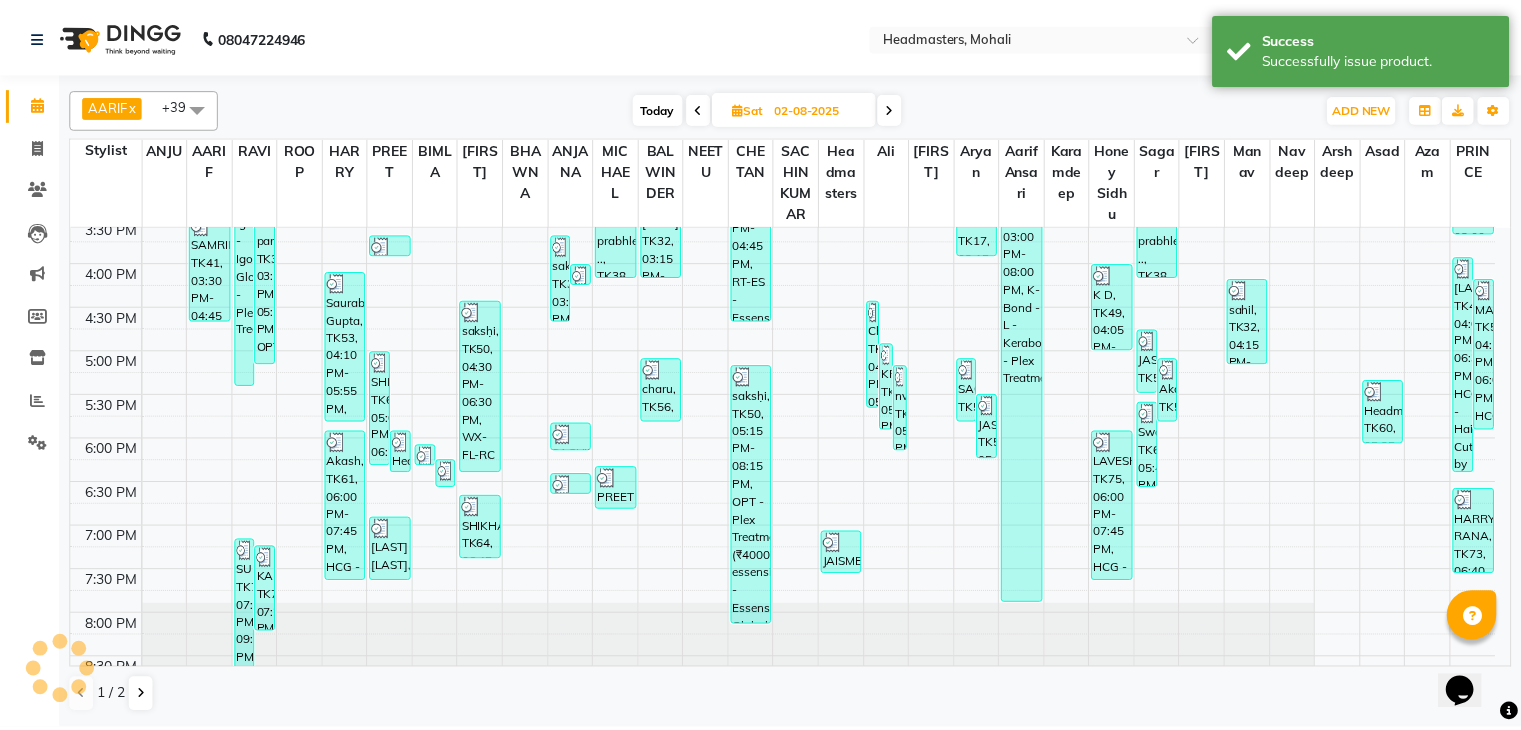 scroll, scrollTop: 0, scrollLeft: 0, axis: both 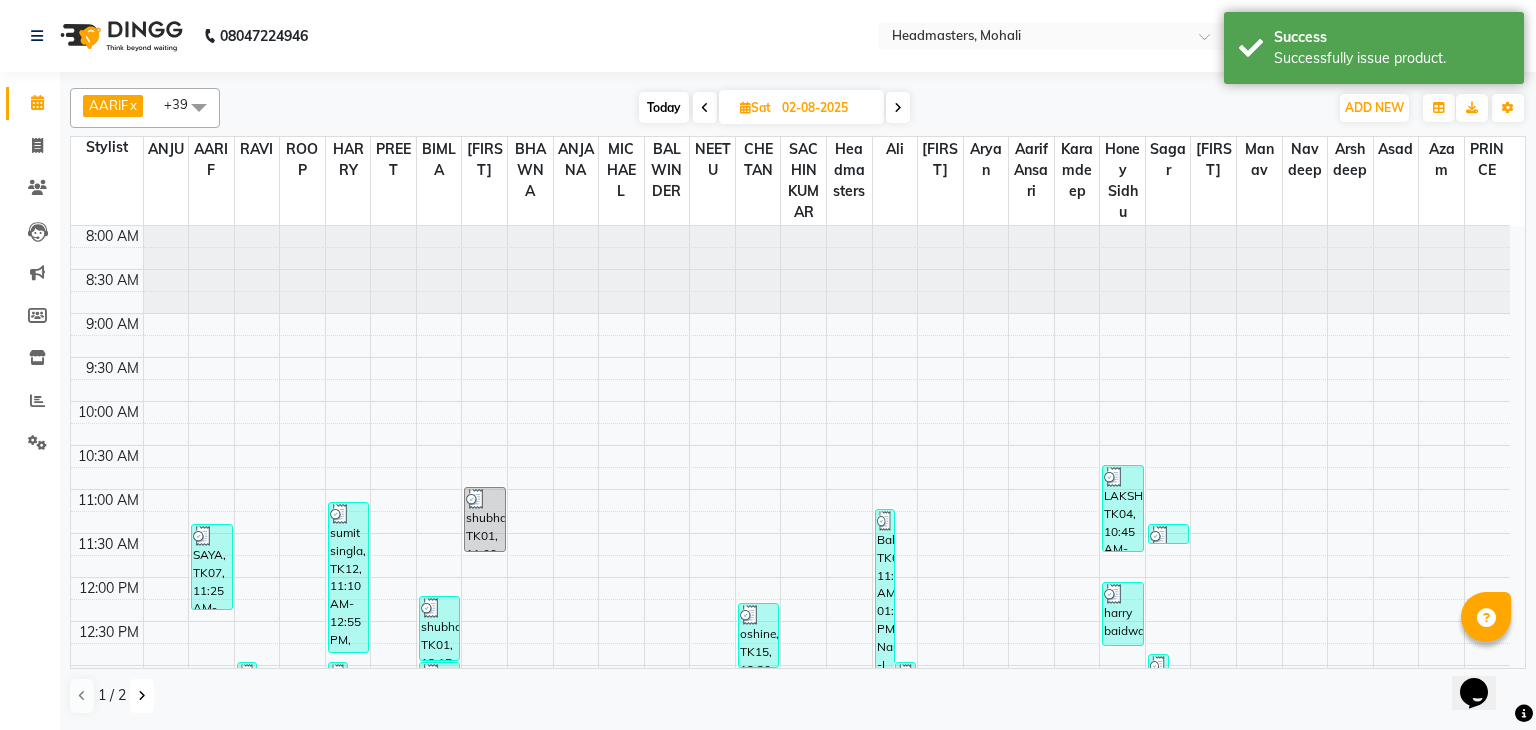 click at bounding box center (142, 696) 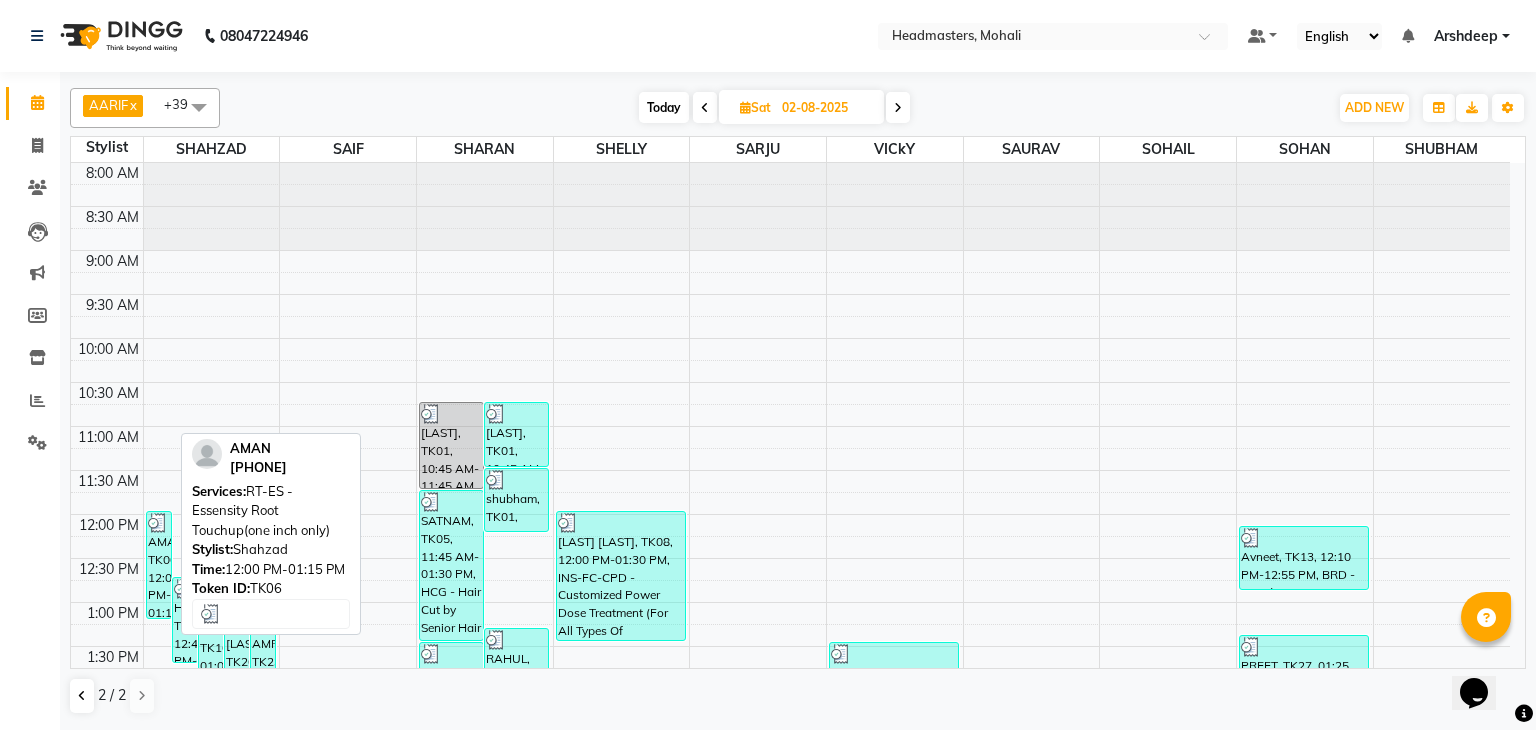 click on "AMAN, TK06, 12:00 PM-01:15 PM, RT-ES - Essensity Root Touchup(one inch only)" at bounding box center [159, 565] 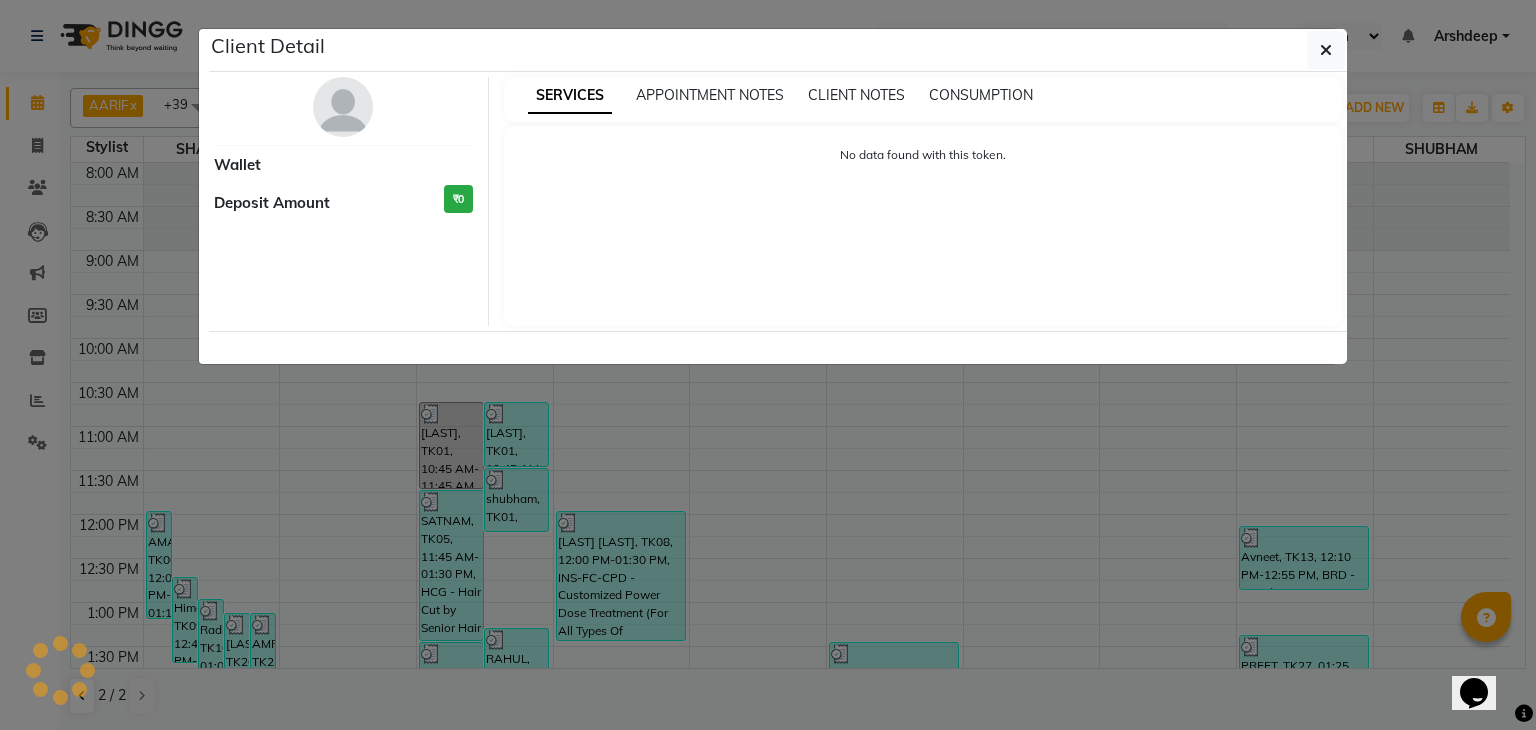 select on "3" 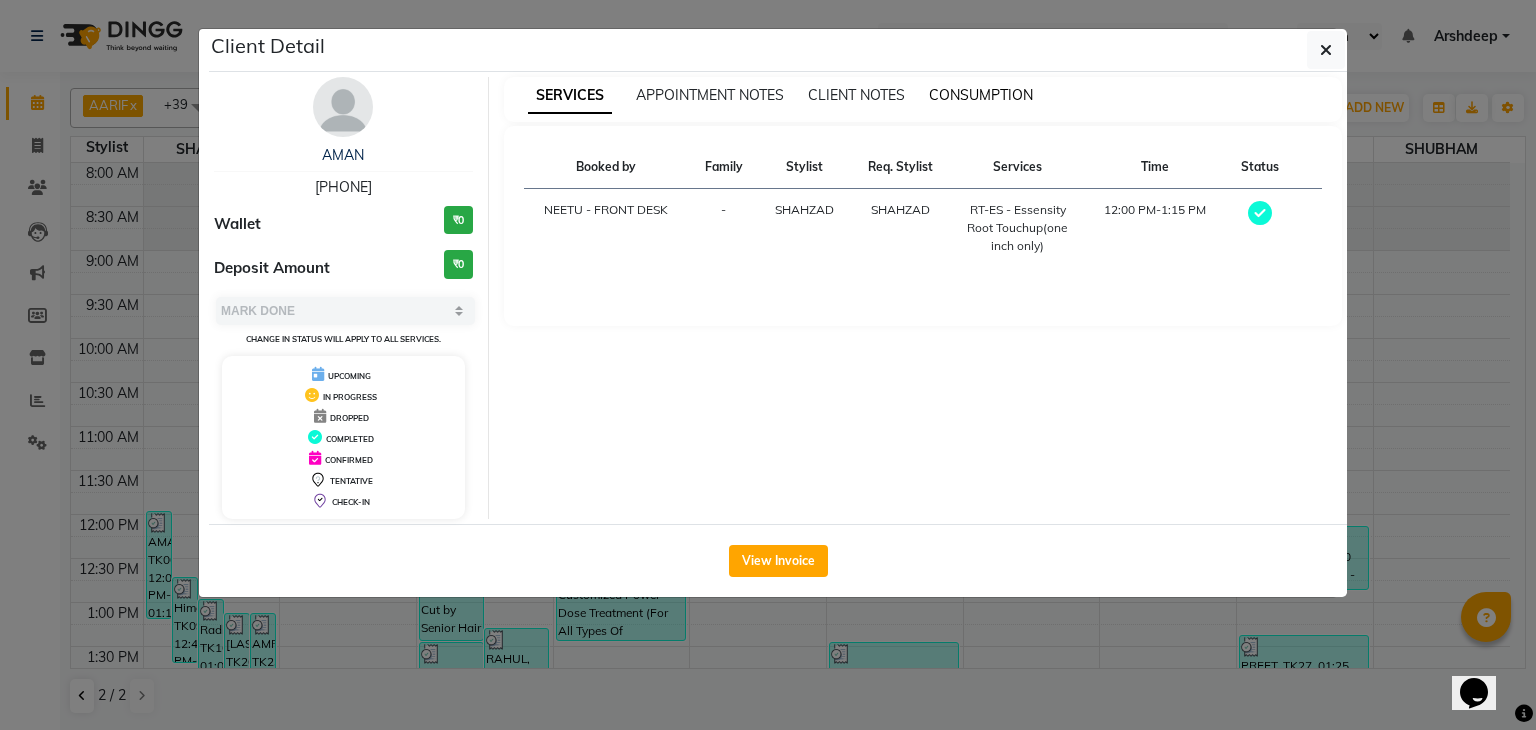 click on "CONSUMPTION" at bounding box center (981, 95) 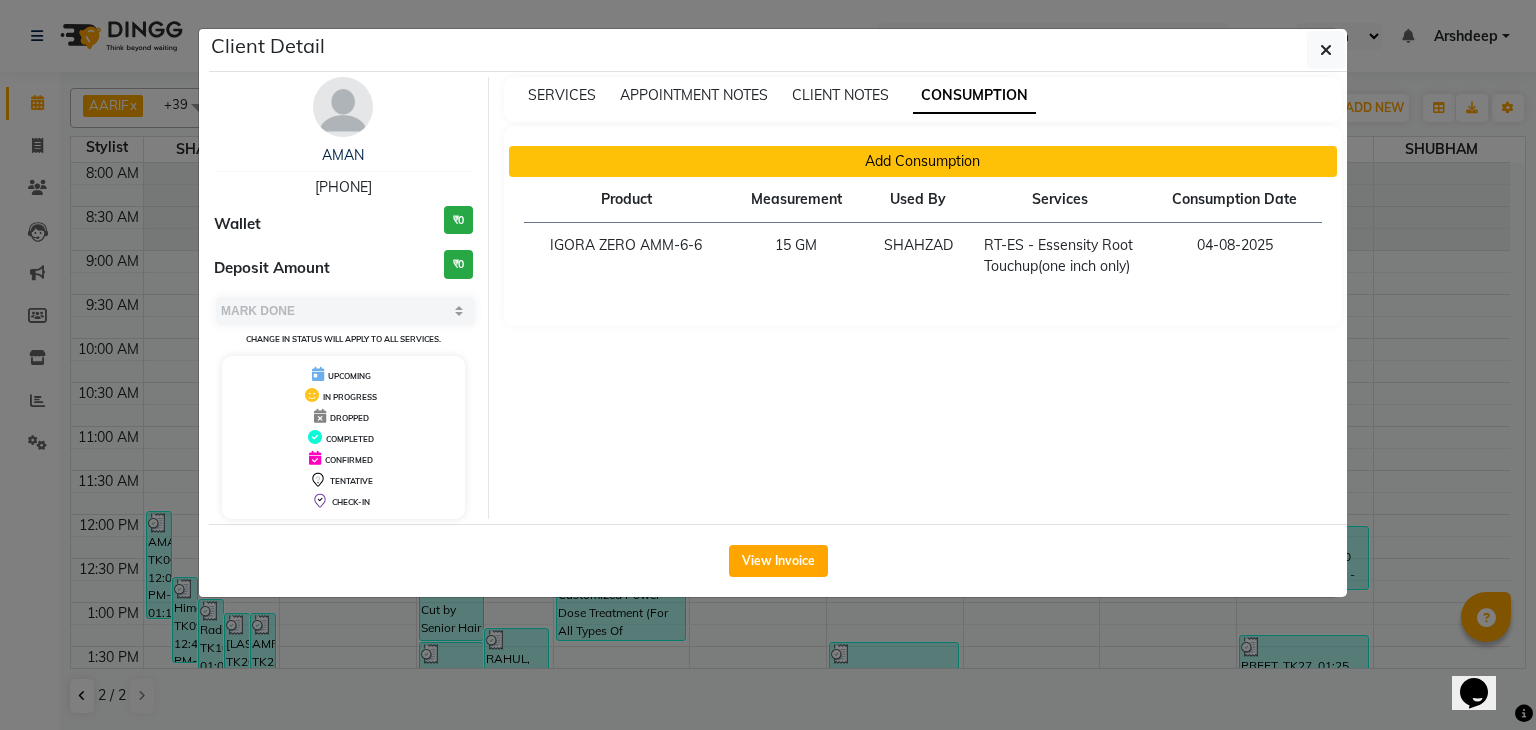 click on "Add Consumption" at bounding box center [923, 161] 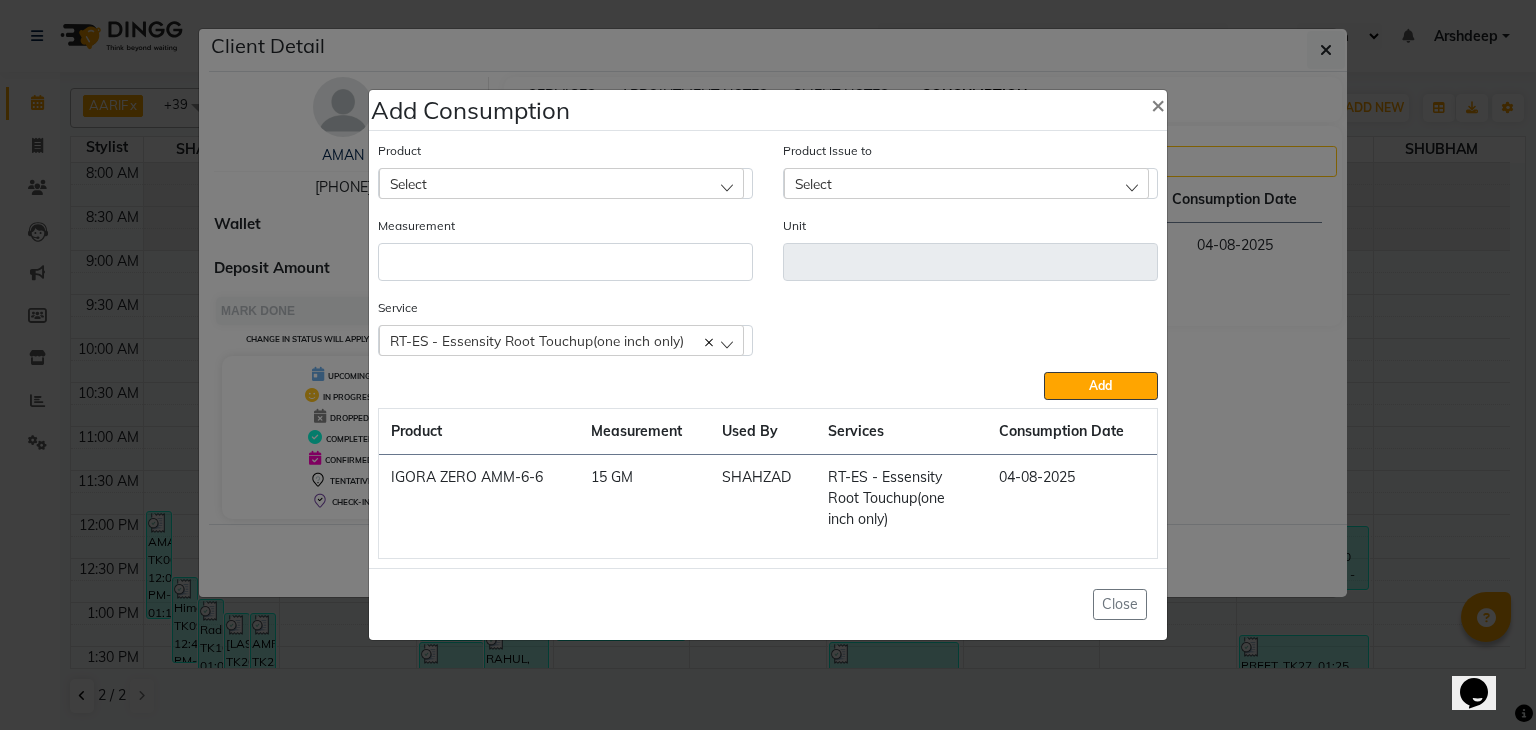 click on "Select" 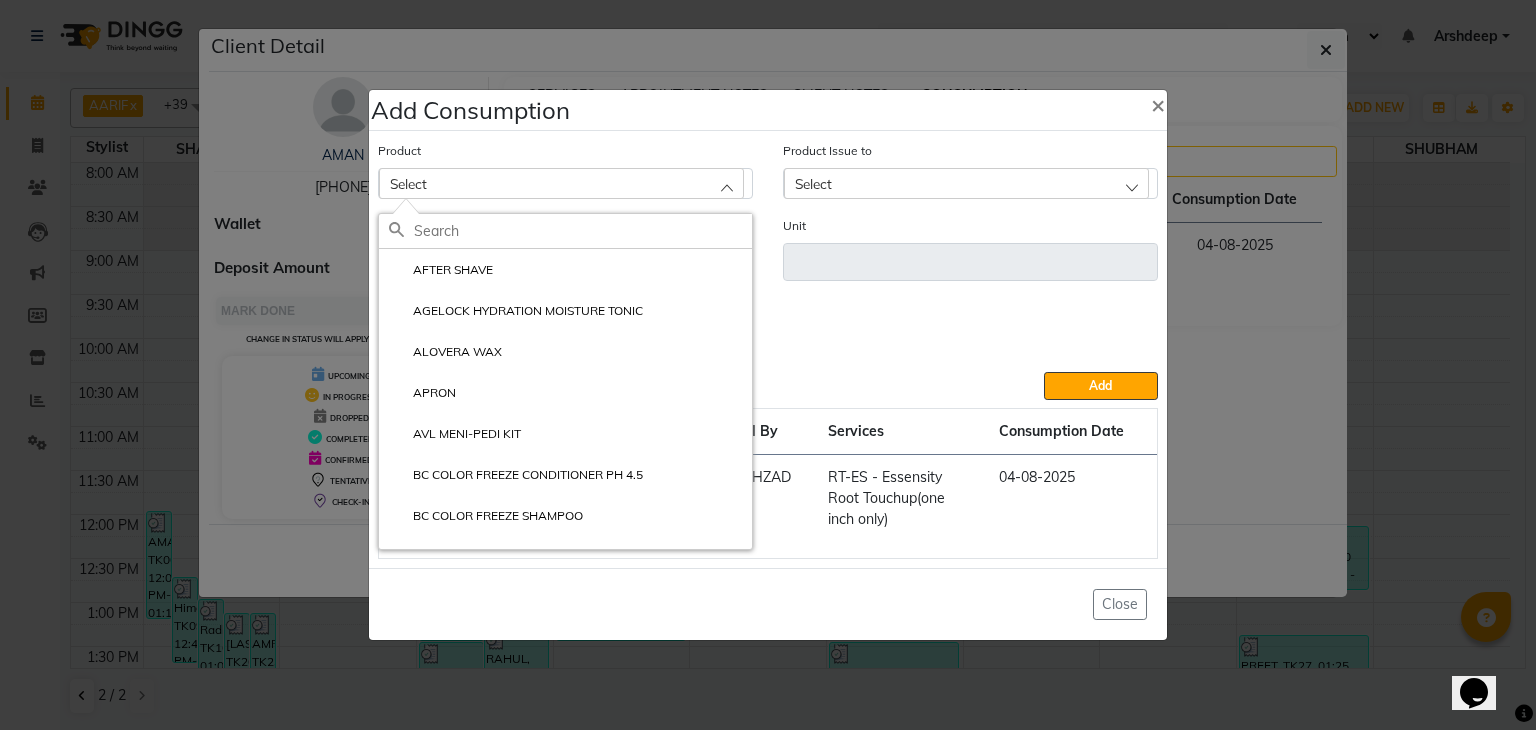 click 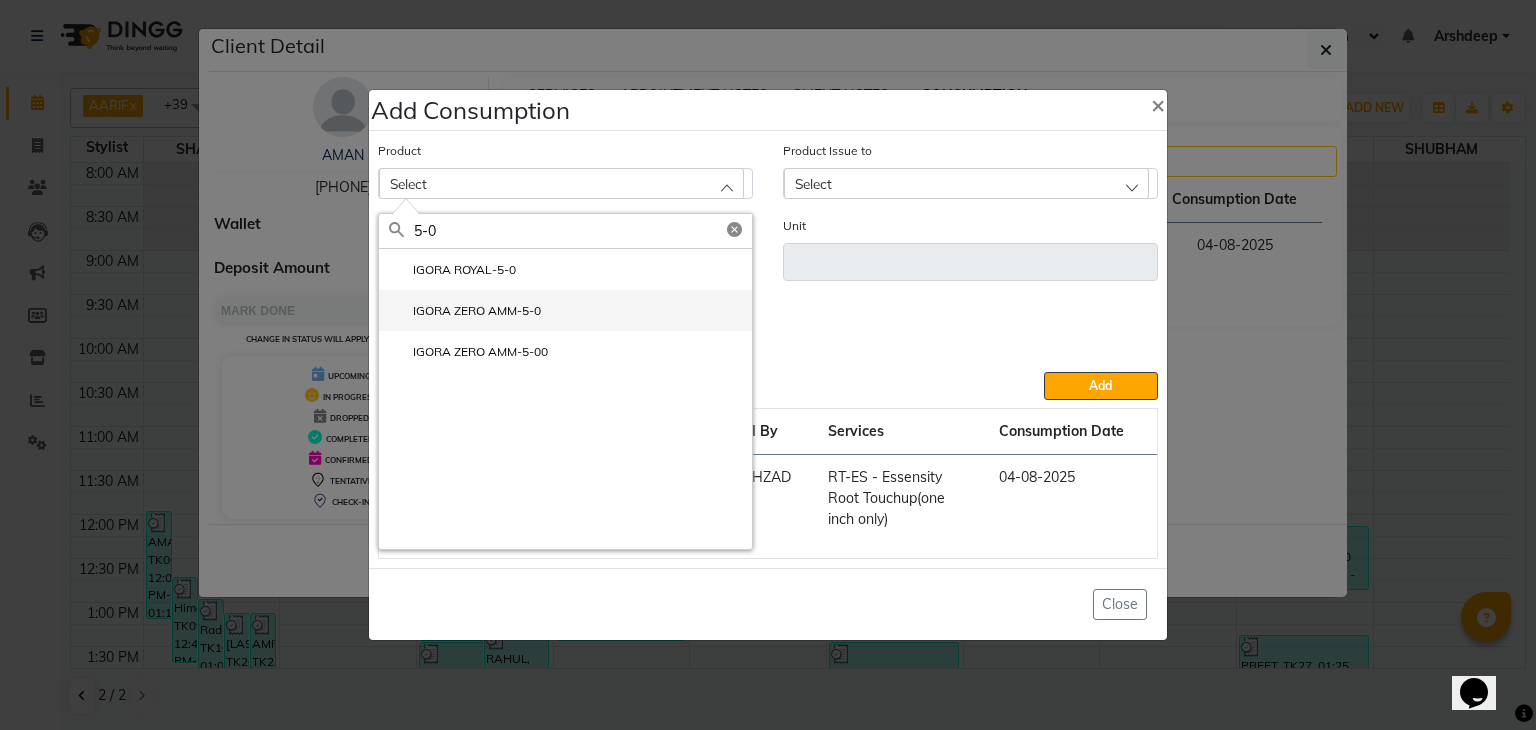 type on "5-0" 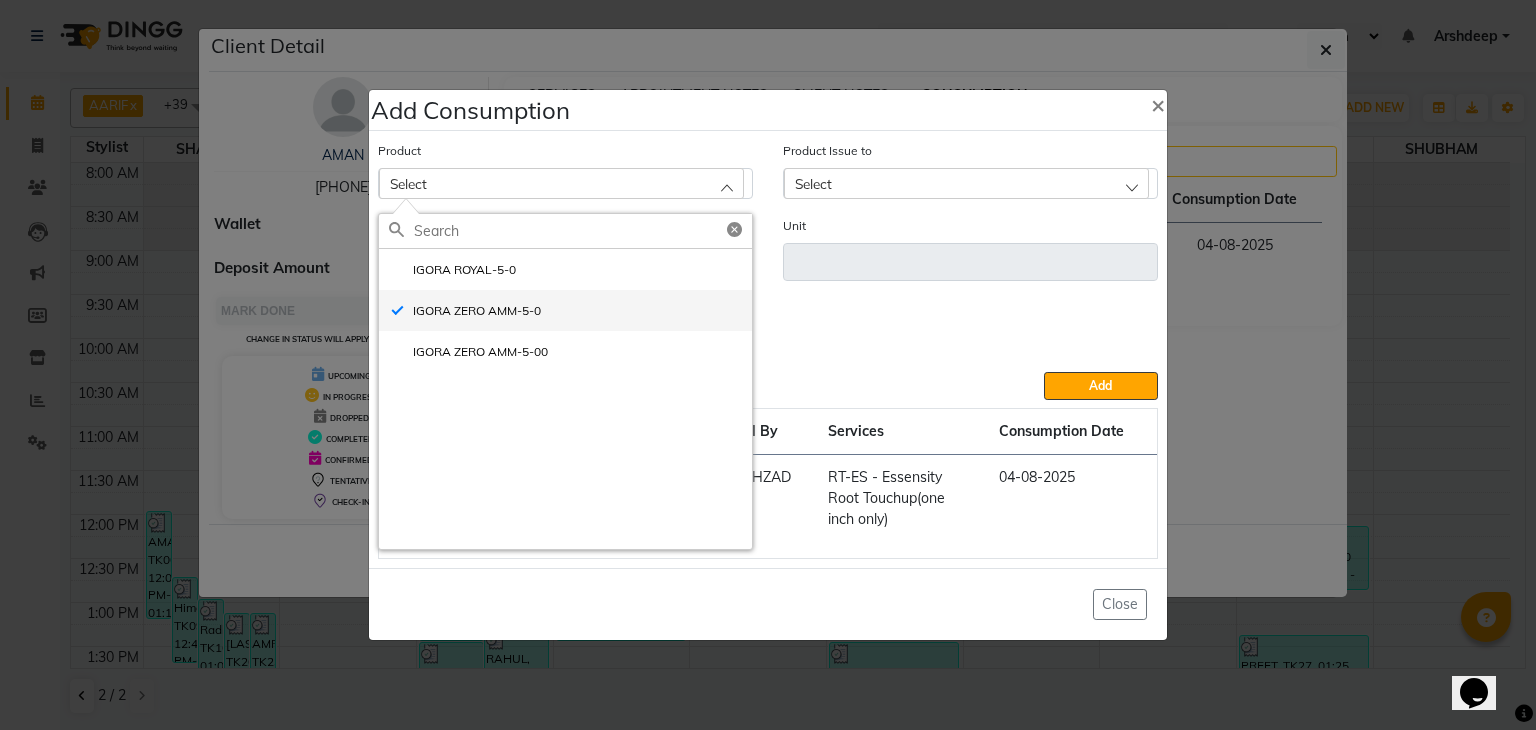 type on "GM" 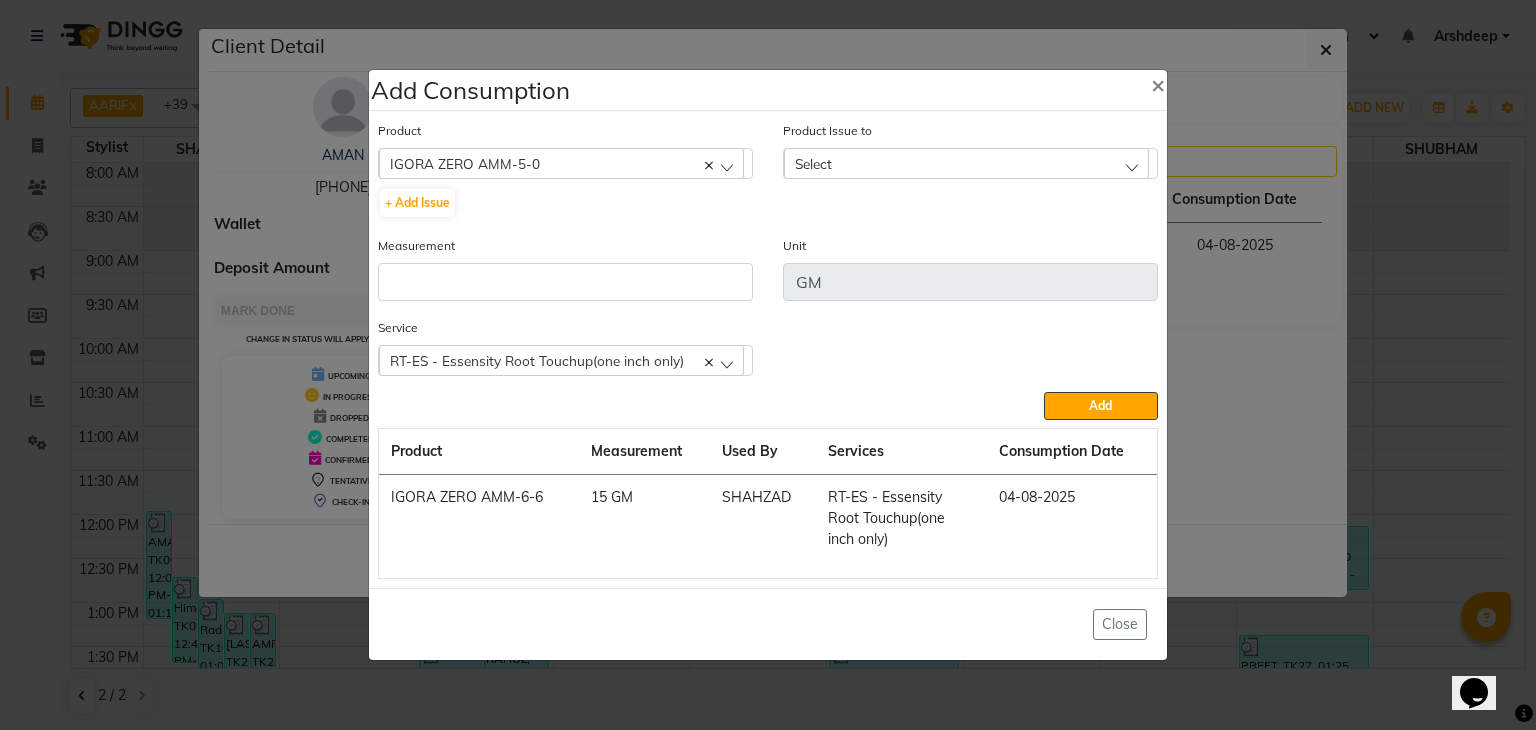 click on "Select" 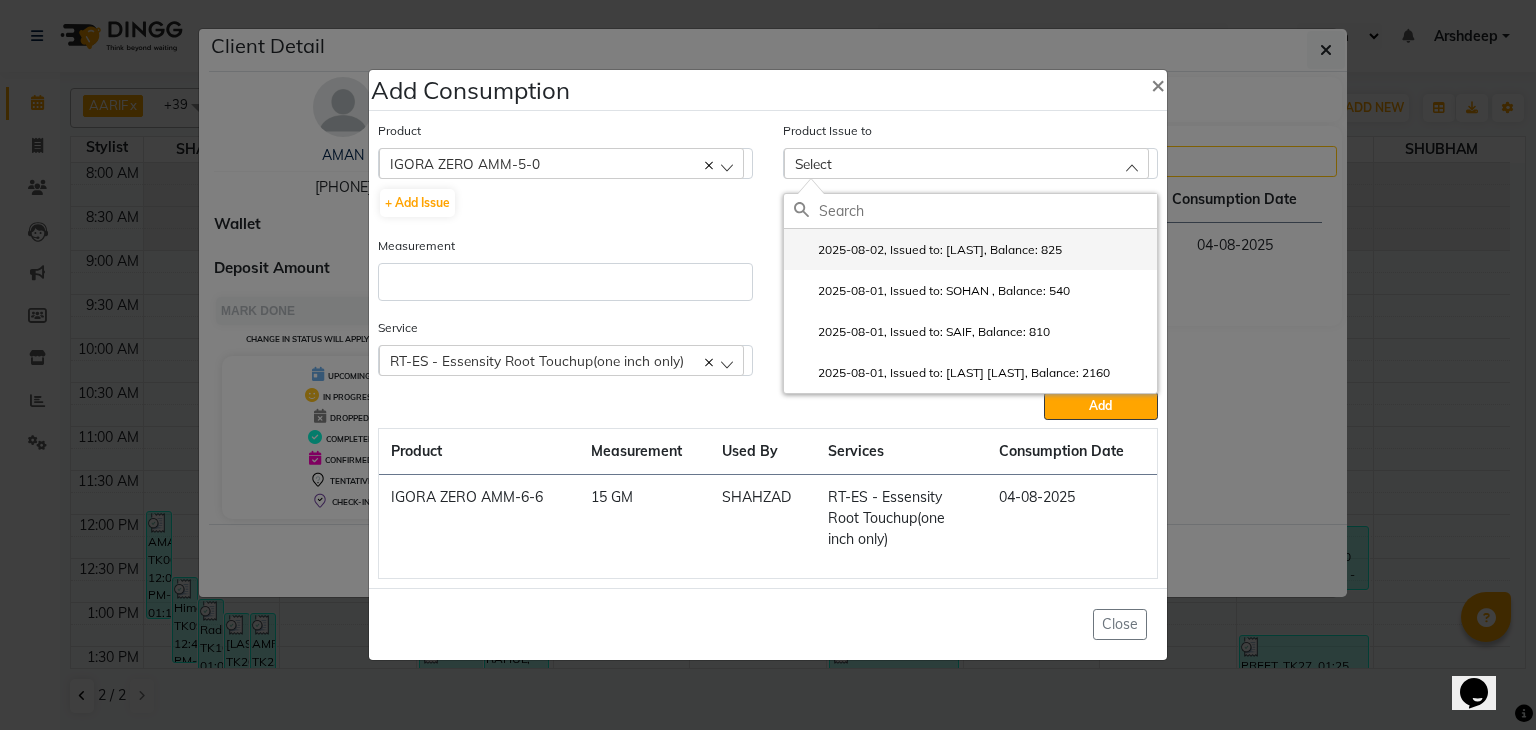 click on "2025-08-02, Issued to: [LAST], Balance: 825" 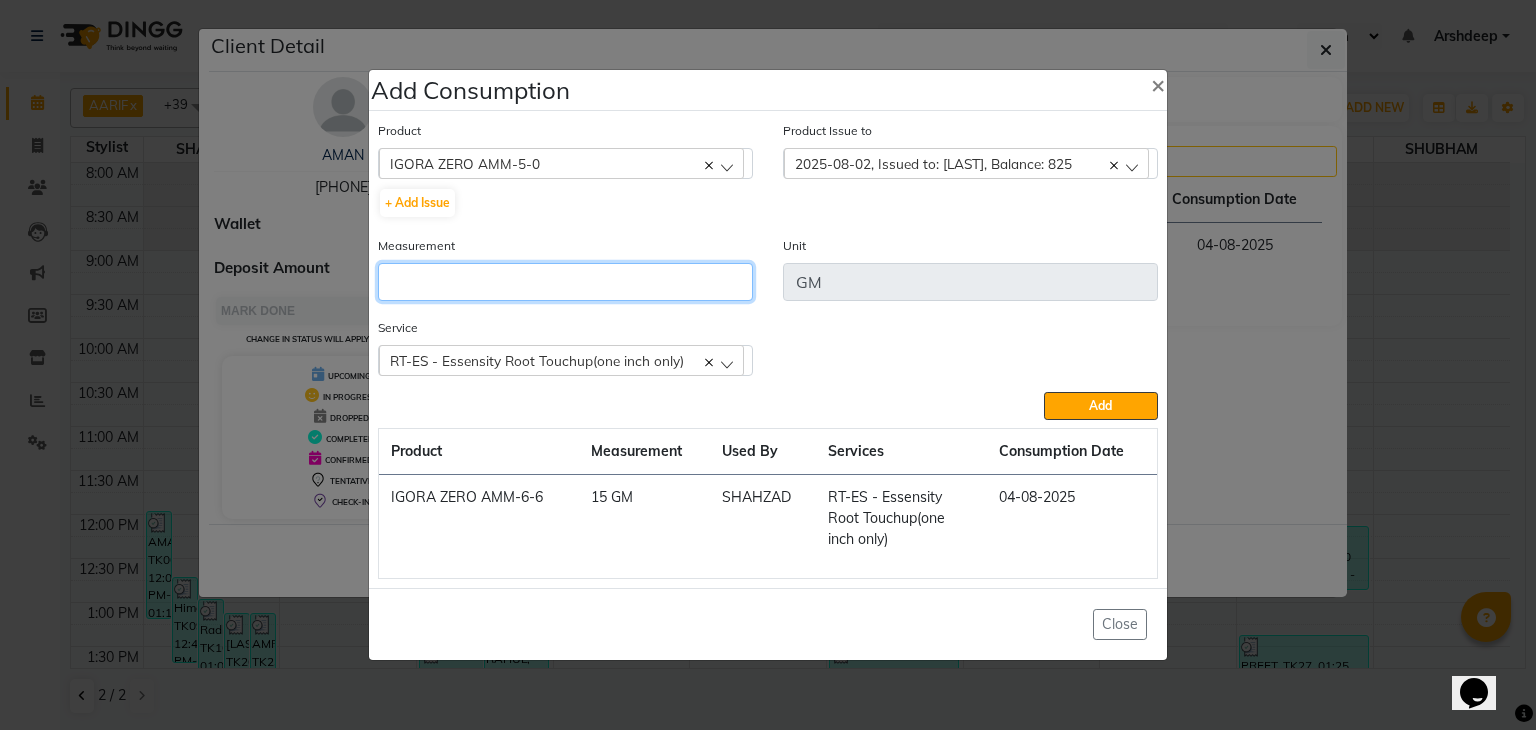 click 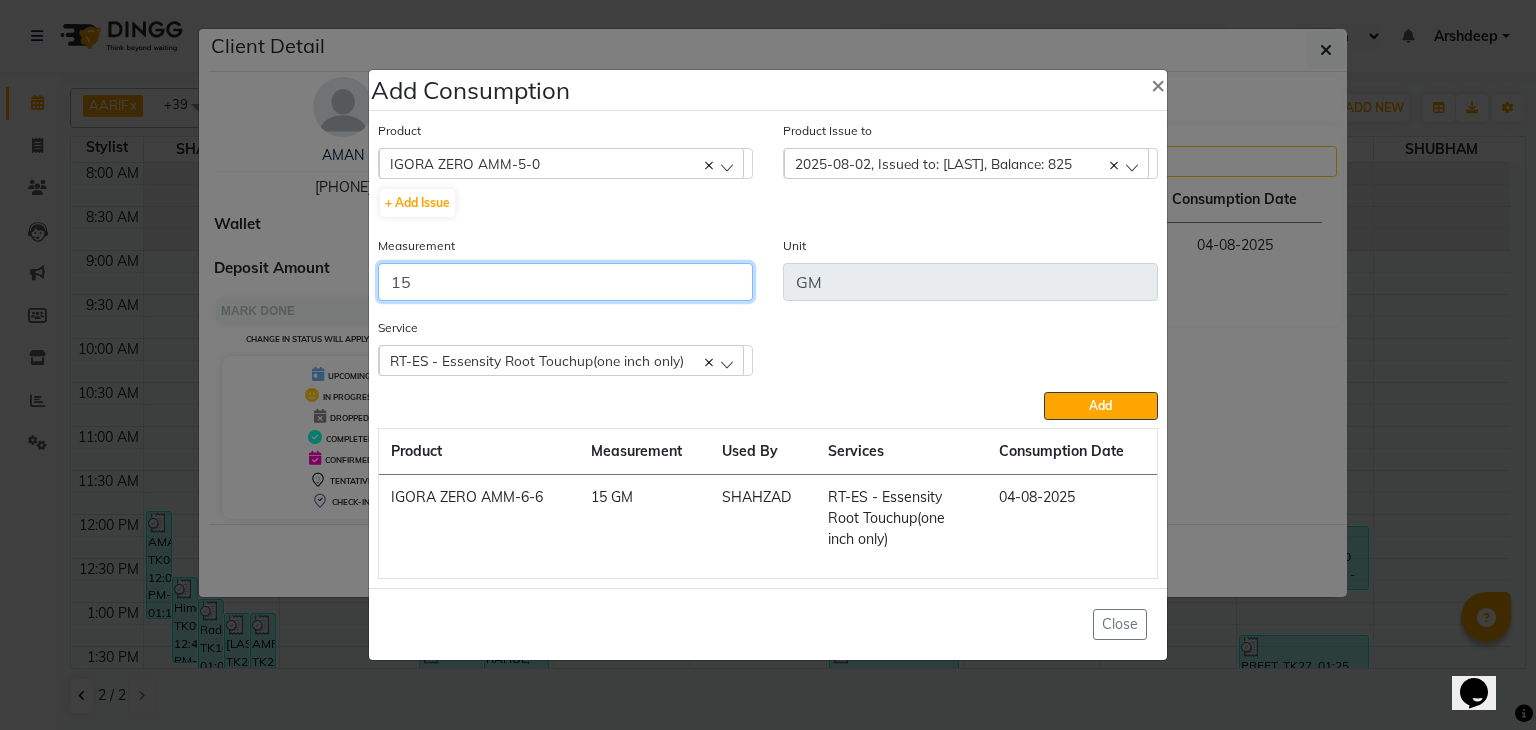 type on "15" 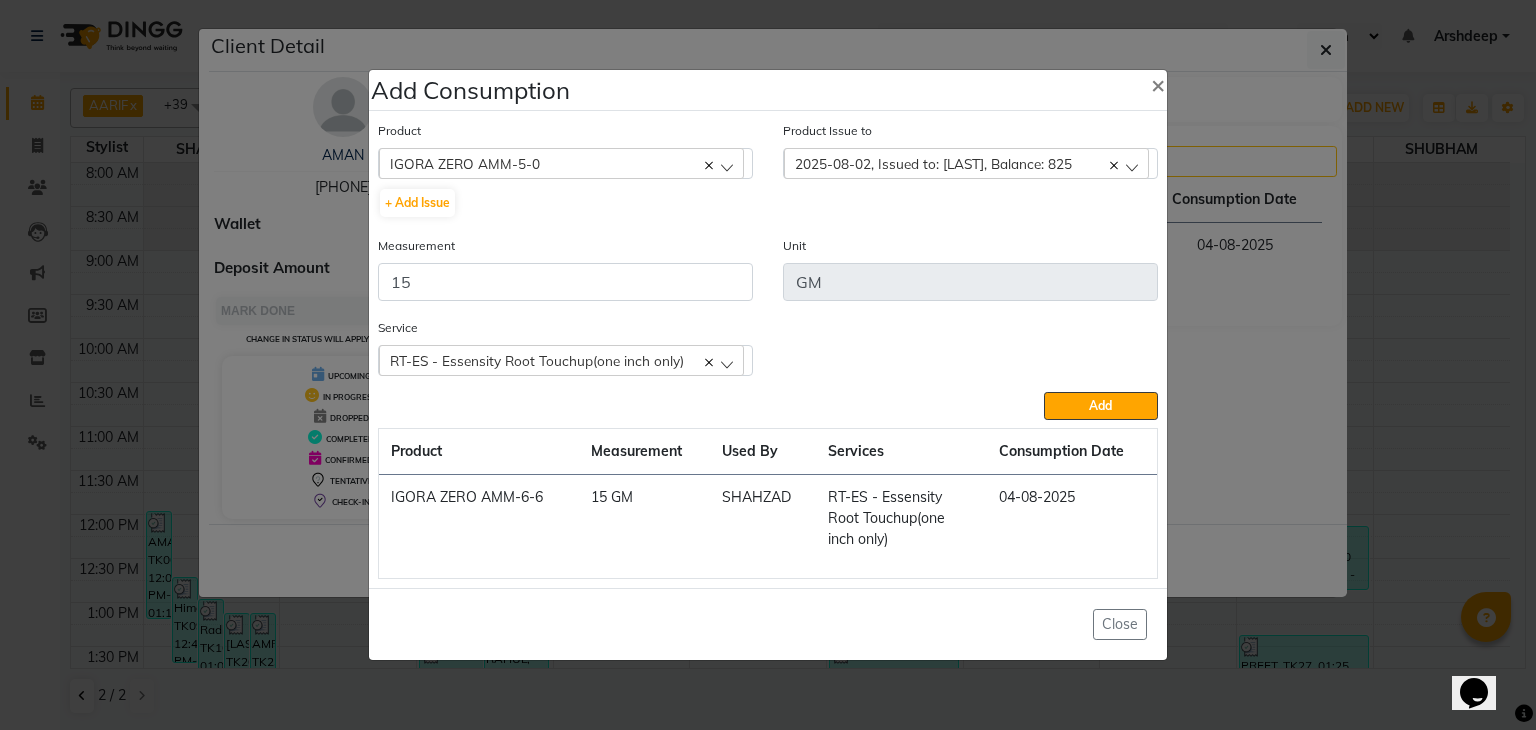 click on "Add" 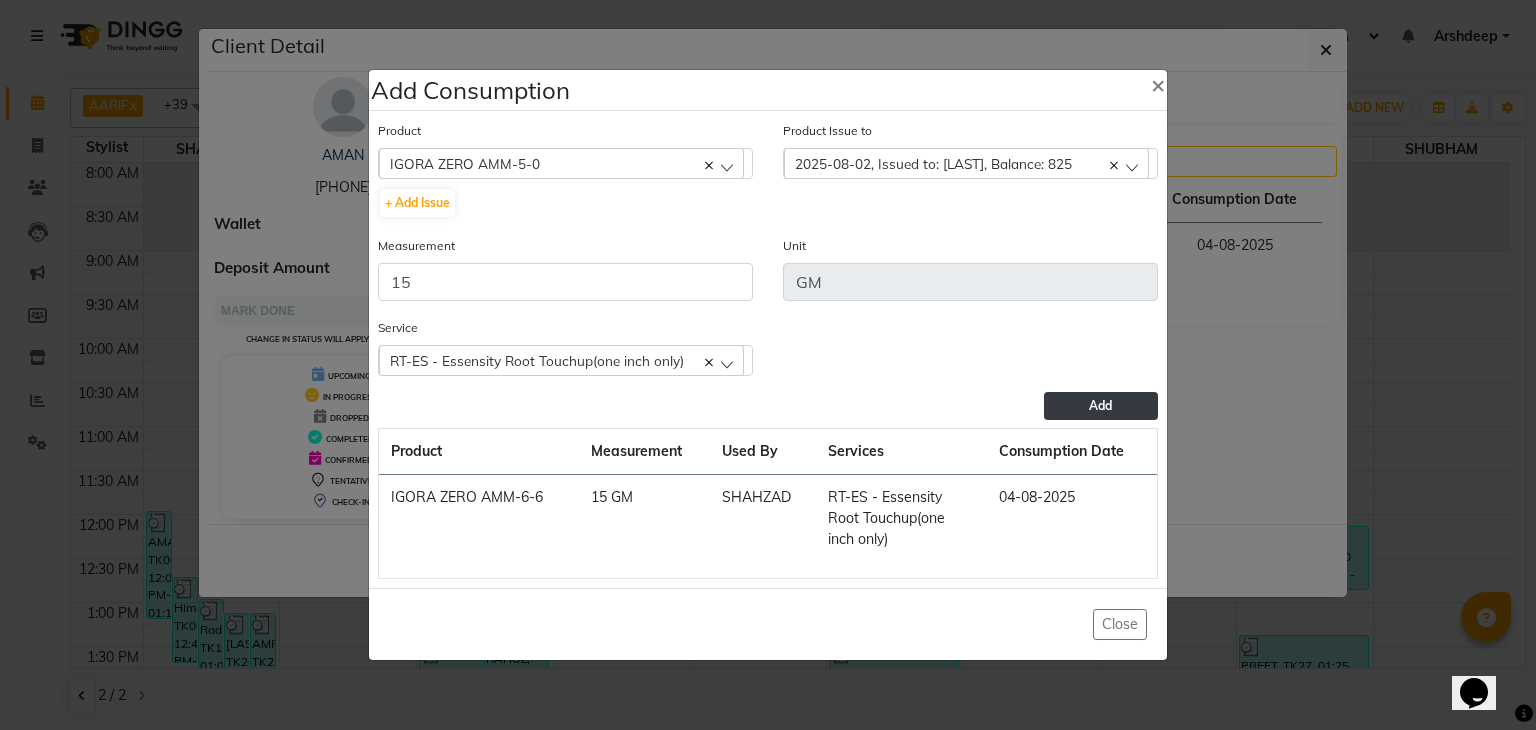 click on "Add" 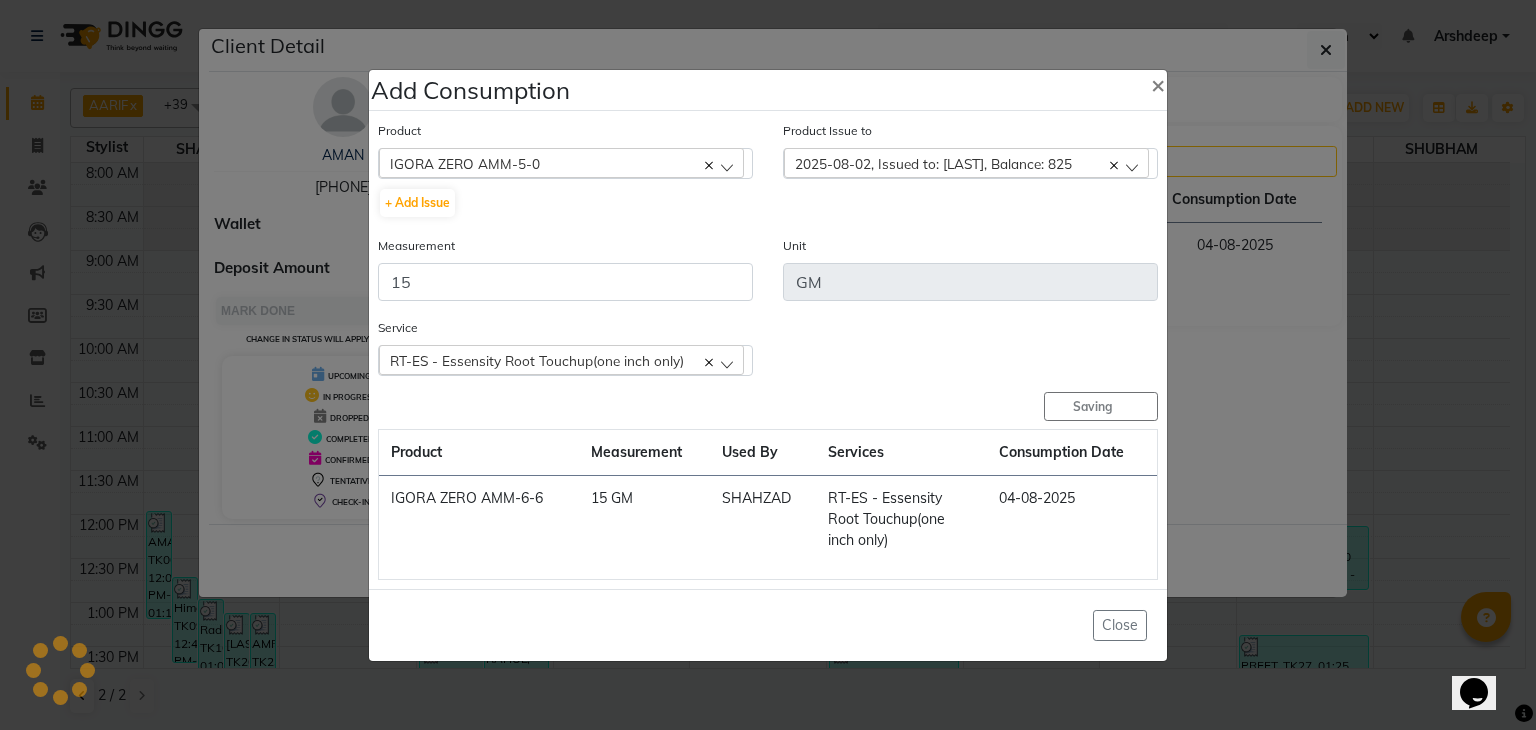 type 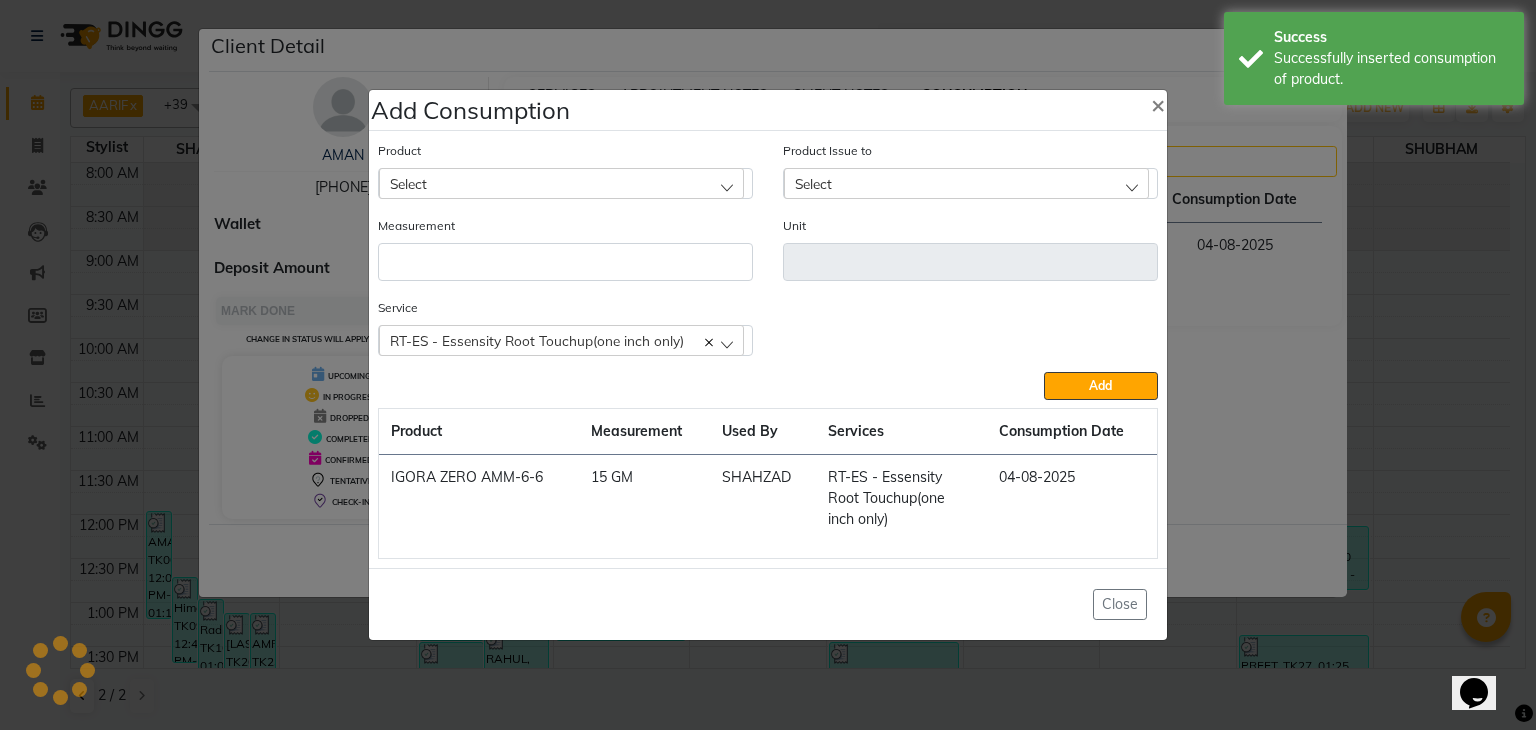 click on "Product Select AFTER SHAVE Product Issue to Select 2025-08-02, Issued to: [LAST], Balance: 825 2025-08-01, Issued to: [LAST] , Balance: 540 2025-08-01, Issued to: [LAST], Balance: 810 2025-08-01, Issued to: [LAST], Balance: 2160 Measurement Unit Service  RT-ES - Essensity Root Touchup(one inch only)  RT-ES - Essensity Root Touchup(one inch only)  Add  Product Measurement Used By Services Consumption Date  IGORA ZERO AMM-6-6   15 GM   [LAST]   RT-ES - Essensity Root Touchup(one inch only)   04-08-2025" 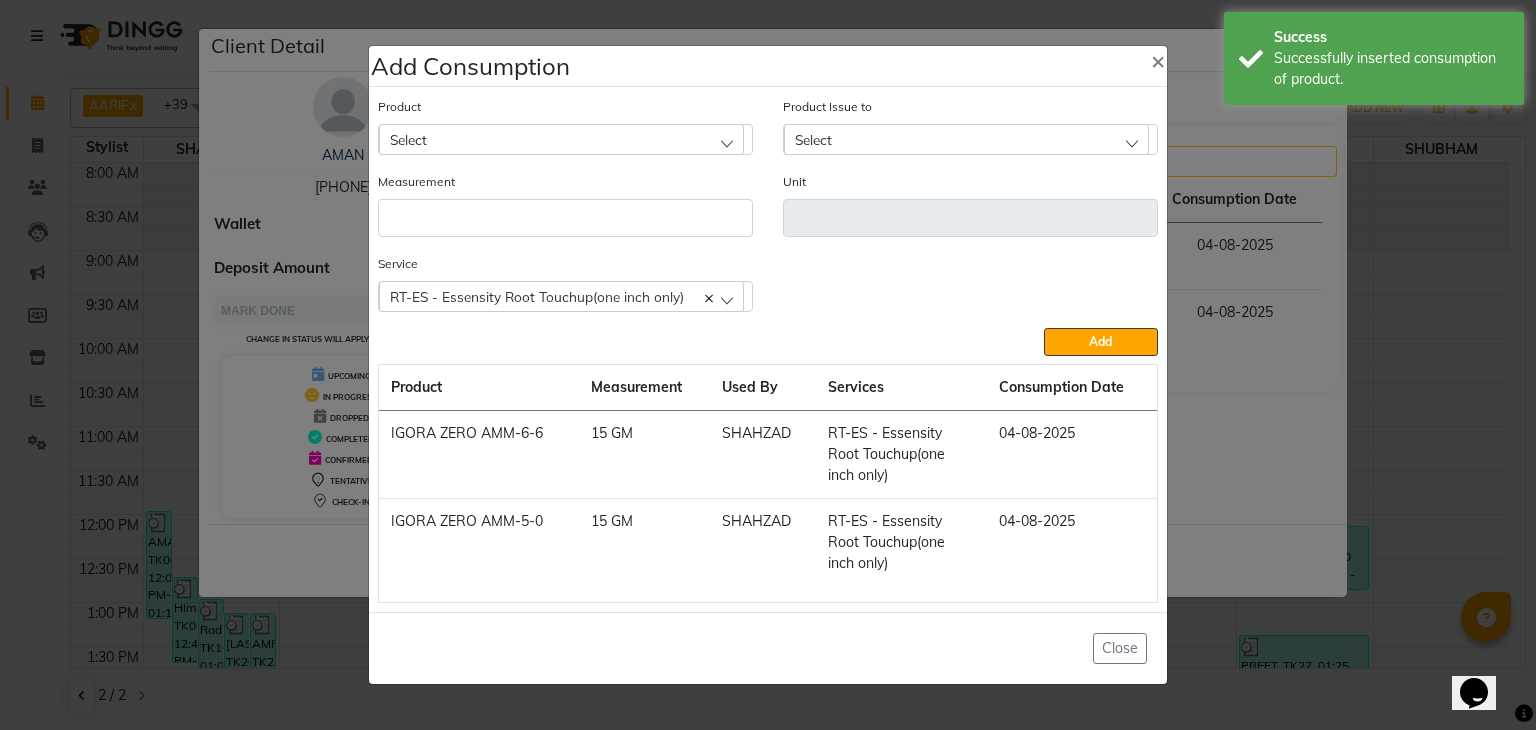 click on "Select" 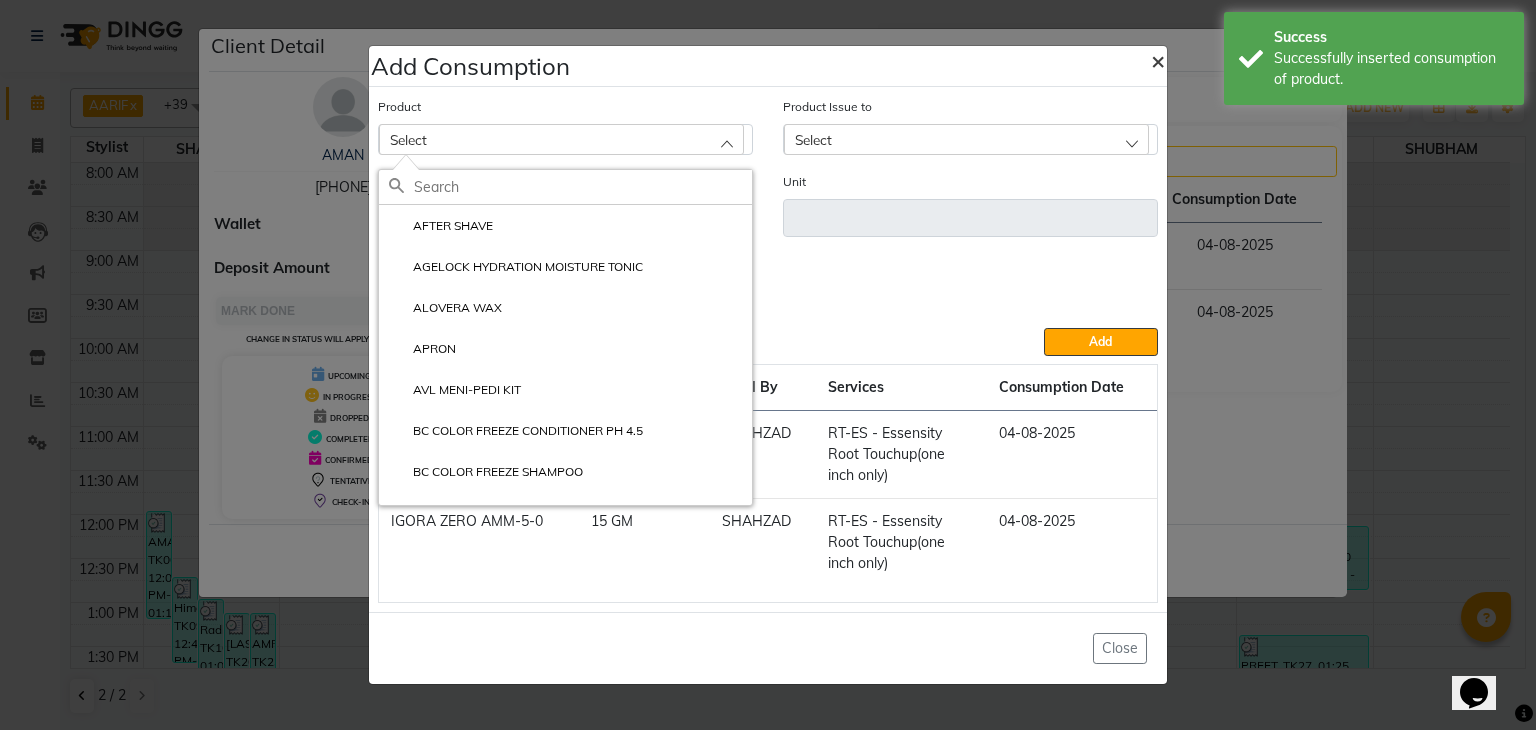 click on "×" 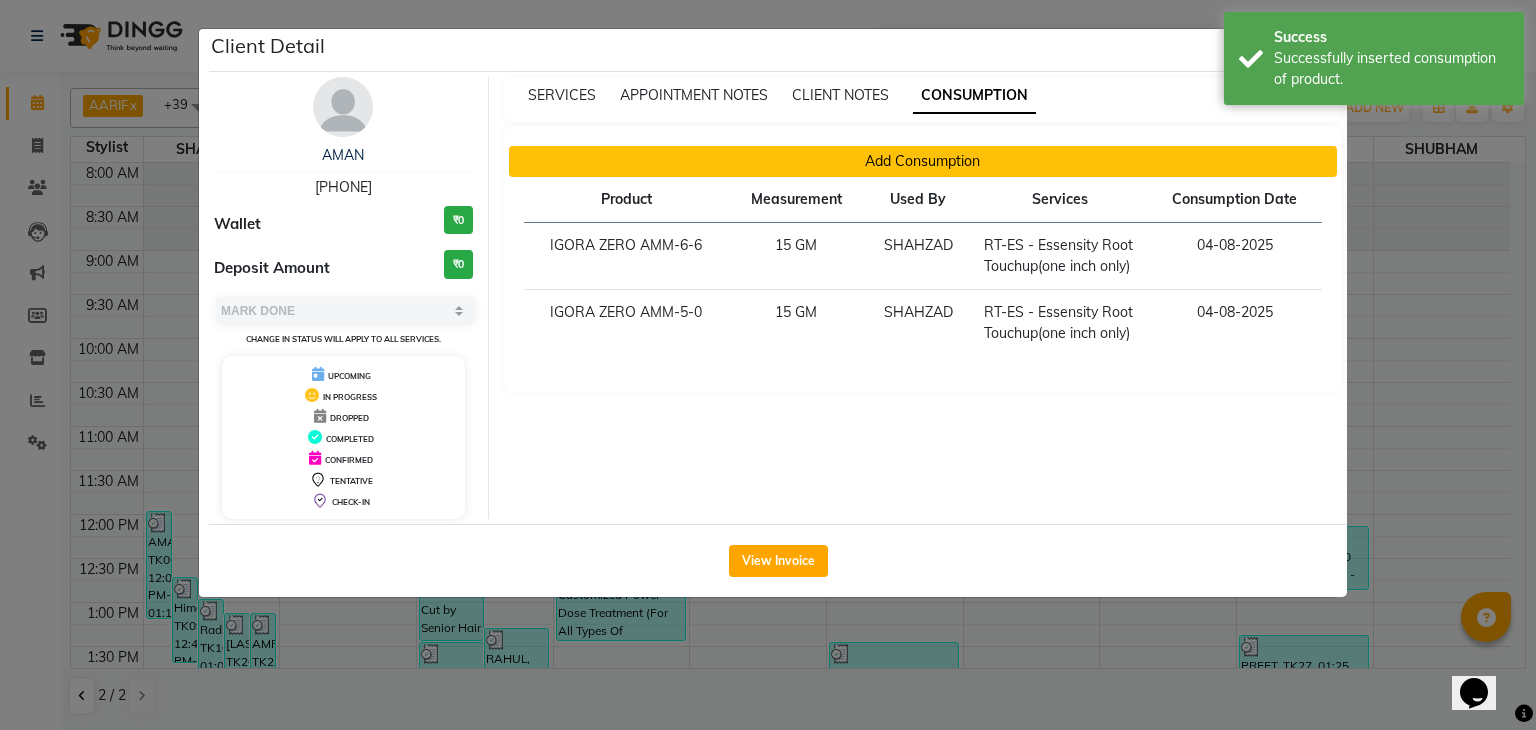click on "Add Consumption" at bounding box center (923, 161) 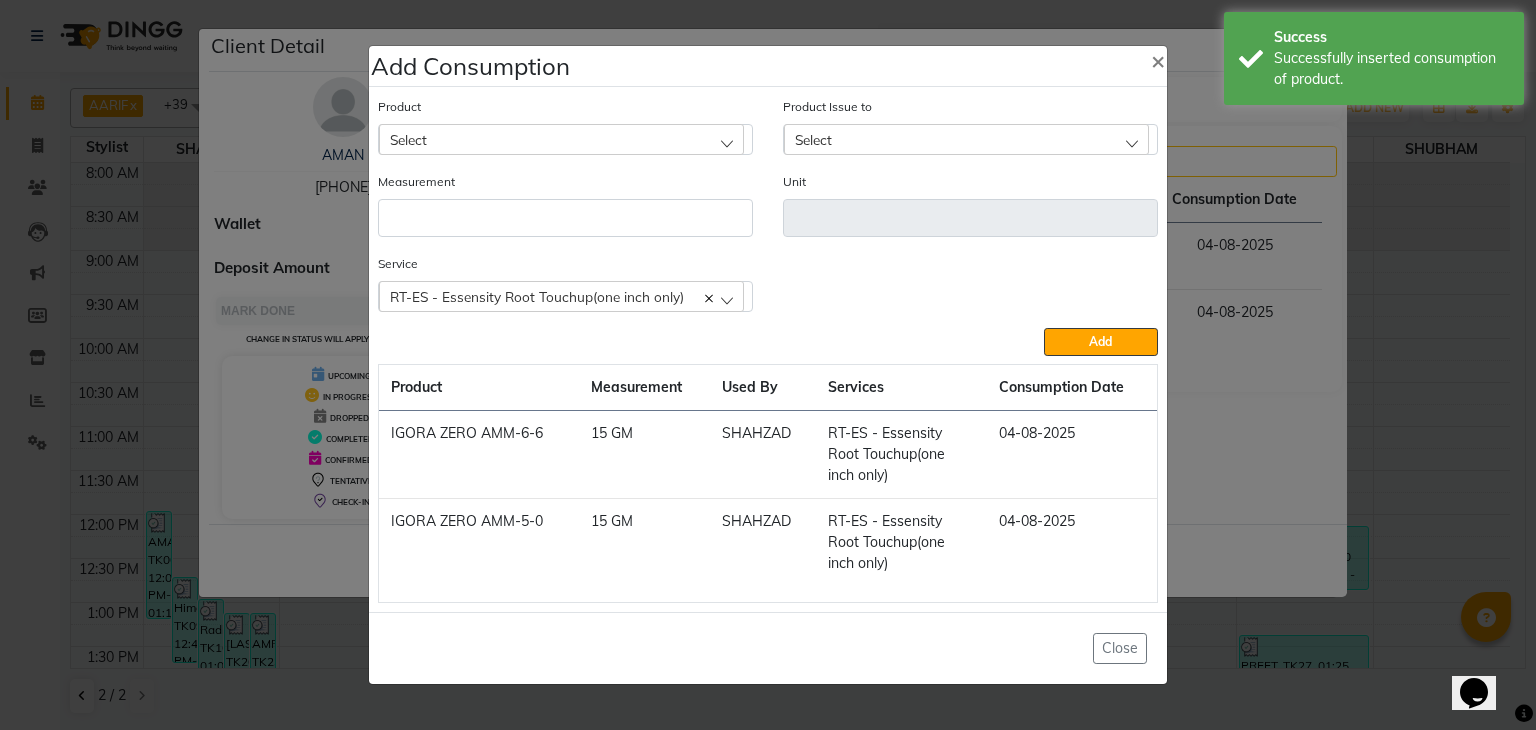 click on "Select" 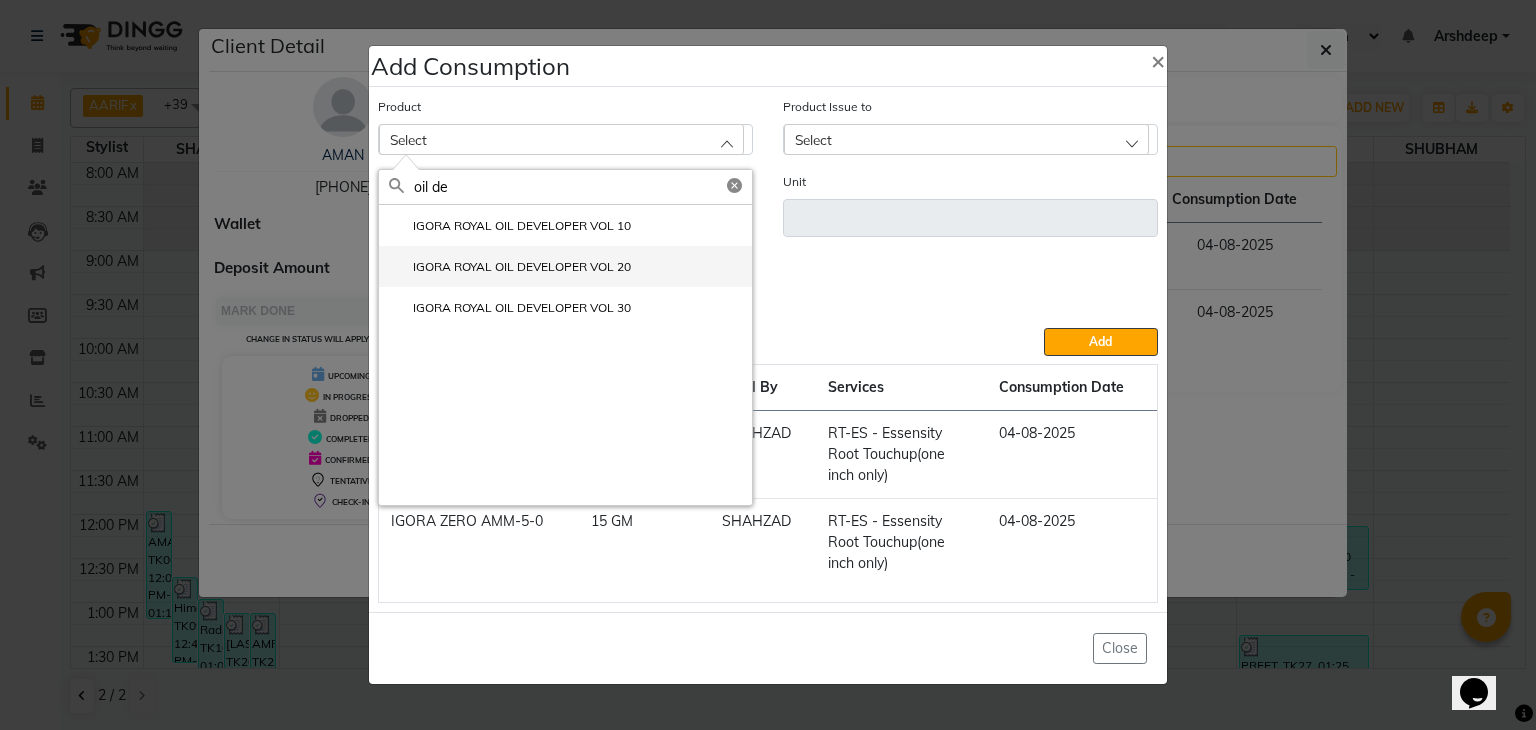 type on "oil de" 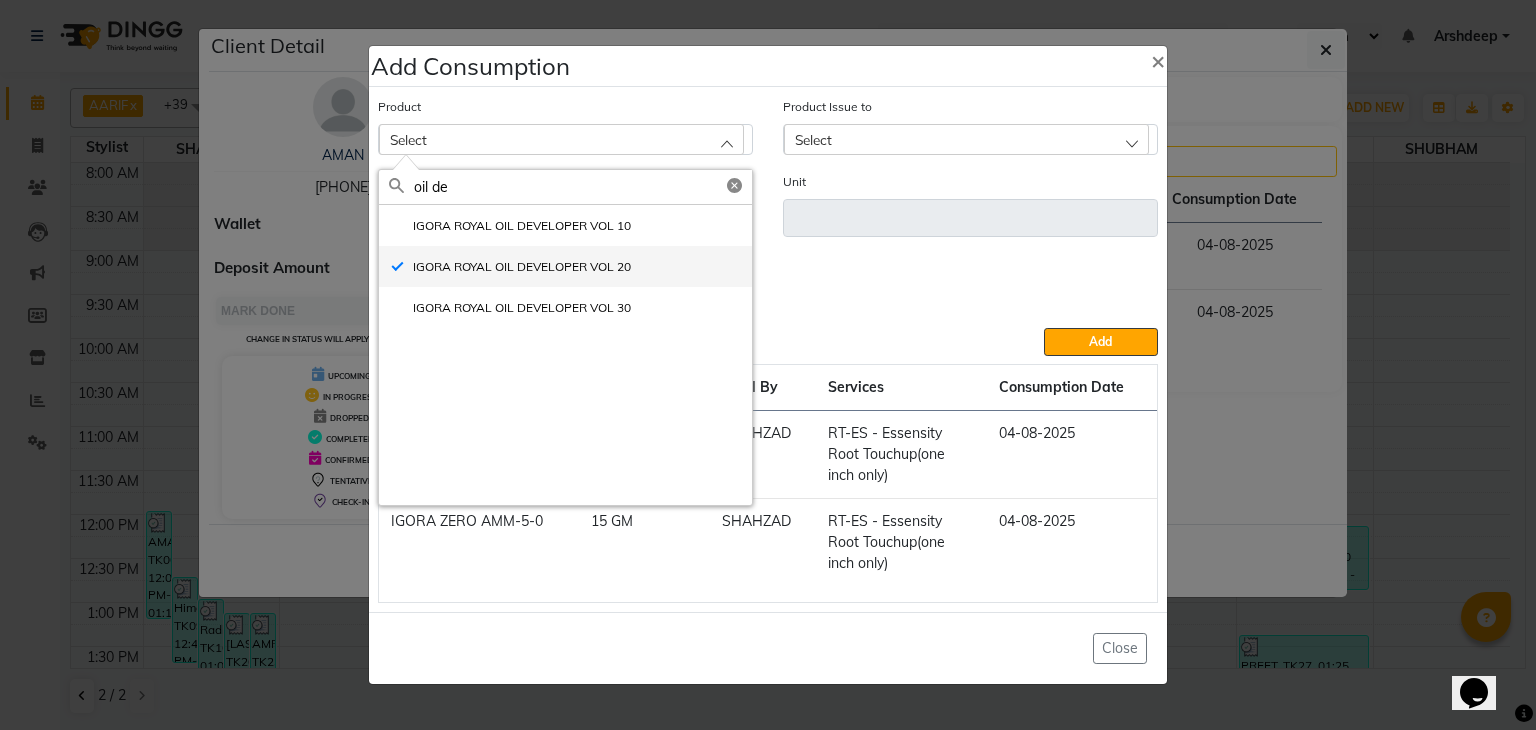 type on "GM" 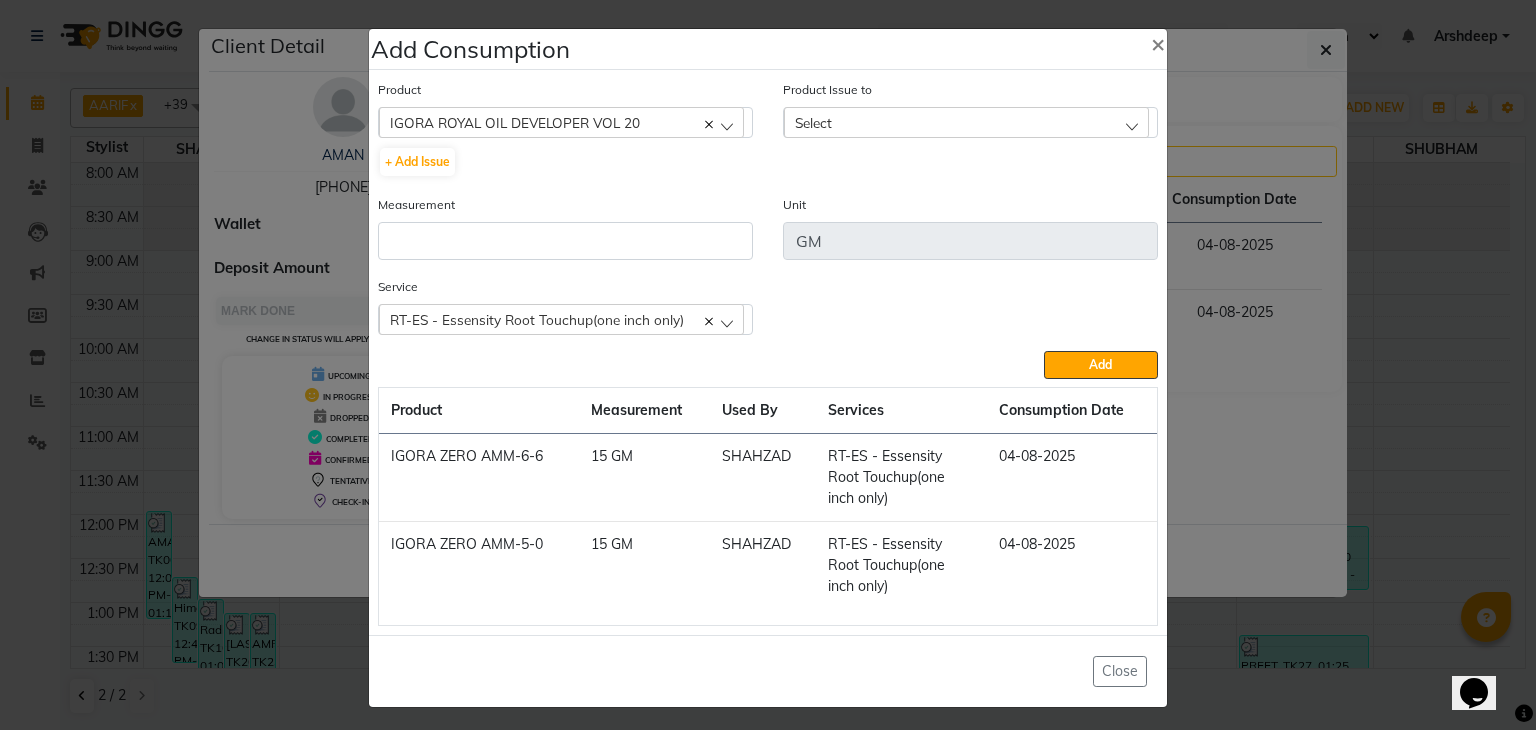 click on "Select" 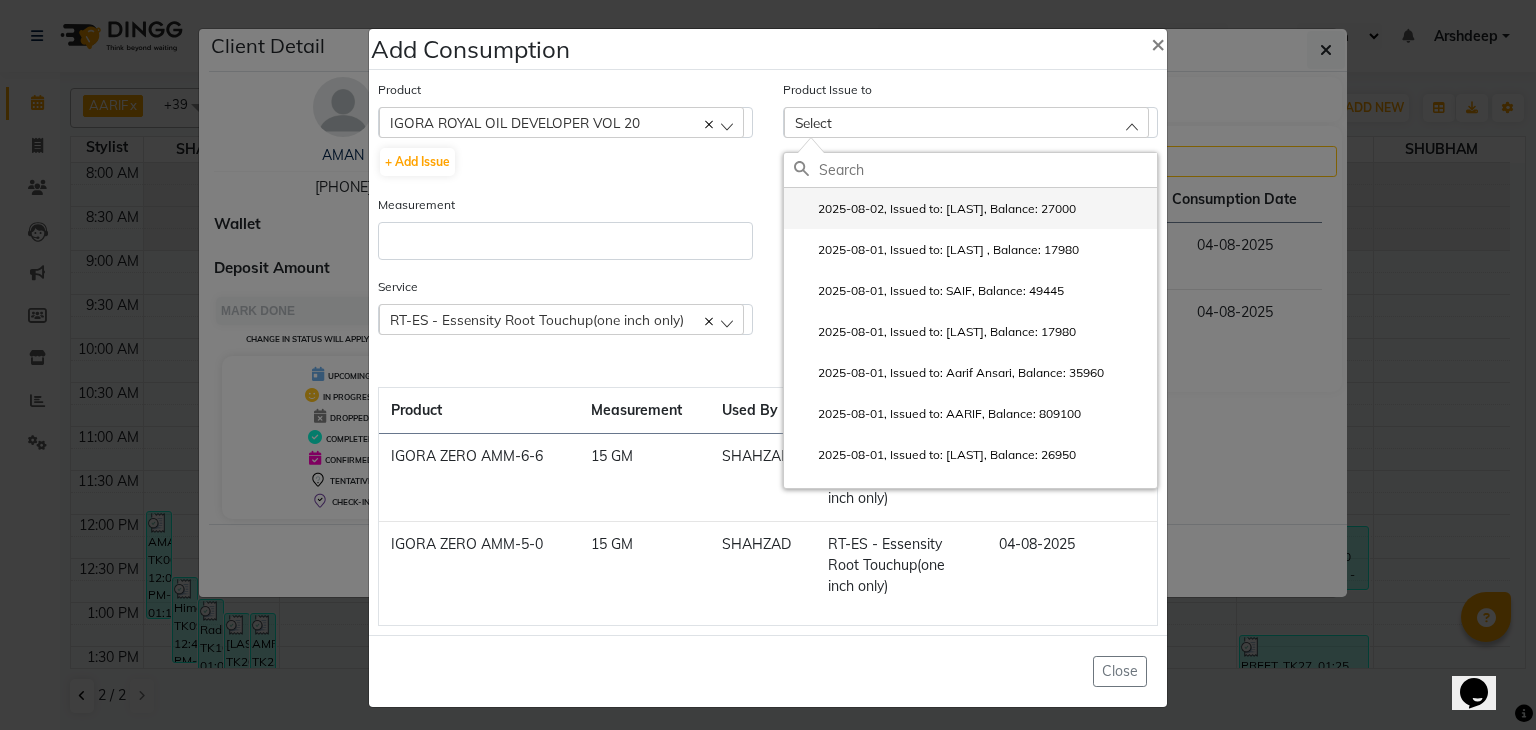 click on "2025-08-02, Issued to: [LAST], Balance: 27000" 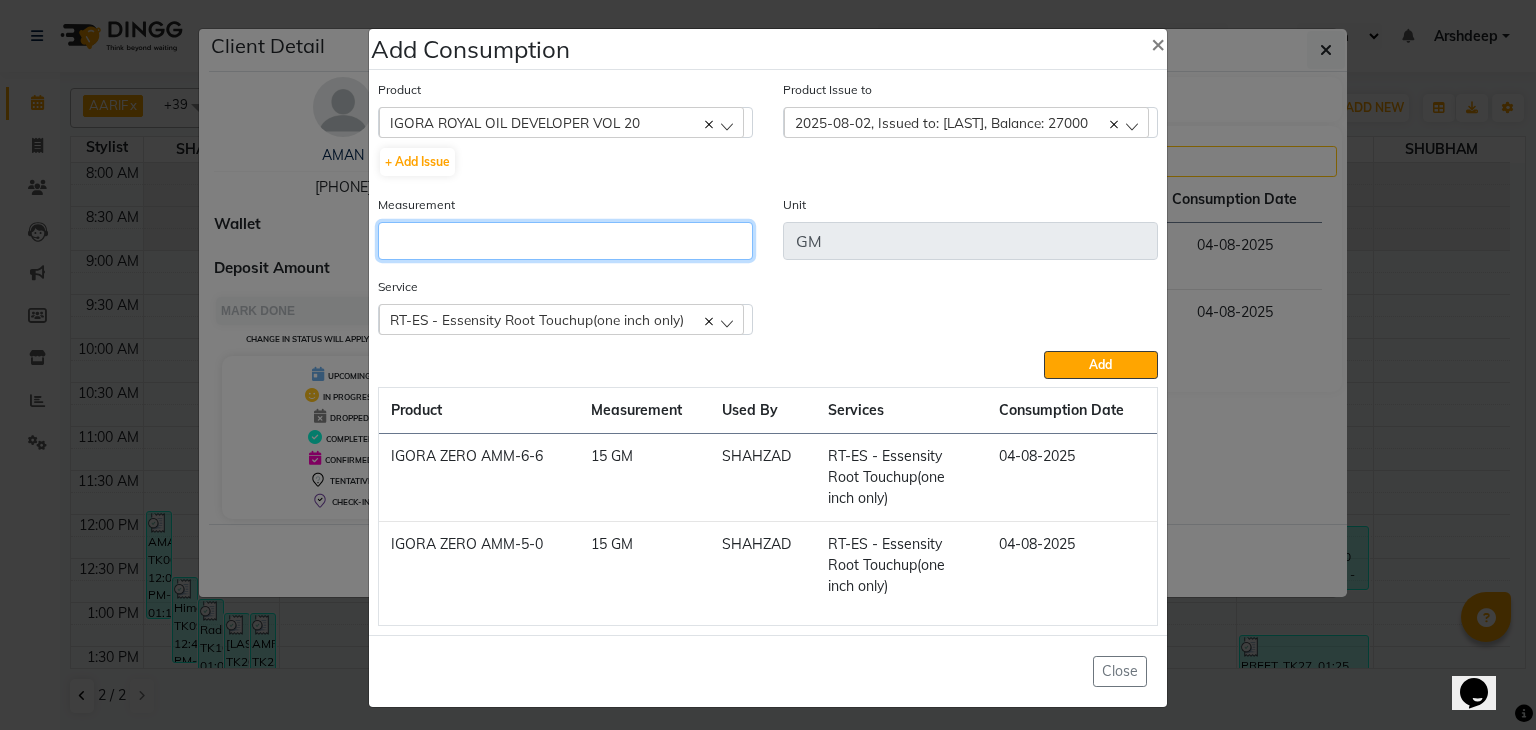 click 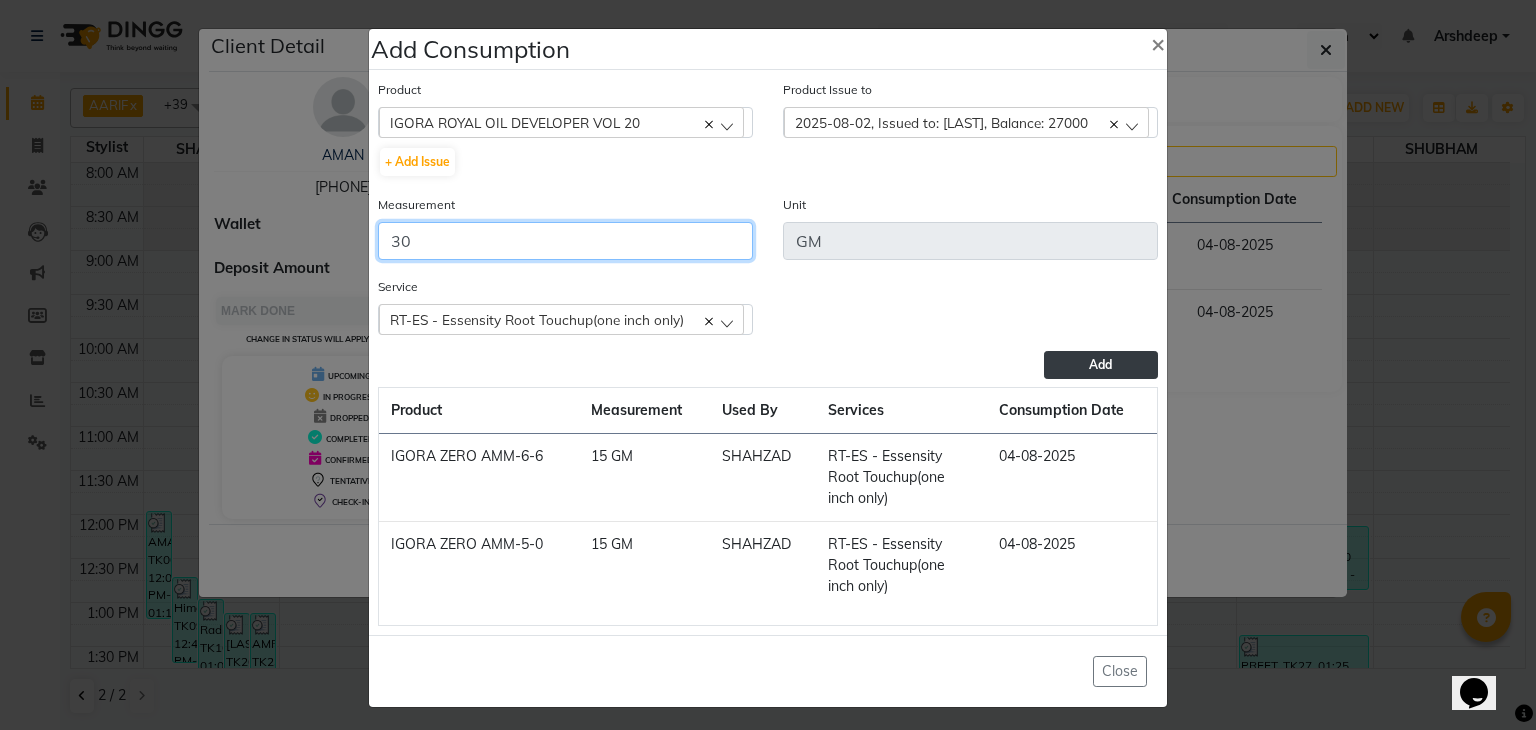 type on "30" 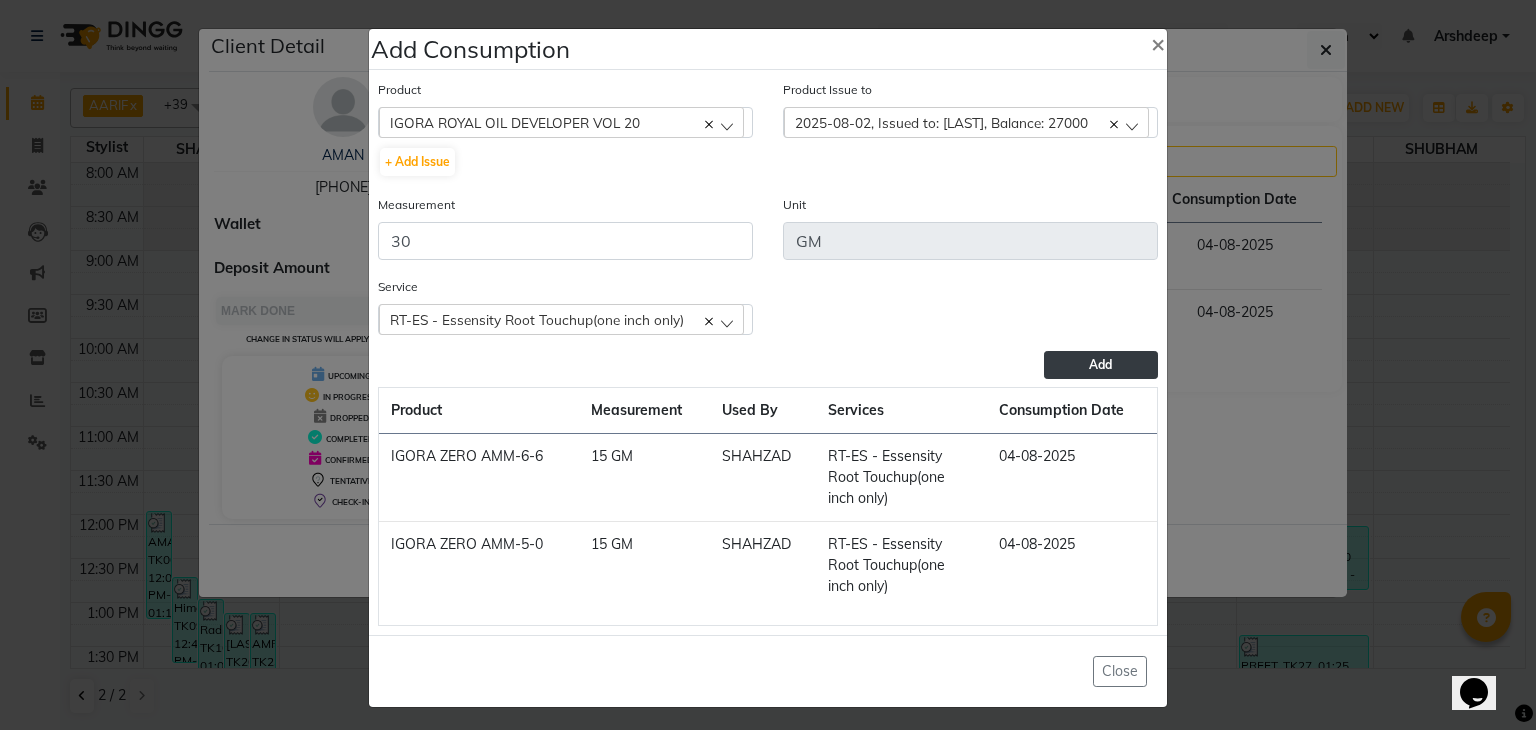 click on "Add" 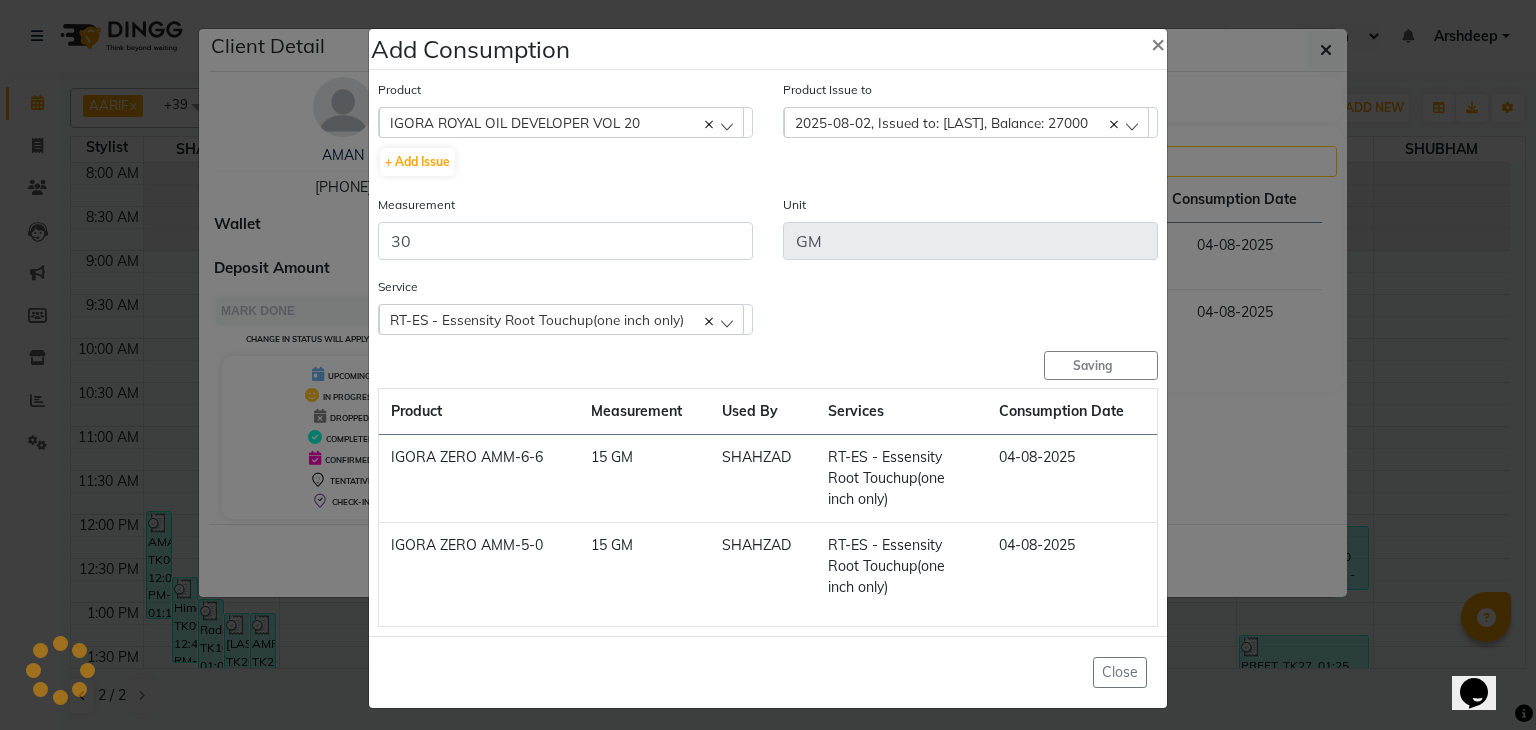 type 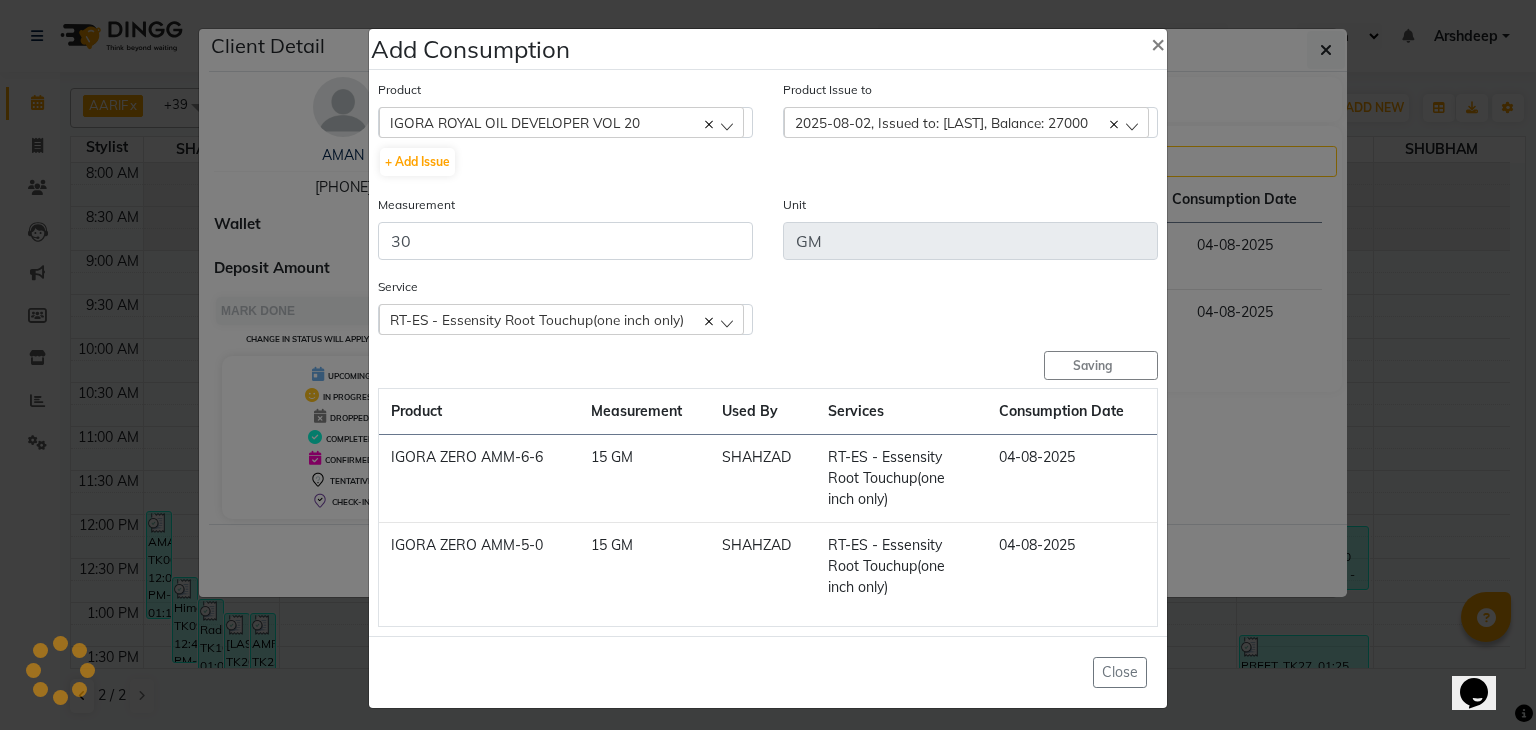 type 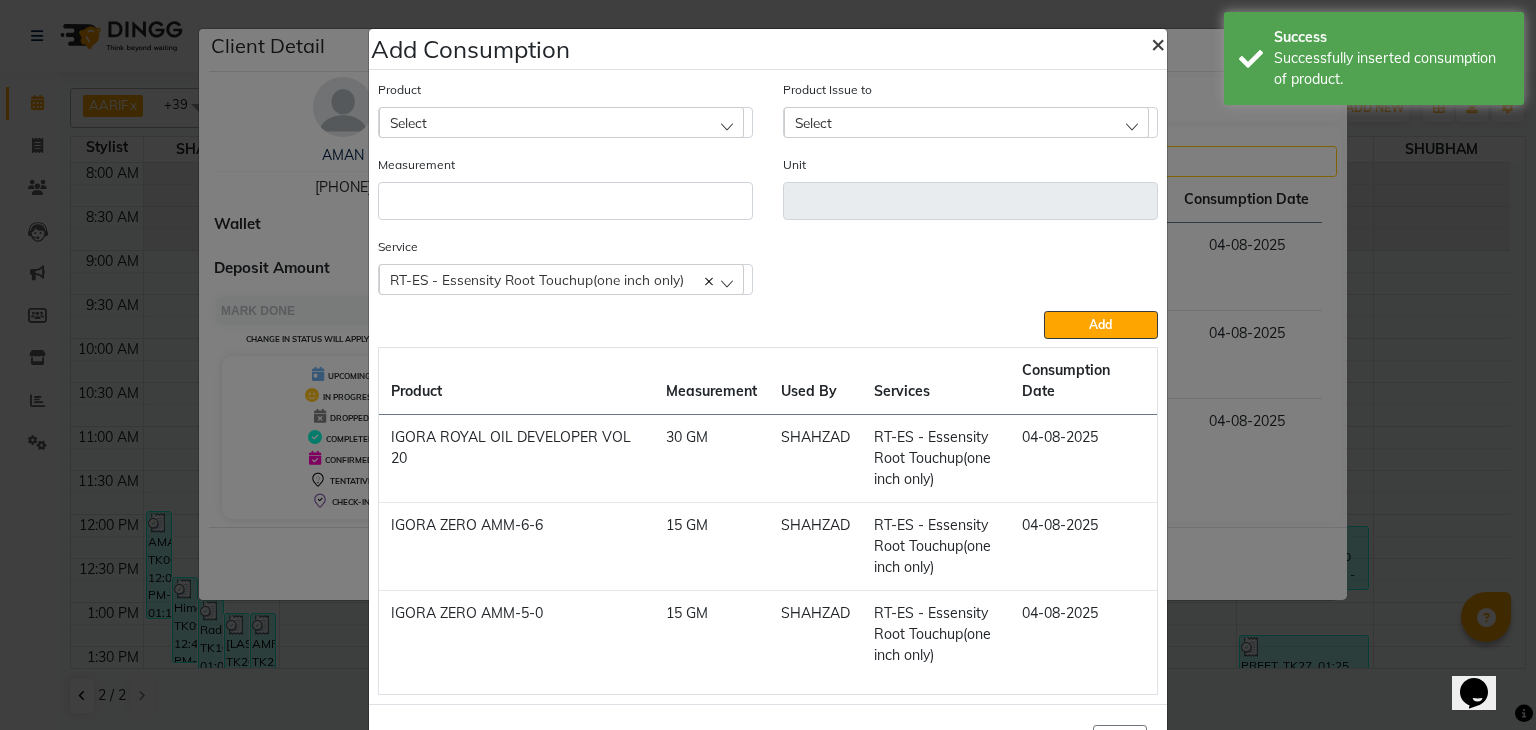 click on "×" 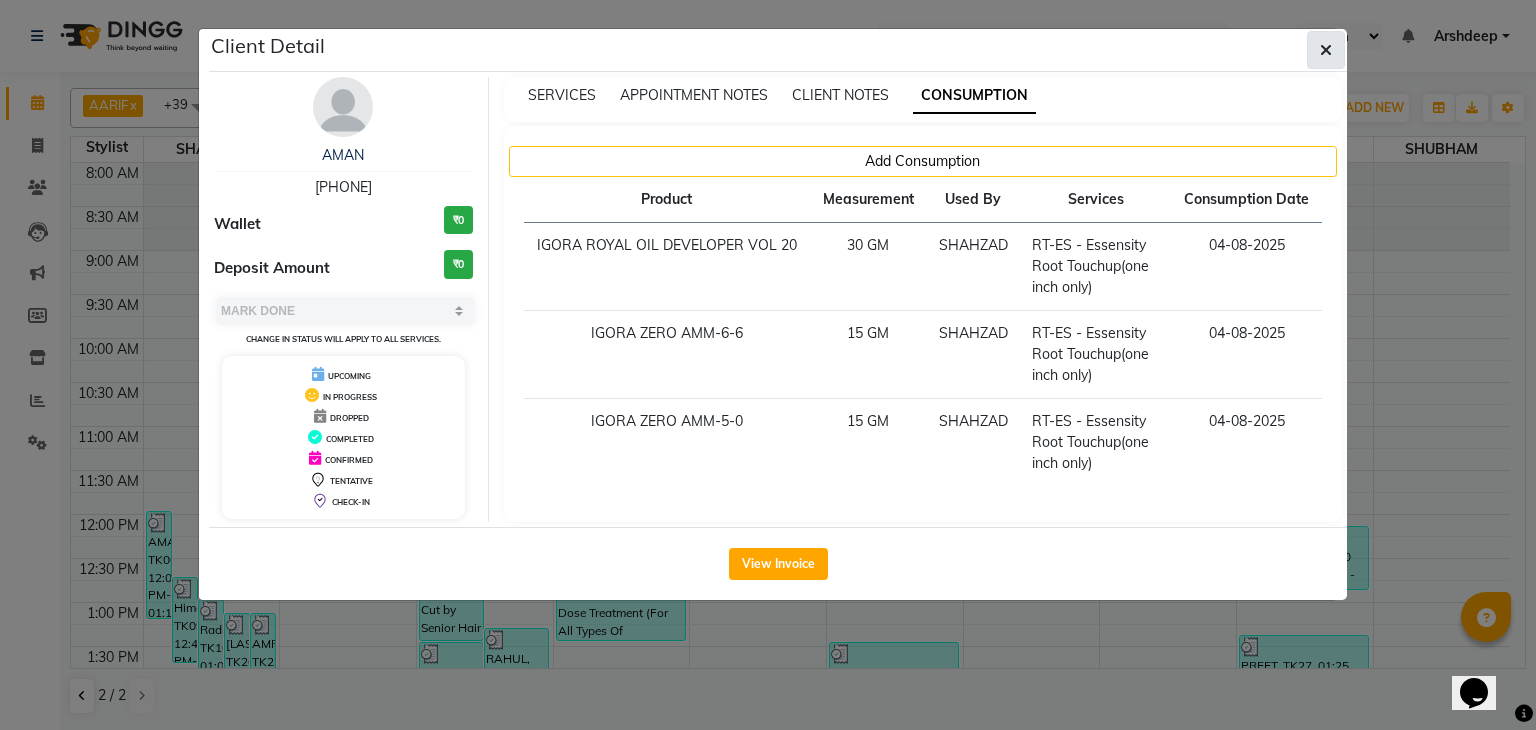 click 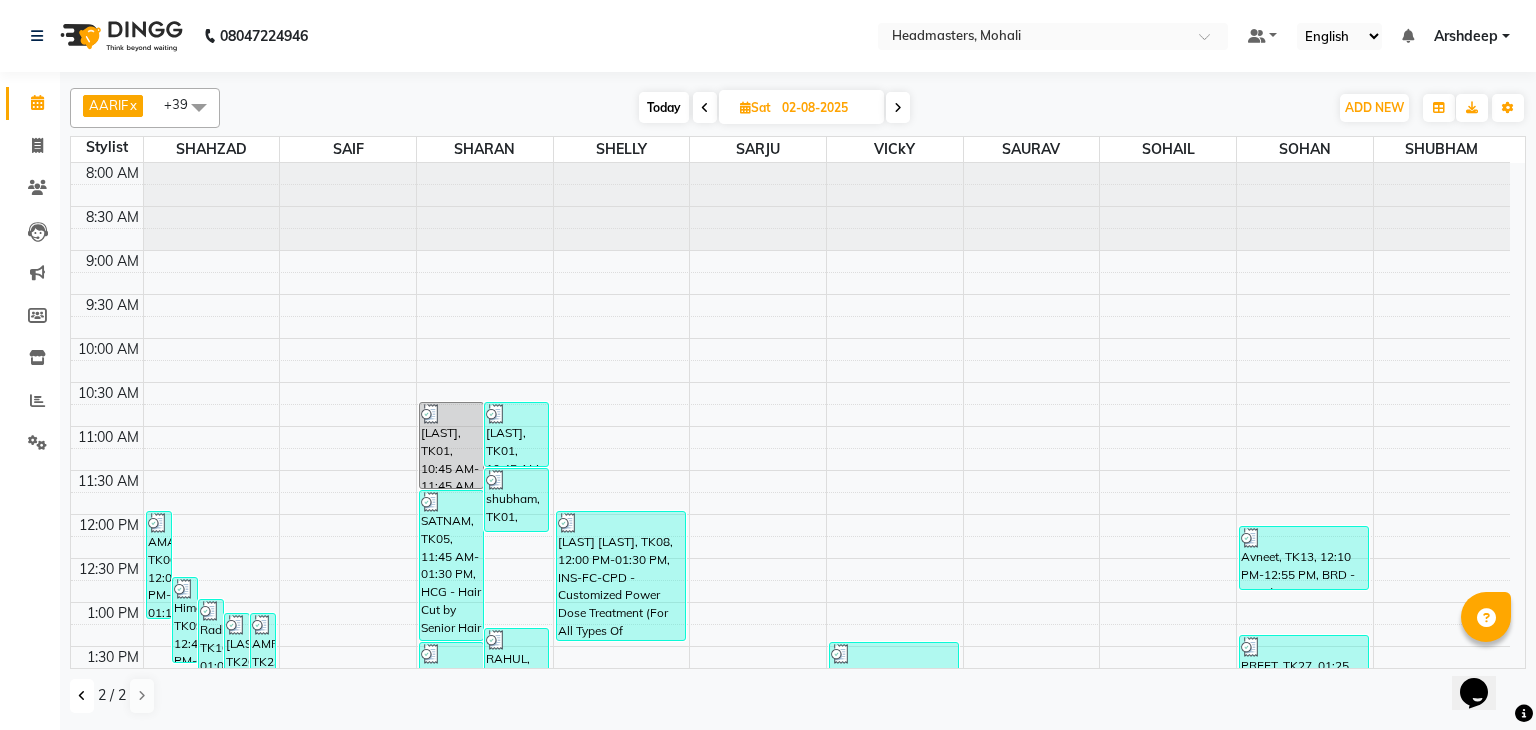 click at bounding box center [82, 696] 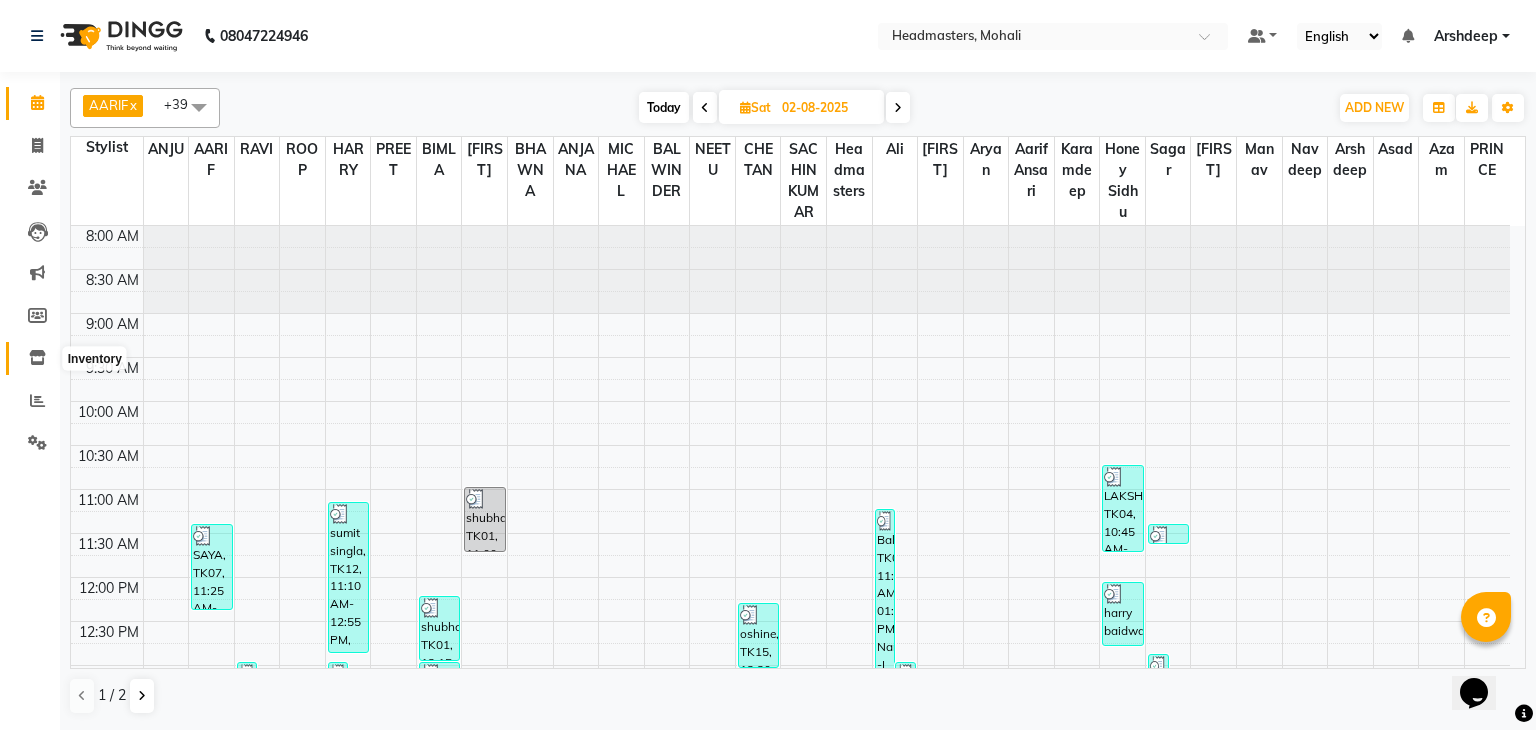 click 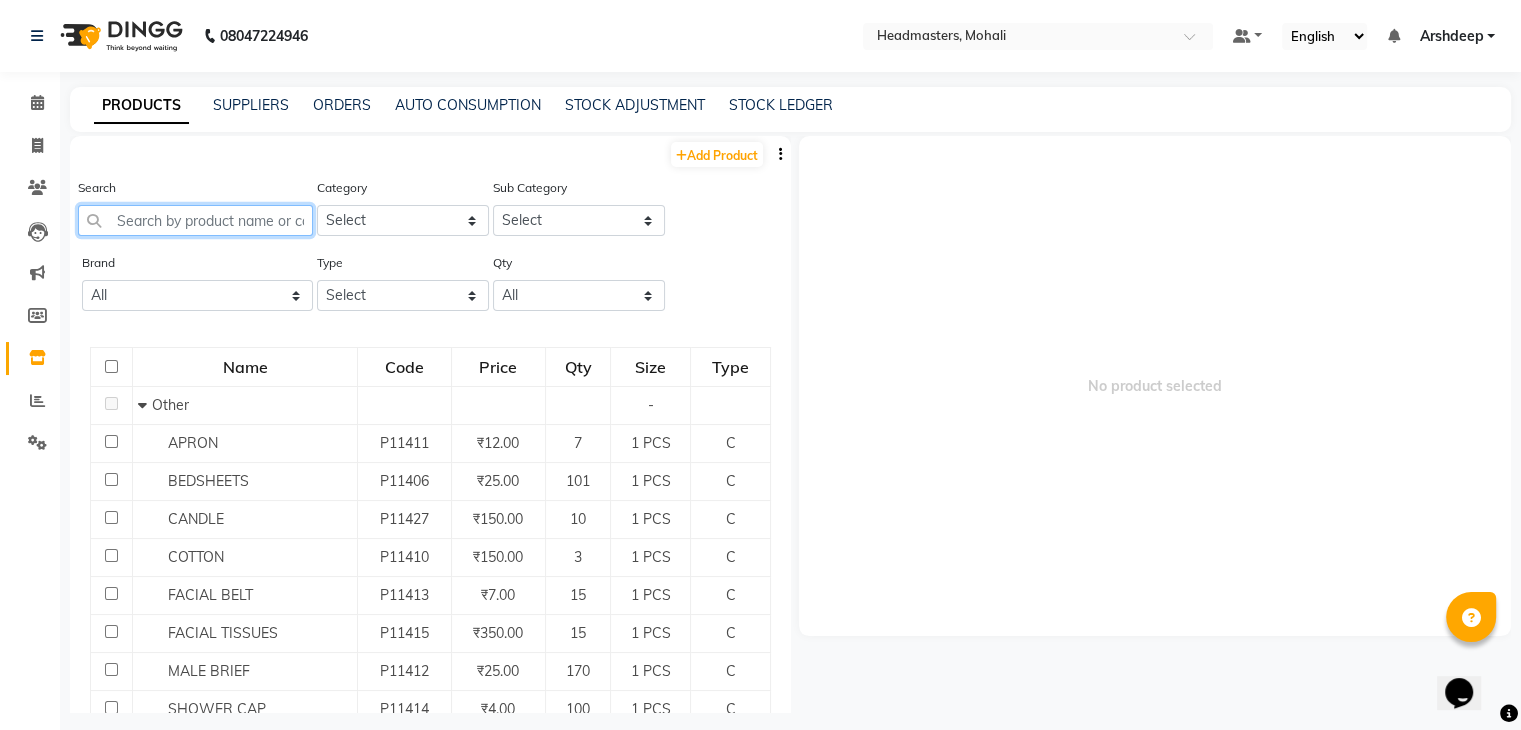 click 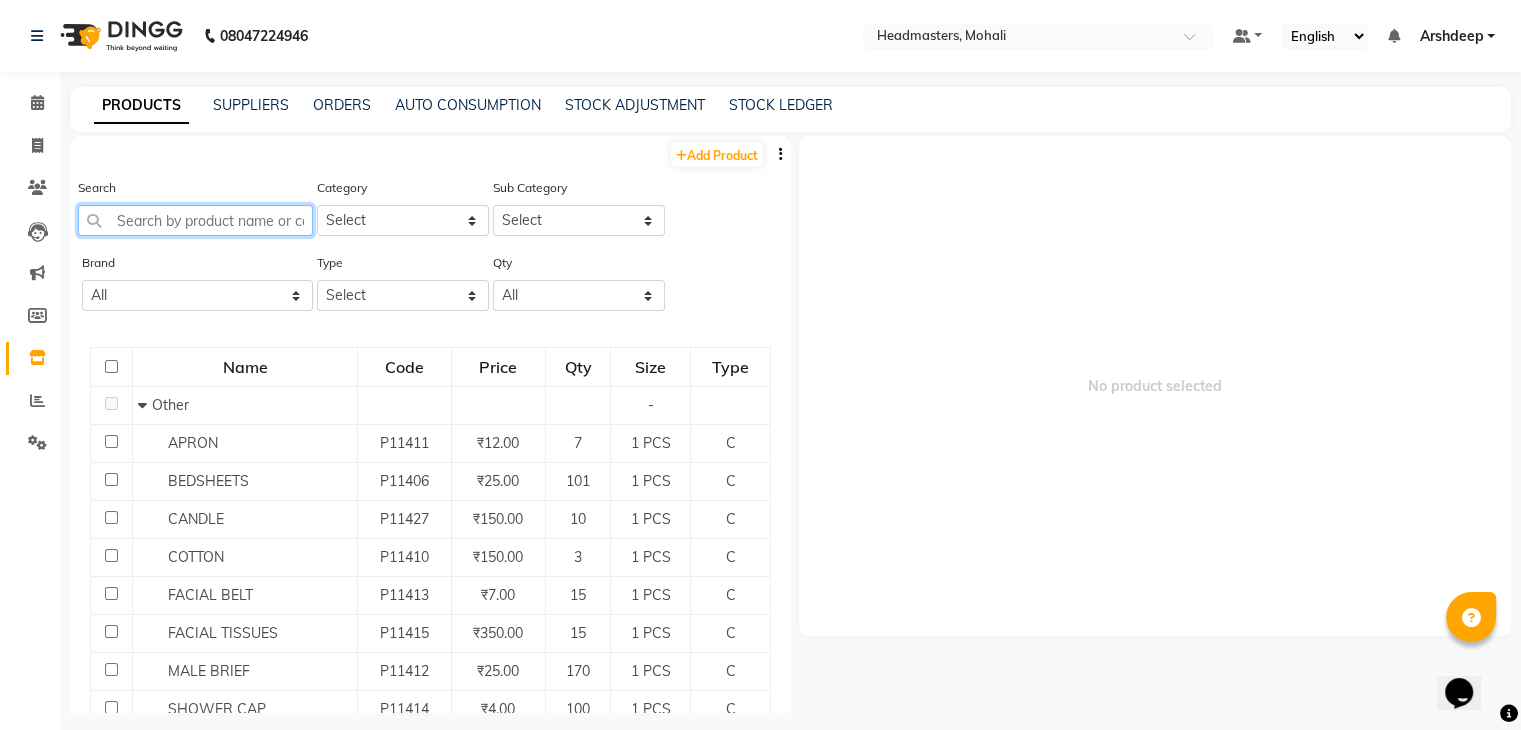 click 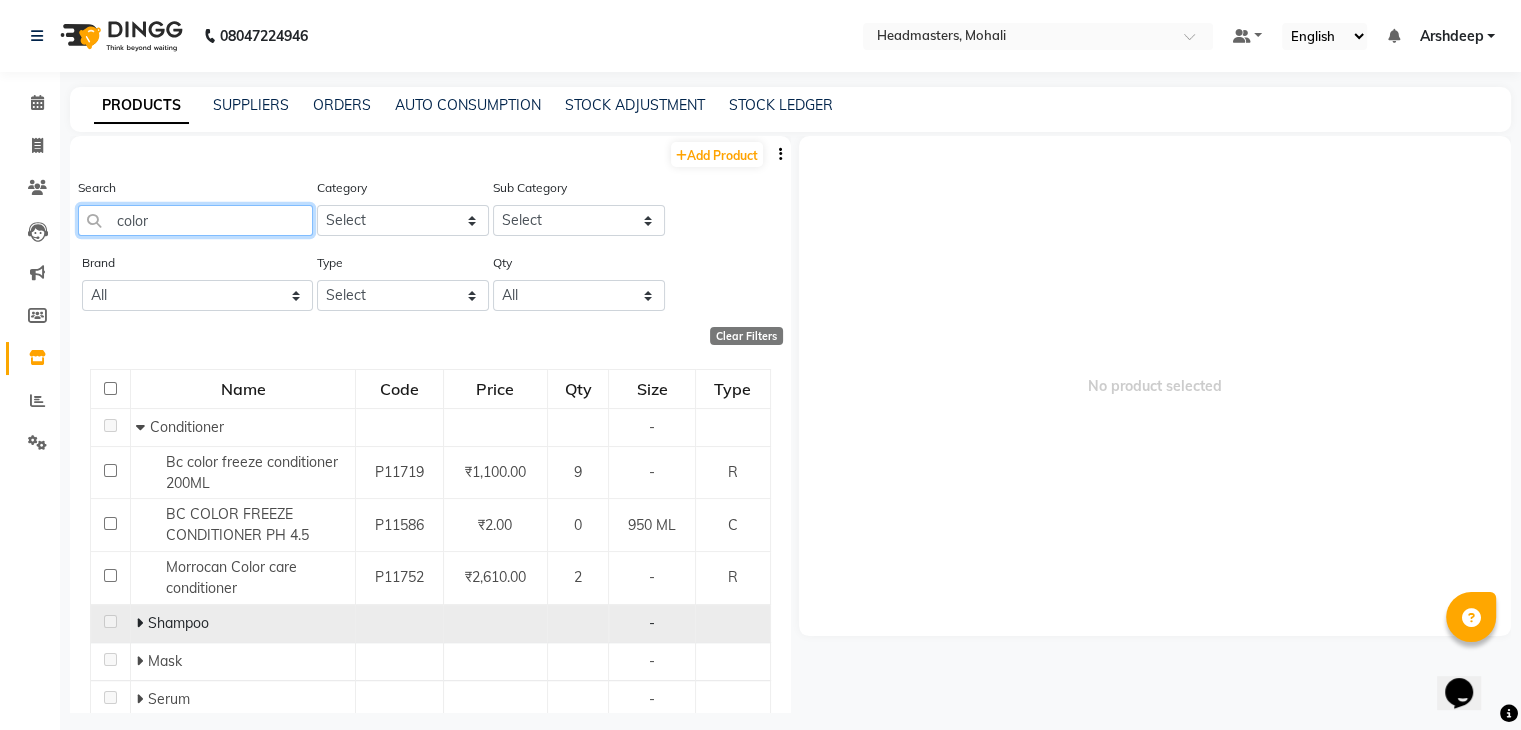 type on "color" 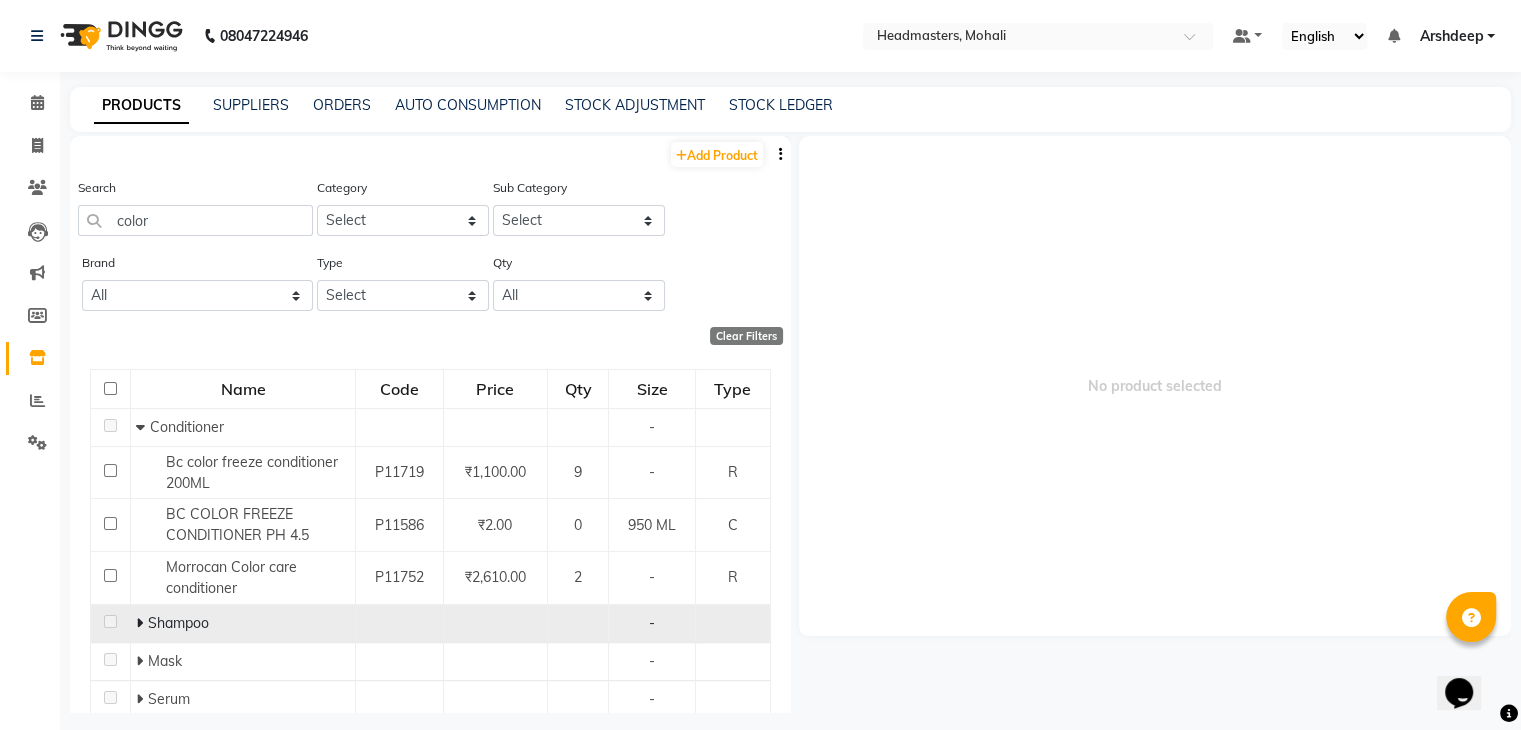 click on "Shampoo" 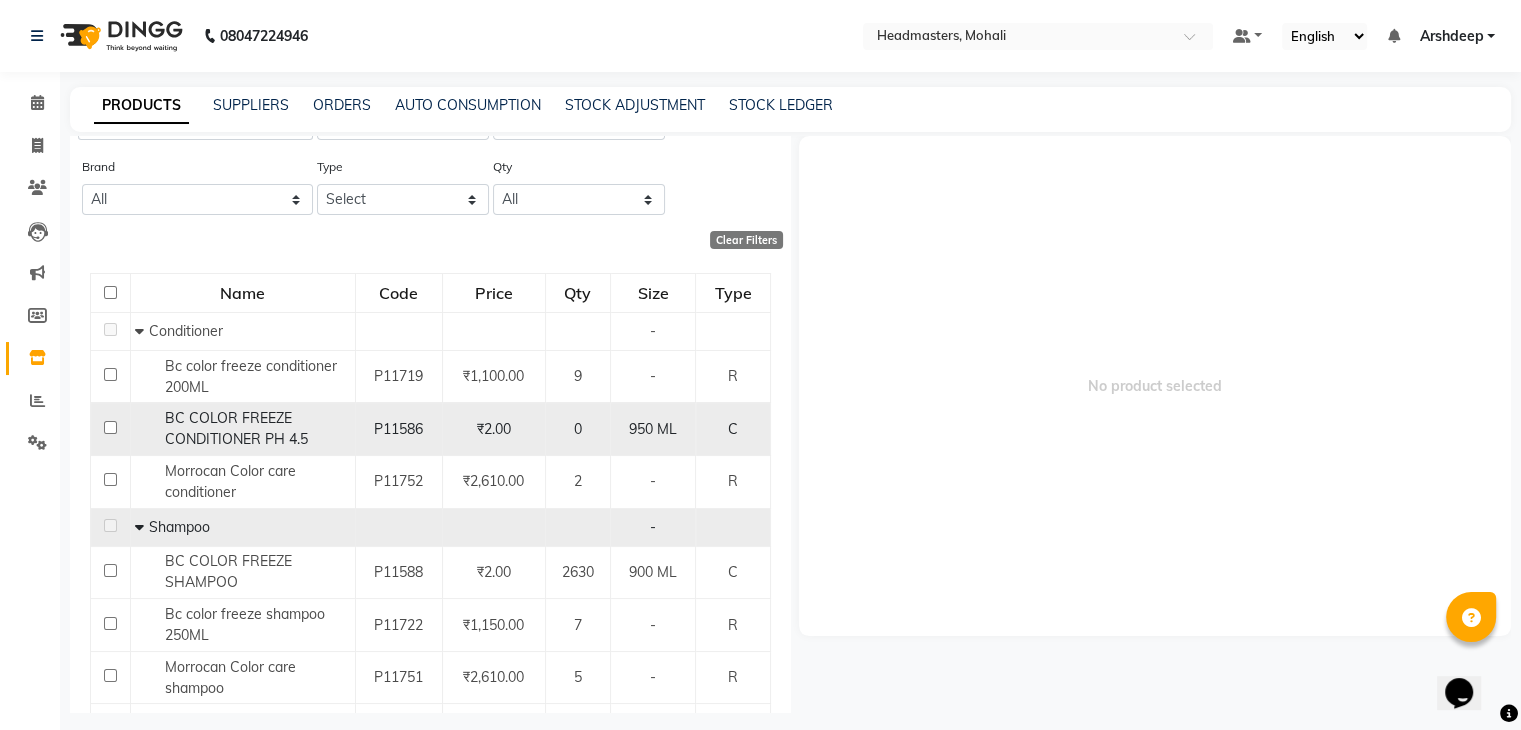 scroll, scrollTop: 98, scrollLeft: 0, axis: vertical 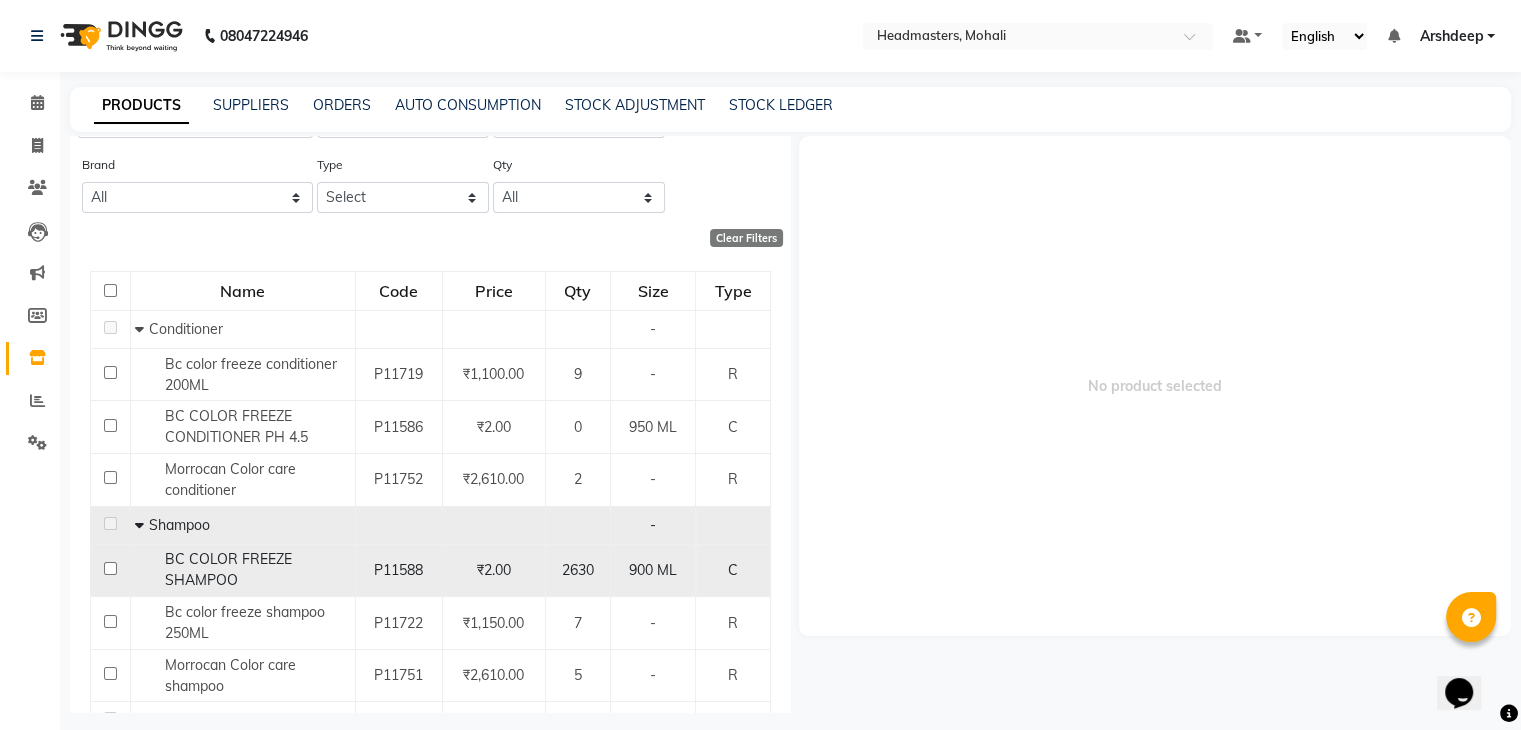 click on "₹2.00" 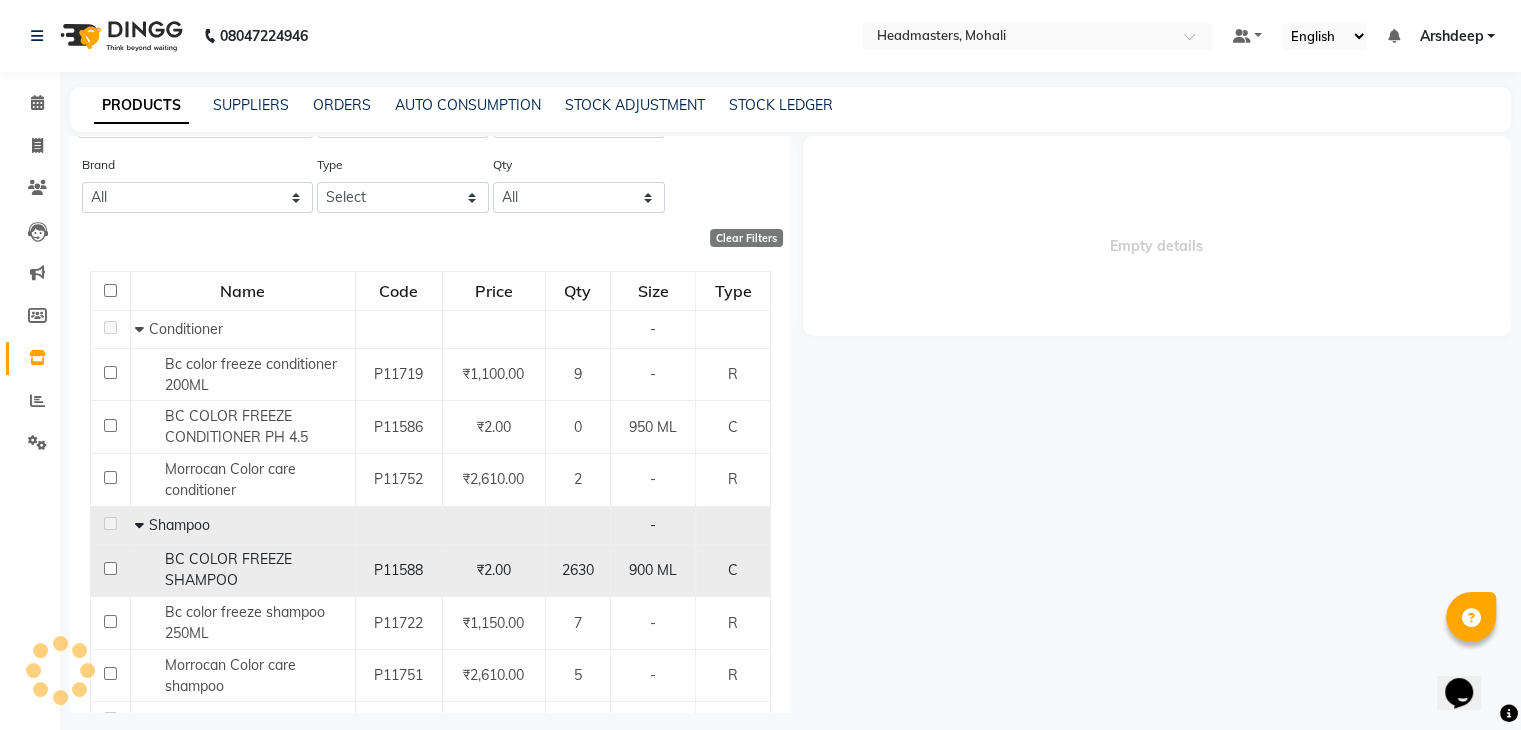 select 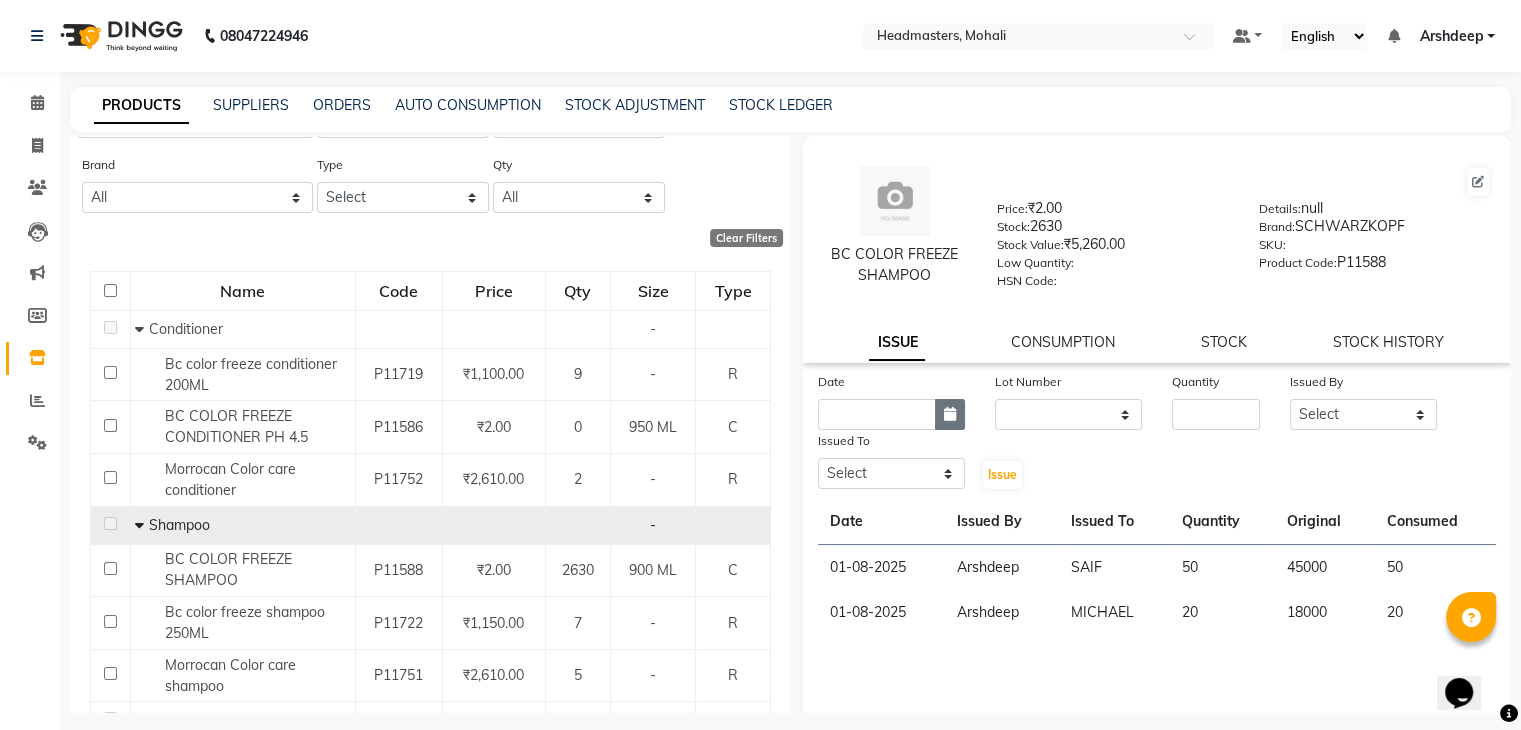 click 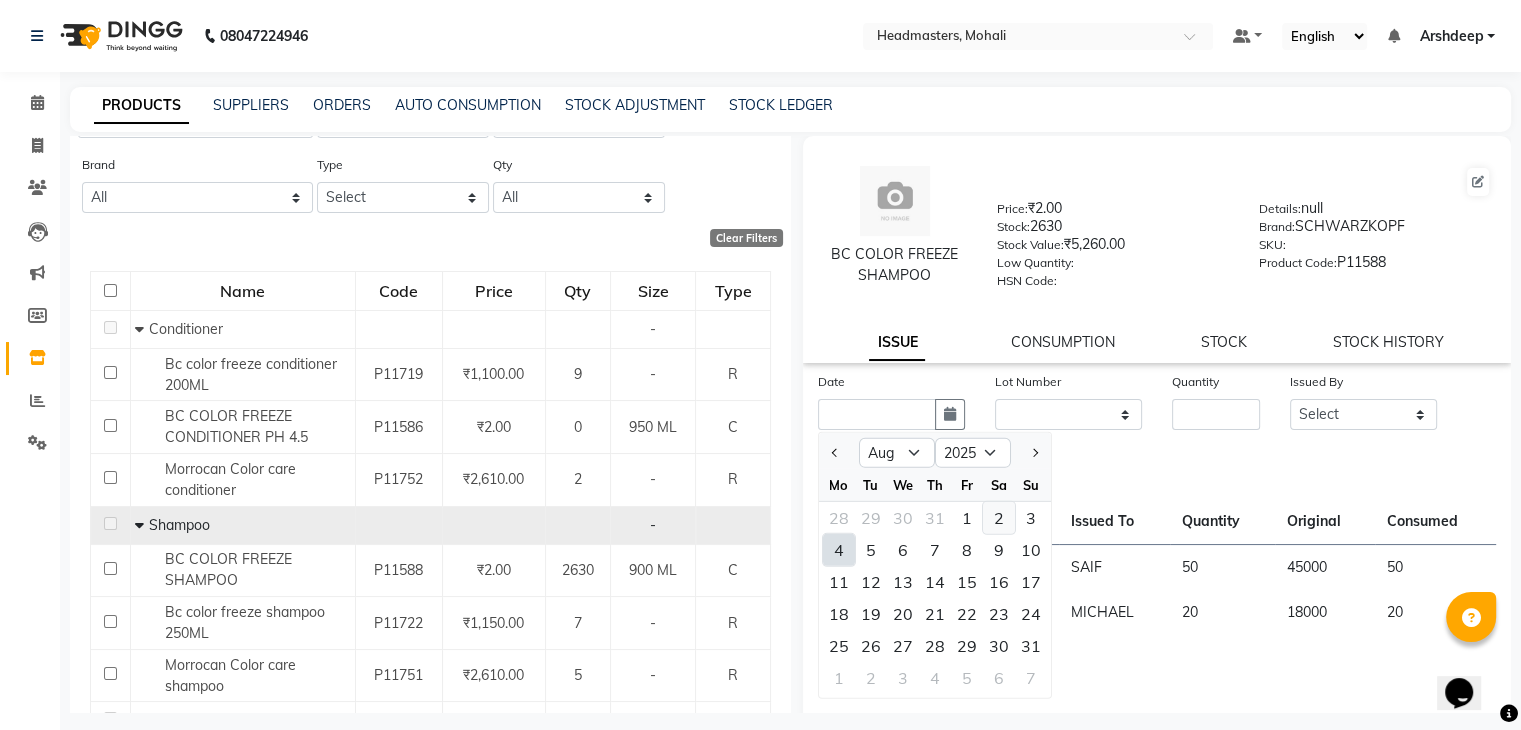 click on "2" 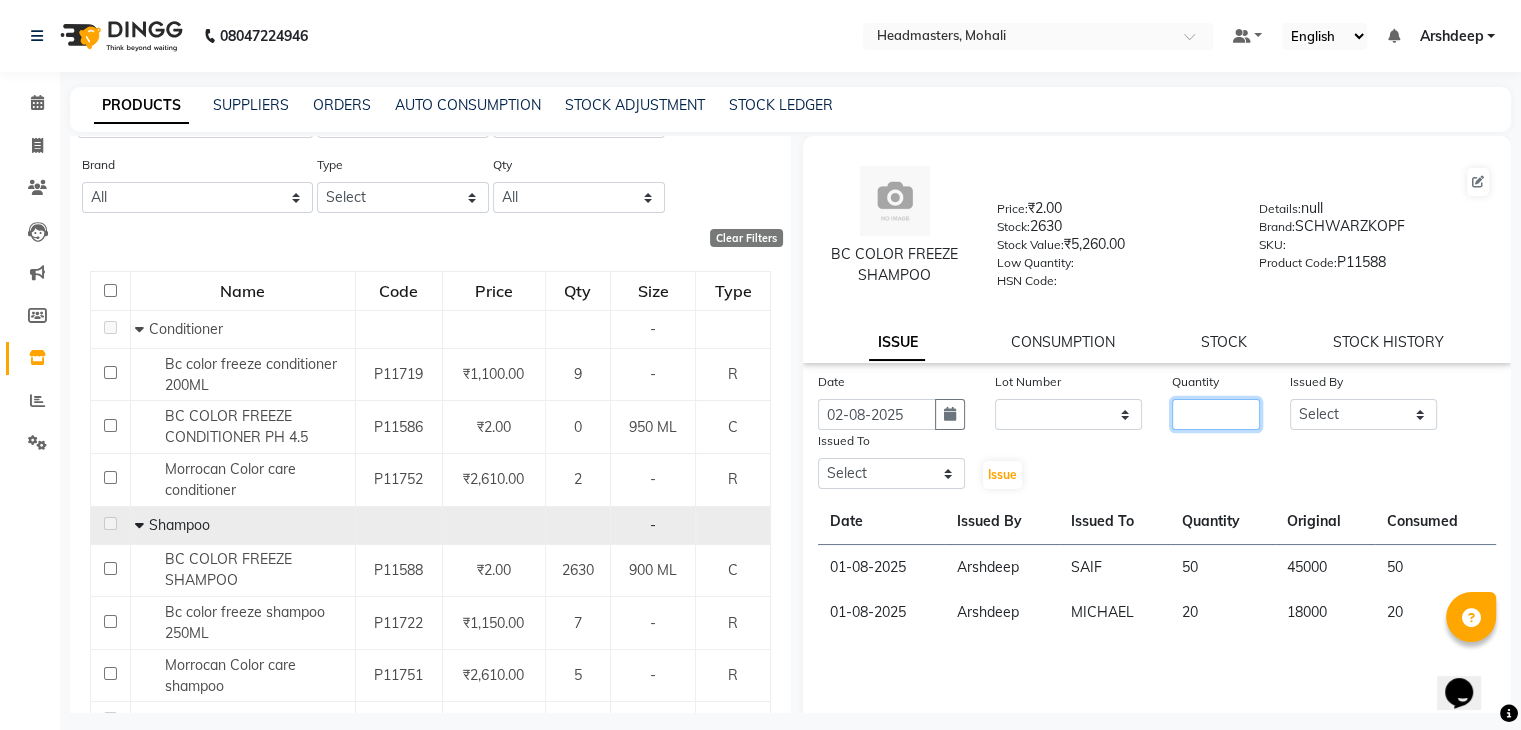 click 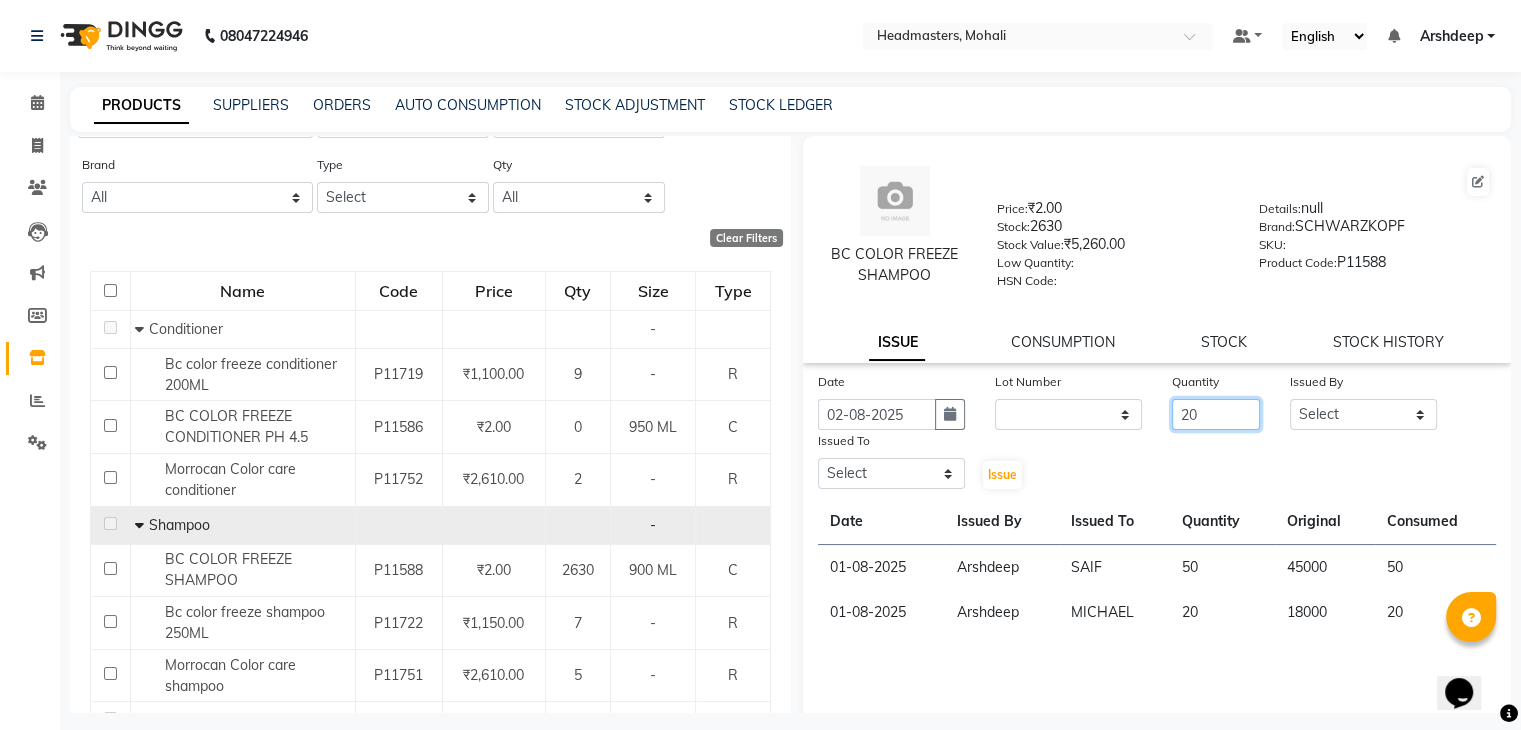 type on "20" 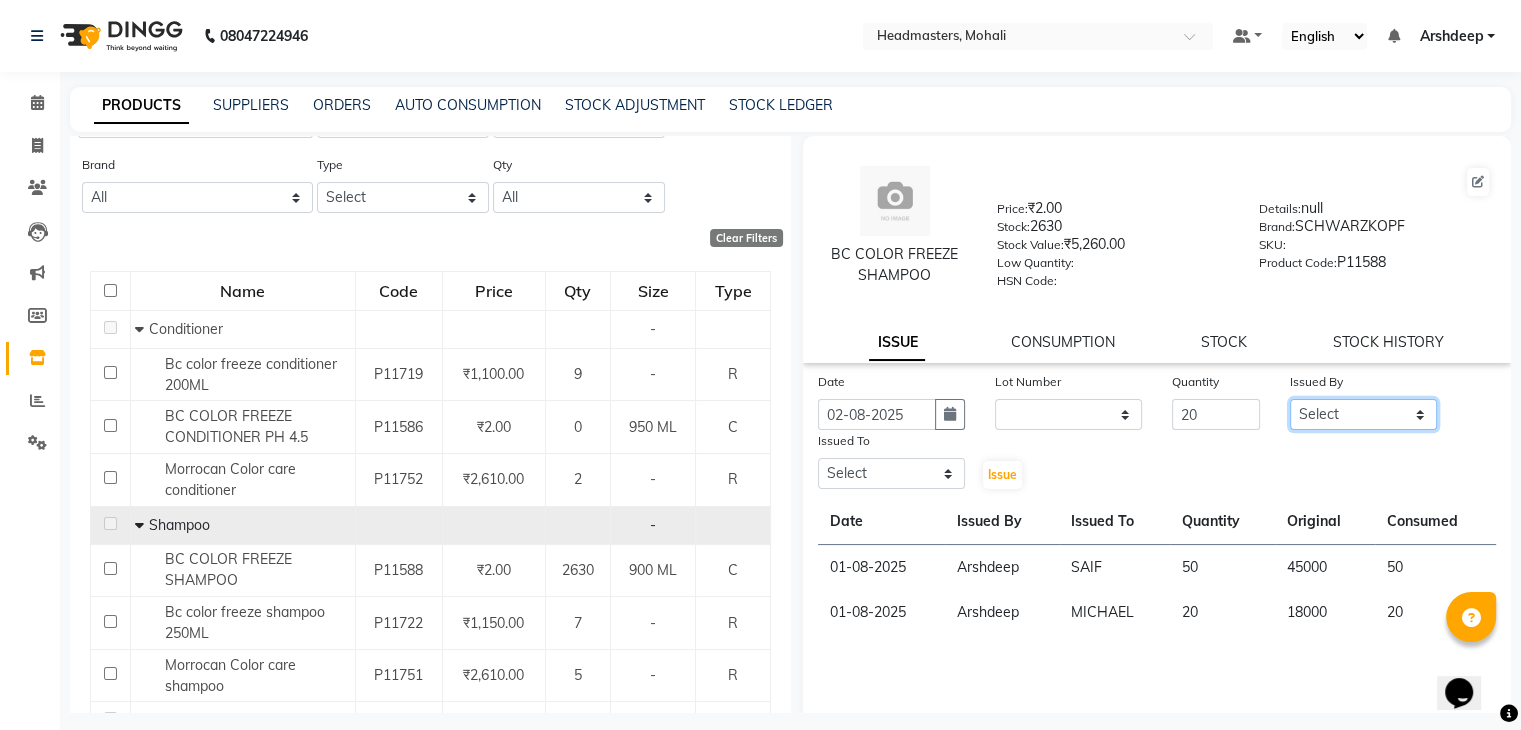 click on "Select AARIF Aarif Ansari Ali ANJANA ANJU Arshdeep Aryan Asad  Azam BALWINDER BHAWNA BIMLA CHETAN Deepak  HARRY Headmasters Honey Sidhu Jyoti karamdeep Manav MICHAEL Navdeep NEETU NEETU -  FRONT DESK  NEHA PREET PRINCE RAVI ROOP SACHIN KUMAR Sagar SAIF SARJU SAURAV SHAHZAD SHARAN SHARDA SHELLY SHUBHAM  SOHAIL SOHAN  VICkY Yamini" 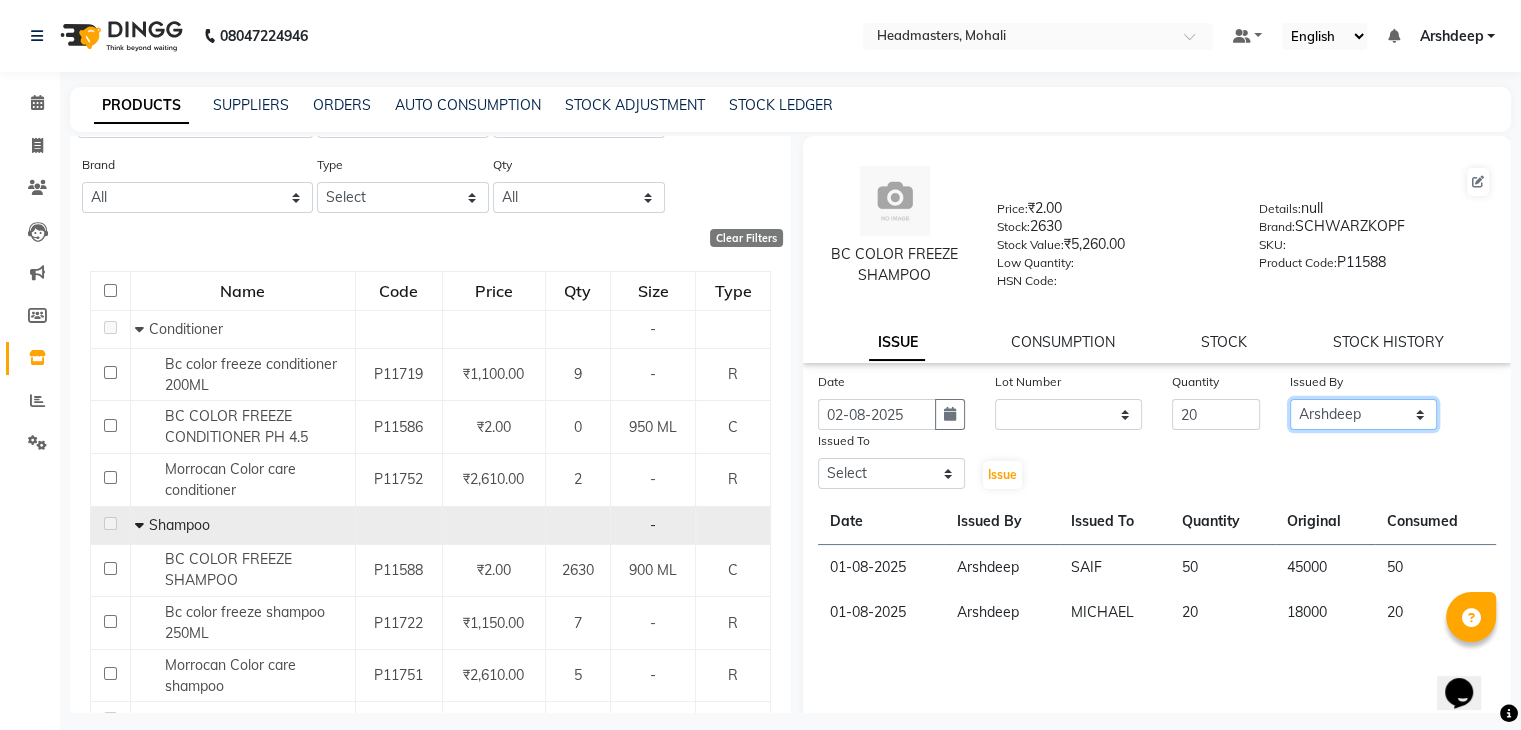 click on "Select AARIF Aarif Ansari Ali ANJANA ANJU Arshdeep Aryan Asad  Azam BALWINDER BHAWNA BIMLA CHETAN Deepak  HARRY Headmasters Honey Sidhu Jyoti karamdeep Manav MICHAEL Navdeep NEETU NEETU -  FRONT DESK  NEHA PREET PRINCE RAVI ROOP SACHIN KUMAR Sagar SAIF SARJU SAURAV SHAHZAD SHARAN SHARDA SHELLY SHUBHAM  SOHAIL SOHAN  VICkY Yamini" 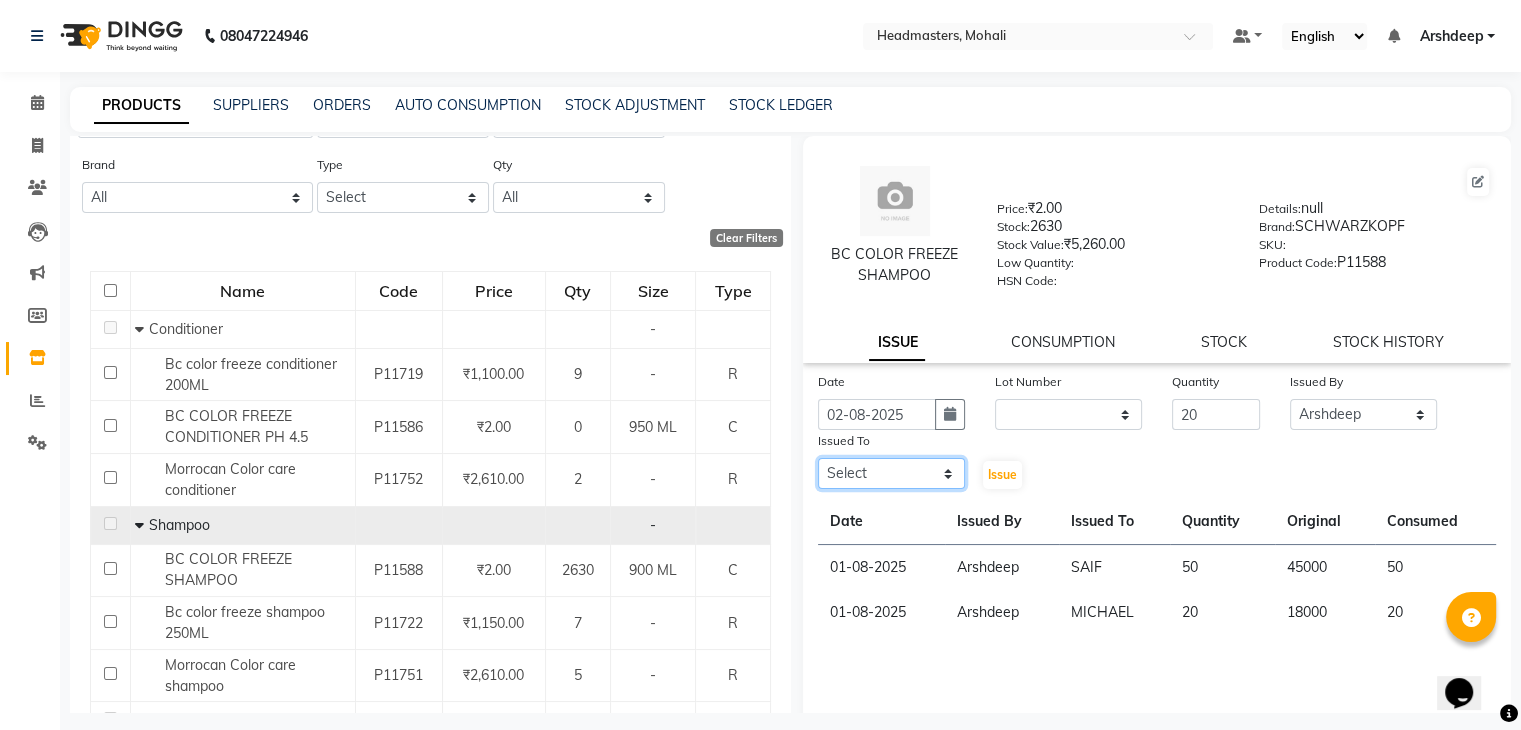 click on "Select AARIF Aarif Ansari Ali ANJANA ANJU Arshdeep Aryan Asad  Azam BALWINDER BHAWNA BIMLA CHETAN Deepak  HARRY Headmasters Honey Sidhu Jyoti karamdeep Manav MICHAEL Navdeep NEETU NEETU -  FRONT DESK  NEHA PREET PRINCE RAVI ROOP SACHIN KUMAR Sagar SAIF SARJU SAURAV SHAHZAD SHARAN SHARDA SHELLY SHUBHAM  SOHAIL SOHAN  VICkY Yamini" 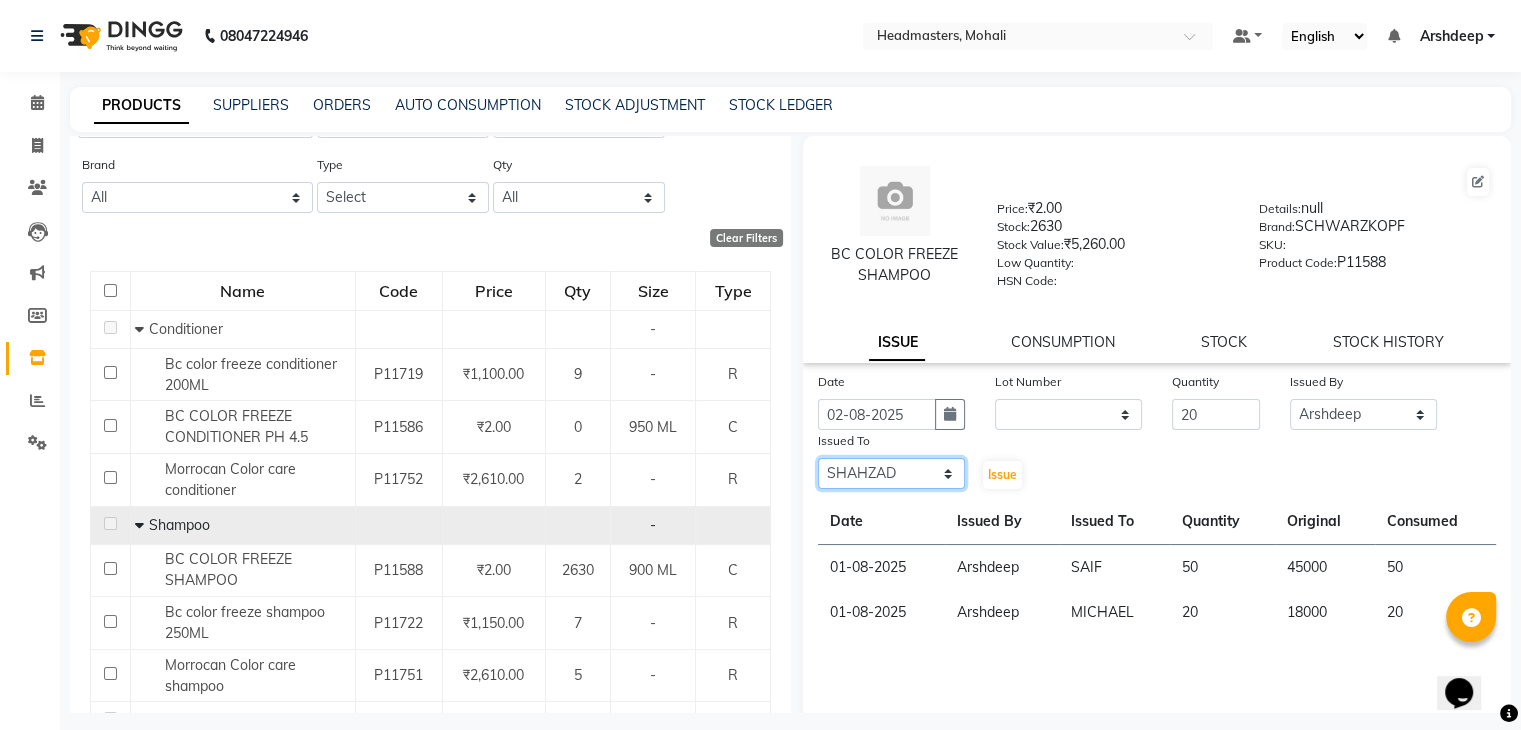 click on "Select AARIF Aarif Ansari Ali ANJANA ANJU Arshdeep Aryan Asad  Azam BALWINDER BHAWNA BIMLA CHETAN Deepak  HARRY Headmasters Honey Sidhu Jyoti karamdeep Manav MICHAEL Navdeep NEETU NEETU -  FRONT DESK  NEHA PREET PRINCE RAVI ROOP SACHIN KUMAR Sagar SAIF SARJU SAURAV SHAHZAD SHARAN SHARDA SHELLY SHUBHAM  SOHAIL SOHAN  VICkY Yamini" 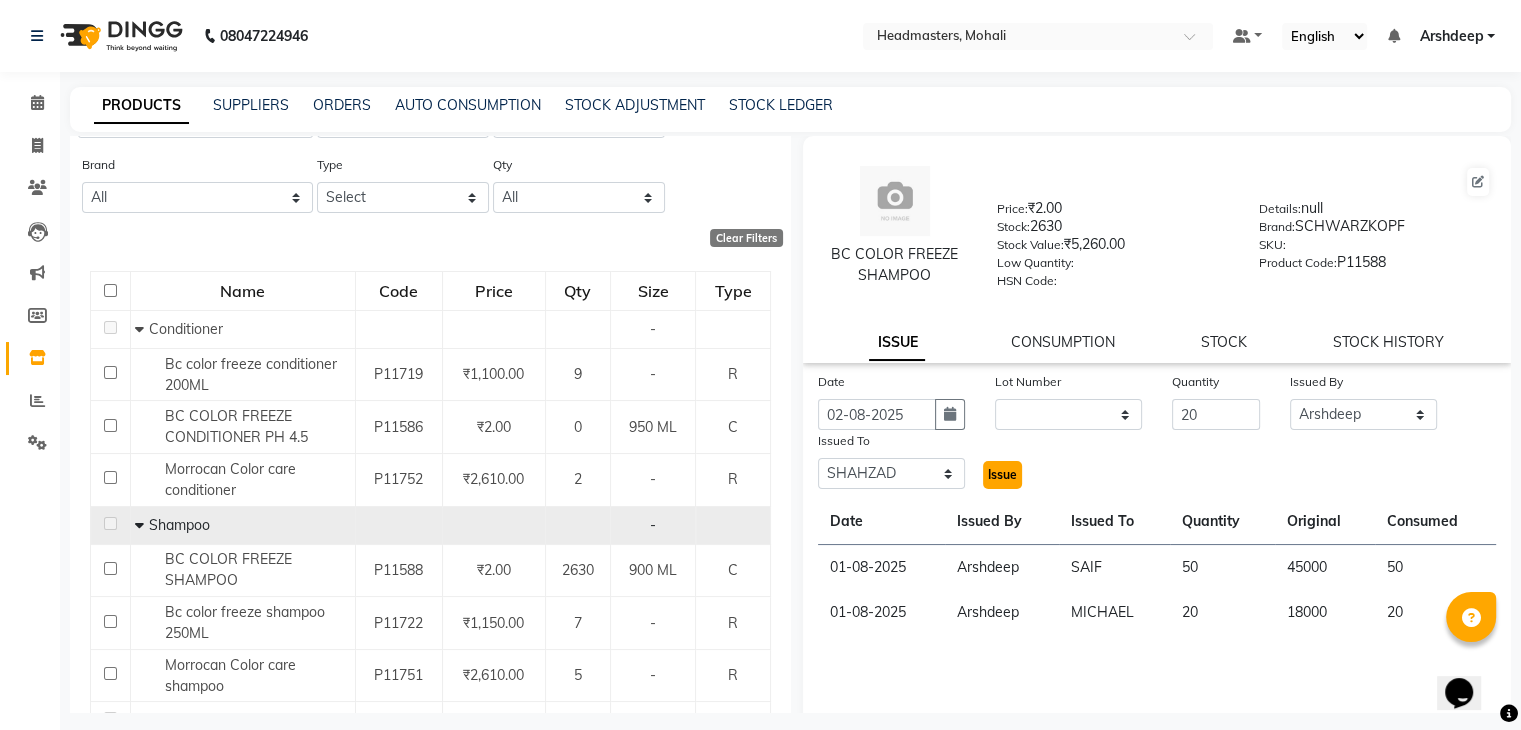 click on "Issue" 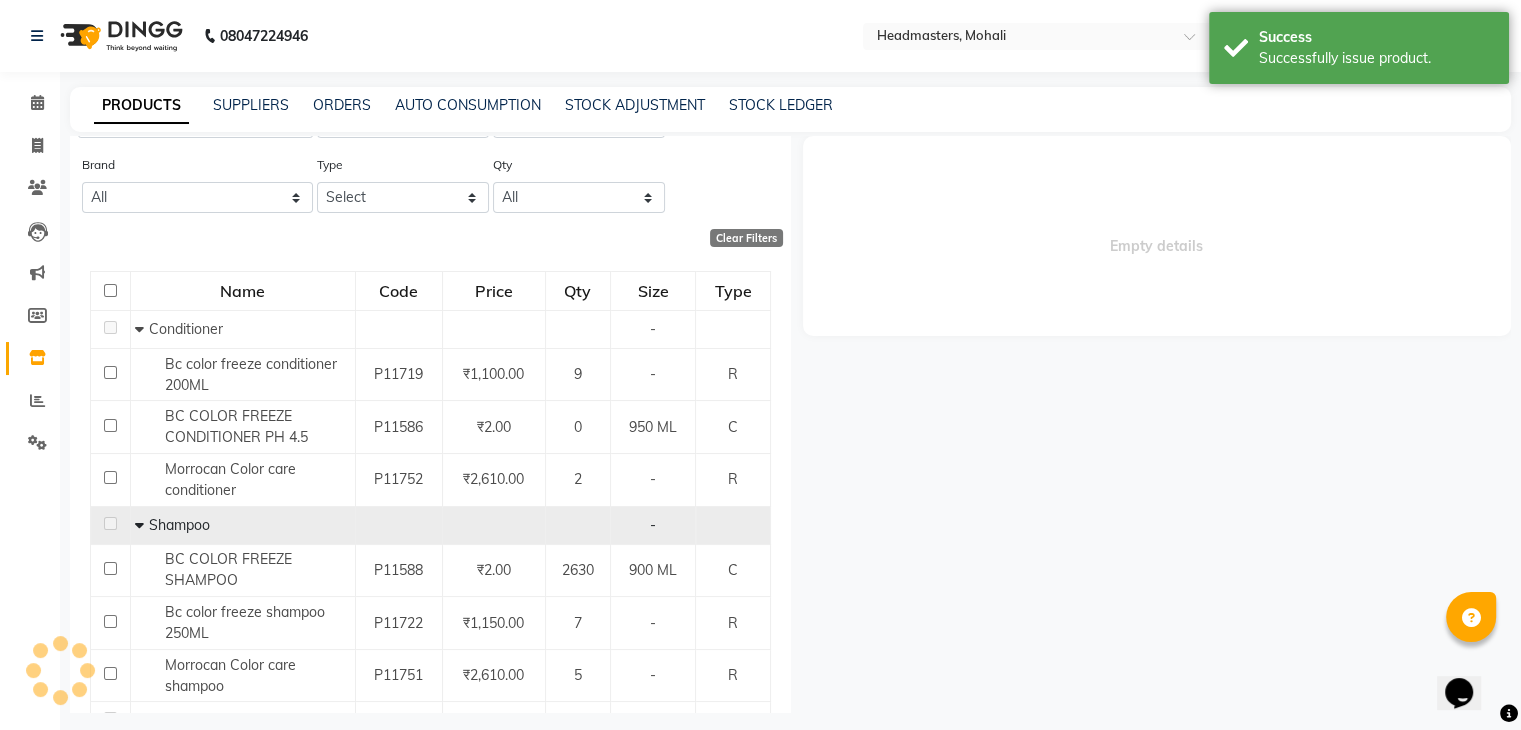 select 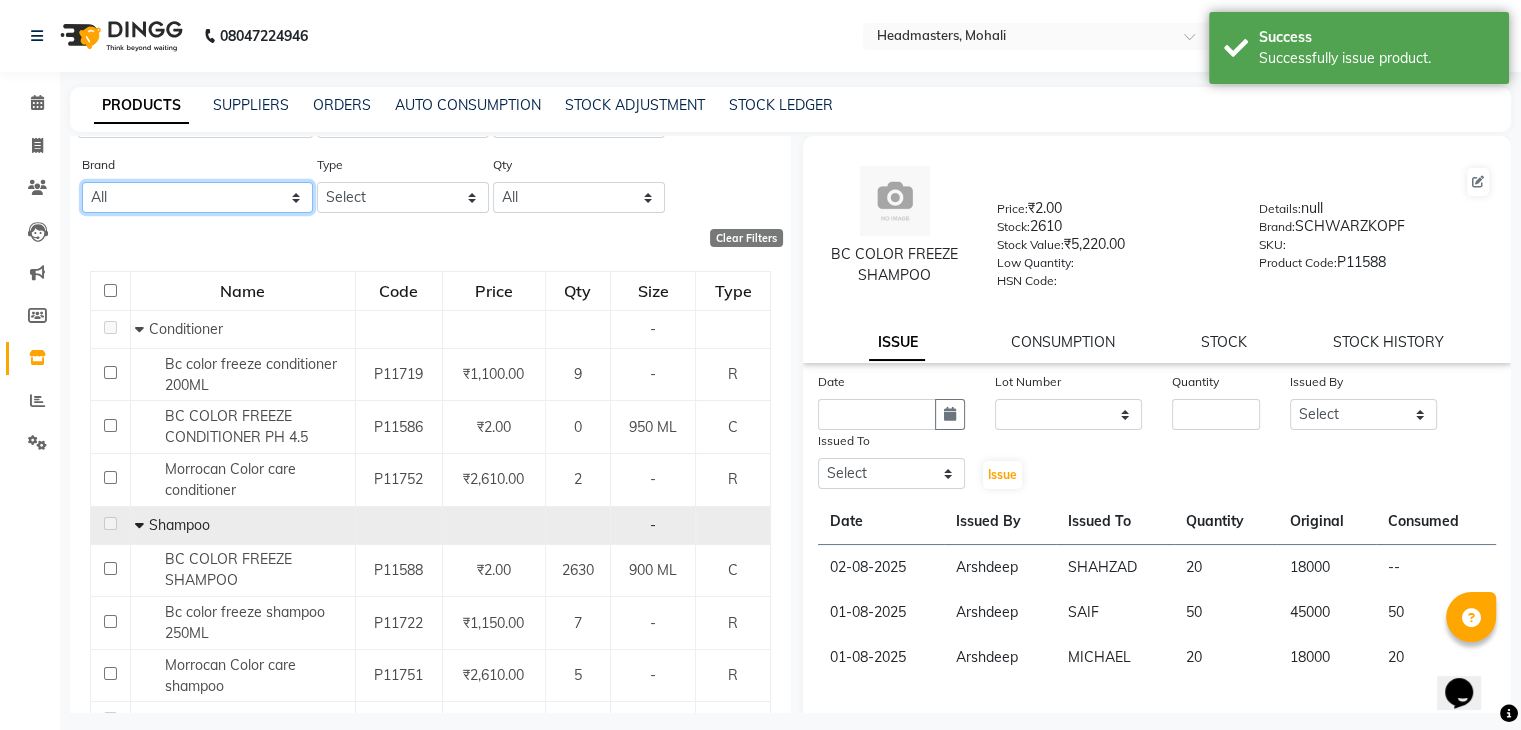 click on "All Beauty Garage Botoplastia Brazilian Cadivue Derma Dermalogica Floractive General Gk Inspira Iramo Loreal Lyco Lycon Moira Morrocan Morrocan Oil Nashi O3+ Olaplex Other Pinkini Repechage Rica Schwarzkopf Shea Sinko Skinlux Streax Wella Wild Stone" 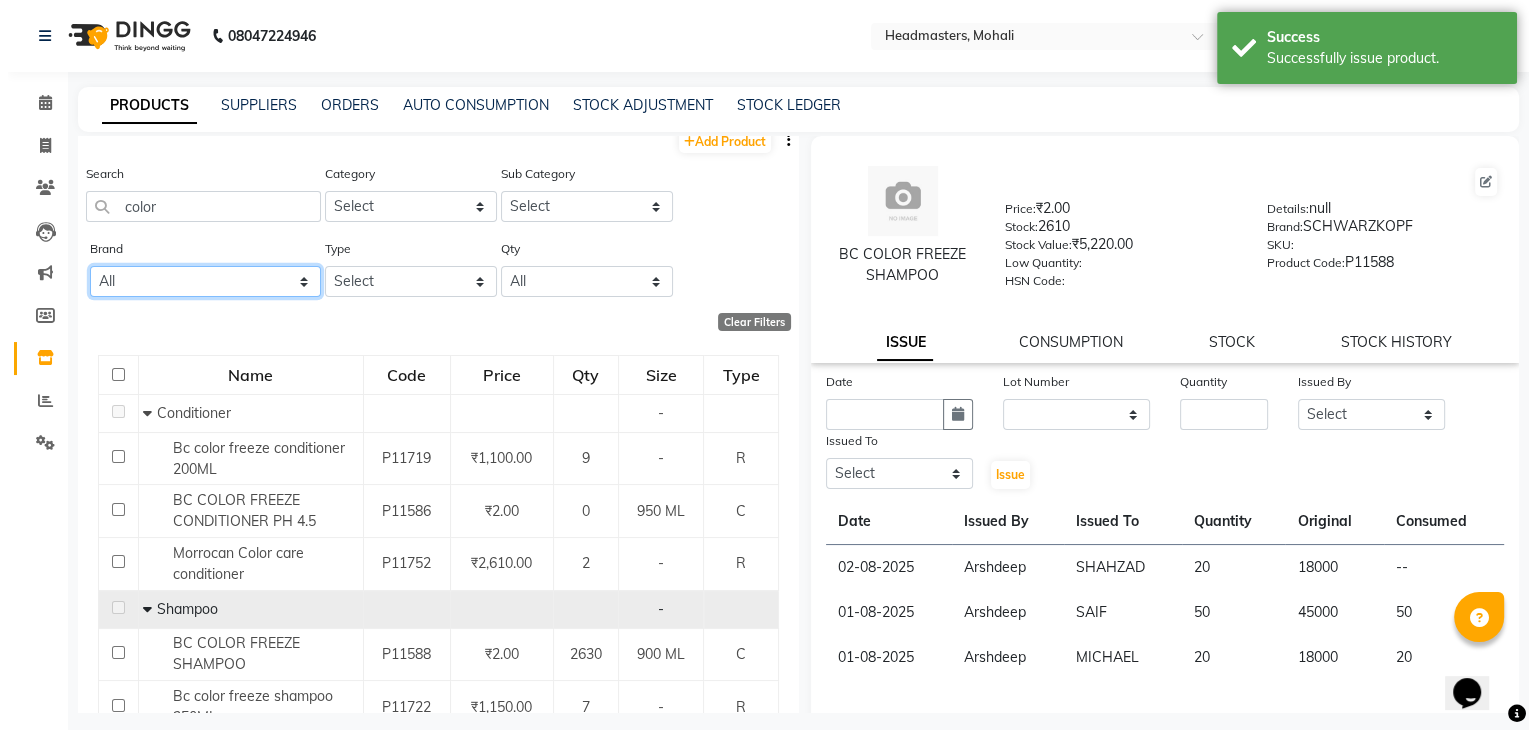 scroll, scrollTop: 0, scrollLeft: 0, axis: both 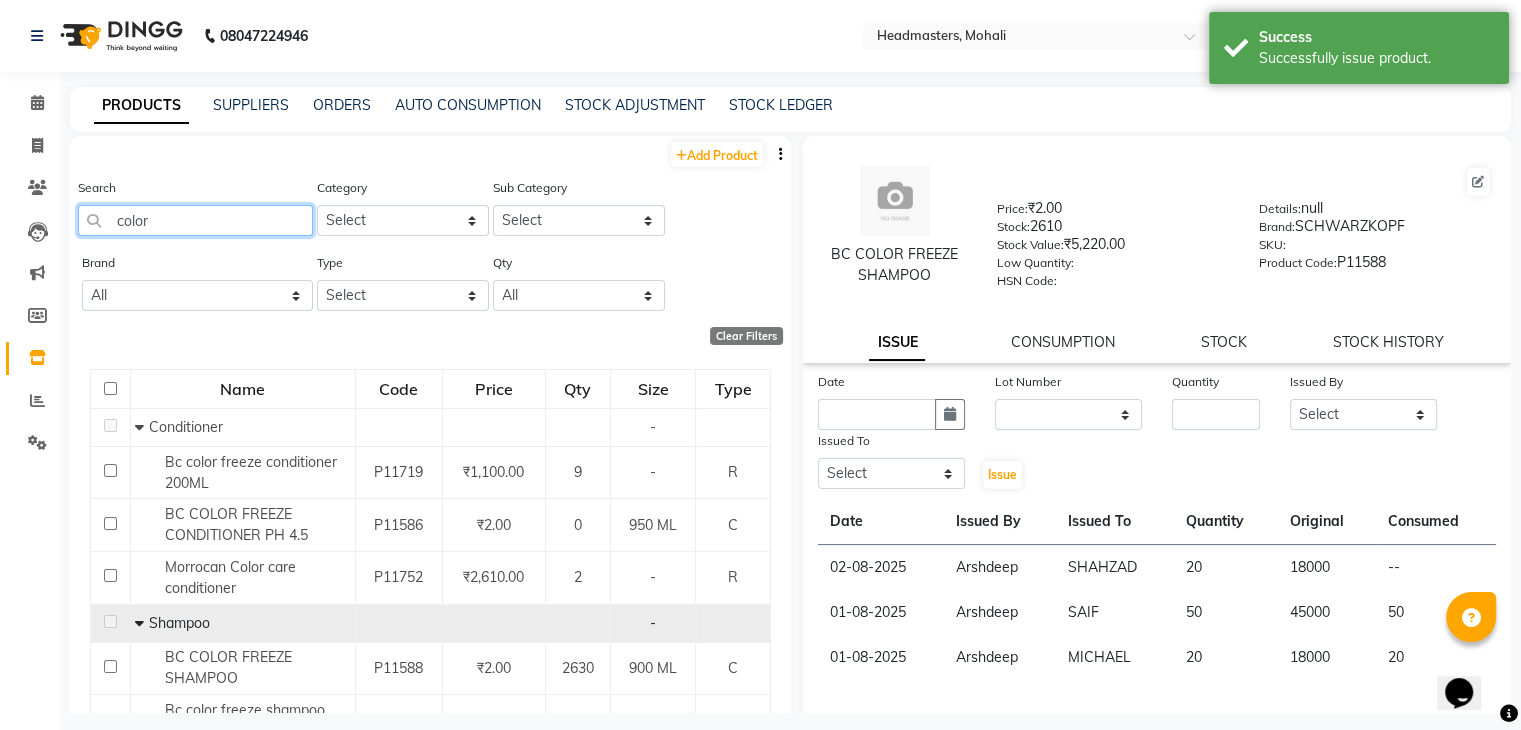 click on "color" 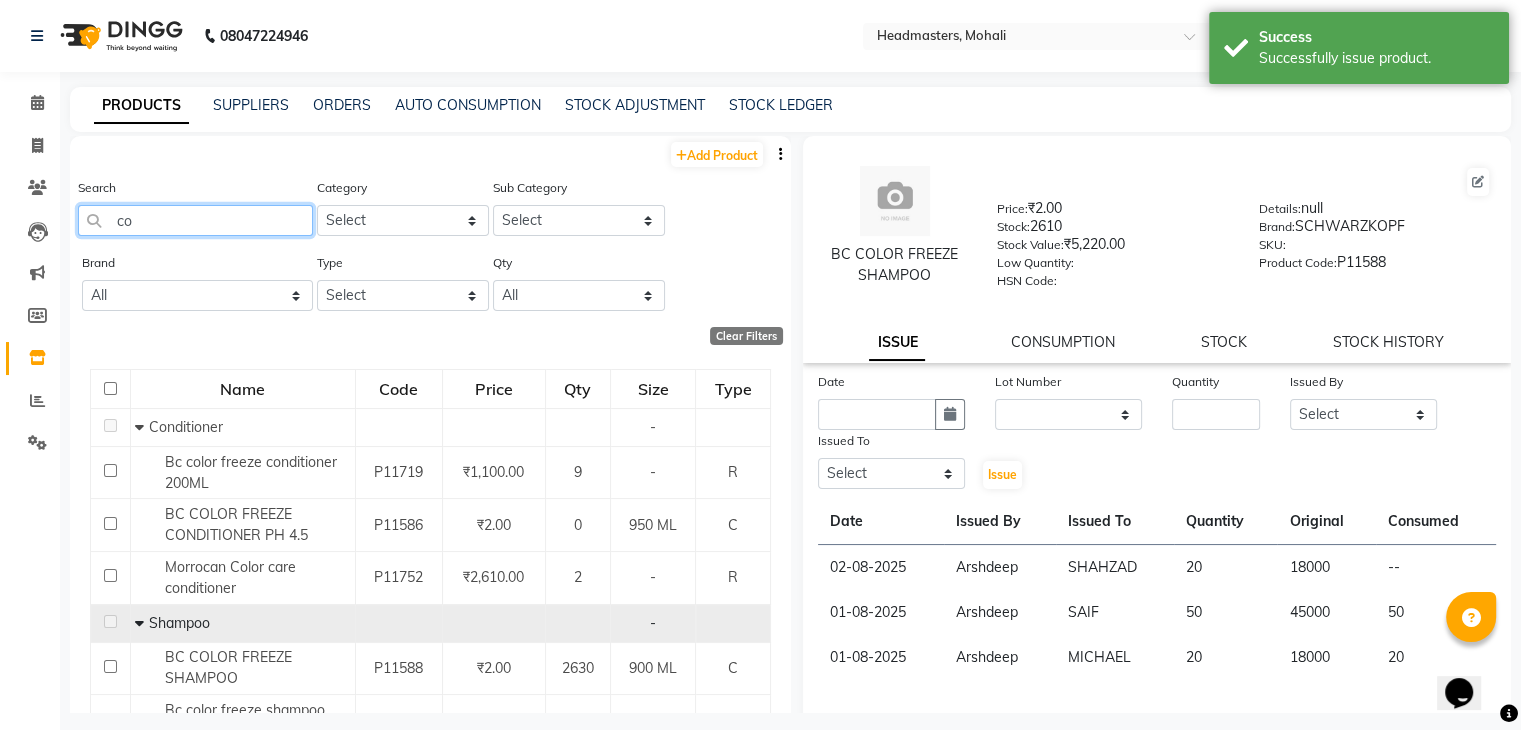 type on "c" 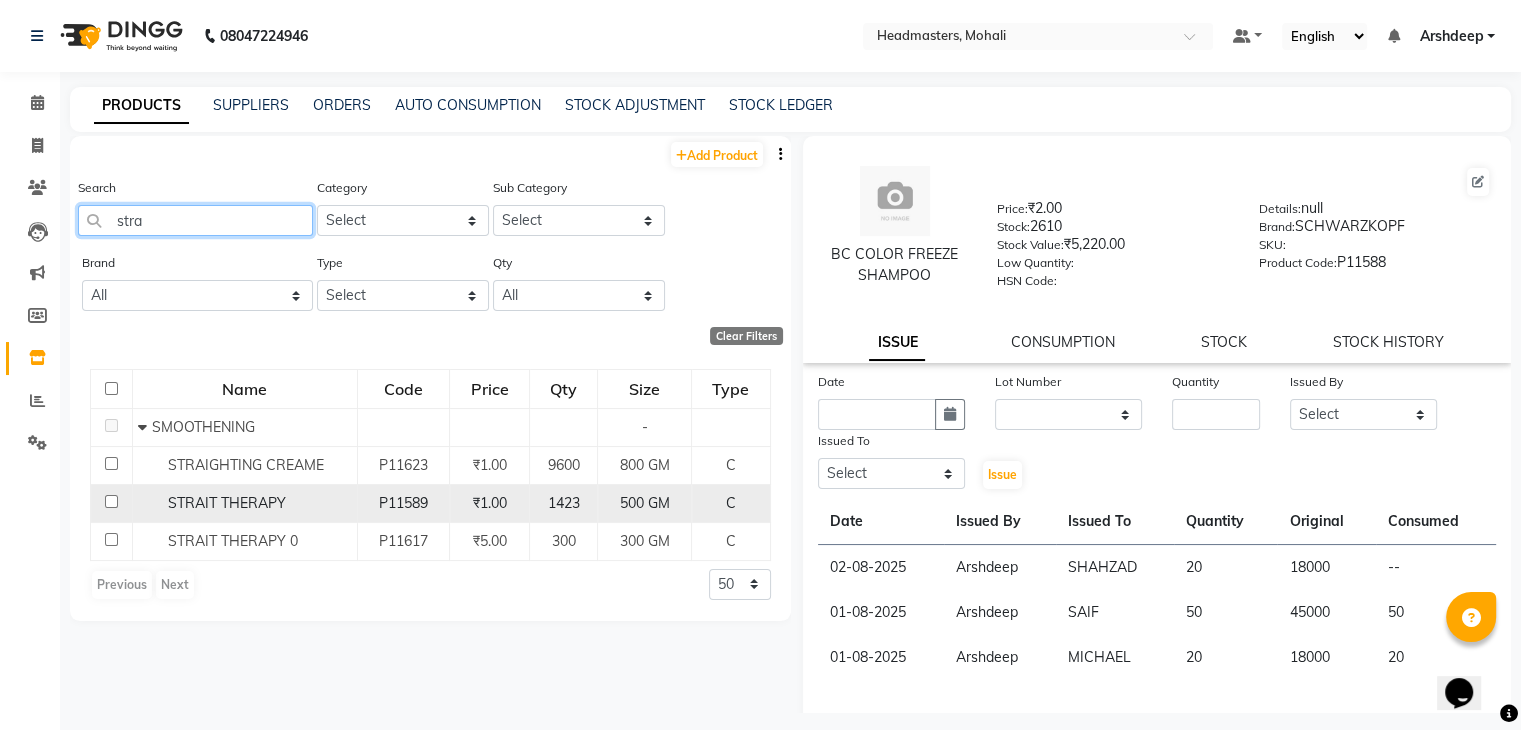 type on "stra" 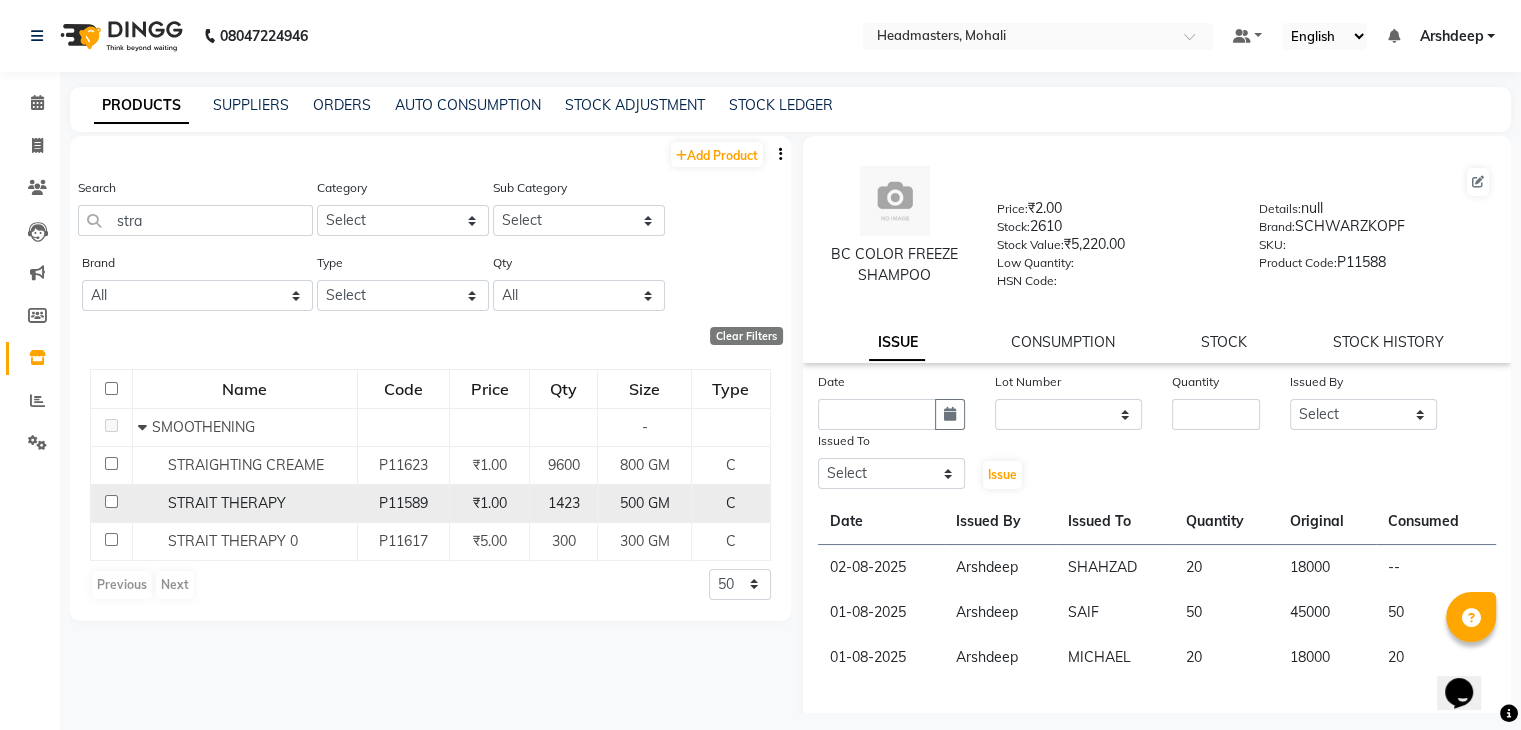 click on "STRAIT THERAPY" 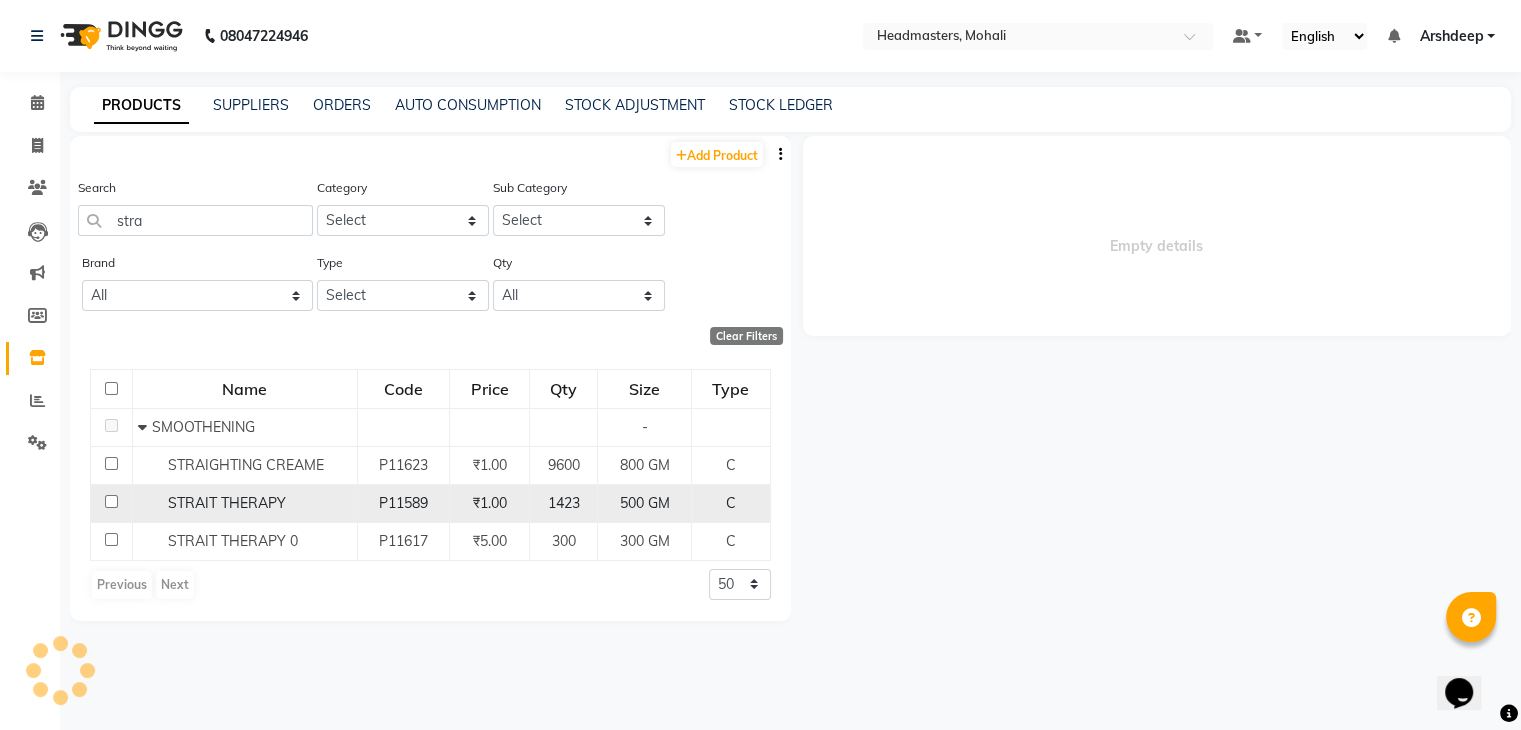 select 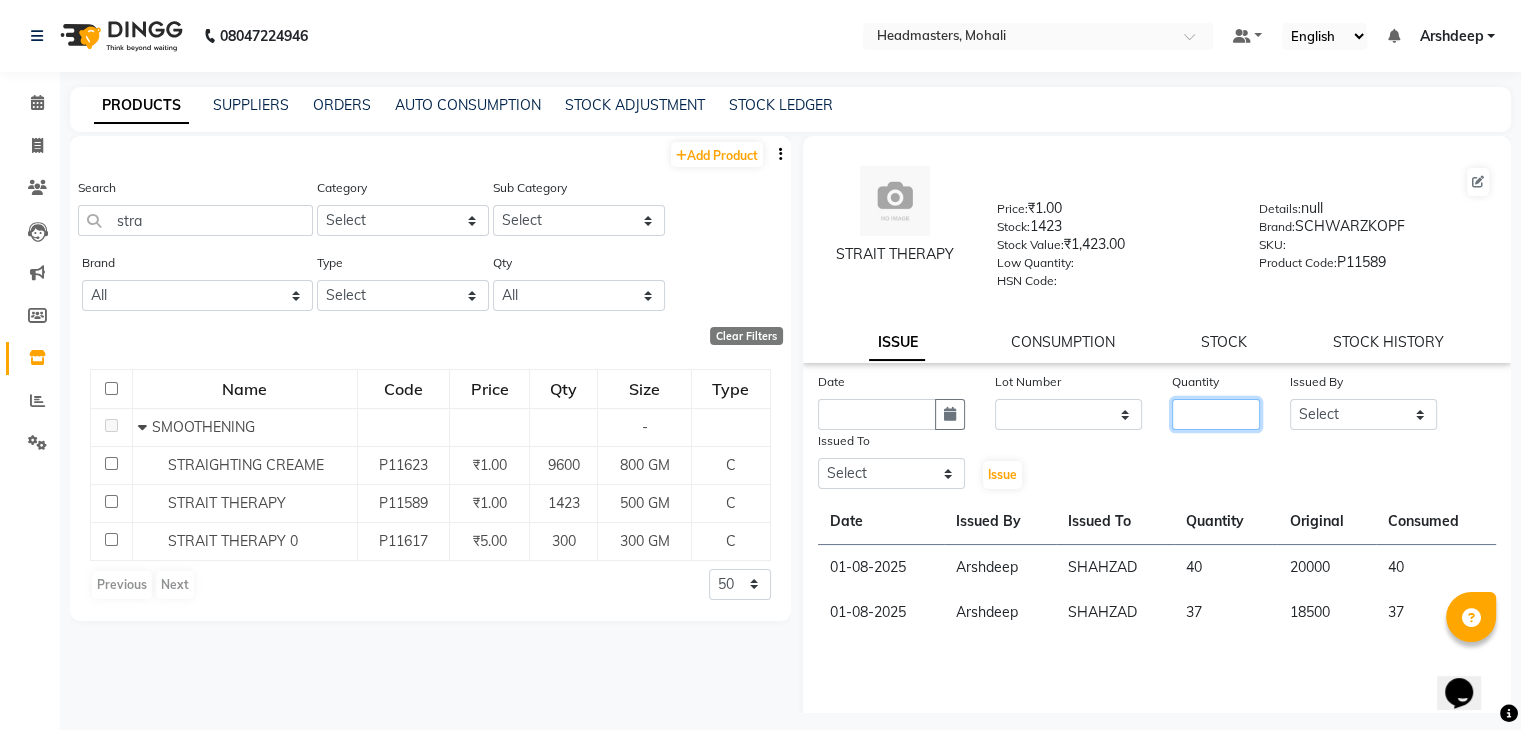 click 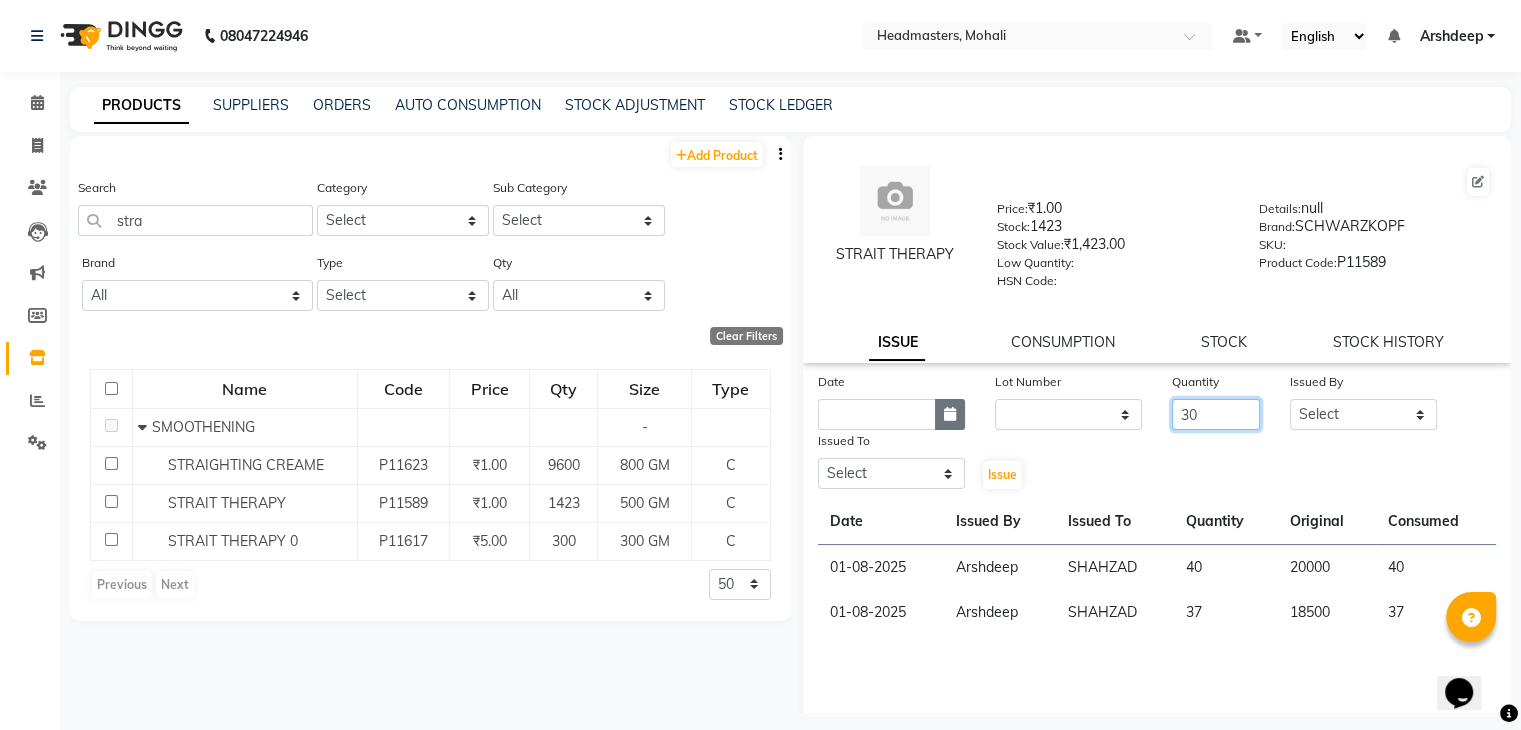 type on "30" 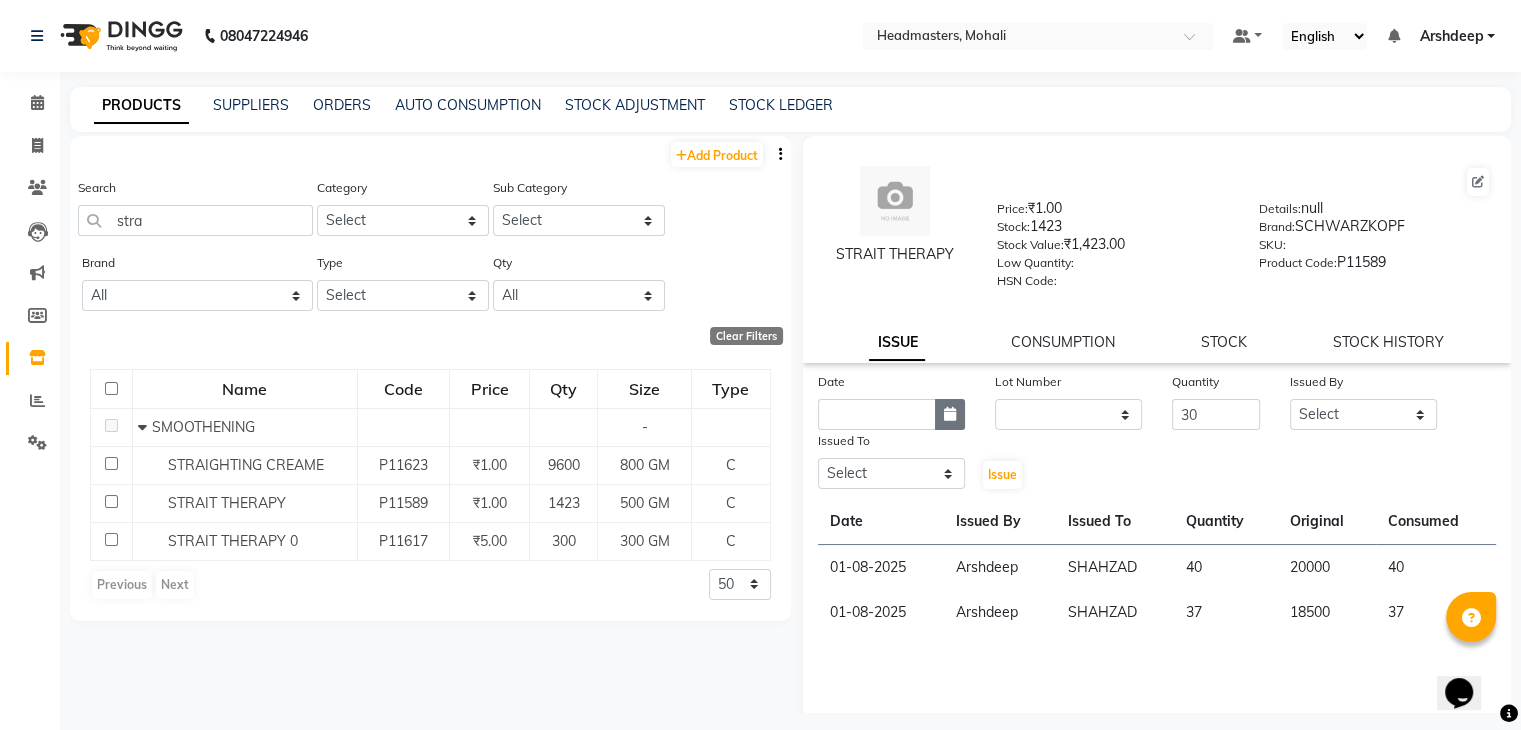 click 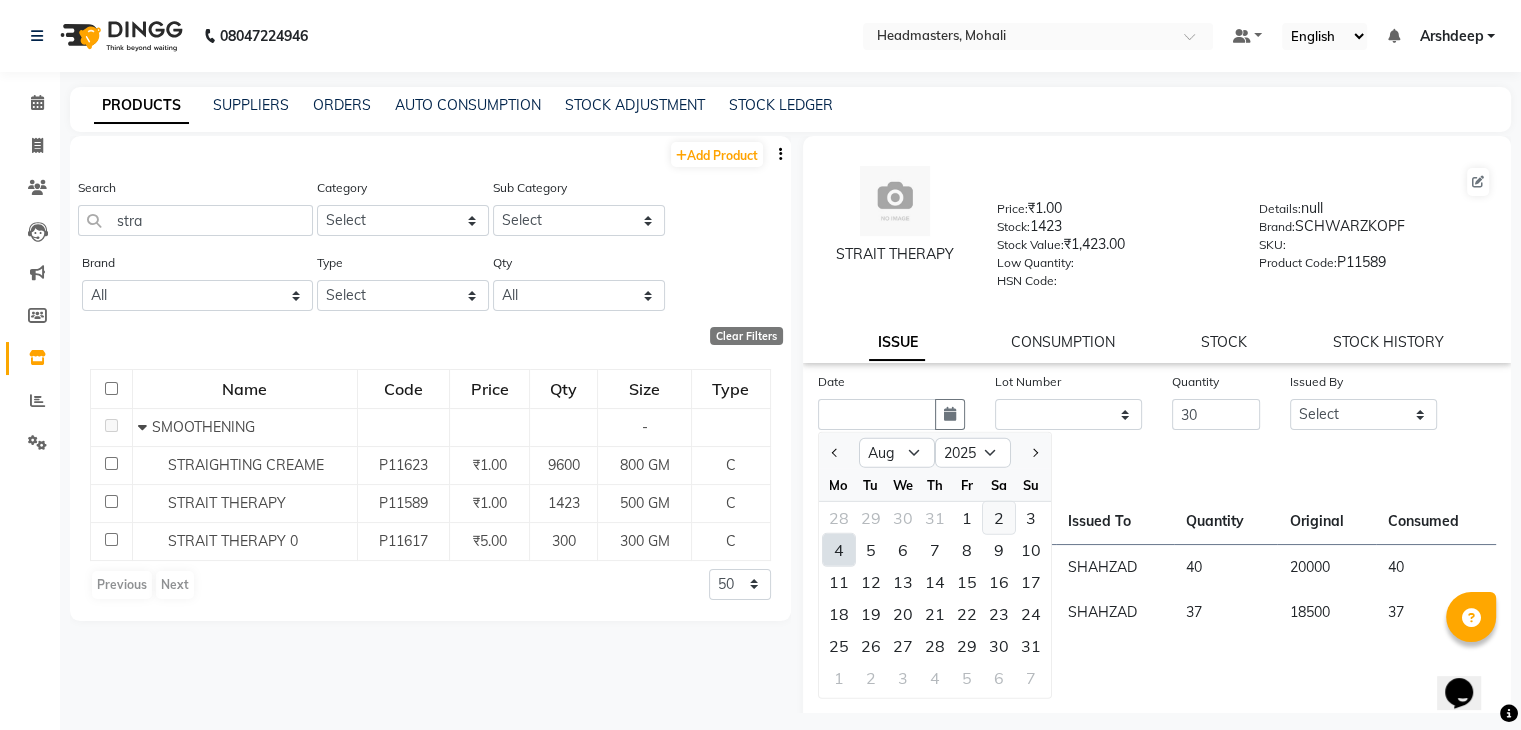 click on "2" 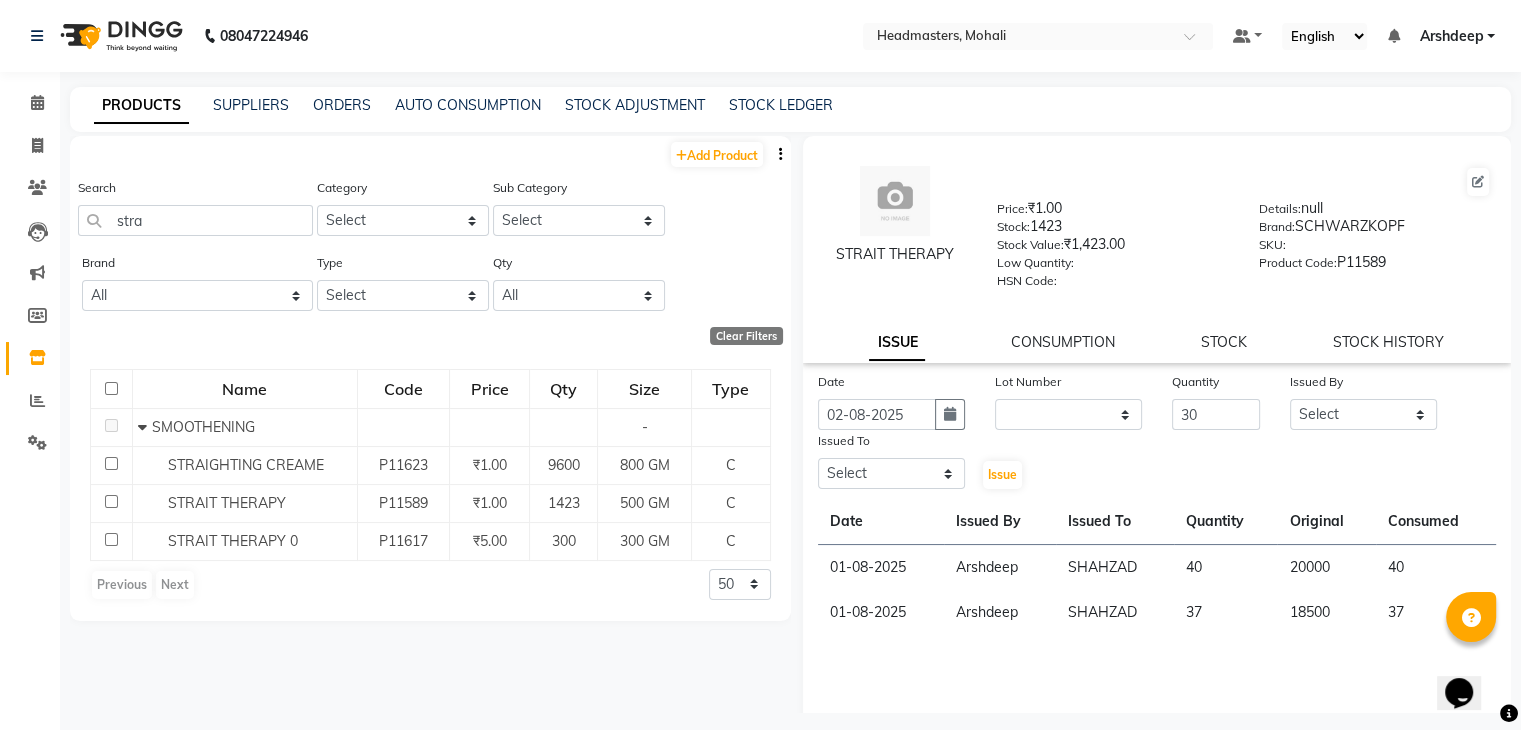 click on "Date 02-08-2025 Lot Number None Quantity 30 Issued By Select AARIF Aarif Ansari Ali ANJANA ANJU Arshdeep Aryan Asad  Azam BALWINDER BHAWNA BIMLA CHETAN Deepak  HARRY Headmasters Honey Sidhu Jyoti karamdeep Manav MICHAEL Navdeep NEETU NEETU -  FRONT DESK  NEHA PREET PRINCE RAVI ROOP SACHIN KUMAR Sagar SAIF SARJU SAURAV SHAHZAD SHARAN SHARDA SHELLY SHUBHAM  SOHAIL SOHAN  VICkY Yamini Issued To Select AARIF Aarif Ansari Ali ANJANA ANJU Arshdeep Aryan Asad  Azam BALWINDER BHAWNA BIMLA CHETAN Deepak  HARRY Headmasters Honey Sidhu Jyoti karamdeep Manav MICHAEL Navdeep NEETU NEETU -  FRONT DESK  NEHA PREET PRINCE RAVI ROOP SACHIN KUMAR Sagar SAIF SARJU SAURAV SHAHZAD SHARAN SHARDA SHELLY SHUBHAM  SOHAIL SOHAN  VICkY Yamini  Issue" 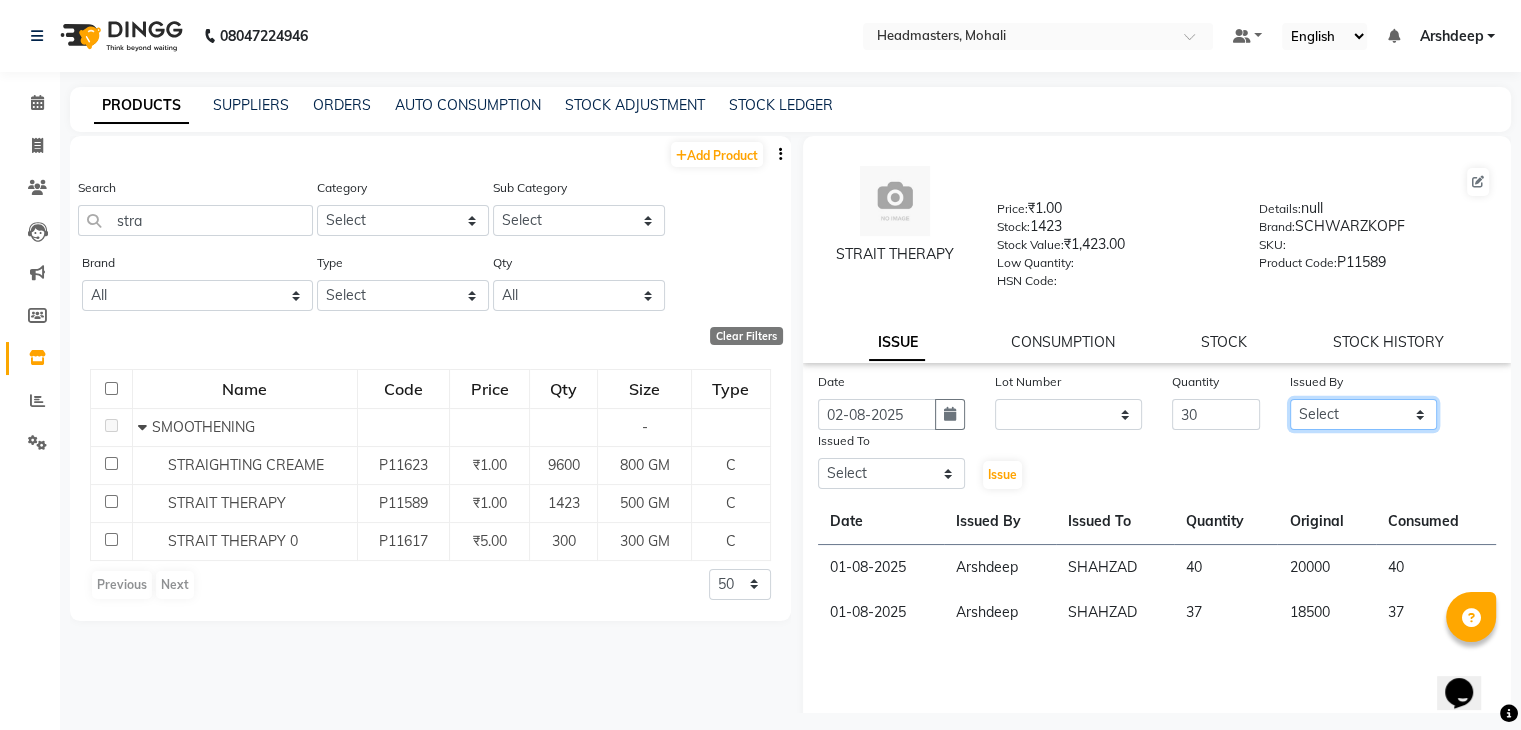 click on "Select AARIF Aarif Ansari Ali ANJANA ANJU Arshdeep Aryan Asad  Azam BALWINDER BHAWNA BIMLA CHETAN Deepak  HARRY Headmasters Honey Sidhu Jyoti karamdeep Manav MICHAEL Navdeep NEETU NEETU -  FRONT DESK  NEHA PREET PRINCE RAVI ROOP SACHIN KUMAR Sagar SAIF SARJU SAURAV SHAHZAD SHARAN SHARDA SHELLY SHUBHAM  SOHAIL SOHAN  VICkY Yamini" 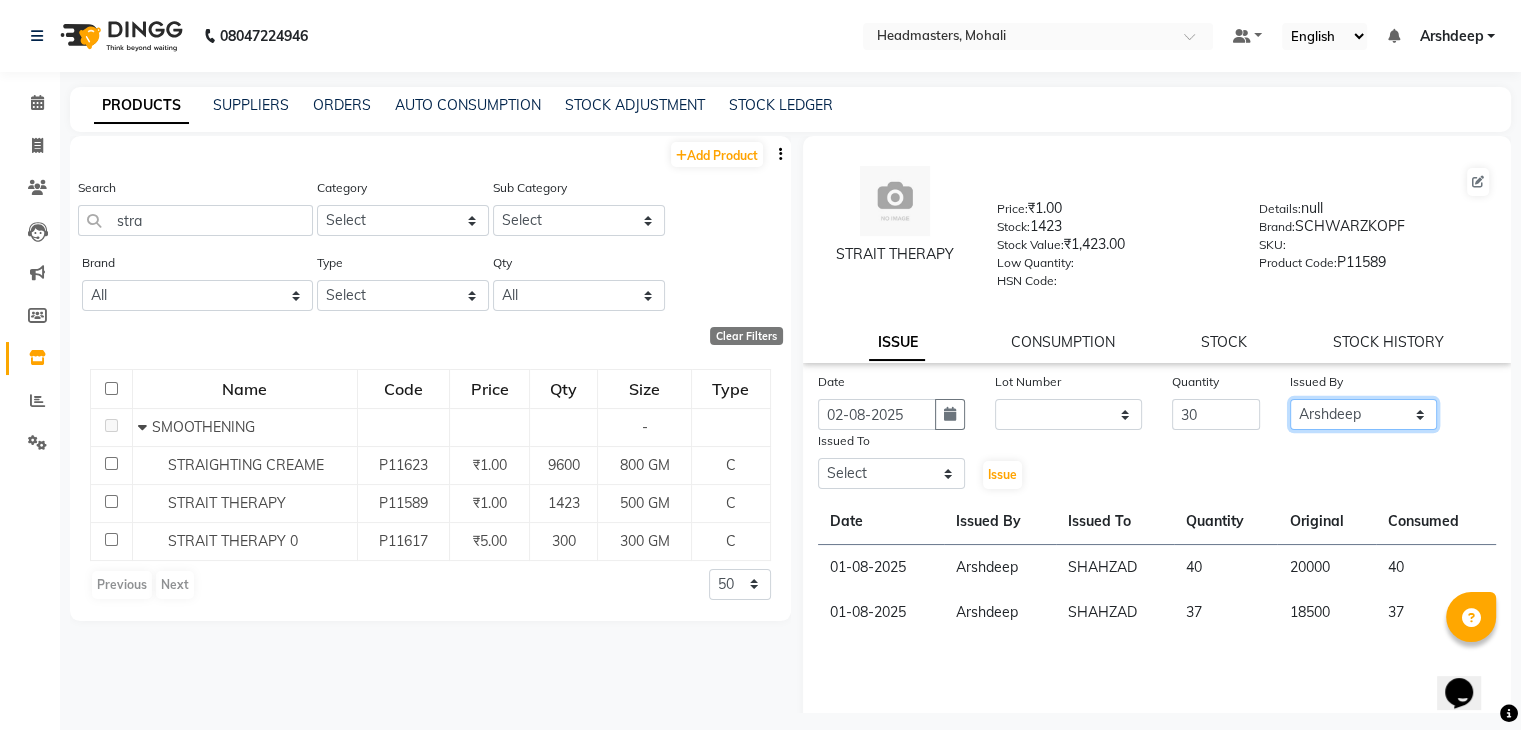 click on "Select AARIF Aarif Ansari Ali ANJANA ANJU Arshdeep Aryan Asad  Azam BALWINDER BHAWNA BIMLA CHETAN Deepak  HARRY Headmasters Honey Sidhu Jyoti karamdeep Manav MICHAEL Navdeep NEETU NEETU -  FRONT DESK  NEHA PREET PRINCE RAVI ROOP SACHIN KUMAR Sagar SAIF SARJU SAURAV SHAHZAD SHARAN SHARDA SHELLY SHUBHAM  SOHAIL SOHAN  VICkY Yamini" 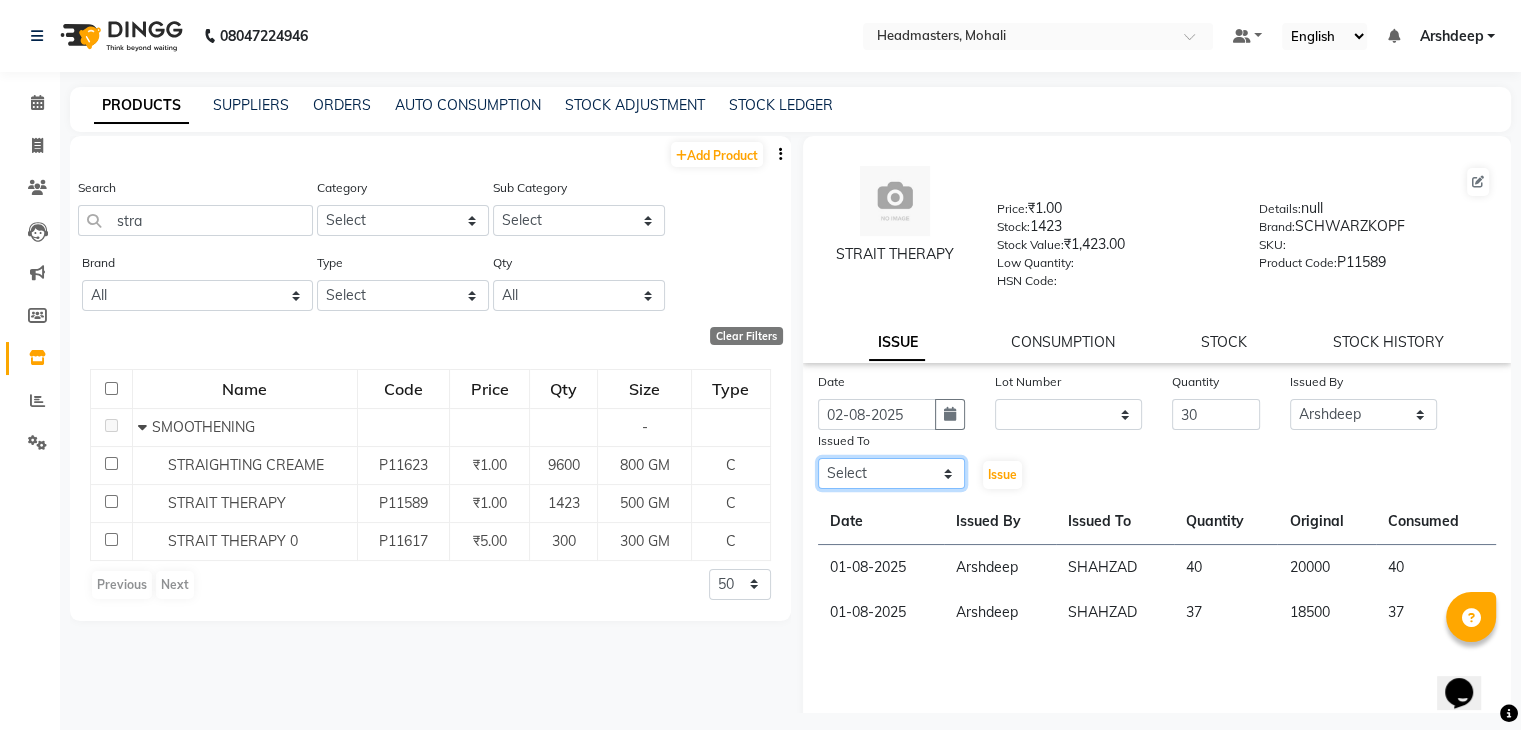 click on "Select AARIF Aarif Ansari Ali ANJANA ANJU Arshdeep Aryan Asad  Azam BALWINDER BHAWNA BIMLA CHETAN Deepak  HARRY Headmasters Honey Sidhu Jyoti karamdeep Manav MICHAEL Navdeep NEETU NEETU -  FRONT DESK  NEHA PREET PRINCE RAVI ROOP SACHIN KUMAR Sagar SAIF SARJU SAURAV SHAHZAD SHARAN SHARDA SHELLY SHUBHAM  SOHAIL SOHAN  VICkY Yamini" 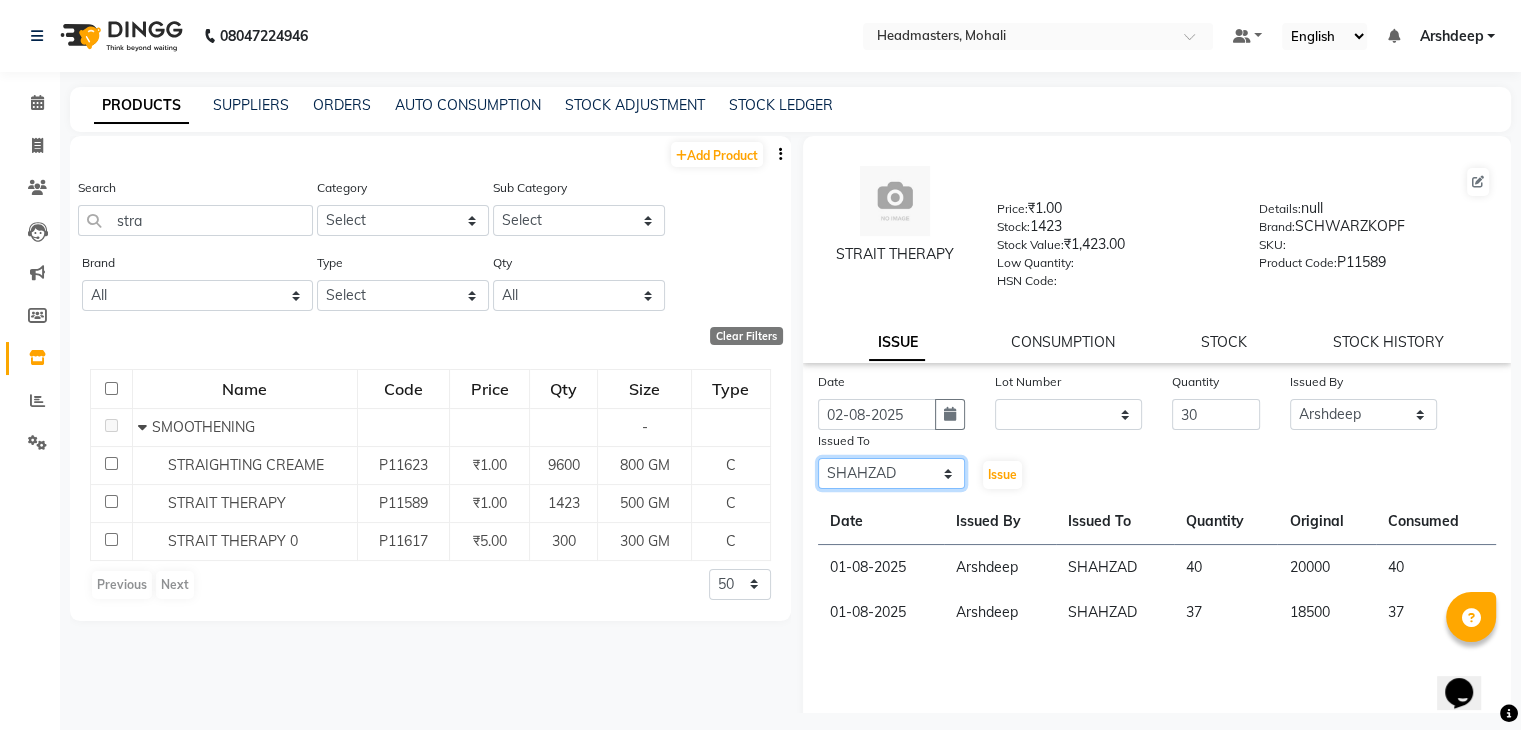 click on "Select AARIF Aarif Ansari Ali ANJANA ANJU Arshdeep Aryan Asad  Azam BALWINDER BHAWNA BIMLA CHETAN Deepak  HARRY Headmasters Honey Sidhu Jyoti karamdeep Manav MICHAEL Navdeep NEETU NEETU -  FRONT DESK  NEHA PREET PRINCE RAVI ROOP SACHIN KUMAR Sagar SAIF SARJU SAURAV SHAHZAD SHARAN SHARDA SHELLY SHUBHAM  SOHAIL SOHAN  VICkY Yamini" 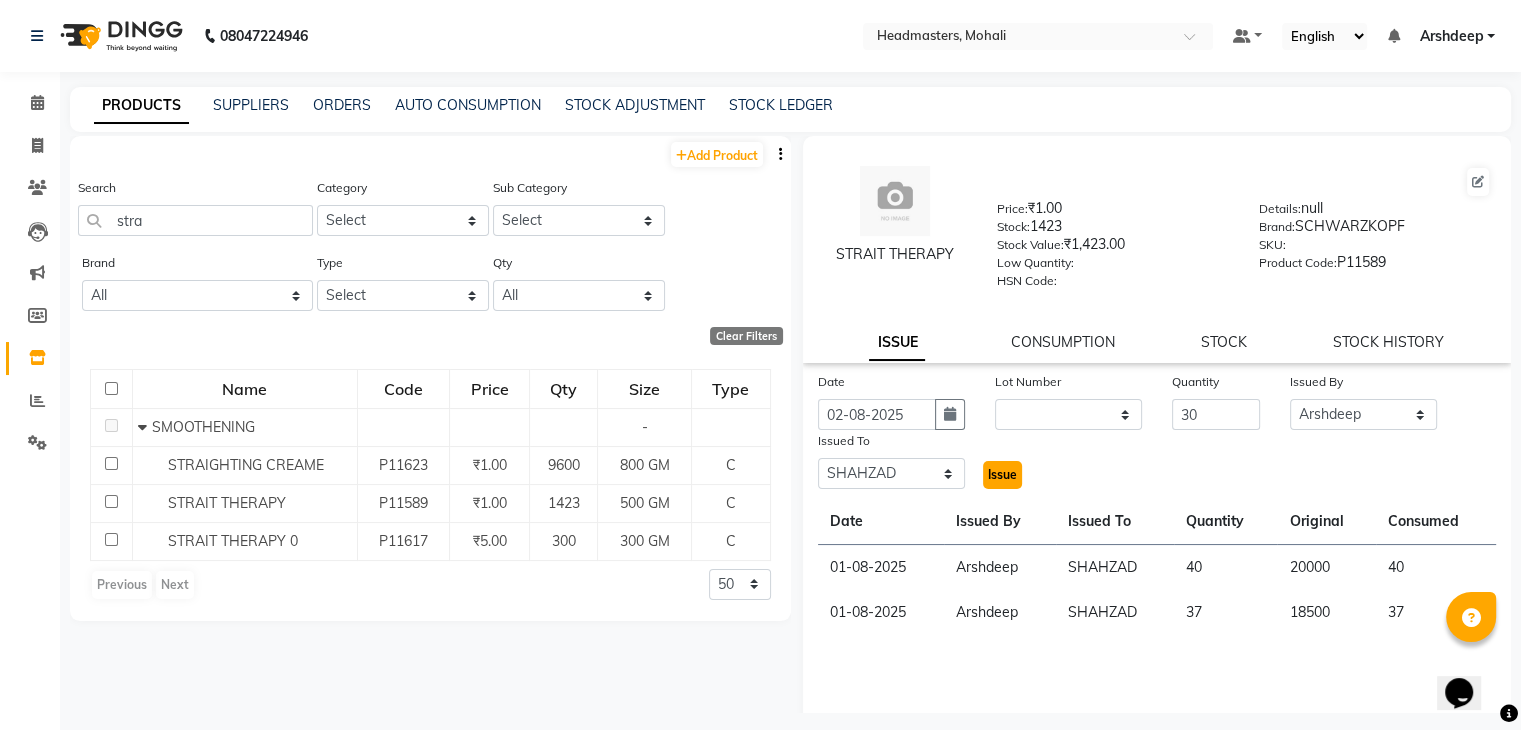 click on "Issue" 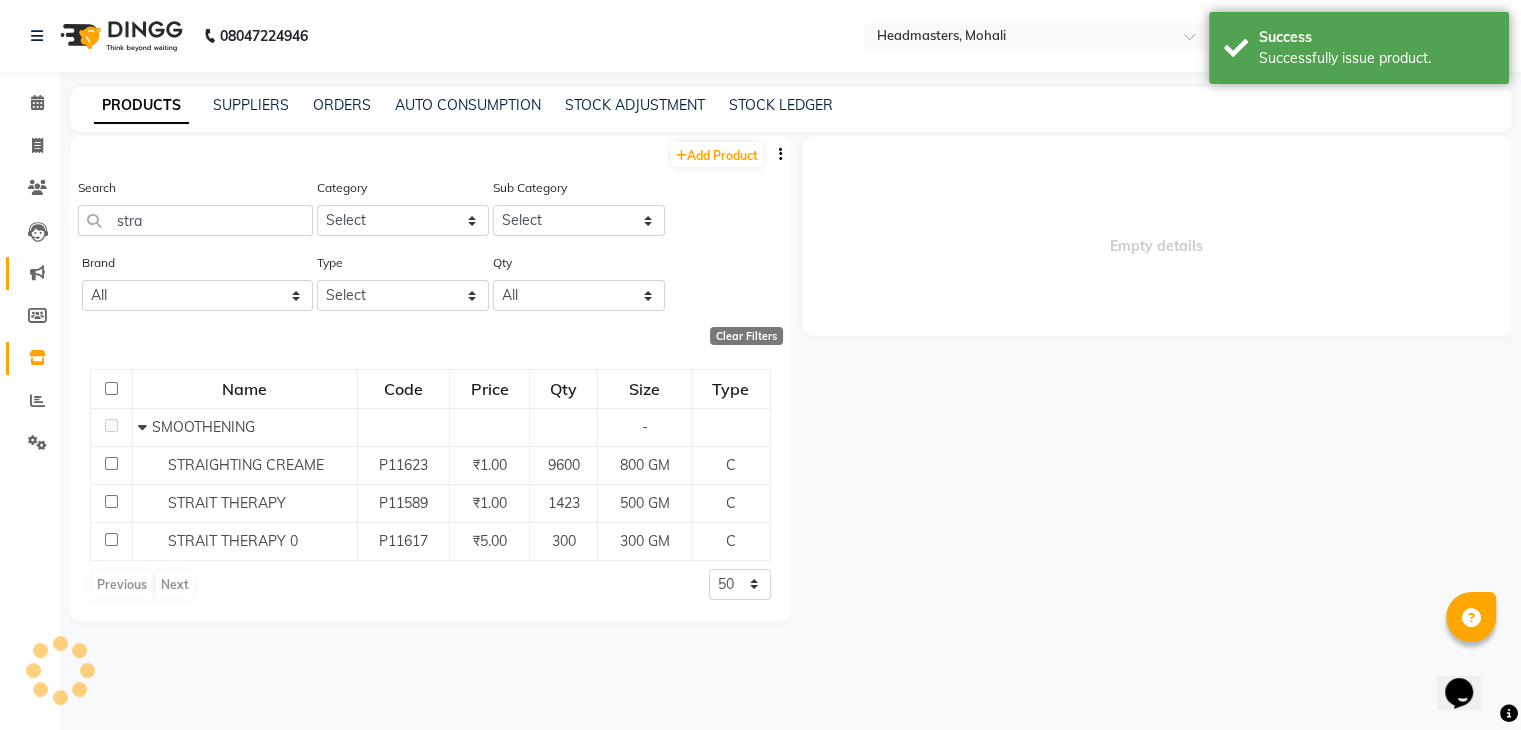 select 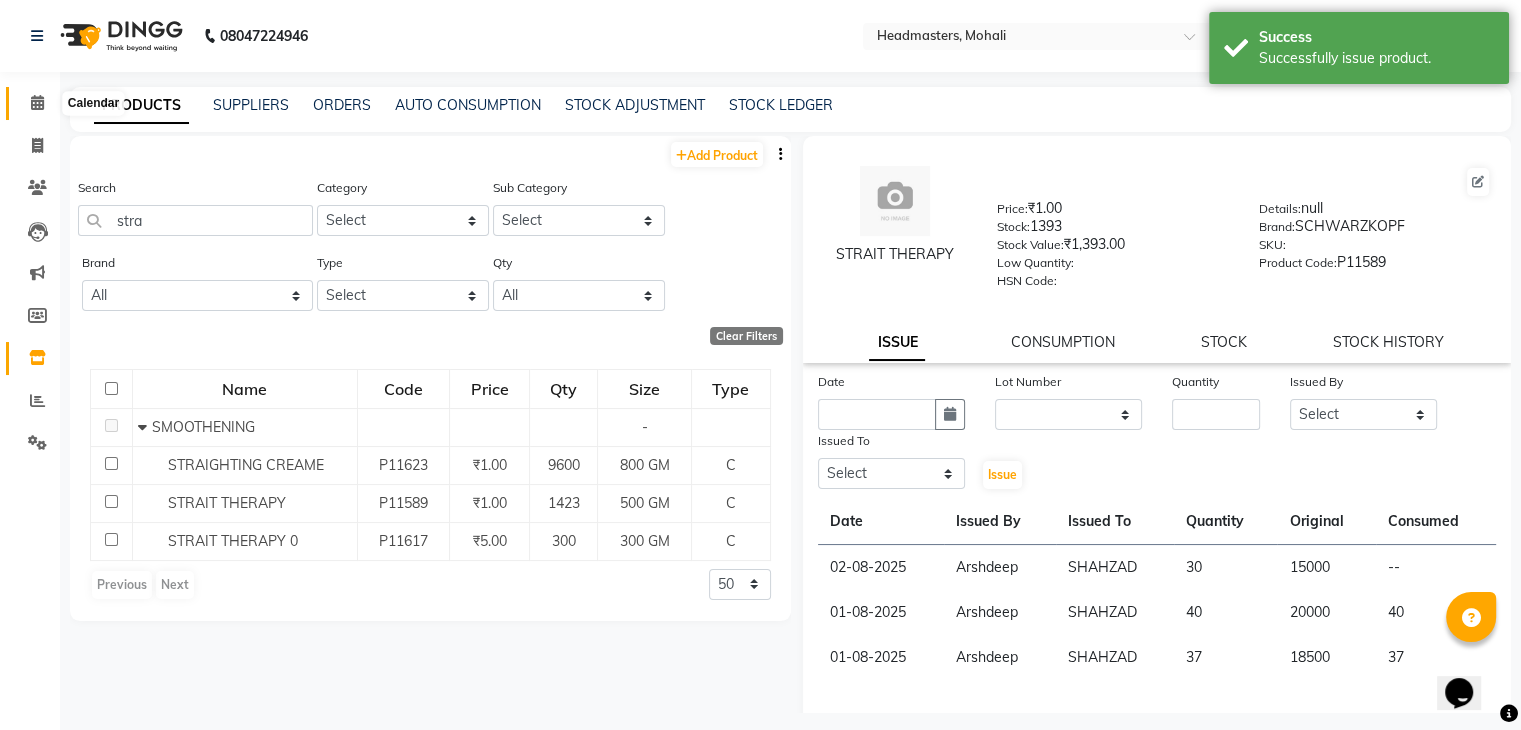 click 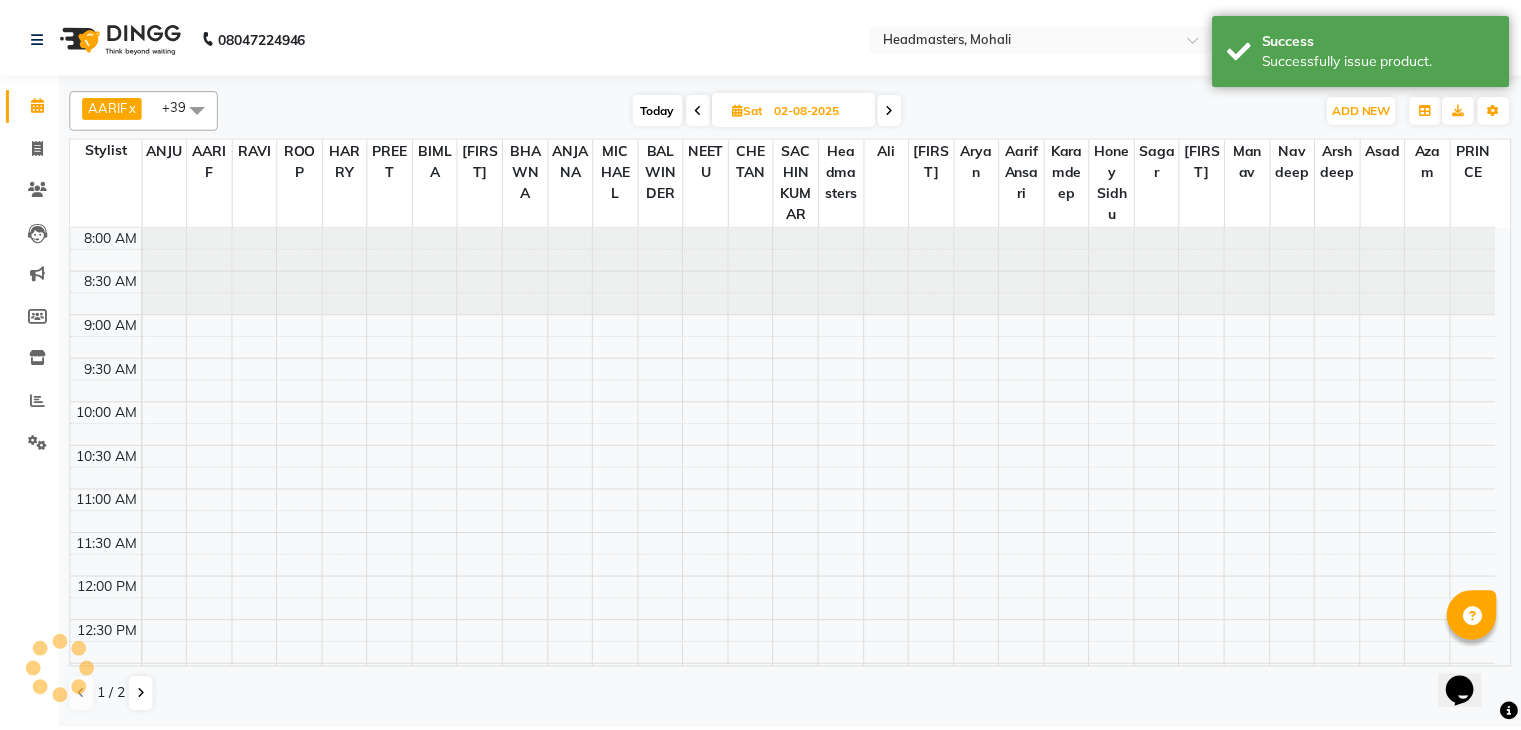 scroll, scrollTop: 0, scrollLeft: 0, axis: both 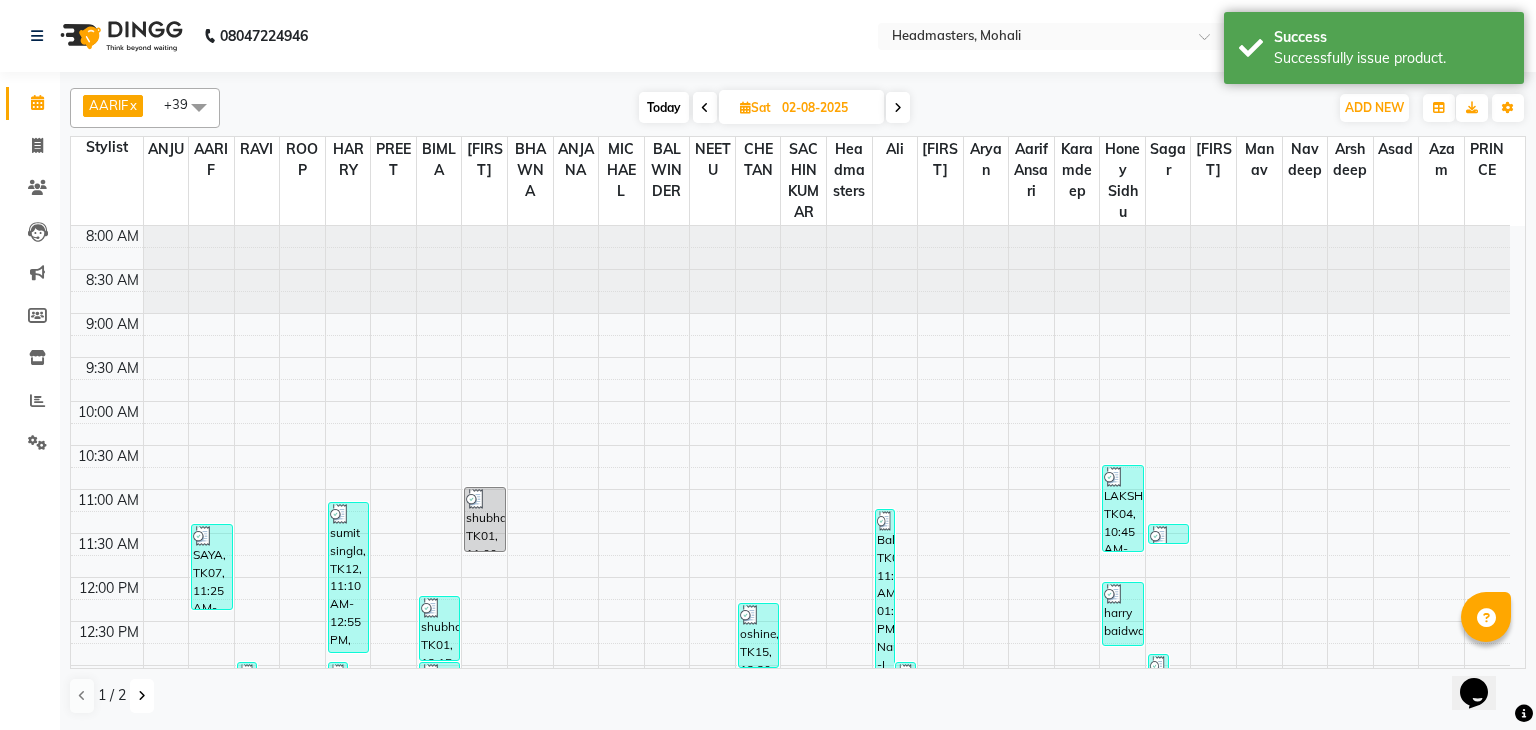 click at bounding box center (142, 696) 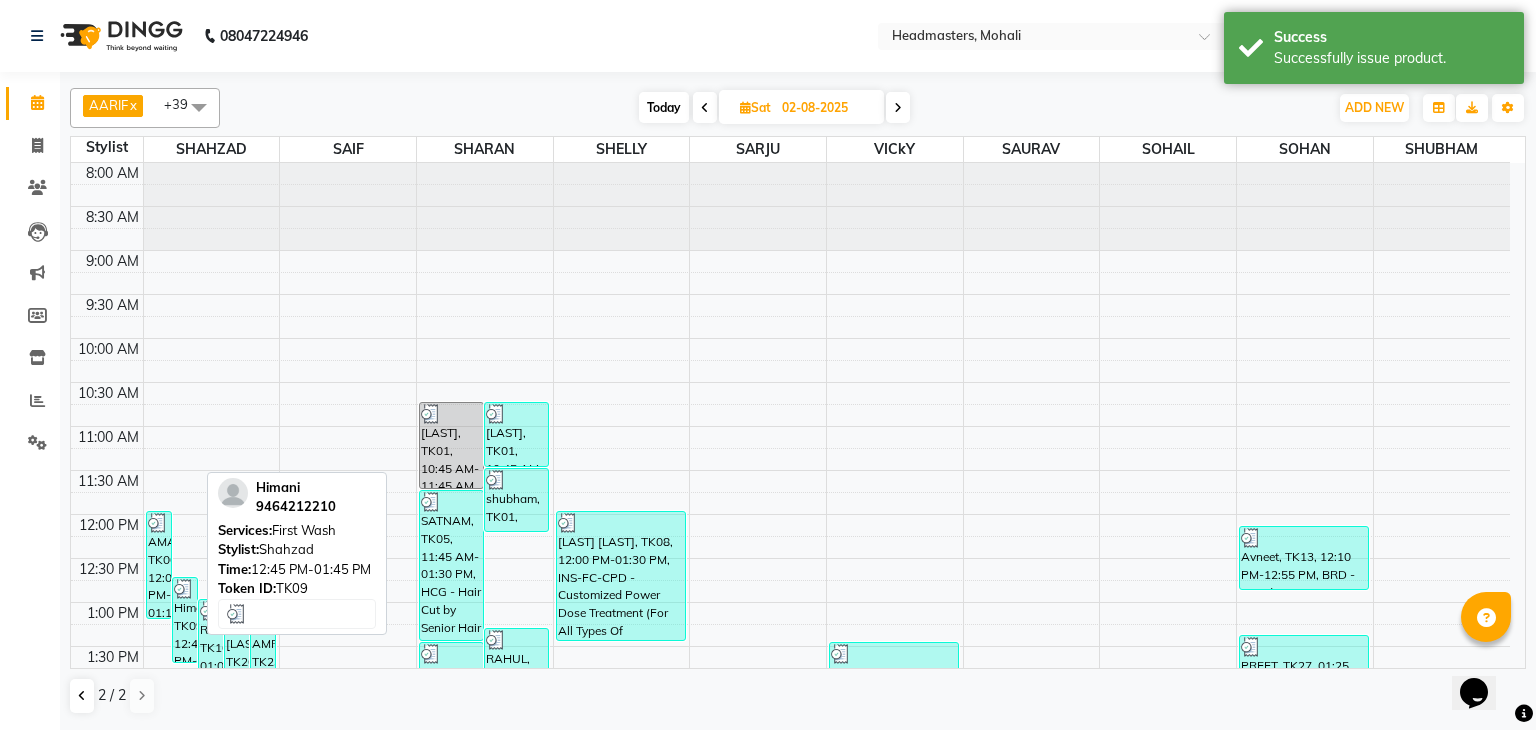 click on "Himani, TK09, 12:45 PM-01:45 PM, First Wash" at bounding box center (185, 620) 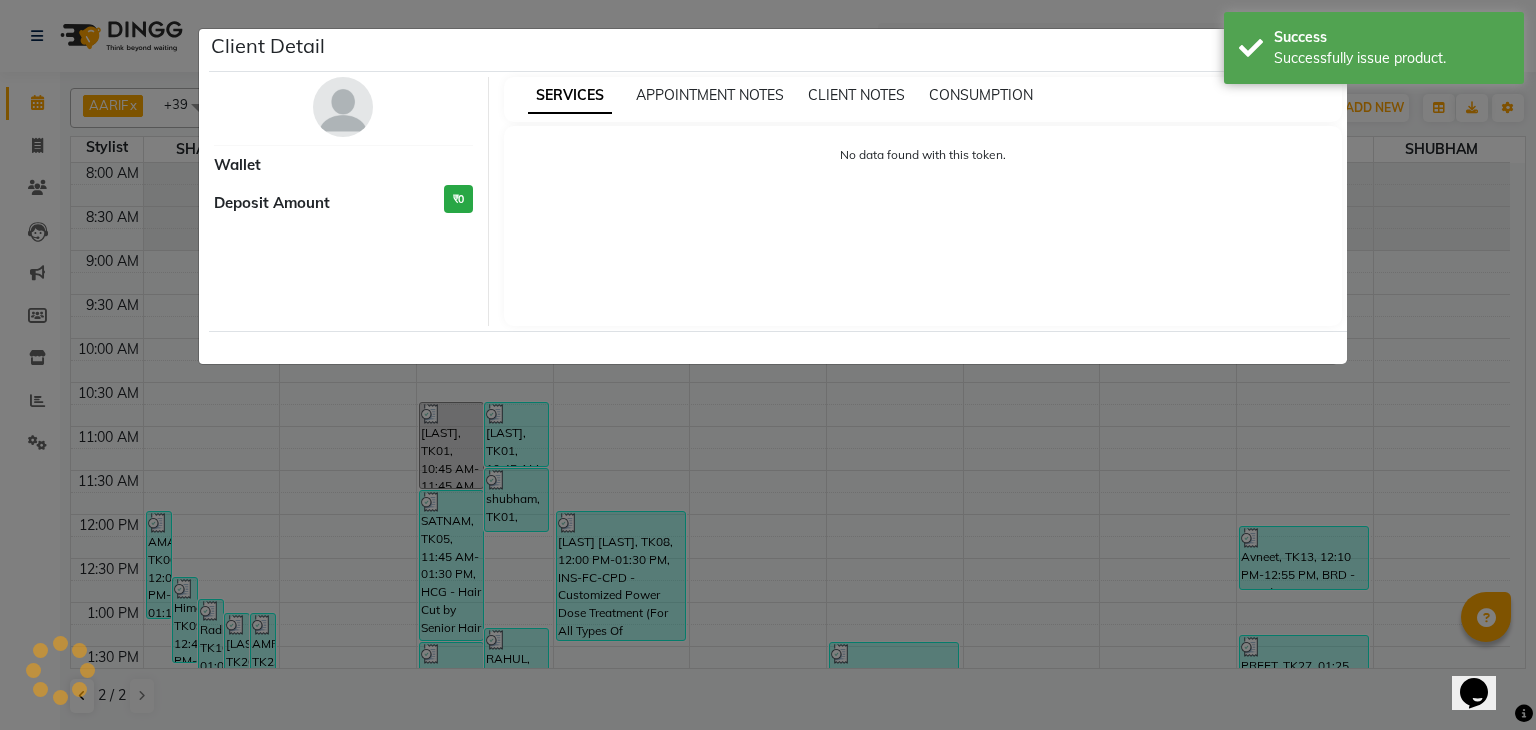 select on "3" 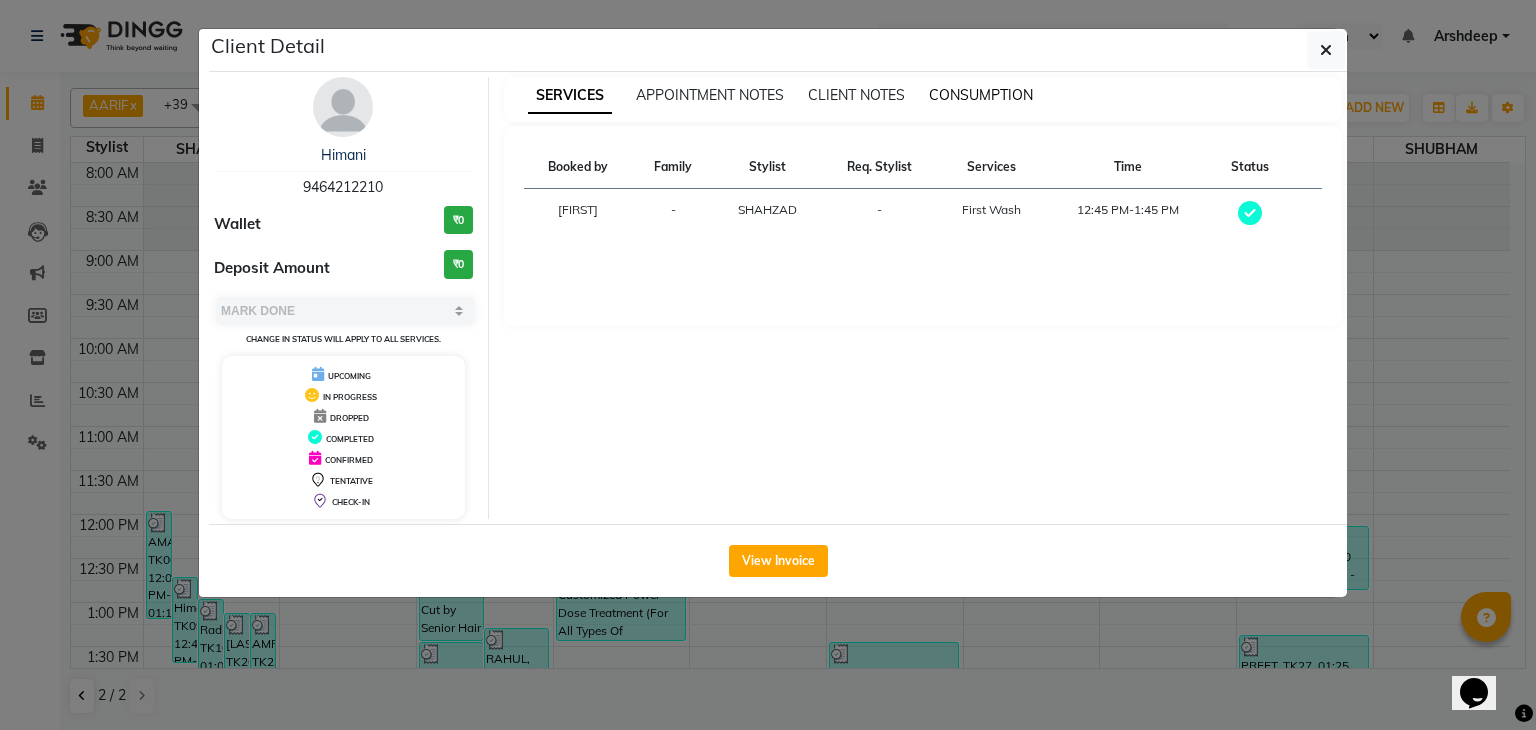 click on "CONSUMPTION" at bounding box center (981, 95) 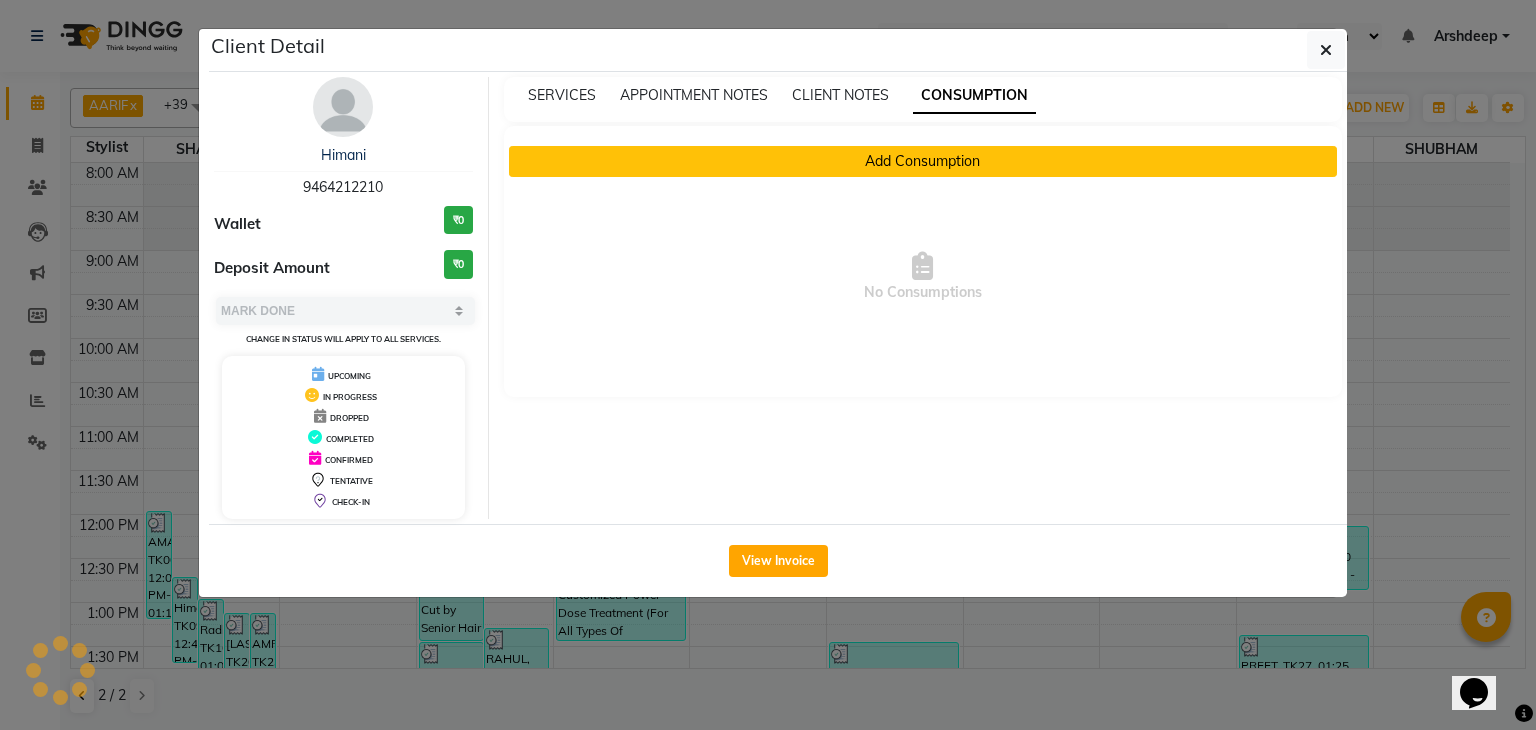 click on "Add Consumption" at bounding box center (923, 161) 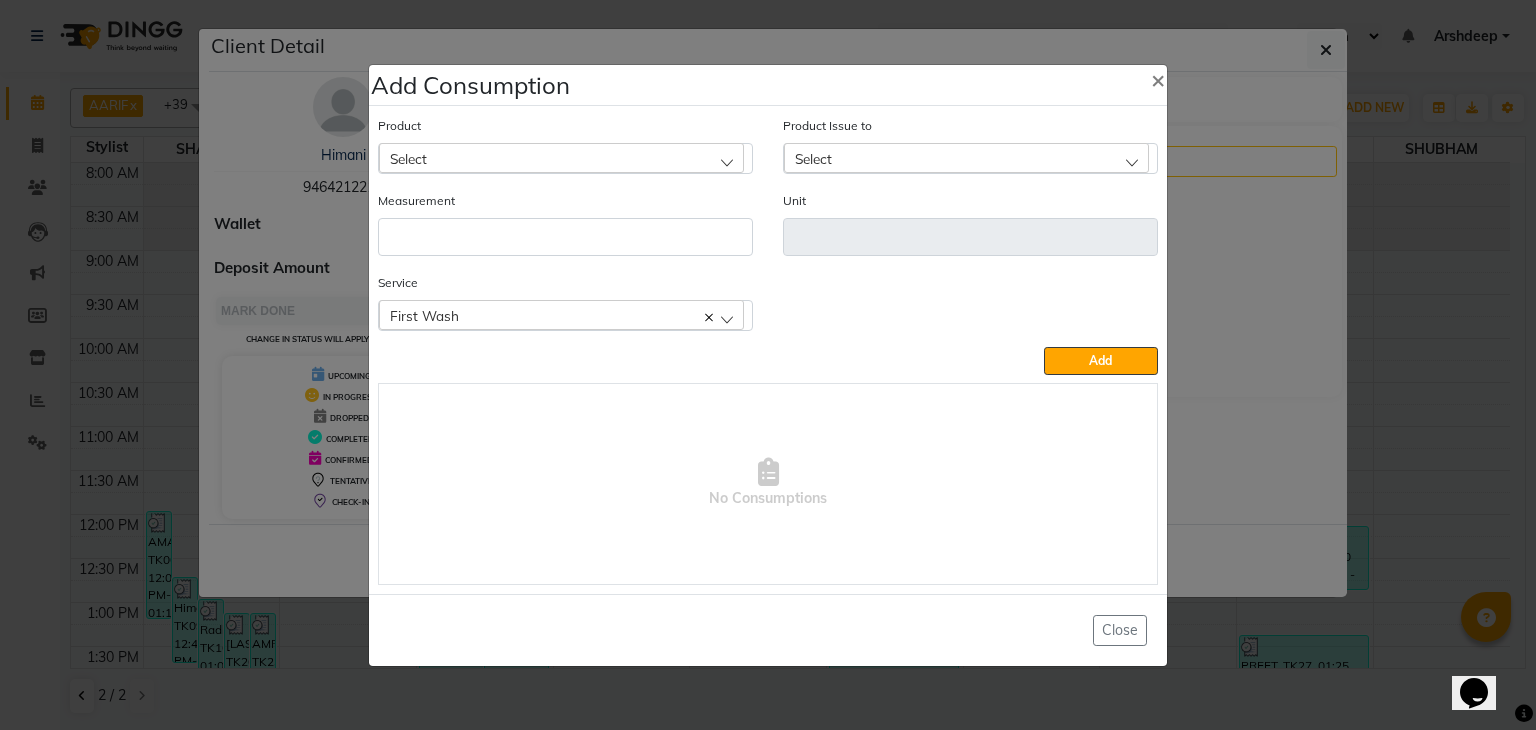 click on "Select" 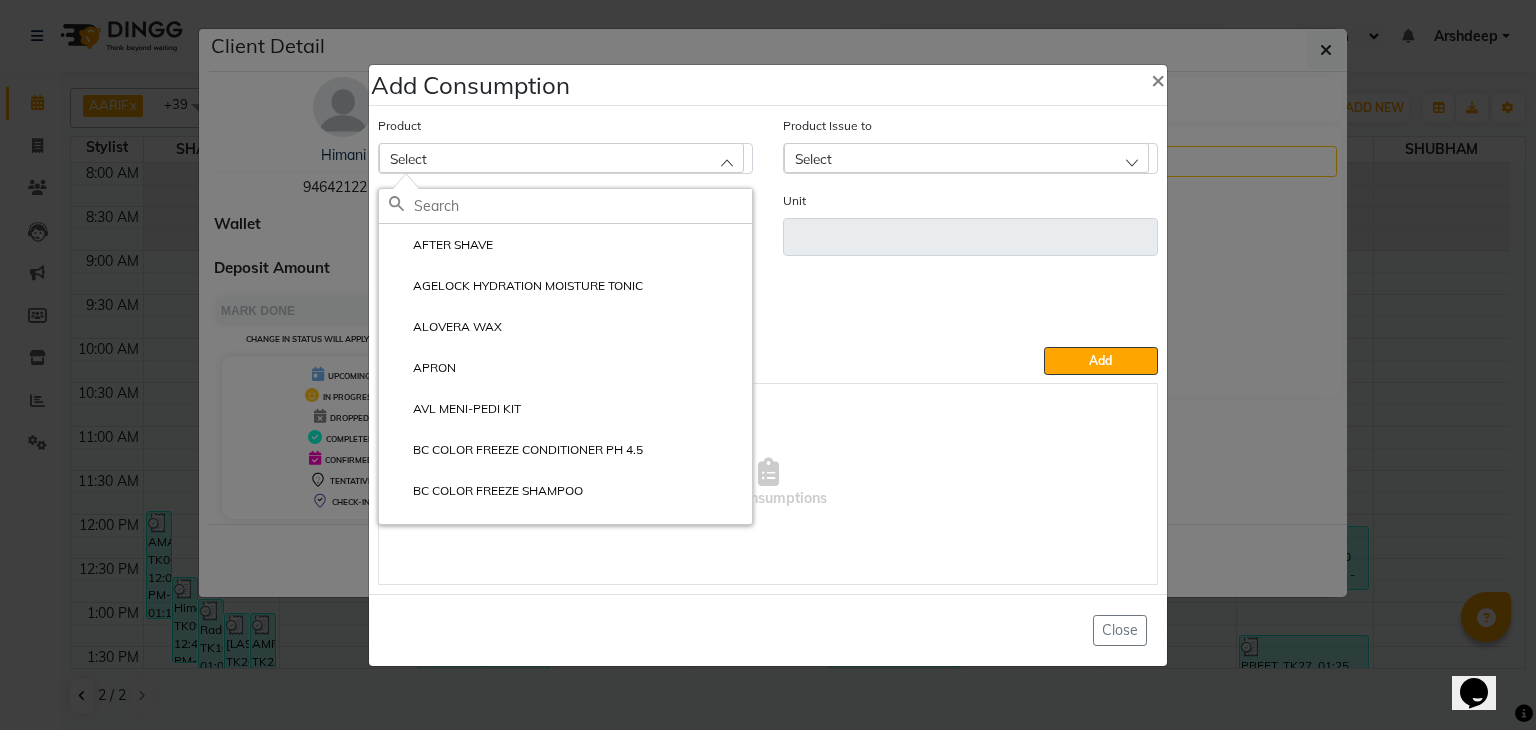 click 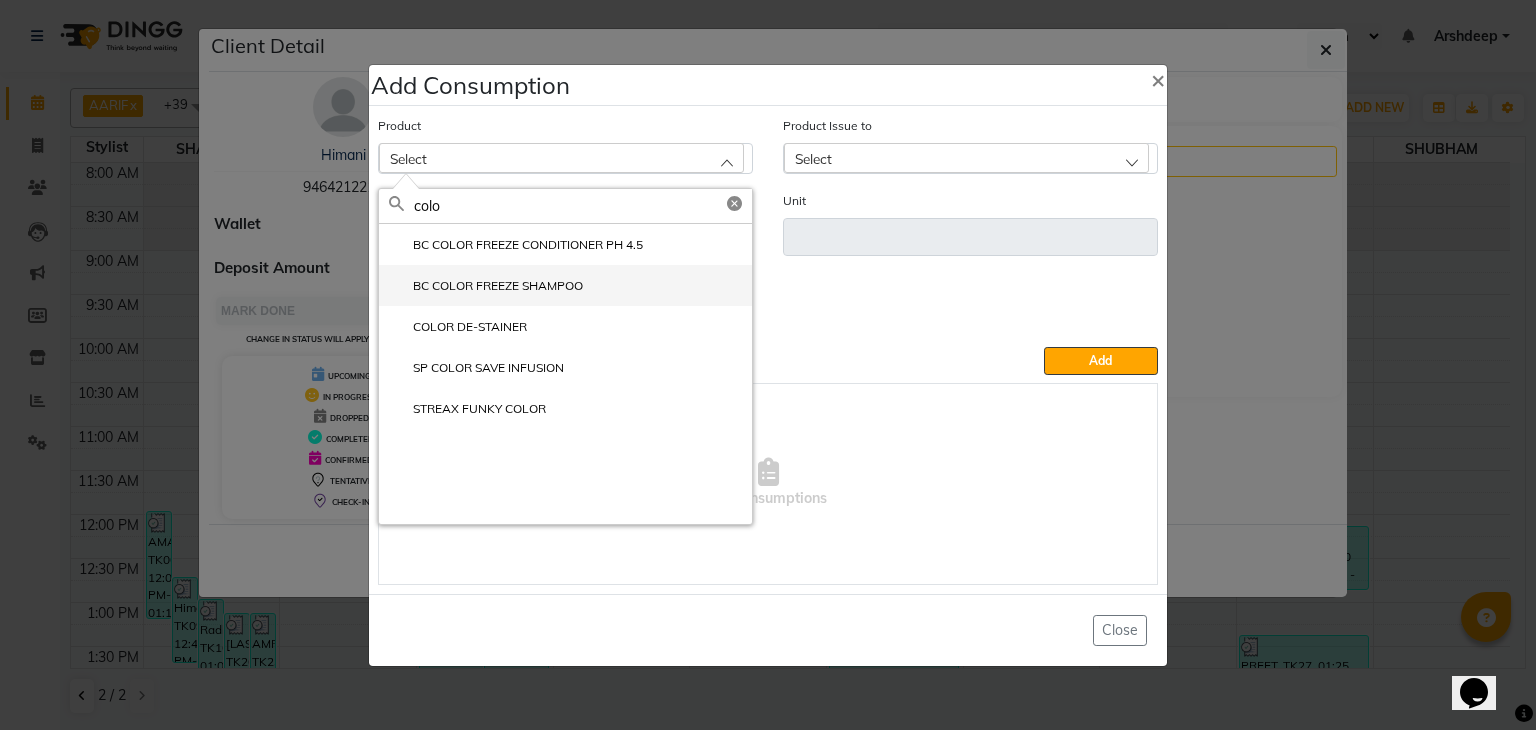 type on "colo" 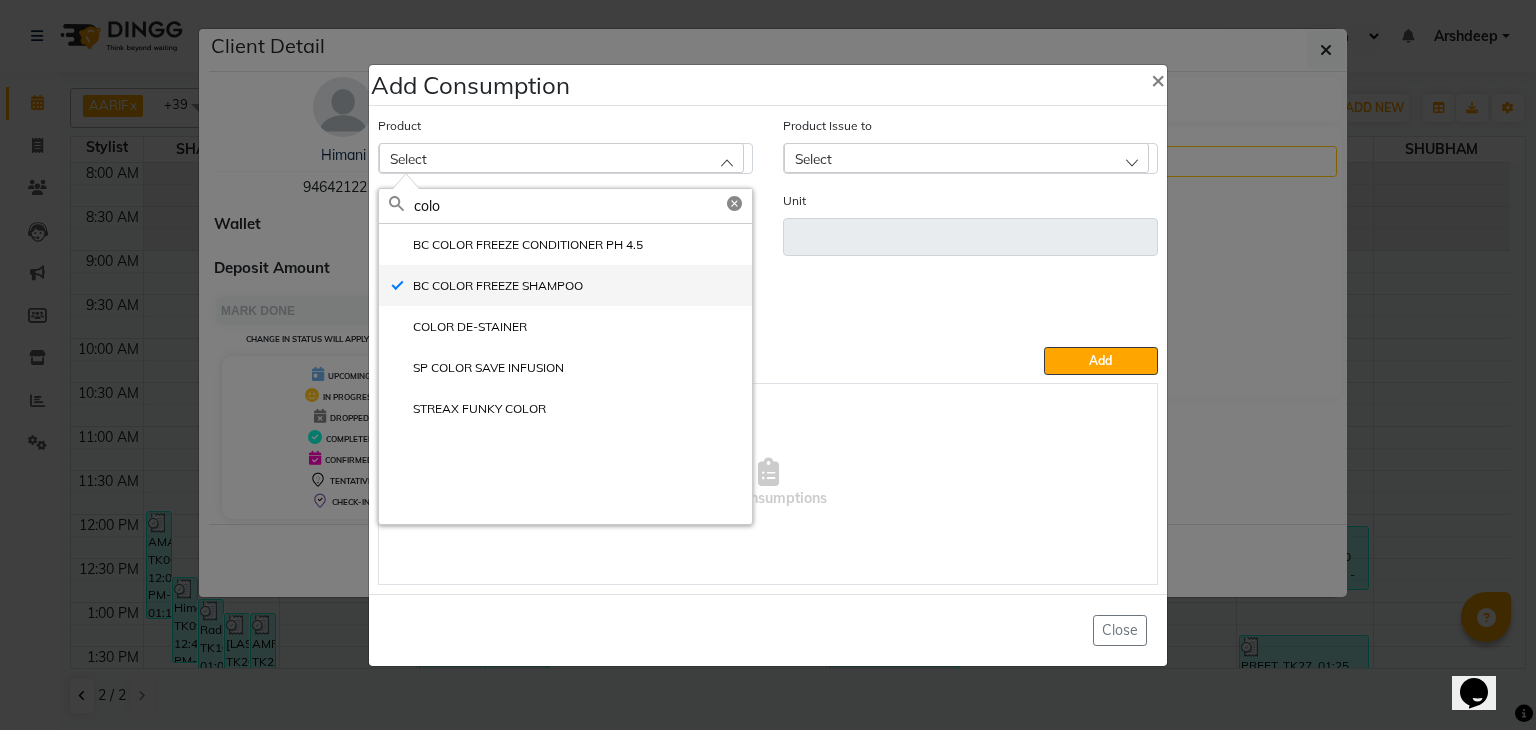 type on "ML" 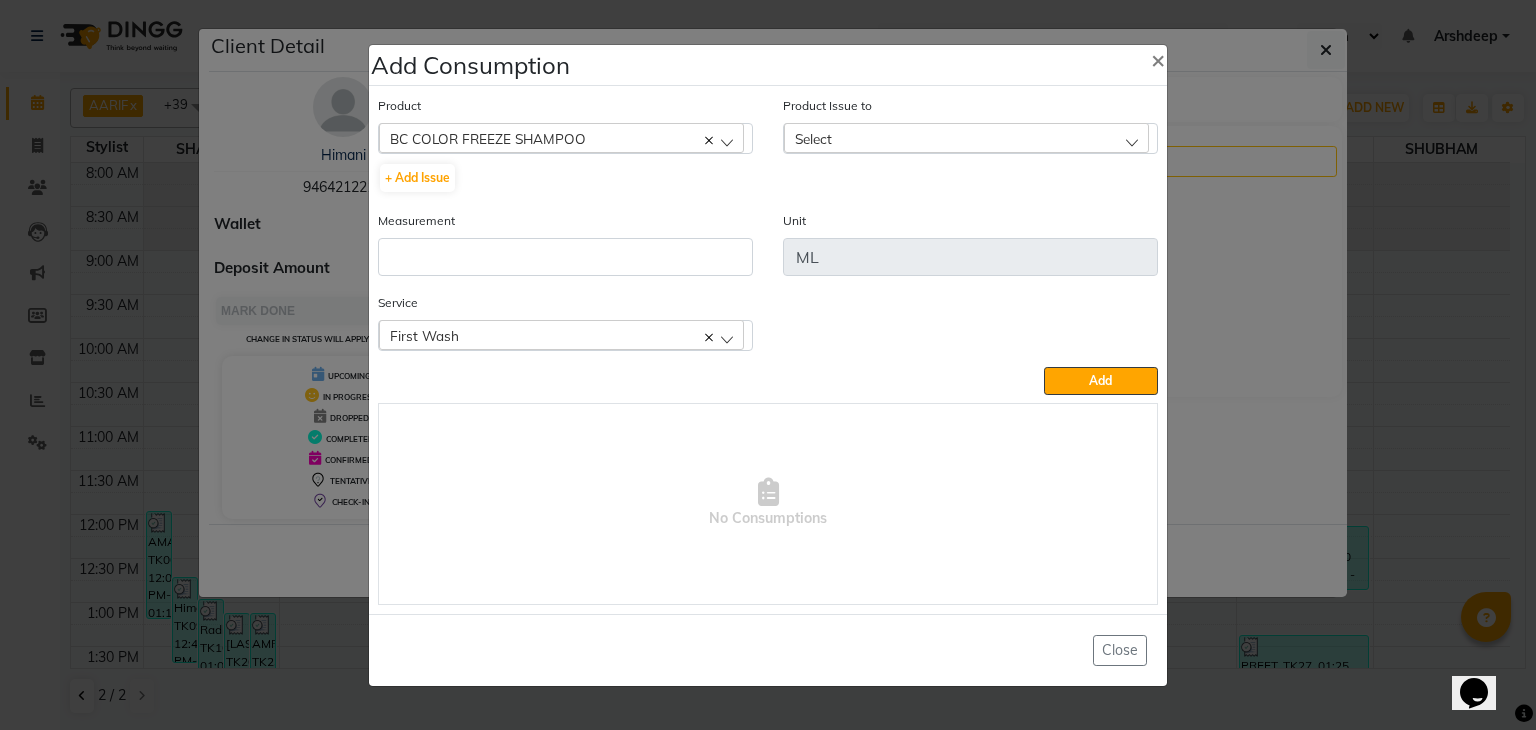 click on "Select" 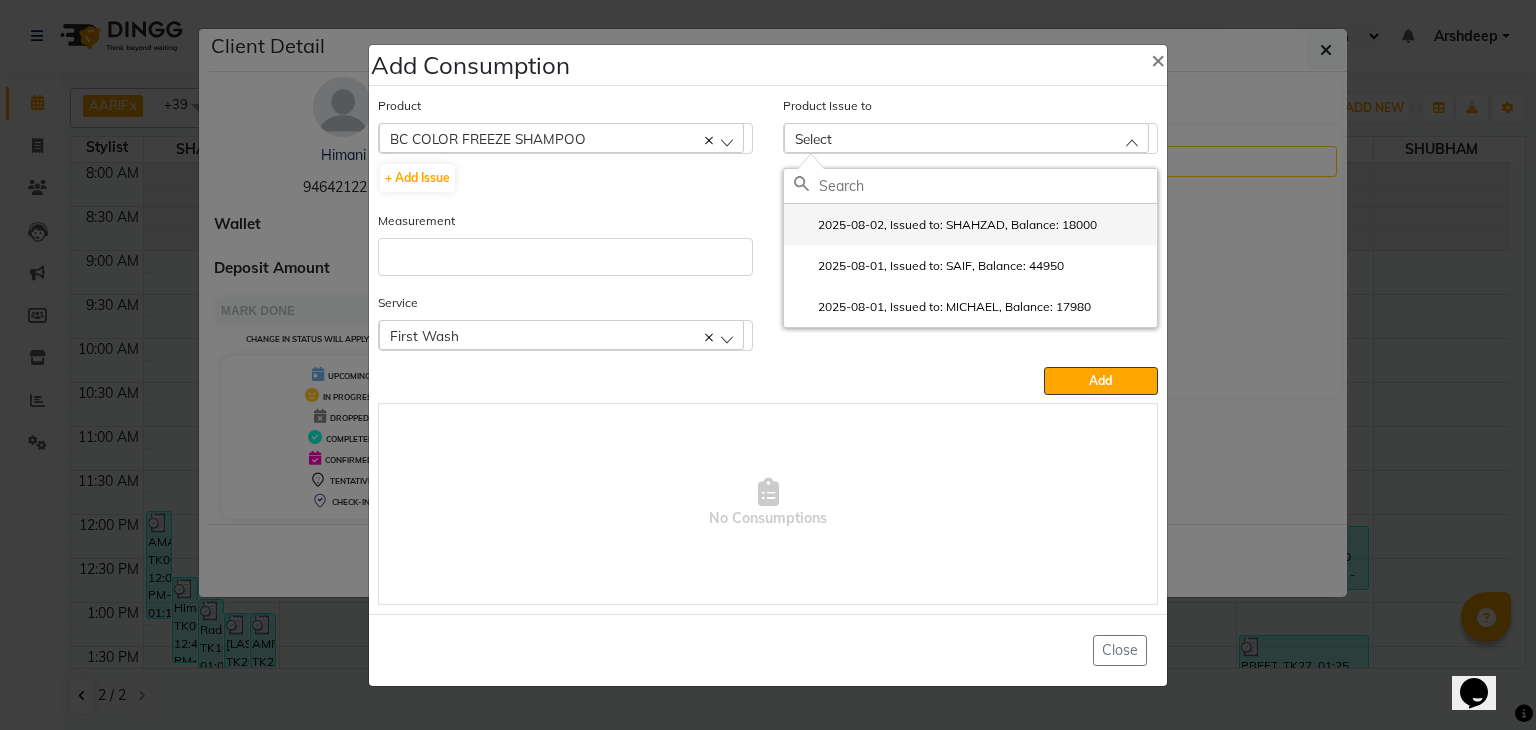click on "2025-08-02, Issued to: SHAHZAD, Balance: 18000" 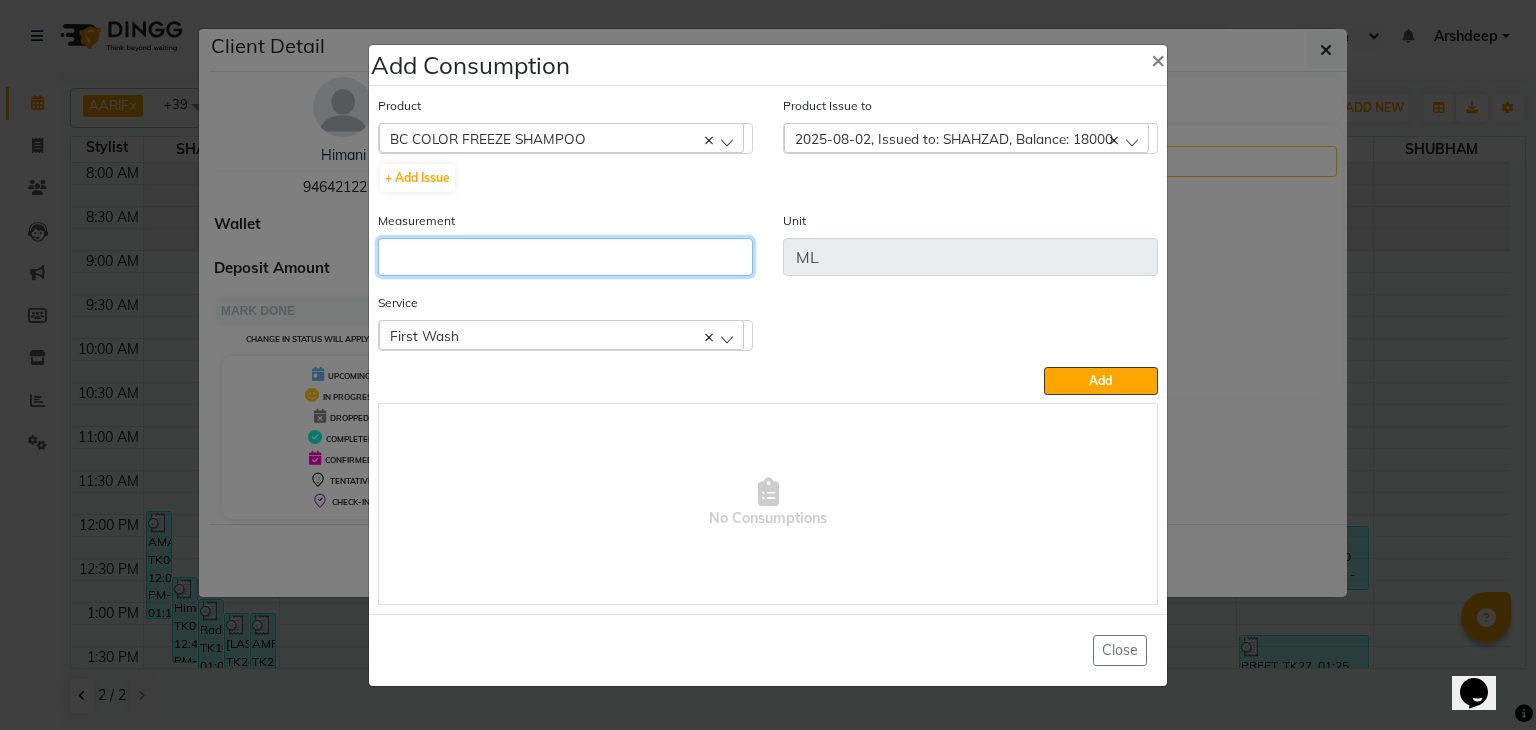 click 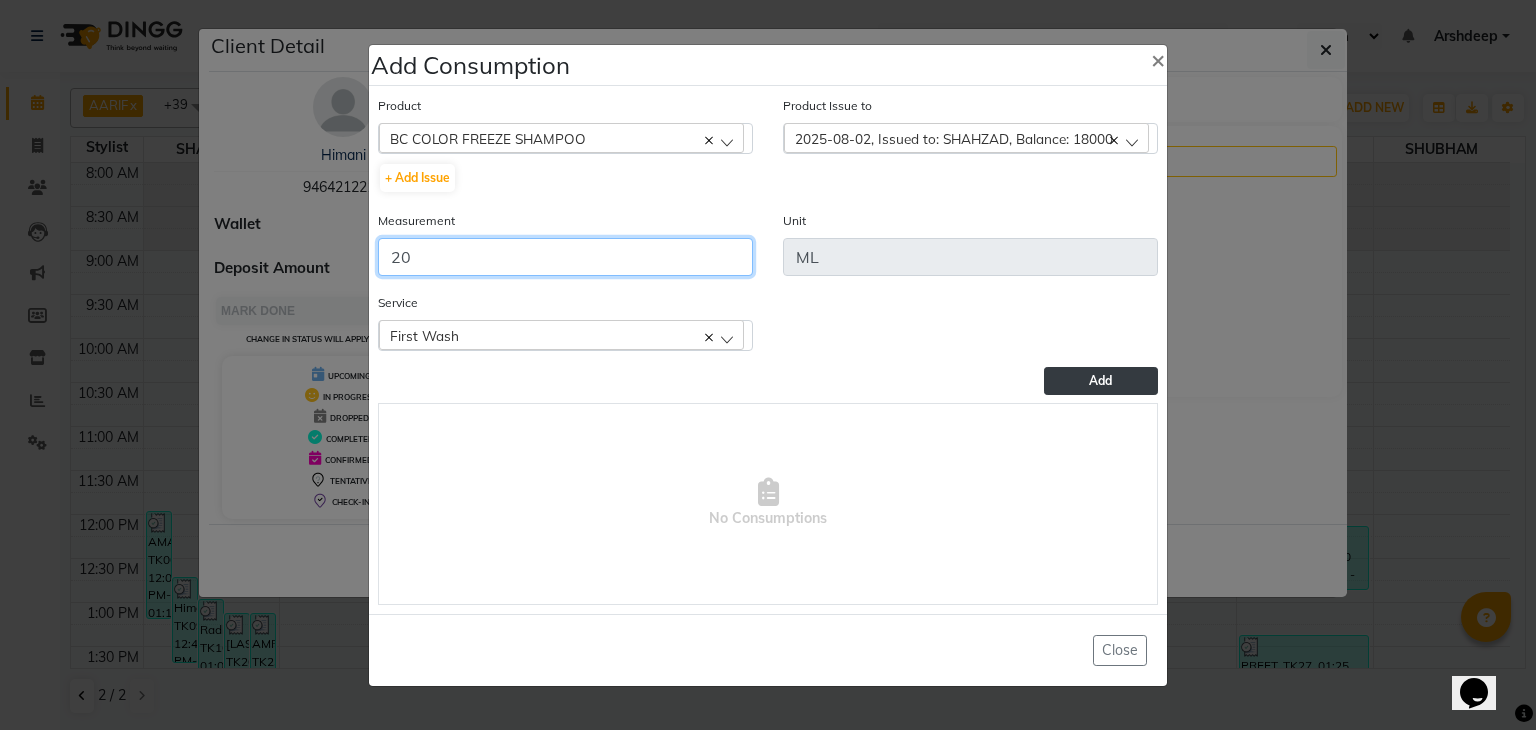 type on "20" 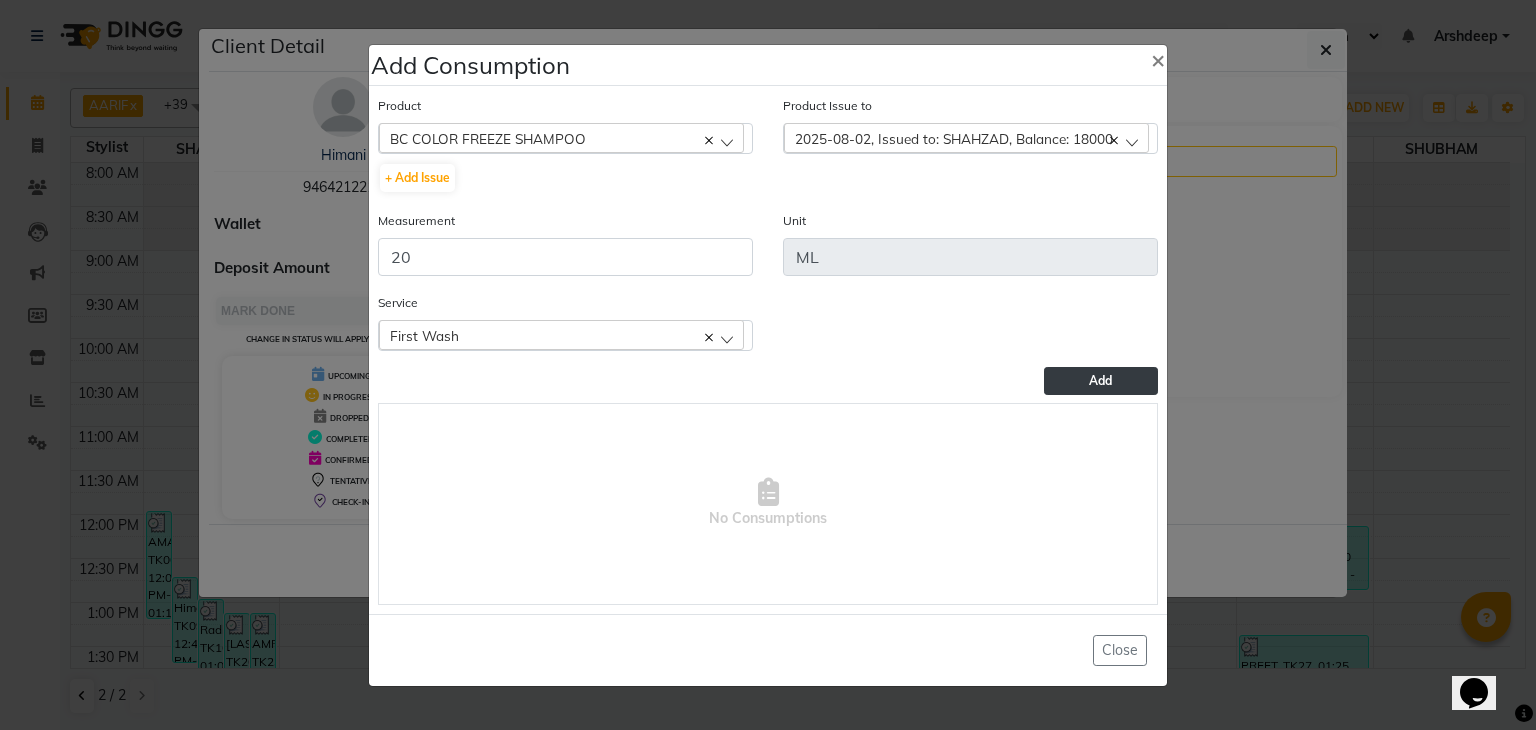 click on "Add" 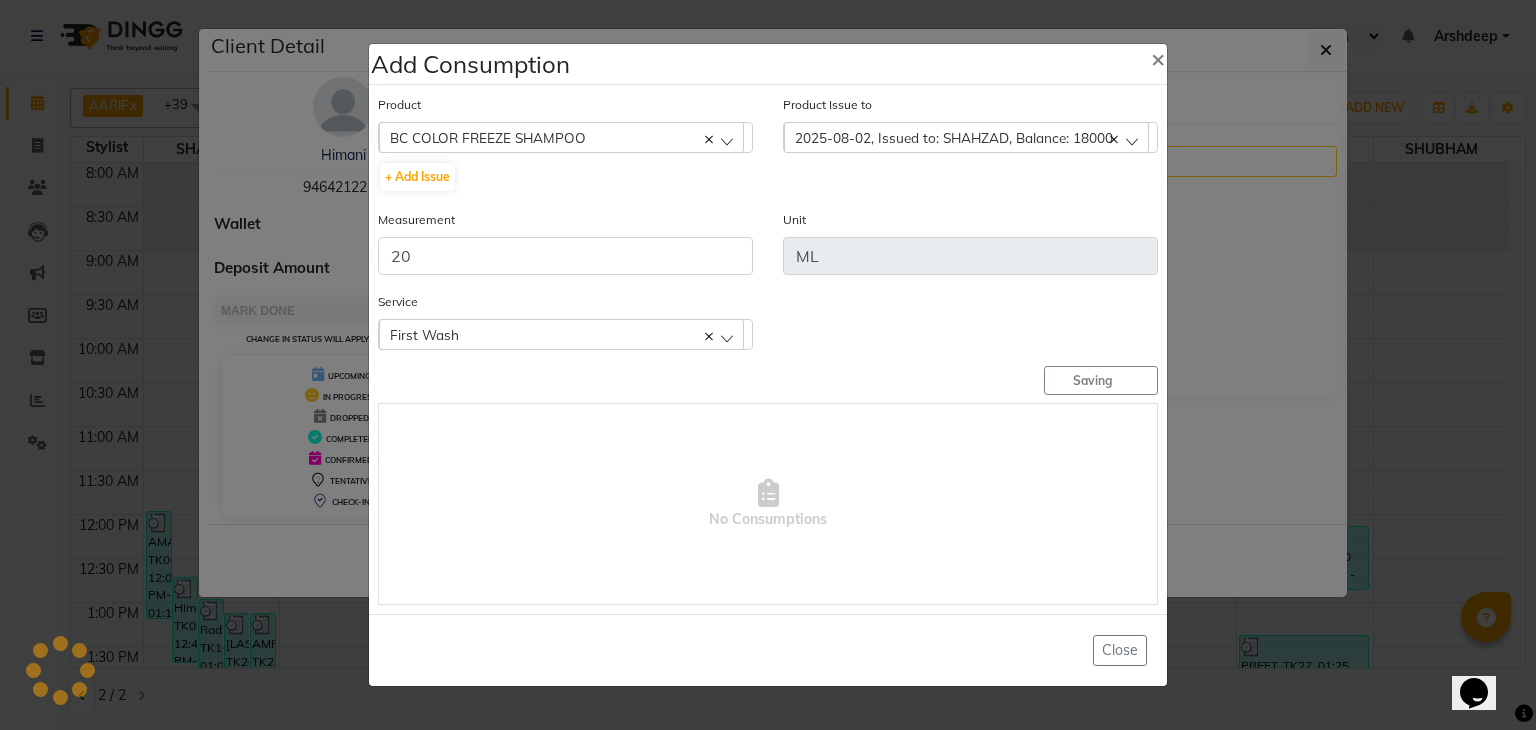 type 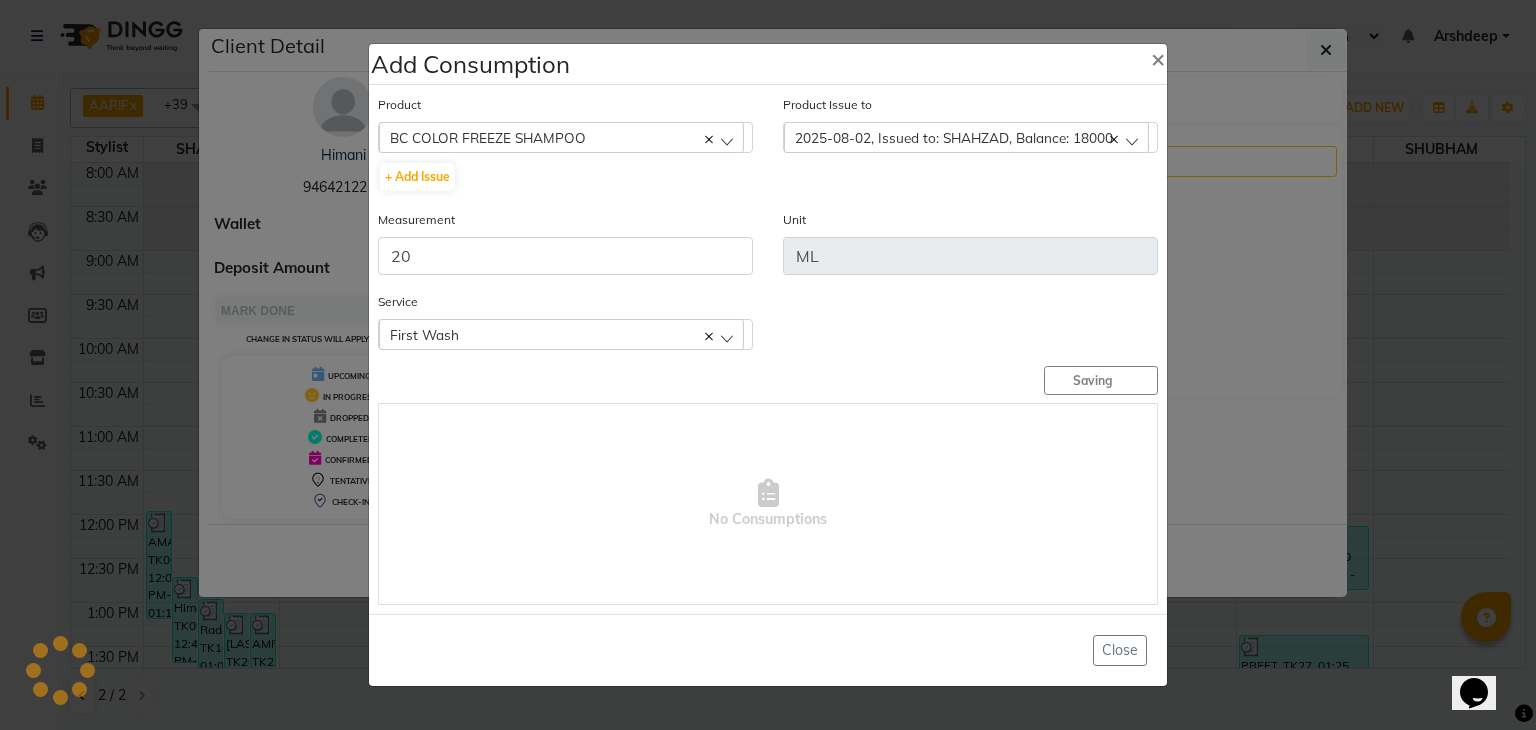 type 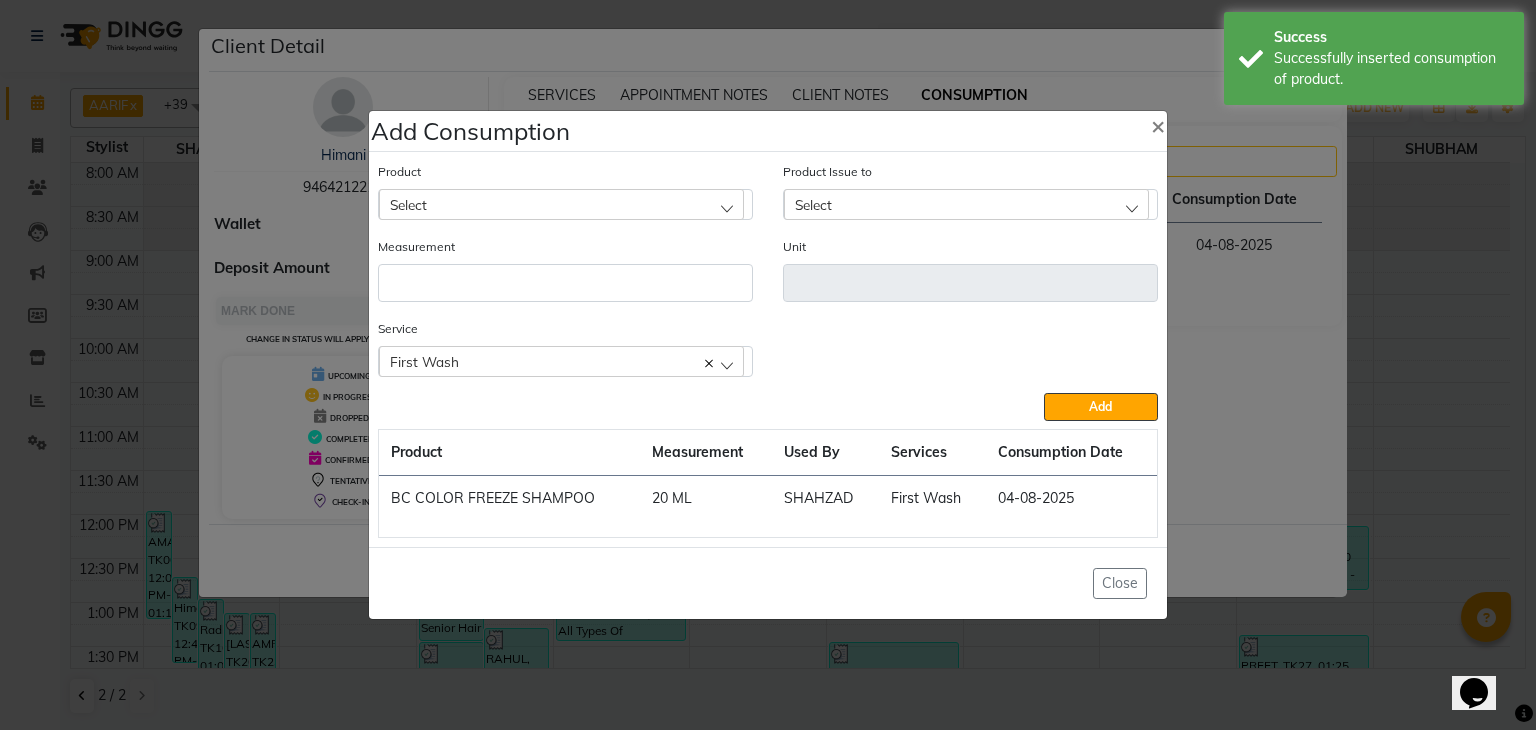 click on "Select" 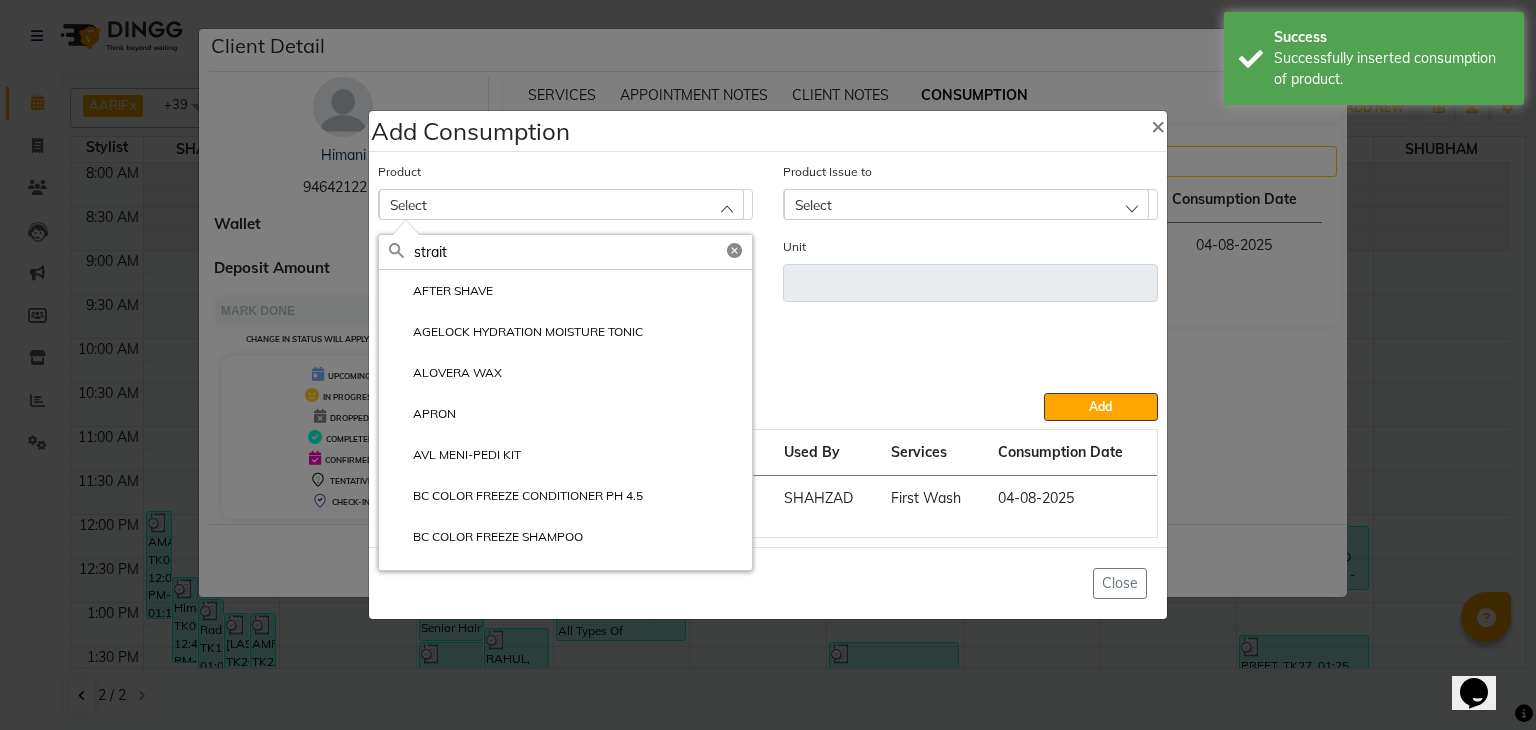 click on "Add" 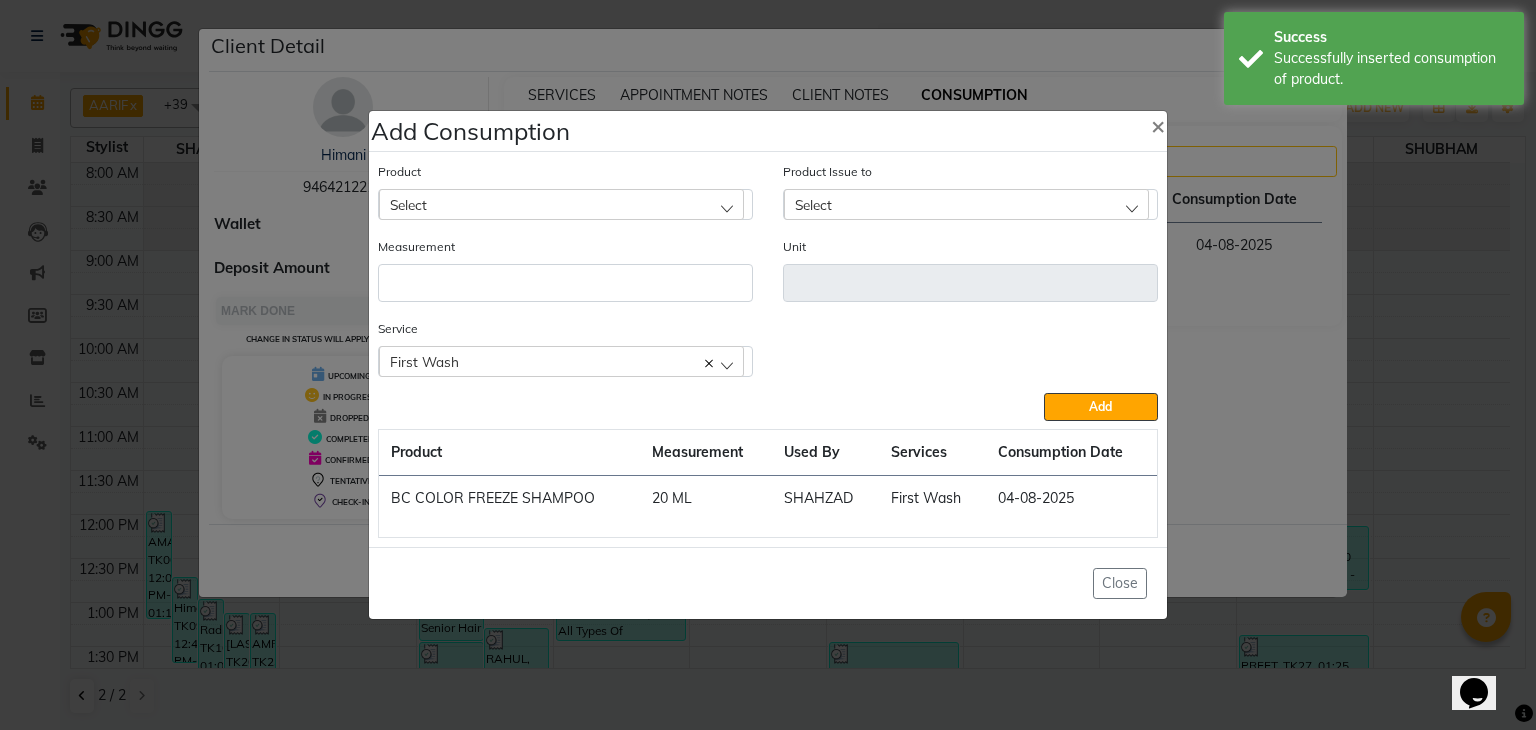 click on "Select" 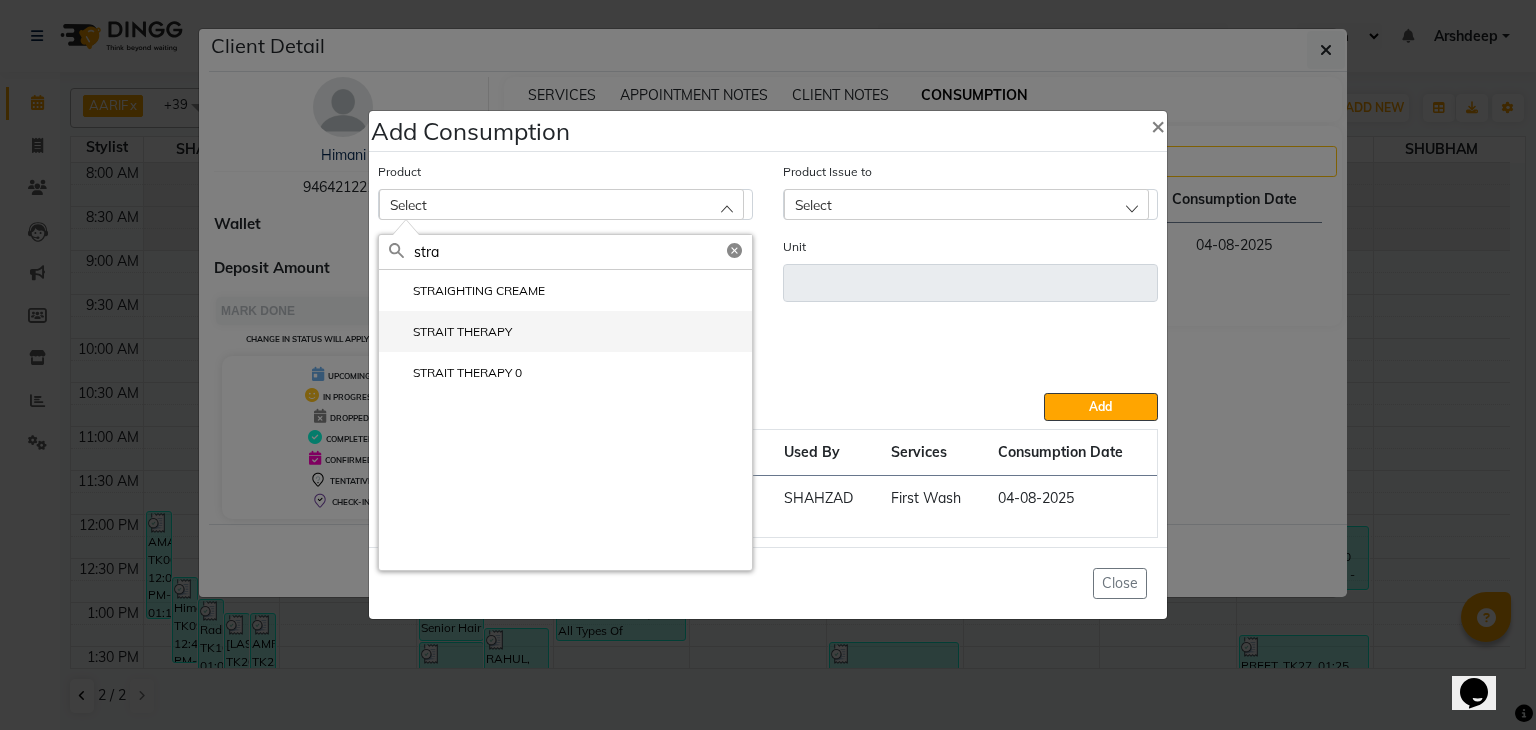 type on "stra" 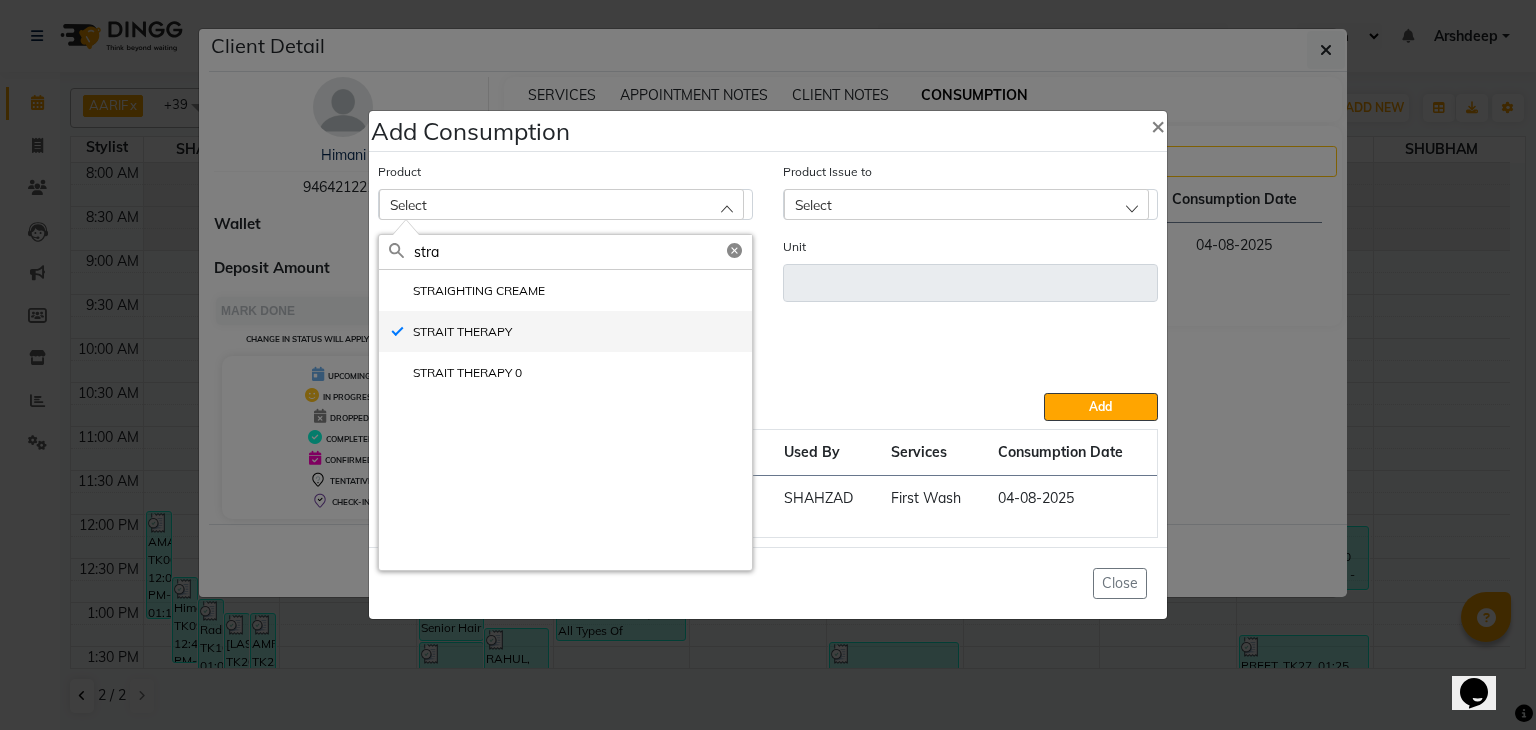 type on "GM" 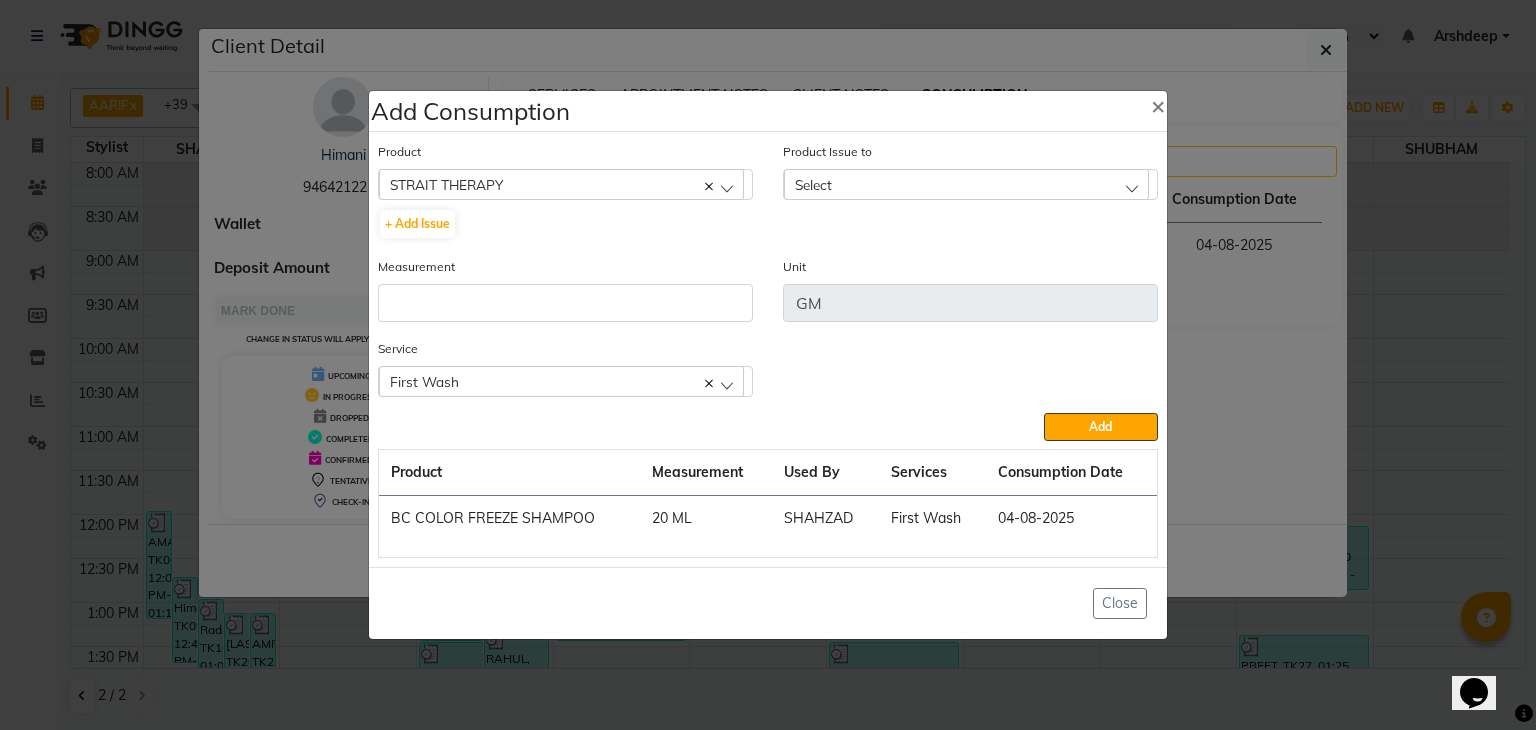 click on "Select" 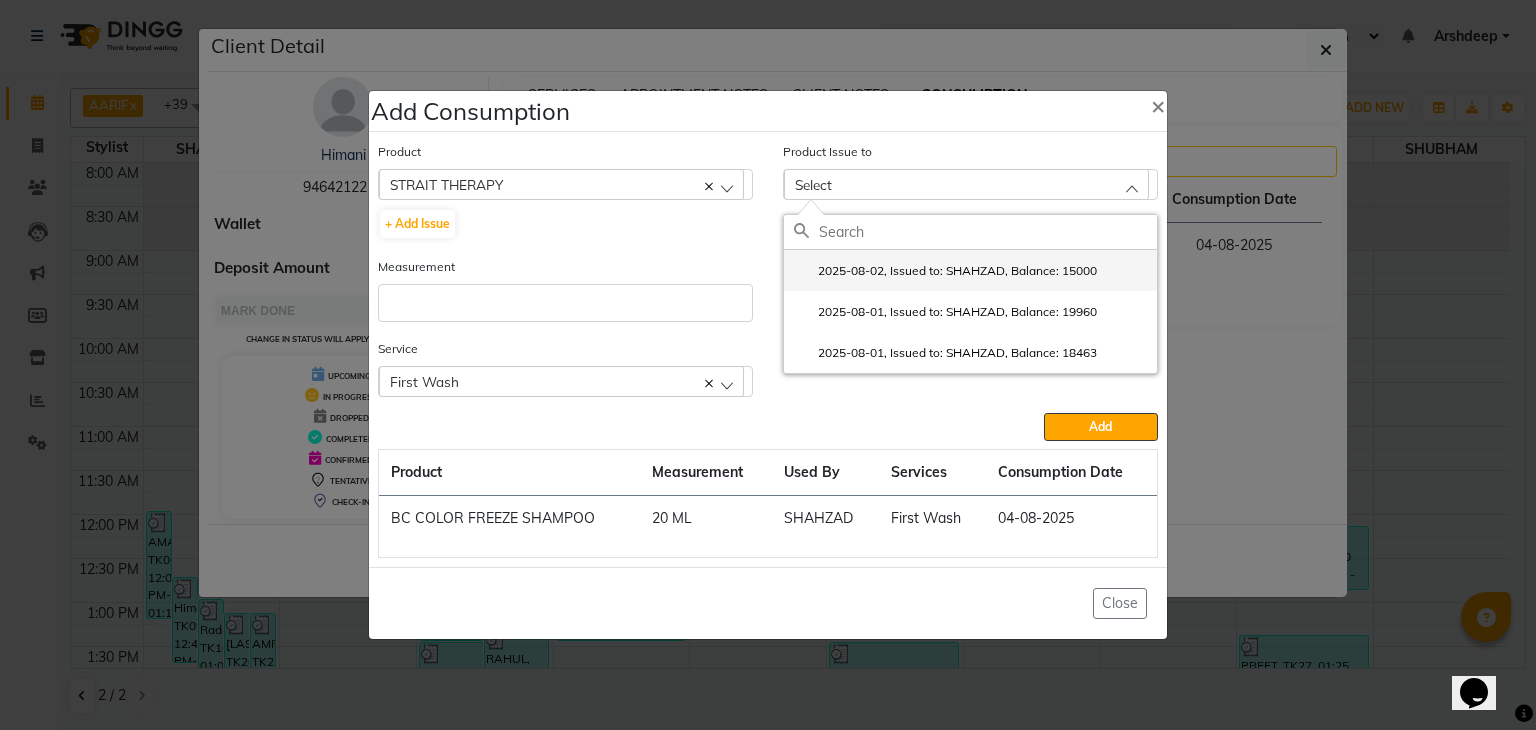 click on "2025-08-02, Issued to: SHAHZAD, Balance: 15000" 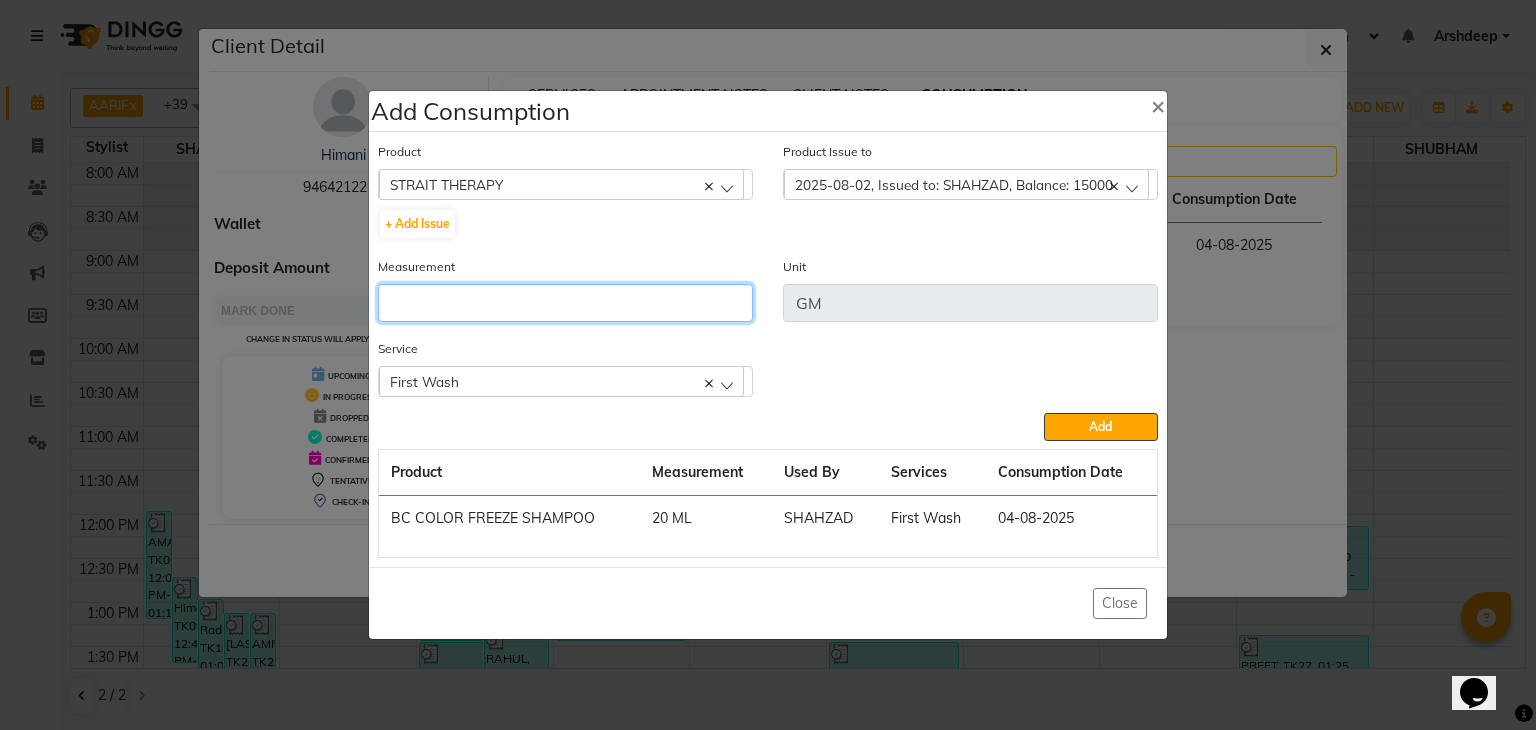click 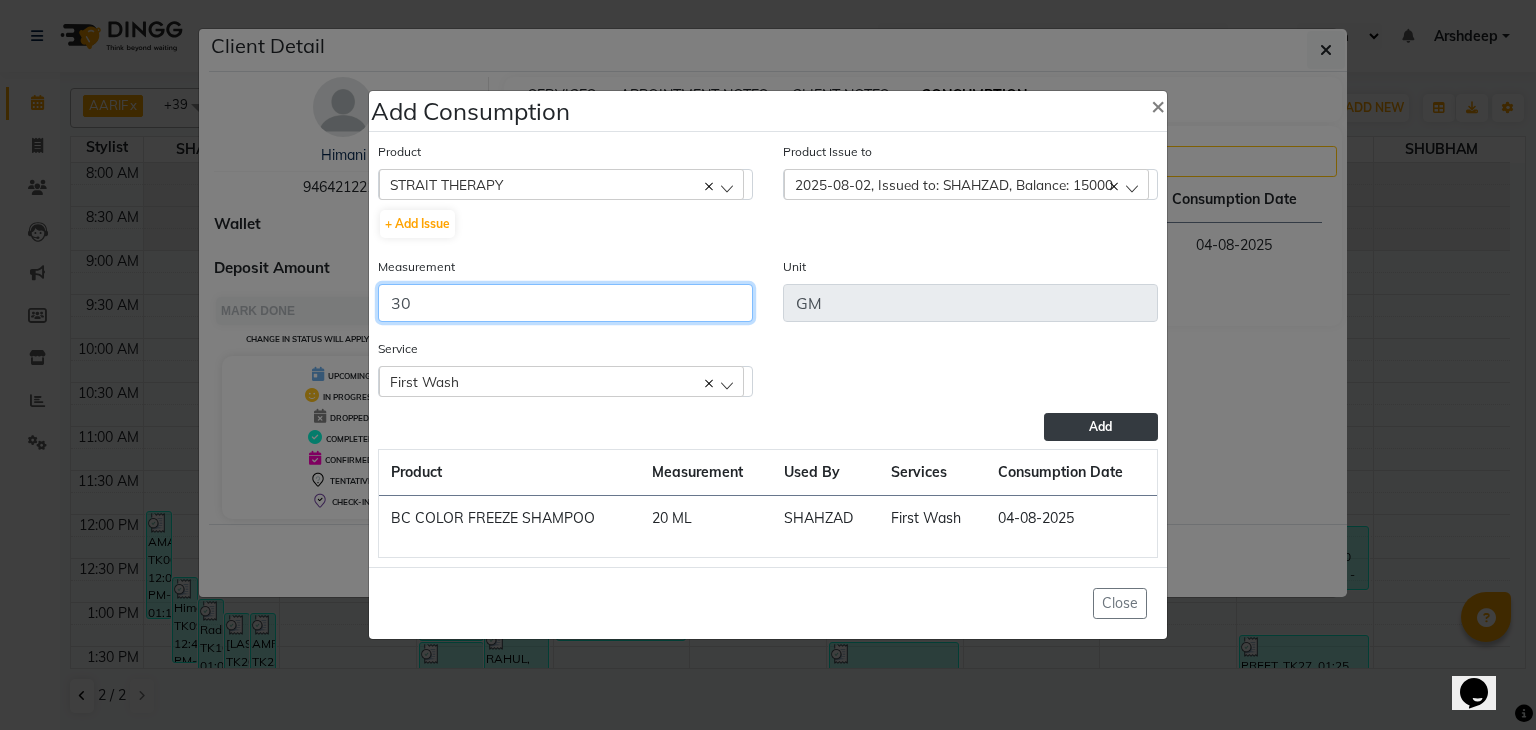 type on "30" 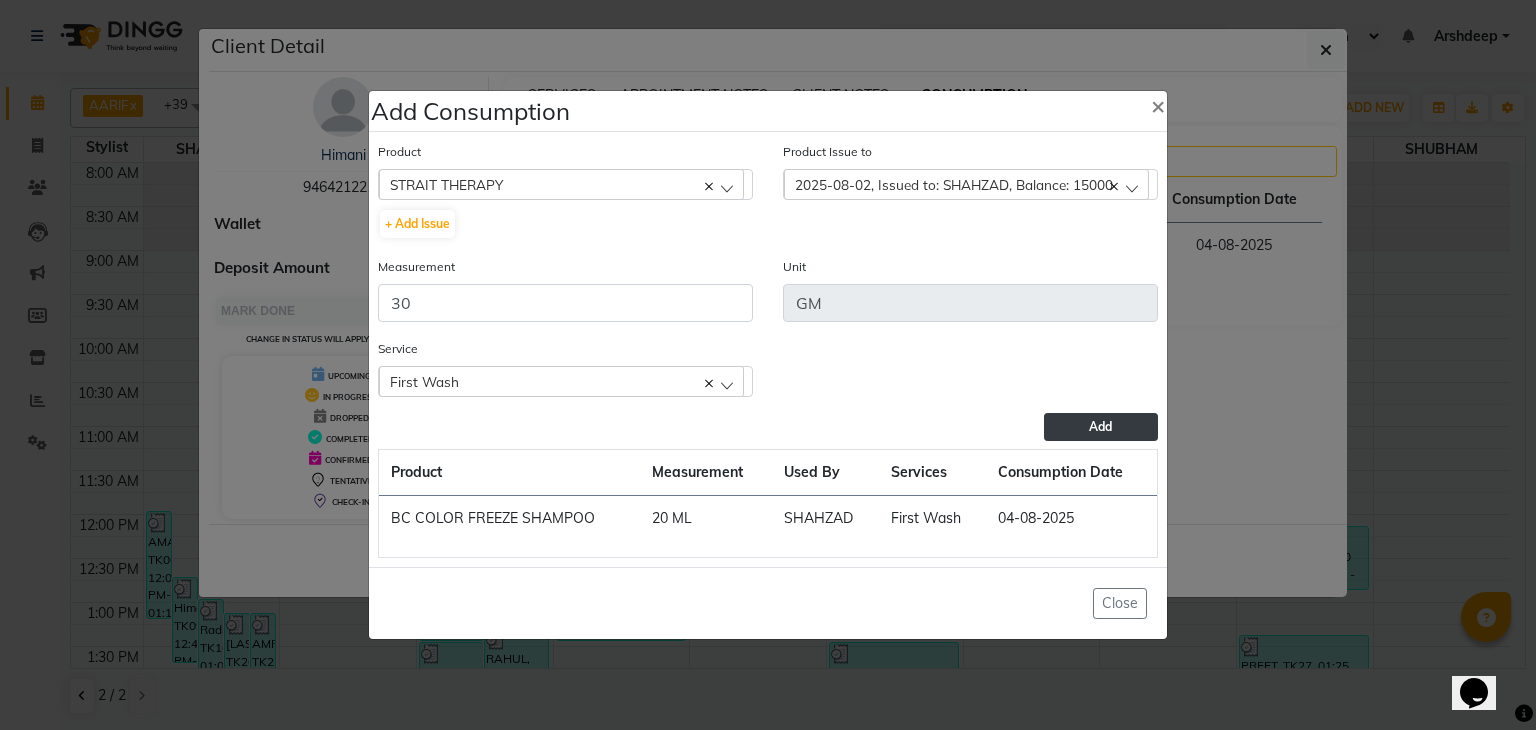 click on "Add" 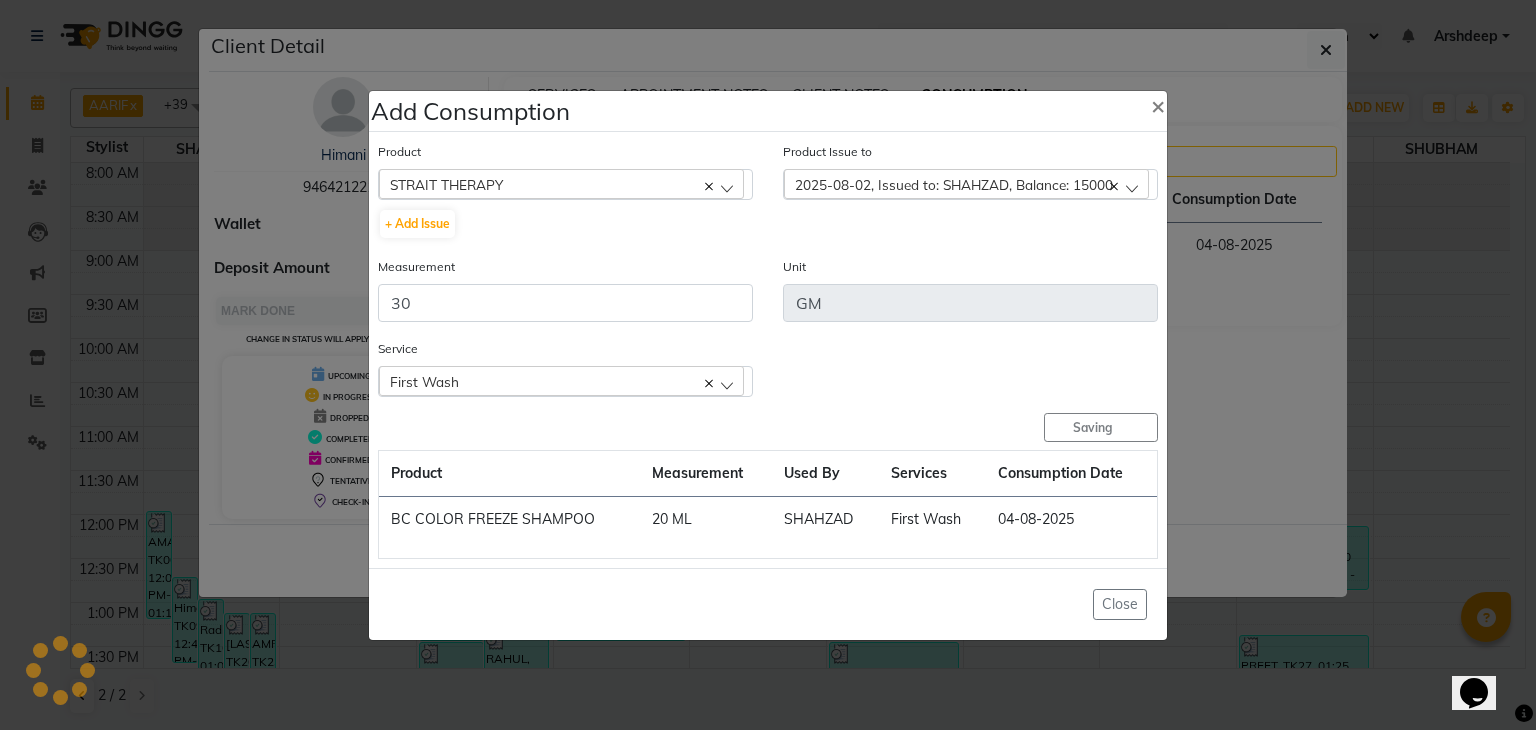 type 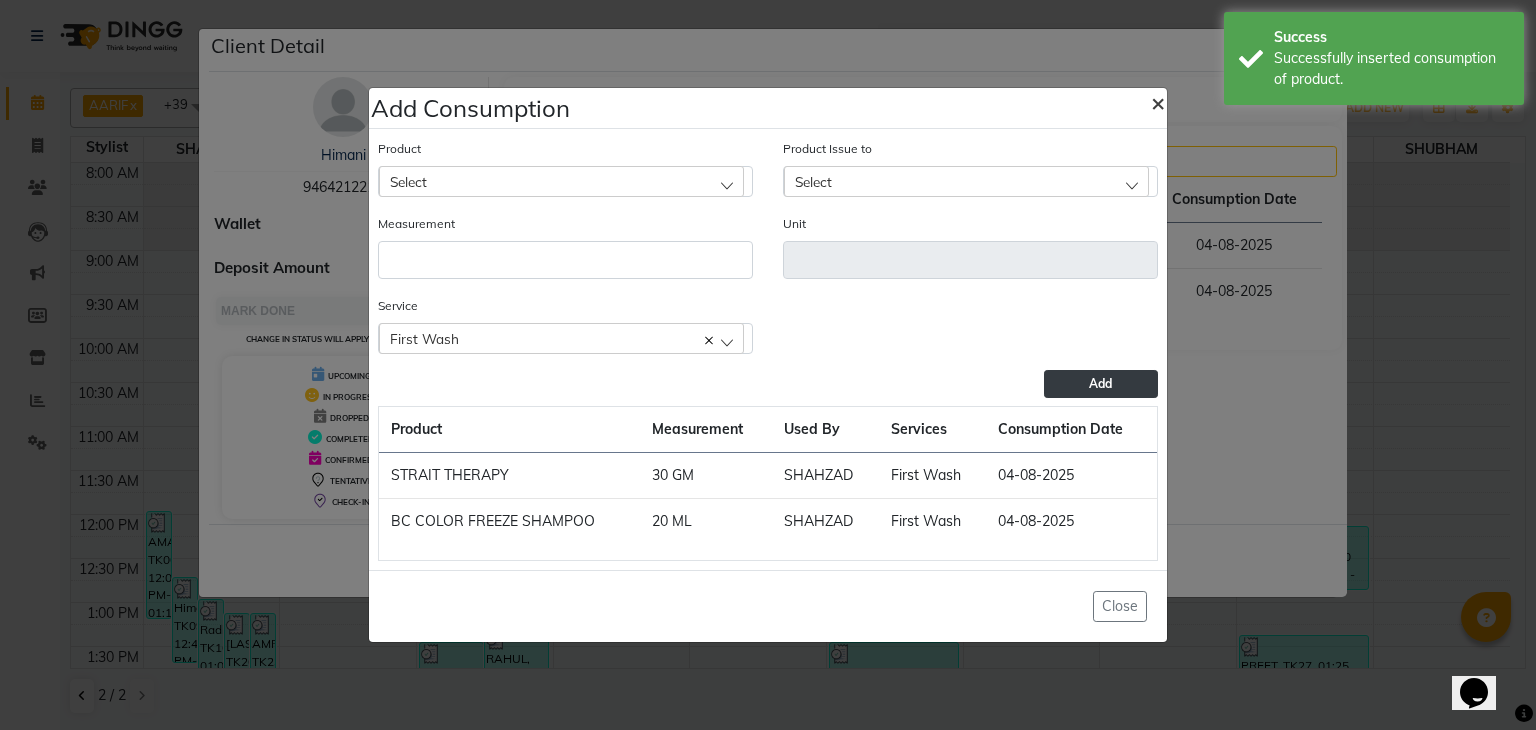 click on "×" 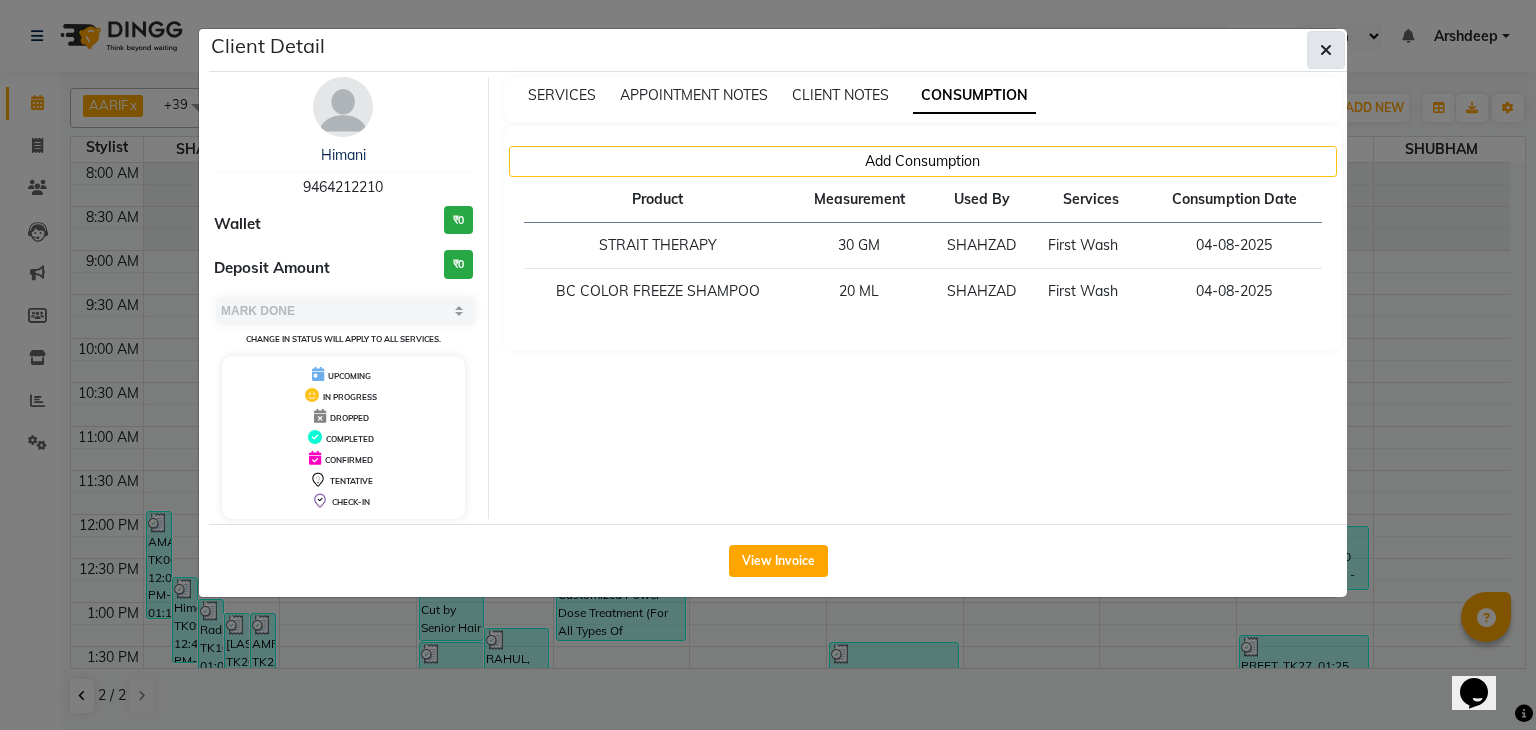 click 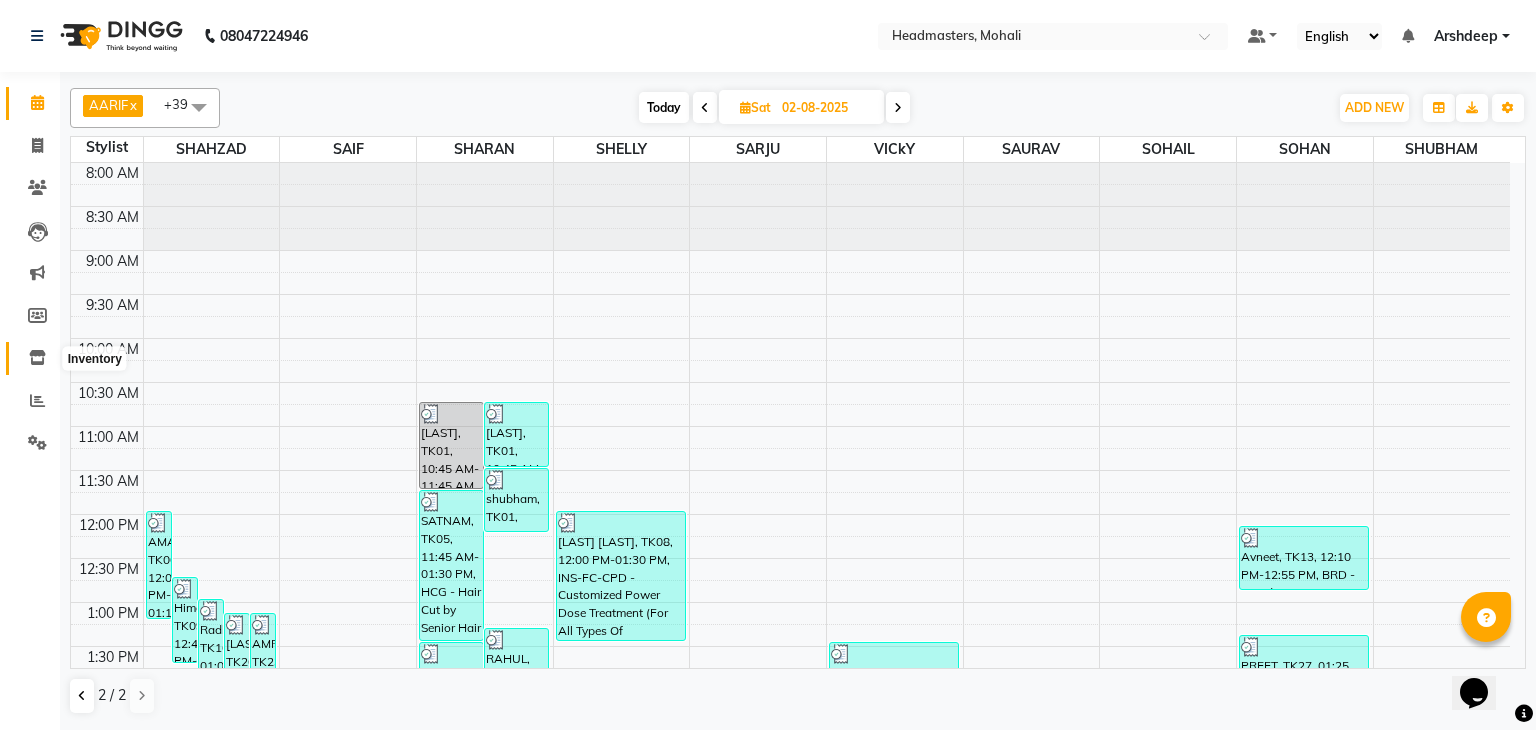 click 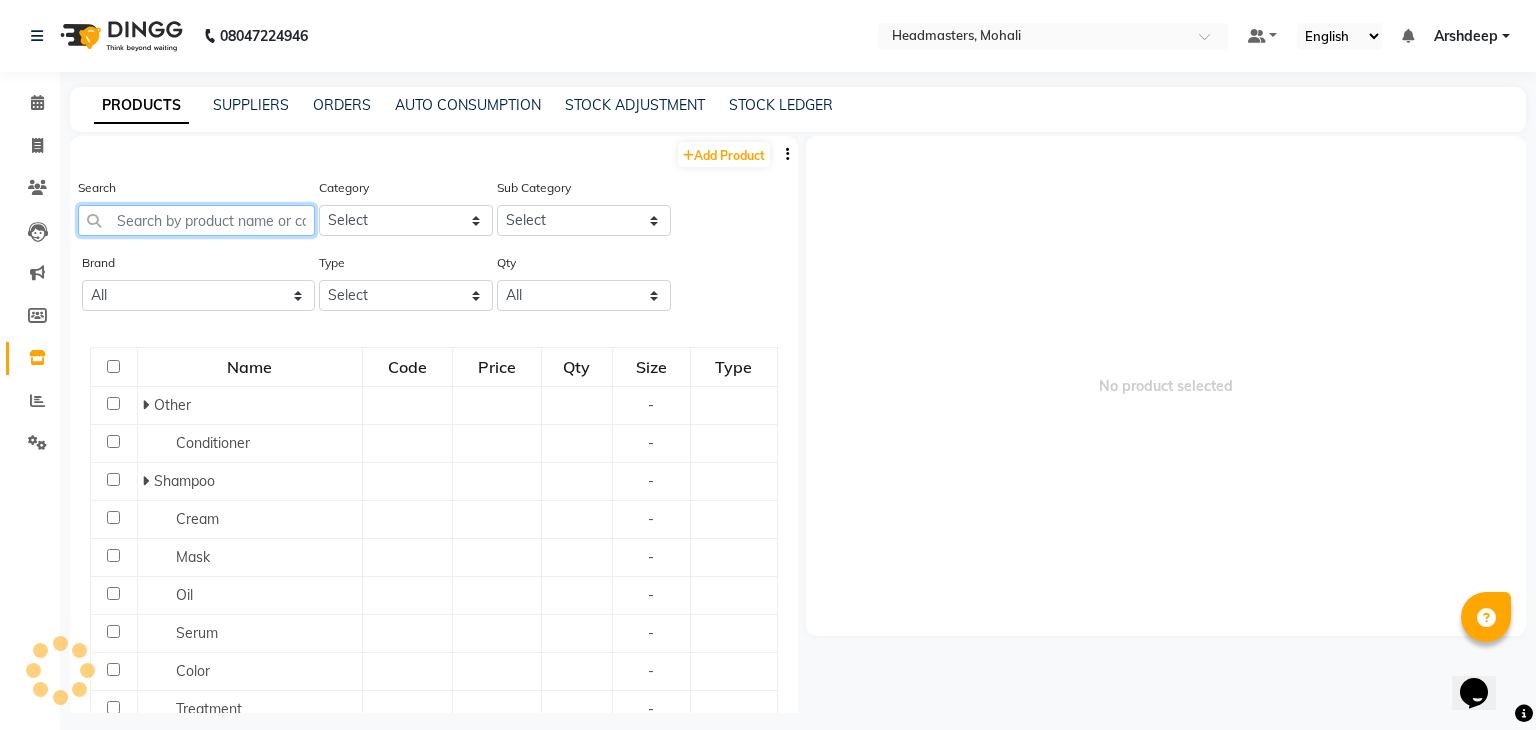 click 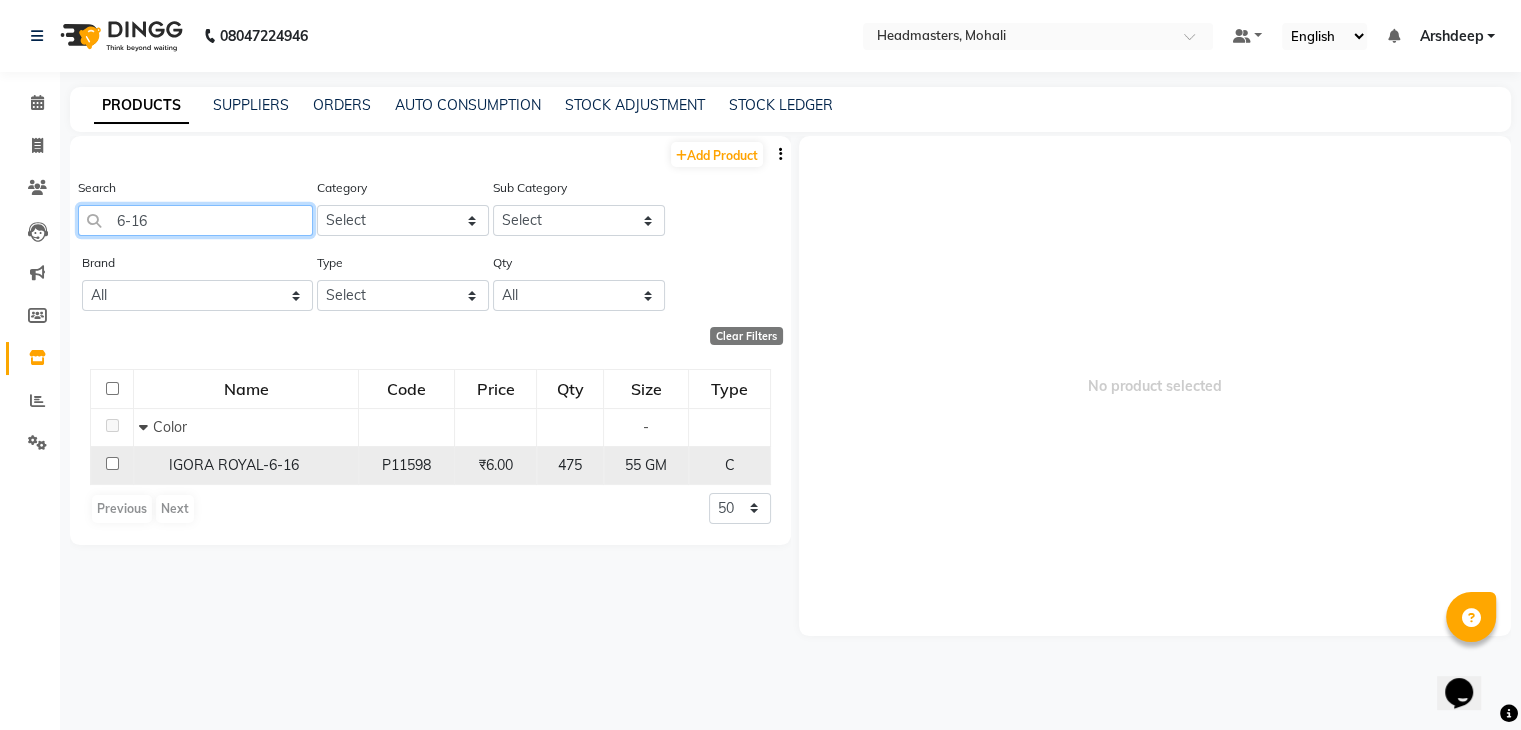 type on "6-16" 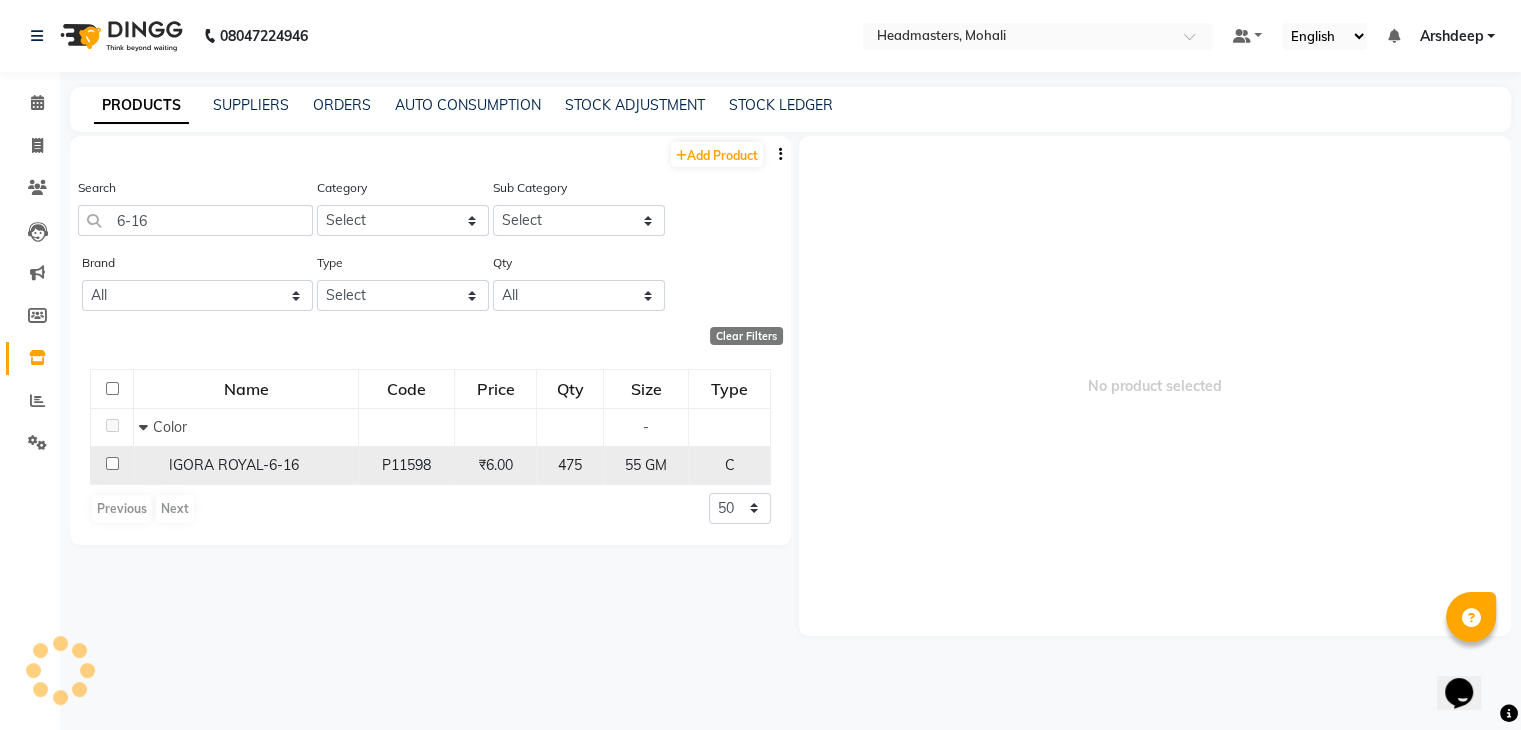 click on "P11598" 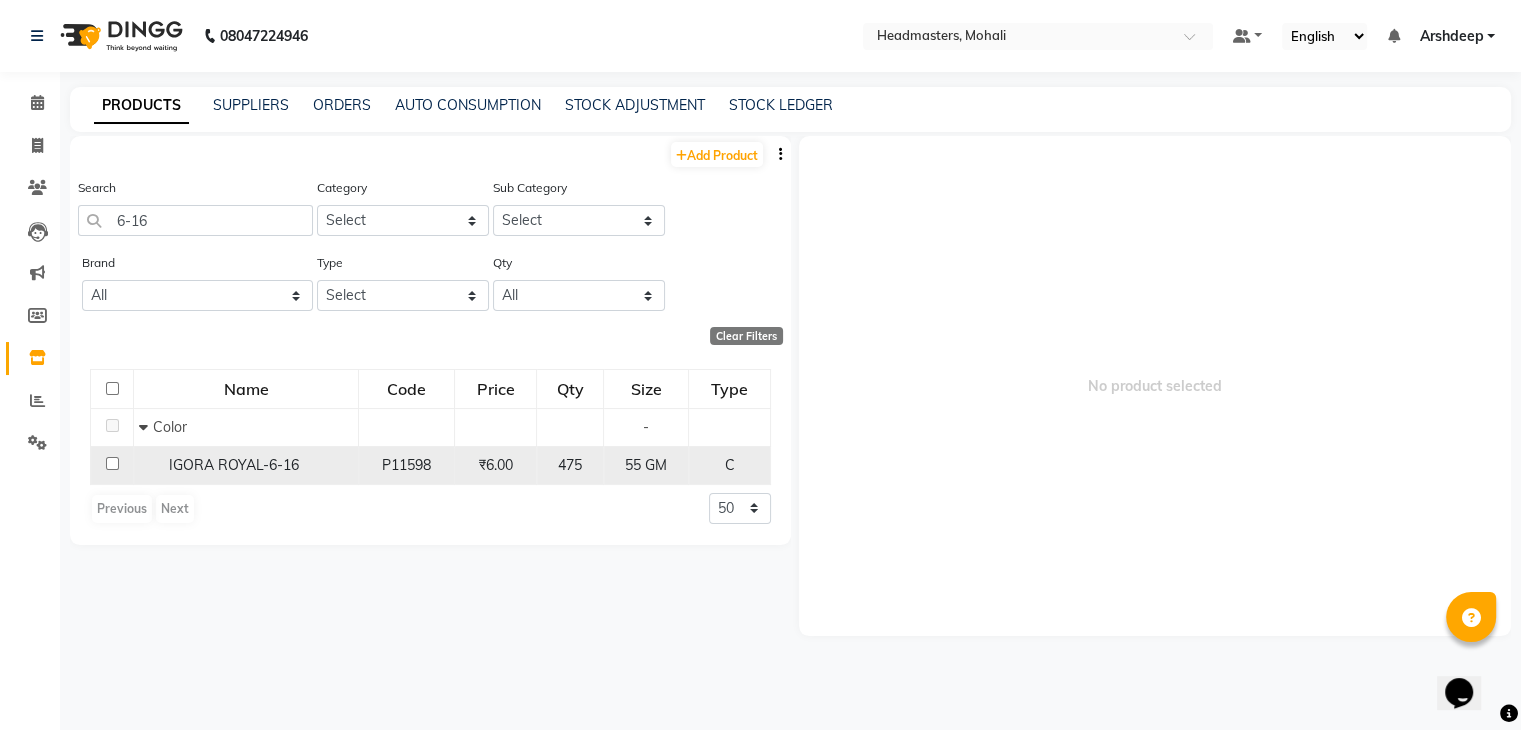 click on "IGORA ROYAL-6-16" 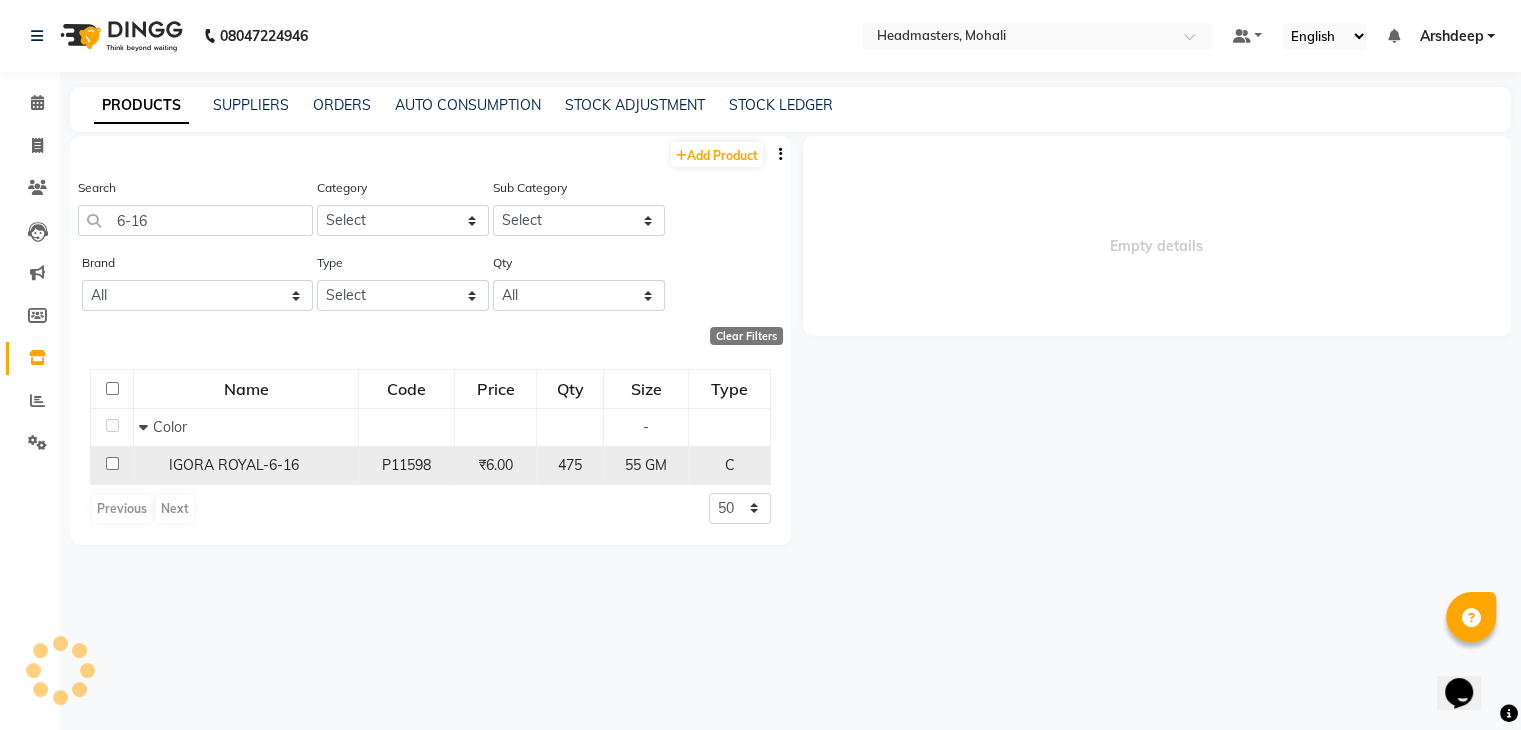 select 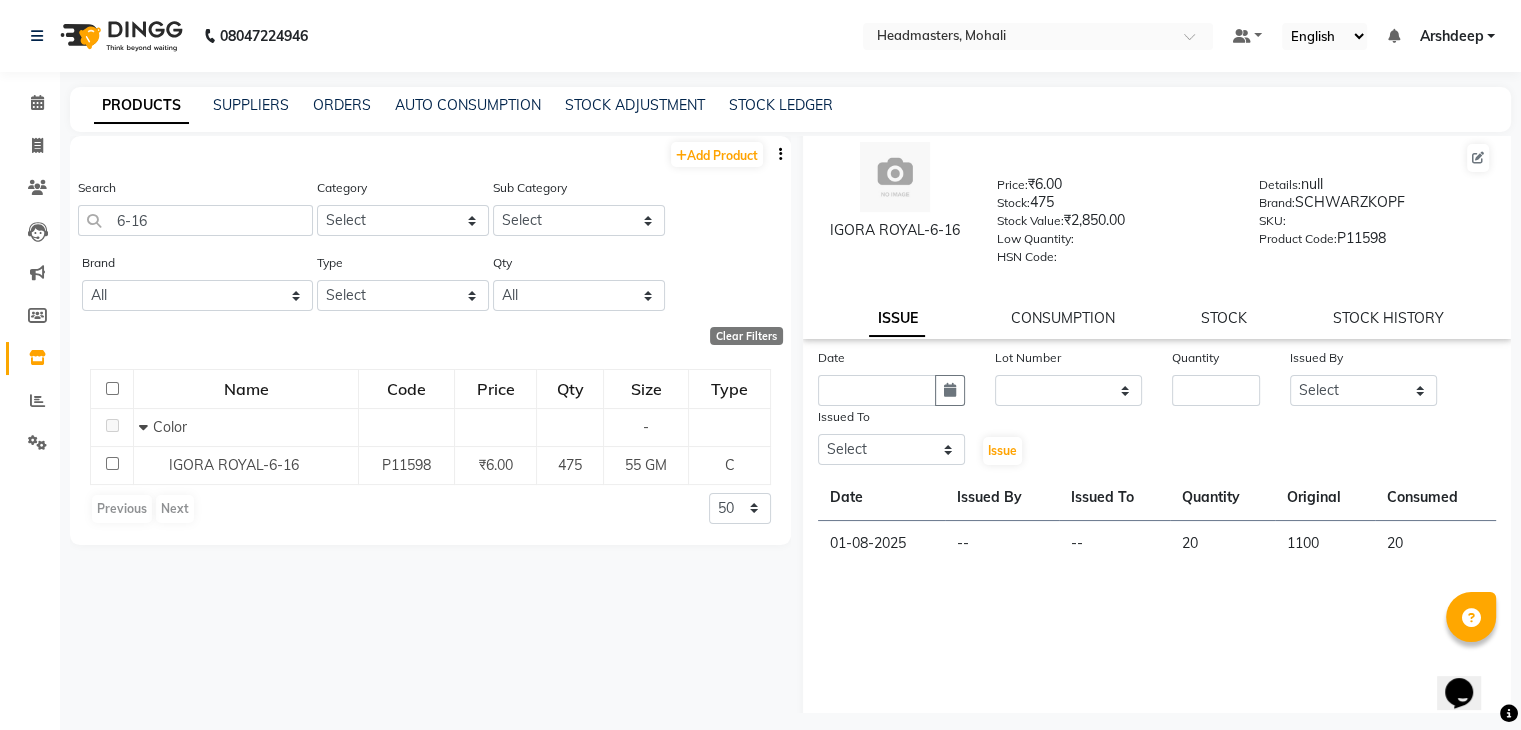 scroll, scrollTop: 64, scrollLeft: 0, axis: vertical 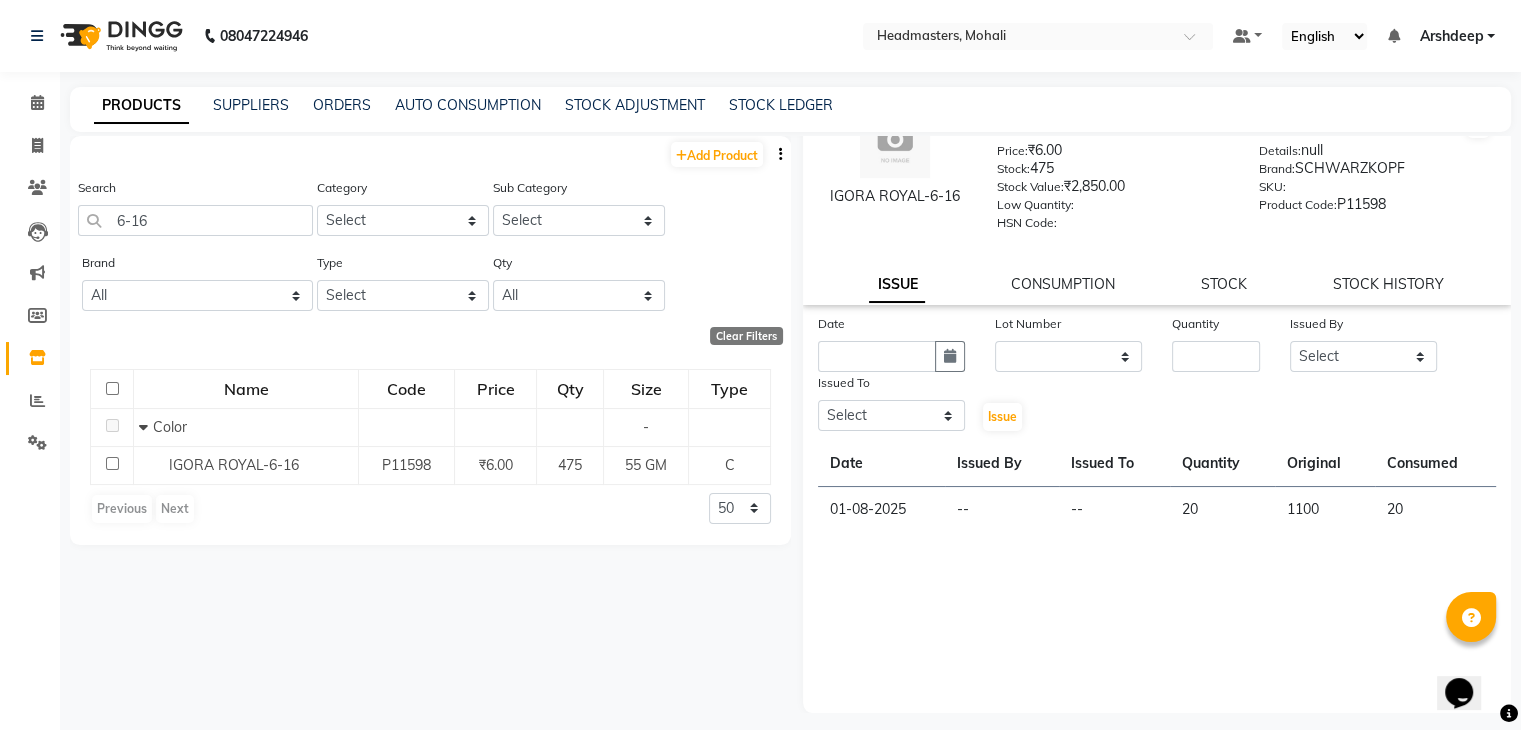 click on "--" 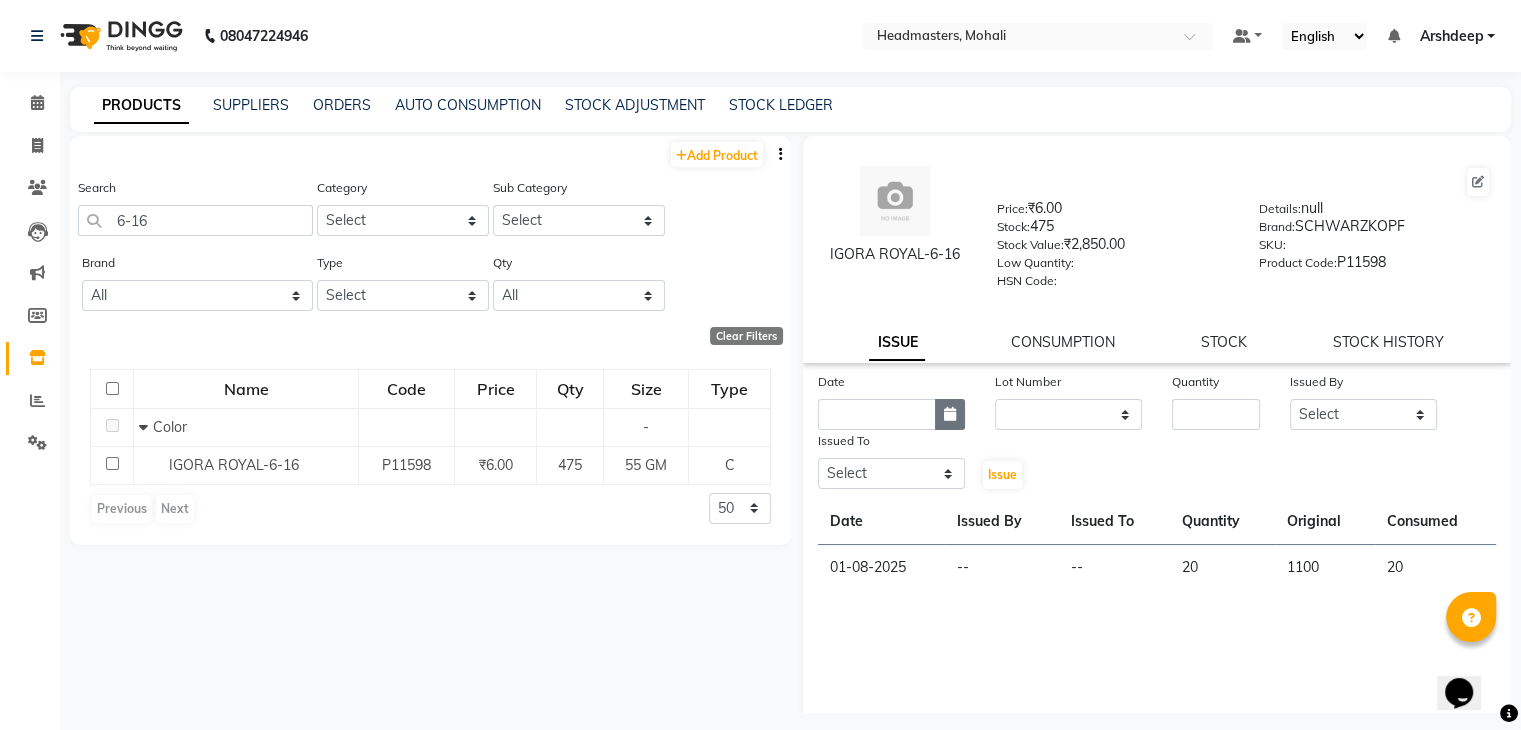 click 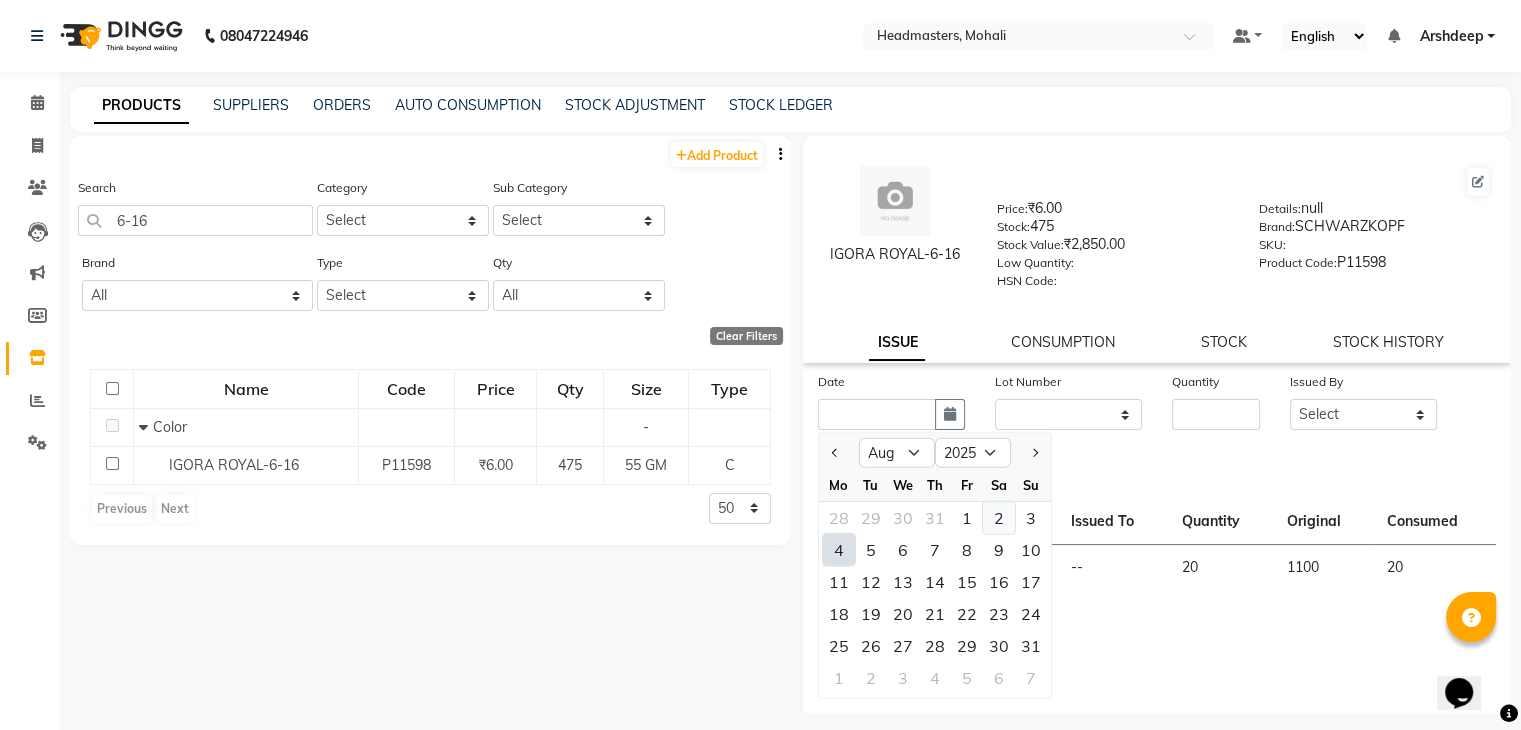 click on "2" 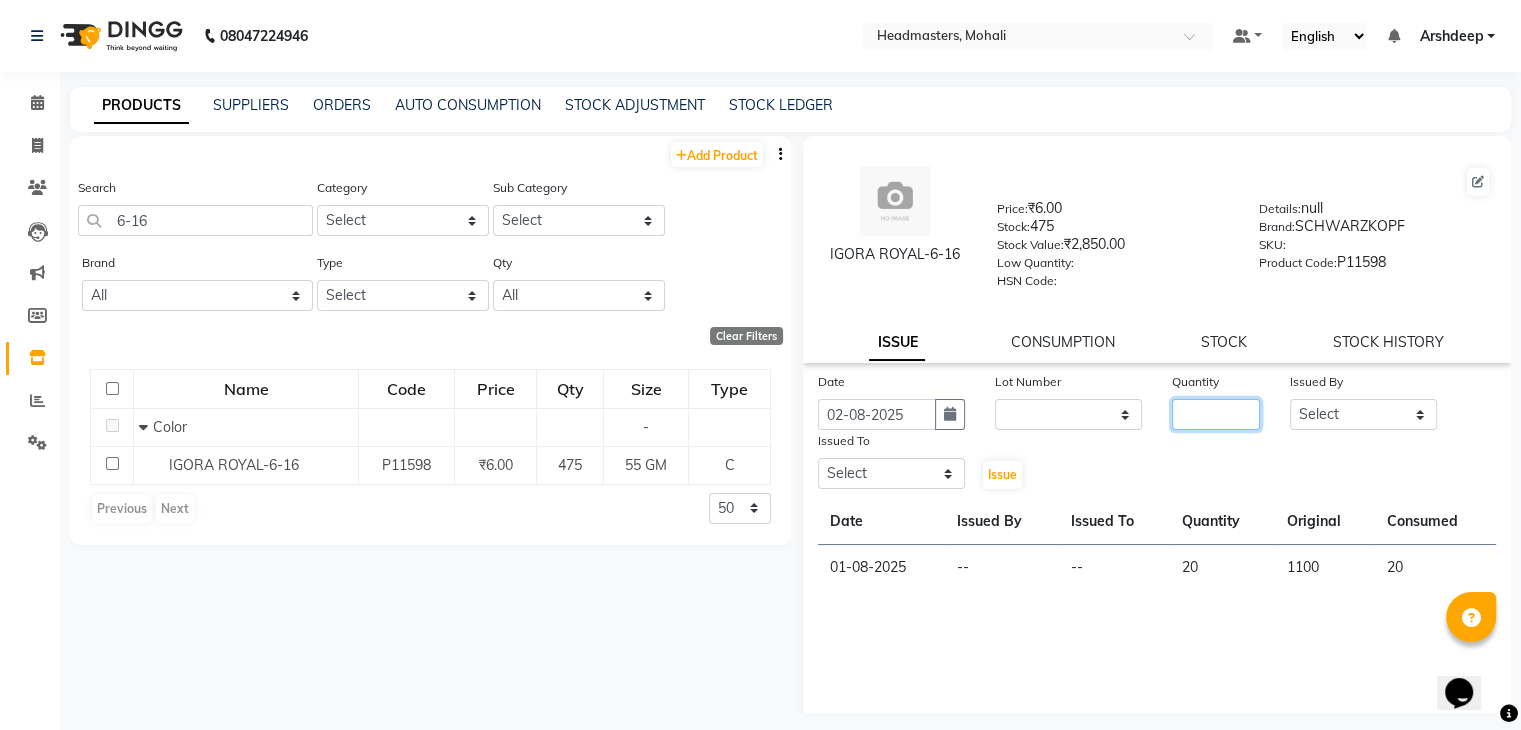 click 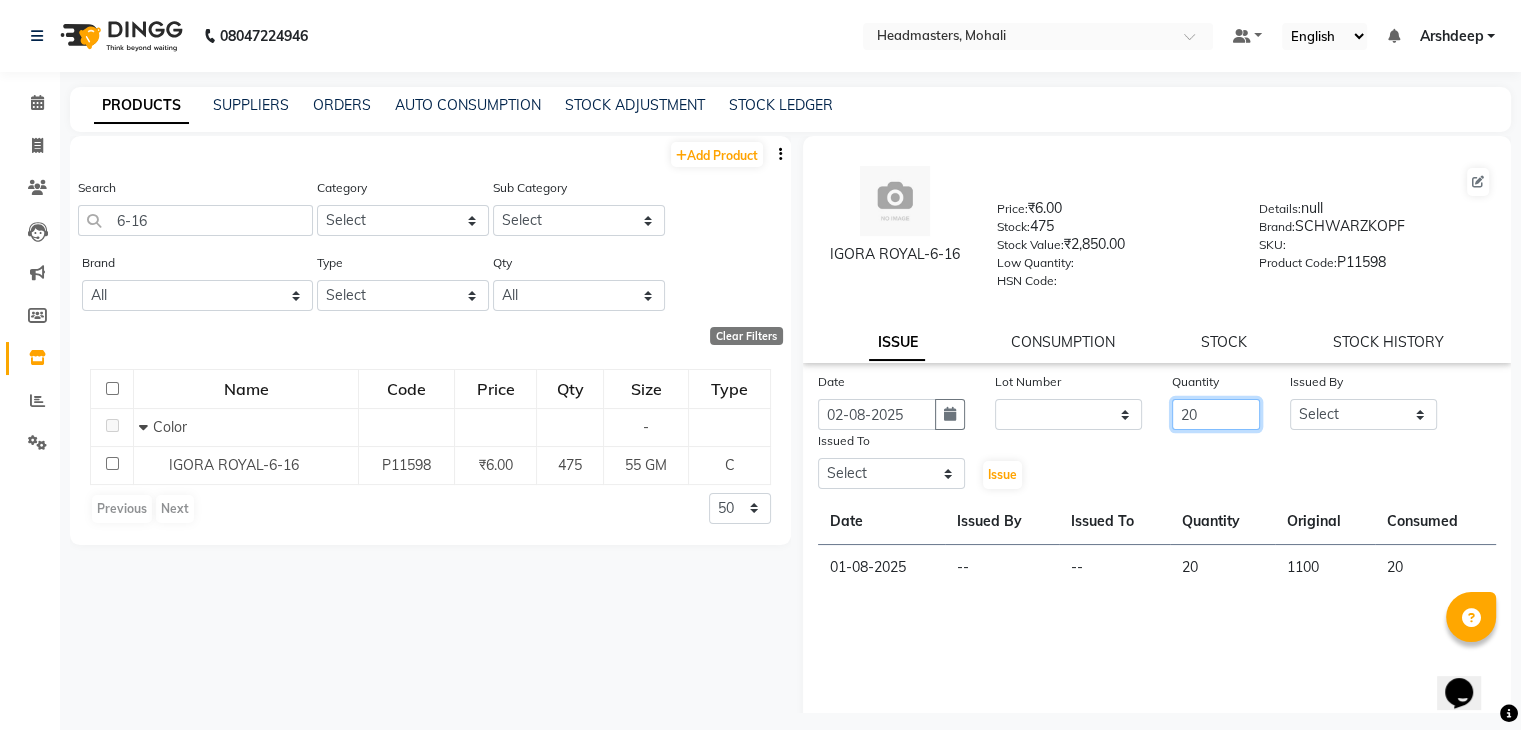 type on "20" 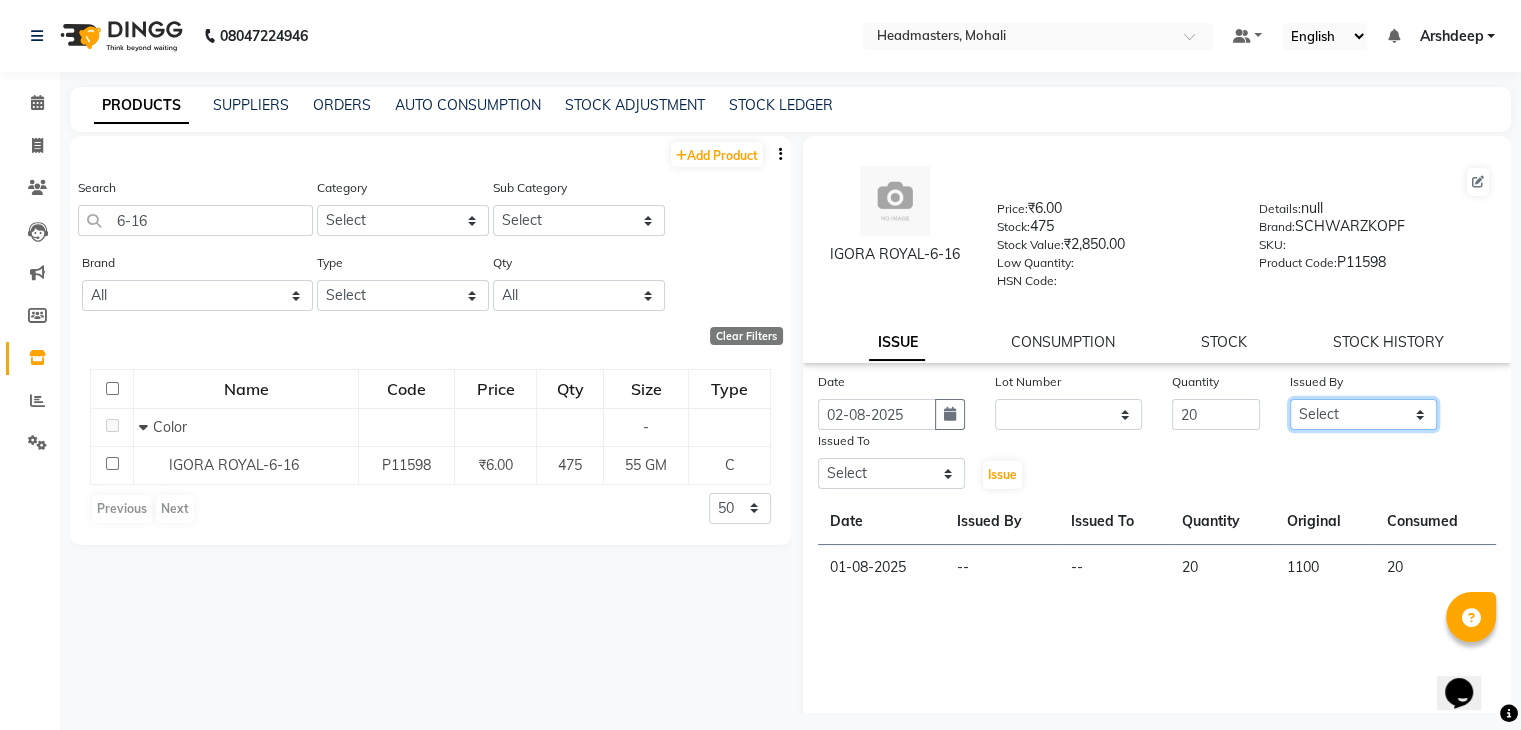 click on "Select" 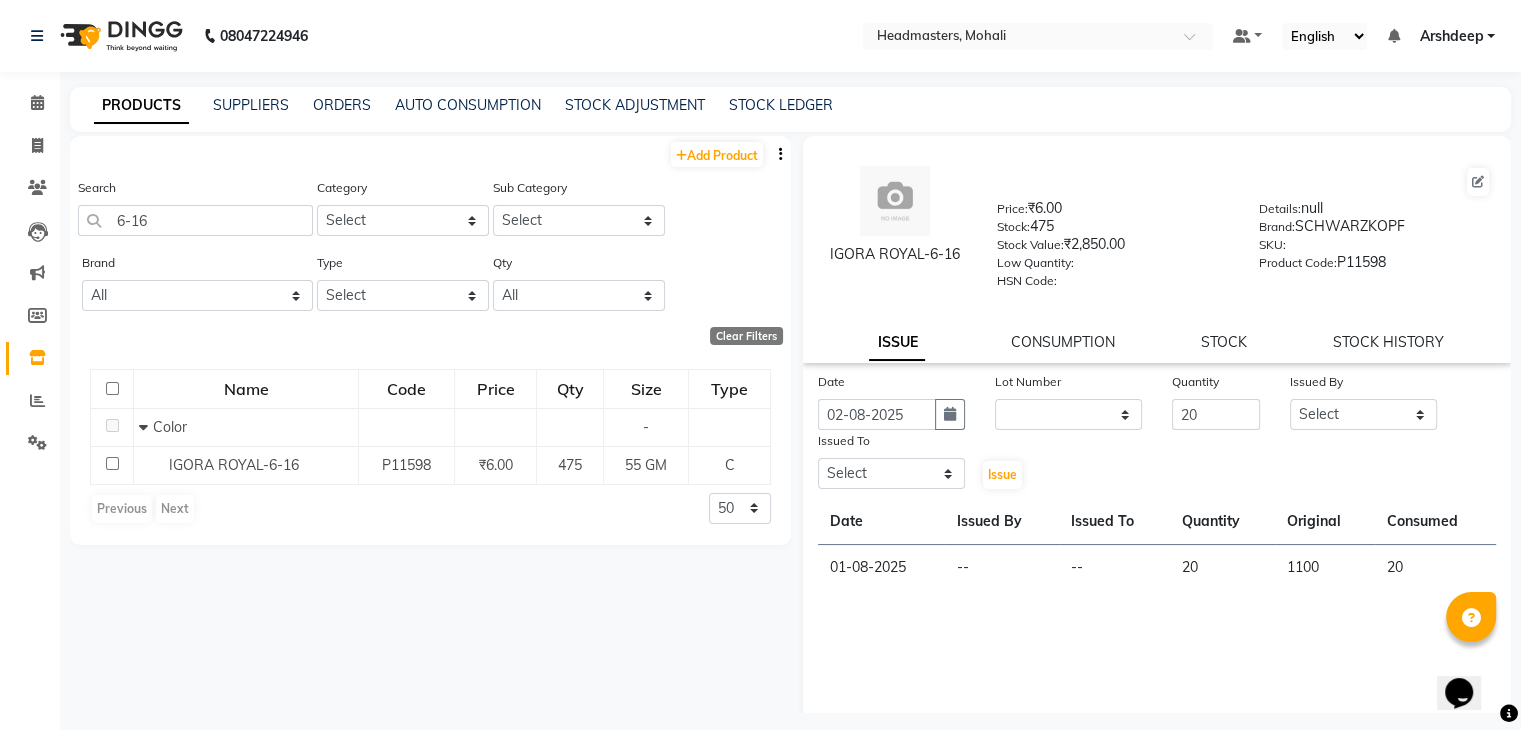 click on "Date 02-08-2025 Lot Number None Quantity 20 Issued By Select Issued To Select  Issue" 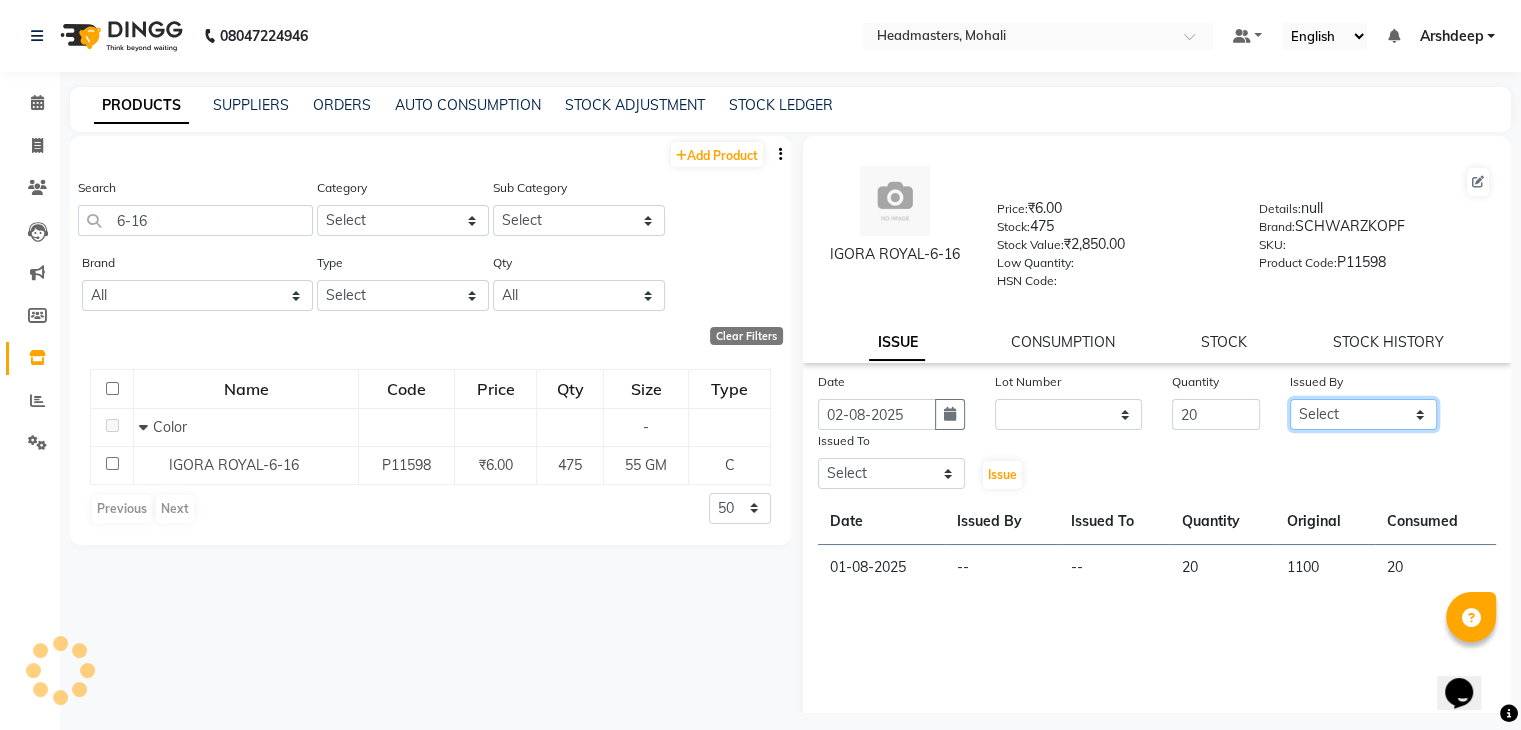 click on "Select" 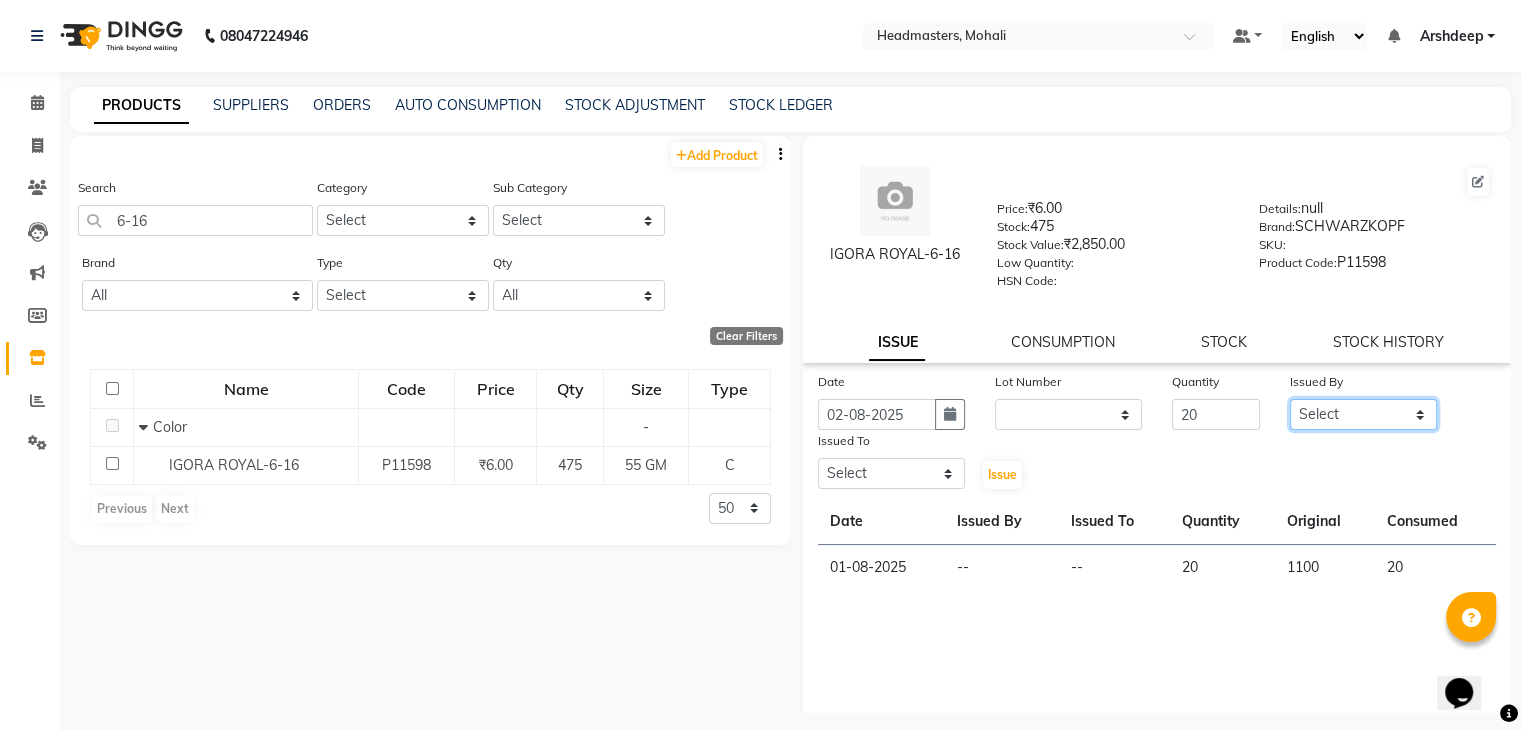 click on "Select" 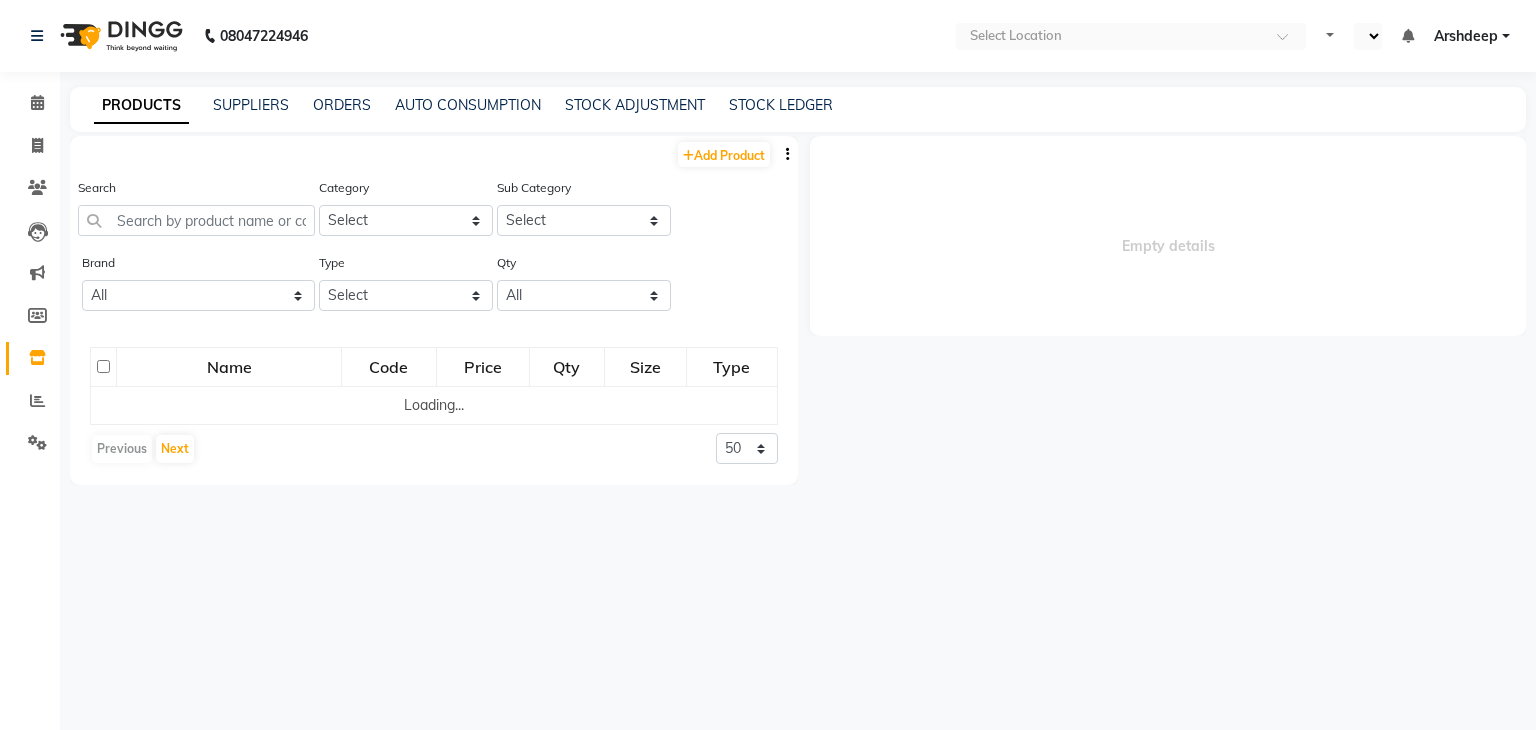 select on "en" 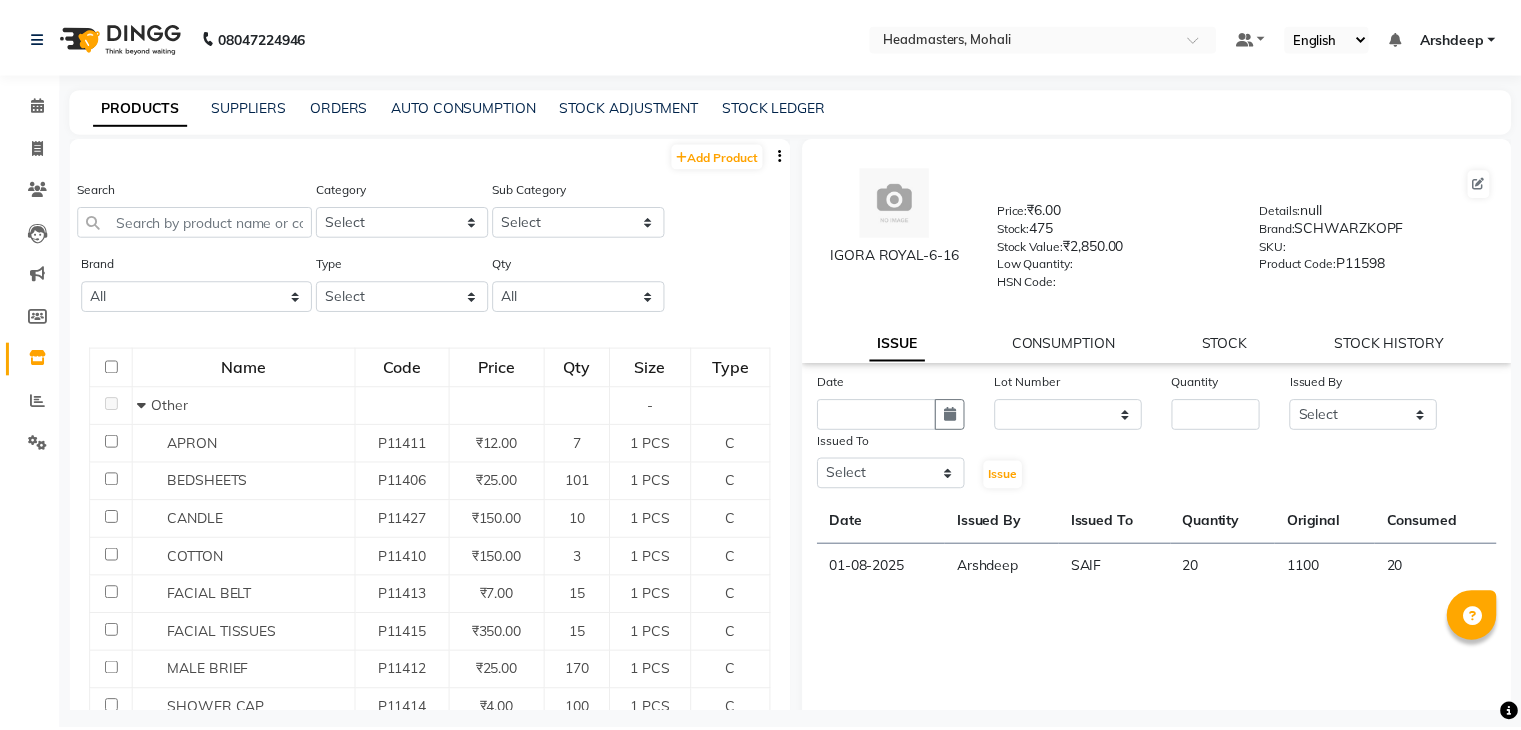 scroll, scrollTop: 0, scrollLeft: 0, axis: both 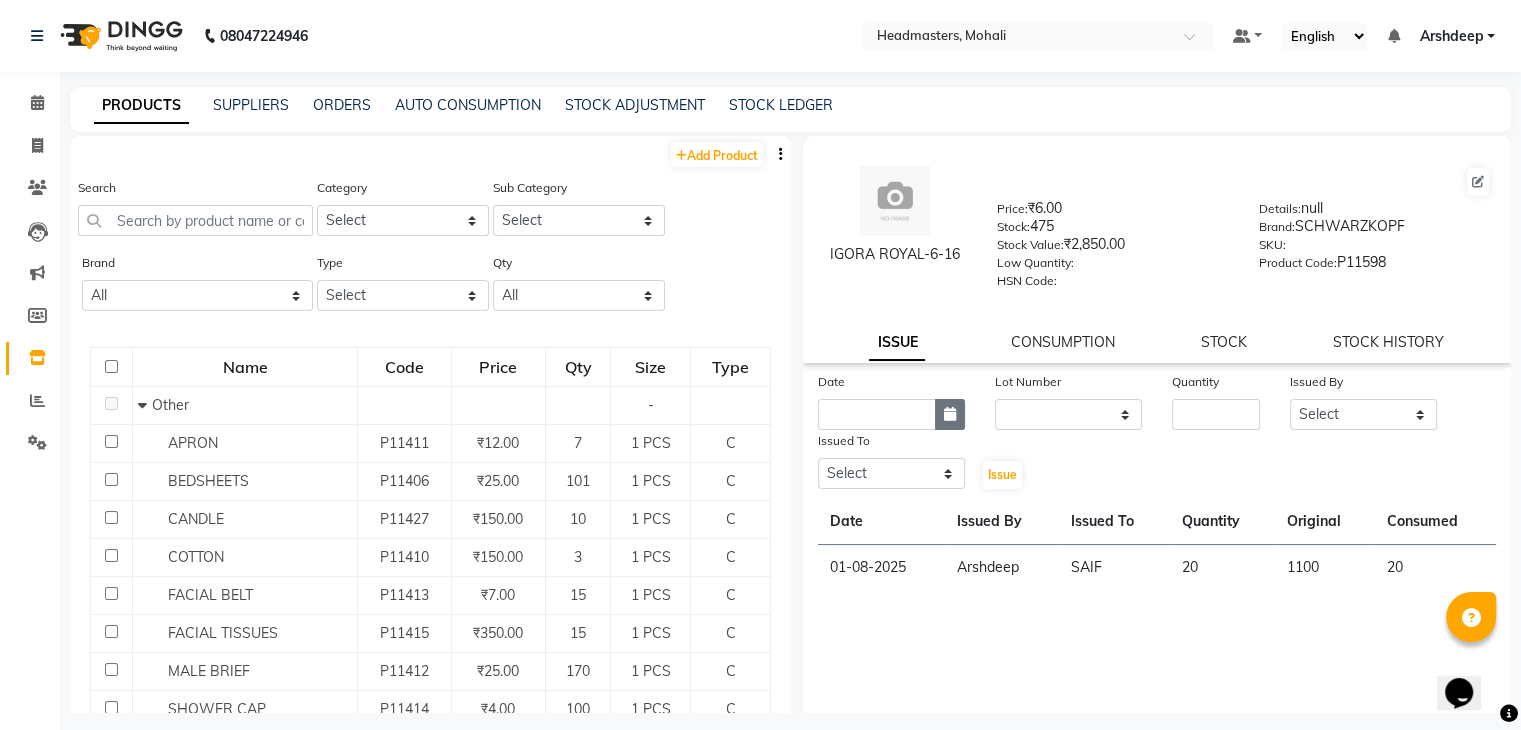click 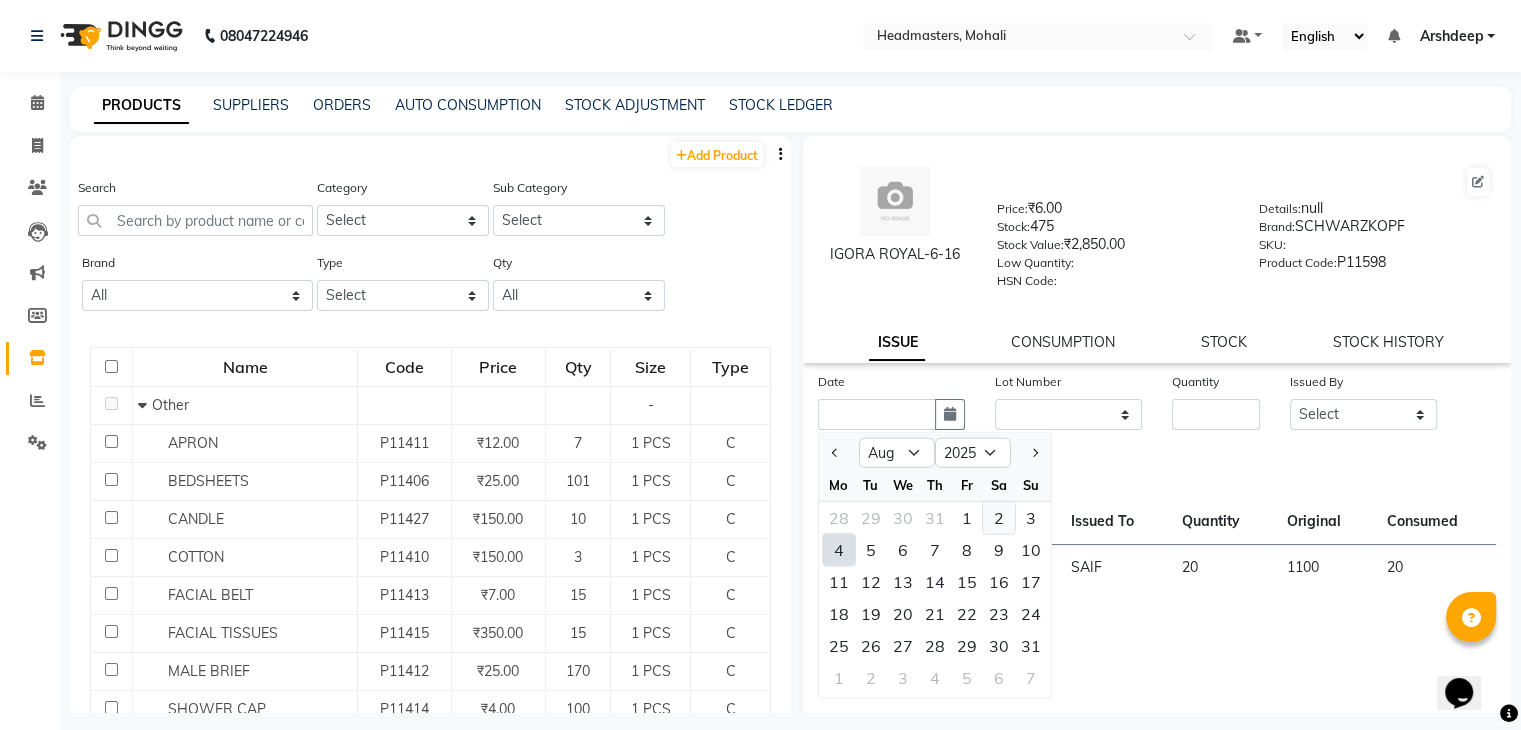 click on "2" 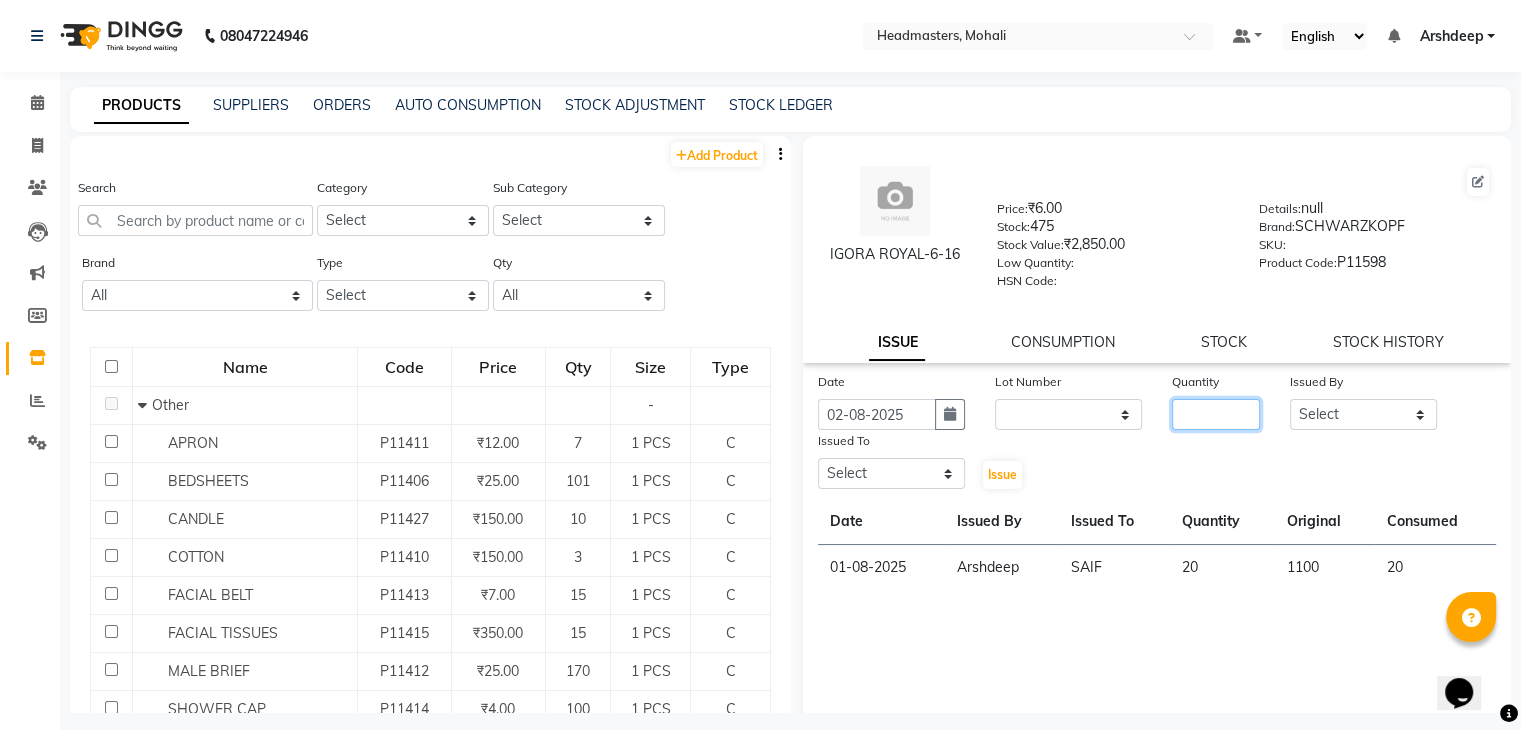 click 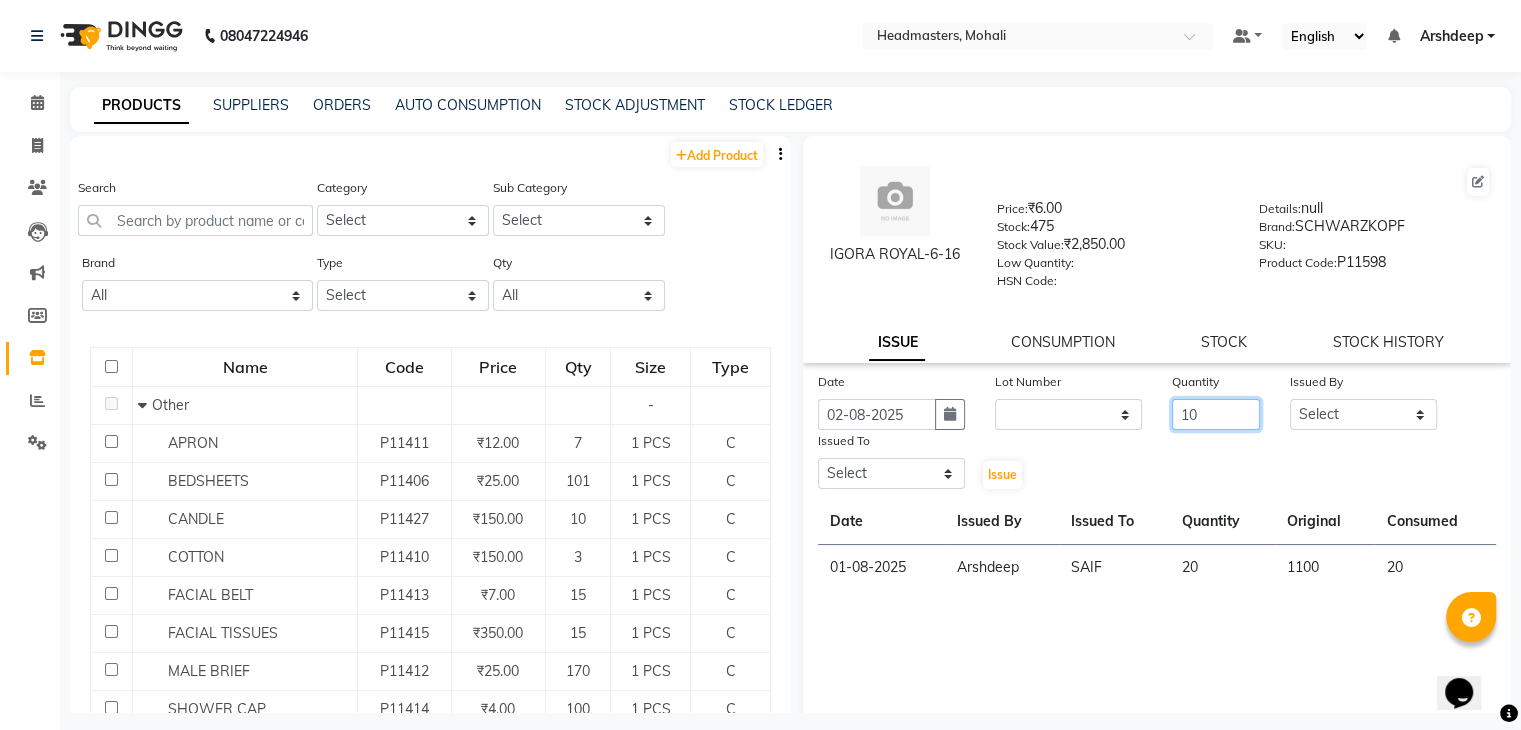 type on "10" 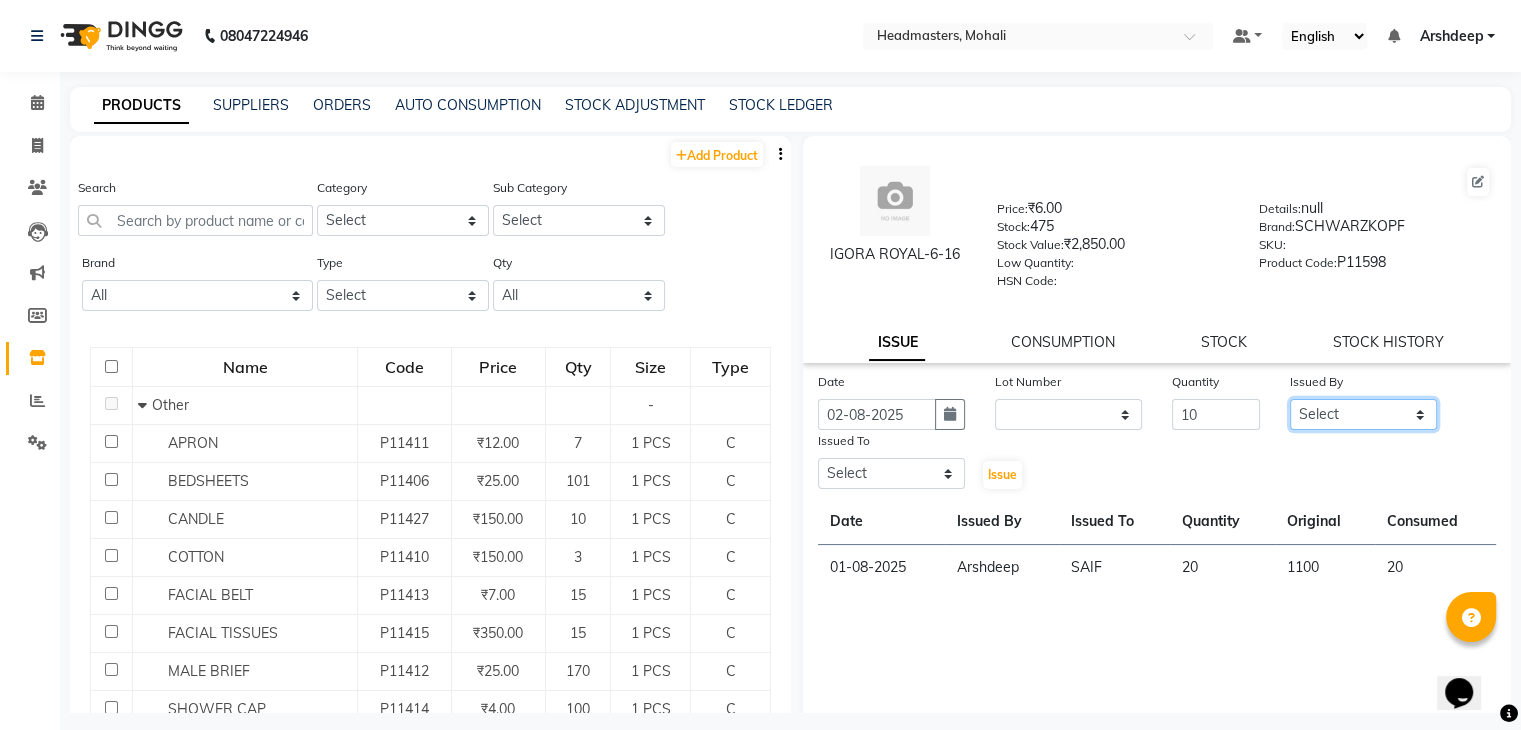 click on "Select AARIF Aarif Ansari Ali ANJANA ANJU Arshdeep Aryan Asad  Azam BALWINDER BHAWNA BIMLA CHETAN Deepak  HARRY Headmasters Honey Sidhu Jyoti karamdeep Manav MICHAEL Navdeep NEETU NEETU -  FRONT DESK  NEHA PREET PRINCE RAVI ROOP SACHIN KUMAR Sagar SAIF SARJU SAURAV SHAHZAD SHARAN SHARDA SHELLY SHUBHAM  SOHAIL SOHAN  VICkY Yamini" 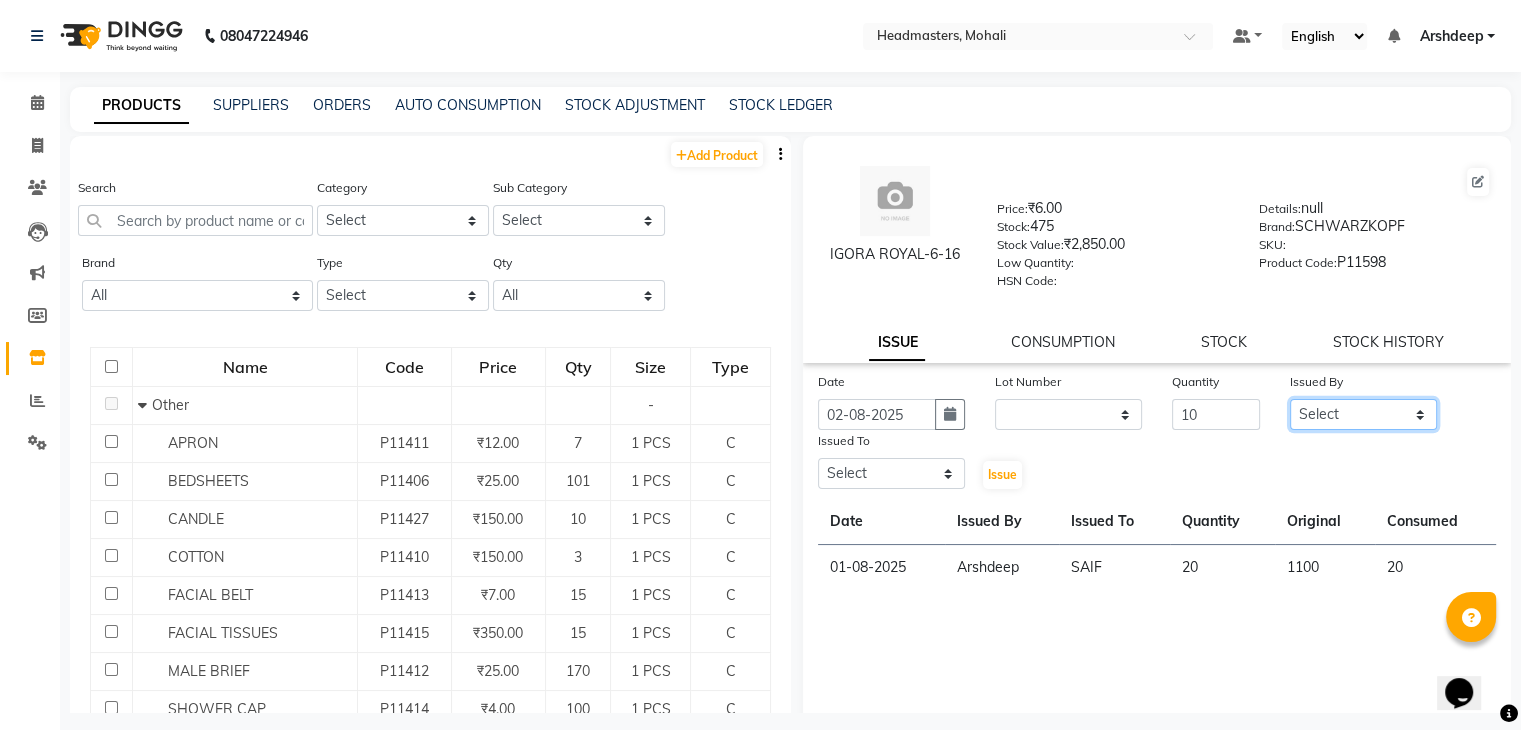 select on "84970" 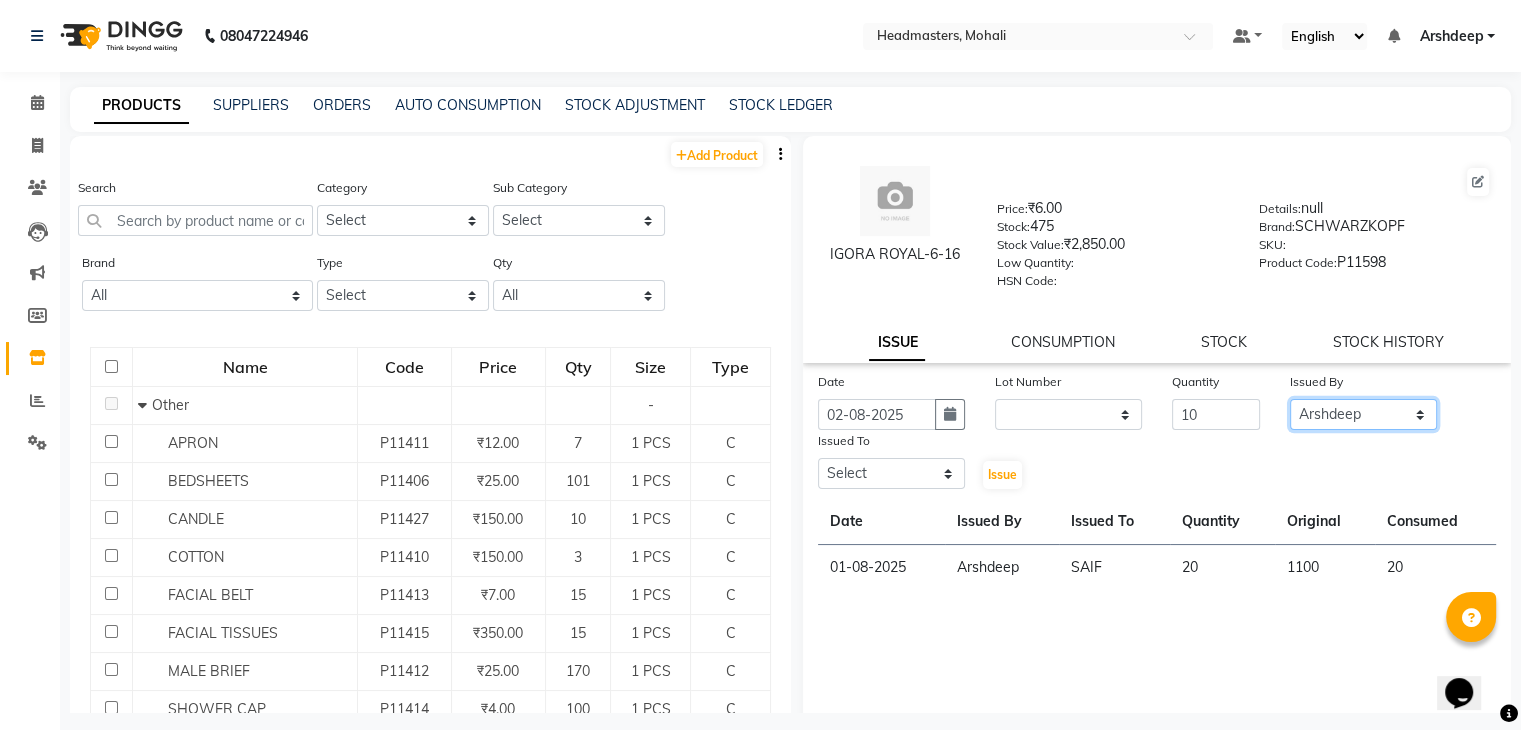 click on "Select AARIF Aarif Ansari Ali ANJANA ANJU Arshdeep Aryan Asad  Azam BALWINDER BHAWNA BIMLA CHETAN Deepak  HARRY Headmasters Honey Sidhu Jyoti karamdeep Manav MICHAEL Navdeep NEETU NEETU -  FRONT DESK  NEHA PREET PRINCE RAVI ROOP SACHIN KUMAR Sagar SAIF SARJU SAURAV SHAHZAD SHARAN SHARDA SHELLY SHUBHAM  SOHAIL SOHAN  VICkY Yamini" 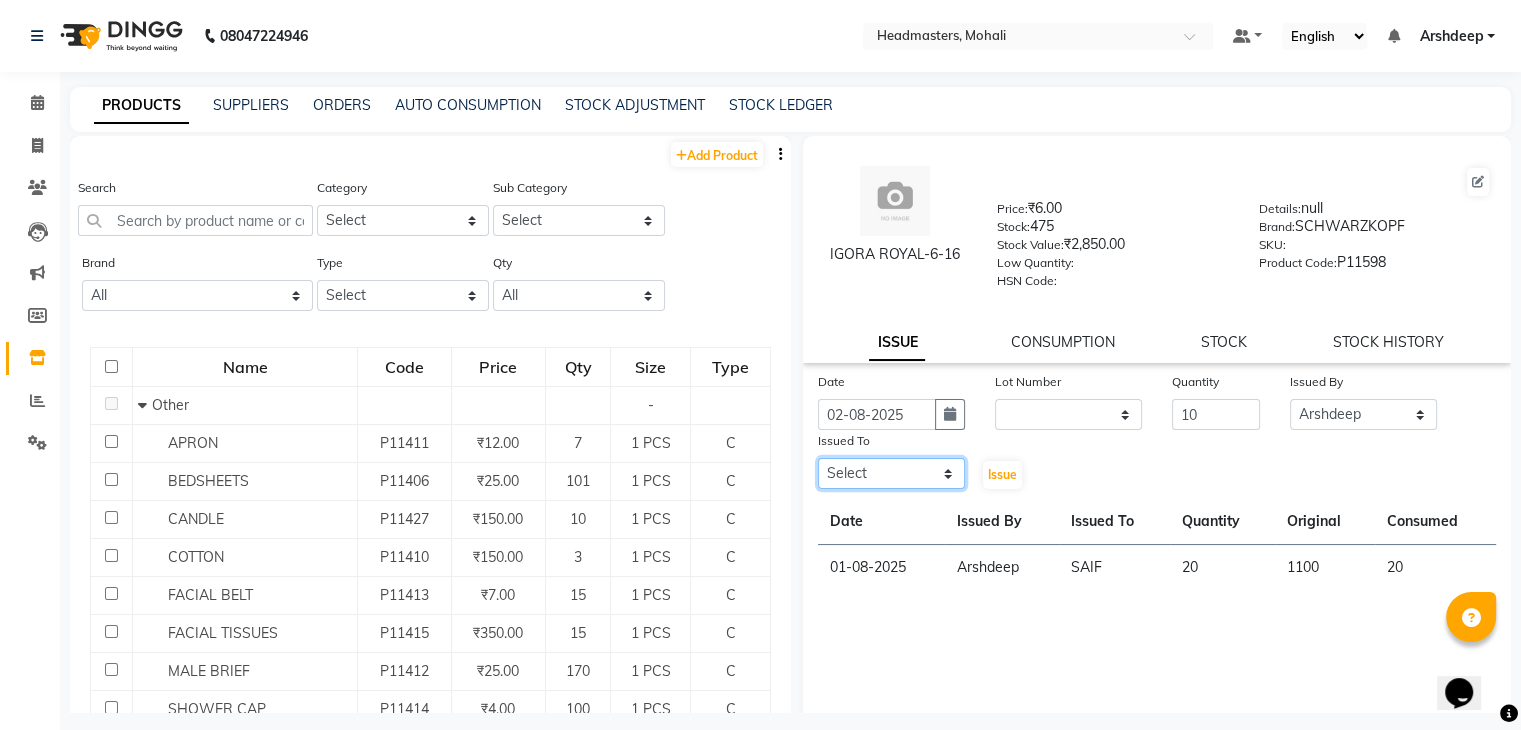 click on "Select AARIF Aarif Ansari Ali ANJANA ANJU Arshdeep Aryan Asad  Azam BALWINDER BHAWNA BIMLA CHETAN Deepak  HARRY Headmasters Honey Sidhu Jyoti karamdeep Manav MICHAEL Navdeep NEETU NEETU -  FRONT DESK  NEHA PREET PRINCE RAVI ROOP SACHIN KUMAR Sagar SAIF SARJU SAURAV SHAHZAD SHARAN SHARDA SHELLY SHUBHAM  SOHAIL SOHAN  VICkY Yamini" 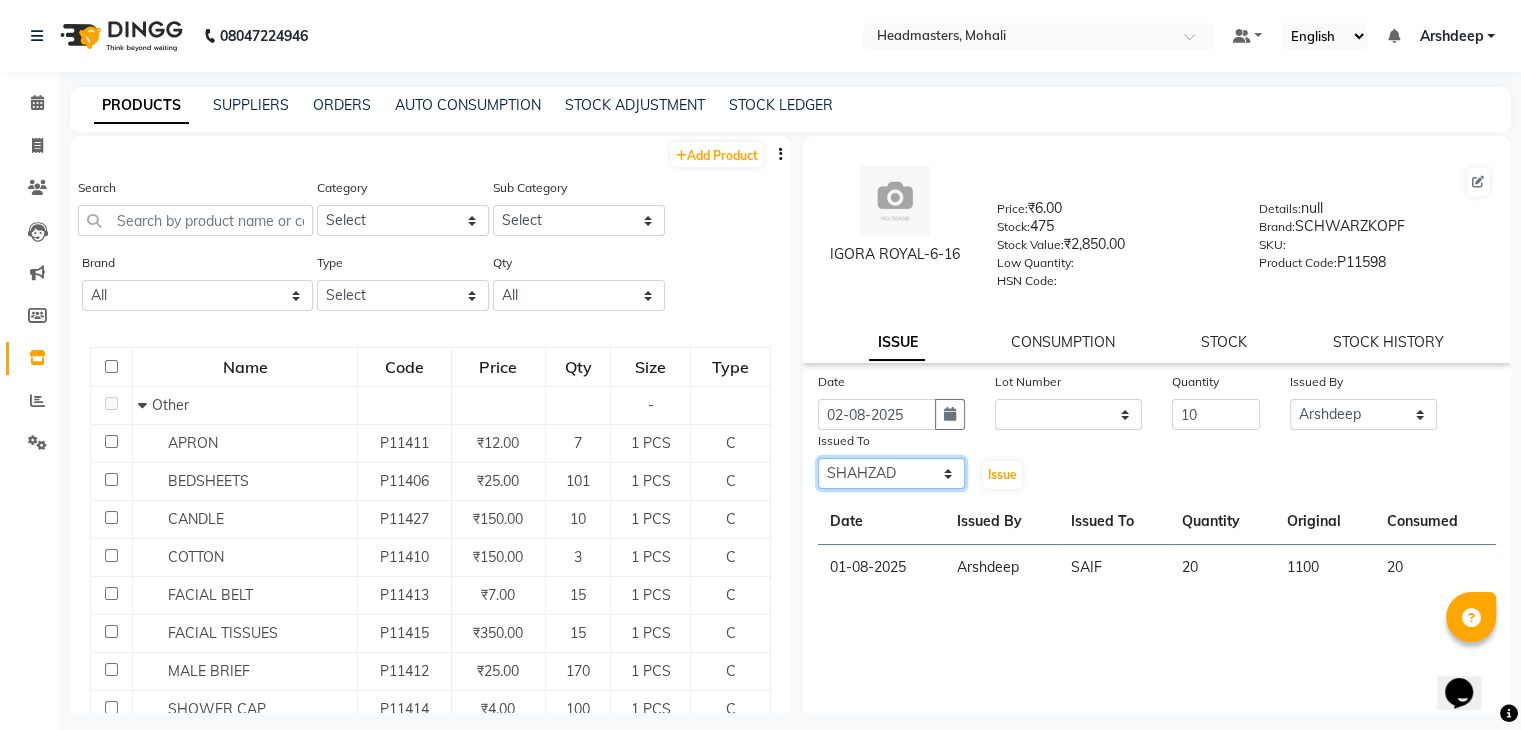 click on "Select AARIF Aarif Ansari Ali ANJANA ANJU Arshdeep Aryan Asad  Azam BALWINDER BHAWNA BIMLA CHETAN Deepak  HARRY Headmasters Honey Sidhu Jyoti karamdeep Manav MICHAEL Navdeep NEETU NEETU -  FRONT DESK  NEHA PREET PRINCE RAVI ROOP SACHIN KUMAR Sagar SAIF SARJU SAURAV SHAHZAD SHARAN SHARDA SHELLY SHUBHAM  SOHAIL SOHAN  VICkY Yamini" 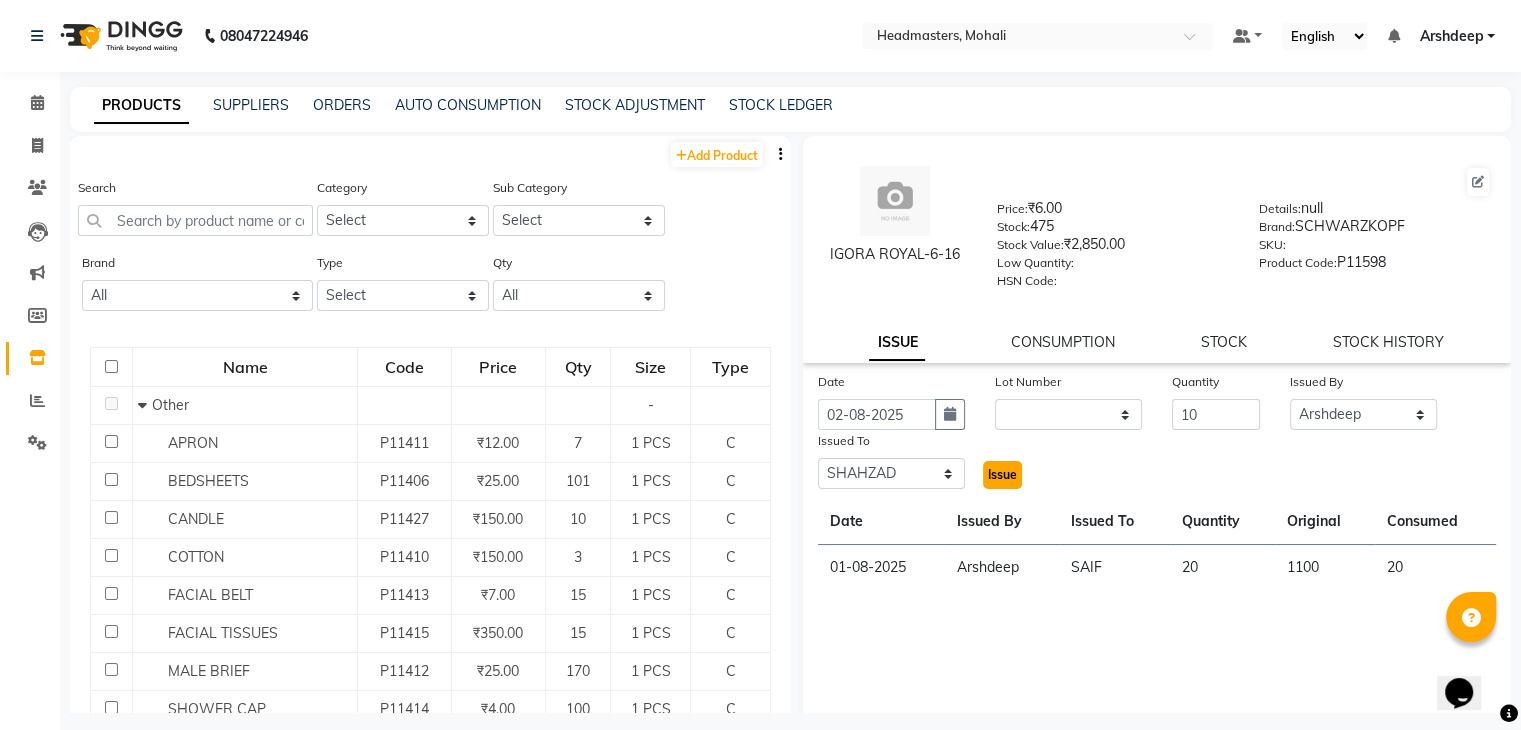 click on "Issue" 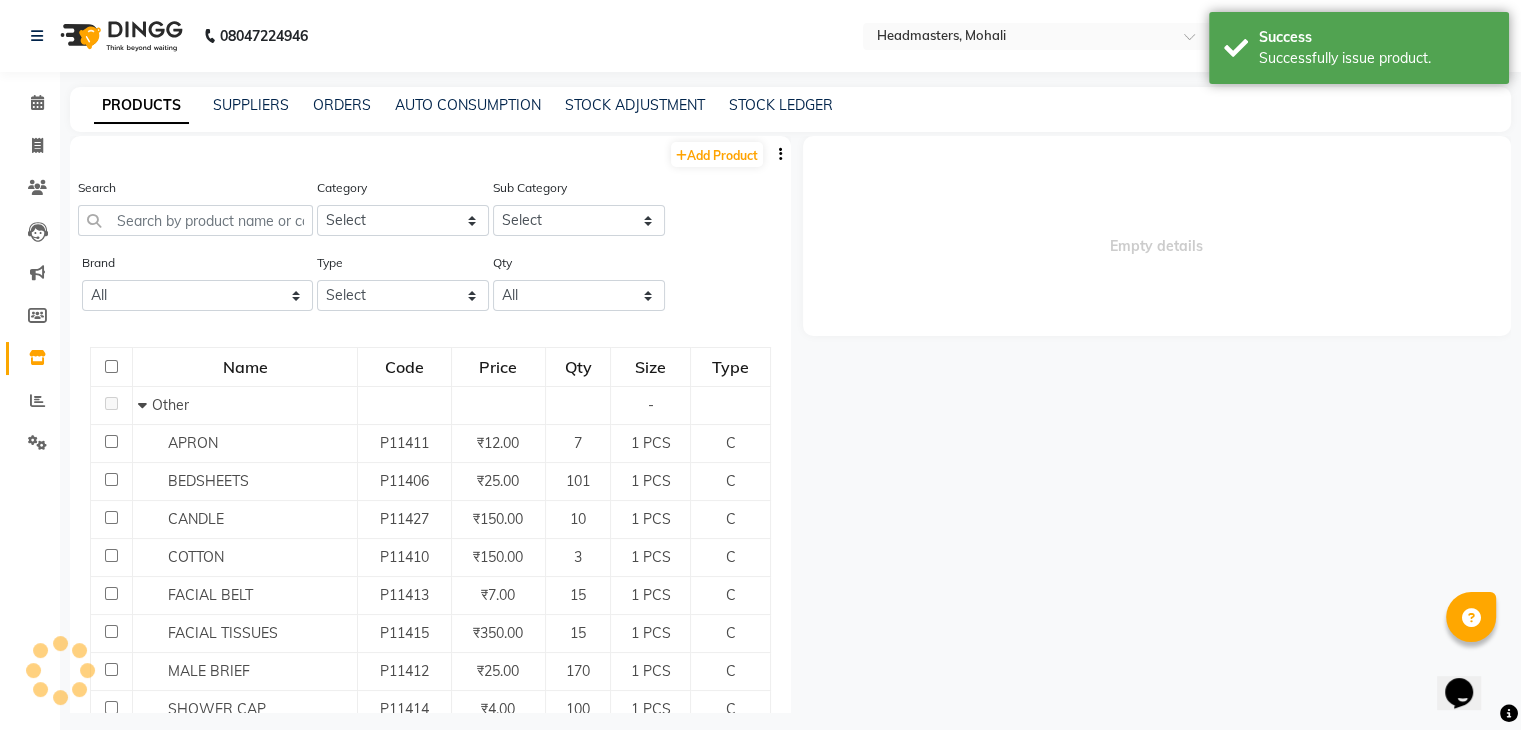 select 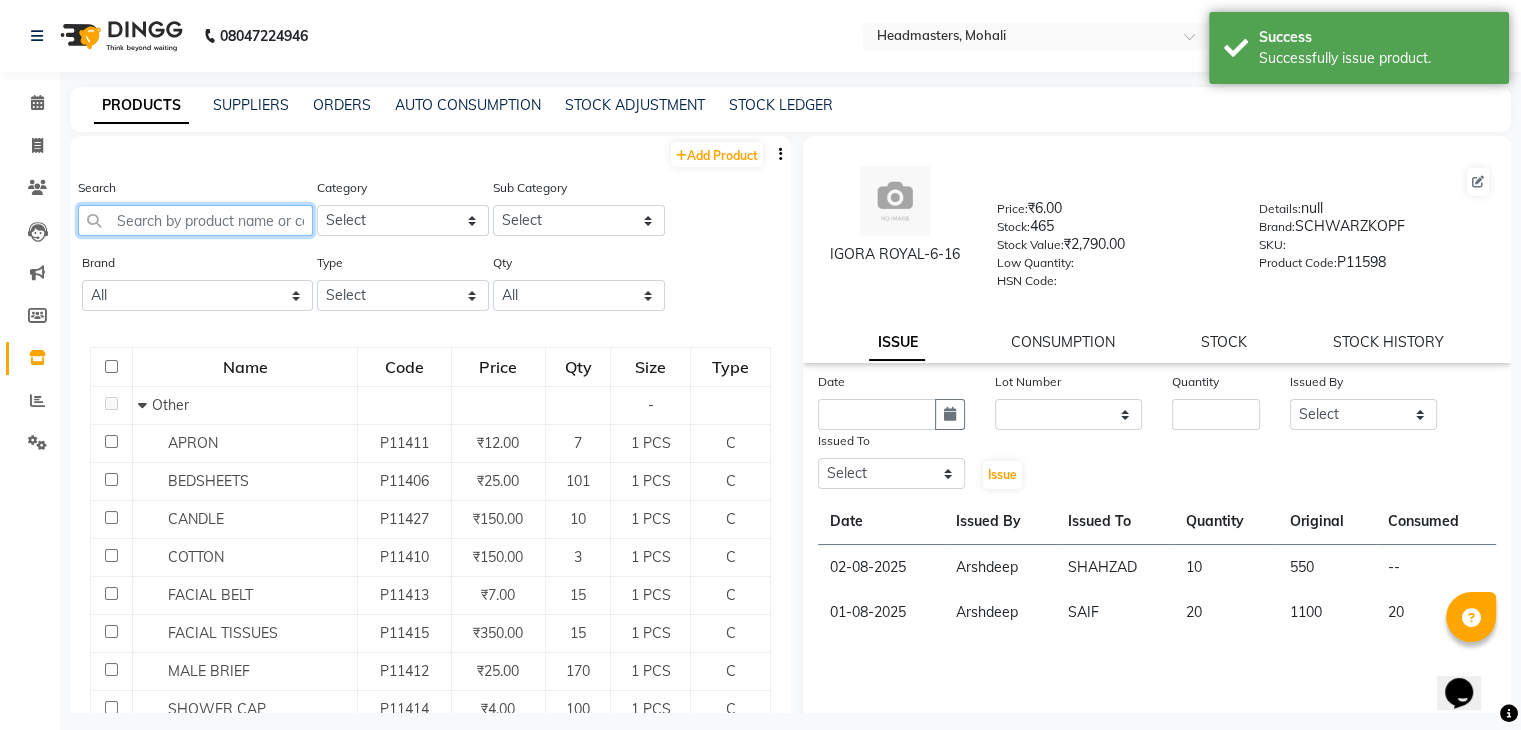 click 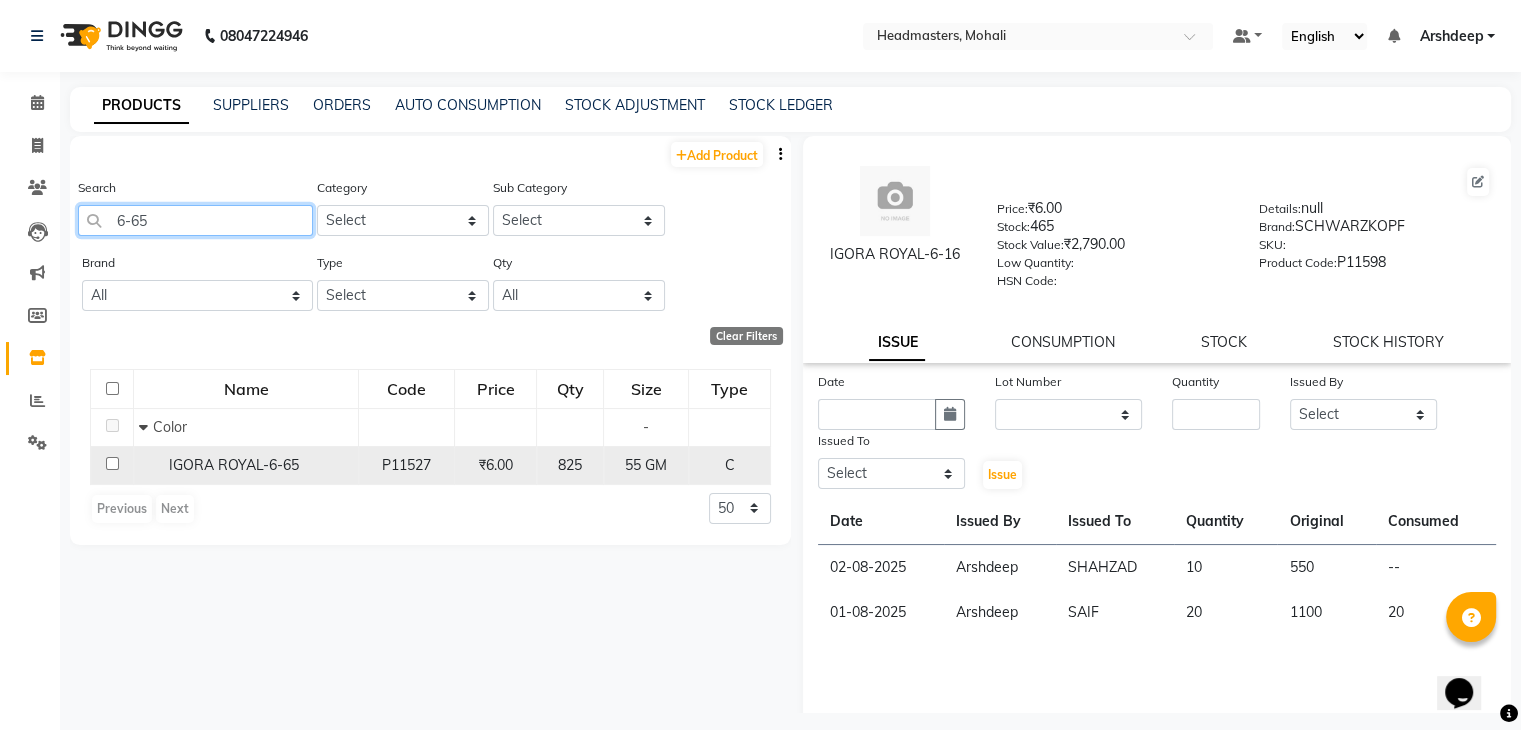 type on "6-65" 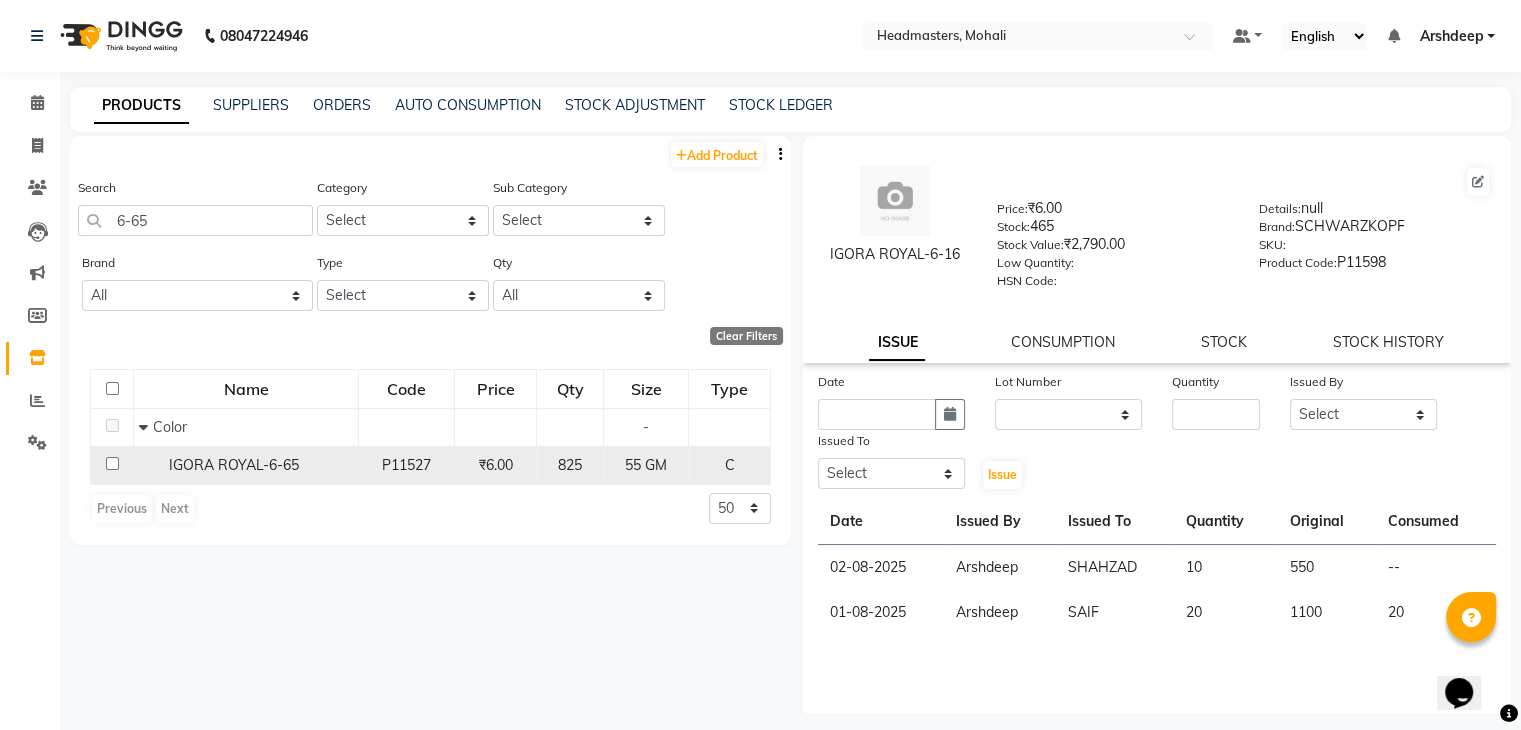 click on "P11527" 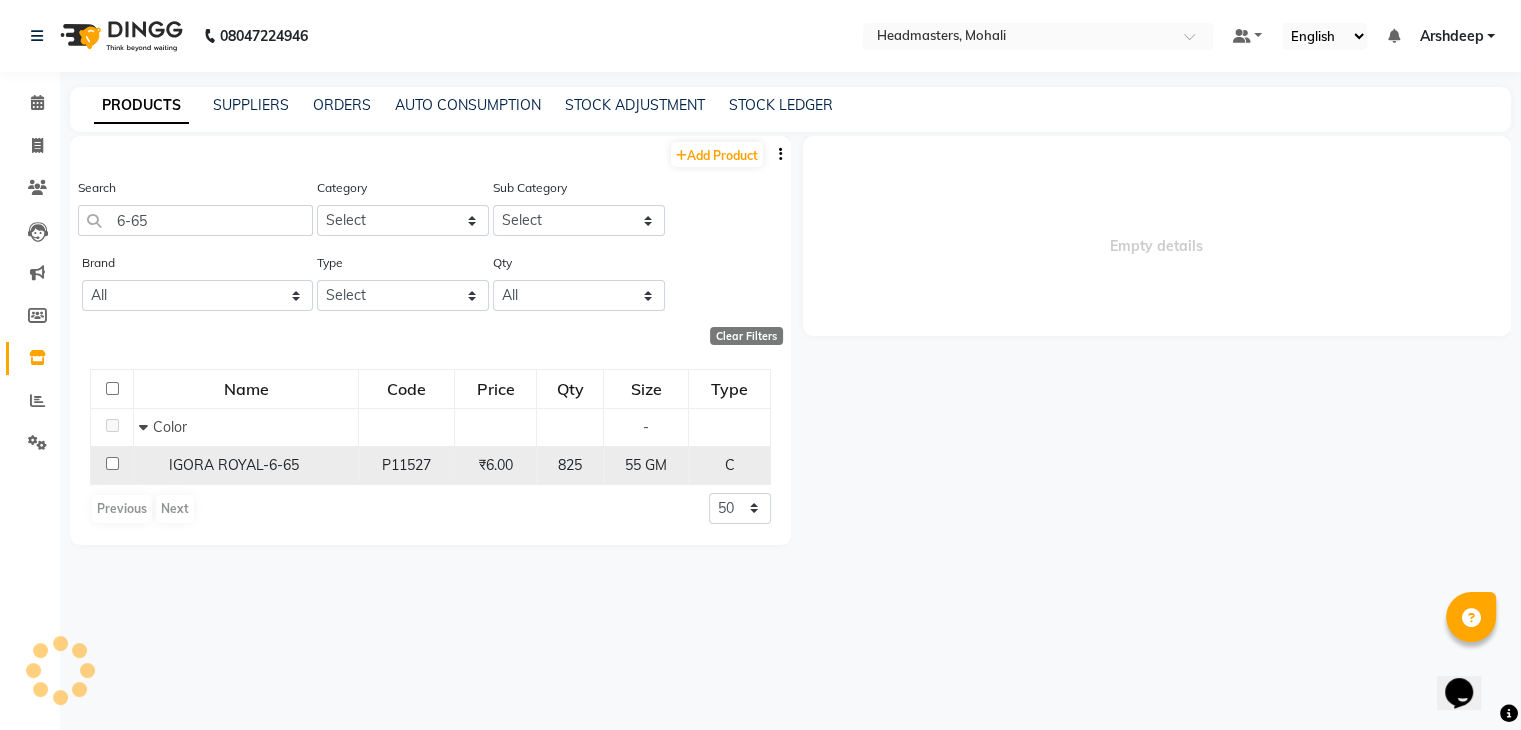 select 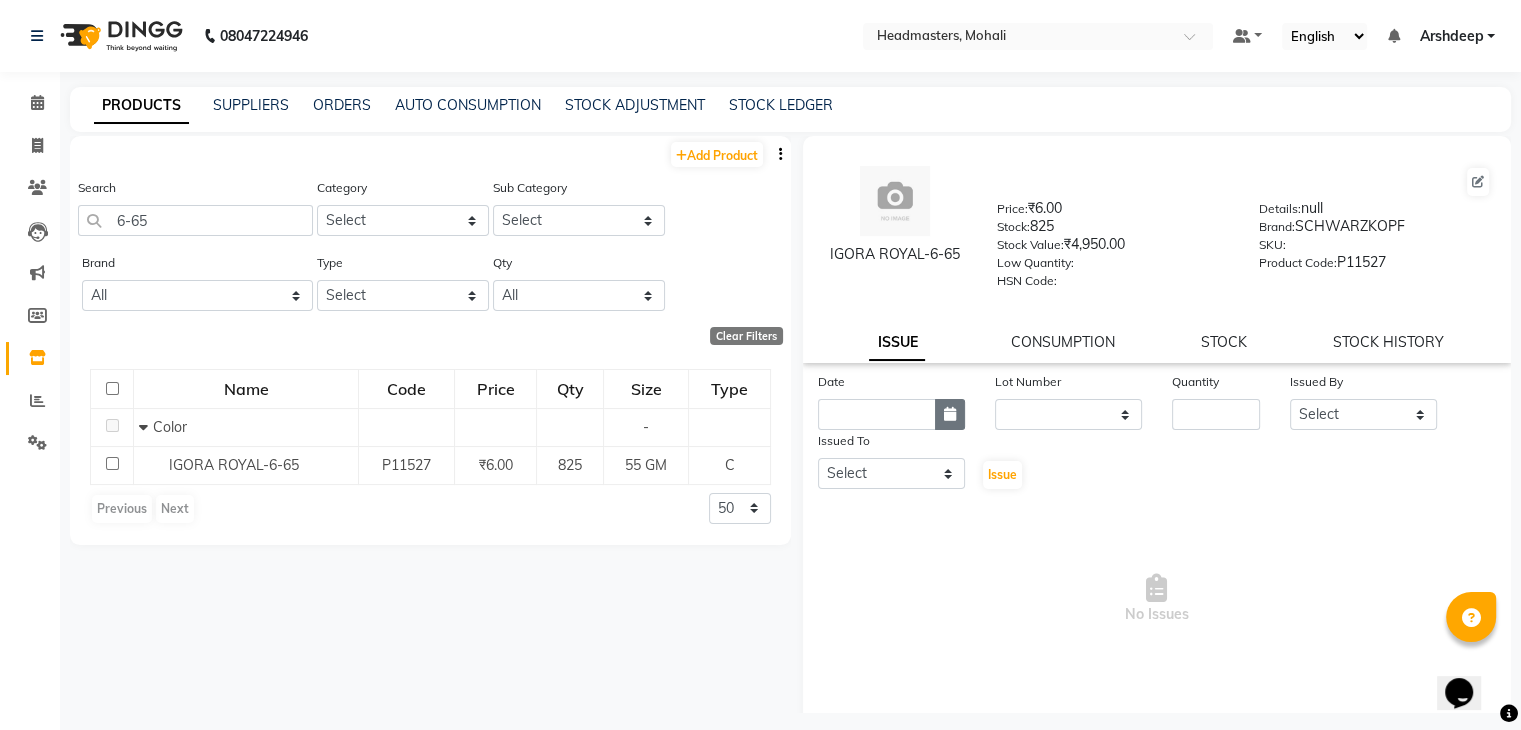 click 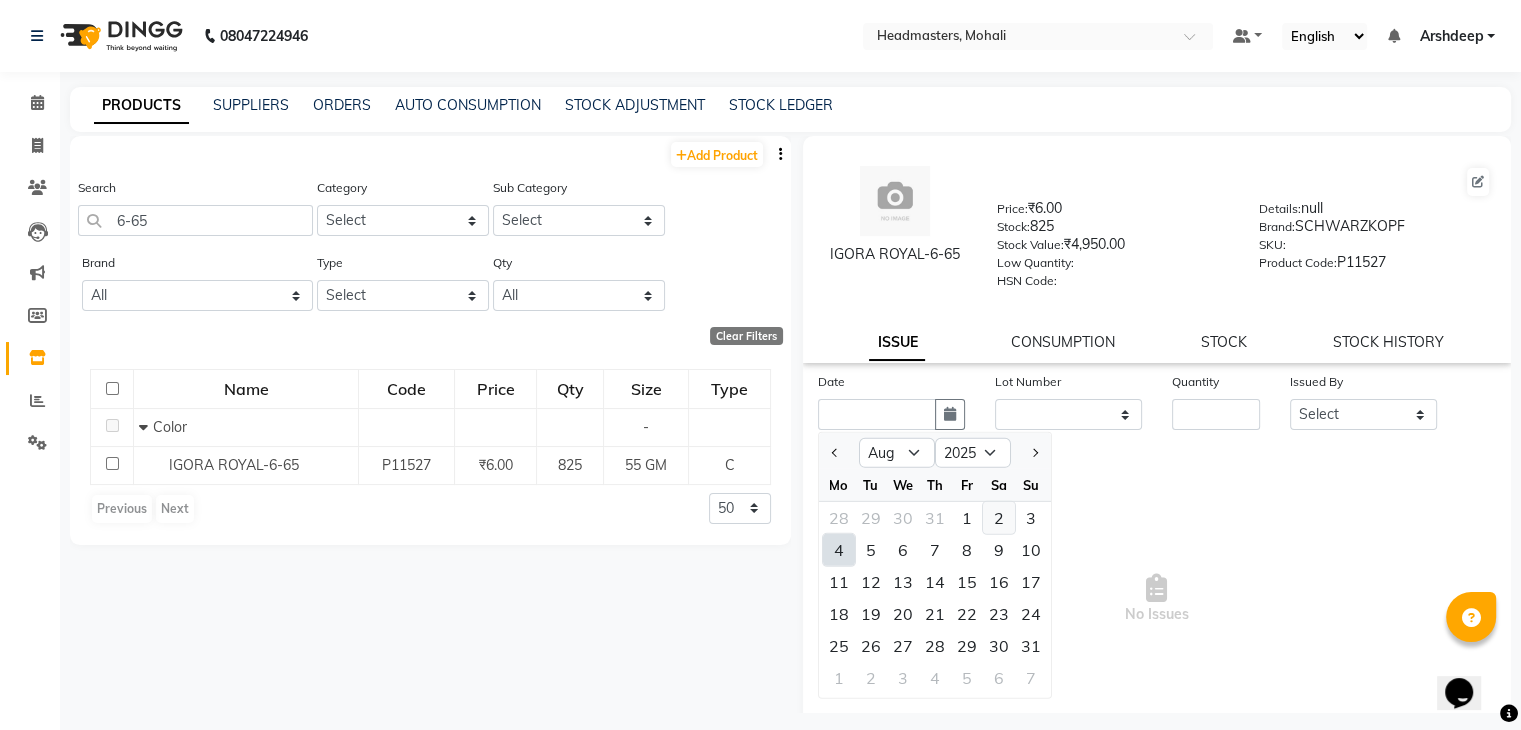 click on "2" 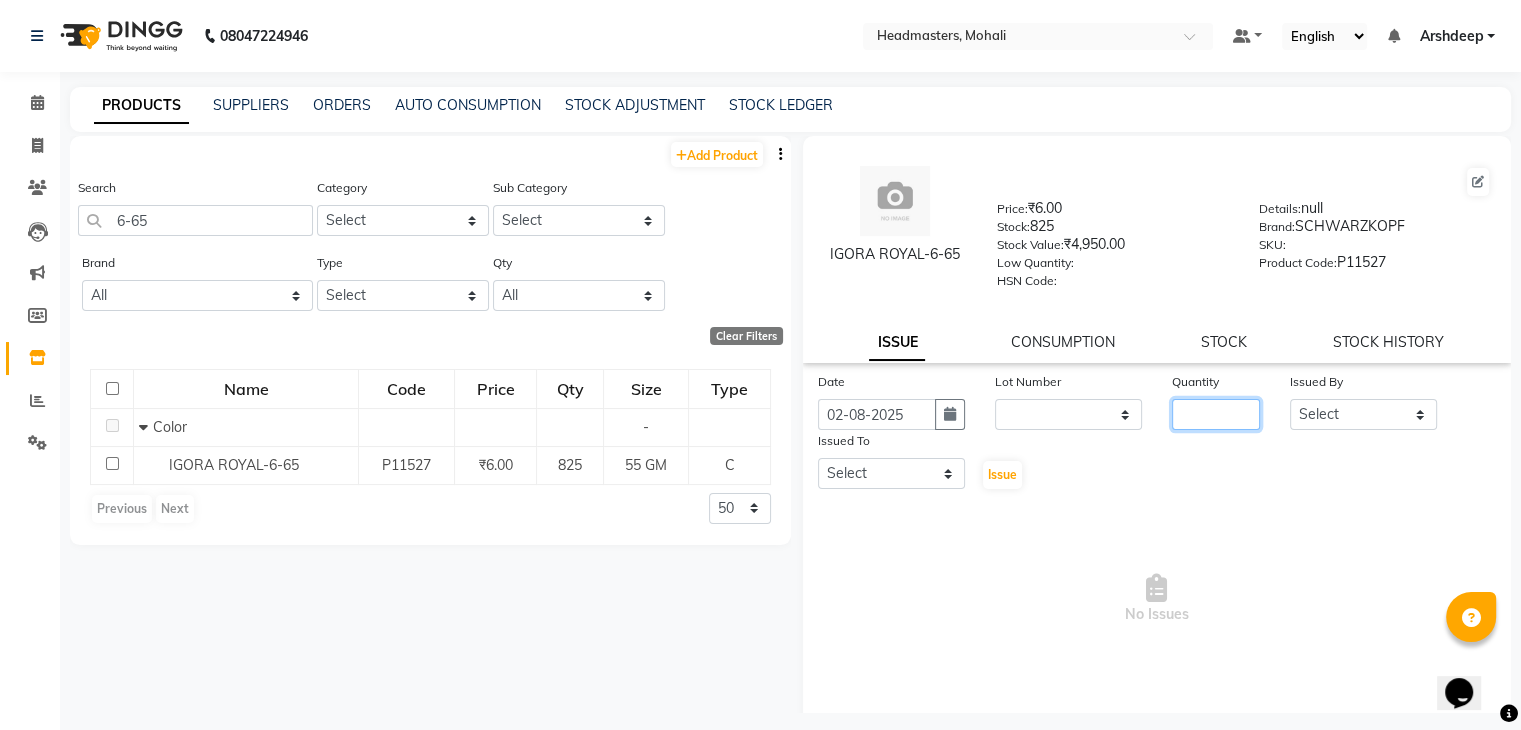click 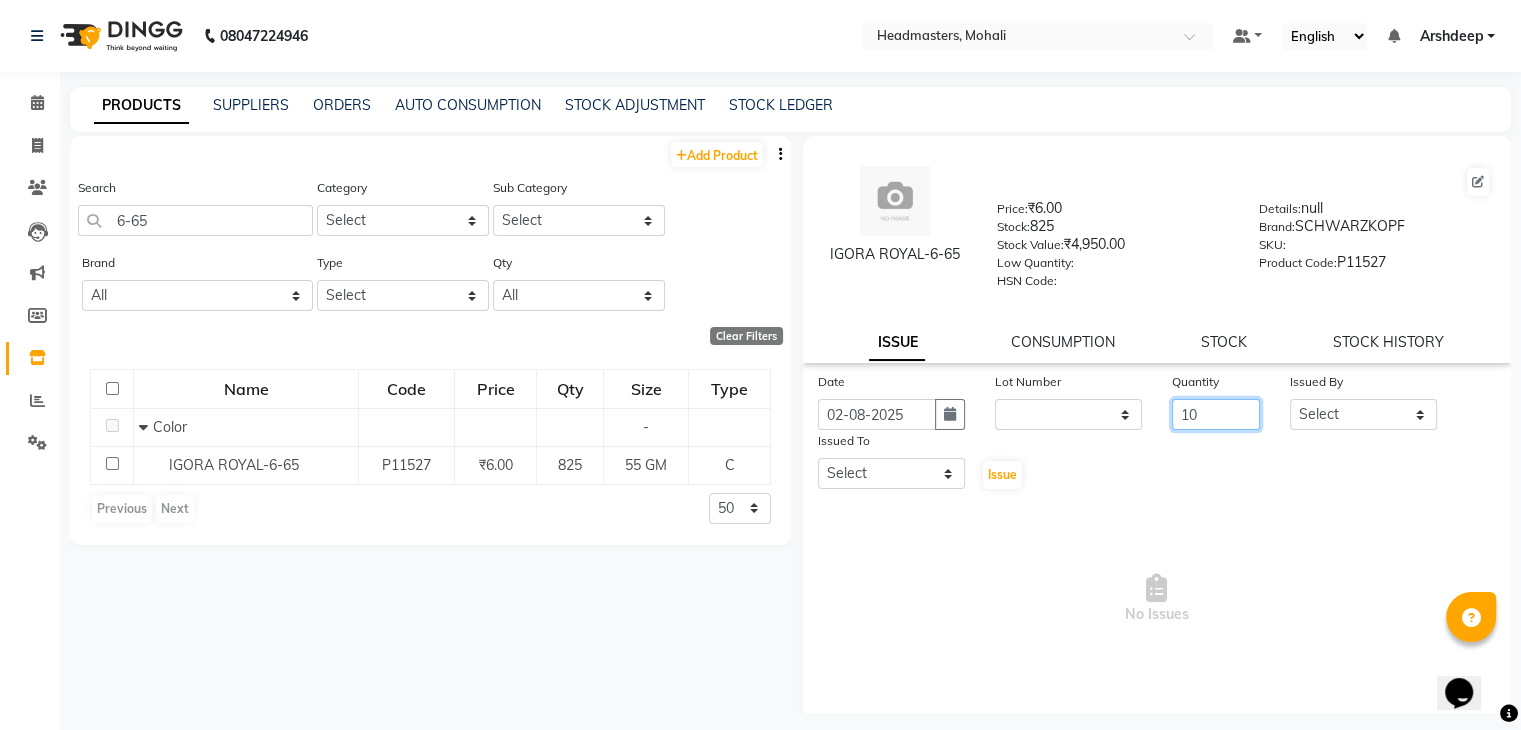 type on "10" 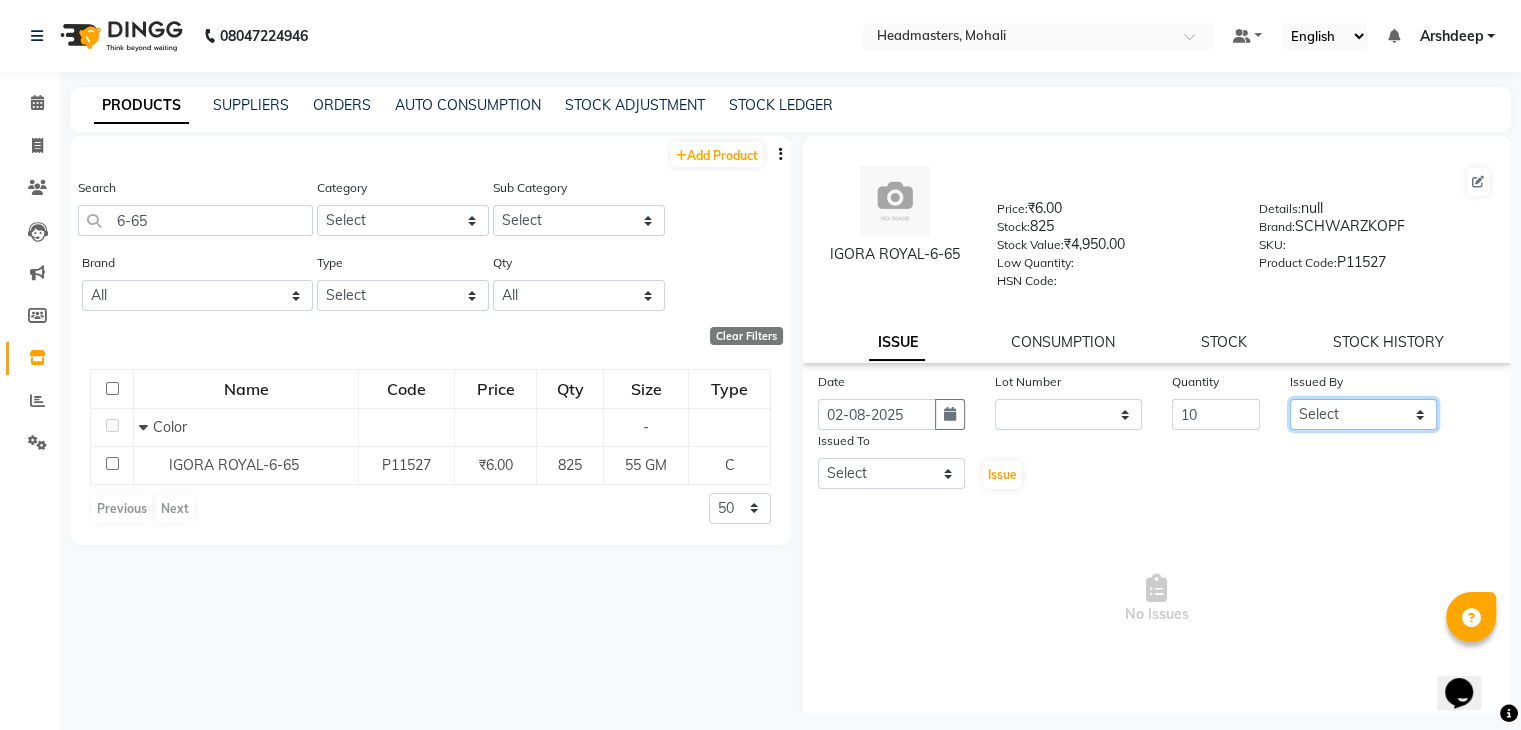 click on "Select AARIF Aarif Ansari Ali ANJANA ANJU Arshdeep Aryan Asad  Azam BALWINDER BHAWNA BIMLA CHETAN Deepak  HARRY Headmasters Honey Sidhu Jyoti karamdeep Manav MICHAEL Navdeep NEETU NEETU -  FRONT DESK  NEHA PREET PRINCE RAVI ROOP SACHIN KUMAR Sagar SAIF SARJU SAURAV SHAHZAD SHARAN SHARDA SHELLY SHUBHAM  SOHAIL SOHAN  VICkY Yamini" 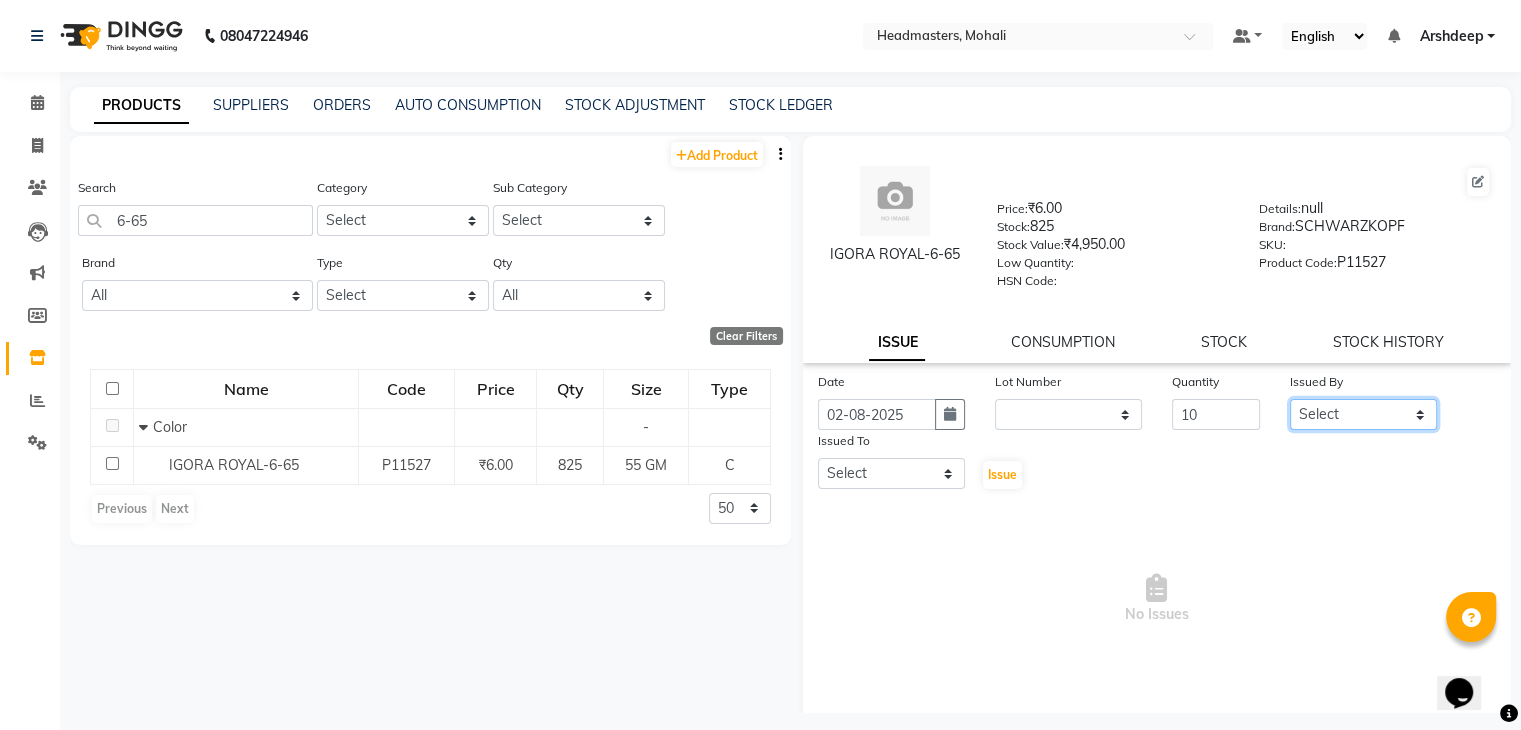 click on "Select AARIF Aarif Ansari Ali ANJANA ANJU Arshdeep Aryan Asad  Azam BALWINDER BHAWNA BIMLA CHETAN Deepak  HARRY Headmasters Honey Sidhu Jyoti karamdeep Manav MICHAEL Navdeep NEETU NEETU -  FRONT DESK  NEHA PREET PRINCE RAVI ROOP SACHIN KUMAR Sagar SAIF SARJU SAURAV SHAHZAD SHARAN SHARDA SHELLY SHUBHAM  SOHAIL SOHAN  VICkY Yamini" 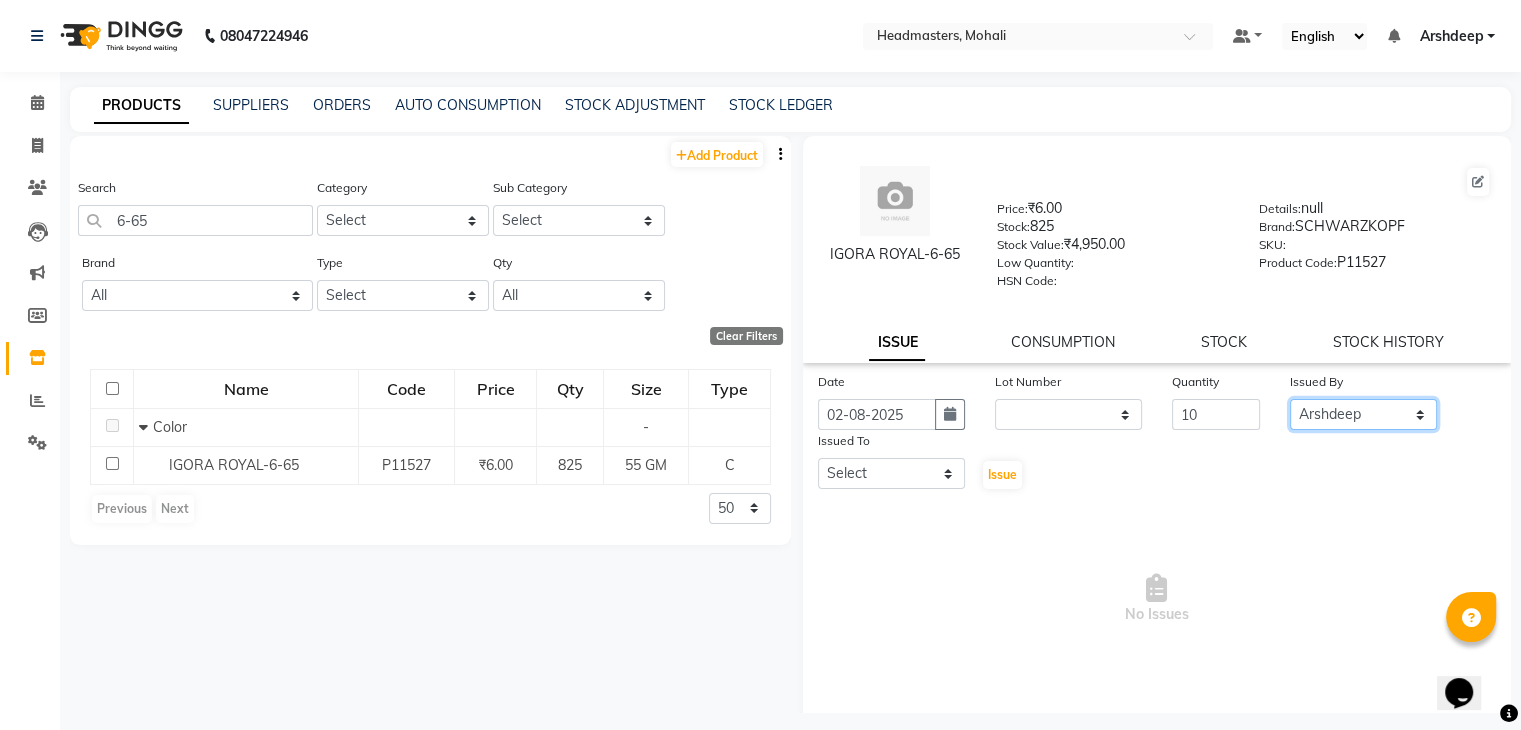 click on "Select AARIF Aarif Ansari Ali ANJANA ANJU Arshdeep Aryan Asad  Azam BALWINDER BHAWNA BIMLA CHETAN Deepak  HARRY Headmasters Honey Sidhu Jyoti karamdeep Manav MICHAEL Navdeep NEETU NEETU -  FRONT DESK  NEHA PREET PRINCE RAVI ROOP SACHIN KUMAR Sagar SAIF SARJU SAURAV SHAHZAD SHARAN SHARDA SHELLY SHUBHAM  SOHAIL SOHAN  VICkY Yamini" 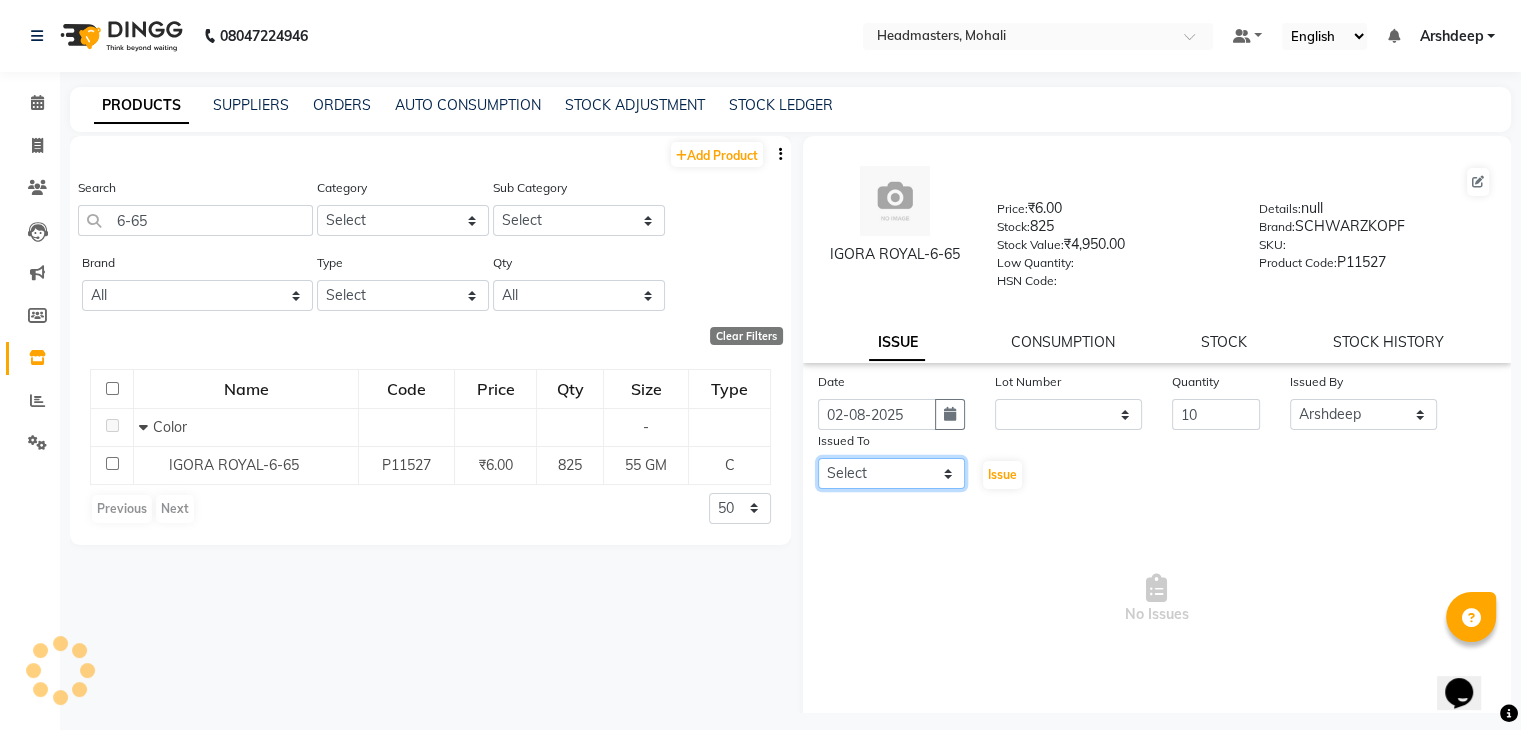 click on "Select AARIF Aarif Ansari Ali ANJANA ANJU Arshdeep Aryan Asad  Azam BALWINDER BHAWNA BIMLA CHETAN Deepak  HARRY Headmasters Honey Sidhu Jyoti karamdeep Manav MICHAEL Navdeep NEETU NEETU -  FRONT DESK  NEHA PREET PRINCE RAVI ROOP SACHIN KUMAR Sagar SAIF SARJU SAURAV SHAHZAD SHARAN SHARDA SHELLY SHUBHAM  SOHAIL SOHAN  VICkY Yamini" 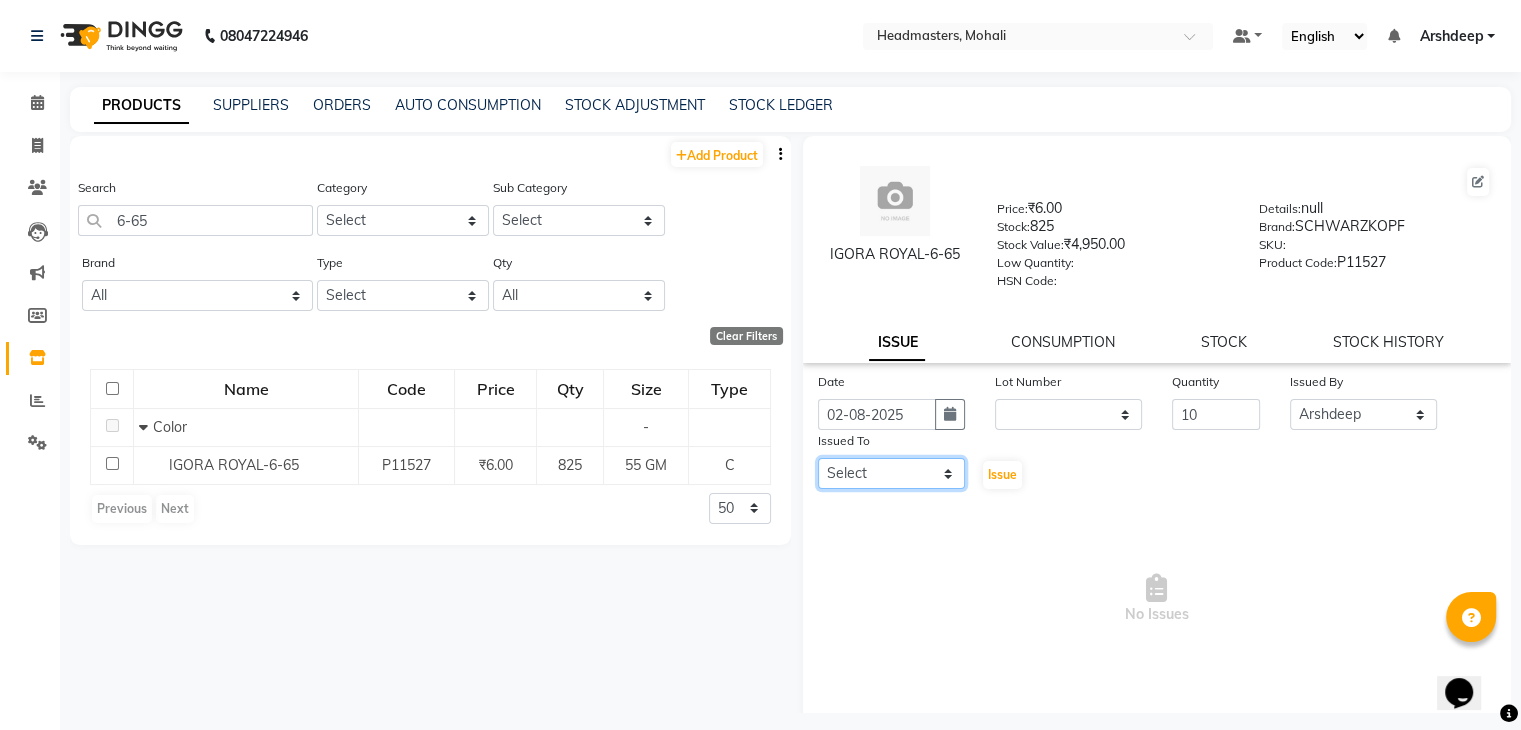 select on "51116" 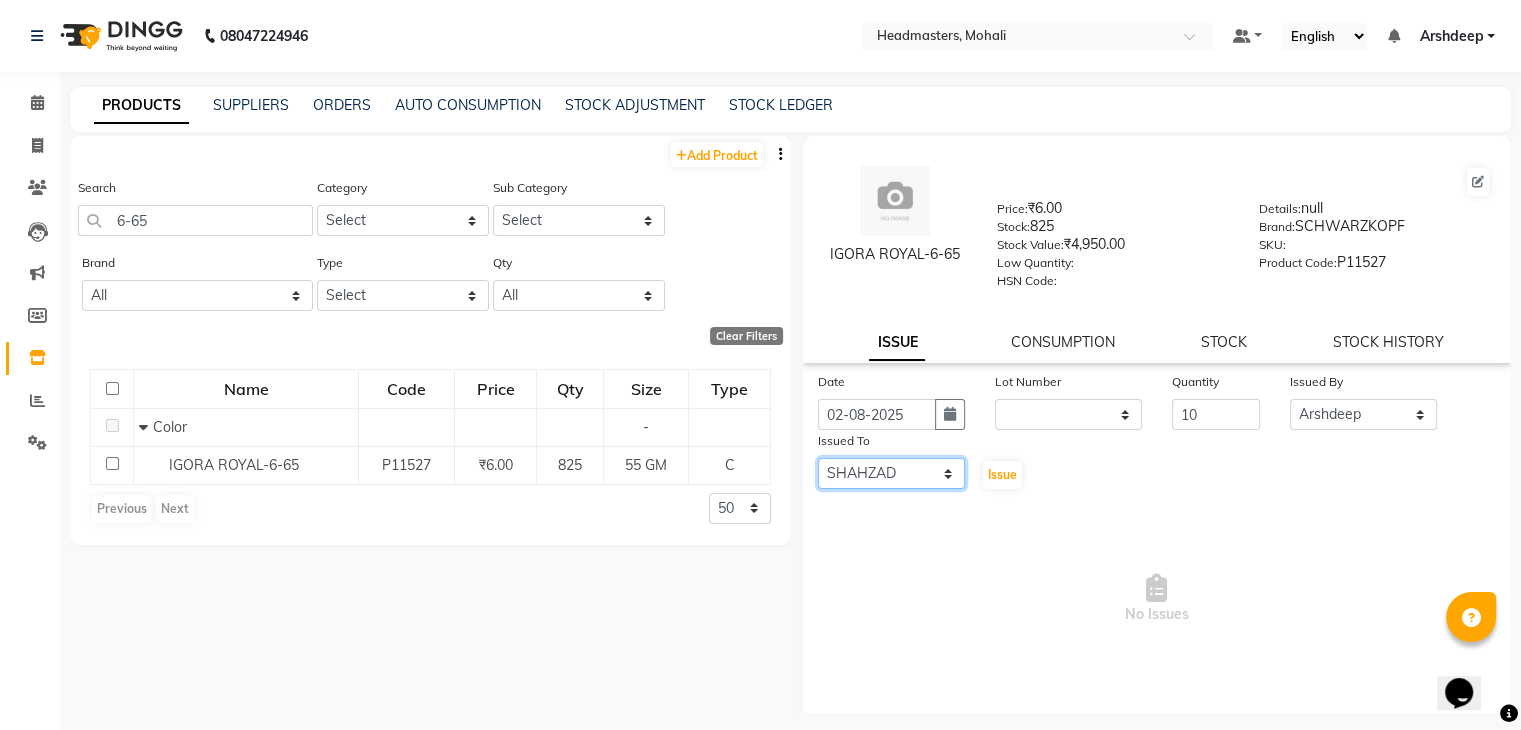 click on "Select AARIF Aarif Ansari Ali ANJANA ANJU Arshdeep Aryan Asad  Azam BALWINDER BHAWNA BIMLA CHETAN Deepak  HARRY Headmasters Honey Sidhu Jyoti karamdeep Manav MICHAEL Navdeep NEETU NEETU -  FRONT DESK  NEHA PREET PRINCE RAVI ROOP SACHIN KUMAR Sagar SAIF SARJU SAURAV SHAHZAD SHARAN SHARDA SHELLY SHUBHAM  SOHAIL SOHAN  VICkY Yamini" 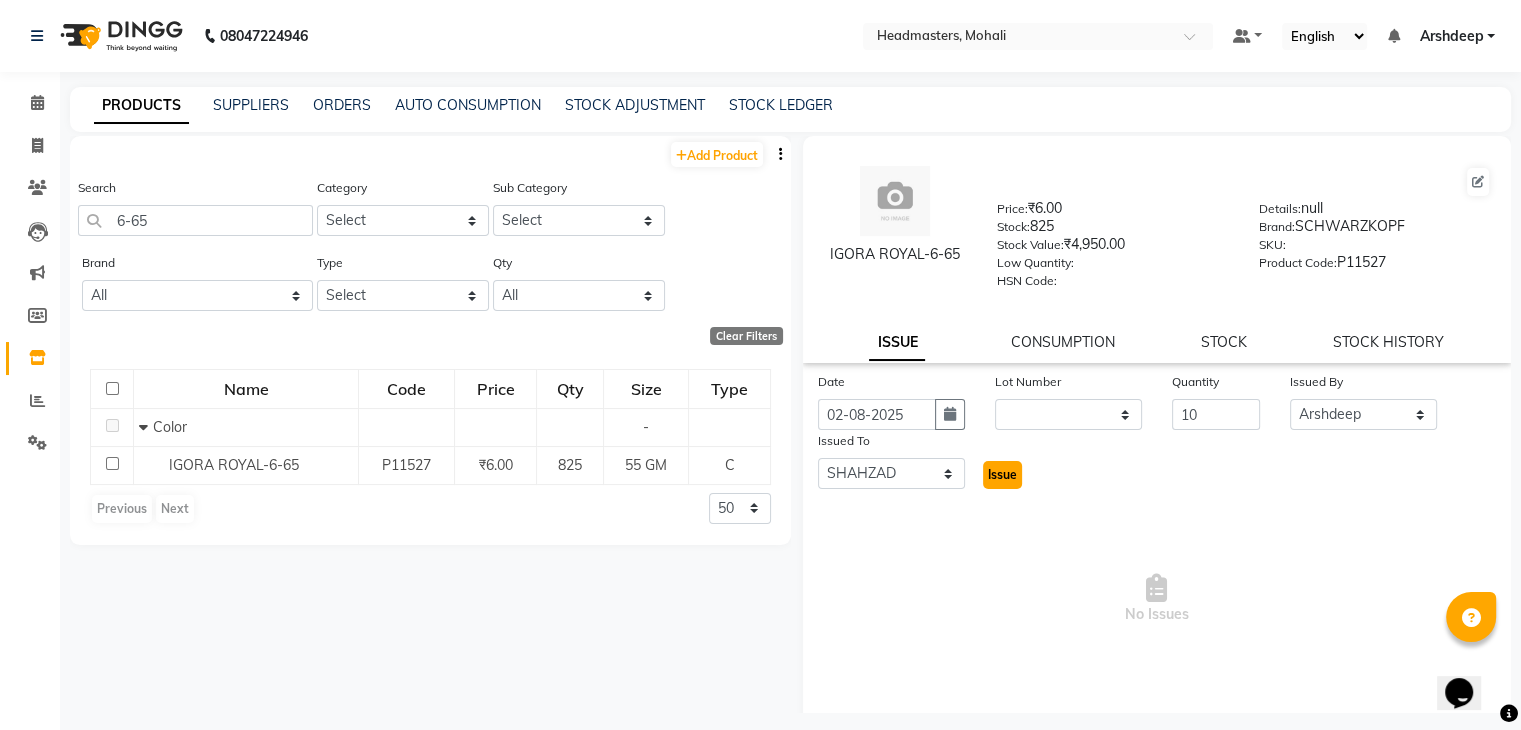 click on "Issue" 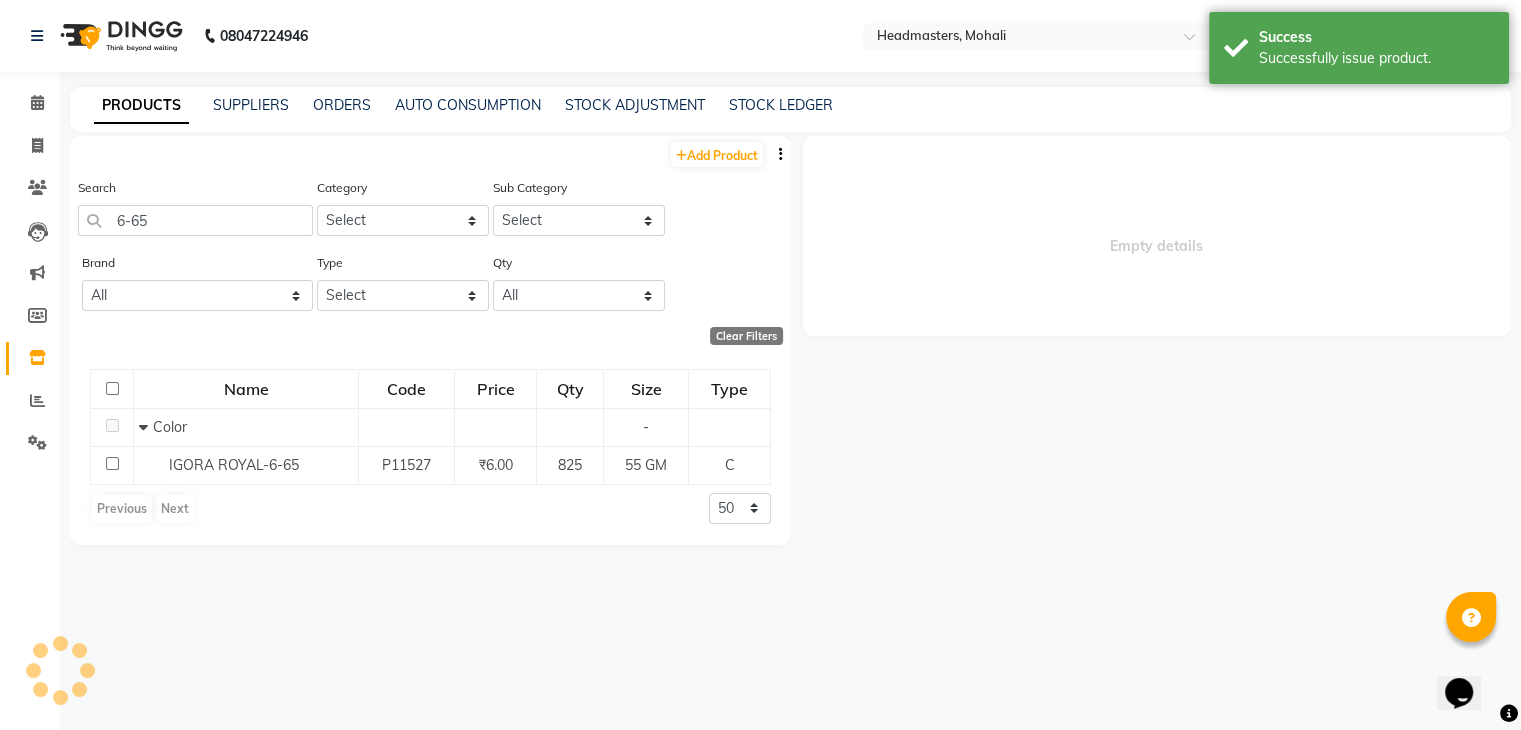 select 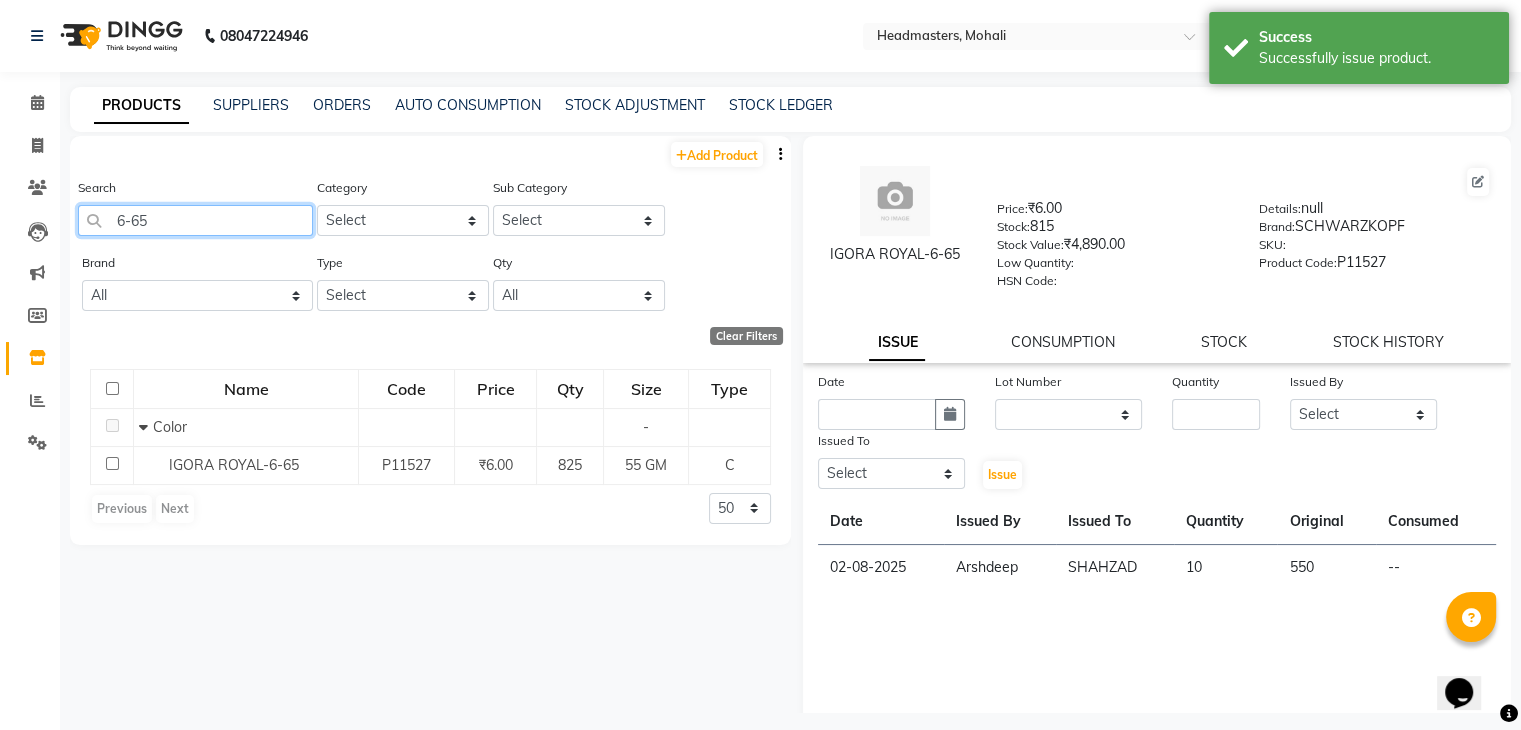 click on "6-65" 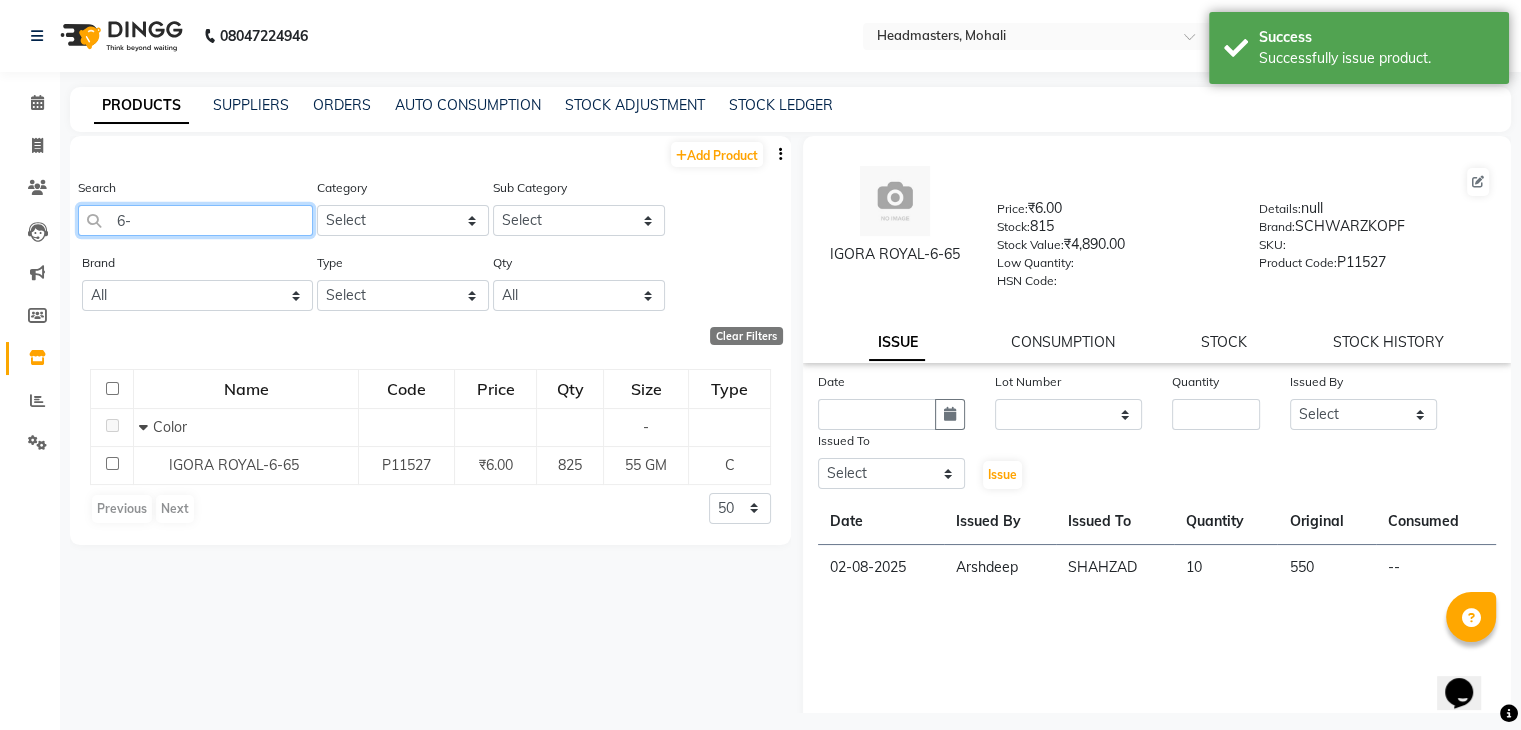 type on "6" 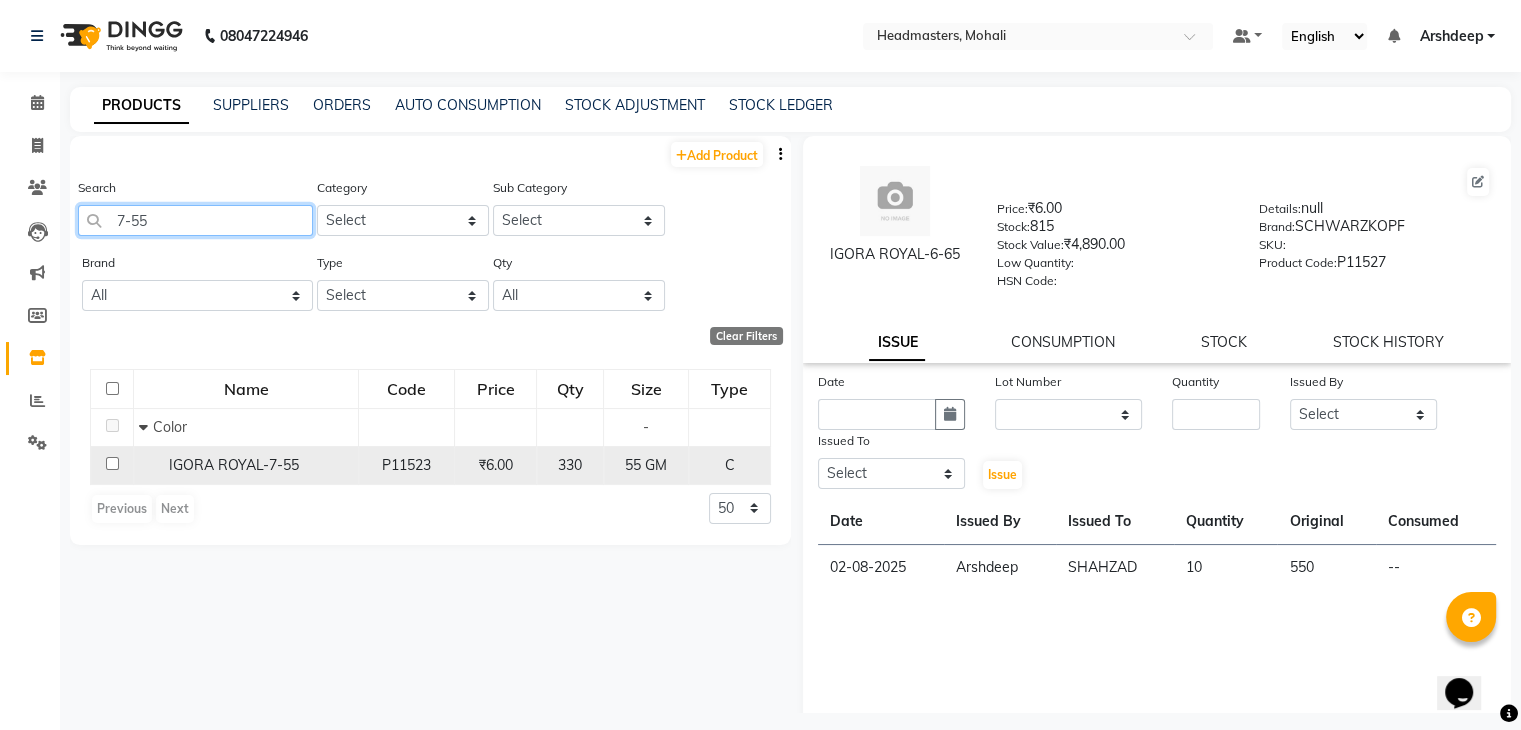 type on "7-55" 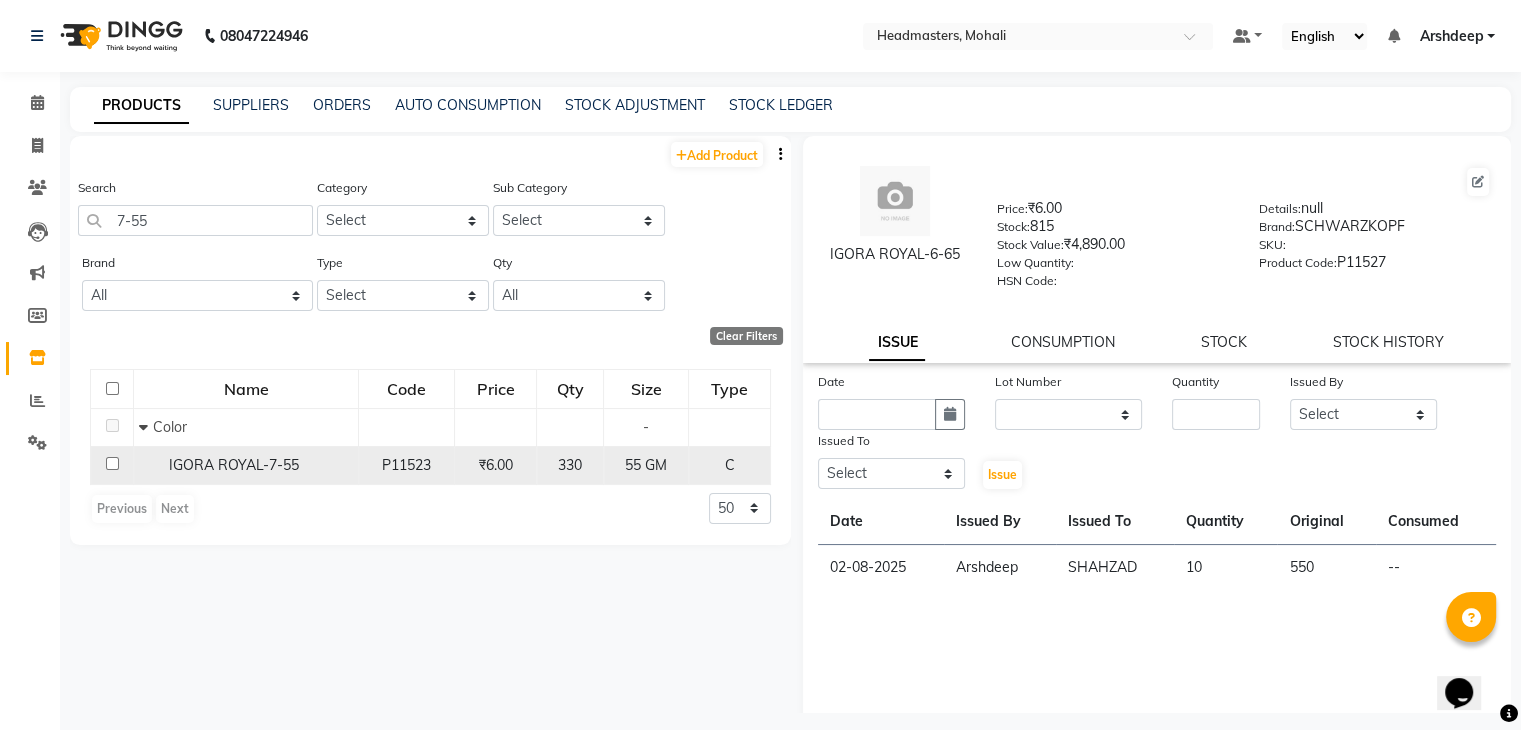 click on "IGORA ROYAL-7-55" 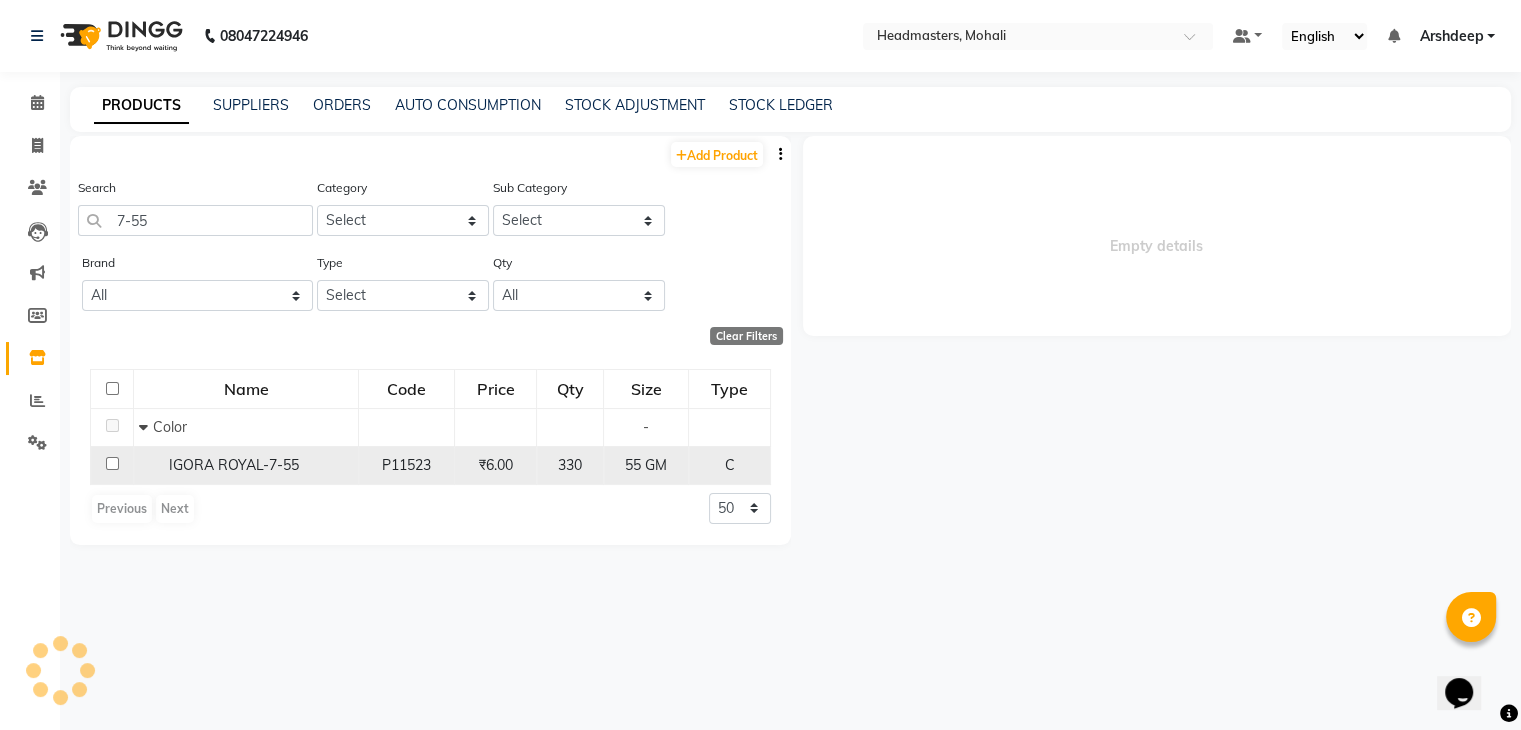 select 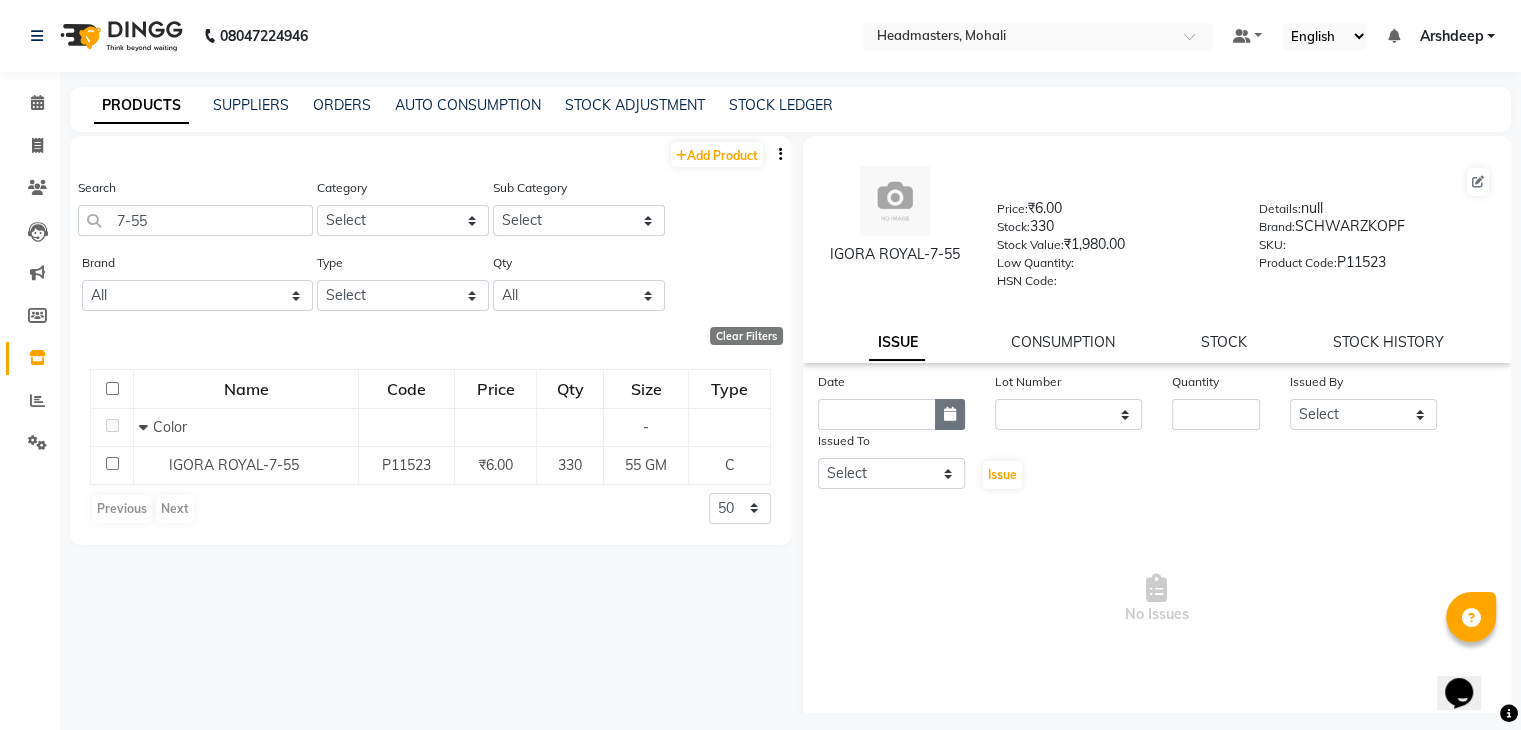 click 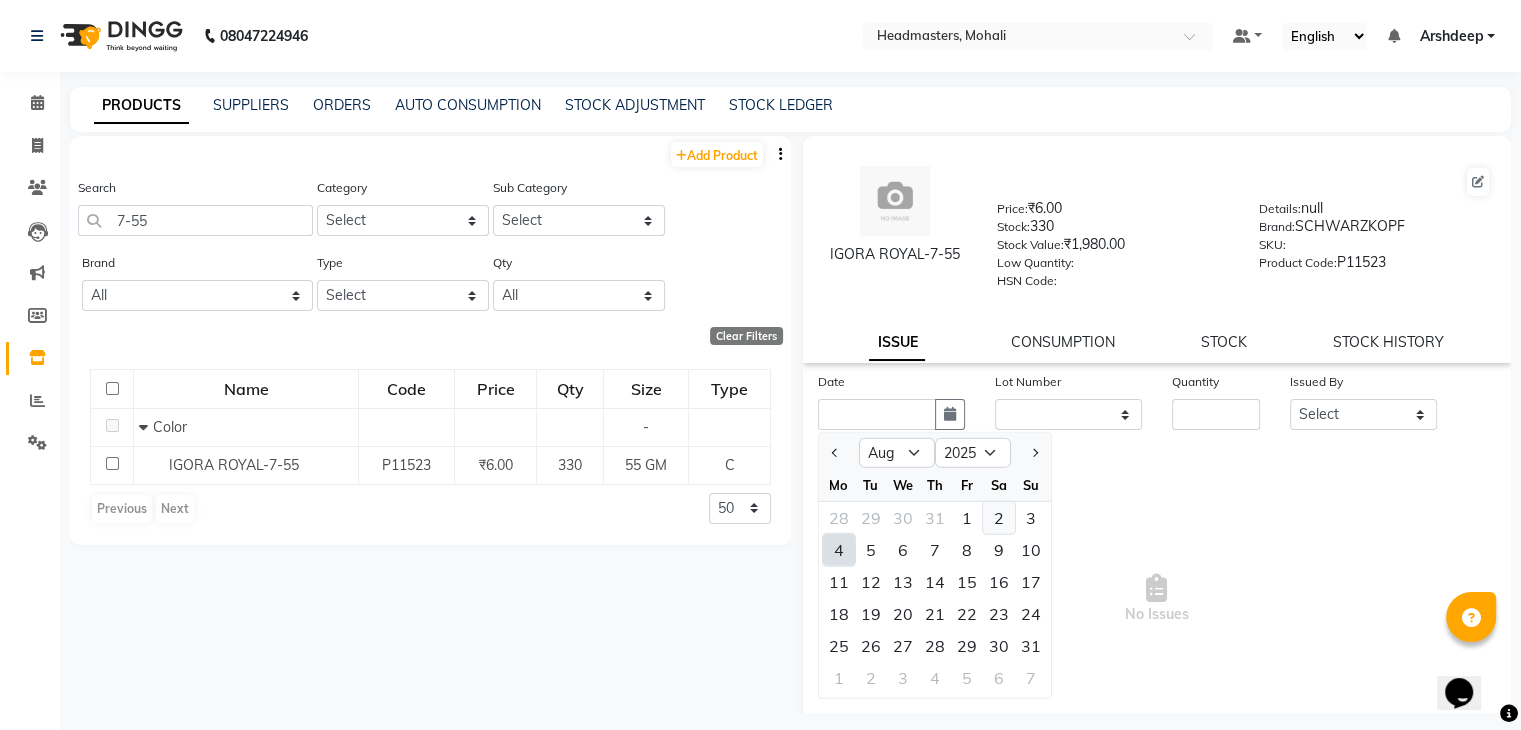 click on "2" 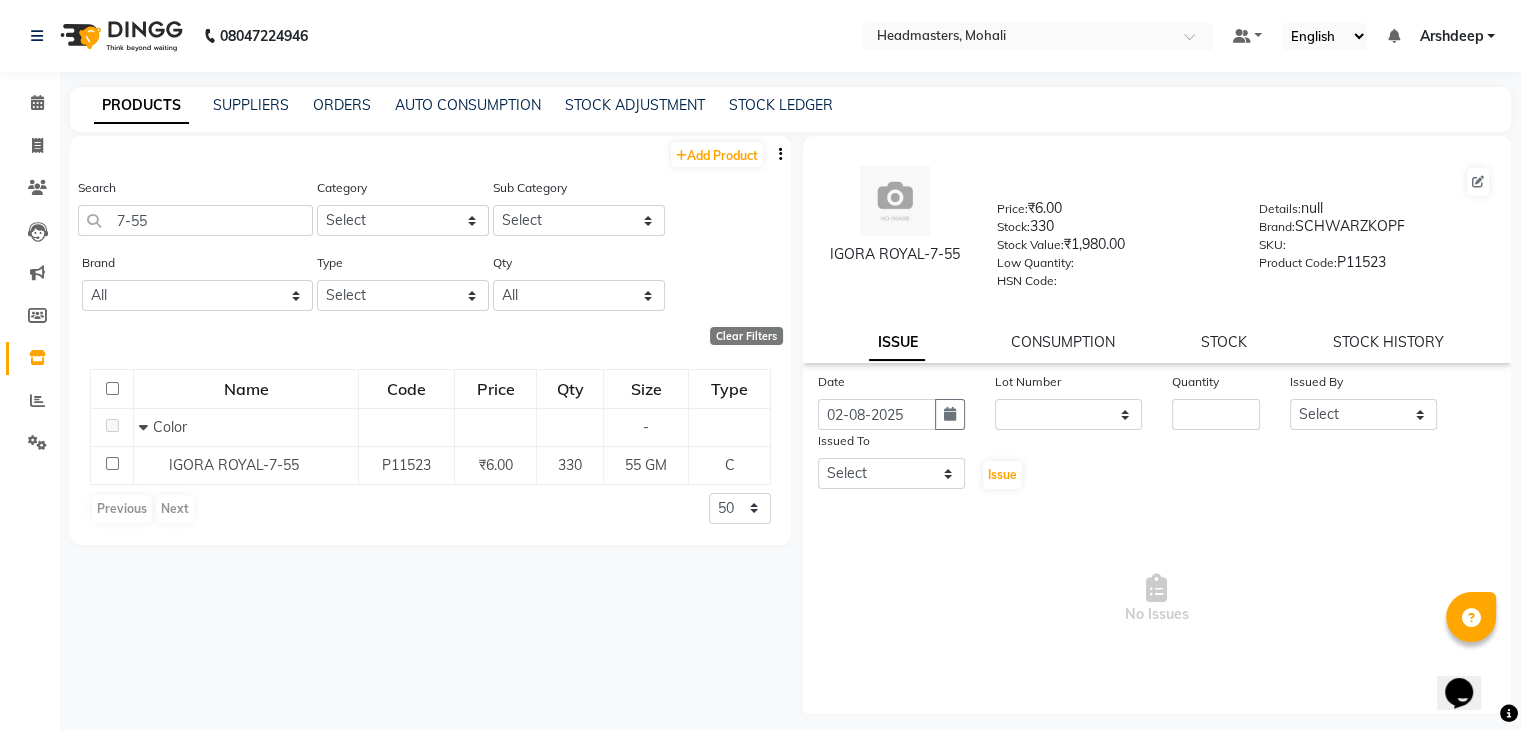 click on "No Issues" at bounding box center [1157, 599] 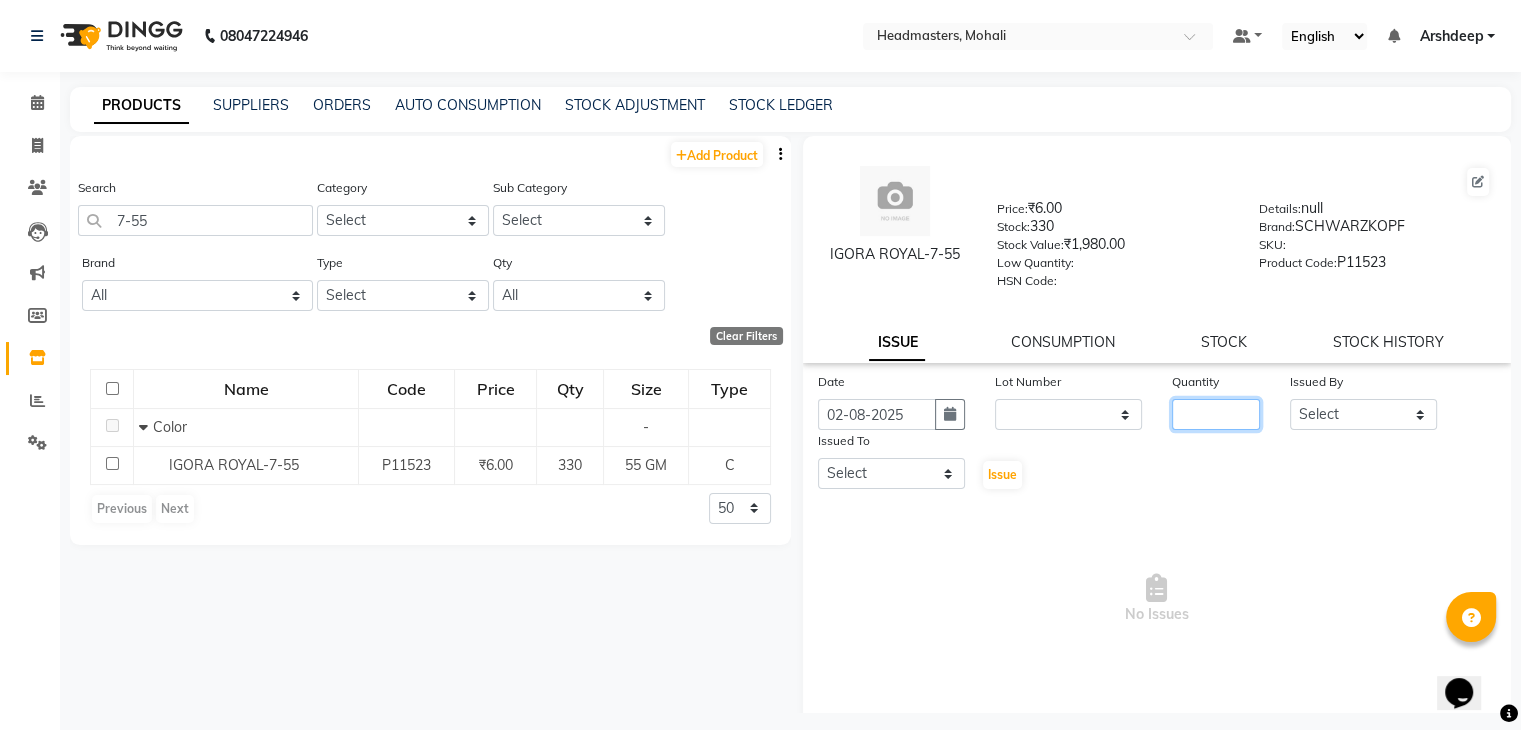 click 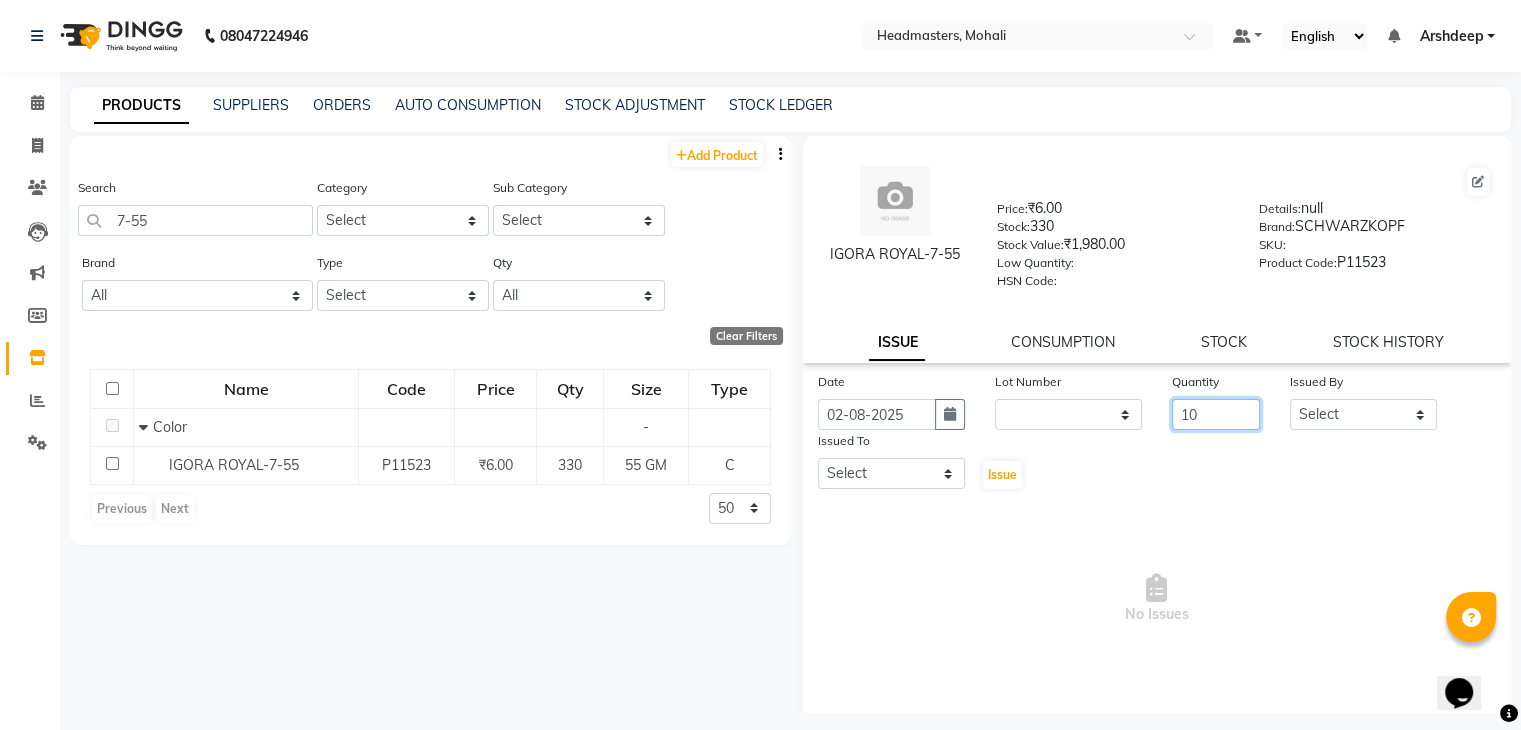 type on "10" 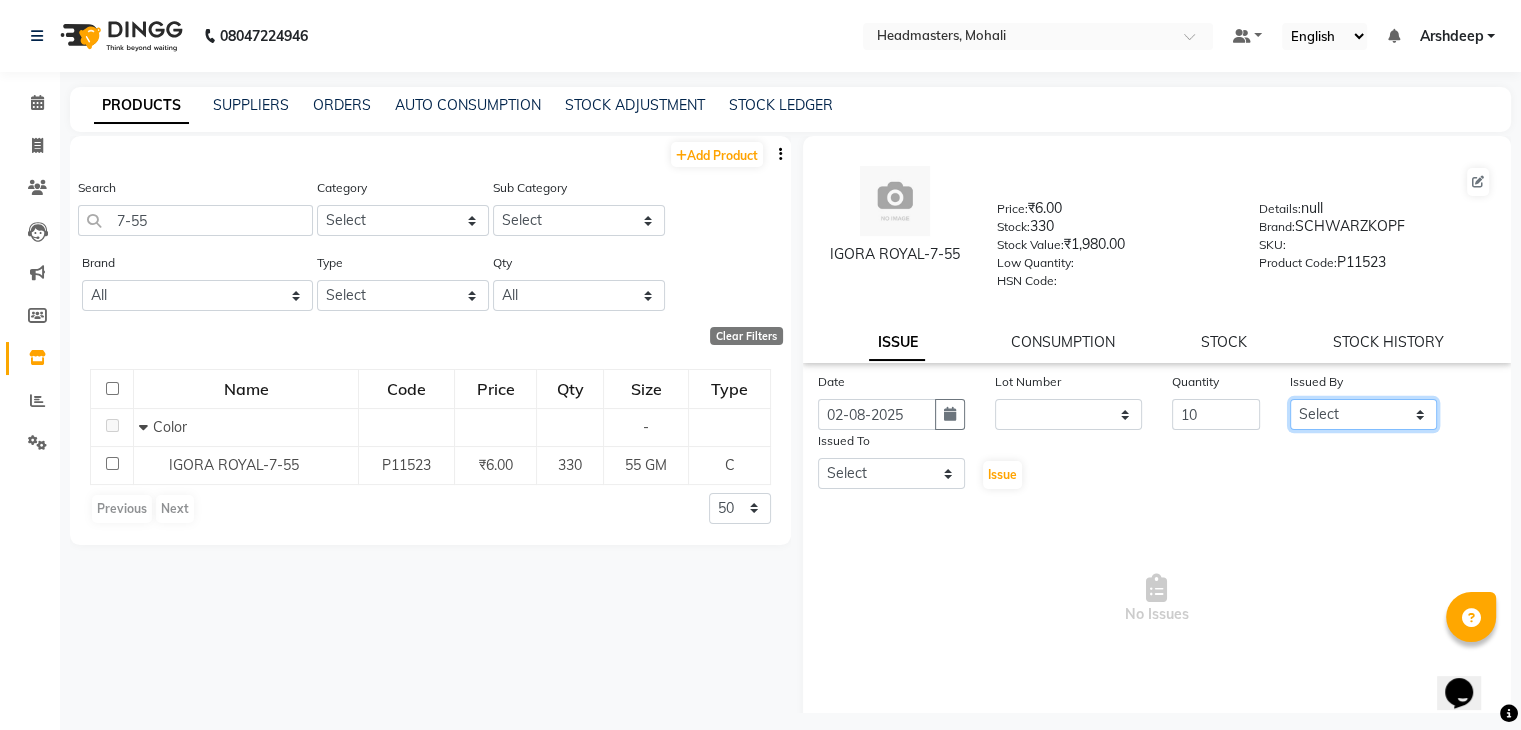 click on "Select AARIF Aarif Ansari Ali ANJANA ANJU Arshdeep Aryan Asad  Azam BALWINDER BHAWNA BIMLA CHETAN Deepak  HARRY Headmasters Honey Sidhu Jyoti karamdeep Manav MICHAEL Navdeep NEETU NEETU -  FRONT DESK  NEHA PREET PRINCE RAVI ROOP SACHIN KUMAR Sagar SAIF SARJU SAURAV SHAHZAD SHARAN SHARDA SHELLY SHUBHAM  SOHAIL SOHAN  VICkY Yamini" 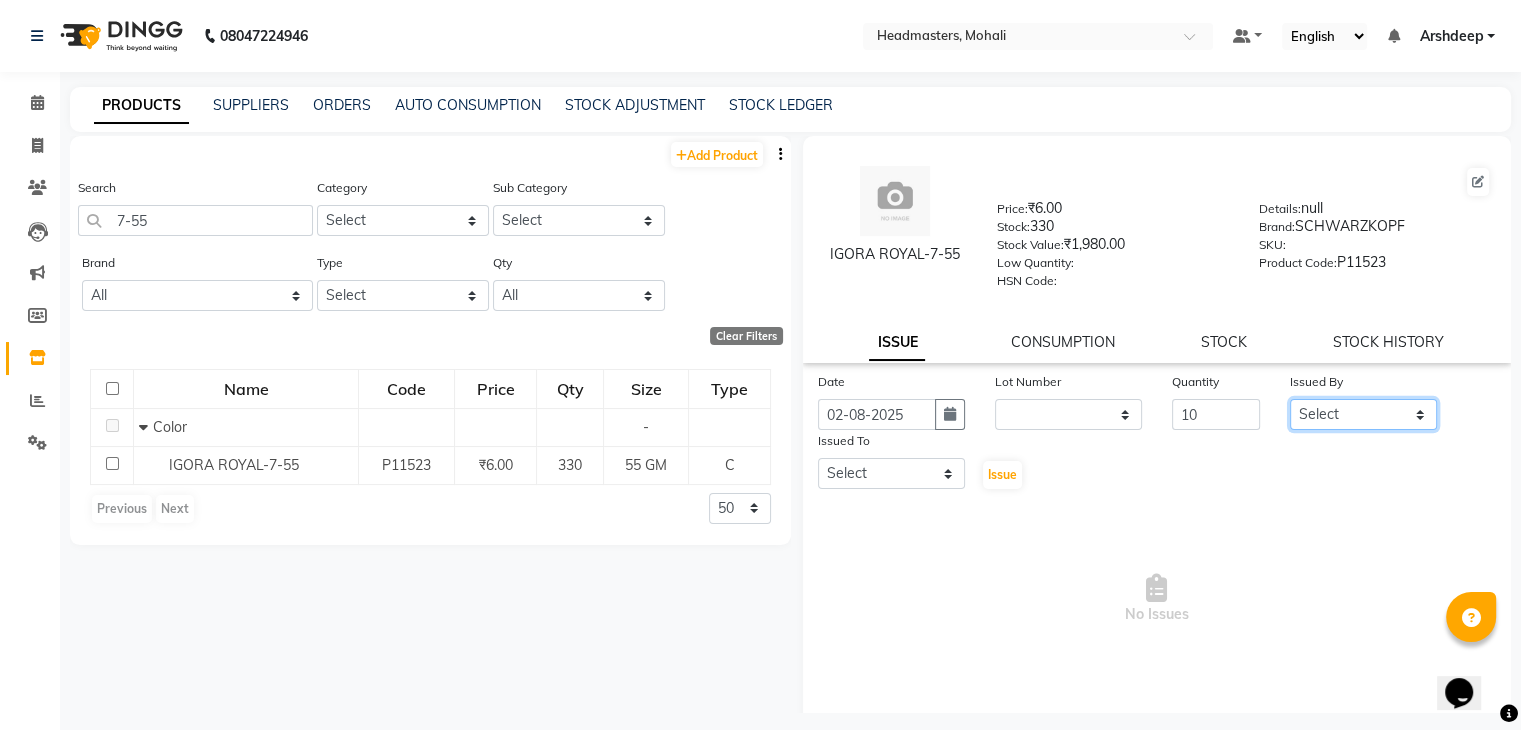 select on "84970" 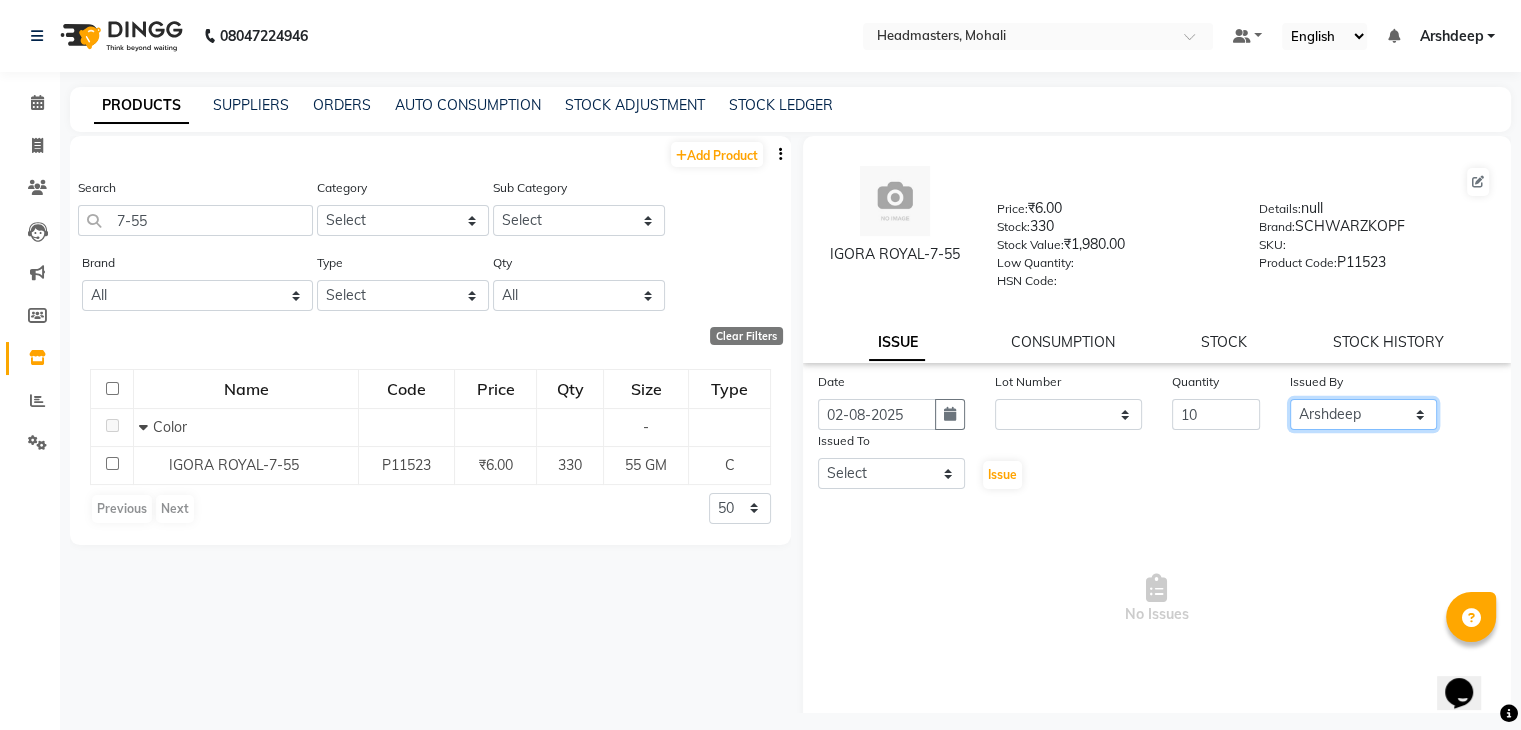 click on "Select AARIF Aarif Ansari Ali ANJANA ANJU Arshdeep Aryan Asad  Azam BALWINDER BHAWNA BIMLA CHETAN Deepak  HARRY Headmasters Honey Sidhu Jyoti karamdeep Manav MICHAEL Navdeep NEETU NEETU -  FRONT DESK  NEHA PREET PRINCE RAVI ROOP SACHIN KUMAR Sagar SAIF SARJU SAURAV SHAHZAD SHARAN SHARDA SHELLY SHUBHAM  SOHAIL SOHAN  VICkY Yamini" 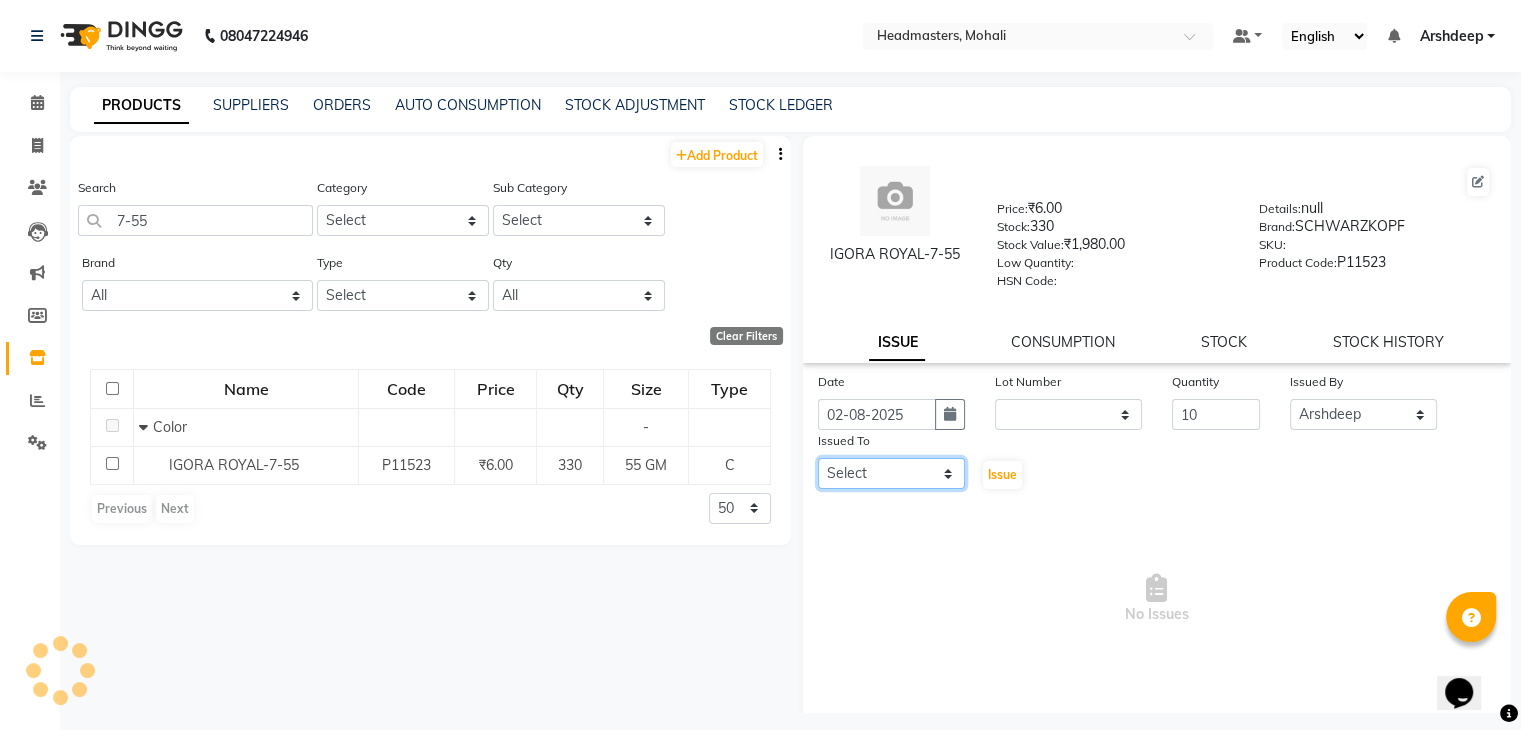 click on "Select AARIF Aarif Ansari Ali ANJANA ANJU Arshdeep Aryan Asad  Azam BALWINDER BHAWNA BIMLA CHETAN Deepak  HARRY Headmasters Honey Sidhu Jyoti karamdeep Manav MICHAEL Navdeep NEETU NEETU -  FRONT DESK  NEHA PREET PRINCE RAVI ROOP SACHIN KUMAR Sagar SAIF SARJU SAURAV SHAHZAD SHARAN SHARDA SHELLY SHUBHAM  SOHAIL SOHAN  VICkY Yamini" 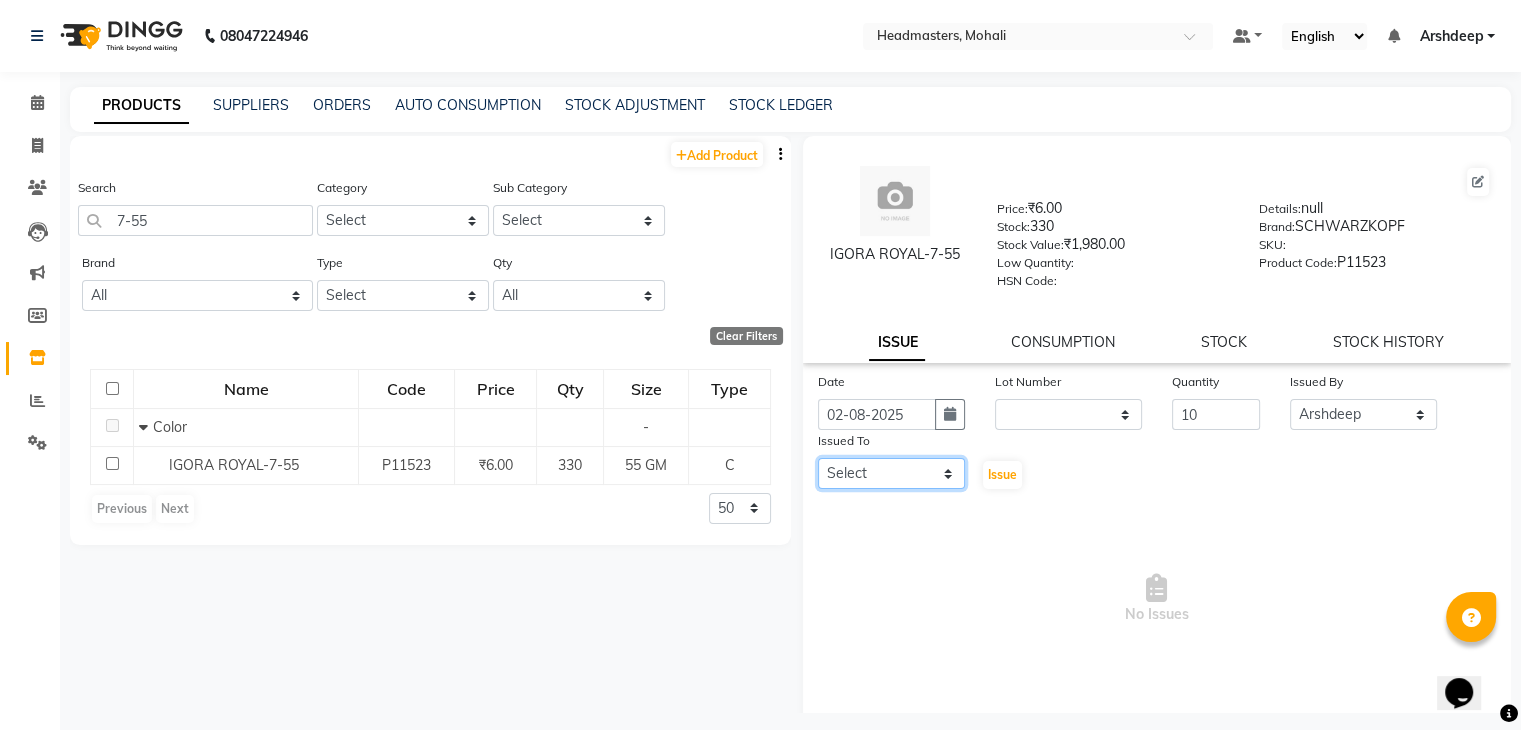 select on "51116" 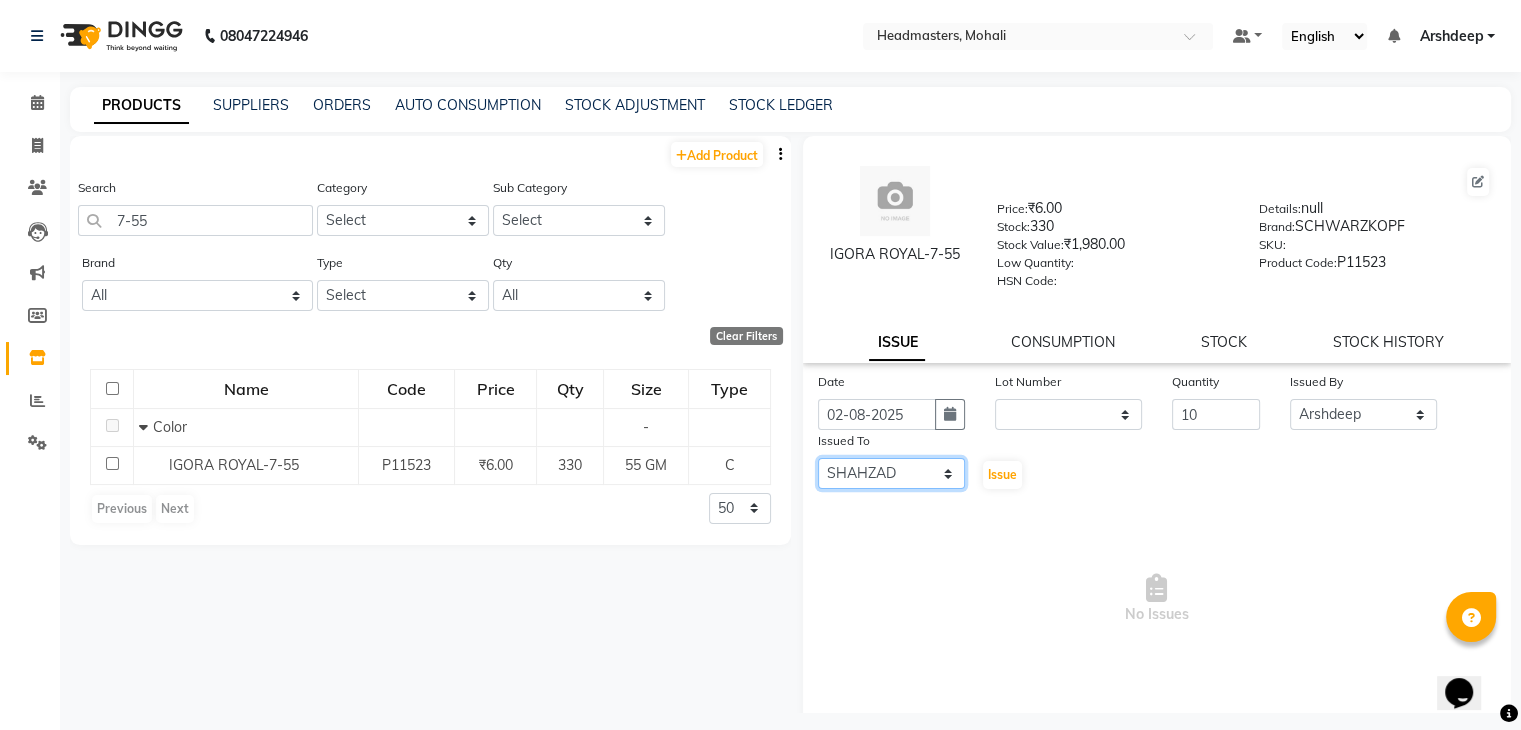 click on "Select AARIF Aarif Ansari Ali ANJANA ANJU Arshdeep Aryan Asad  Azam BALWINDER BHAWNA BIMLA CHETAN Deepak  HARRY Headmasters Honey Sidhu Jyoti karamdeep Manav MICHAEL Navdeep NEETU NEETU -  FRONT DESK  NEHA PREET PRINCE RAVI ROOP SACHIN KUMAR Sagar SAIF SARJU SAURAV SHAHZAD SHARAN SHARDA SHELLY SHUBHAM  SOHAIL SOHAN  VICkY Yamini" 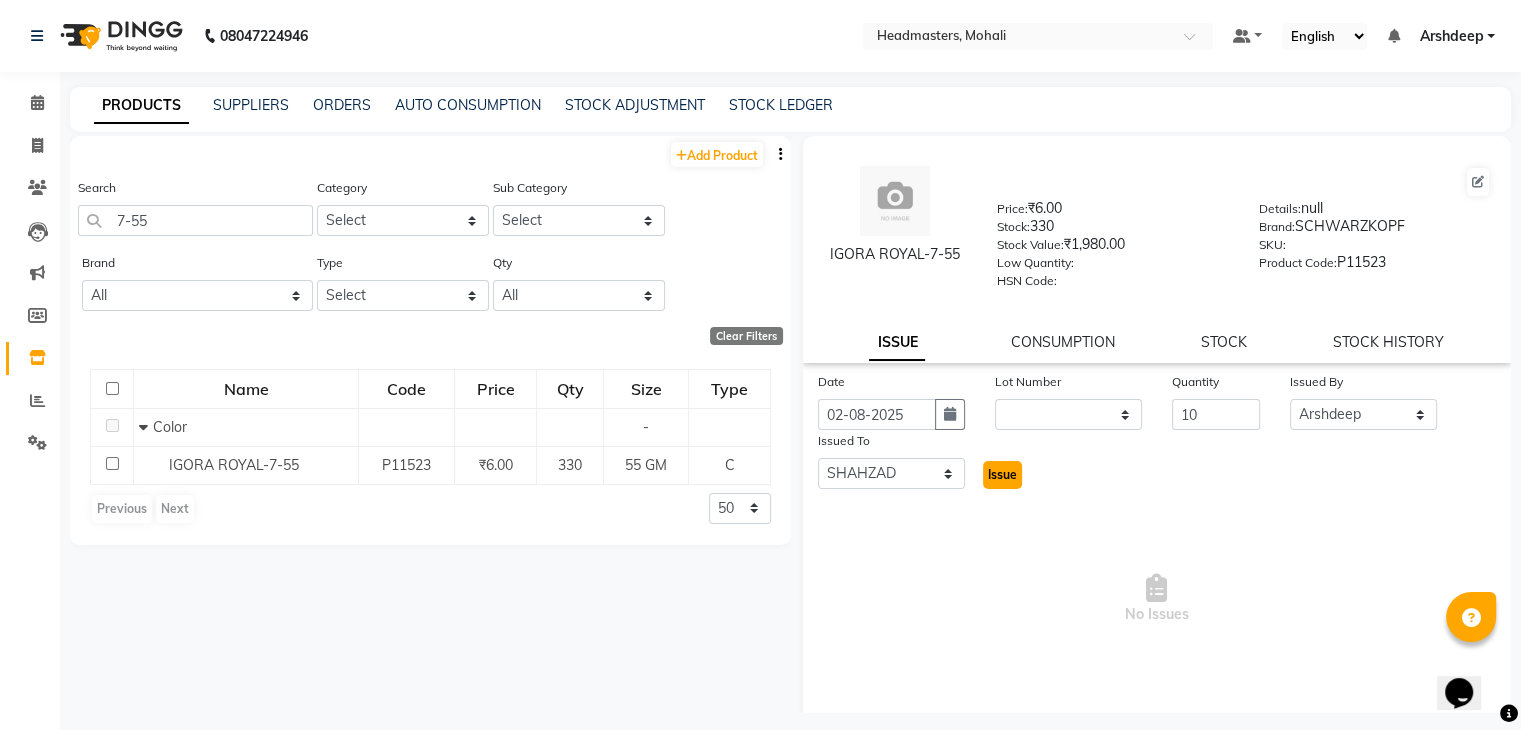 click on "Issue" 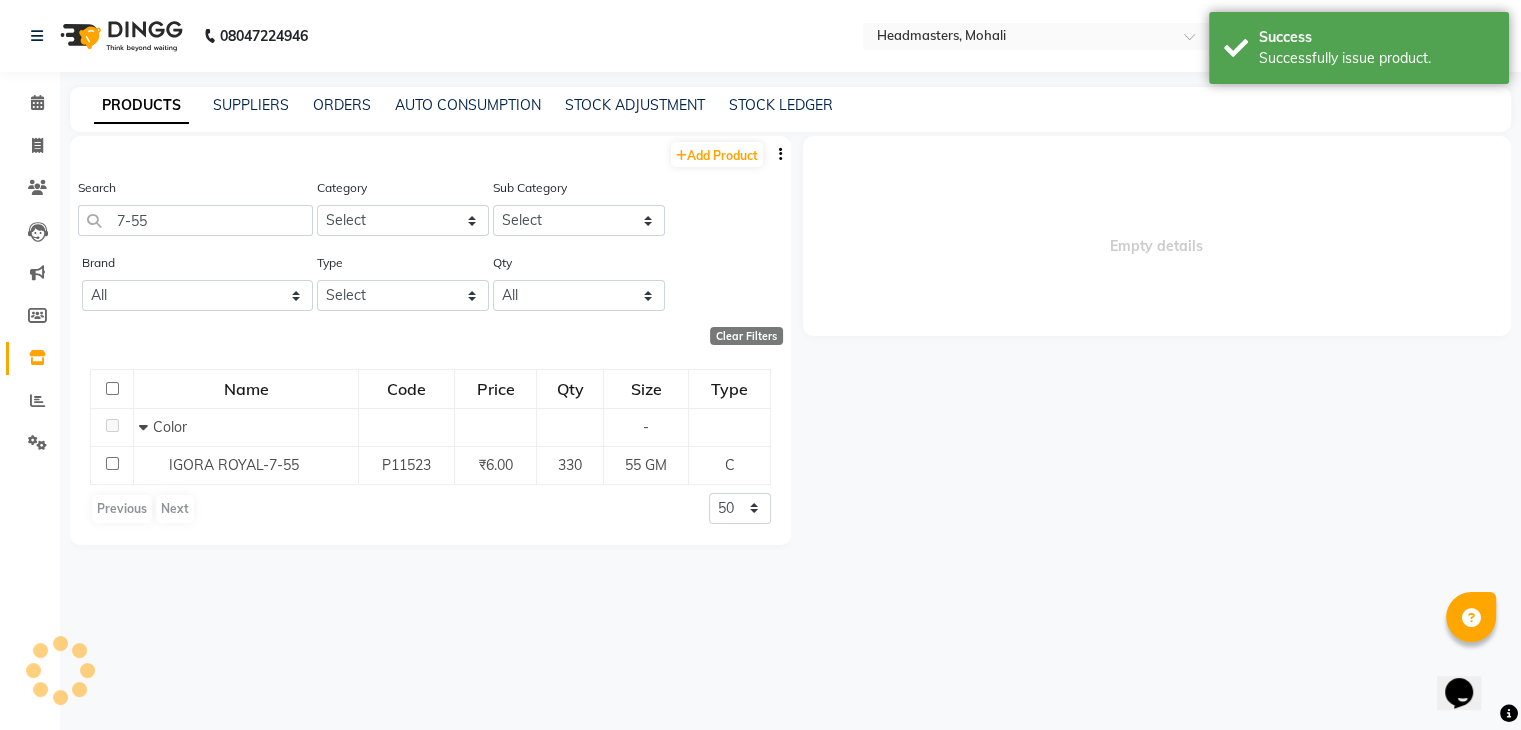 select 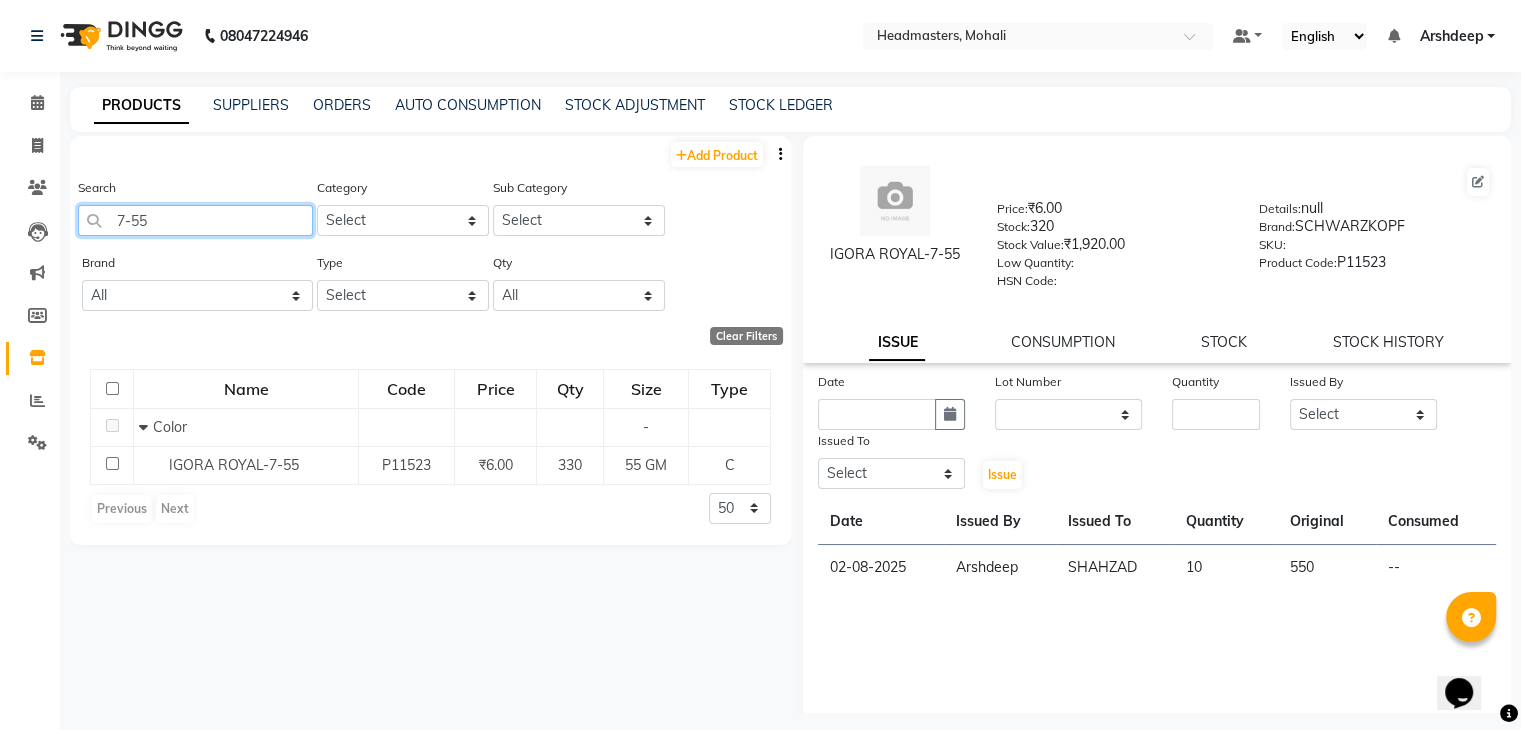 click on "7-55" 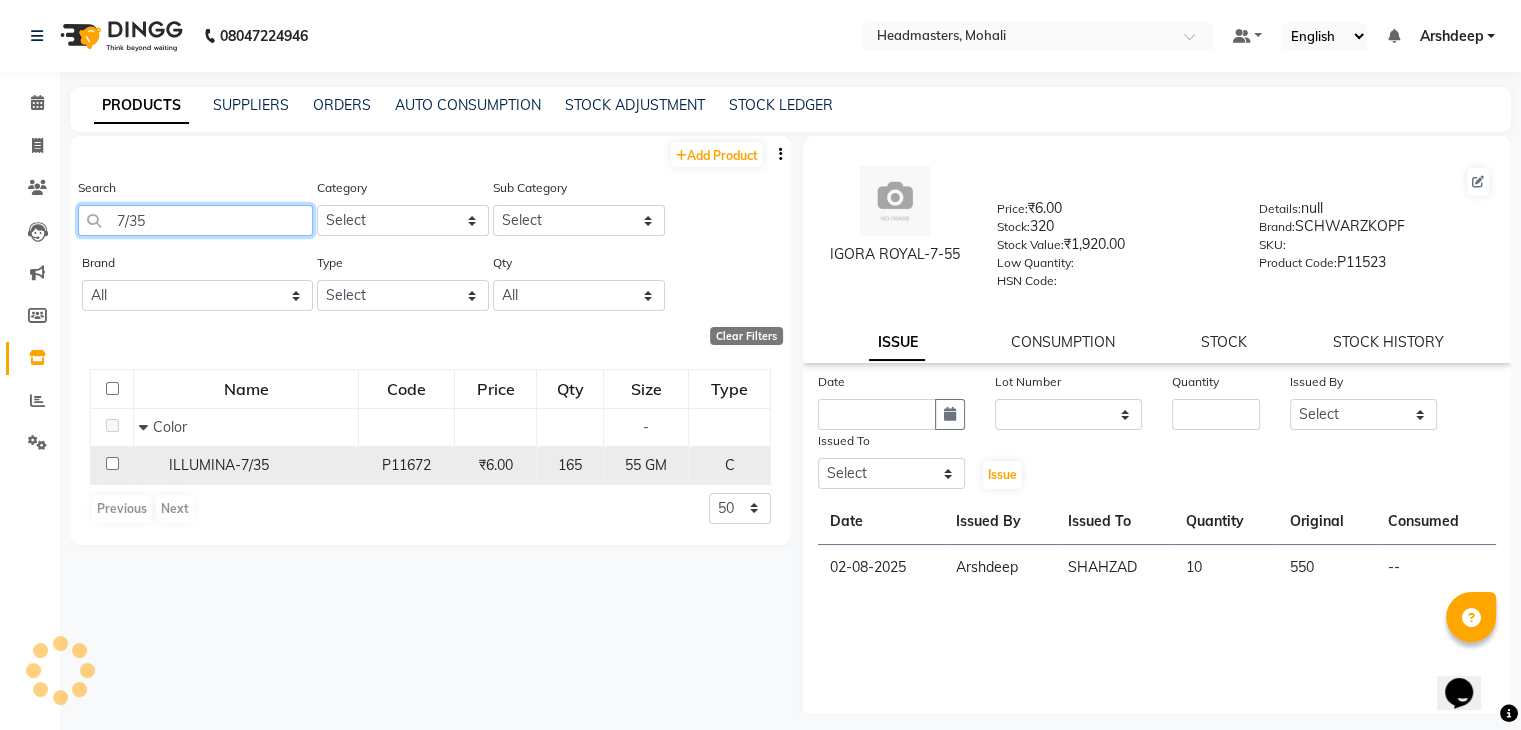 type on "7/35" 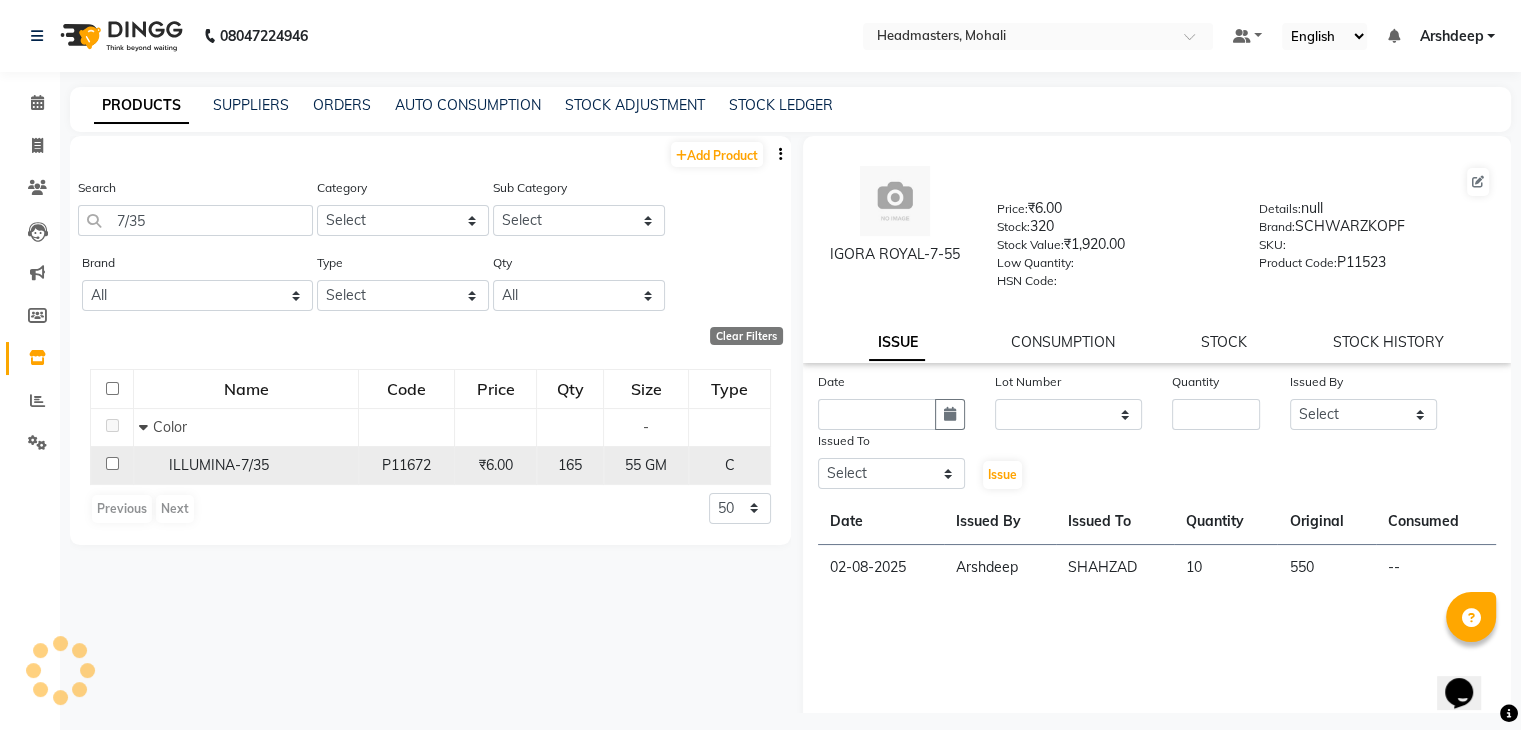 click on "ILLUMINA-7/35" 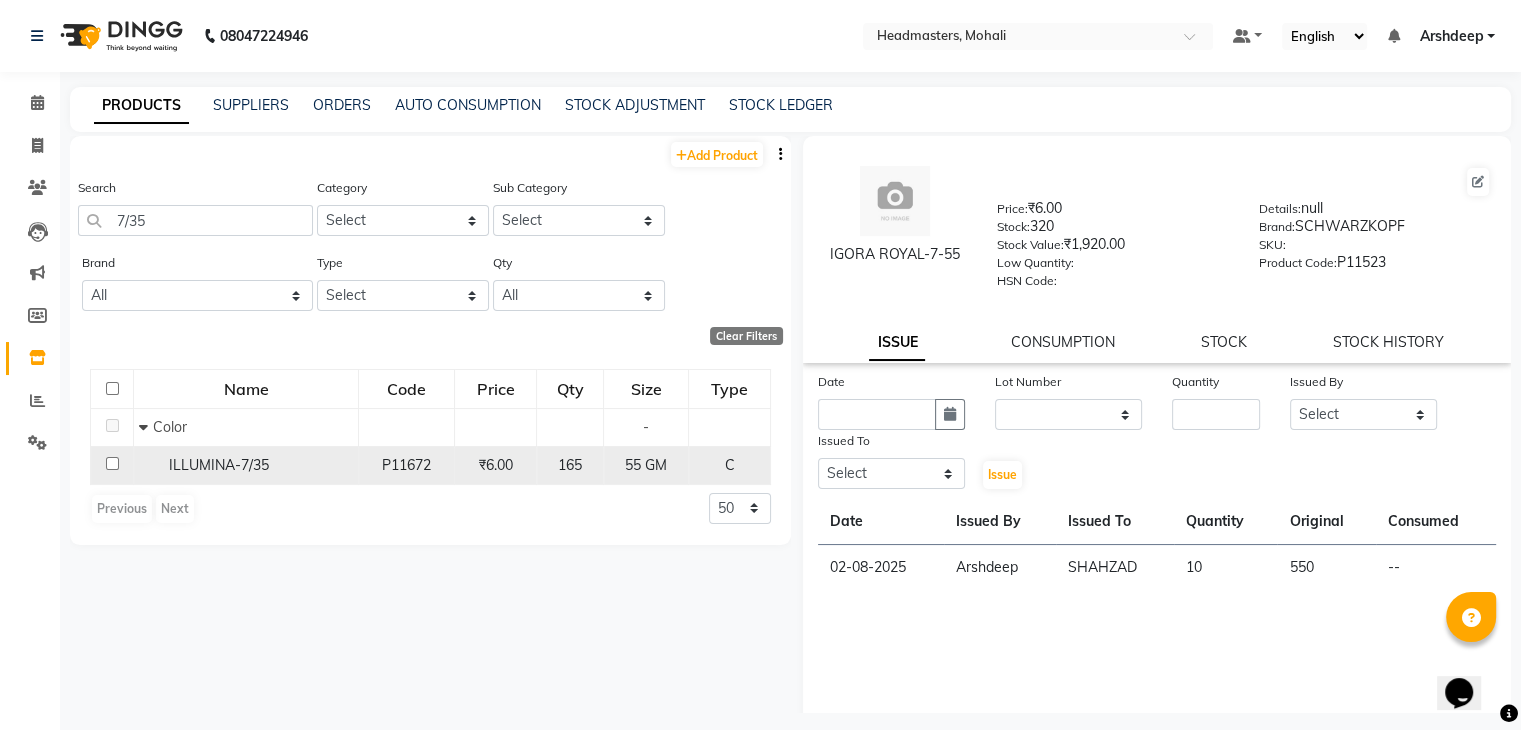 click on "ILLUMINA-7/35" 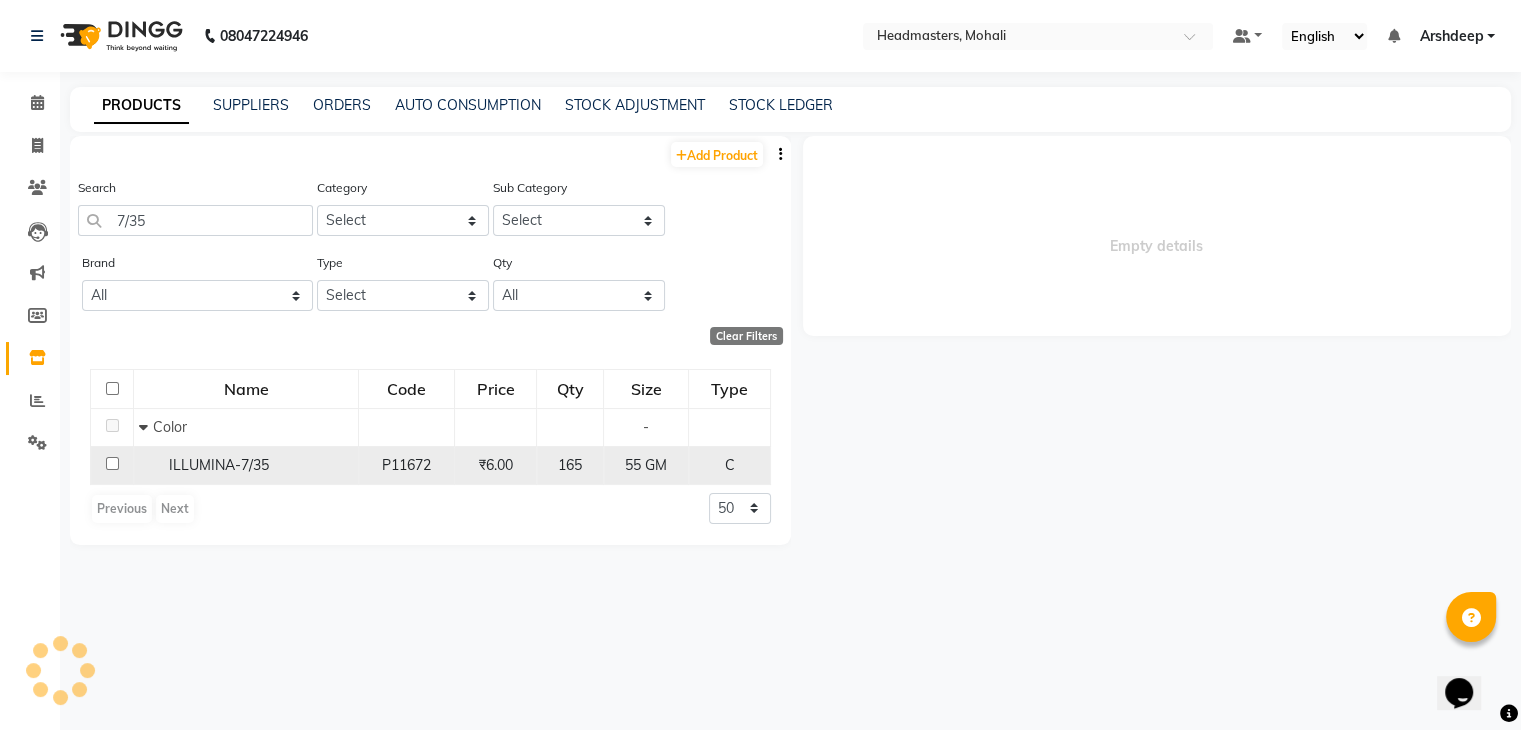 select 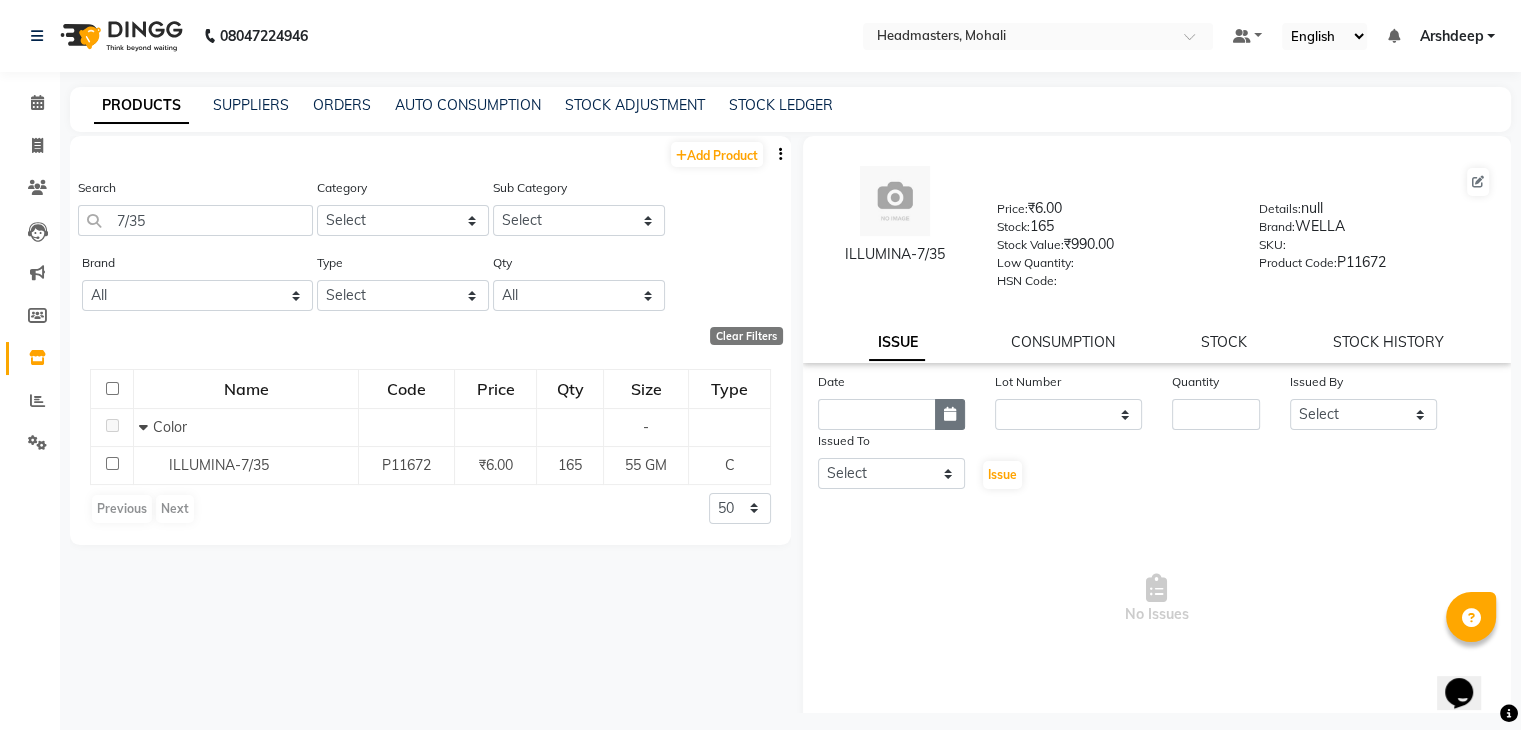 click 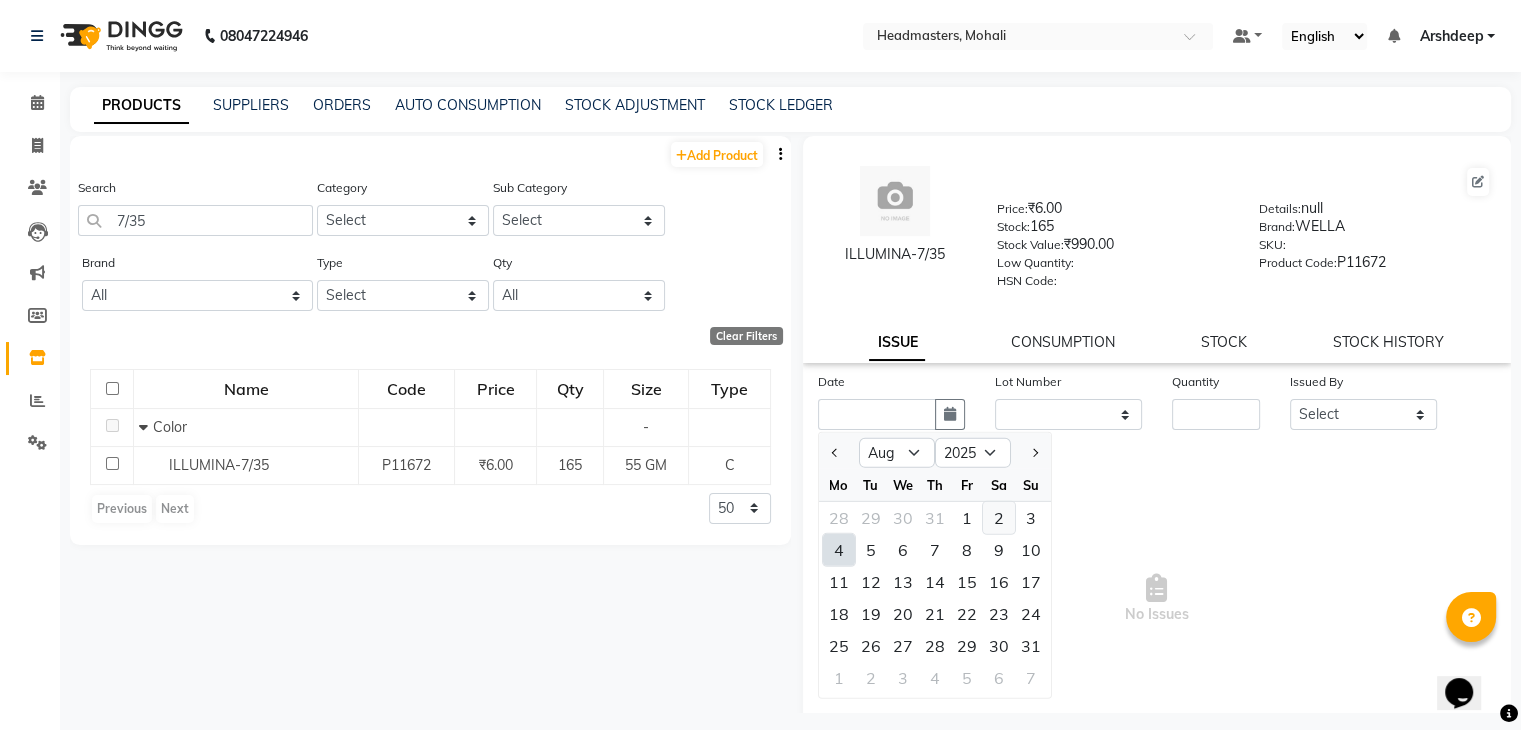 click on "2" 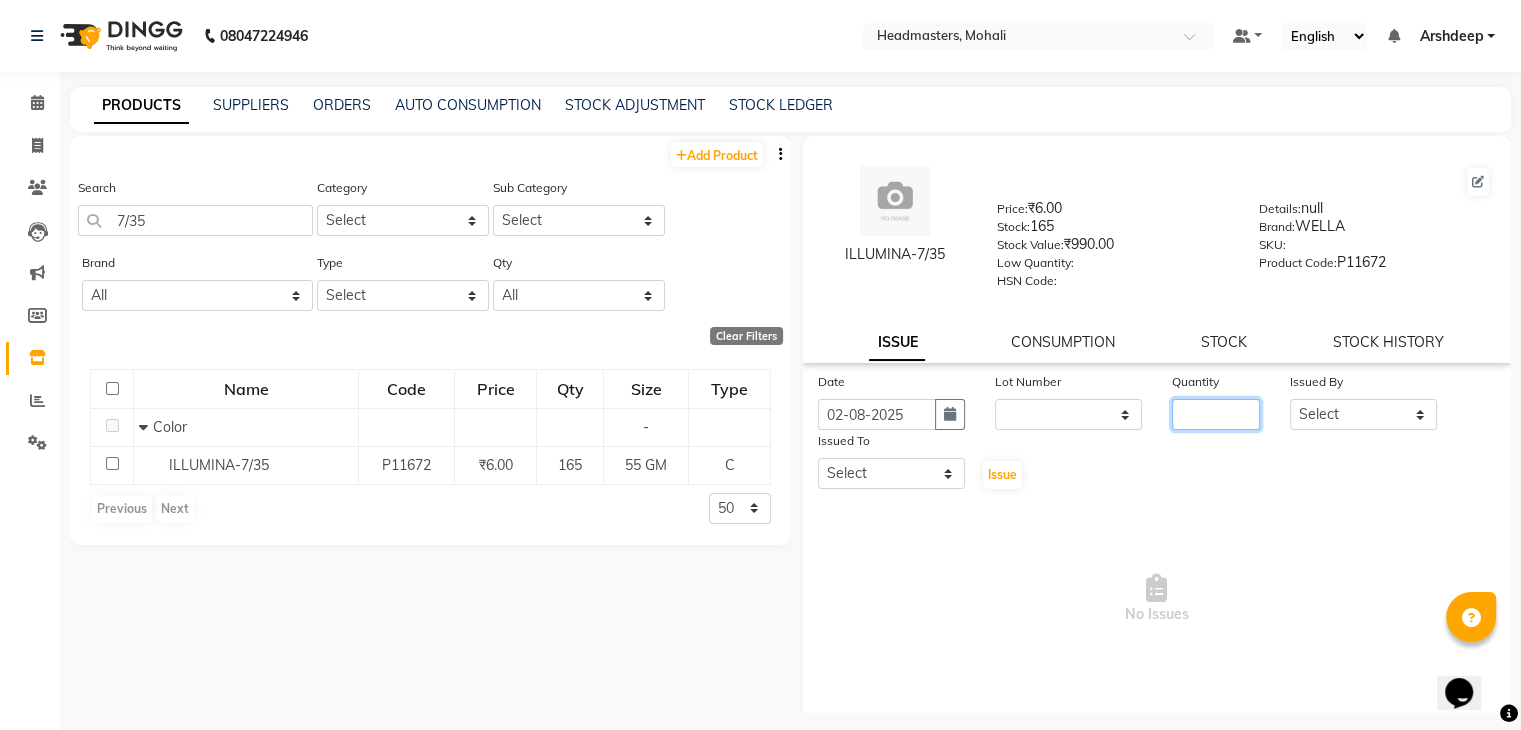 click 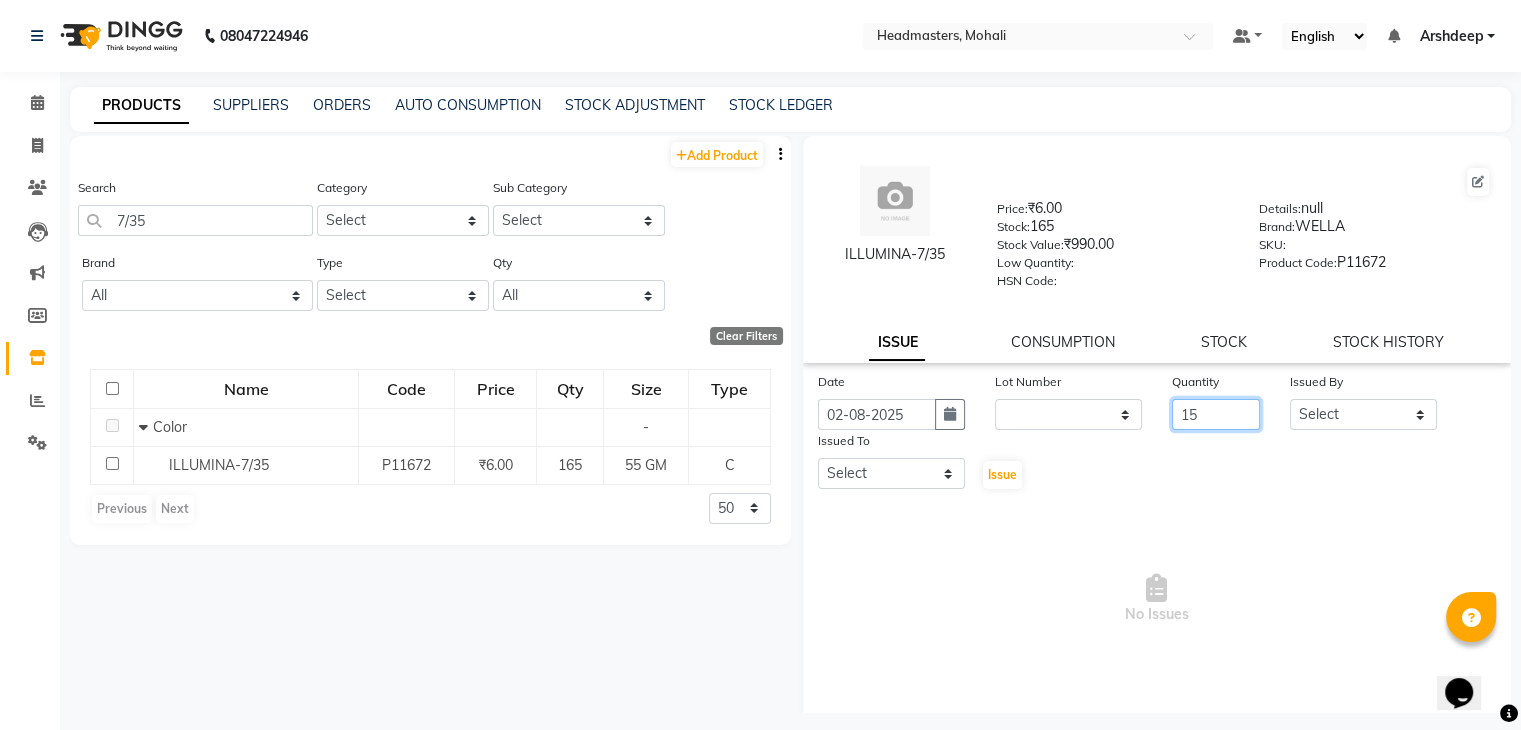 type on "15" 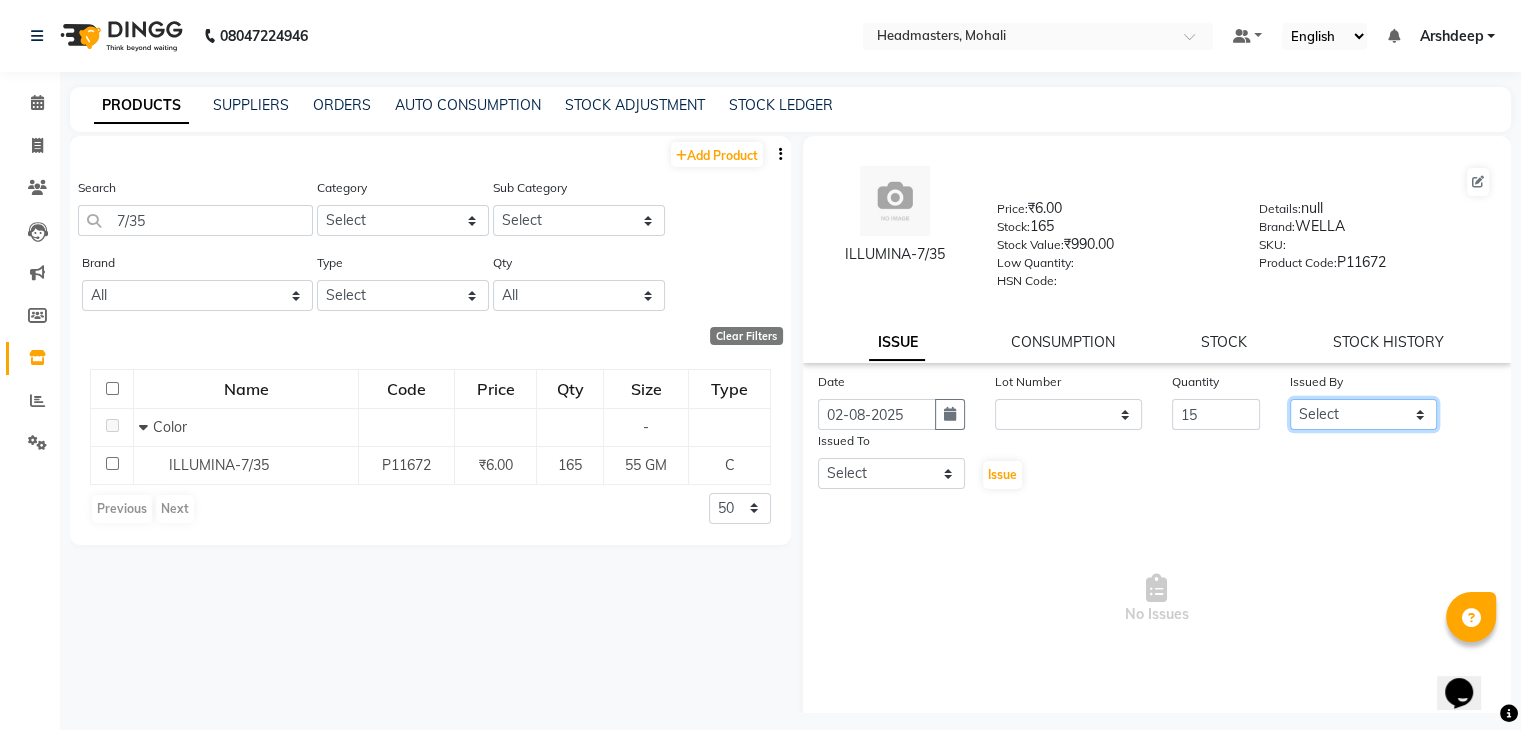 click on "Select AARIF Aarif Ansari Ali ANJANA ANJU Arshdeep Aryan Asad  Azam BALWINDER BHAWNA BIMLA CHETAN Deepak  HARRY Headmasters Honey Sidhu Jyoti karamdeep Manav MICHAEL Navdeep NEETU NEETU -  FRONT DESK  NEHA PREET PRINCE RAVI ROOP SACHIN KUMAR Sagar SAIF SARJU SAURAV SHAHZAD SHARAN SHARDA SHELLY SHUBHAM  SOHAIL SOHAN  VICkY Yamini" 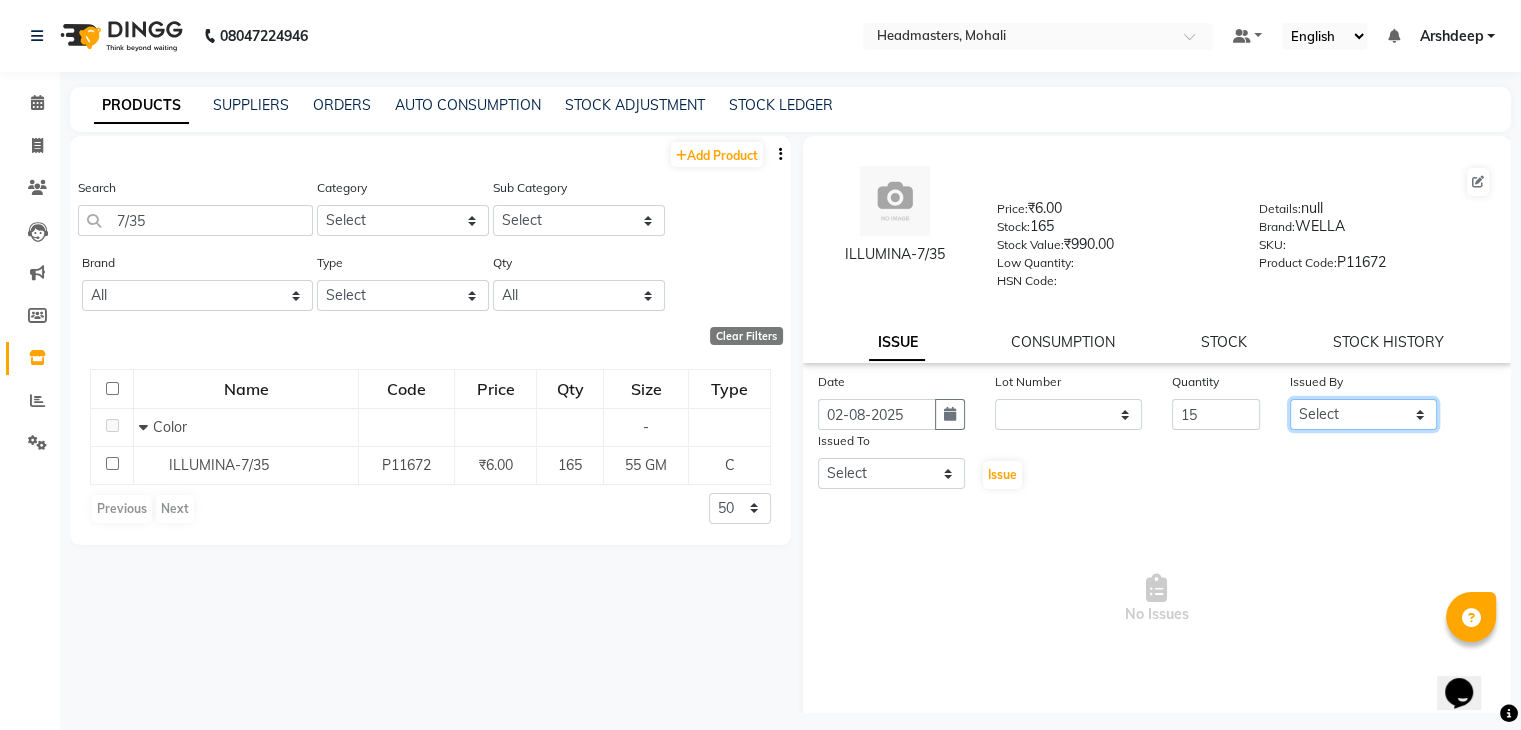 select on "84970" 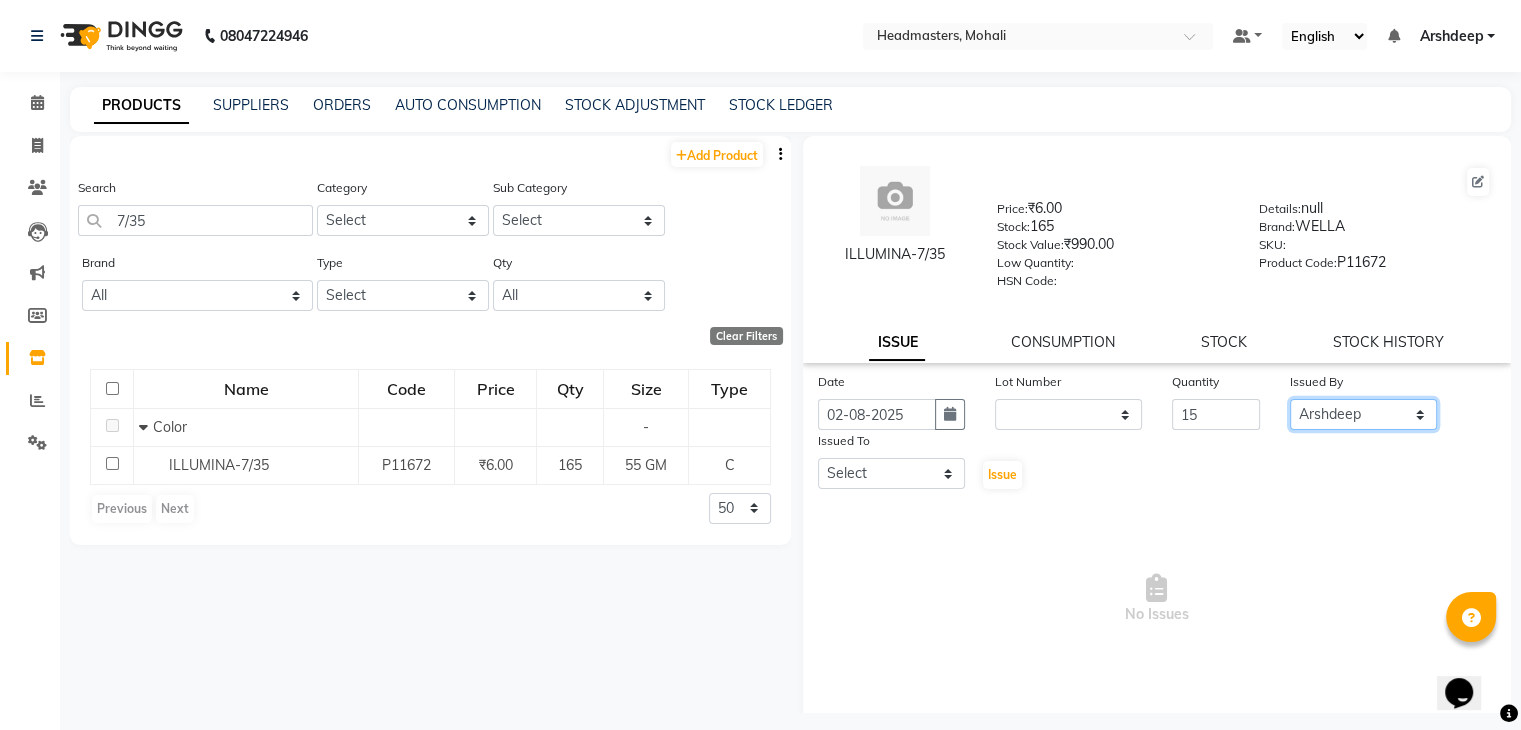 click on "Select AARIF Aarif Ansari Ali ANJANA ANJU Arshdeep Aryan Asad  Azam BALWINDER BHAWNA BIMLA CHETAN Deepak  HARRY Headmasters Honey Sidhu Jyoti karamdeep Manav MICHAEL Navdeep NEETU NEETU -  FRONT DESK  NEHA PREET PRINCE RAVI ROOP SACHIN KUMAR Sagar SAIF SARJU SAURAV SHAHZAD SHARAN SHARDA SHELLY SHUBHAM  SOHAIL SOHAN  VICkY Yamini" 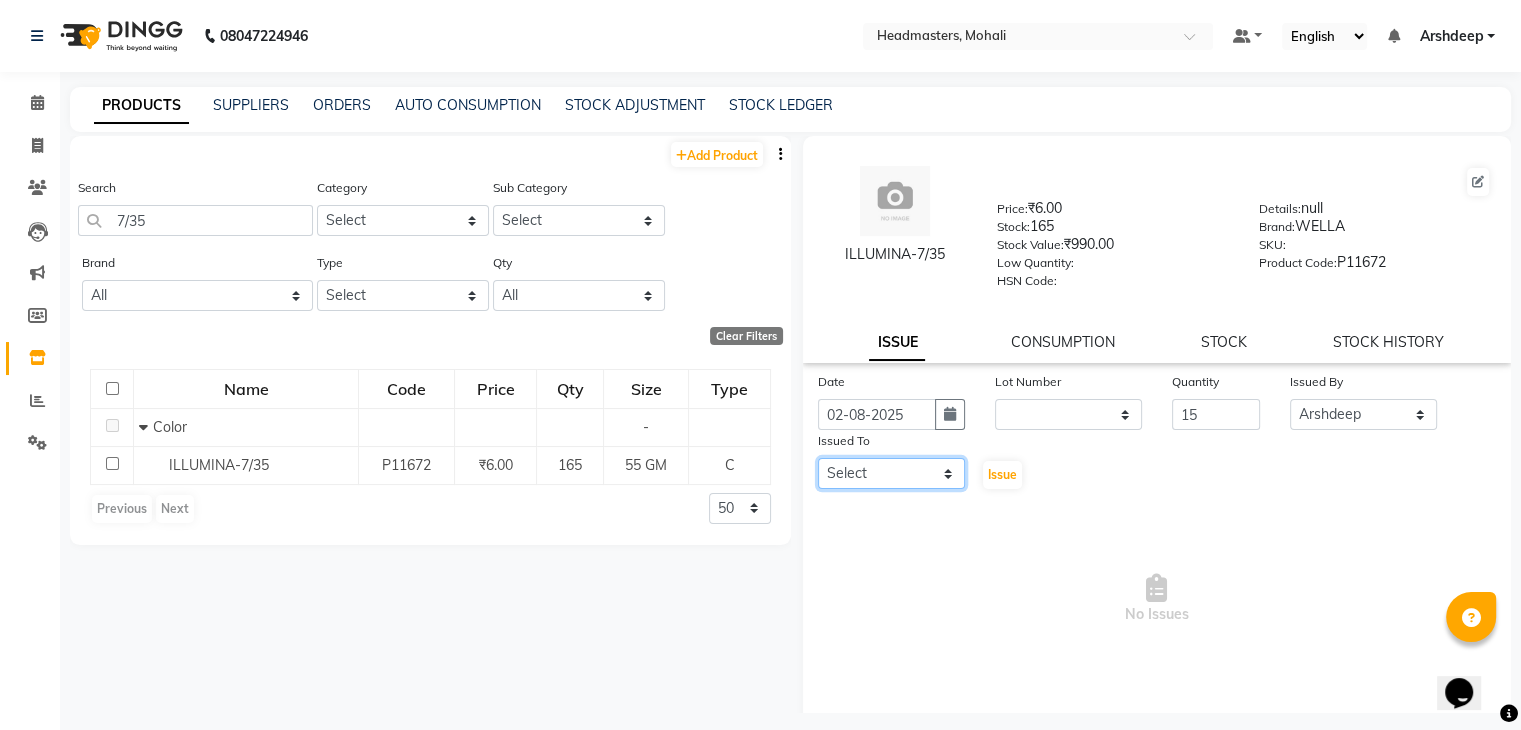 click on "Select AARIF Aarif Ansari Ali ANJANA ANJU Arshdeep Aryan Asad  Azam BALWINDER BHAWNA BIMLA CHETAN Deepak  HARRY Headmasters Honey Sidhu Jyoti karamdeep Manav MICHAEL Navdeep NEETU NEETU -  FRONT DESK  NEHA PREET PRINCE RAVI ROOP SACHIN KUMAR Sagar SAIF SARJU SAURAV SHAHZAD SHARAN SHARDA SHELLY SHUBHAM  SOHAIL SOHAN  VICkY Yamini" 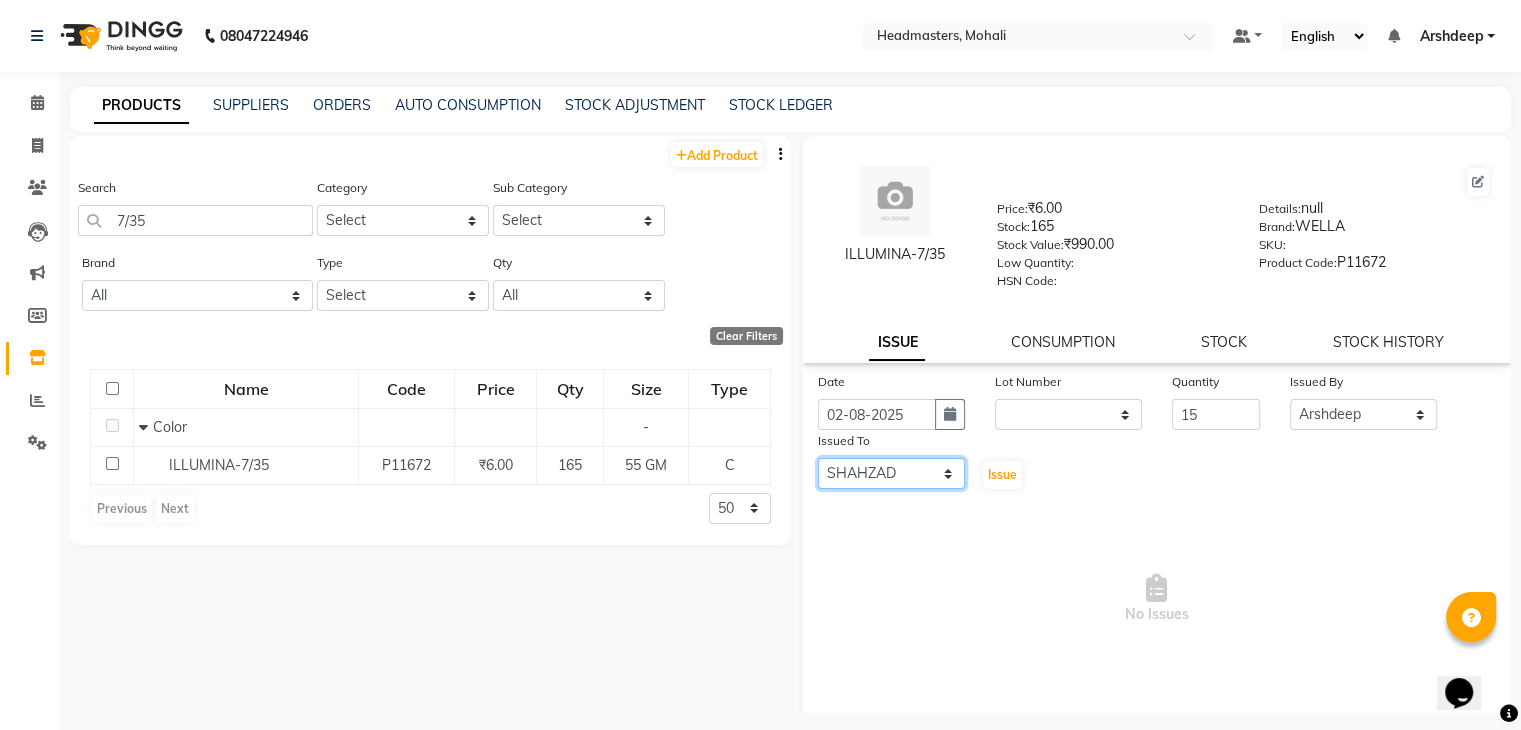 click on "Select AARIF Aarif Ansari Ali ANJANA ANJU Arshdeep Aryan Asad  Azam BALWINDER BHAWNA BIMLA CHETAN Deepak  HARRY Headmasters Honey Sidhu Jyoti karamdeep Manav MICHAEL Navdeep NEETU NEETU -  FRONT DESK  NEHA PREET PRINCE RAVI ROOP SACHIN KUMAR Sagar SAIF SARJU SAURAV SHAHZAD SHARAN SHARDA SHELLY SHUBHAM  SOHAIL SOHAN  VICkY Yamini" 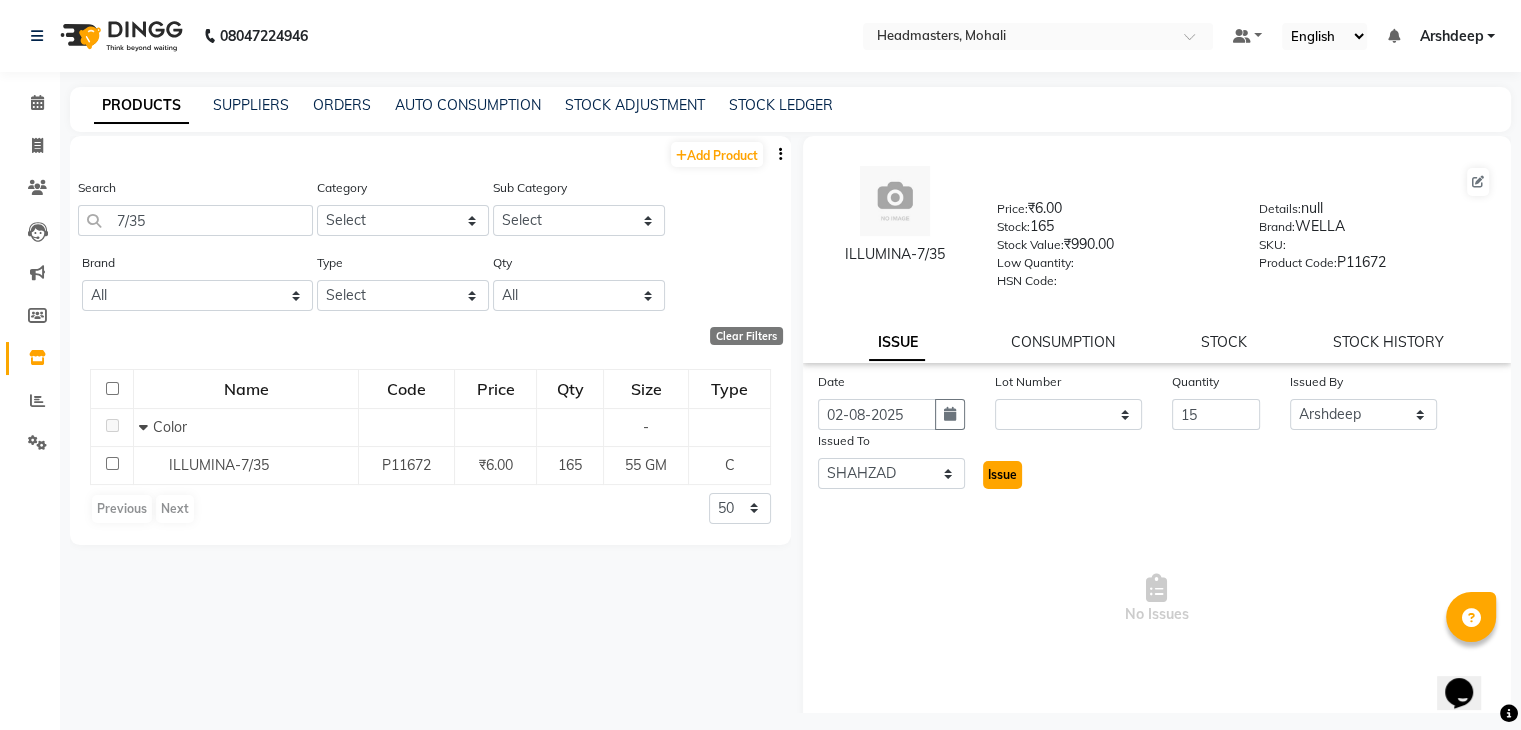 click on "Issue" 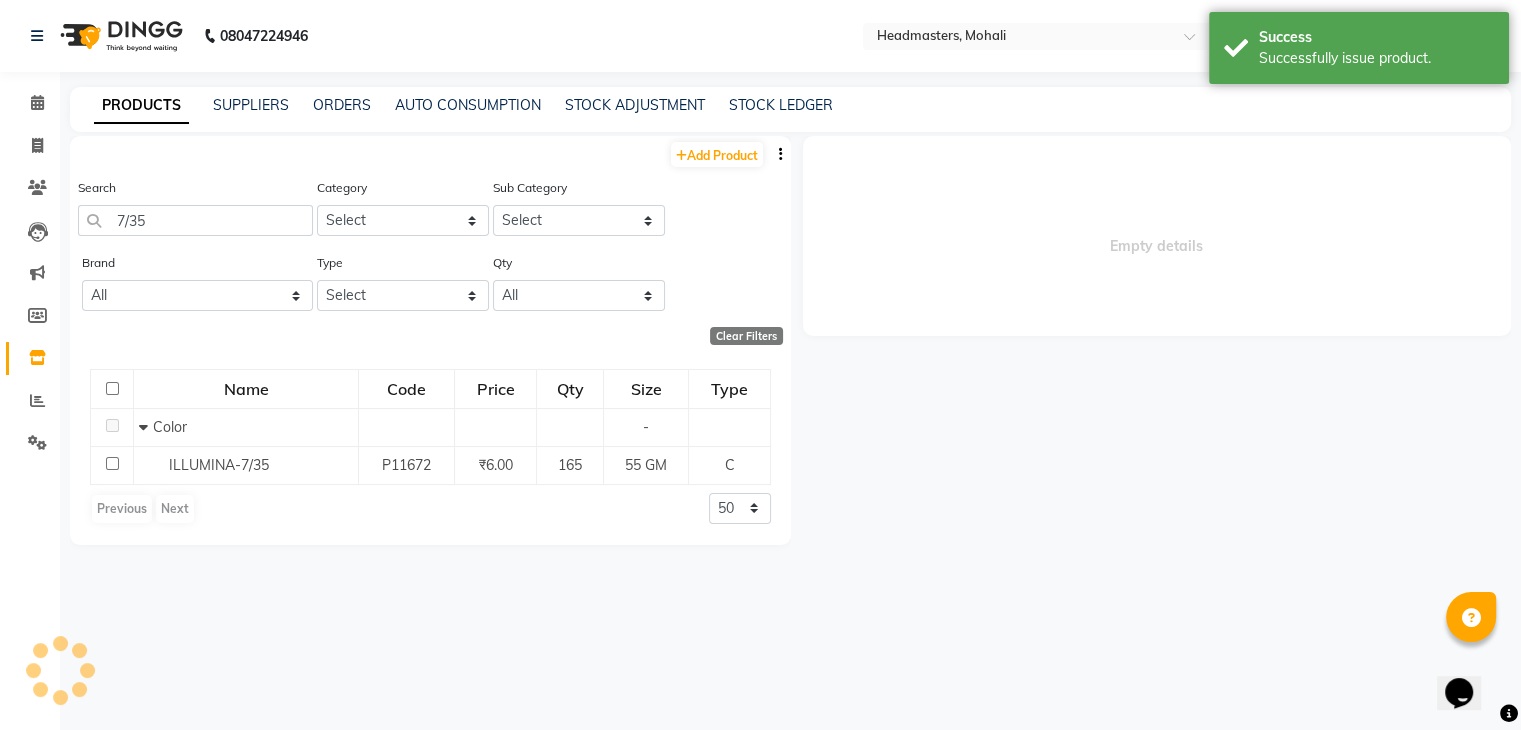 select 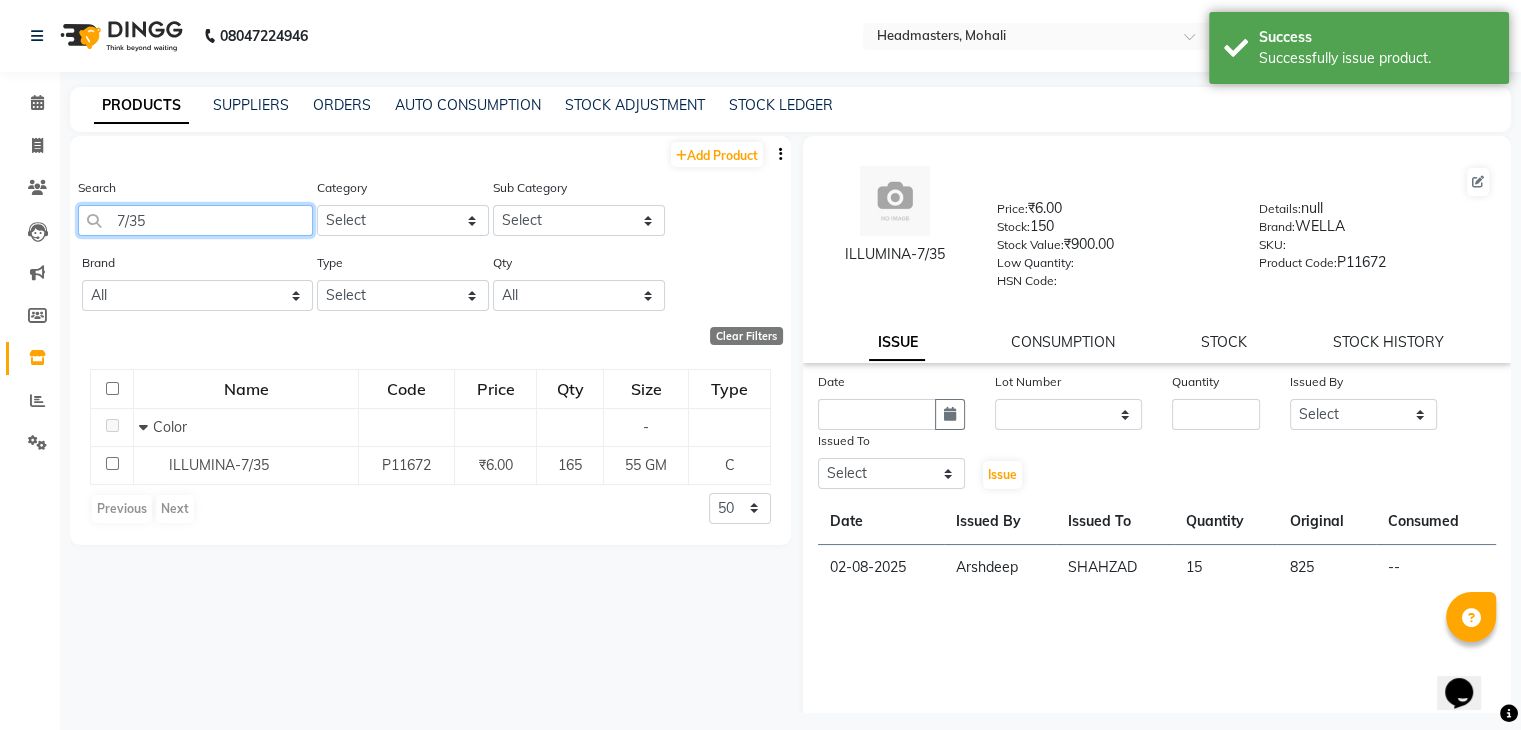click on "7/35" 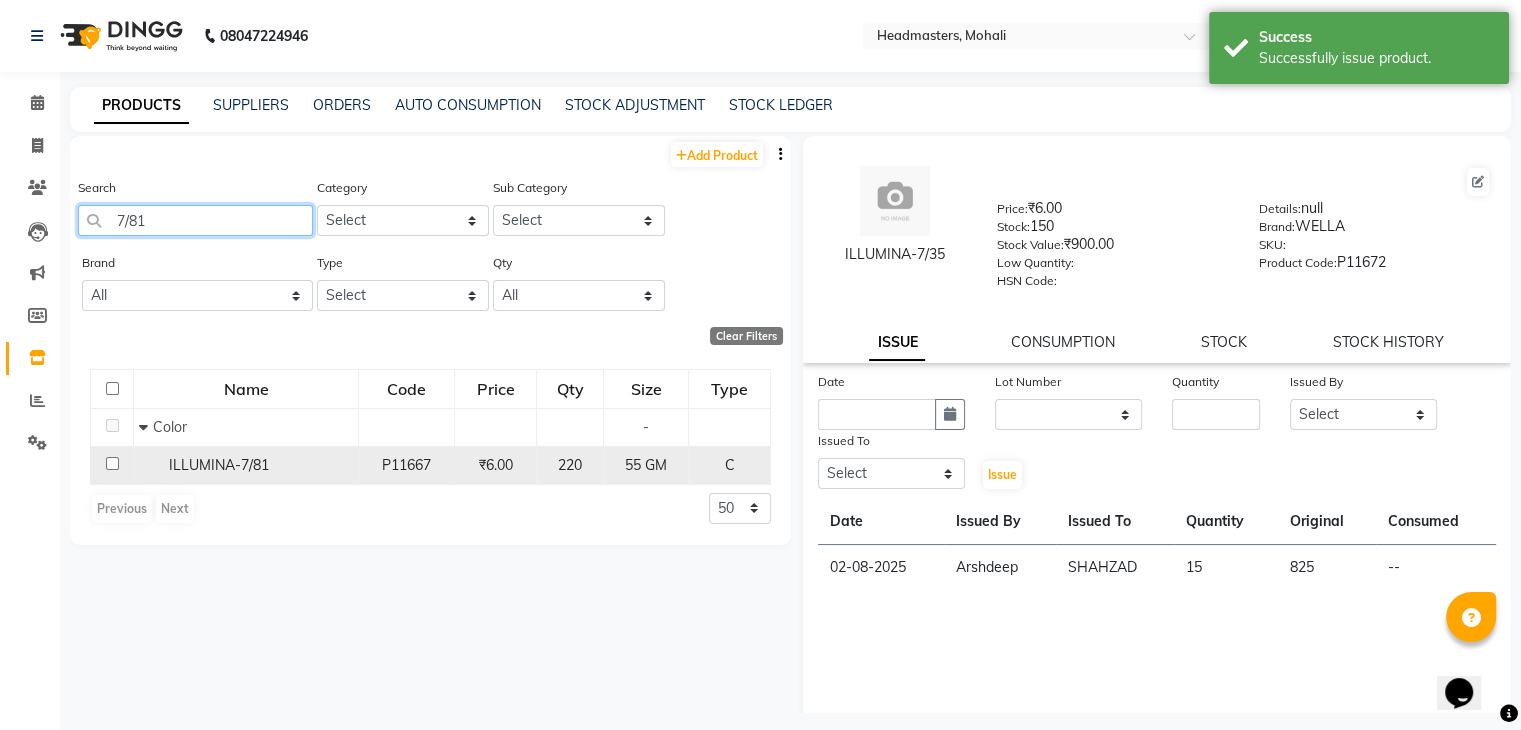 type on "7/81" 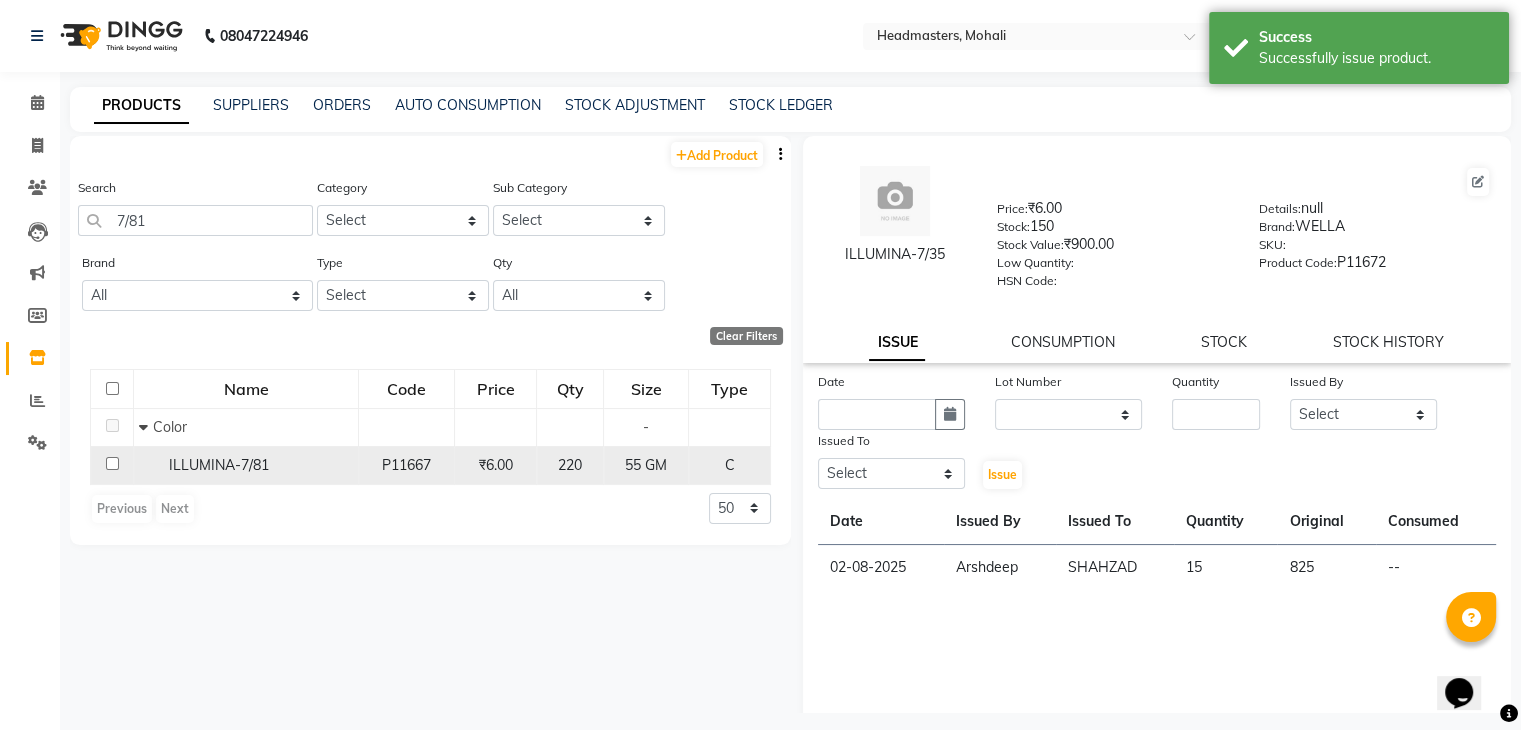 click on "P11667" 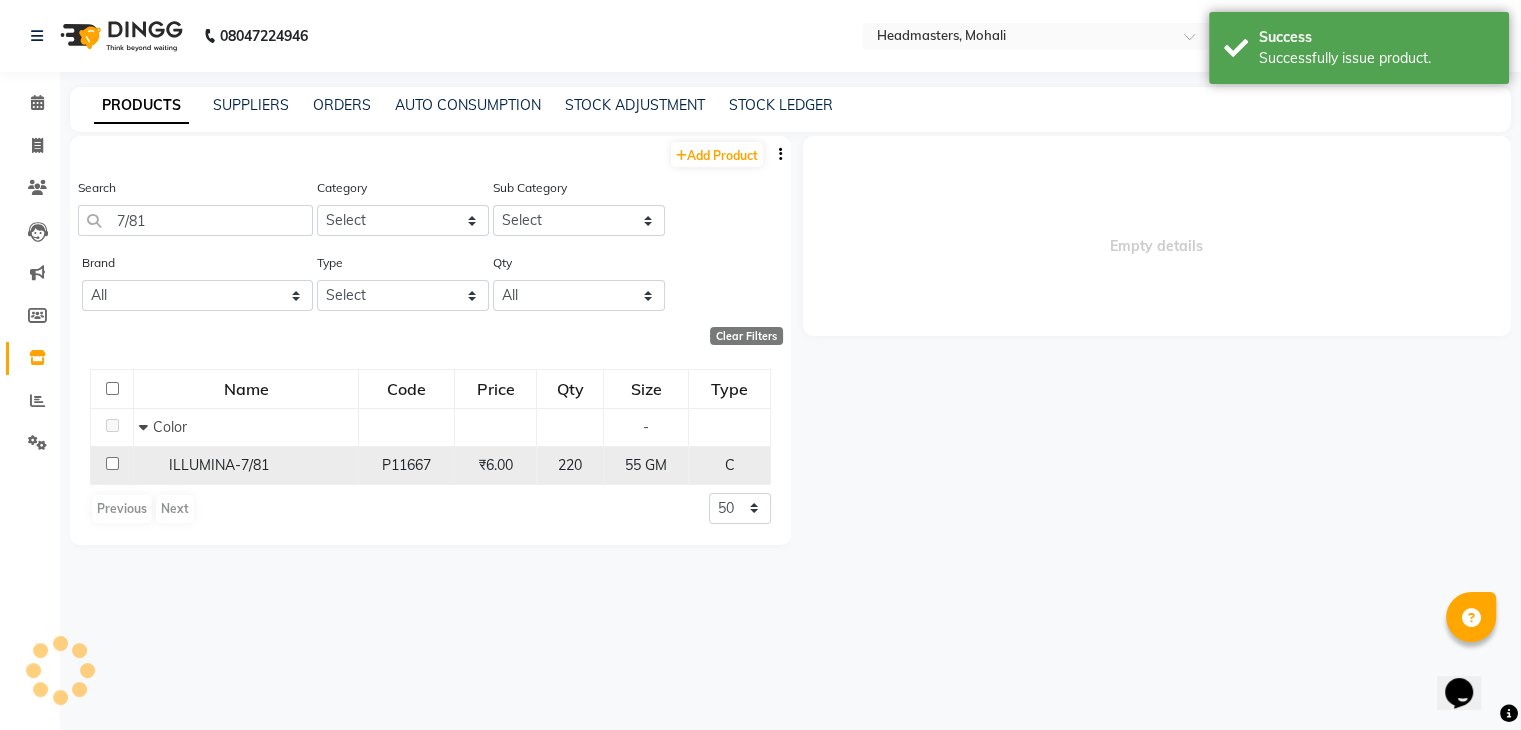 select 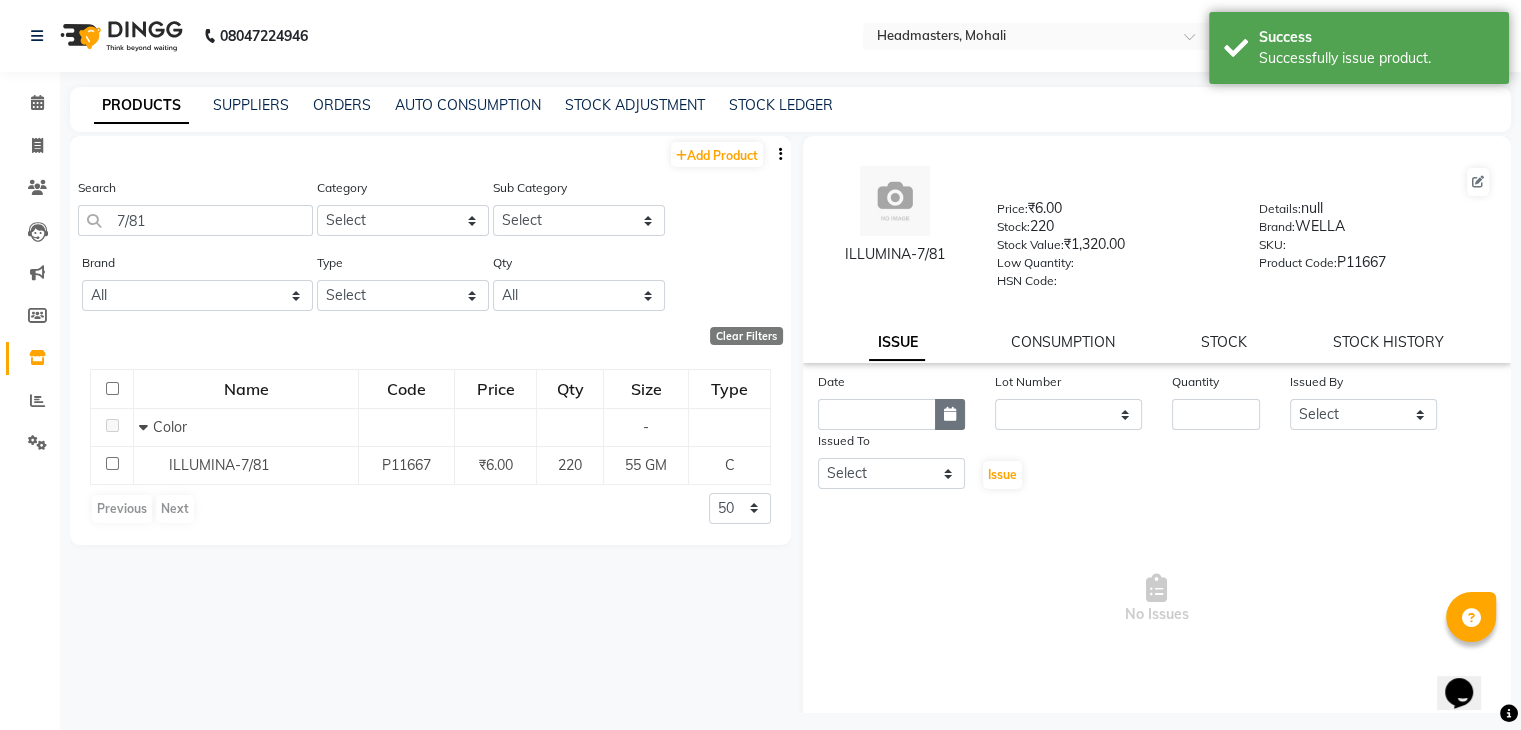 click 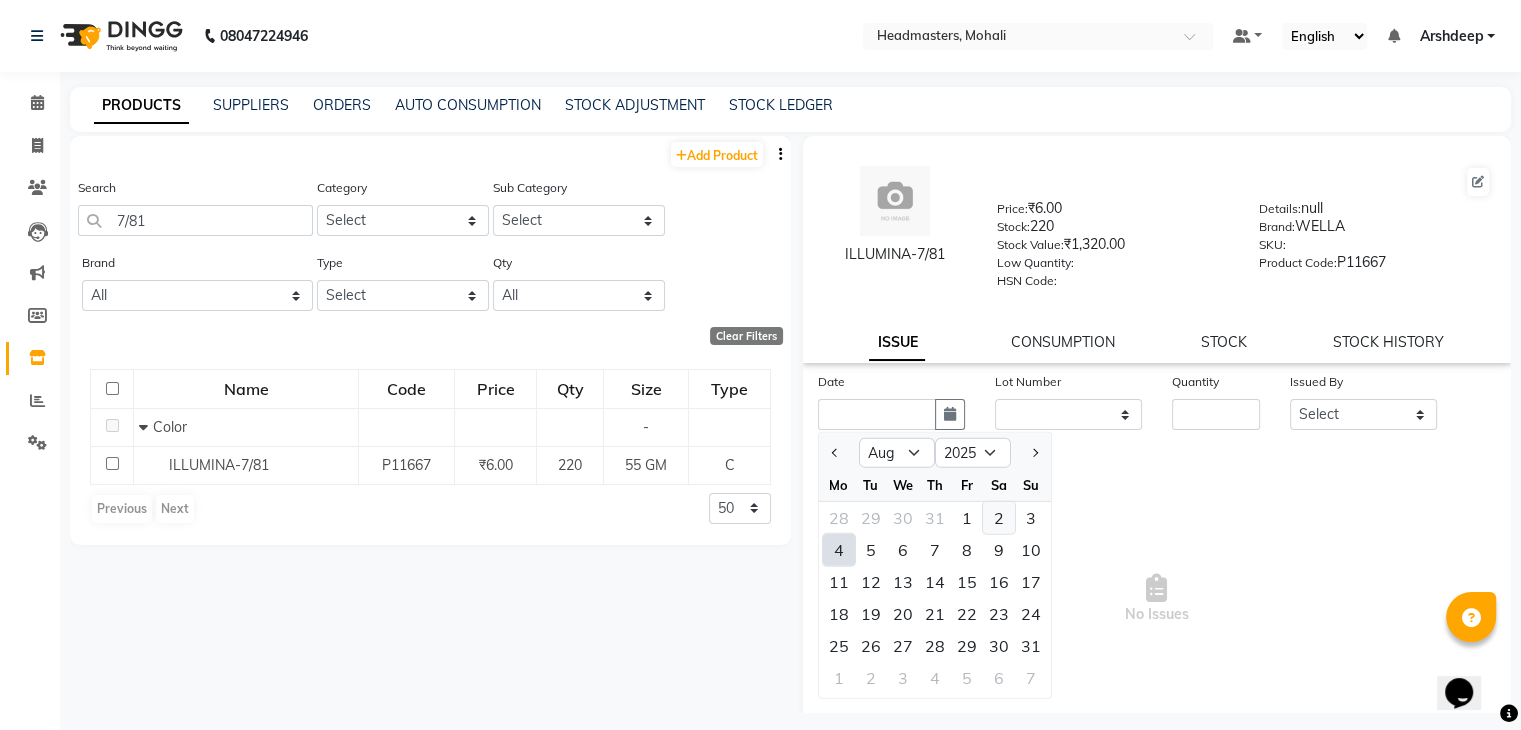 click on "2" 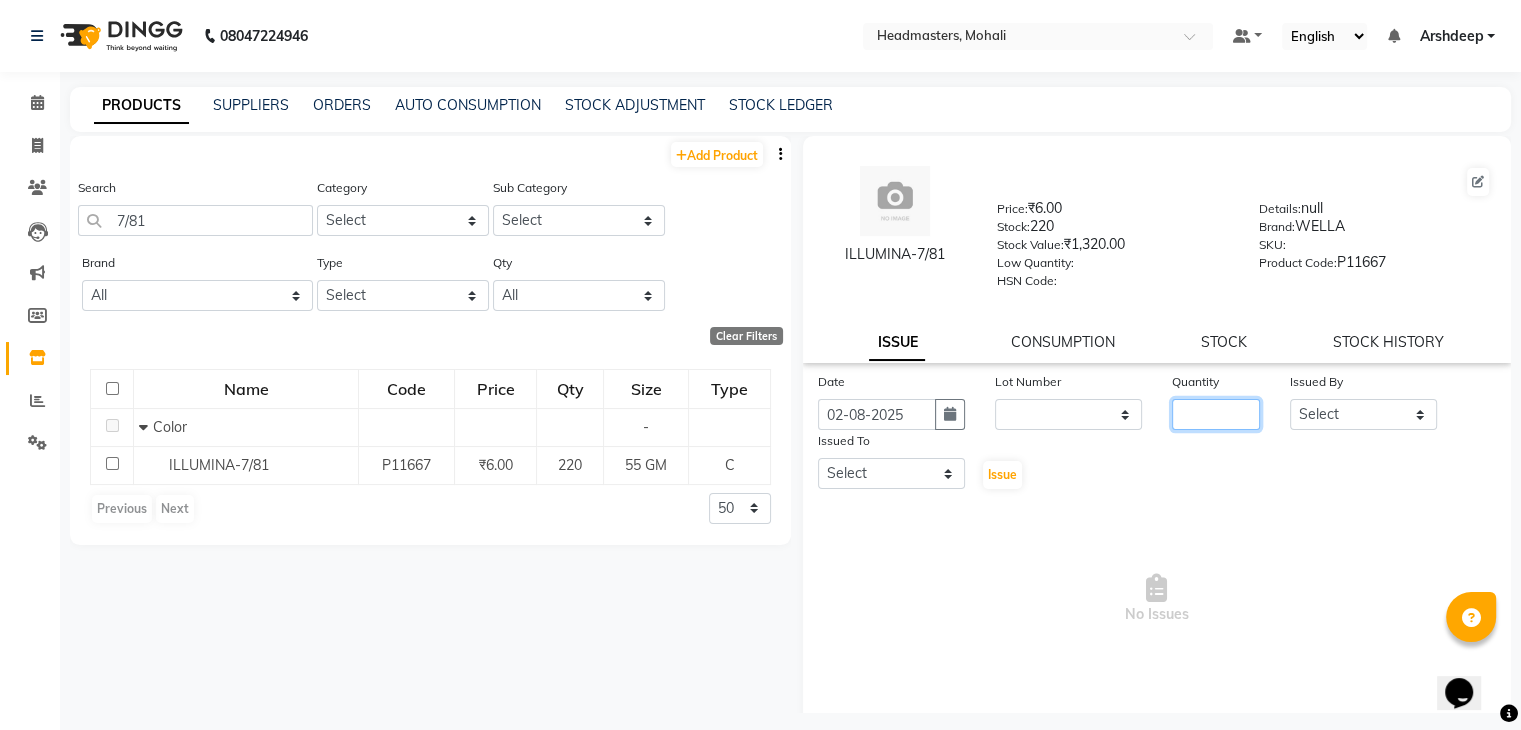click 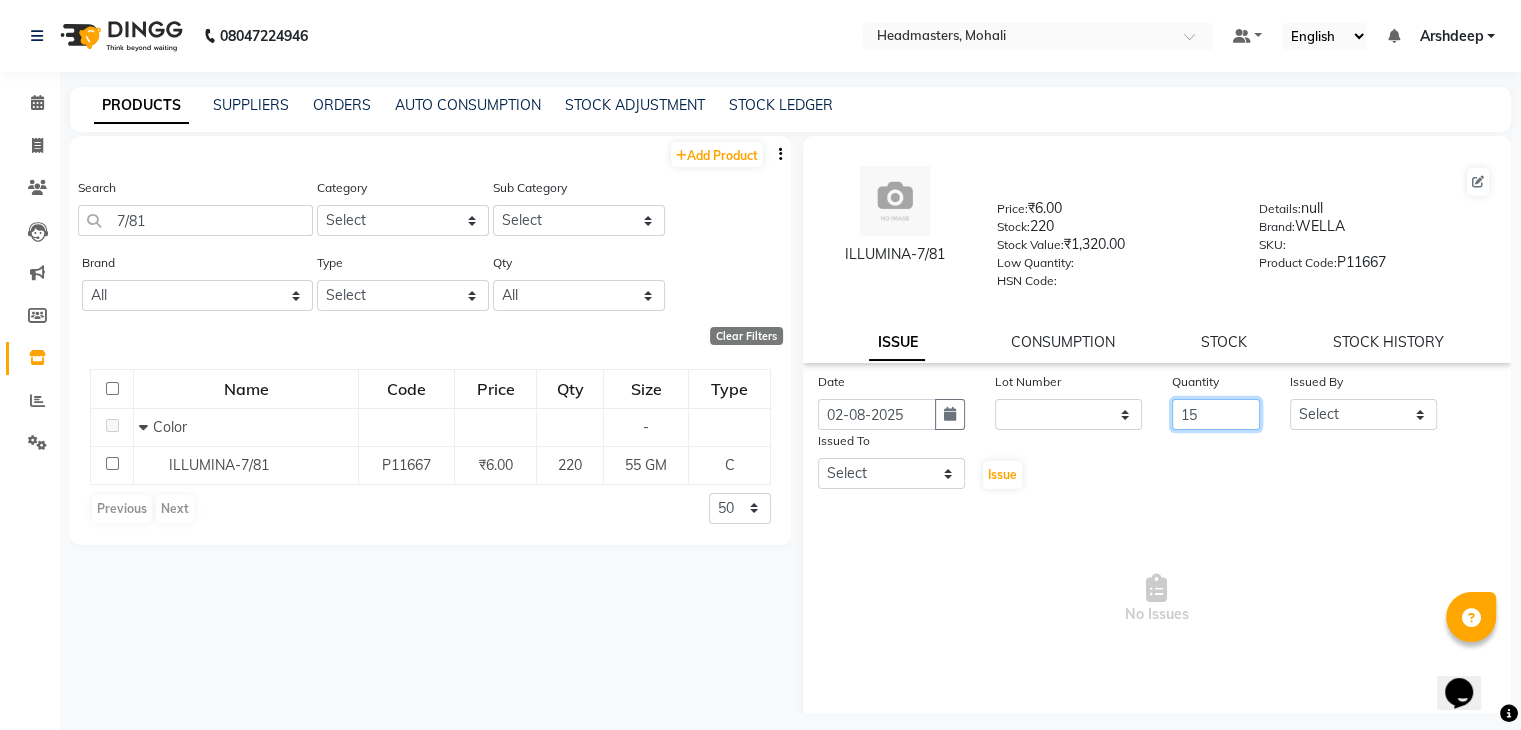 type on "15" 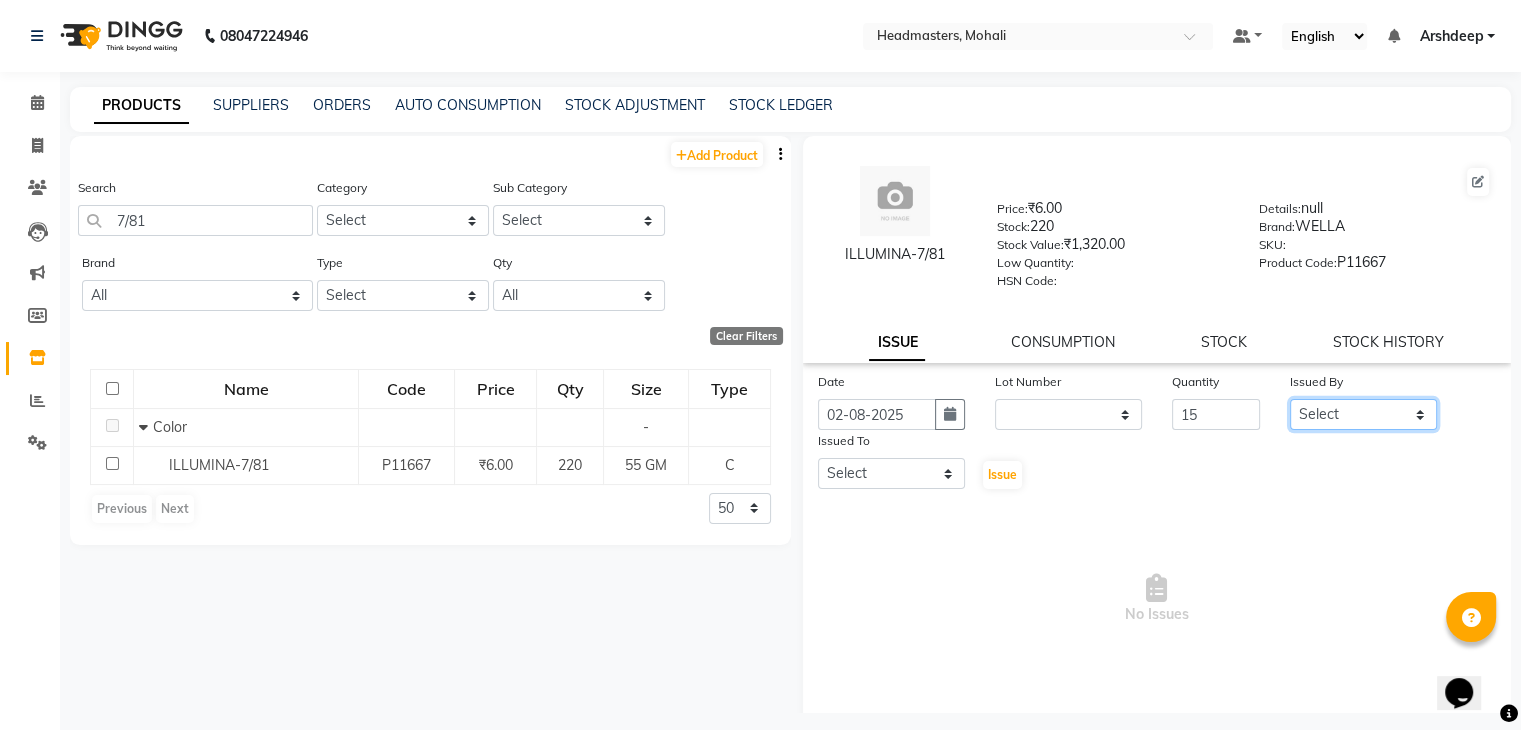 click on "Select AARIF Aarif Ansari Ali ANJANA ANJU Arshdeep Aryan Asad  Azam BALWINDER BHAWNA BIMLA CHETAN Deepak  HARRY Headmasters Honey Sidhu Jyoti karamdeep Manav MICHAEL Navdeep NEETU NEETU -  FRONT DESK  NEHA PREET PRINCE RAVI ROOP SACHIN KUMAR Sagar SAIF SARJU SAURAV SHAHZAD SHARAN SHARDA SHELLY SHUBHAM  SOHAIL SOHAN  VICkY Yamini" 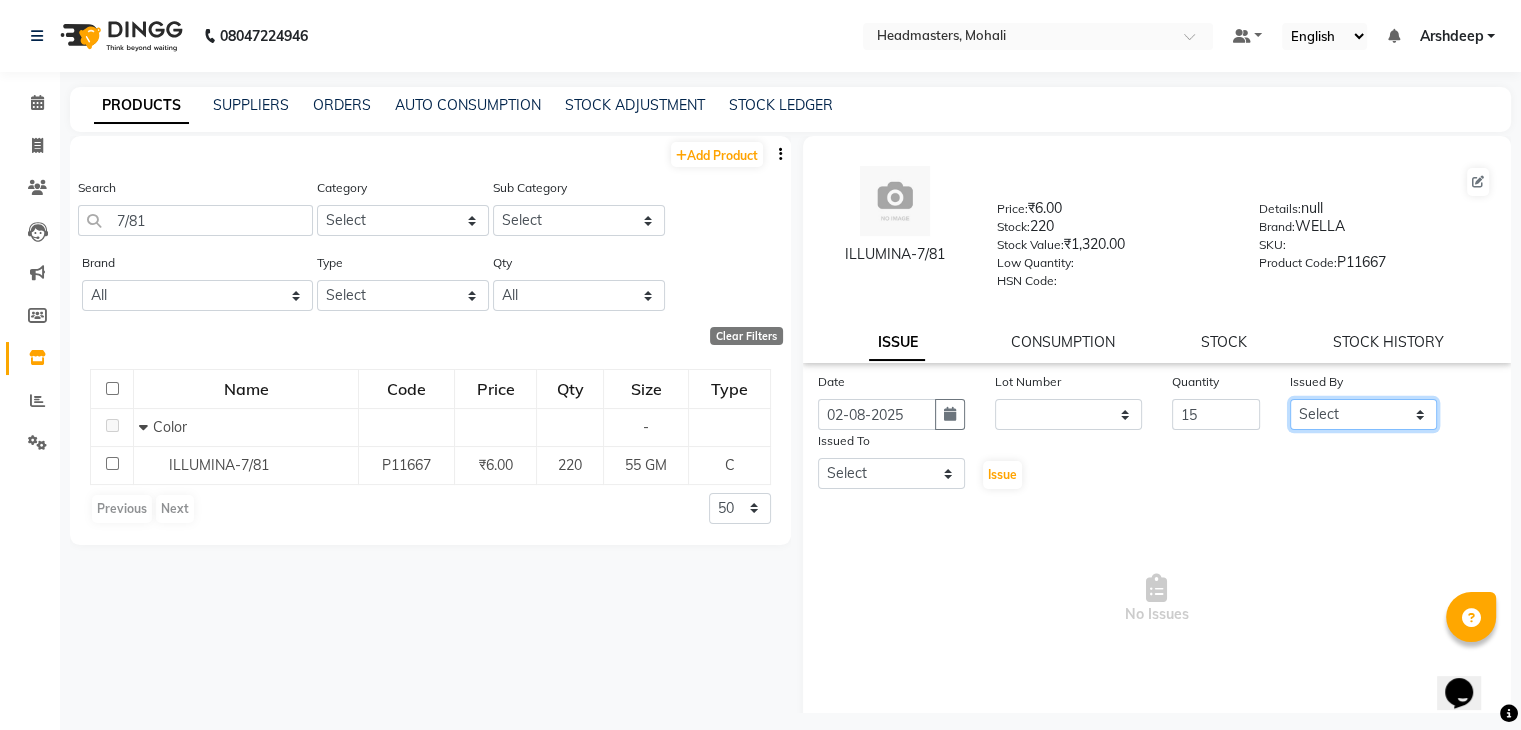 select on "84970" 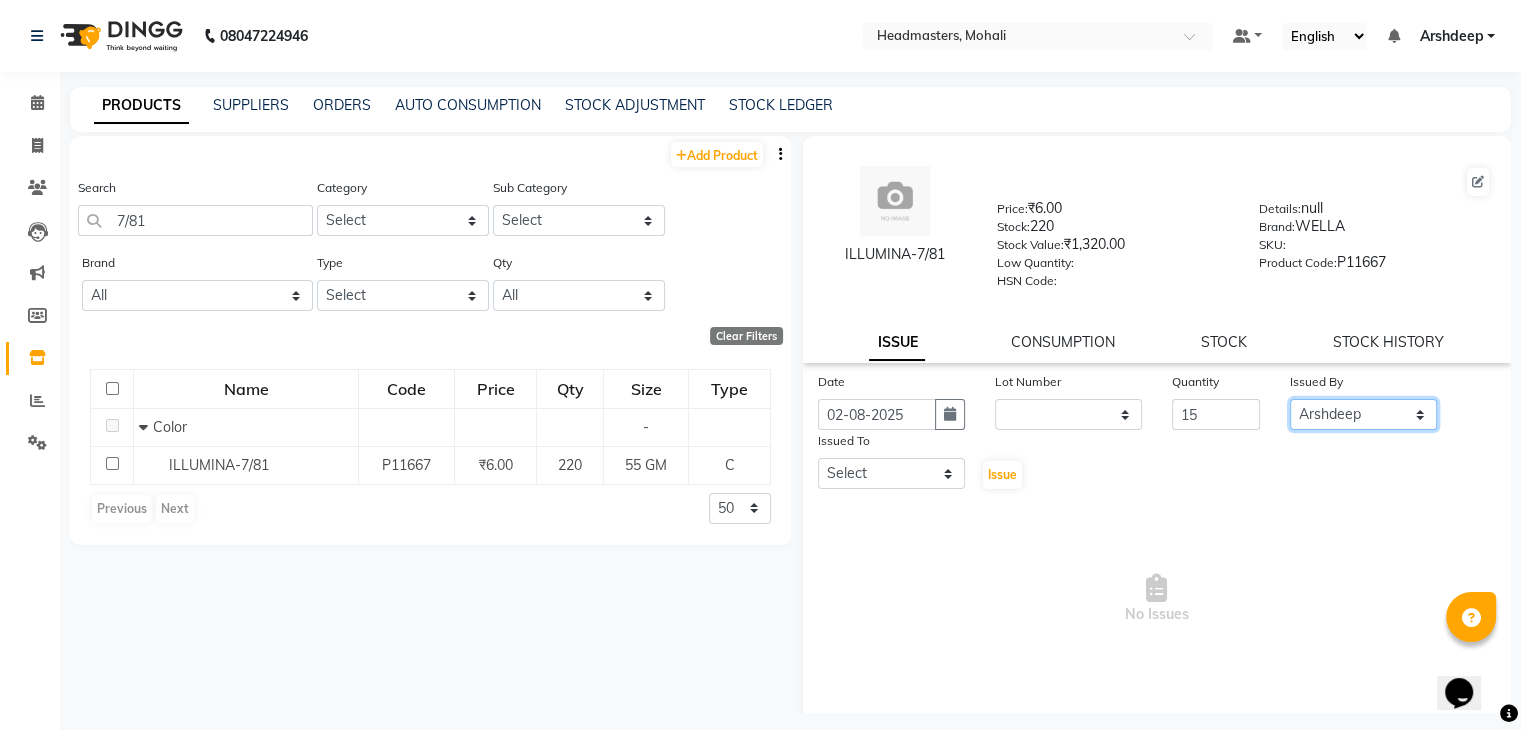 click on "Select AARIF Aarif Ansari Ali ANJANA ANJU Arshdeep Aryan Asad  Azam BALWINDER BHAWNA BIMLA CHETAN Deepak  HARRY Headmasters Honey Sidhu Jyoti karamdeep Manav MICHAEL Navdeep NEETU NEETU -  FRONT DESK  NEHA PREET PRINCE RAVI ROOP SACHIN KUMAR Sagar SAIF SARJU SAURAV SHAHZAD SHARAN SHARDA SHELLY SHUBHAM  SOHAIL SOHAN  VICkY Yamini" 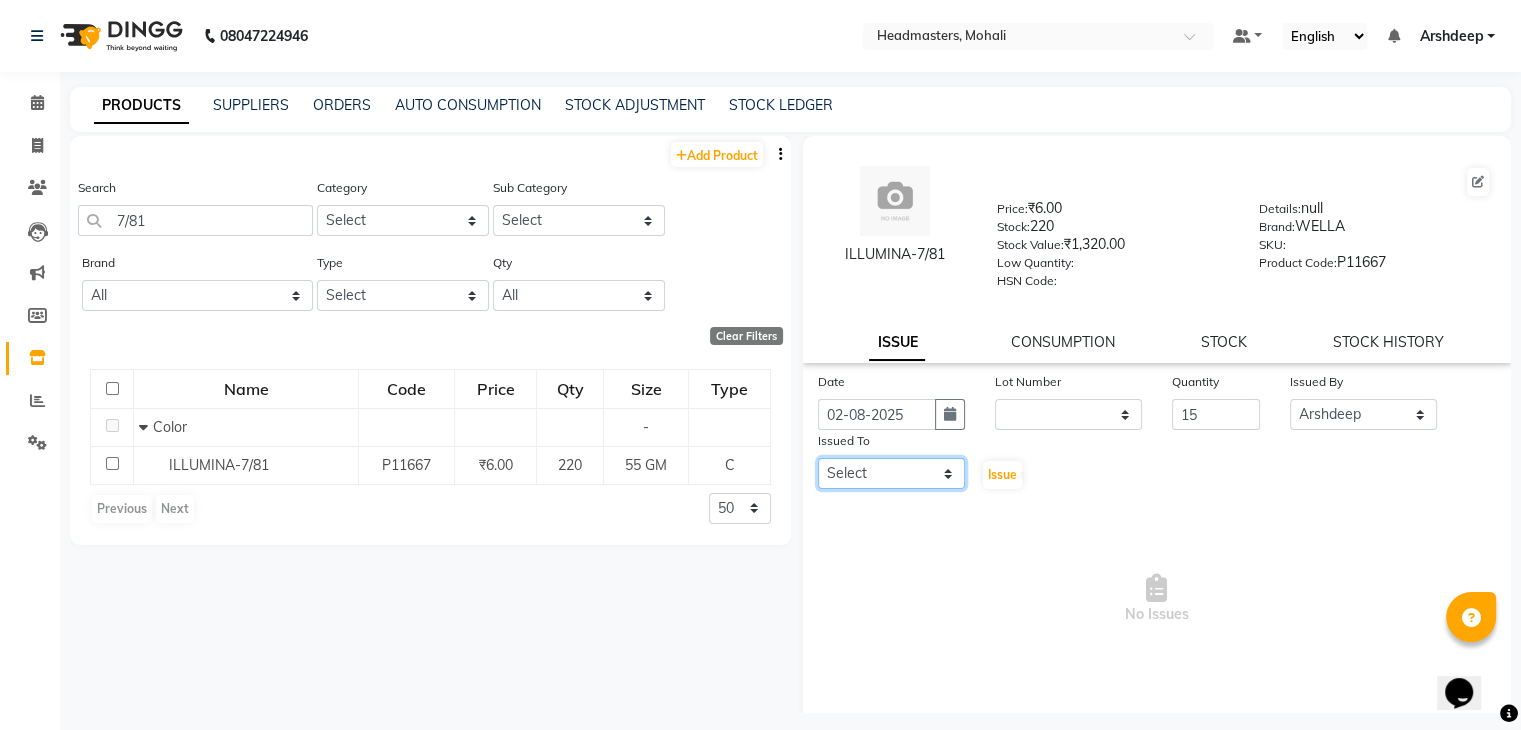 click on "Select AARIF Aarif Ansari Ali ANJANA ANJU Arshdeep Aryan Asad  Azam BALWINDER BHAWNA BIMLA CHETAN Deepak  HARRY Headmasters Honey Sidhu Jyoti karamdeep Manav MICHAEL Navdeep NEETU NEETU -  FRONT DESK  NEHA PREET PRINCE RAVI ROOP SACHIN KUMAR Sagar SAIF SARJU SAURAV SHAHZAD SHARAN SHARDA SHELLY SHUBHAM  SOHAIL SOHAN  VICkY Yamini" 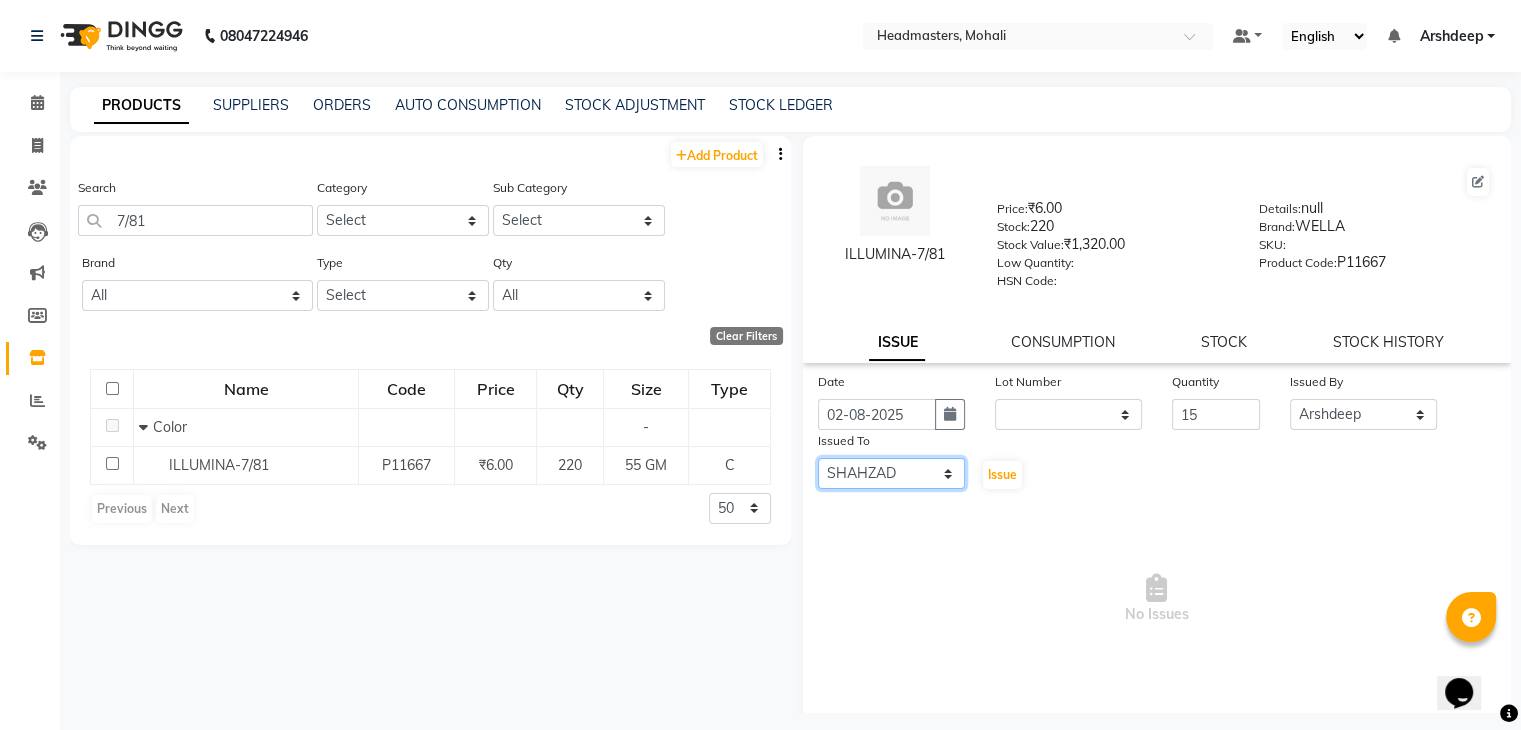 click on "Select AARIF Aarif Ansari Ali ANJANA ANJU Arshdeep Aryan Asad  Azam BALWINDER BHAWNA BIMLA CHETAN Deepak  HARRY Headmasters Honey Sidhu Jyoti karamdeep Manav MICHAEL Navdeep NEETU NEETU -  FRONT DESK  NEHA PREET PRINCE RAVI ROOP SACHIN KUMAR Sagar SAIF SARJU SAURAV SHAHZAD SHARAN SHARDA SHELLY SHUBHAM  SOHAIL SOHAN  VICkY Yamini" 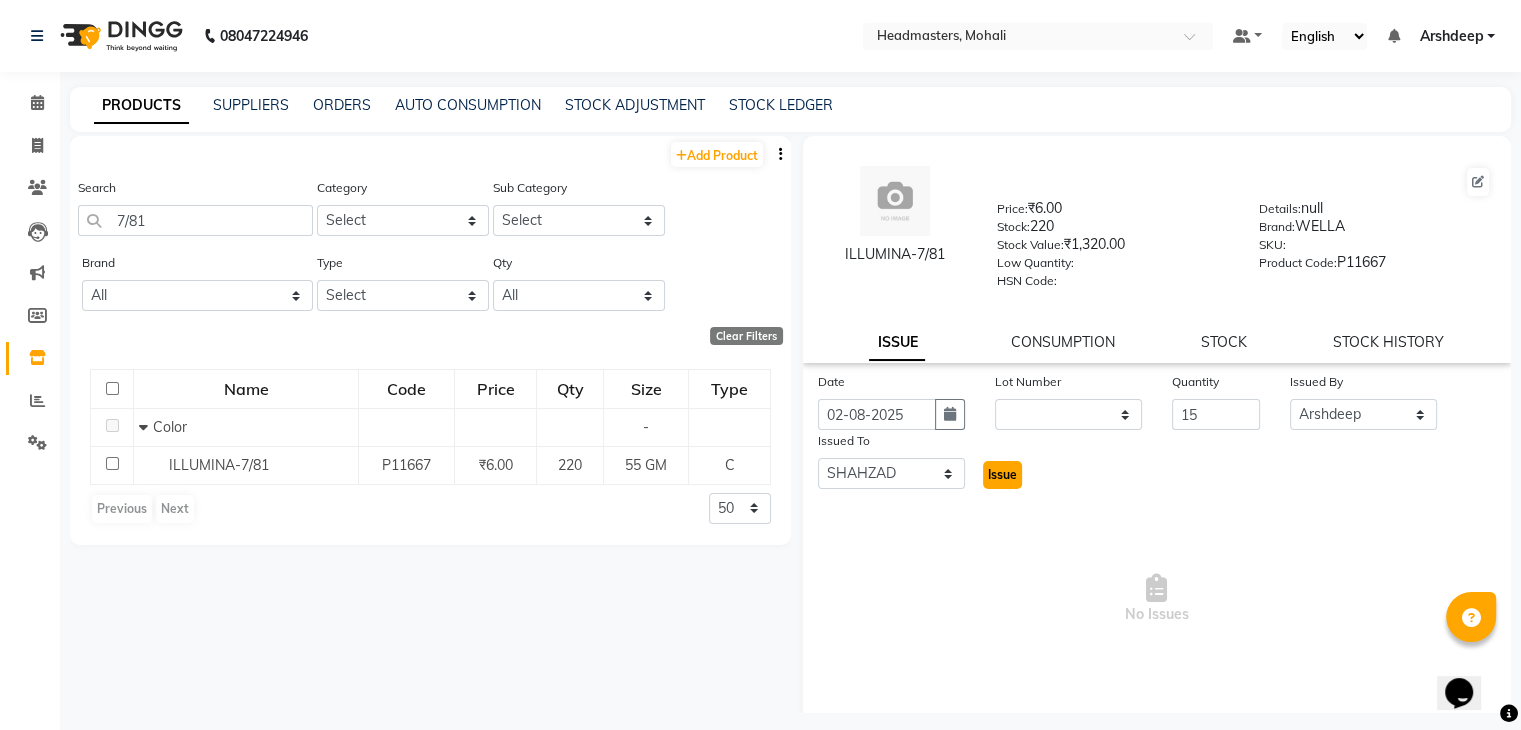 click on "Issue" 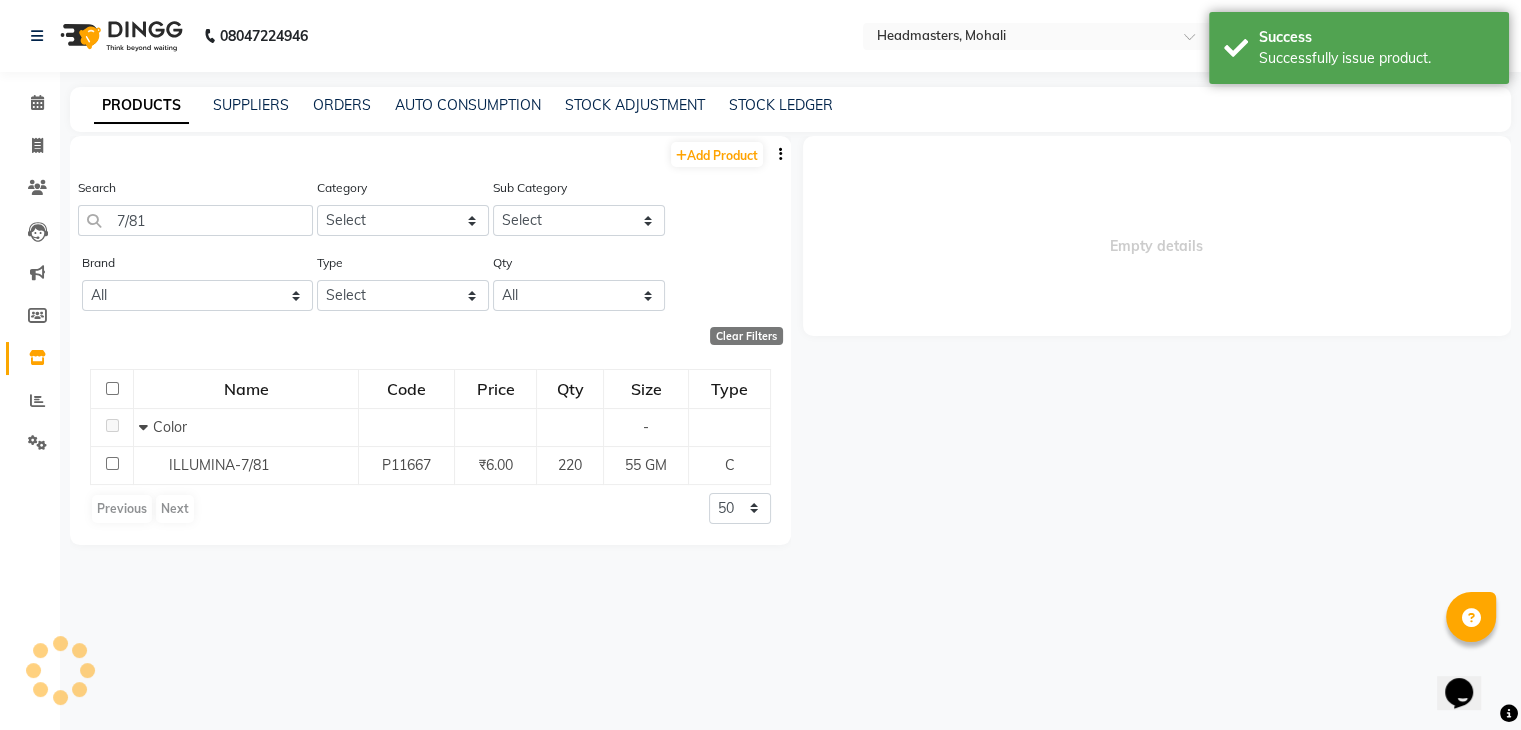 select 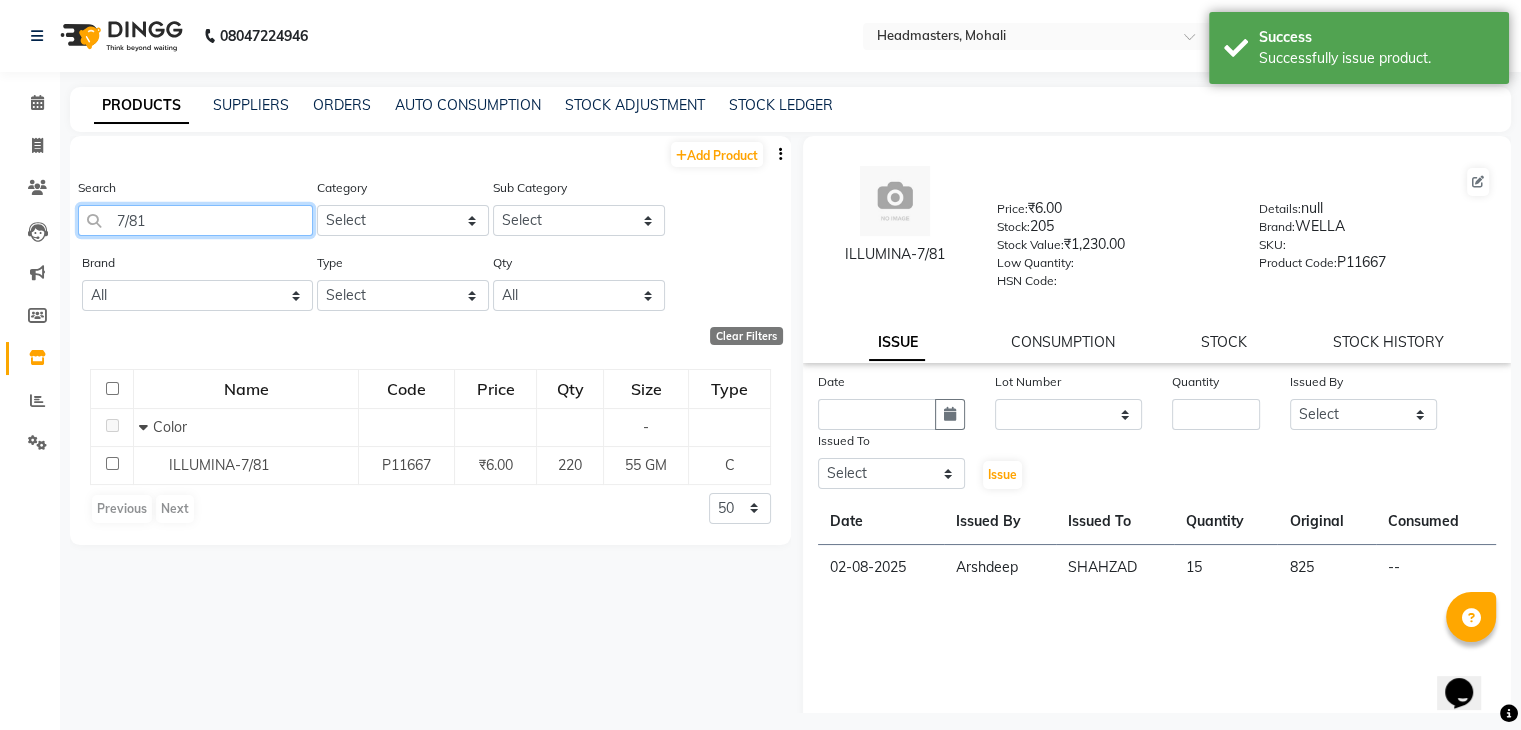 click on "7/81" 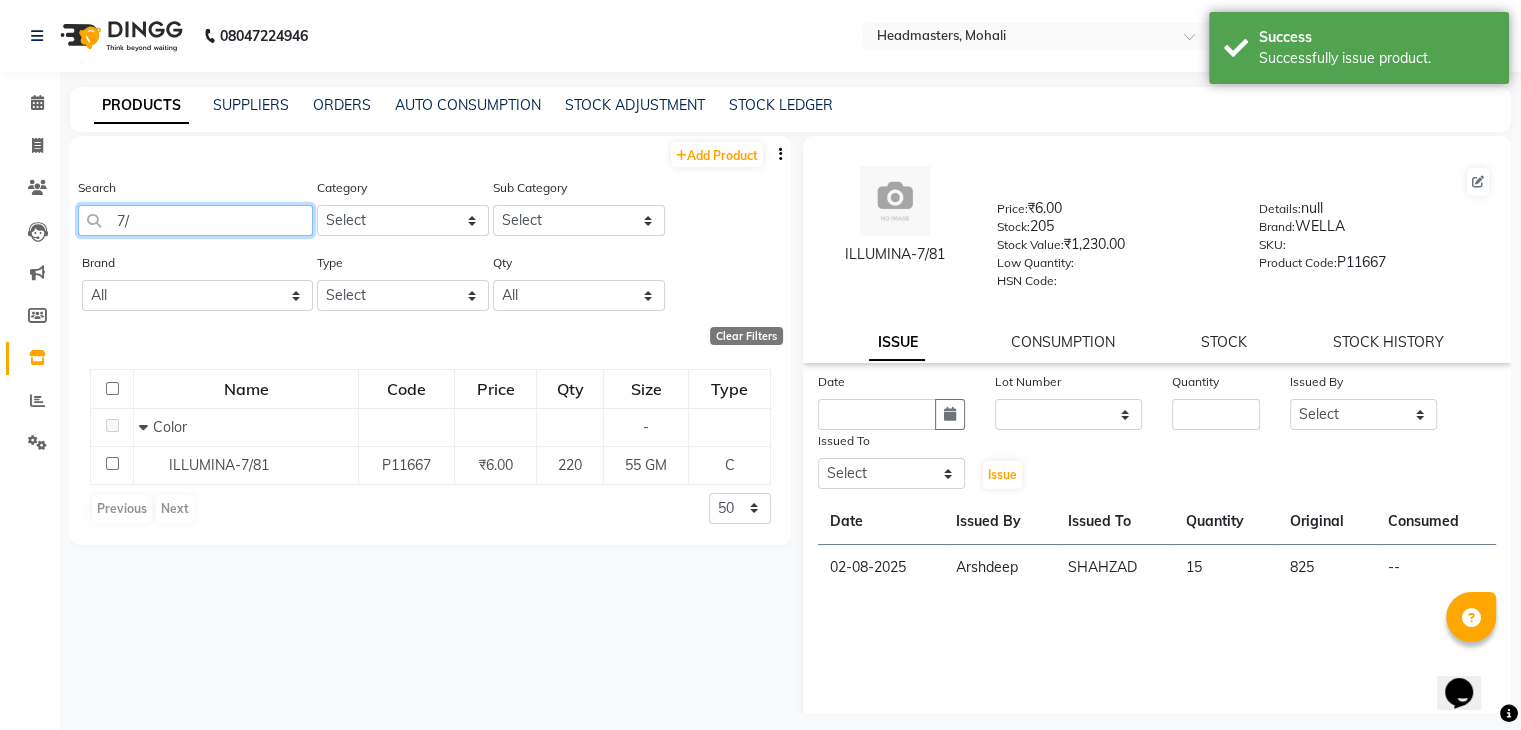 type on "7" 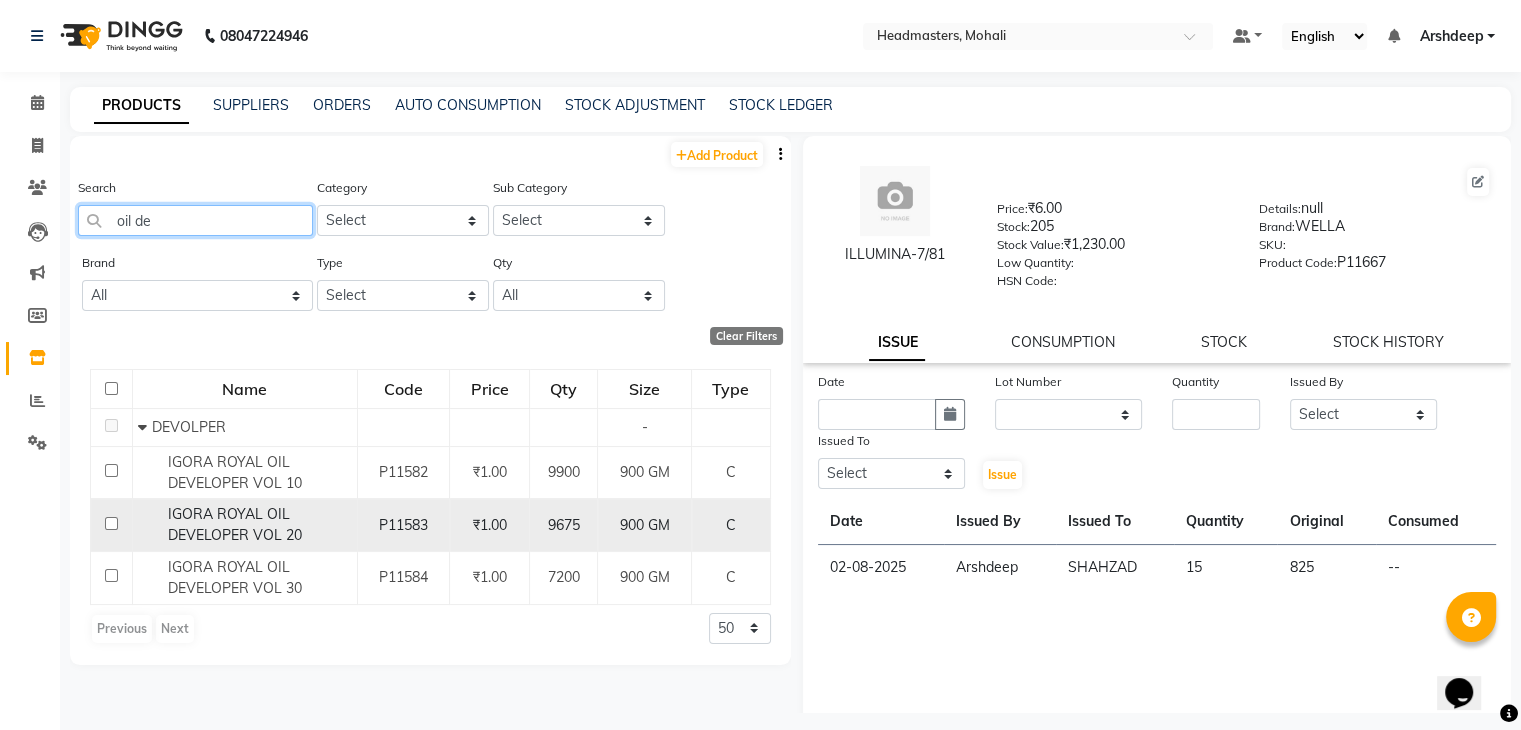 type on "oil de" 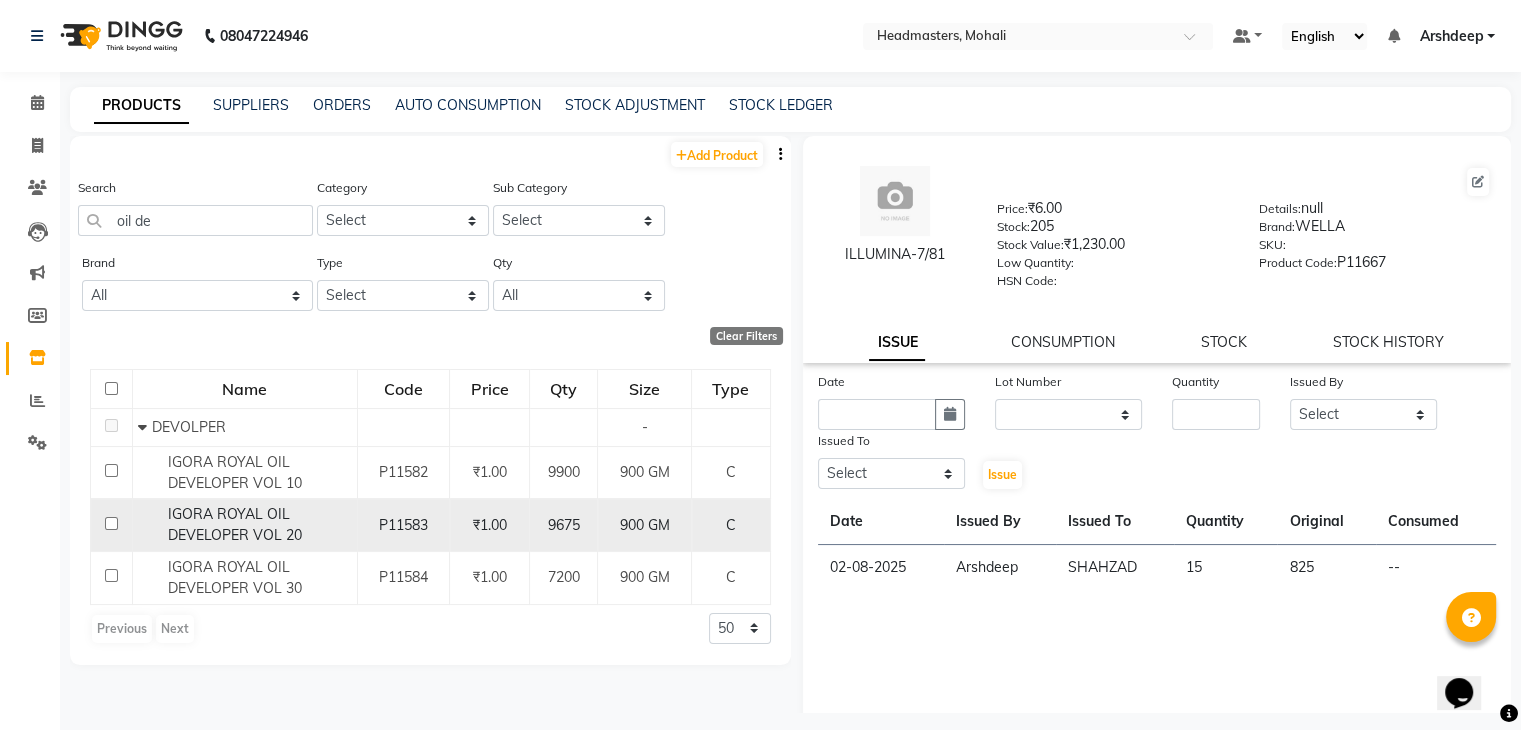 click on "P11583" 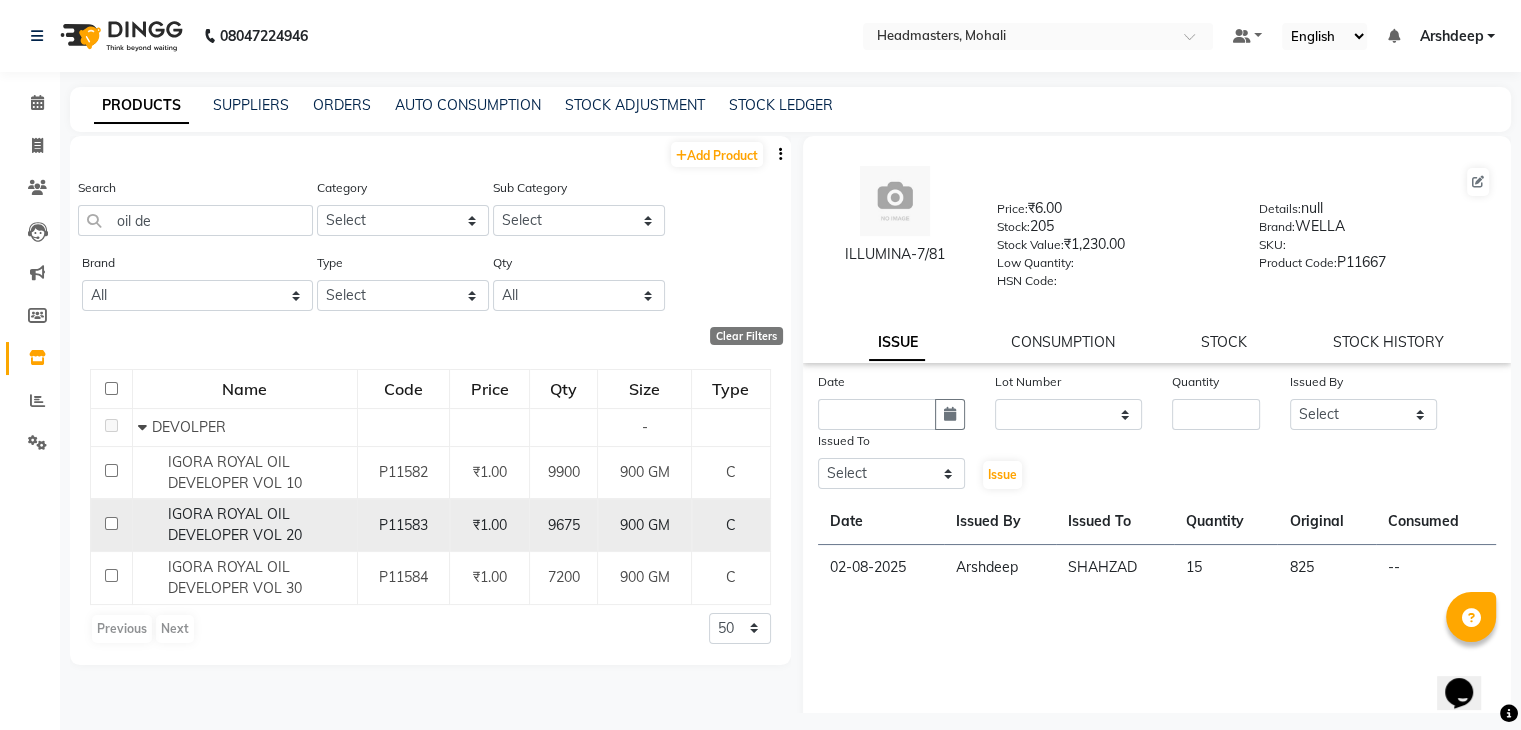 click on "P11583" 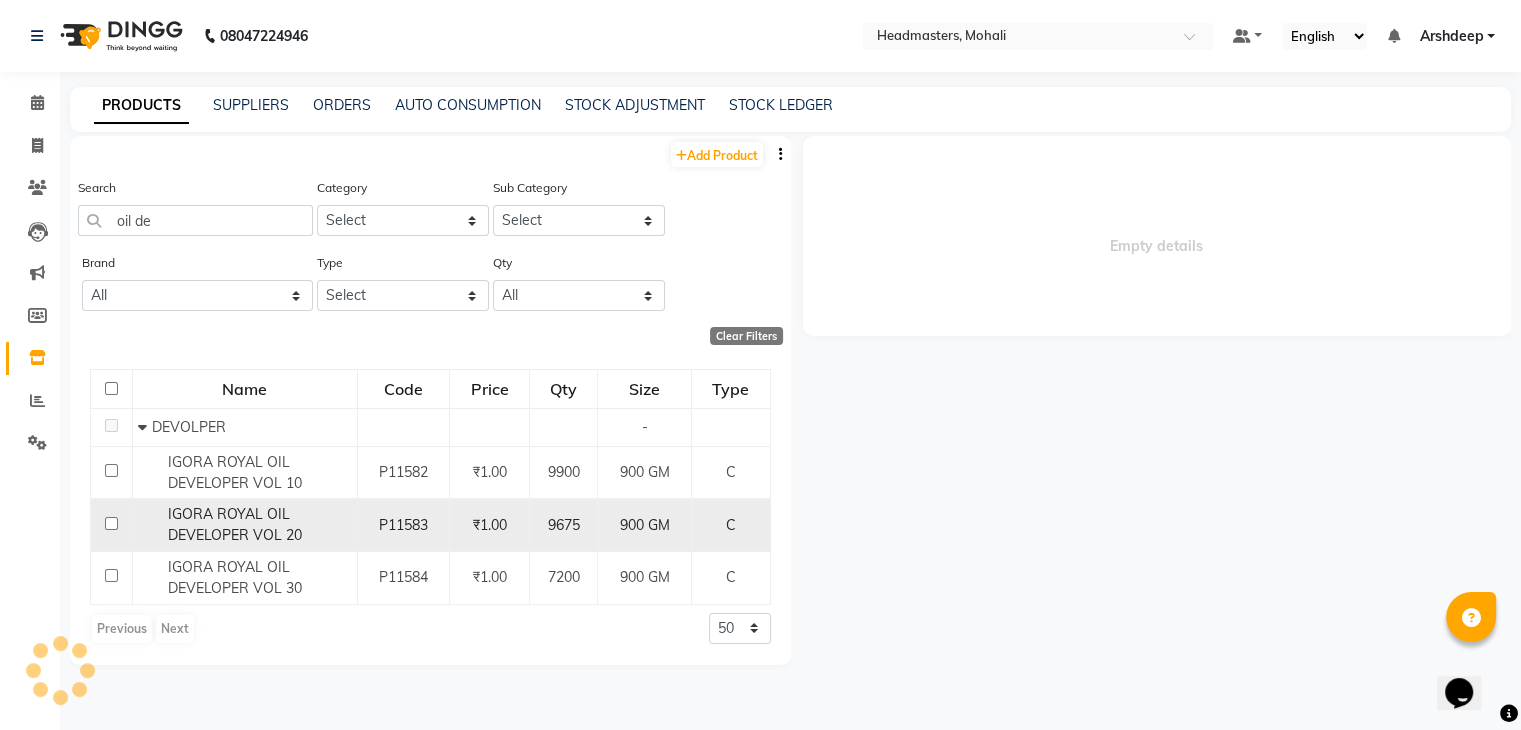 select 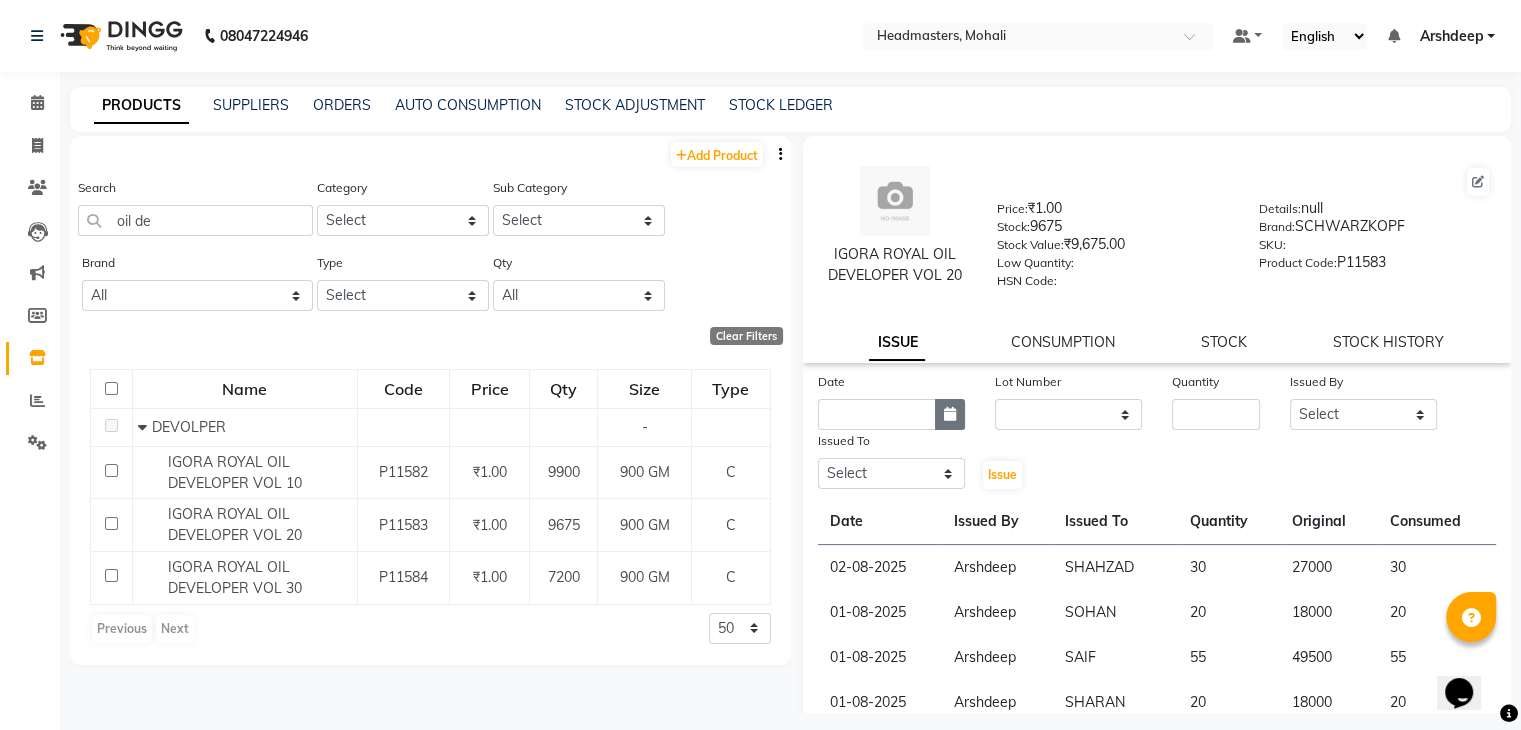 click 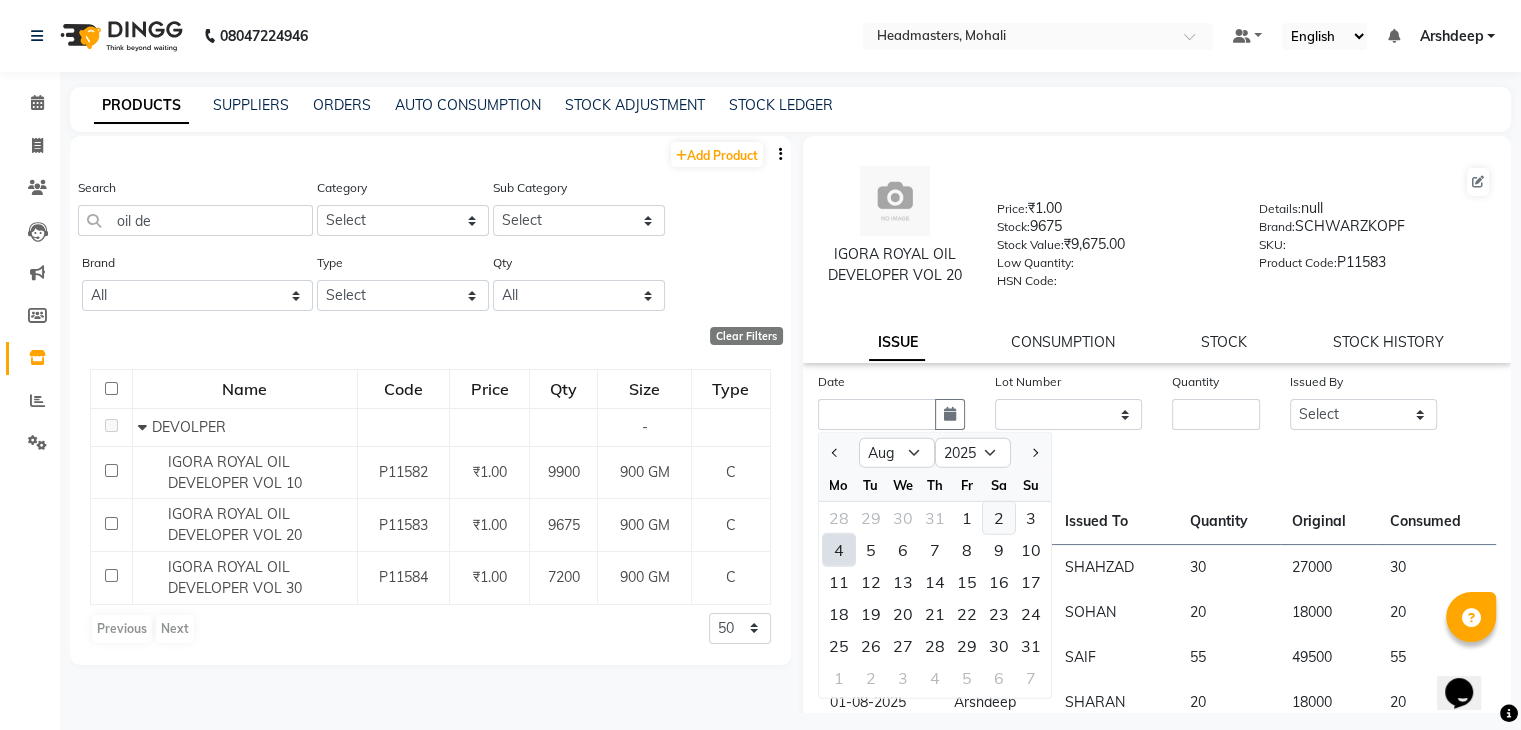 click on "2" 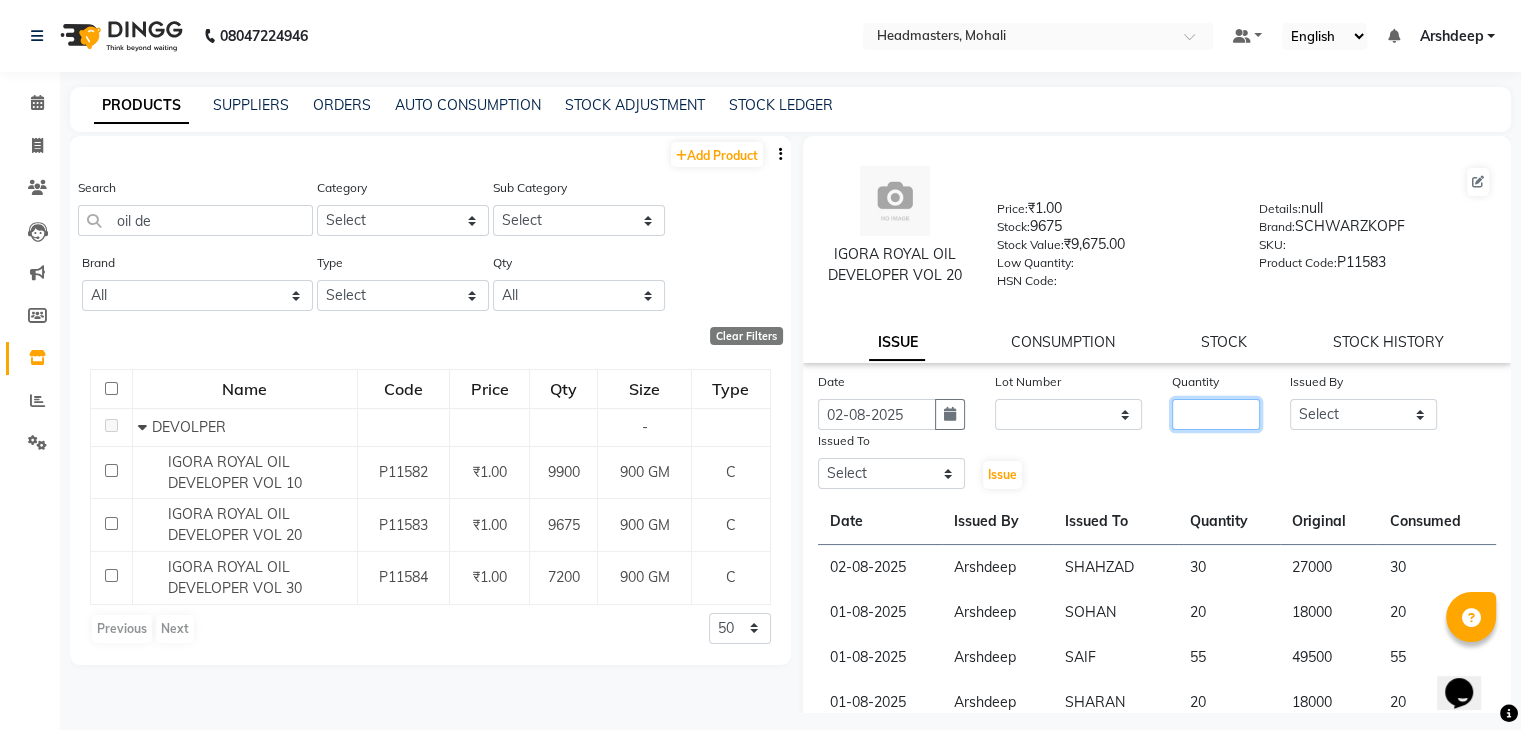 click 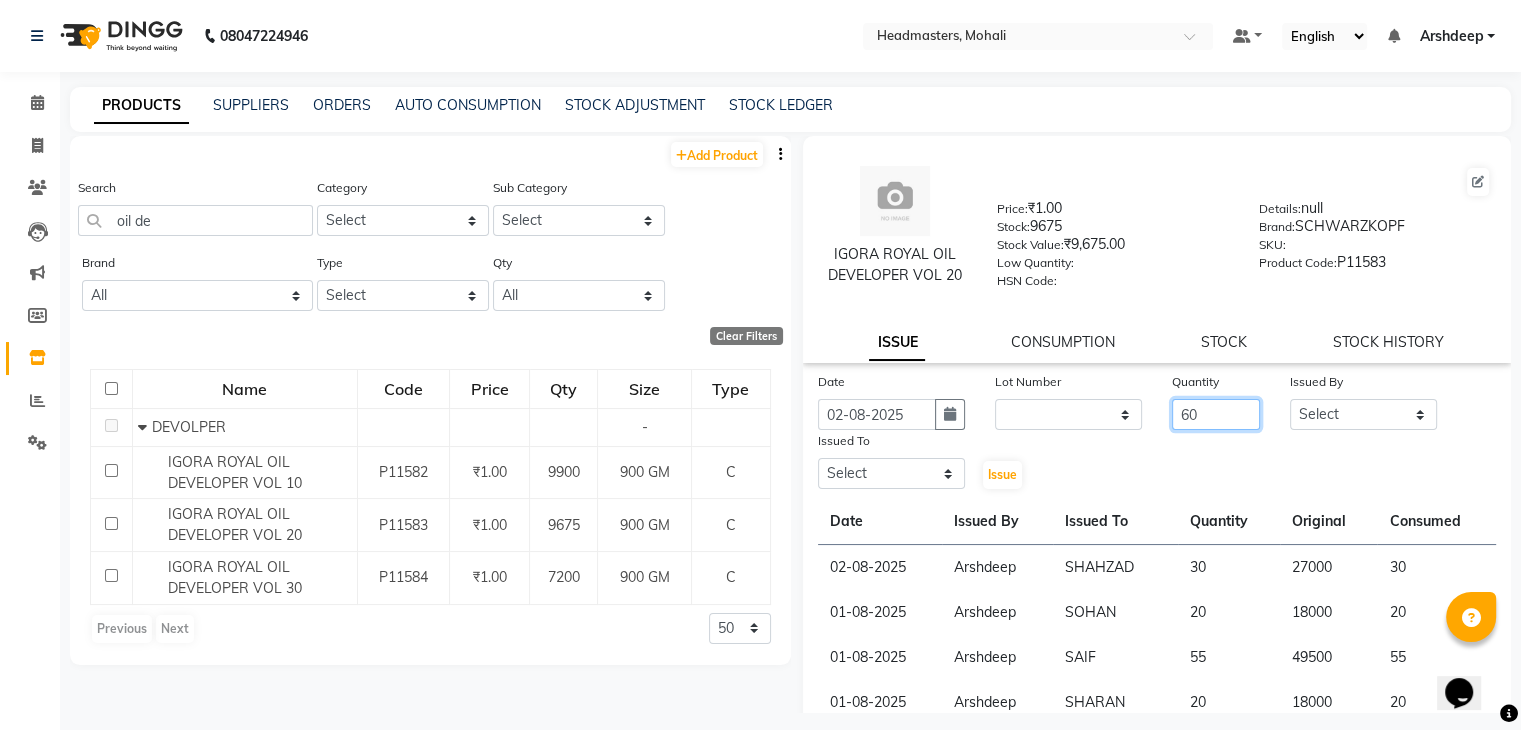 type on "60" 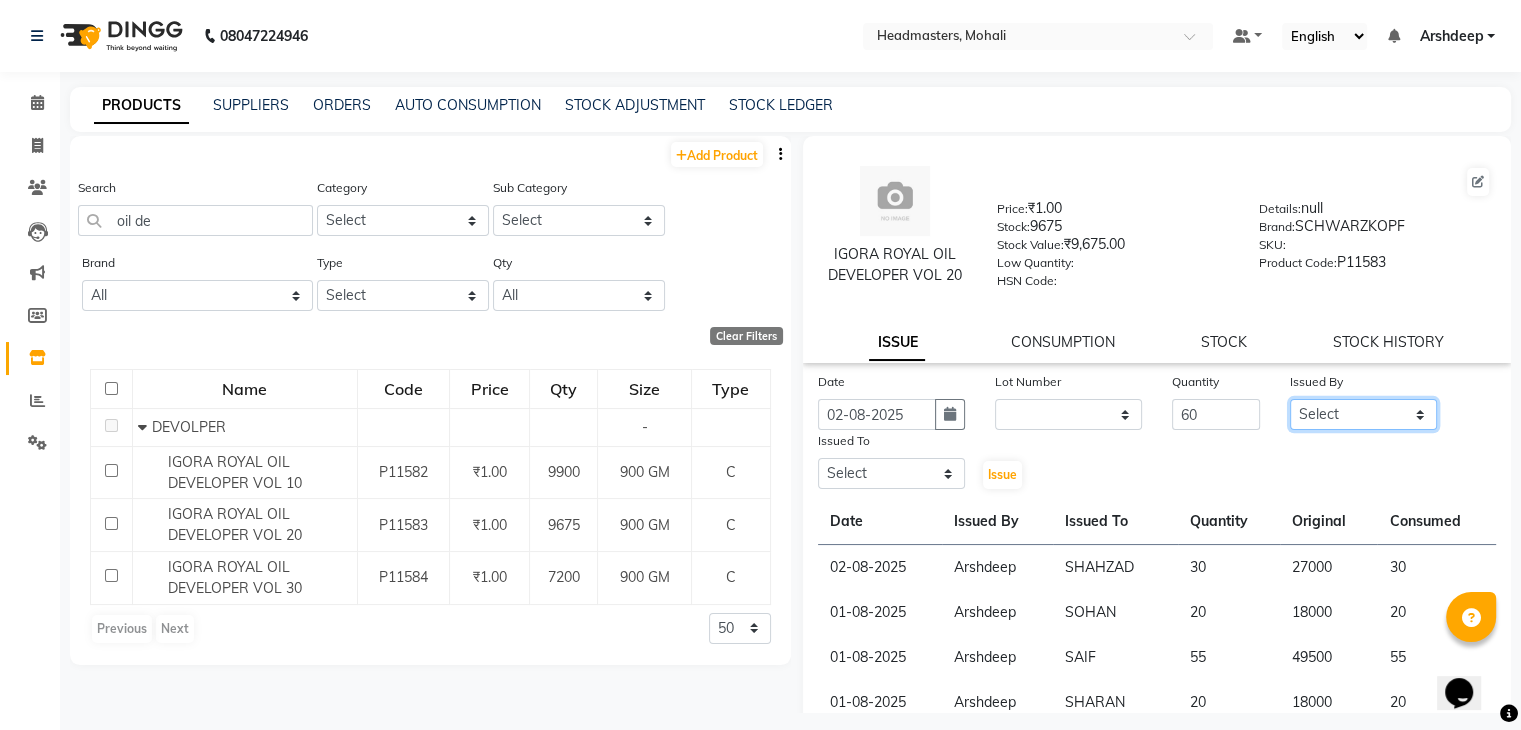 click on "Select AARIF Aarif Ansari Ali ANJANA ANJU Arshdeep Aryan Asad  Azam BALWINDER BHAWNA BIMLA CHETAN Deepak  HARRY Headmasters Honey Sidhu Jyoti karamdeep Manav MICHAEL Navdeep NEETU NEETU -  FRONT DESK  NEHA PREET PRINCE RAVI ROOP SACHIN KUMAR Sagar SAIF SARJU SAURAV SHAHZAD SHARAN SHARDA SHELLY SHUBHAM  SOHAIL SOHAN  VICkY Yamini" 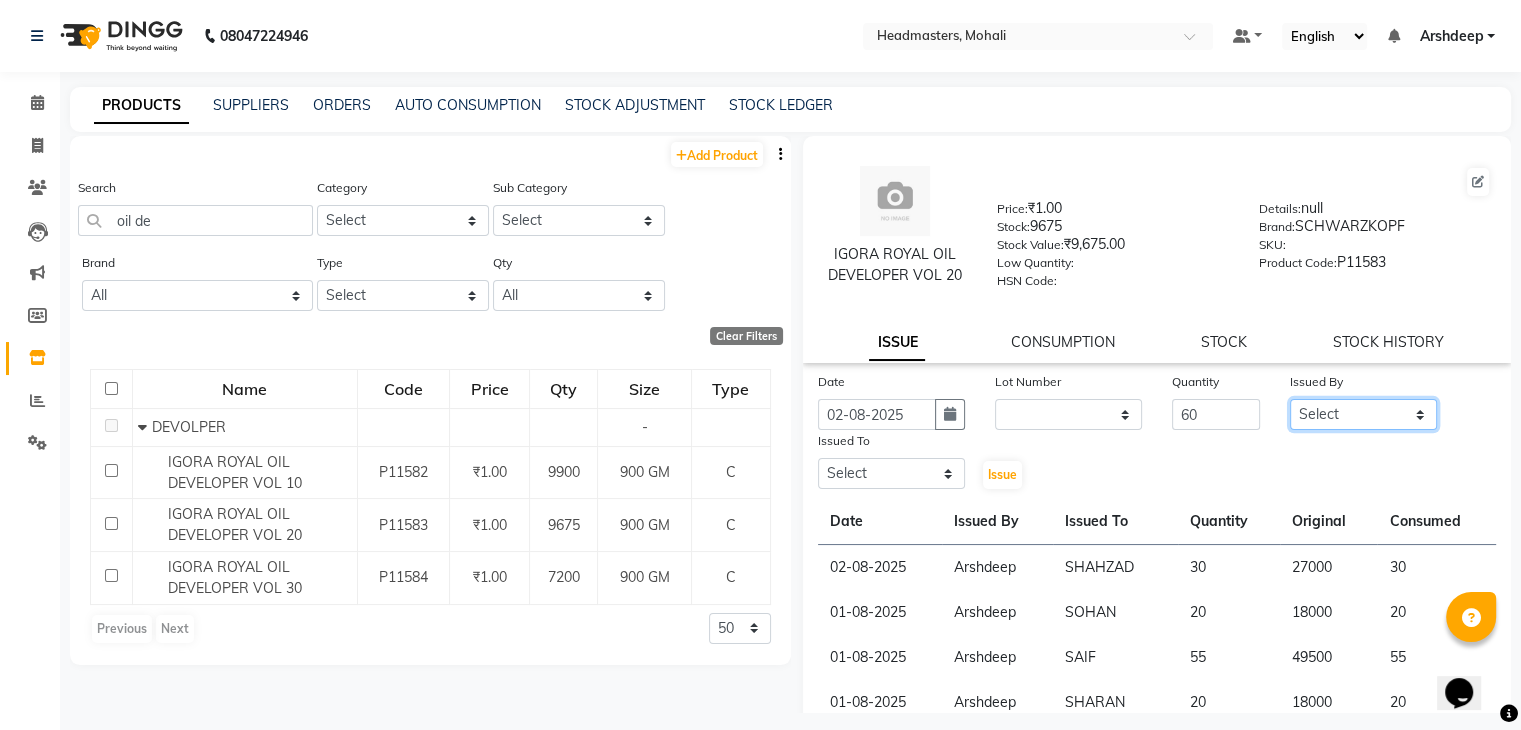 select on "84970" 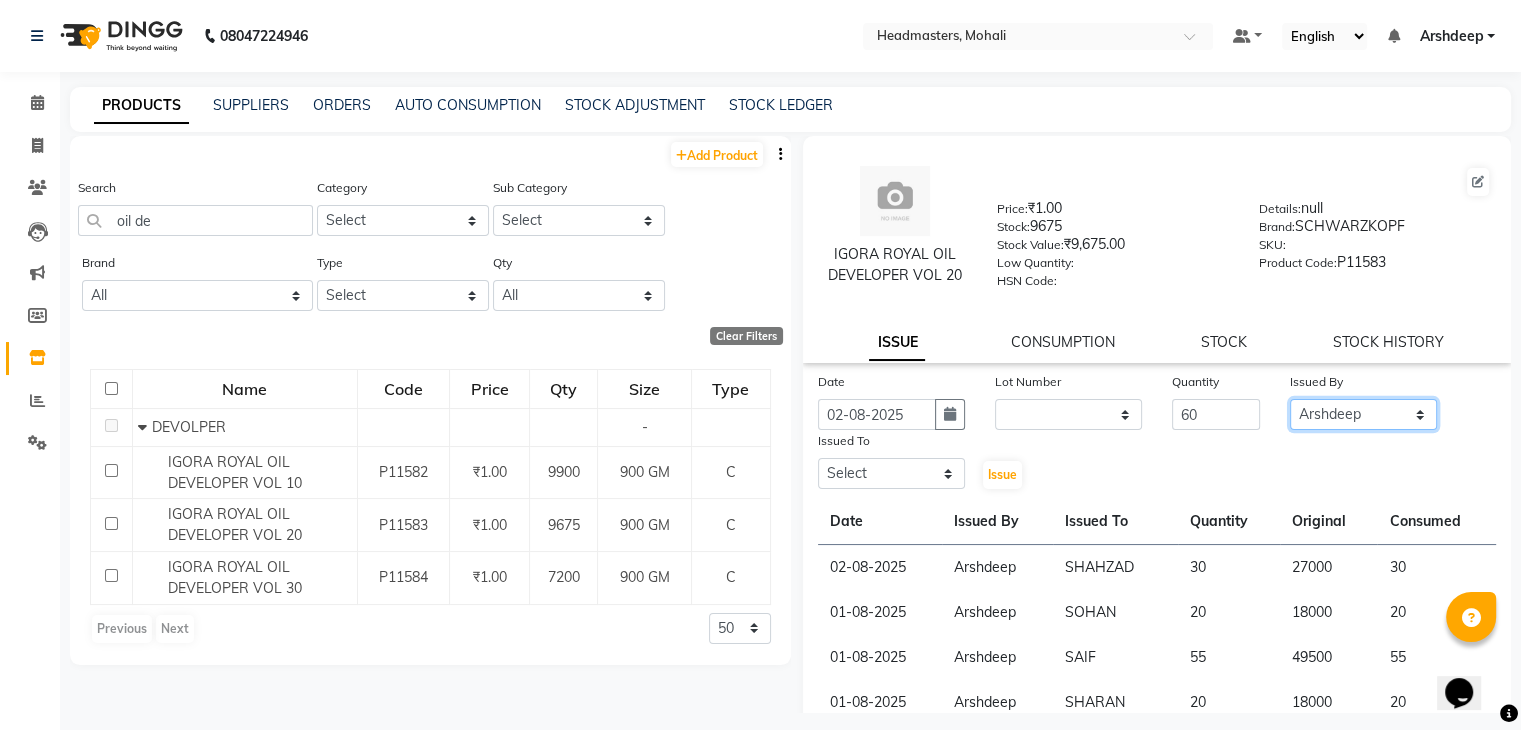 click on "Select AARIF Aarif Ansari Ali ANJANA ANJU Arshdeep Aryan Asad  Azam BALWINDER BHAWNA BIMLA CHETAN Deepak  HARRY Headmasters Honey Sidhu Jyoti karamdeep Manav MICHAEL Navdeep NEETU NEETU -  FRONT DESK  NEHA PREET PRINCE RAVI ROOP SACHIN KUMAR Sagar SAIF SARJU SAURAV SHAHZAD SHARAN SHARDA SHELLY SHUBHAM  SOHAIL SOHAN  VICkY Yamini" 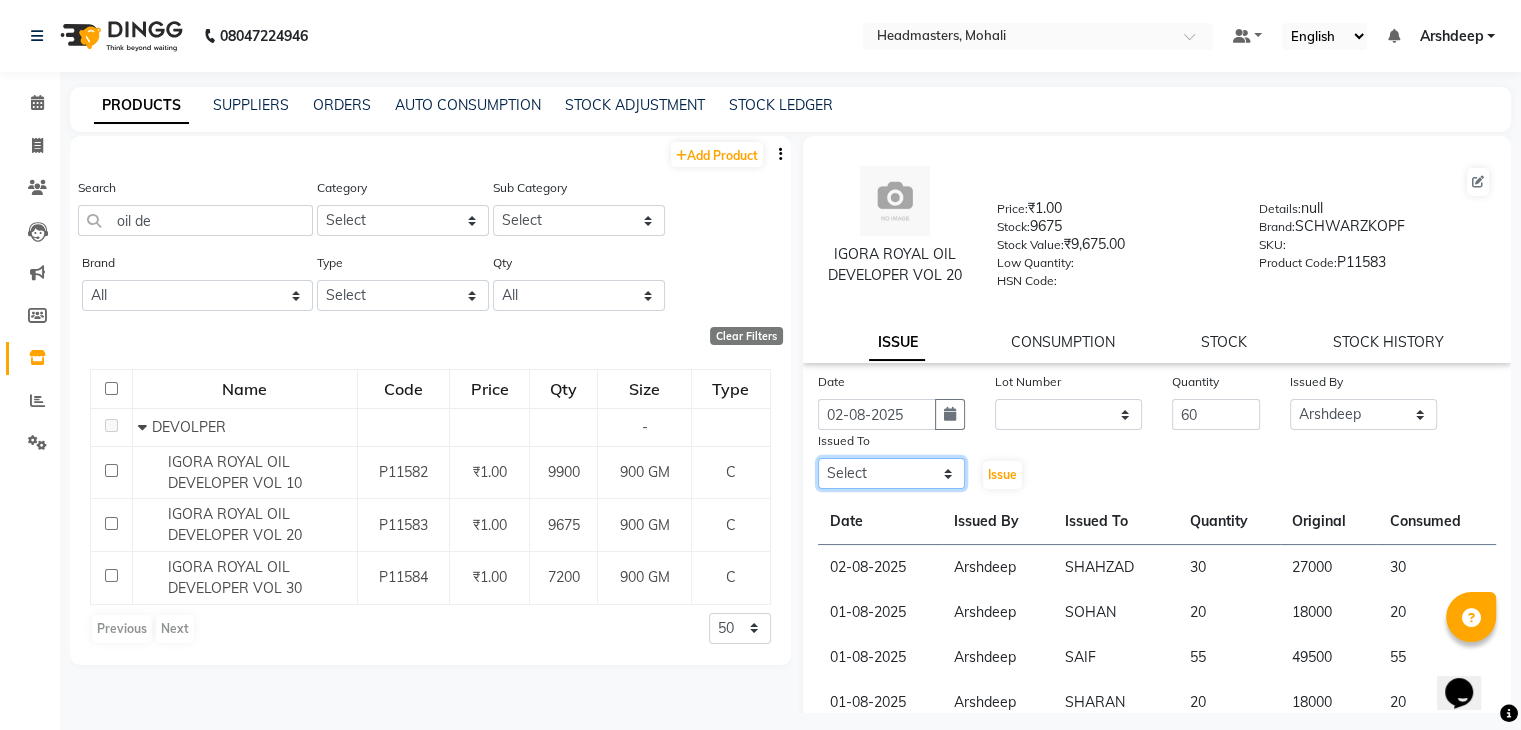 click on "Select AARIF Aarif Ansari Ali ANJANA ANJU Arshdeep Aryan Asad  Azam BALWINDER BHAWNA BIMLA CHETAN Deepak  HARRY Headmasters Honey Sidhu Jyoti karamdeep Manav MICHAEL Navdeep NEETU NEETU -  FRONT DESK  NEHA PREET PRINCE RAVI ROOP SACHIN KUMAR Sagar SAIF SARJU SAURAV SHAHZAD SHARAN SHARDA SHELLY SHUBHAM  SOHAIL SOHAN  VICkY Yamini" 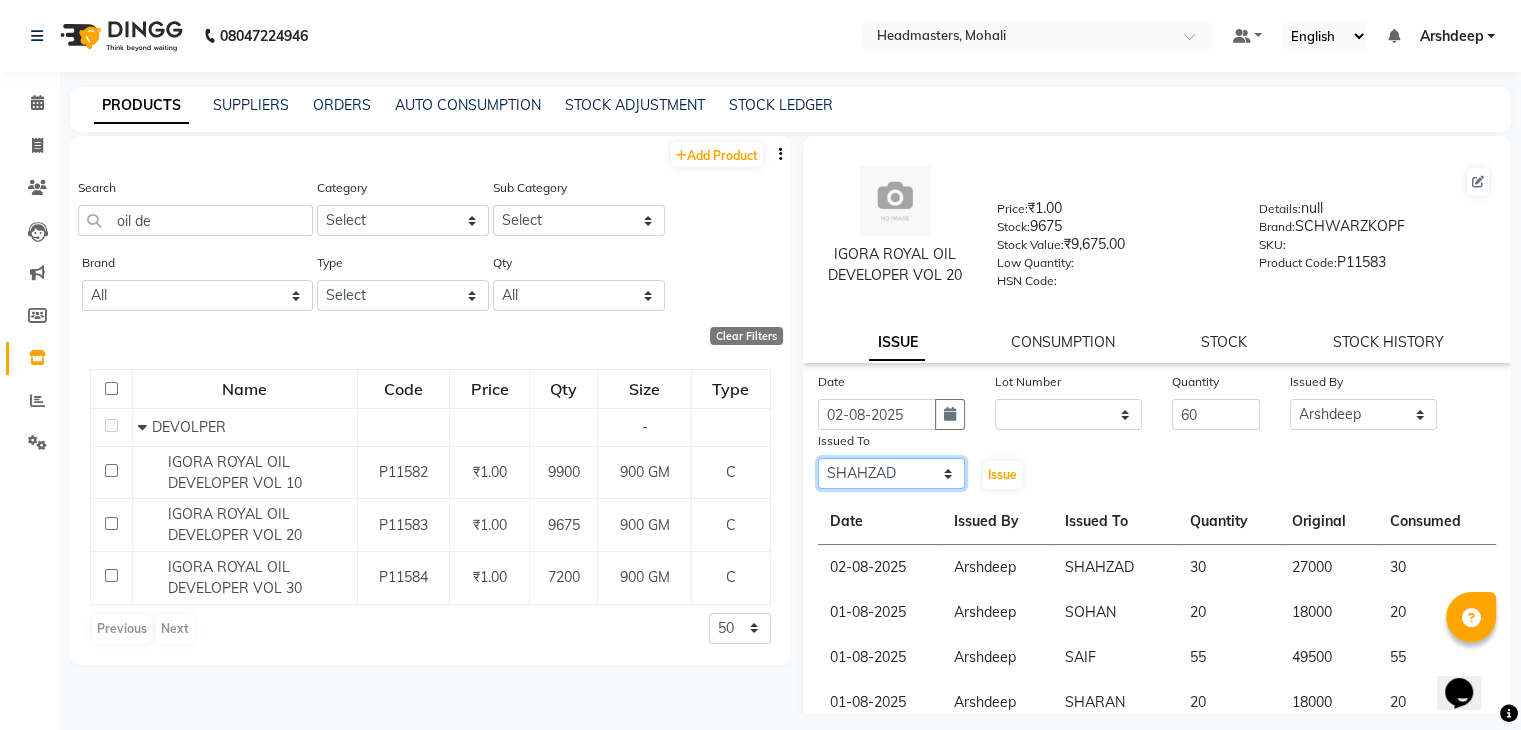 click on "Select AARIF Aarif Ansari Ali ANJANA ANJU Arshdeep Aryan Asad  Azam BALWINDER BHAWNA BIMLA CHETAN Deepak  HARRY Headmasters Honey Sidhu Jyoti karamdeep Manav MICHAEL Navdeep NEETU NEETU -  FRONT DESK  NEHA PREET PRINCE RAVI ROOP SACHIN KUMAR Sagar SAIF SARJU SAURAV SHAHZAD SHARAN SHARDA SHELLY SHUBHAM  SOHAIL SOHAN  VICkY Yamini" 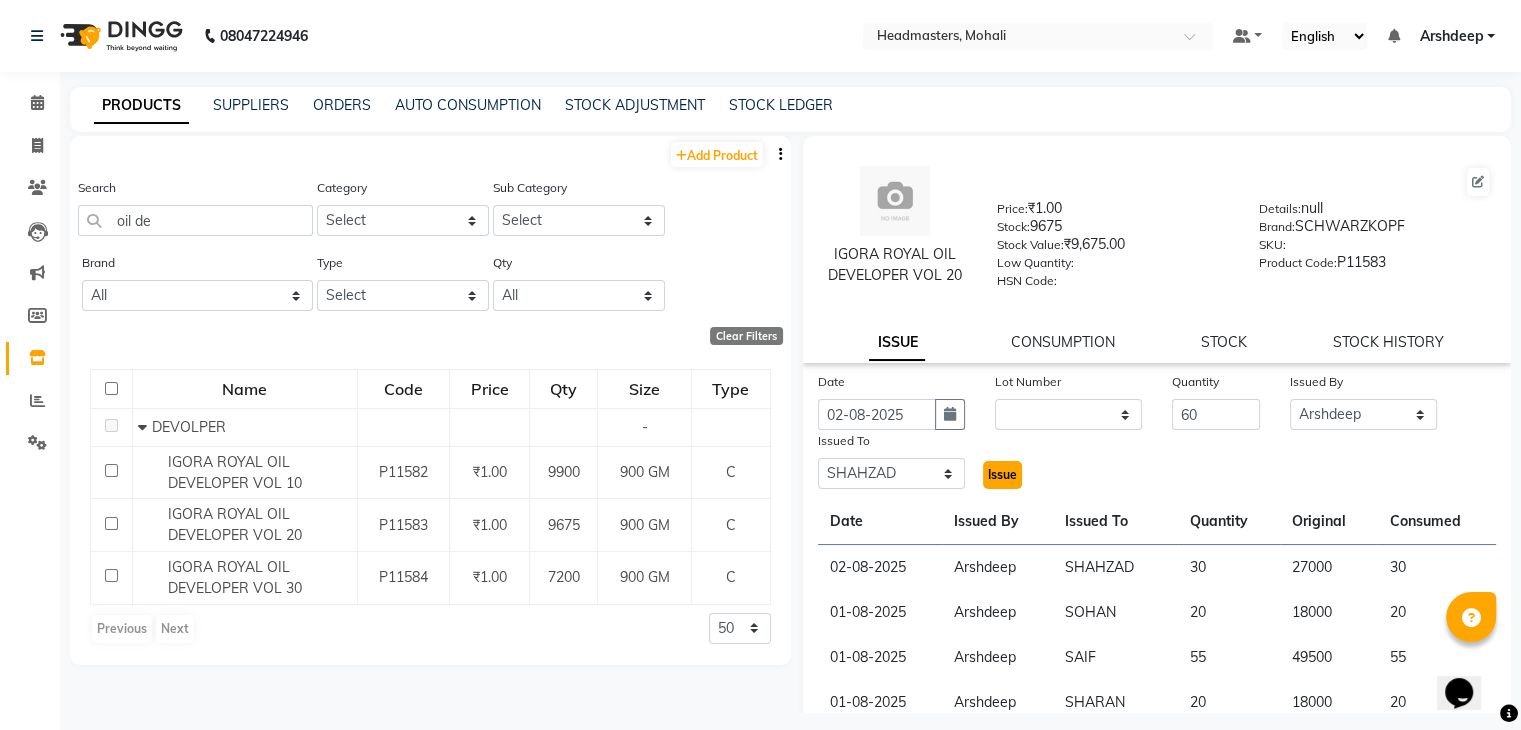 click on "Issue" 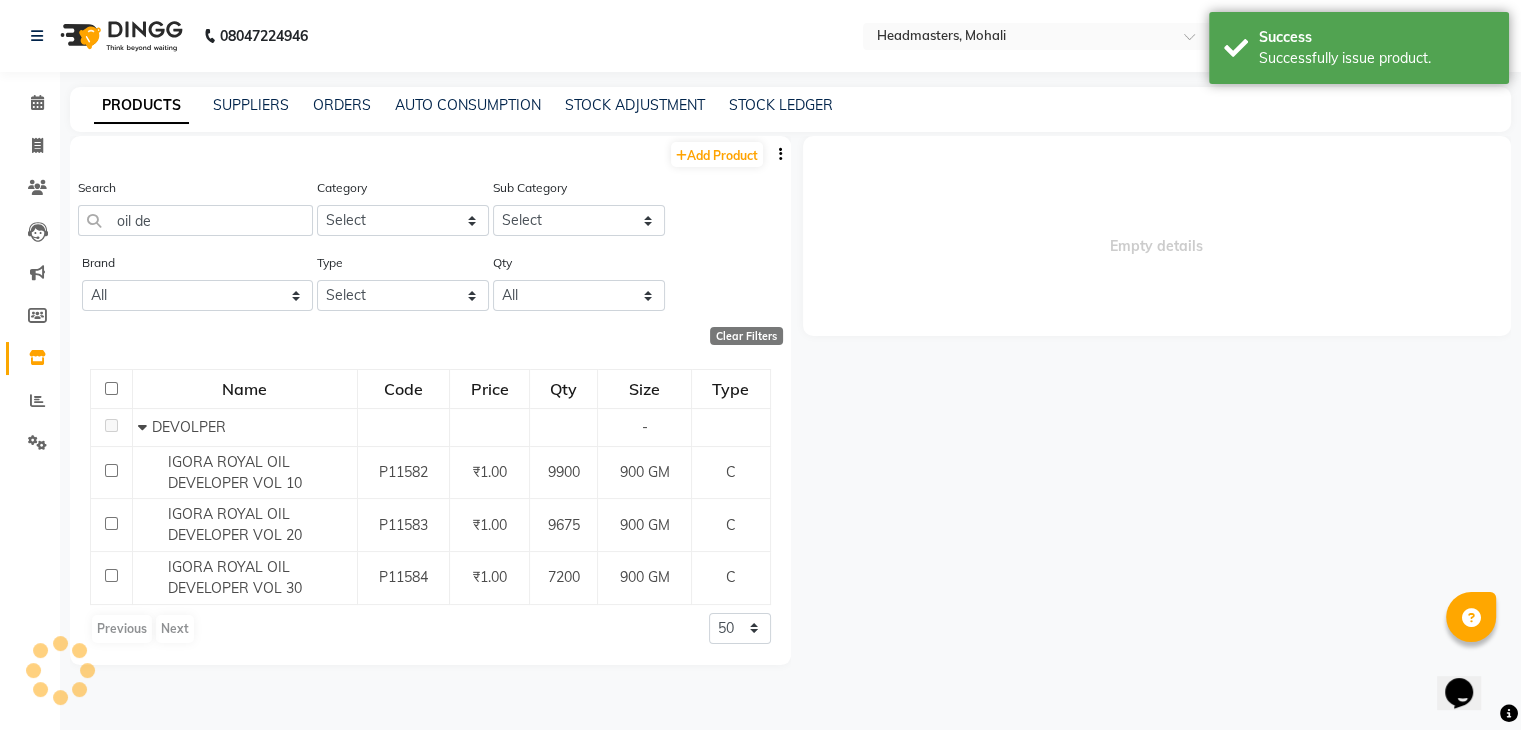 select 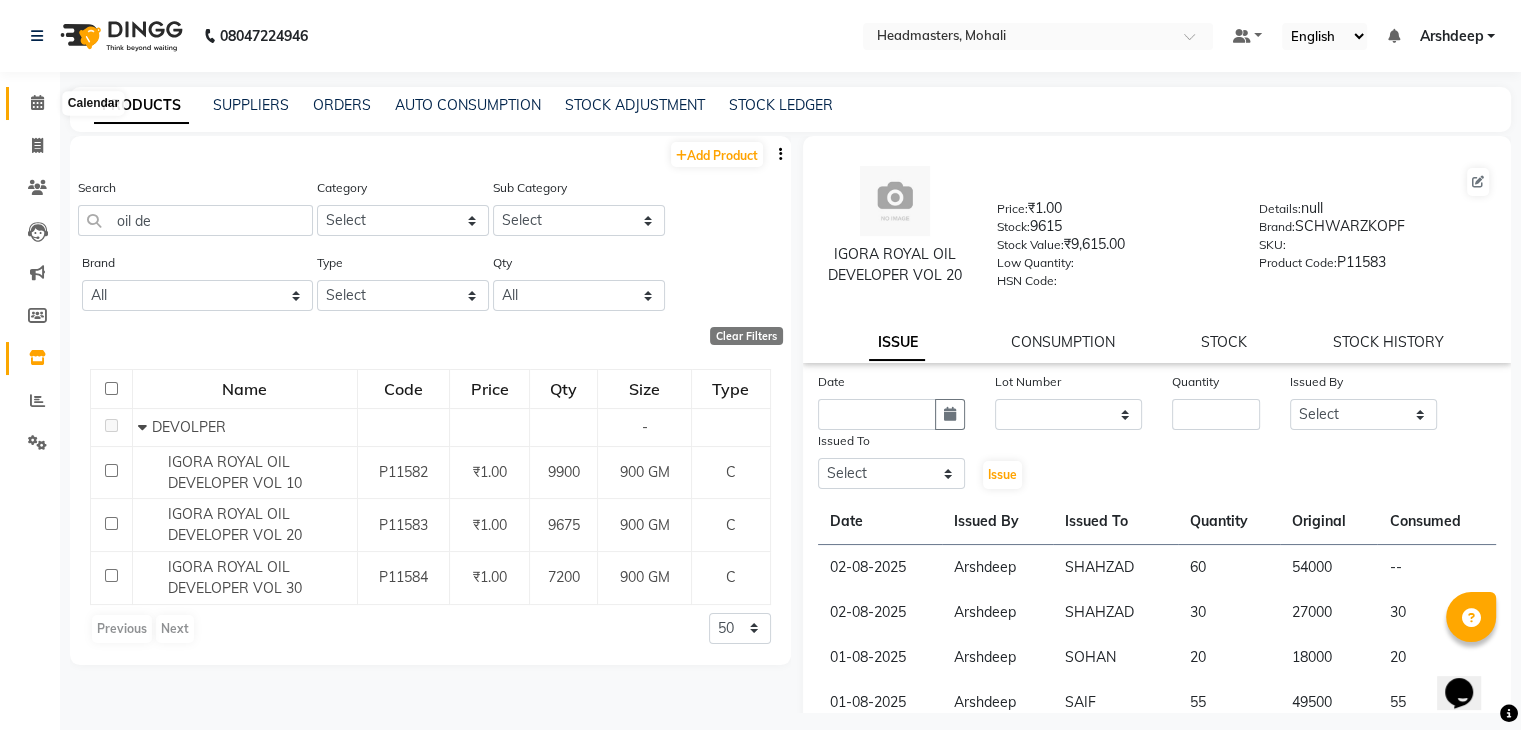 click 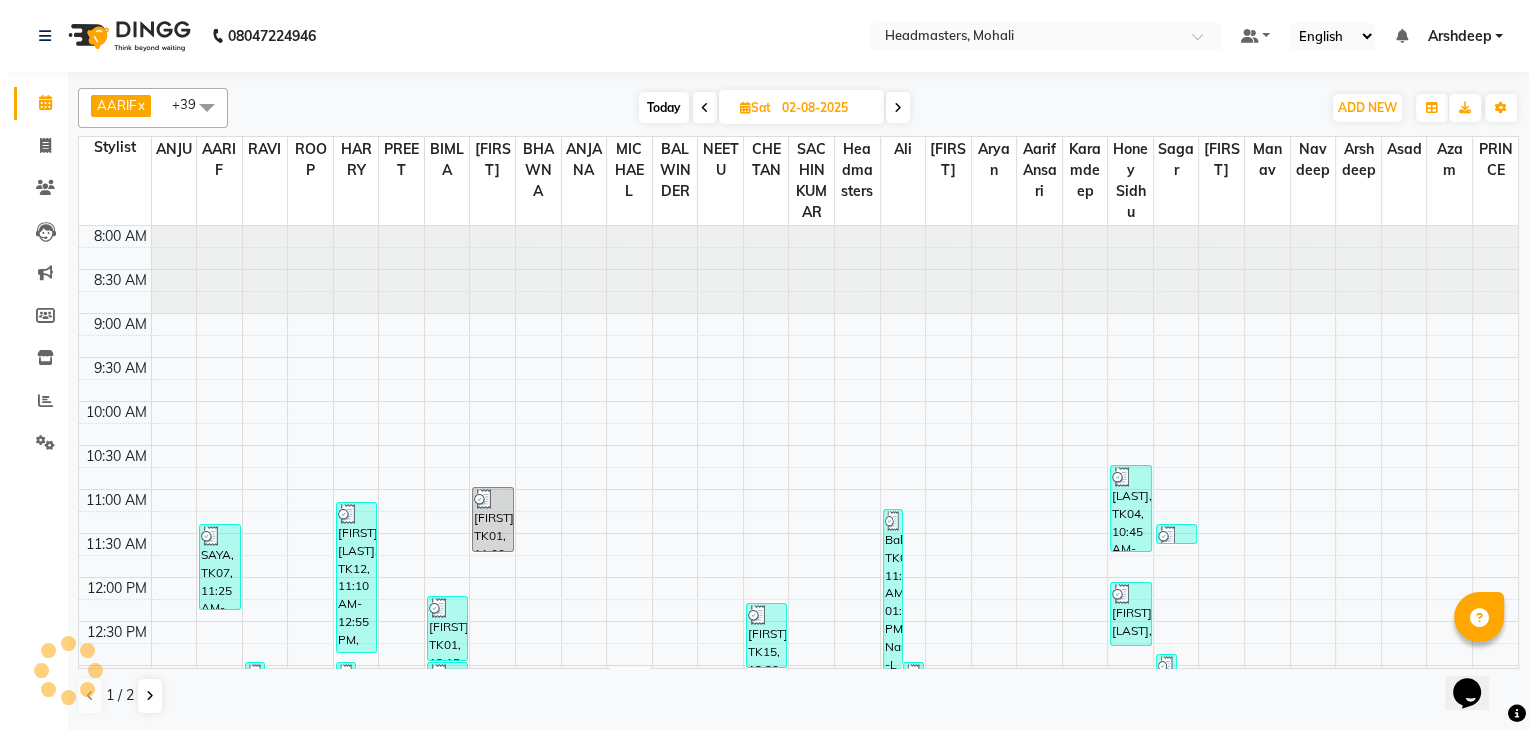 scroll, scrollTop: 0, scrollLeft: 0, axis: both 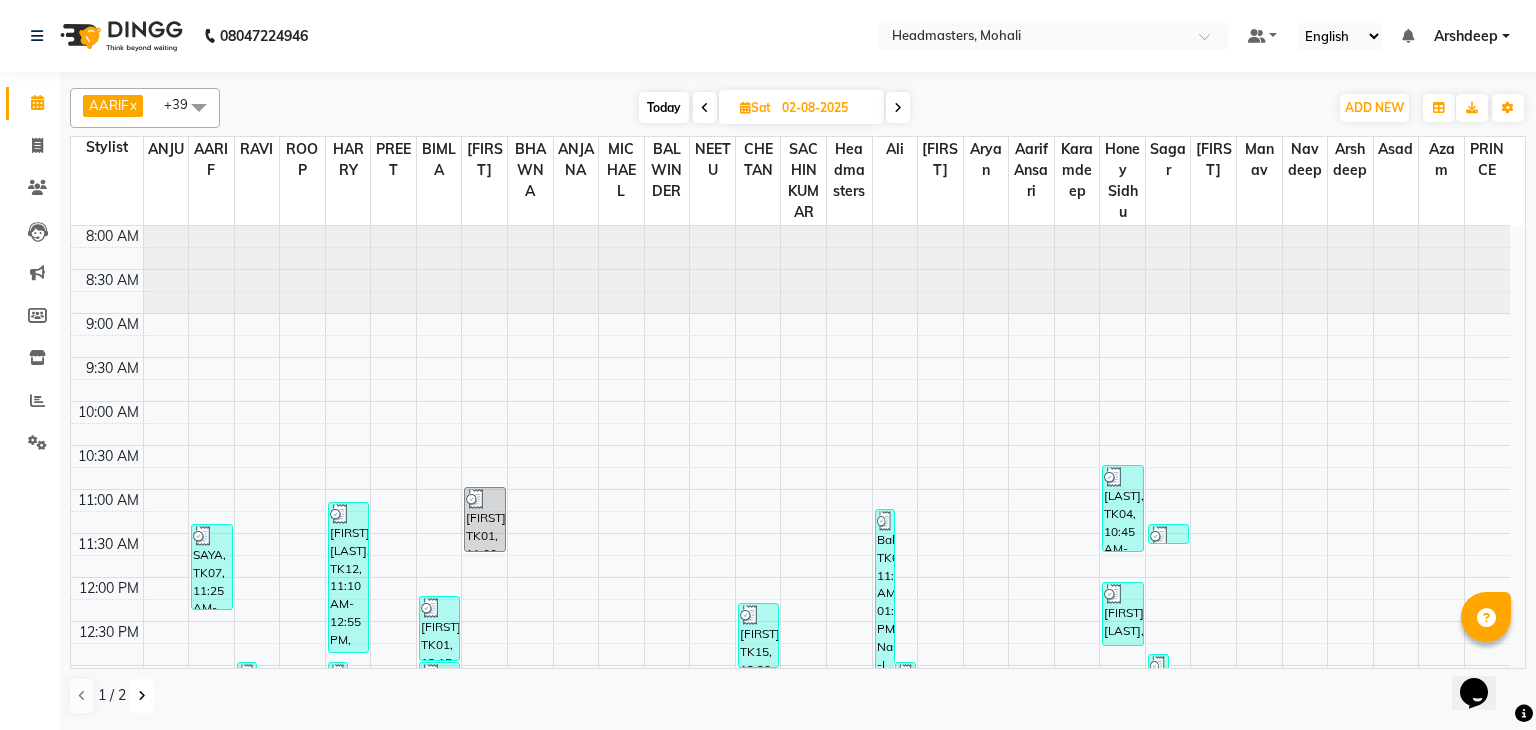 click at bounding box center (142, 696) 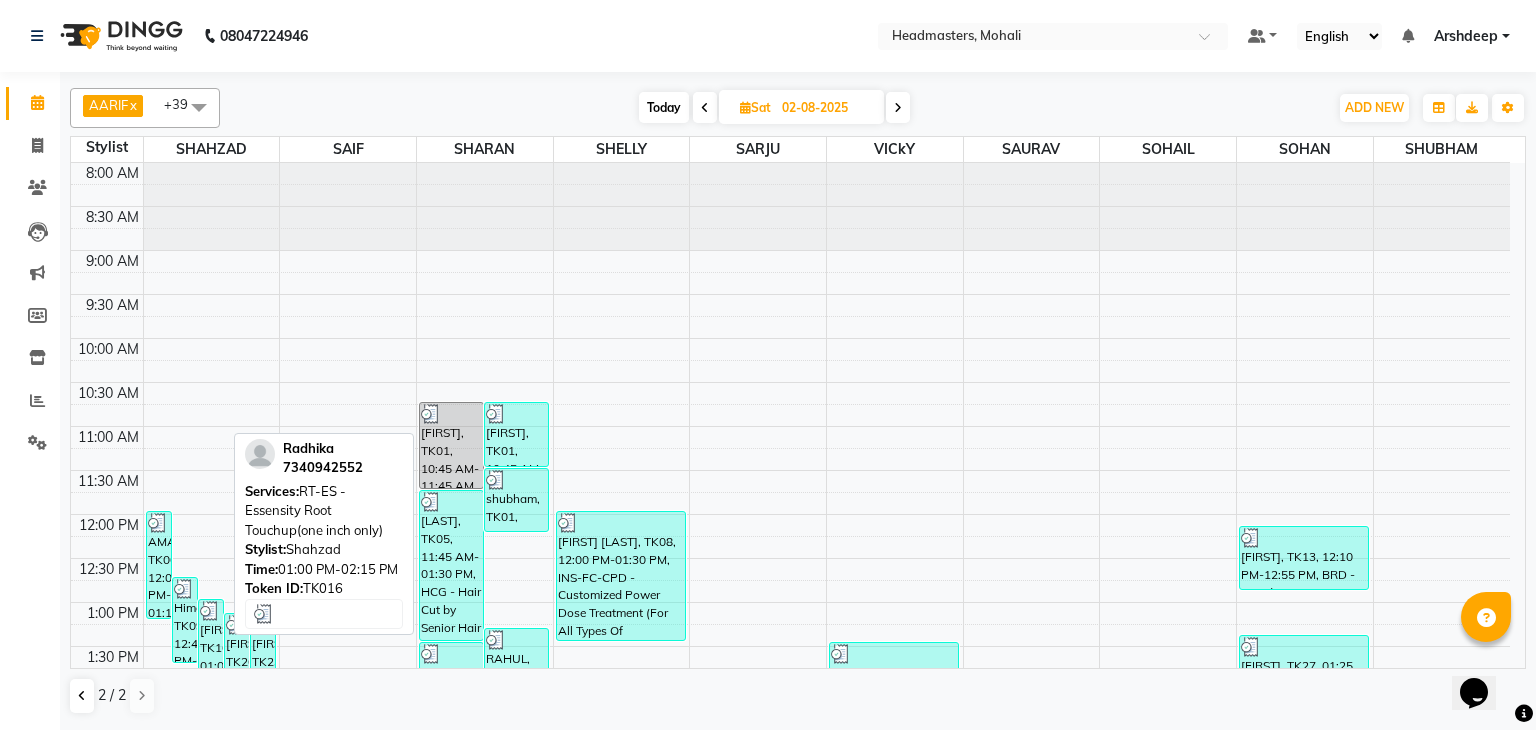 click on "Radhika, TK16, 01:00 PM-02:15 PM, RT-ES - Essensity Root Touchup(one inch only)" at bounding box center [211, 653] 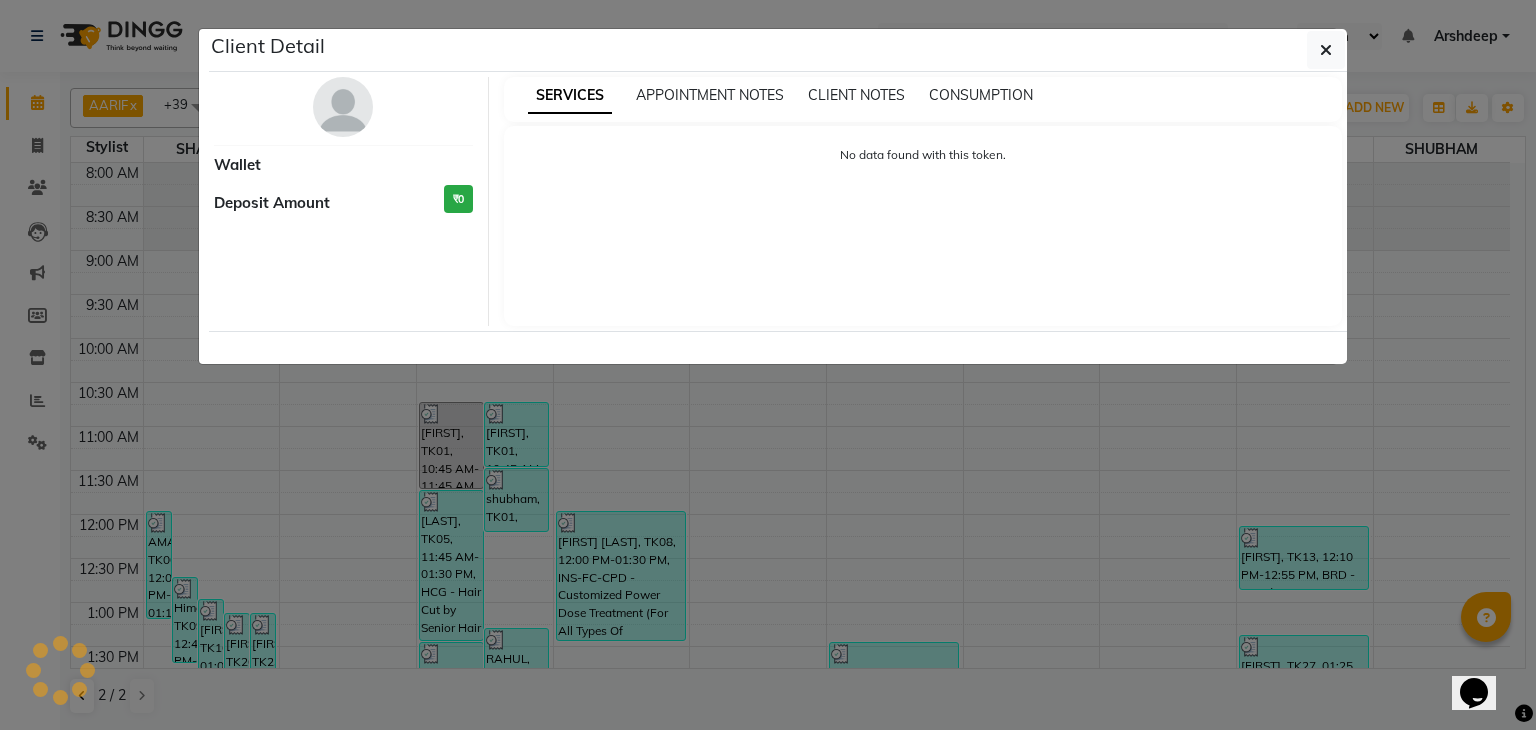select on "3" 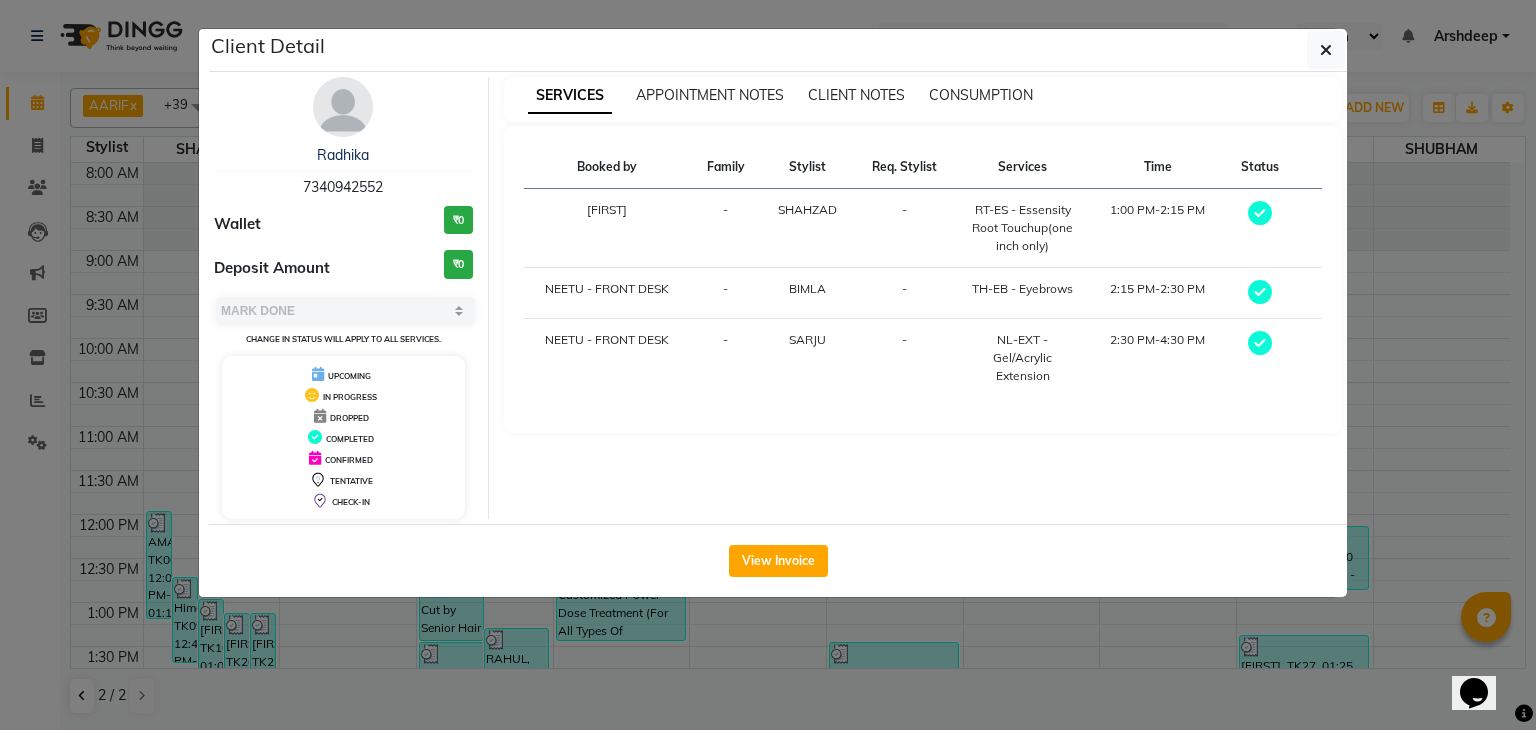 click on "SERVICES APPOINTMENT NOTES CLIENT NOTES CONSUMPTION" at bounding box center (923, 99) 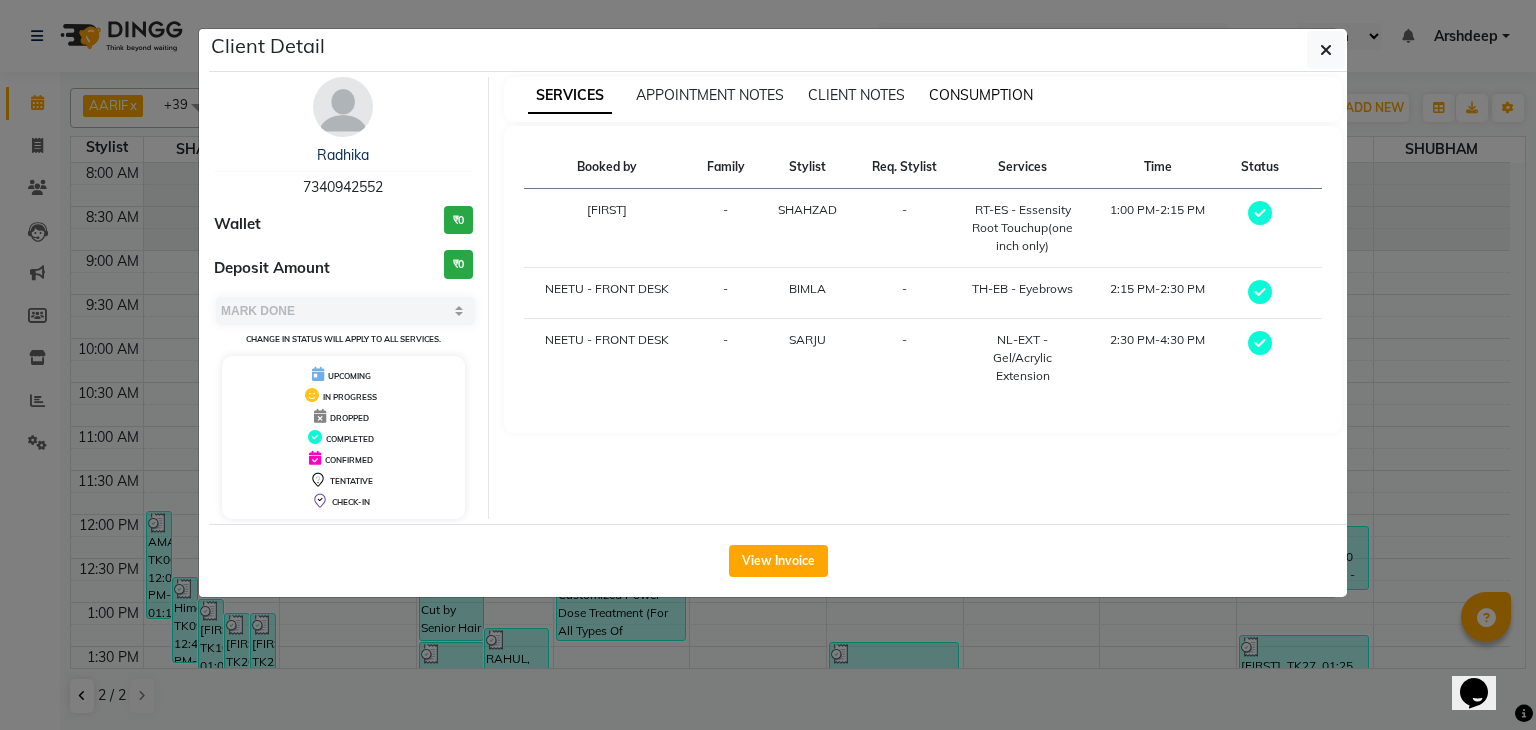 click on "CONSUMPTION" at bounding box center [981, 95] 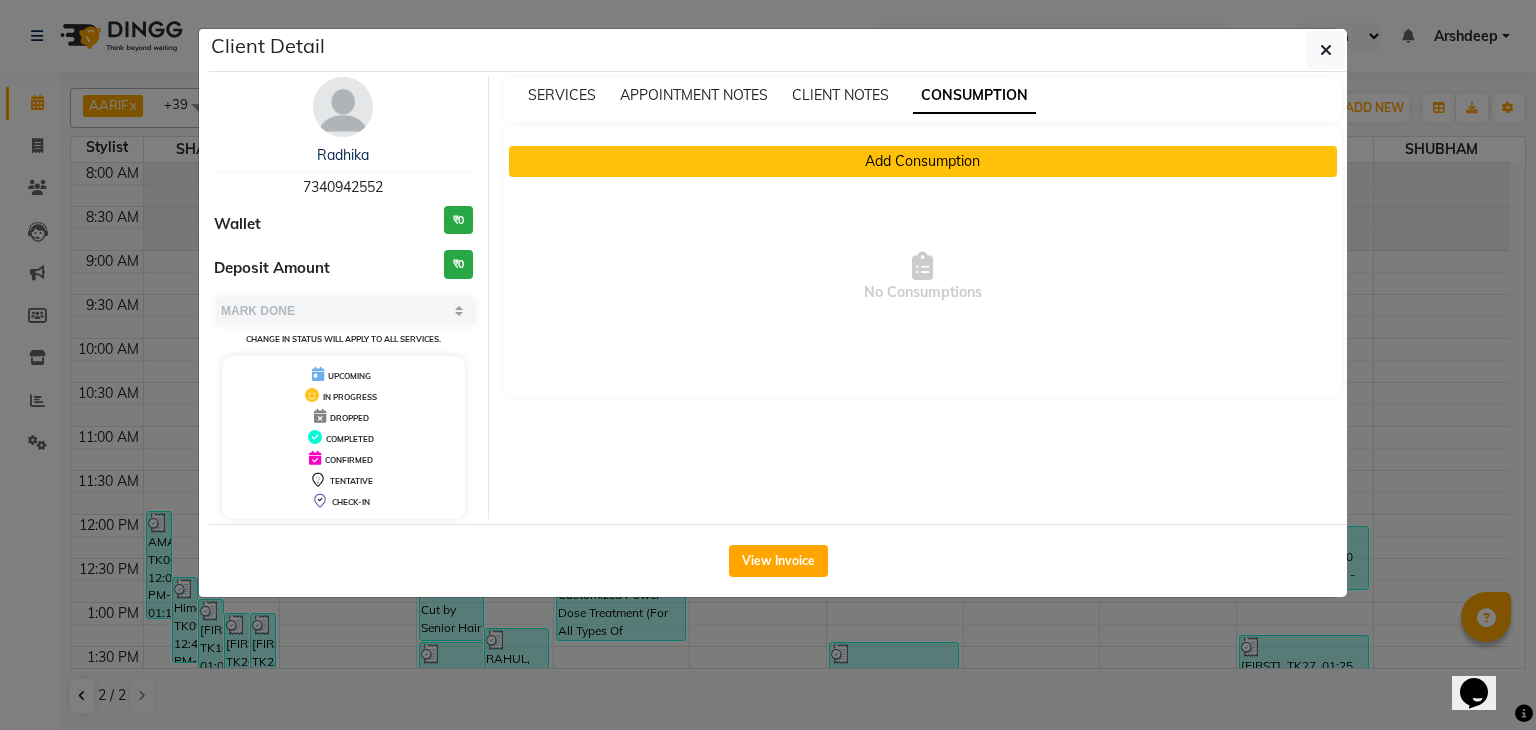 click on "Add Consumption" at bounding box center [923, 161] 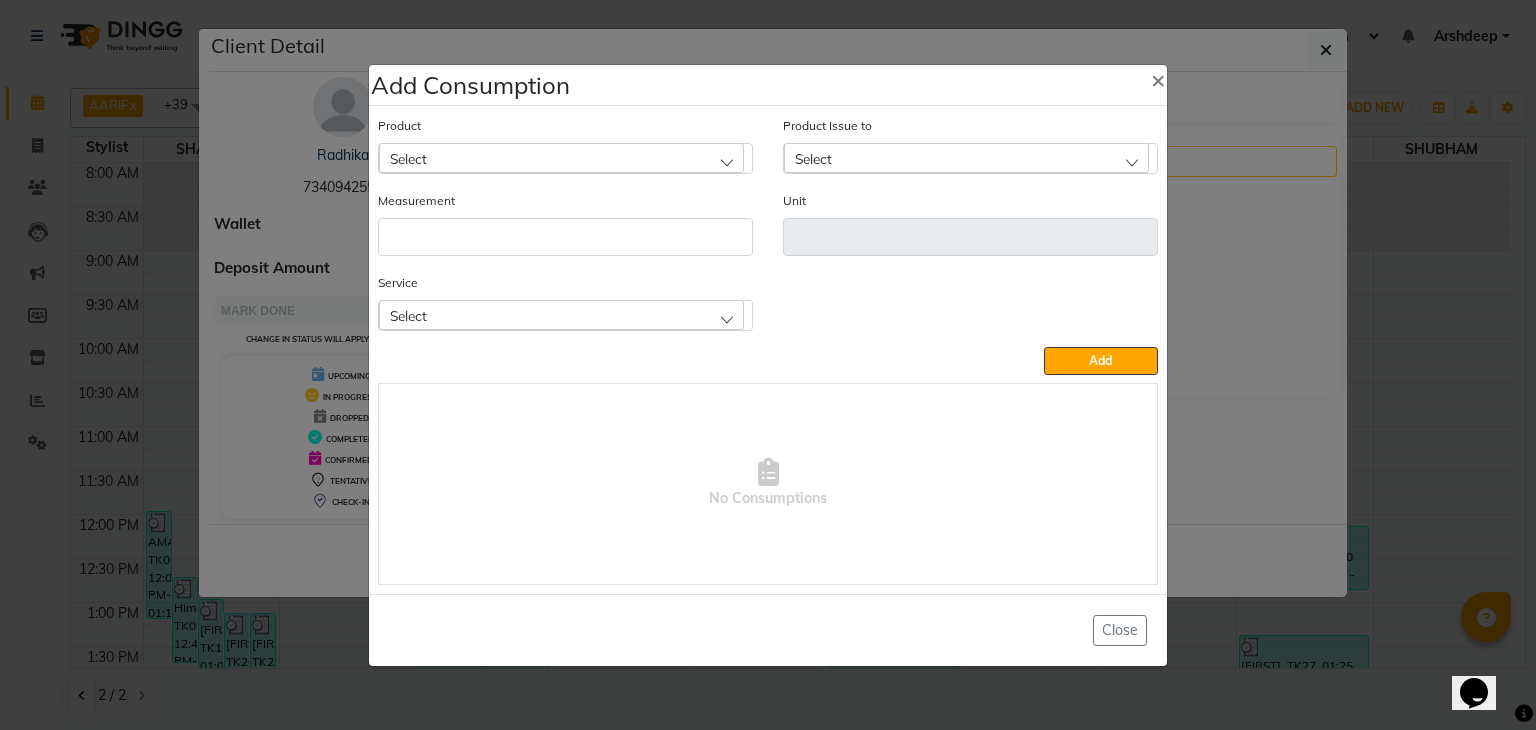 click on "Select" 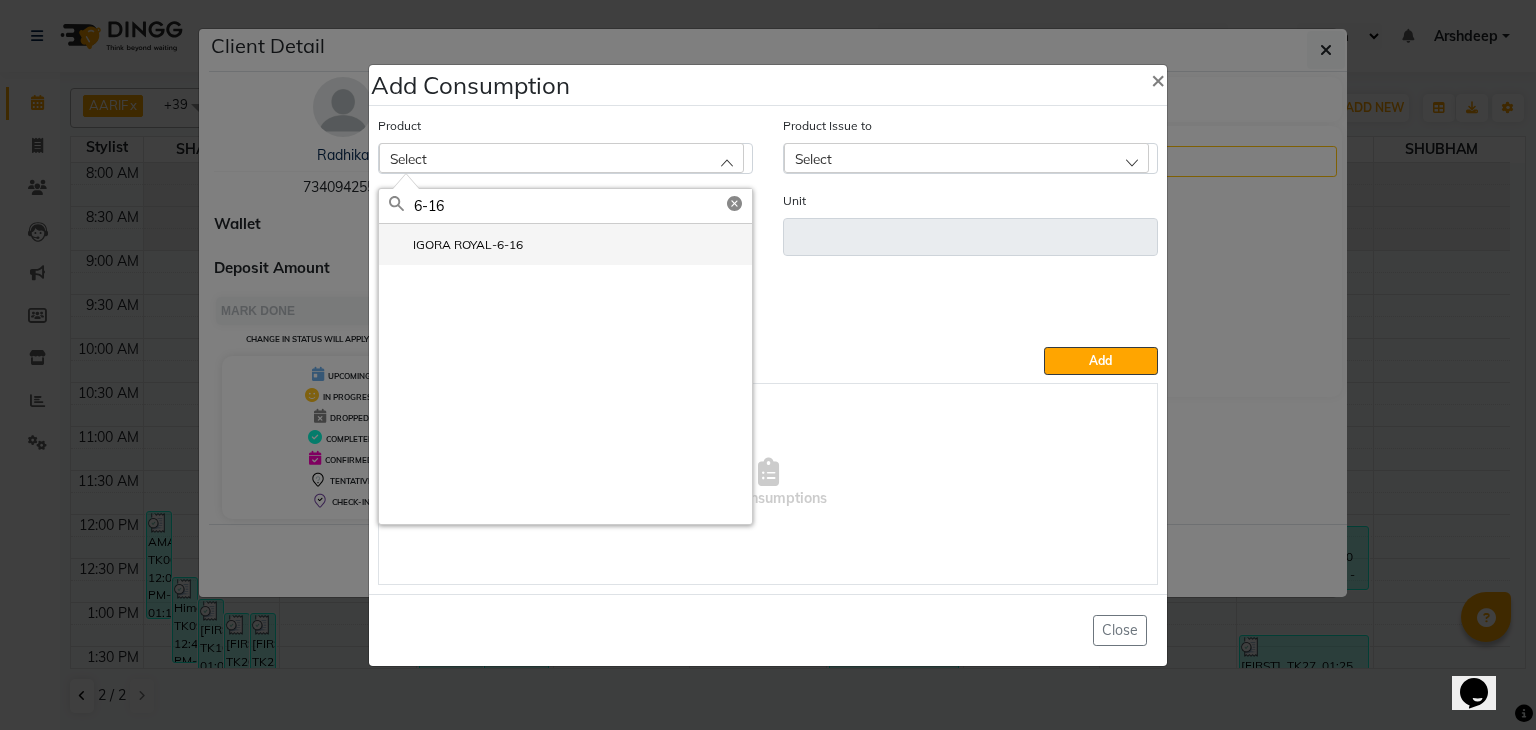 type on "6-16" 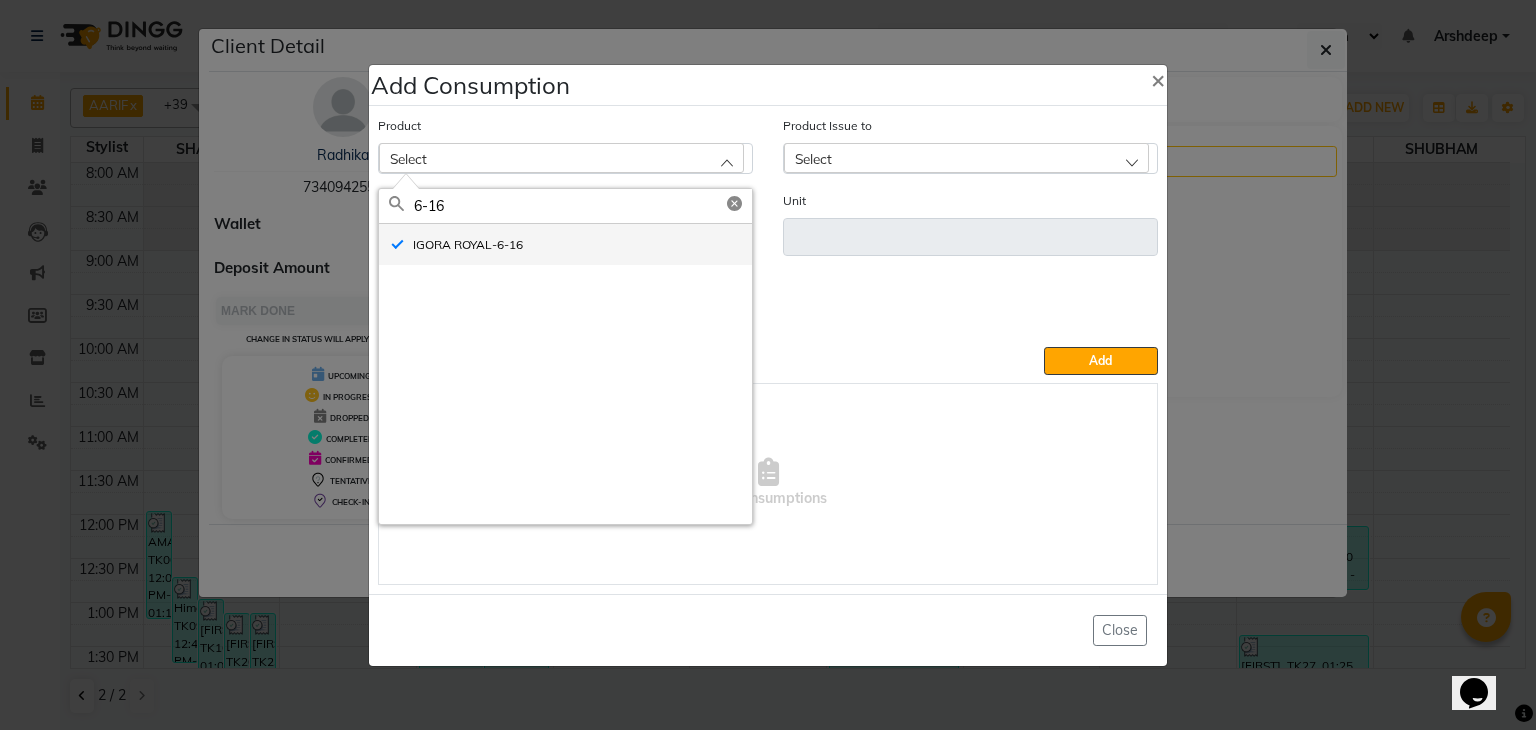 type on "GM" 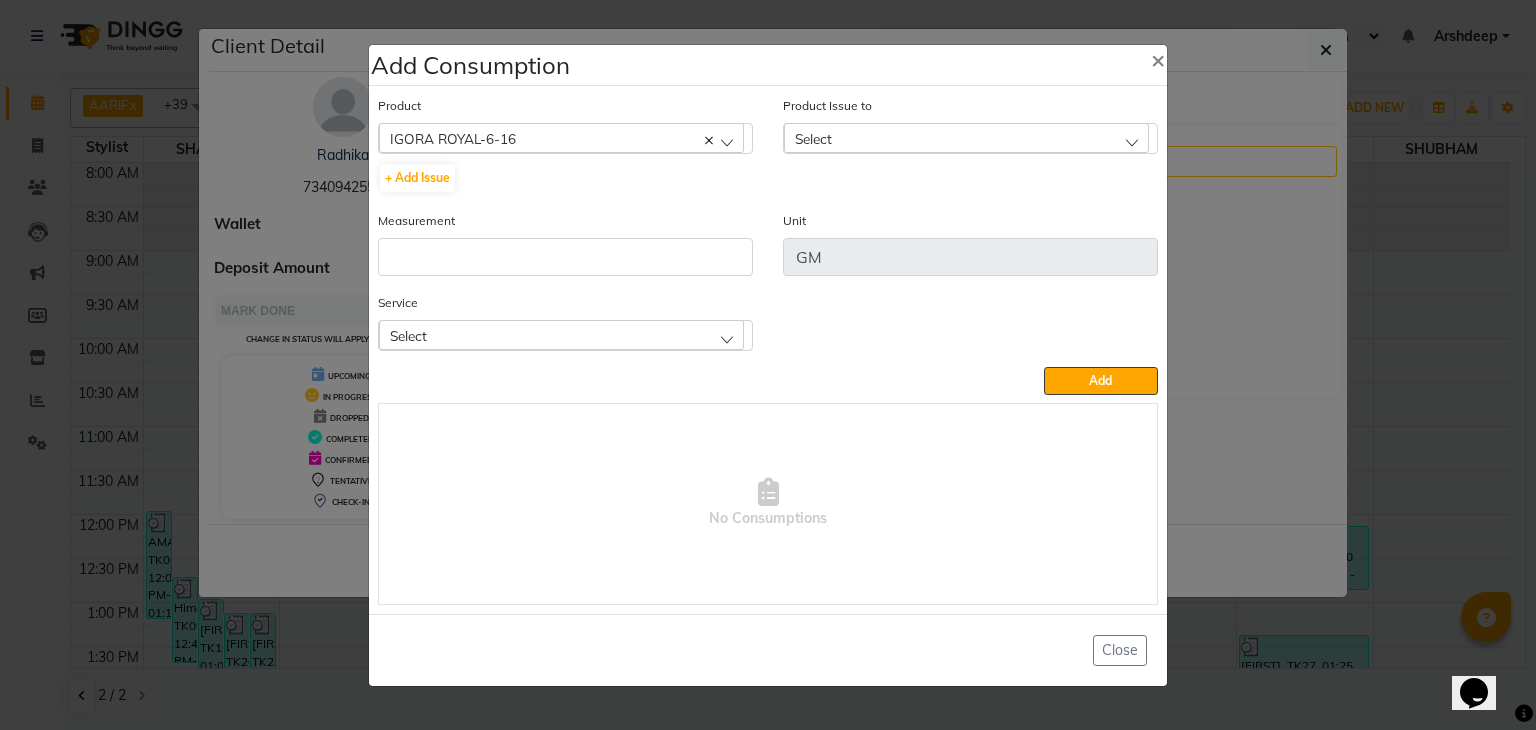click on "Measurement" 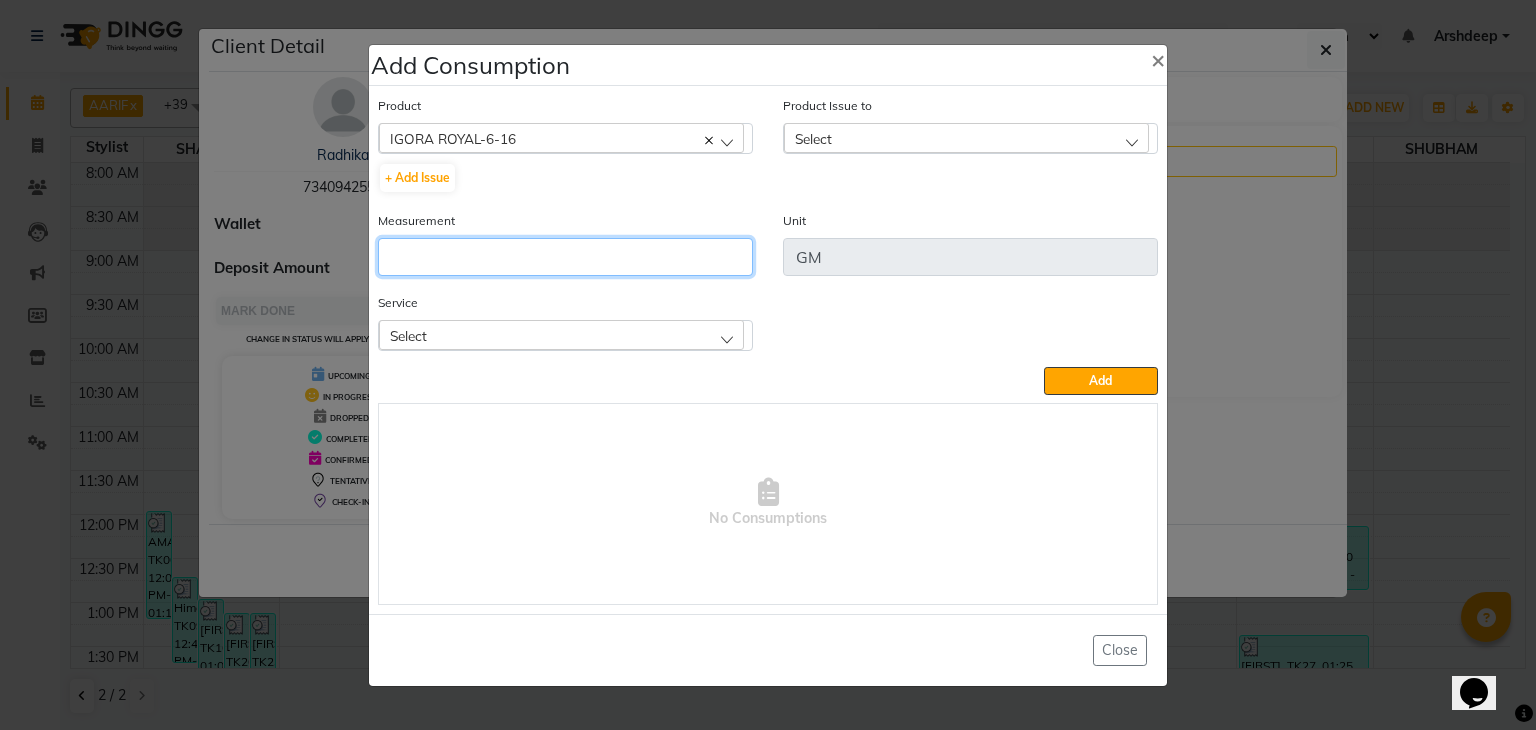 click 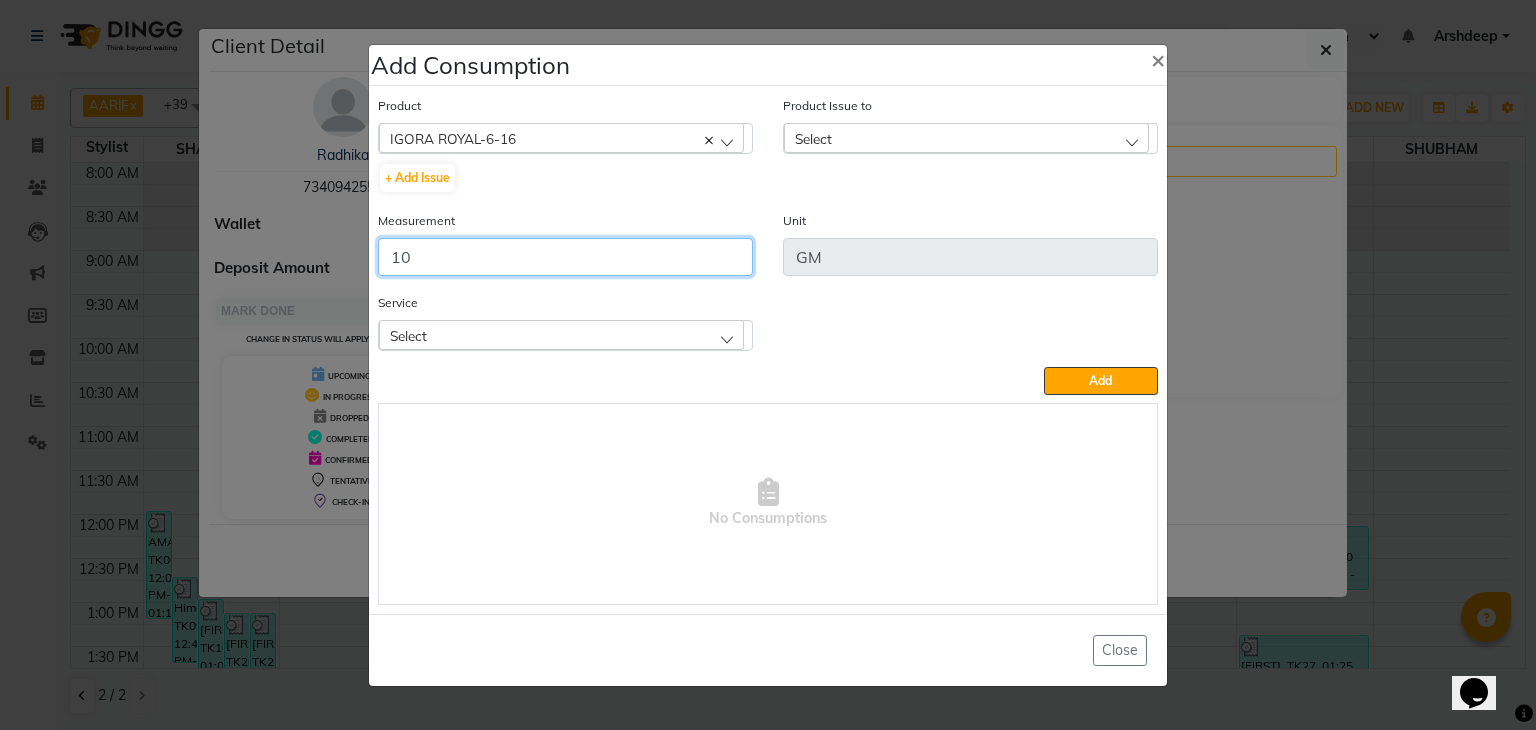 type on "10" 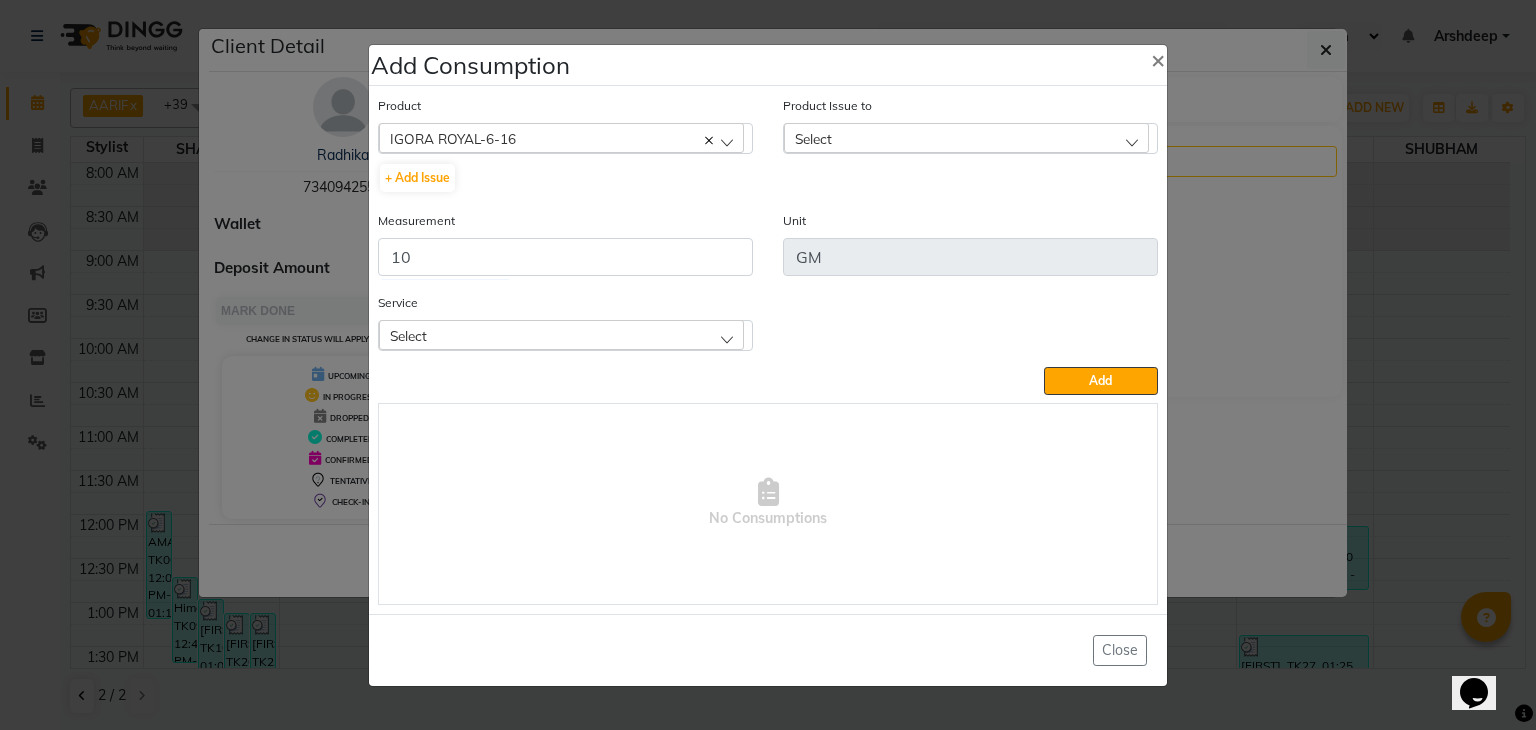 click on "Select" 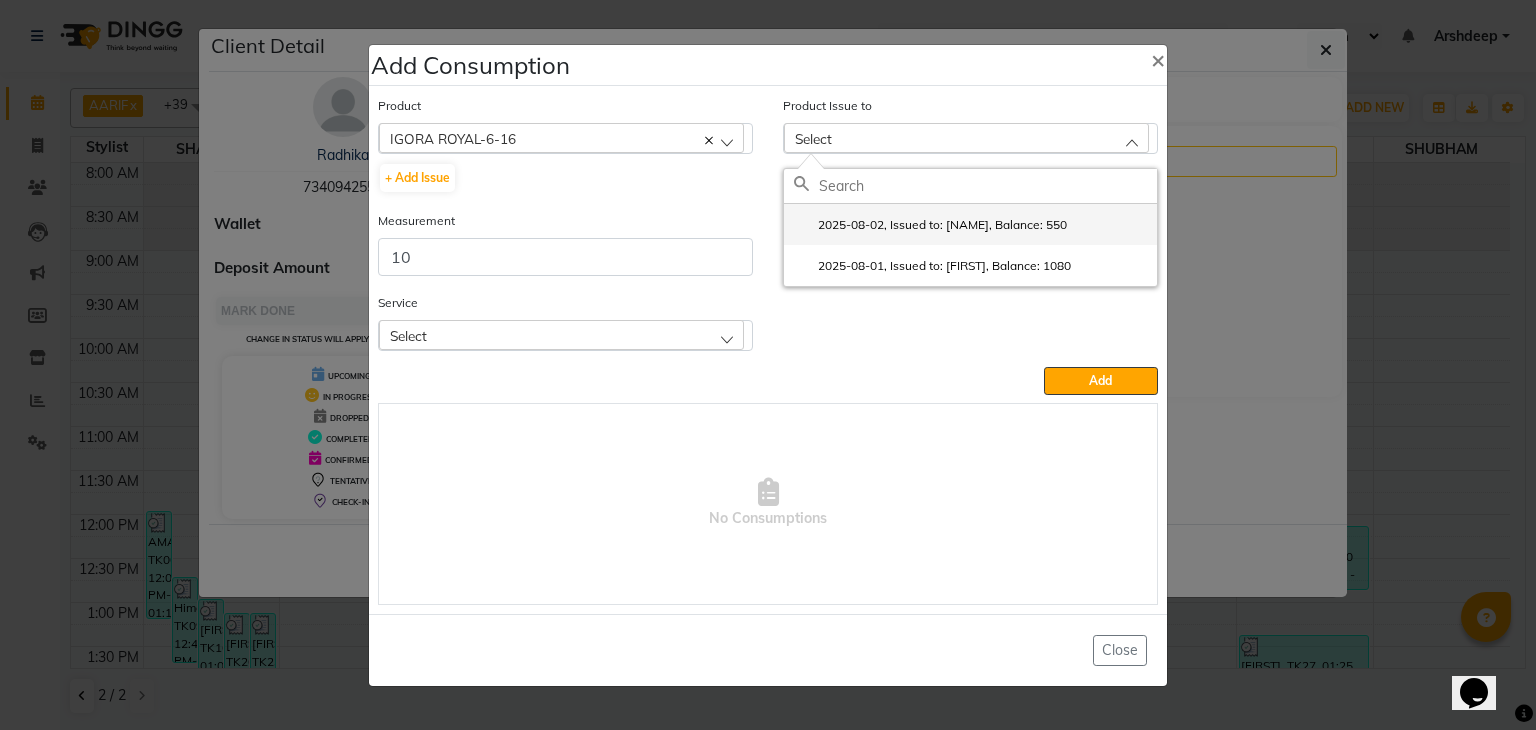 click on "2025-08-02, Issued to: SHAHZAD, Balance: 550" 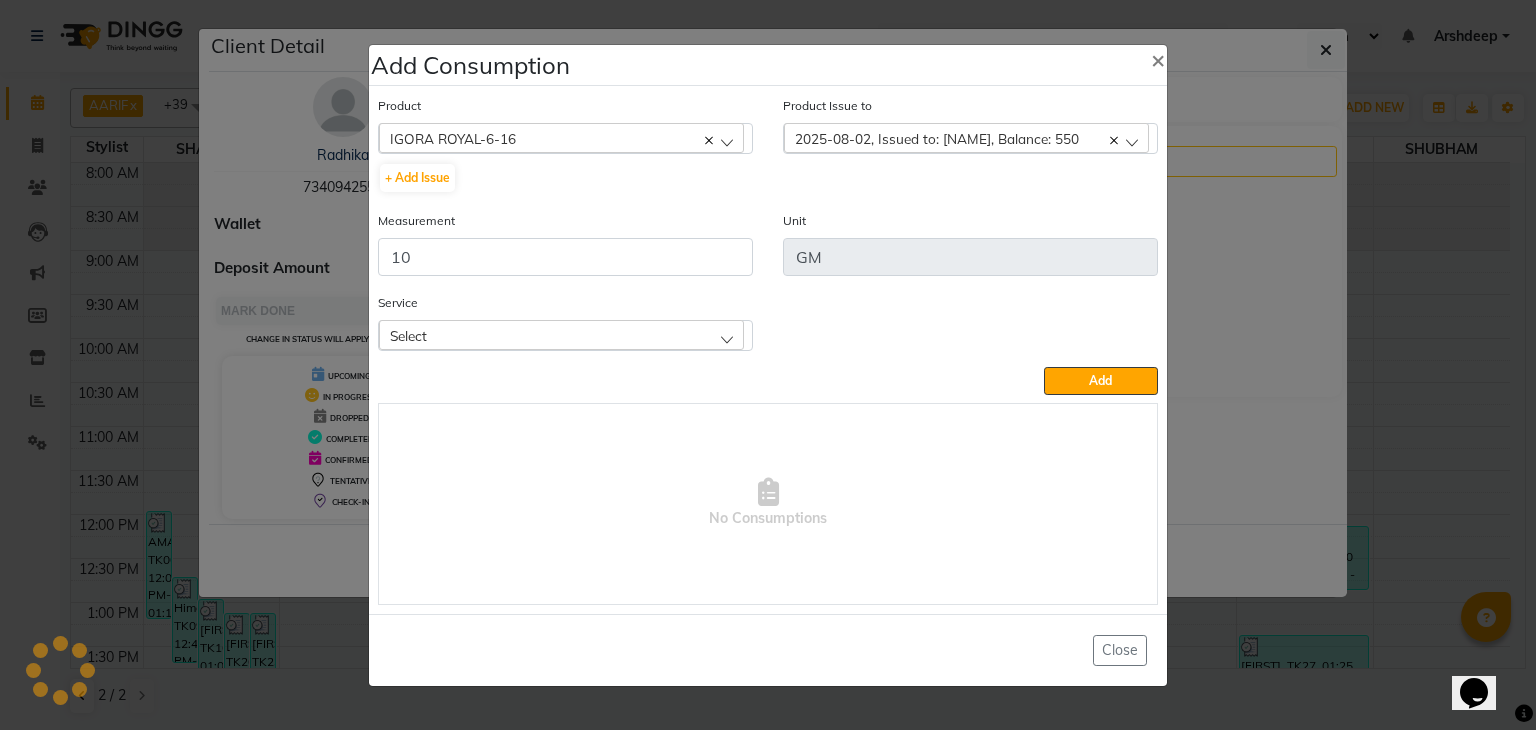click on "Select" 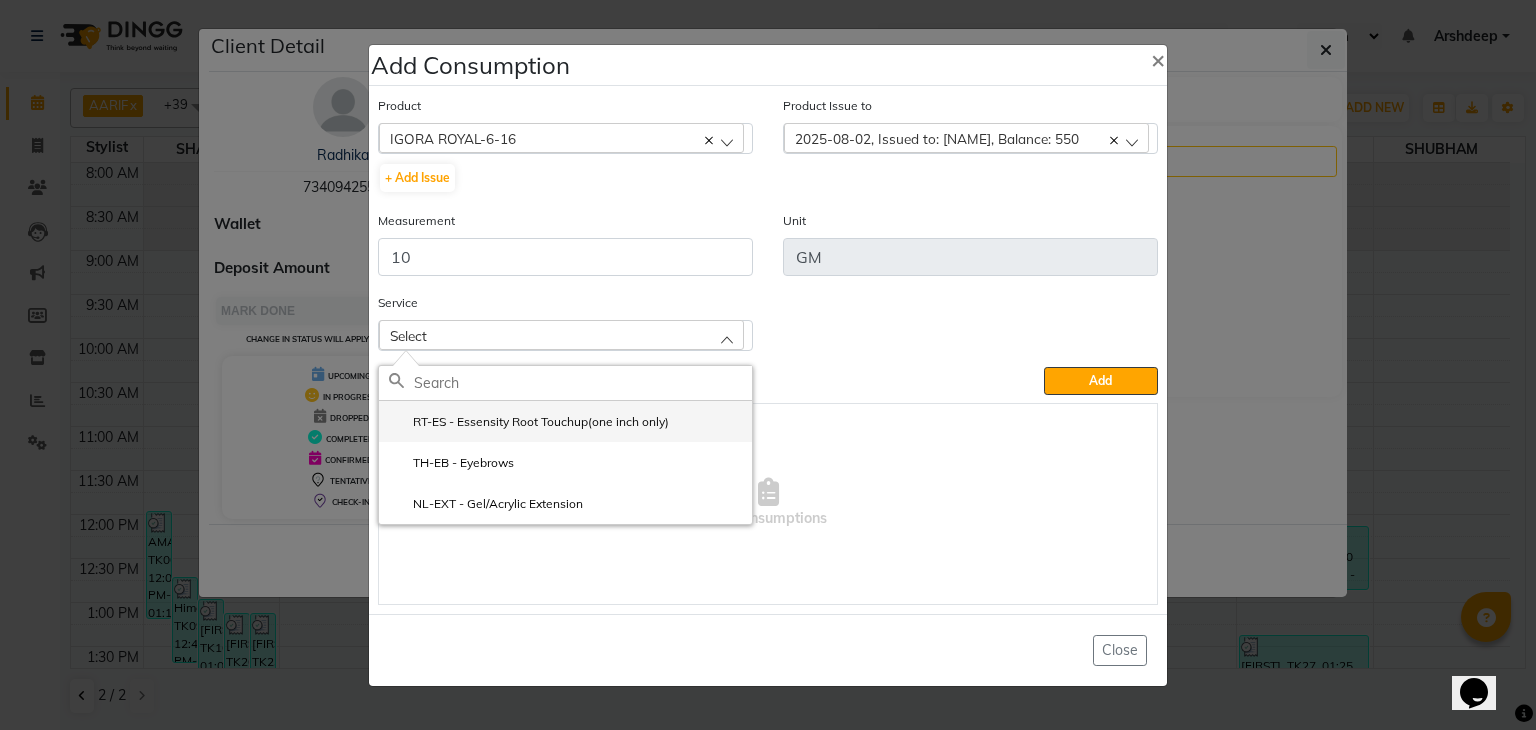 click on "RT-ES - Essensity Root Touchup(one inch only)" 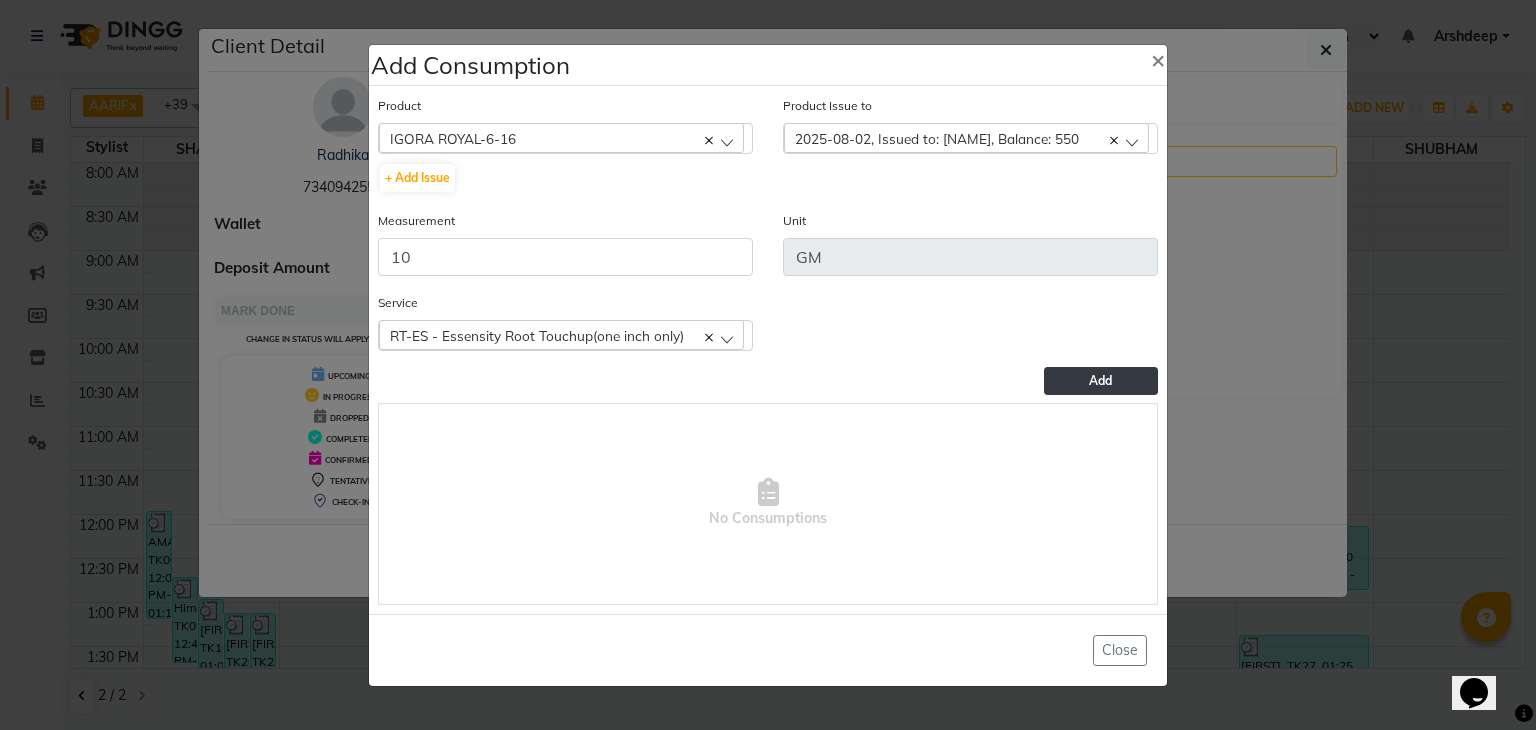 click on "Add" 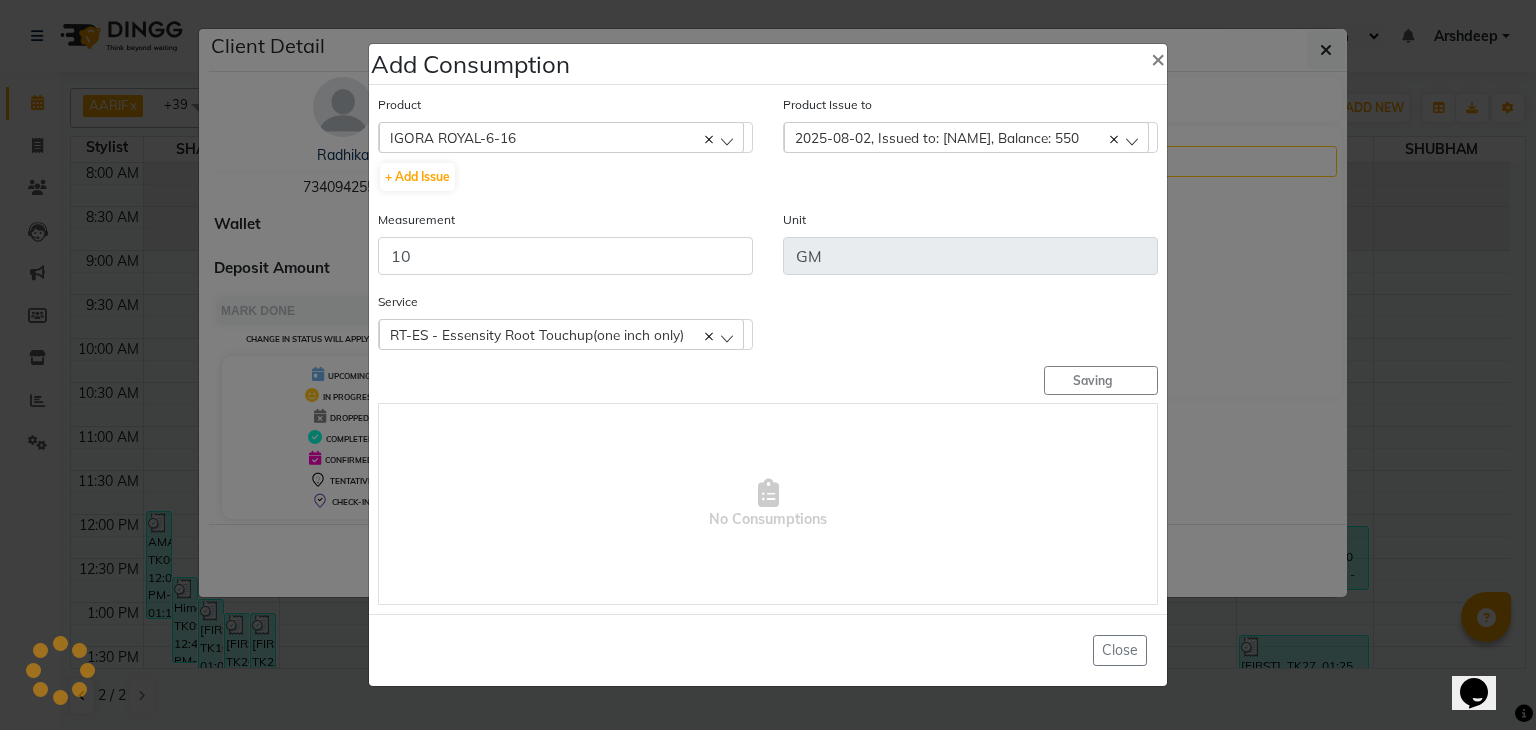 type 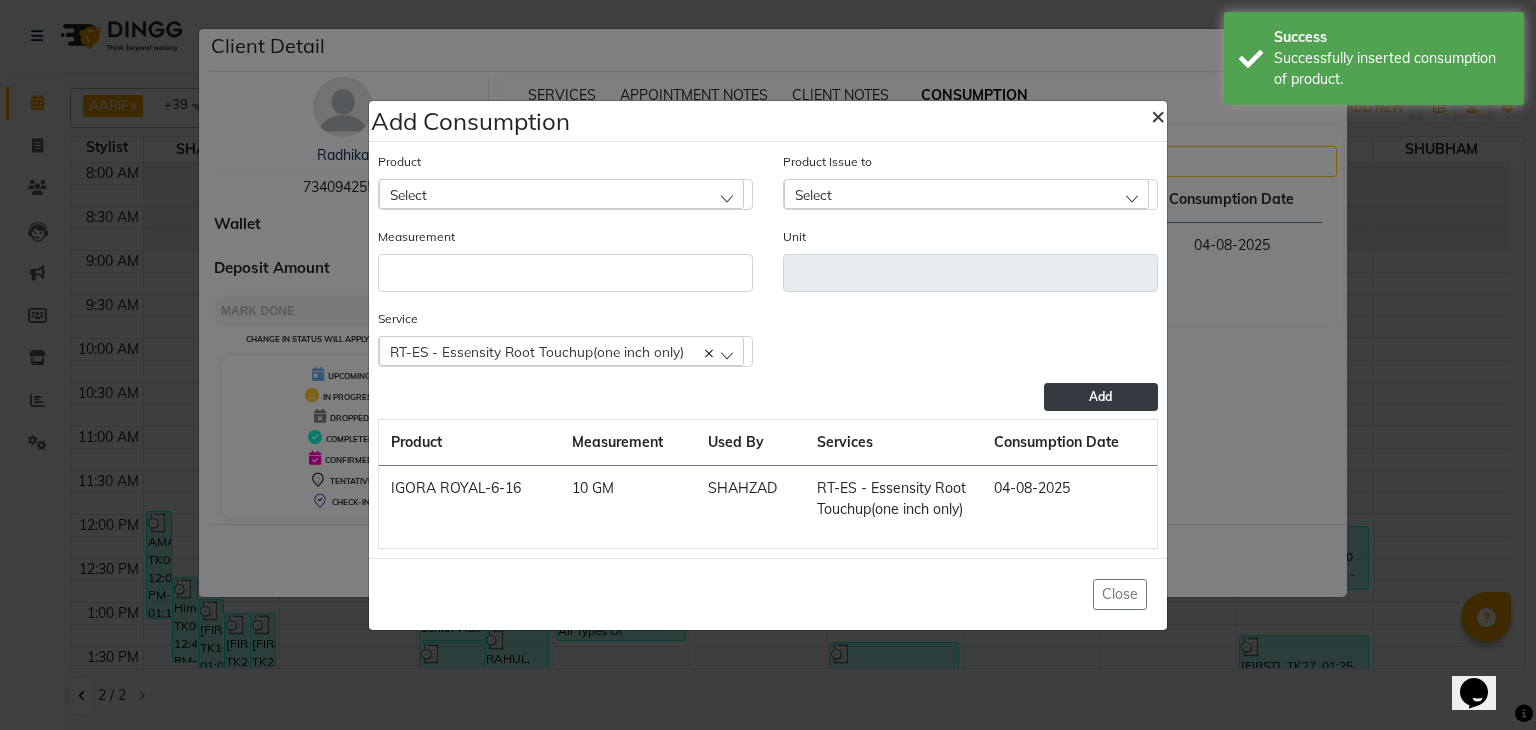click on "×" 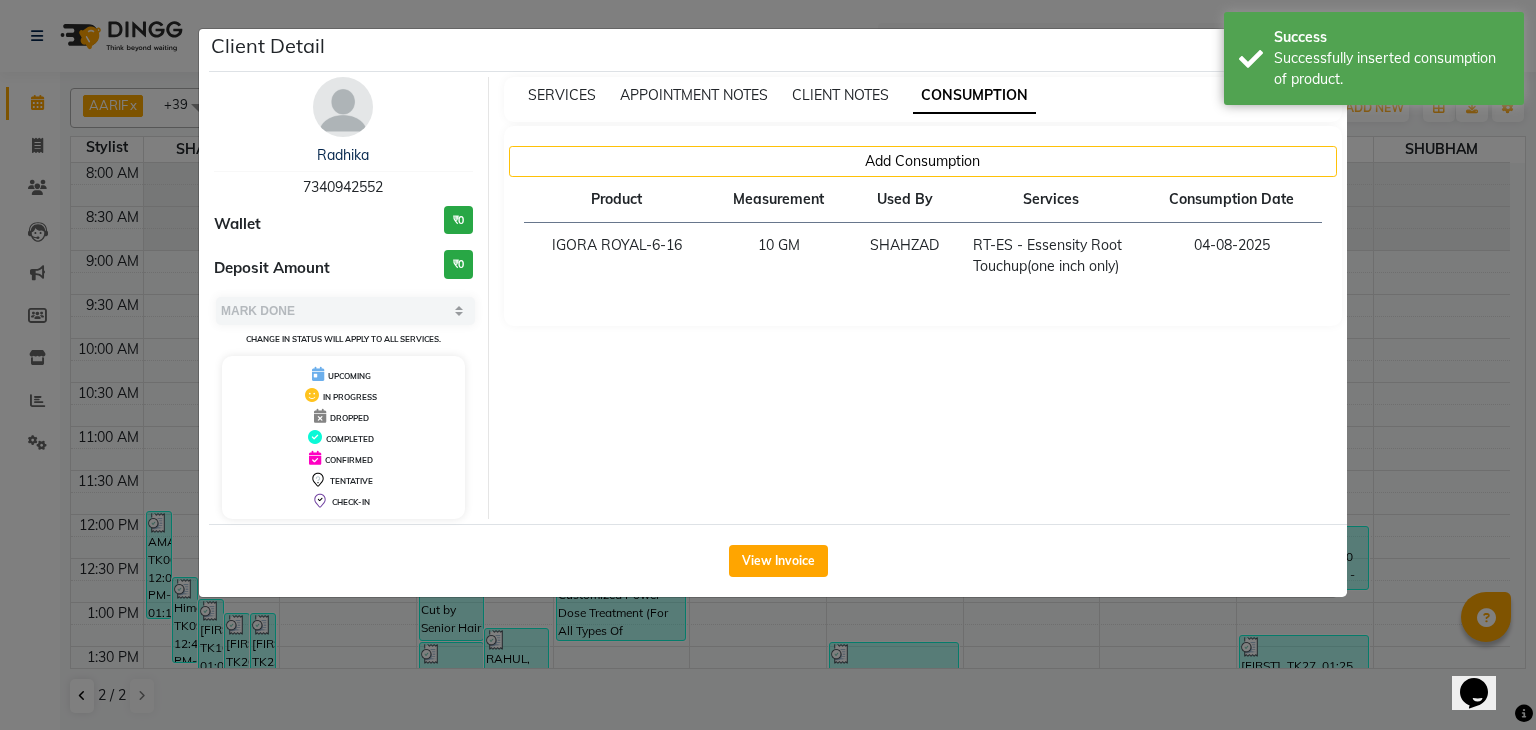 click on "Services" at bounding box center (1051, 200) 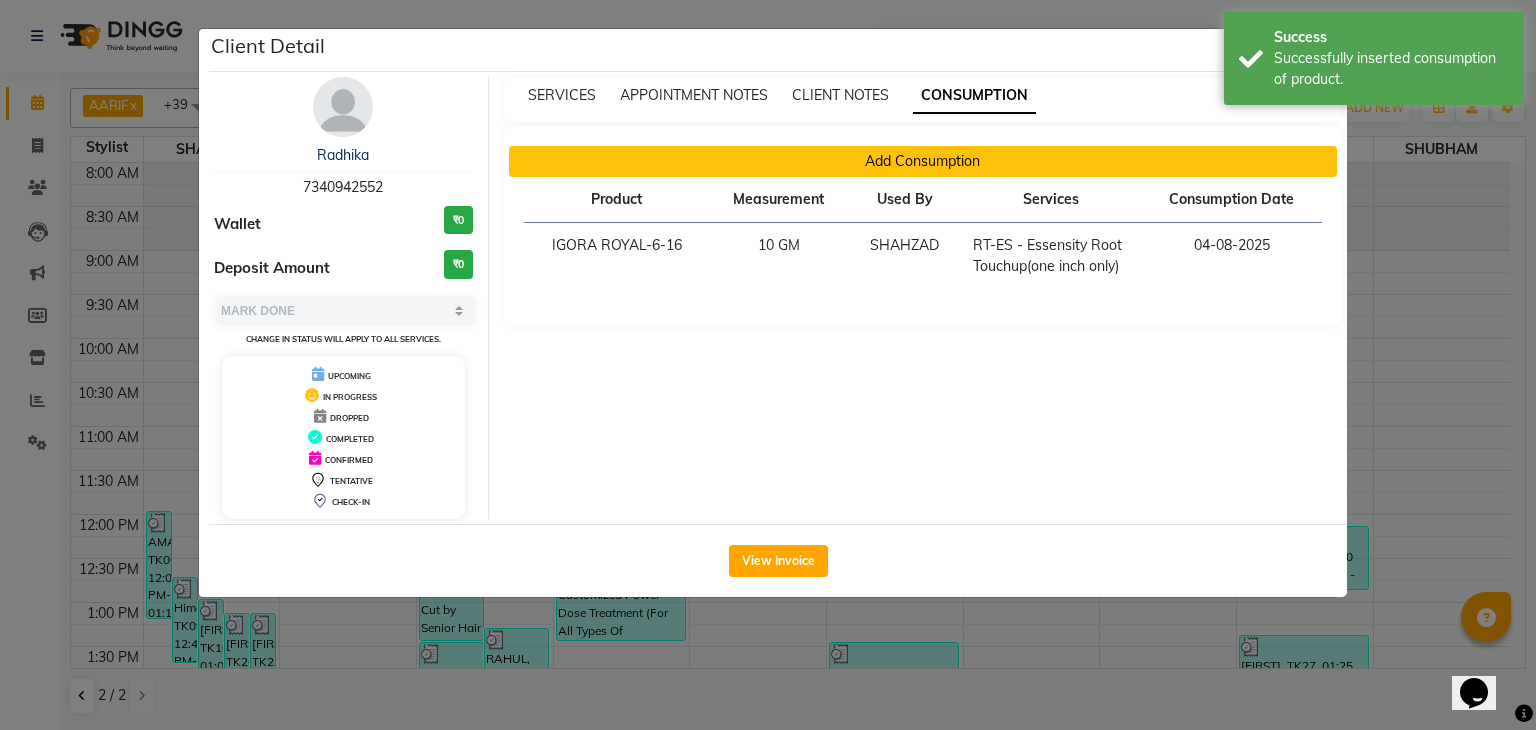 click on "Add Consumption" at bounding box center (923, 161) 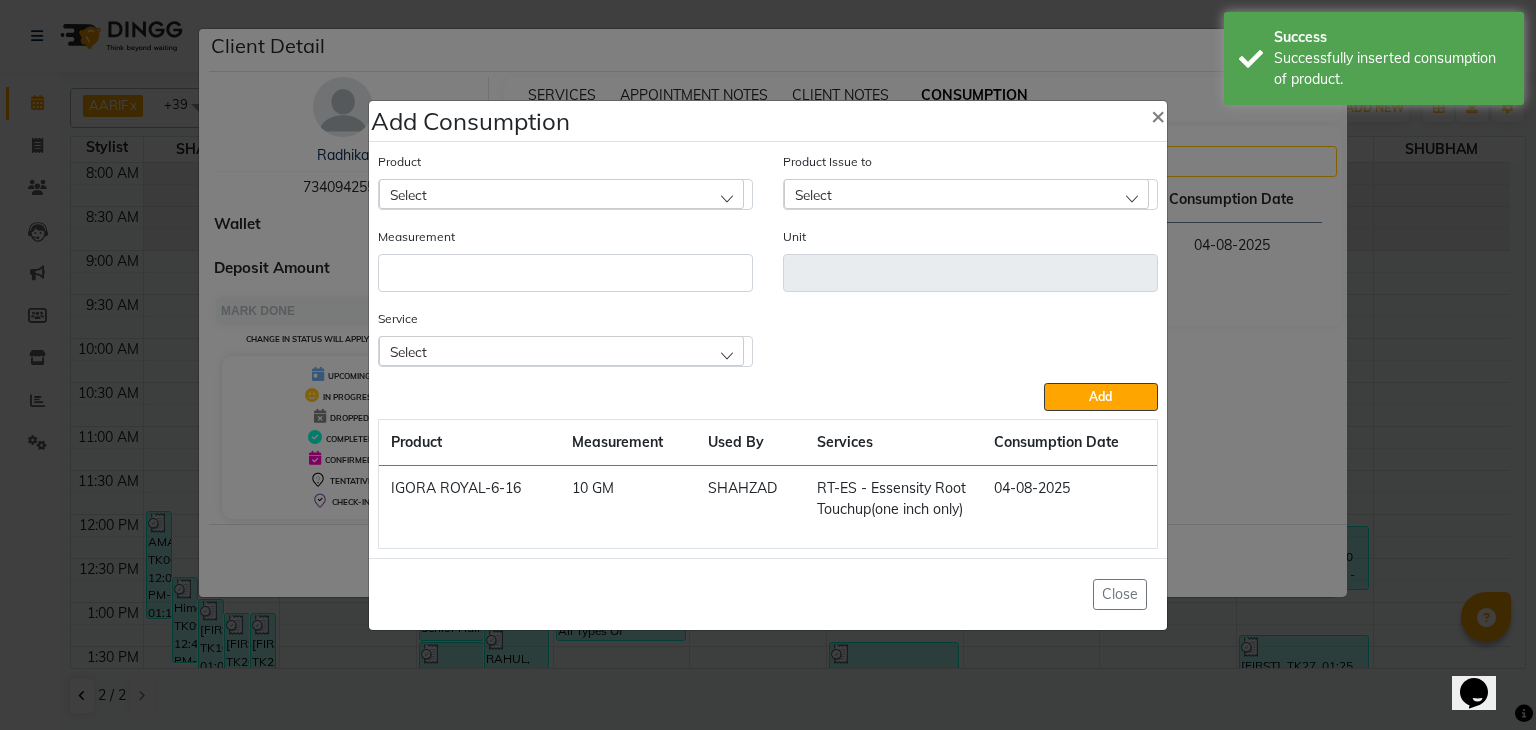 click on "Select" 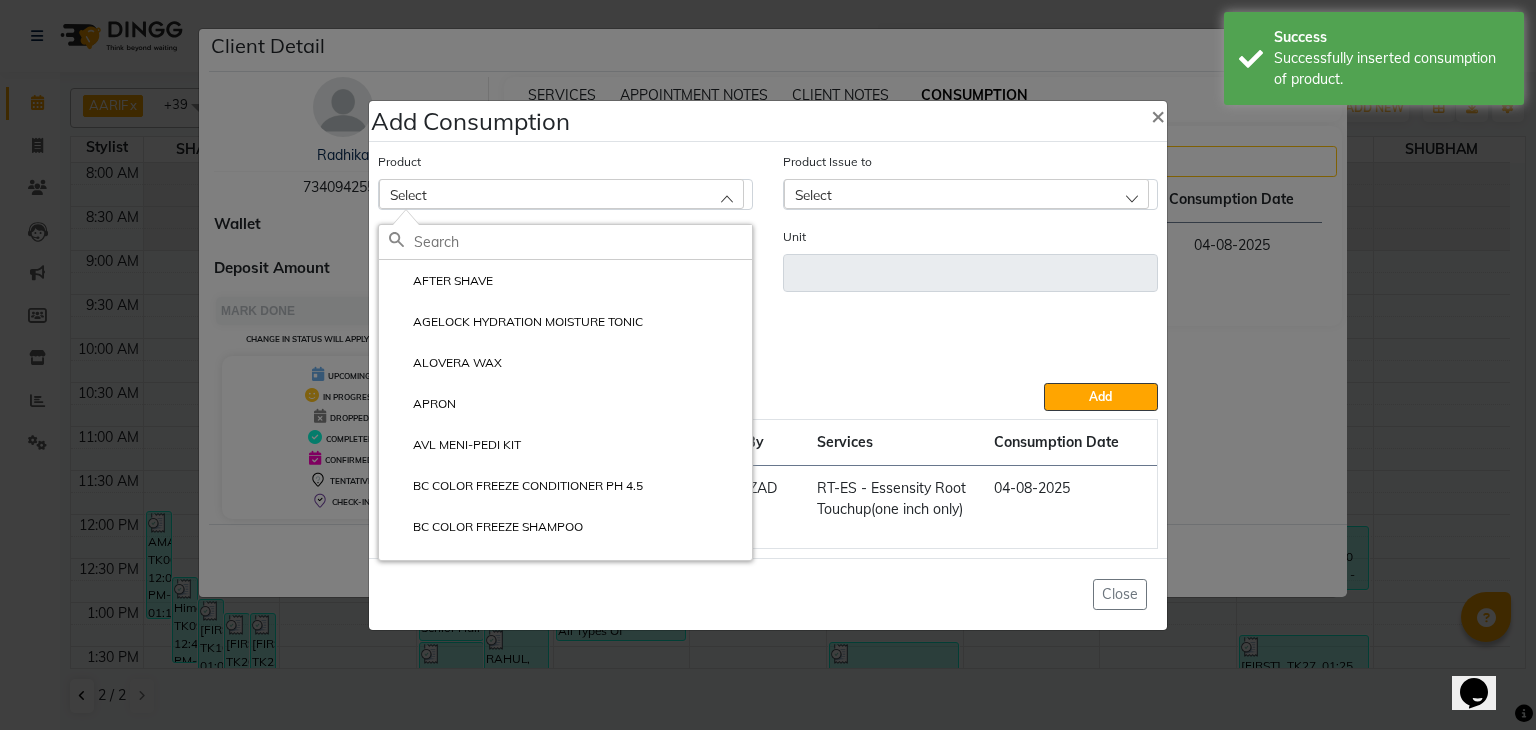click 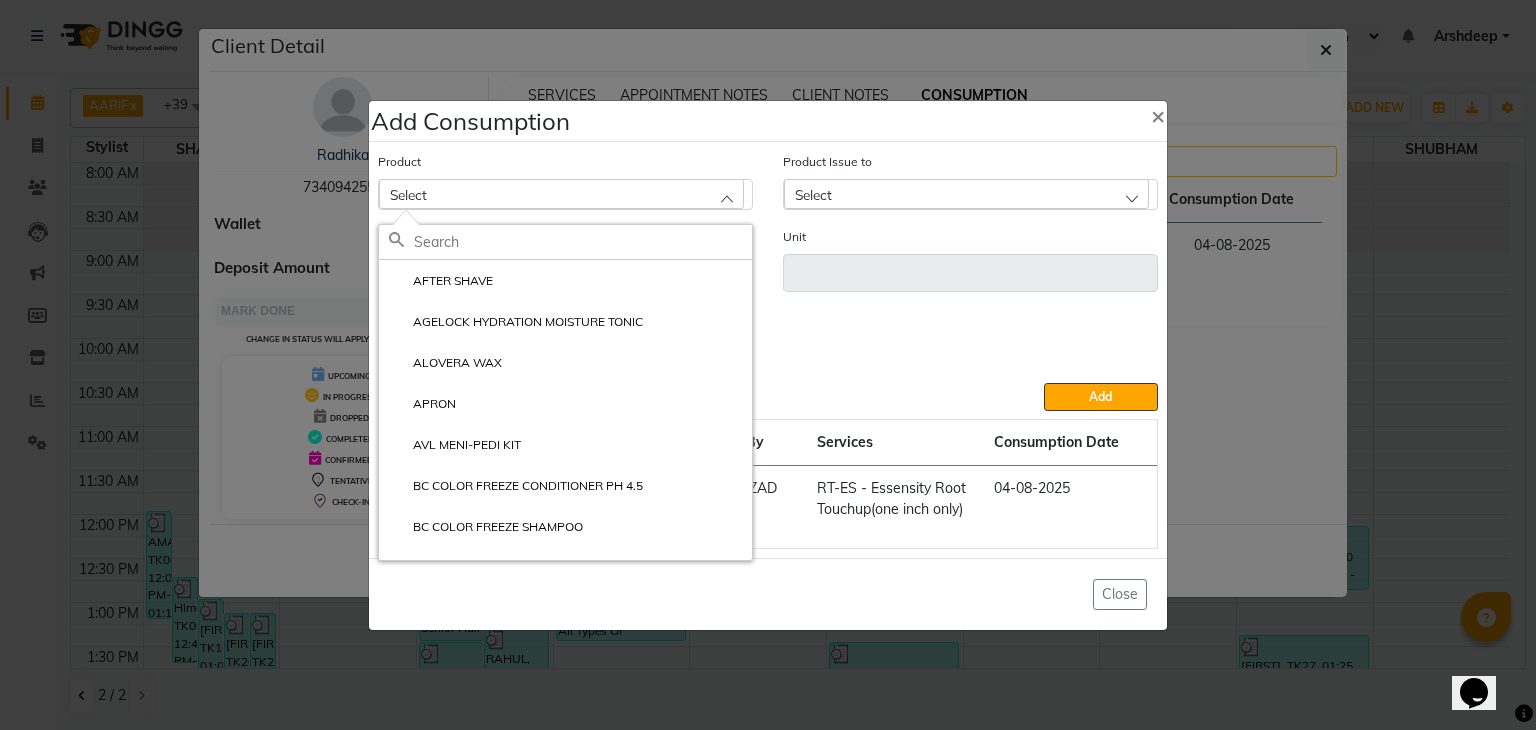 drag, startPoint x: 631, startPoint y: 480, endPoint x: 480, endPoint y: 217, distance: 303.26556 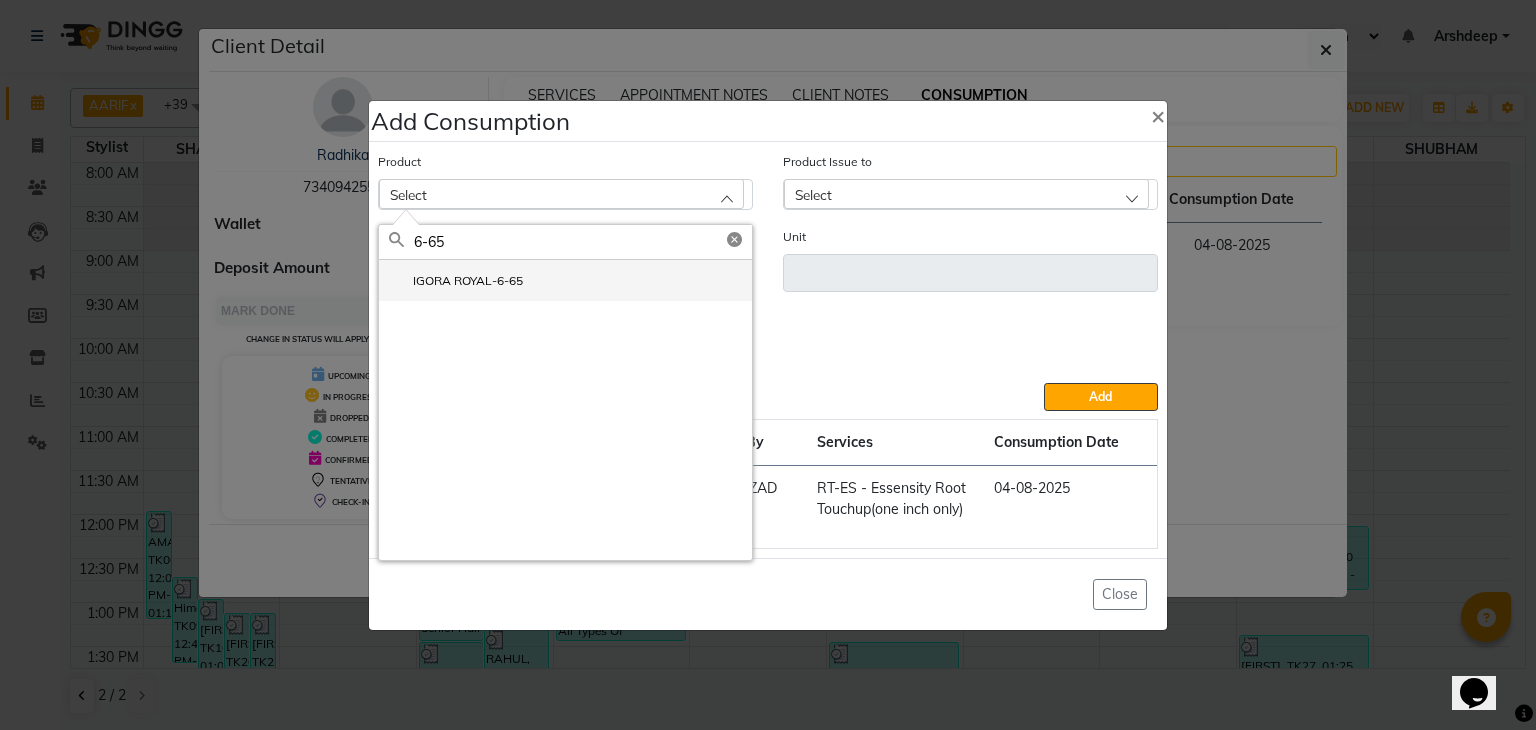type on "6-65" 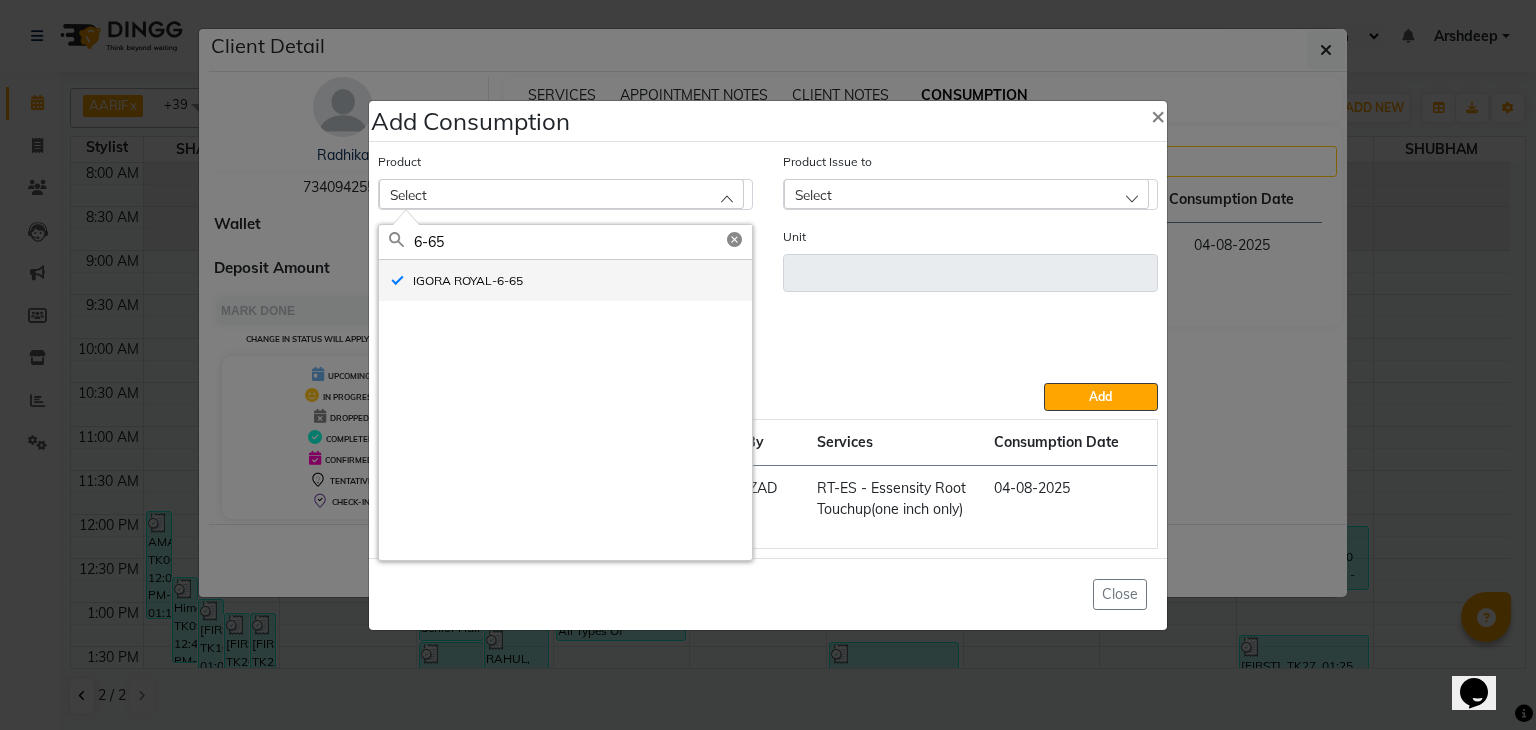 type on "GM" 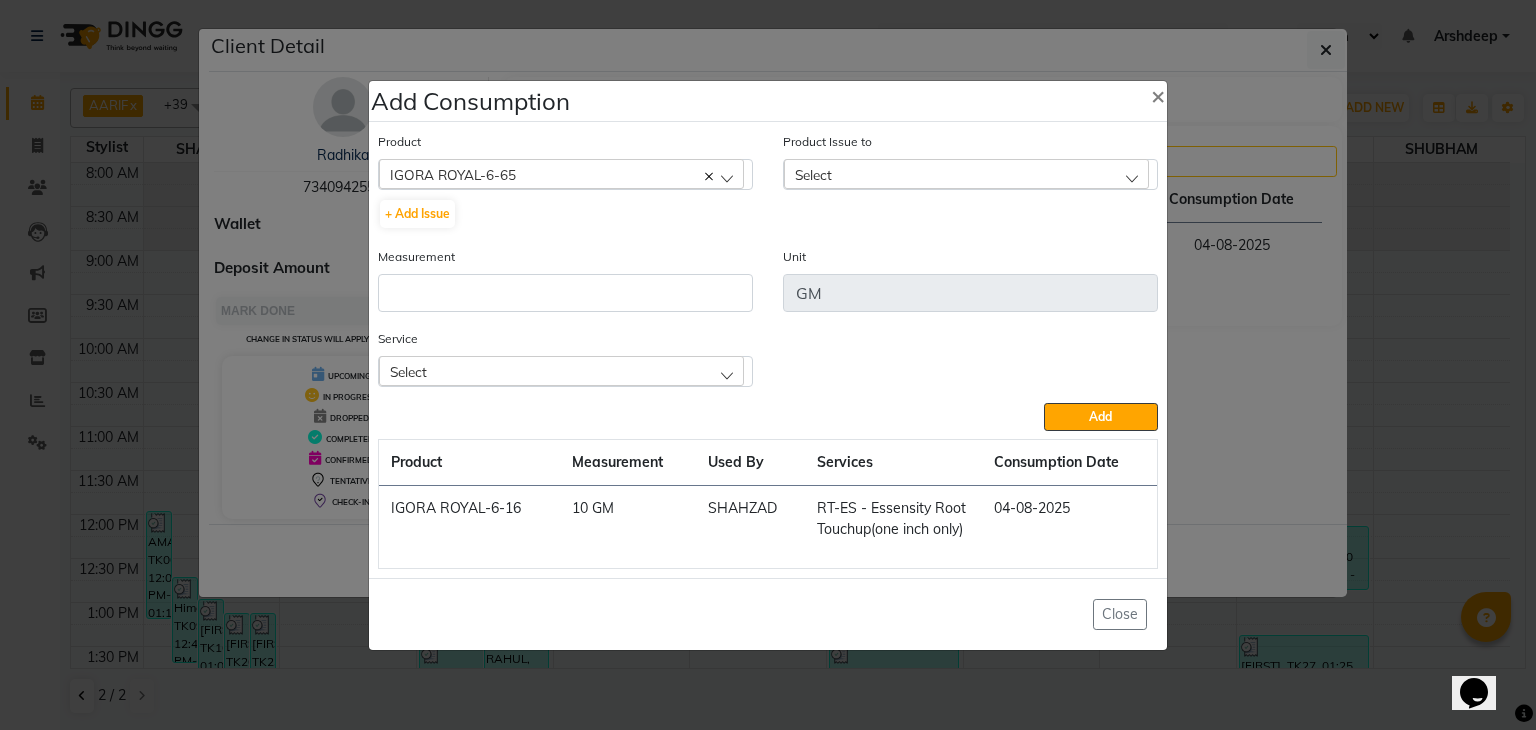 click on "Select" 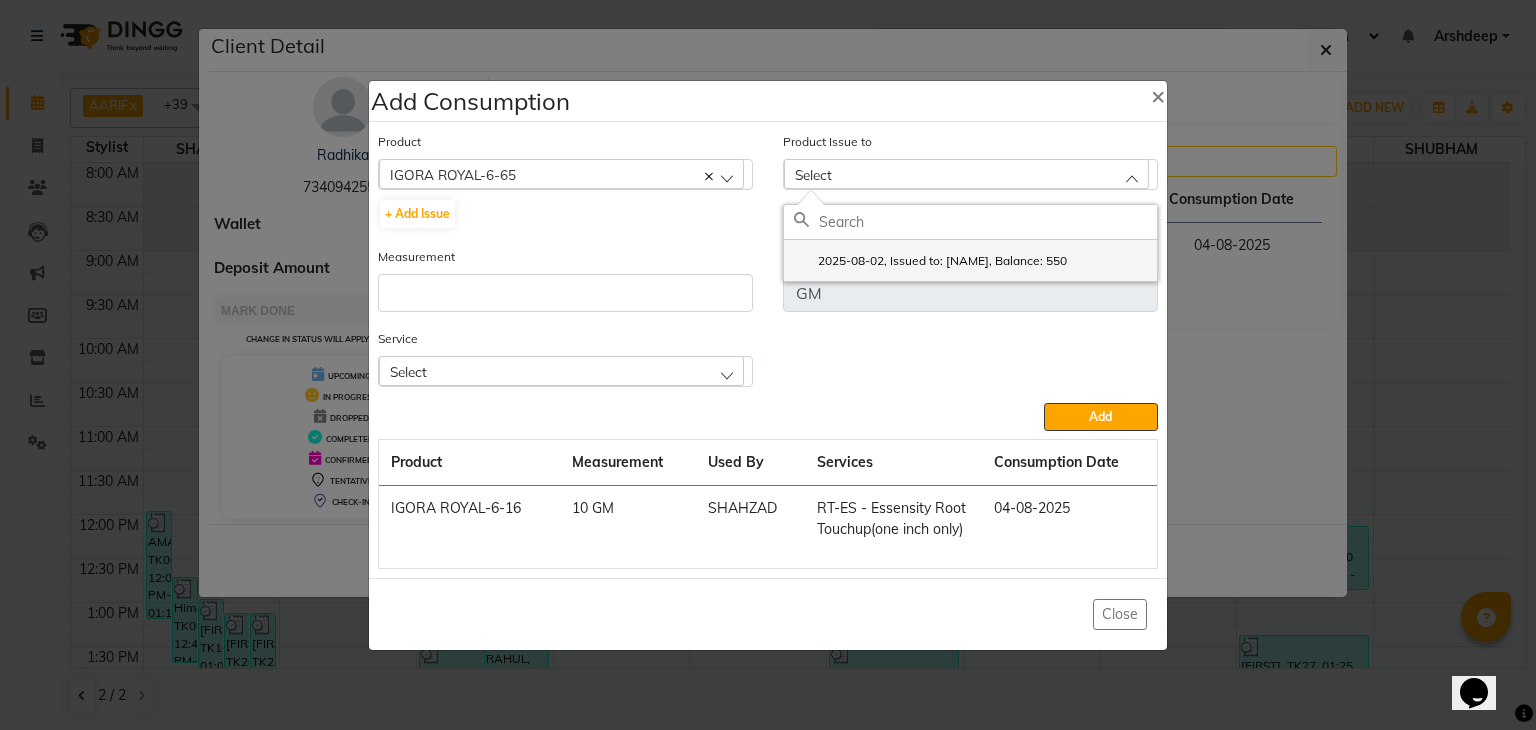 click on "2025-08-02, Issued to: SHAHZAD, Balance: 550" 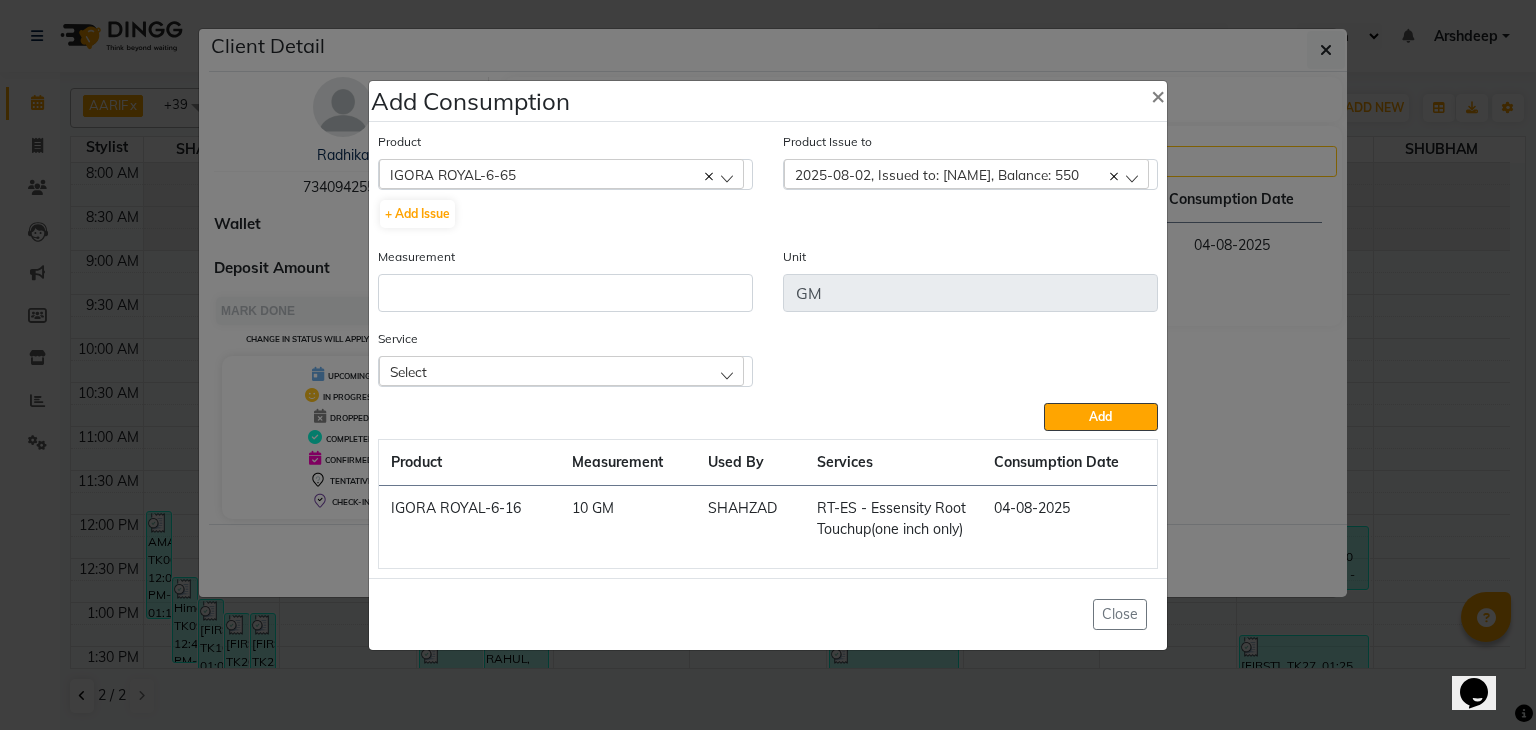 click on "Measurement" 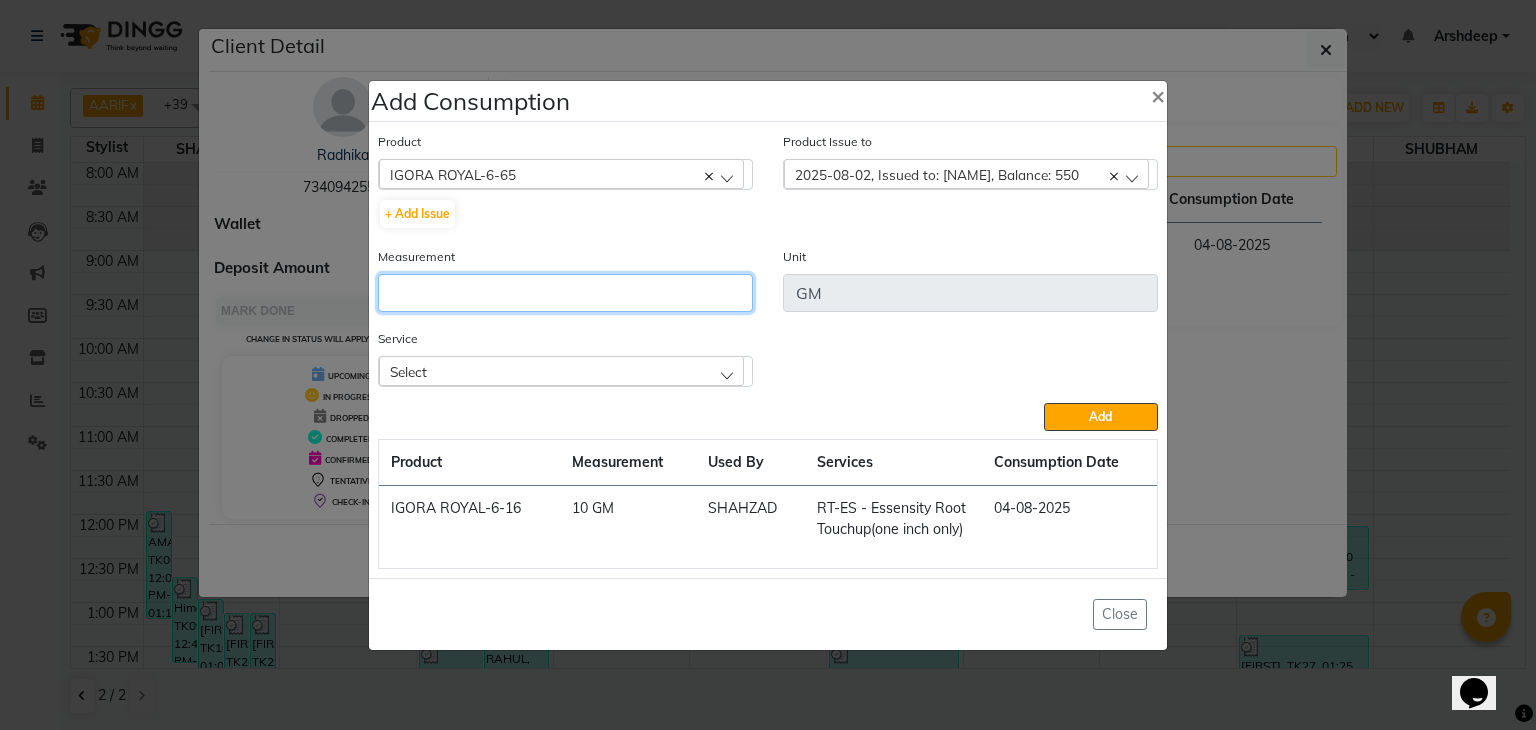 click 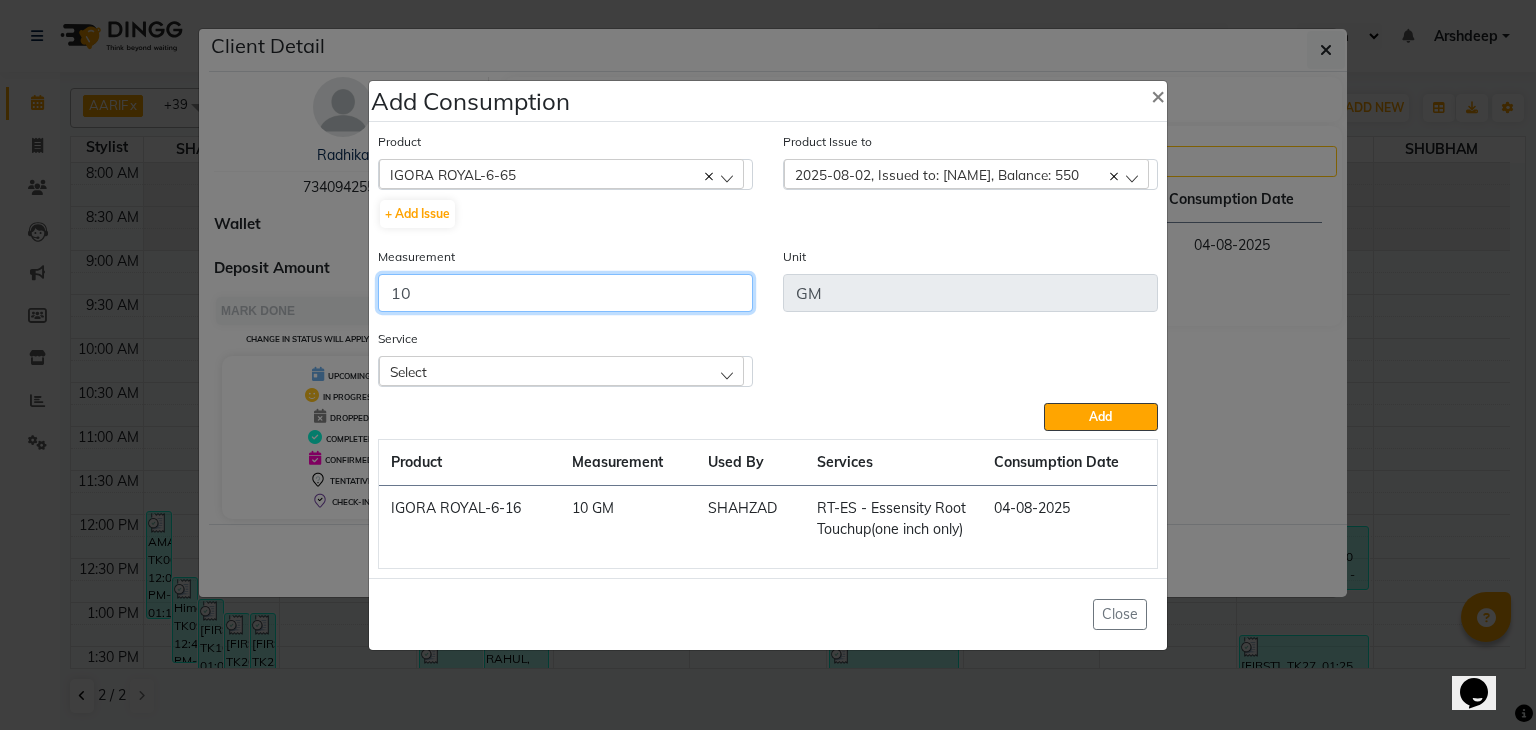 type on "10" 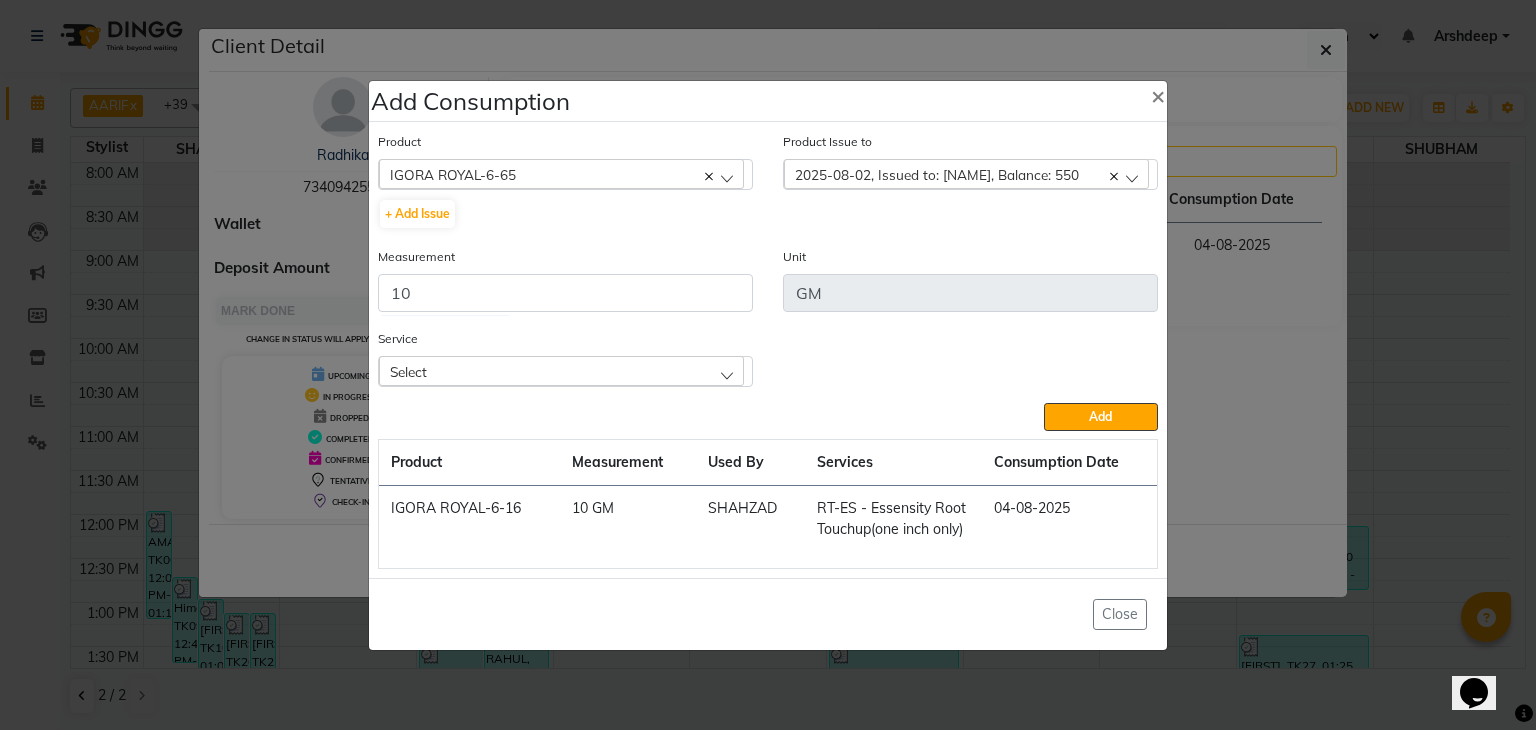 click on "Select" 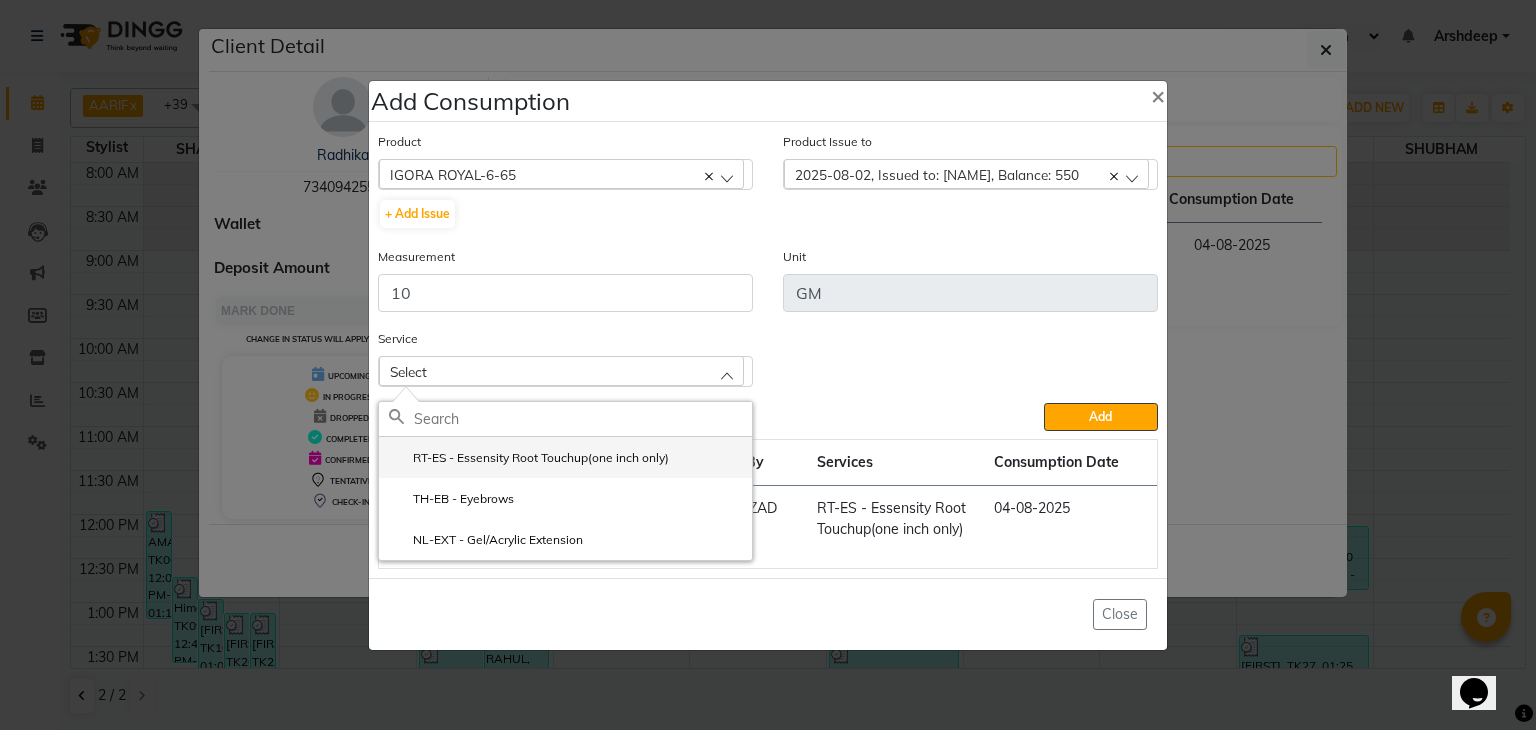 click on "RT-ES - Essensity Root Touchup(one inch only)" 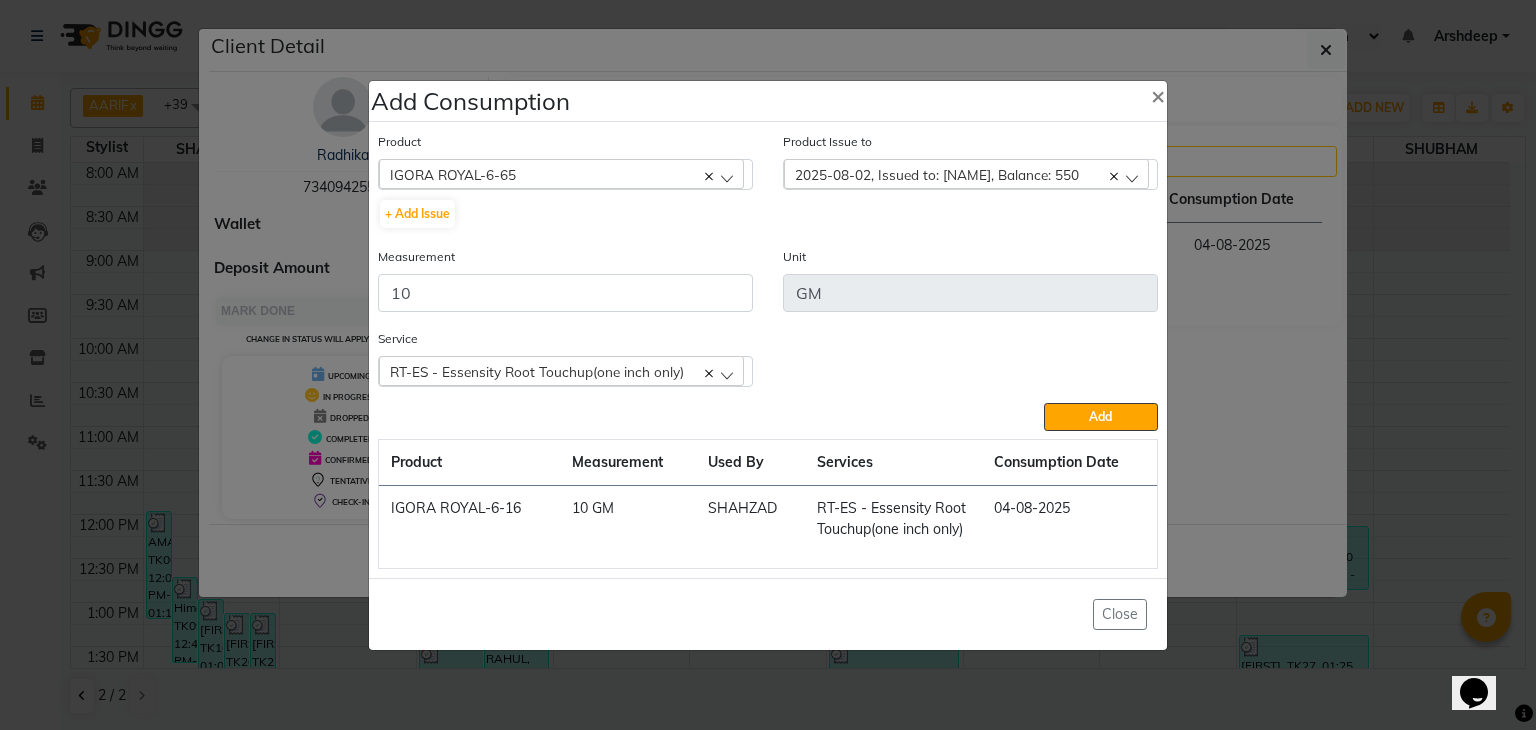 click on "Service  RT-ES - Essensity Root Touchup(one inch only)  RT-ES - Essensity Root Touchup(one inch only)  TH-EB - Eyebrows  NL-EXT - Gel/Acrylic Extension" 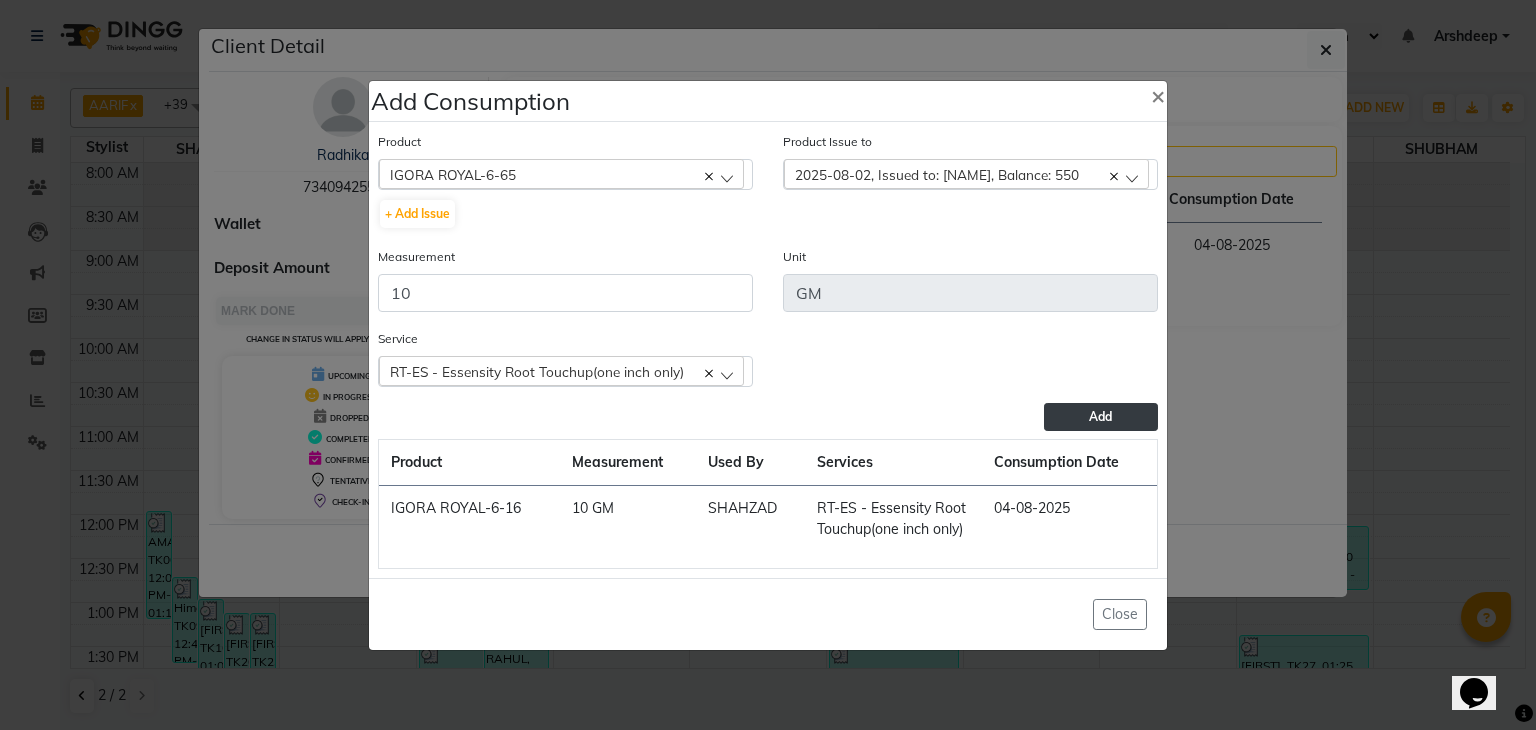 click on "Add" 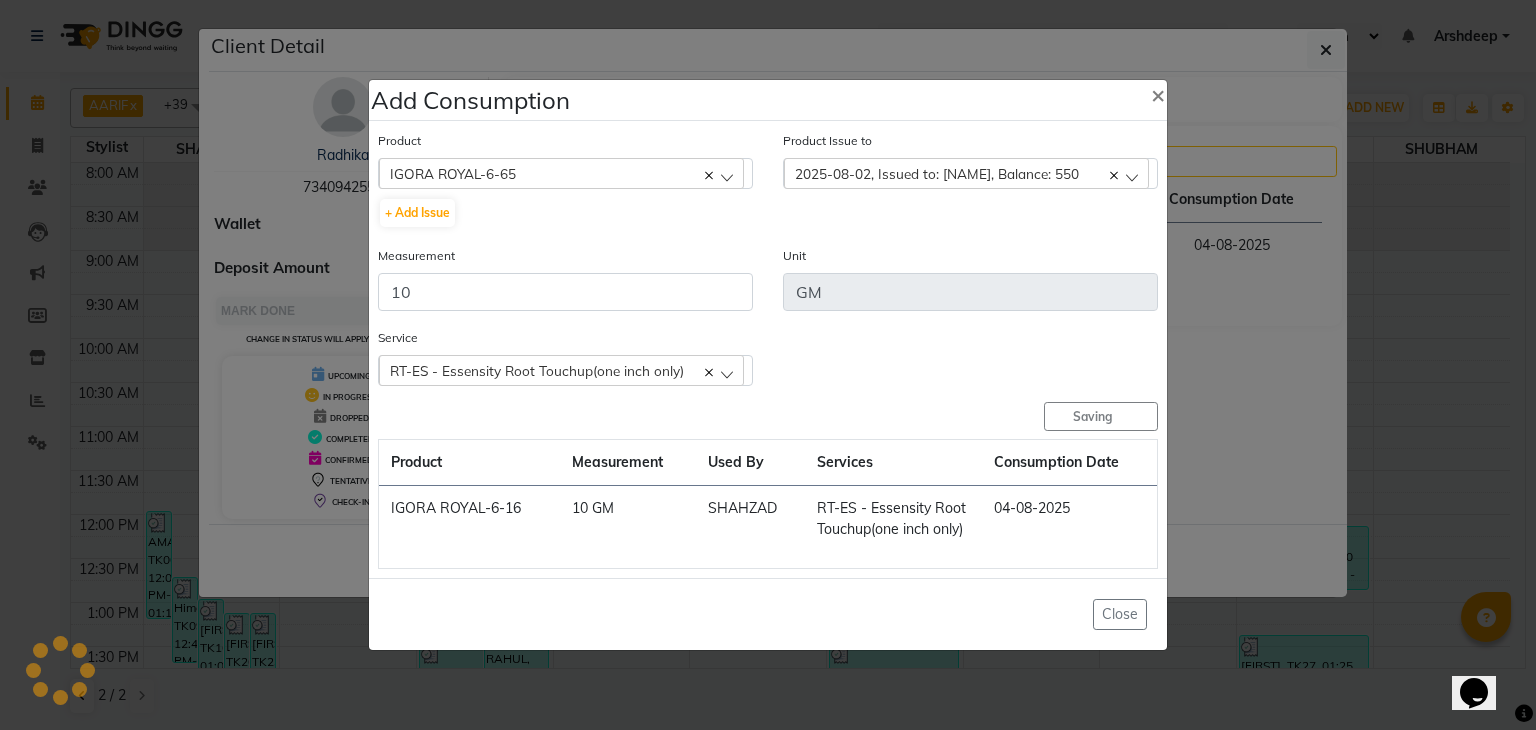 type 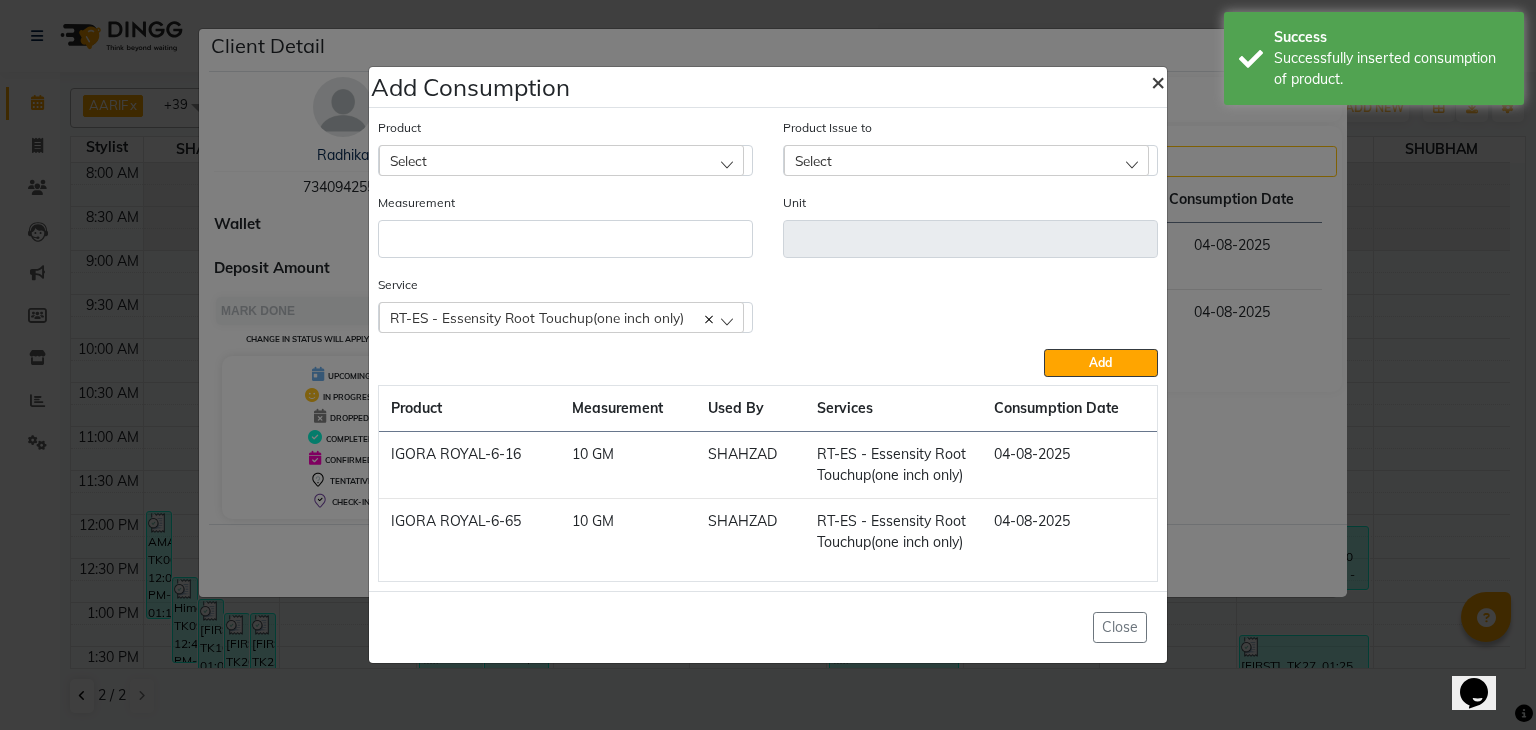 click on "×" 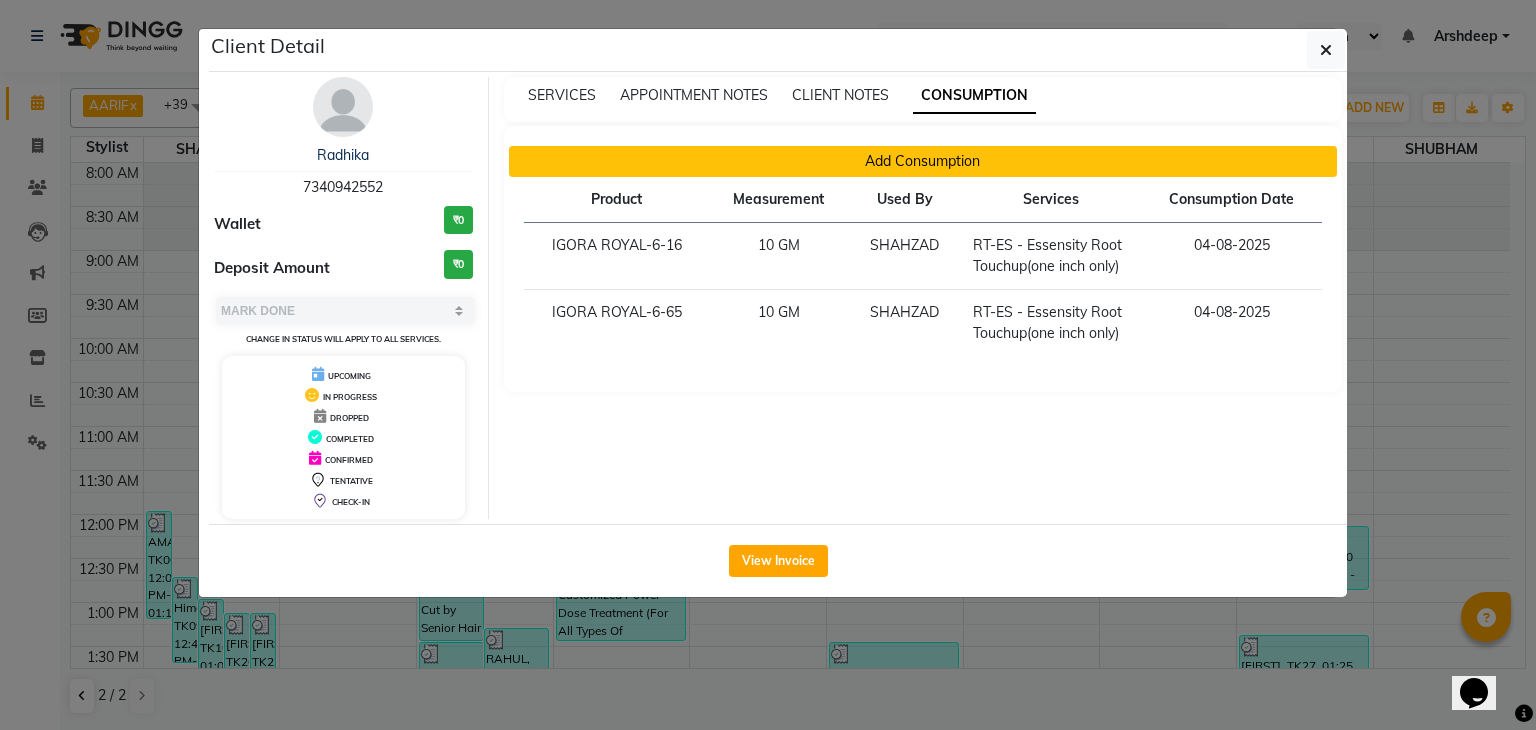 click on "Add Consumption" at bounding box center (923, 161) 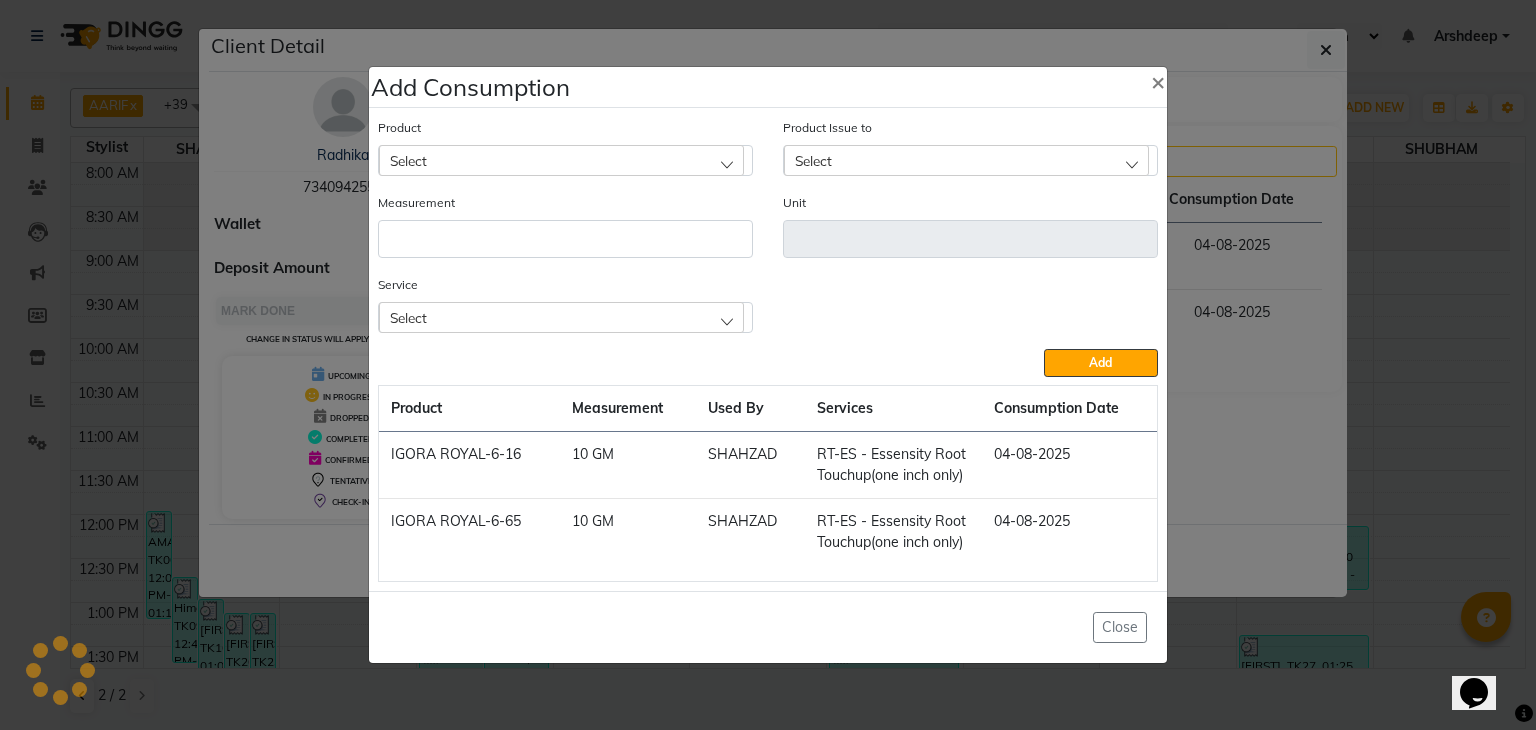 click on "Select" 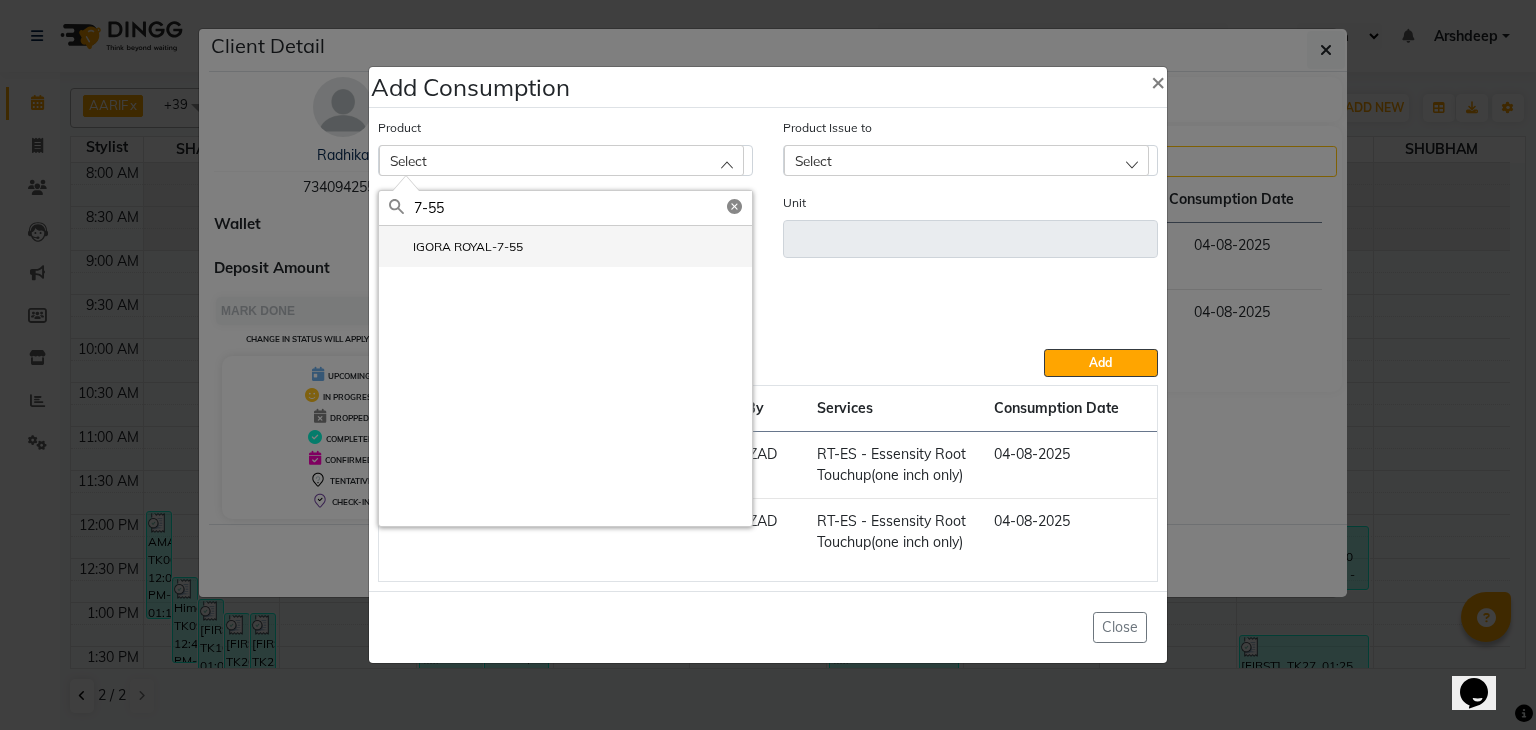 type on "7-55" 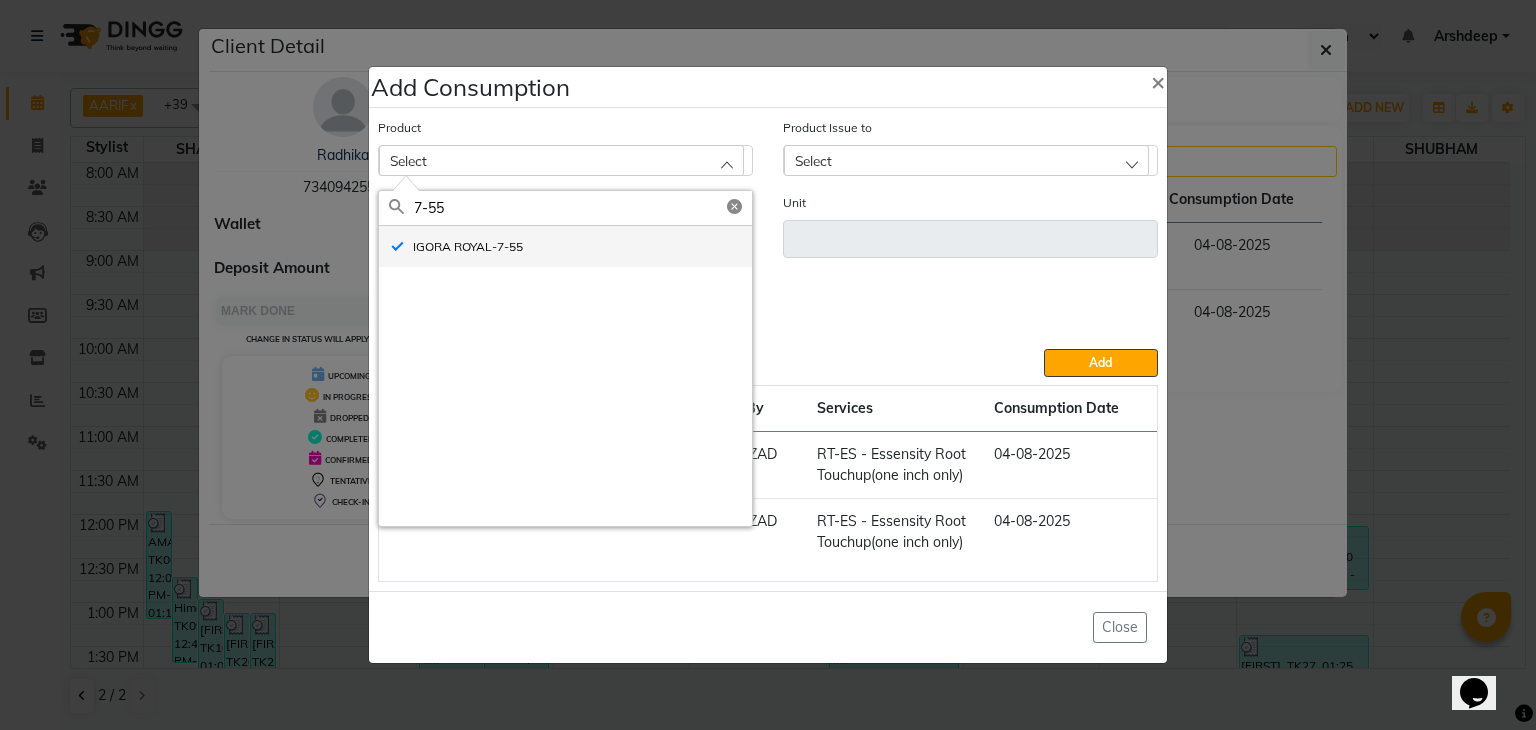 type on "GM" 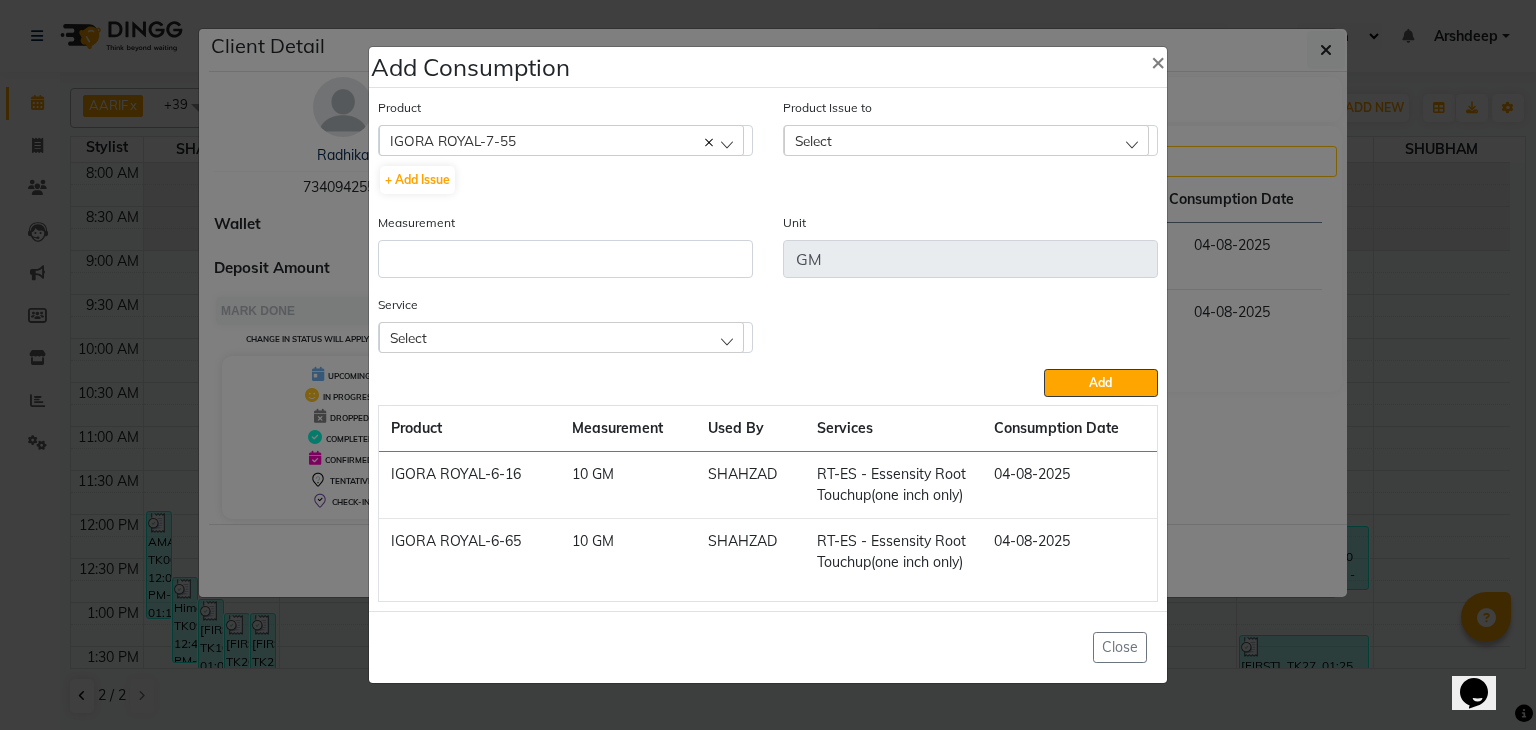 click on "Select" 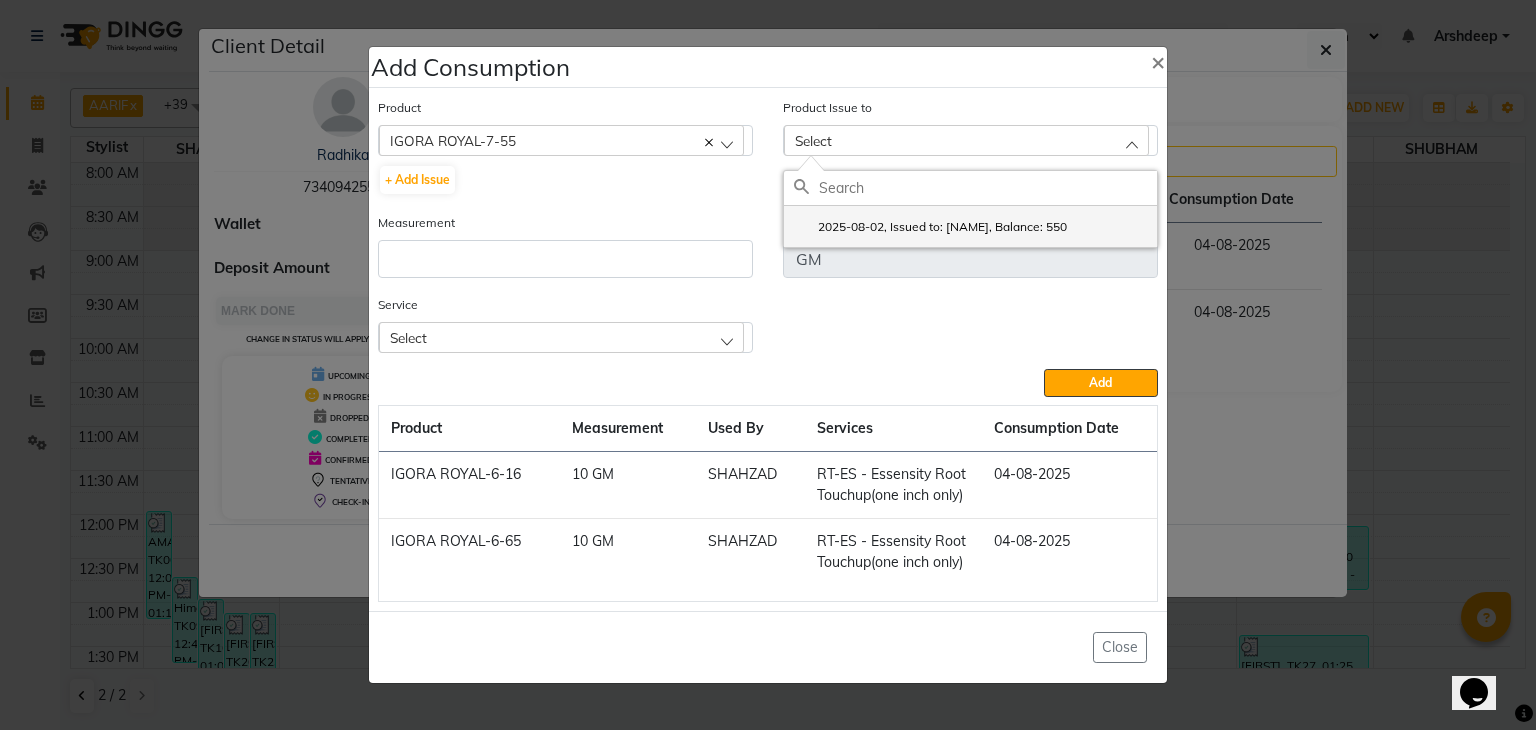 click on "2025-08-02, Issued to: SHAHZAD, Balance: 550" 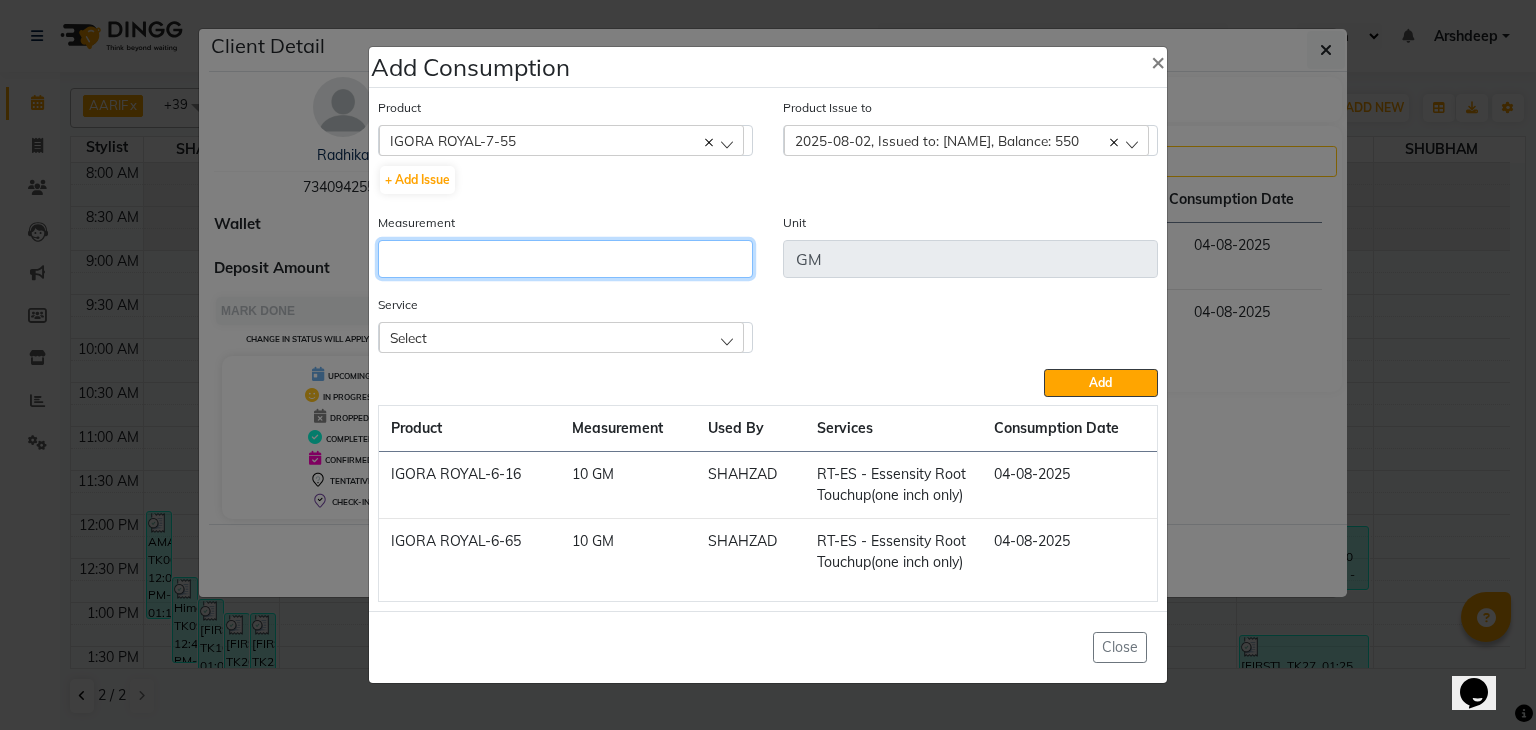 click 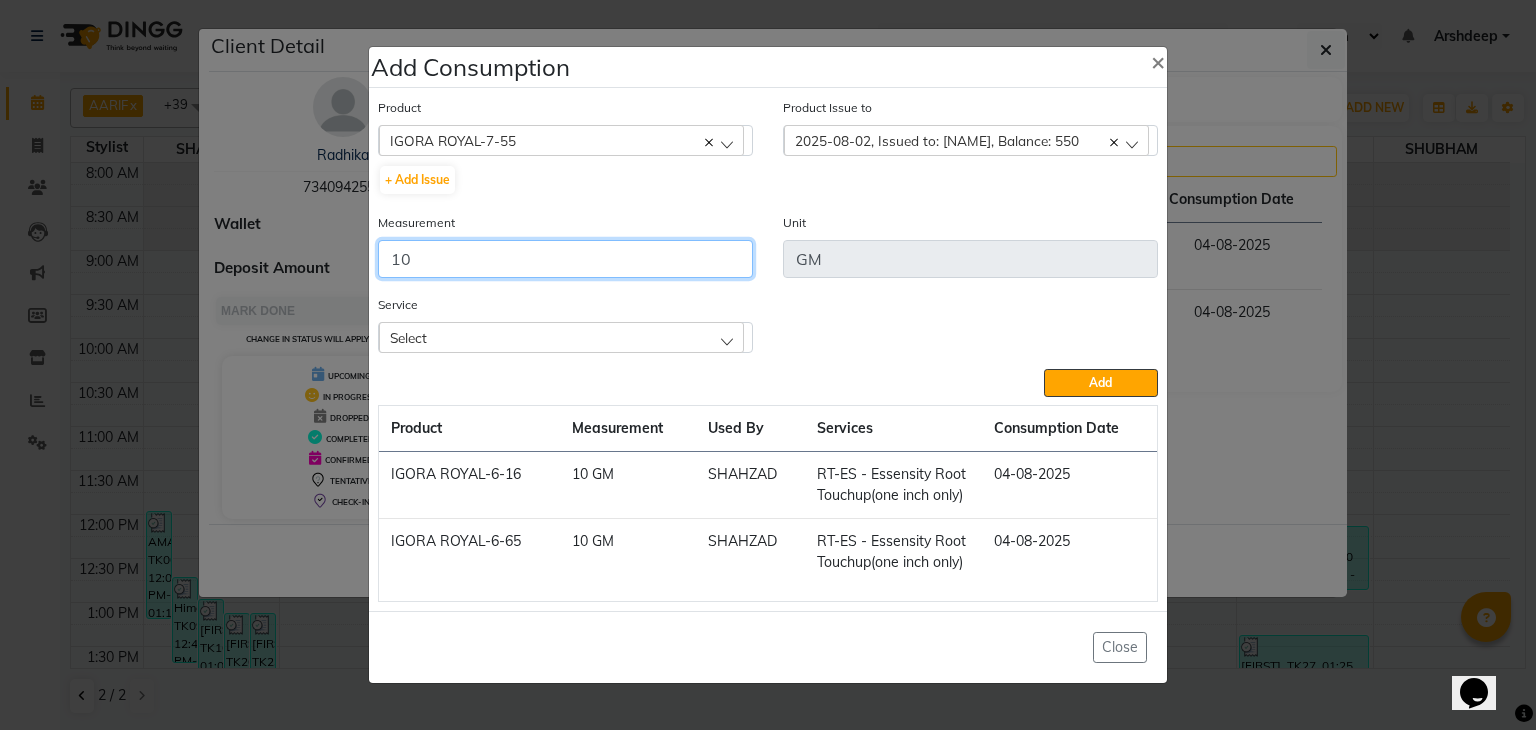 type on "10" 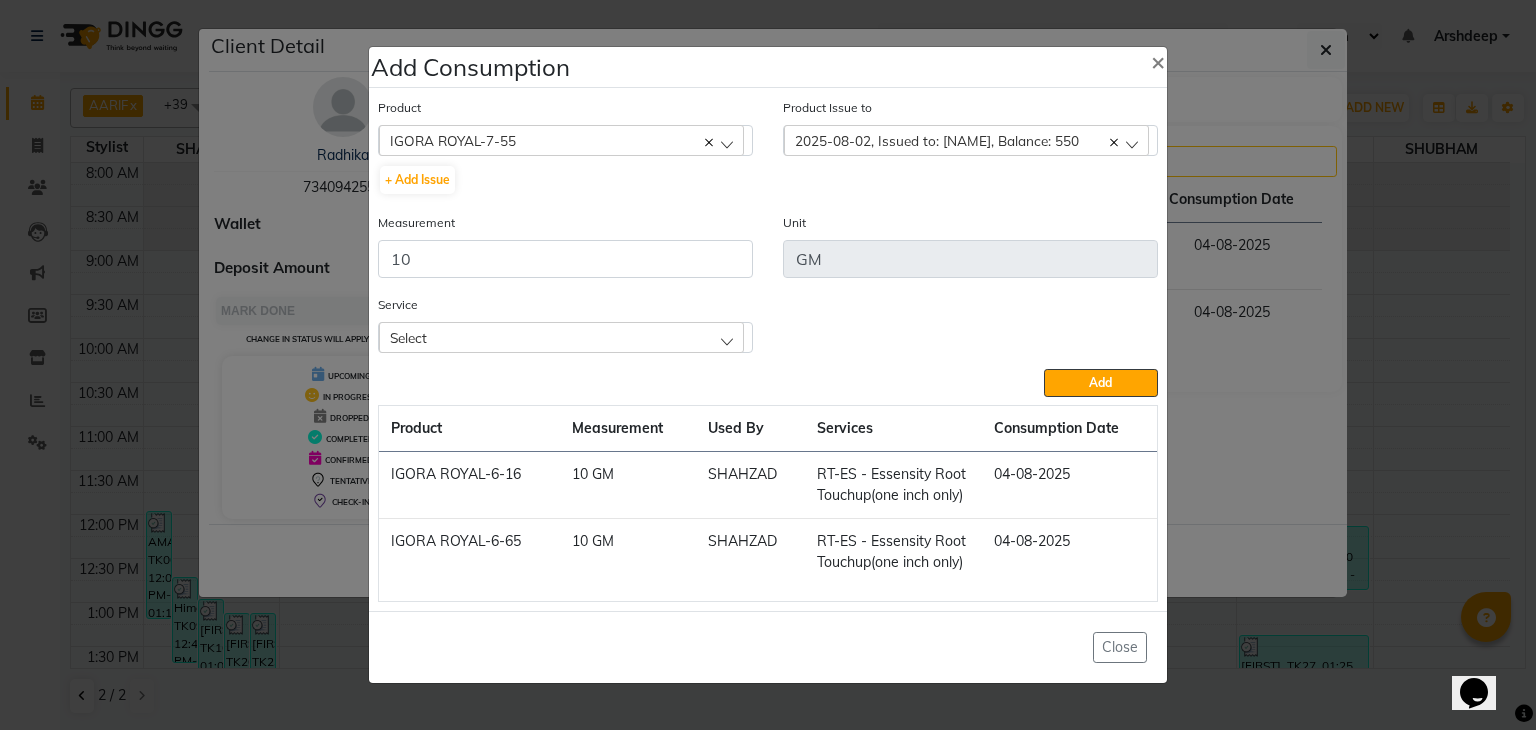 click on "Select" 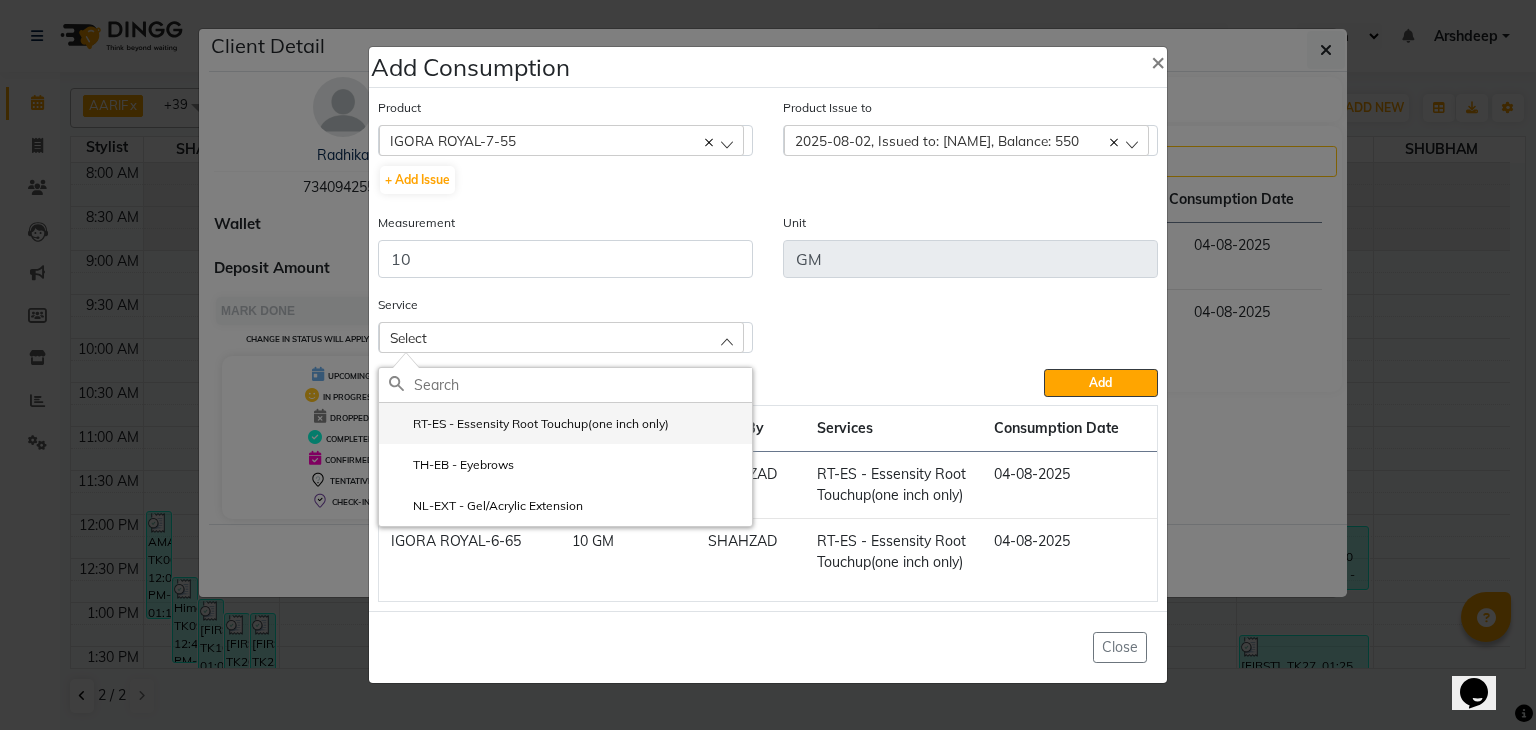 click on "RT-ES - Essensity Root Touchup(one inch only)" 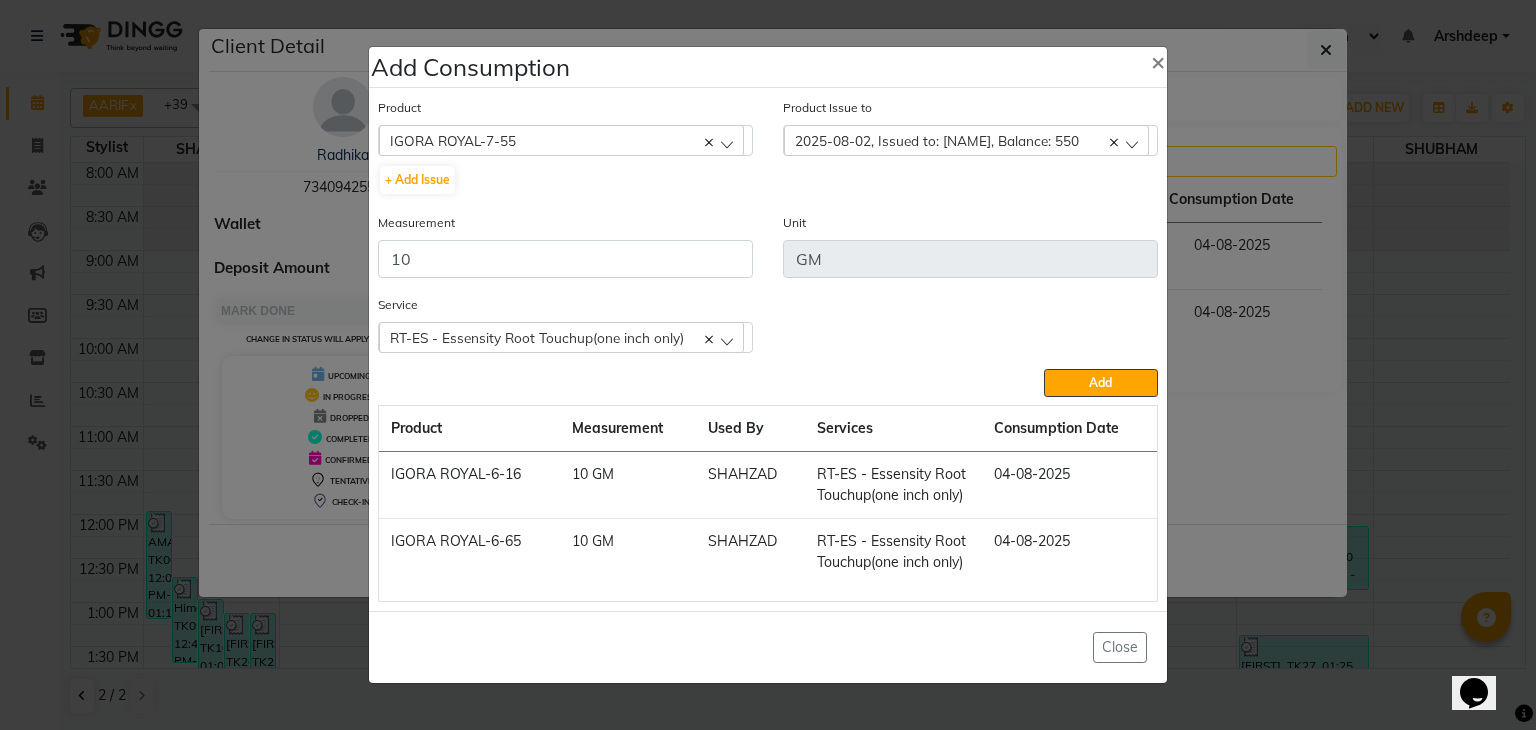 click on "Service  RT-ES - Essensity Root Touchup(one inch only)  RT-ES - Essensity Root Touchup(one inch only)  TH-EB - Eyebrows  NL-EXT - Gel/Acrylic Extension" 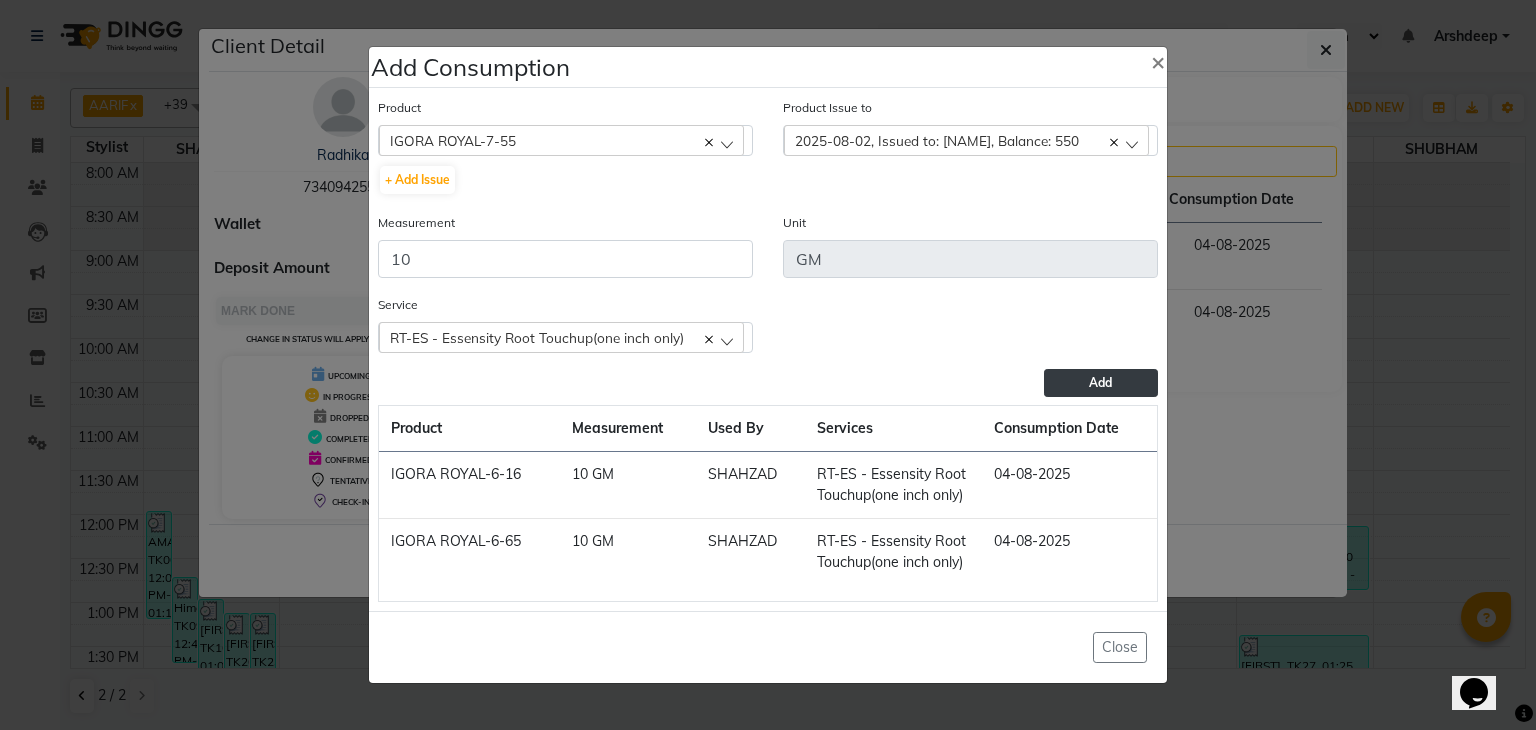 click on "Add" 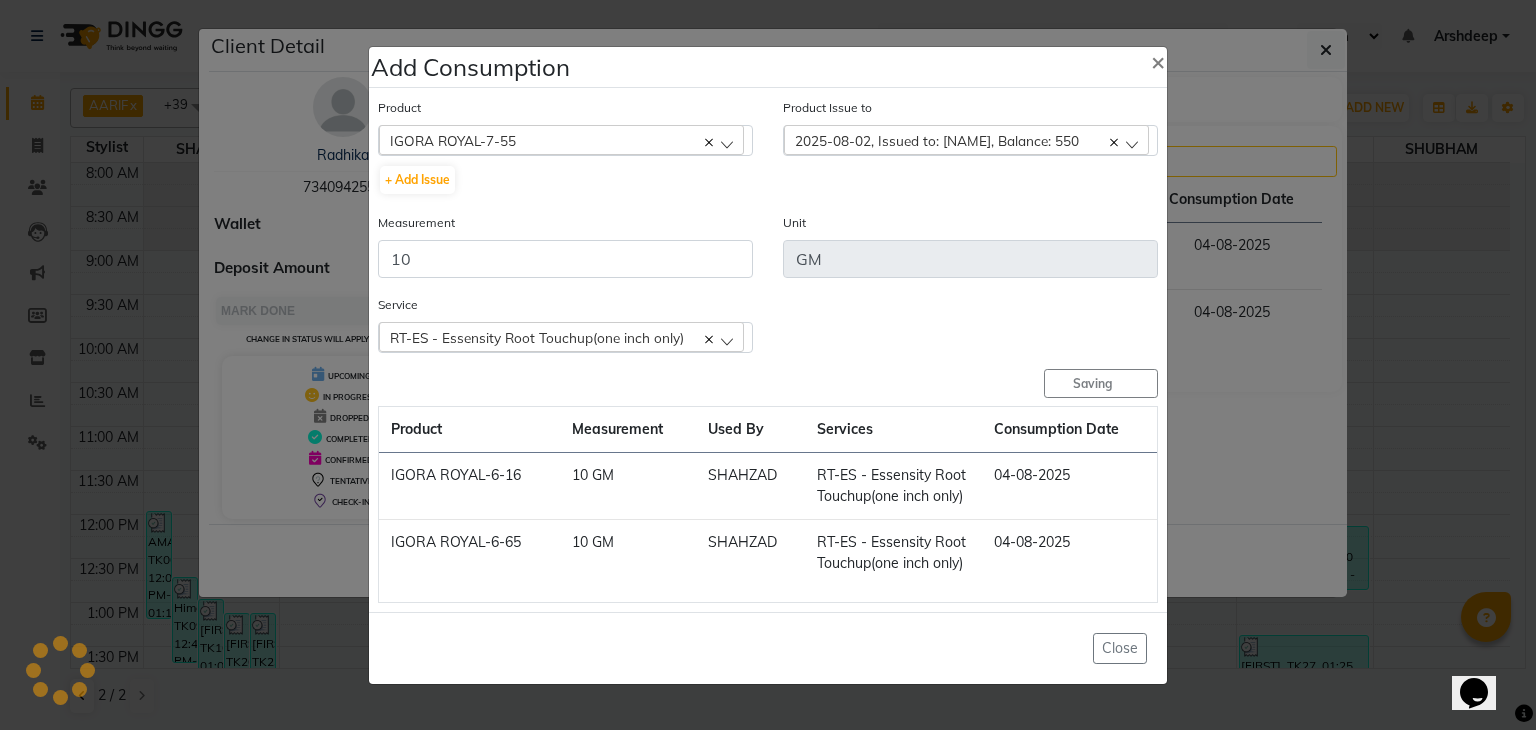 type 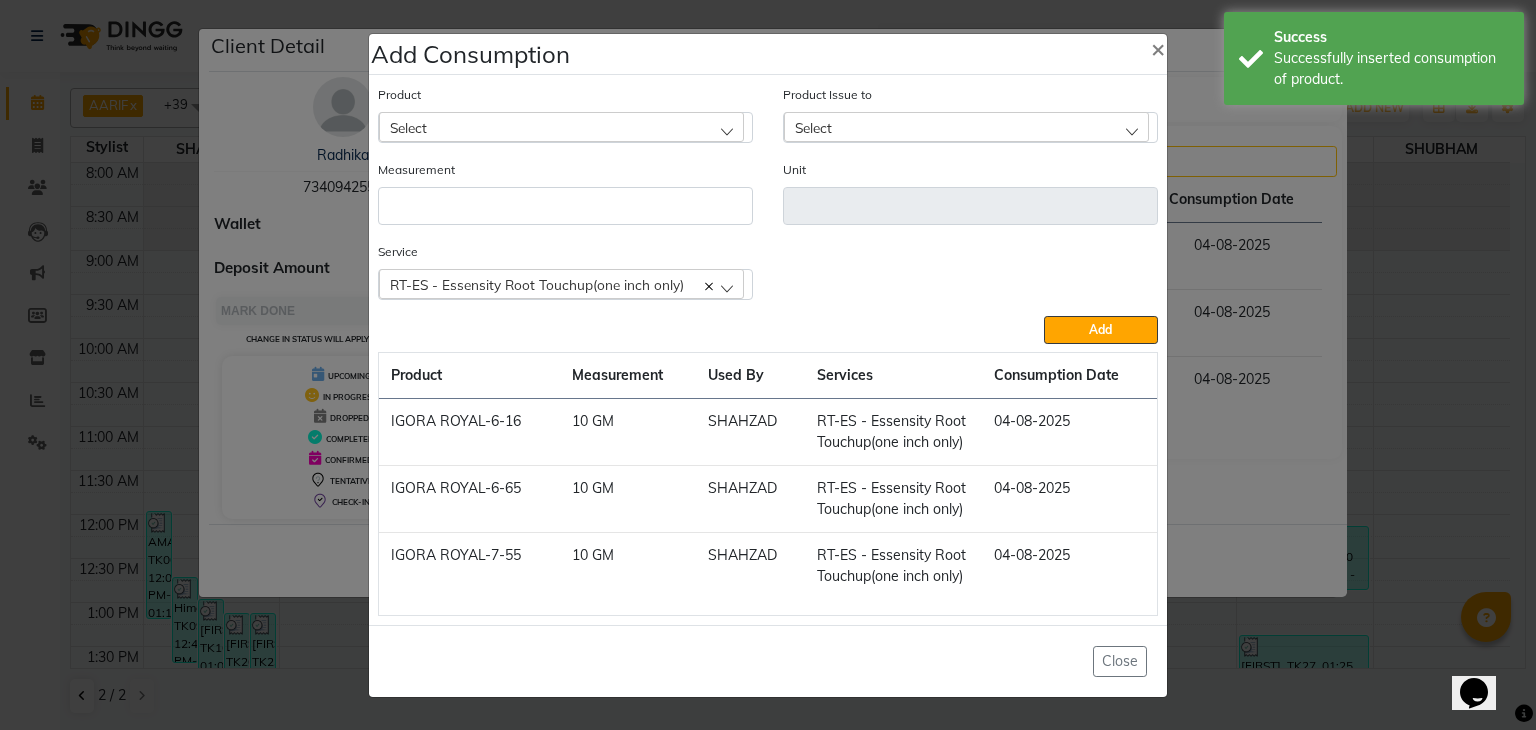 click on "Select" 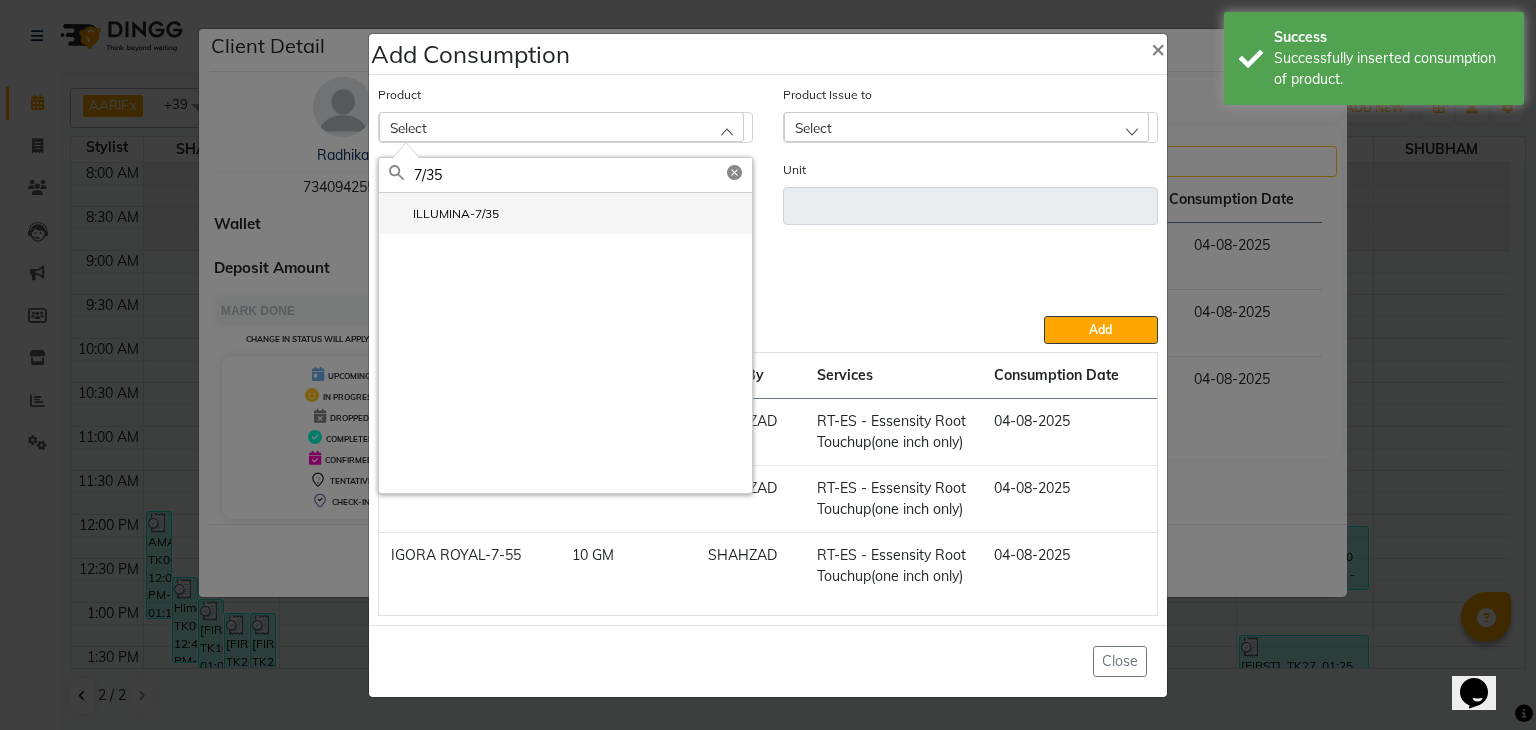 type on "7/35" 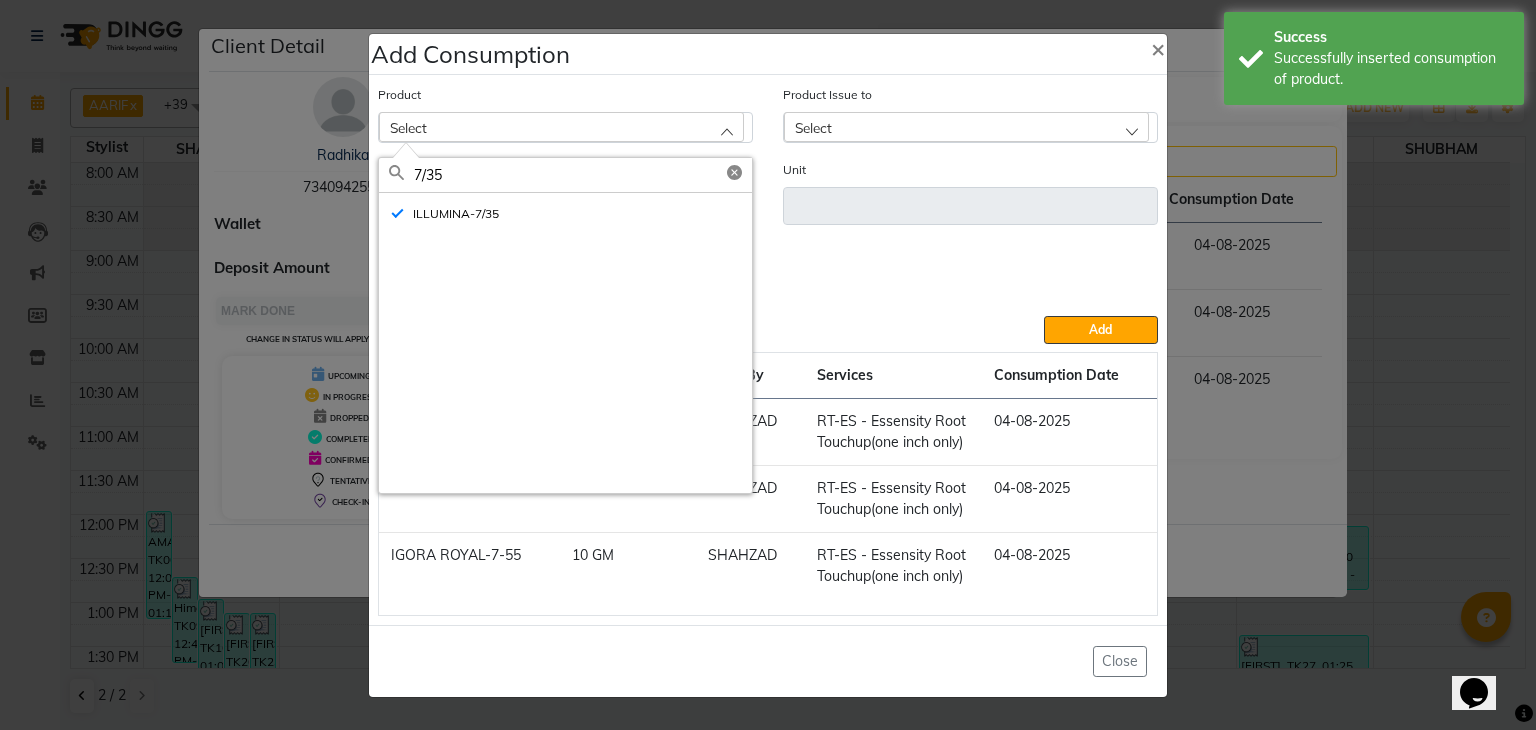 type on "GM" 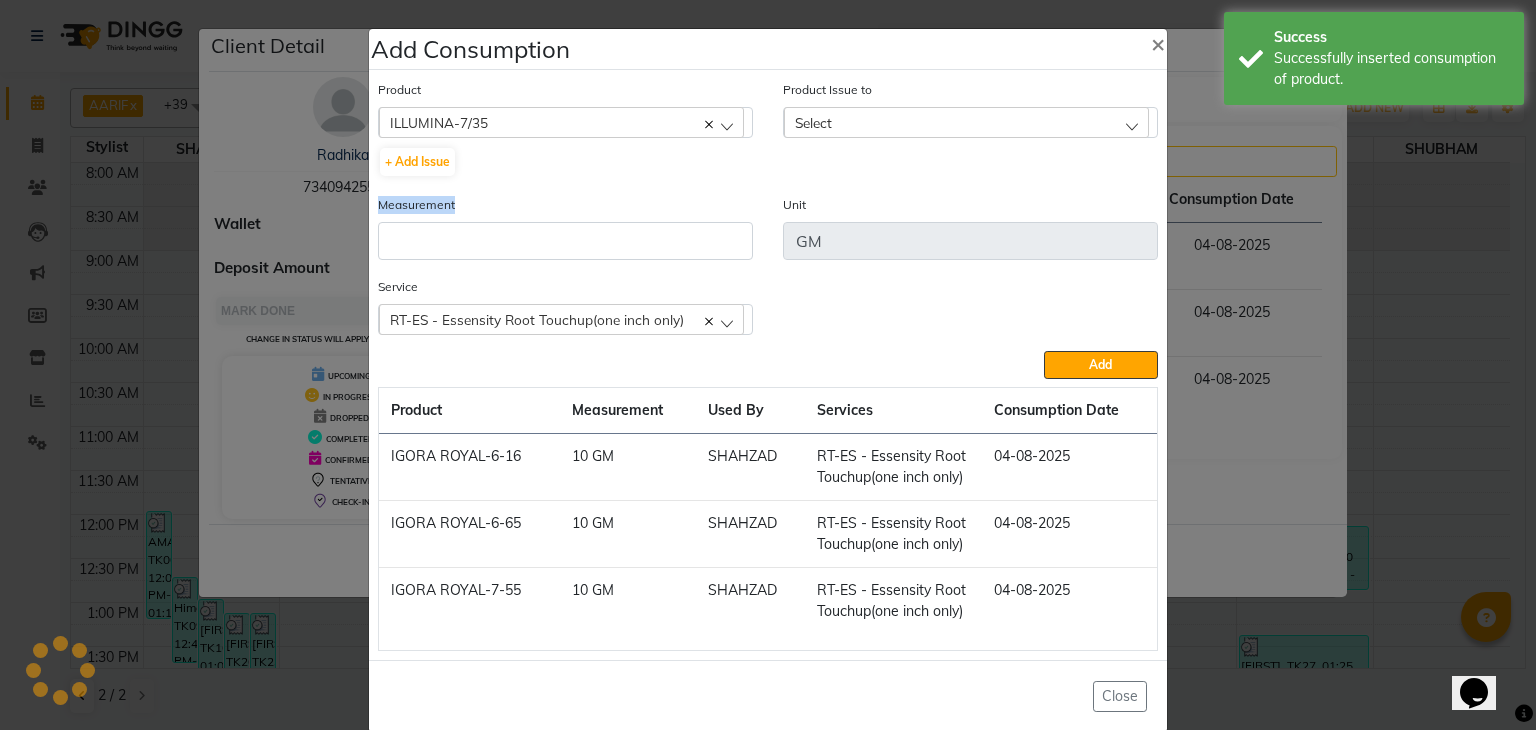 click on "Measurement" 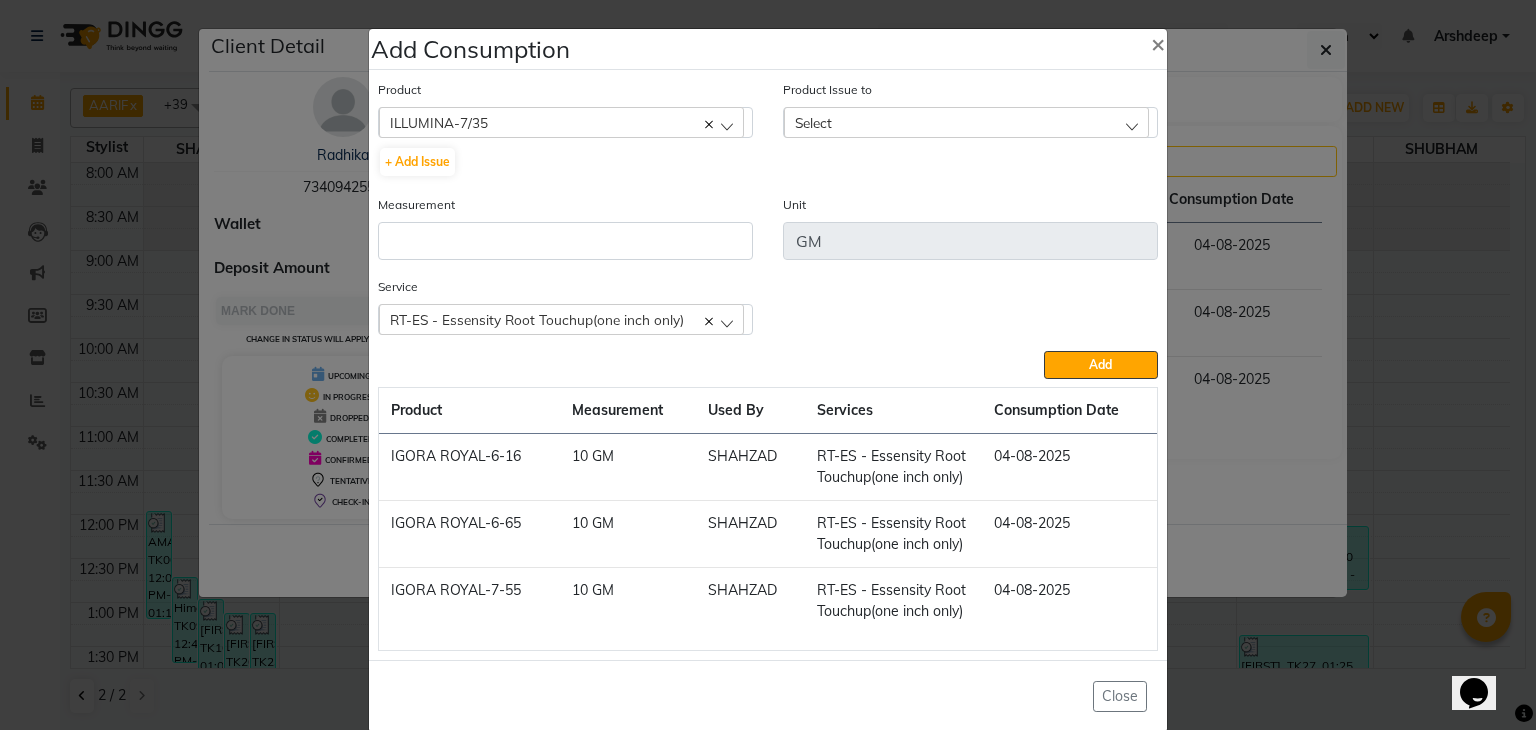 click on "Select" 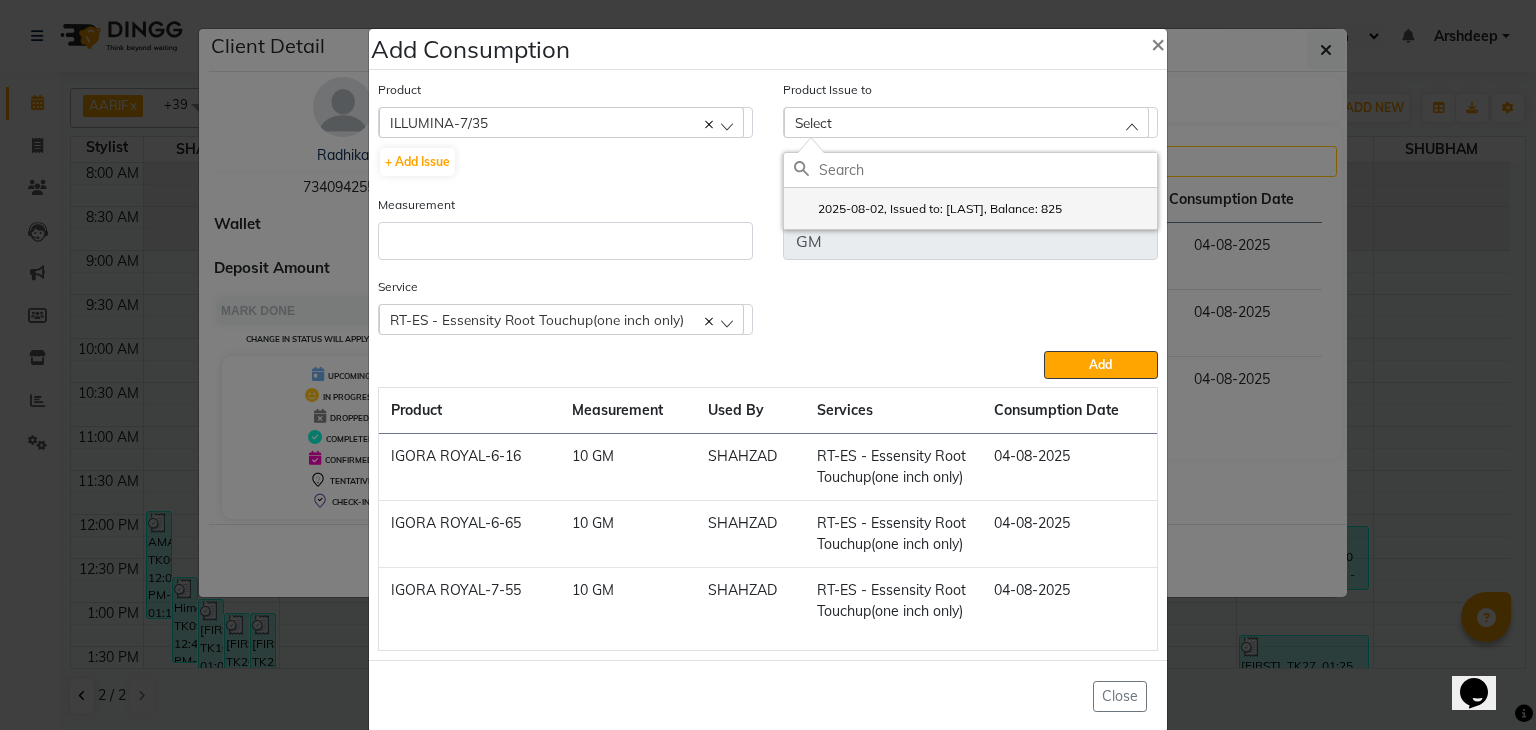 click on "2025-08-02, Issued to: [LAST], Balance: 825" 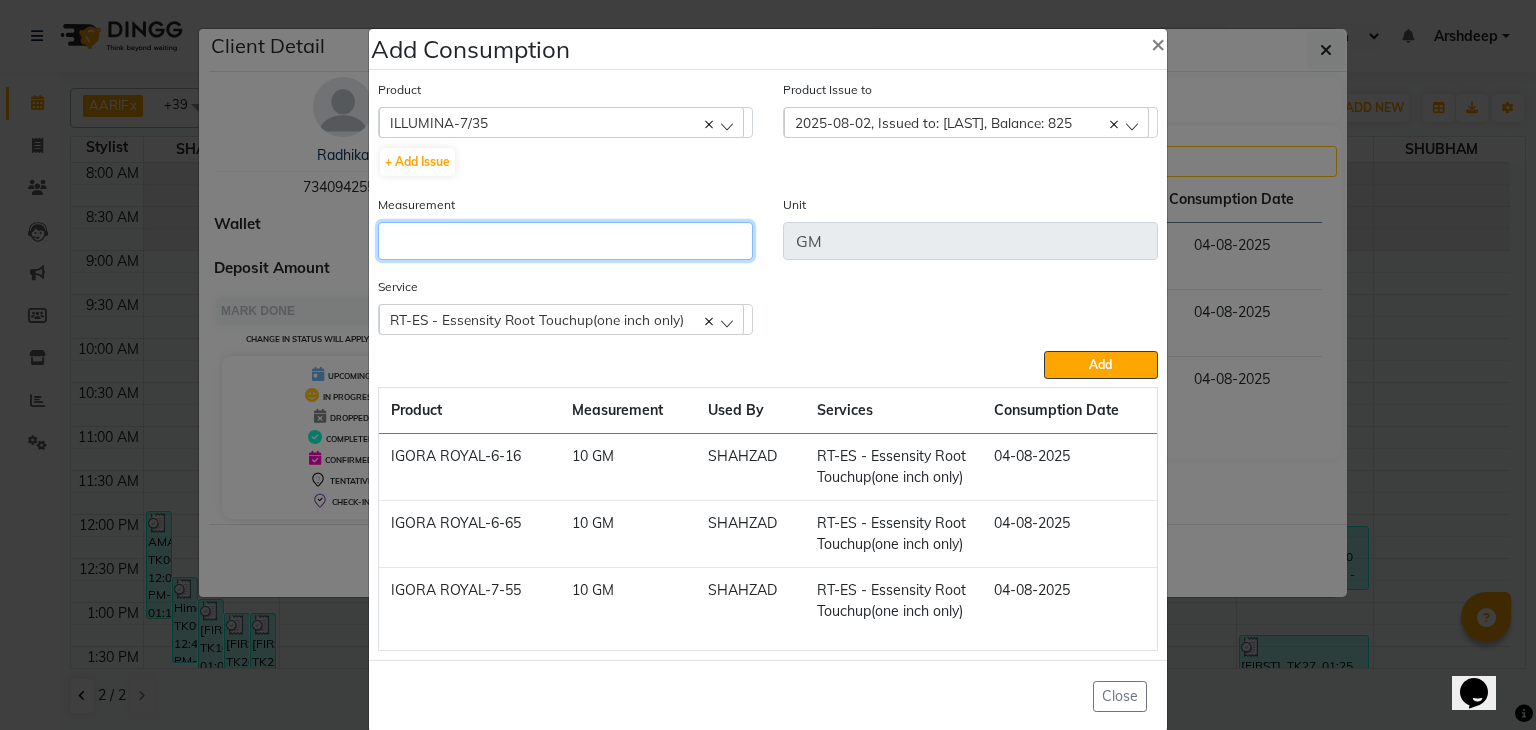 click 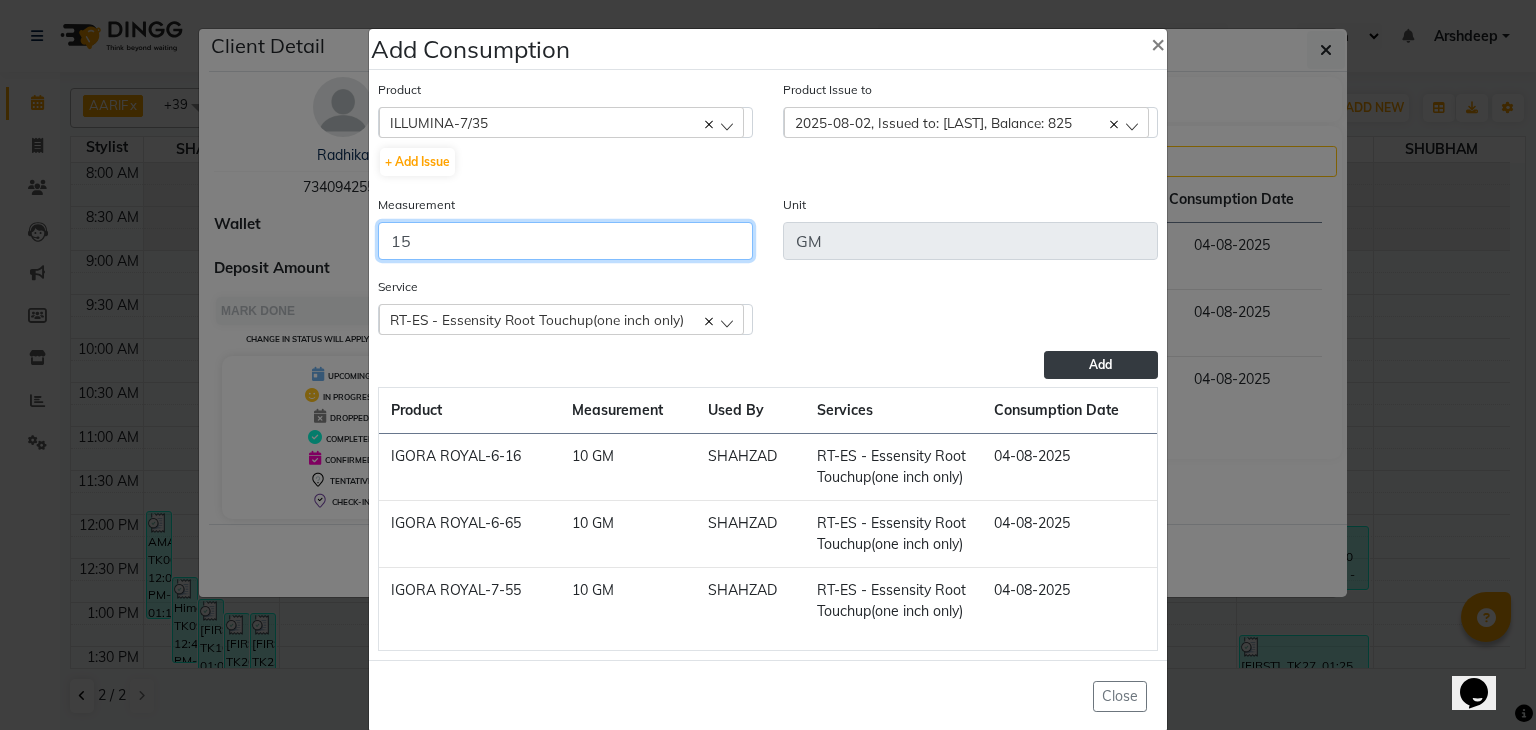 type on "15" 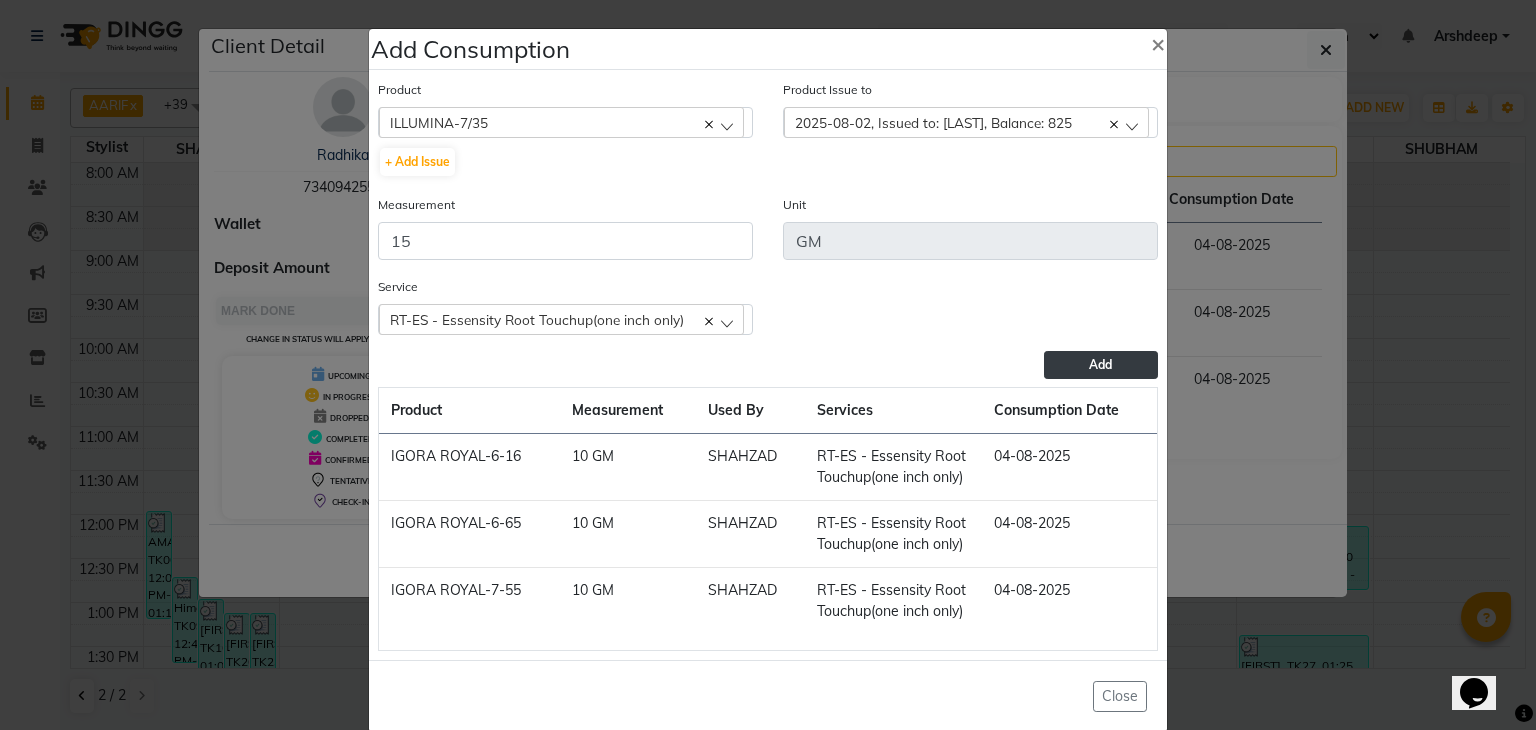 click on "Add" 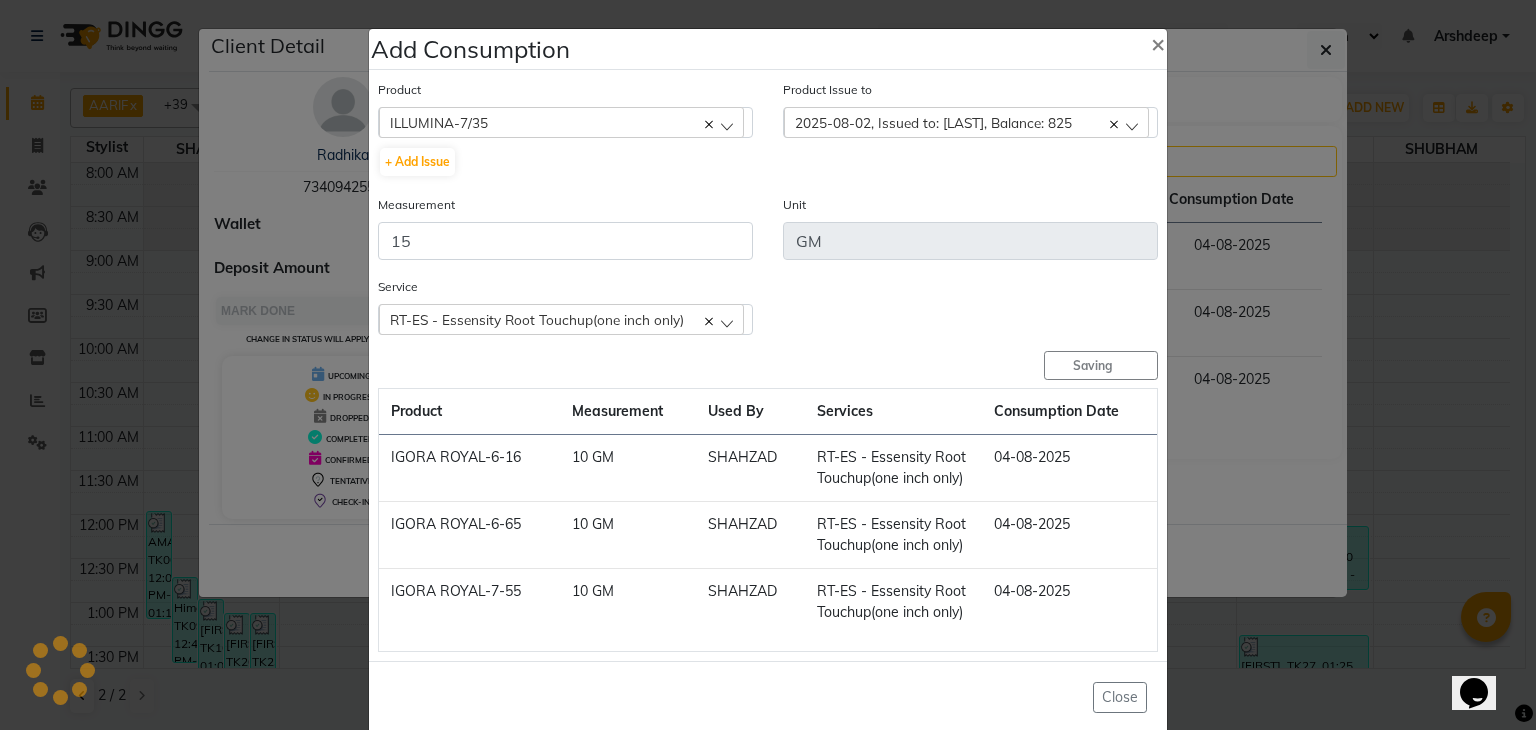 type 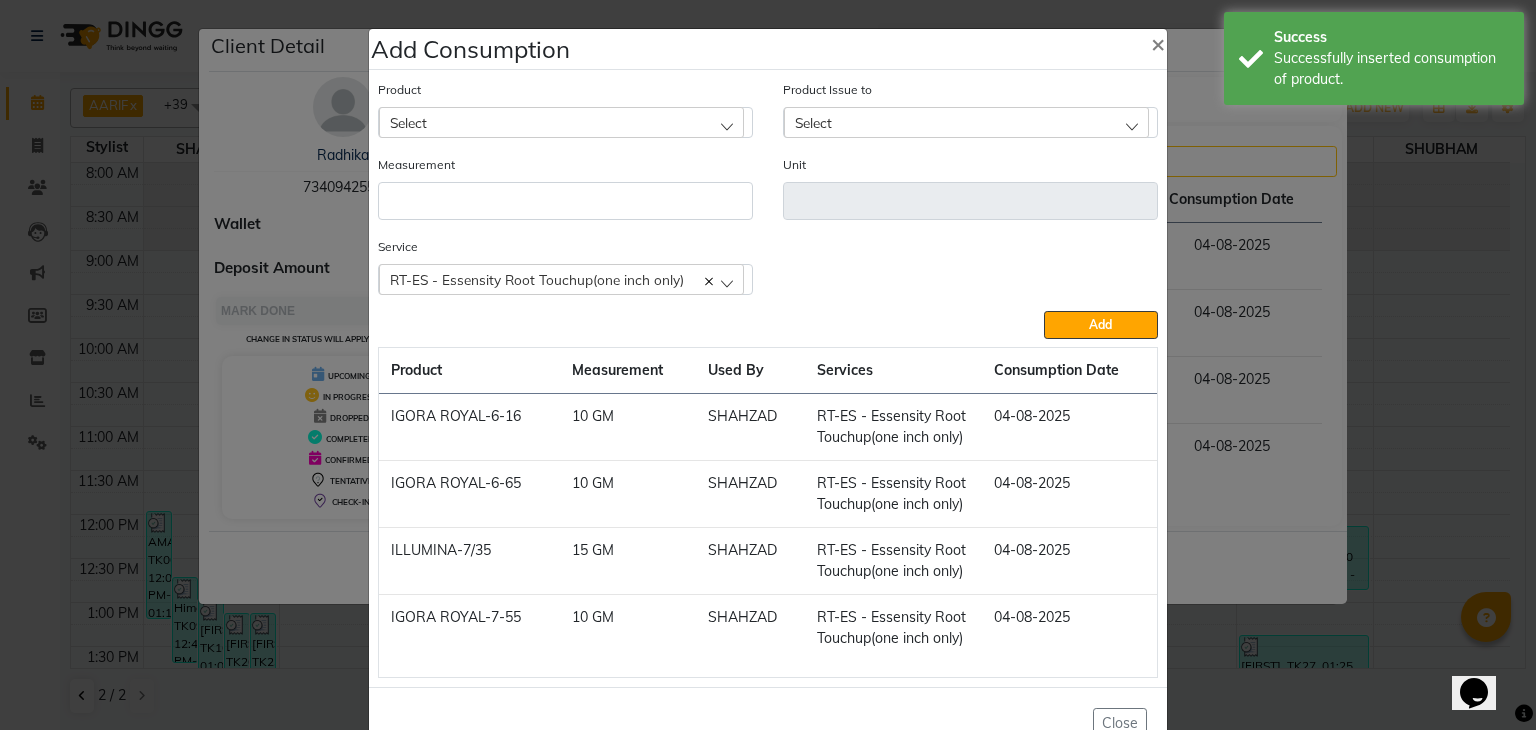 click on "Select" 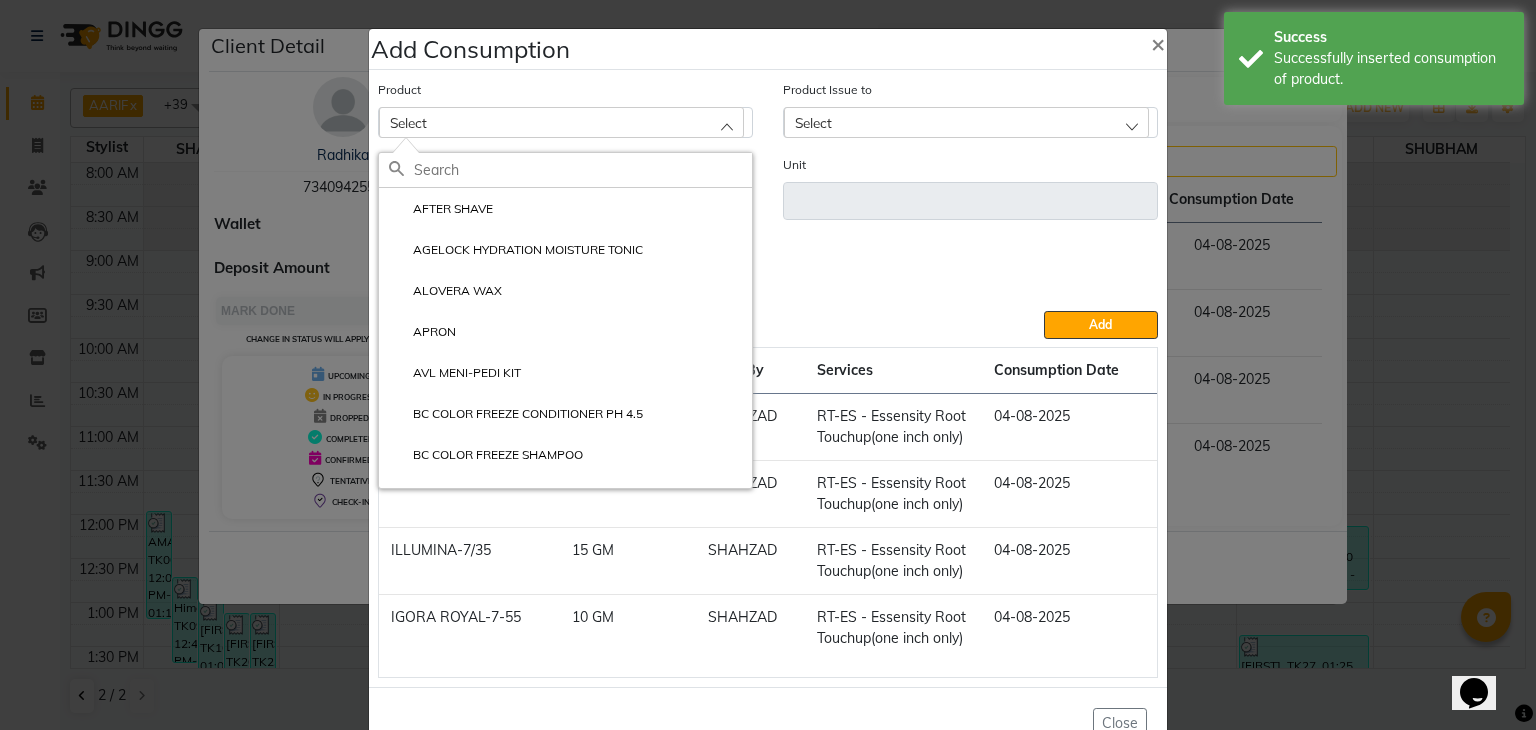 click 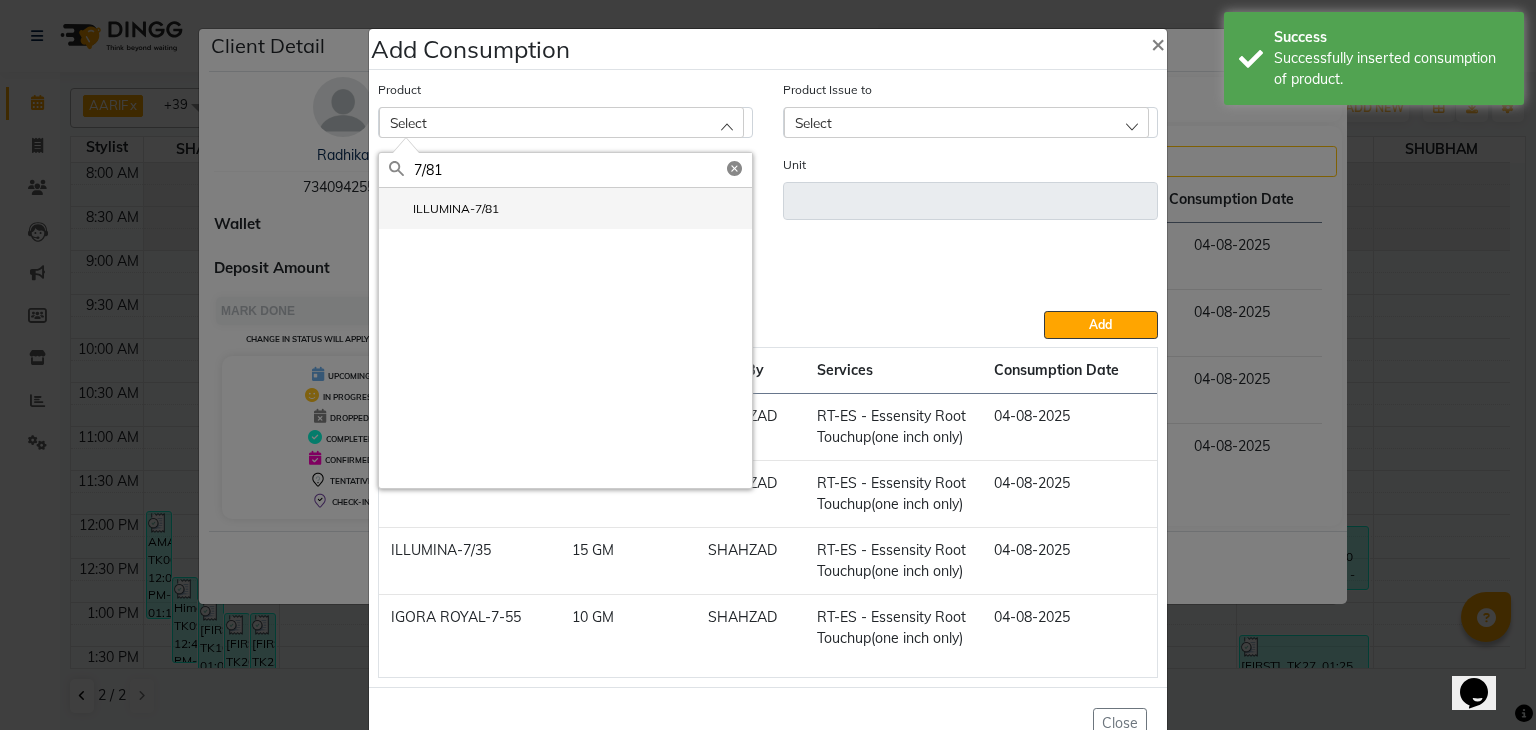 type on "7/81" 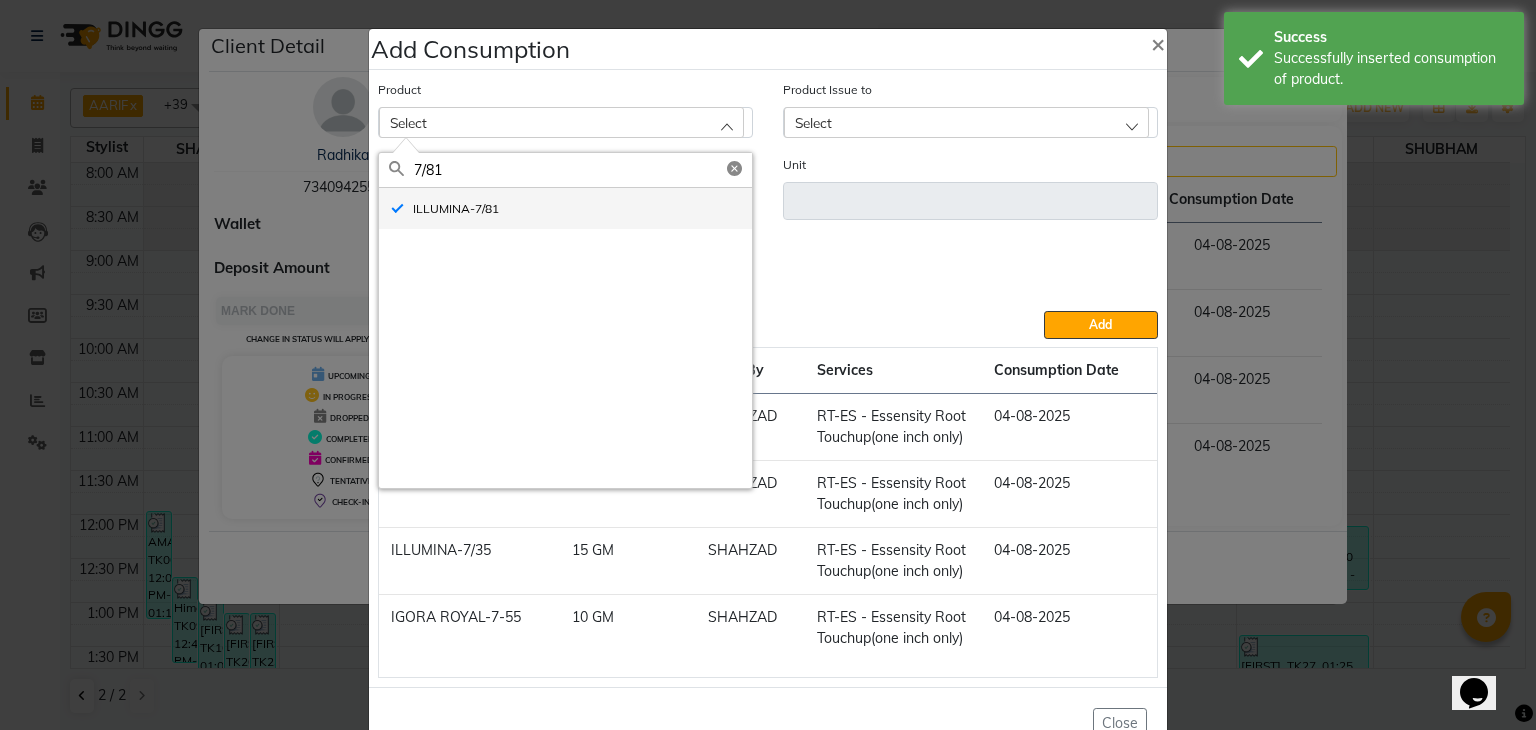type on "GM" 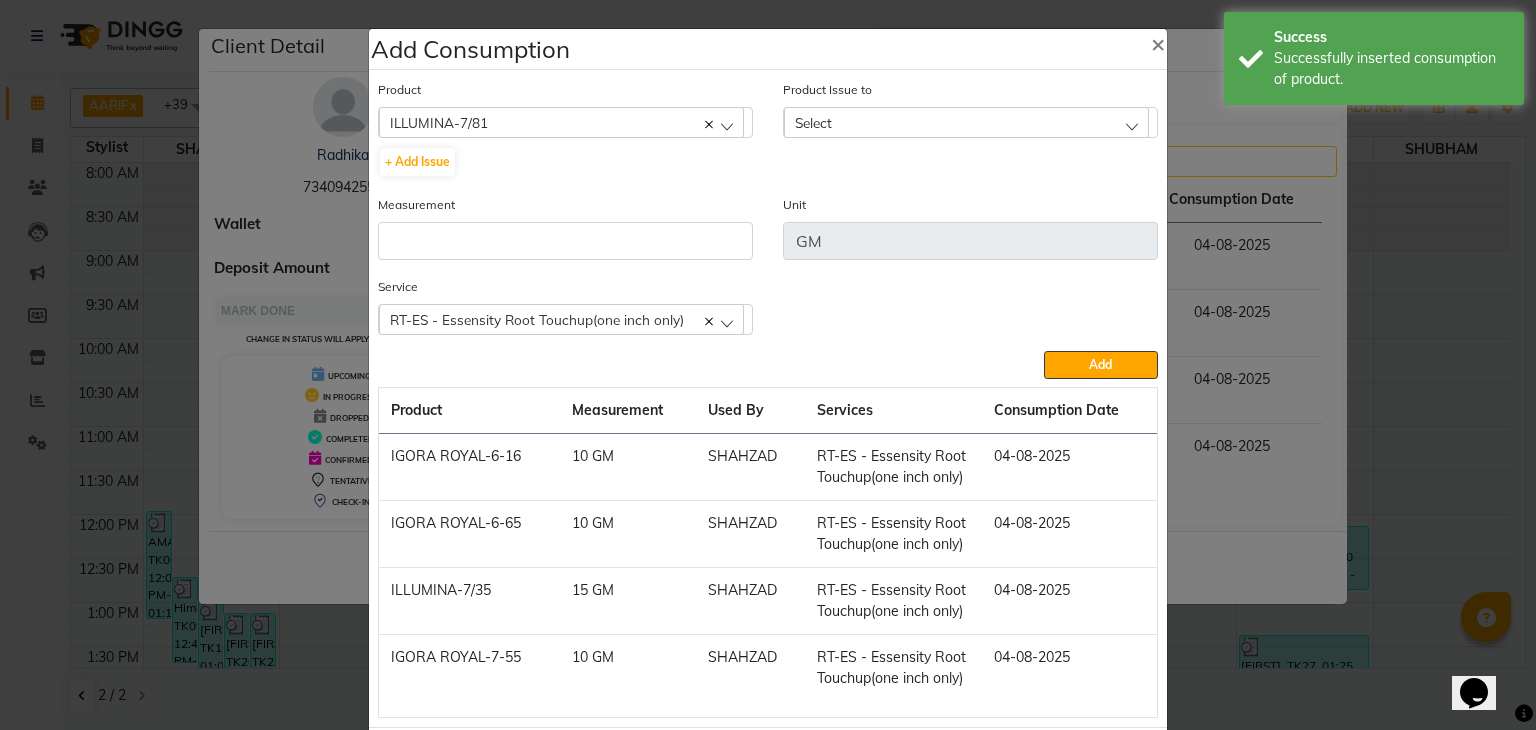 click on "Select" 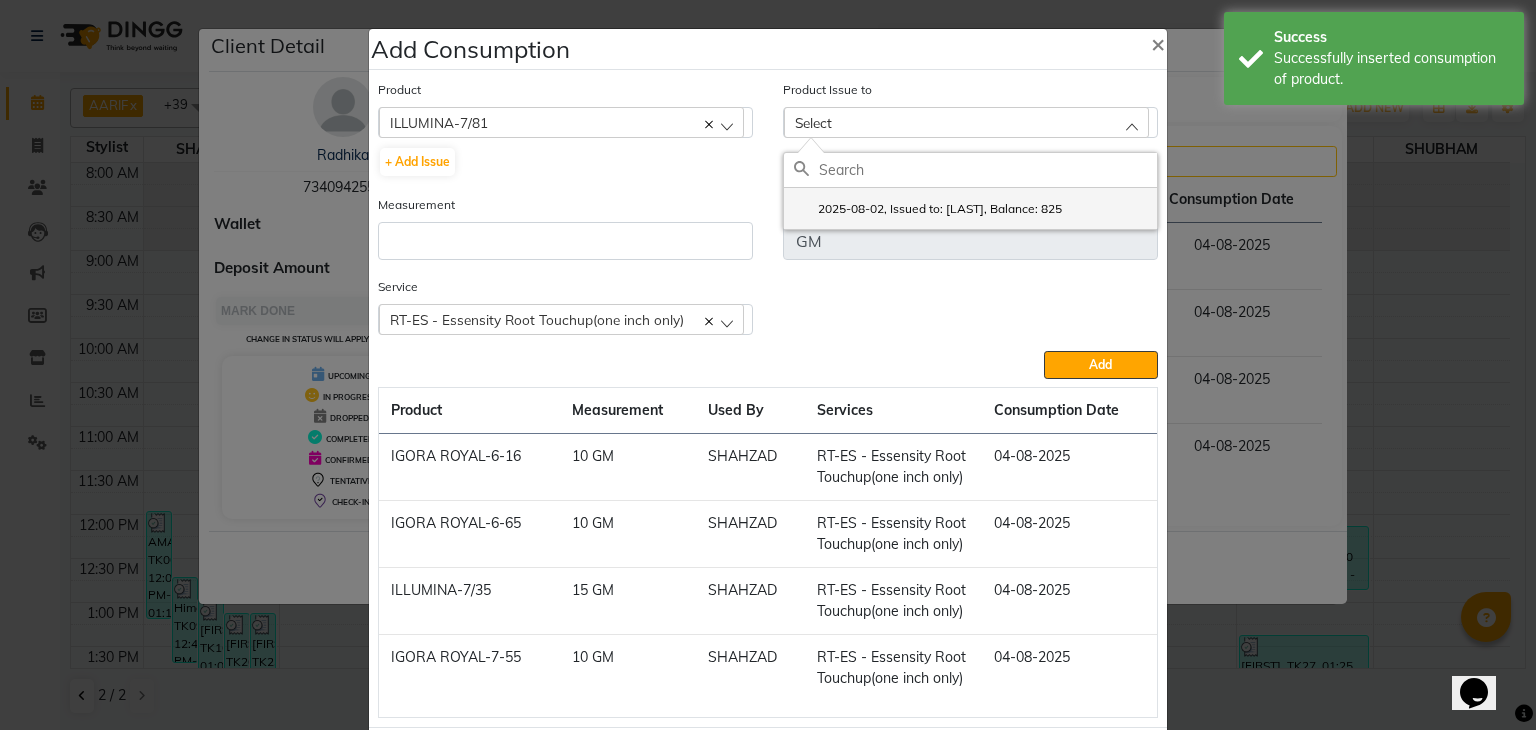 click on "2025-08-02, Issued to: [LAST], Balance: 825" 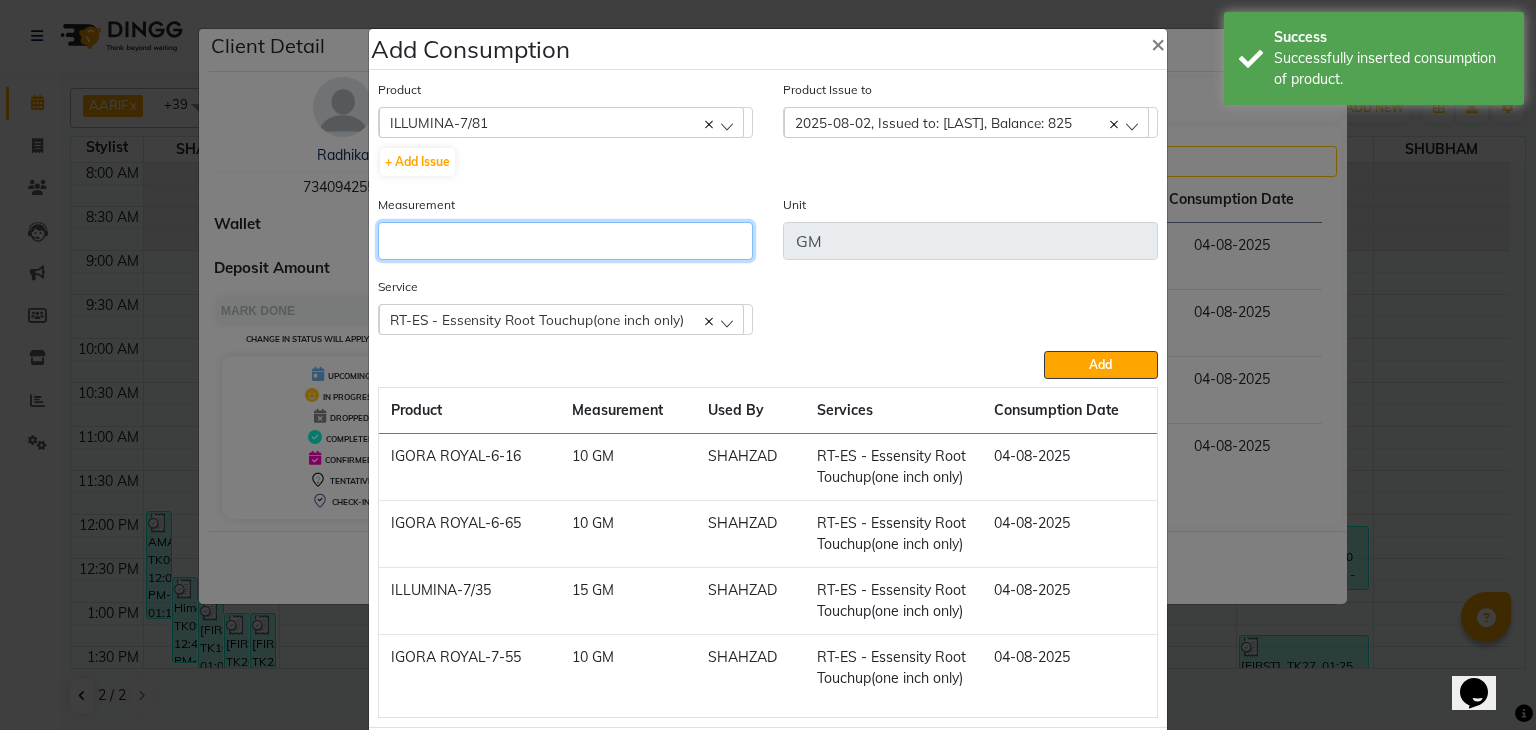 click 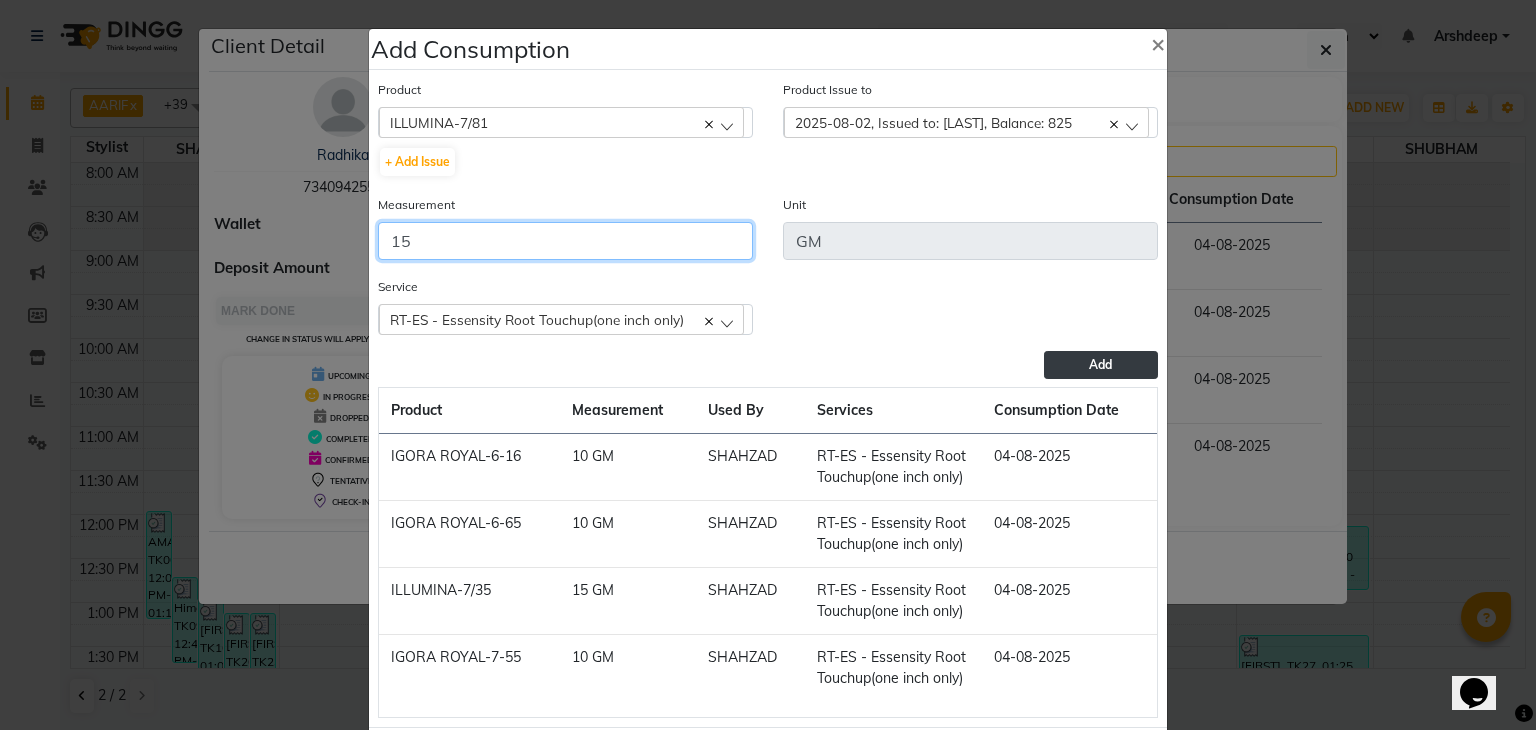 type on "15" 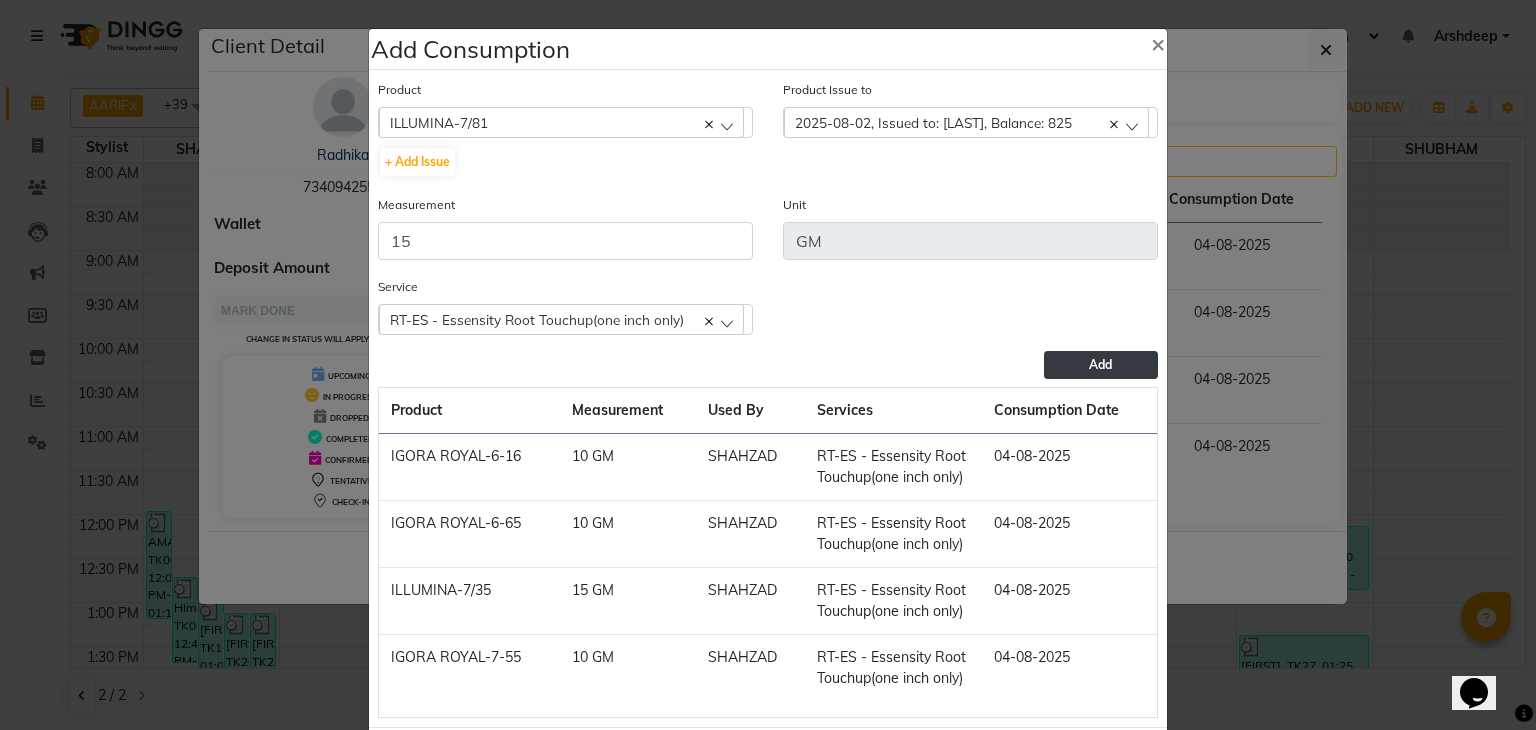click on "Add" 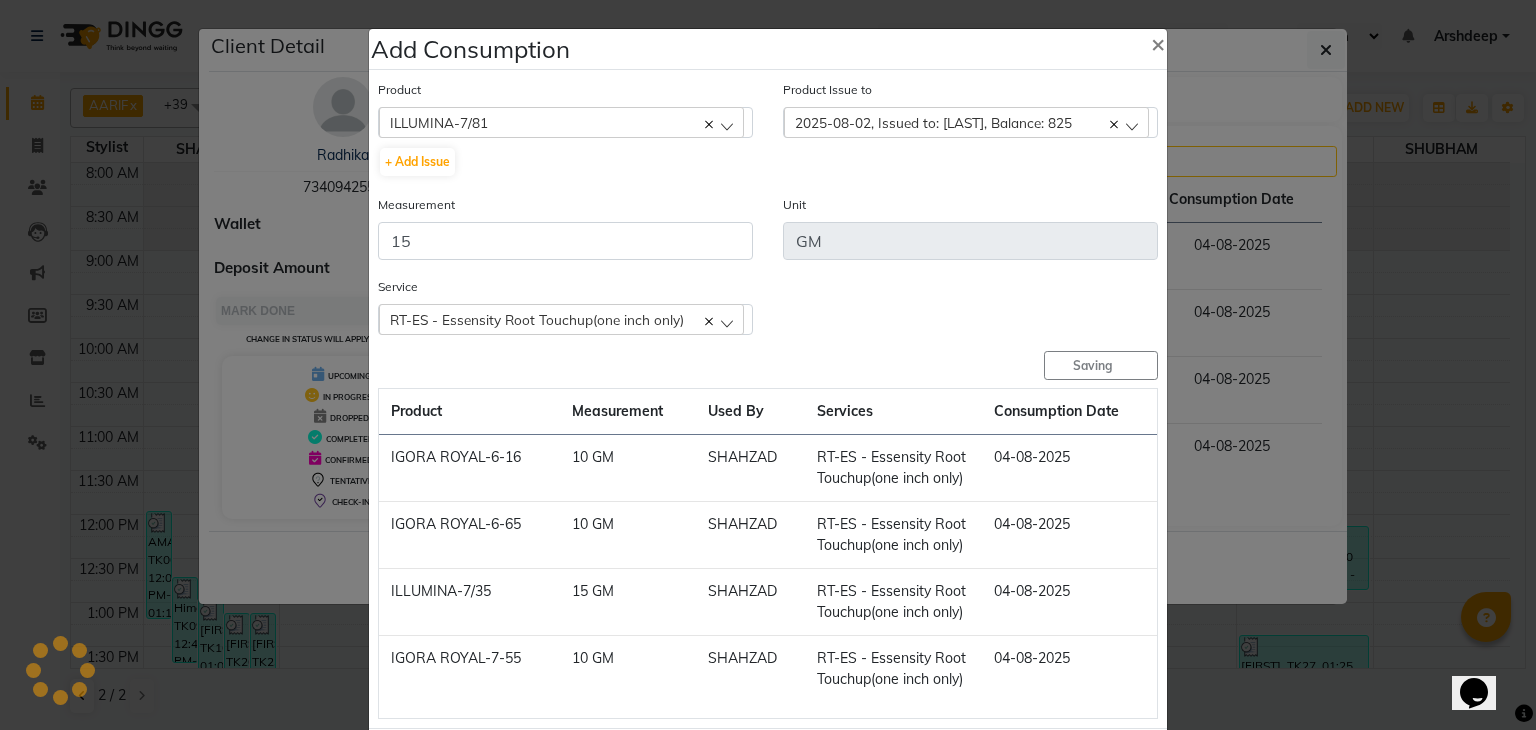 type 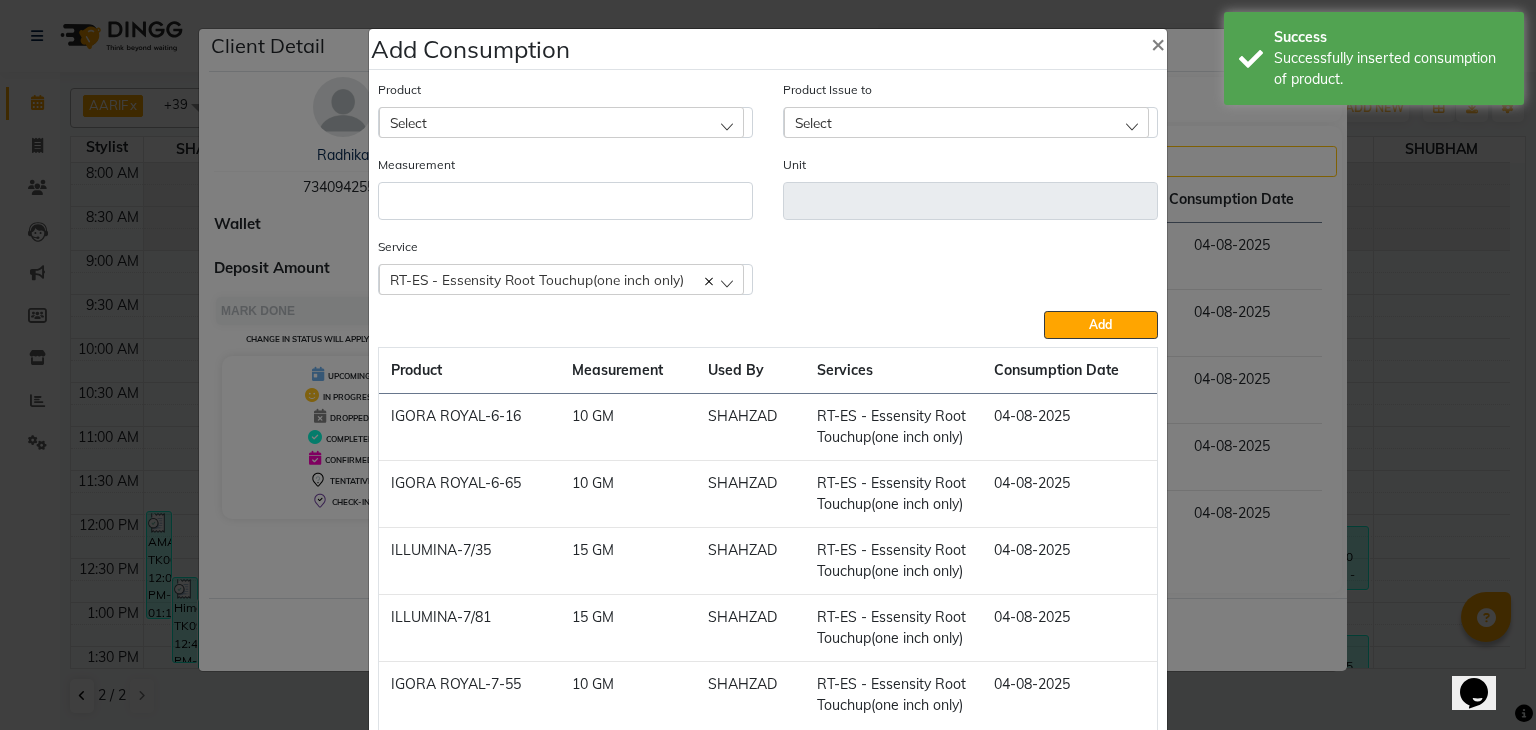 click on "Select" 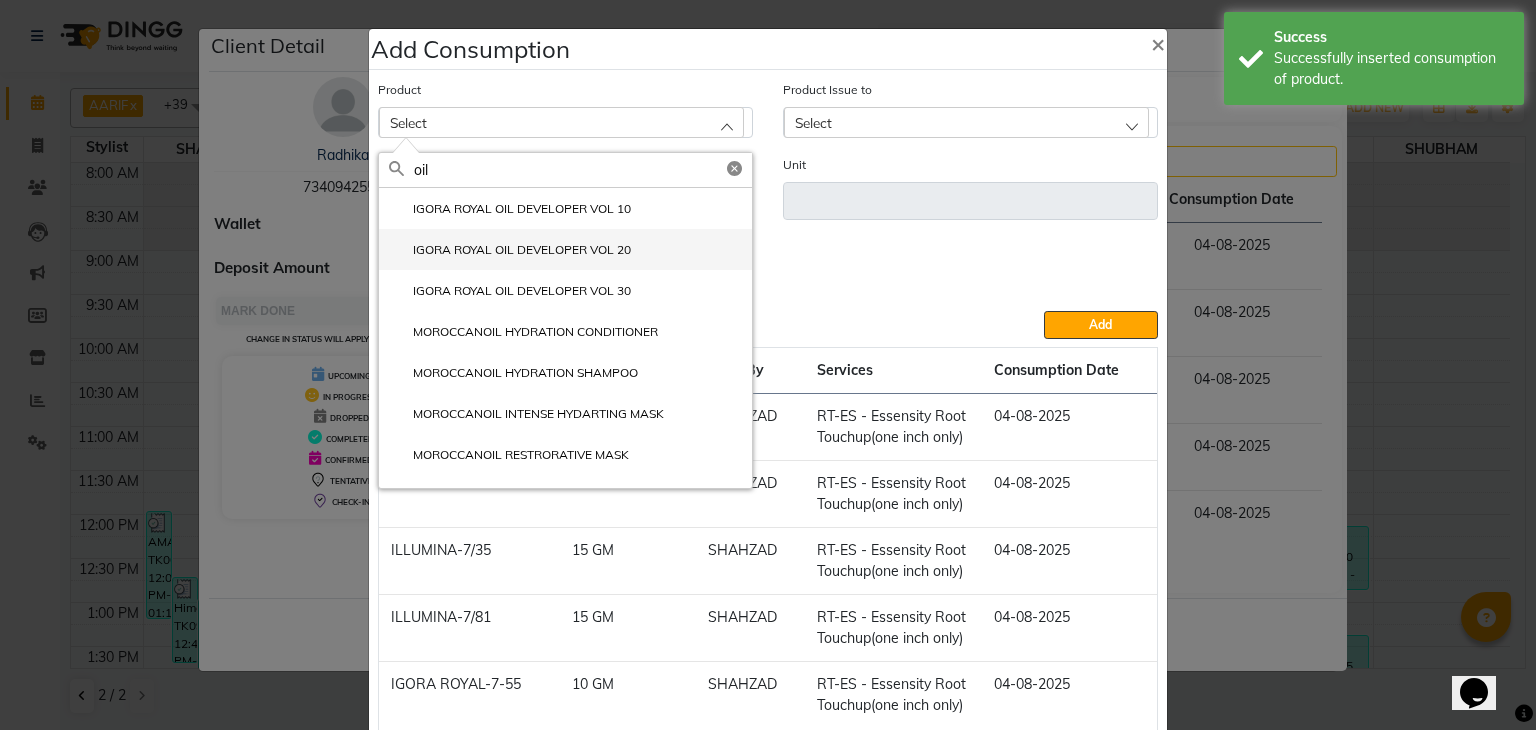 type on "oil" 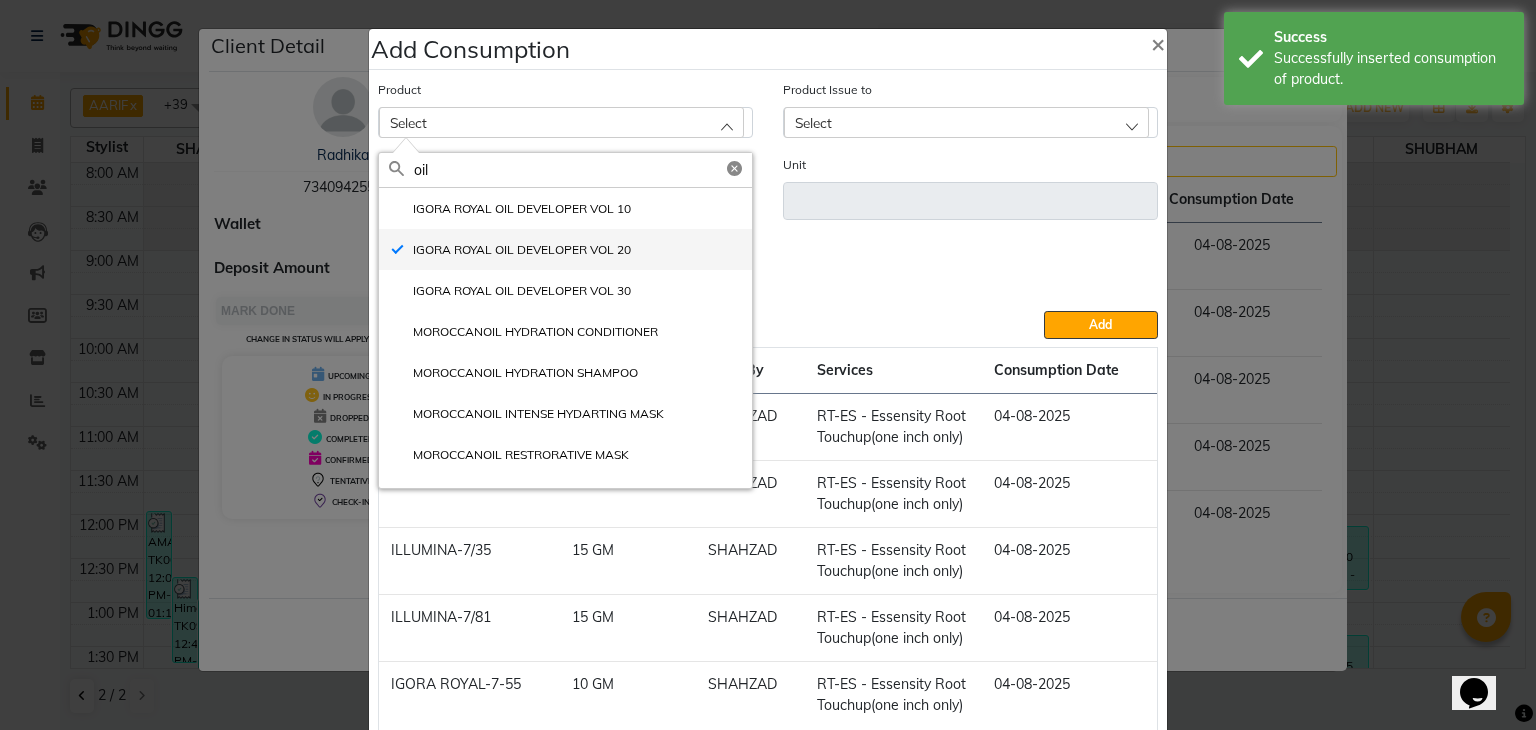 type on "GM" 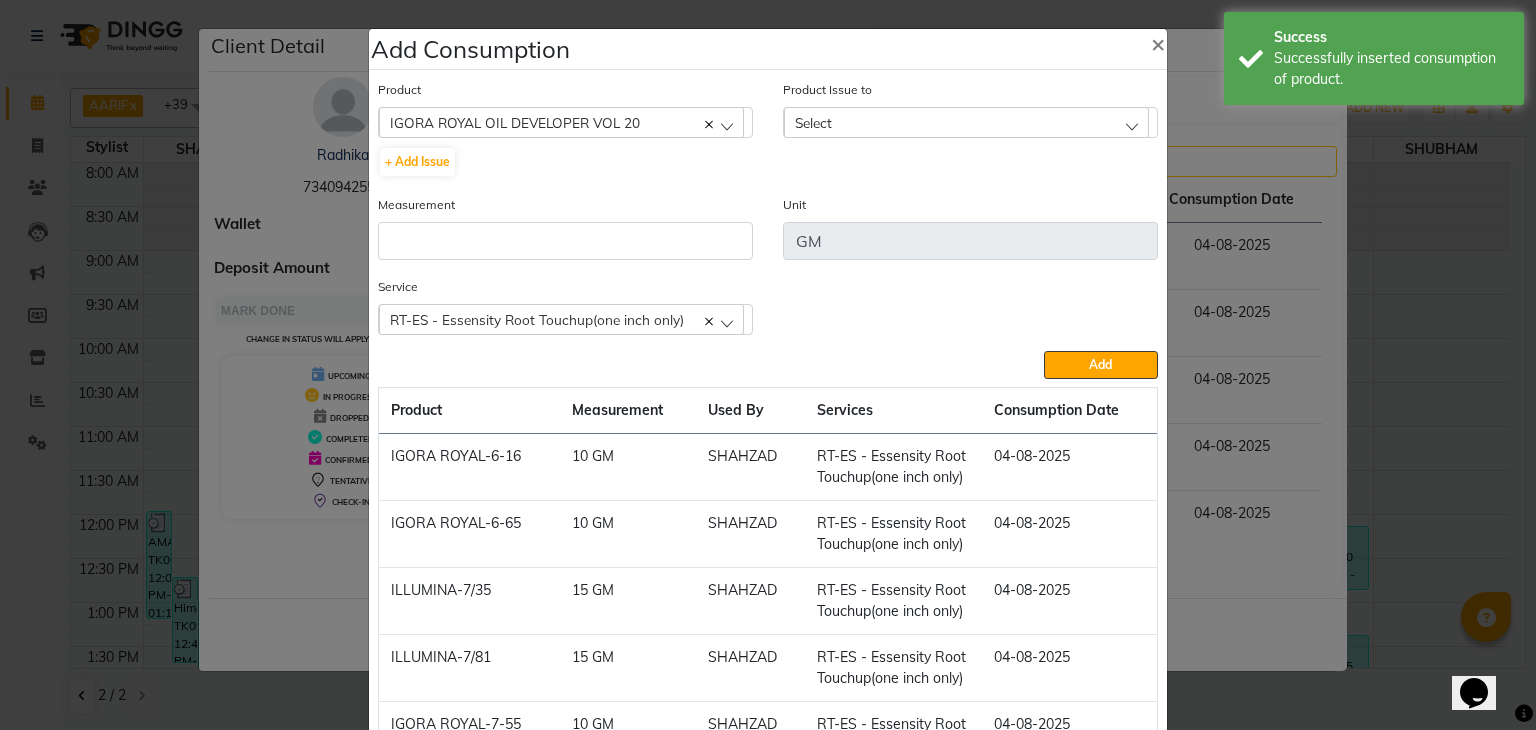 click on "Select" 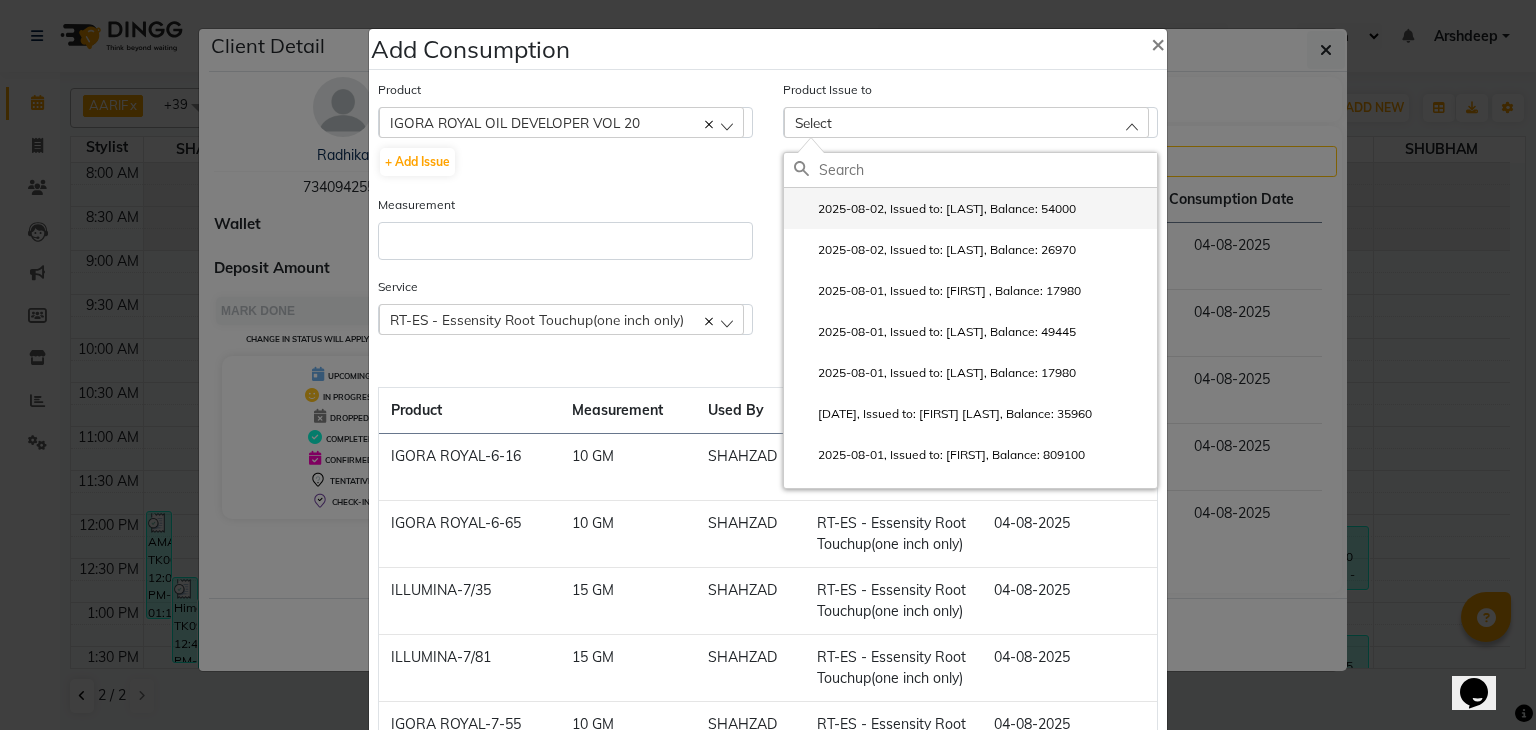 click on "2025-08-02, Issued to: SHAHZAD, Balance: 54000" 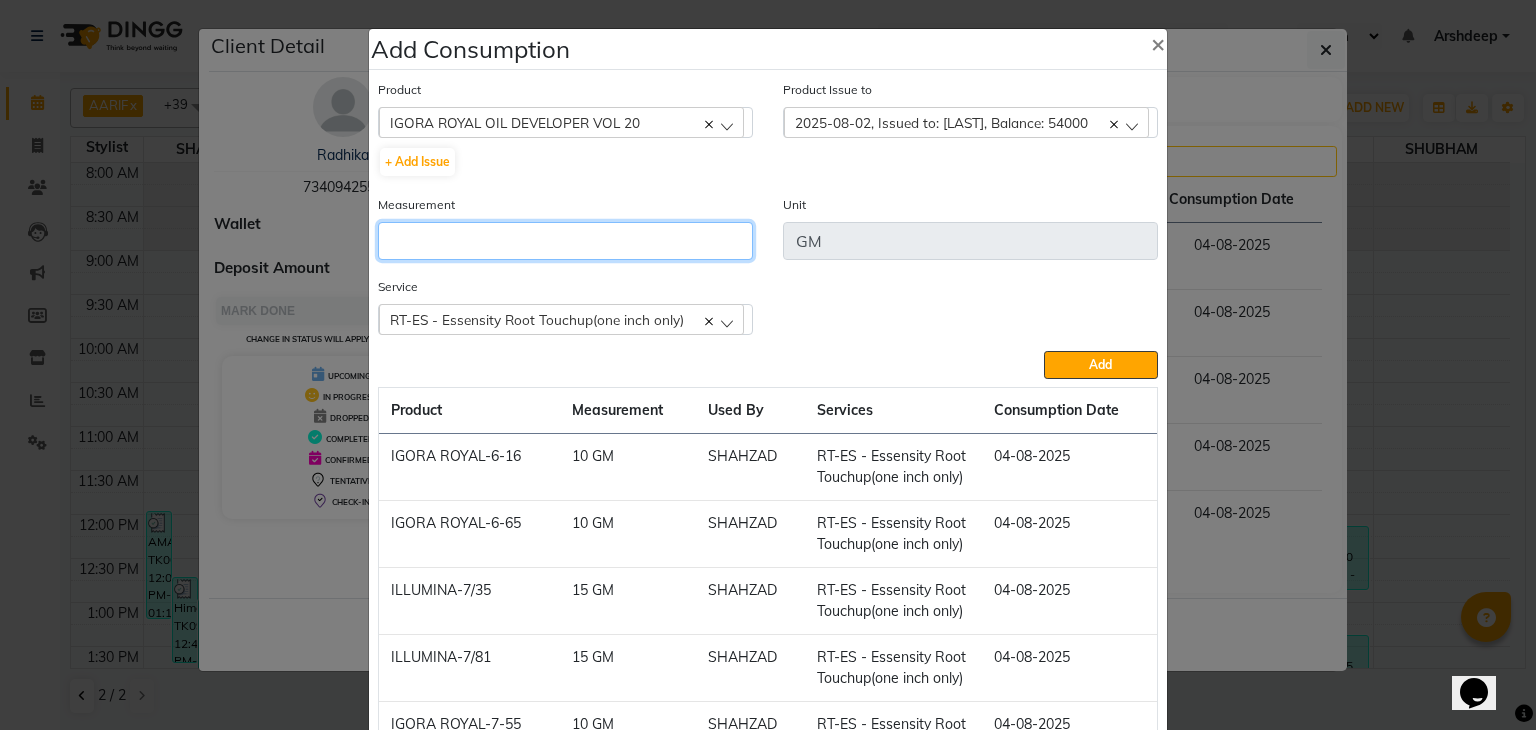 click 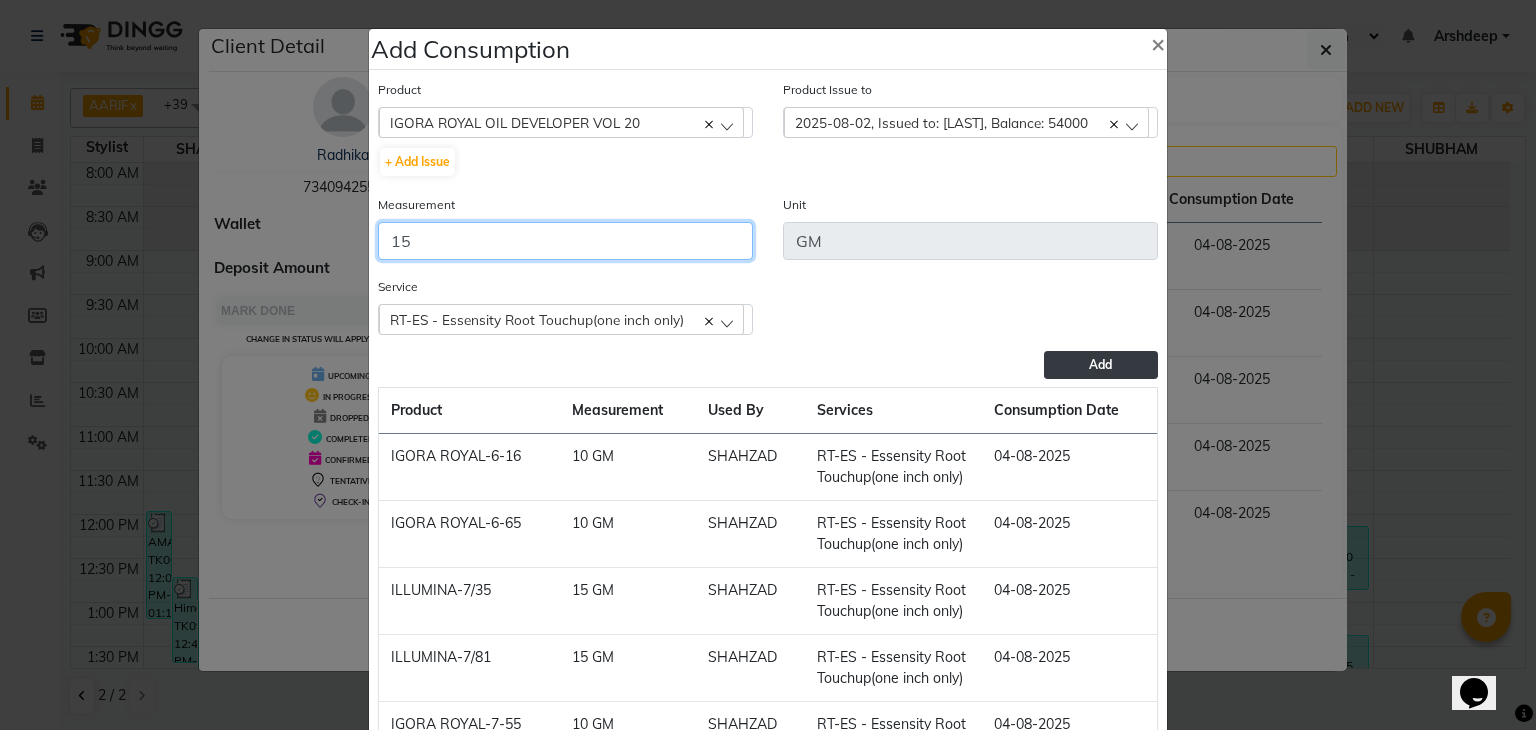 type on "15" 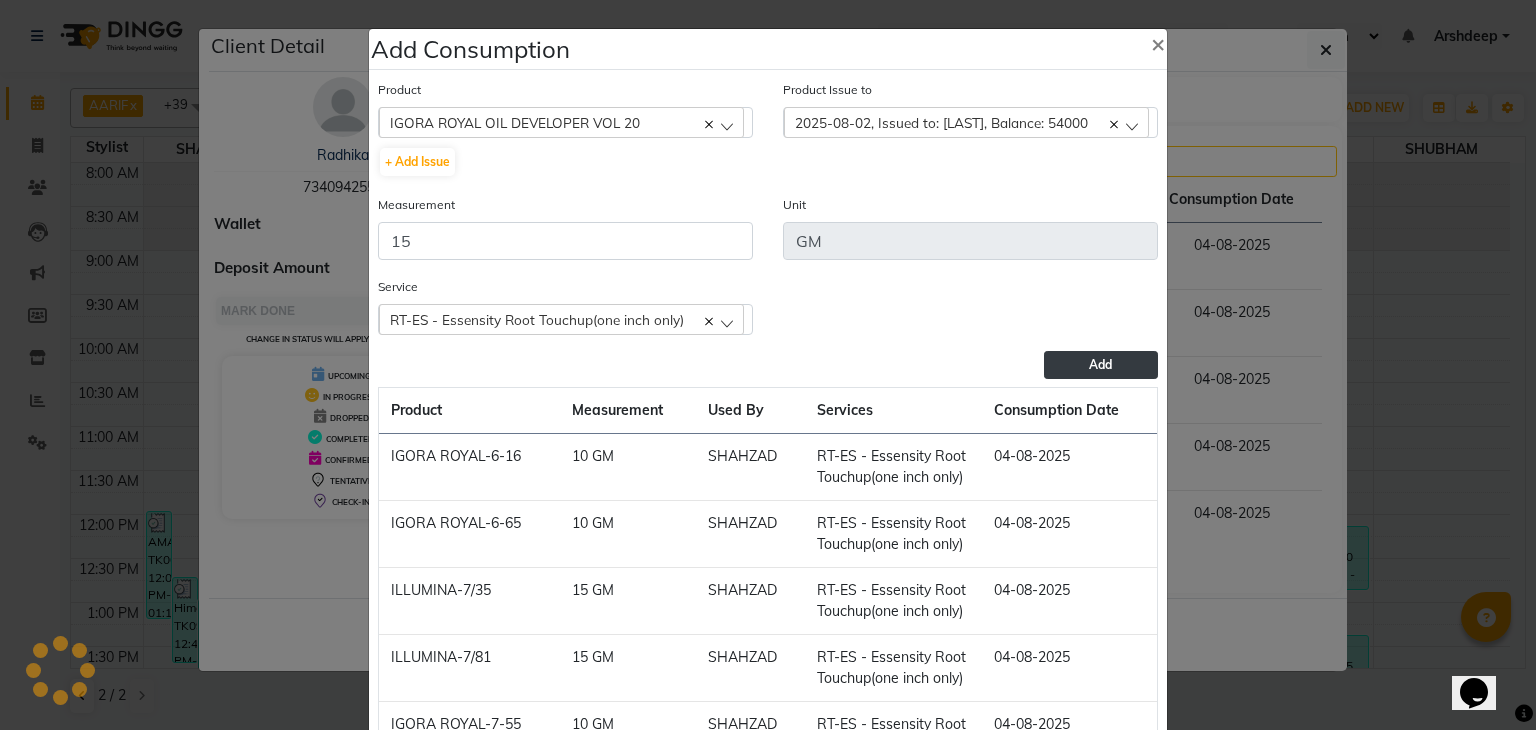 click on "Add" 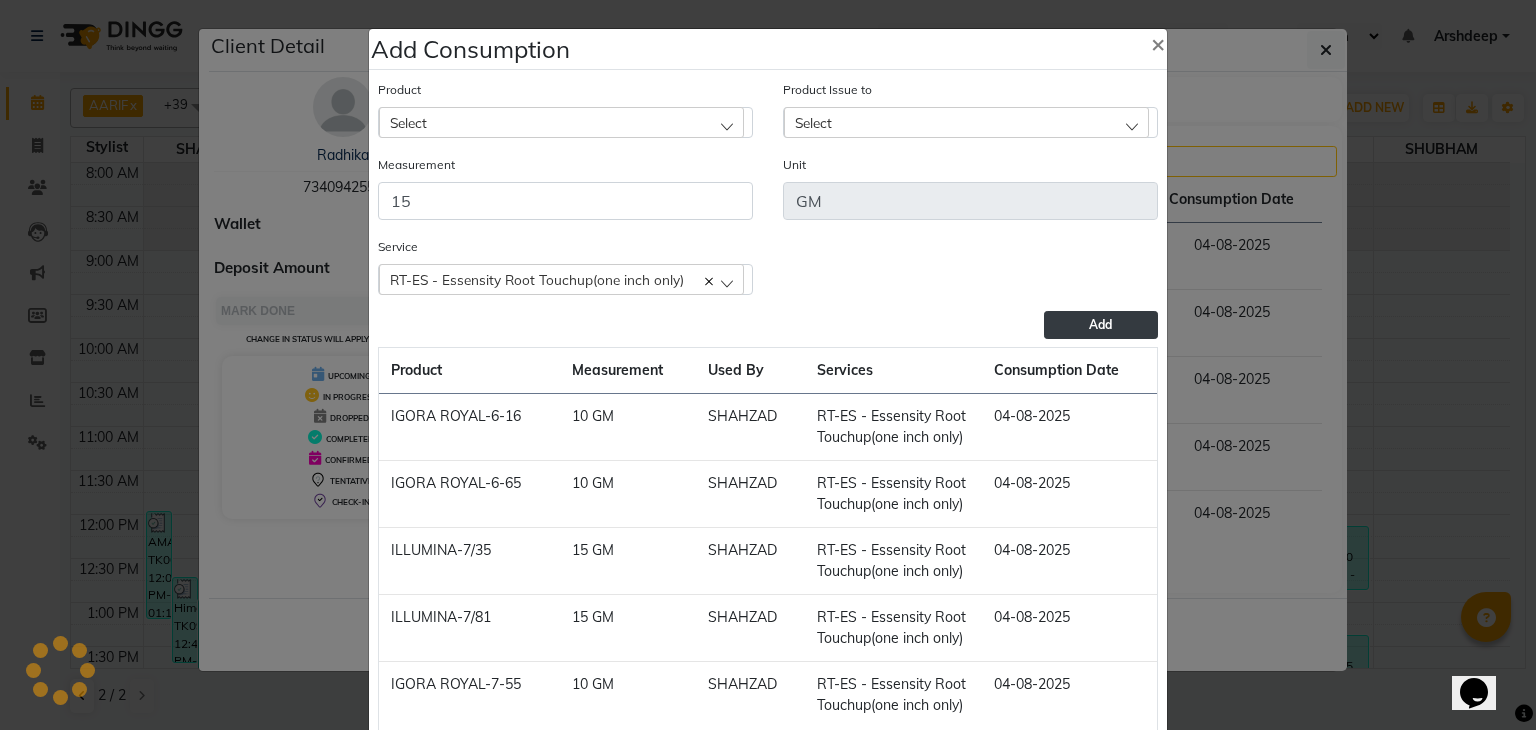 type 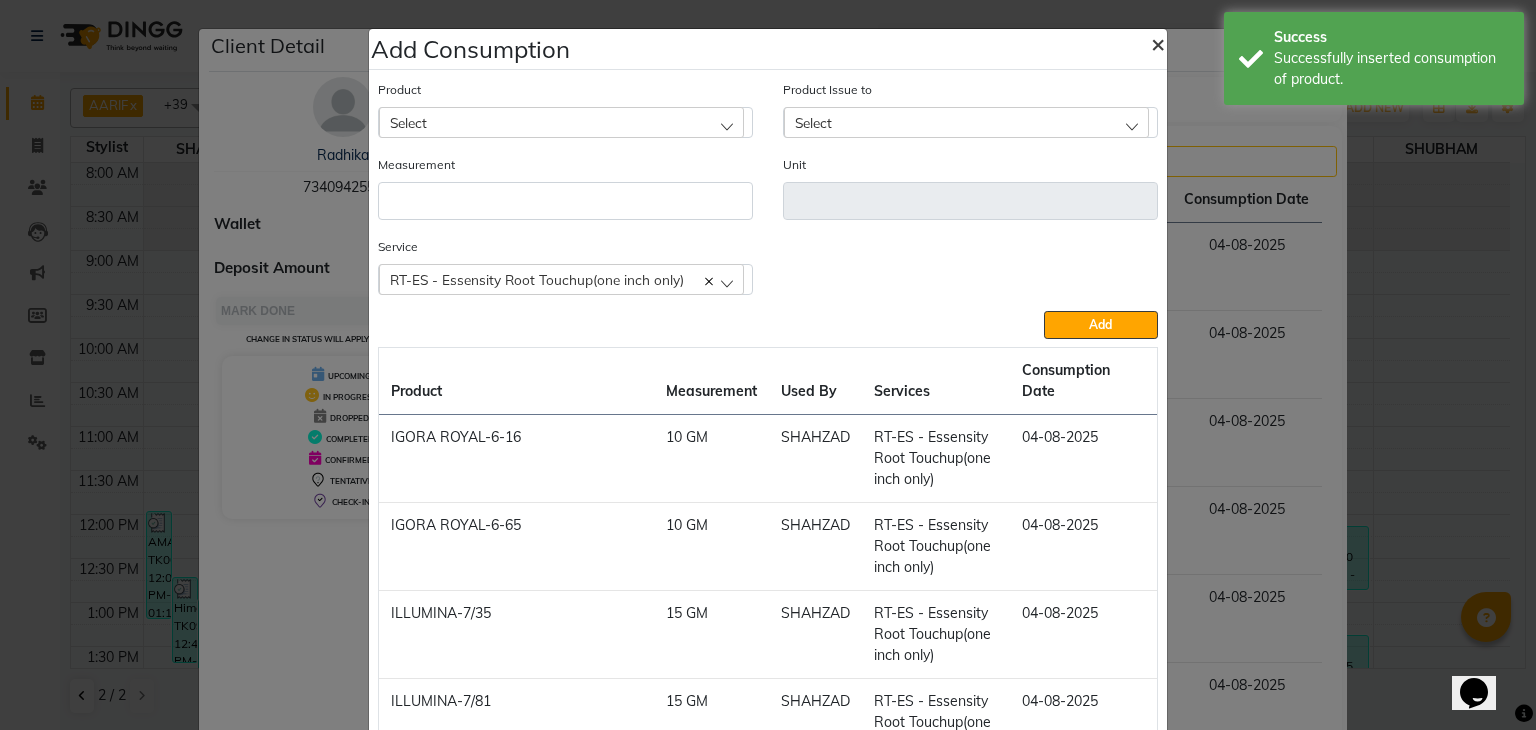 click on "×" 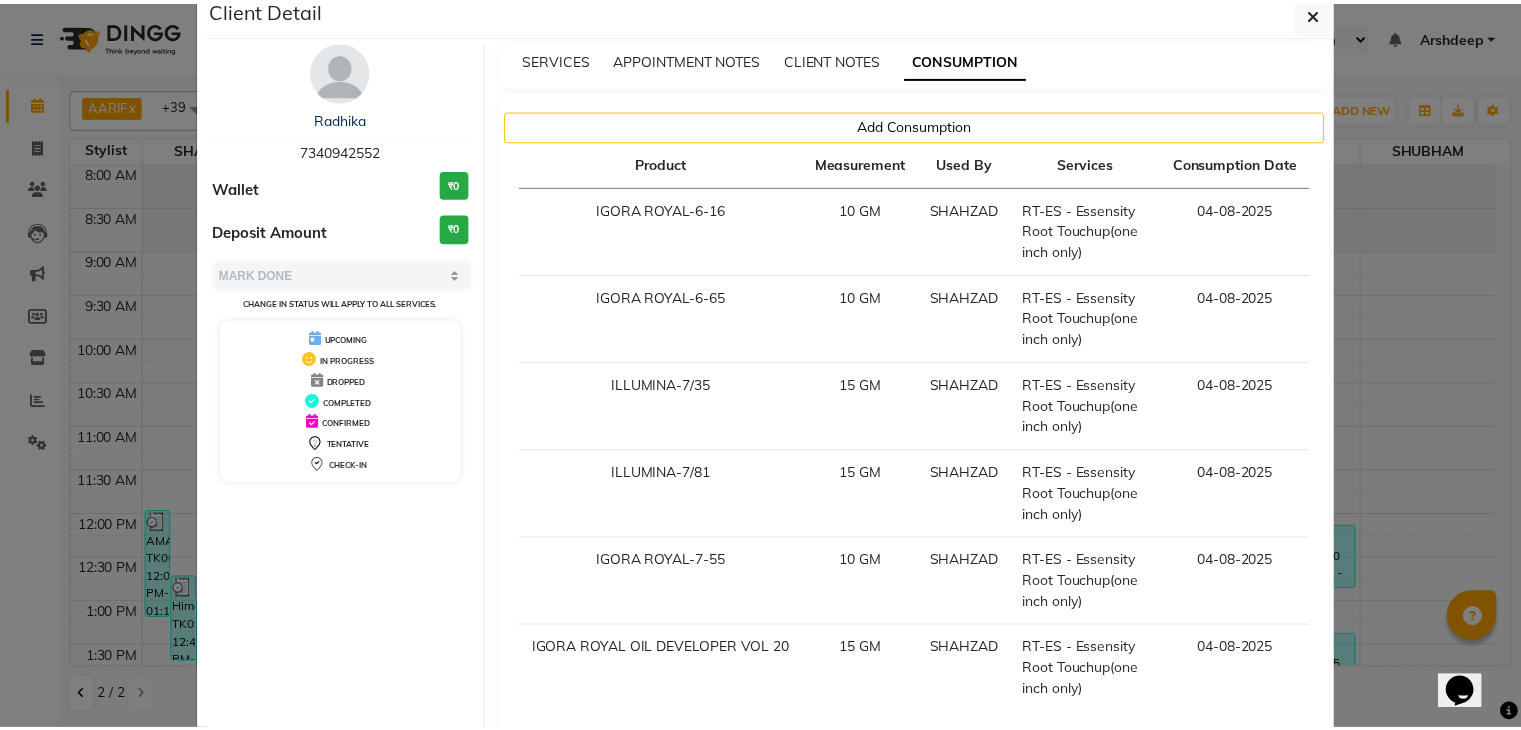 scroll, scrollTop: 0, scrollLeft: 0, axis: both 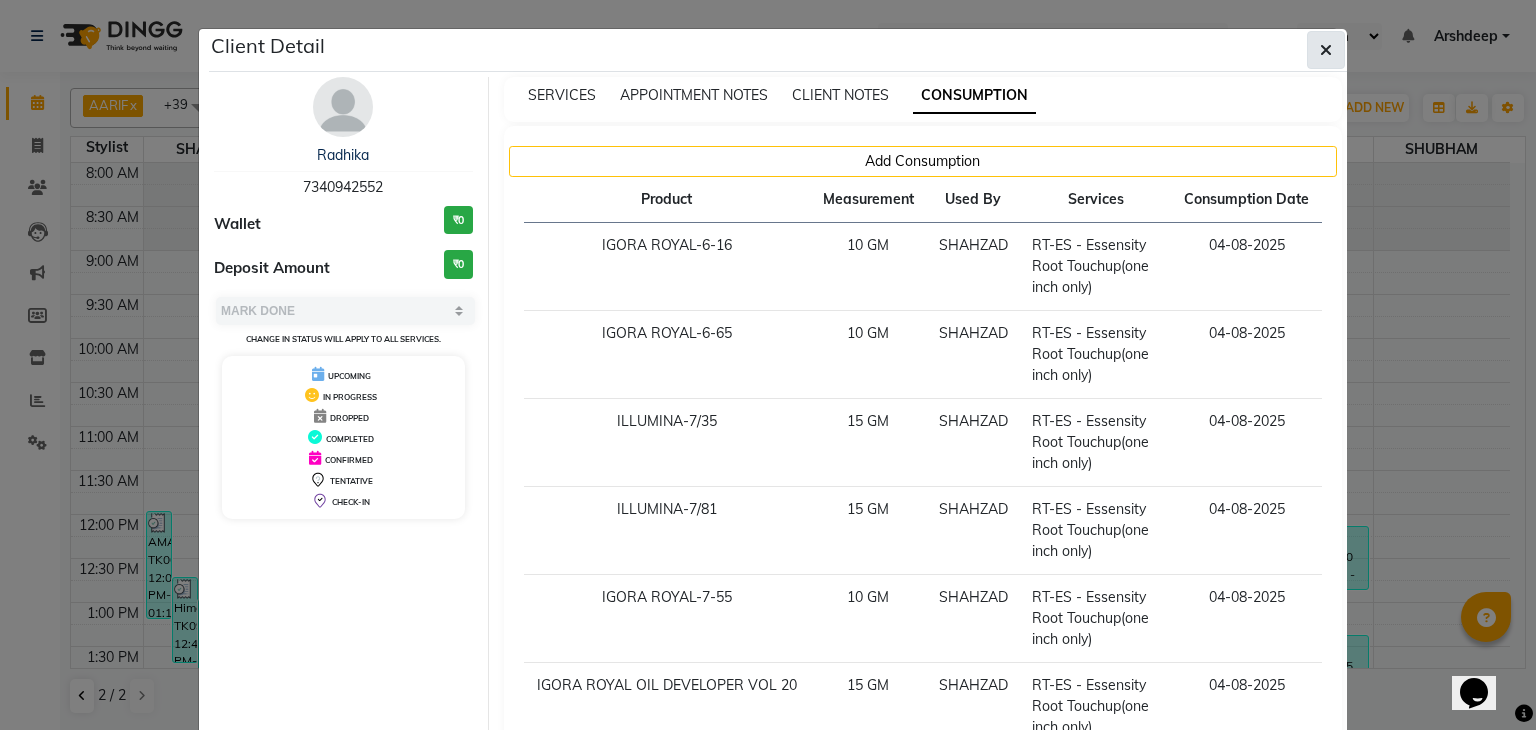 click 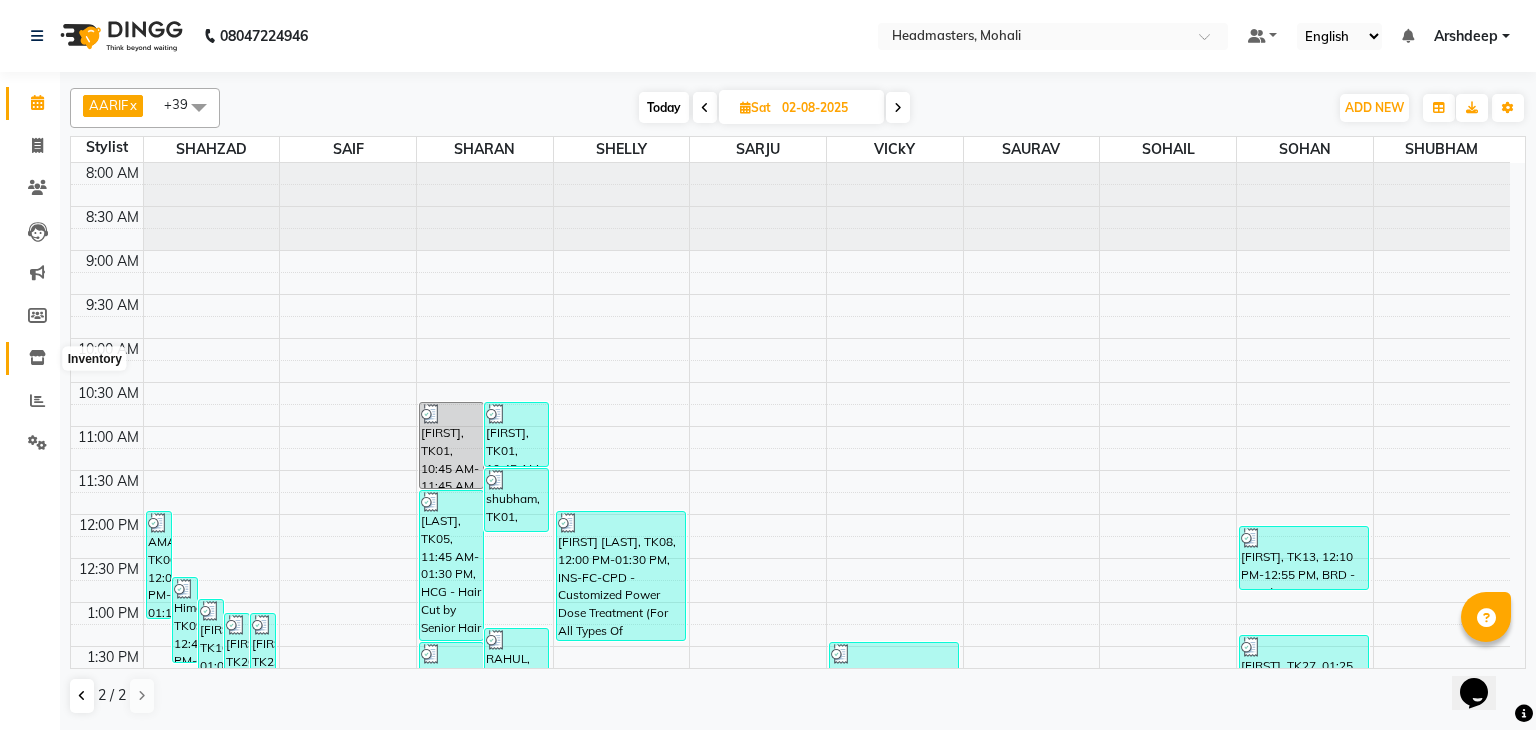 click 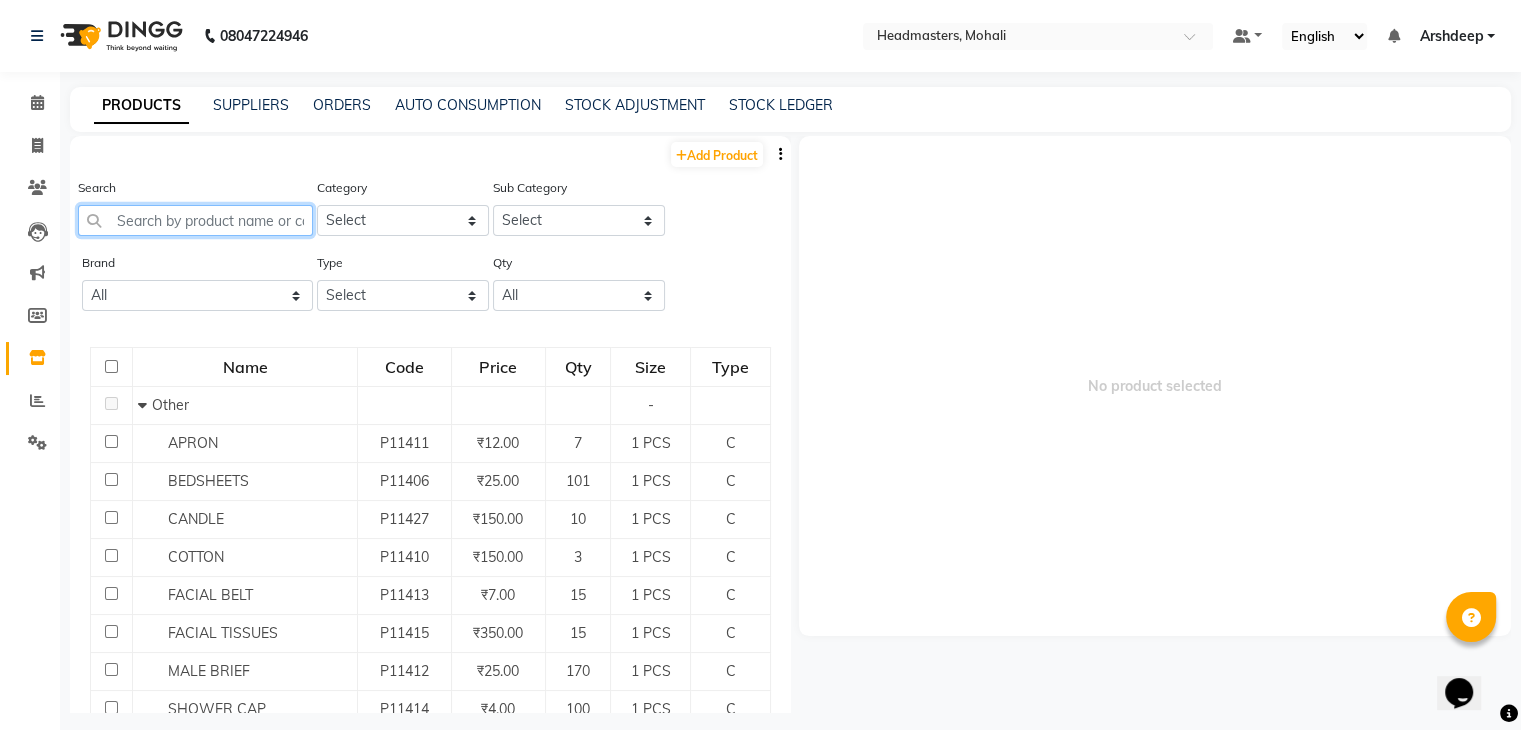 click 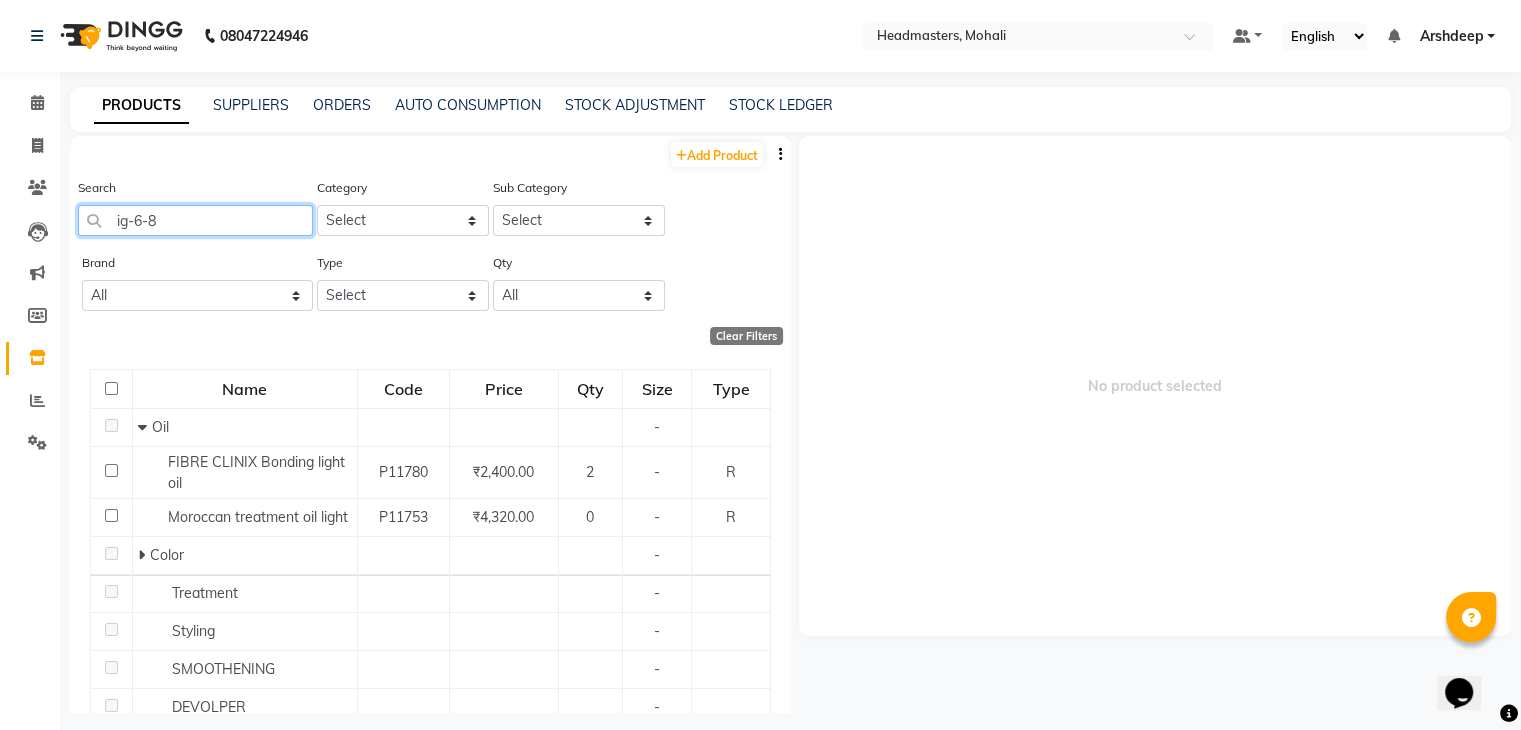 type on "ig-6-80" 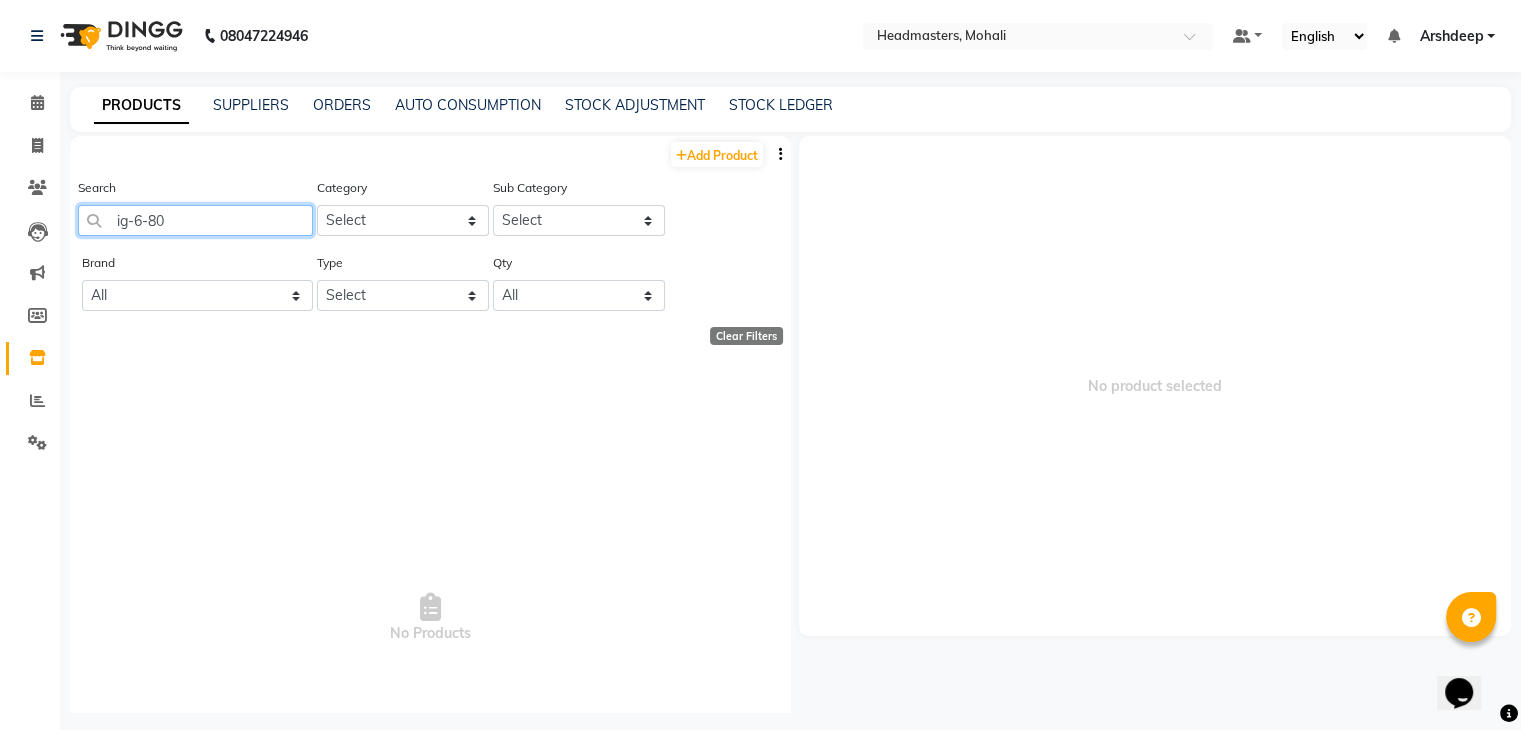 click on "ig-6-80" 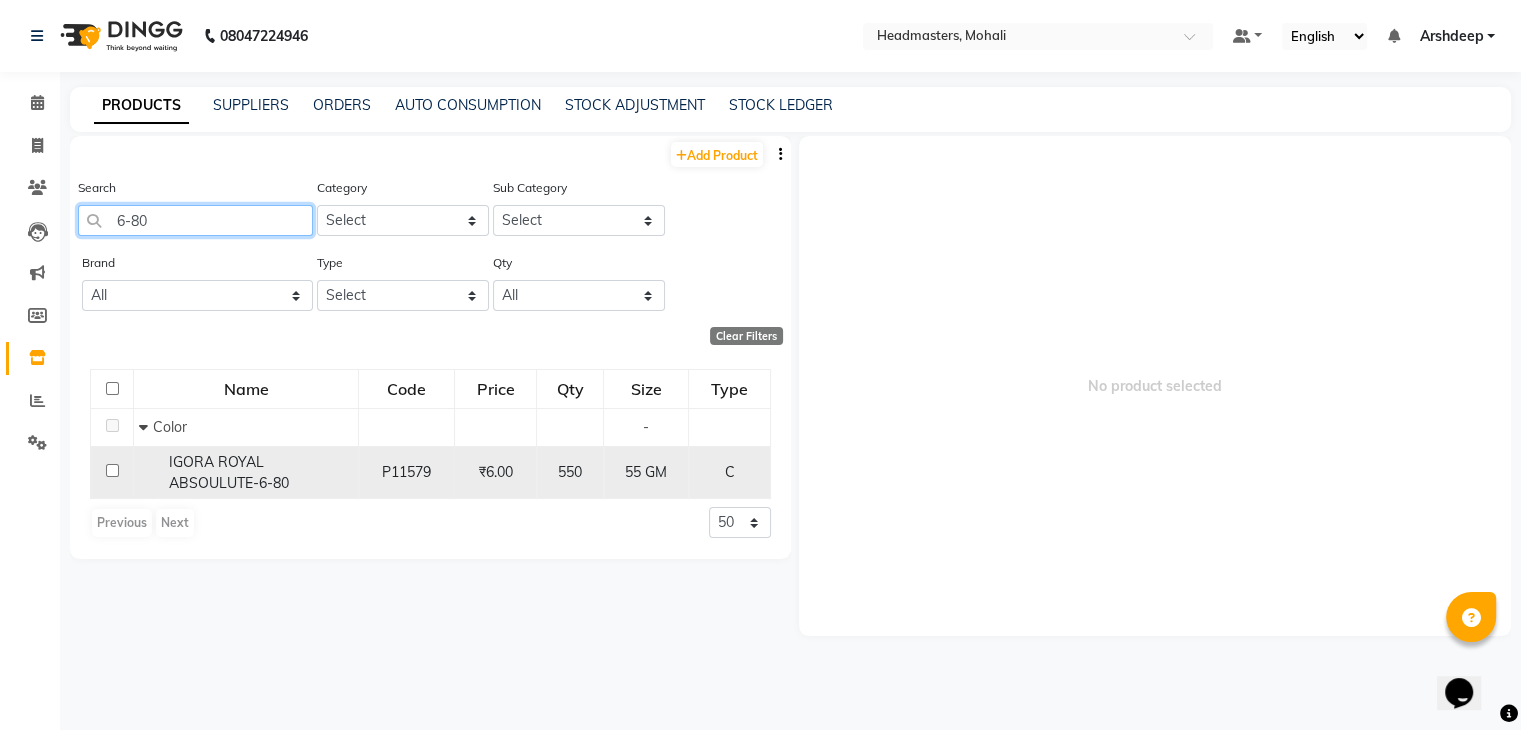 type on "6-80" 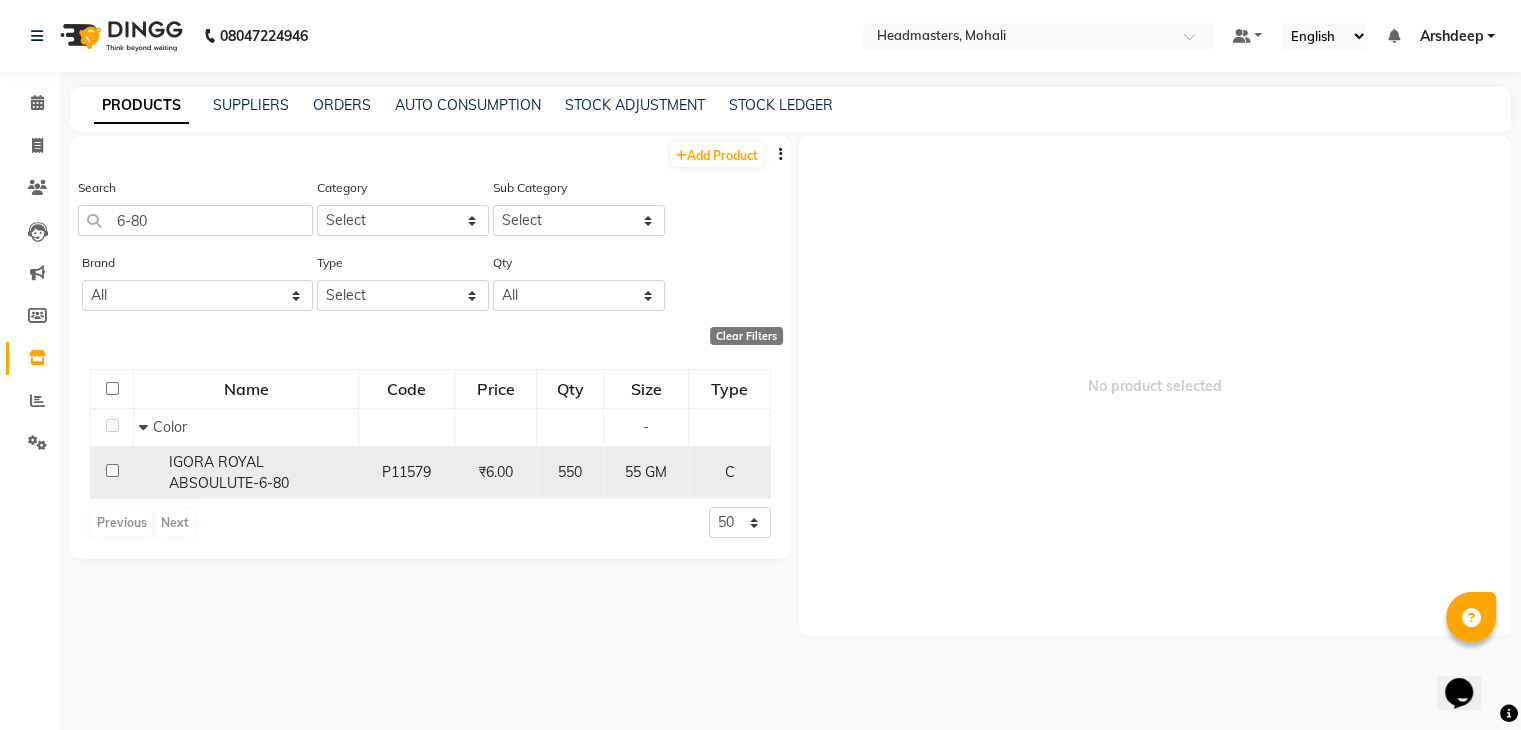 click on "P11579" 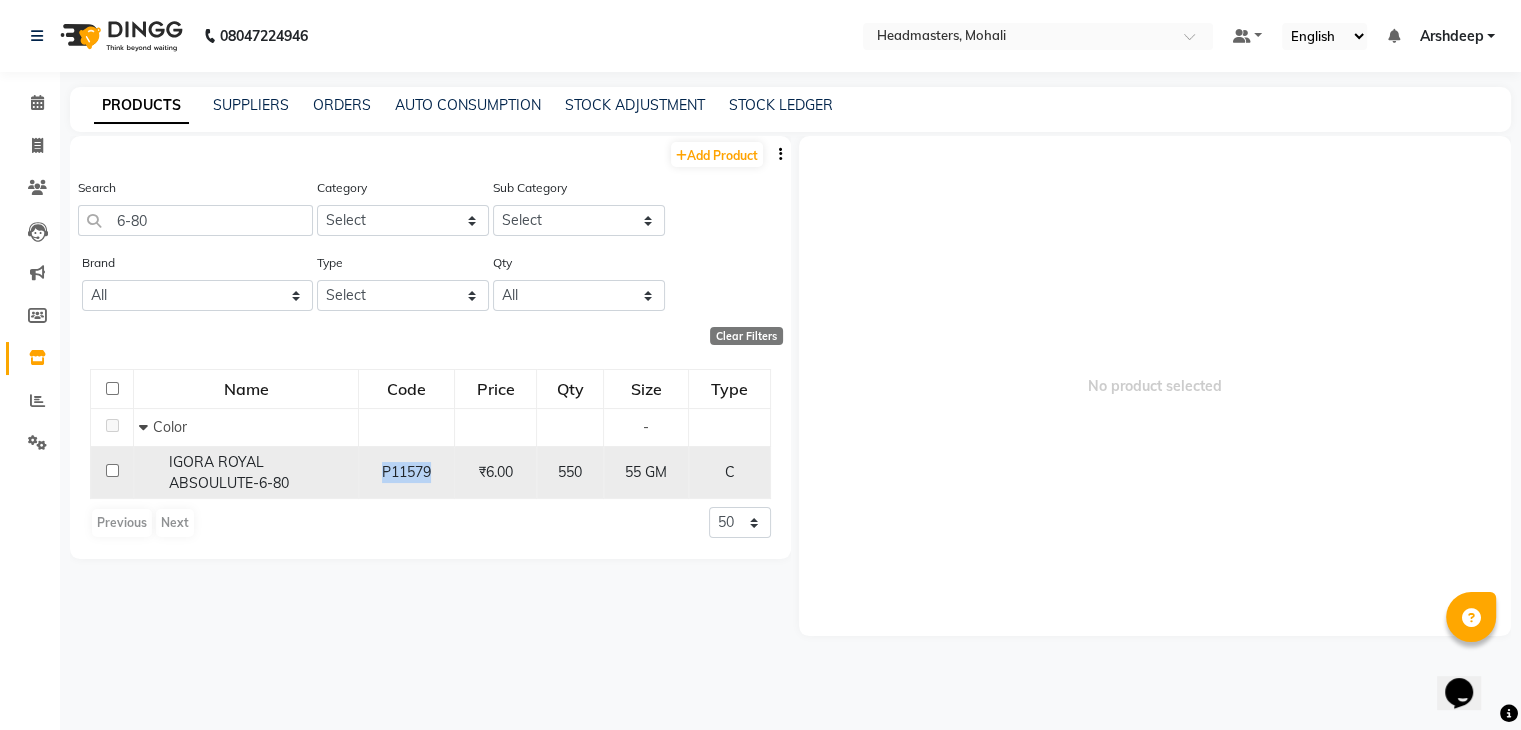 click on "P11579" 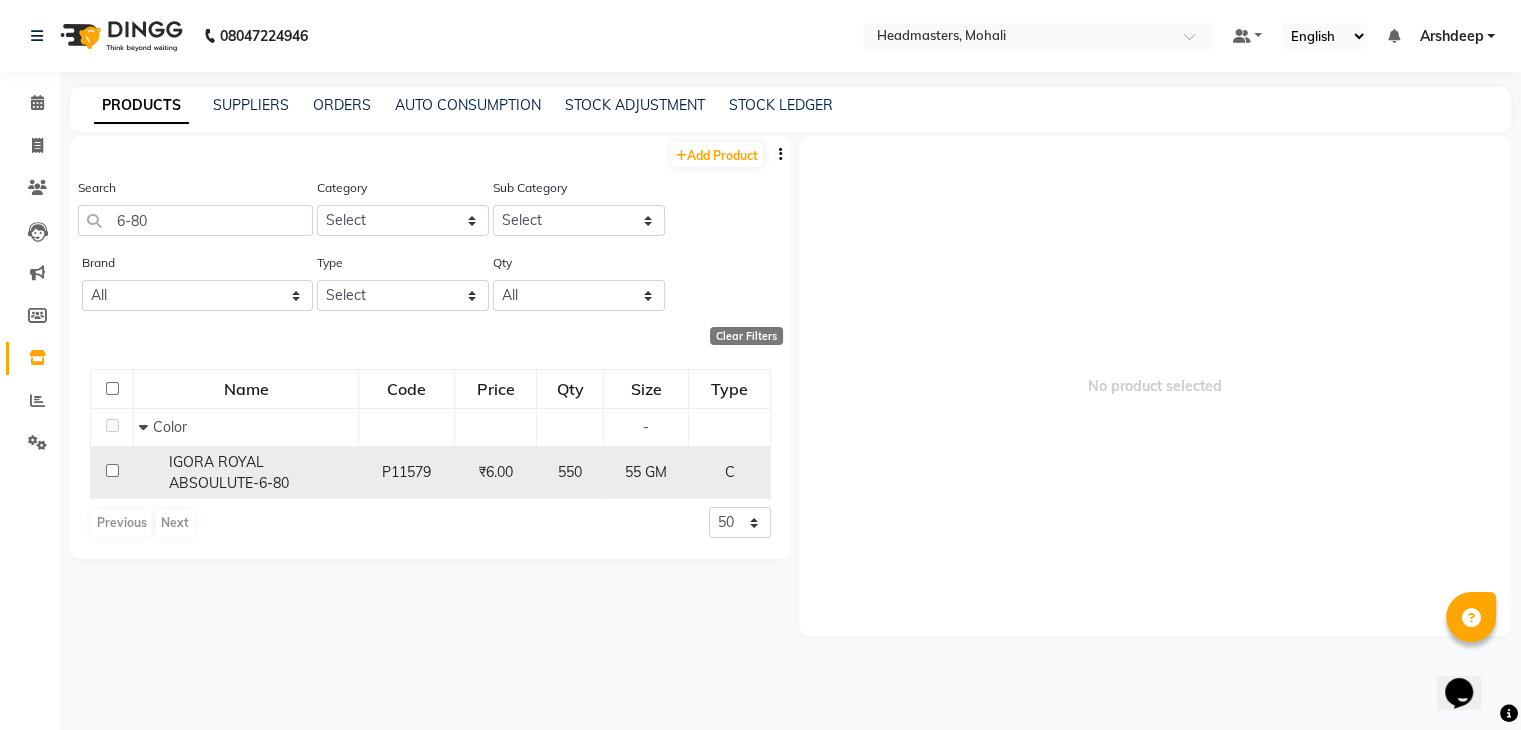 click on "IGORA ROYAL ABSOULUTE-6-80" 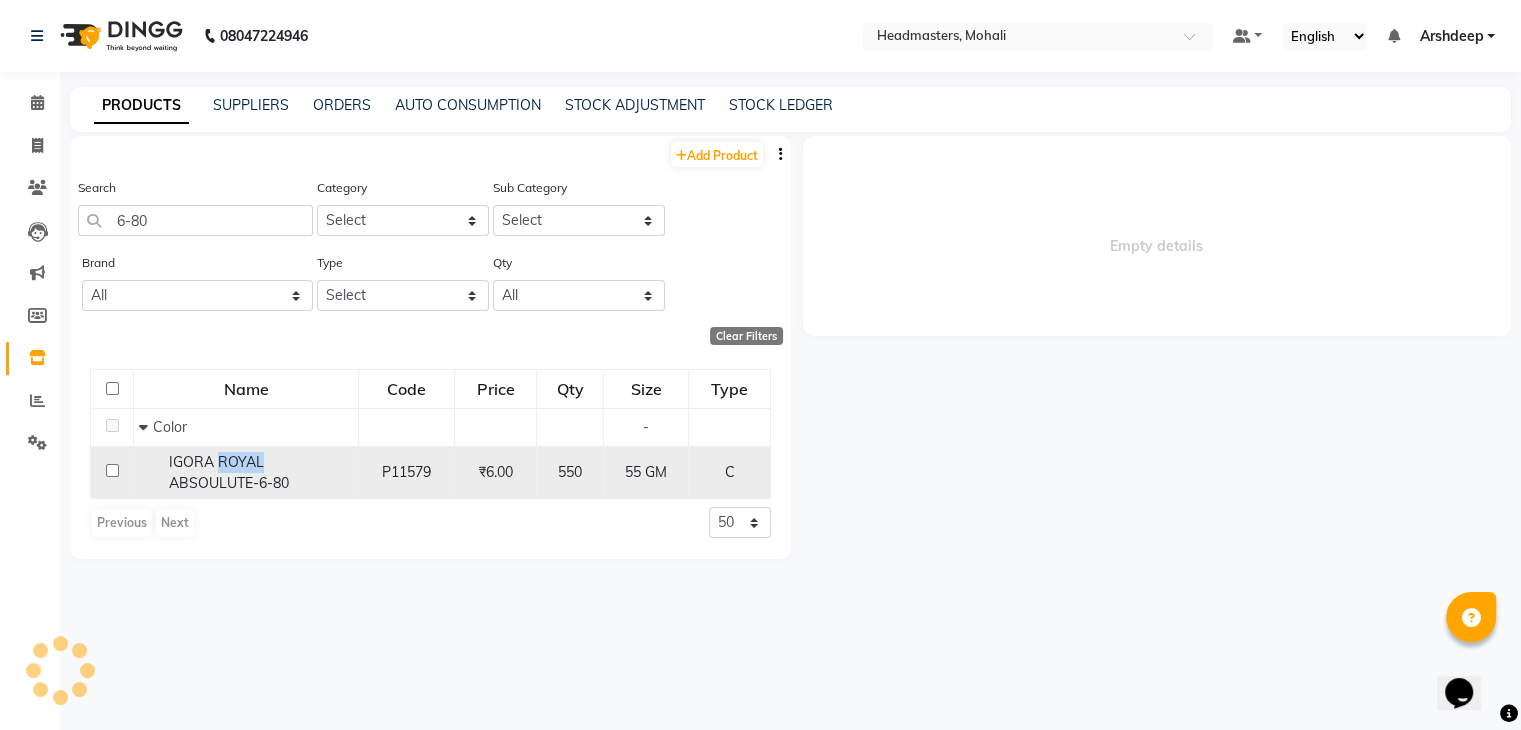 click on "IGORA ROYAL ABSOULUTE-6-80" 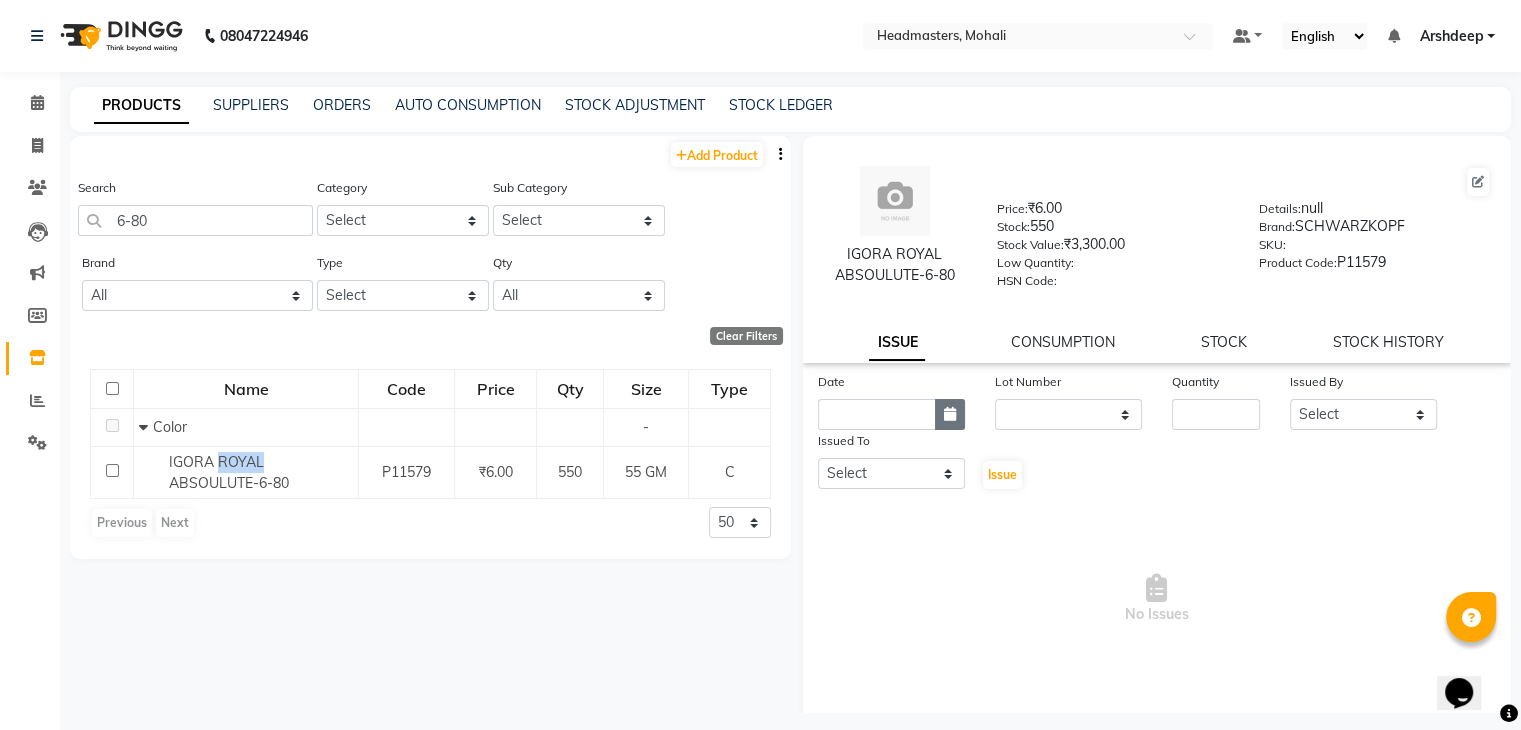 click 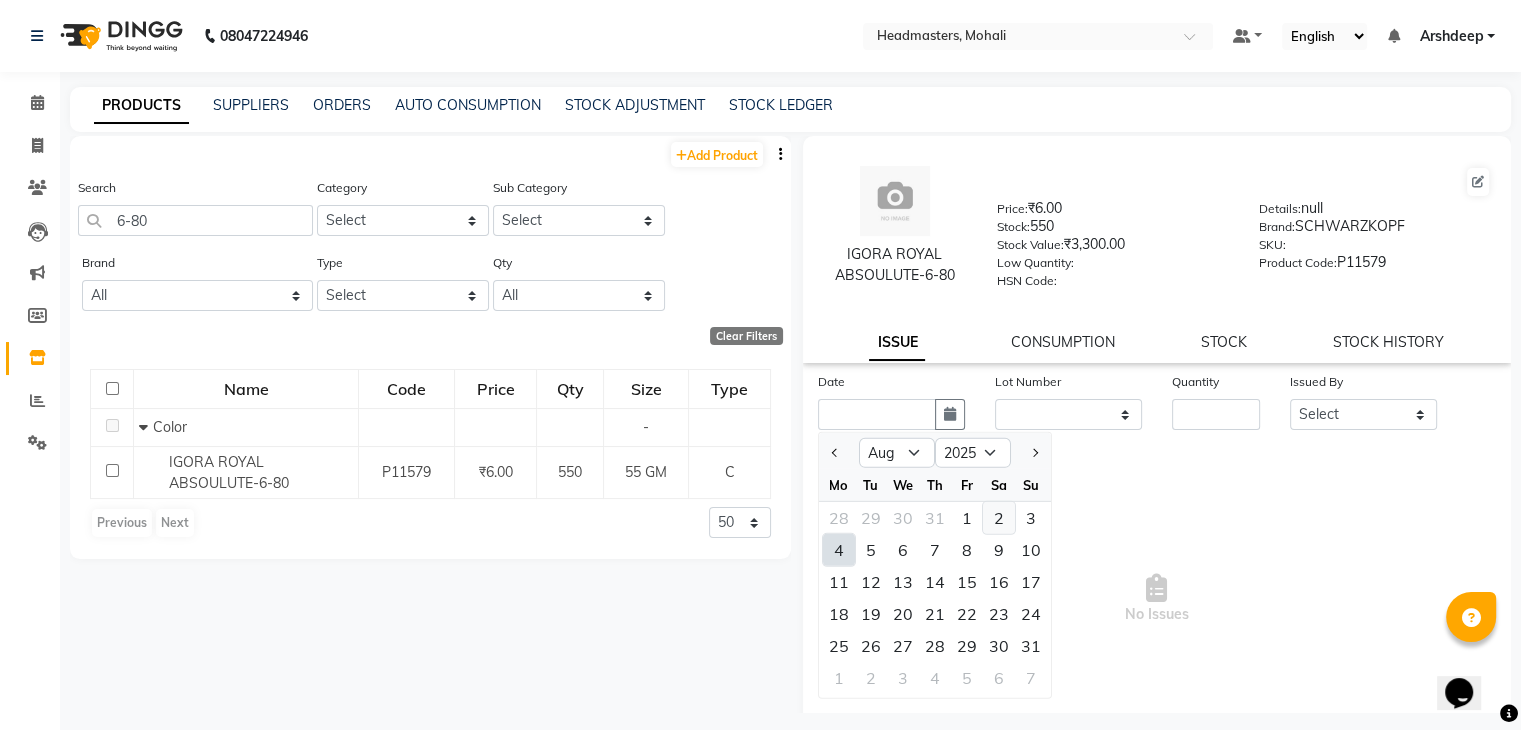 click on "2" 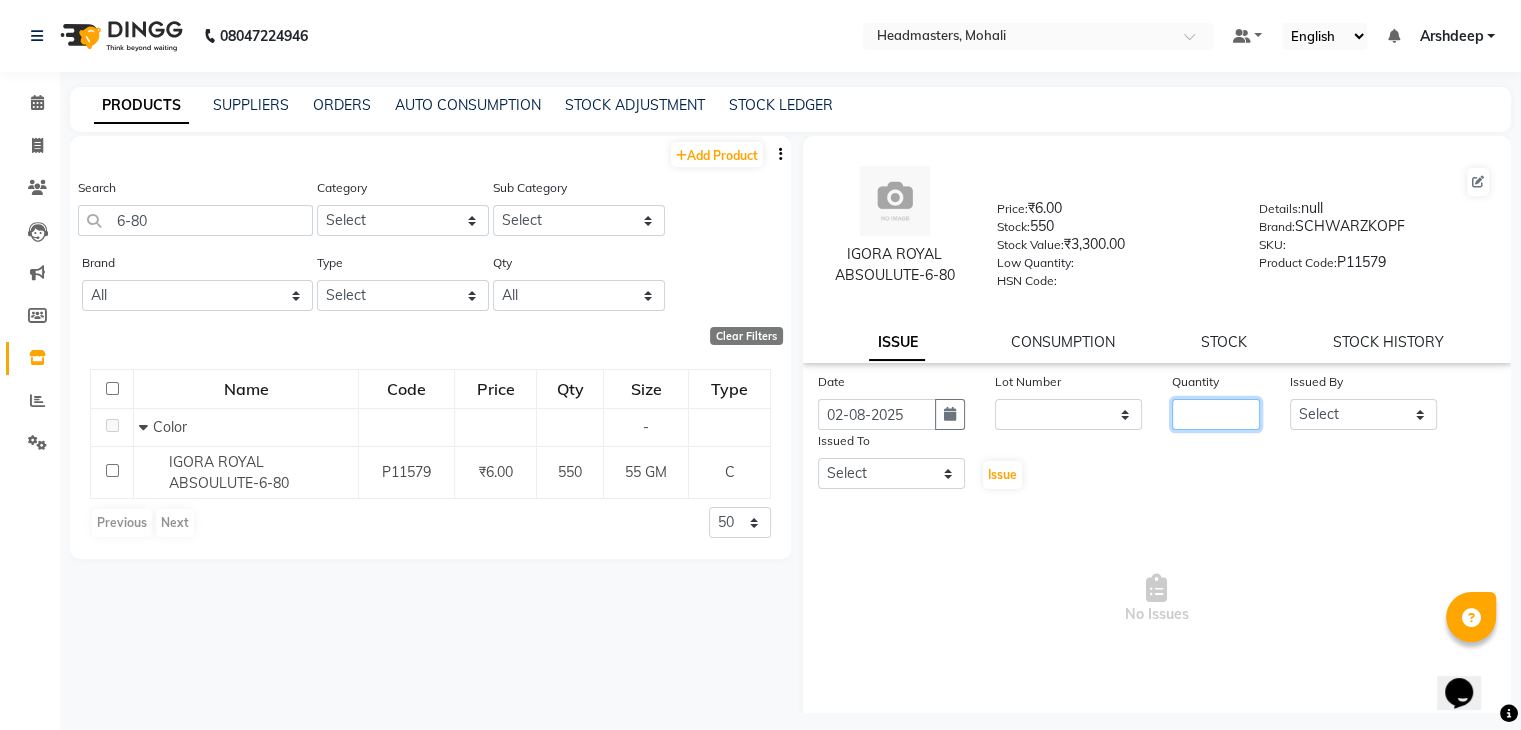 click 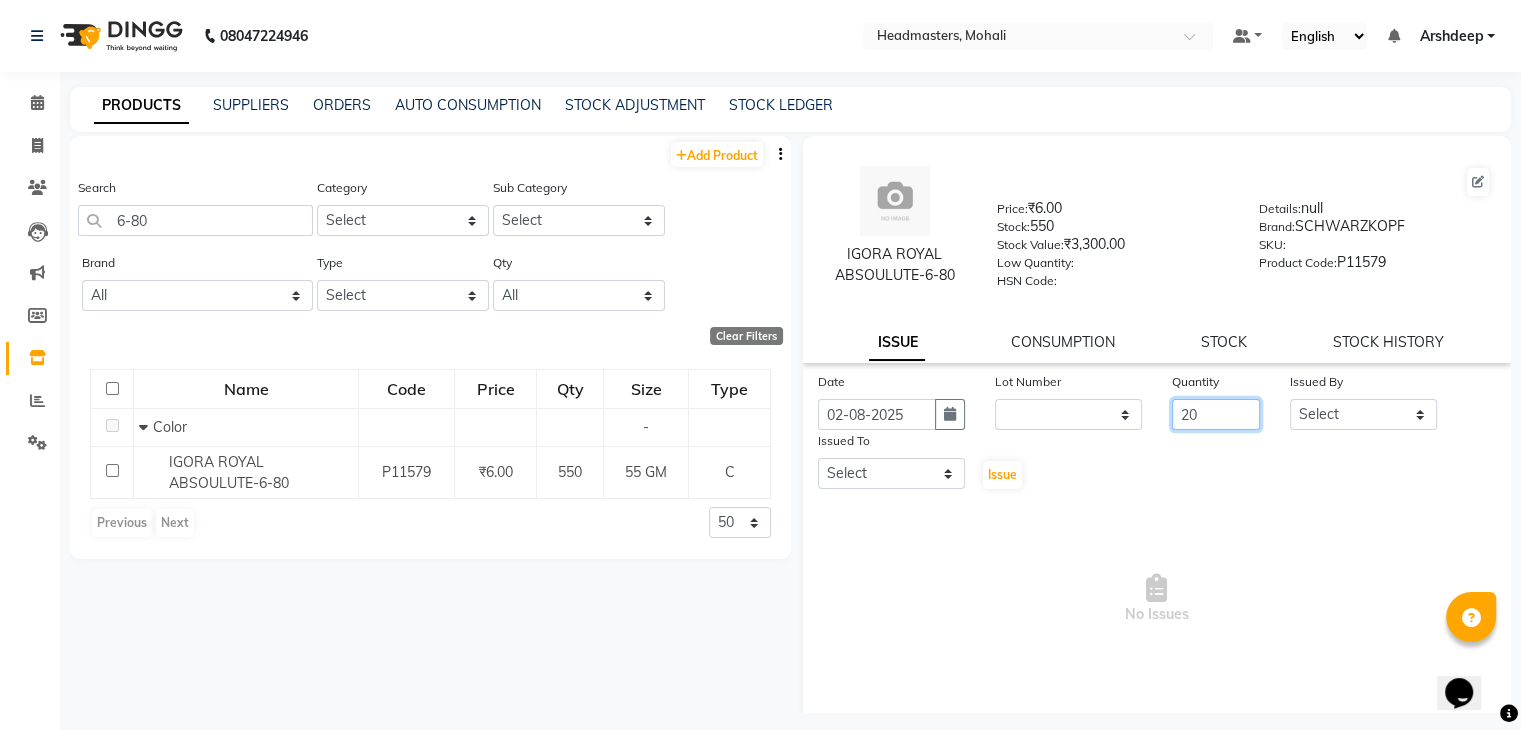 type on "20" 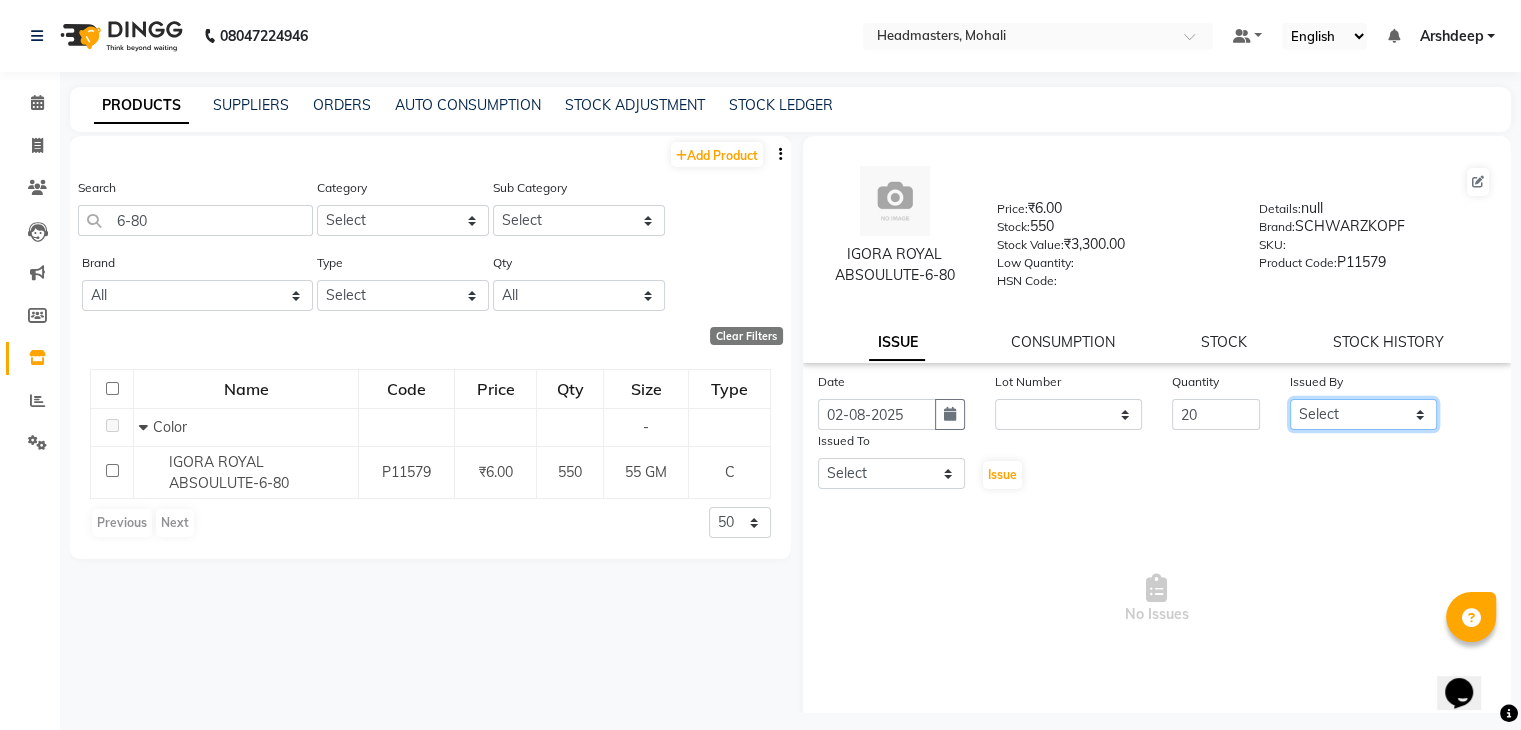 click on "Select AARIF Aarif Ansari Ali ANJANA ANJU Arshdeep Aryan Asad  Azam BALWINDER BHAWNA BIMLA CHETAN Deepak  HARRY Headmasters Honey Sidhu Jyoti karamdeep Manav MICHAEL Navdeep NEETU NEETU -  FRONT DESK  NEHA PREET PRINCE RAVI ROOP SACHIN KUMAR Sagar SAIF SARJU SAURAV SHAHZAD SHARAN SHARDA SHELLY SHUBHAM  SOHAIL SOHAN  VICkY Yamini" 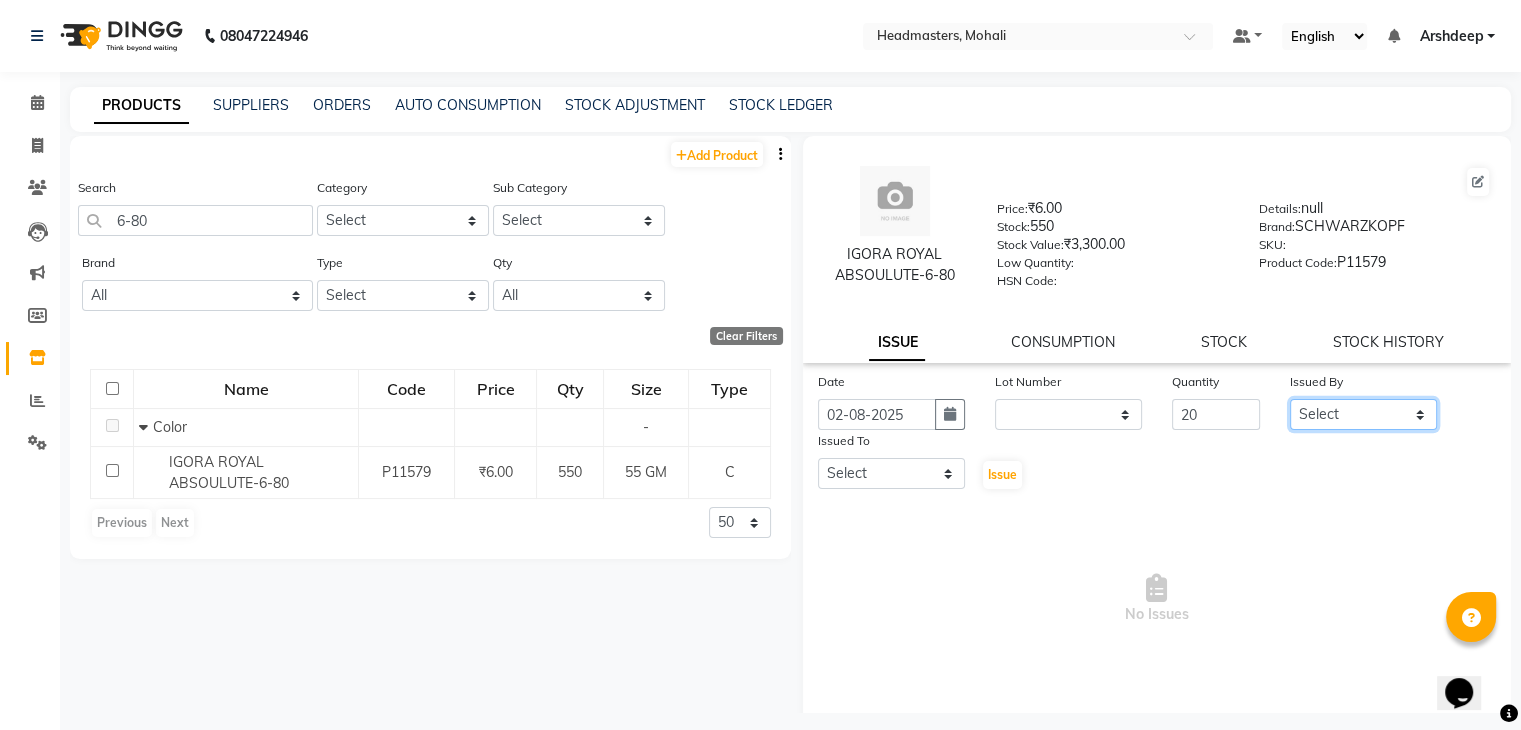 select on "84970" 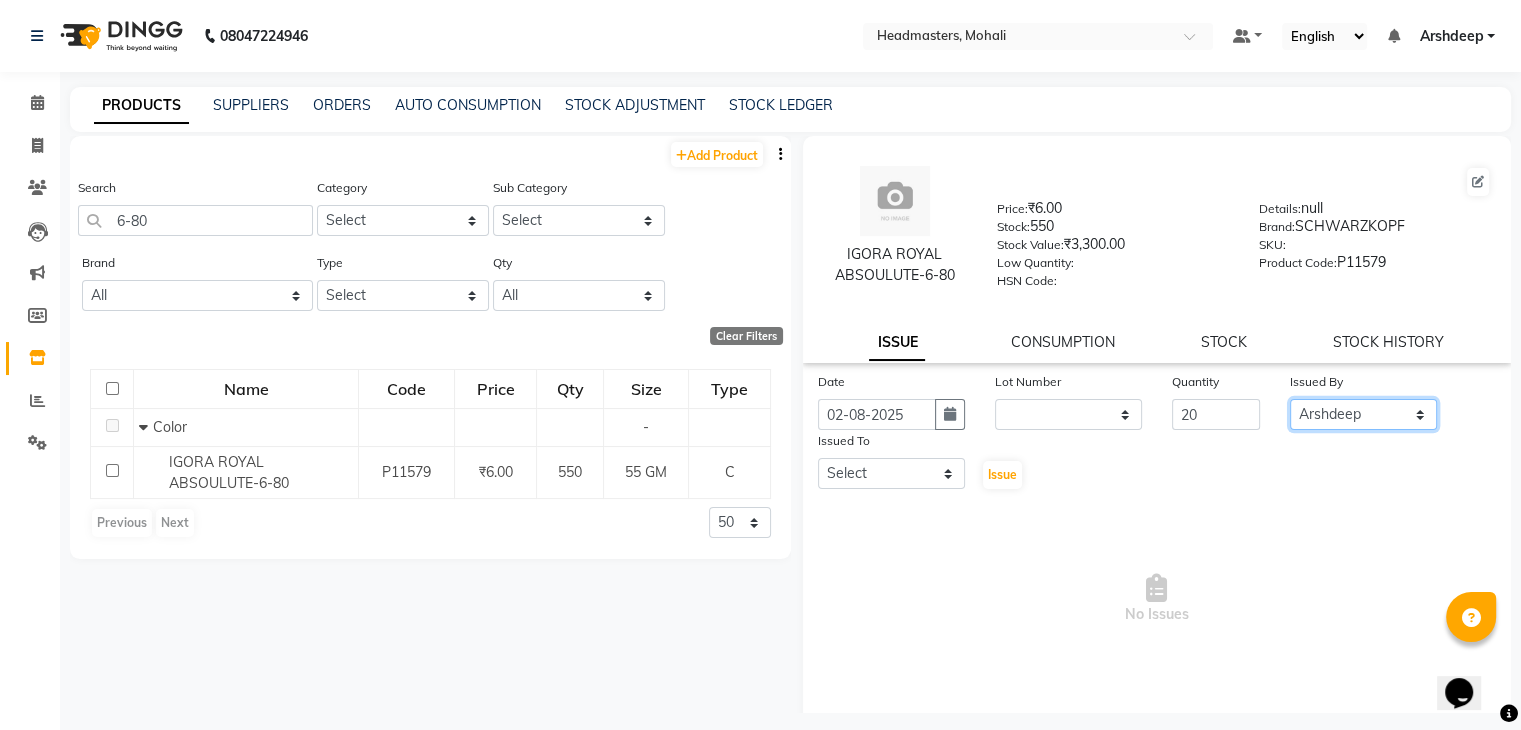 click on "Select AARIF Aarif Ansari Ali ANJANA ANJU Arshdeep Aryan Asad  Azam BALWINDER BHAWNA BIMLA CHETAN Deepak  HARRY Headmasters Honey Sidhu Jyoti karamdeep Manav MICHAEL Navdeep NEETU NEETU -  FRONT DESK  NEHA PREET PRINCE RAVI ROOP SACHIN KUMAR Sagar SAIF SARJU SAURAV SHAHZAD SHARAN SHARDA SHELLY SHUBHAM  SOHAIL SOHAN  VICkY Yamini" 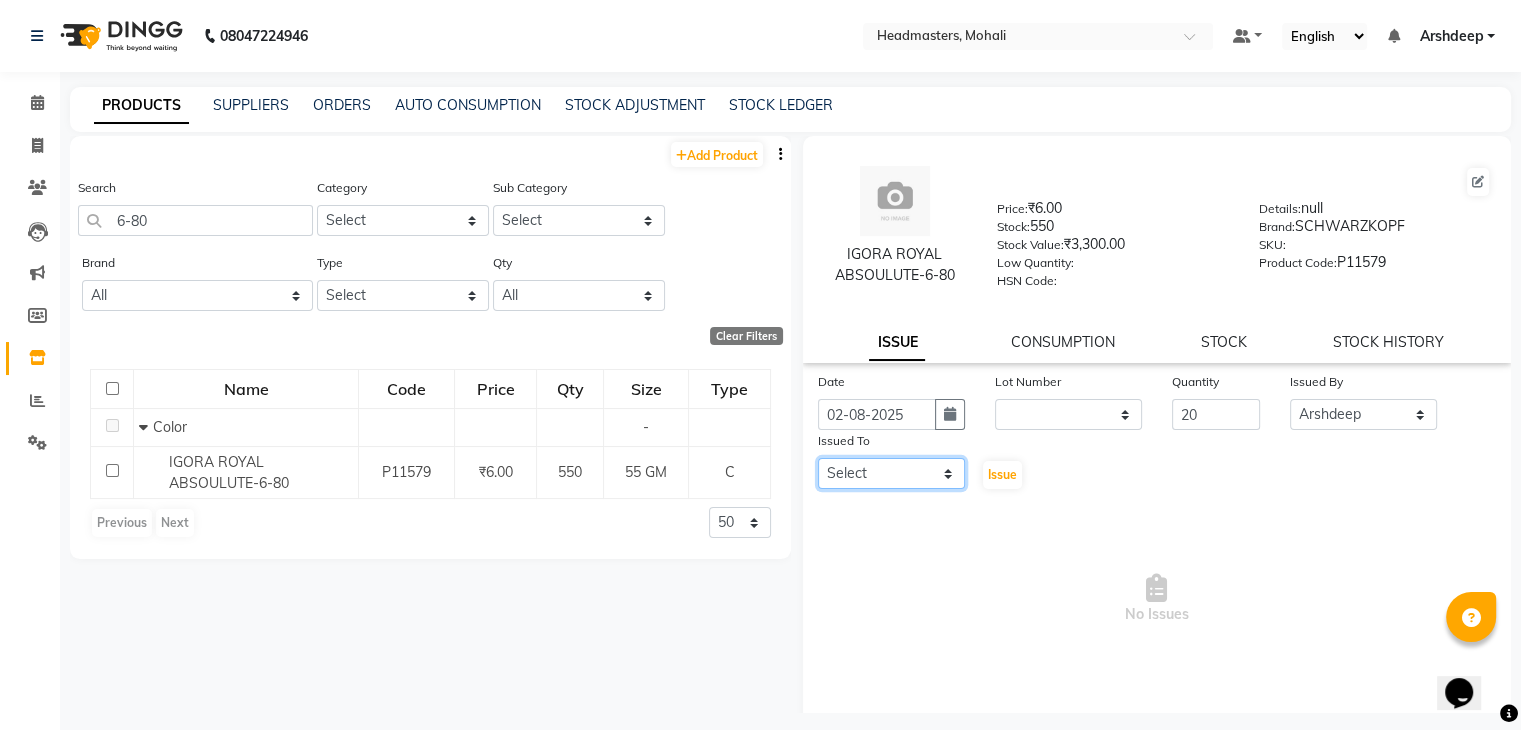 click on "Select AARIF Aarif Ansari Ali ANJANA ANJU Arshdeep Aryan Asad  Azam BALWINDER BHAWNA BIMLA CHETAN Deepak  HARRY Headmasters Honey Sidhu Jyoti karamdeep Manav MICHAEL Navdeep NEETU NEETU -  FRONT DESK  NEHA PREET PRINCE RAVI ROOP SACHIN KUMAR Sagar SAIF SARJU SAURAV SHAHZAD SHARAN SHARDA SHELLY SHUBHAM  SOHAIL SOHAN  VICkY Yamini" 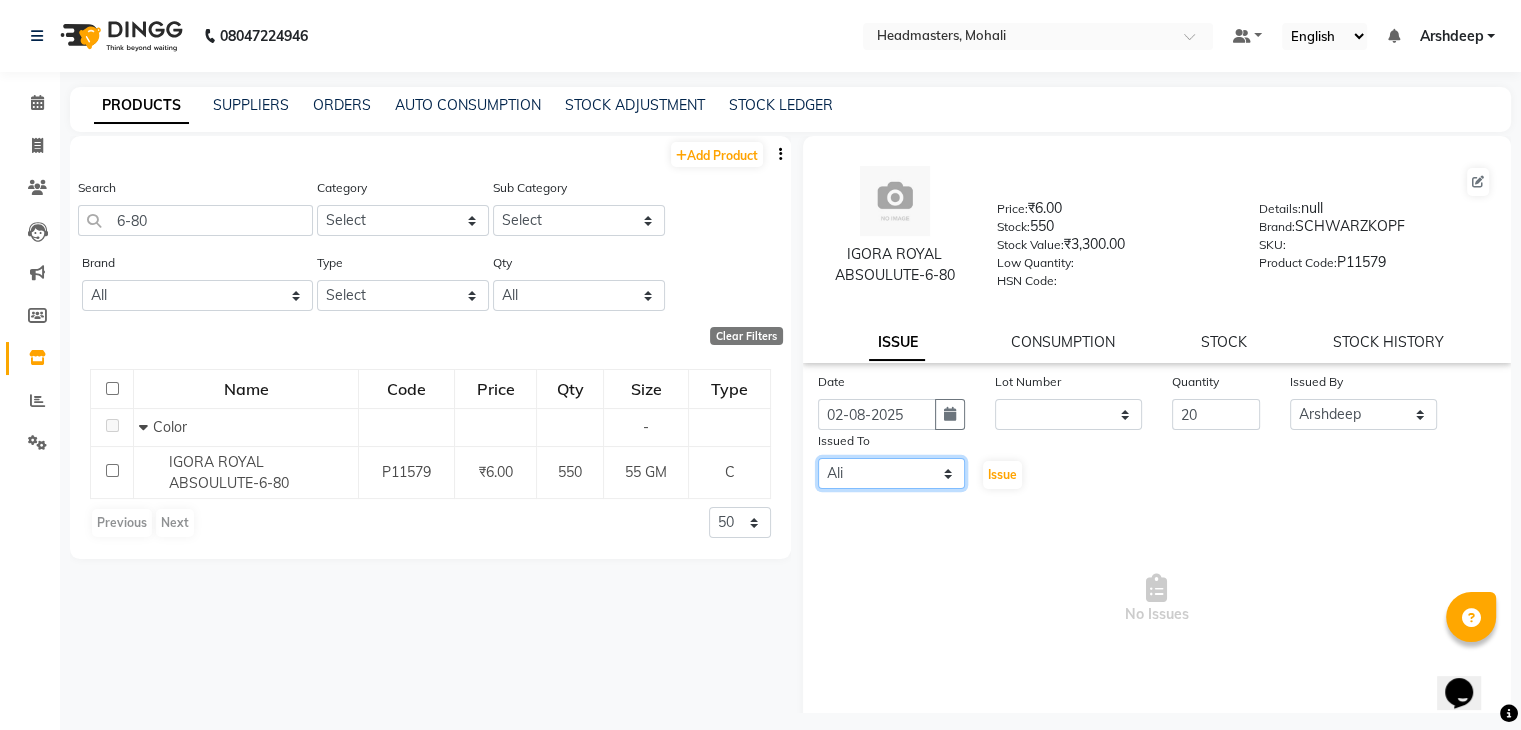 click on "Select AARIF Aarif Ansari Ali ANJANA ANJU Arshdeep Aryan Asad  Azam BALWINDER BHAWNA BIMLA CHETAN Deepak  HARRY Headmasters Honey Sidhu Jyoti karamdeep Manav MICHAEL Navdeep NEETU NEETU -  FRONT DESK  NEHA PREET PRINCE RAVI ROOP SACHIN KUMAR Sagar SAIF SARJU SAURAV SHAHZAD SHARAN SHARDA SHELLY SHUBHAM  SOHAIL SOHAN  VICkY Yamini" 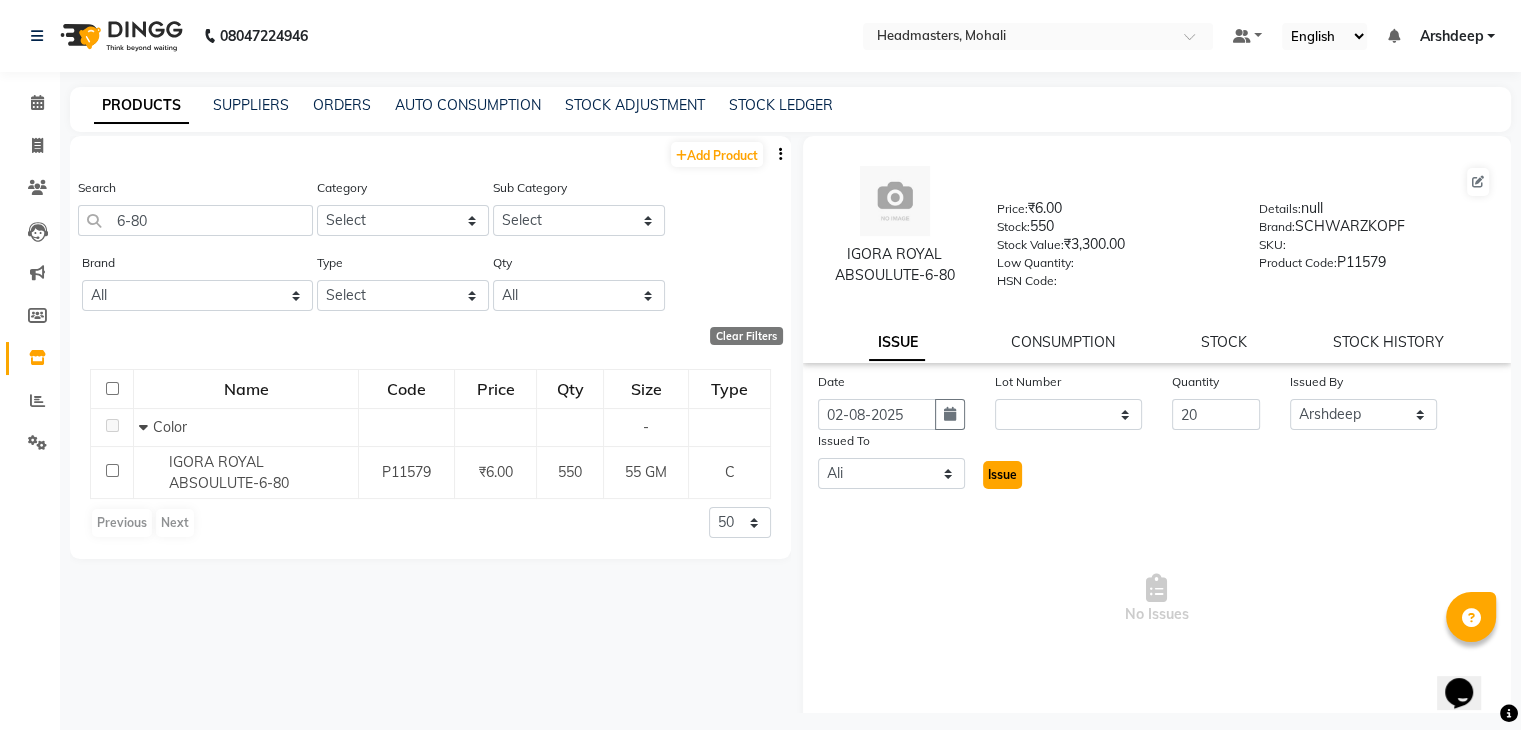 click on "Issue" 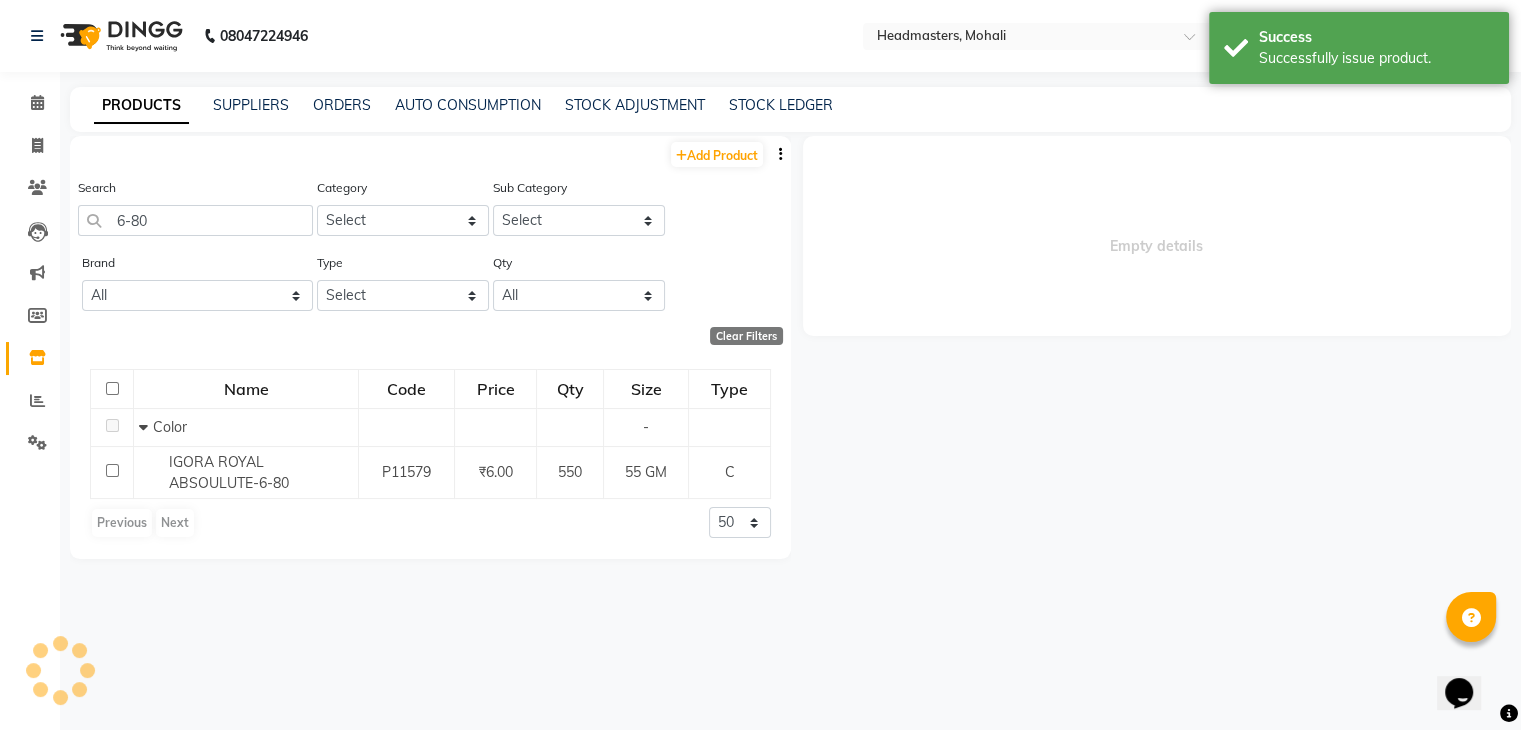 select 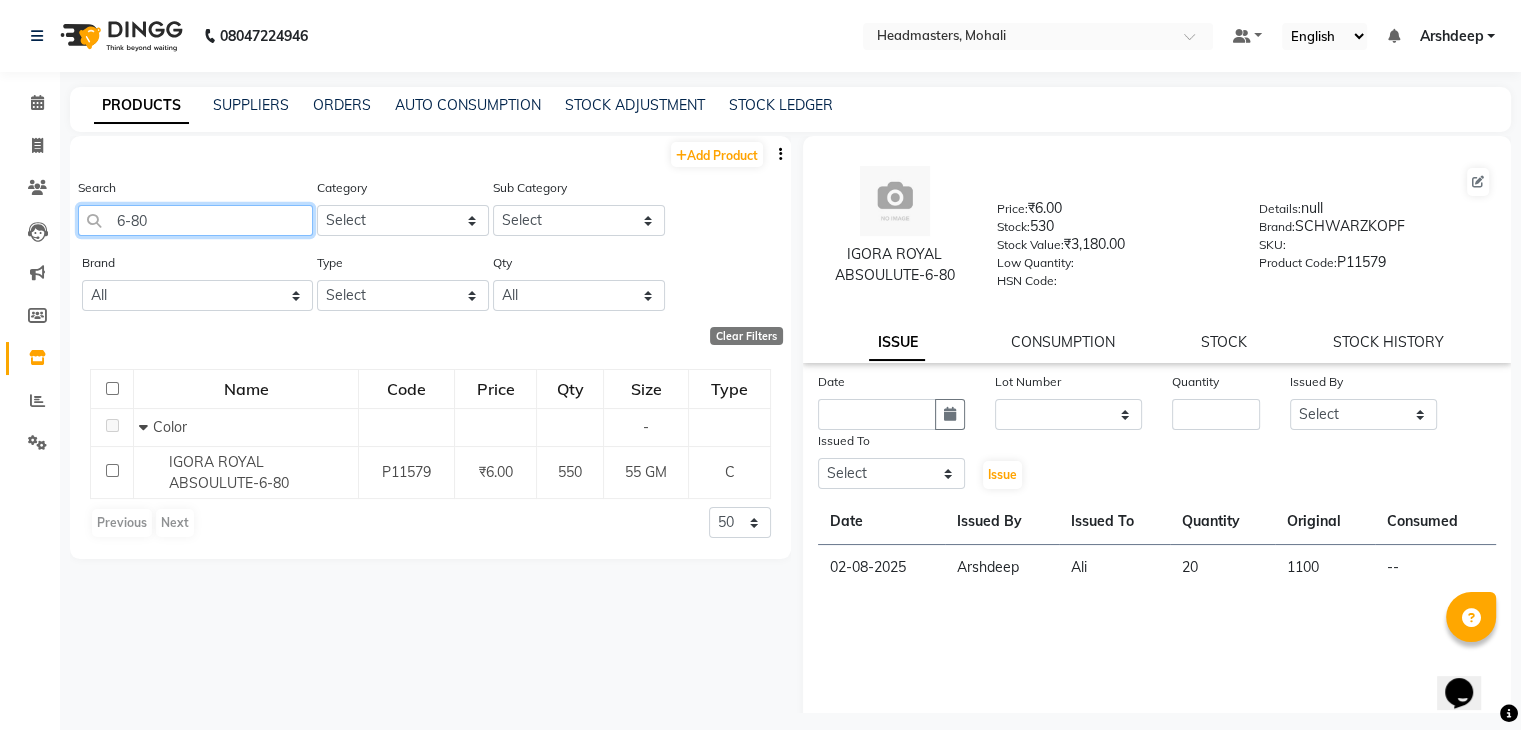 click on "6-80" 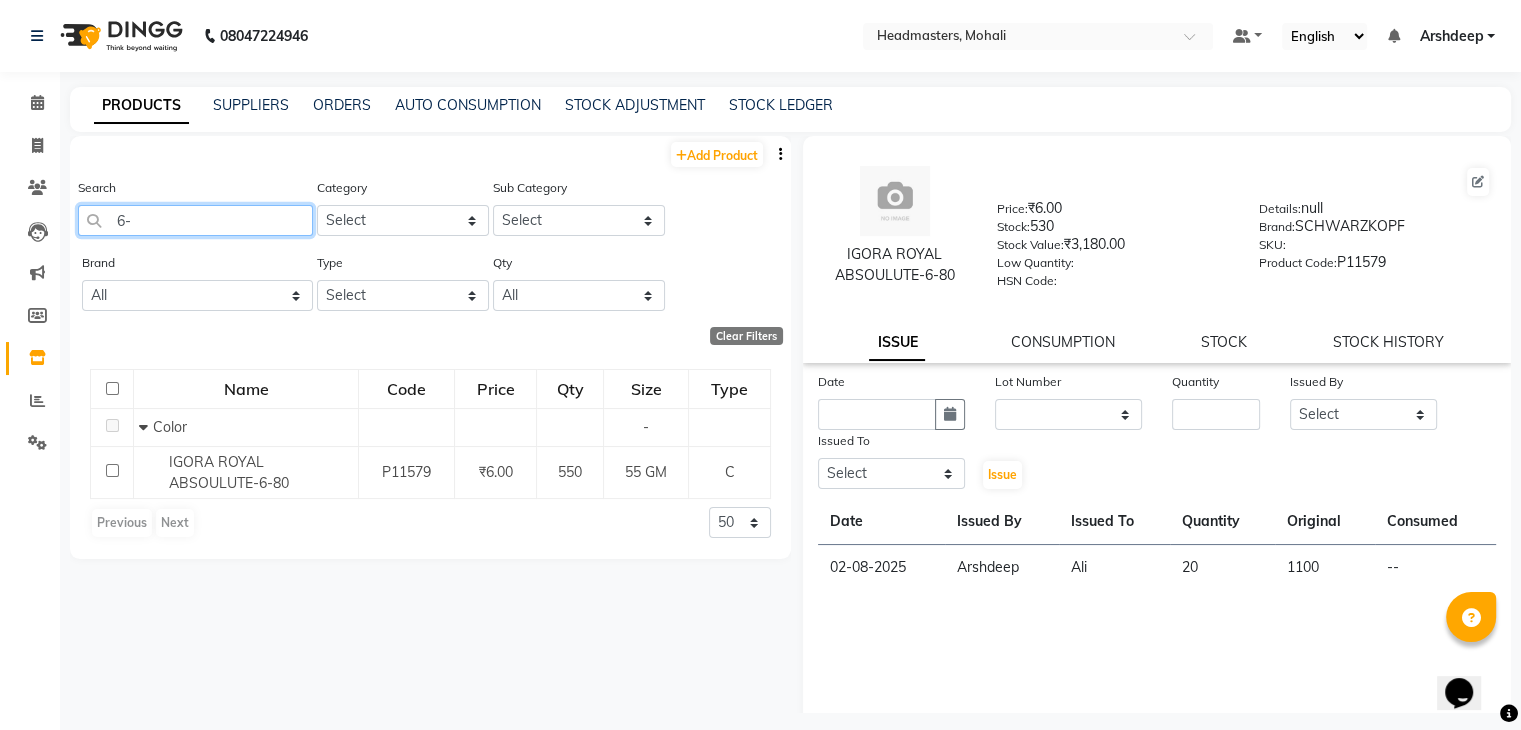 type on "6" 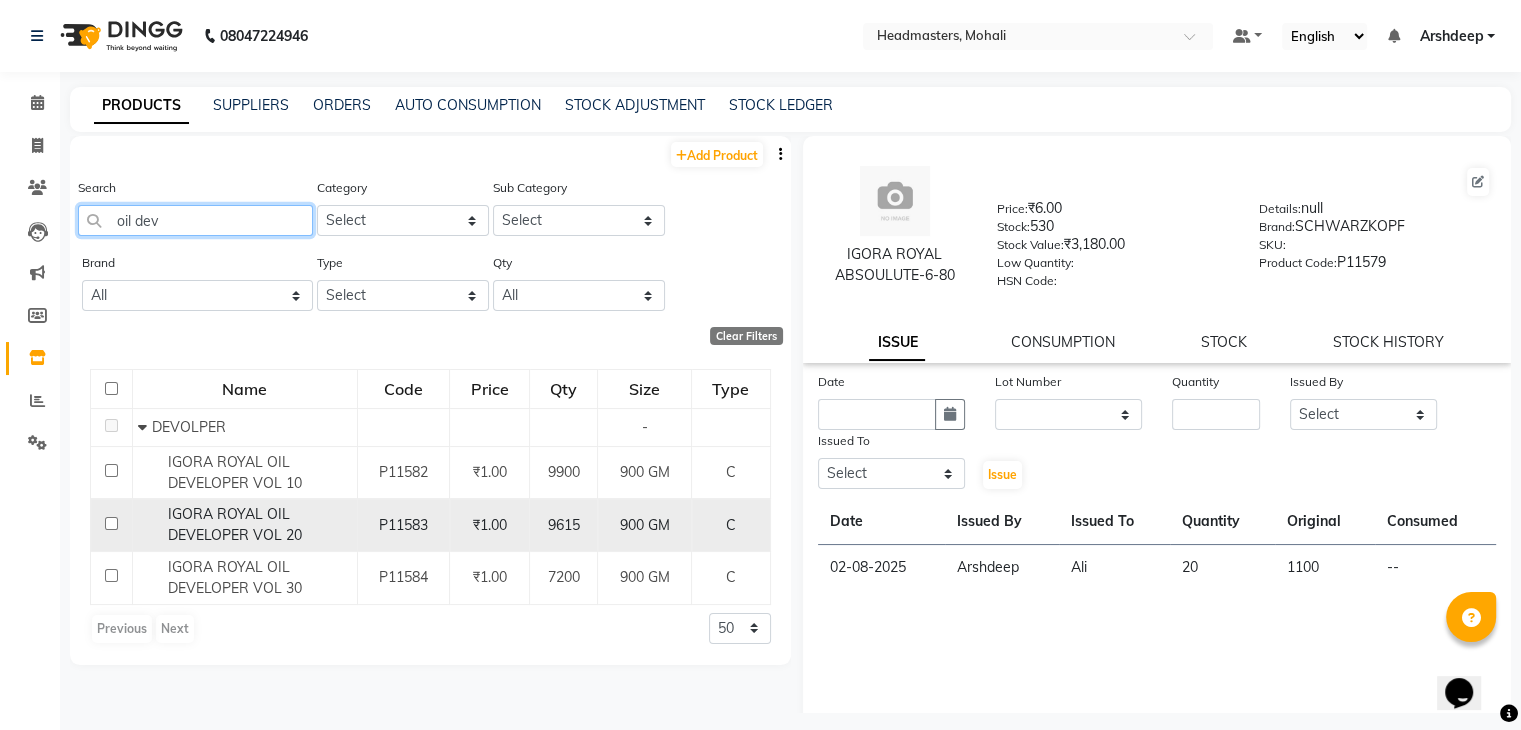 type on "oil dev" 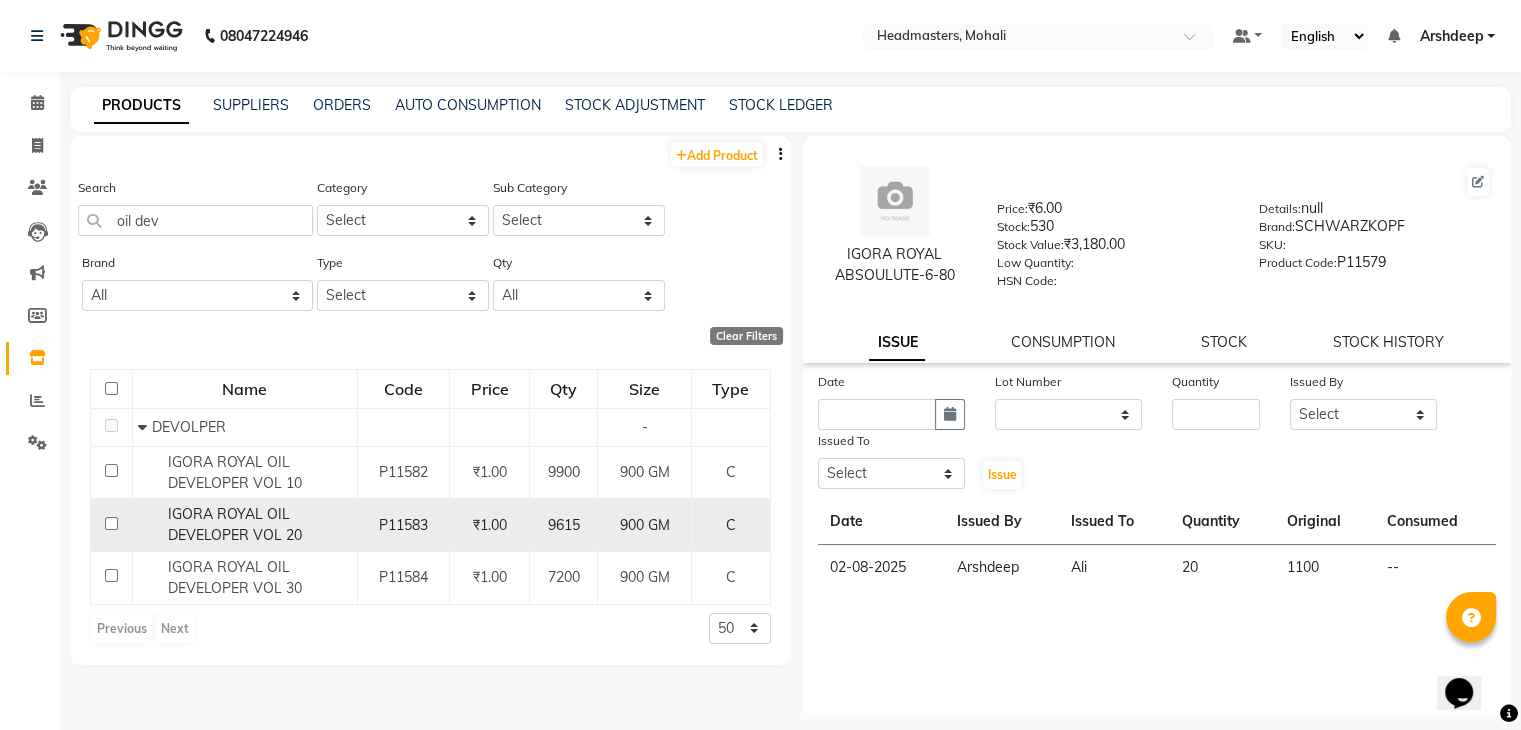 click on "IGORA ROYAL OIL DEVELOPER VOL 20" 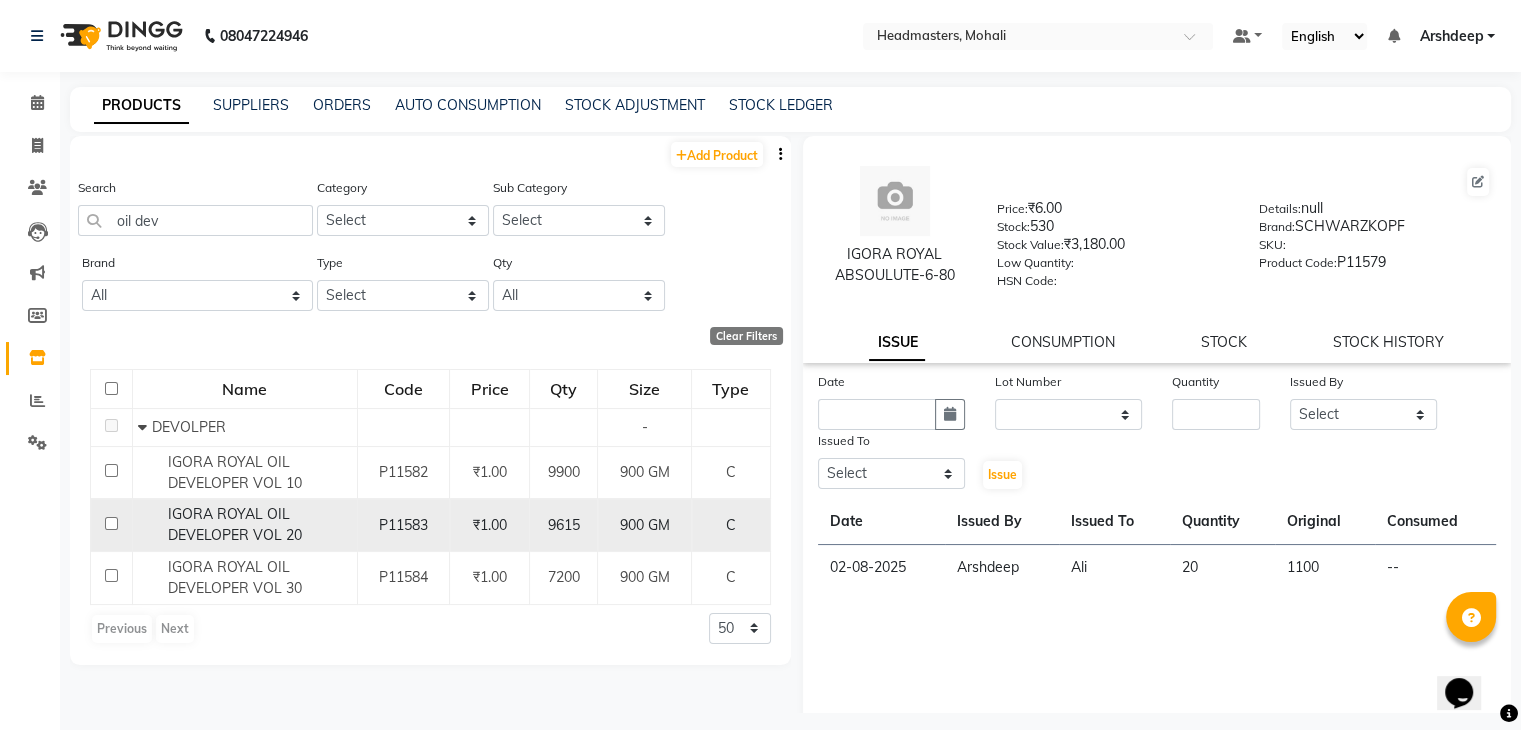 click on "IGORA ROYAL OIL DEVELOPER VOL 20" 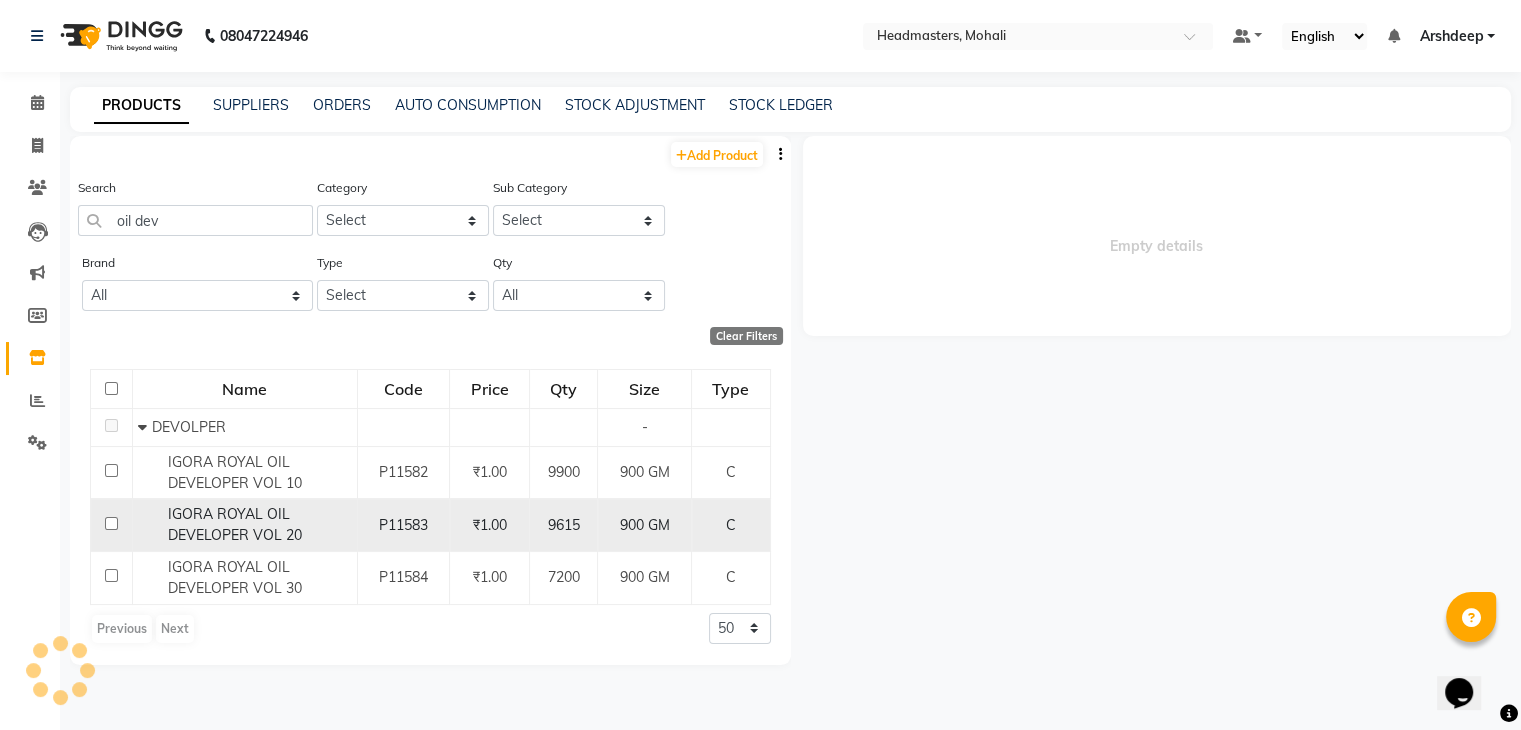 select 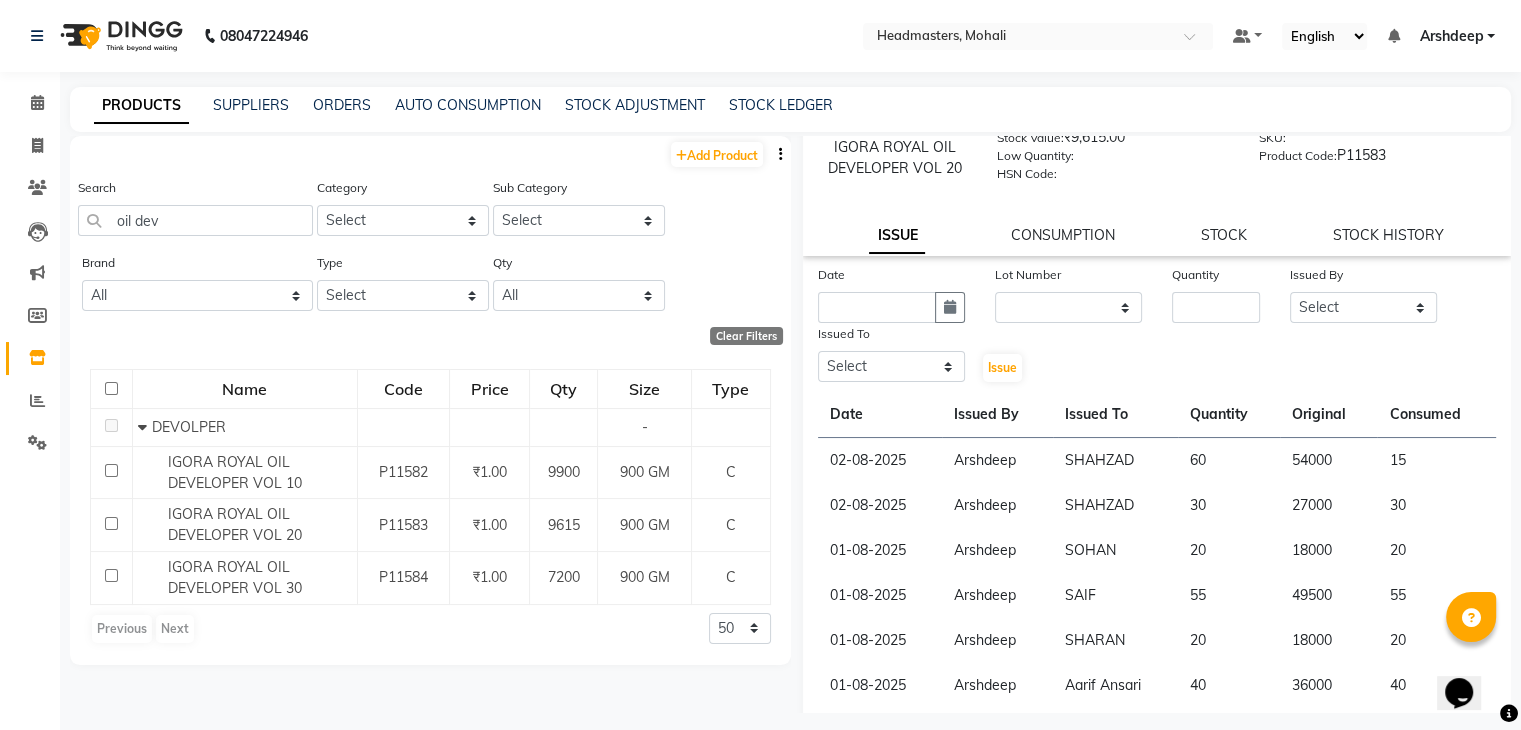 scroll, scrollTop: 108, scrollLeft: 0, axis: vertical 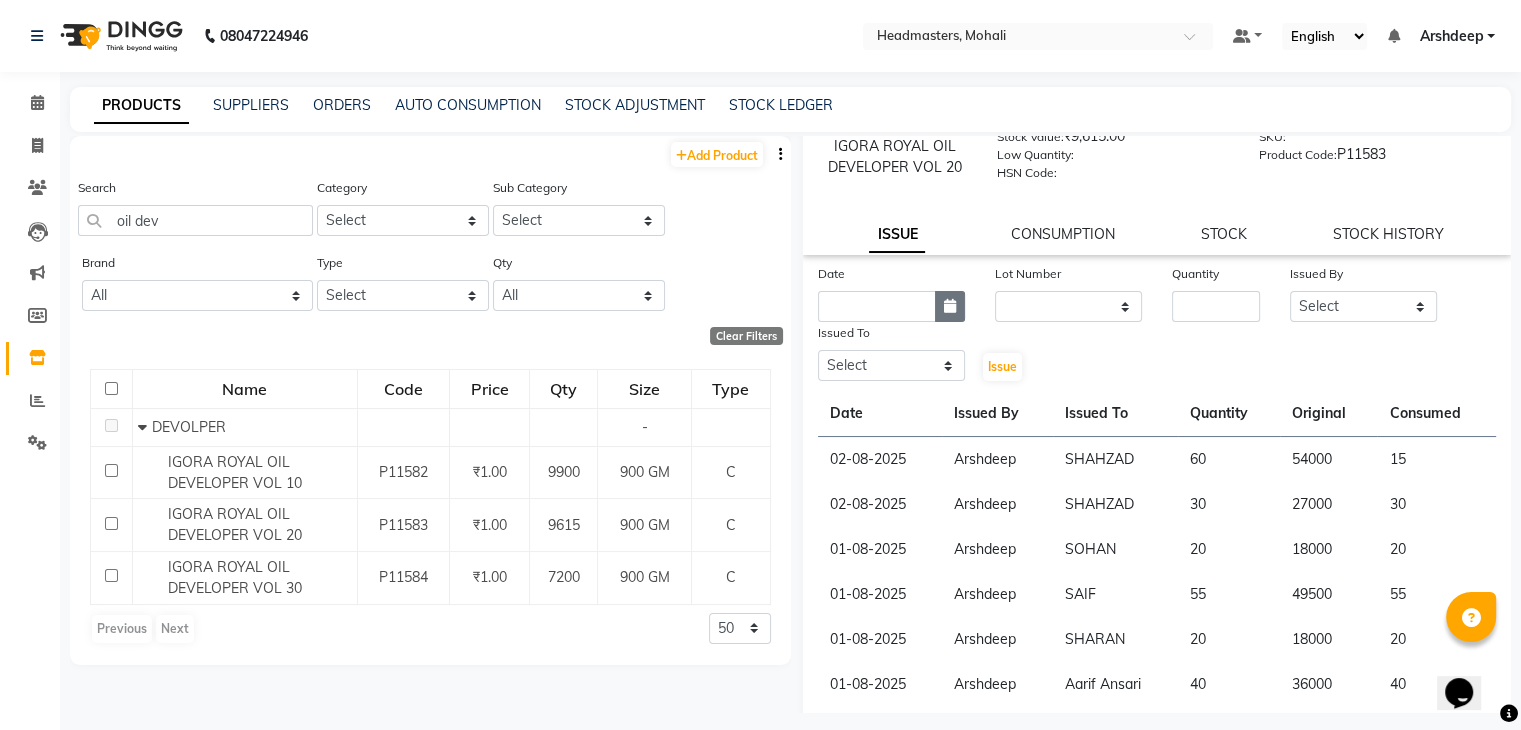 click 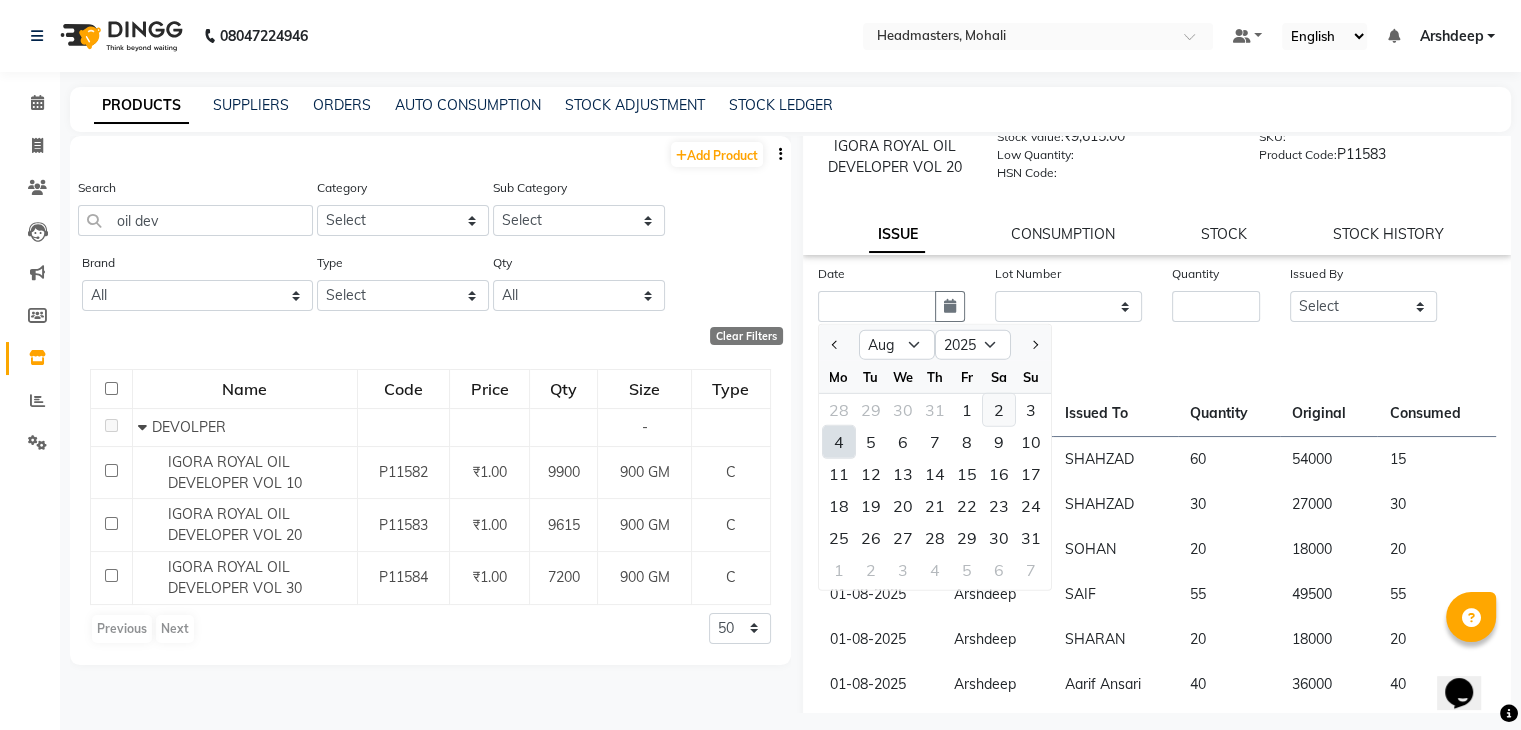 click on "2" 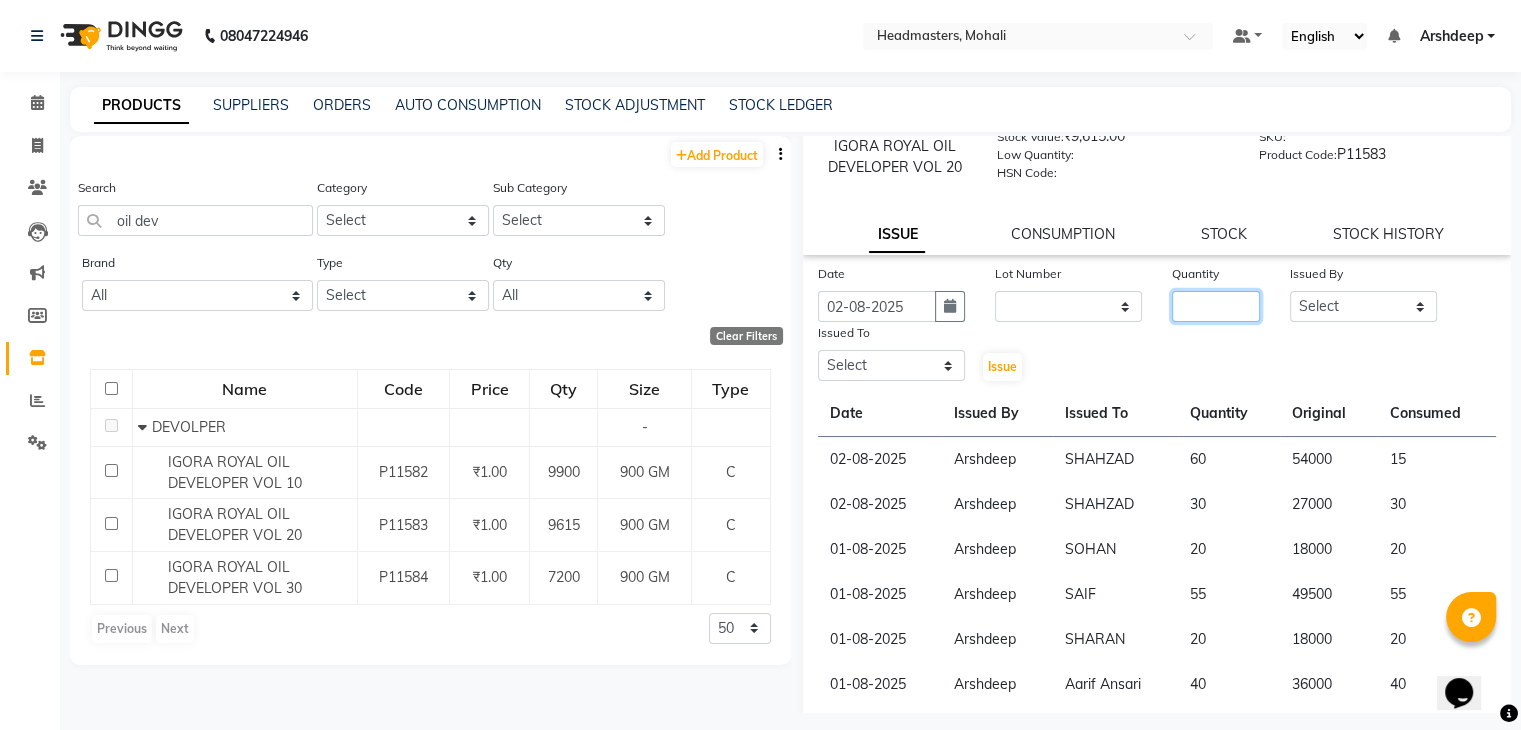 click 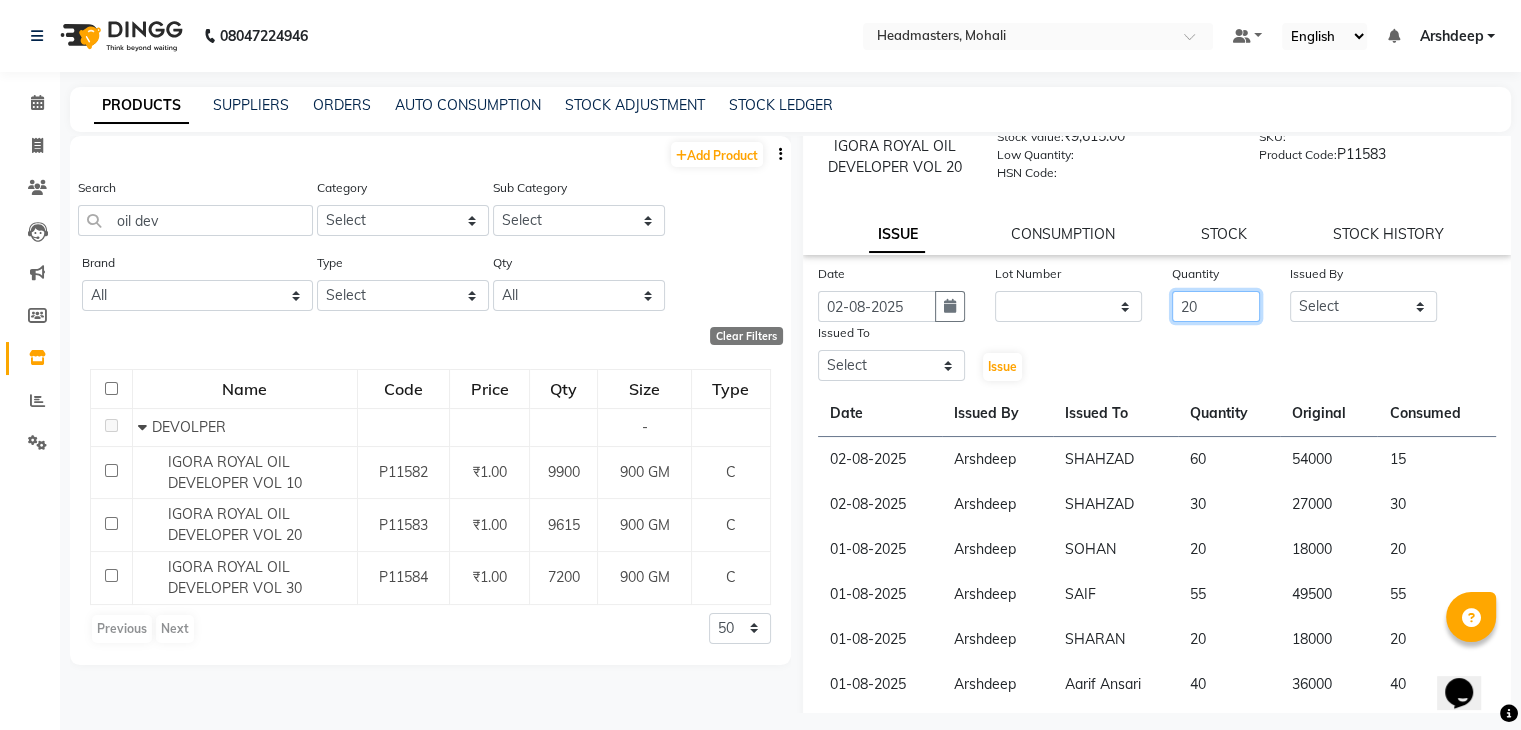 type on "20" 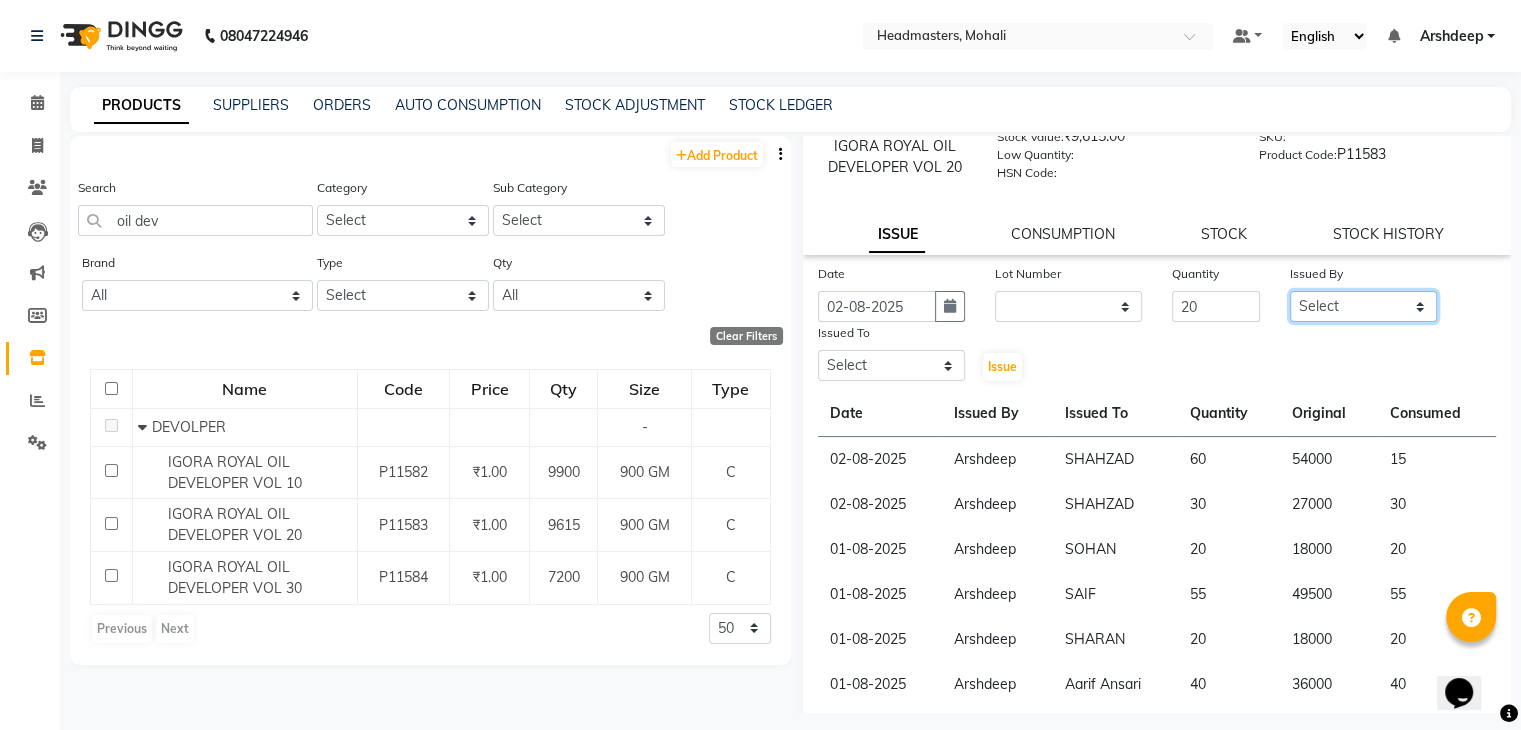 click on "Select AARIF Aarif Ansari Ali ANJANA ANJU Arshdeep Aryan Asad  Azam BALWINDER BHAWNA BIMLA CHETAN Deepak  HARRY Headmasters Honey Sidhu Jyoti karamdeep Manav MICHAEL Navdeep NEETU NEETU -  FRONT DESK  NEHA PREET PRINCE RAVI ROOP SACHIN KUMAR Sagar SAIF SARJU SAURAV SHAHZAD SHARAN SHARDA SHELLY SHUBHAM  SOHAIL SOHAN  VICkY Yamini" 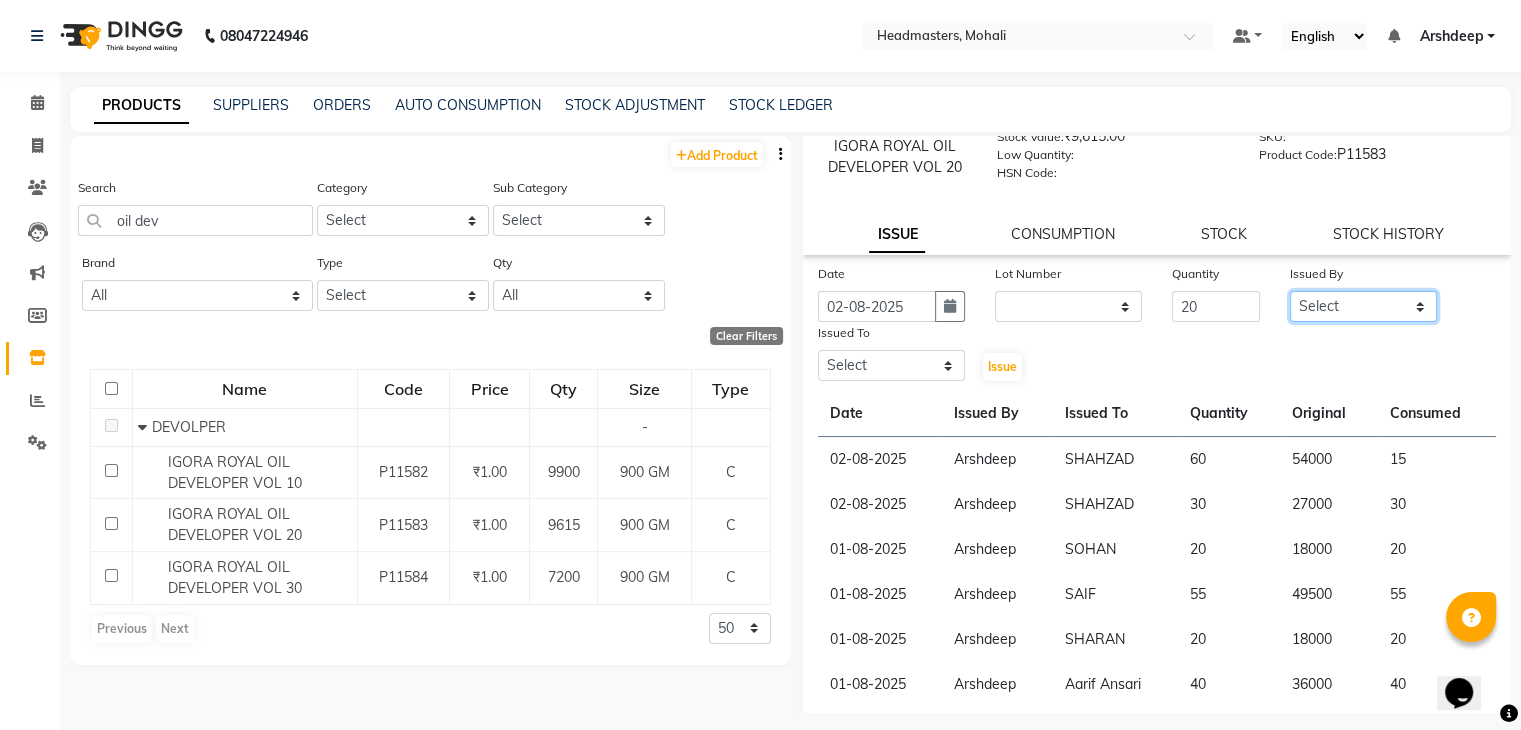 select on "84970" 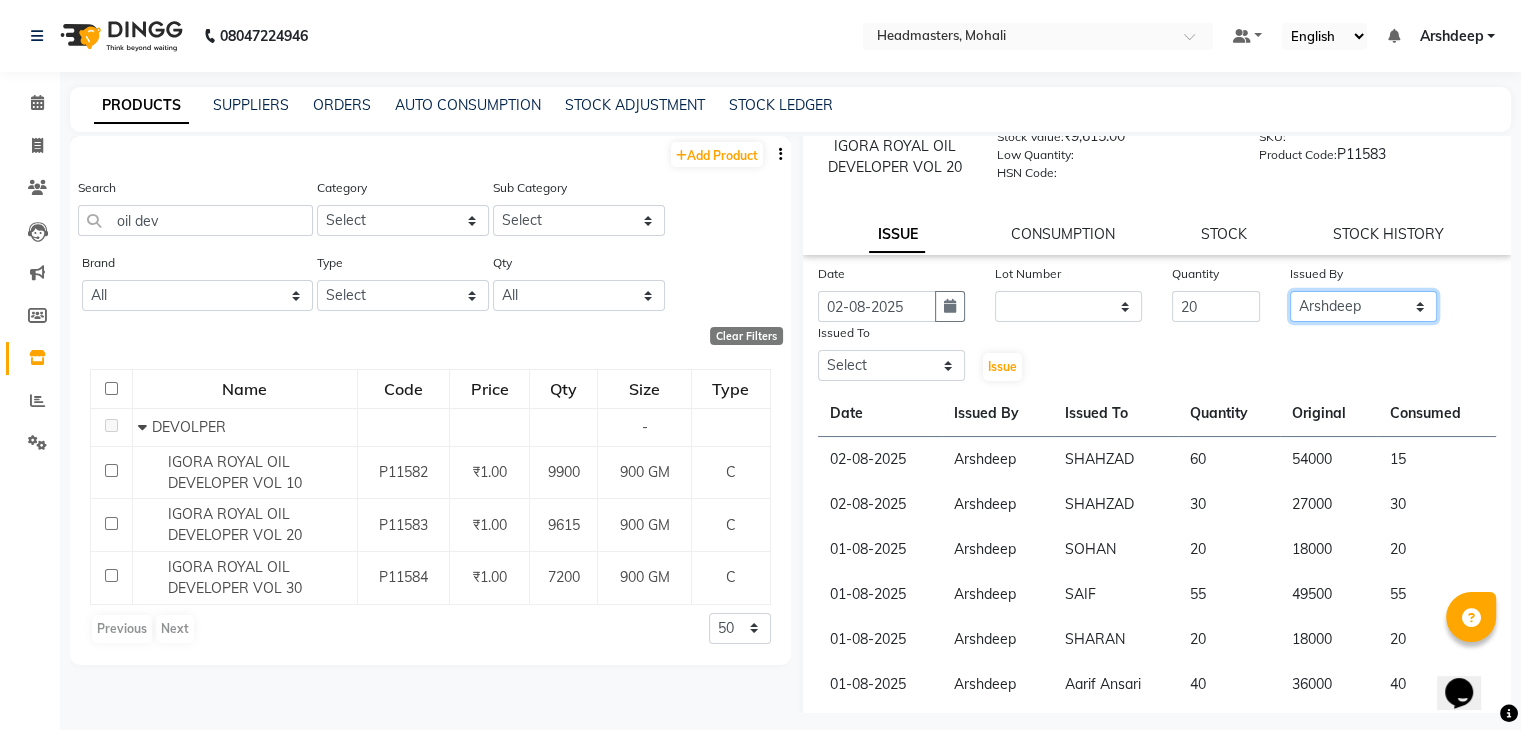 click on "Select AARIF Aarif Ansari Ali ANJANA ANJU Arshdeep Aryan Asad  Azam BALWINDER BHAWNA BIMLA CHETAN Deepak  HARRY Headmasters Honey Sidhu Jyoti karamdeep Manav MICHAEL Navdeep NEETU NEETU -  FRONT DESK  NEHA PREET PRINCE RAVI ROOP SACHIN KUMAR Sagar SAIF SARJU SAURAV SHAHZAD SHARAN SHARDA SHELLY SHUBHAM  SOHAIL SOHAN  VICkY Yamini" 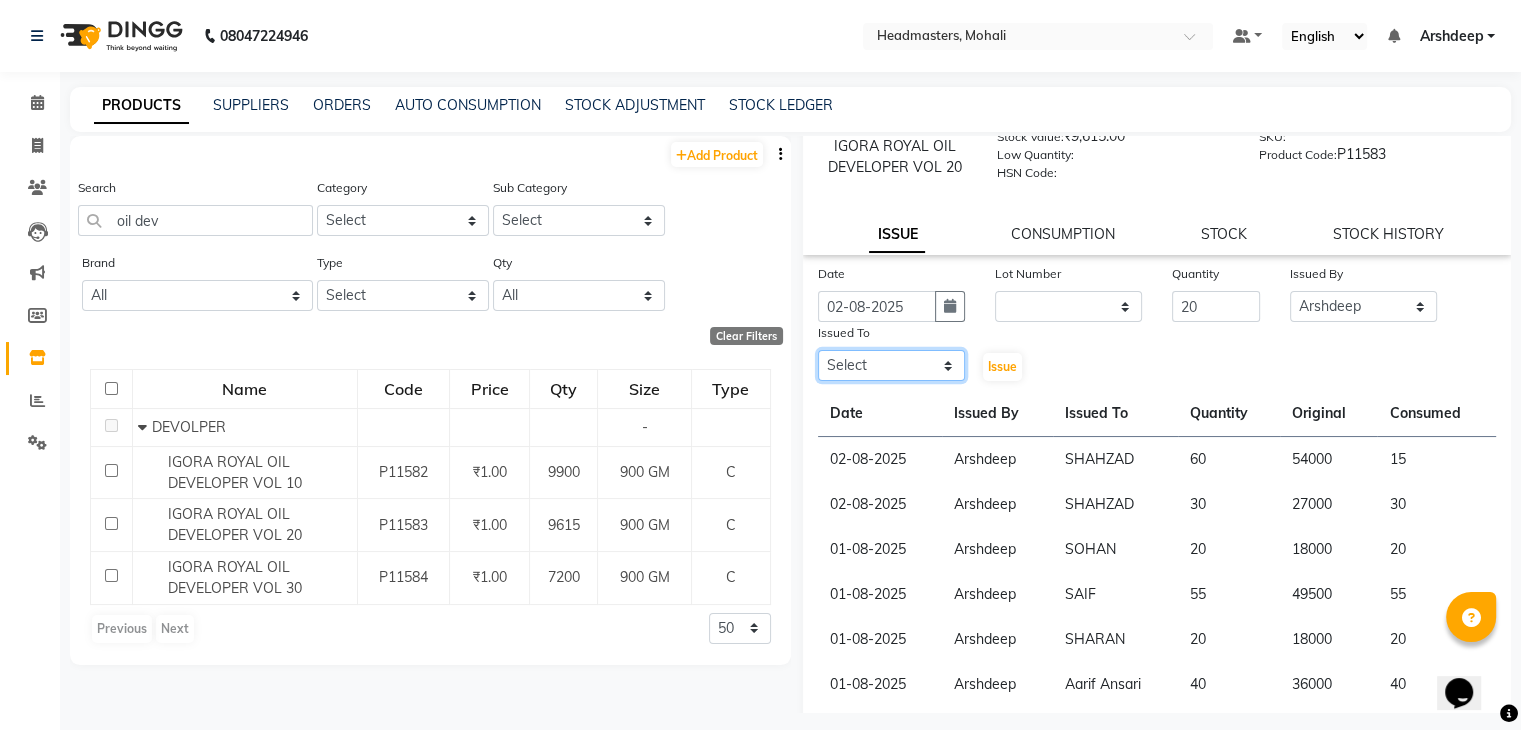 click on "Select AARIF Aarif Ansari Ali ANJANA ANJU Arshdeep Aryan Asad  Azam BALWINDER BHAWNA BIMLA CHETAN Deepak  HARRY Headmasters Honey Sidhu Jyoti karamdeep Manav MICHAEL Navdeep NEETU NEETU -  FRONT DESK  NEHA PREET PRINCE RAVI ROOP SACHIN KUMAR Sagar SAIF SARJU SAURAV SHAHZAD SHARAN SHARDA SHELLY SHUBHAM  SOHAIL SOHAN  VICkY Yamini" 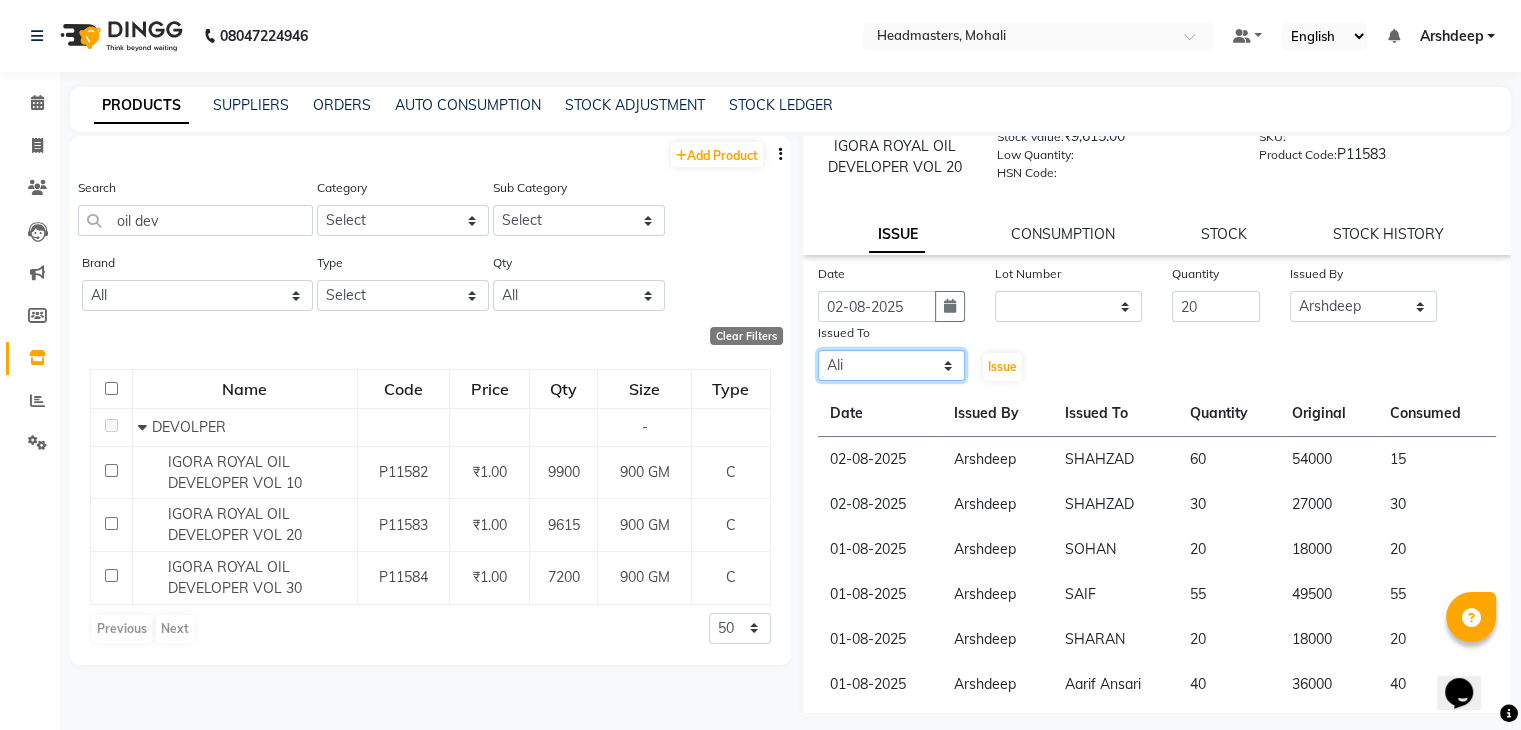 click on "Select AARIF Aarif Ansari Ali ANJANA ANJU Arshdeep Aryan Asad  Azam BALWINDER BHAWNA BIMLA CHETAN Deepak  HARRY Headmasters Honey Sidhu Jyoti karamdeep Manav MICHAEL Navdeep NEETU NEETU -  FRONT DESK  NEHA PREET PRINCE RAVI ROOP SACHIN KUMAR Sagar SAIF SARJU SAURAV SHAHZAD SHARAN SHARDA SHELLY SHUBHAM  SOHAIL SOHAN  VICkY Yamini" 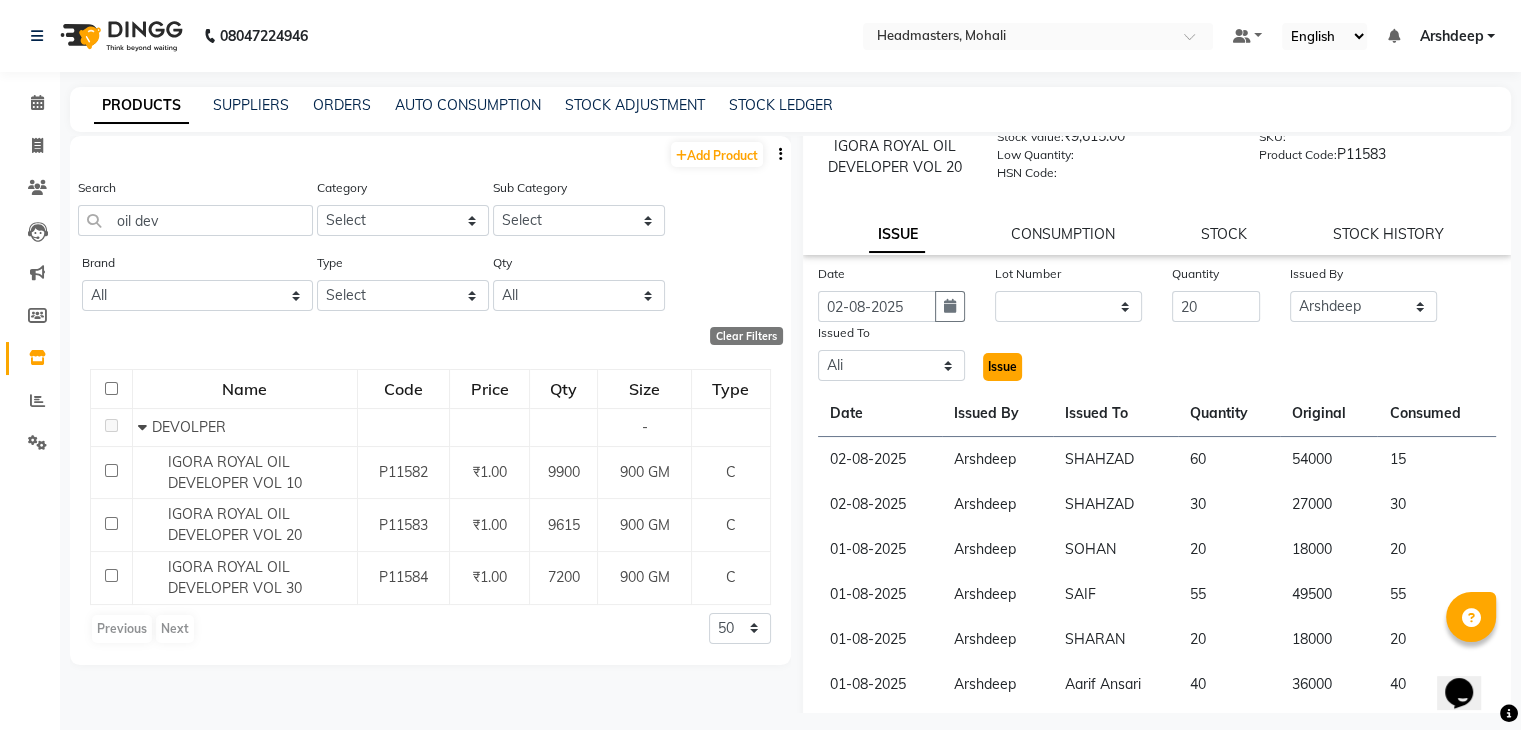 click on "Issue" 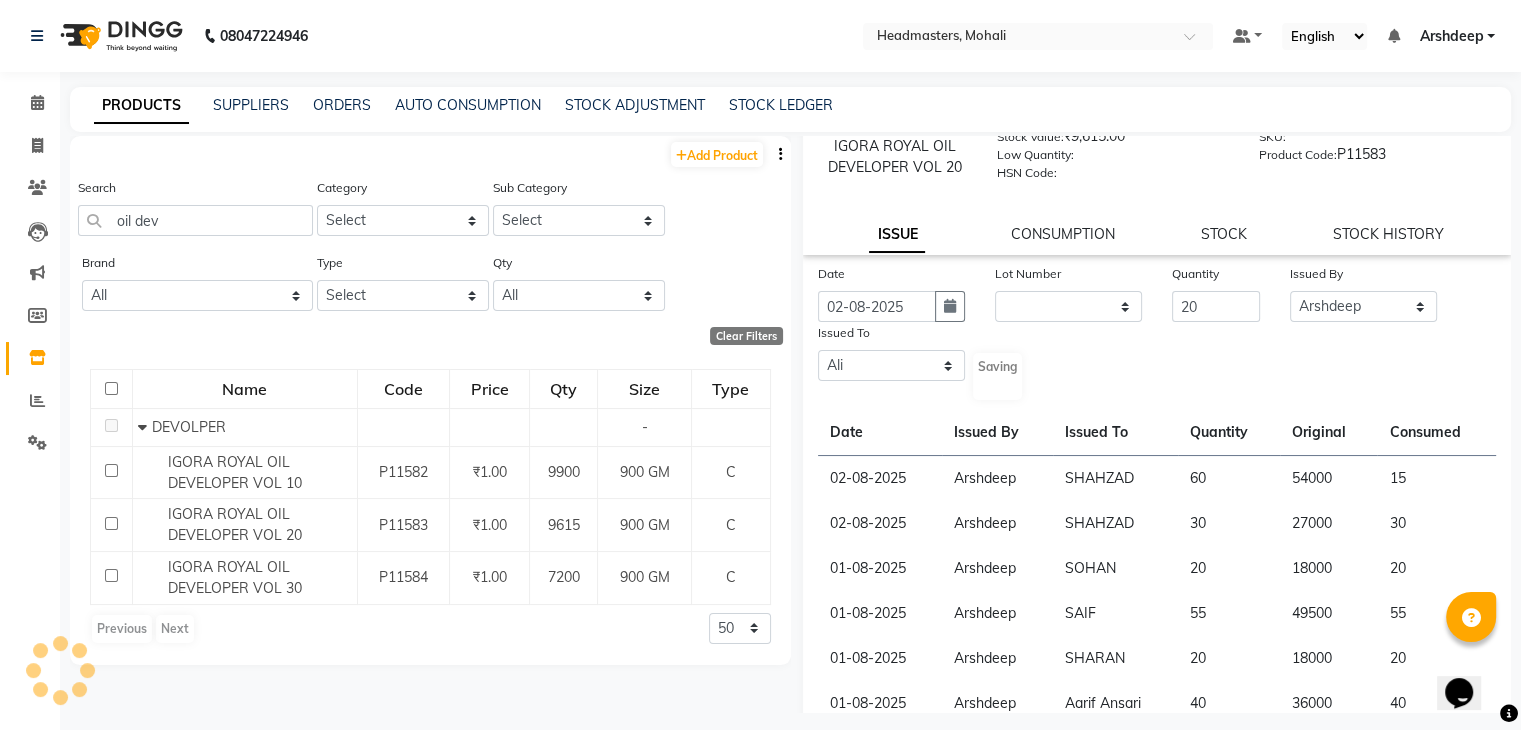 click on "Saving" 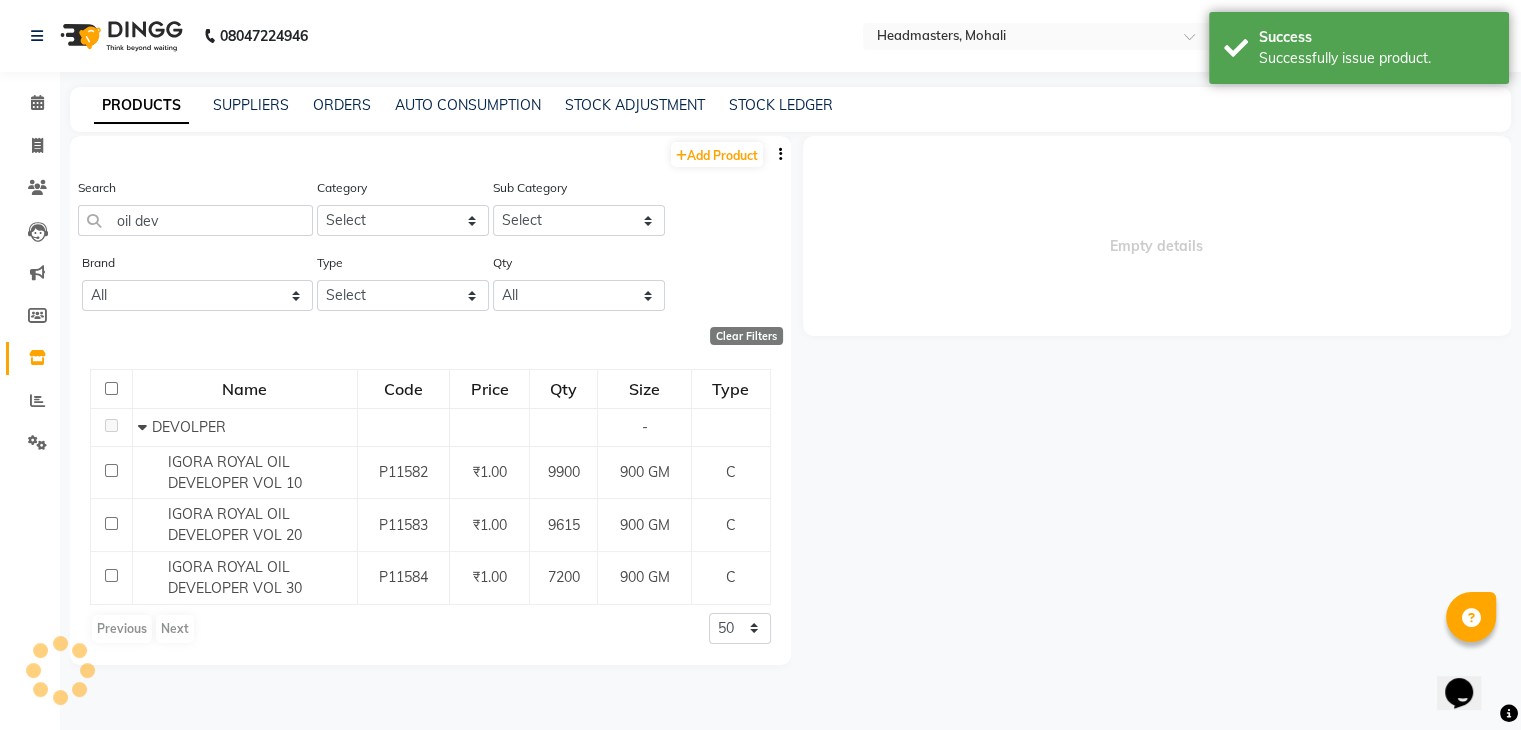 scroll, scrollTop: 0, scrollLeft: 0, axis: both 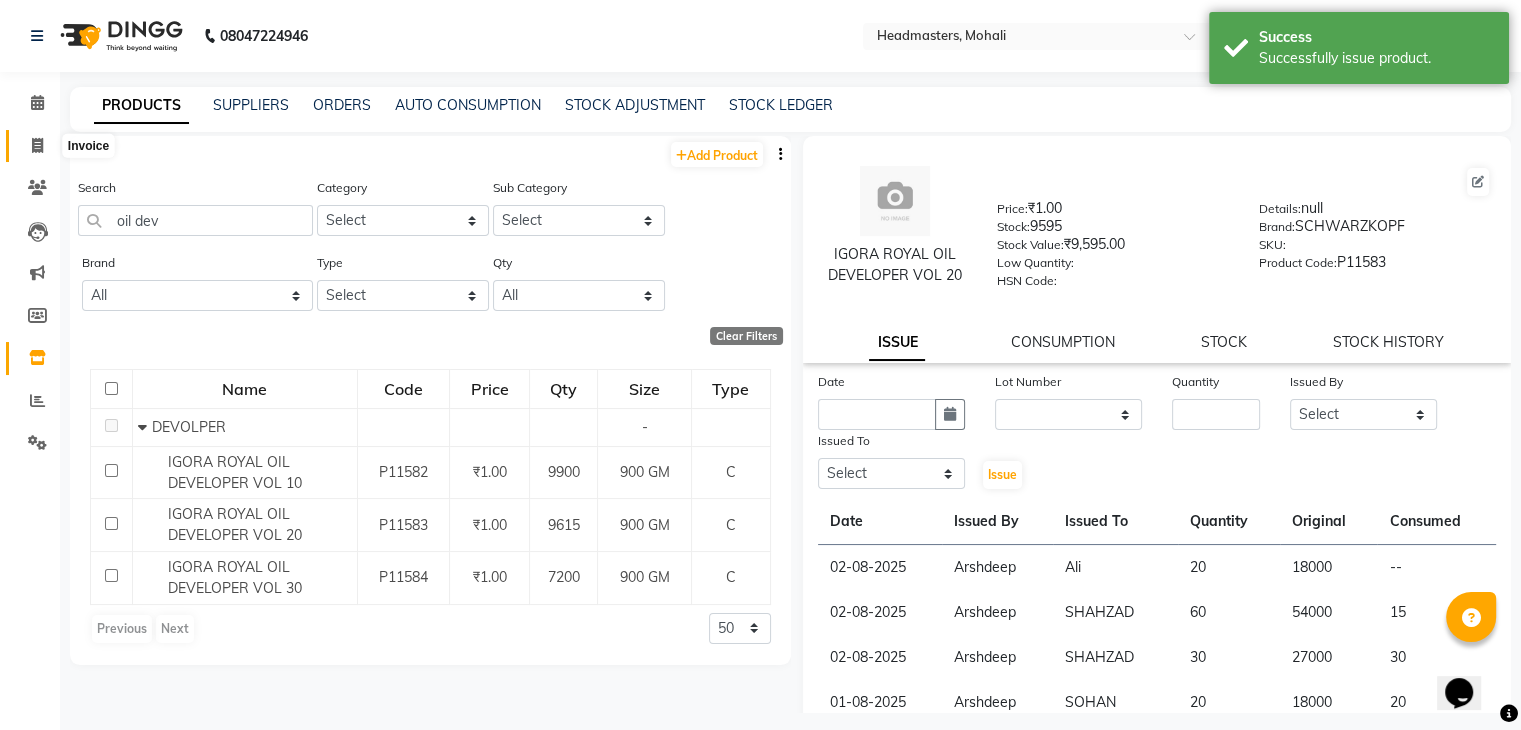 click 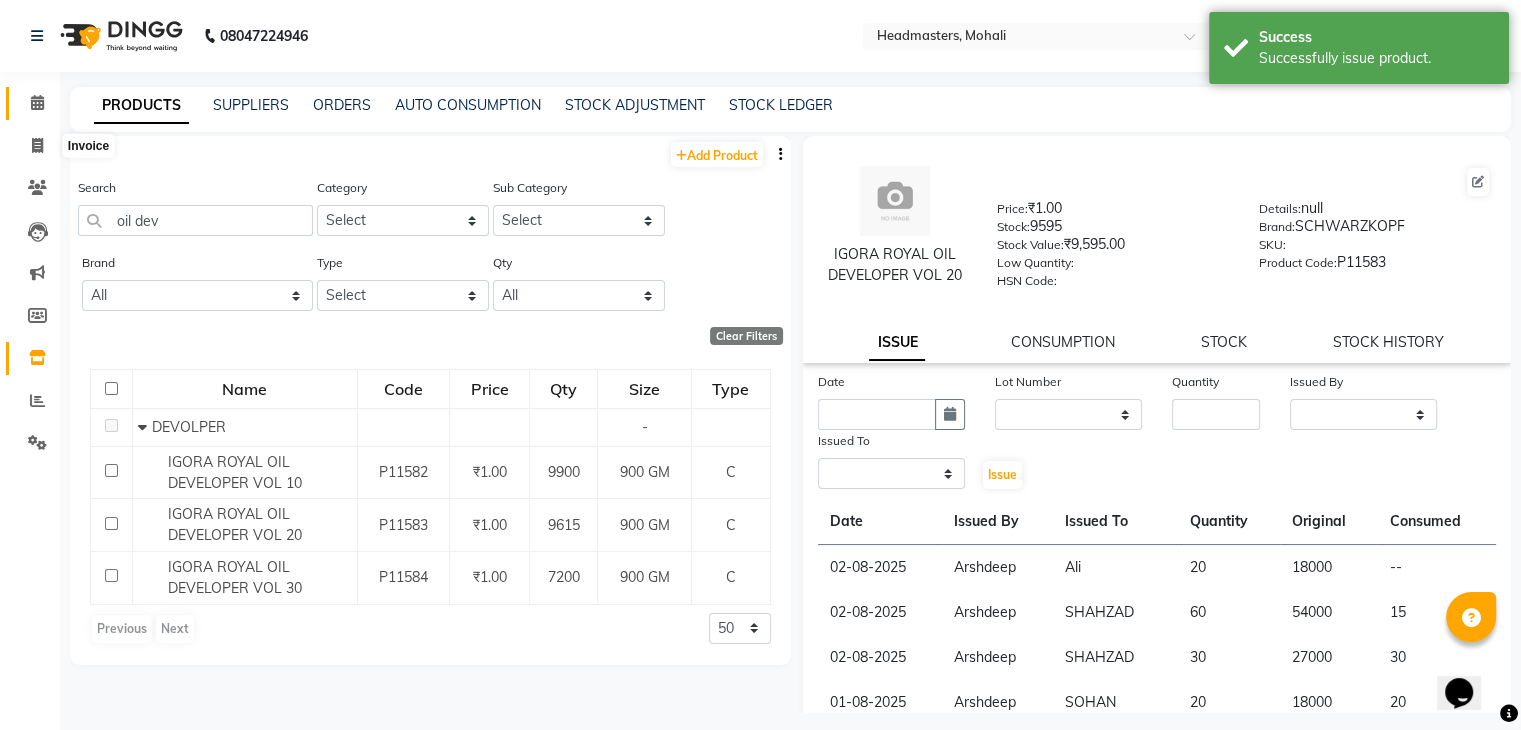 select on "service" 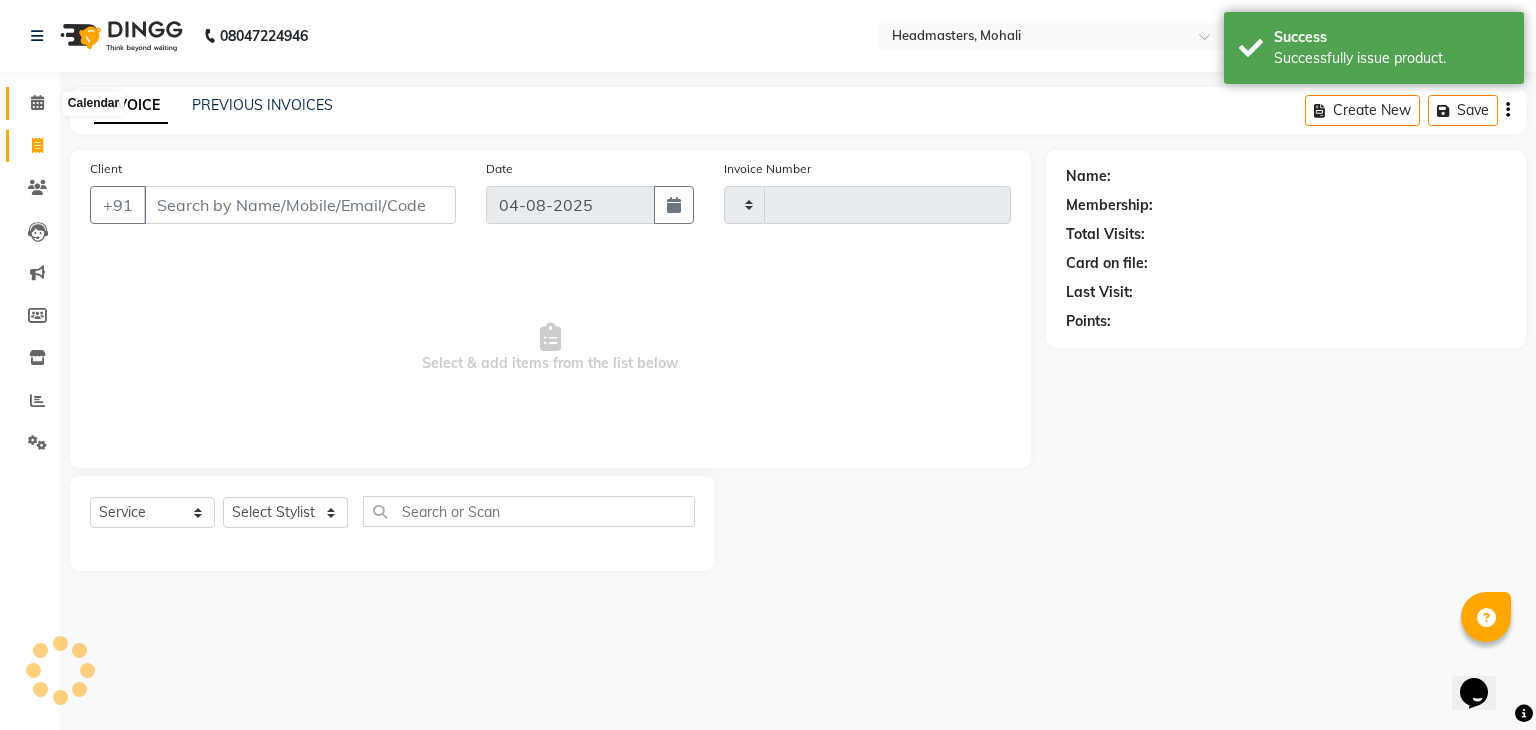 click 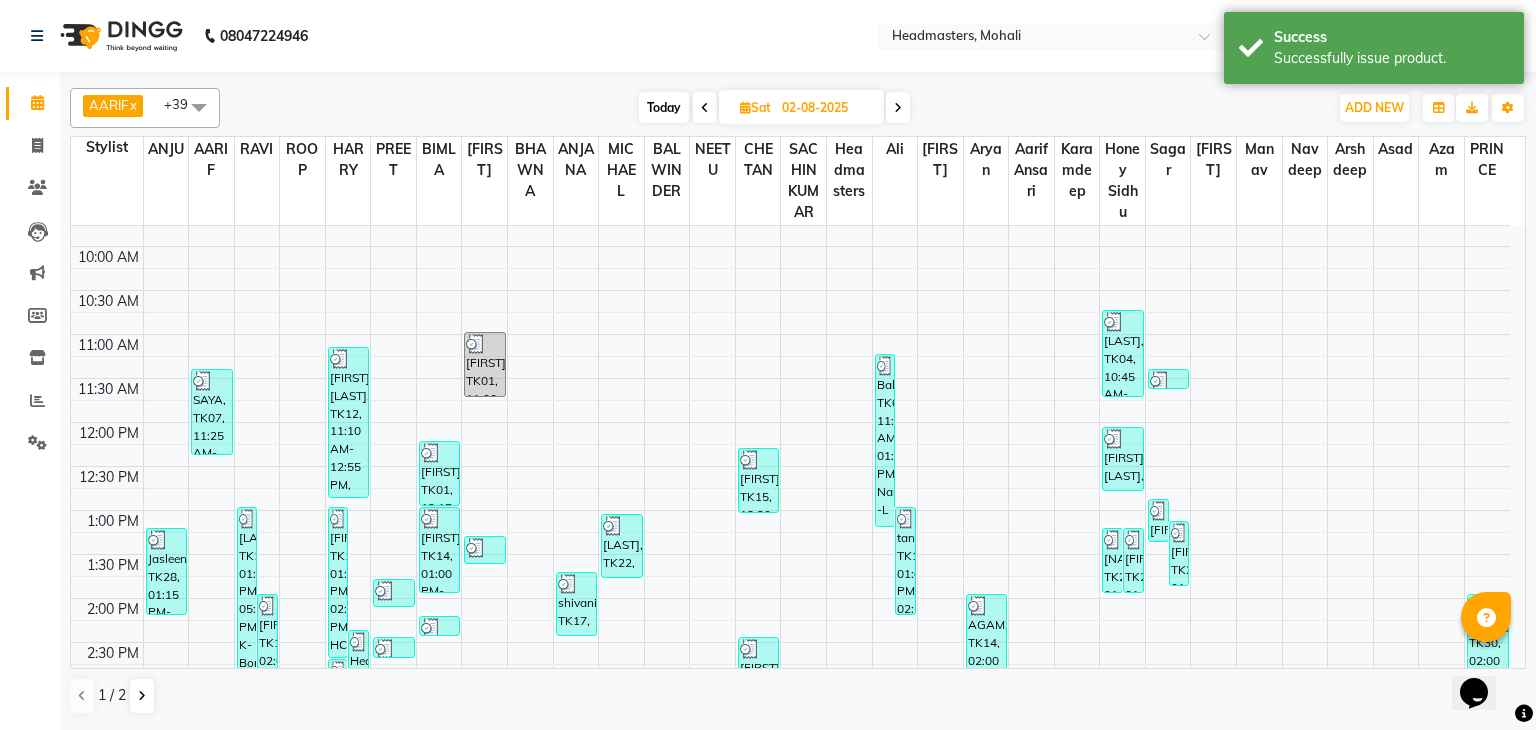 scroll, scrollTop: 156, scrollLeft: 0, axis: vertical 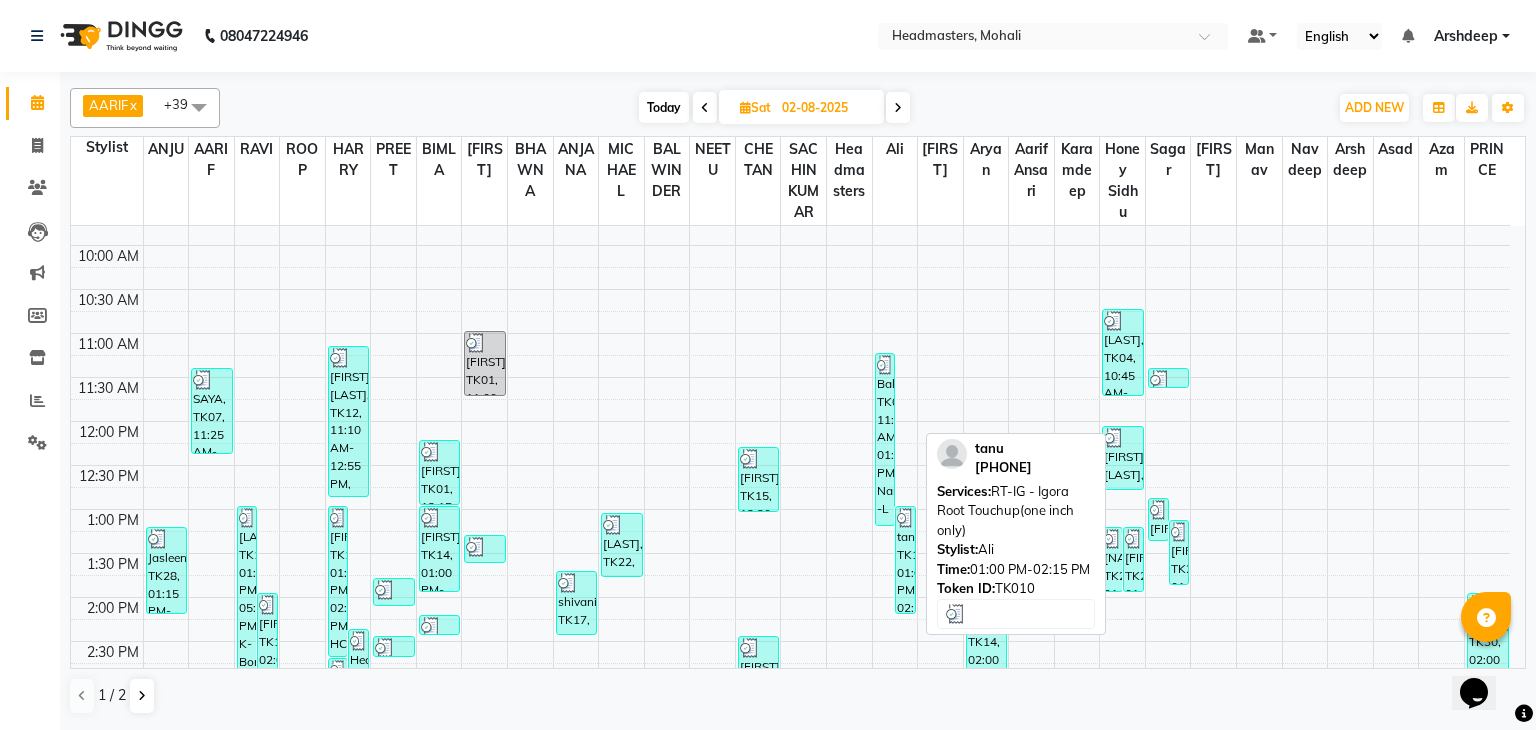click on "tanu, TK10, 01:00 PM-02:15 PM, RT-IG - Igora Root Touchup(one inch only)" at bounding box center (905, 560) 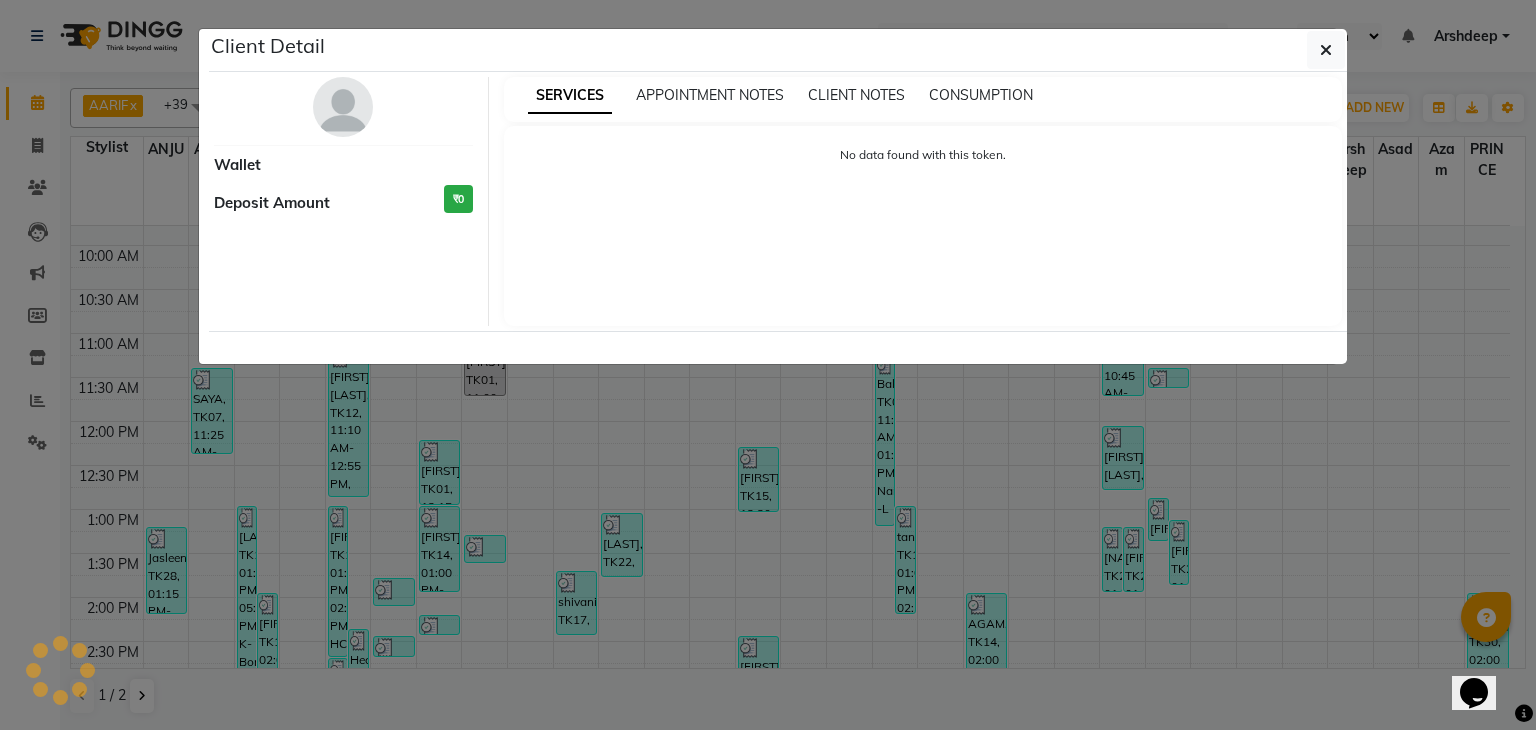 select on "3" 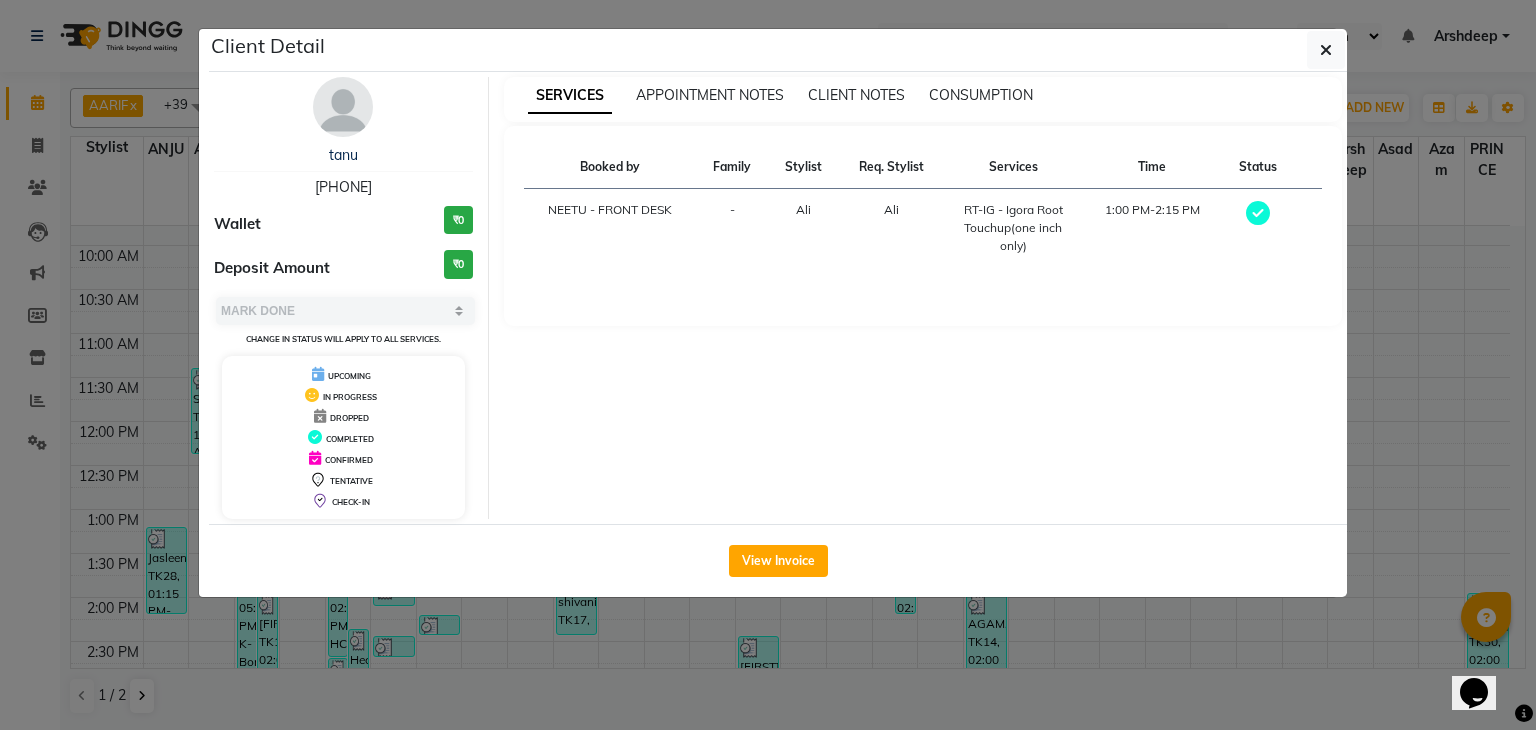 click on "SERVICES APPOINTMENT NOTES CLIENT NOTES CONSUMPTION" at bounding box center (923, 99) 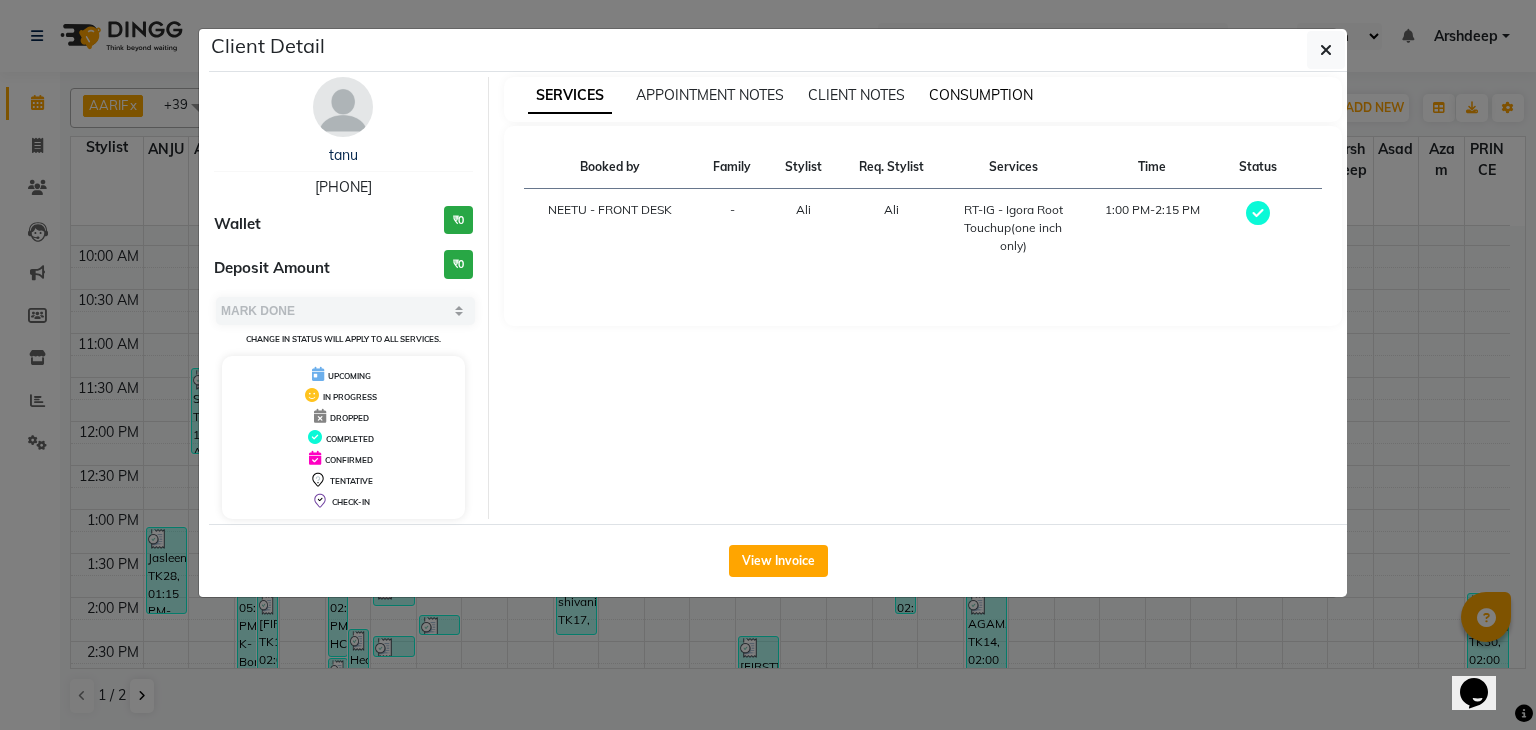 click on "CONSUMPTION" at bounding box center [981, 95] 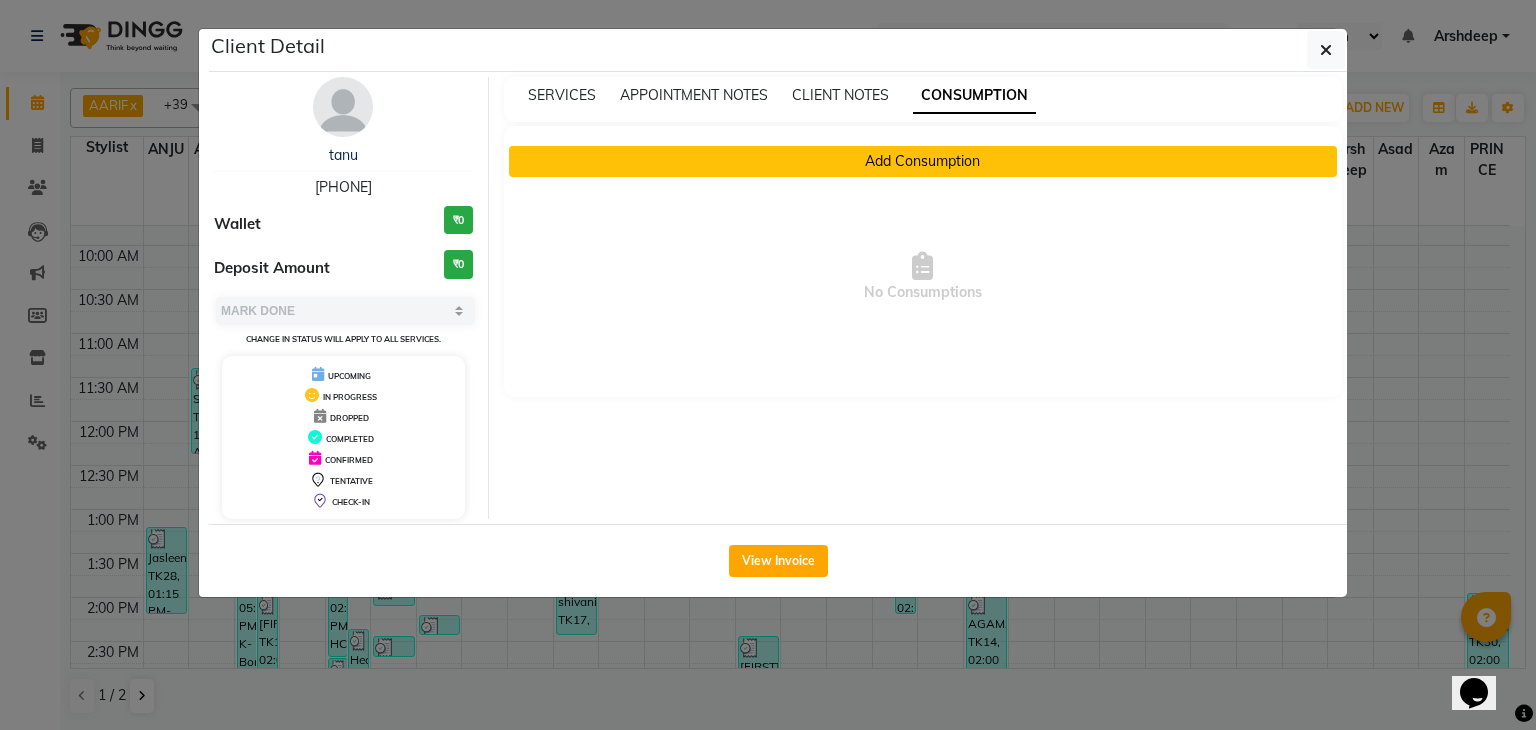 click on "Add Consumption" at bounding box center [923, 161] 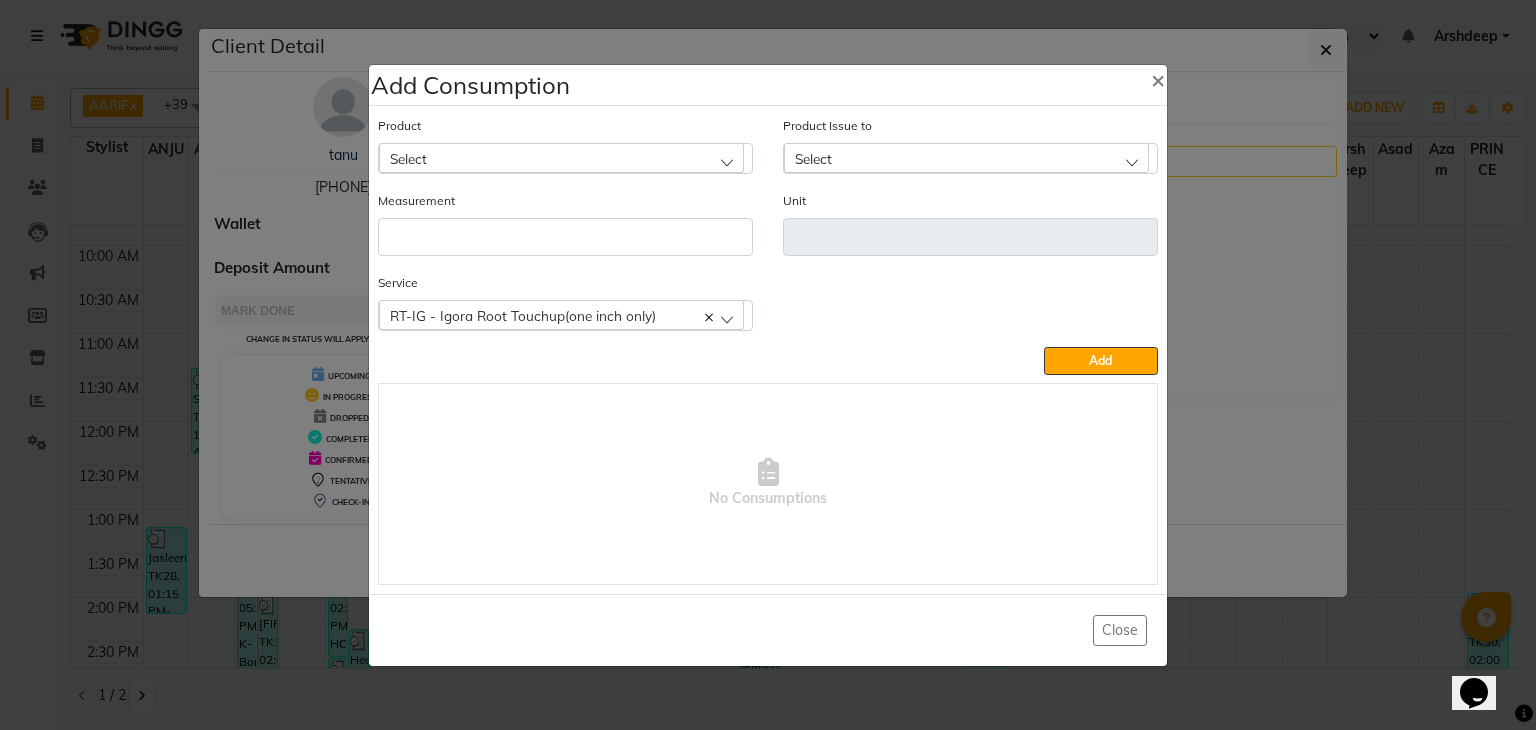 click on "Select" 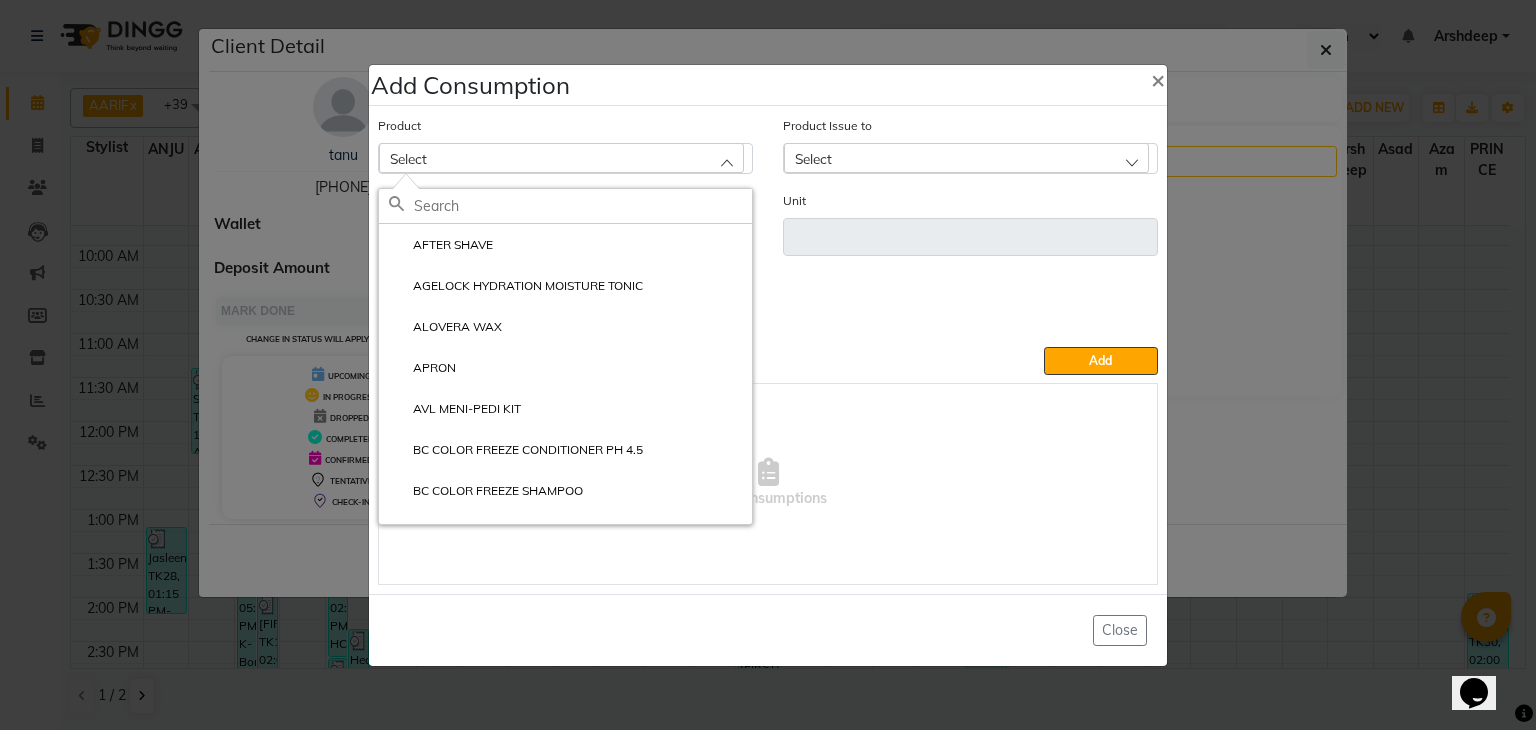 click 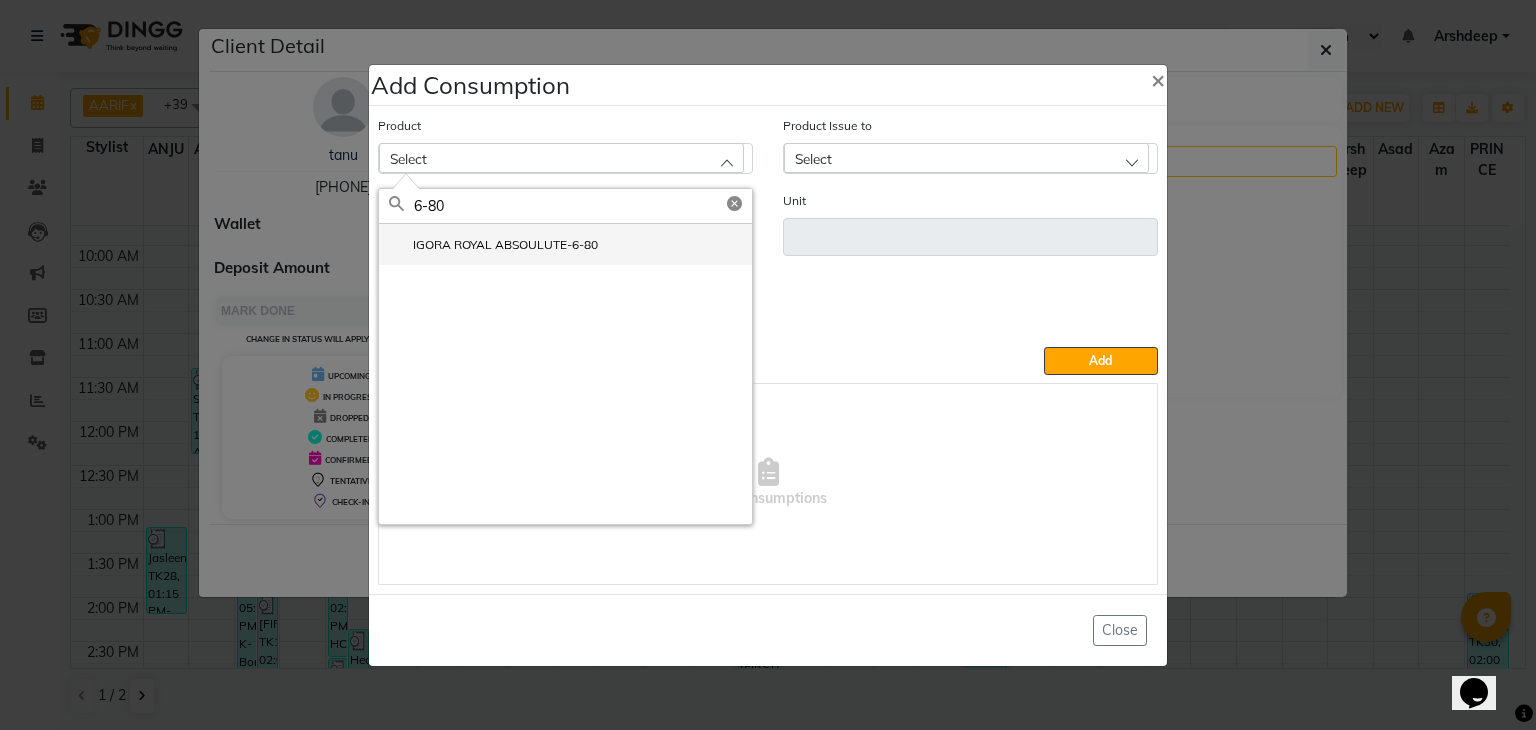type on "6-80" 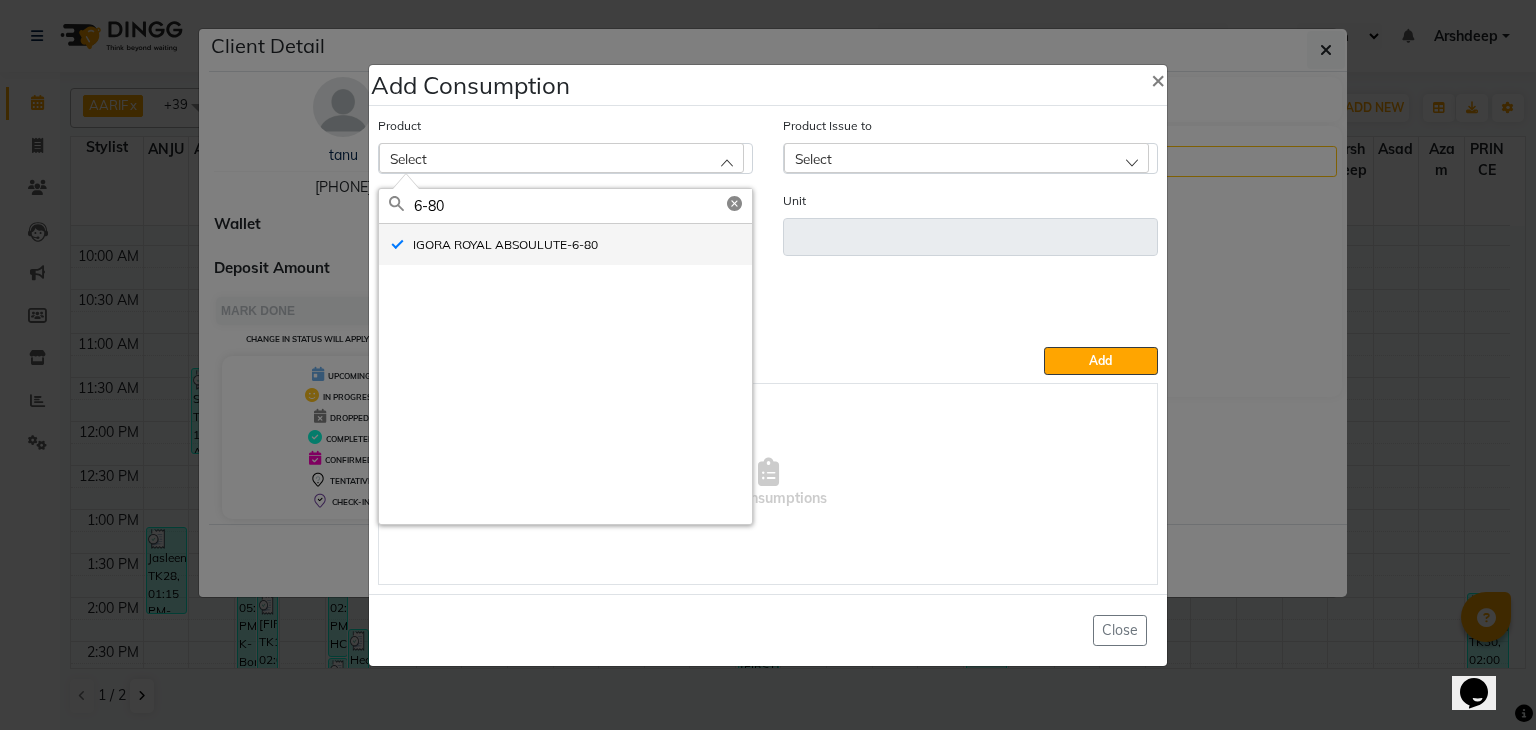 type on "GM" 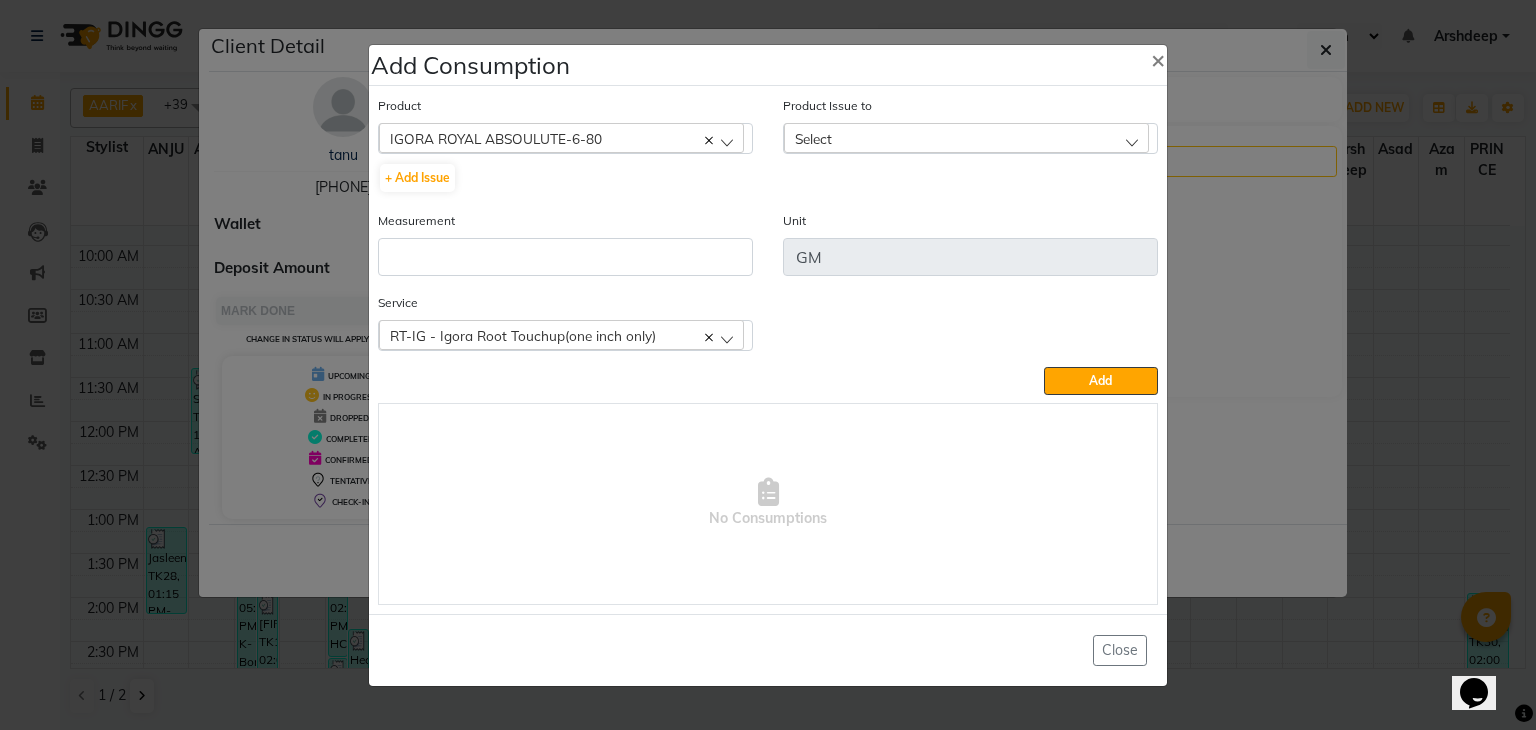 click on "Select" 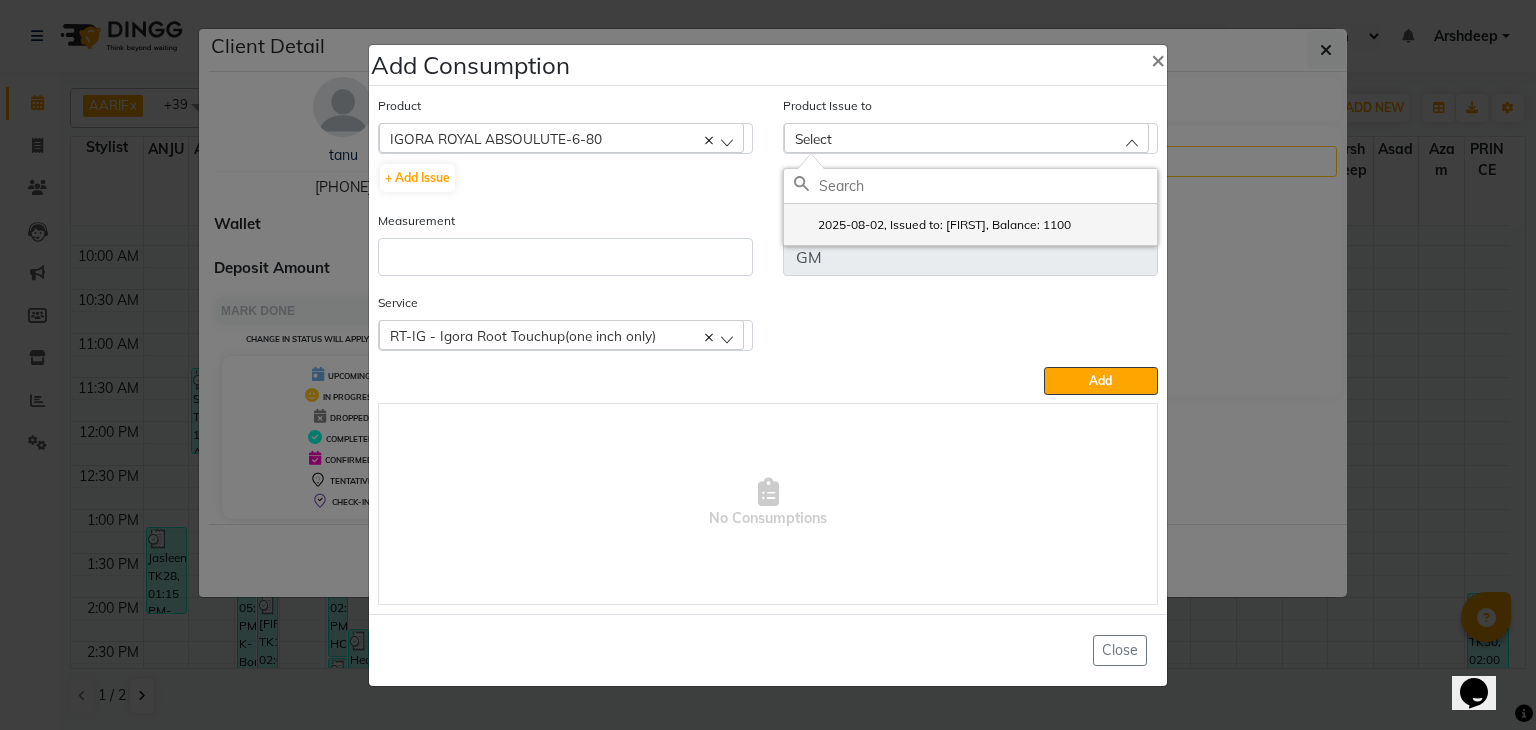 click on "2025-08-02, Issued to: Ali, Balance: 1100" 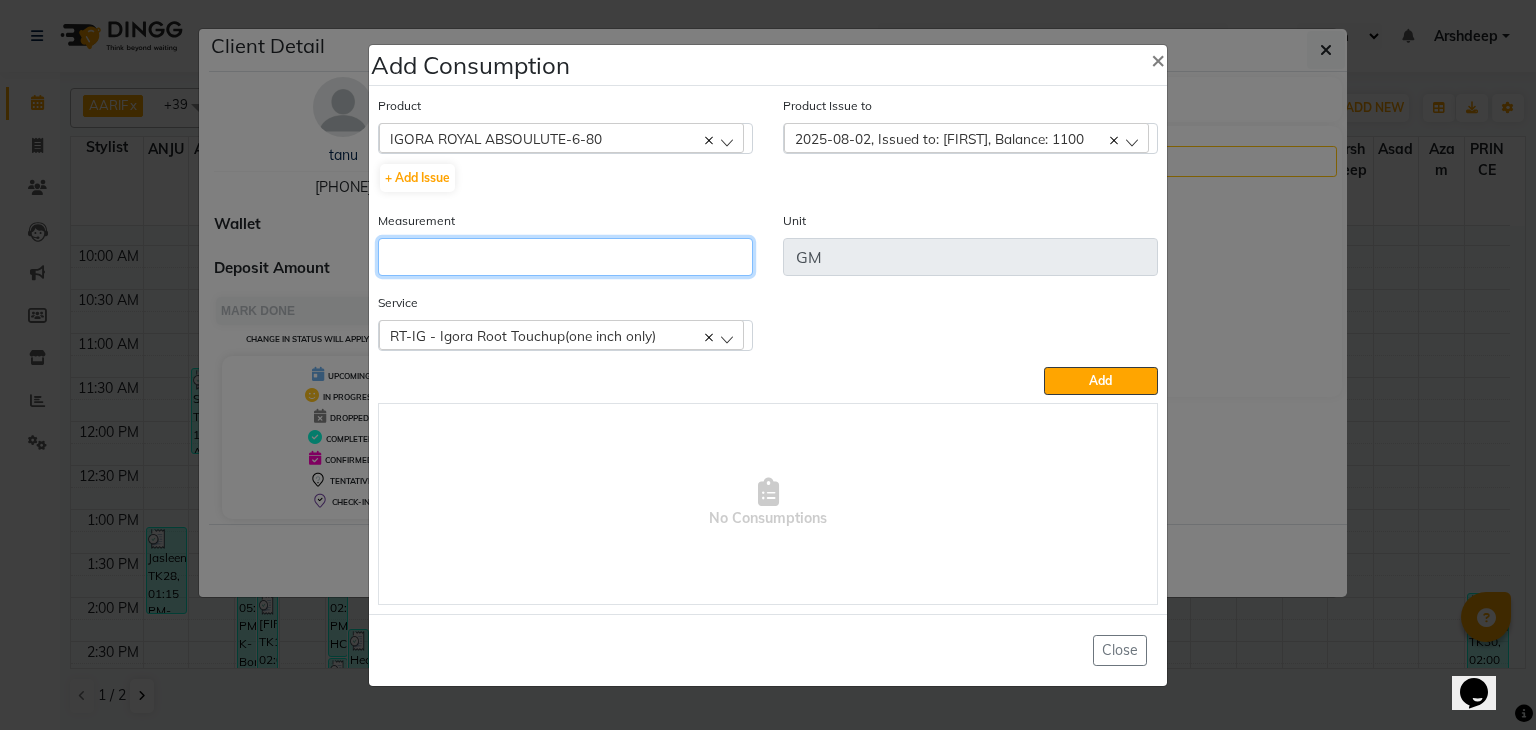 click 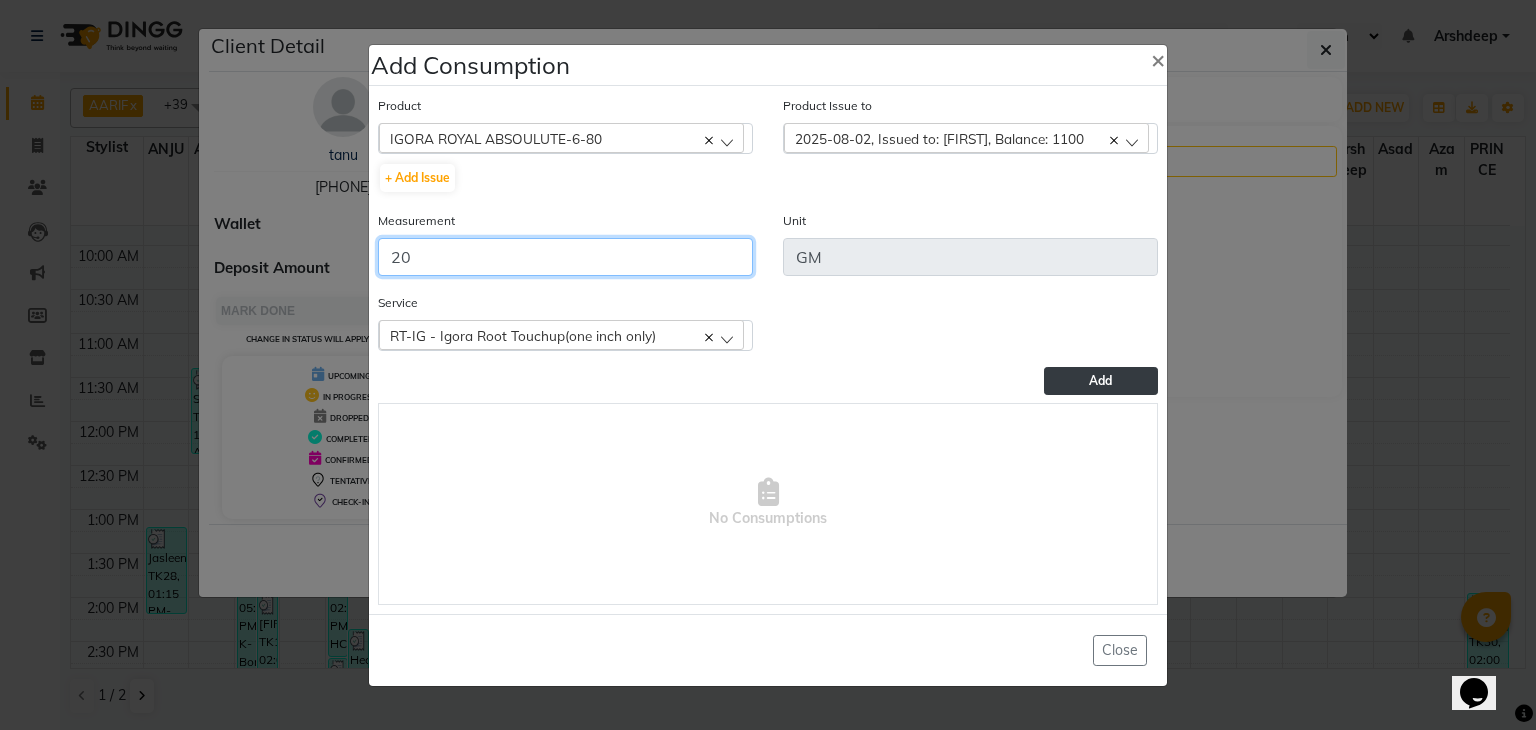 type on "20" 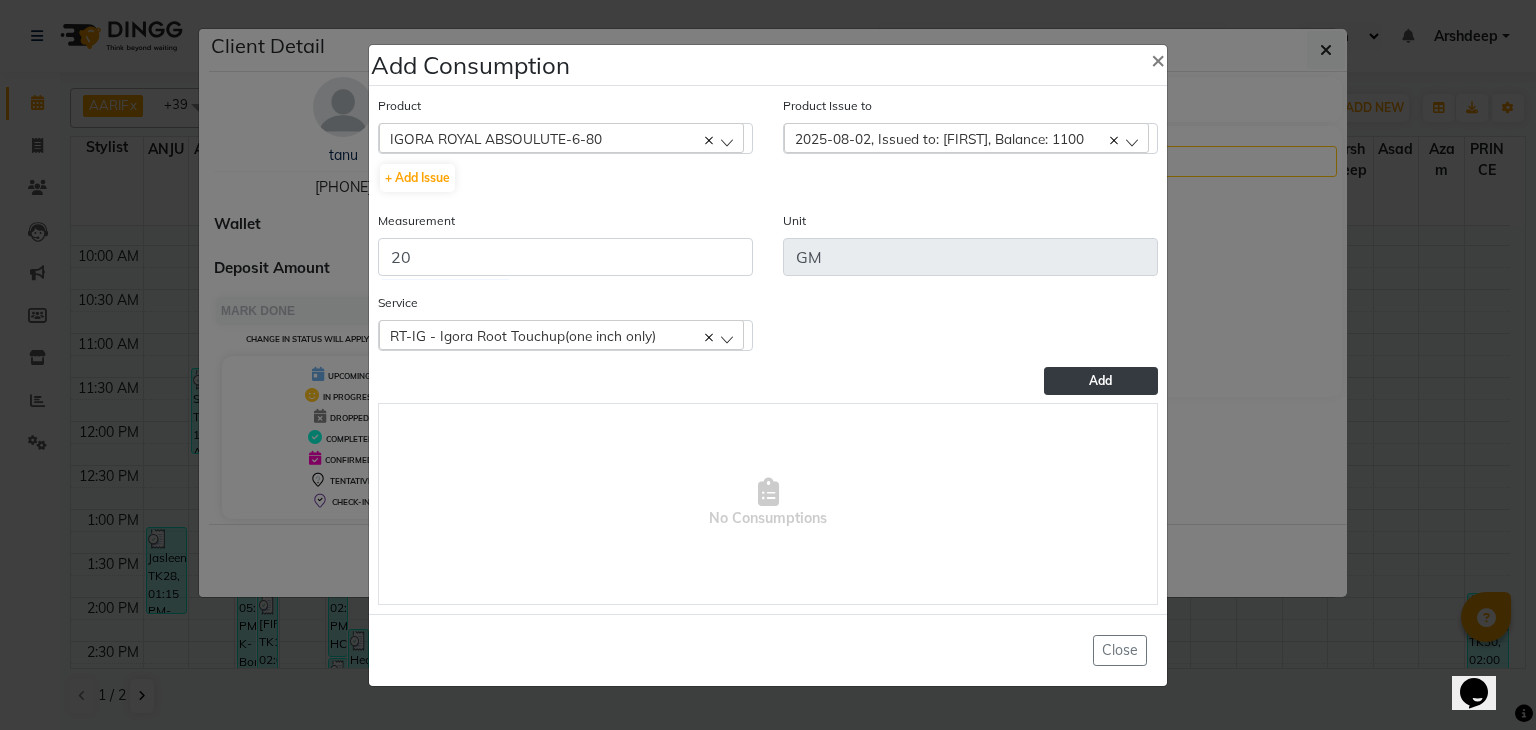 click on "Add" 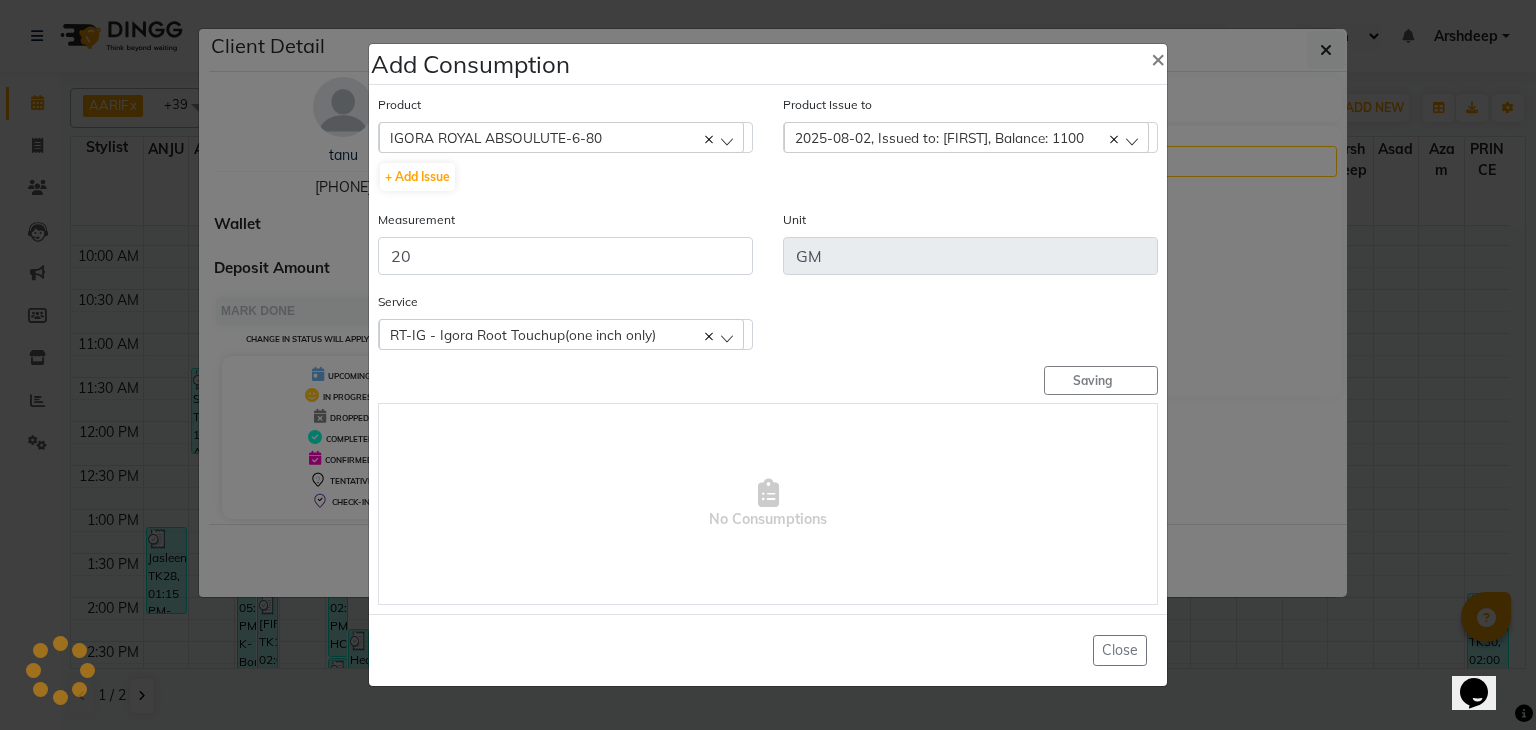 type 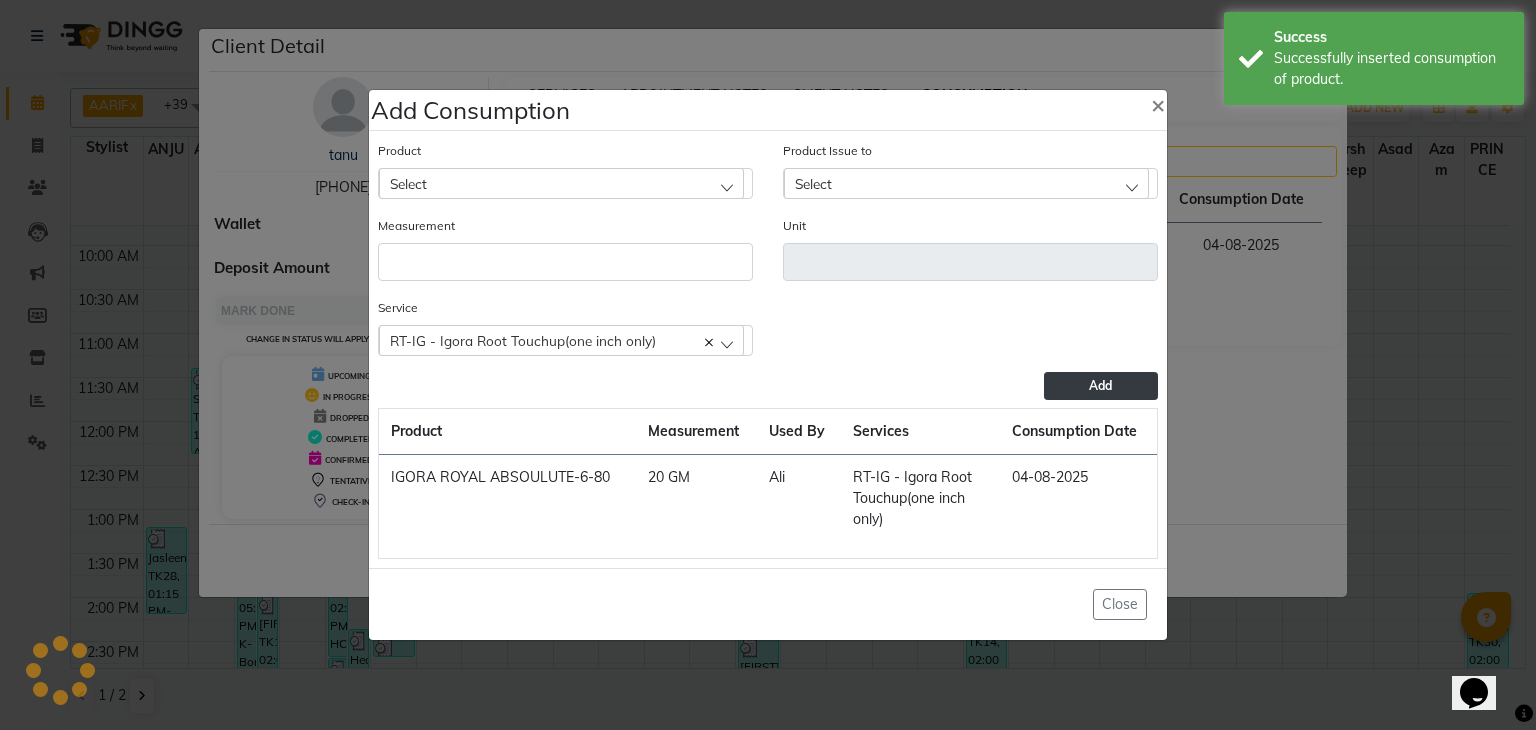 click on "Product Select AFTER SHAVE" 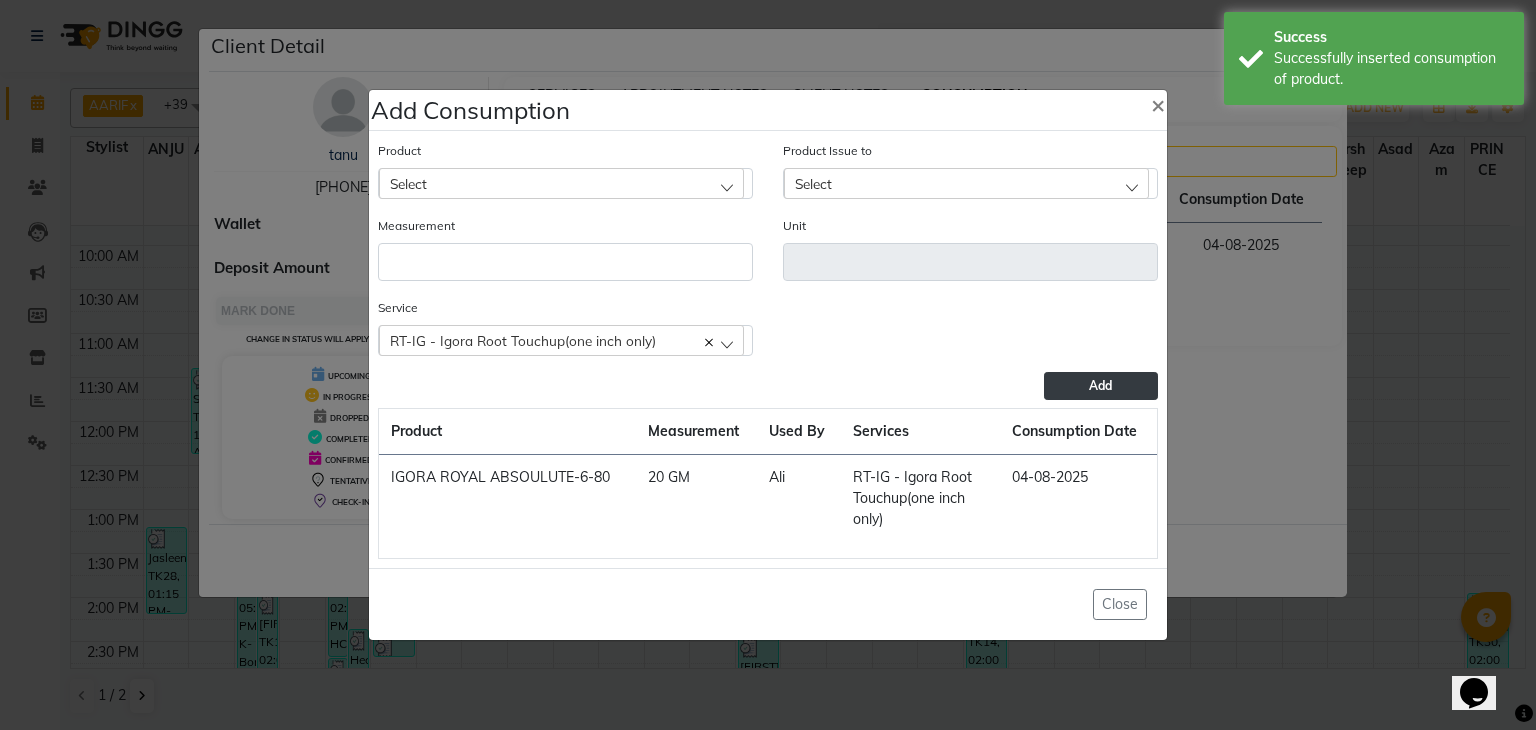 click on "Select" 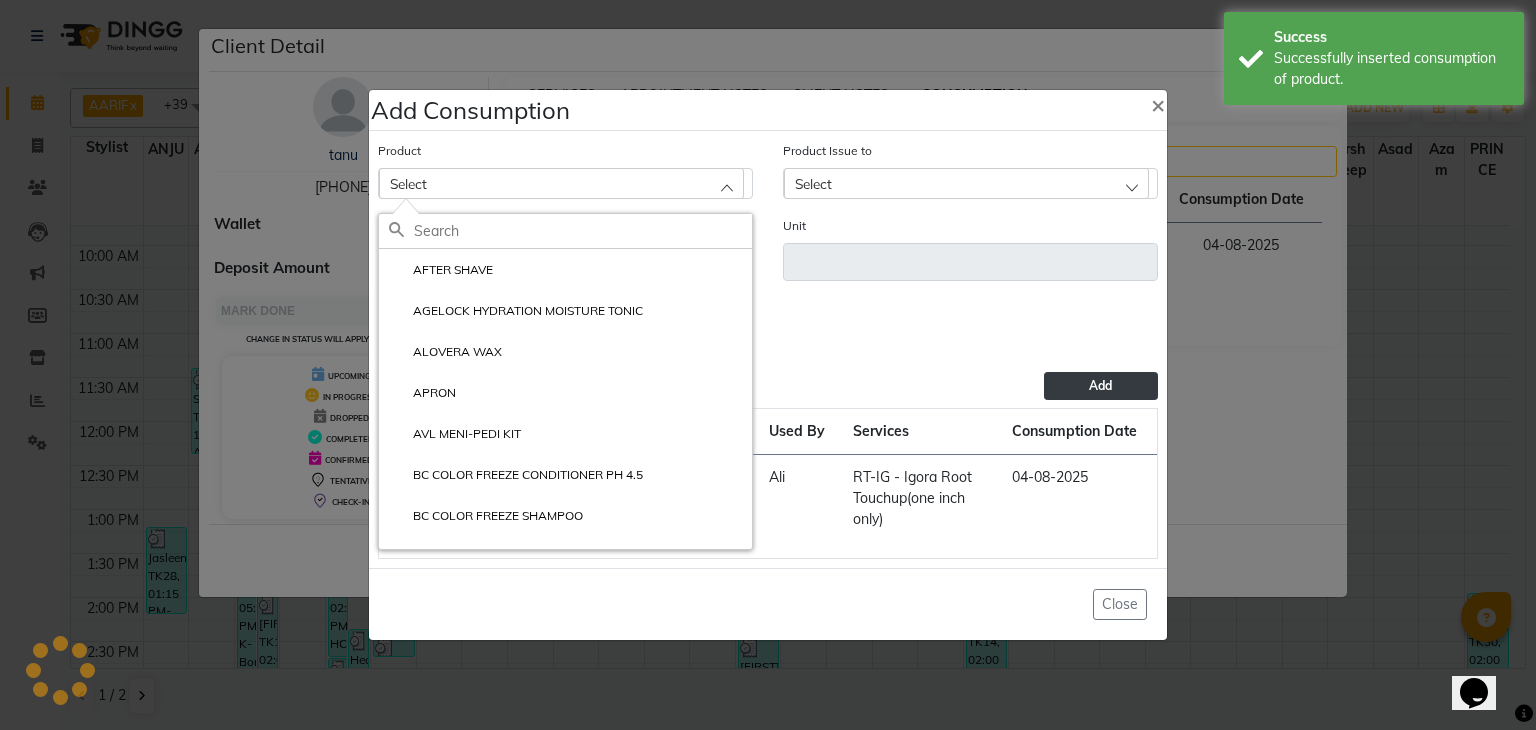 click 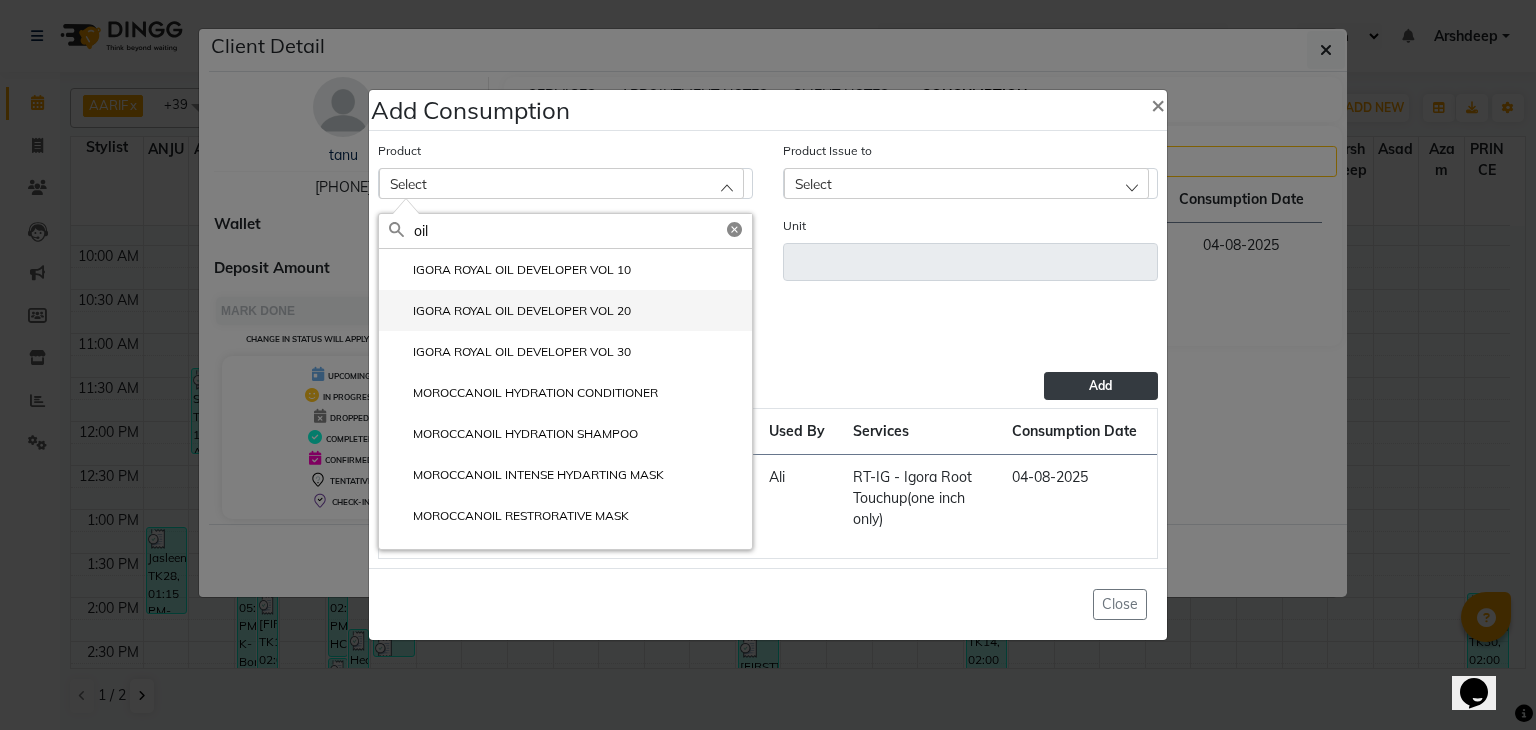 type on "oil" 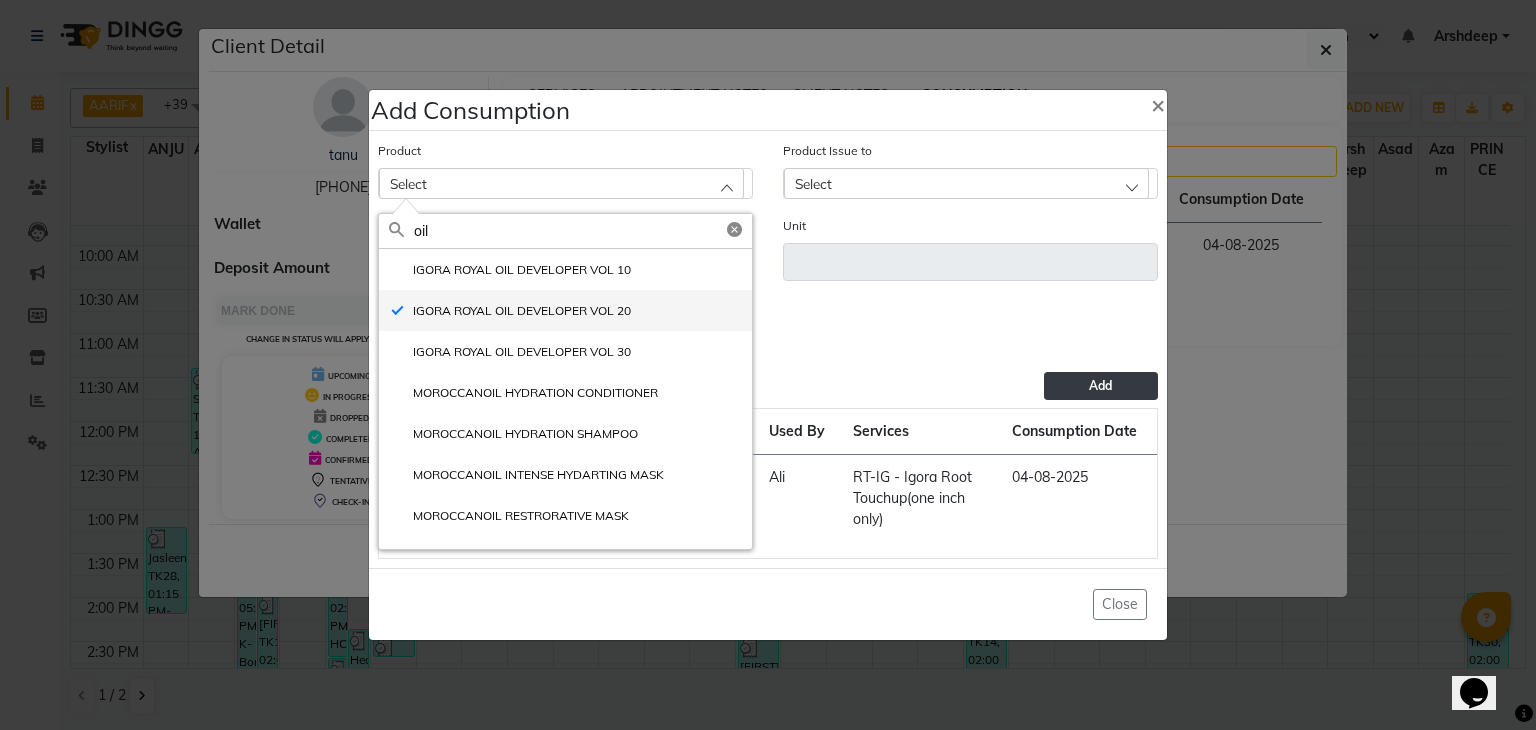 type on "GM" 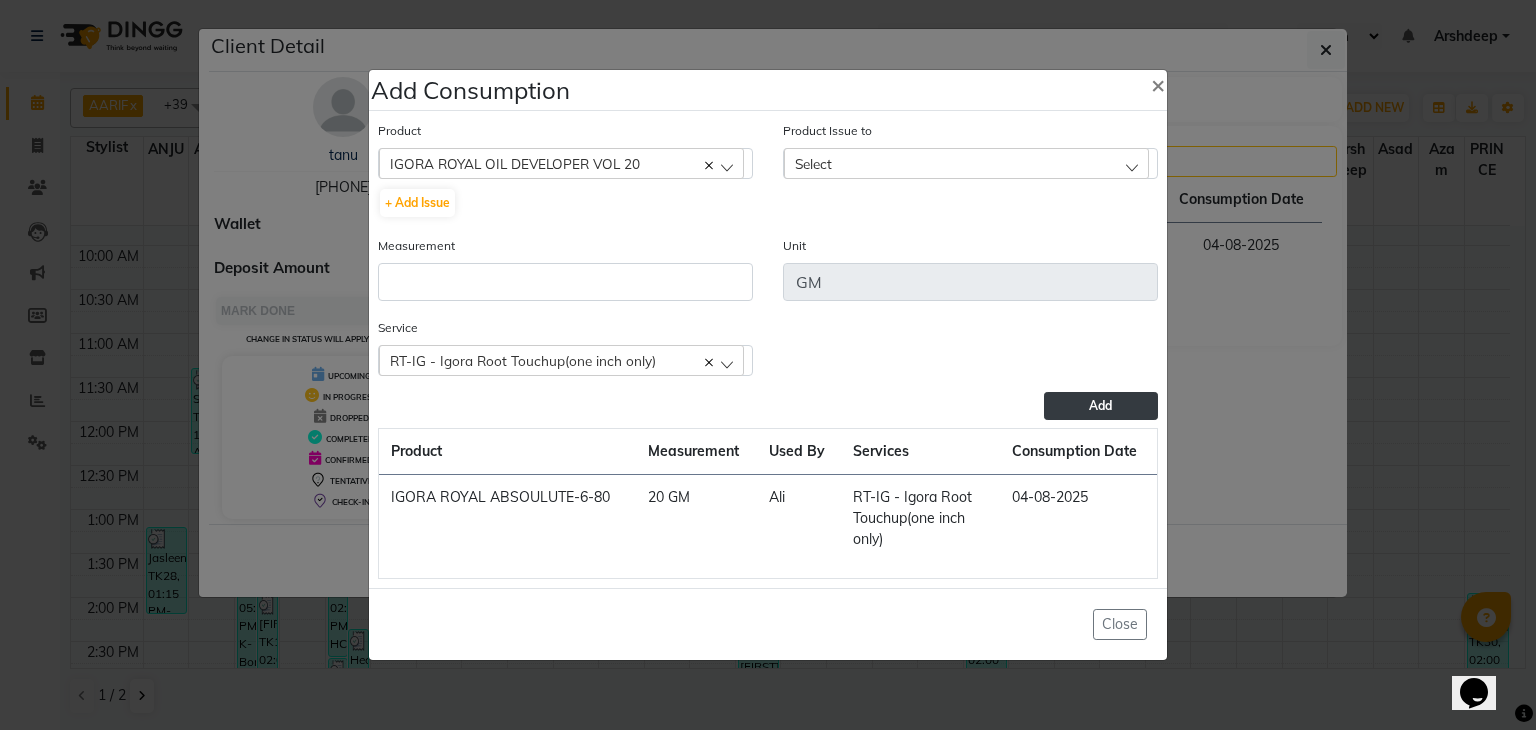 click on "Select" 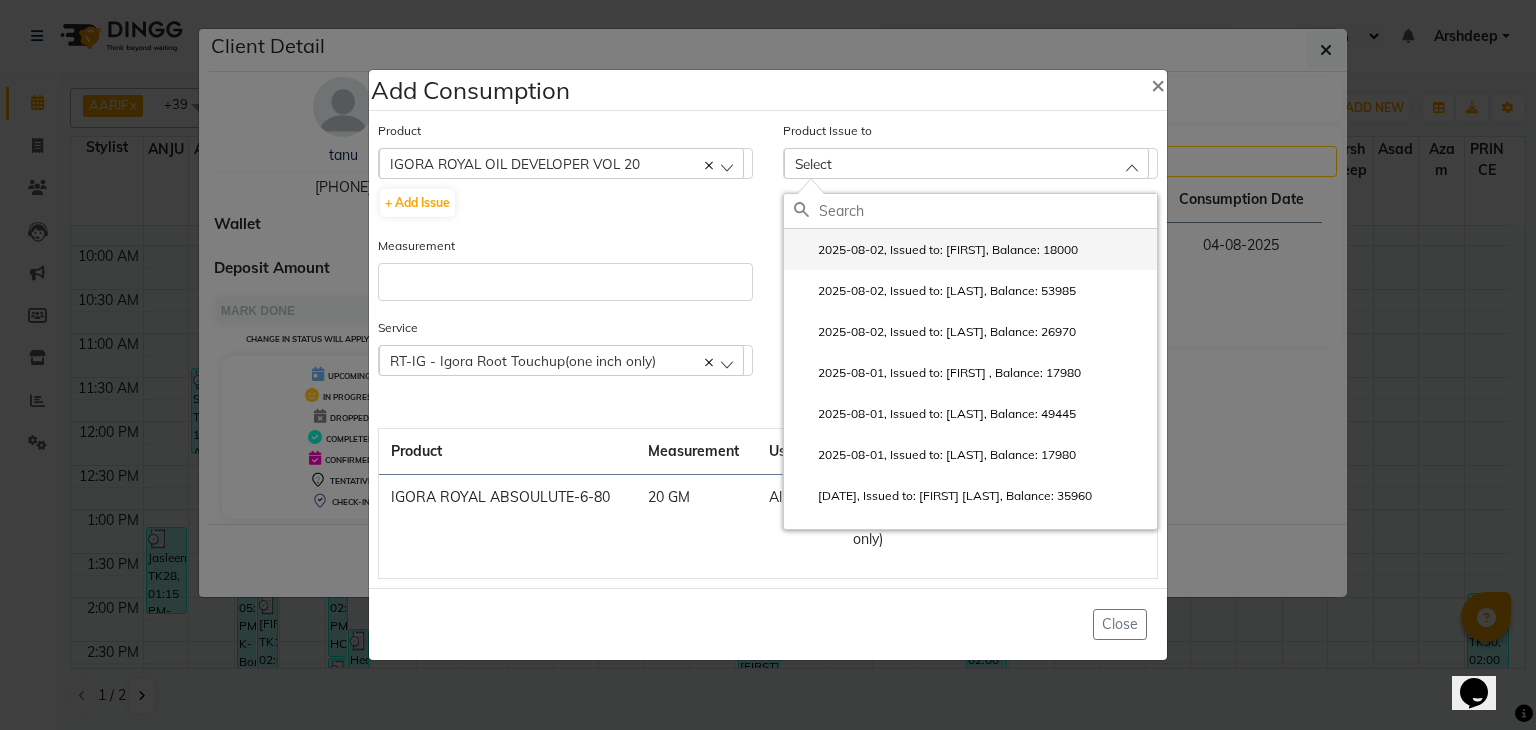 click on "2025-08-02, Issued to: Ali, Balance: 18000" 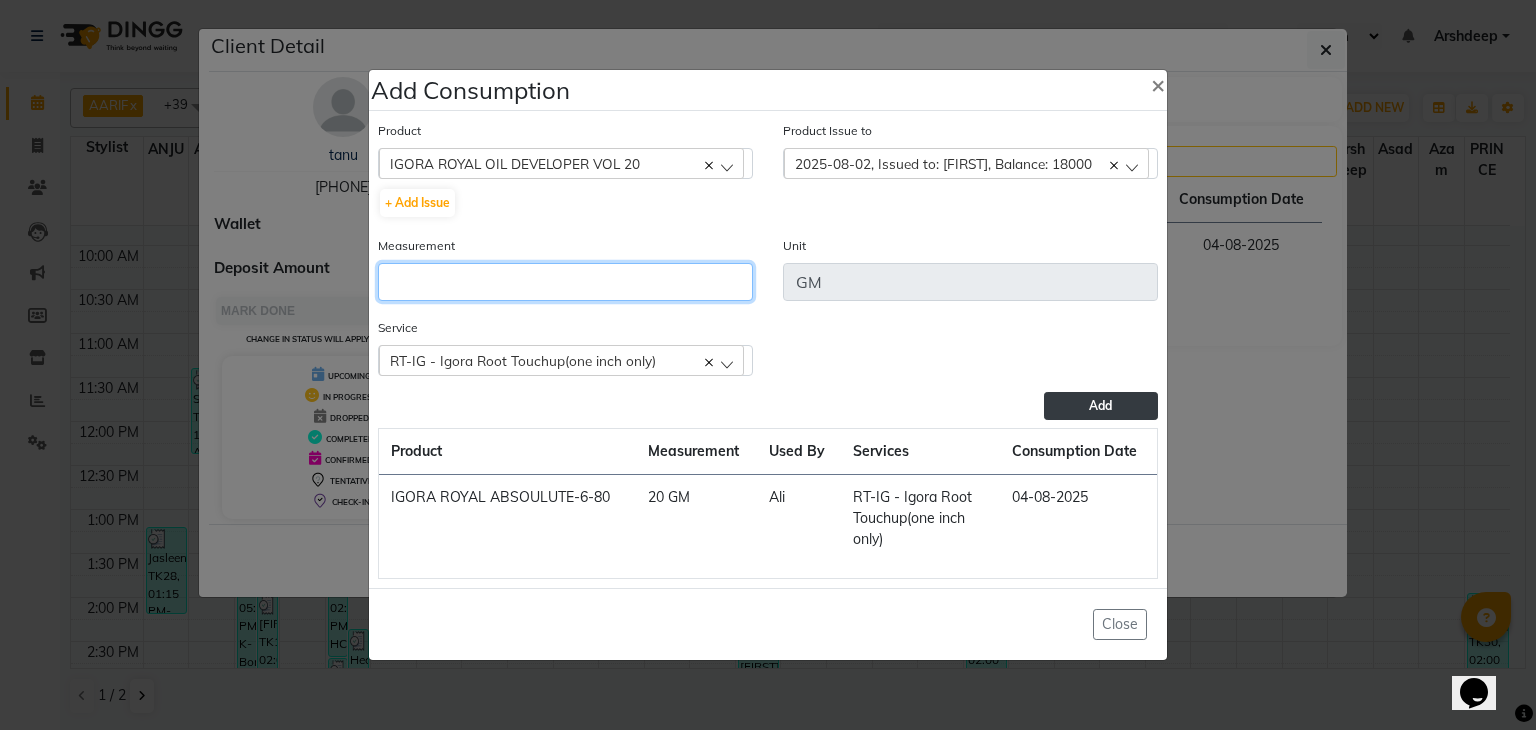 click 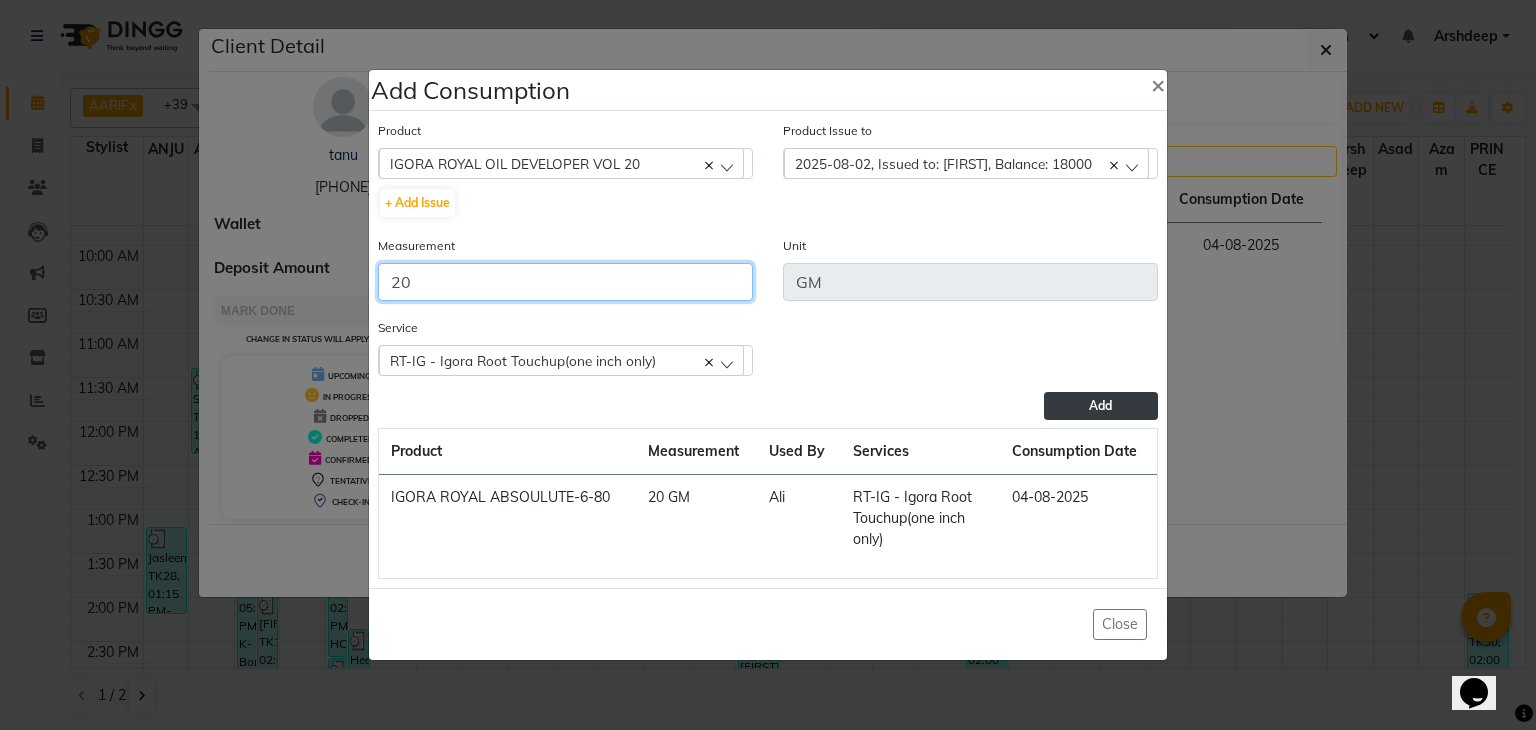type on "20" 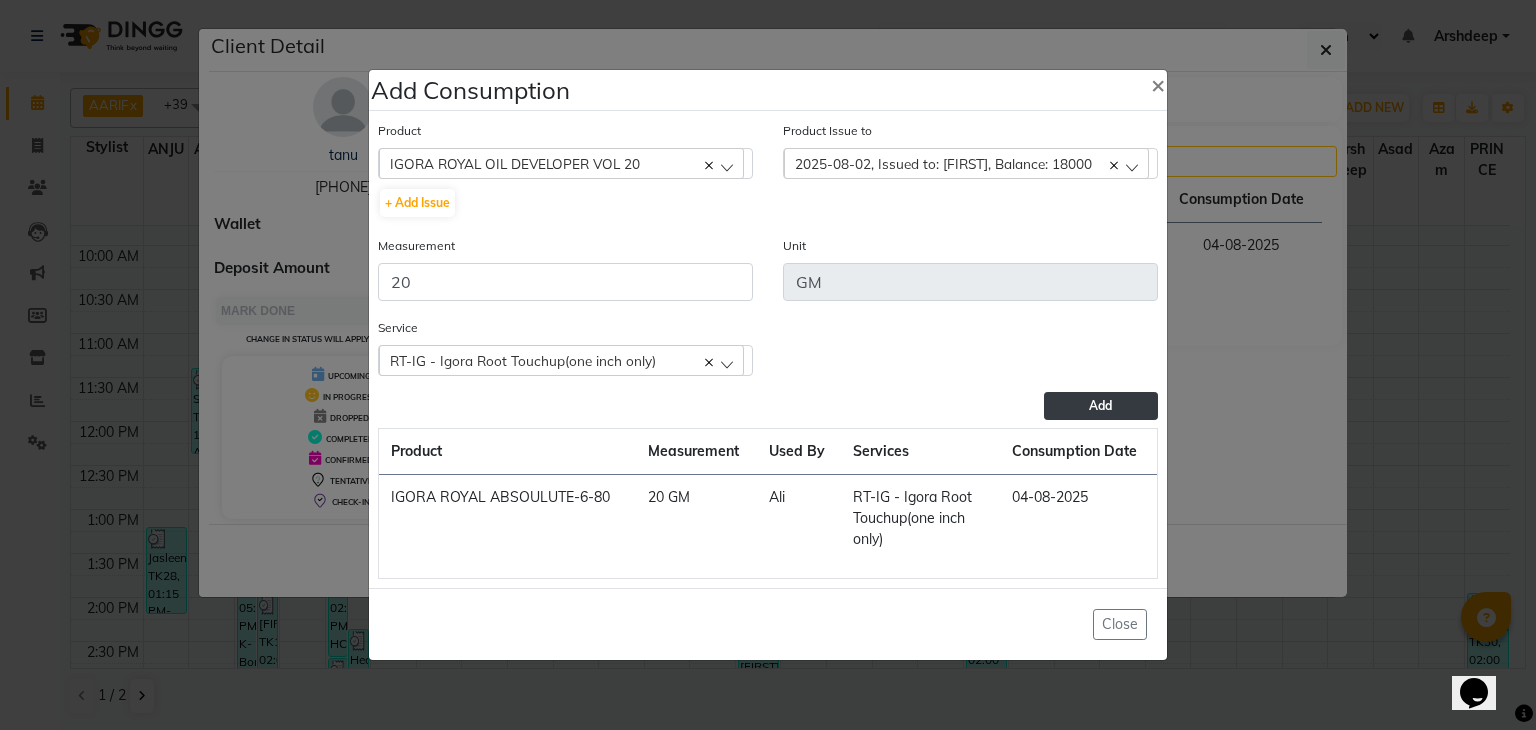 click on "Add" 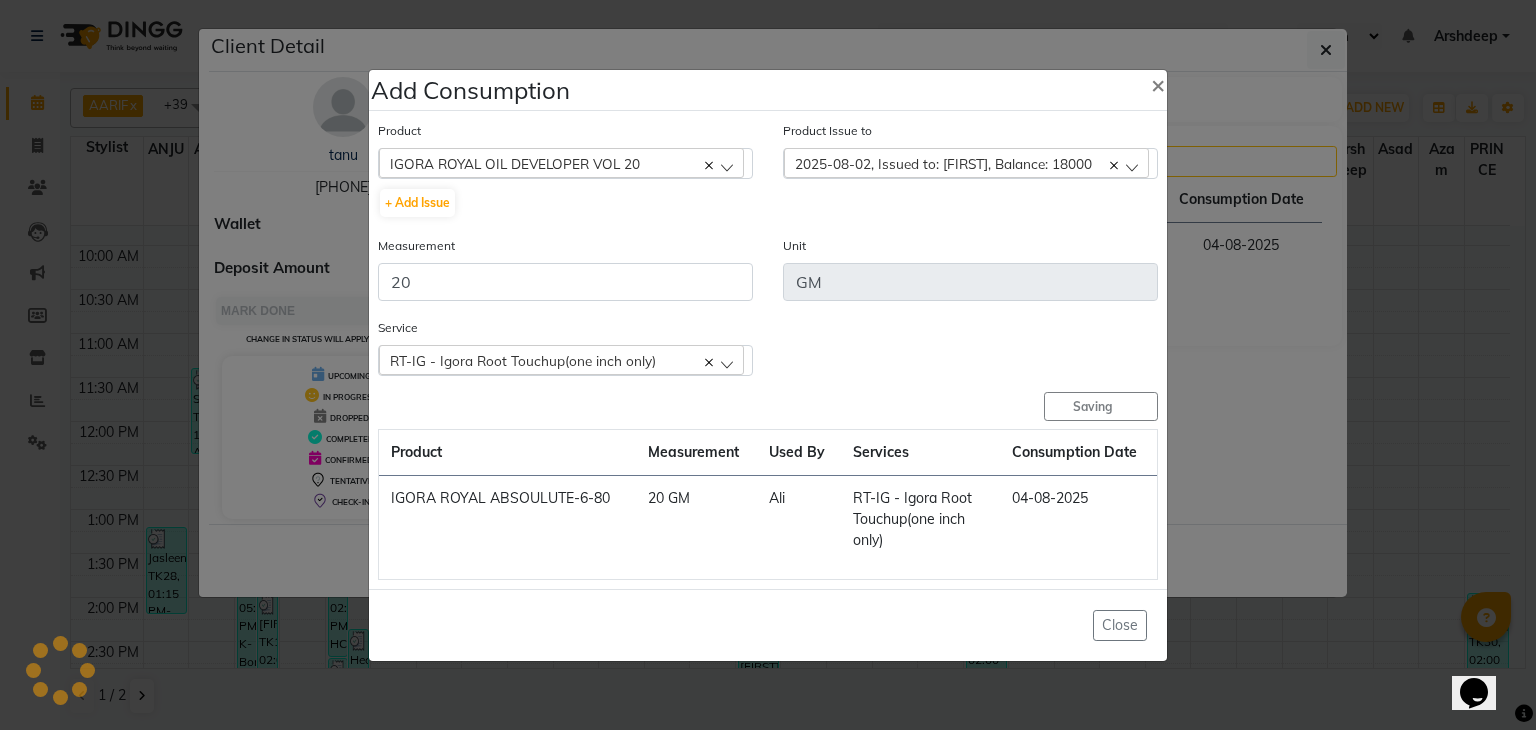 type 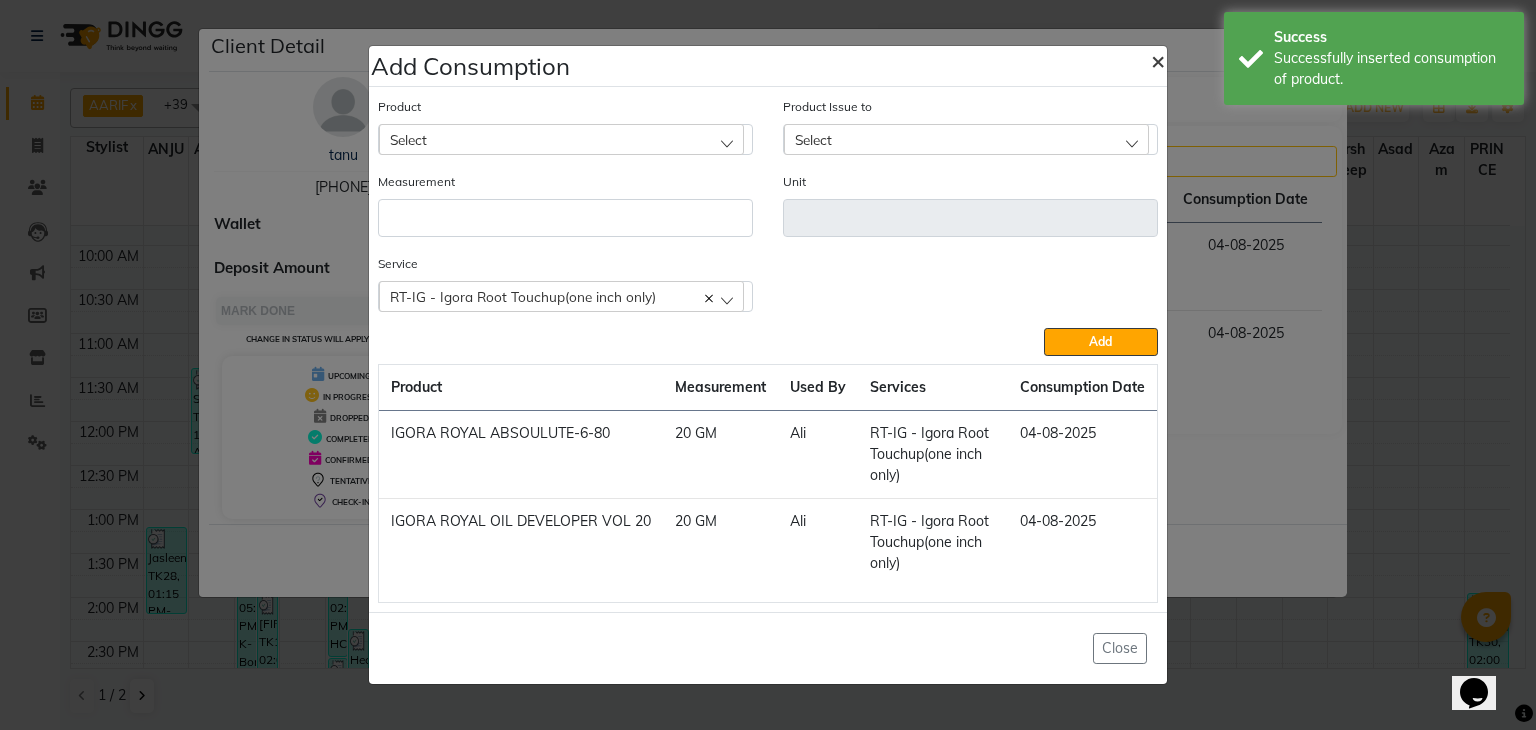 click on "×" 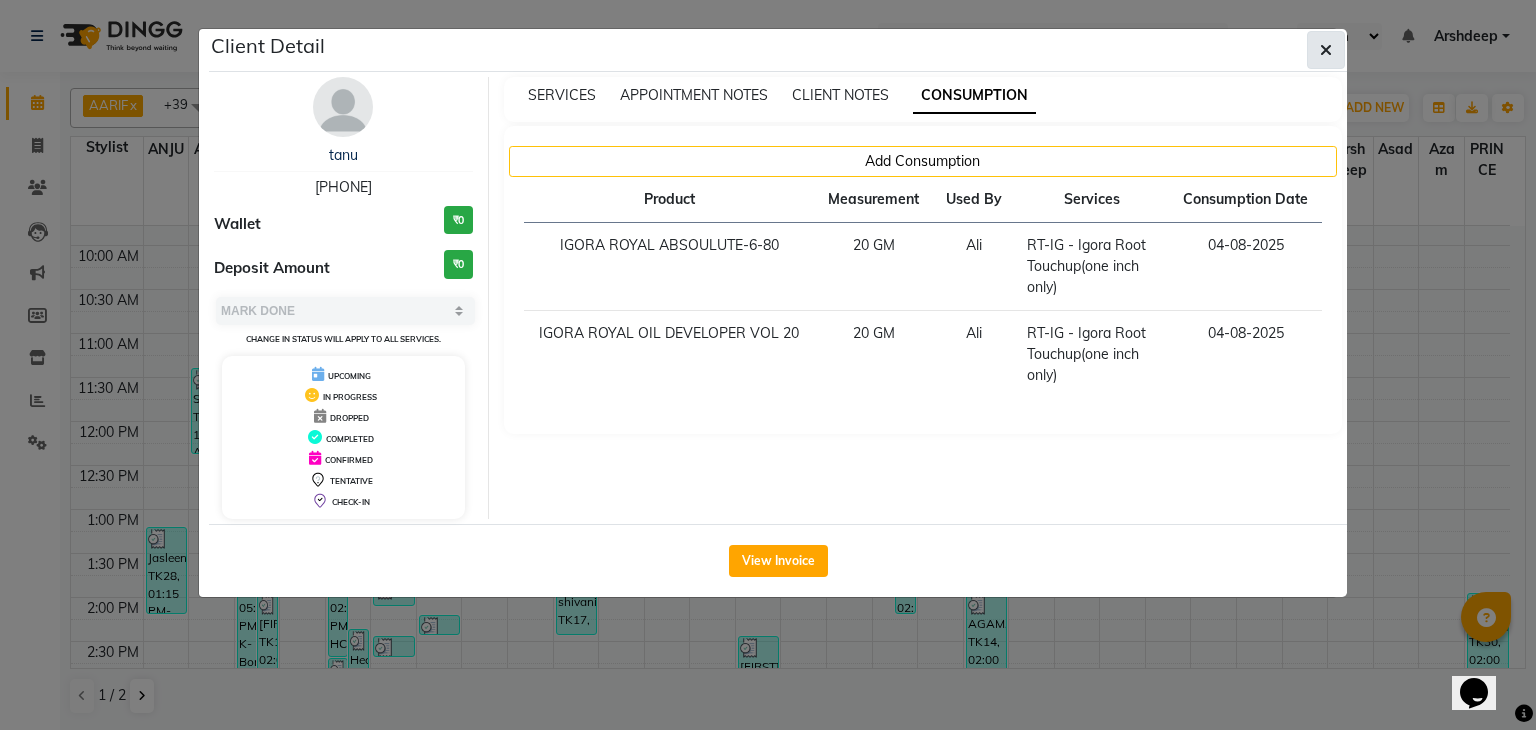 click 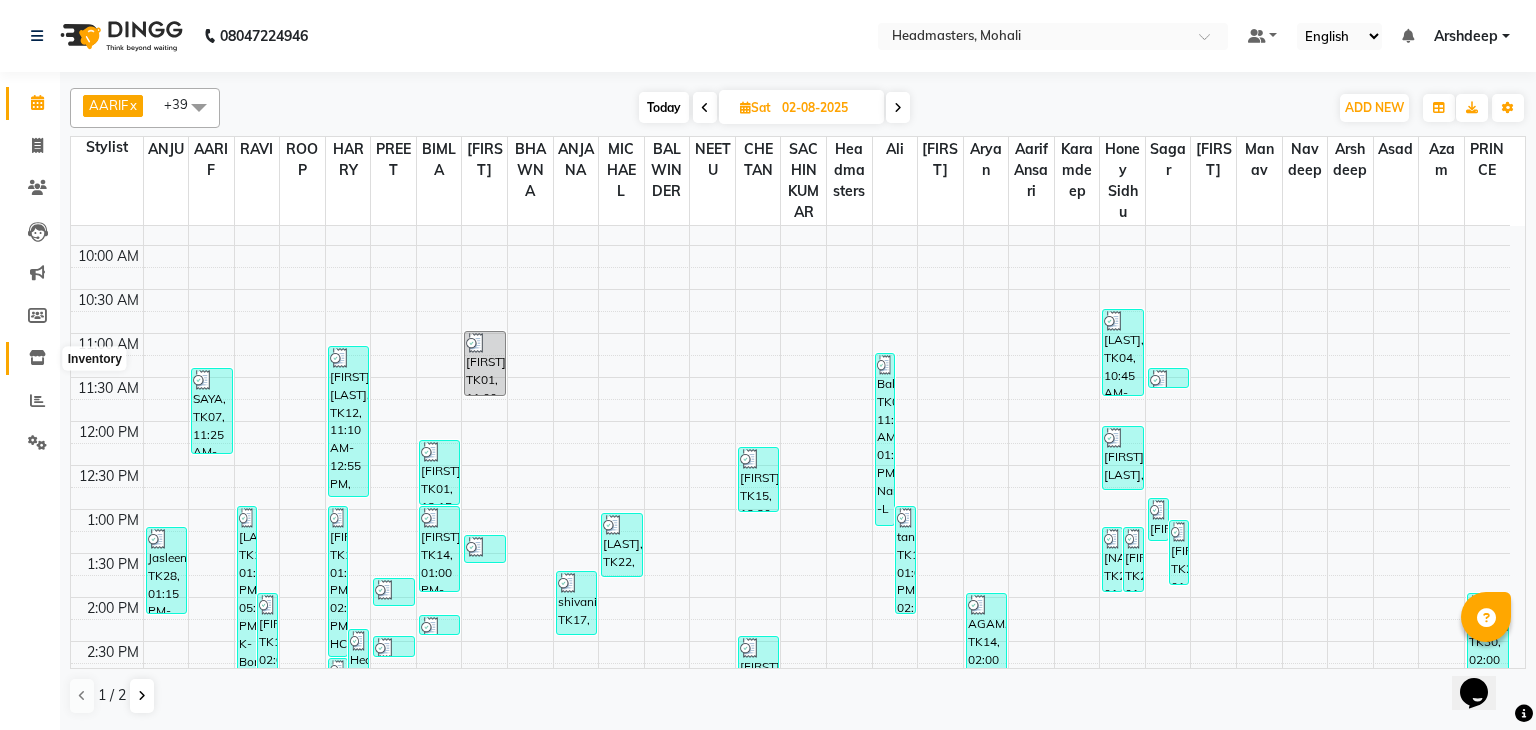 click 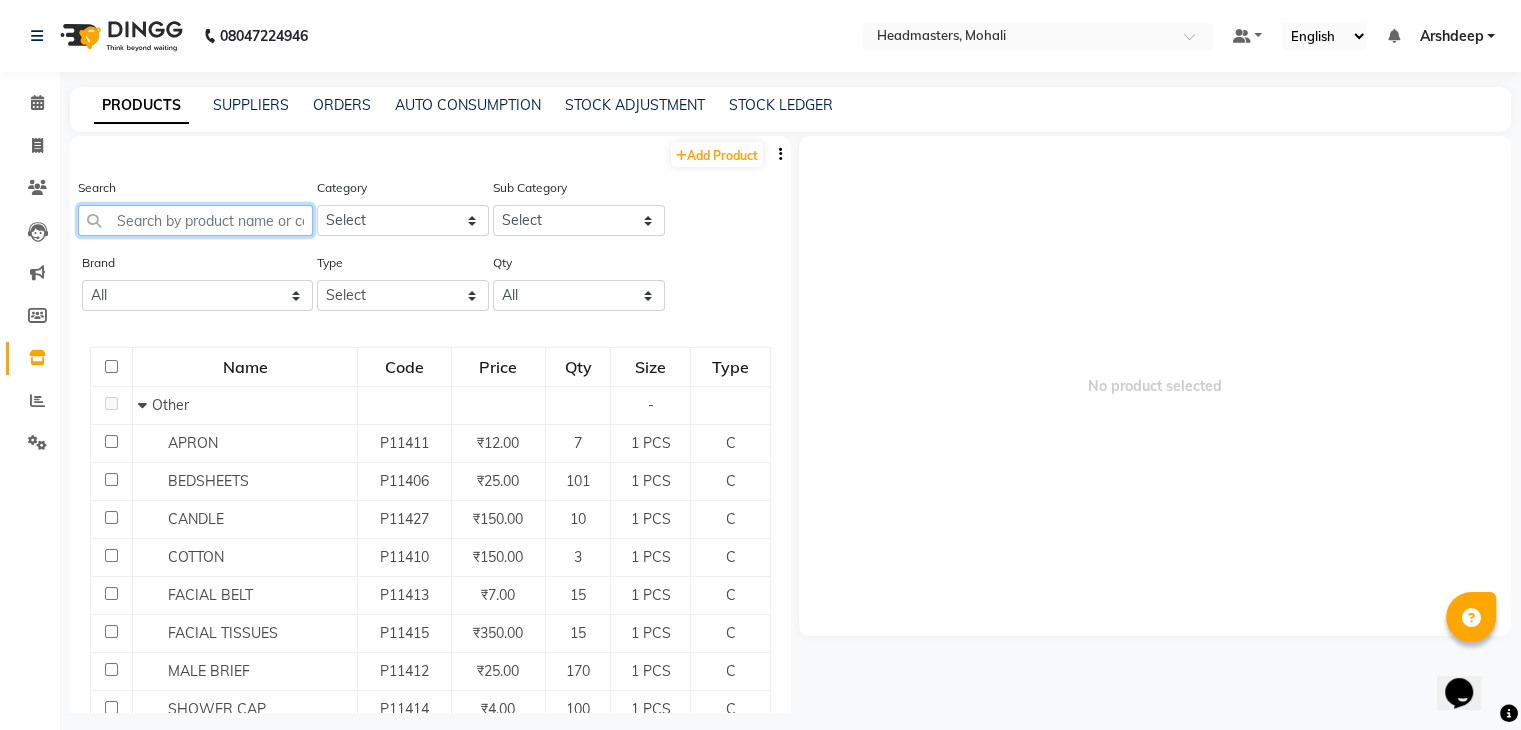 click 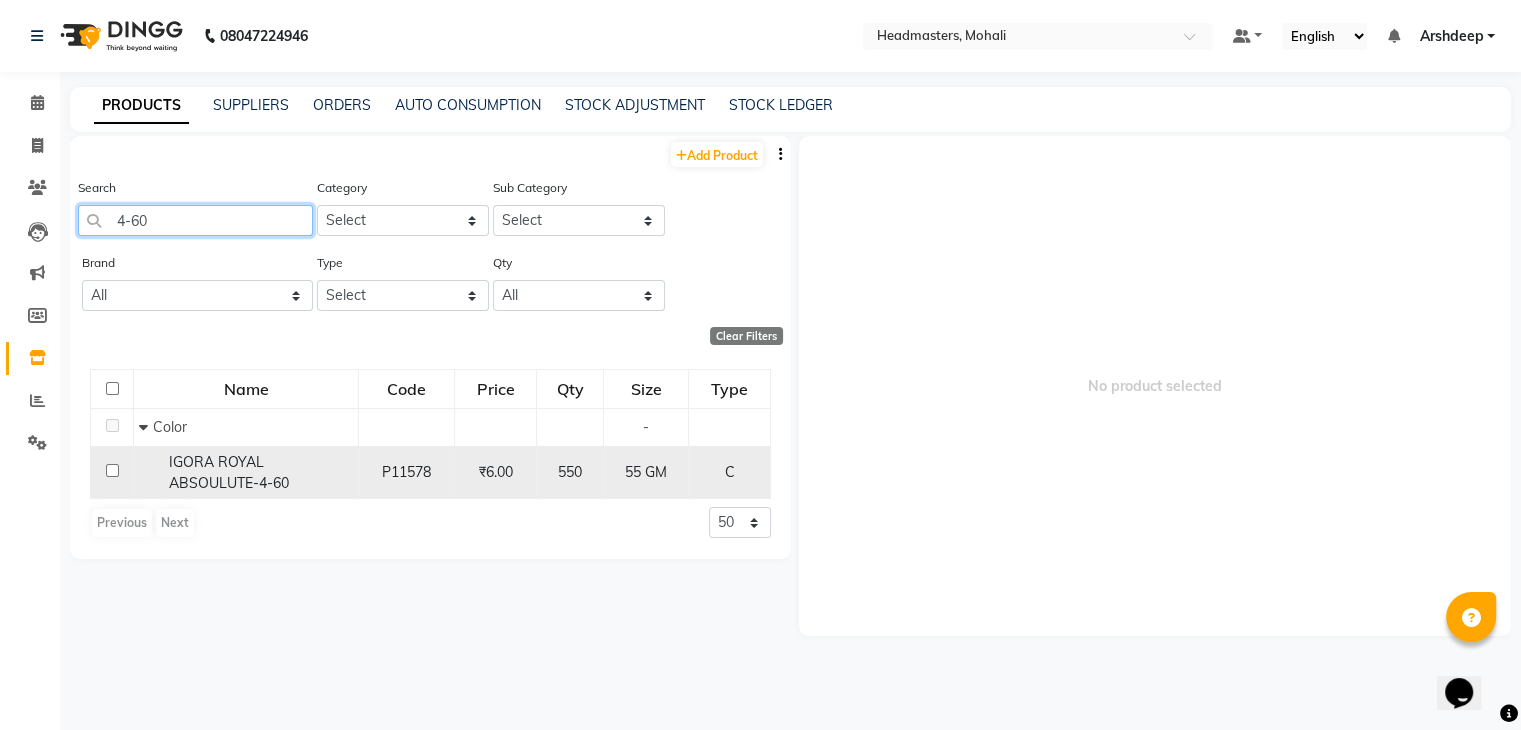 type on "4-60" 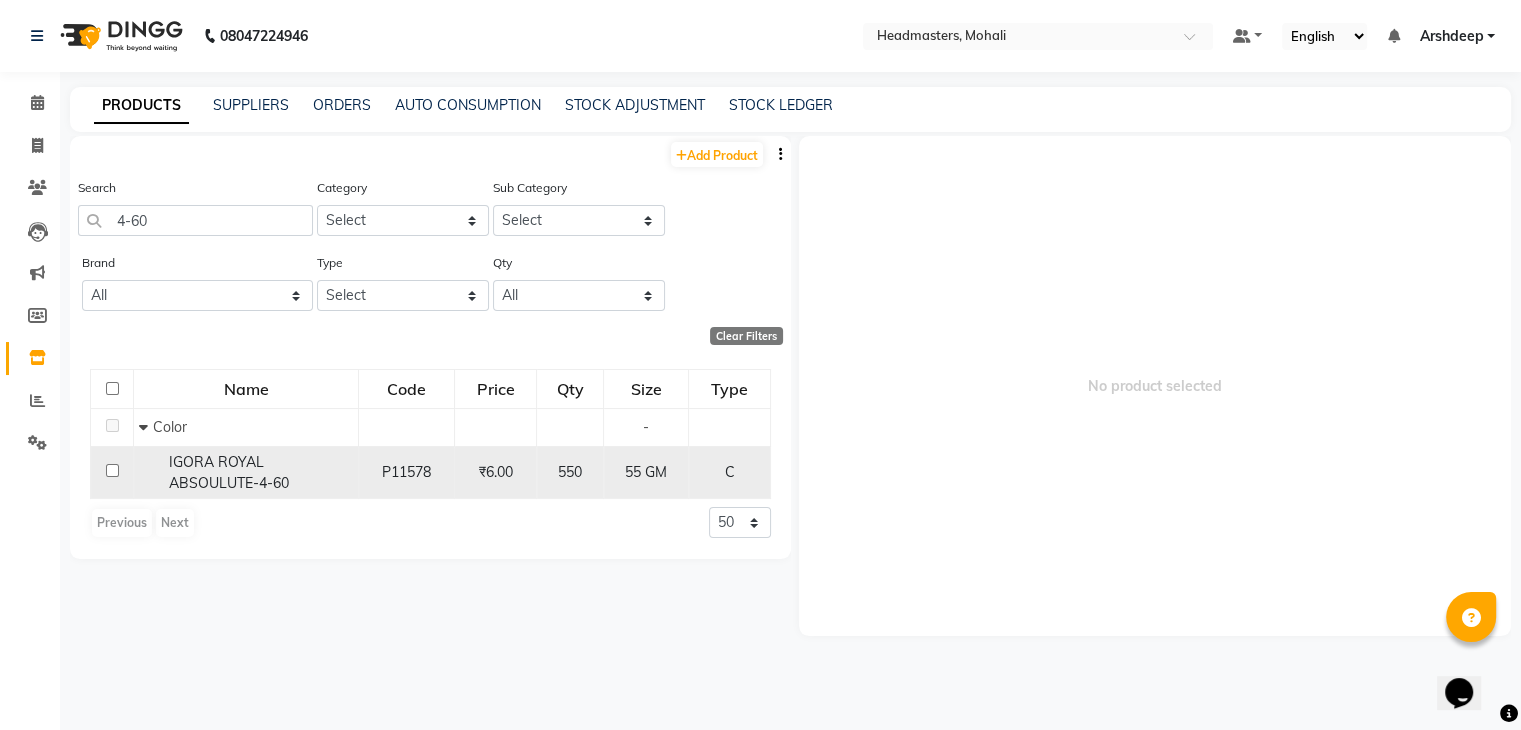 click on "IGORA ROYAL ABSOULUTE-4-60" 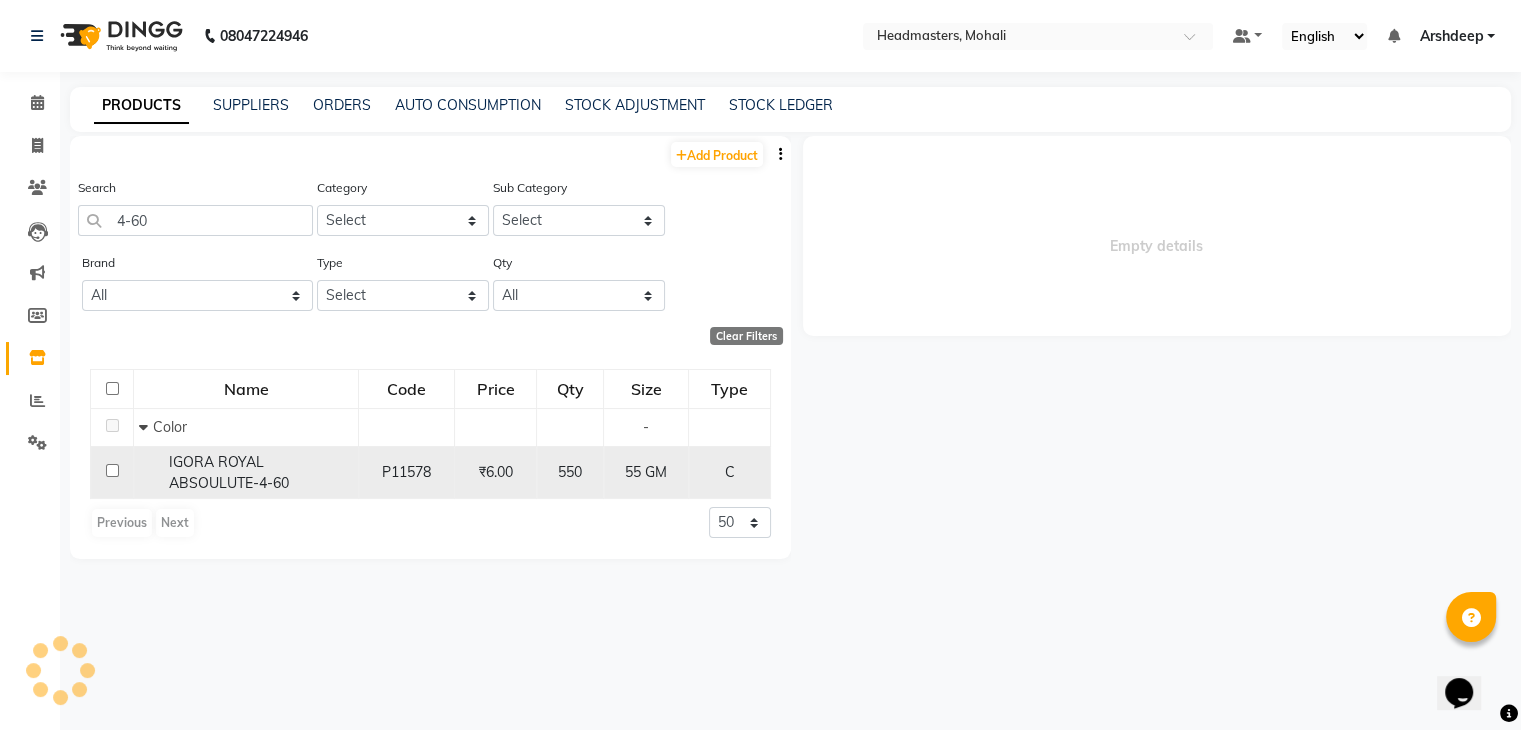 select 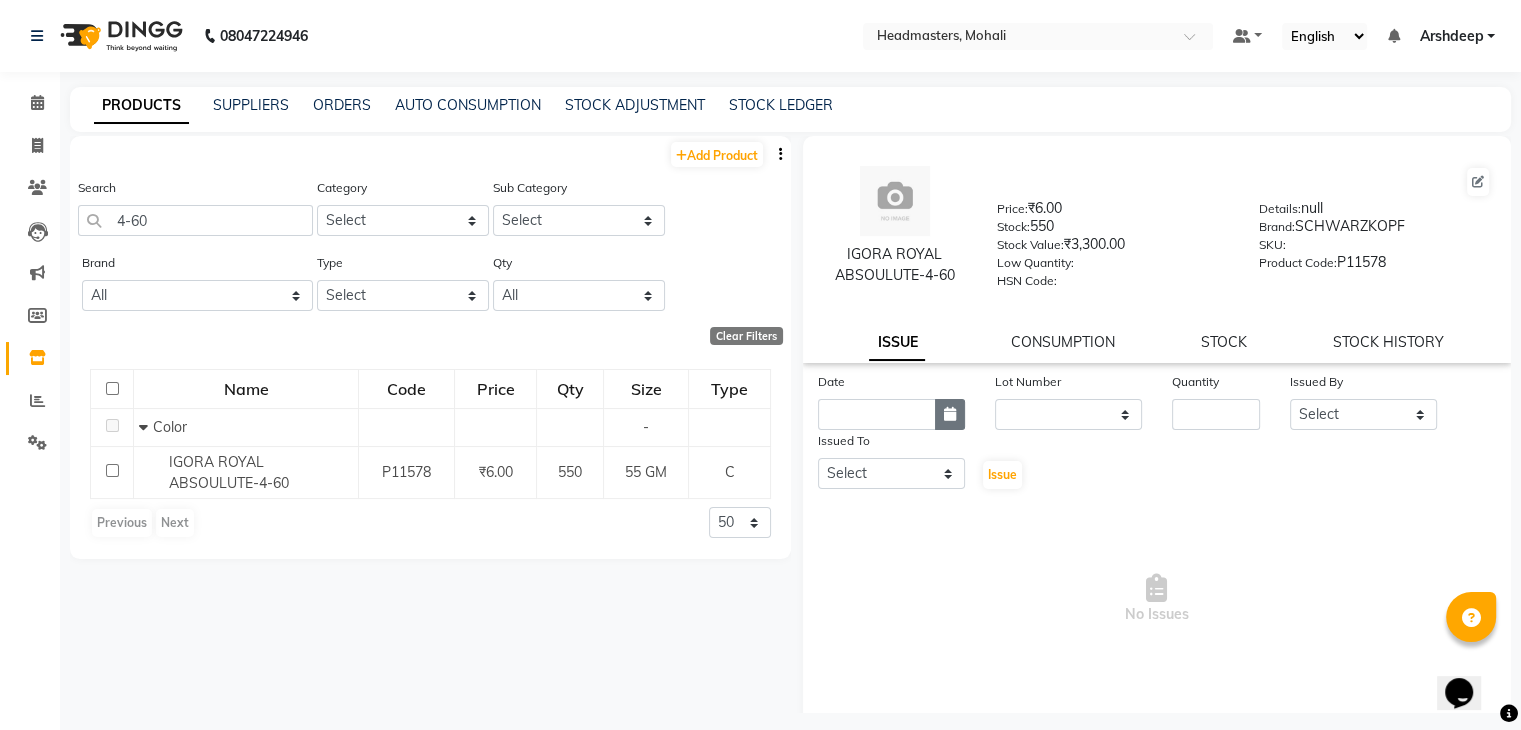 click 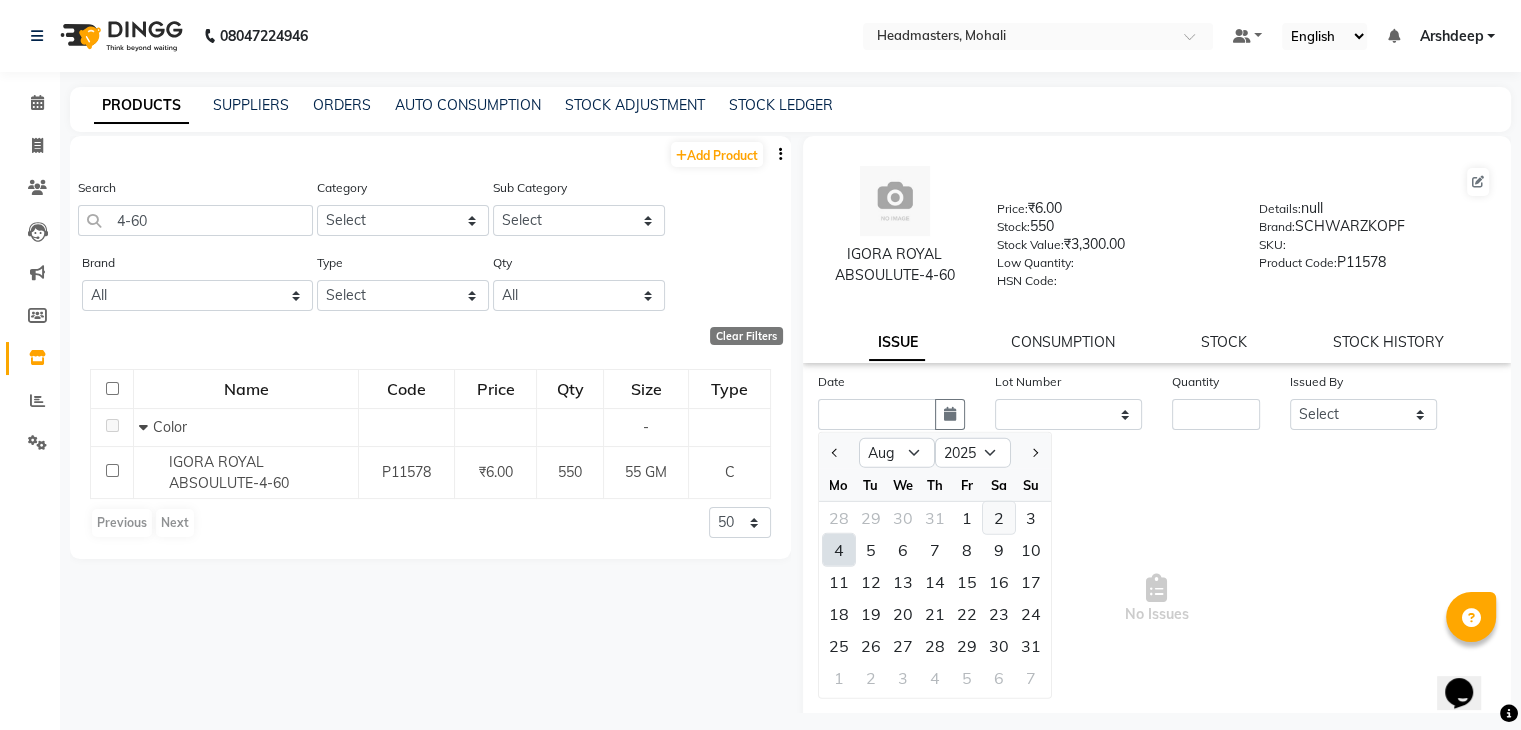 click on "2" 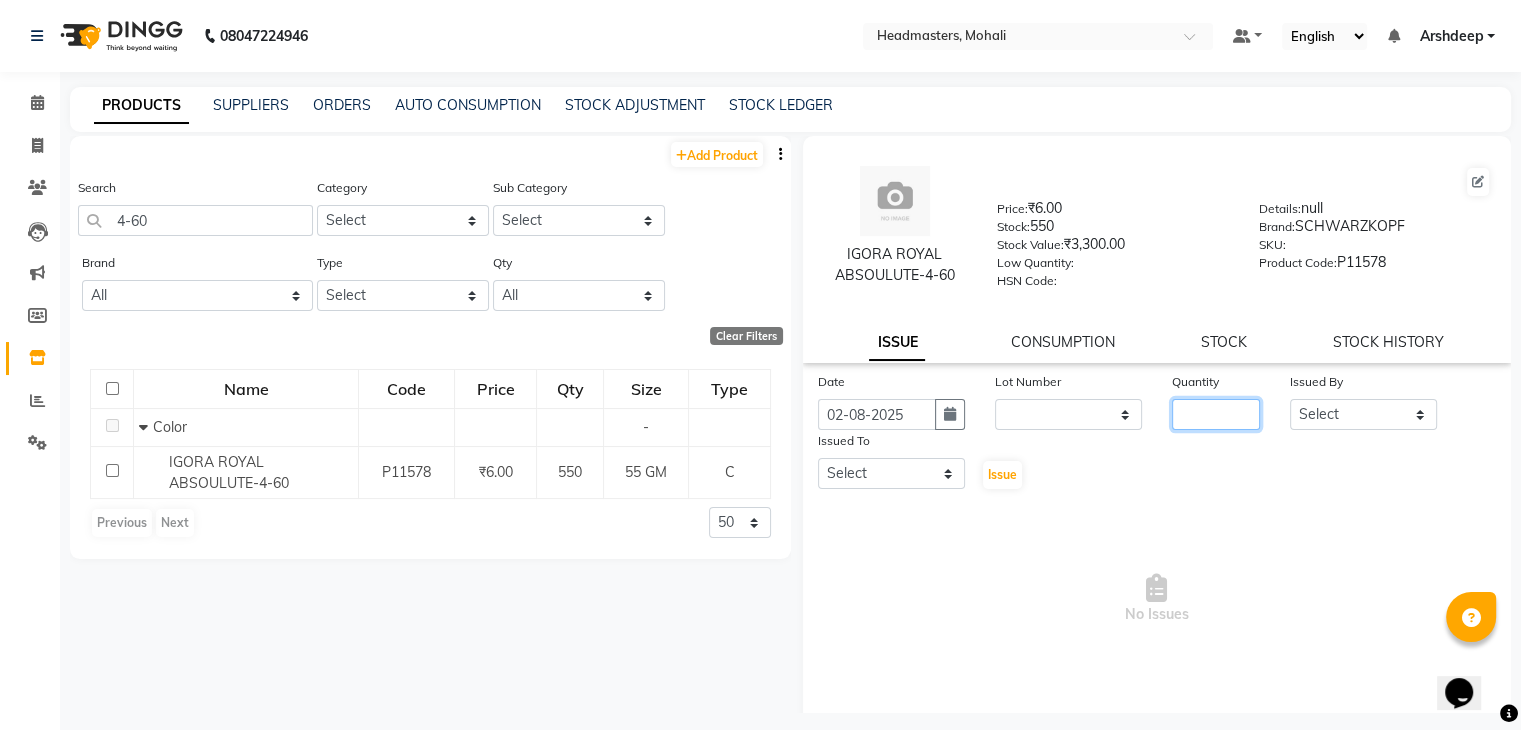 click 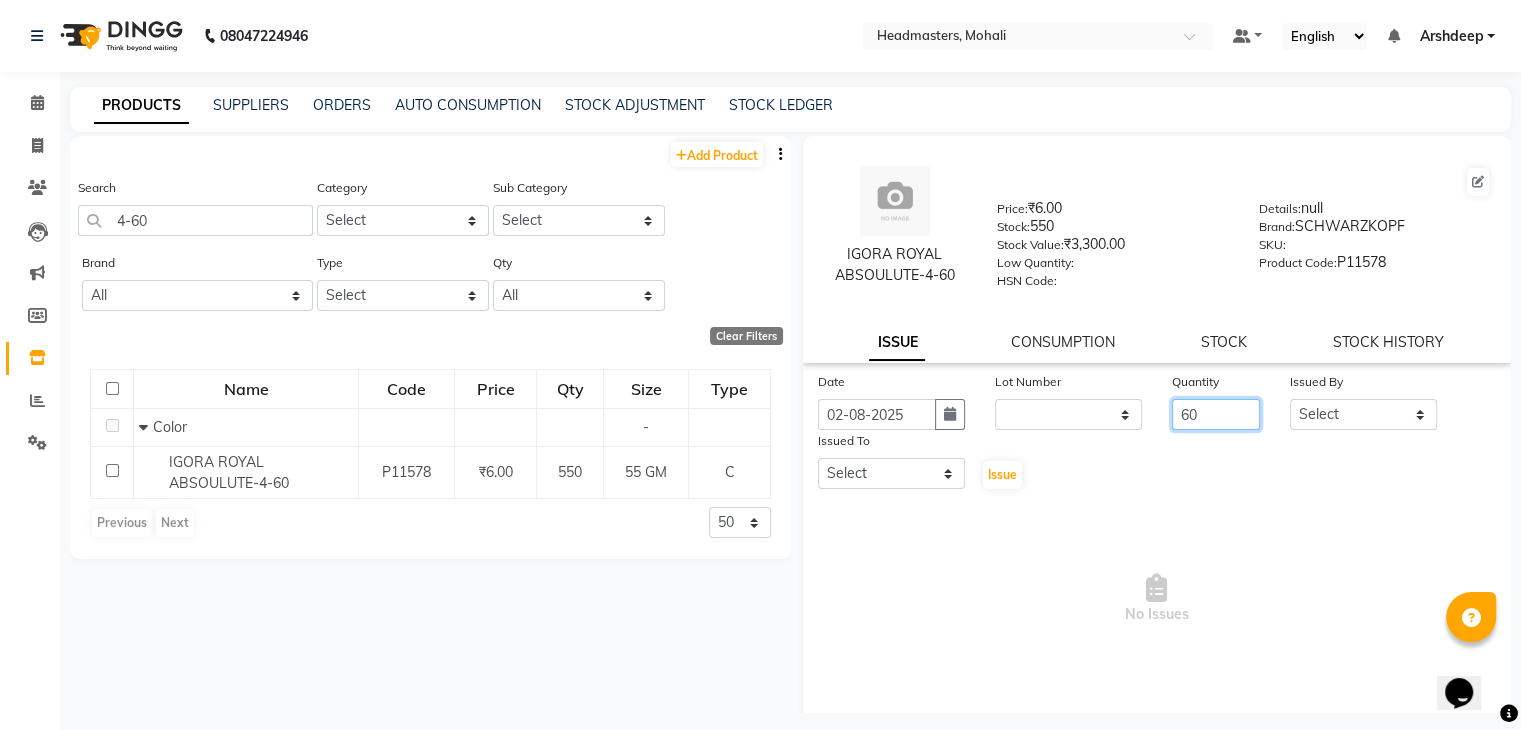 type on "60" 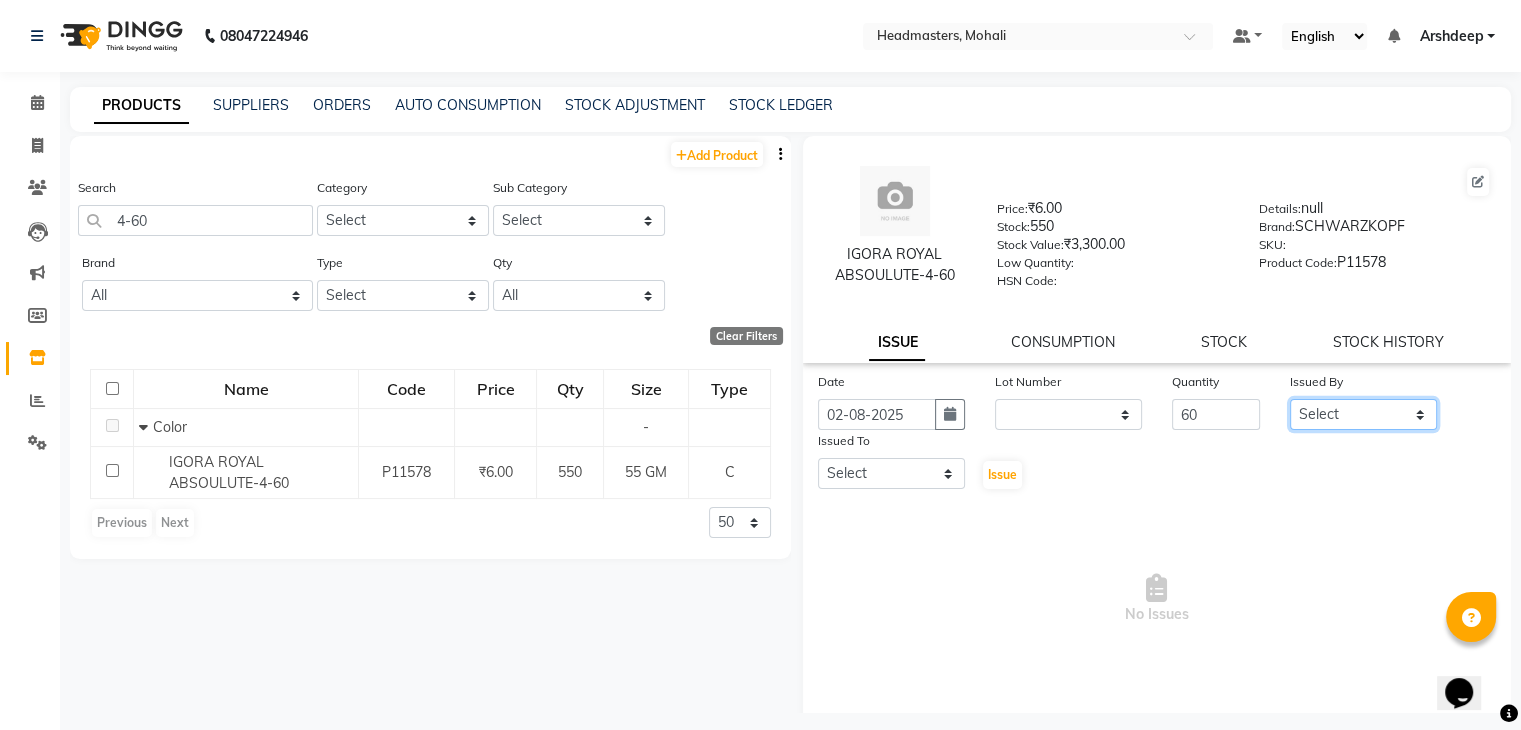 click on "Select AARIF Aarif Ansari Ali ANJANA ANJU Arshdeep Aryan Asad  Azam BALWINDER BHAWNA BIMLA CHETAN Deepak  HARRY Headmasters Honey Sidhu Jyoti karamdeep Manav MICHAEL Navdeep NEETU NEETU -  FRONT DESK  NEHA PREET PRINCE RAVI ROOP SACHIN KUMAR Sagar SAIF SARJU SAURAV SHAHZAD SHARAN SHARDA SHELLY SHUBHAM  SOHAIL SOHAN  VICkY Yamini" 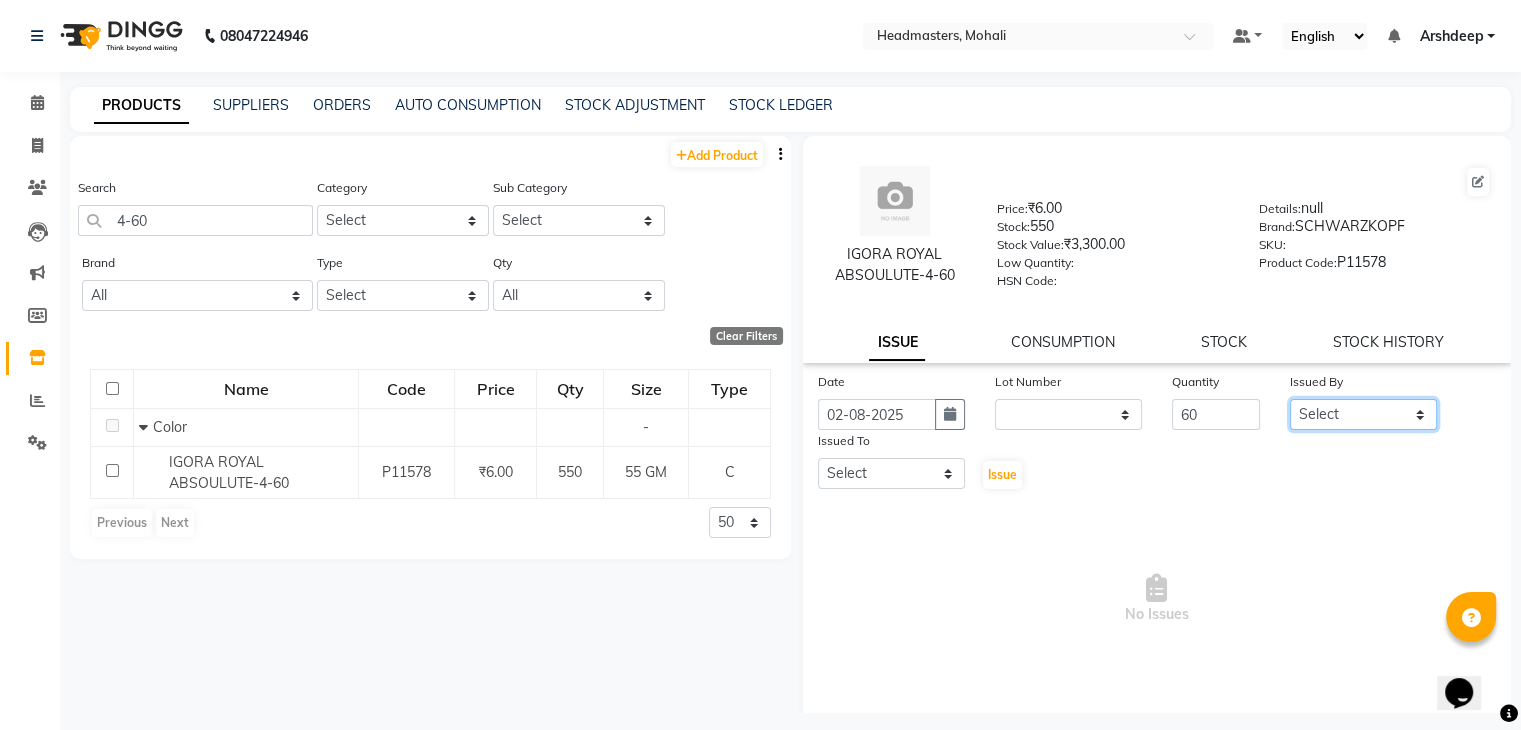 select on "84970" 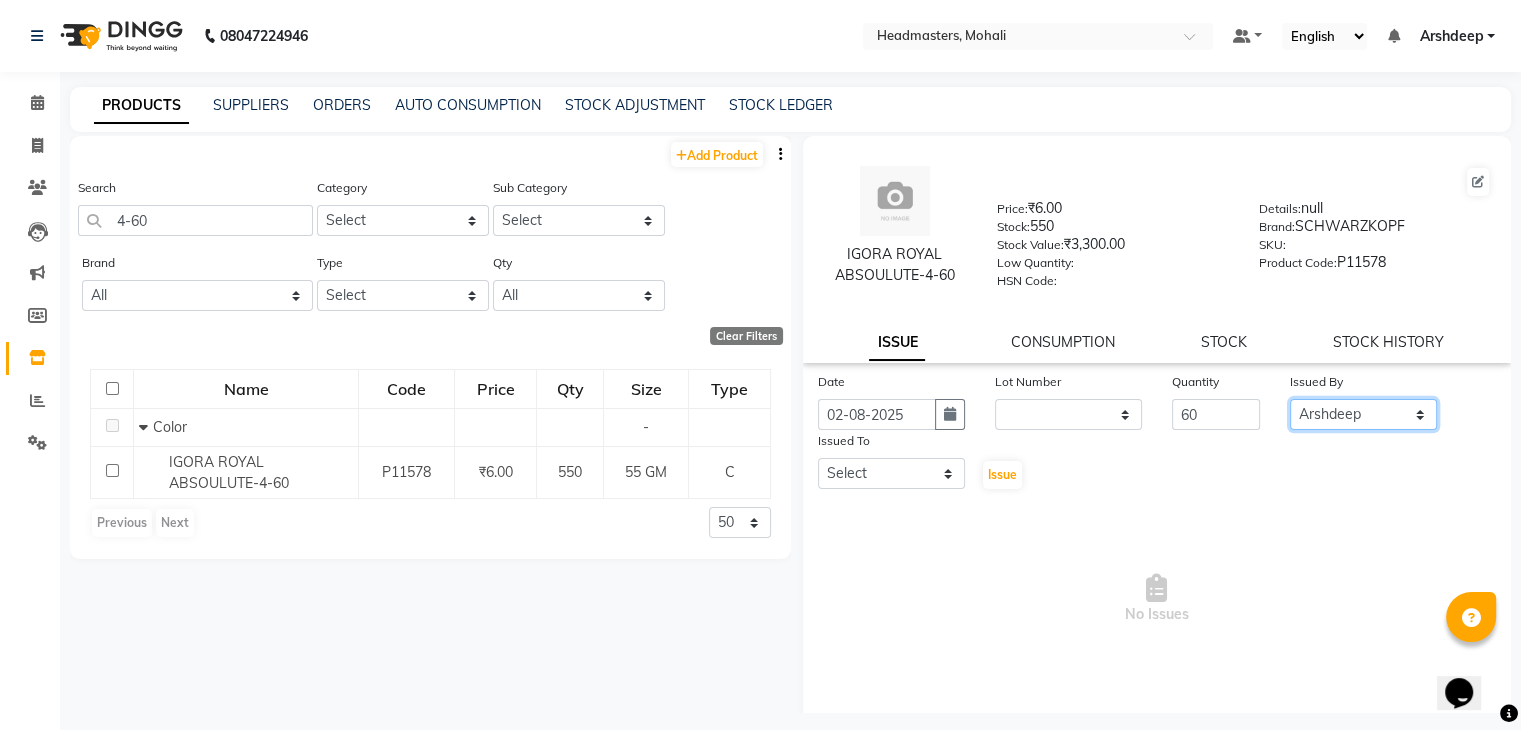 click on "Select AARIF Aarif Ansari Ali ANJANA ANJU Arshdeep Aryan Asad  Azam BALWINDER BHAWNA BIMLA CHETAN Deepak  HARRY Headmasters Honey Sidhu Jyoti karamdeep Manav MICHAEL Navdeep NEETU NEETU -  FRONT DESK  NEHA PREET PRINCE RAVI ROOP SACHIN KUMAR Sagar SAIF SARJU SAURAV SHAHZAD SHARAN SHARDA SHELLY SHUBHAM  SOHAIL SOHAN  VICkY Yamini" 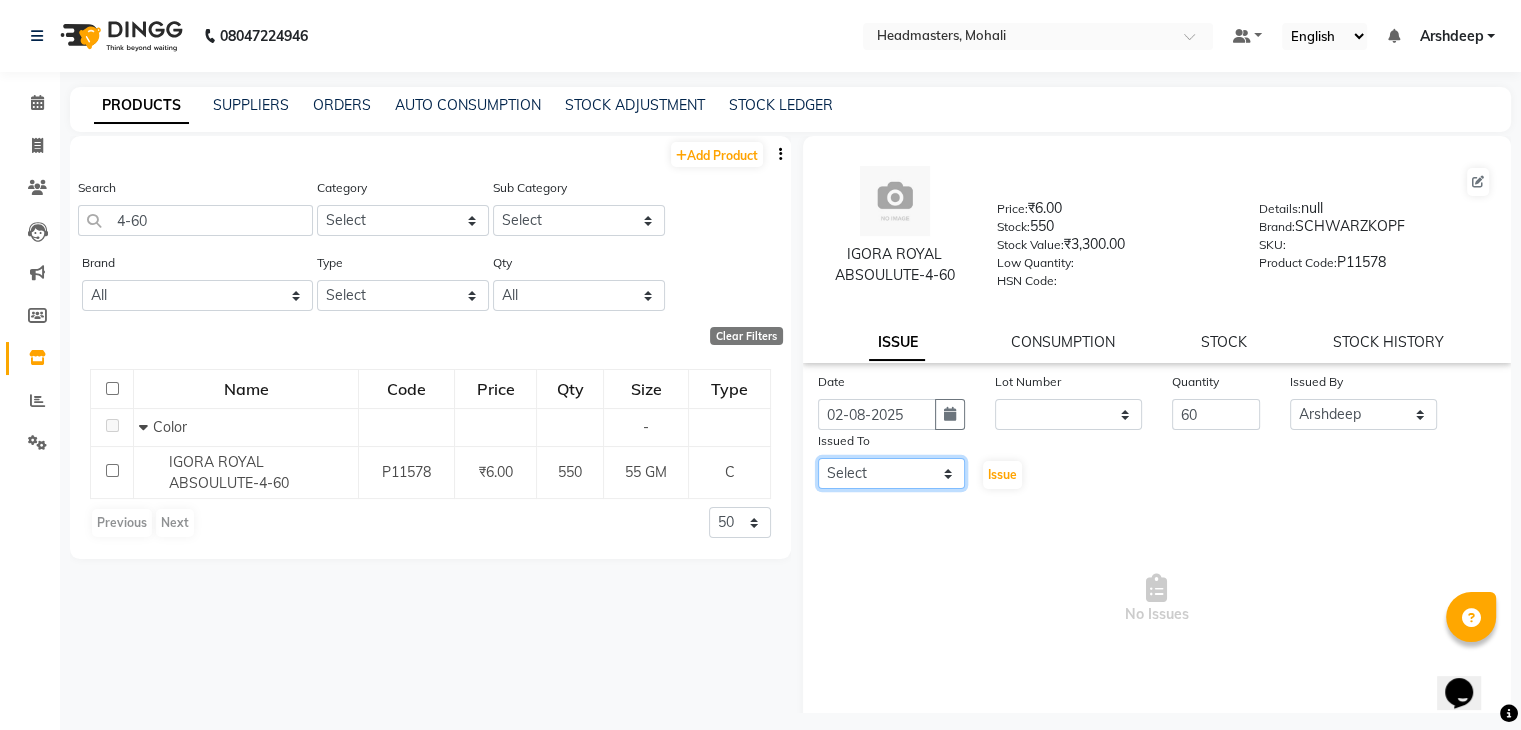 click on "Select AARIF Aarif Ansari Ali ANJANA ANJU Arshdeep Aryan Asad  Azam BALWINDER BHAWNA BIMLA CHETAN Deepak  HARRY Headmasters Honey Sidhu Jyoti karamdeep Manav MICHAEL Navdeep NEETU NEETU -  FRONT DESK  NEHA PREET PRINCE RAVI ROOP SACHIN KUMAR Sagar SAIF SARJU SAURAV SHAHZAD SHARAN SHARDA SHELLY SHUBHAM  SOHAIL SOHAN  VICkY Yamini" 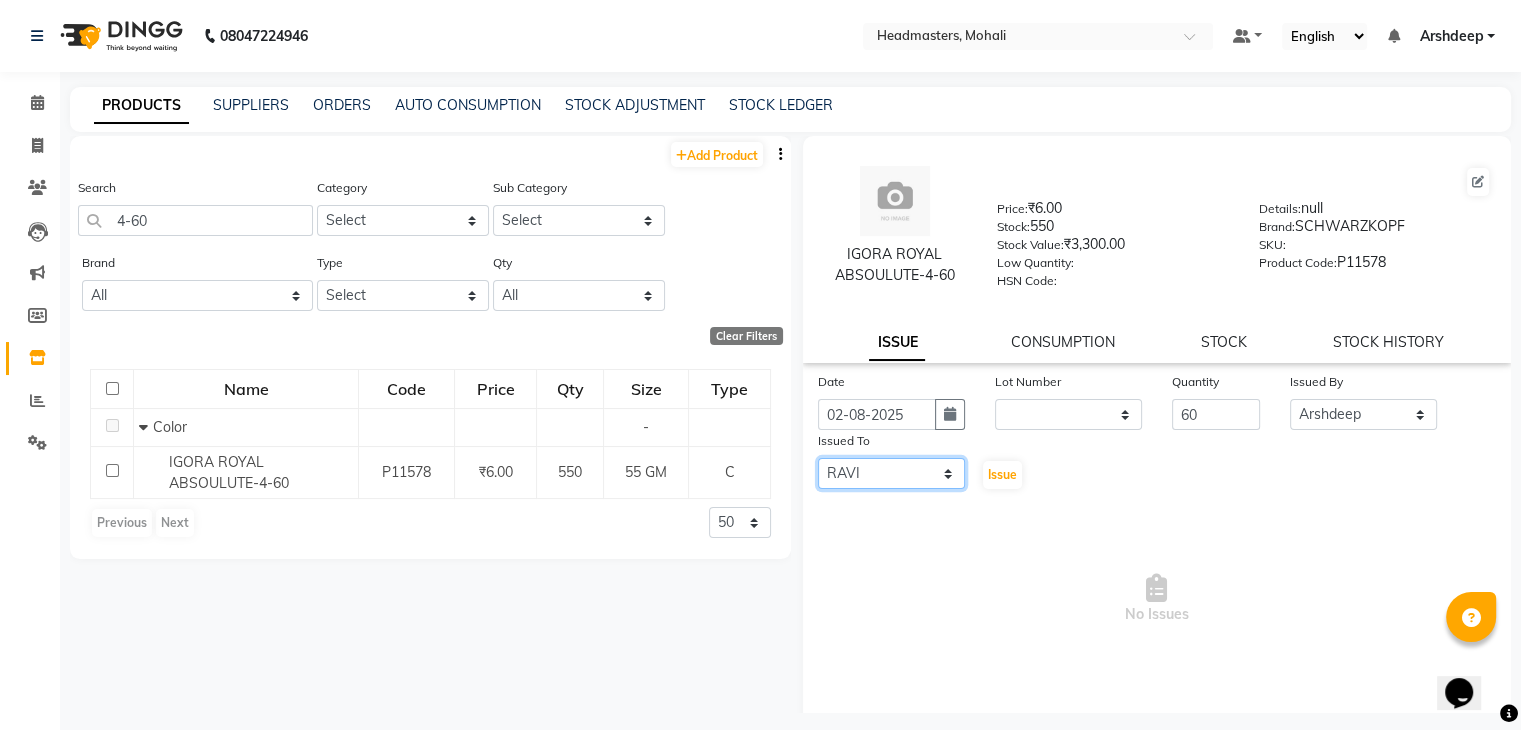 click on "Select AARIF Aarif Ansari Ali ANJANA ANJU Arshdeep Aryan Asad  Azam BALWINDER BHAWNA BIMLA CHETAN Deepak  HARRY Headmasters Honey Sidhu Jyoti karamdeep Manav MICHAEL Navdeep NEETU NEETU -  FRONT DESK  NEHA PREET PRINCE RAVI ROOP SACHIN KUMAR Sagar SAIF SARJU SAURAV SHAHZAD SHARAN SHARDA SHELLY SHUBHAM  SOHAIL SOHAN  VICkY Yamini" 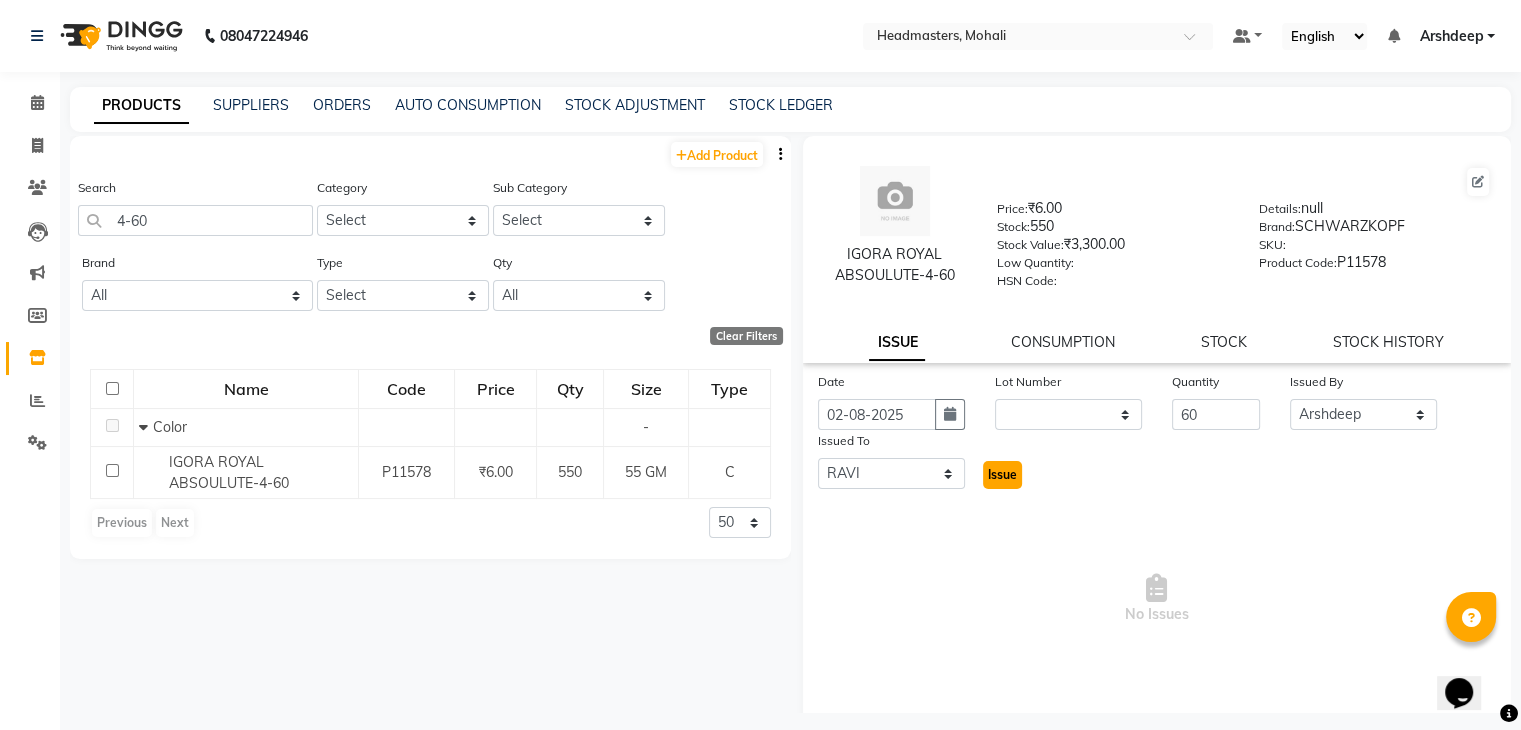 click on "Issue" 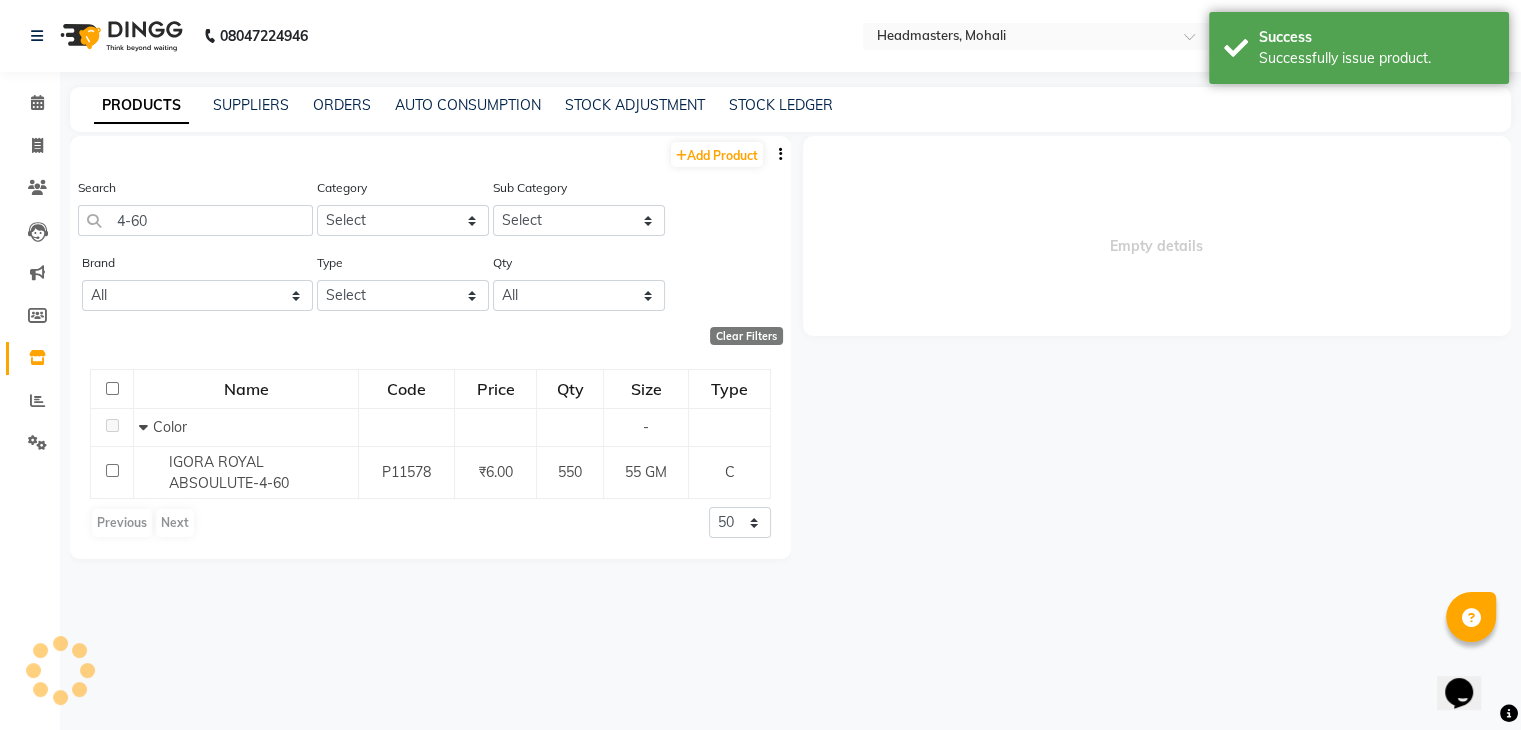 select 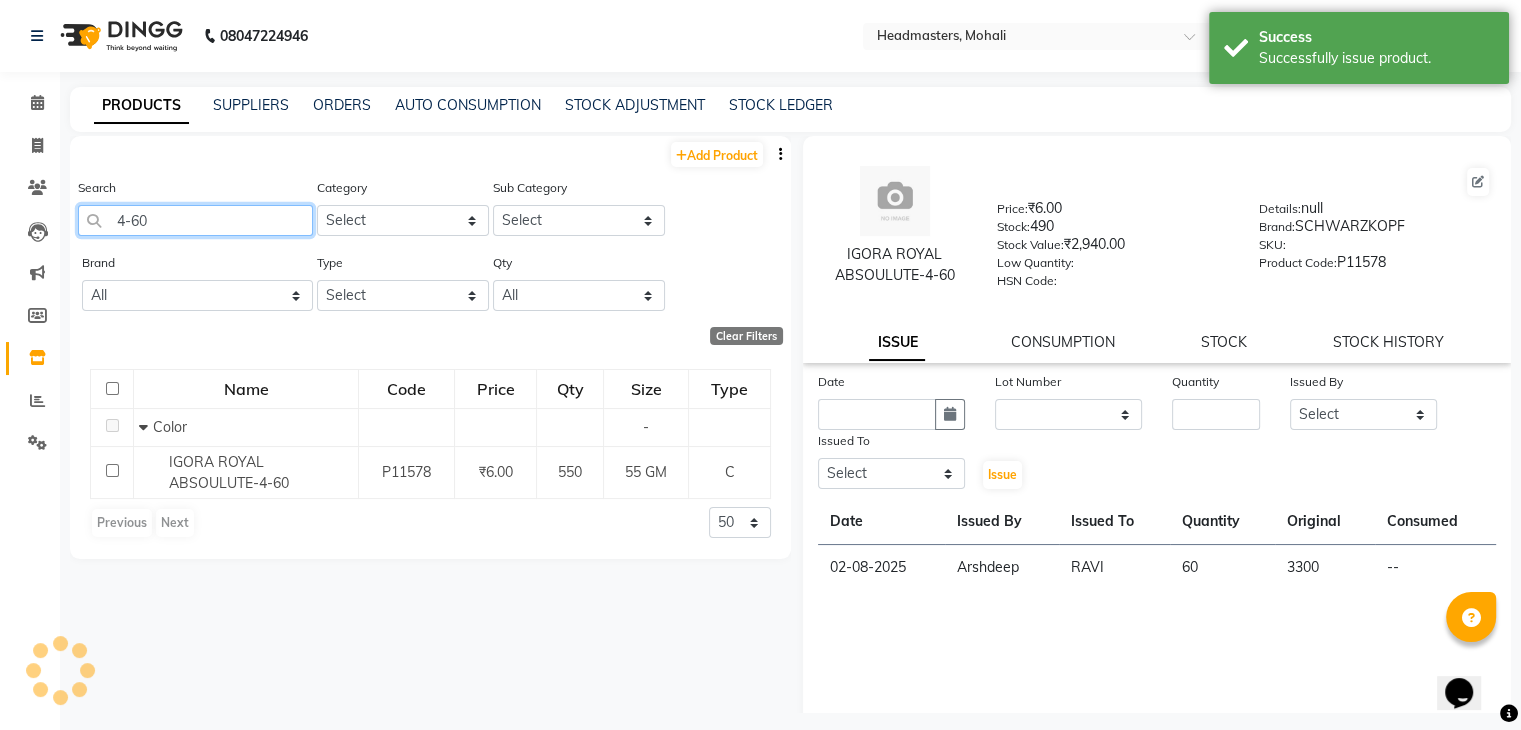 click on "4-60" 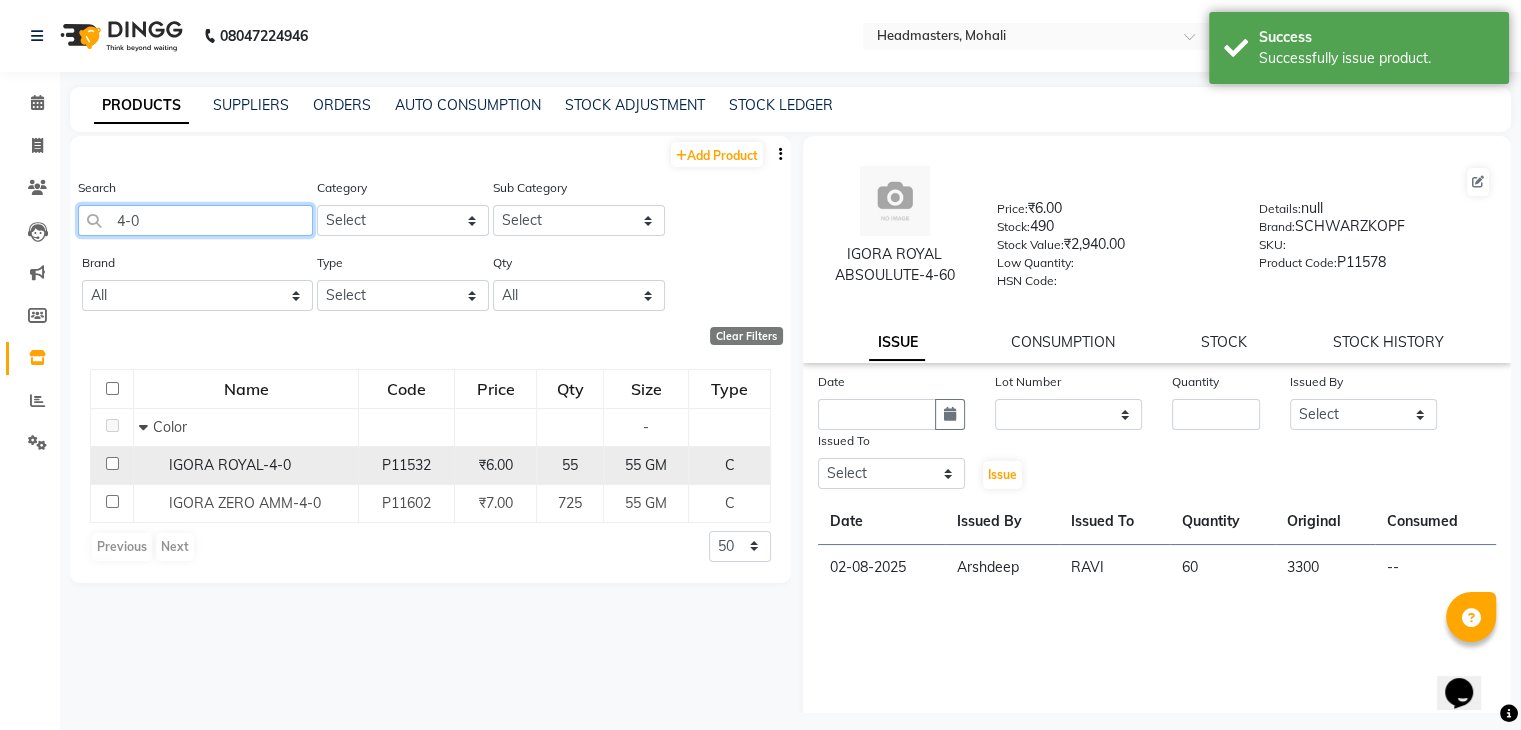 type on "4-0" 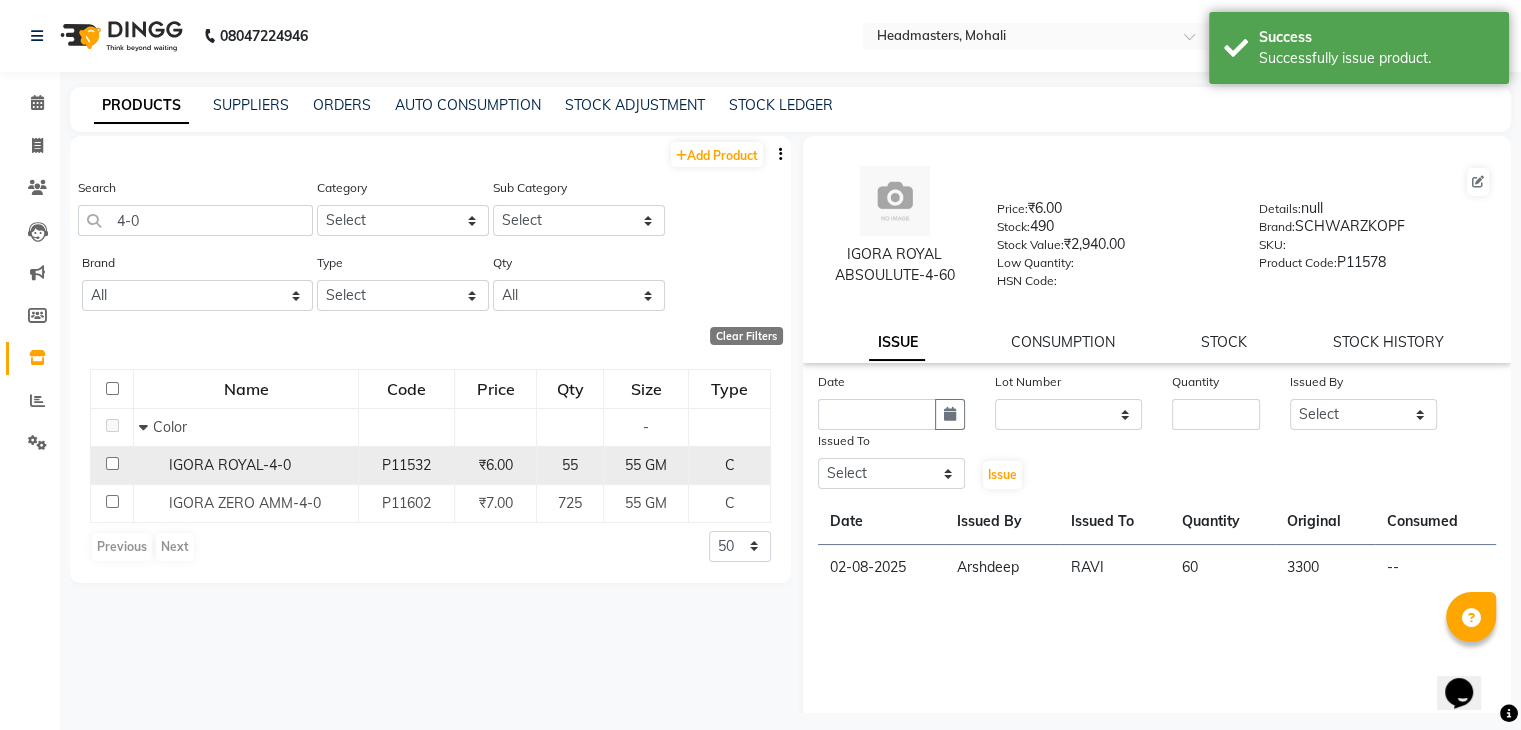 click on "P11532" 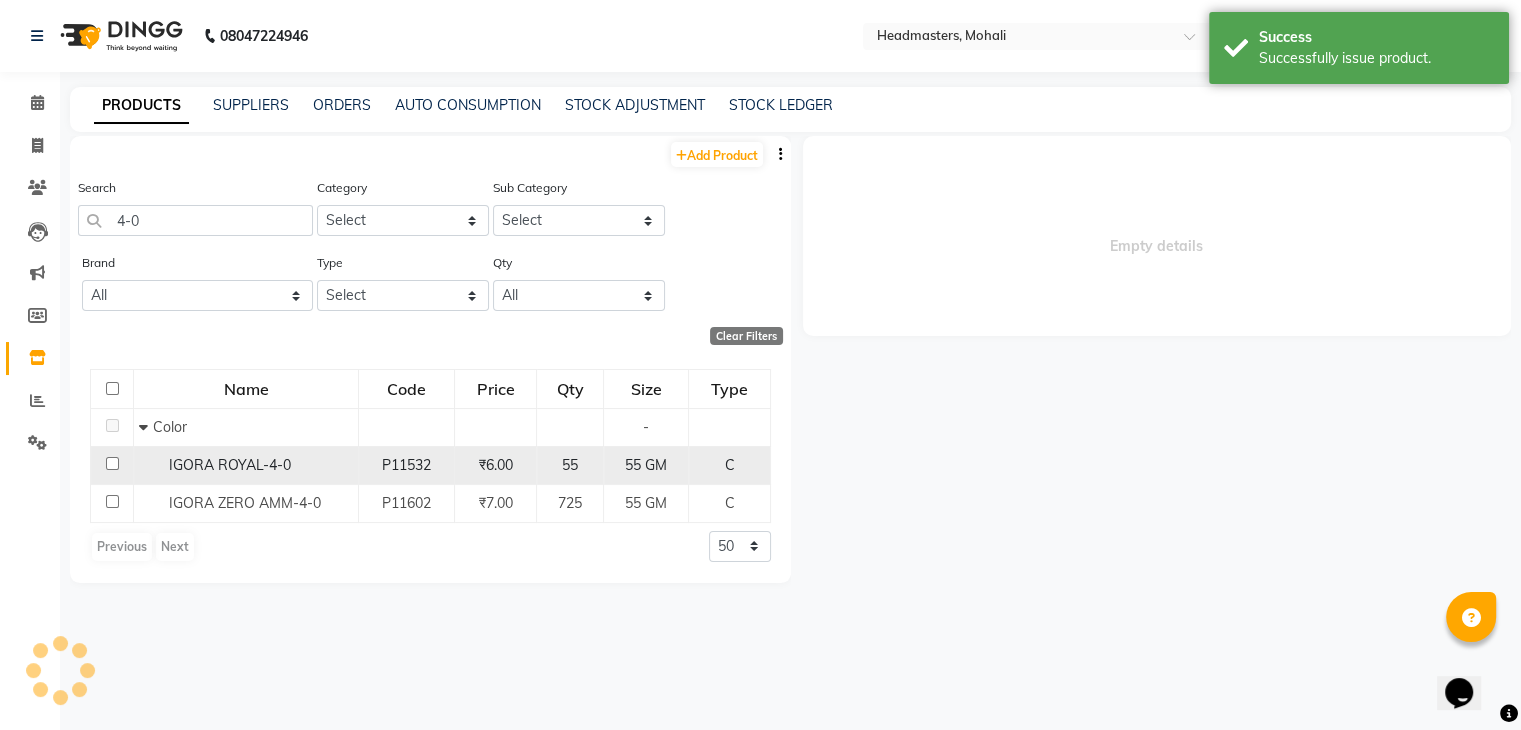 select 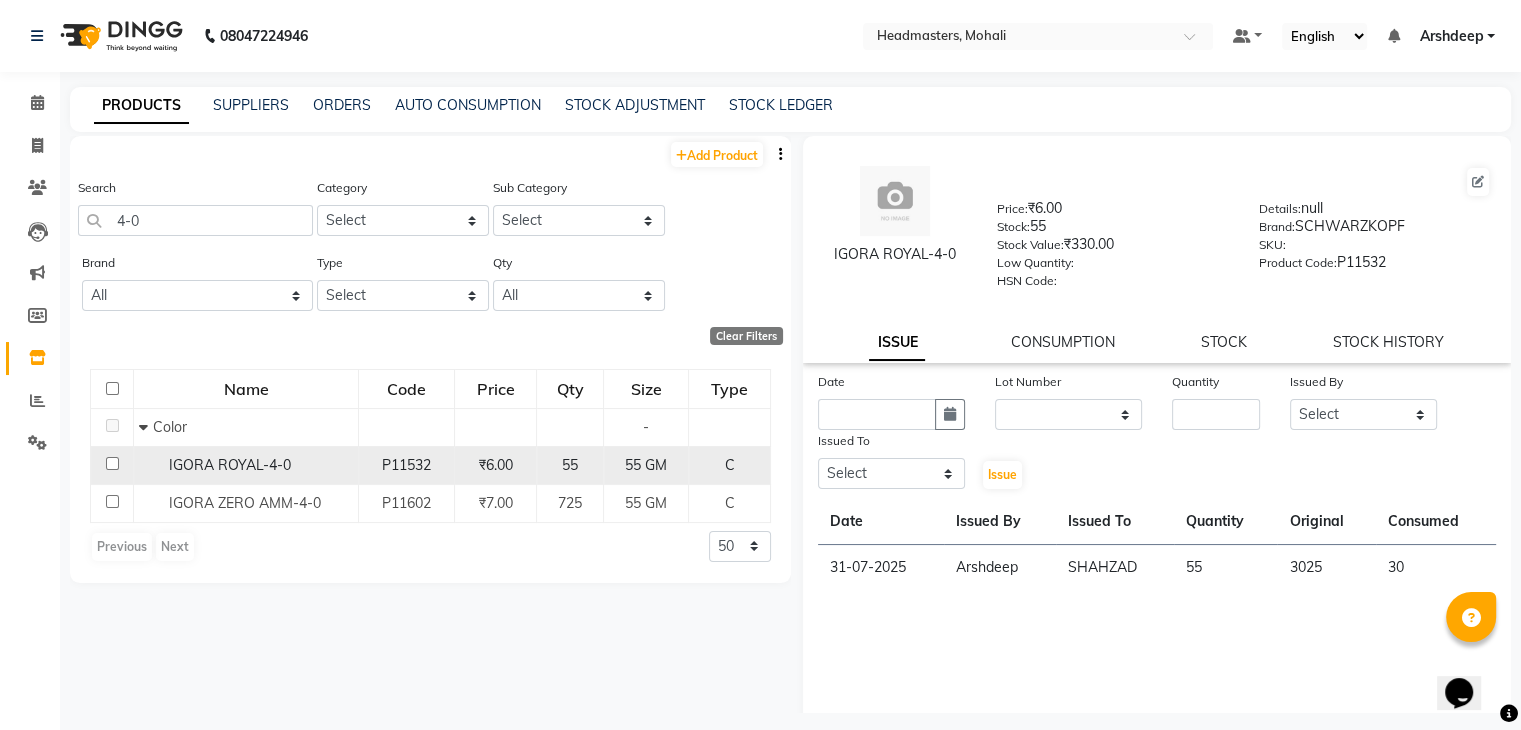 click on "₹6.00" 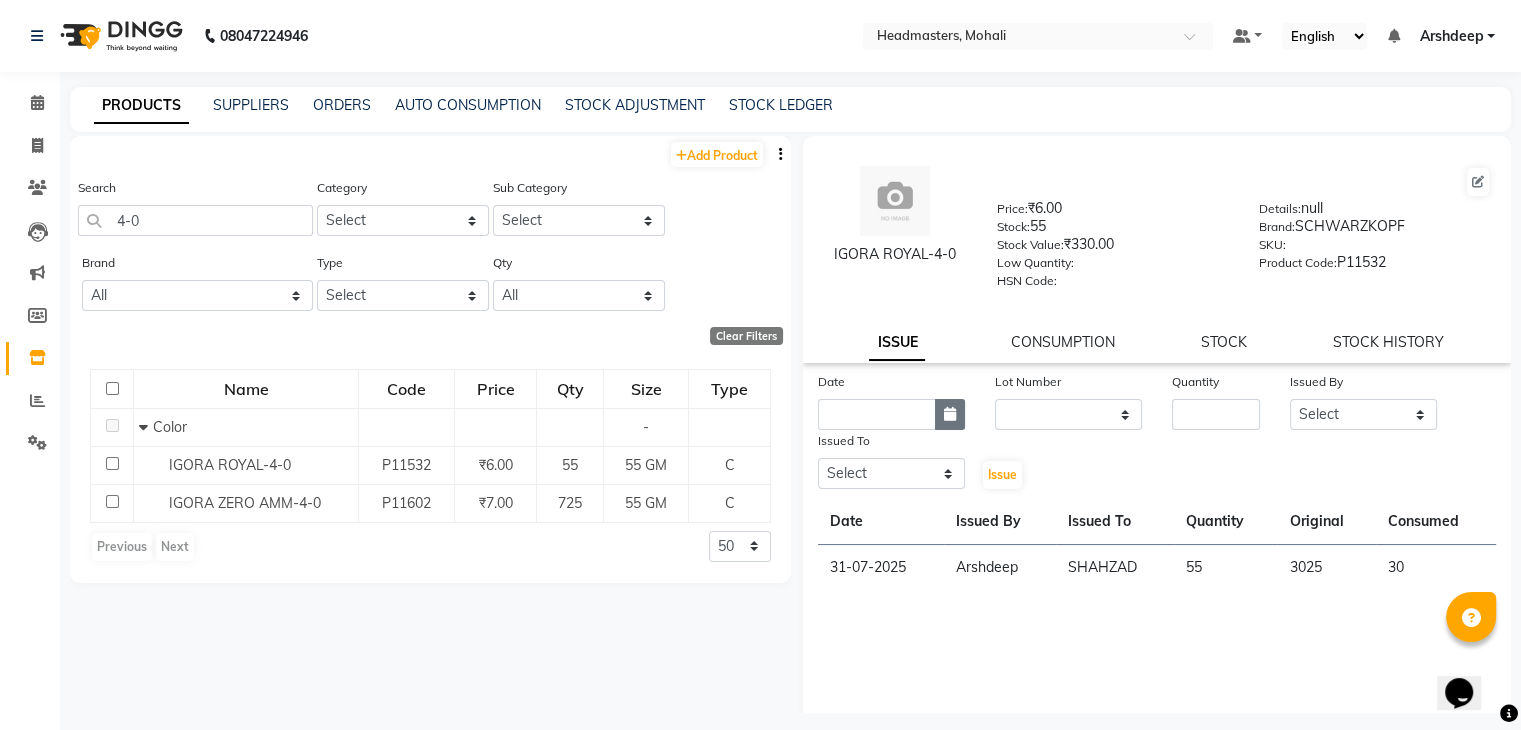 click 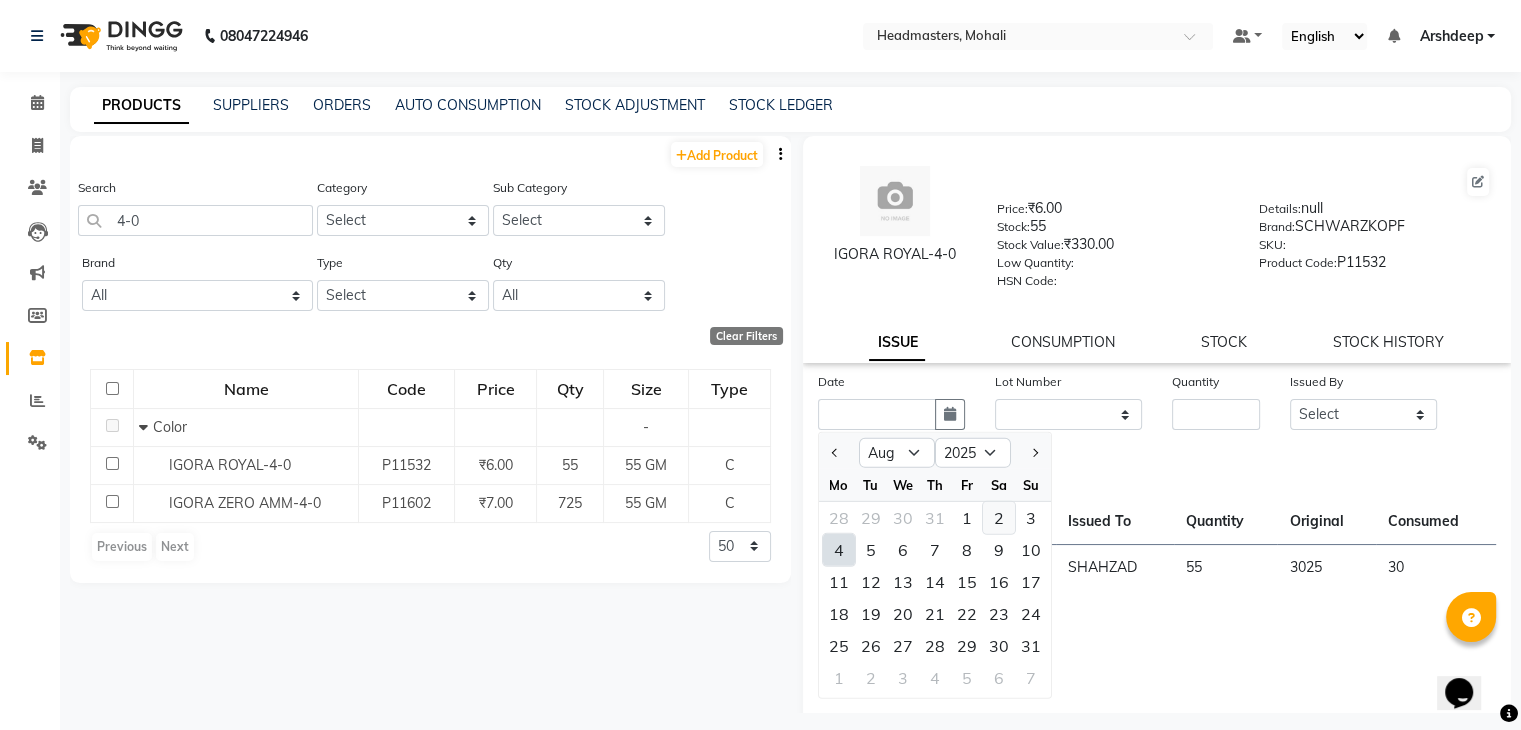 click on "2" 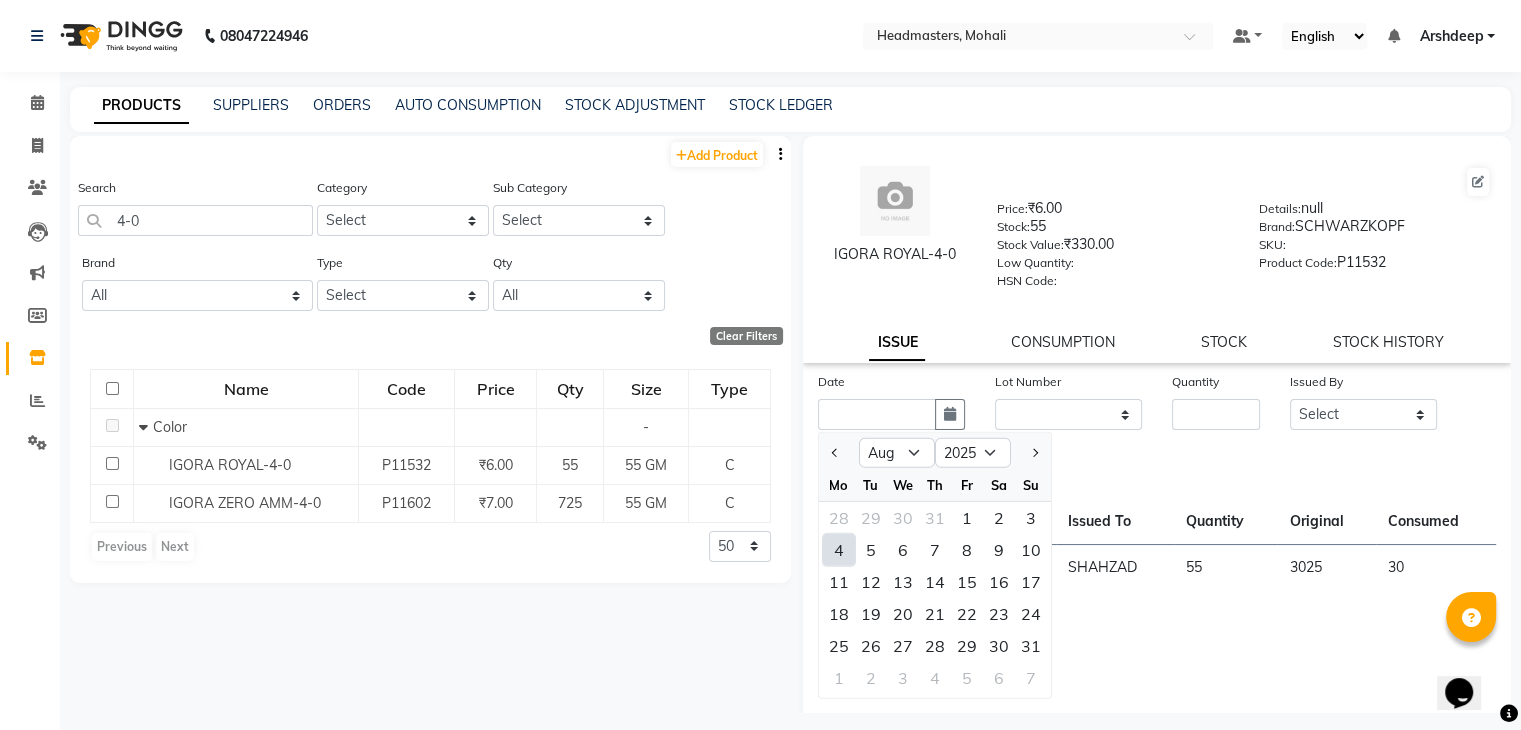 type on "02-08-2025" 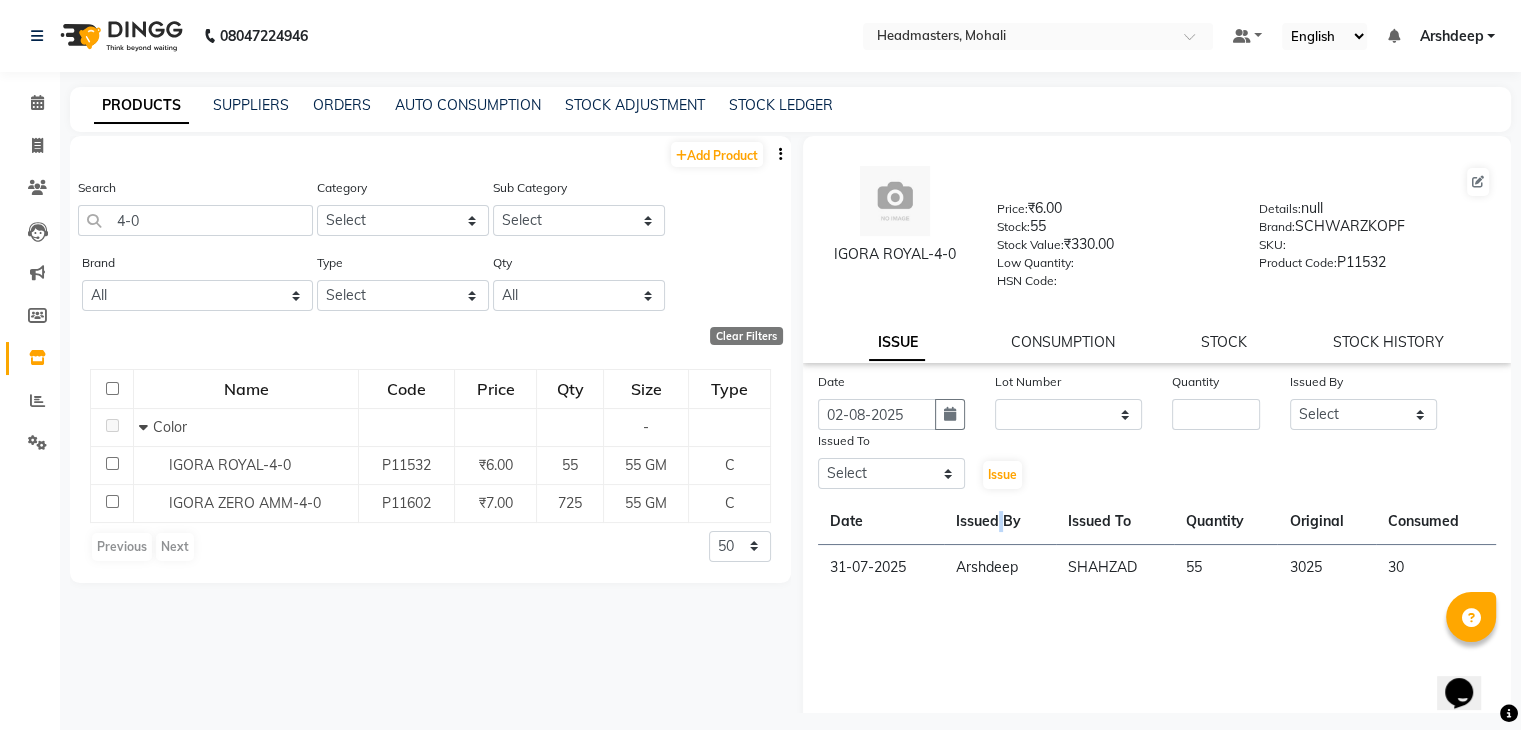 click on "Issued By" 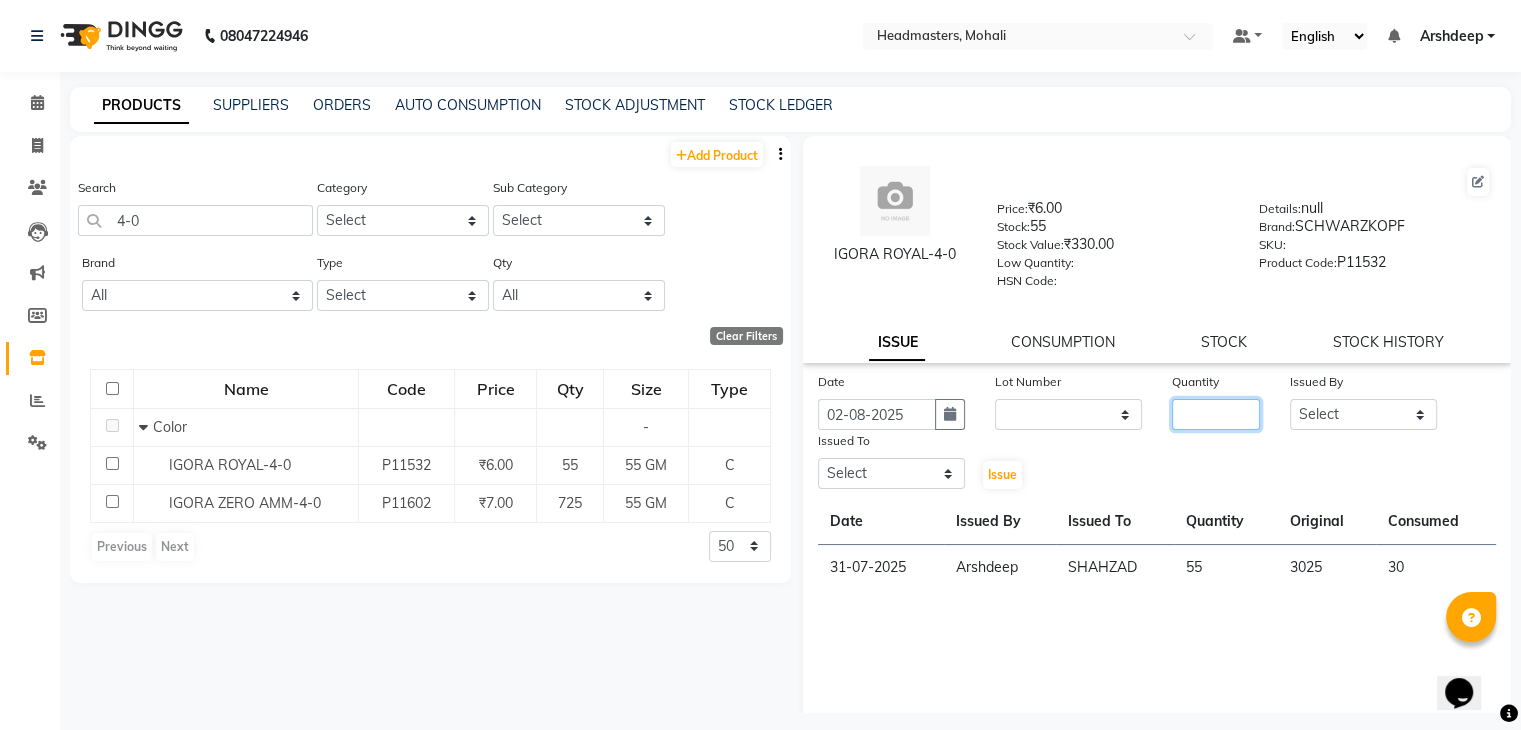 drag, startPoint x: 1156, startPoint y: 427, endPoint x: 1199, endPoint y: 415, distance: 44.64303 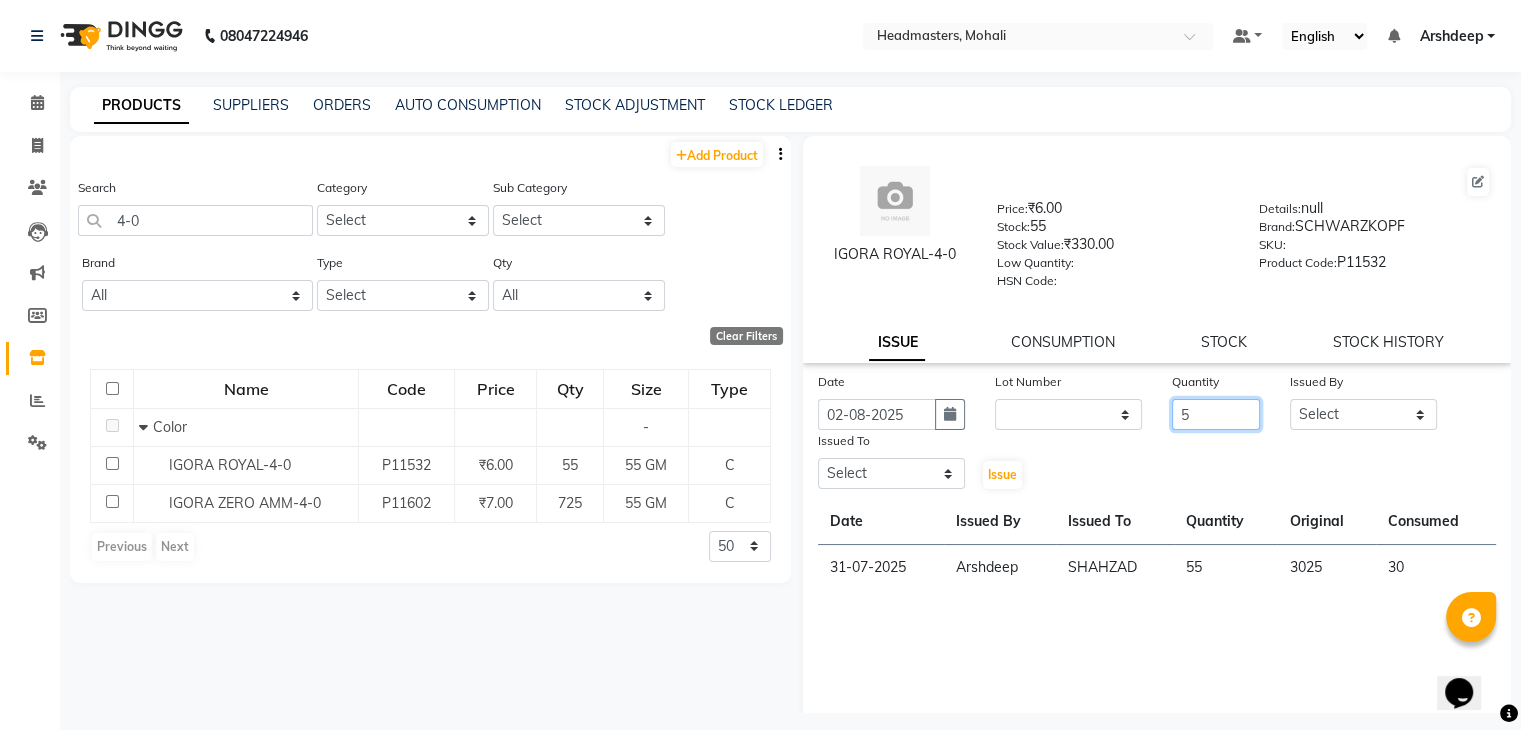 type on "5" 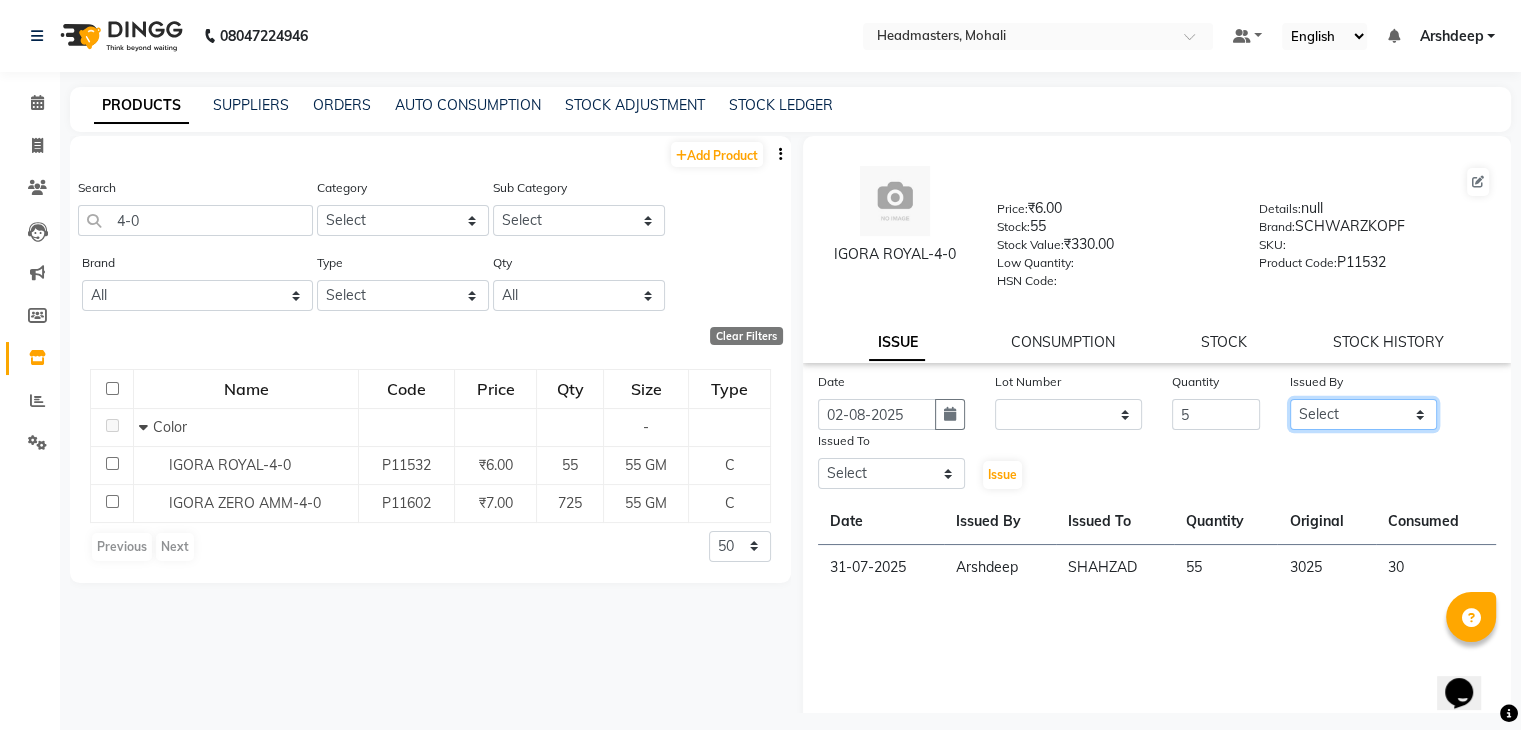 click on "Select AARIF Aarif Ansari Ali ANJANA ANJU Arshdeep Aryan Asad  Azam BALWINDER BHAWNA BIMLA CHETAN Deepak  HARRY Headmasters Honey Sidhu Jyoti karamdeep Manav MICHAEL Navdeep NEETU NEETU -  FRONT DESK  NEHA PREET PRINCE RAVI ROOP SACHIN KUMAR Sagar SAIF SARJU SAURAV SHAHZAD SHARAN SHARDA SHELLY SHUBHAM  SOHAIL SOHAN  VICkY Yamini" 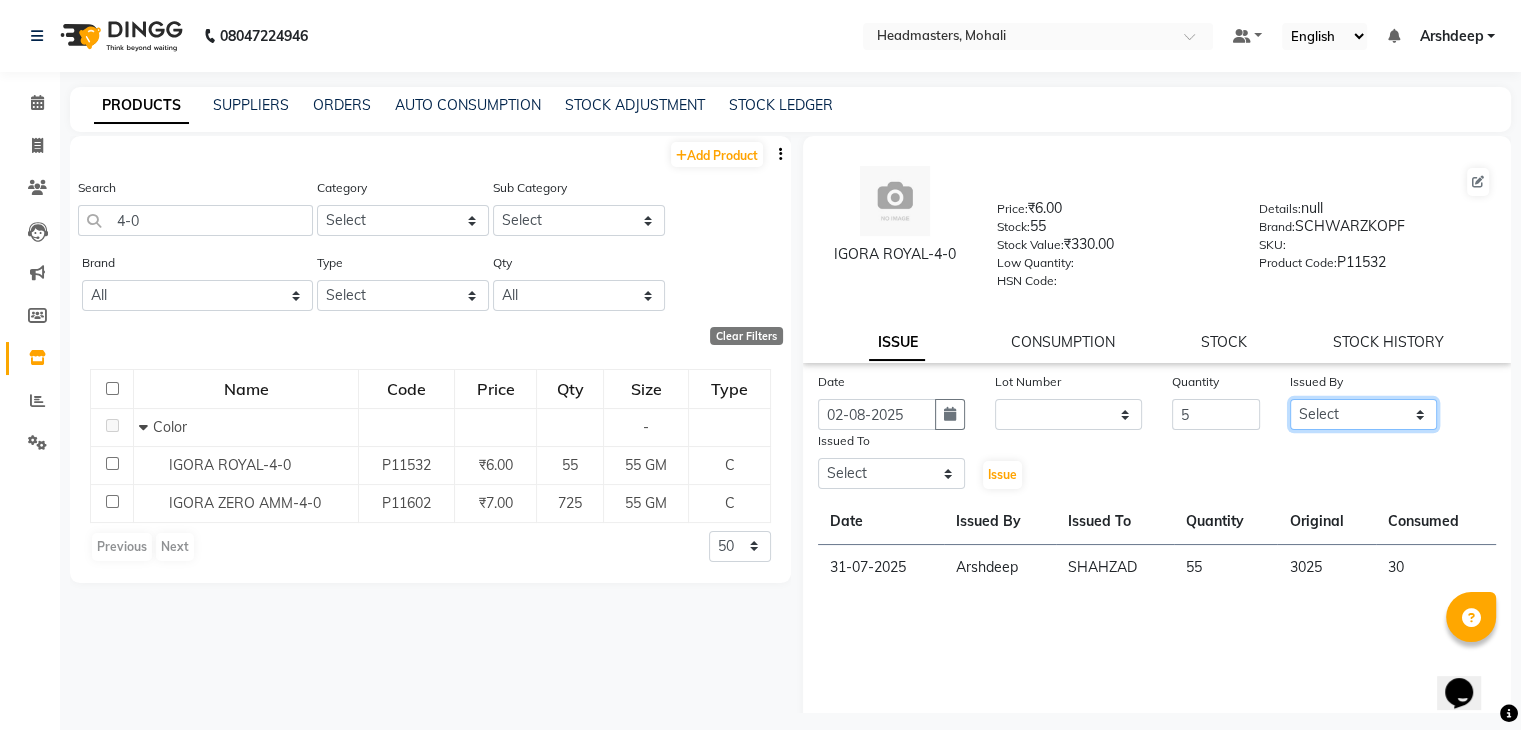 select on "84970" 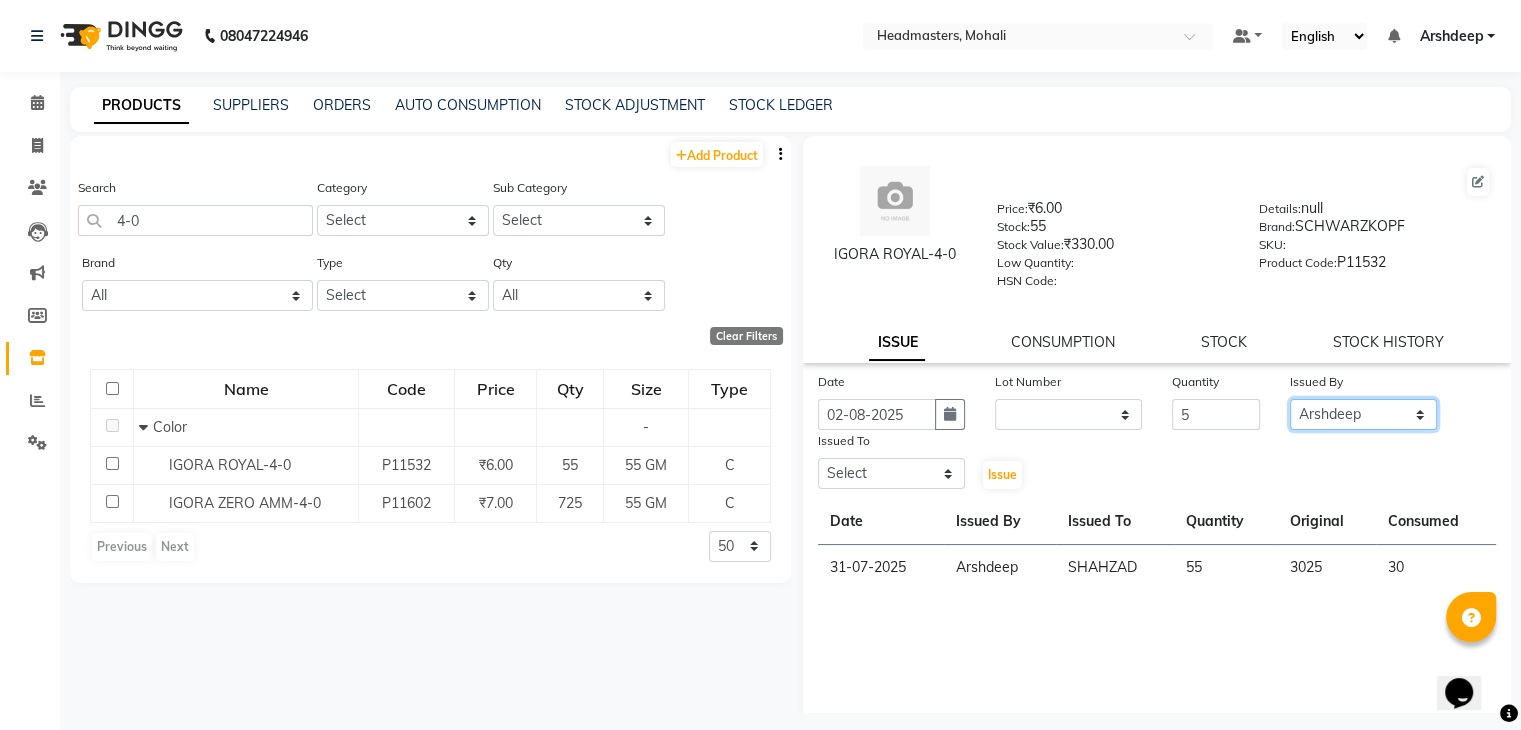 click on "Select AARIF Aarif Ansari Ali ANJANA ANJU Arshdeep Aryan Asad  Azam BALWINDER BHAWNA BIMLA CHETAN Deepak  HARRY Headmasters Honey Sidhu Jyoti karamdeep Manav MICHAEL Navdeep NEETU NEETU -  FRONT DESK  NEHA PREET PRINCE RAVI ROOP SACHIN KUMAR Sagar SAIF SARJU SAURAV SHAHZAD SHARAN SHARDA SHELLY SHUBHAM  SOHAIL SOHAN  VICkY Yamini" 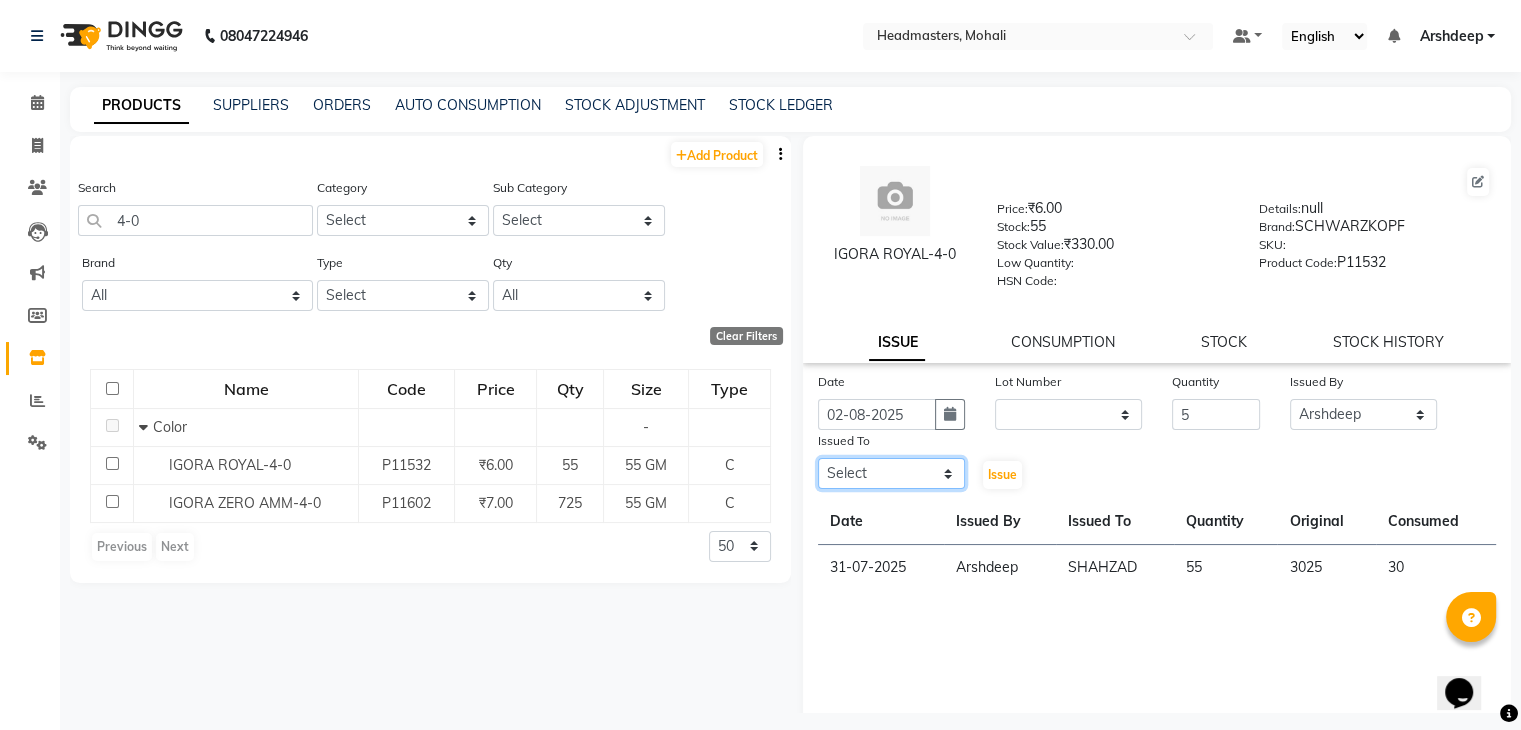 click on "Select AARIF Aarif Ansari Ali ANJANA ANJU Arshdeep Aryan Asad  Azam BALWINDER BHAWNA BIMLA CHETAN Deepak  HARRY Headmasters Honey Sidhu Jyoti karamdeep Manav MICHAEL Navdeep NEETU NEETU -  FRONT DESK  NEHA PREET PRINCE RAVI ROOP SACHIN KUMAR Sagar SAIF SARJU SAURAV SHAHZAD SHARAN SHARDA SHELLY SHUBHAM  SOHAIL SOHAN  VICkY Yamini" 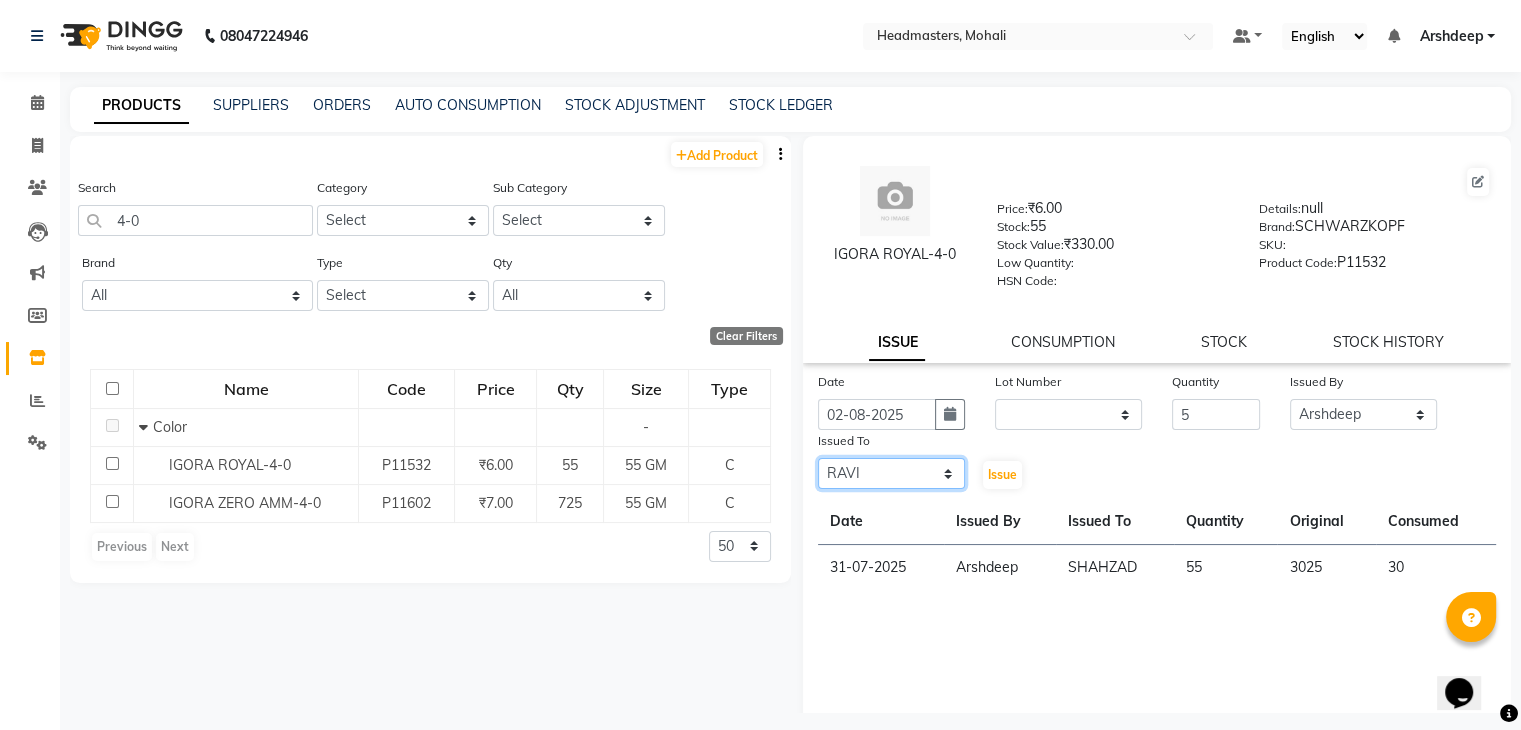 click on "Select AARIF Aarif Ansari Ali ANJANA ANJU Arshdeep Aryan Asad  Azam BALWINDER BHAWNA BIMLA CHETAN Deepak  HARRY Headmasters Honey Sidhu Jyoti karamdeep Manav MICHAEL Navdeep NEETU NEETU -  FRONT DESK  NEHA PREET PRINCE RAVI ROOP SACHIN KUMAR Sagar SAIF SARJU SAURAV SHAHZAD SHARAN SHARDA SHELLY SHUBHAM  SOHAIL SOHAN  VICkY Yamini" 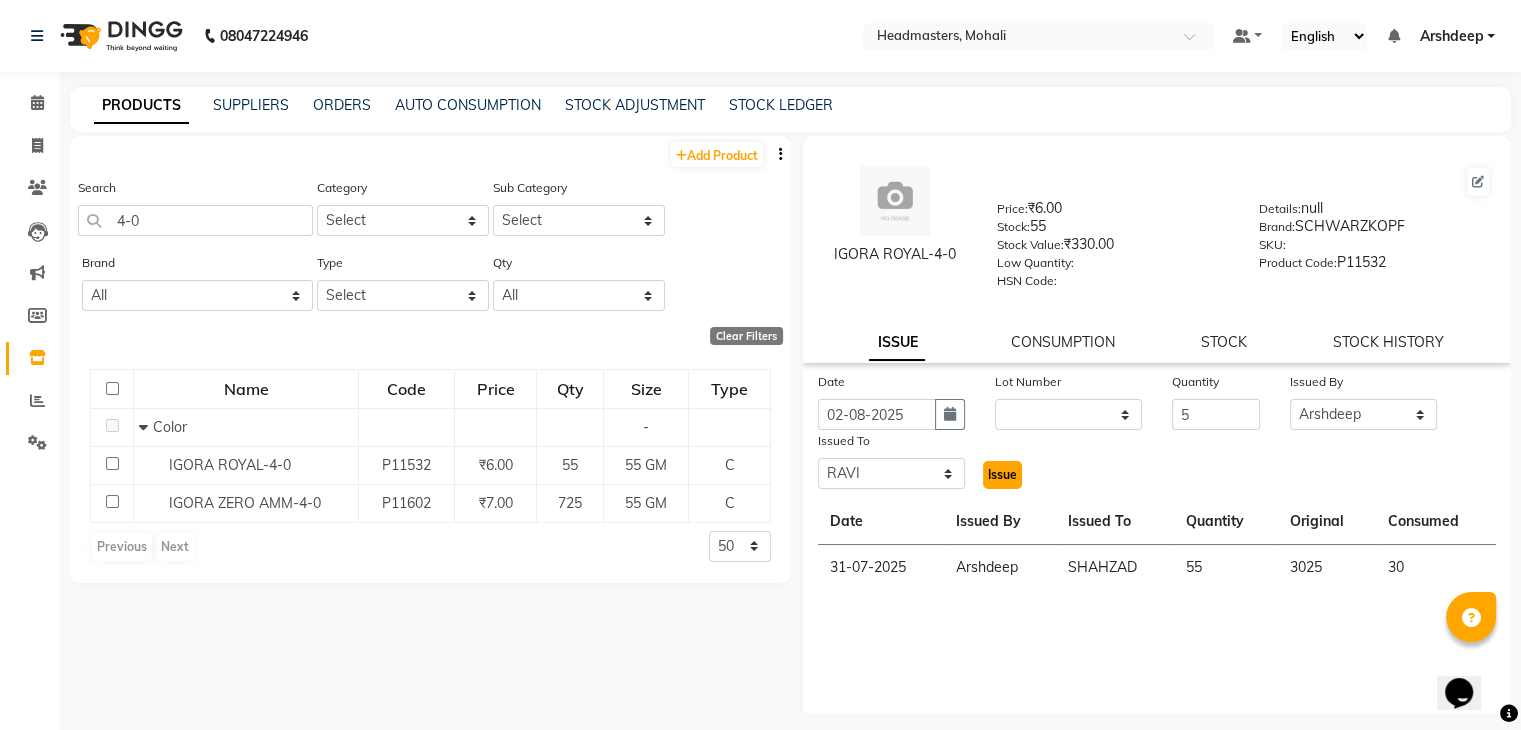 click on "Issue" 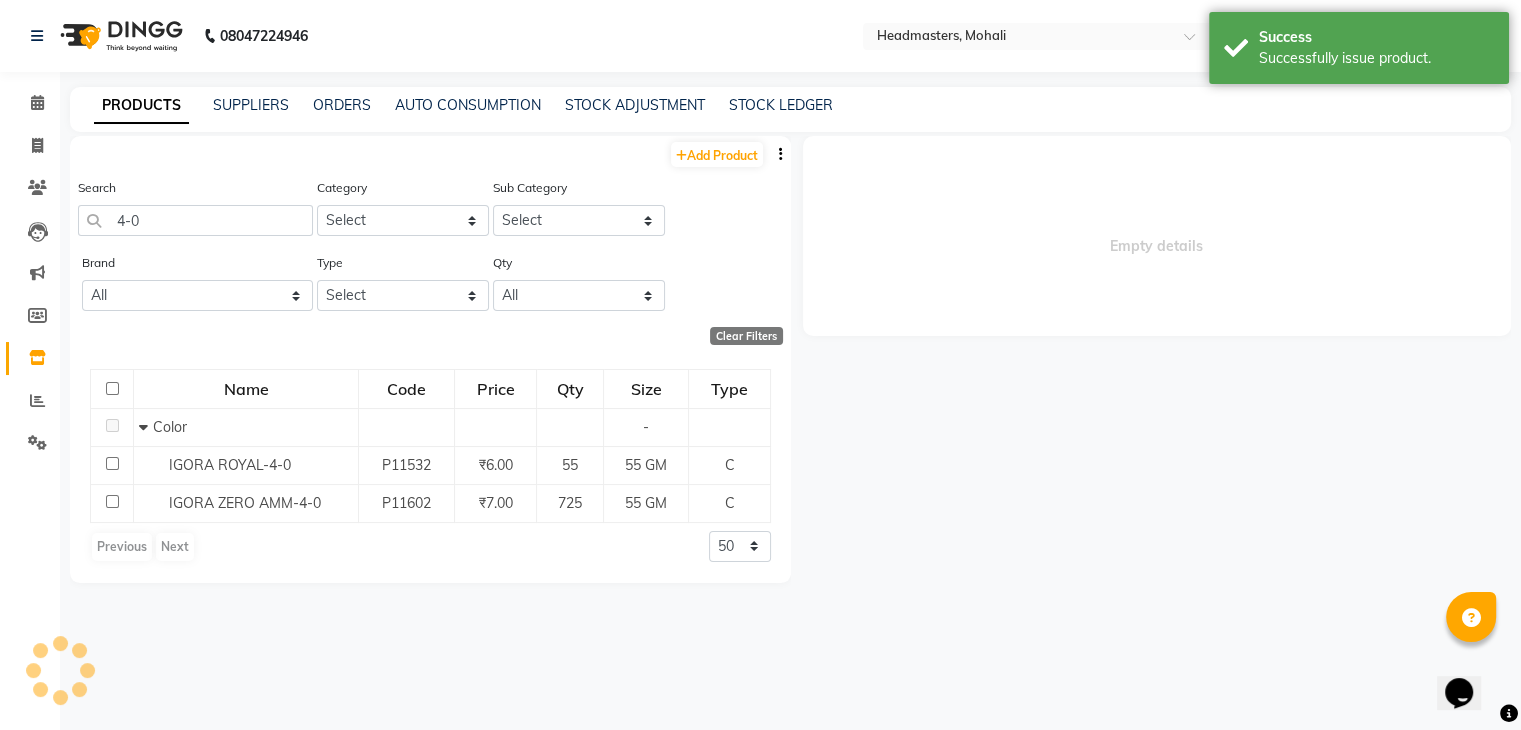 select 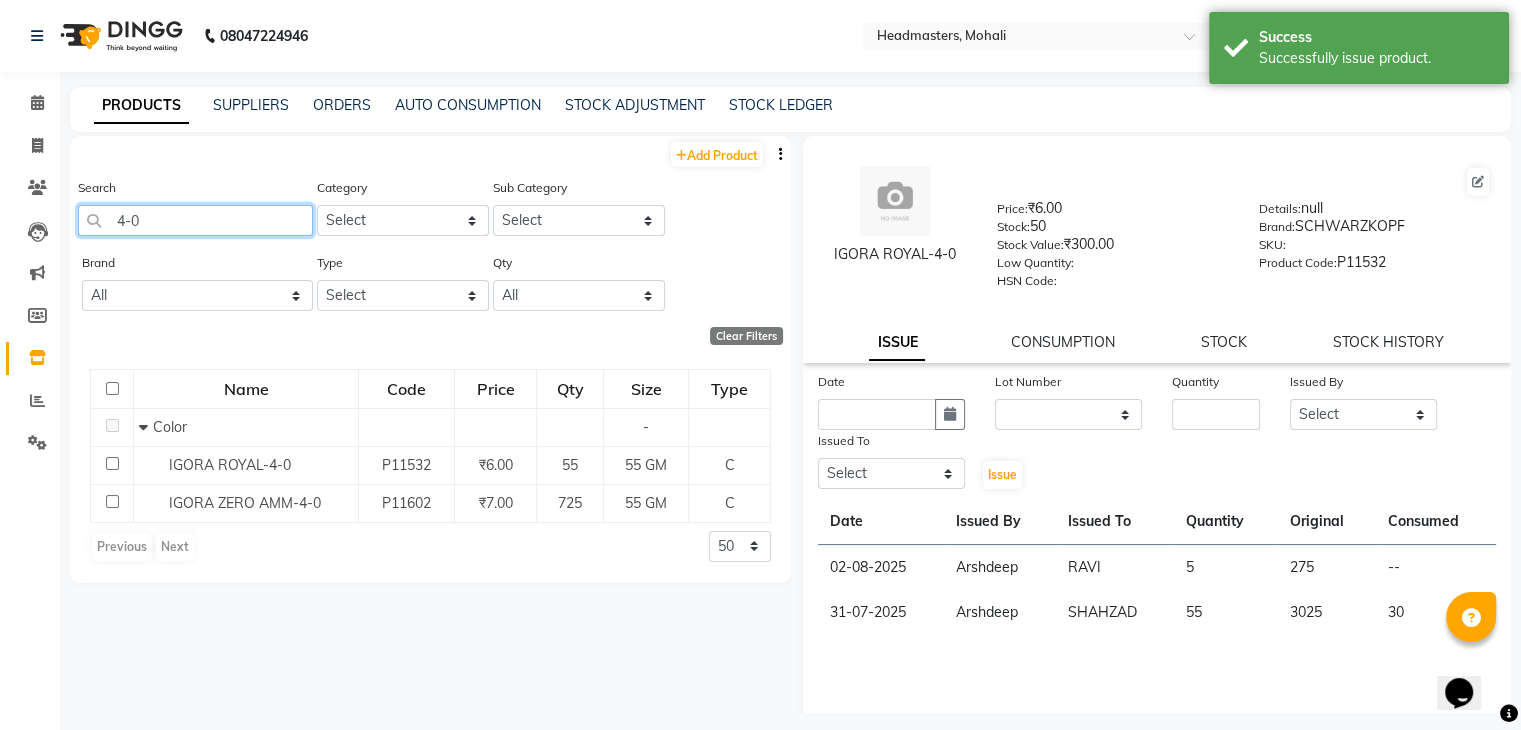 click on "4-0" 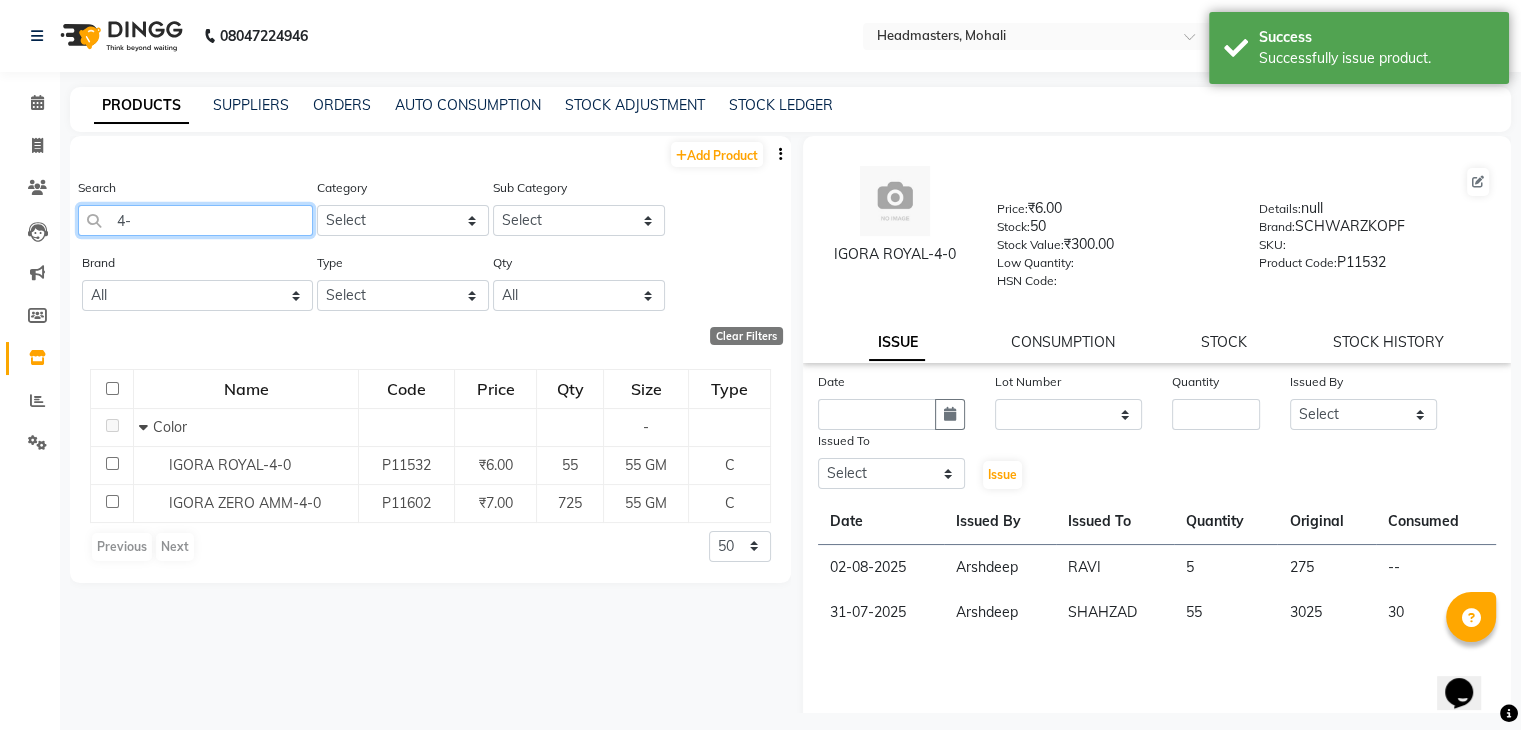 type on "4" 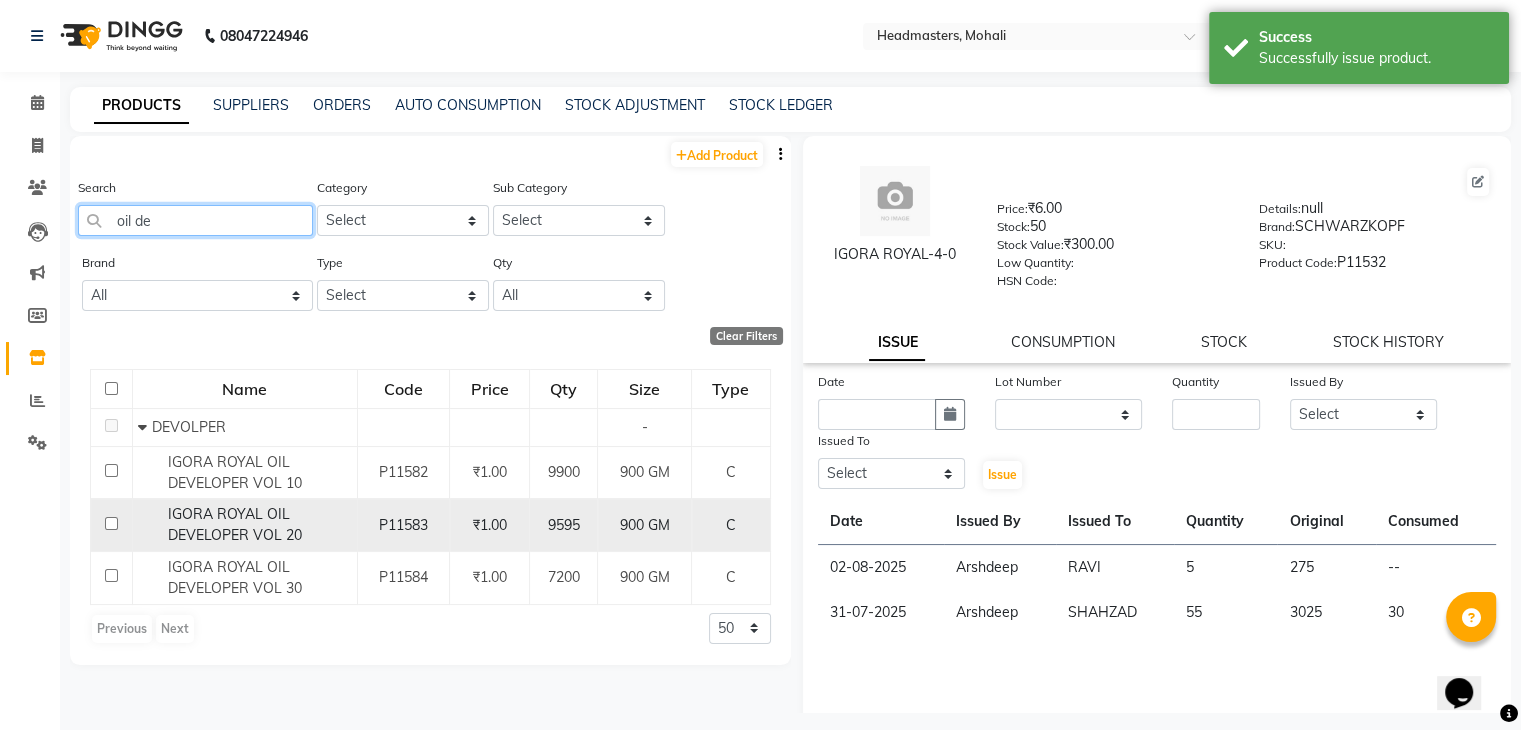 type on "oil de" 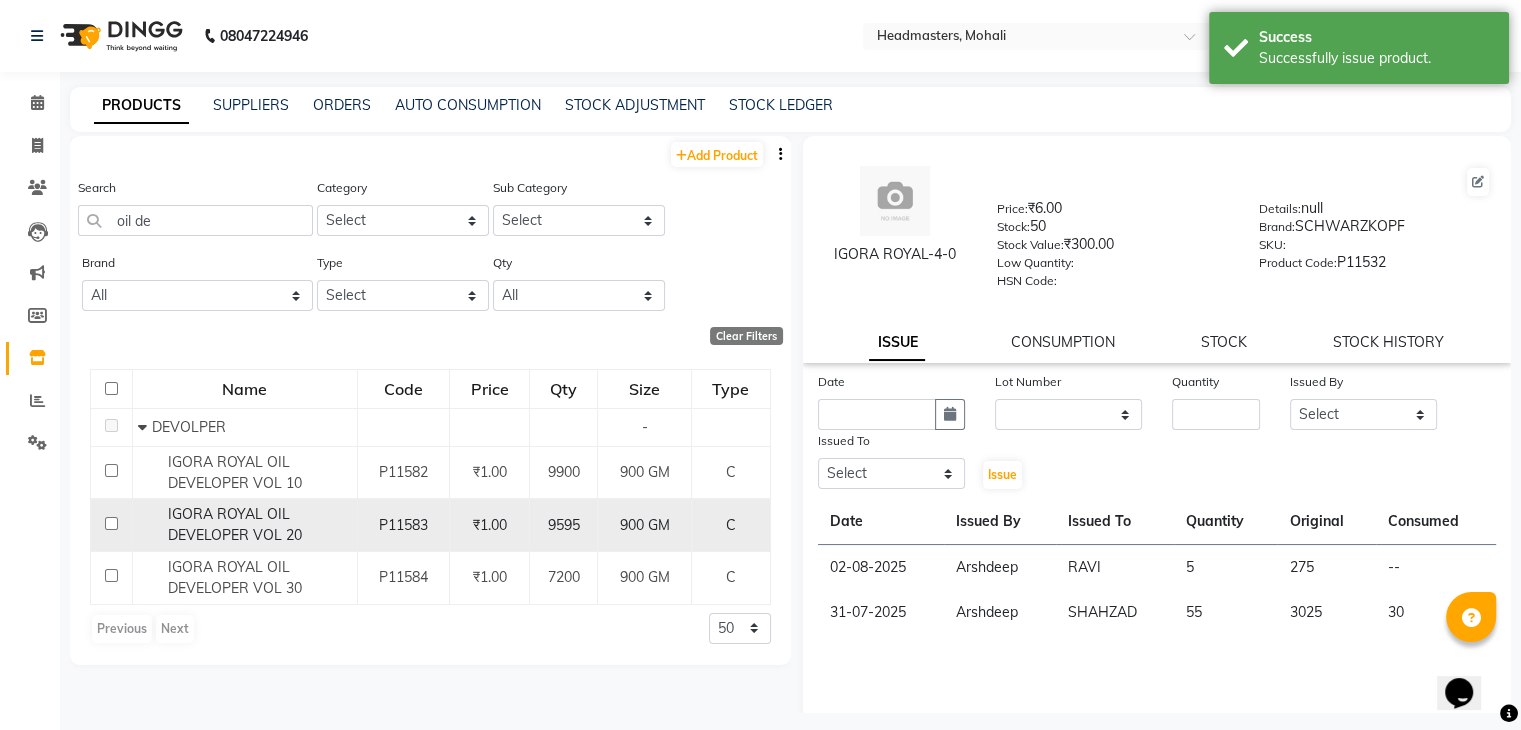 click on "IGORA ROYAL OIL DEVELOPER VOL 20" 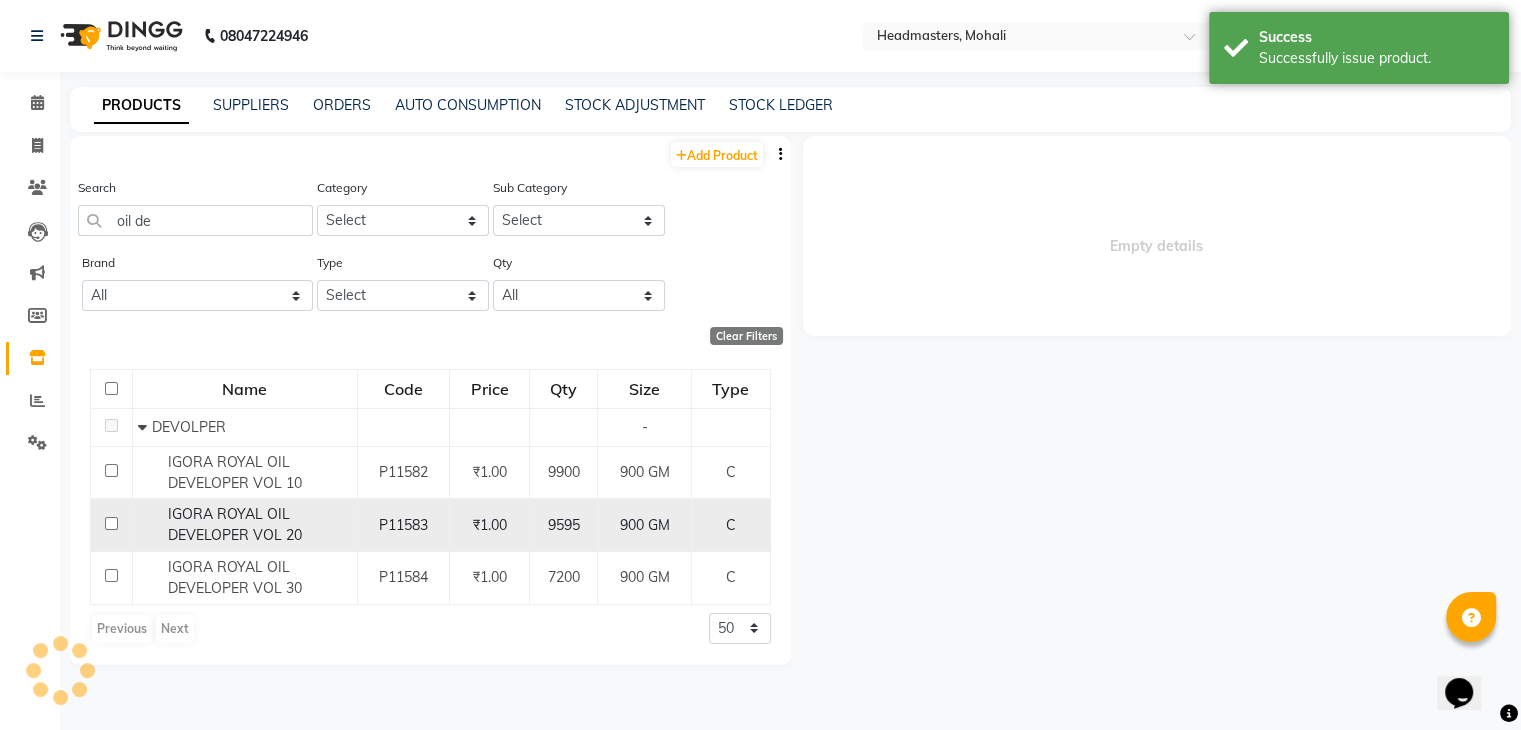 select 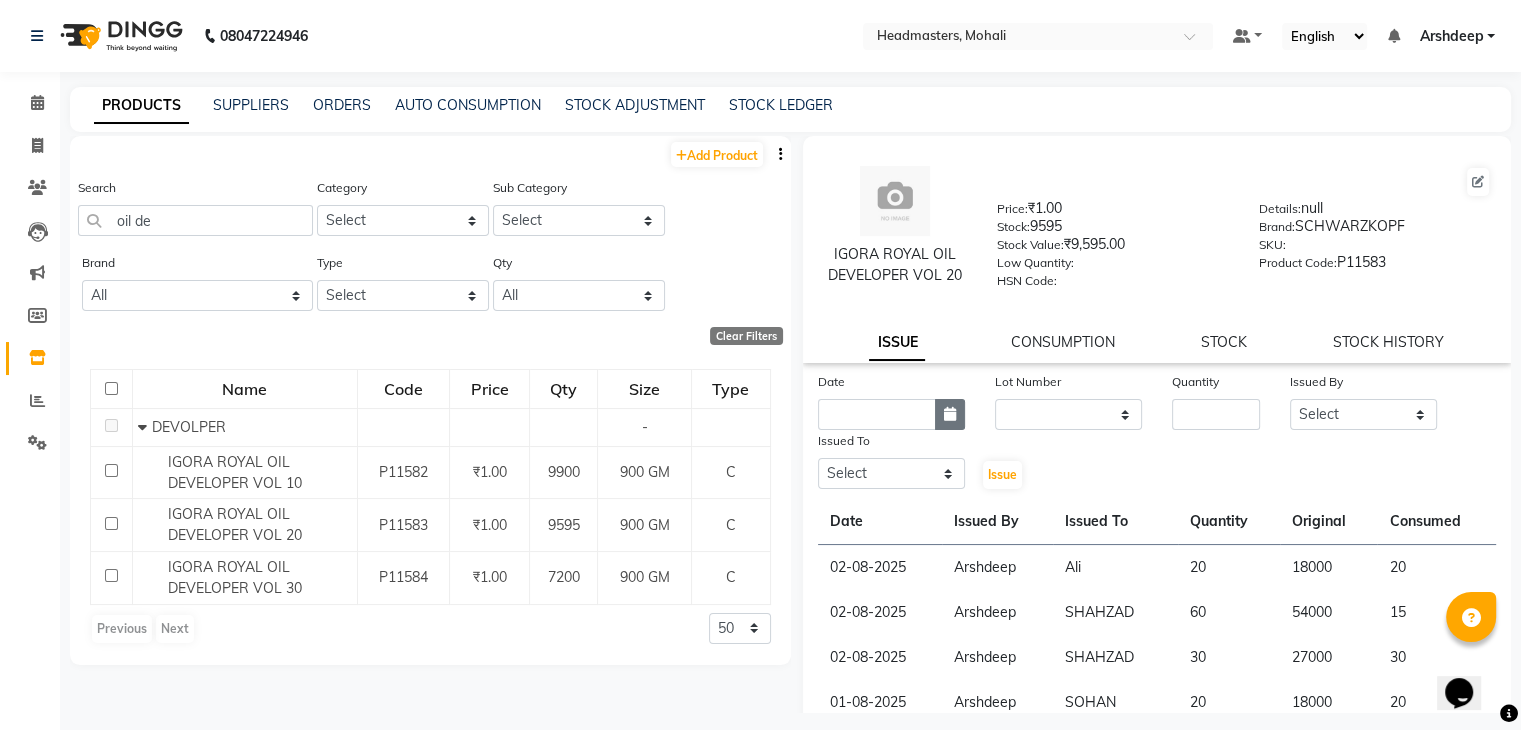 click 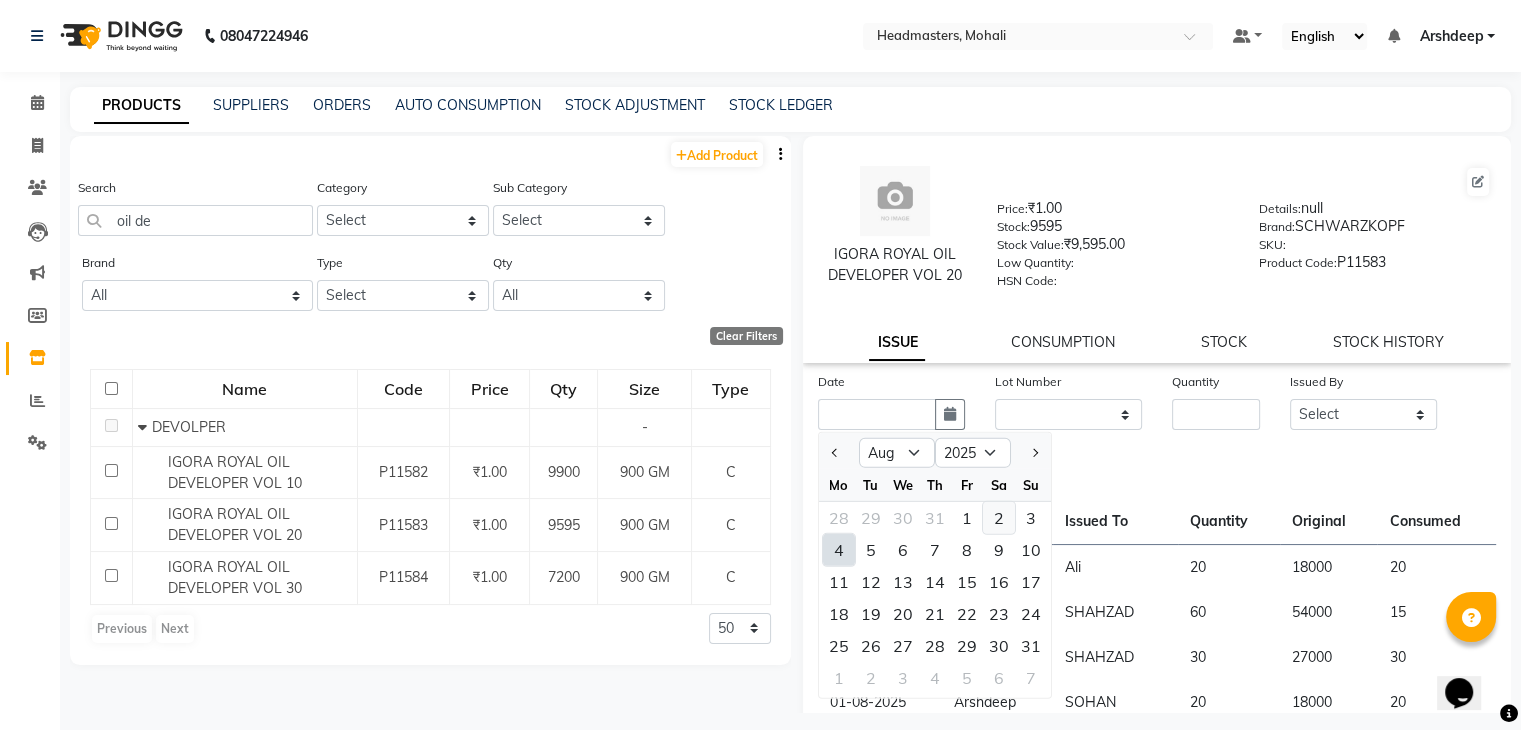 click on "2" 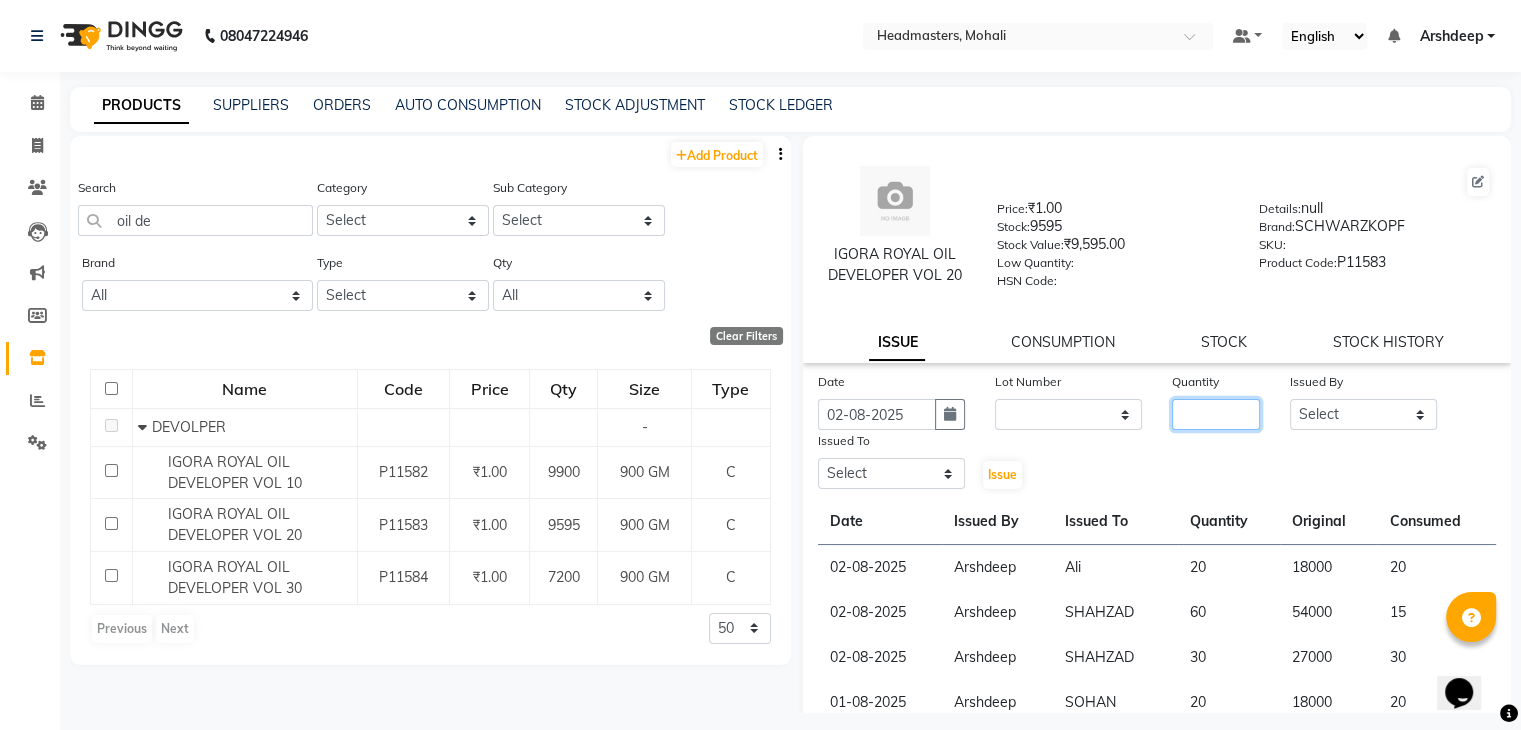 click 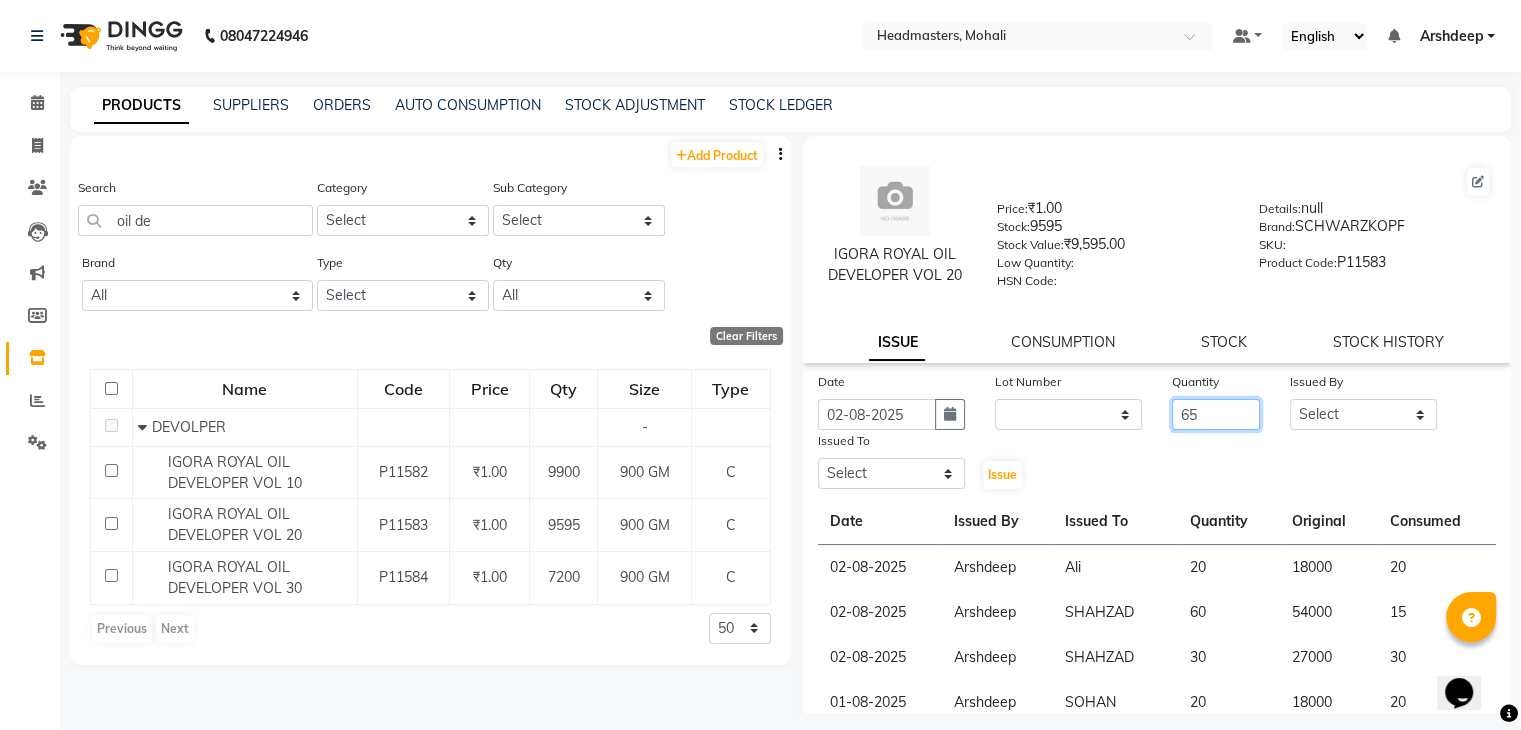 type on "65" 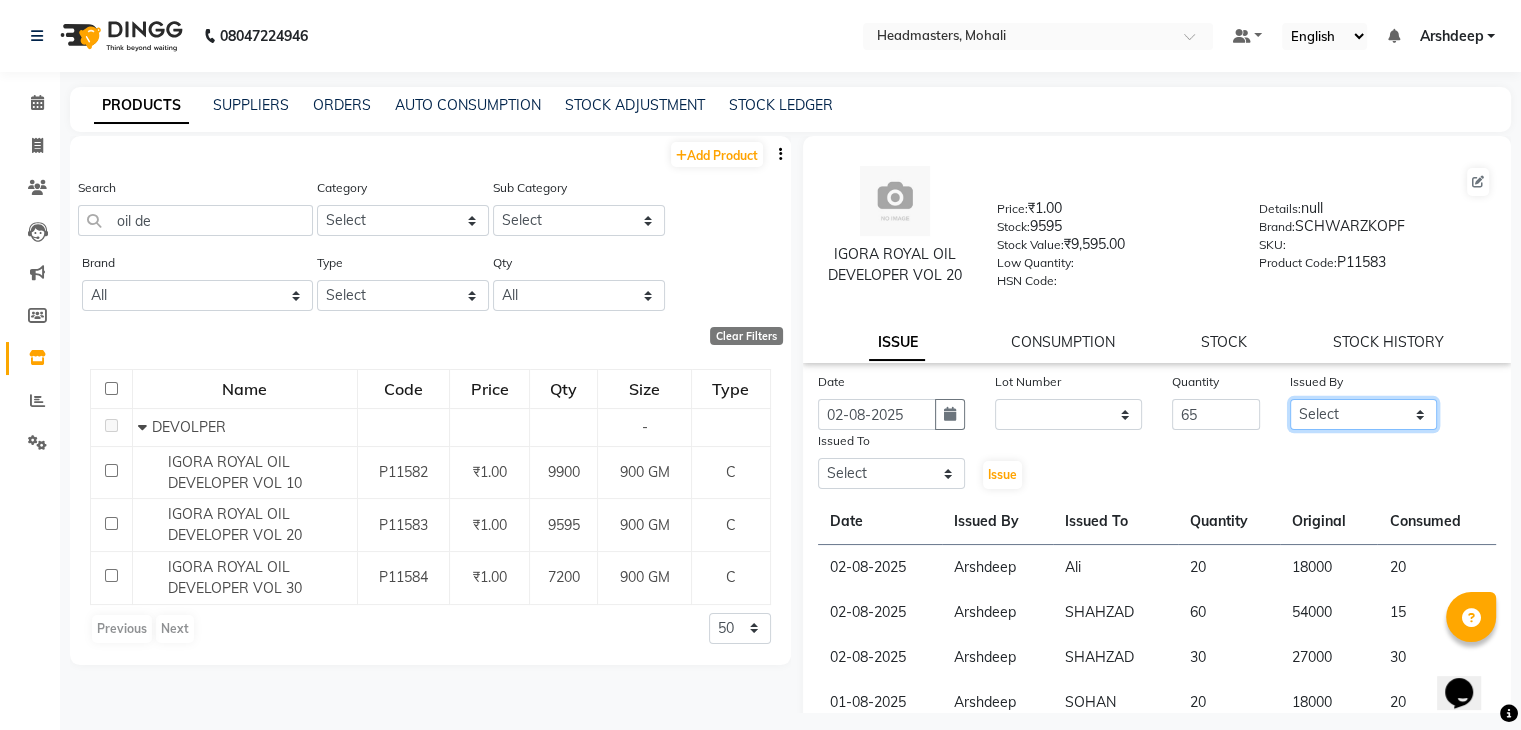 click on "Select AARIF Aarif Ansari Ali ANJANA ANJU Arshdeep Aryan Asad  Azam BALWINDER BHAWNA BIMLA CHETAN Deepak  HARRY Headmasters Honey Sidhu Jyoti karamdeep Manav MICHAEL Navdeep NEETU NEETU -  FRONT DESK  NEHA PREET PRINCE RAVI ROOP SACHIN KUMAR Sagar SAIF SARJU SAURAV SHAHZAD SHARAN SHARDA SHELLY SHUBHAM  SOHAIL SOHAN  VICkY Yamini" 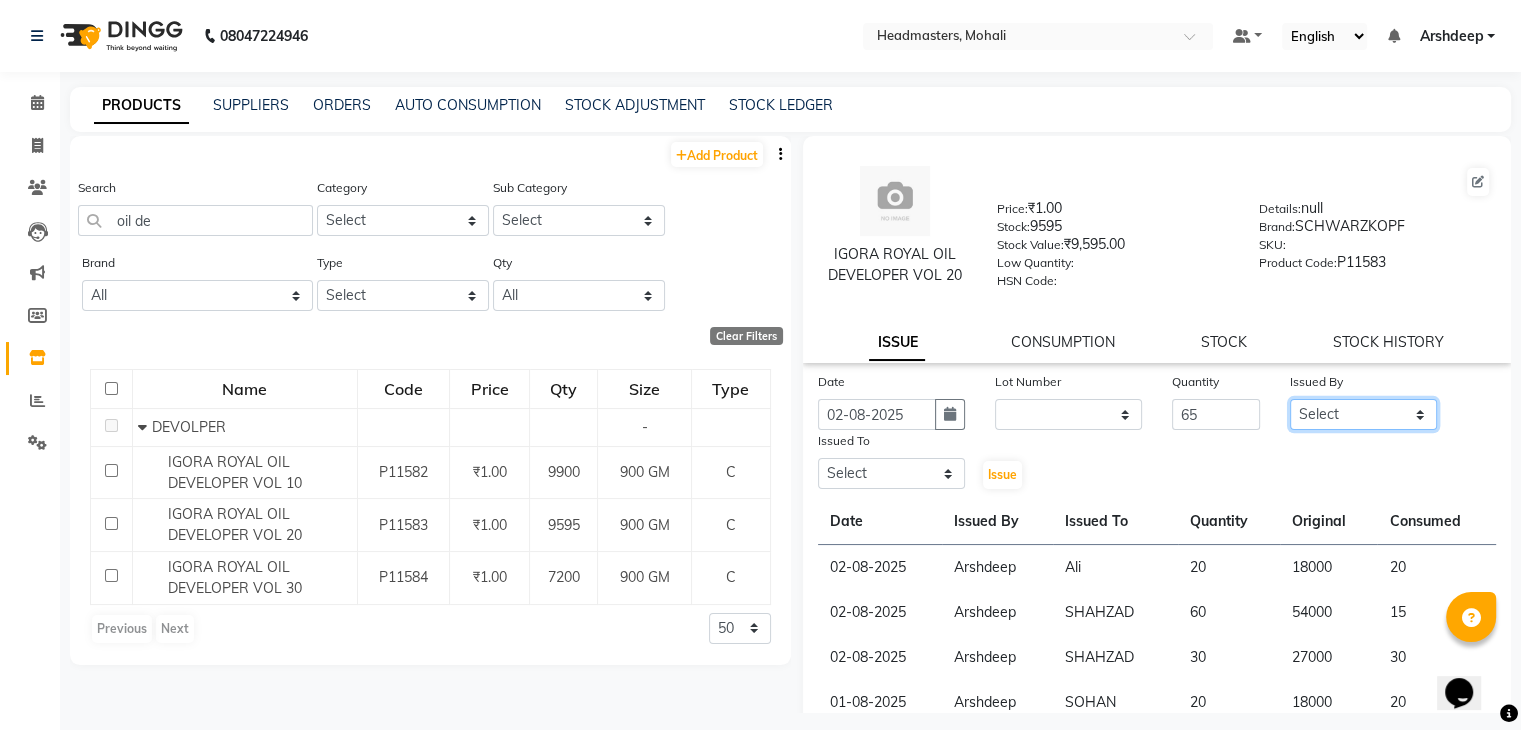 select on "84970" 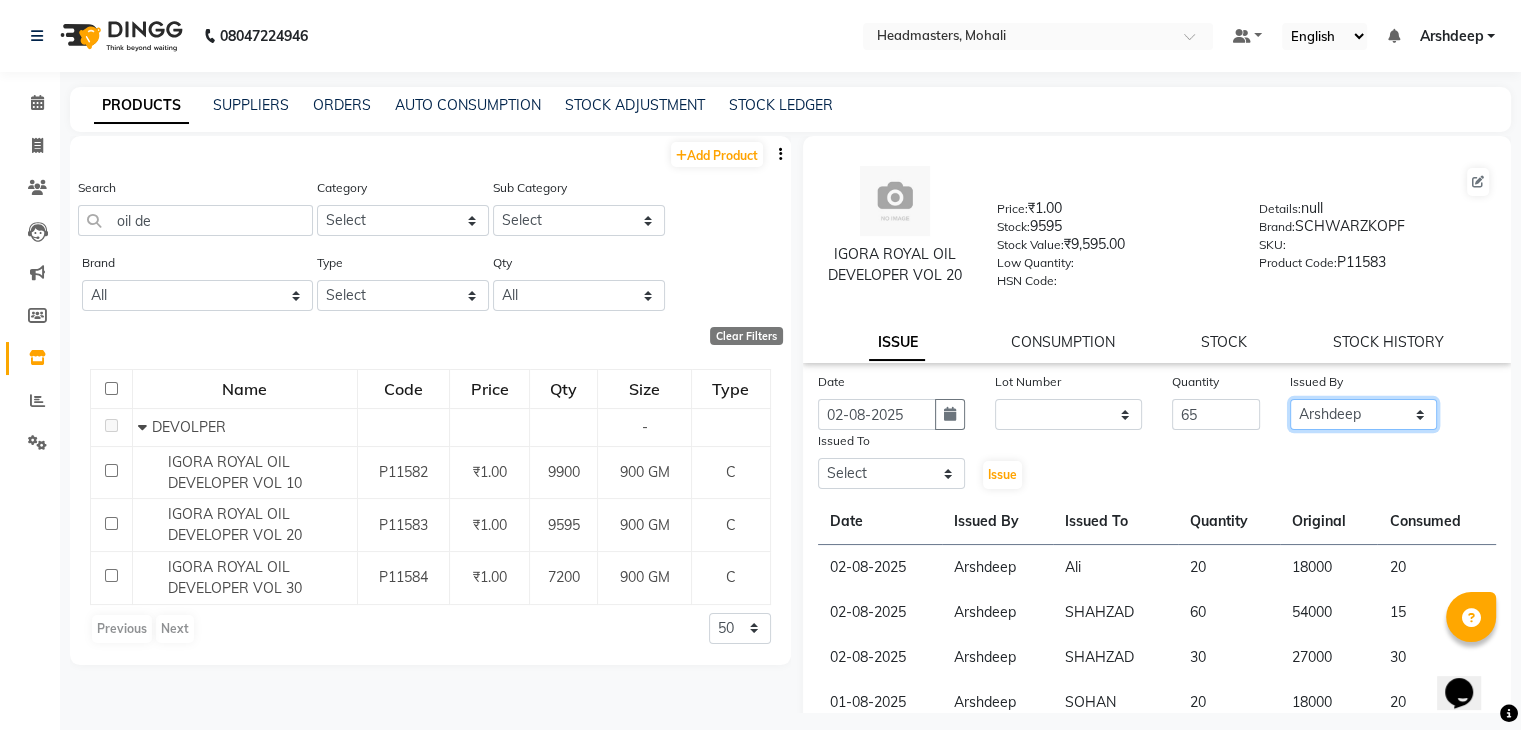 click on "Select AARIF Aarif Ansari Ali ANJANA ANJU Arshdeep Aryan Asad  Azam BALWINDER BHAWNA BIMLA CHETAN Deepak  HARRY Headmasters Honey Sidhu Jyoti karamdeep Manav MICHAEL Navdeep NEETU NEETU -  FRONT DESK  NEHA PREET PRINCE RAVI ROOP SACHIN KUMAR Sagar SAIF SARJU SAURAV SHAHZAD SHARAN SHARDA SHELLY SHUBHAM  SOHAIL SOHAN  VICkY Yamini" 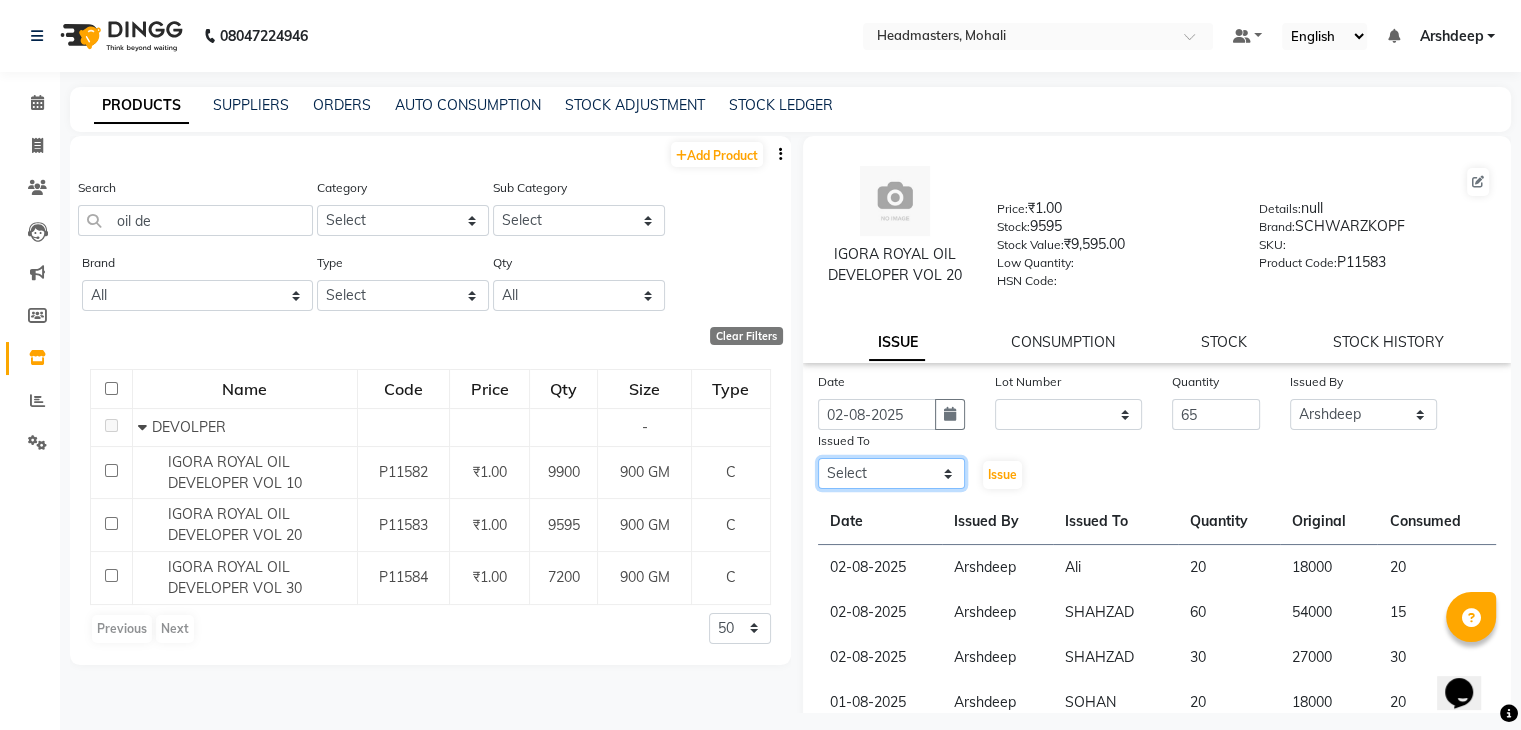 click on "Select AARIF Aarif Ansari Ali ANJANA ANJU Arshdeep Aryan Asad  Azam BALWINDER BHAWNA BIMLA CHETAN Deepak  HARRY Headmasters Honey Sidhu Jyoti karamdeep Manav MICHAEL Navdeep NEETU NEETU -  FRONT DESK  NEHA PREET PRINCE RAVI ROOP SACHIN KUMAR Sagar SAIF SARJU SAURAV SHAHZAD SHARAN SHARDA SHELLY SHUBHAM  SOHAIL SOHAN  VICkY Yamini" 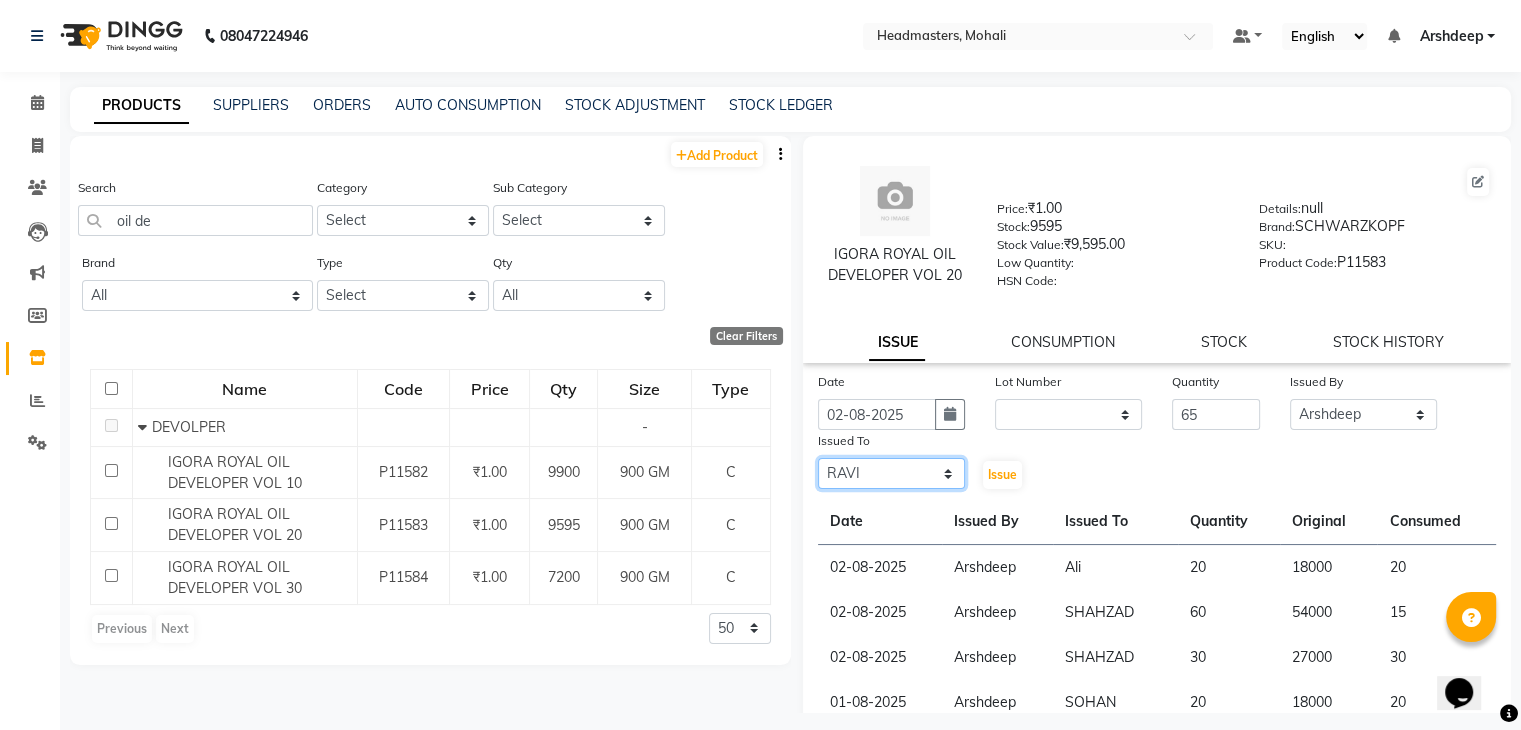 click on "Select AARIF Aarif Ansari Ali ANJANA ANJU Arshdeep Aryan Asad  Azam BALWINDER BHAWNA BIMLA CHETAN Deepak  HARRY Headmasters Honey Sidhu Jyoti karamdeep Manav MICHAEL Navdeep NEETU NEETU -  FRONT DESK  NEHA PREET PRINCE RAVI ROOP SACHIN KUMAR Sagar SAIF SARJU SAURAV SHAHZAD SHARAN SHARDA SHELLY SHUBHAM  SOHAIL SOHAN  VICkY Yamini" 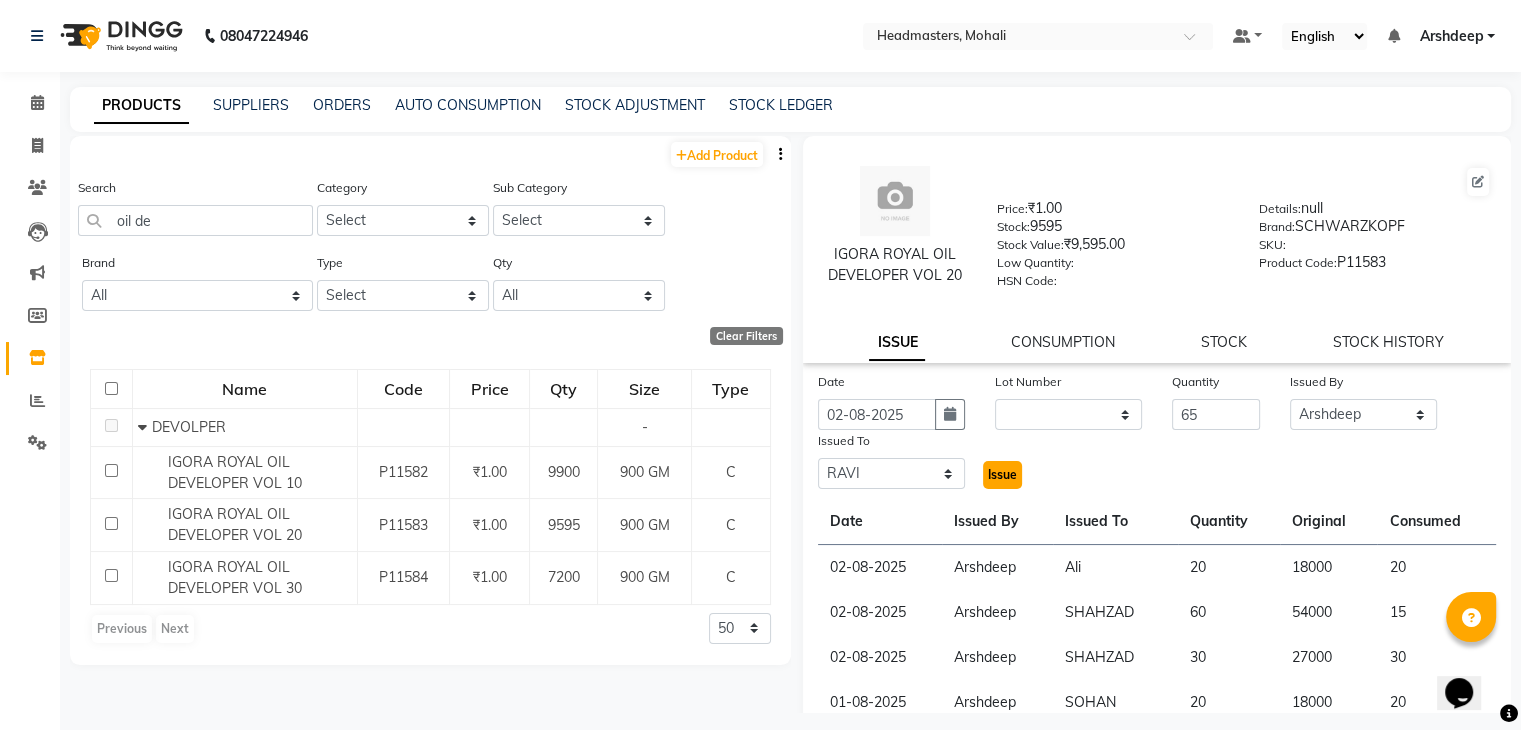 click on "Issue" 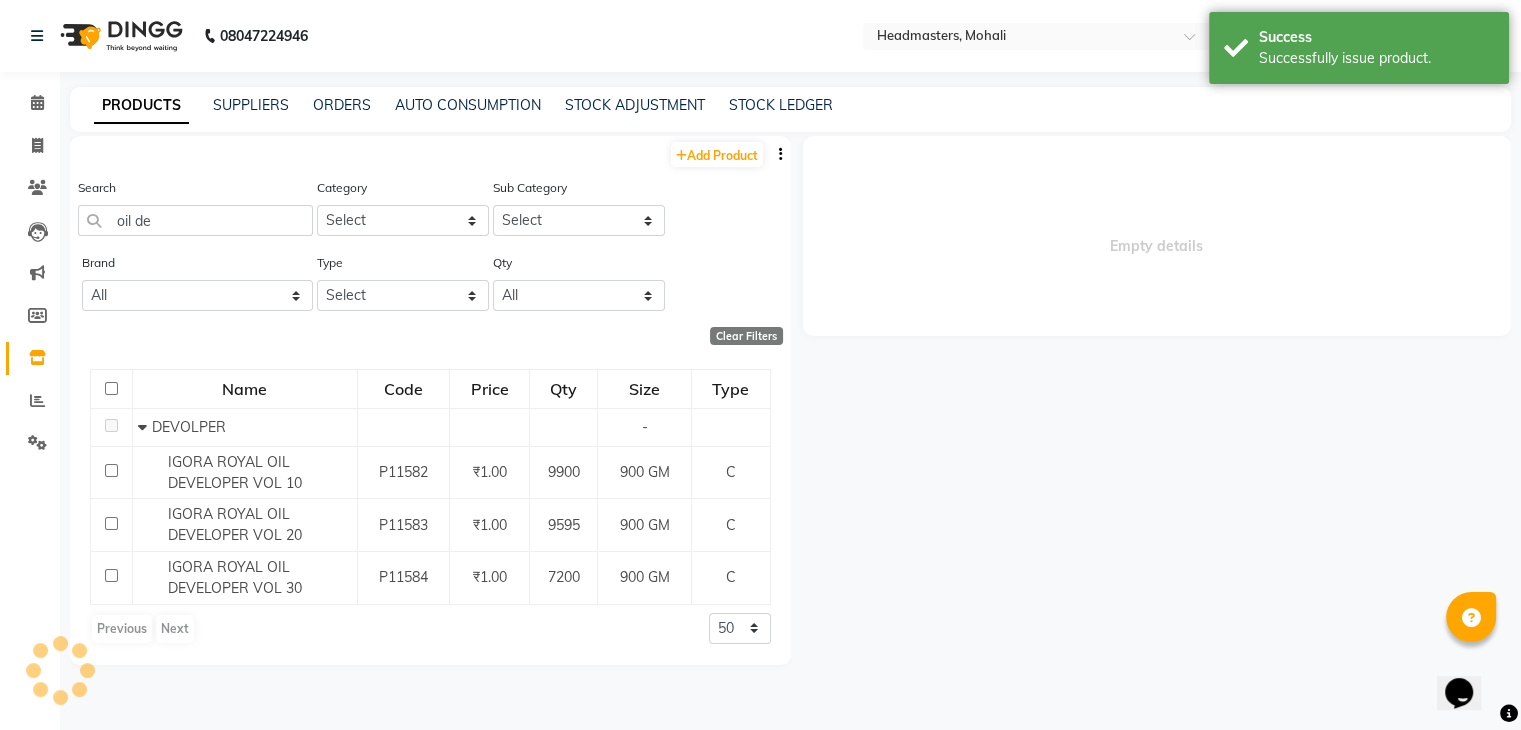 select 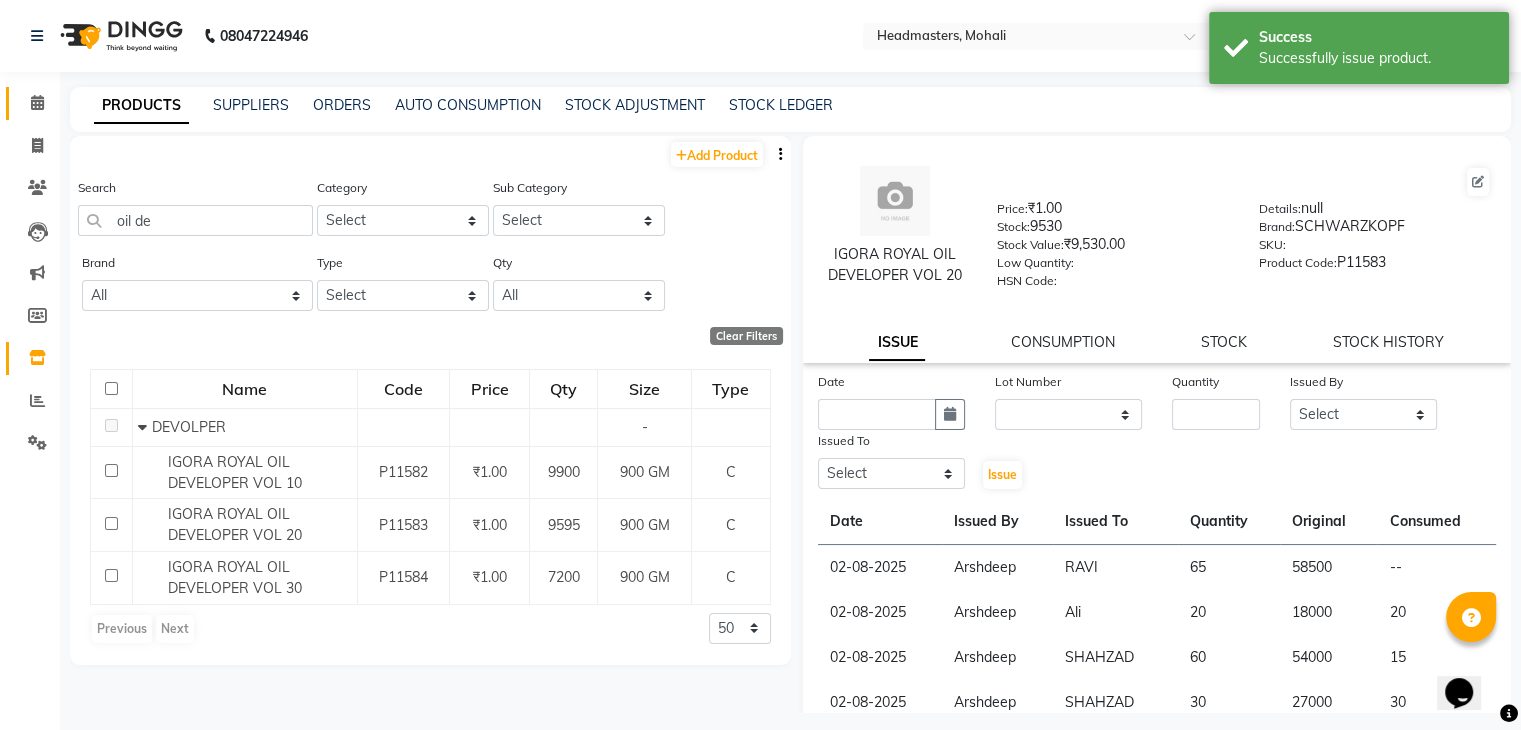 click on "Calendar" 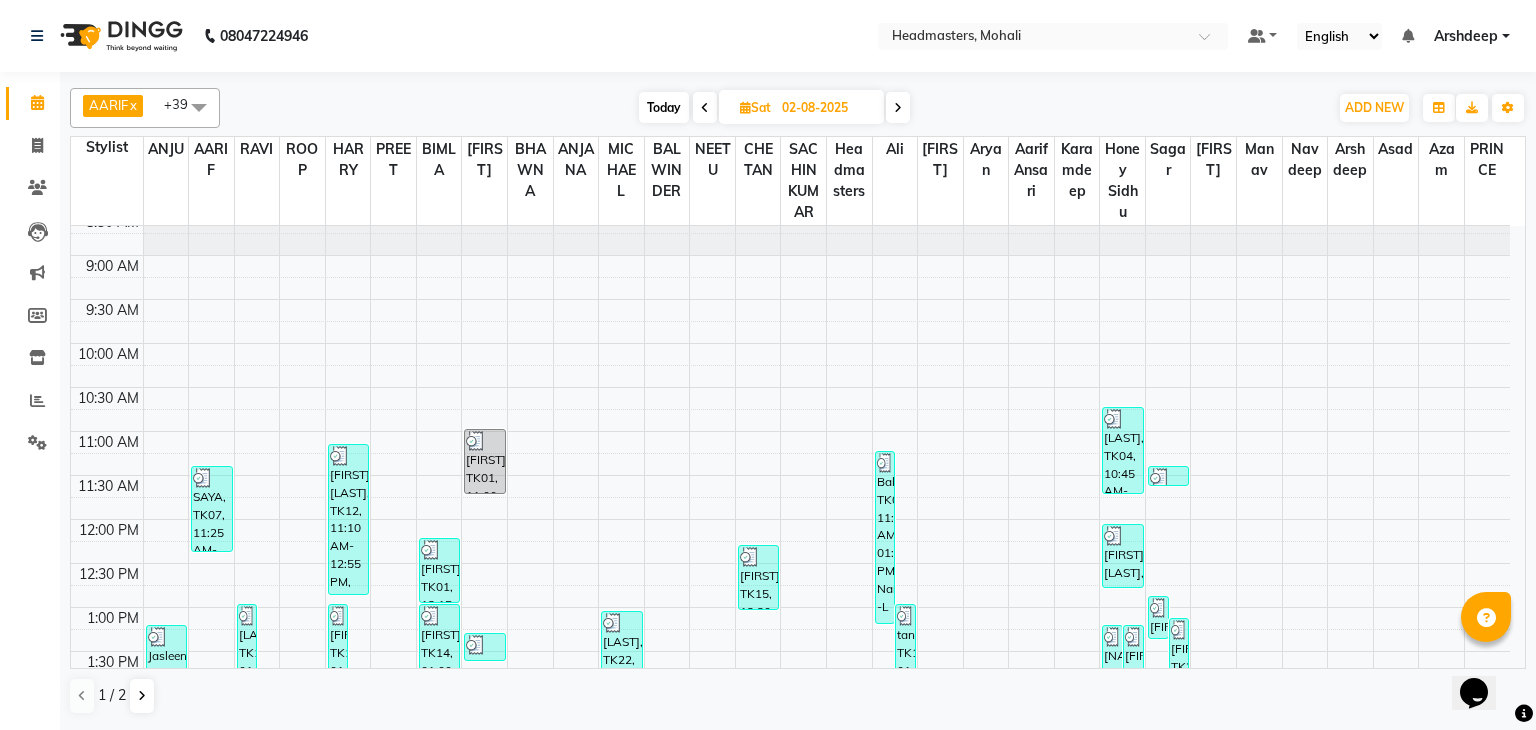scroll, scrollTop: 60, scrollLeft: 0, axis: vertical 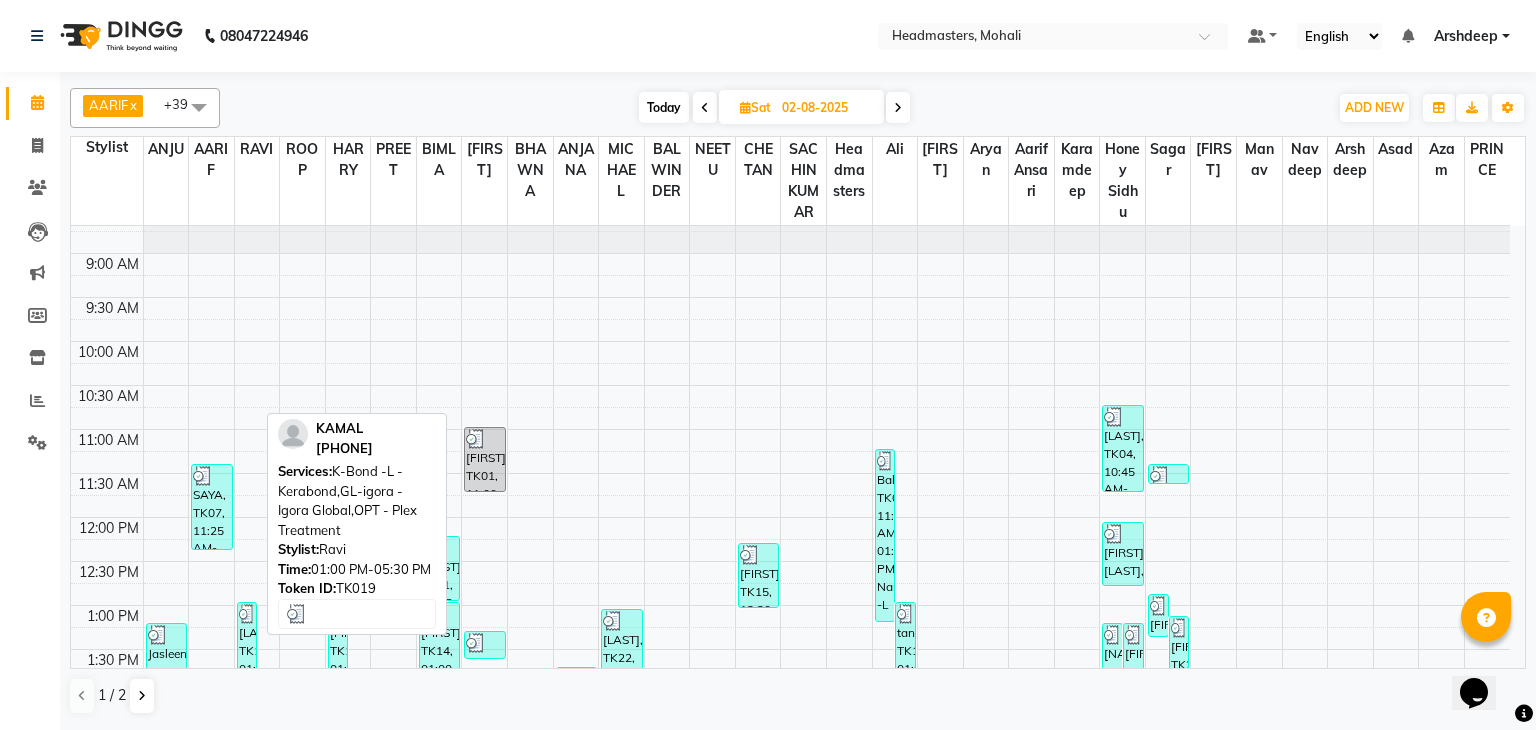 click on "[LAST], TK19, 01:00 PM-05:30 PM, K-Bond -L  - Kerabond,GL-igora - Igora Global,OPT - Plex Treatment" at bounding box center [247, 797] 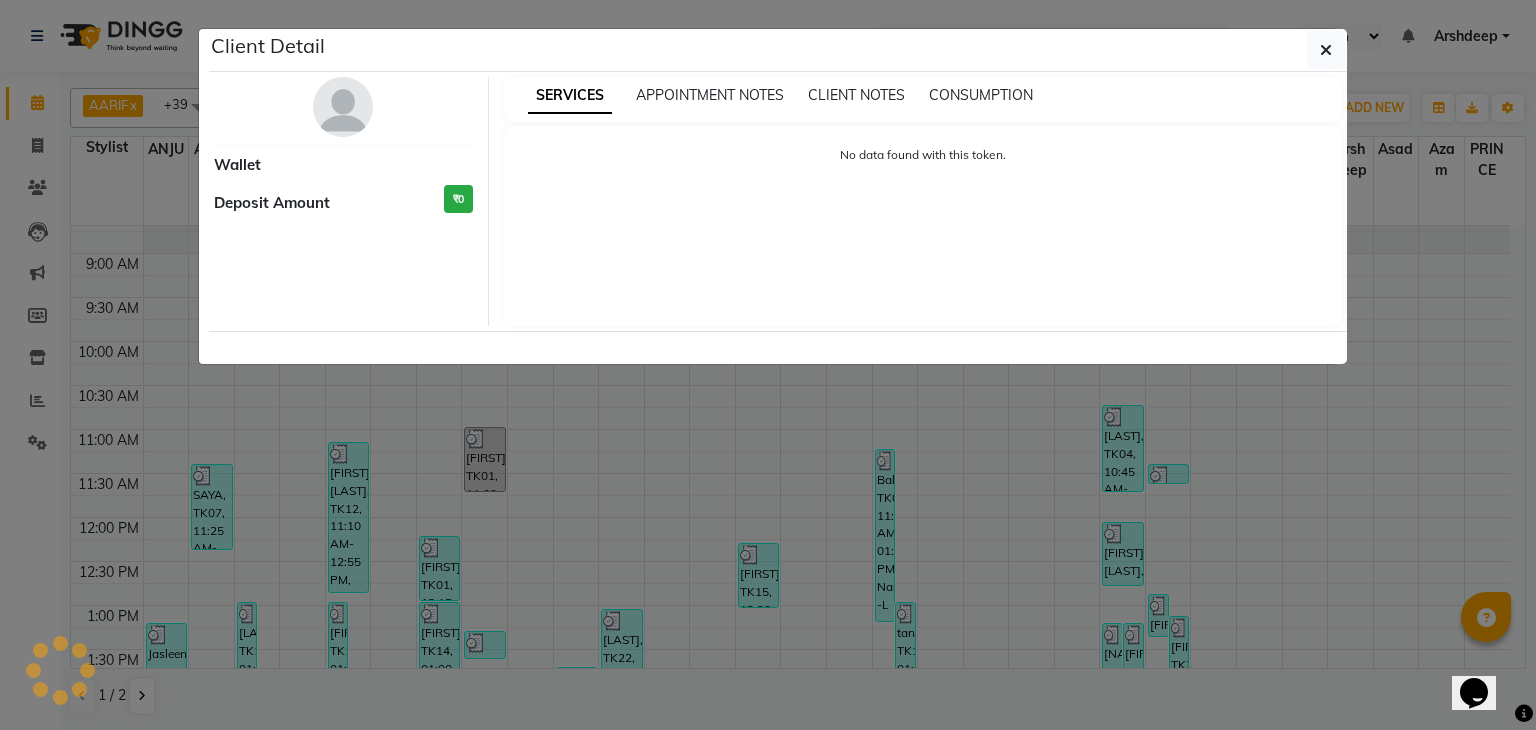 select on "3" 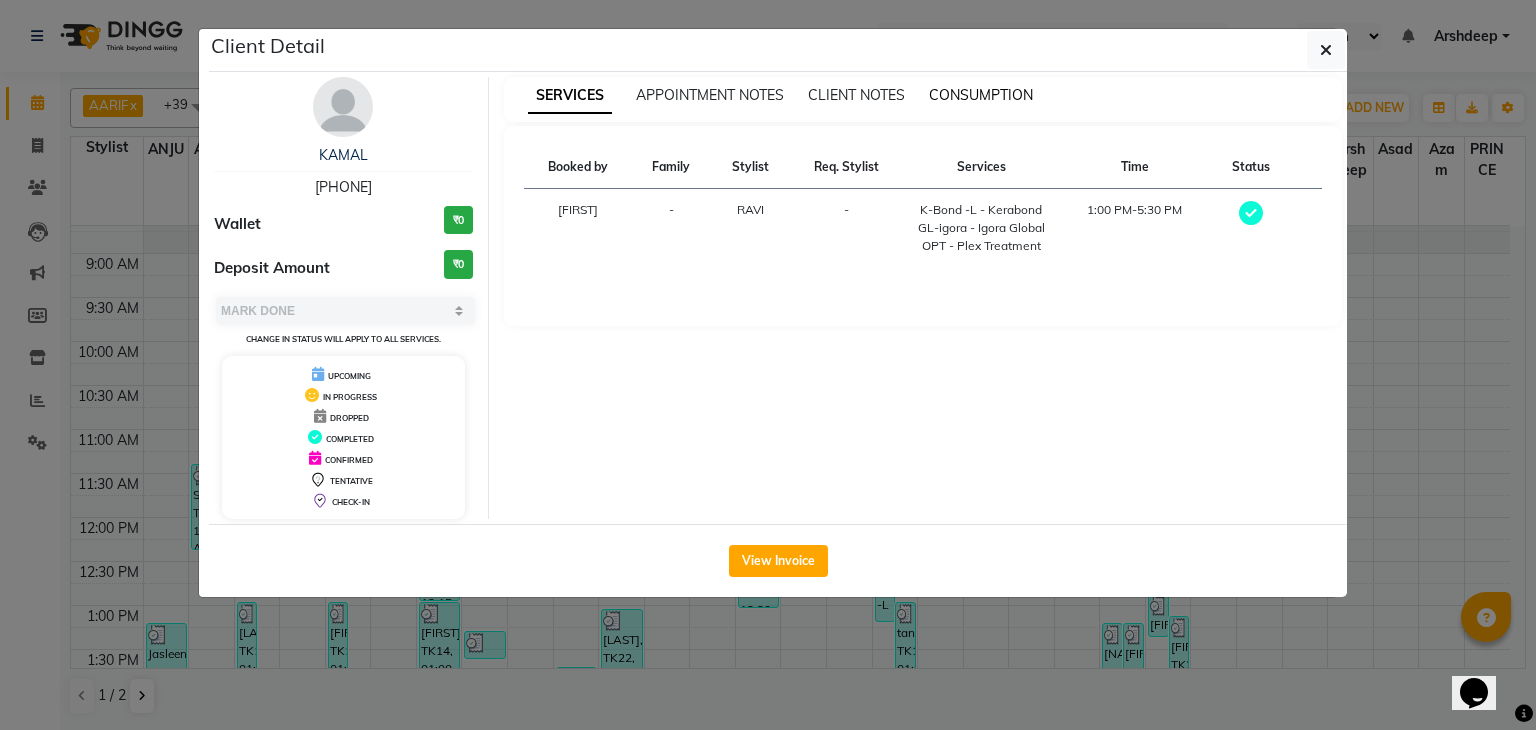 click on "CONSUMPTION" at bounding box center (981, 95) 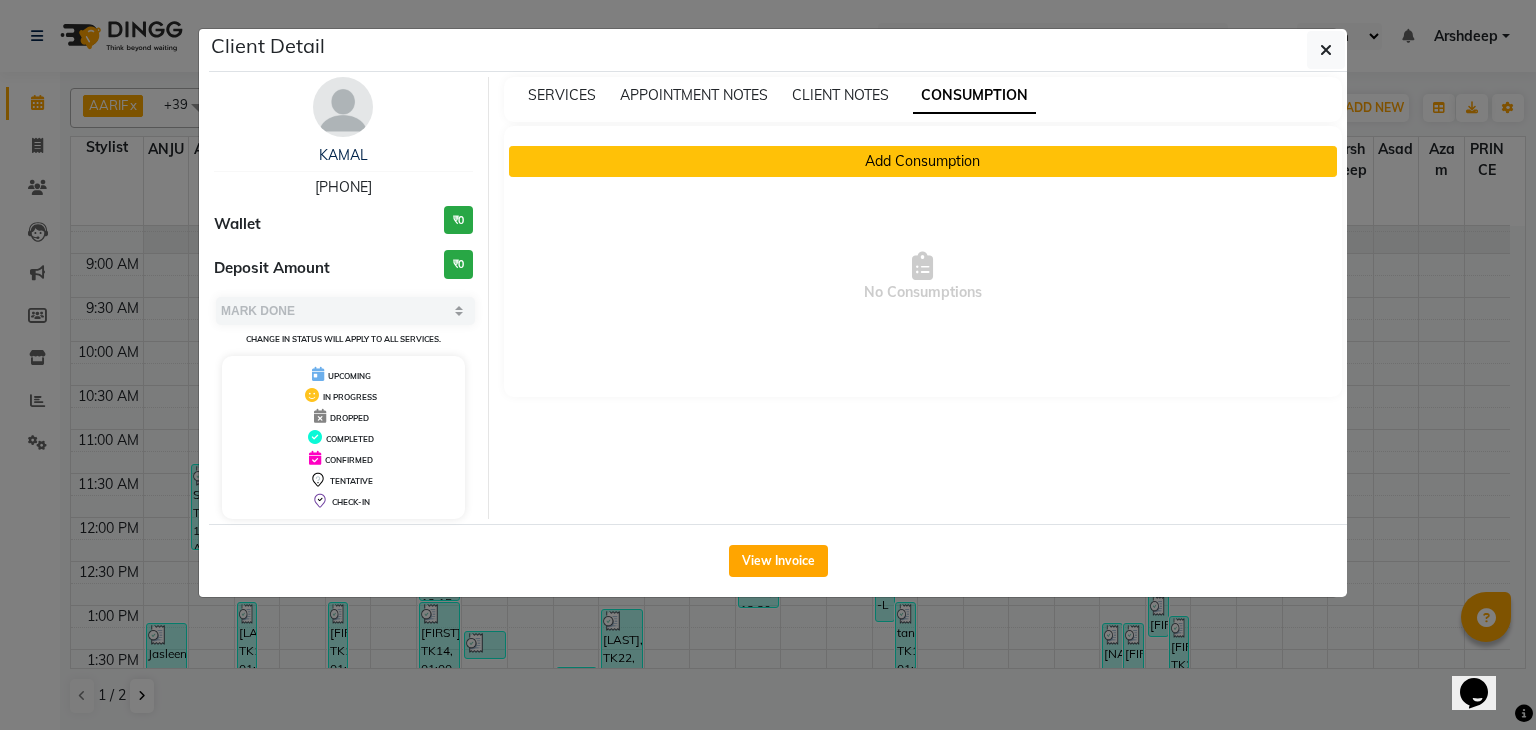 click on "Add Consumption" at bounding box center [923, 161] 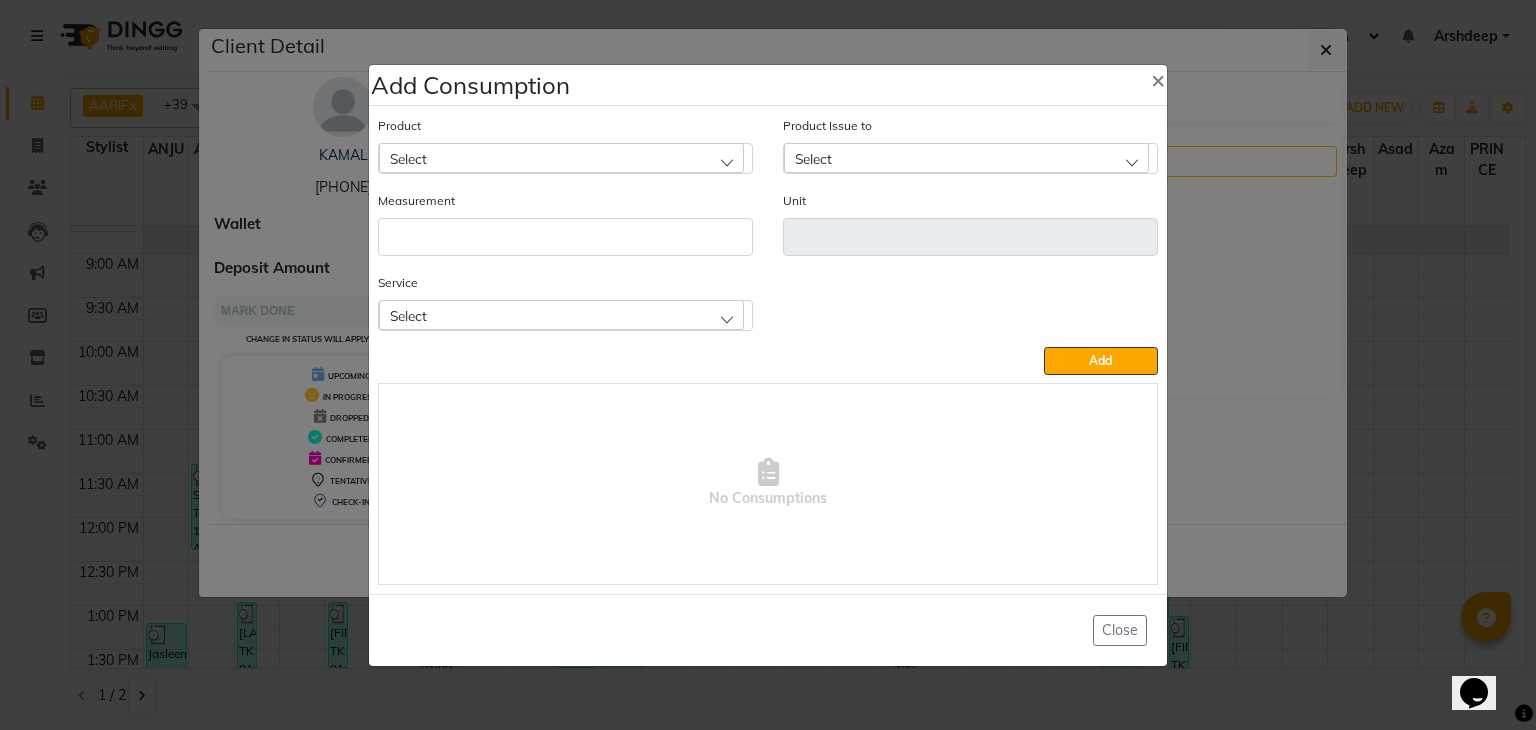 click on "Select" 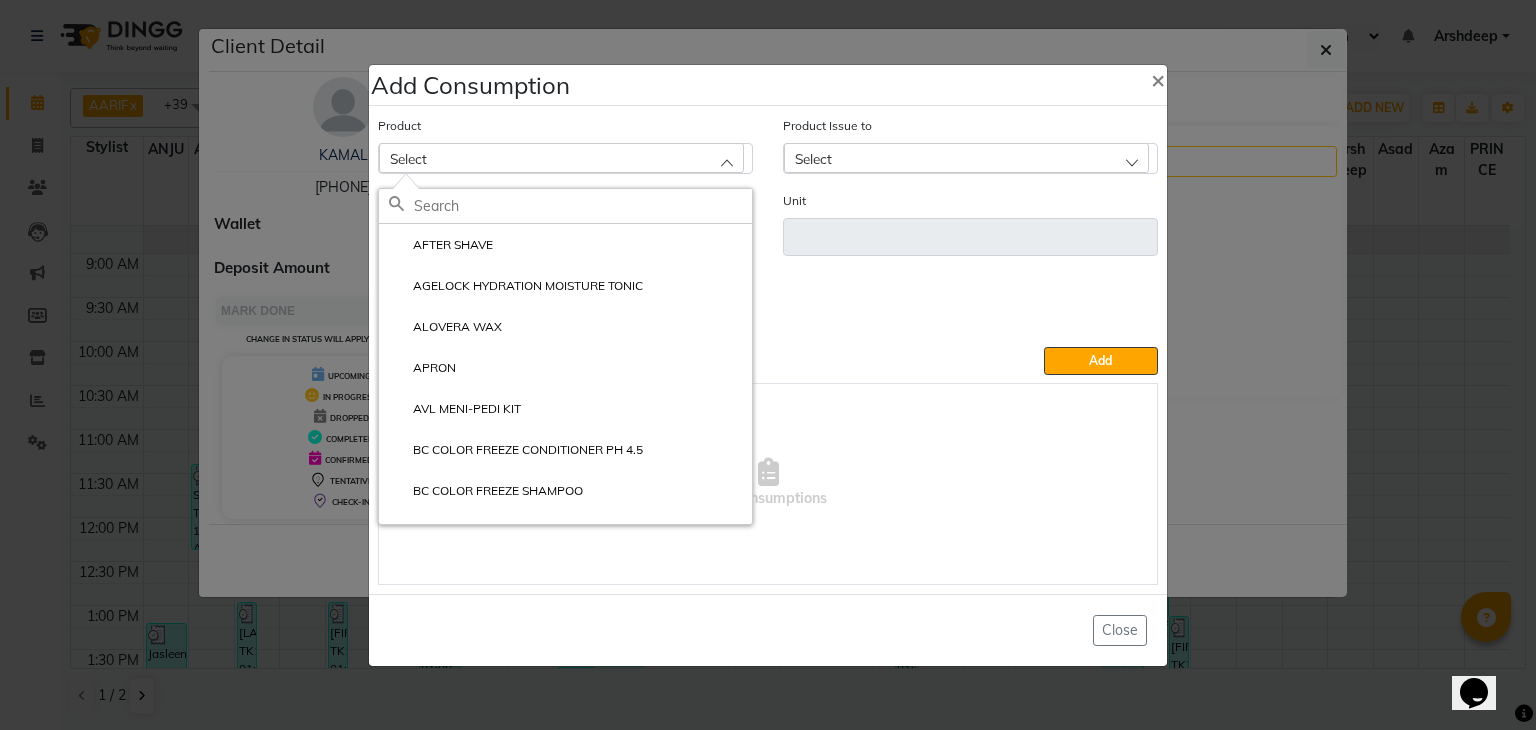 click 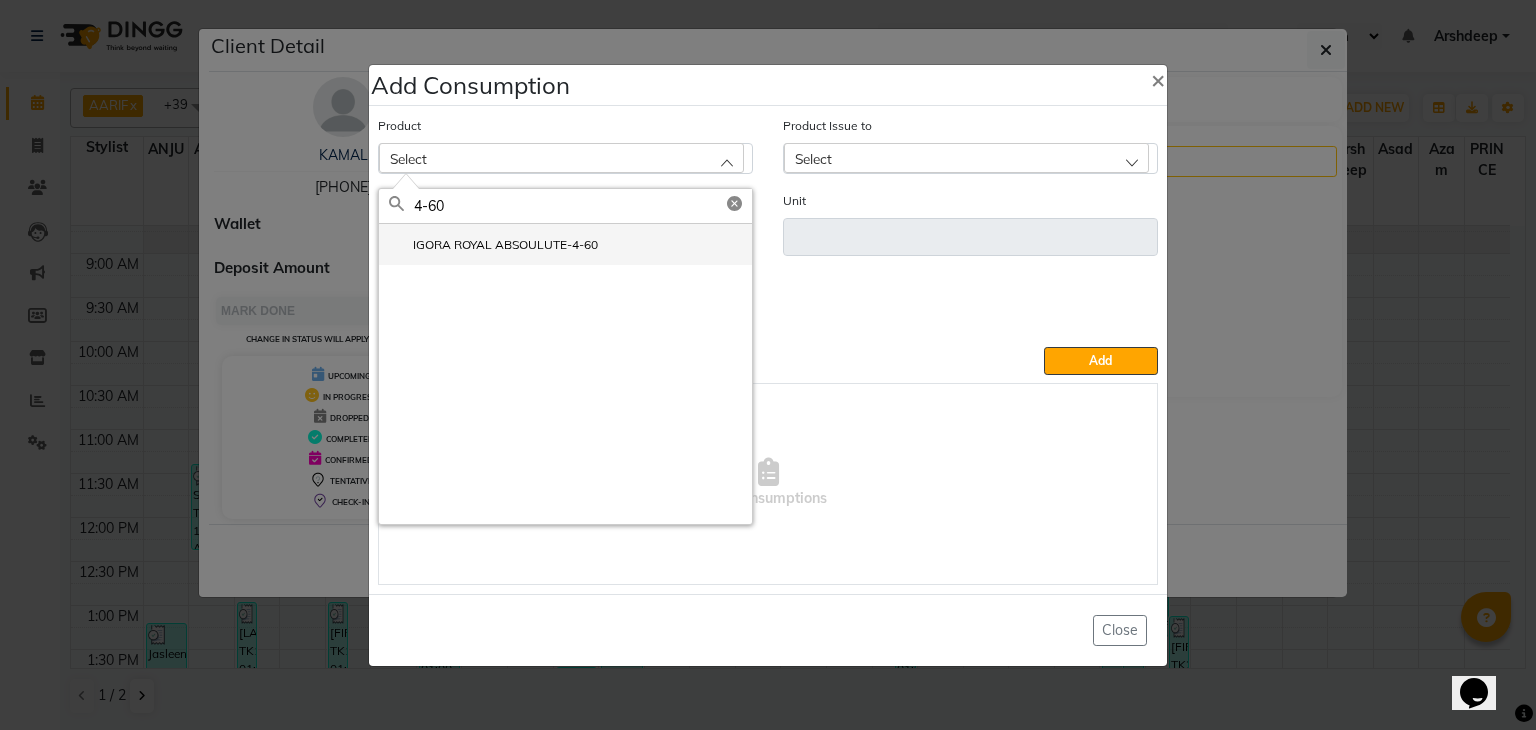 type on "4-60" 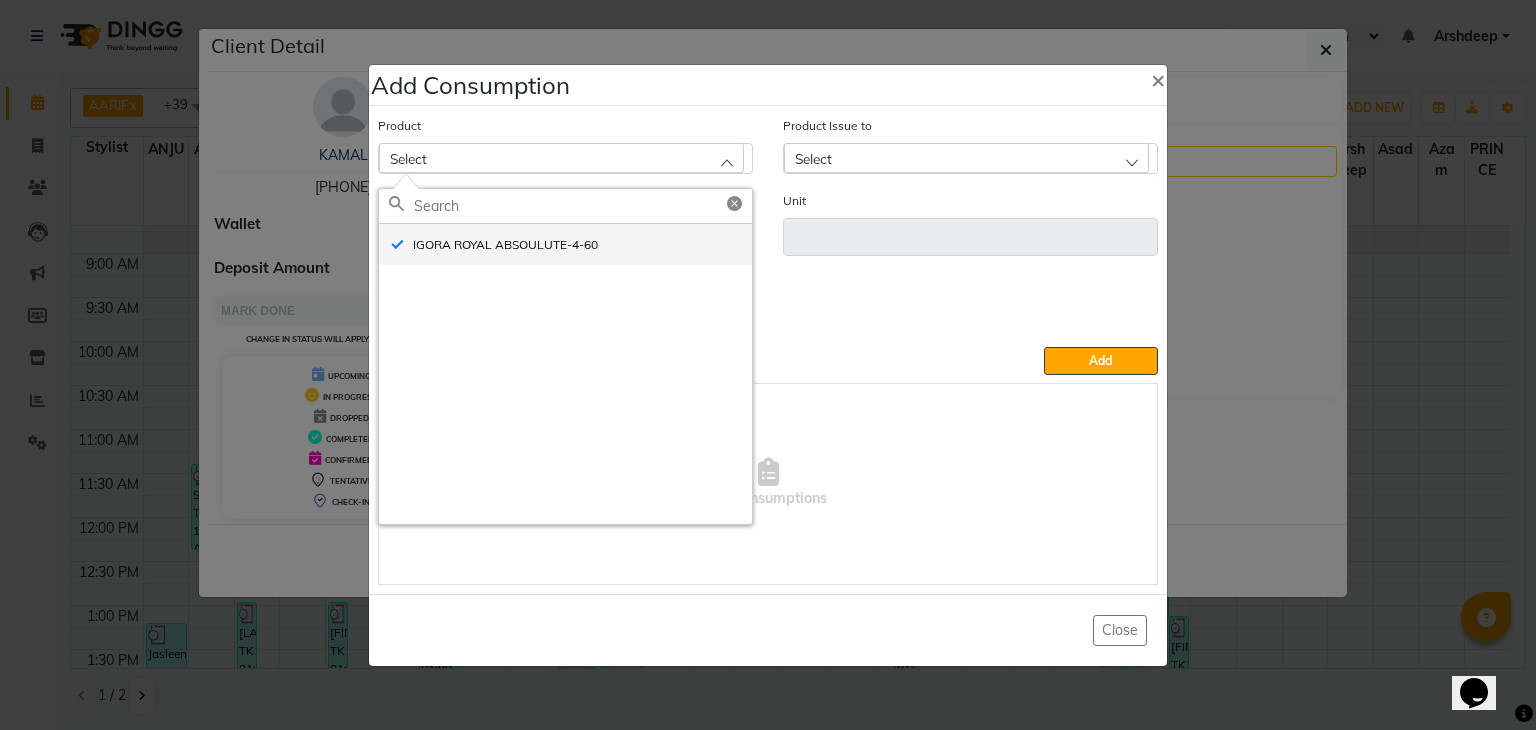 type on "GM" 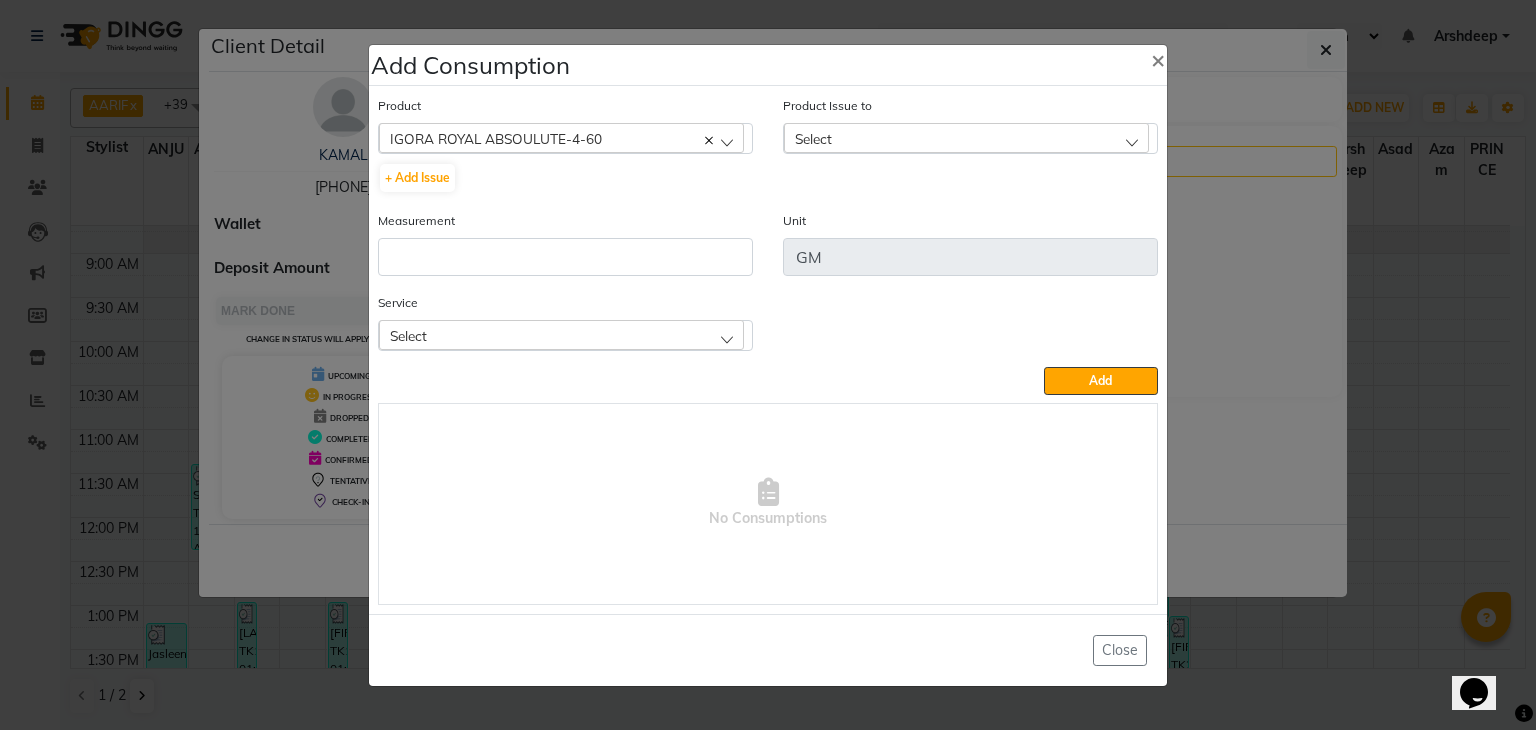 click on "Select" 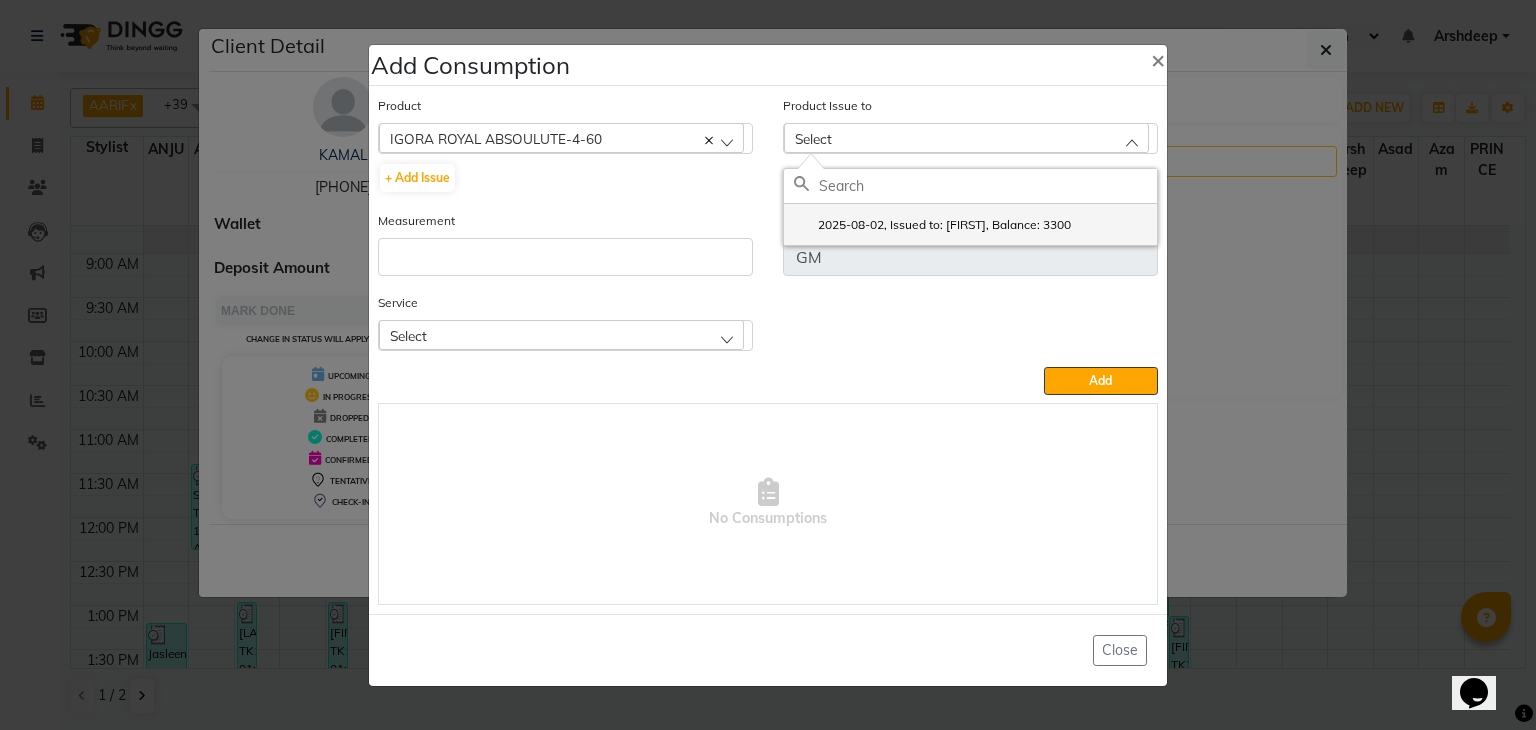 click on "2025-08-02, Issued to: RAVI, Balance: 3300" 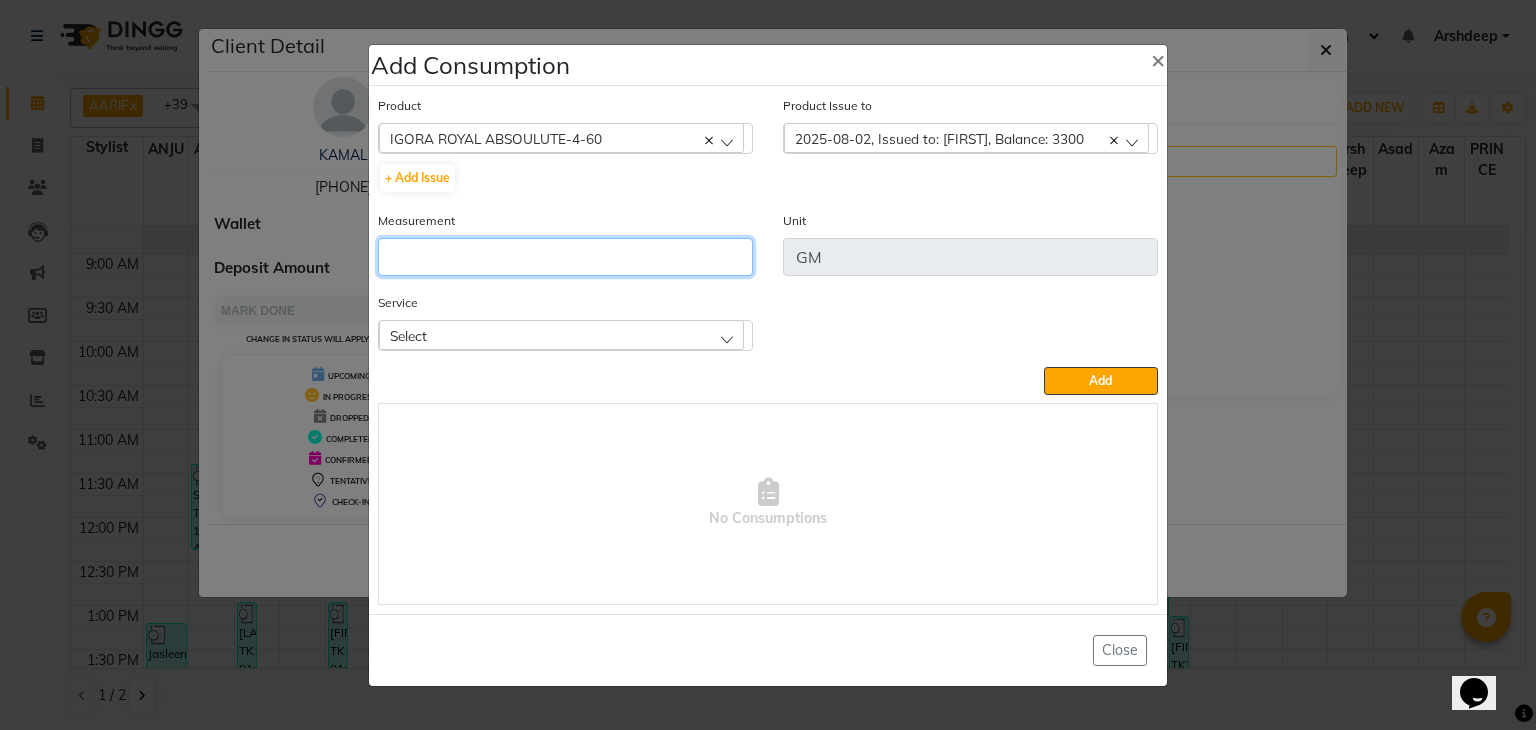 click 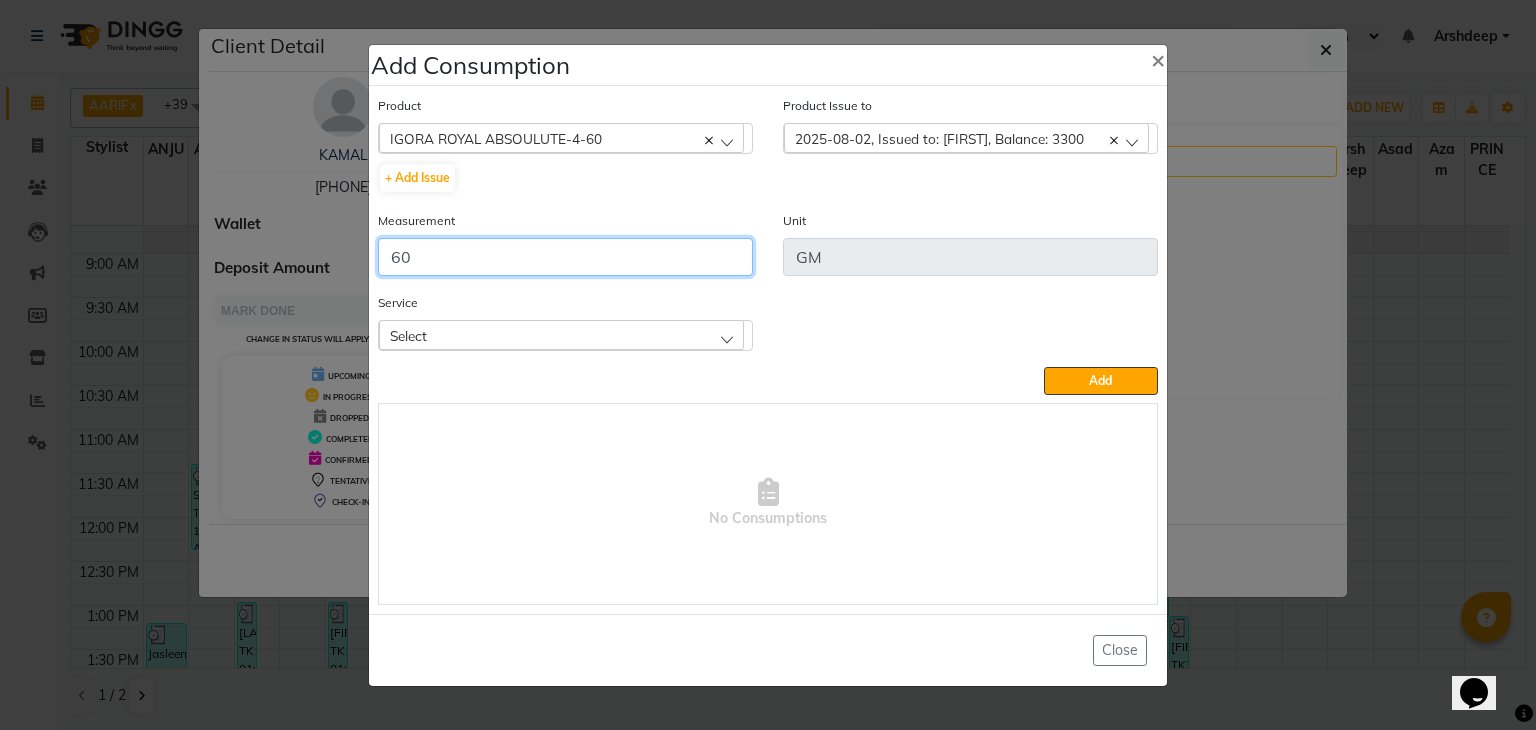 type on "60" 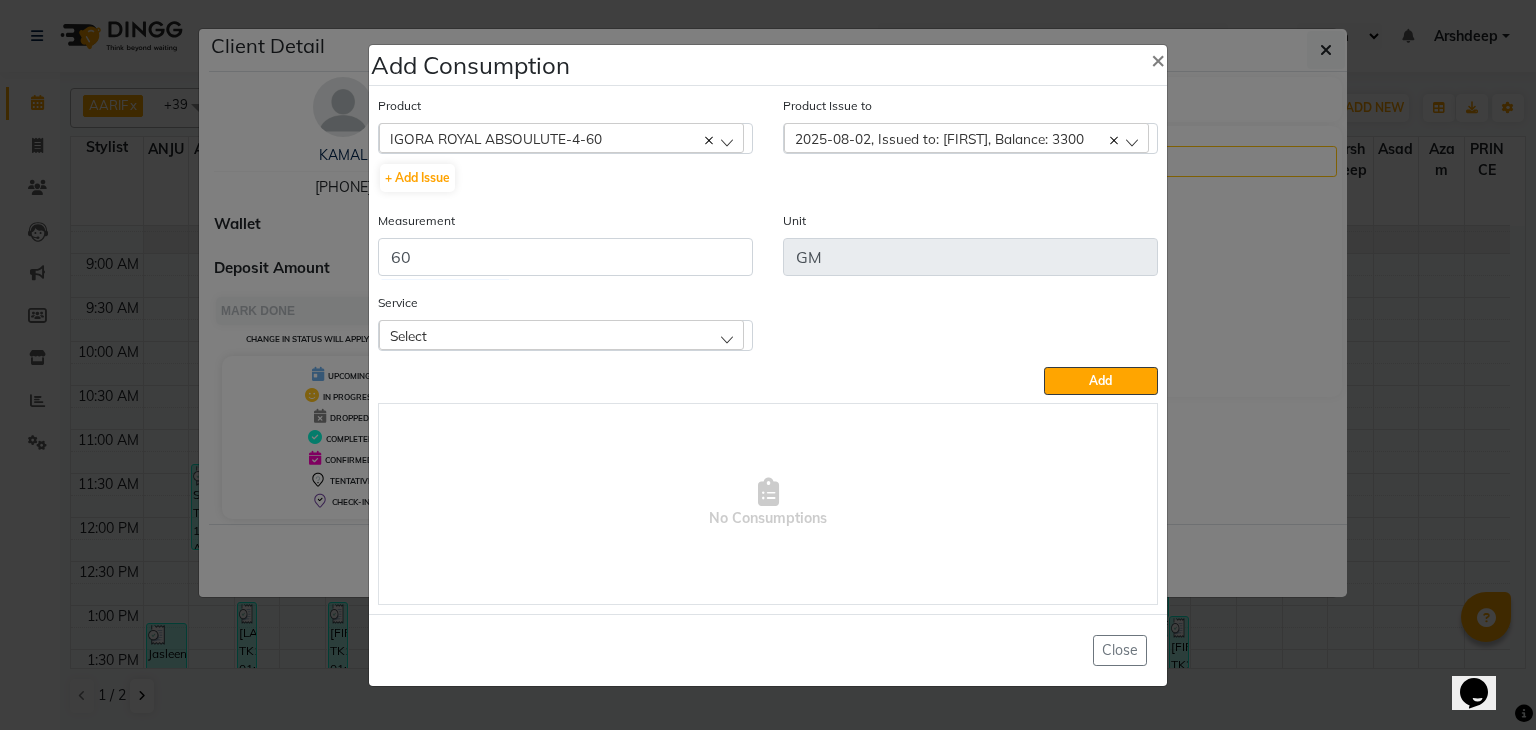 click on "Select" 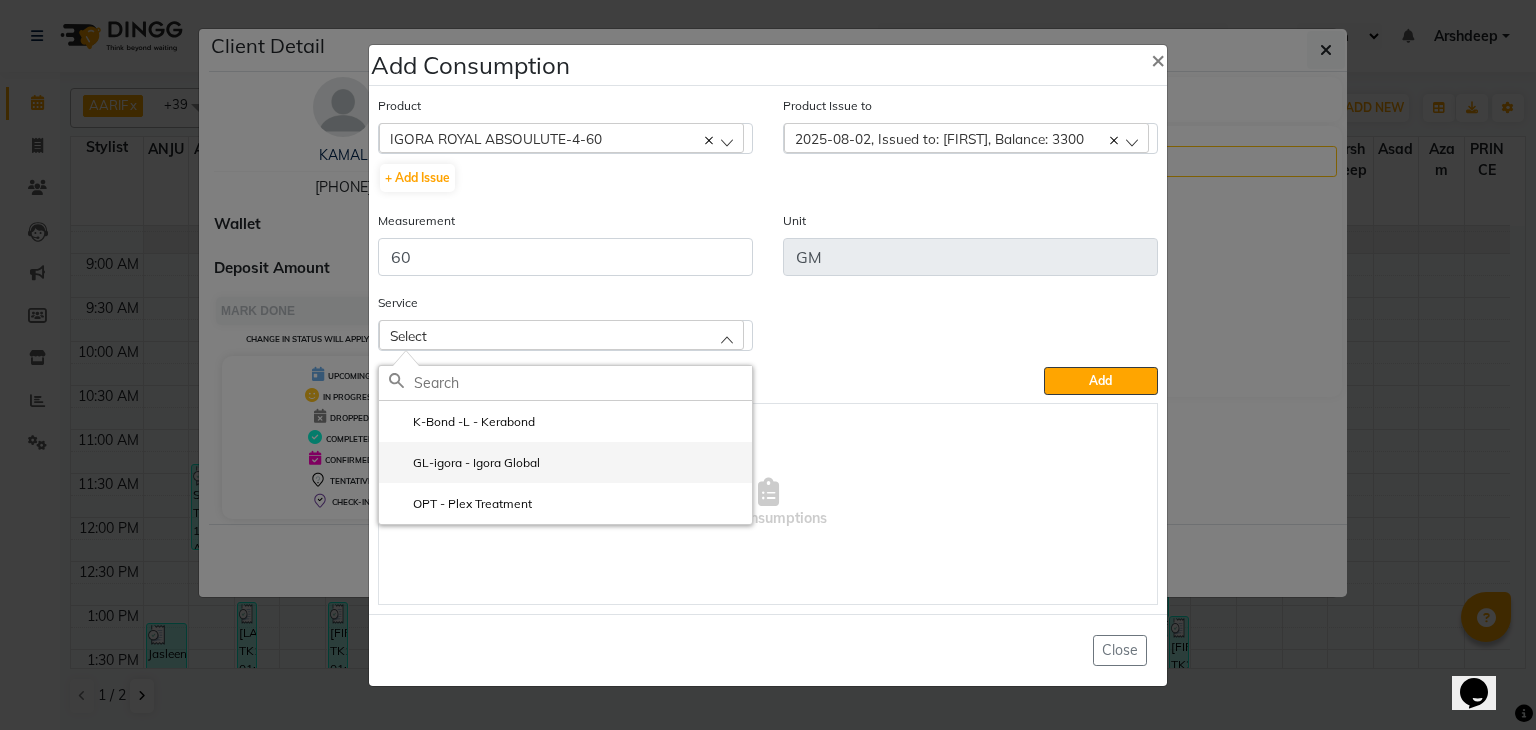 click on "GL-igora - Igora Global" 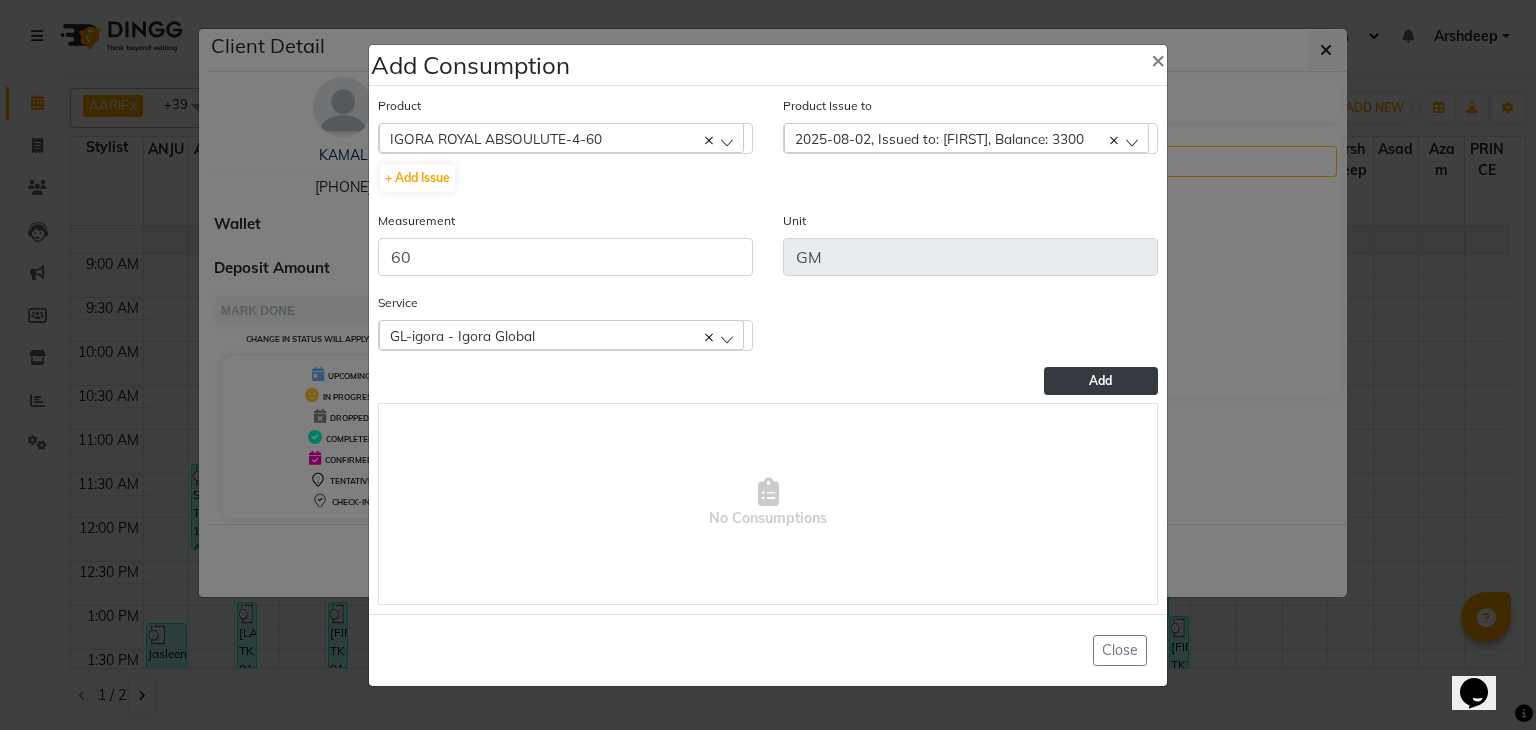 click on "Add" 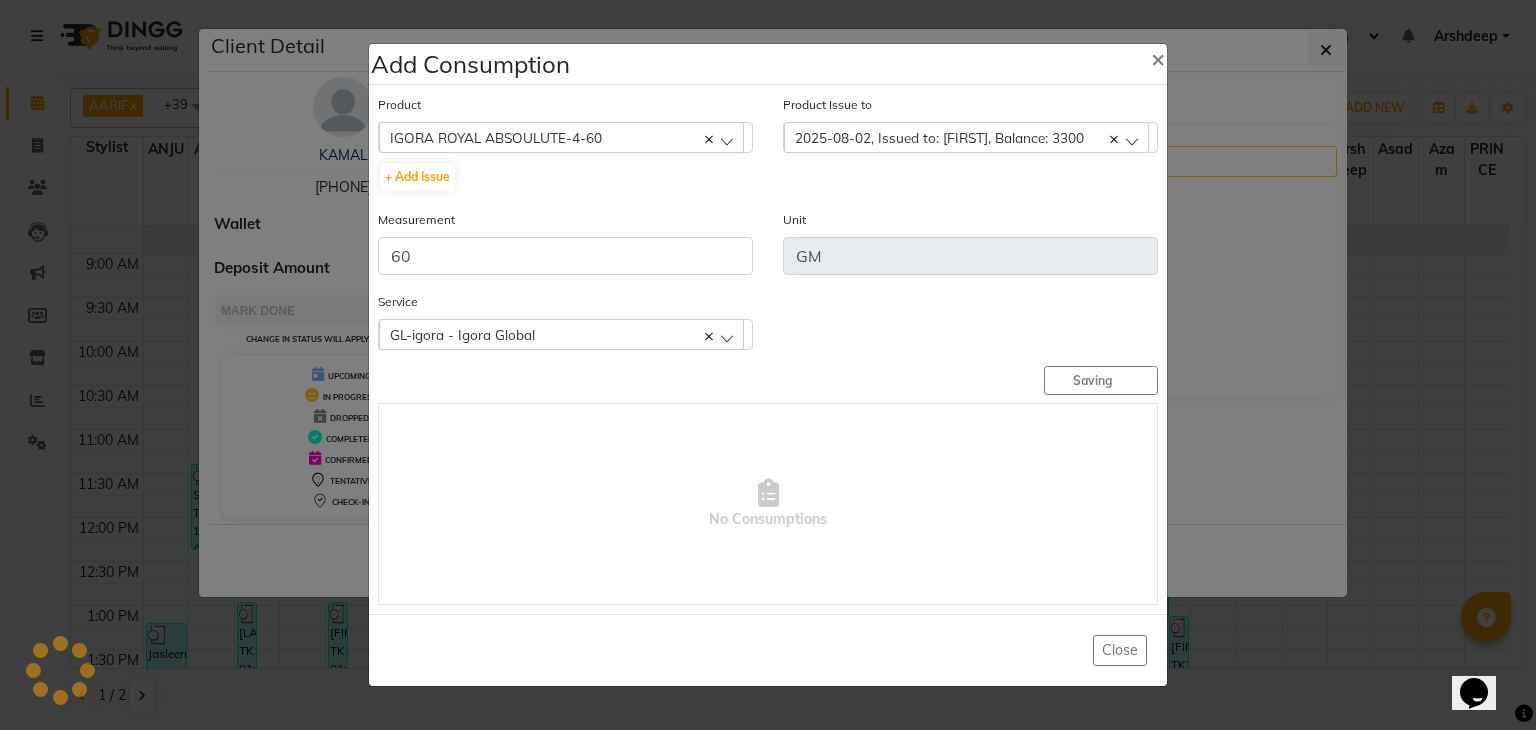 type 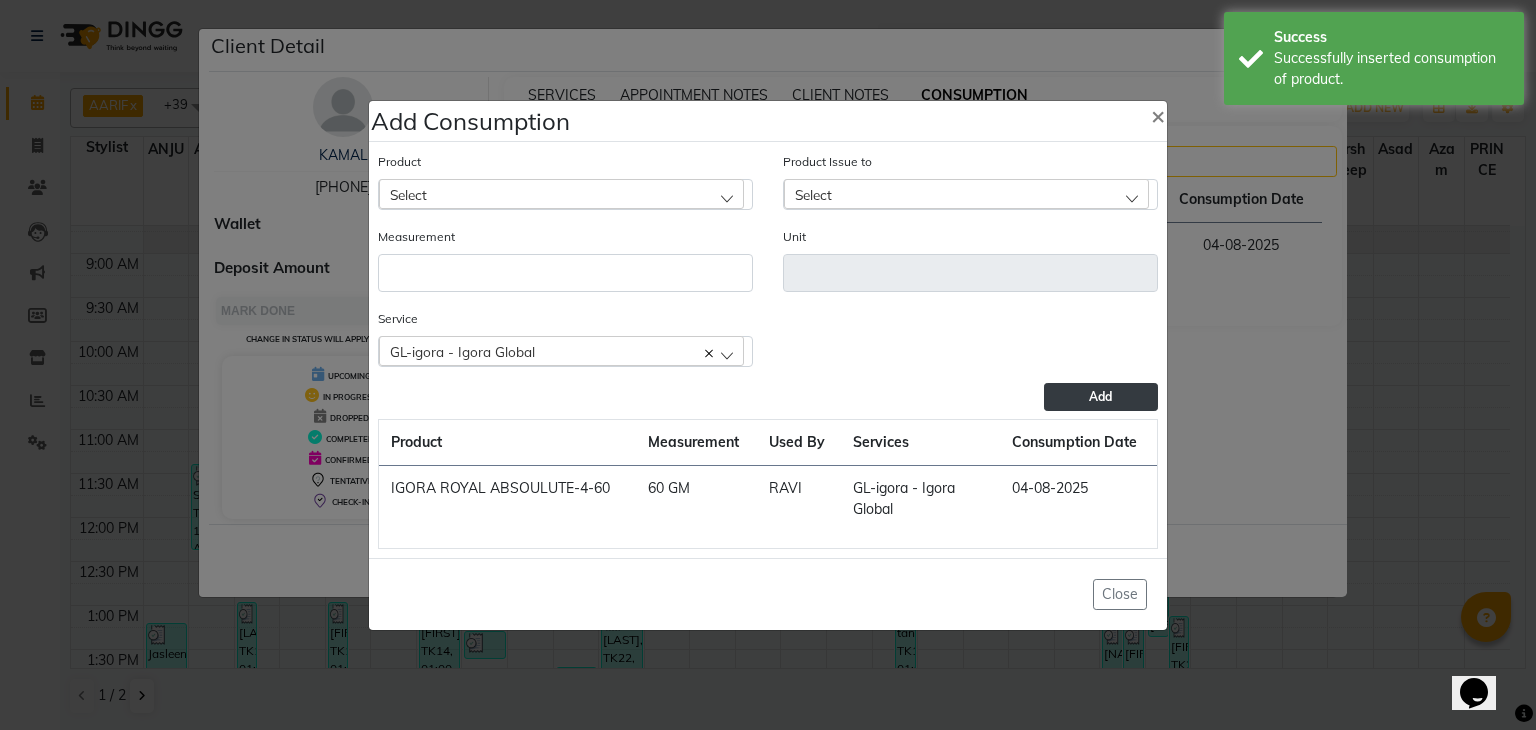 click on "Select" 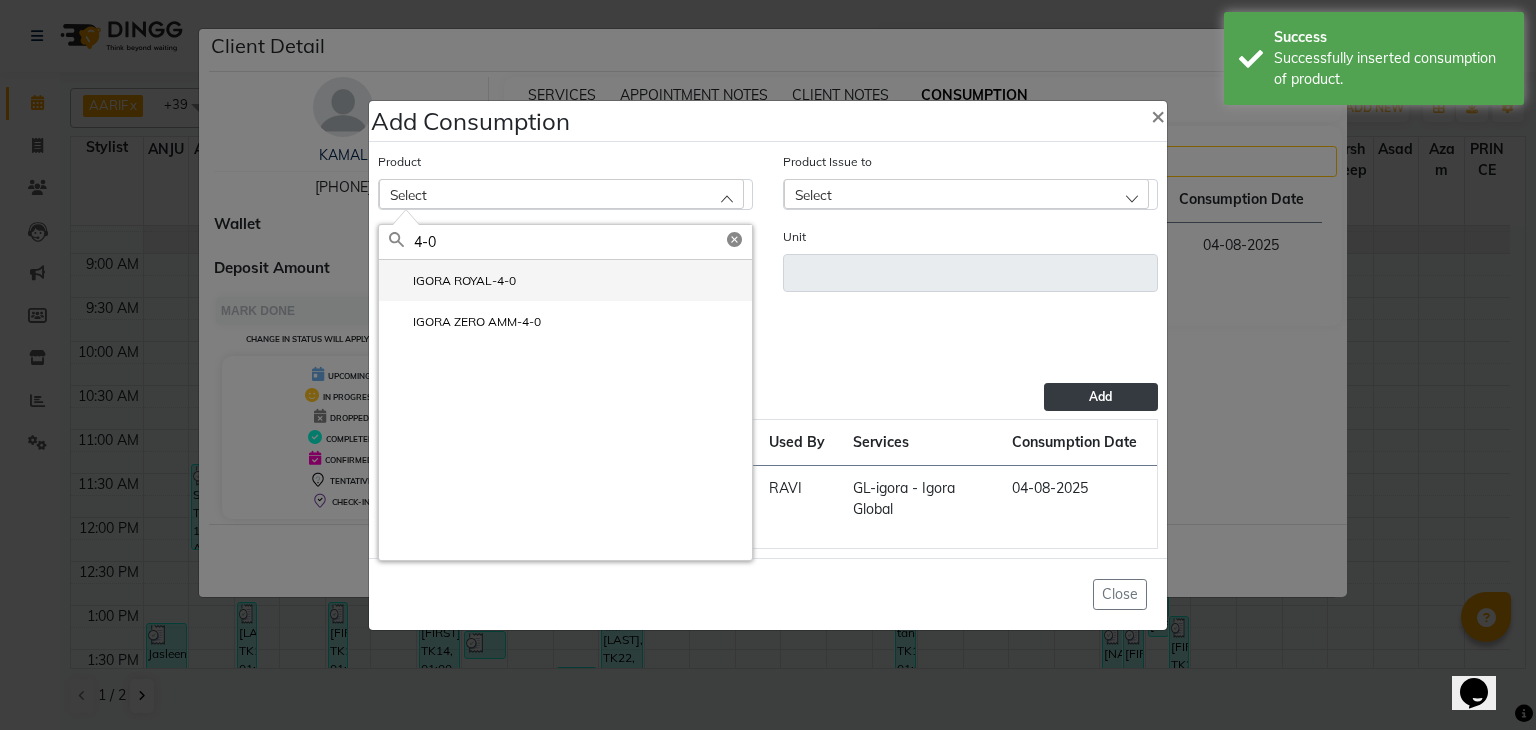 type on "4-0" 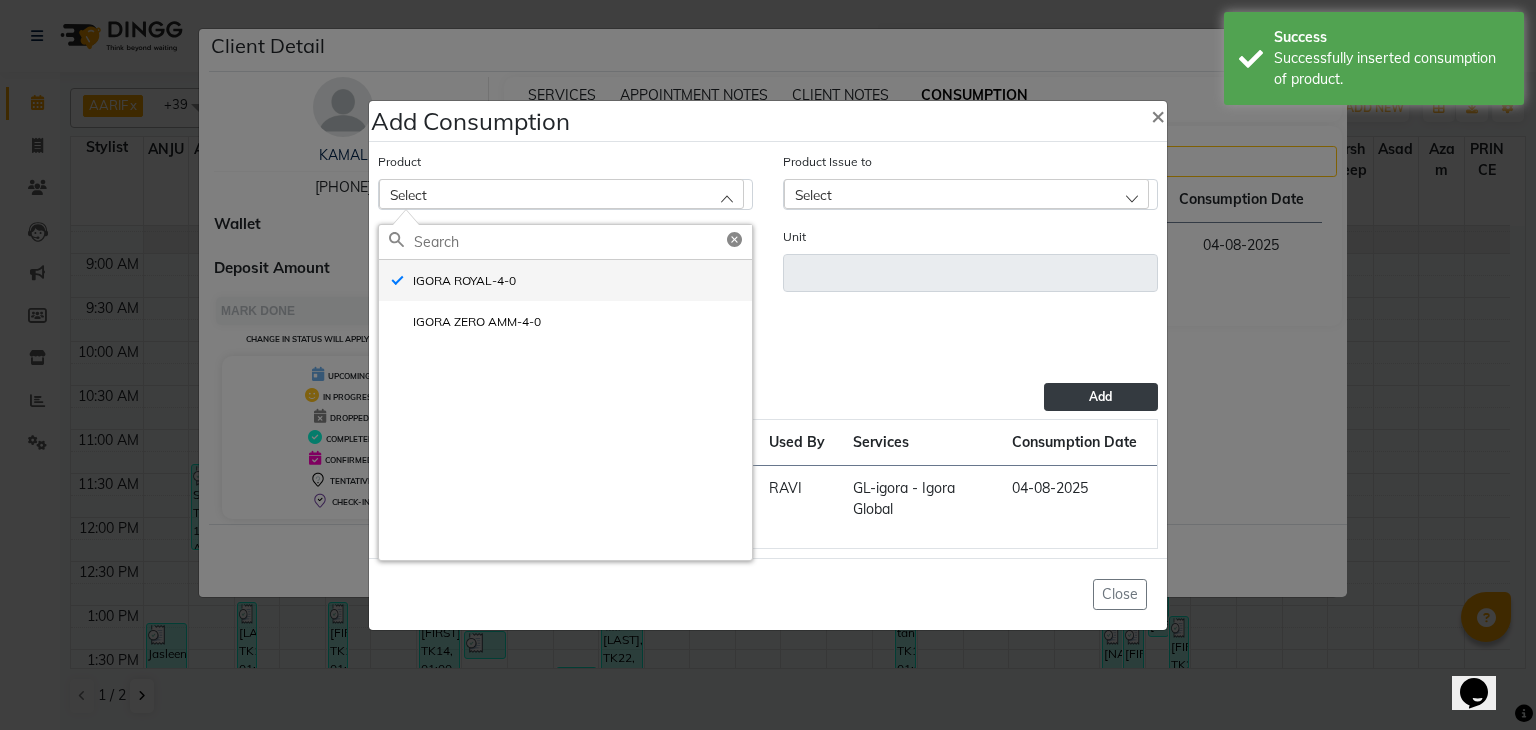 type on "GM" 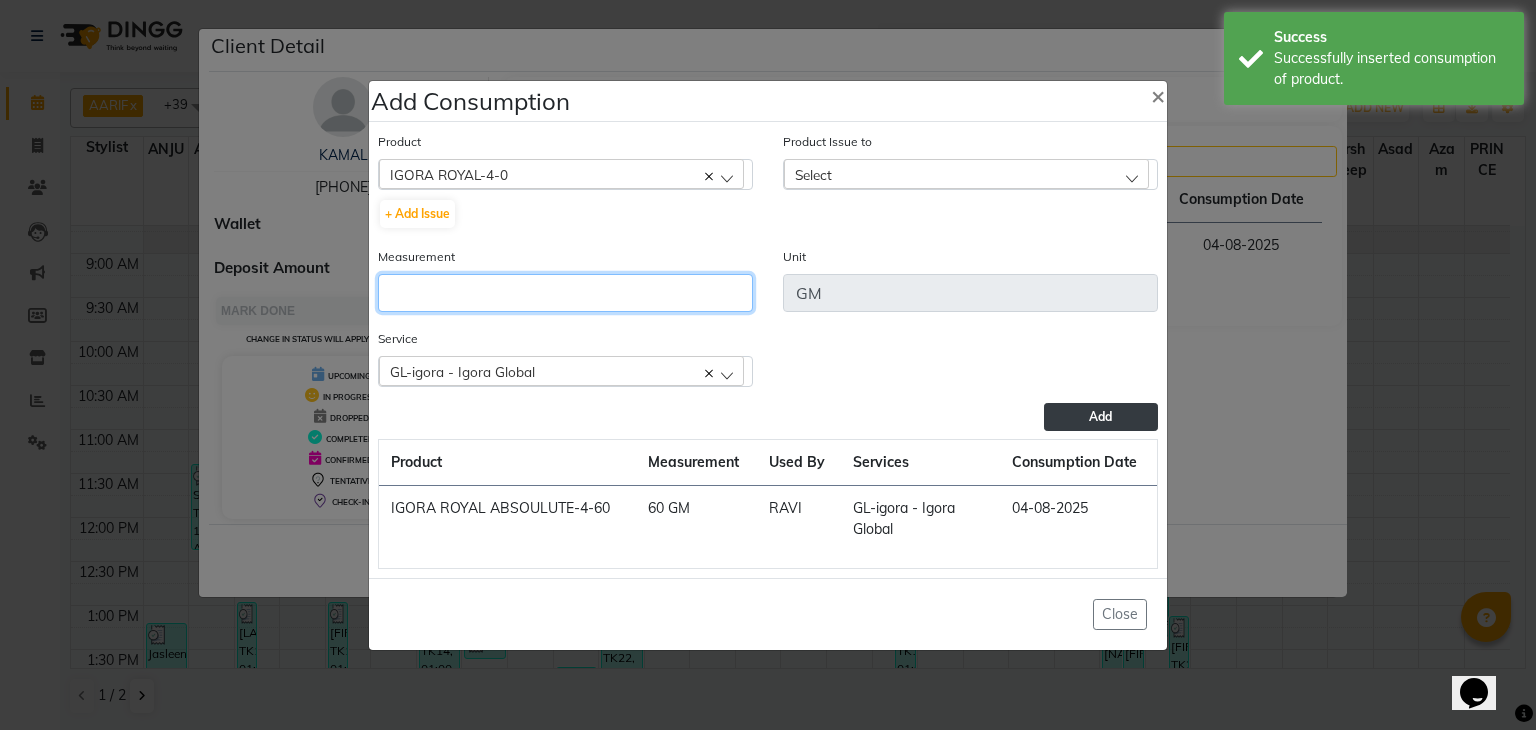 click 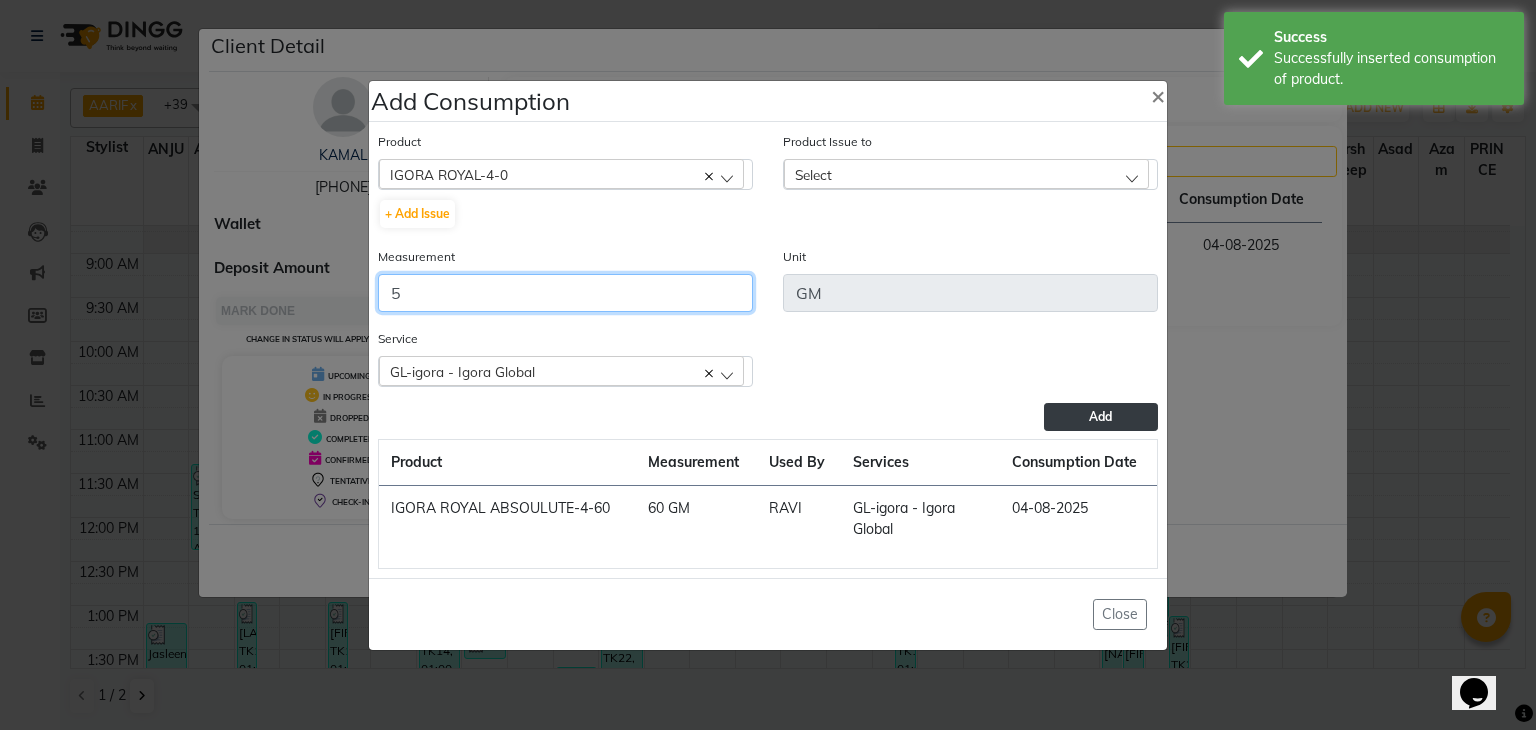 type on "5" 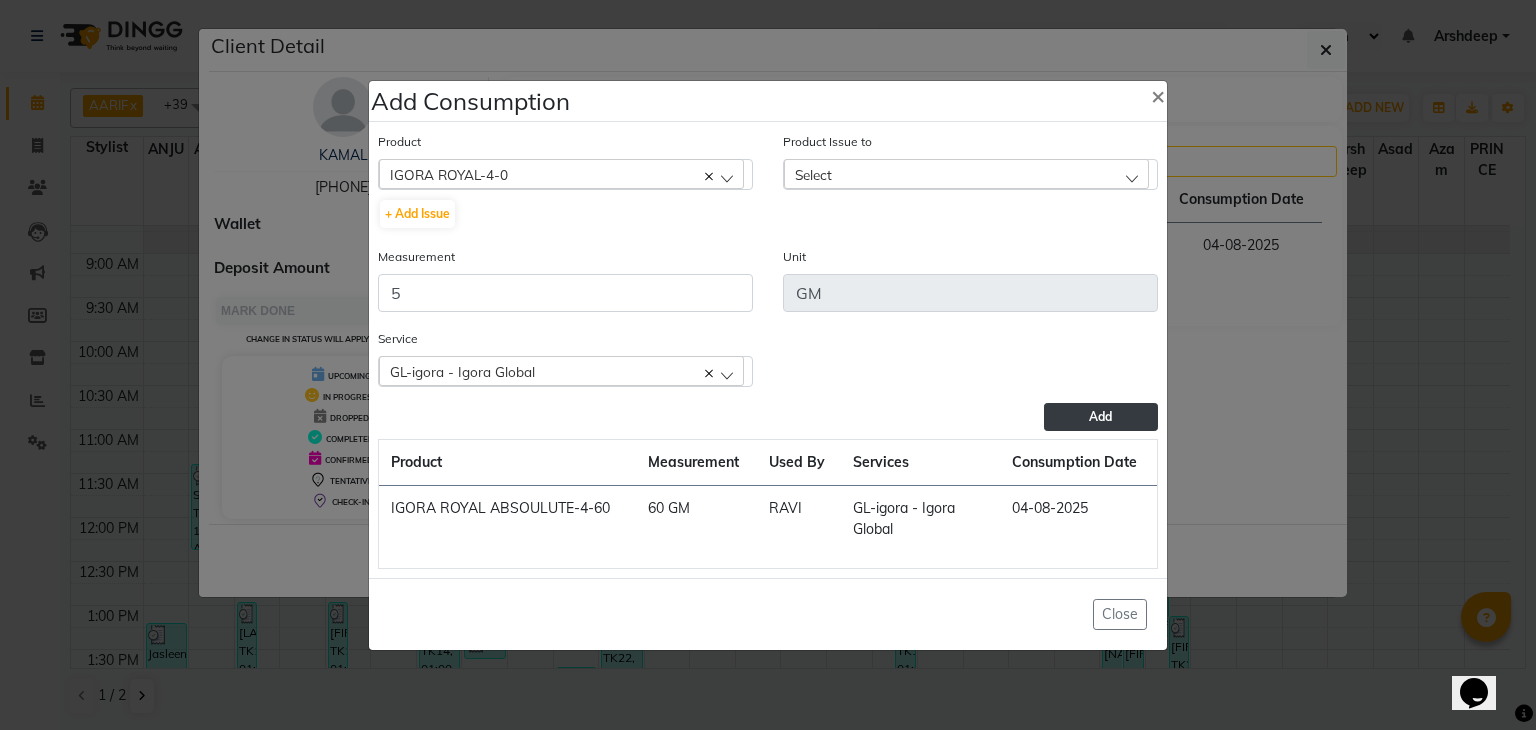 click on "Add" 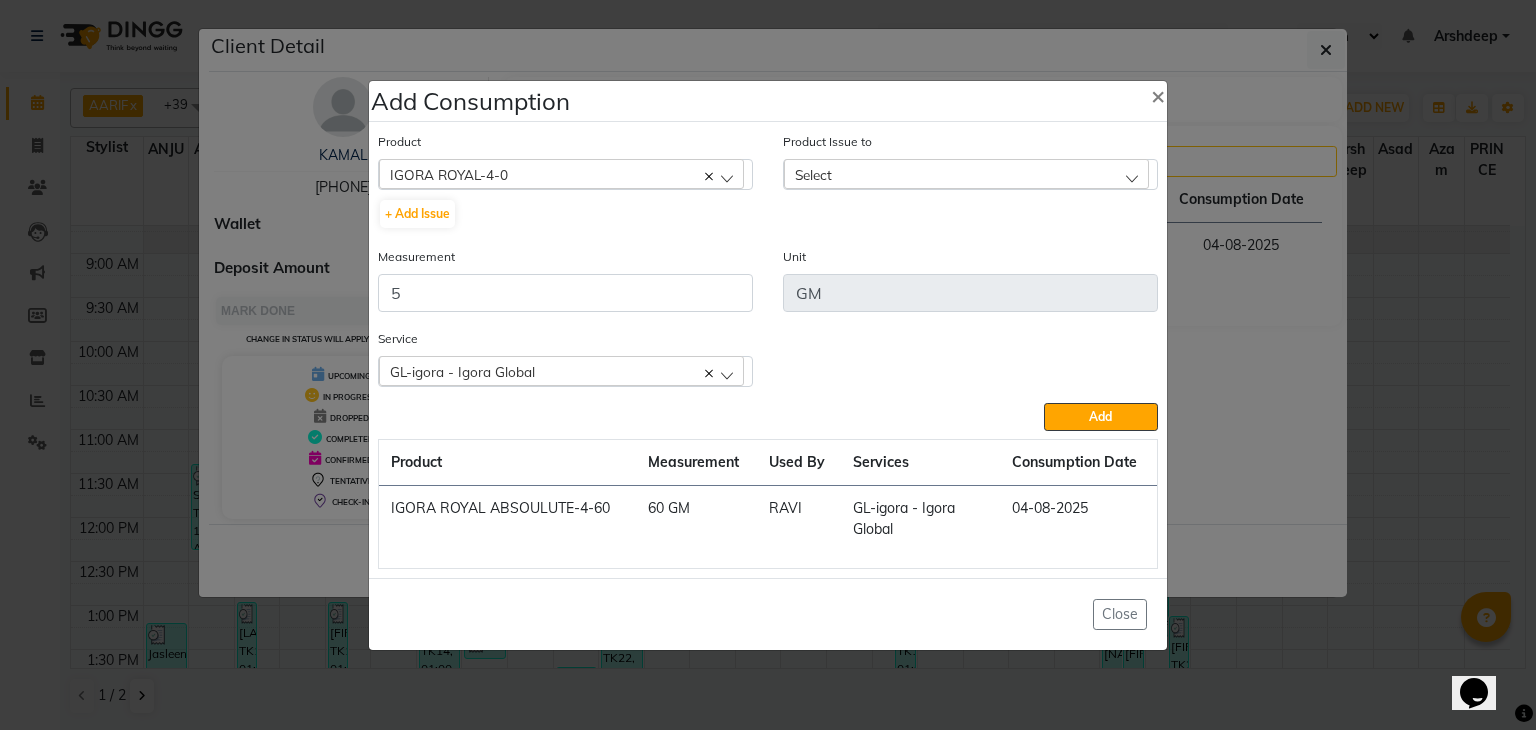 click on "Select" 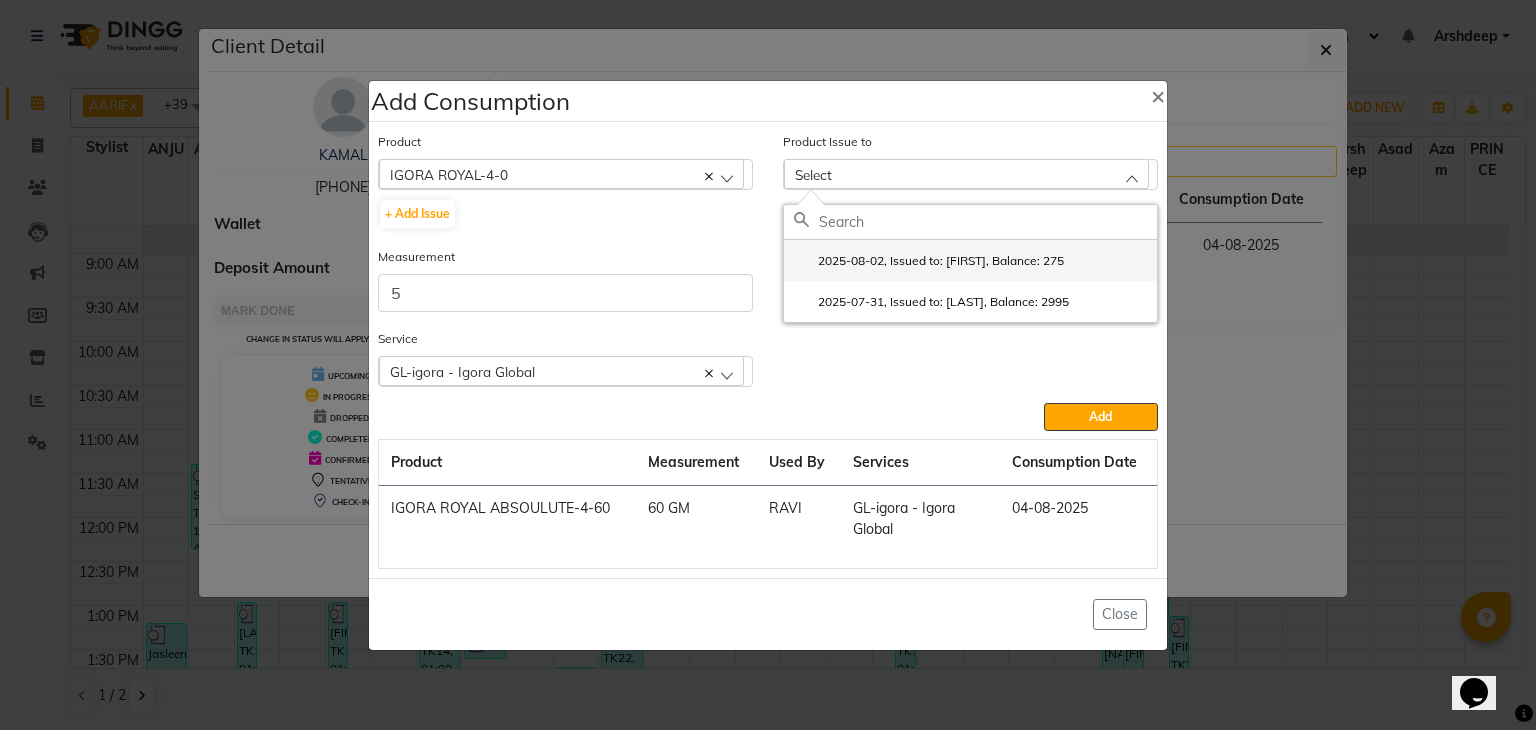 click on "2025-08-02, Issued to: RAVI, Balance: 275" 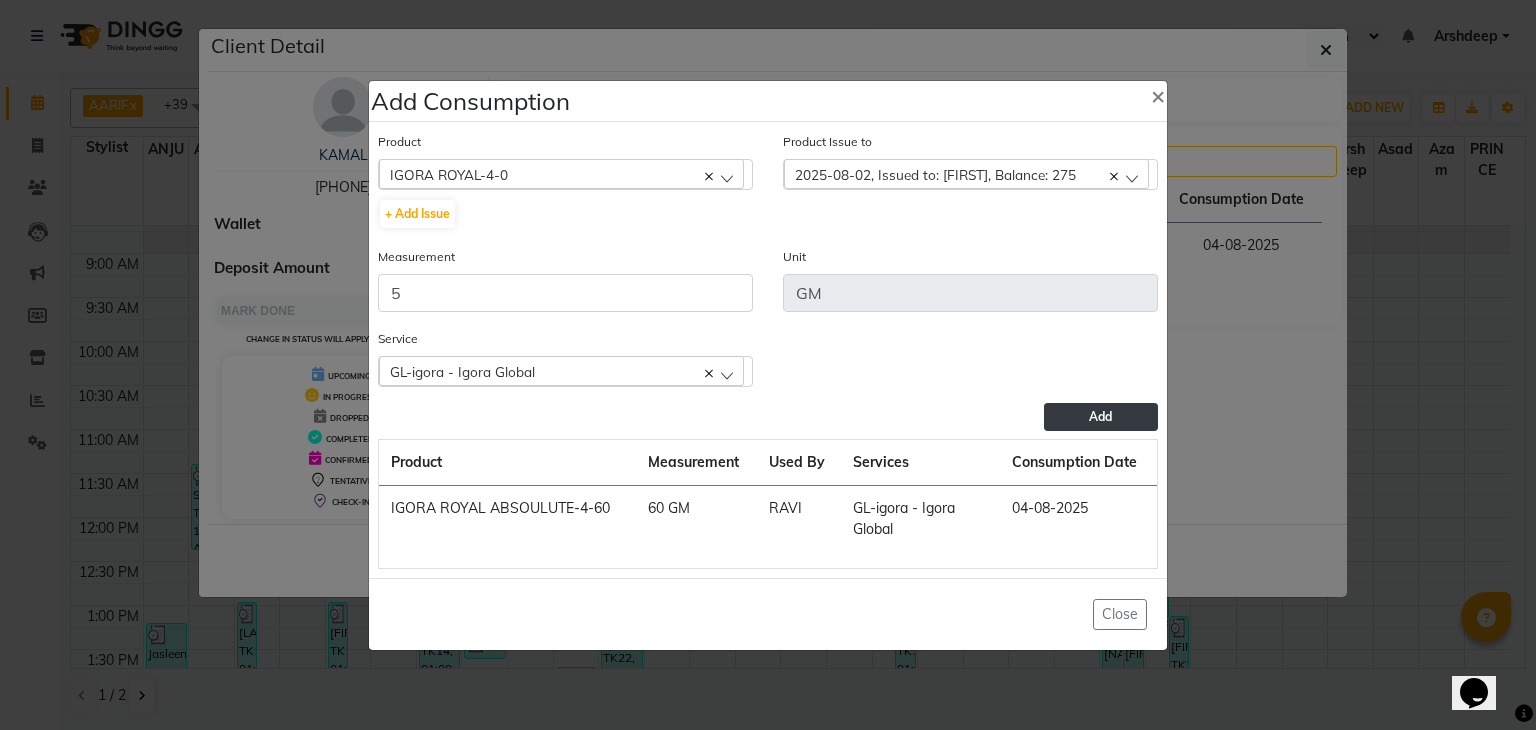 click on "Add" 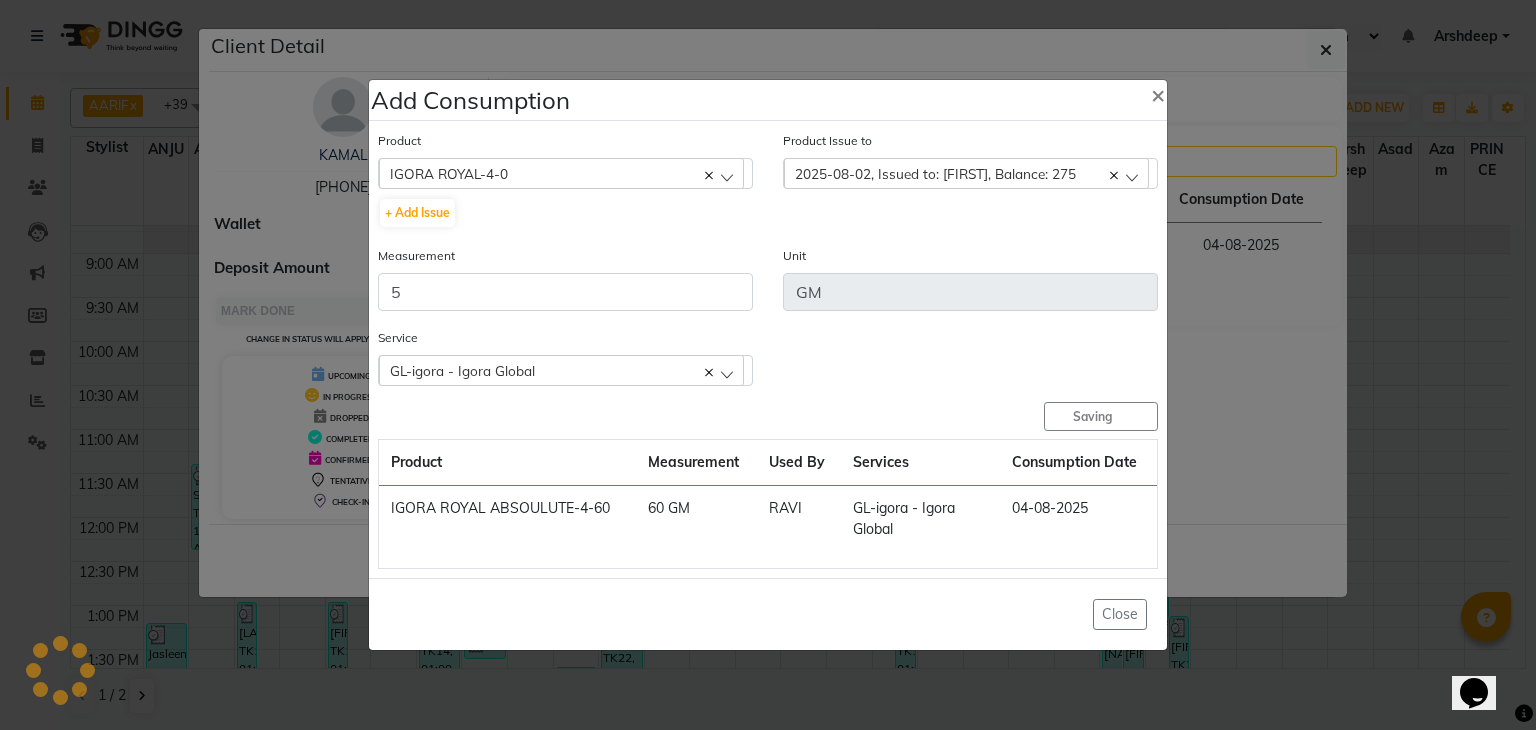 type 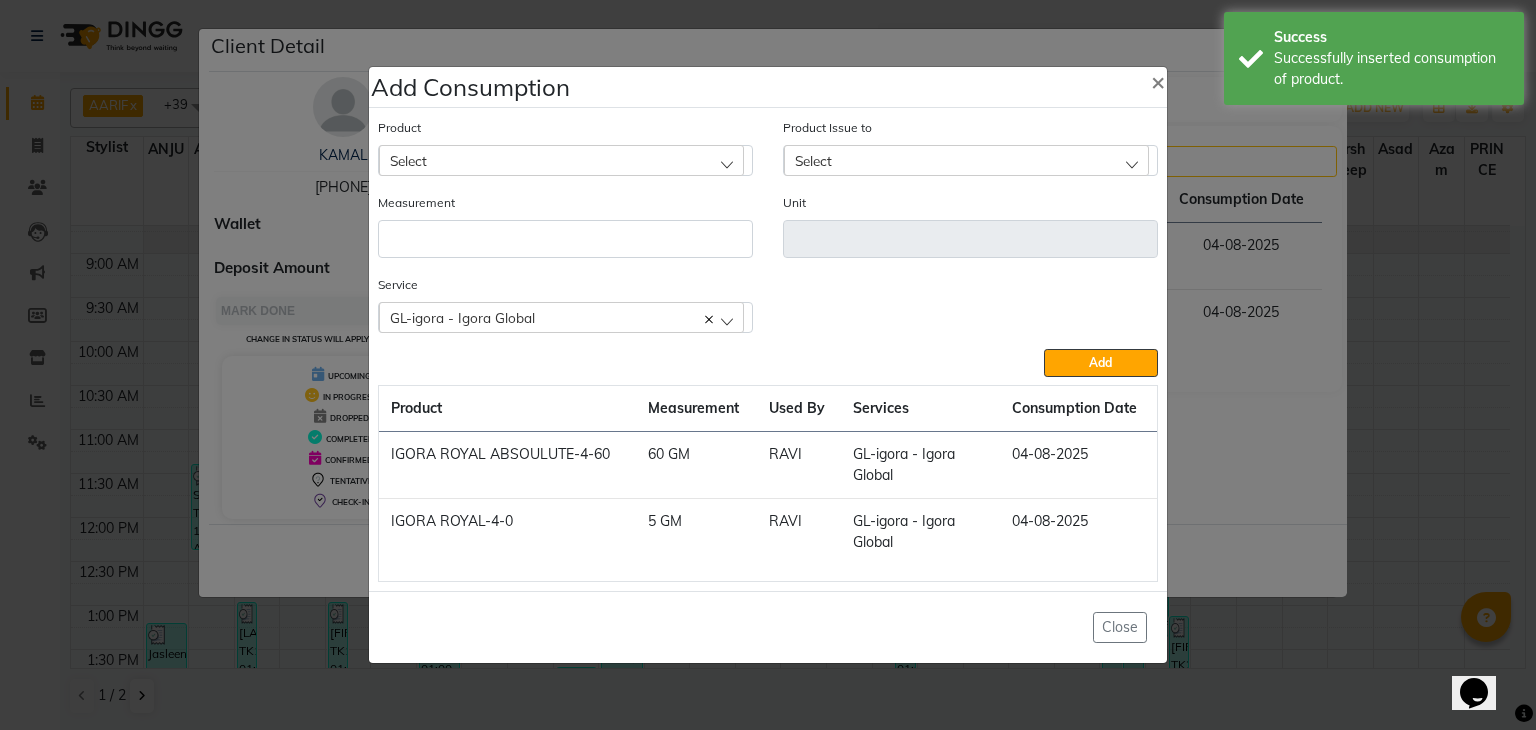 click on "Select" 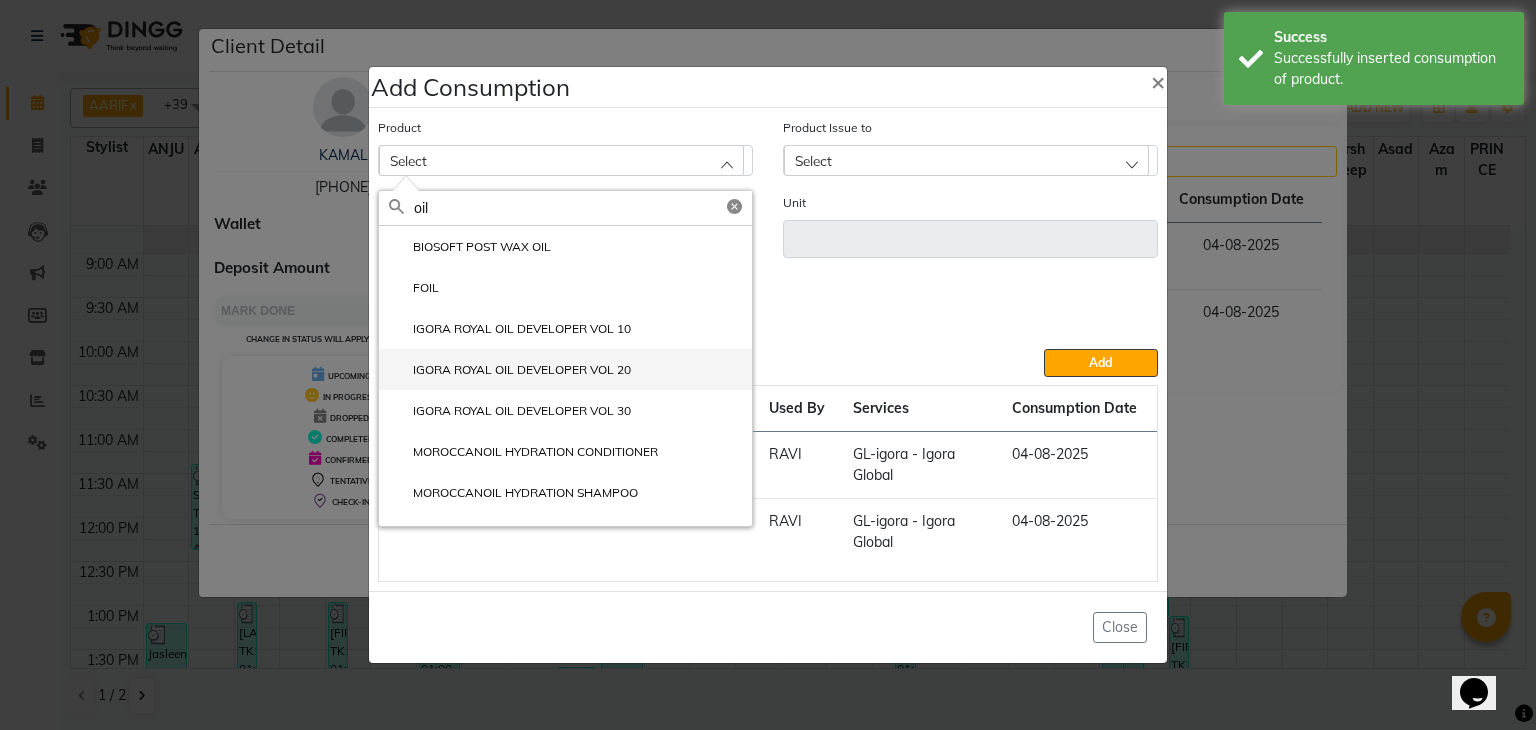 type on "oil" 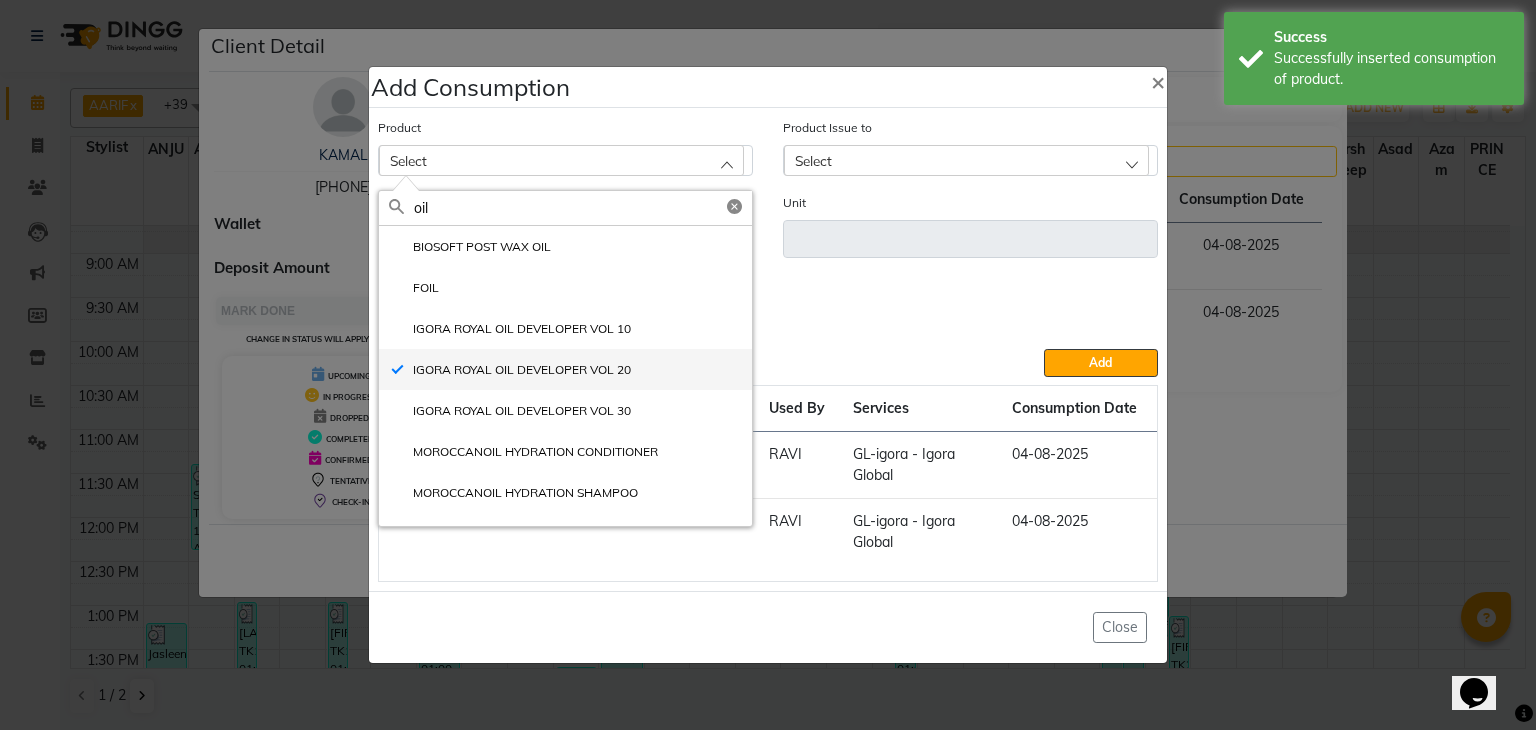 type on "GM" 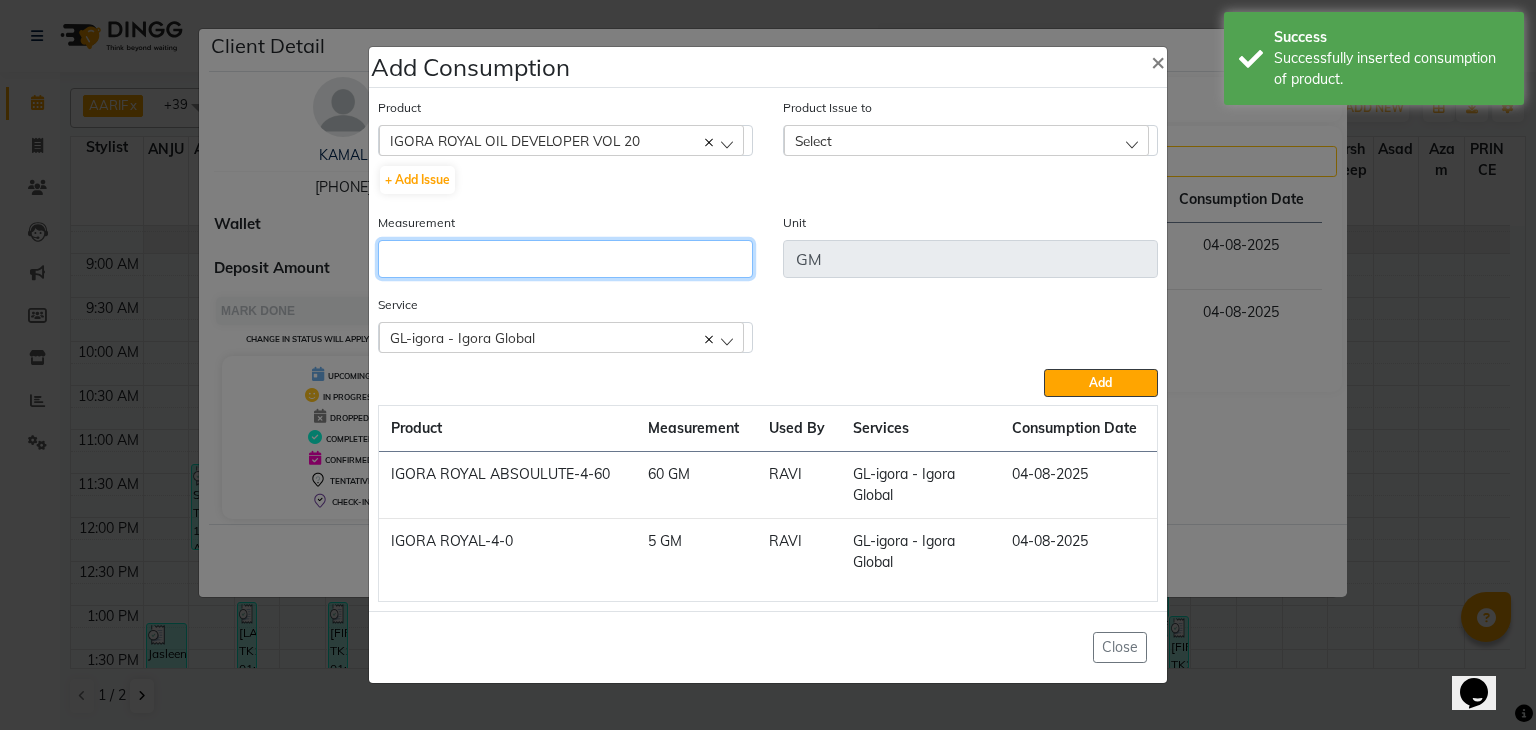 click 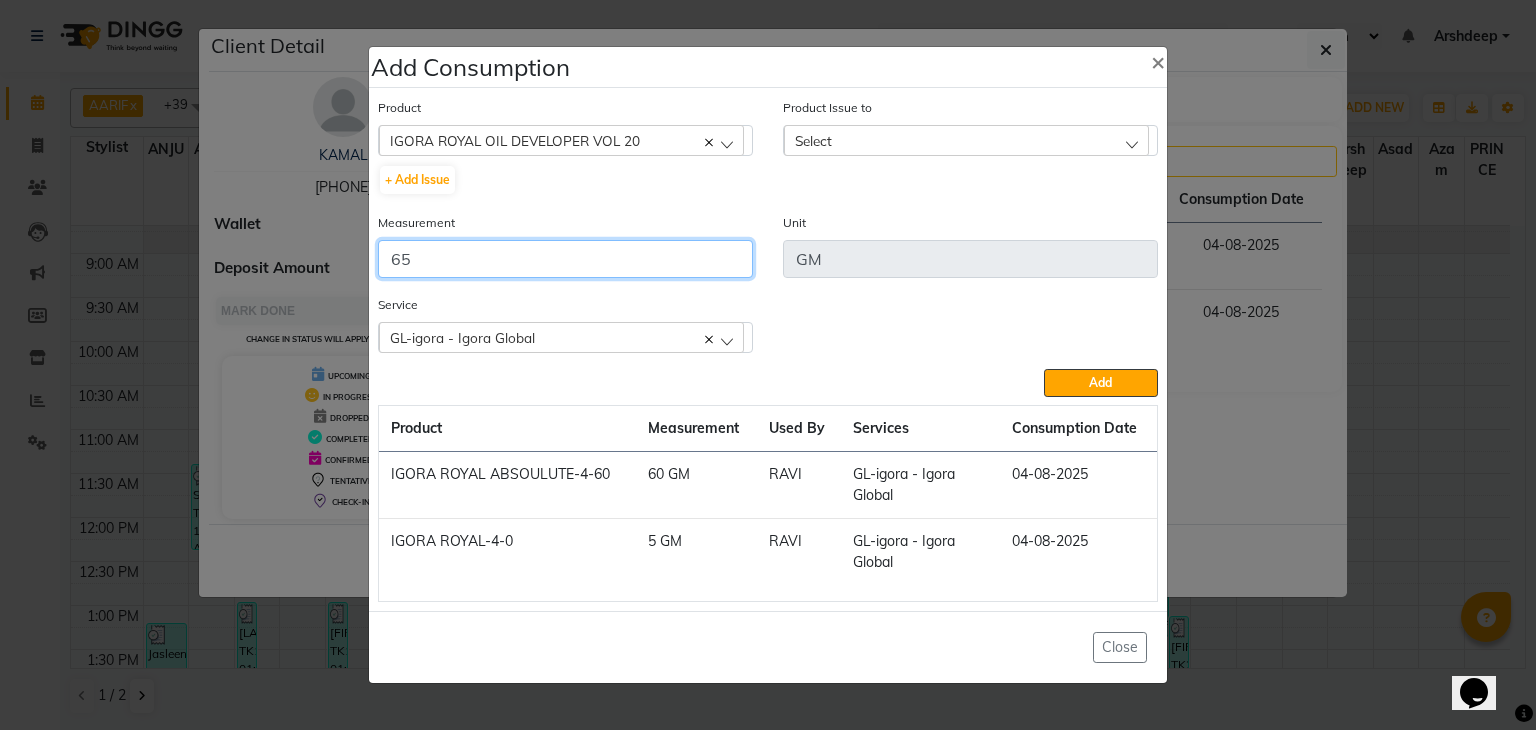 type on "65" 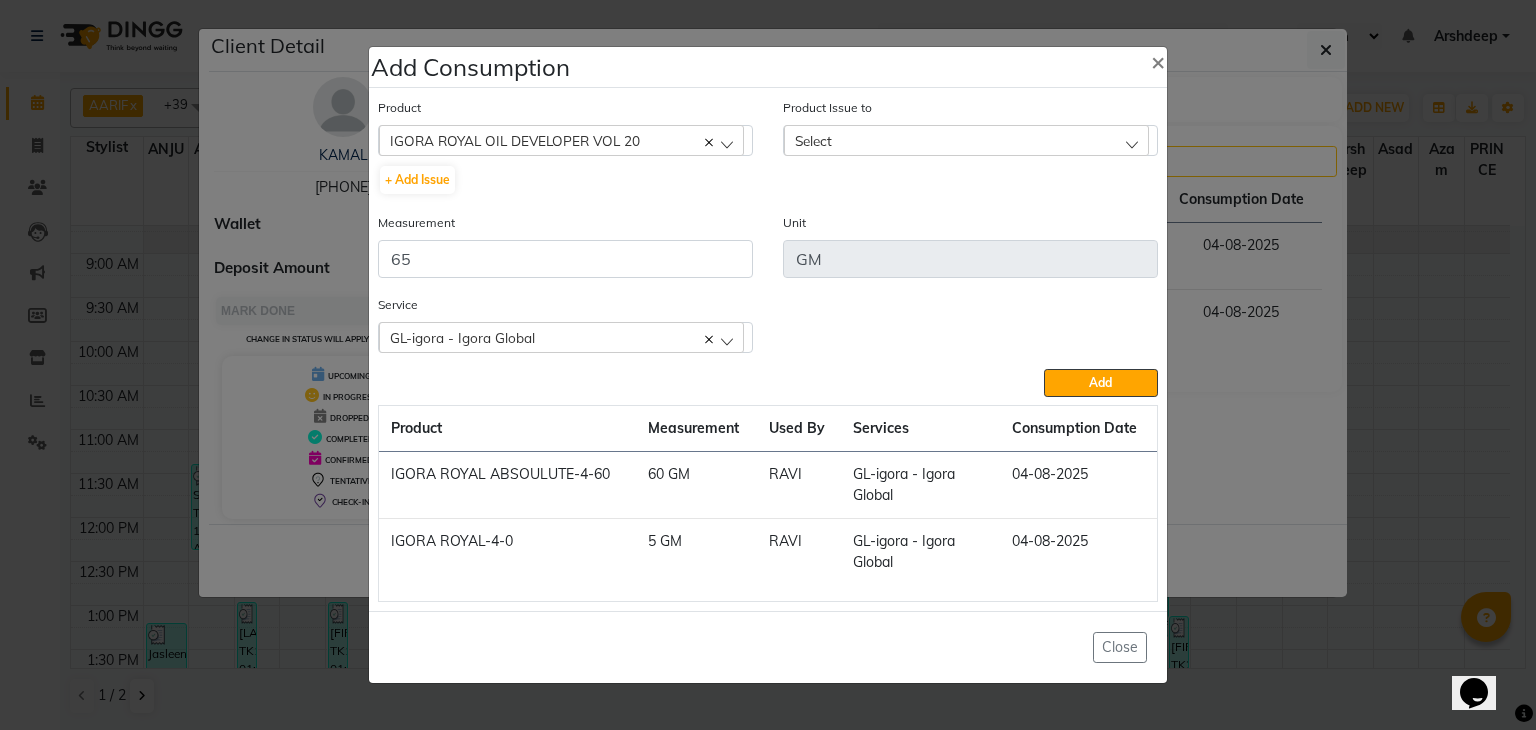 click on "Select" 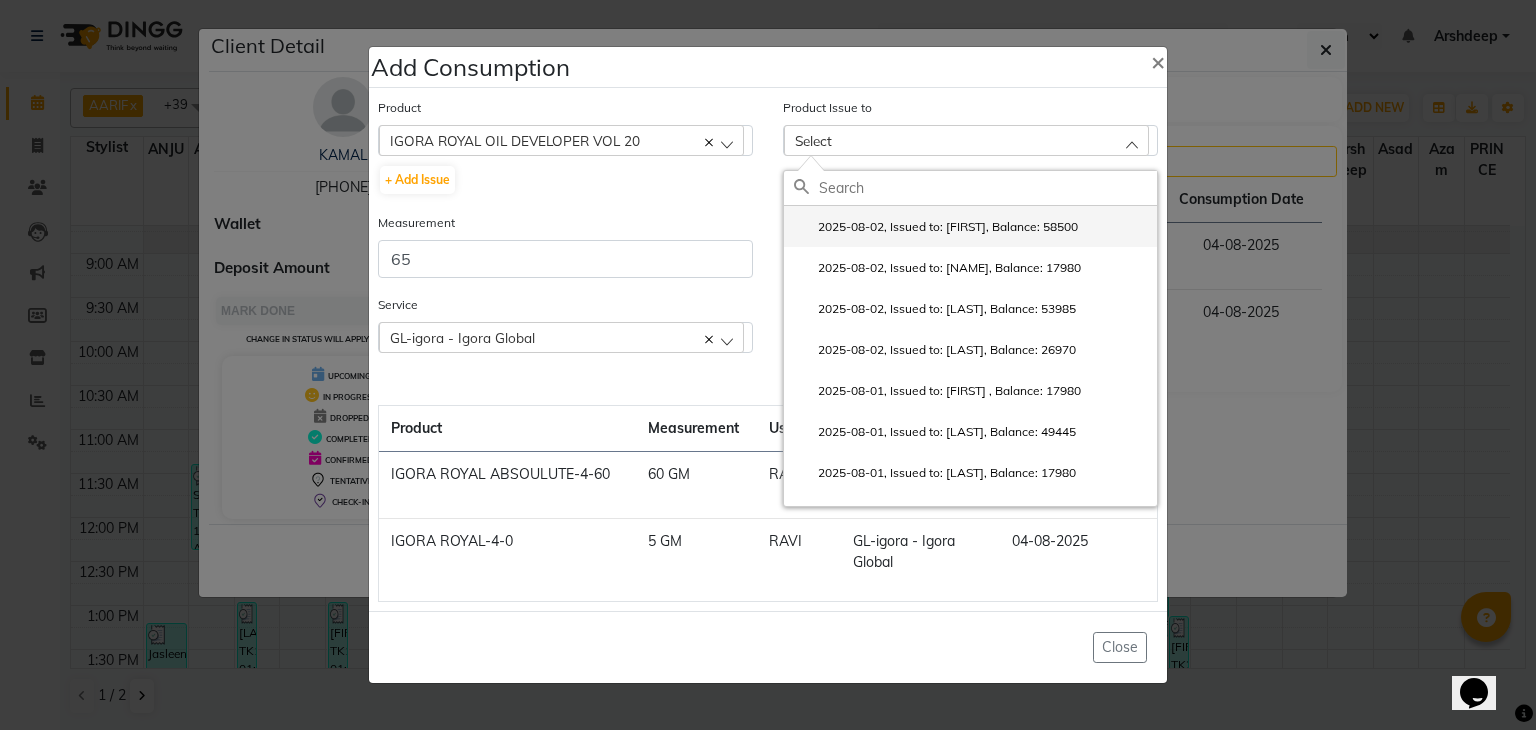 click on "2025-08-02, Issued to: RAVI, Balance: 58500" 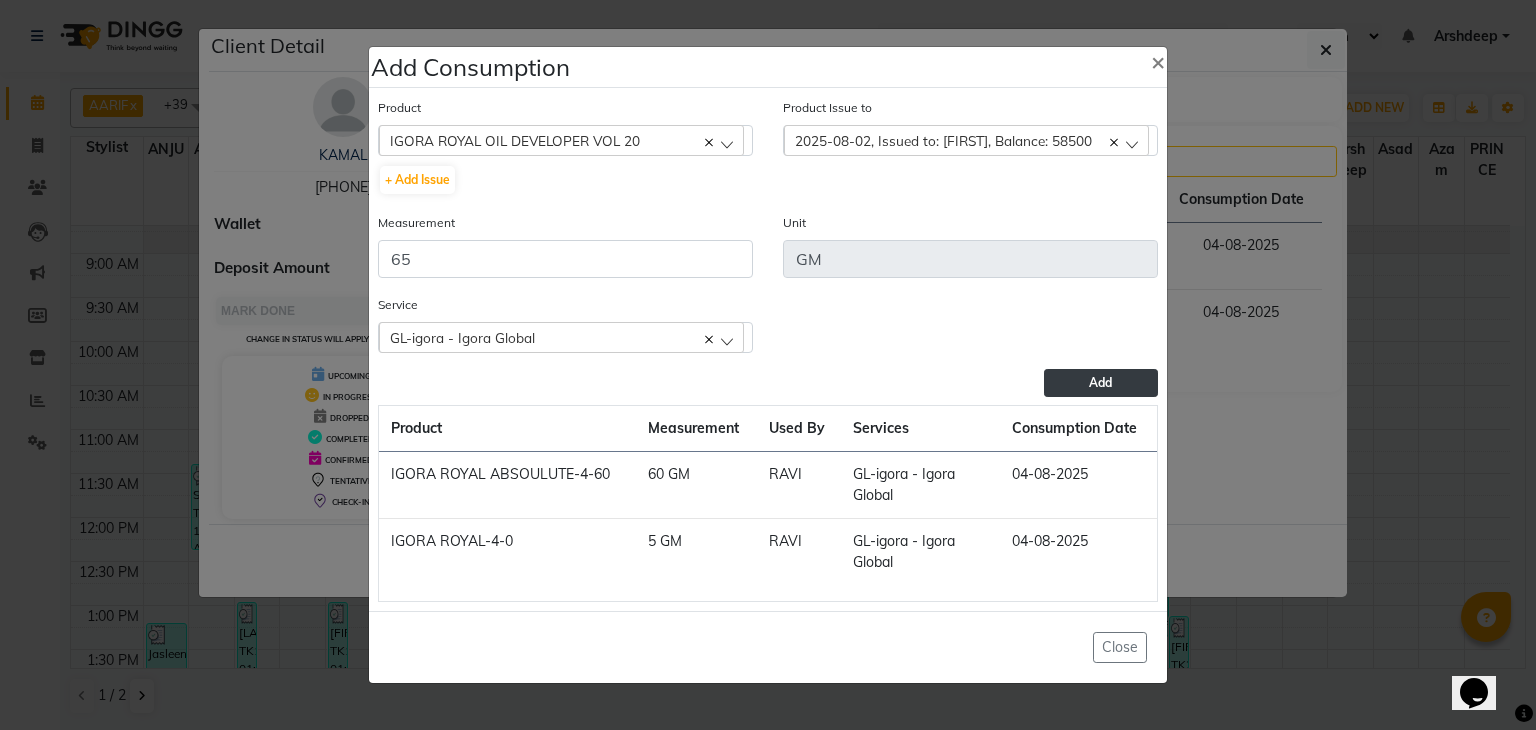 click on "Add" 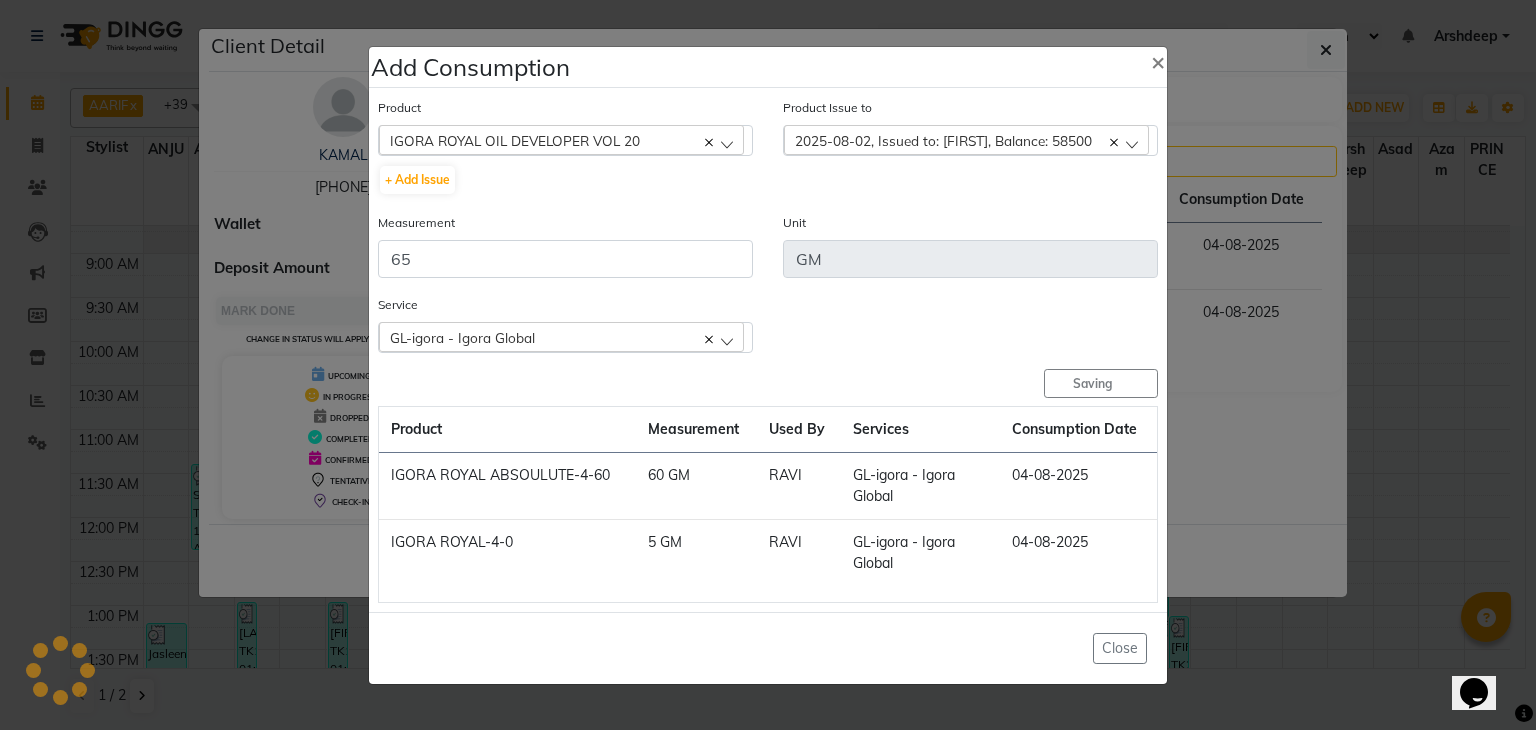 type 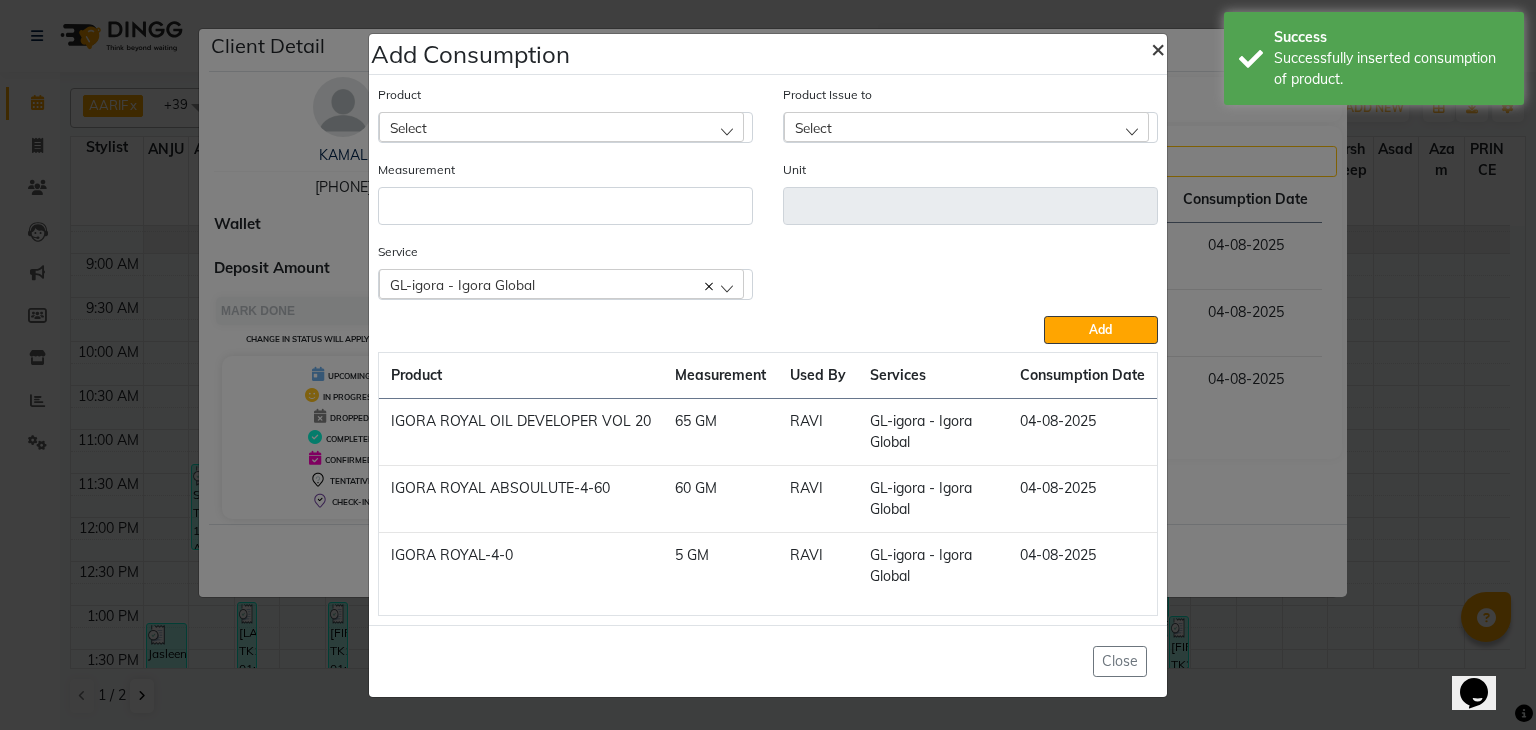 click on "×" 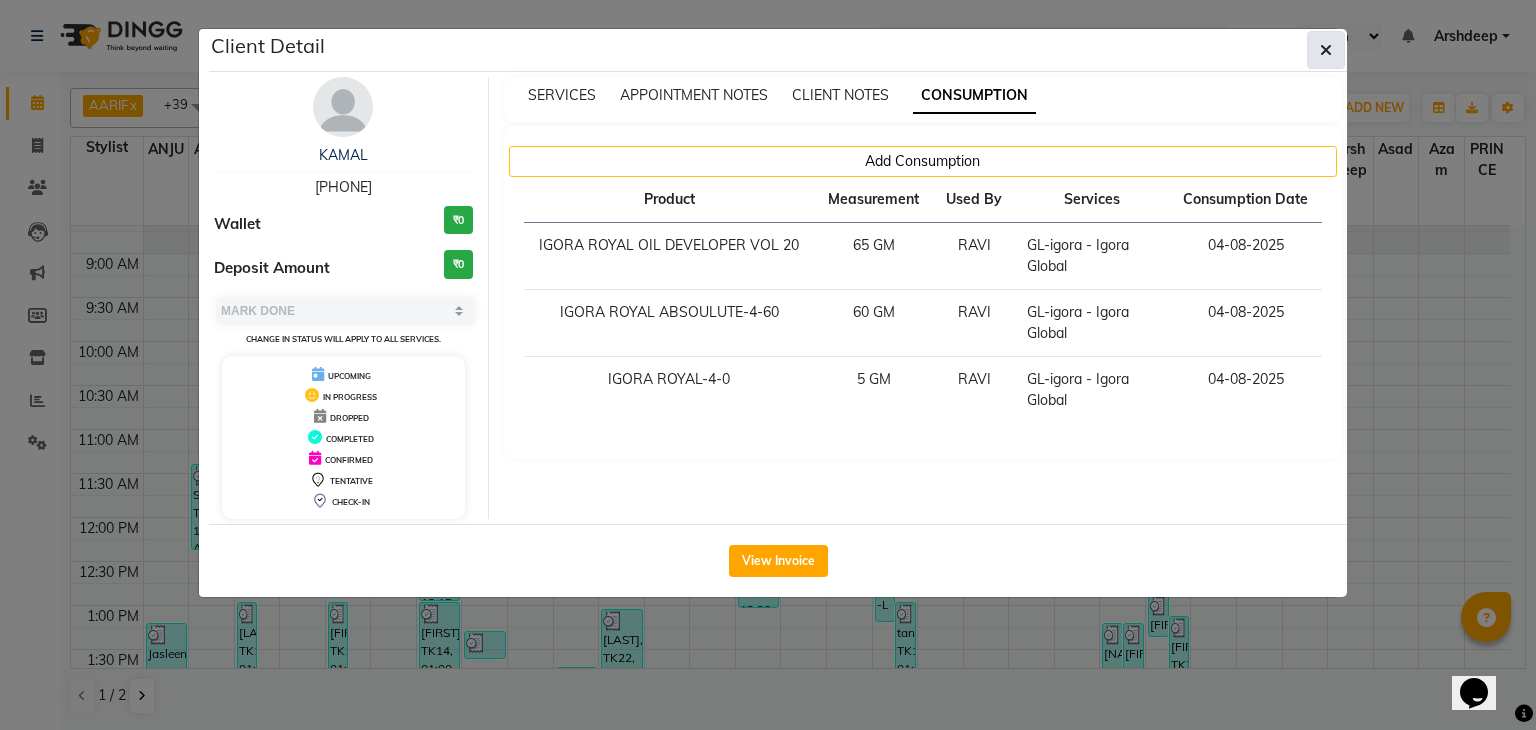 click 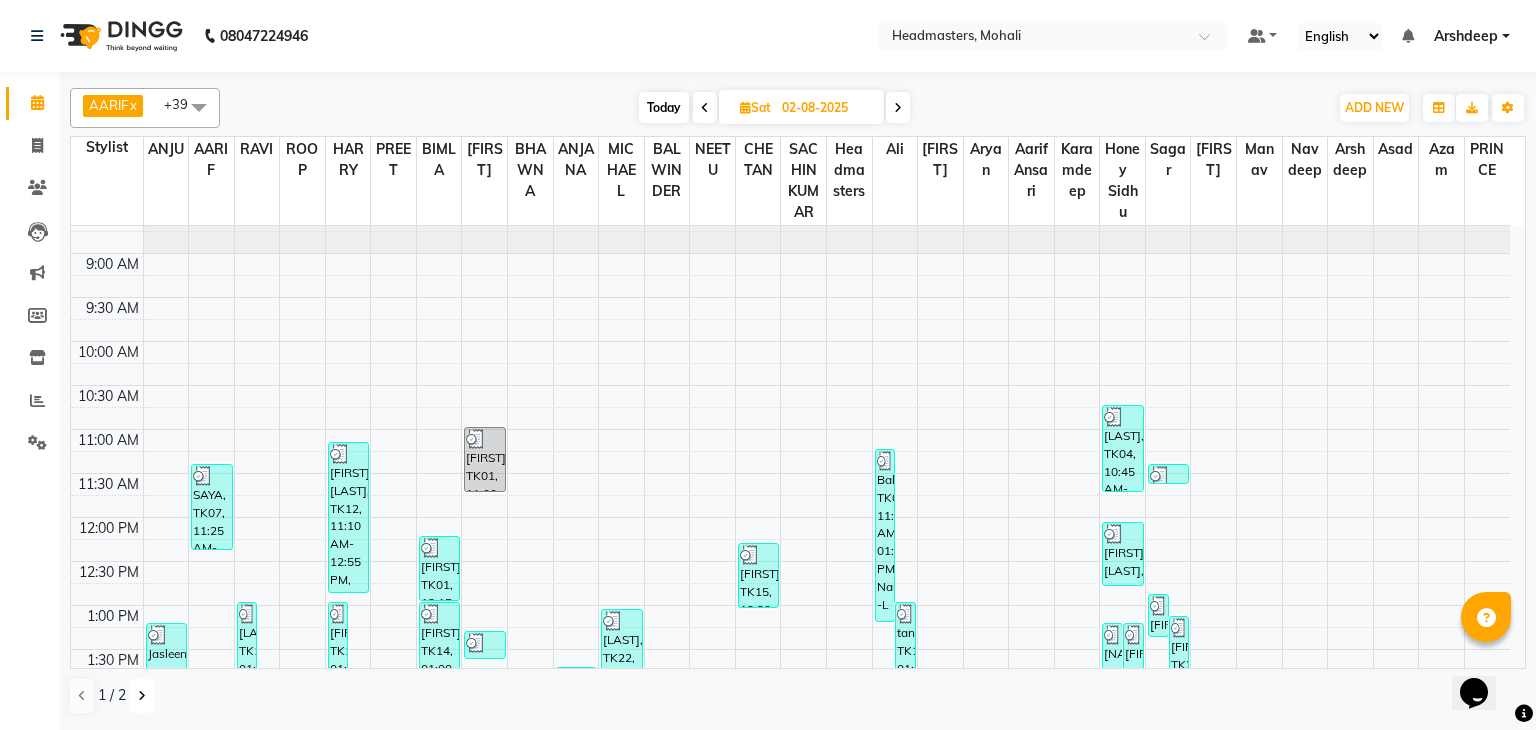 click at bounding box center [142, 696] 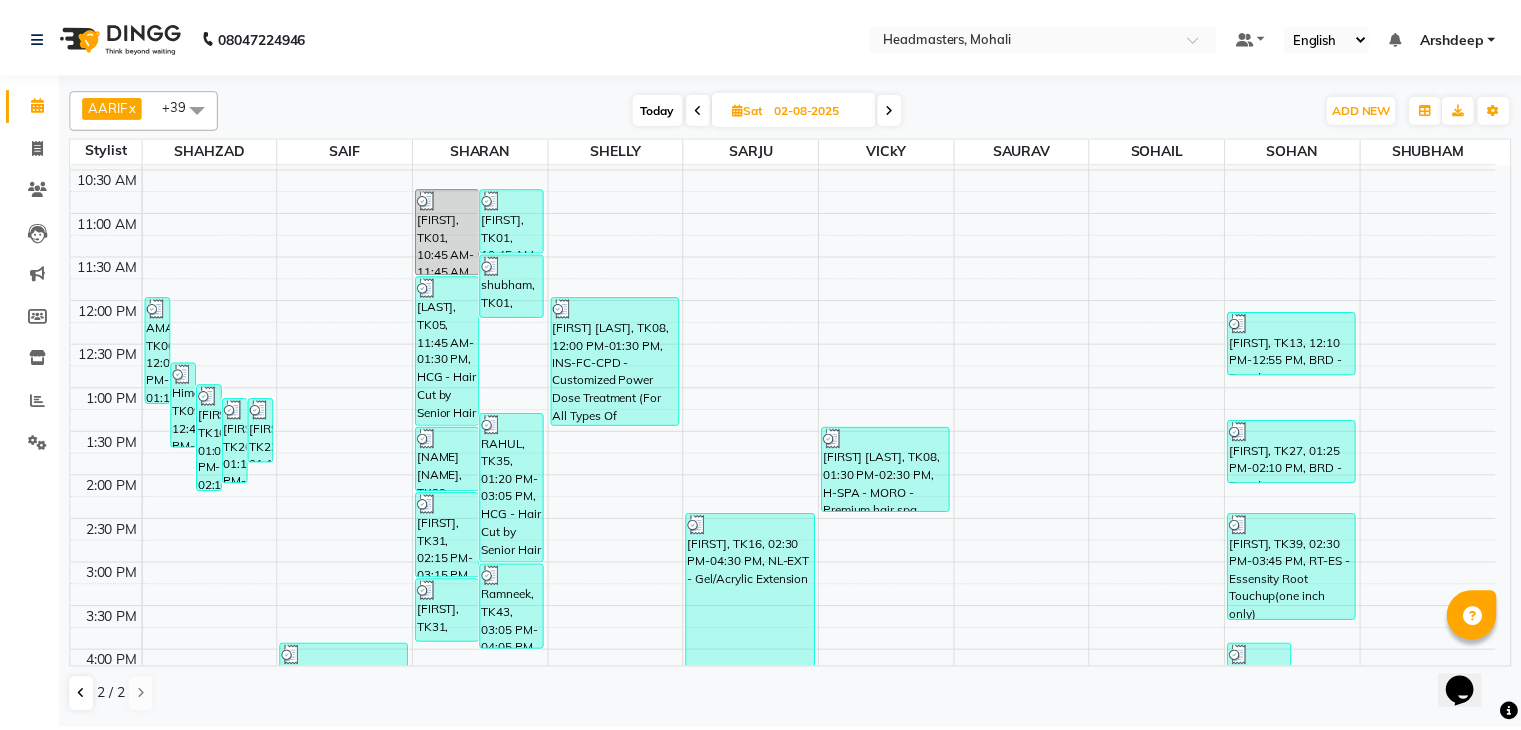 scroll, scrollTop: 232, scrollLeft: 0, axis: vertical 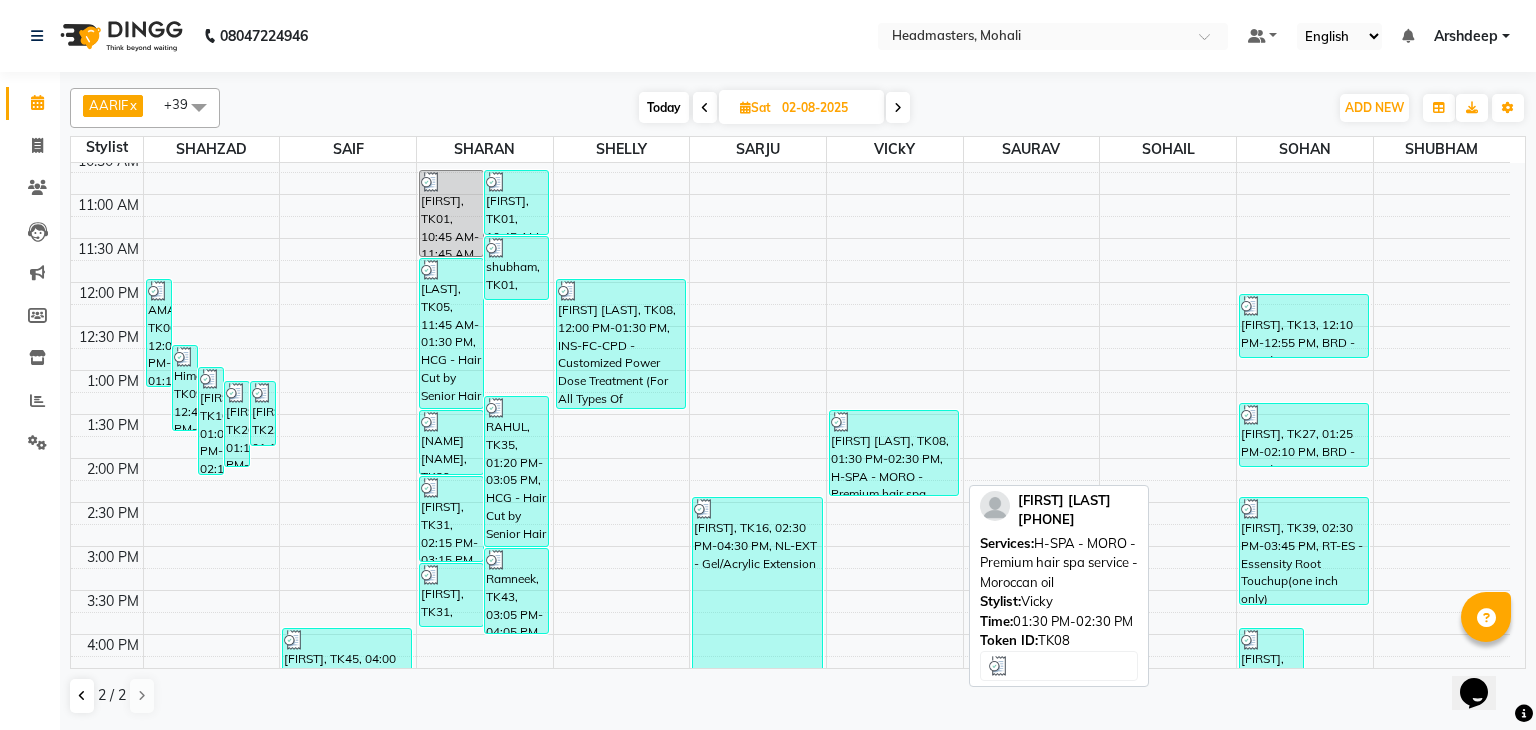 click on "Kirat Kaur, TK08, 01:30 PM-02:30 PM, H-SPA - MORO - Premium hair spa service - Moroccan oil" at bounding box center (894, 453) 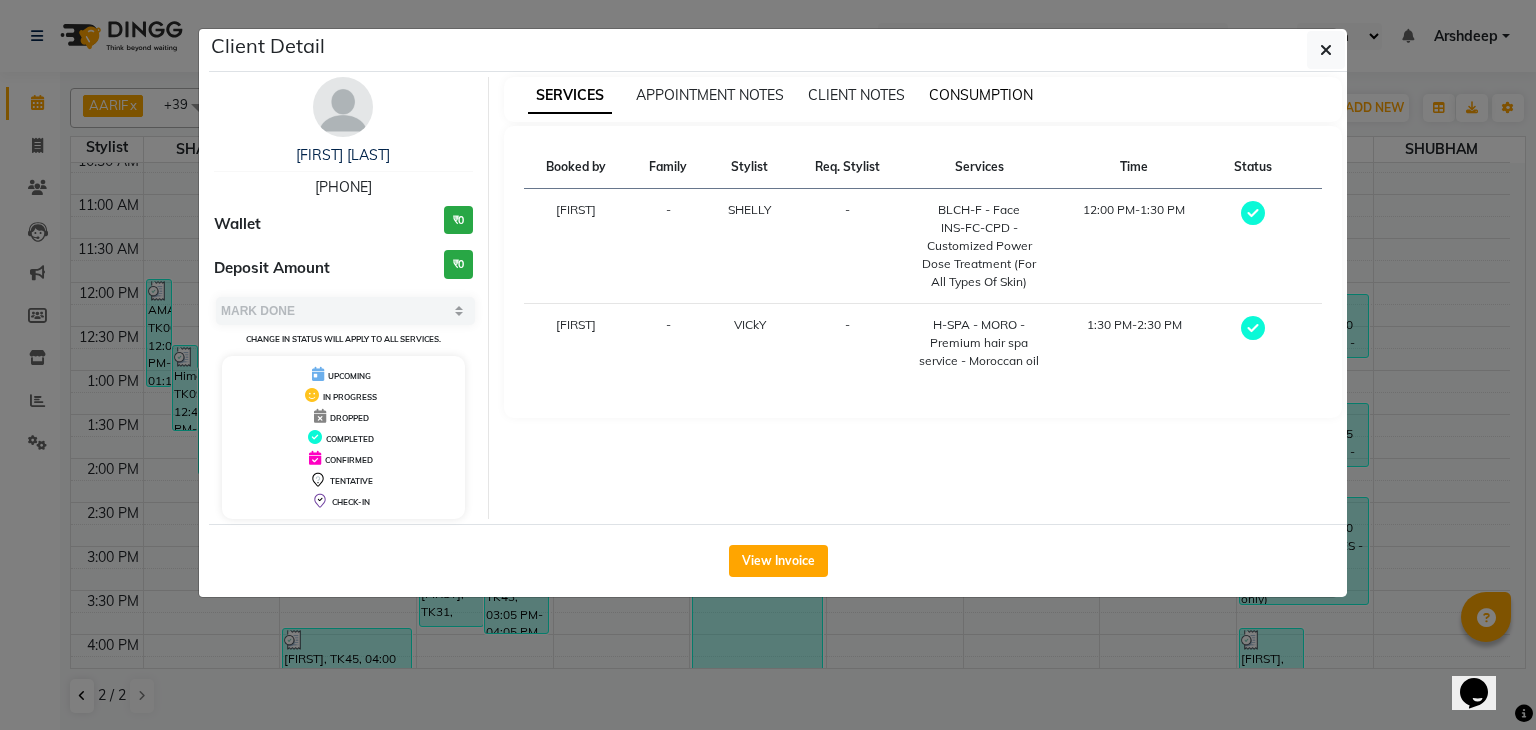 click on "CONSUMPTION" at bounding box center [981, 95] 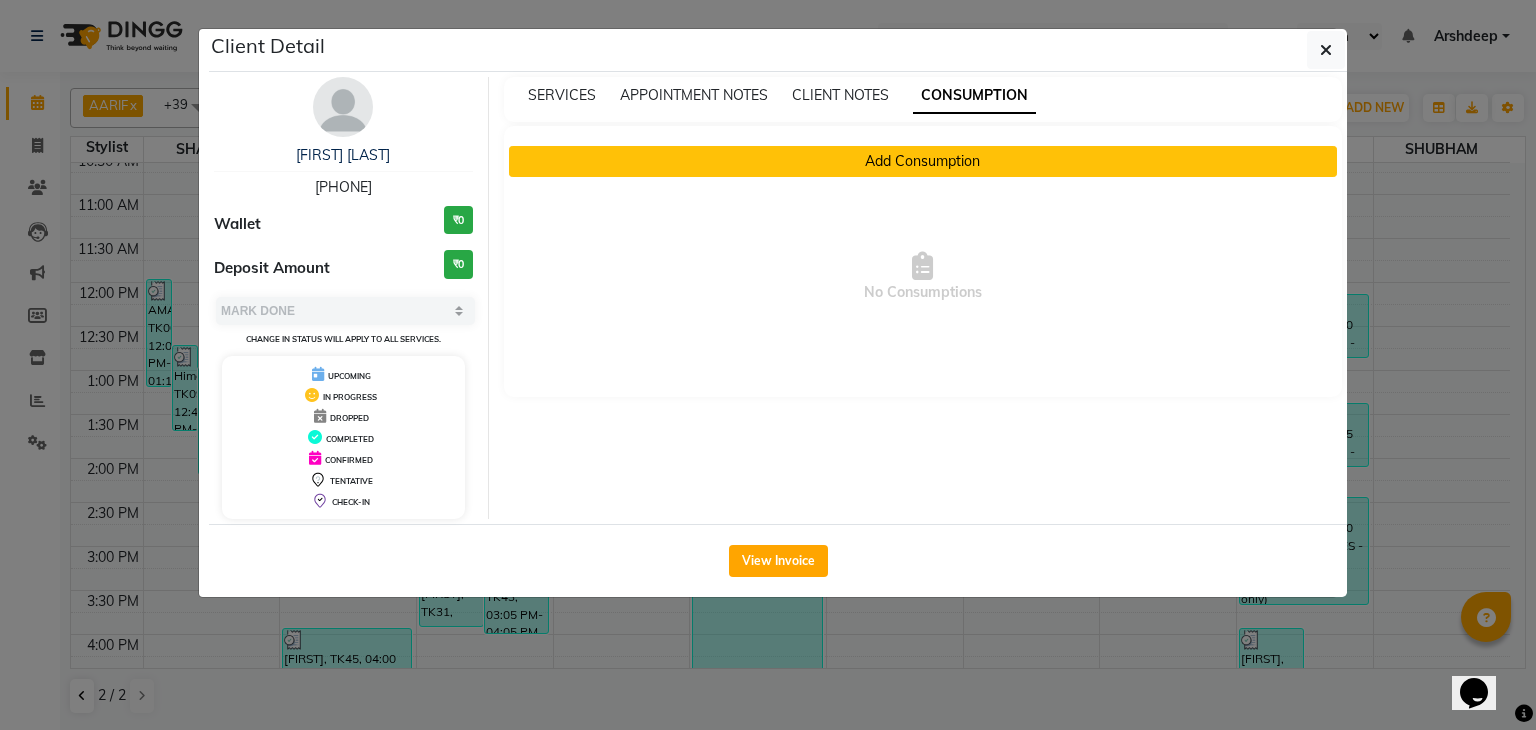 click on "Add Consumption" at bounding box center [923, 161] 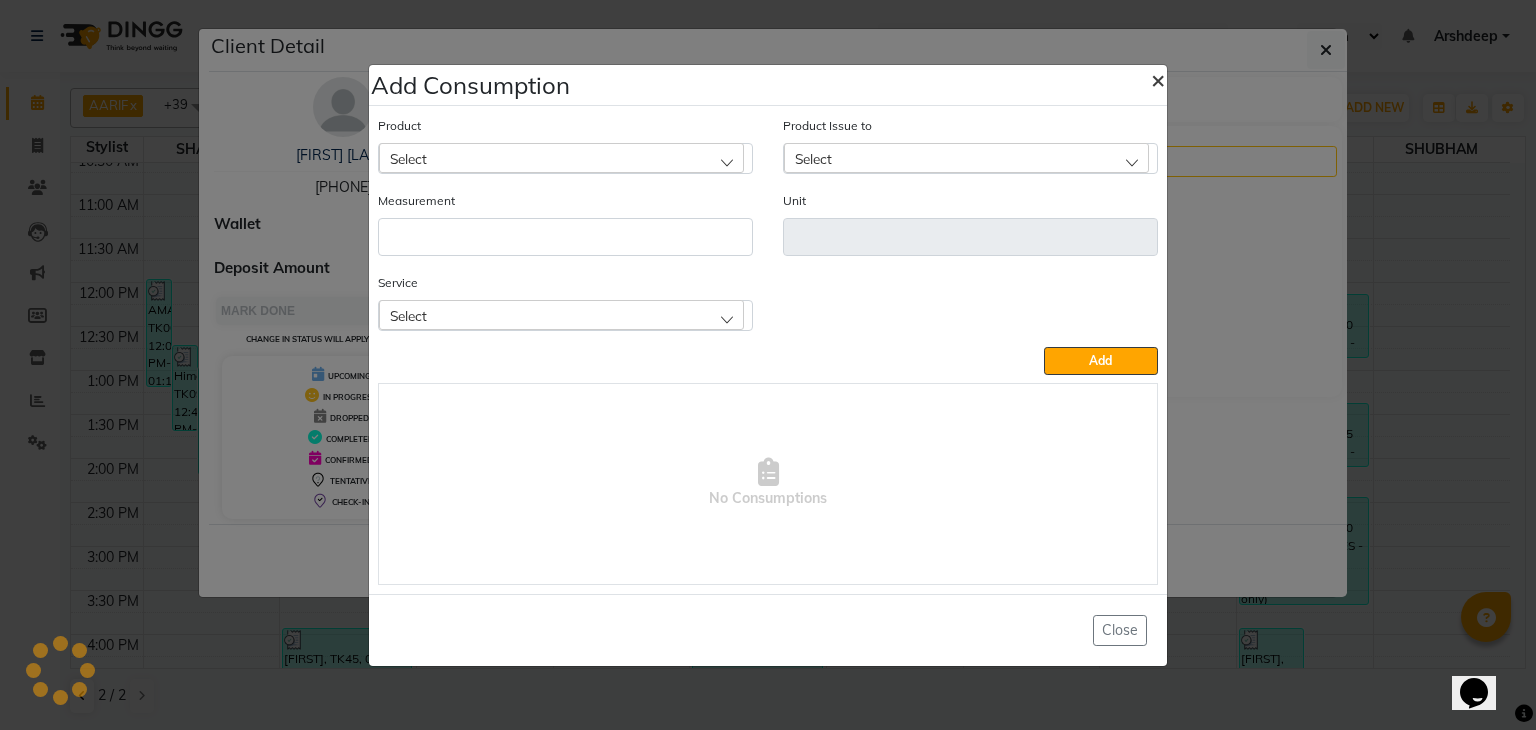 click on "×" 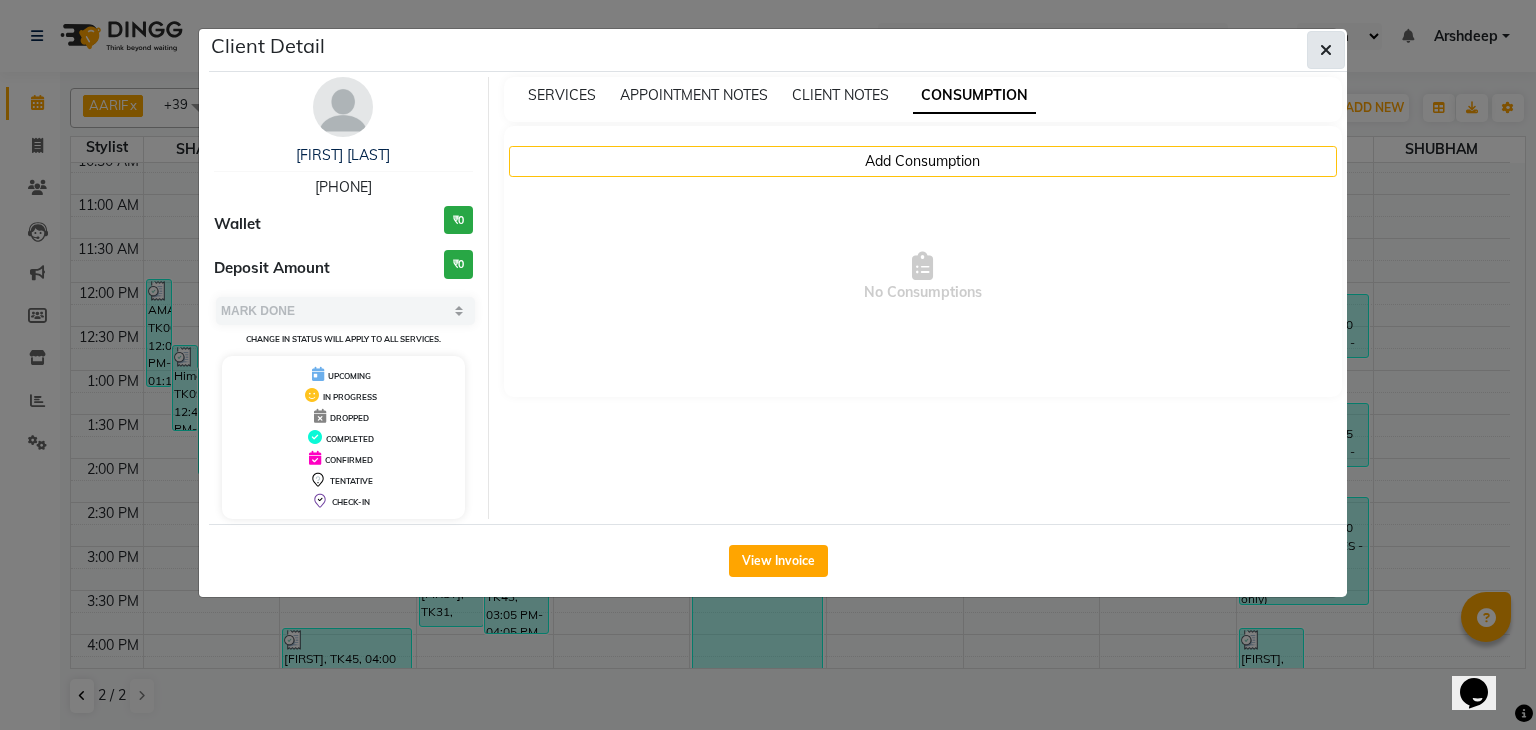 click 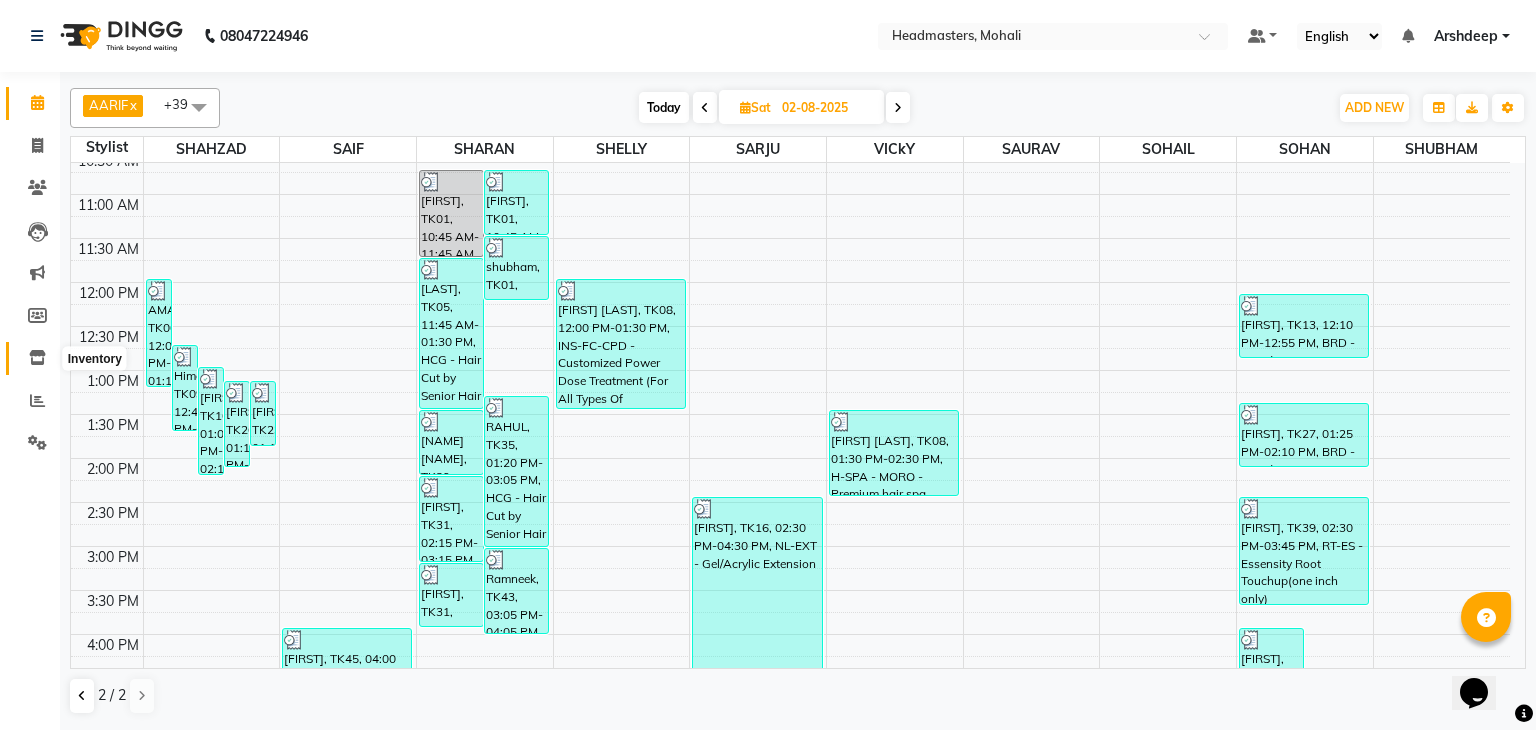 click 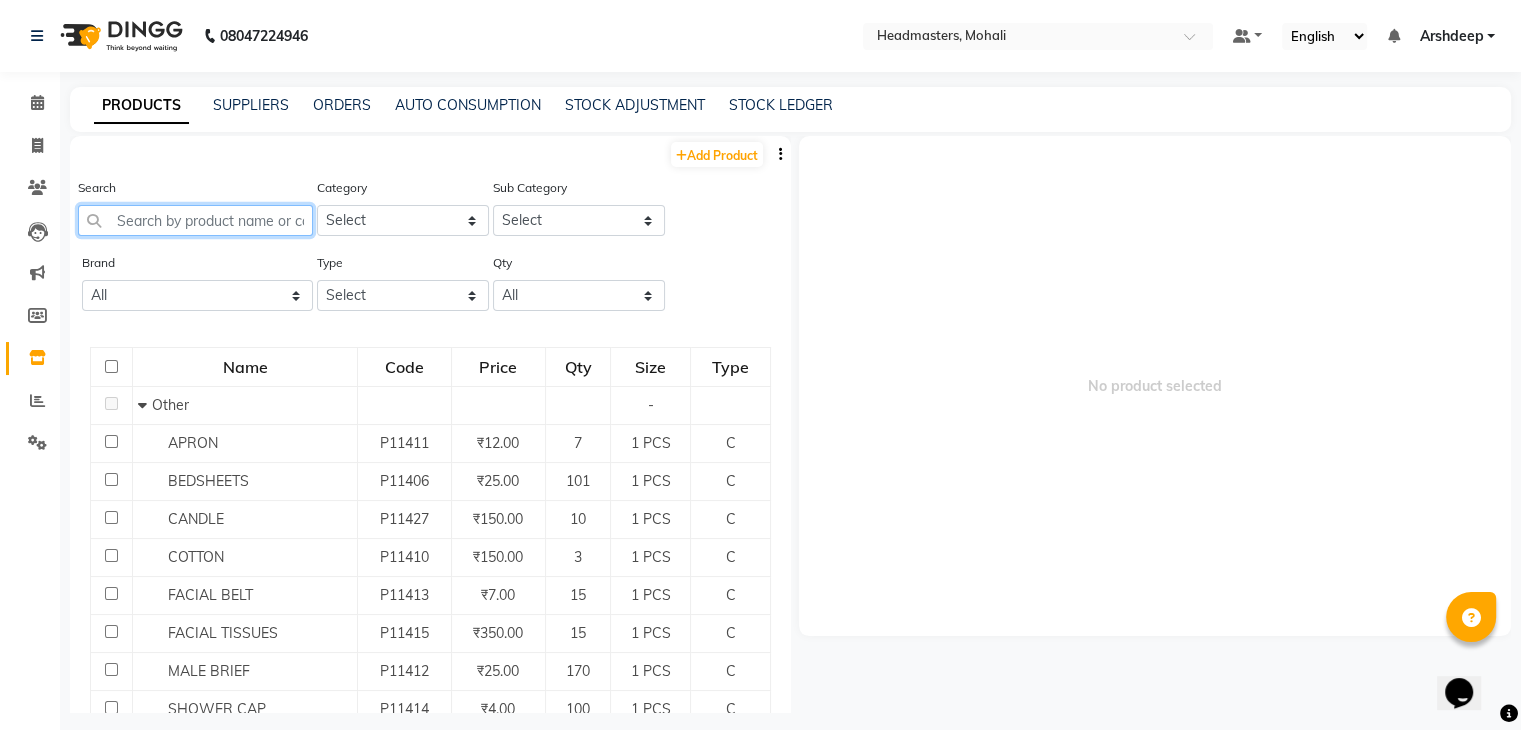 click 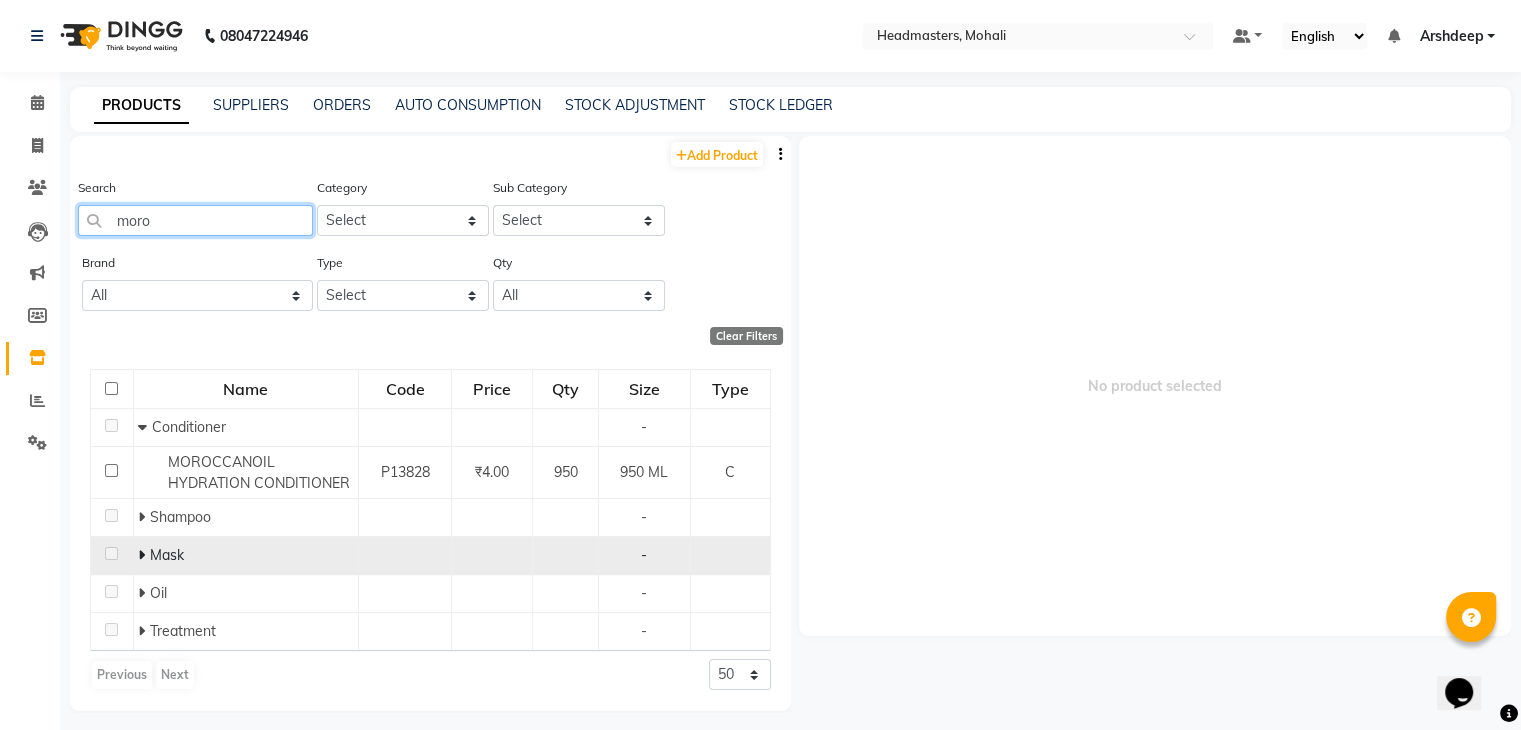 type on "moro" 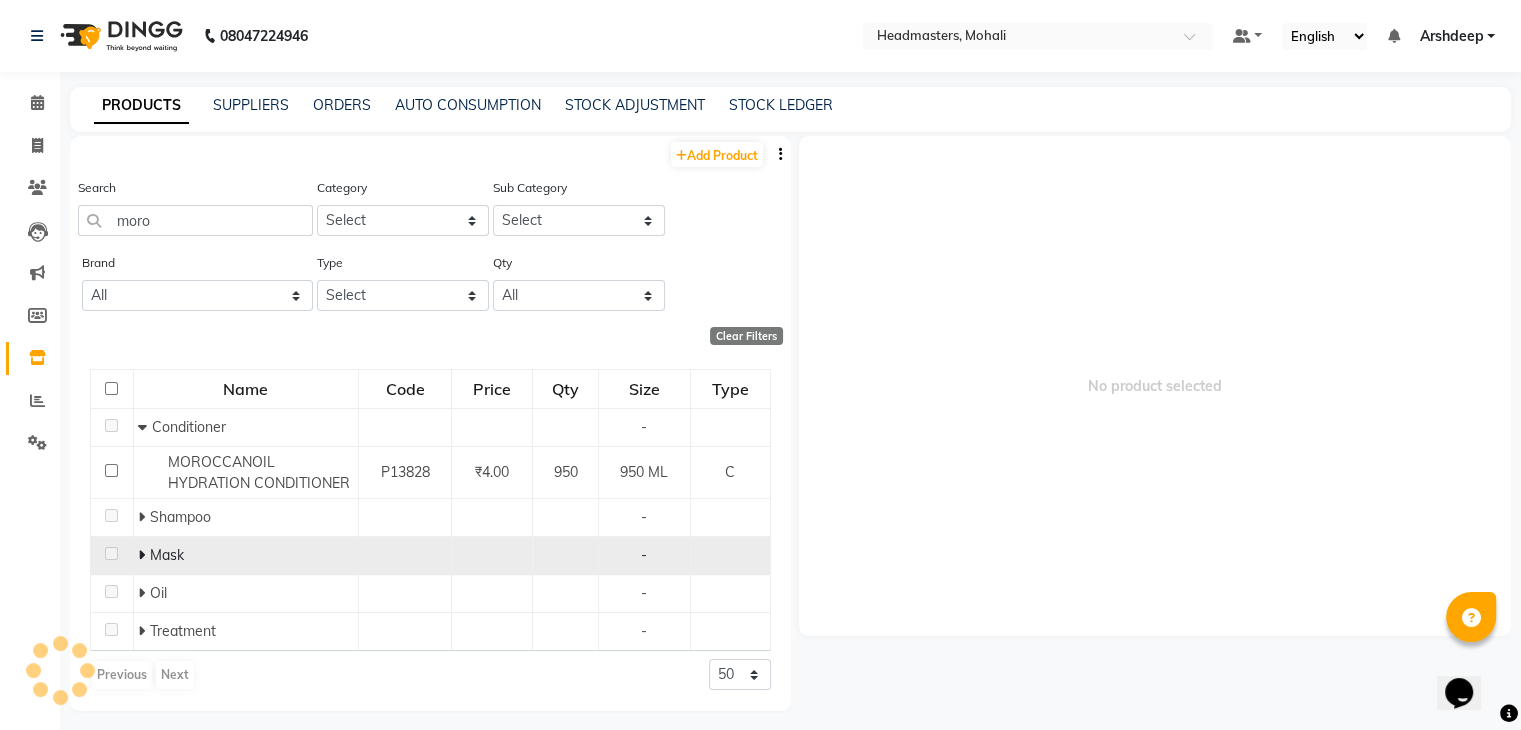 click on "Mask" 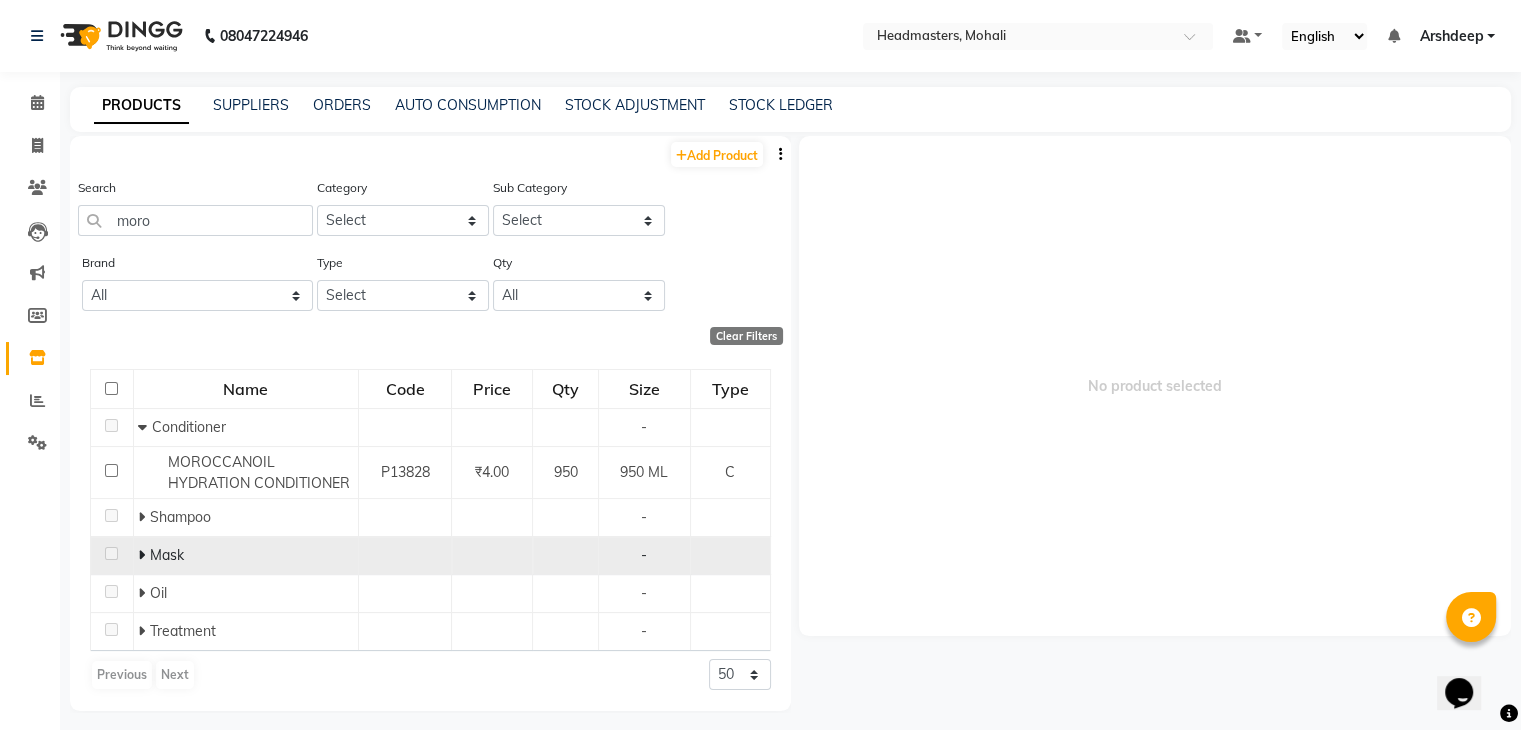 click 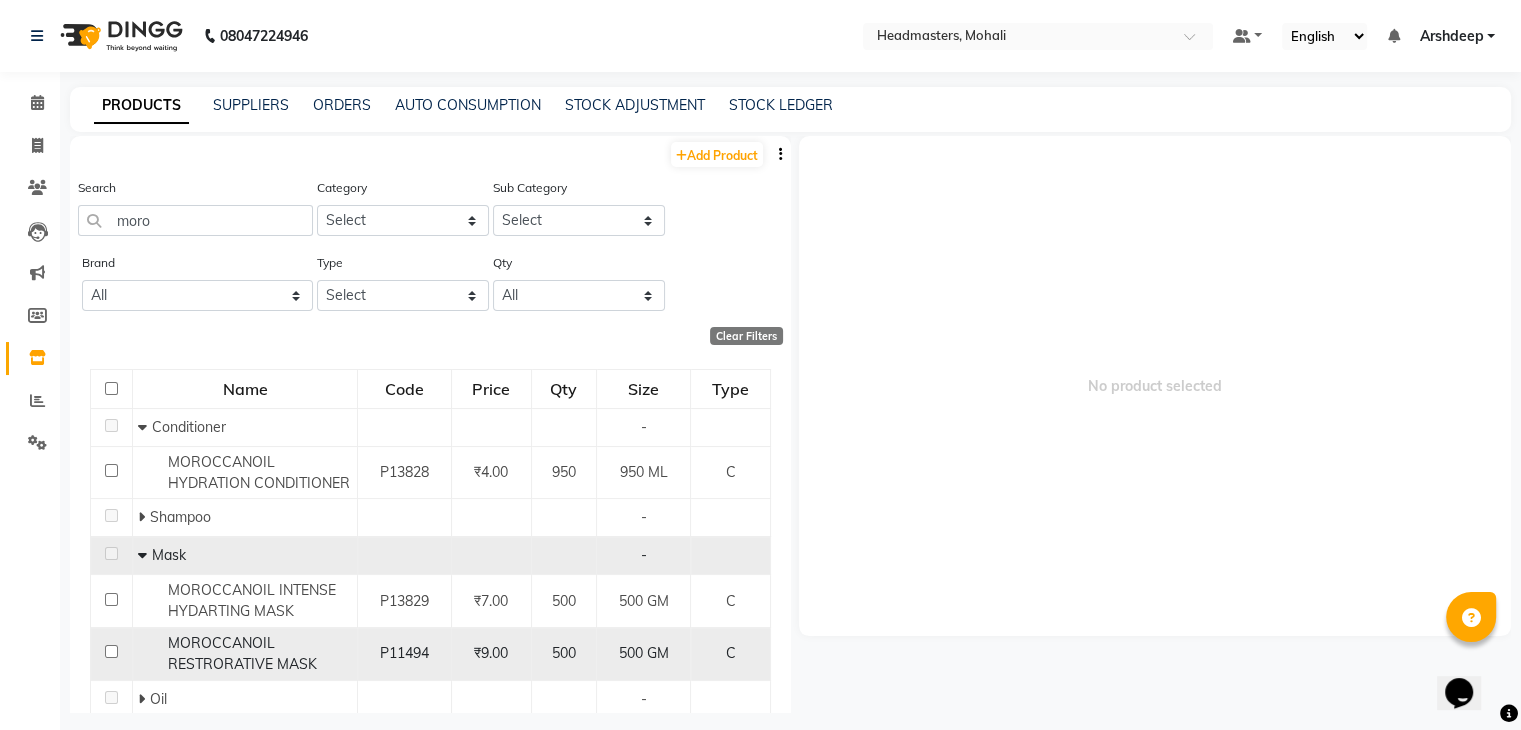 click on "P11494" 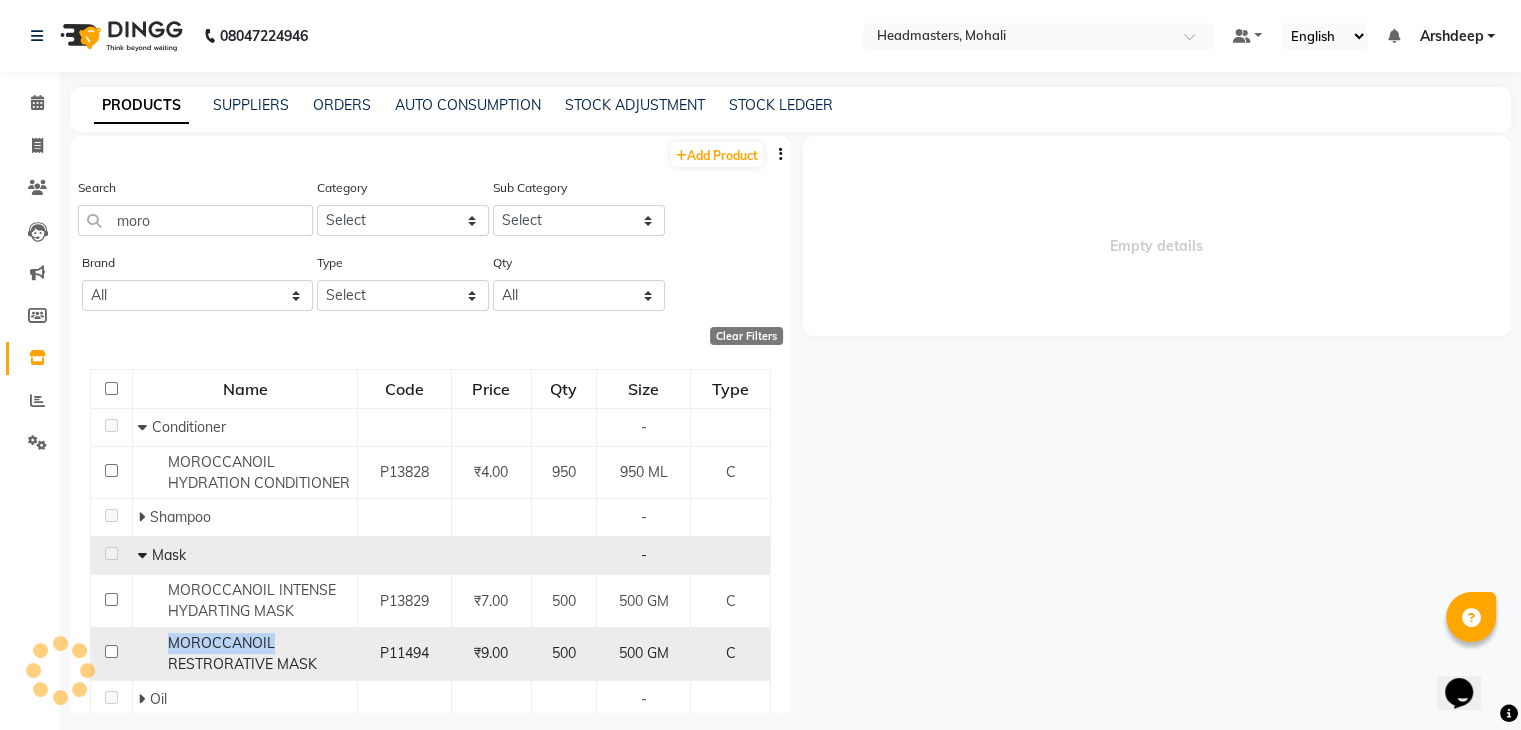 click on "MOROCCANOIL RESTRORATIVE MASK" 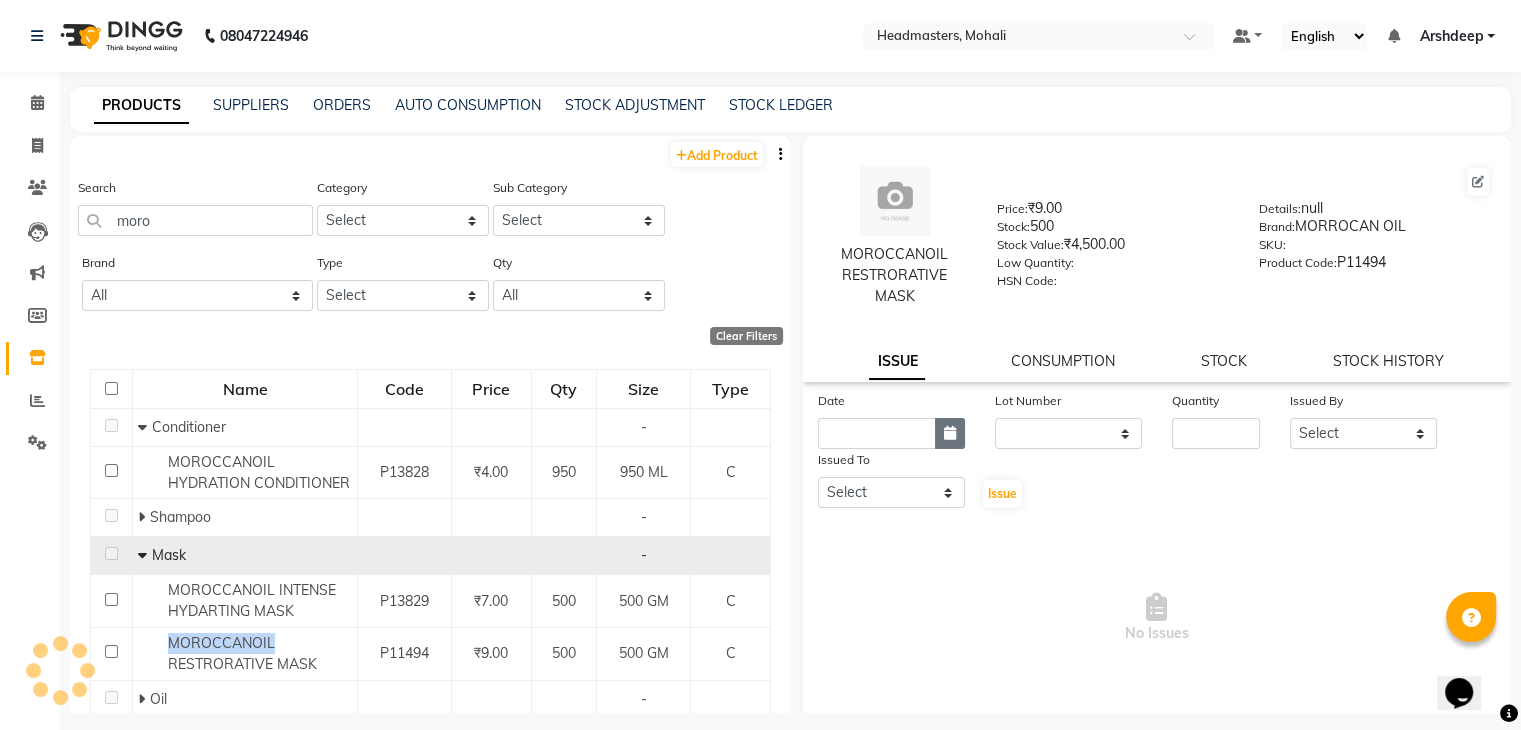 click 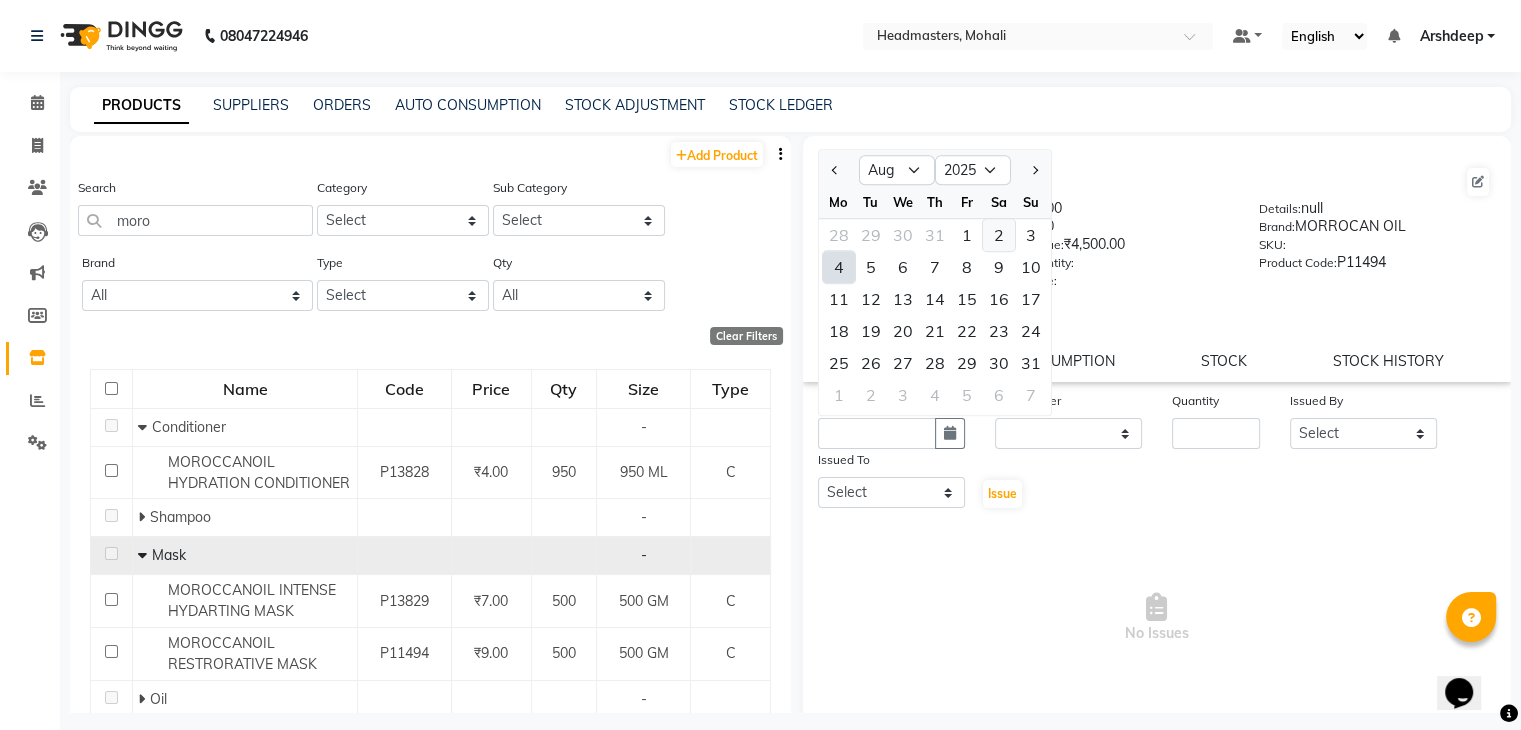 click on "2" 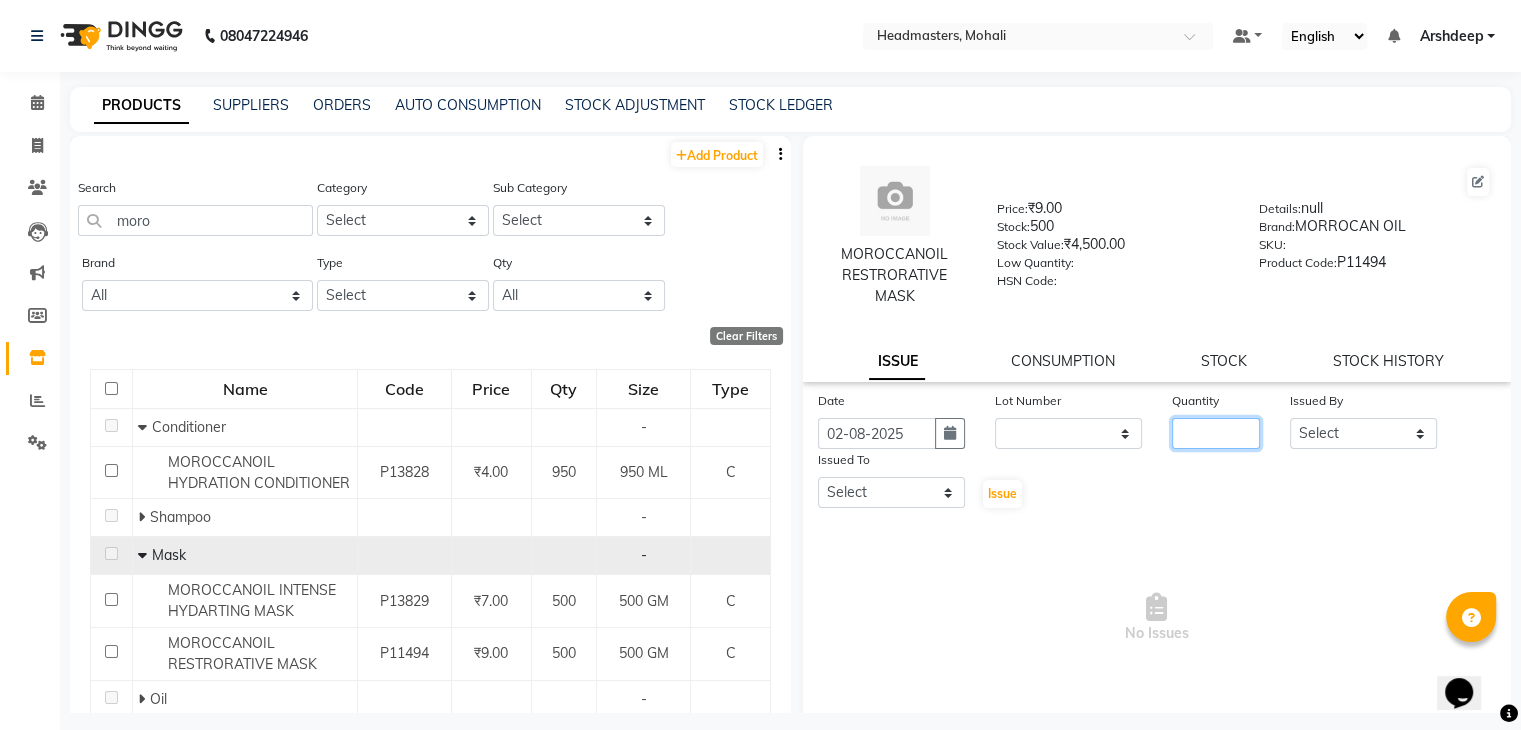 click 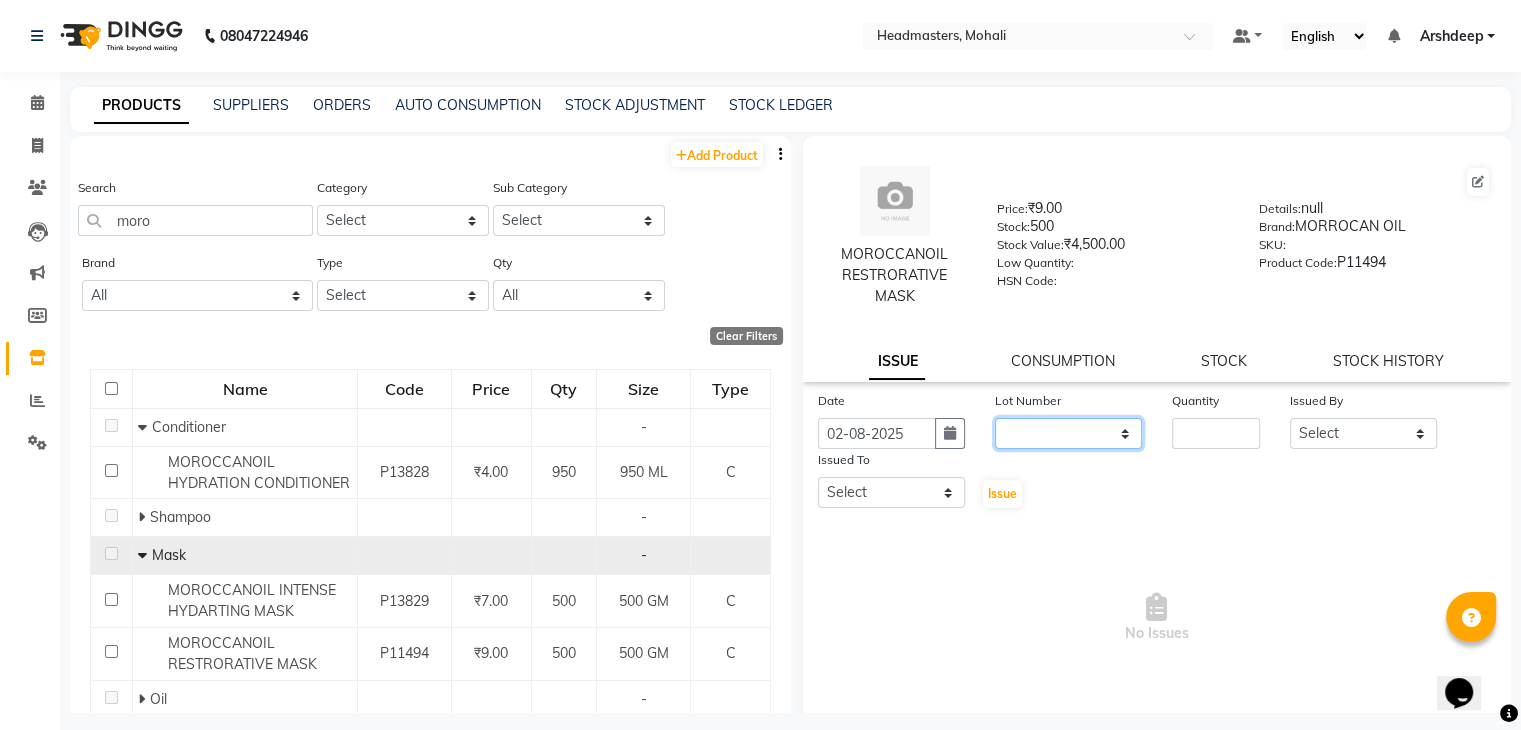 click on "None" 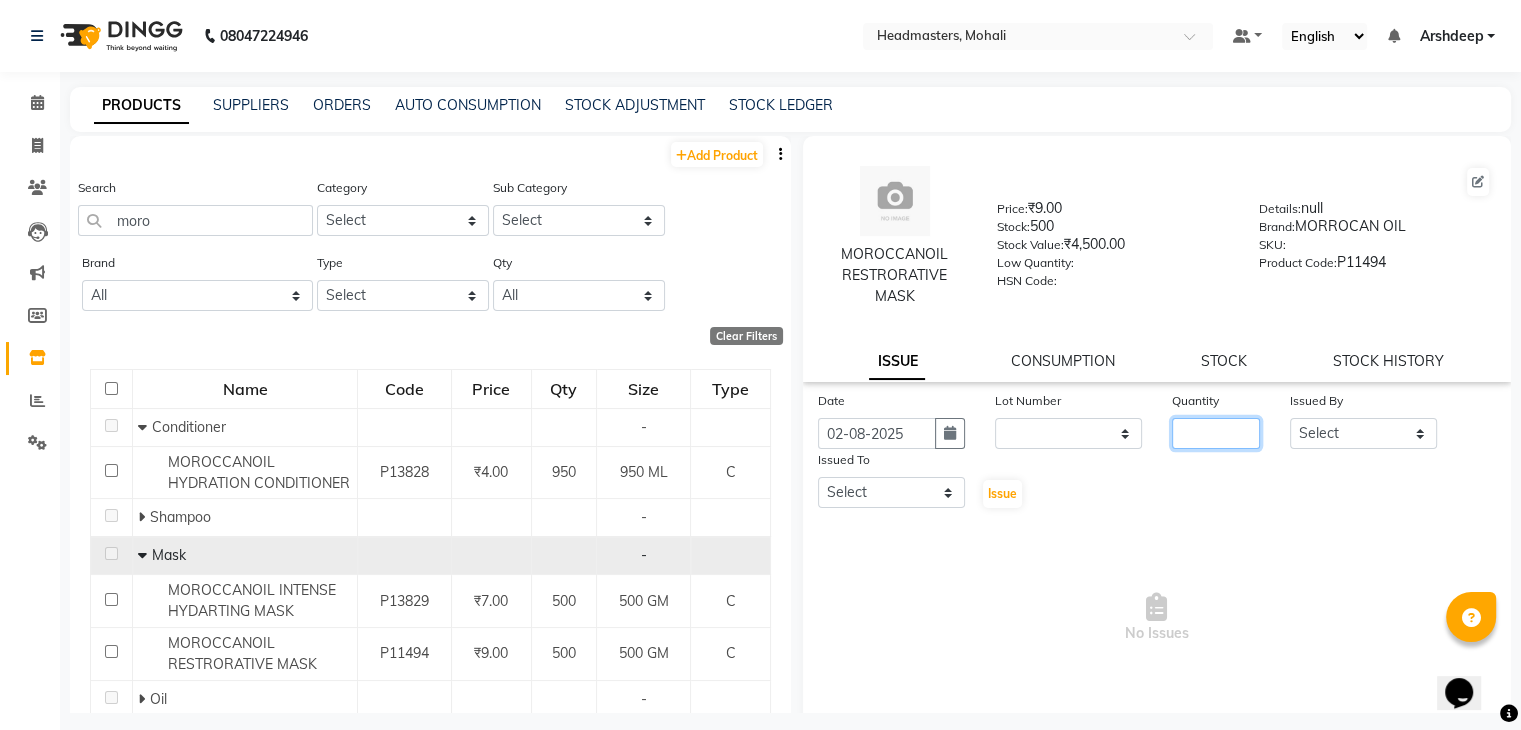 click 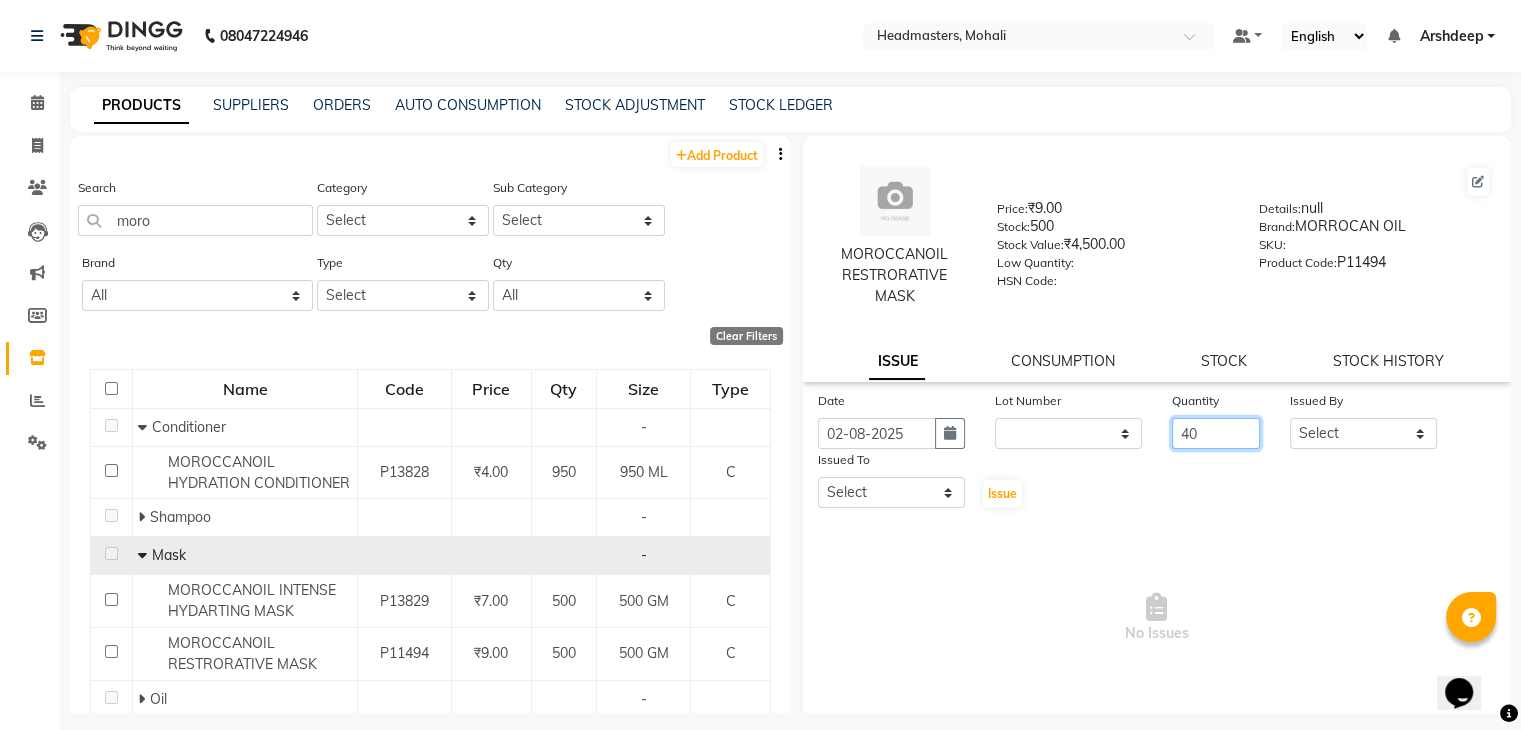 type on "40" 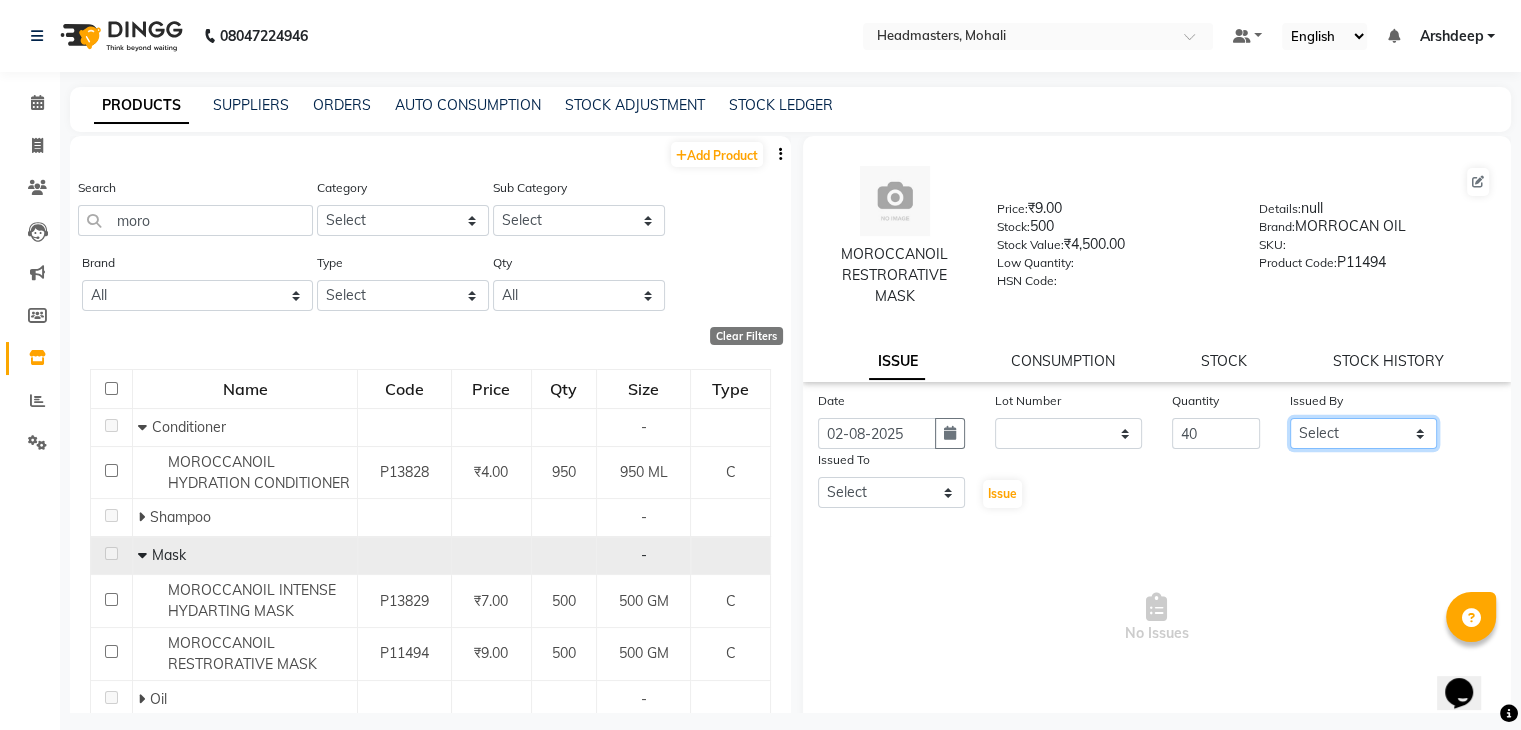 click on "Select AARIF Aarif Ansari Ali ANJANA ANJU Arshdeep Aryan Asad  Azam BALWINDER BHAWNA BIMLA CHETAN Deepak  HARRY Headmasters Honey Sidhu Jyoti karamdeep Manav MICHAEL Navdeep NEETU NEETU -  FRONT DESK  NEHA PREET PRINCE RAVI ROOP SACHIN KUMAR Sagar SAIF SARJU SAURAV SHAHZAD SHARAN SHARDA SHELLY SHUBHAM  SOHAIL SOHAN  VICkY Yamini" 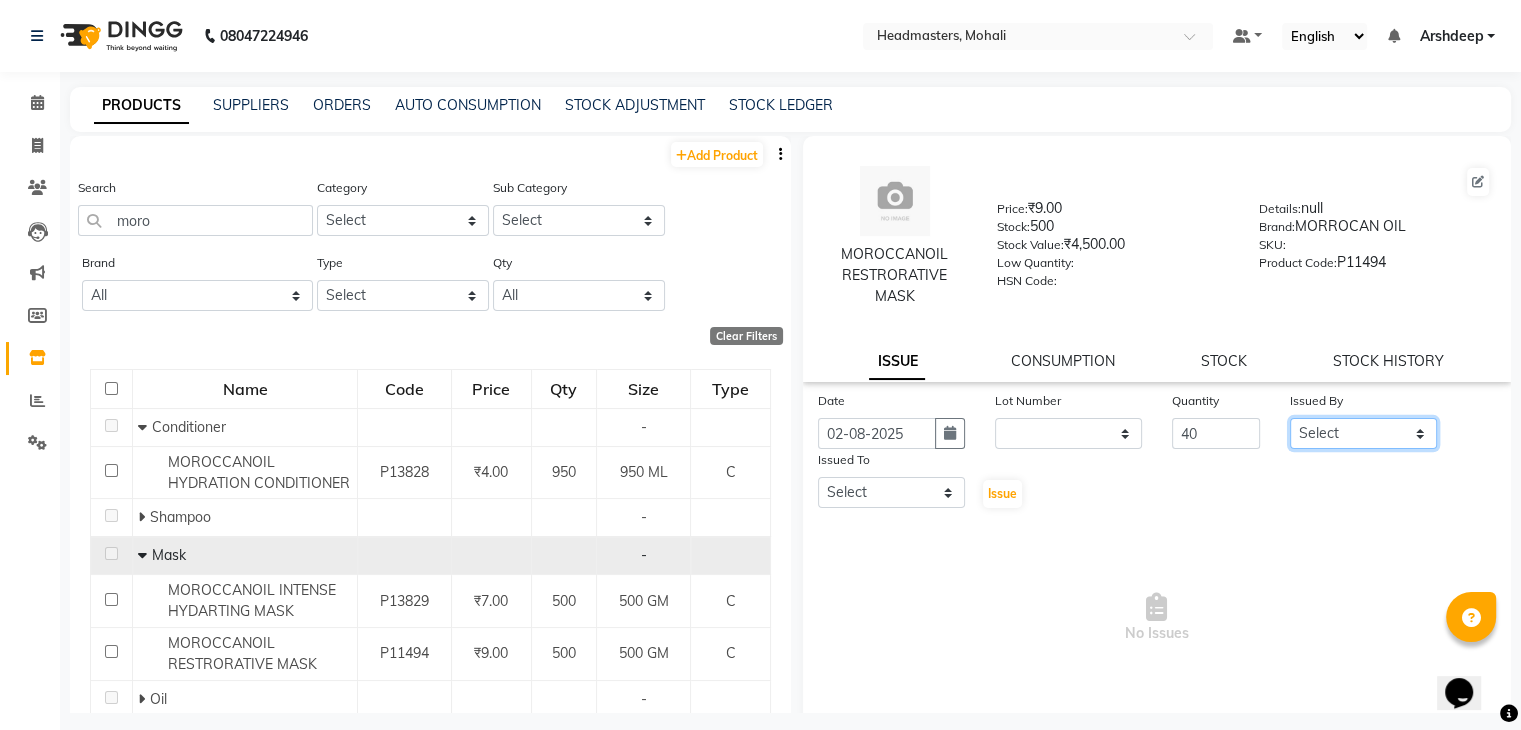 select on "84970" 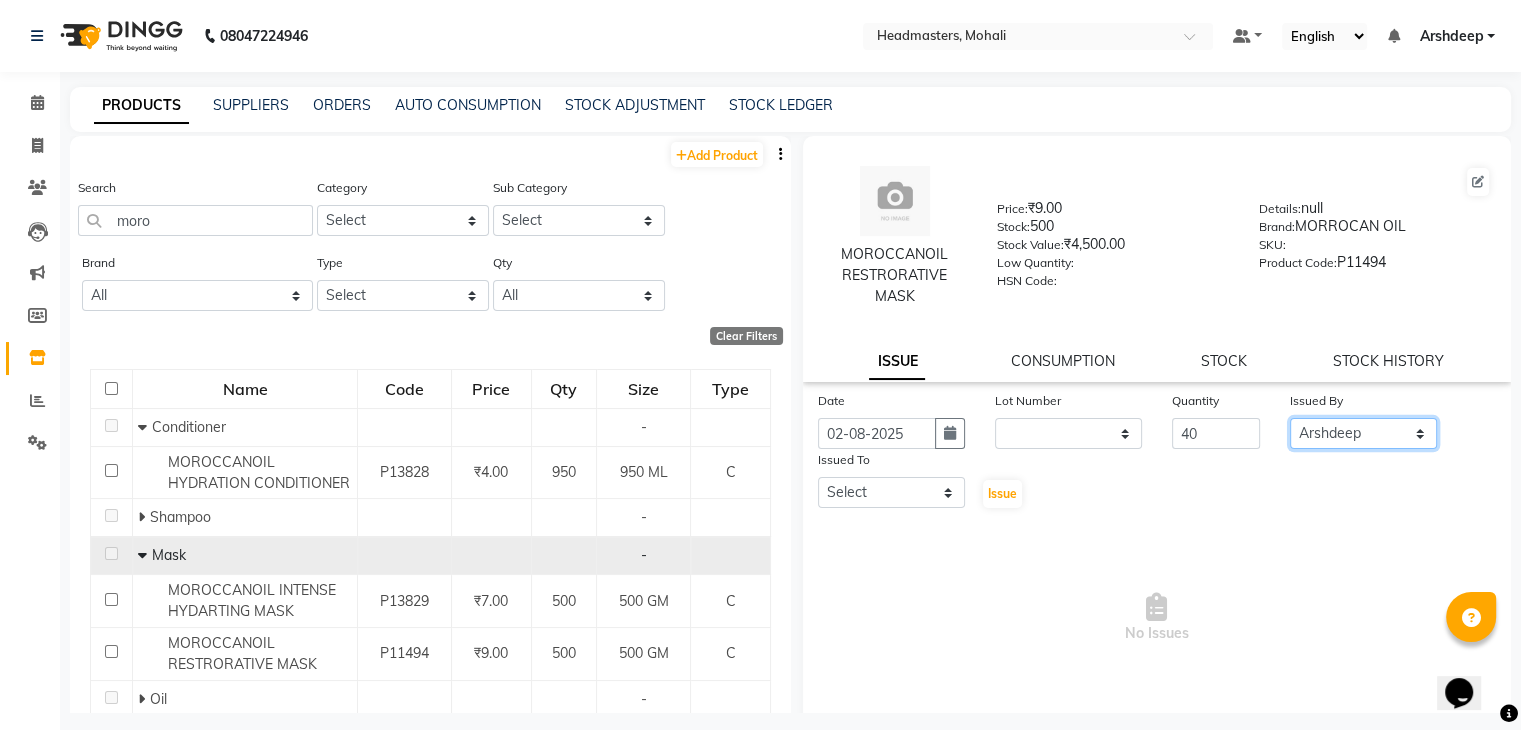 click on "Select AARIF Aarif Ansari Ali ANJANA ANJU Arshdeep Aryan Asad  Azam BALWINDER BHAWNA BIMLA CHETAN Deepak  HARRY Headmasters Honey Sidhu Jyoti karamdeep Manav MICHAEL Navdeep NEETU NEETU -  FRONT DESK  NEHA PREET PRINCE RAVI ROOP SACHIN KUMAR Sagar SAIF SARJU SAURAV SHAHZAD SHARAN SHARDA SHELLY SHUBHAM  SOHAIL SOHAN  VICkY Yamini" 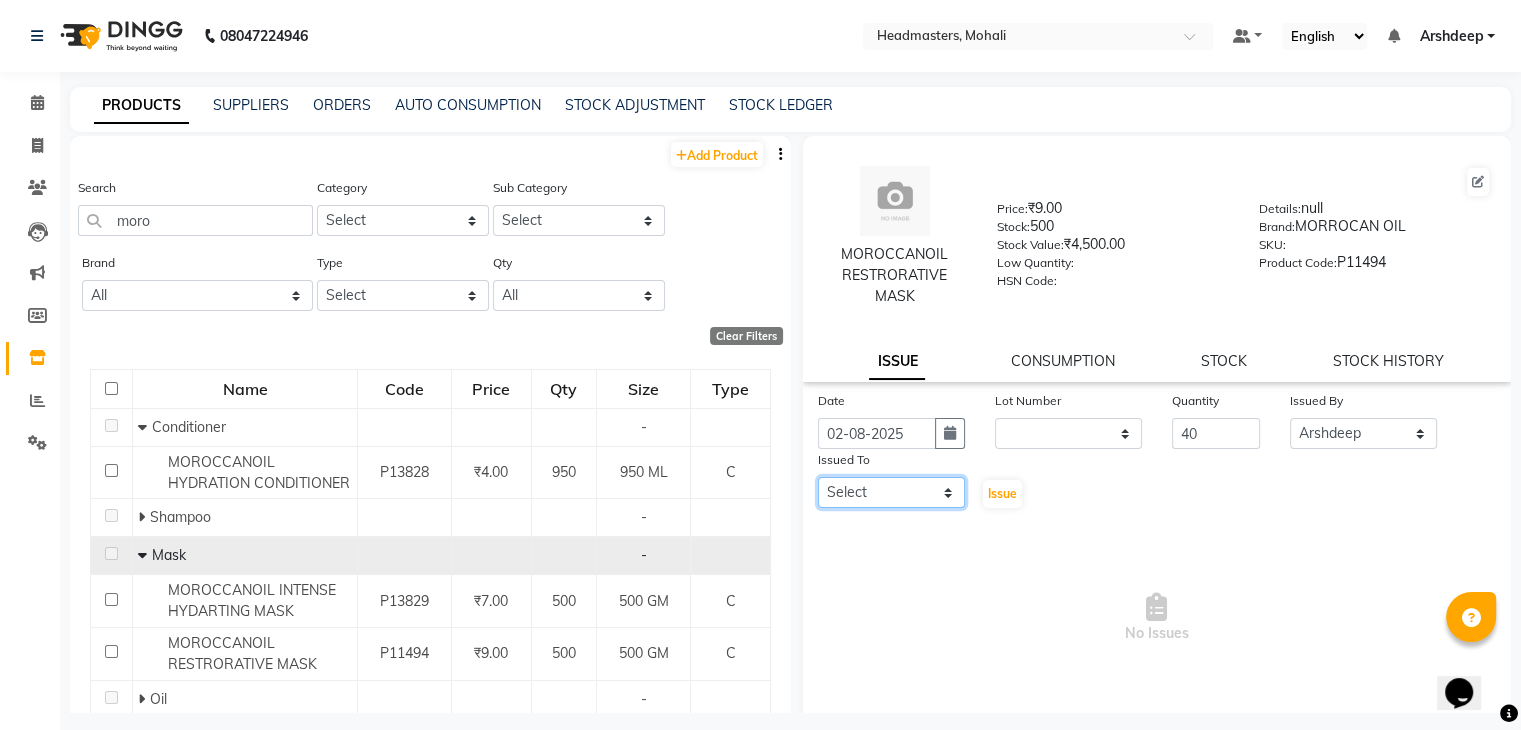 click on "Select AARIF Aarif Ansari Ali ANJANA ANJU Arshdeep Aryan Asad  Azam BALWINDER BHAWNA BIMLA CHETAN Deepak  HARRY Headmasters Honey Sidhu Jyoti karamdeep Manav MICHAEL Navdeep NEETU NEETU -  FRONT DESK  NEHA PREET PRINCE RAVI ROOP SACHIN KUMAR Sagar SAIF SARJU SAURAV SHAHZAD SHARAN SHARDA SHELLY SHUBHAM  SOHAIL SOHAN  VICkY Yamini" 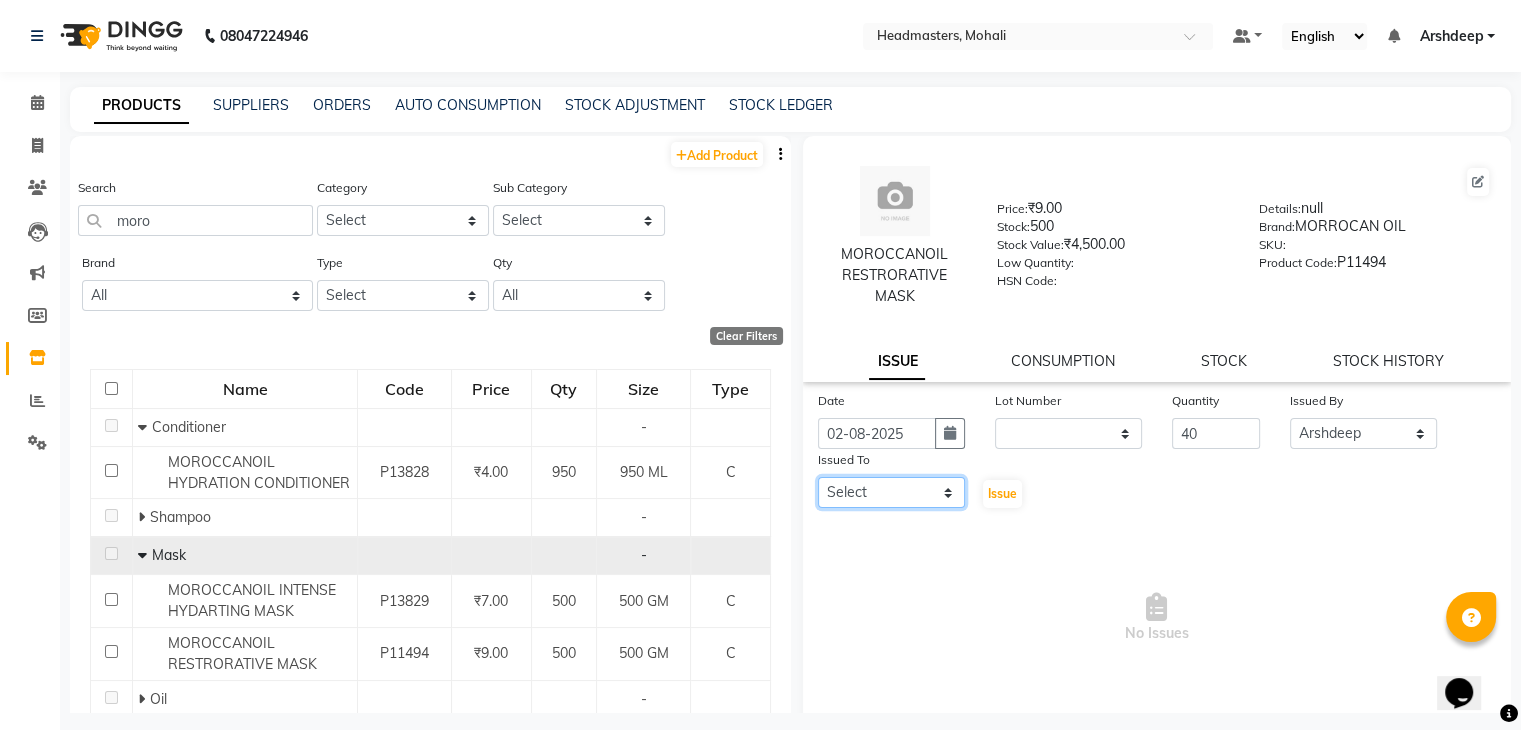select on "51132" 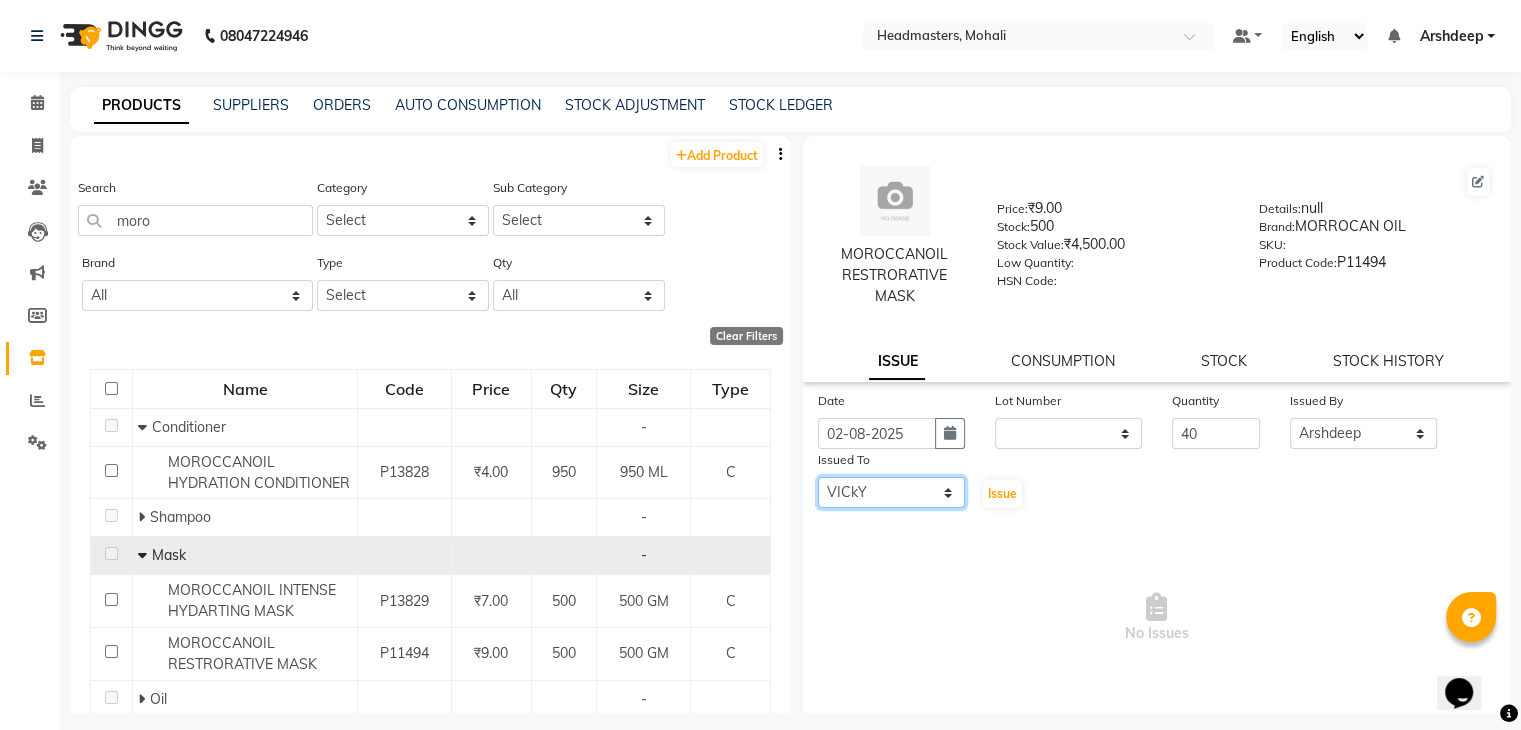 click on "Select AARIF Aarif Ansari Ali ANJANA ANJU Arshdeep Aryan Asad  Azam BALWINDER BHAWNA BIMLA CHETAN Deepak  HARRY Headmasters Honey Sidhu Jyoti karamdeep Manav MICHAEL Navdeep NEETU NEETU -  FRONT DESK  NEHA PREET PRINCE RAVI ROOP SACHIN KUMAR Sagar SAIF SARJU SAURAV SHAHZAD SHARAN SHARDA SHELLY SHUBHAM  SOHAIL SOHAN  VICkY Yamini" 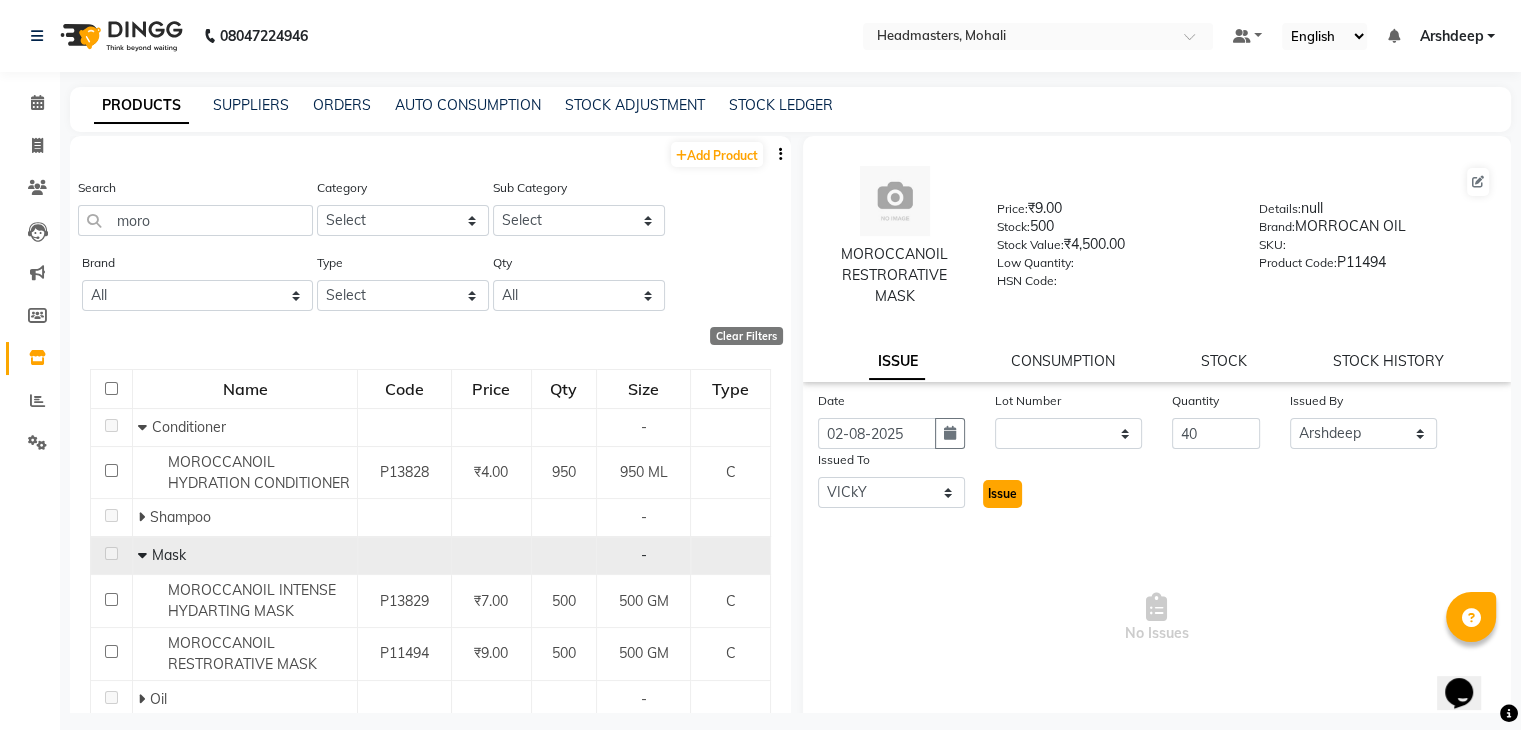 click on "Issue" 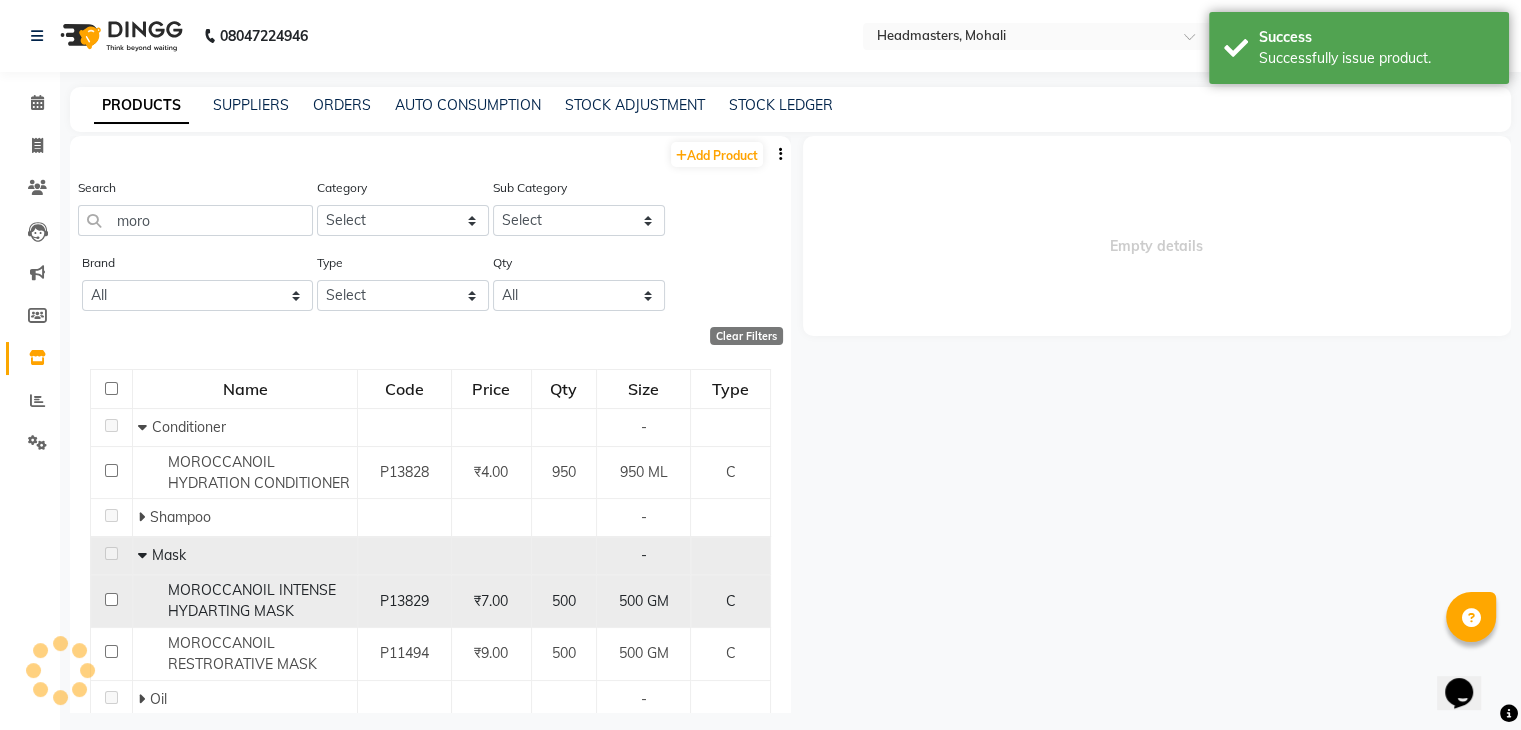 select 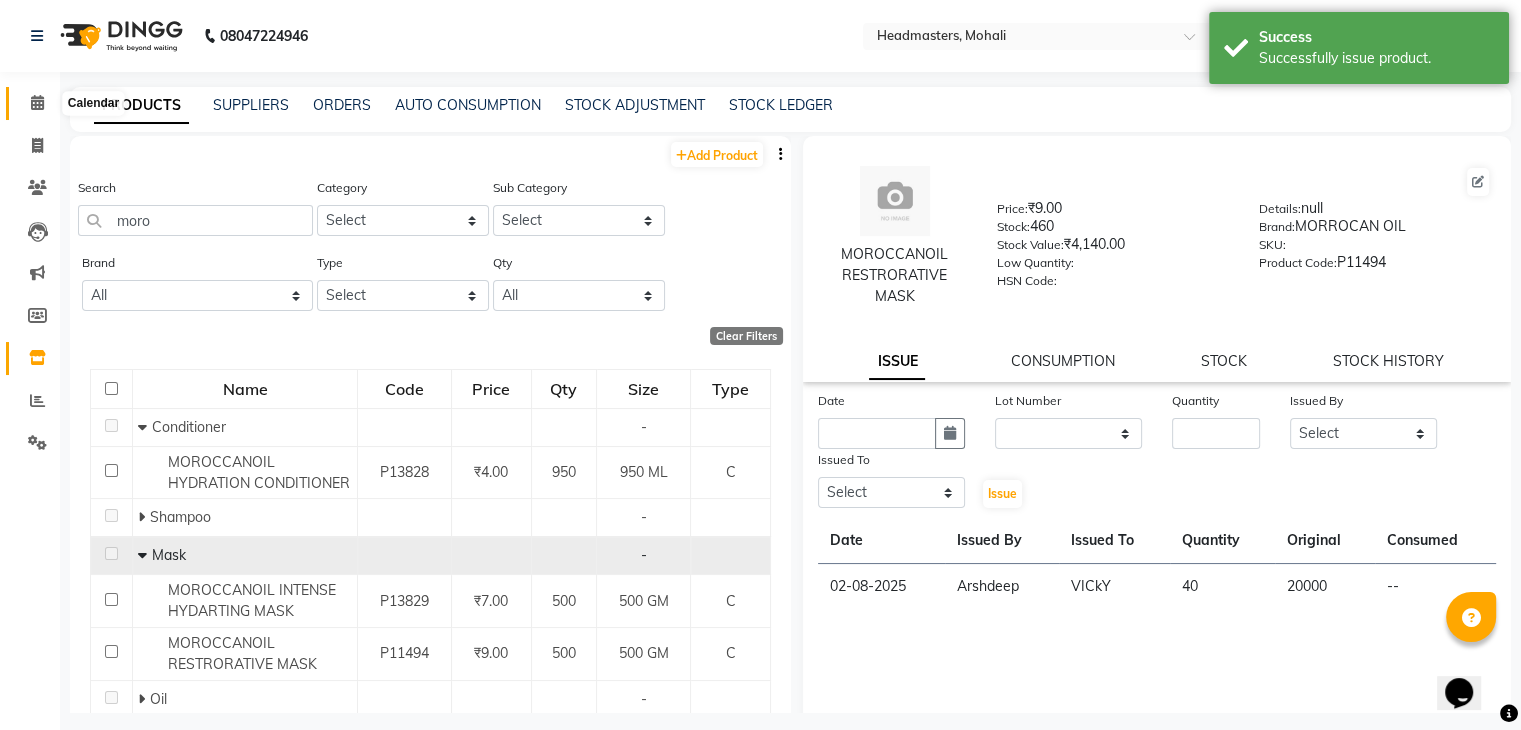 click 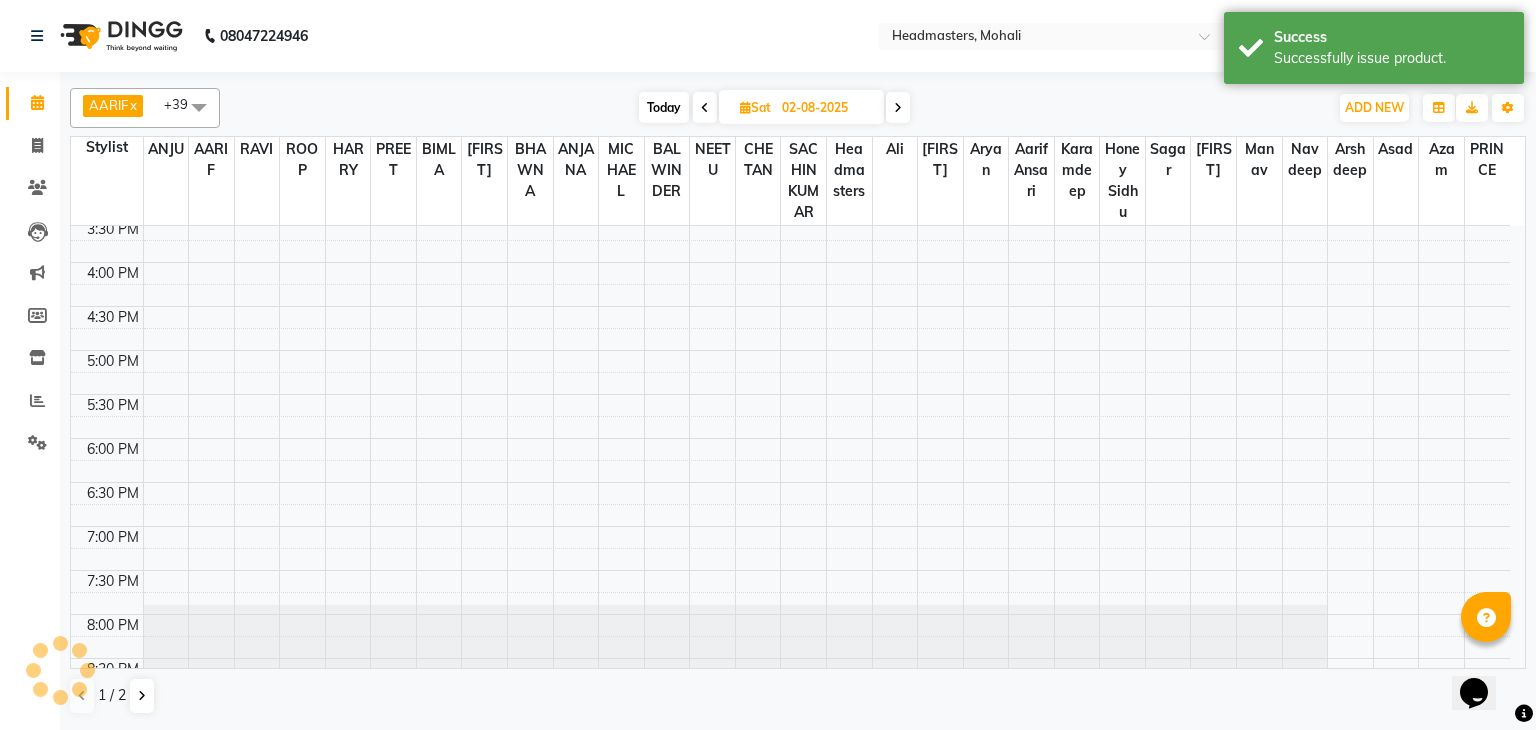 scroll, scrollTop: 0, scrollLeft: 0, axis: both 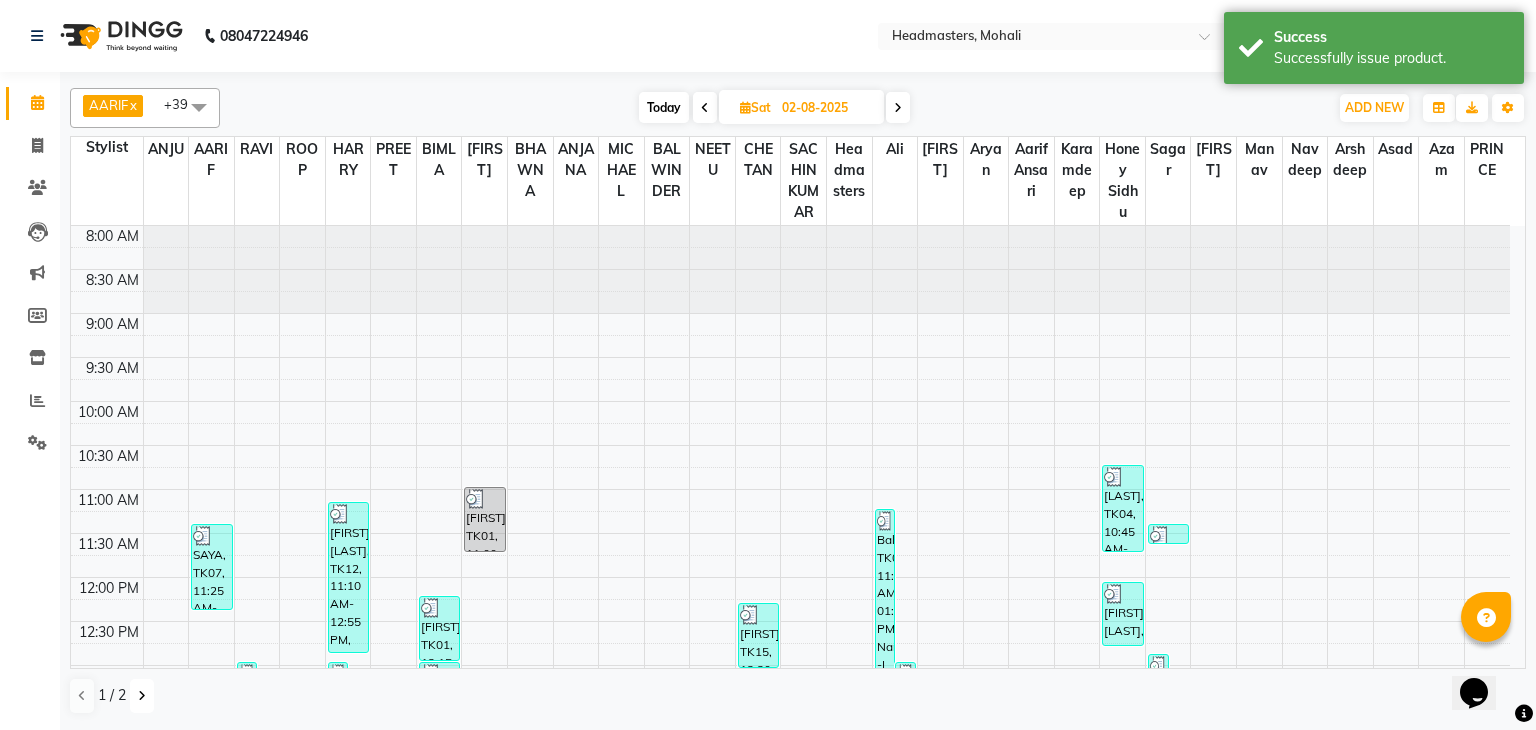 click at bounding box center [142, 696] 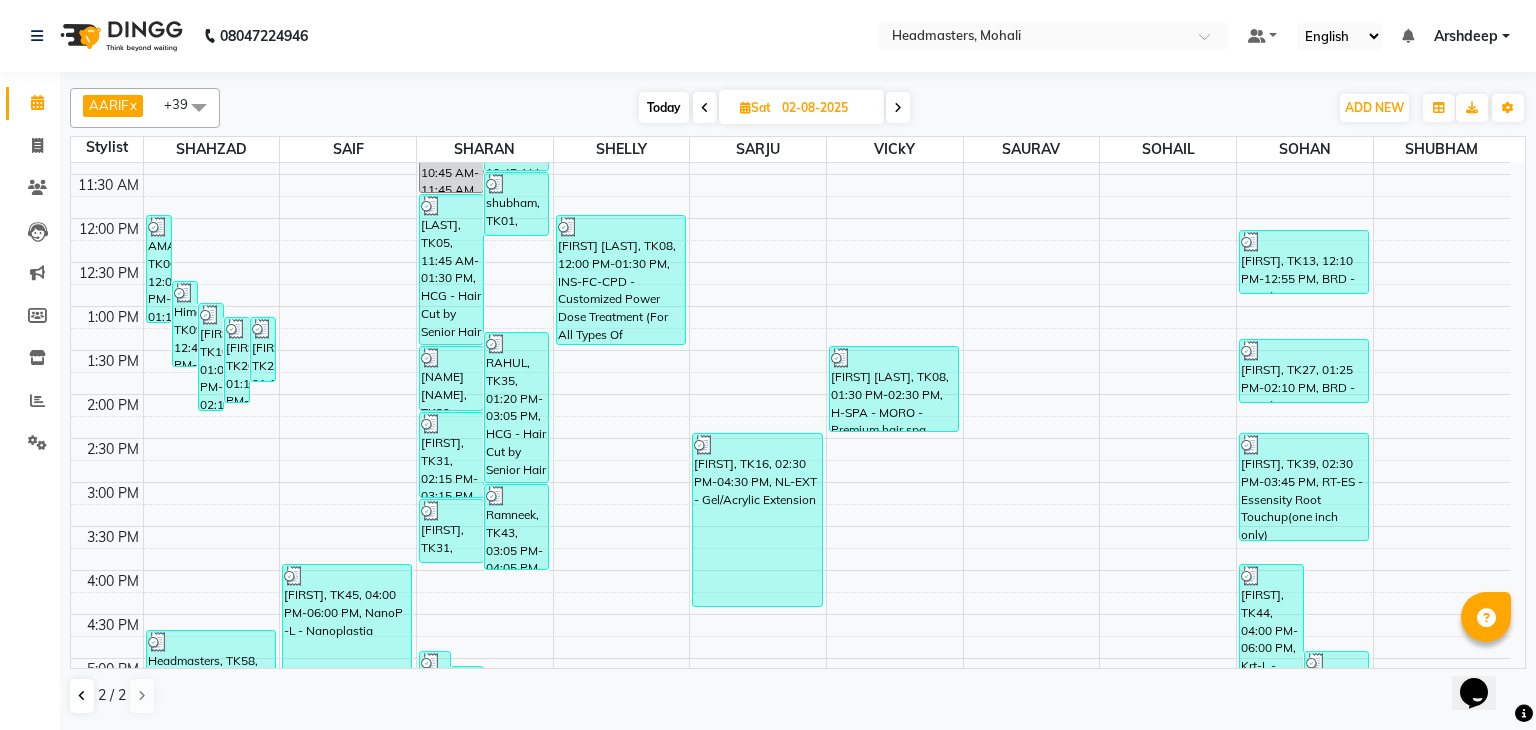 scroll, scrollTop: 302, scrollLeft: 0, axis: vertical 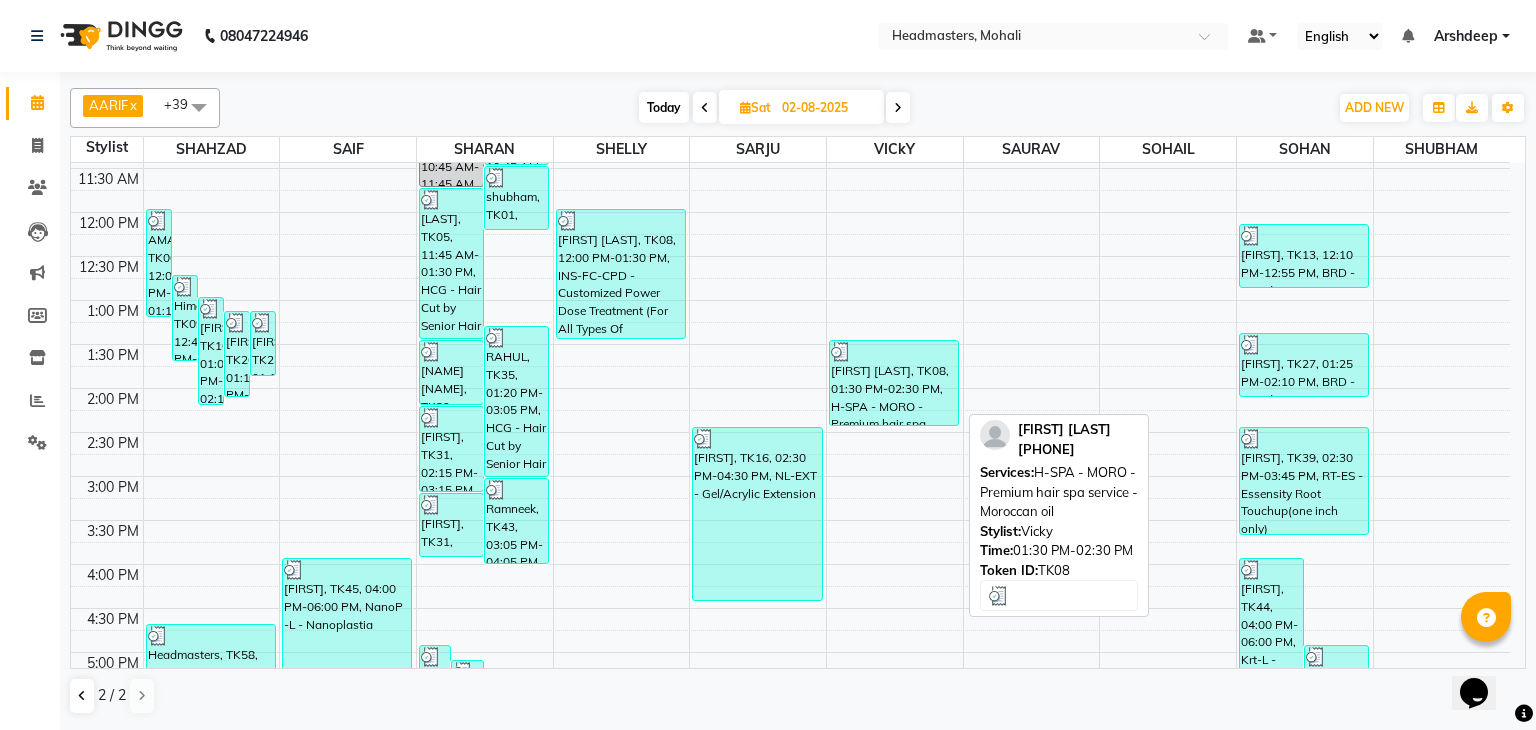 click on "Kirat Kaur, TK08, 01:30 PM-02:30 PM, H-SPA - MORO - Premium hair spa service - Moroccan oil" at bounding box center [894, 383] 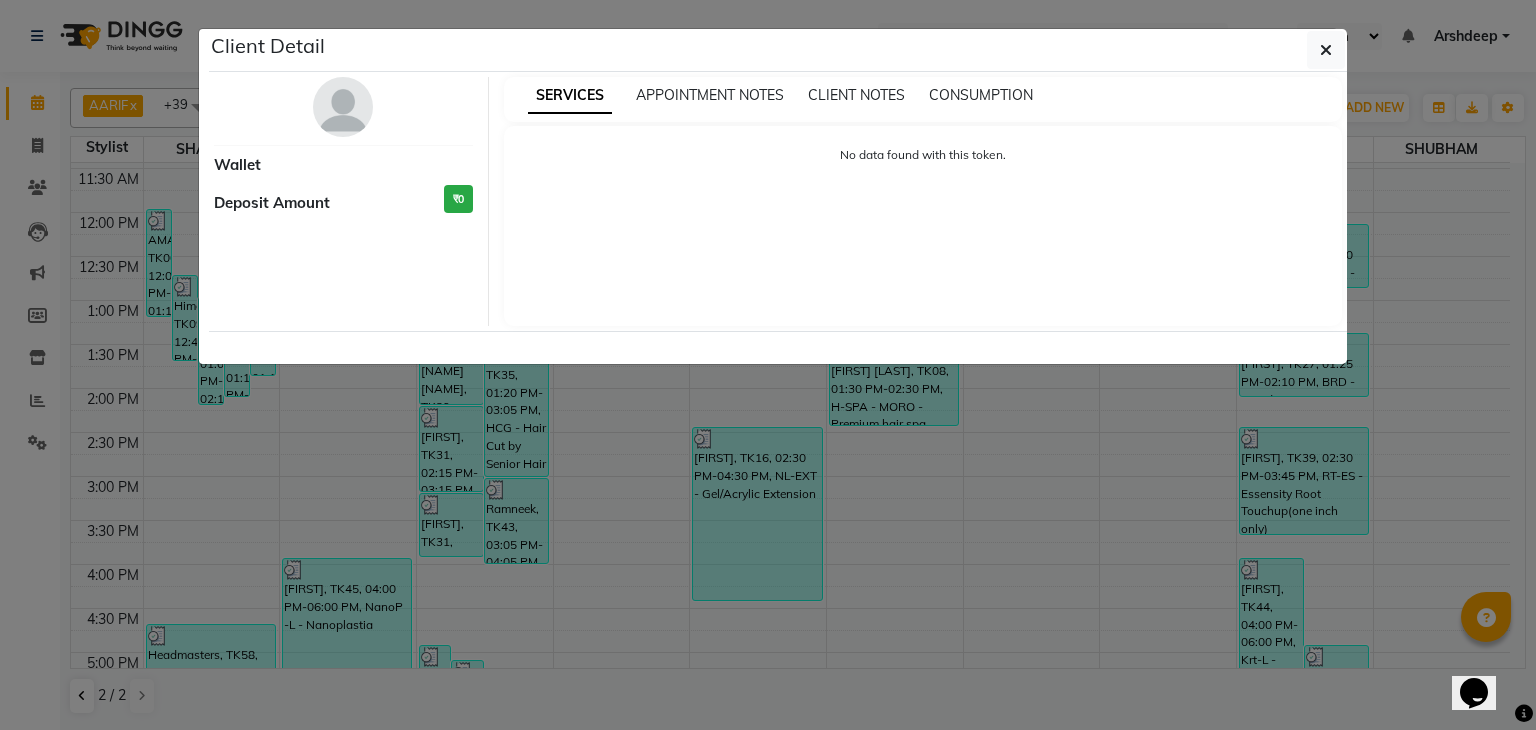 select on "3" 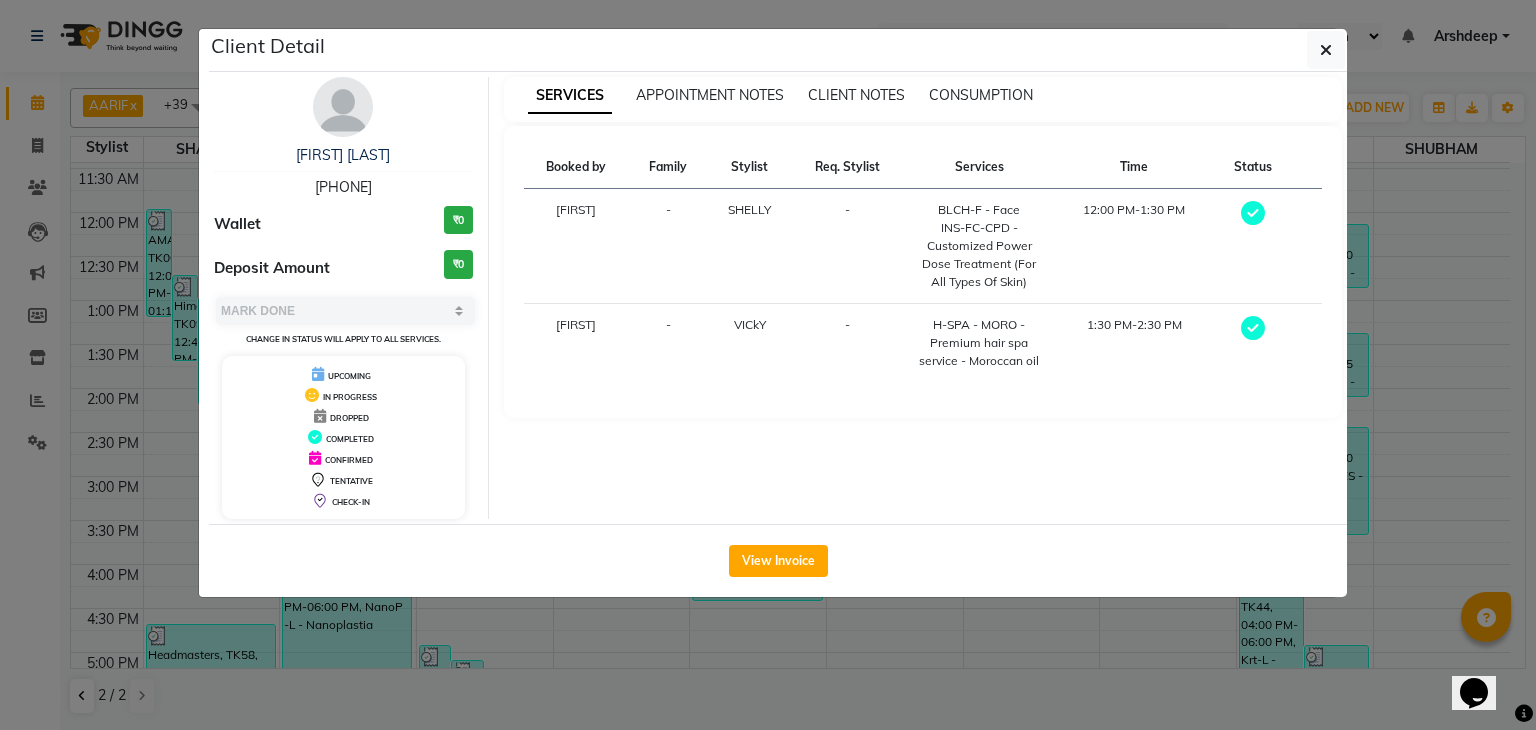 click on "SERVICES APPOINTMENT NOTES CLIENT NOTES CONSUMPTION" at bounding box center [923, 99] 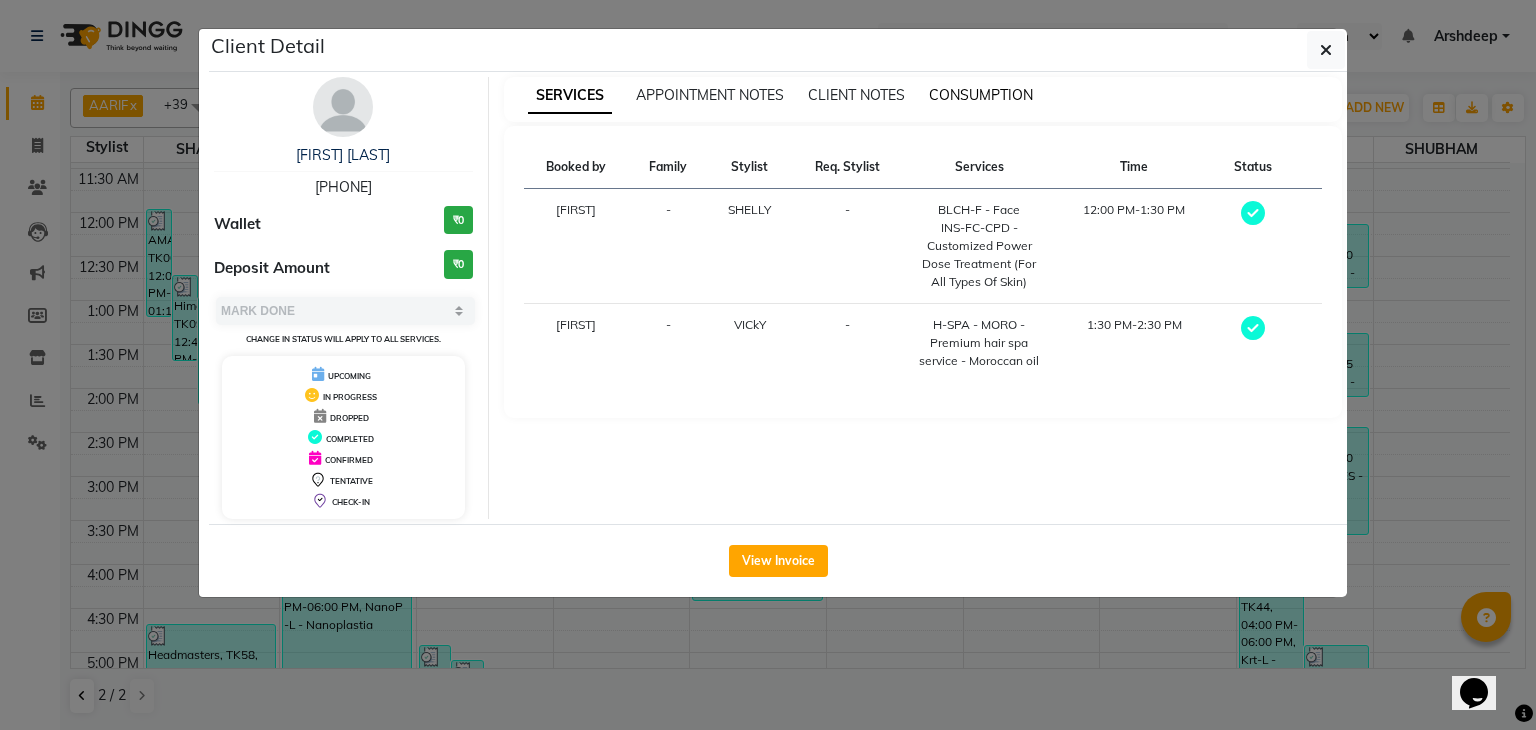 click on "CONSUMPTION" at bounding box center [981, 95] 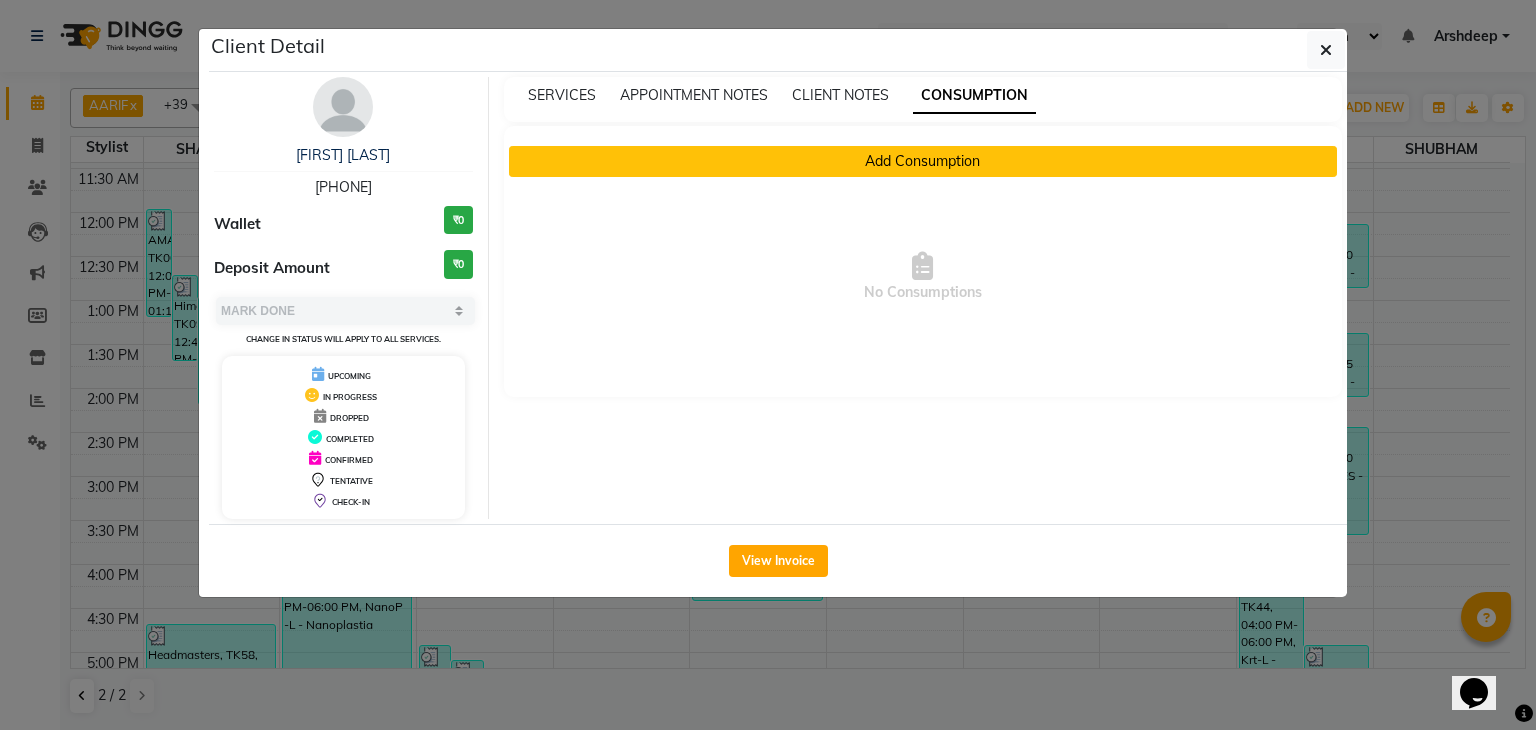 click on "Add Consumption" at bounding box center (923, 161) 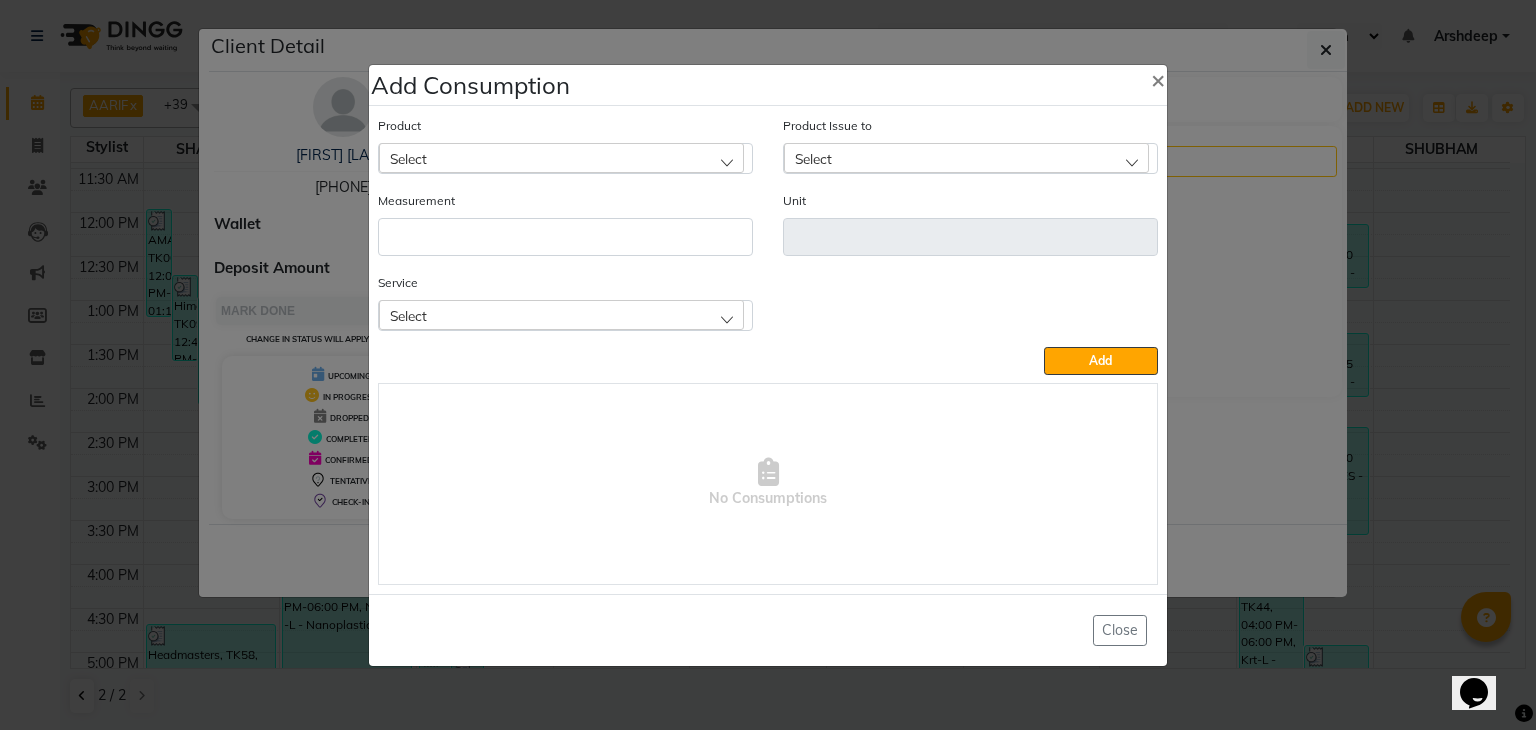 click on "Select" 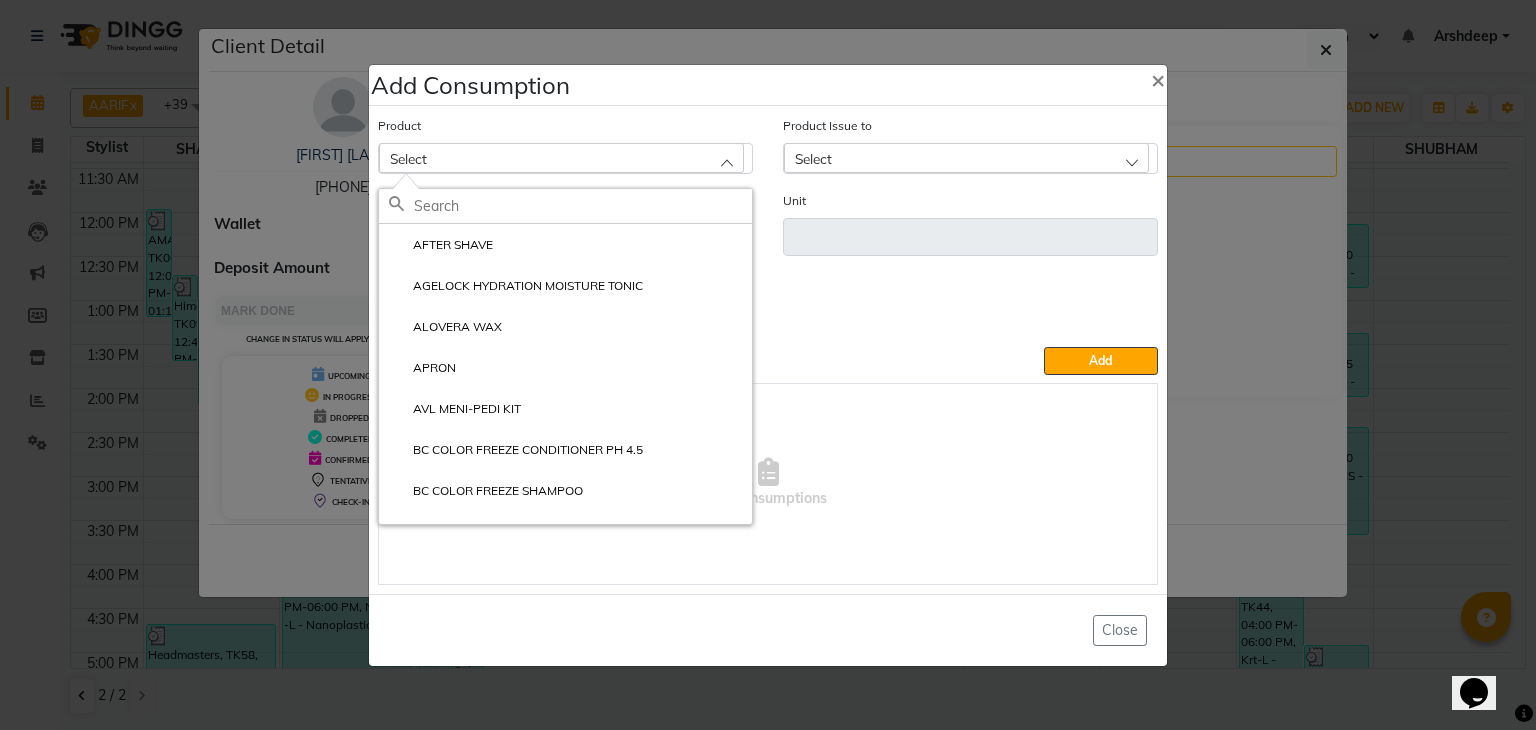 click on "Select" 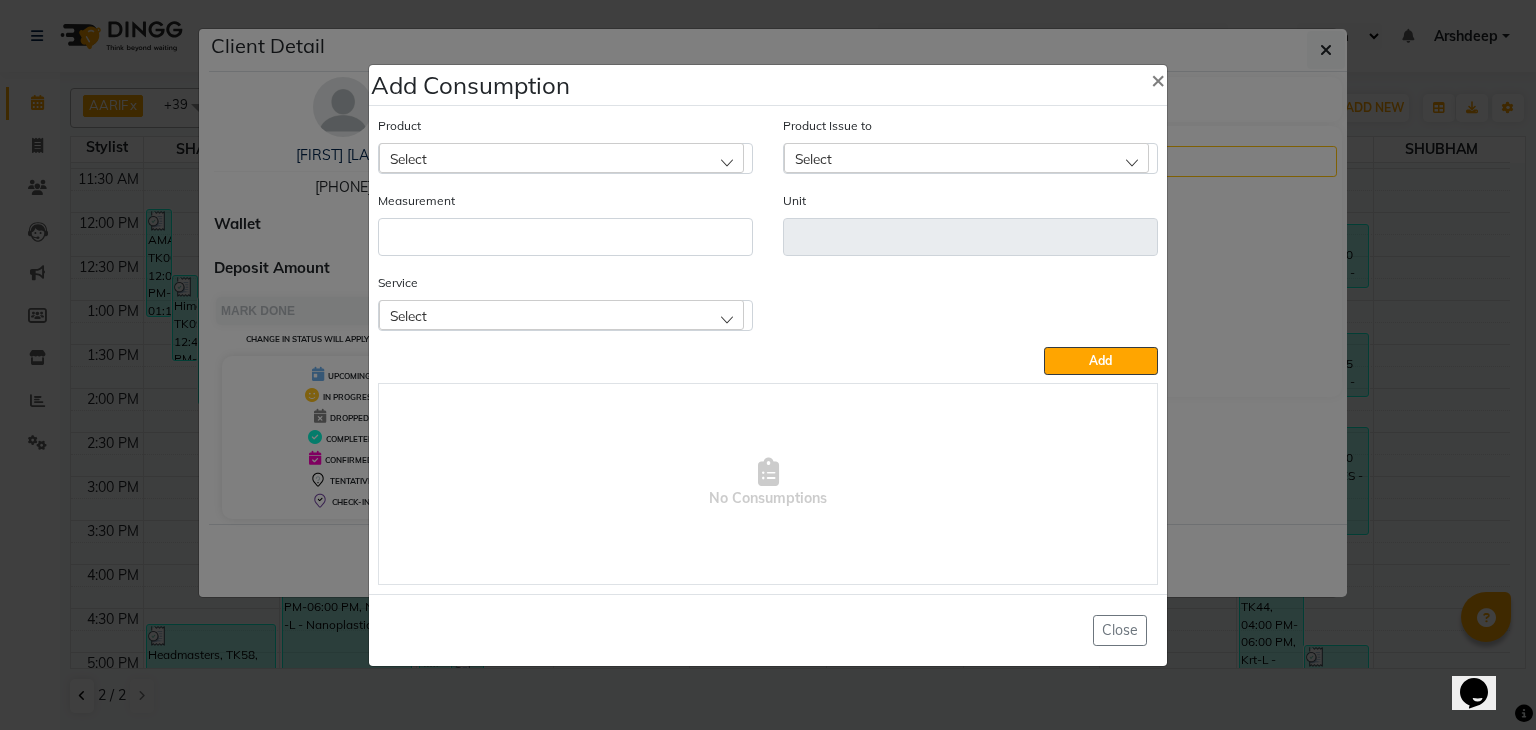 click on "Select" 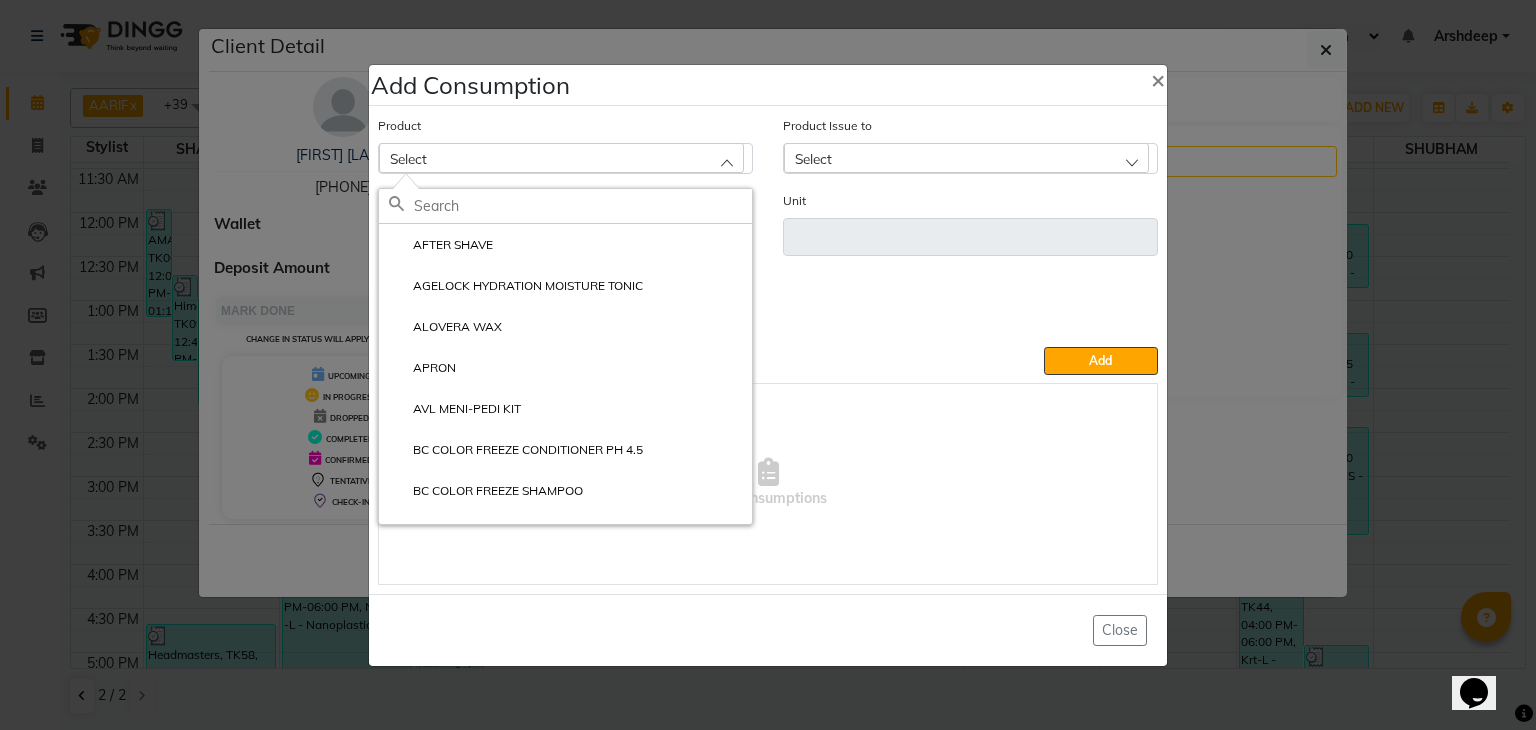 click 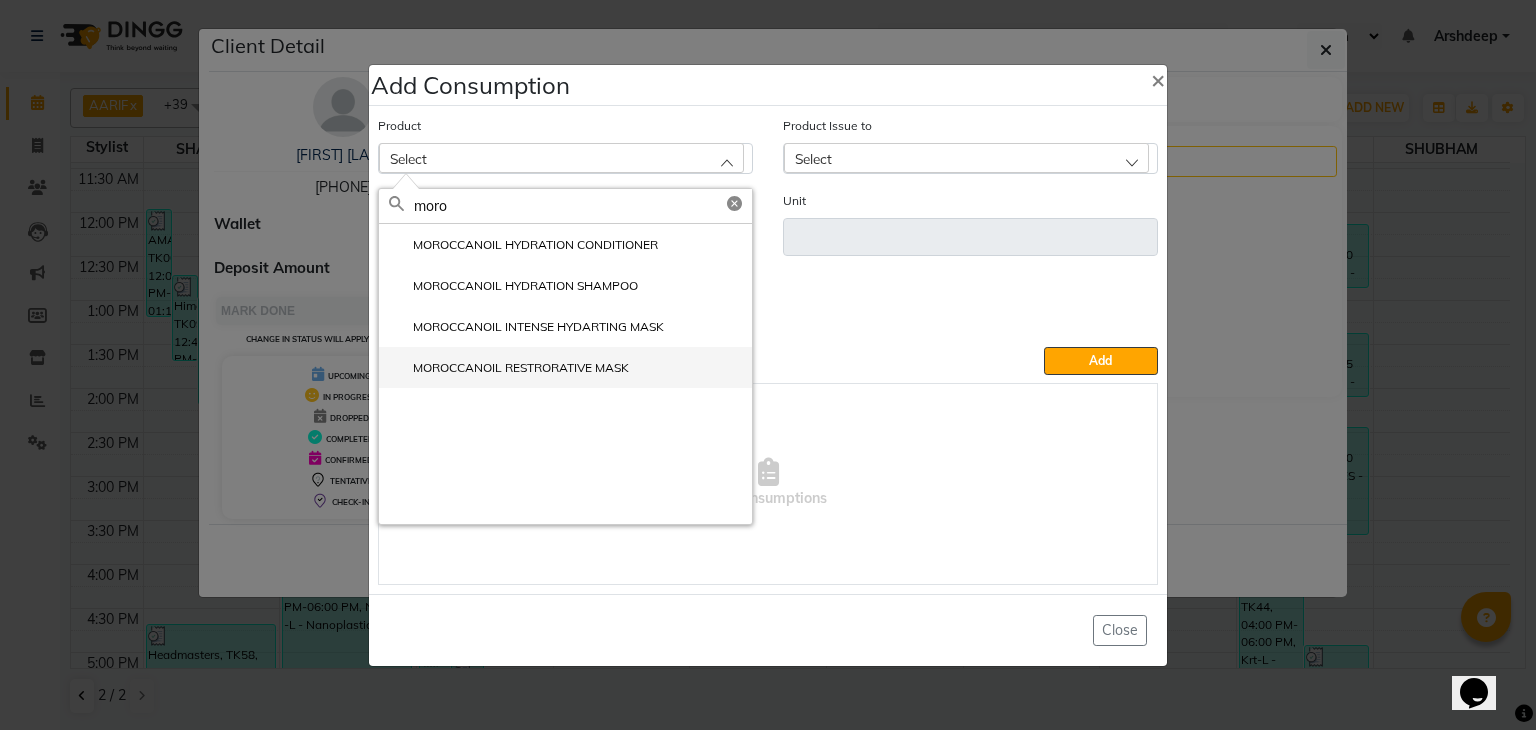 type on "moro" 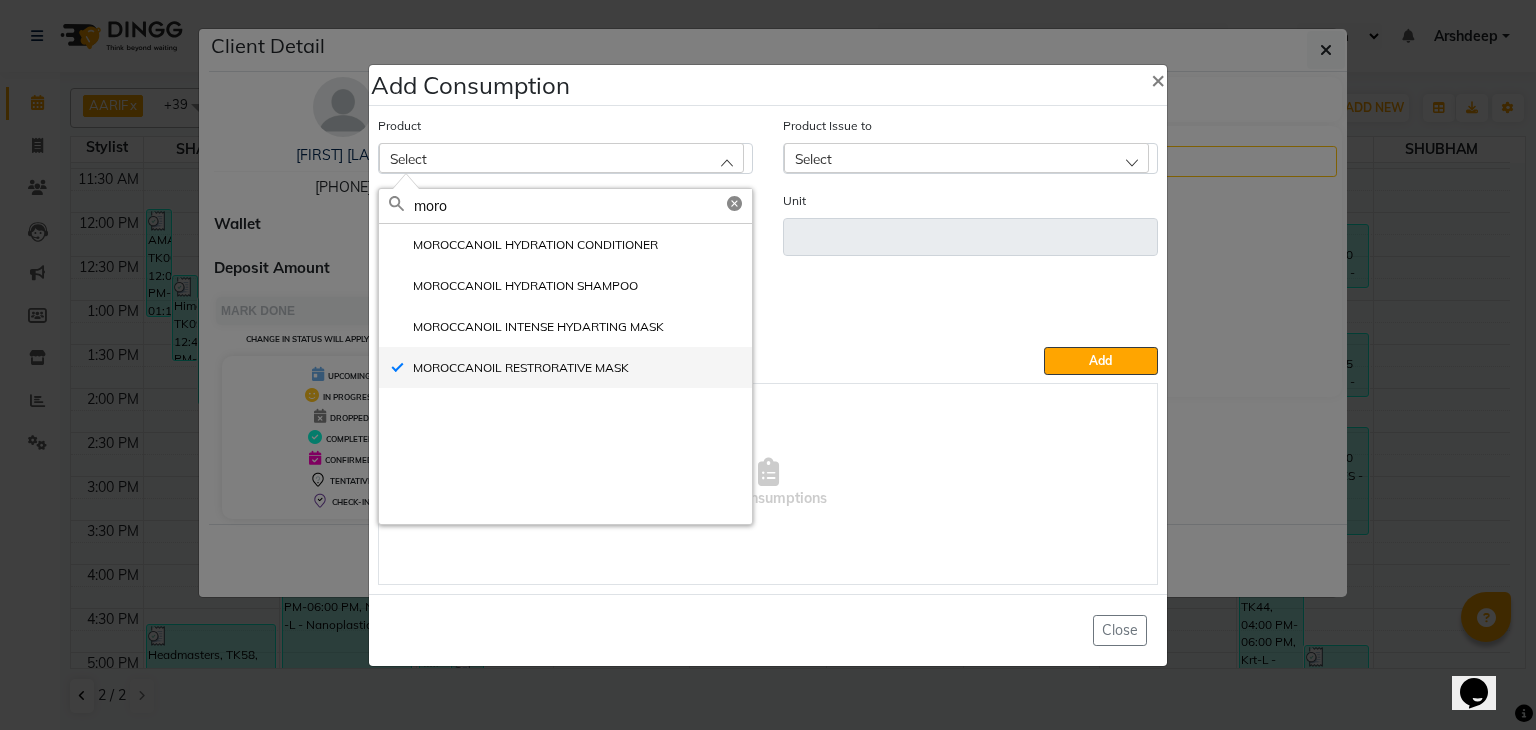 type on "GM" 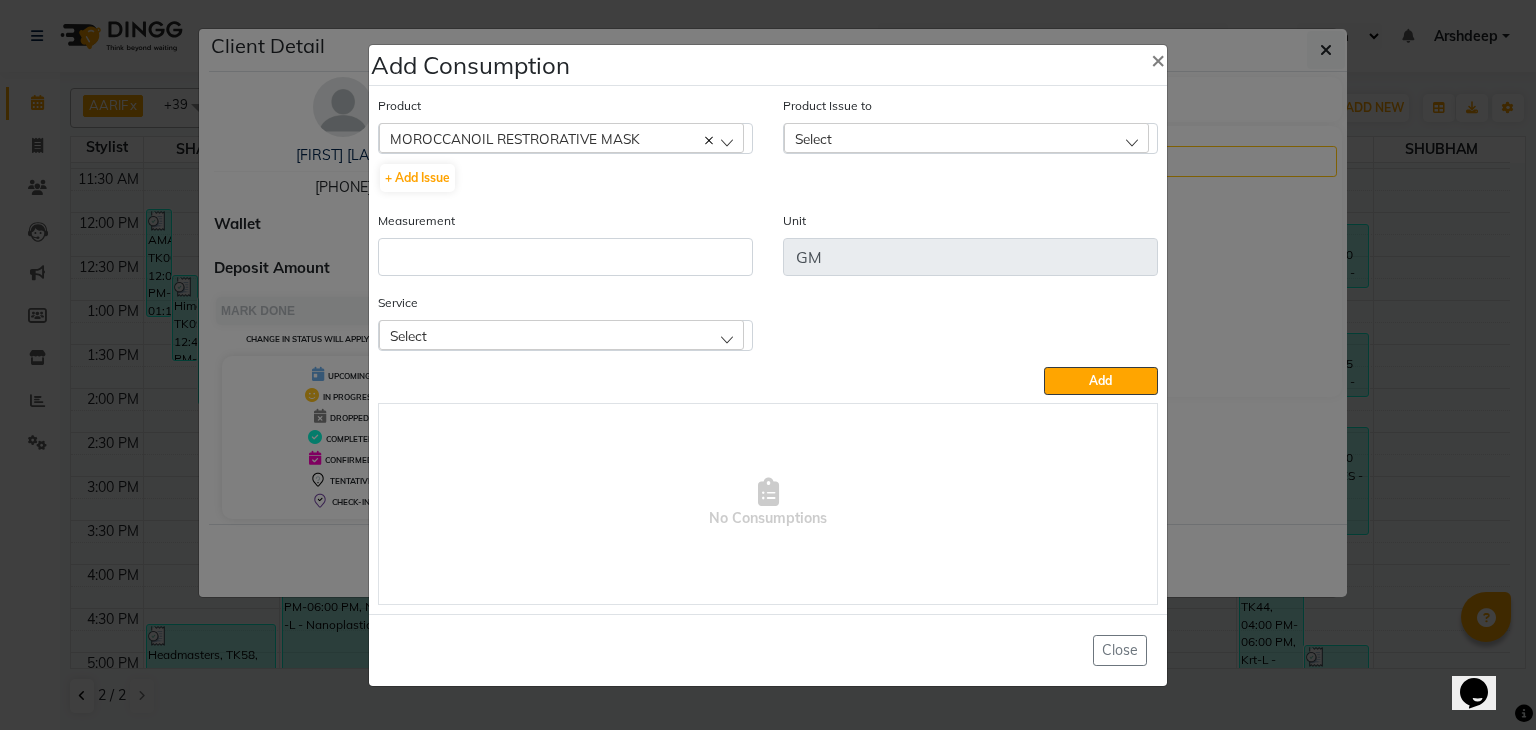 click on "Select" 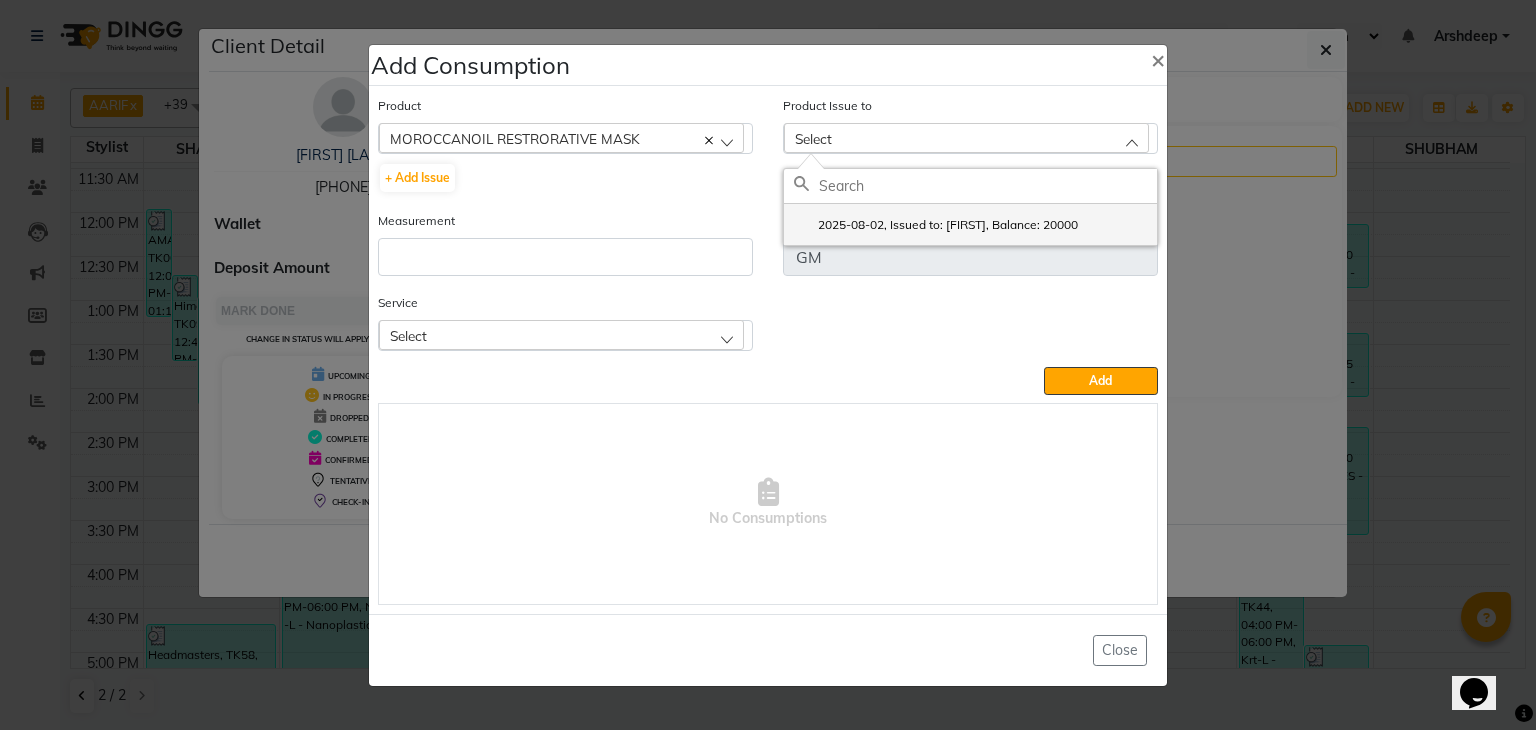 click on "2025-08-02, Issued to: VICkY, Balance: 20000" 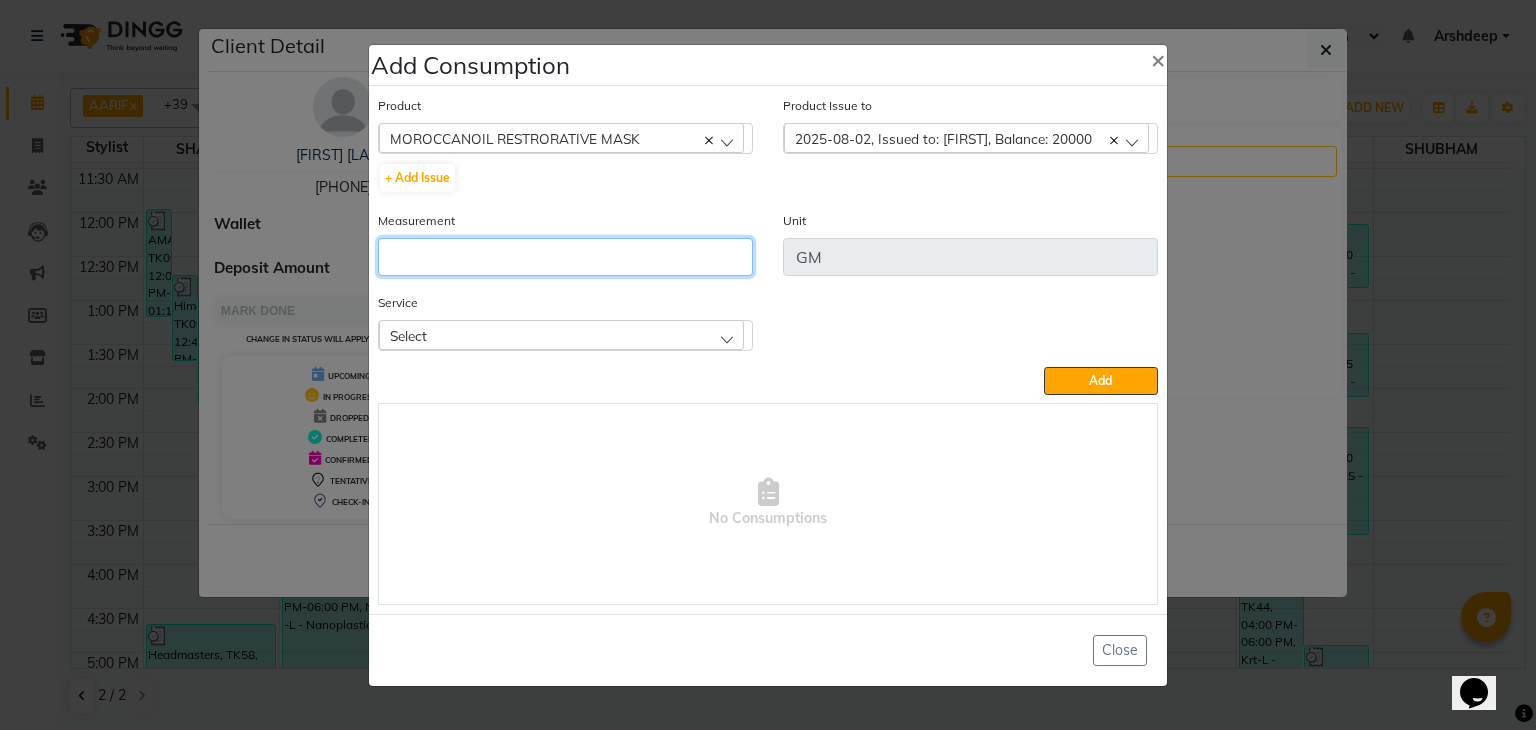 click 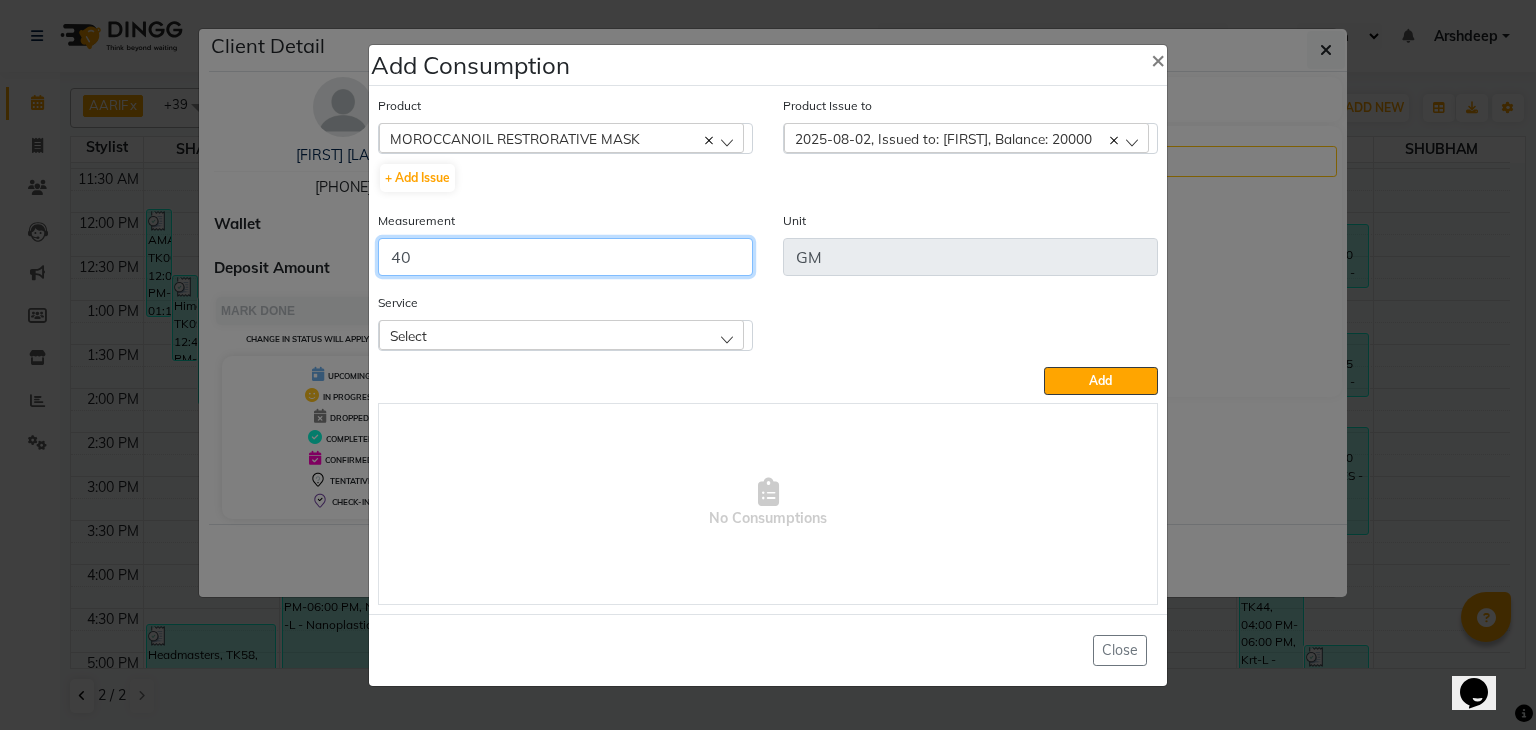 type on "40" 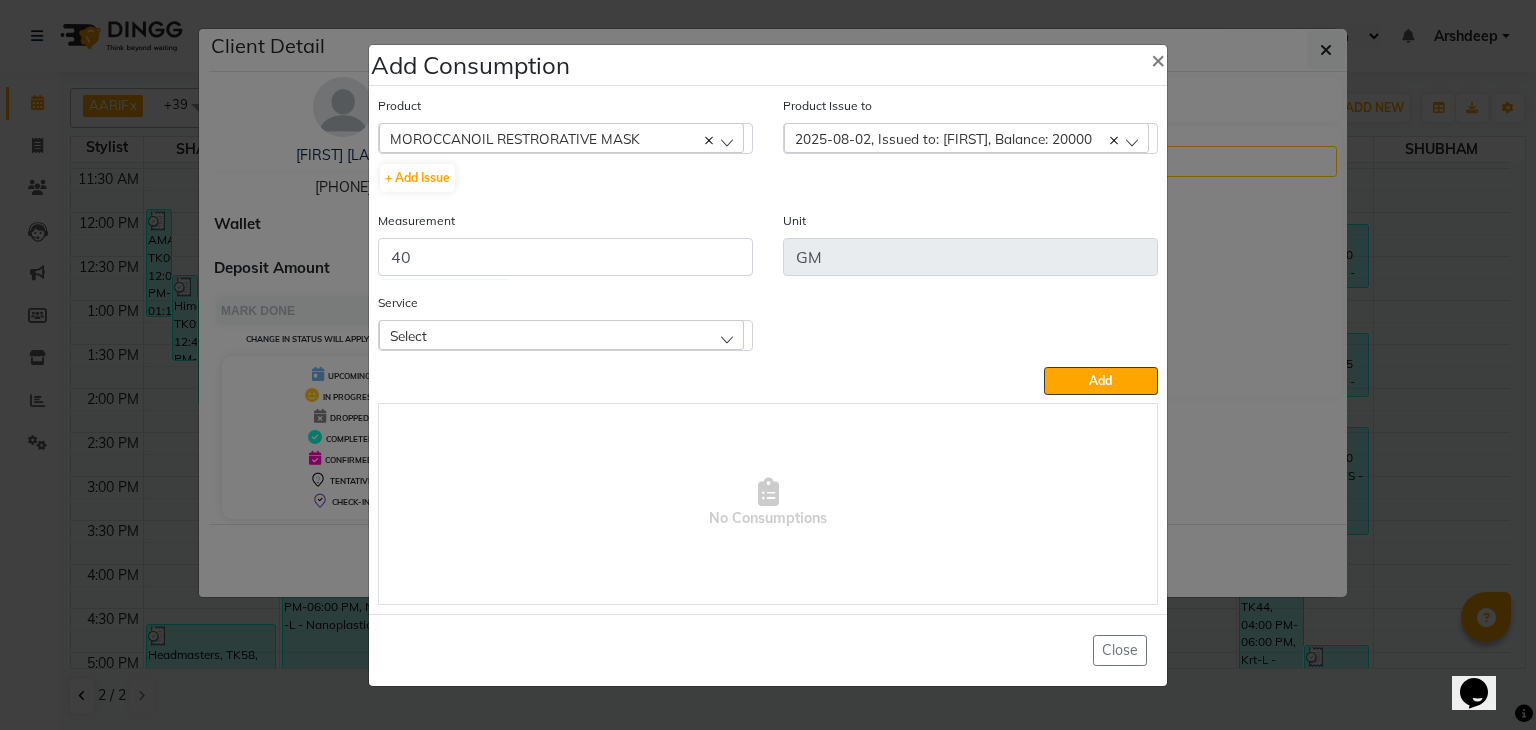 click on "Select" 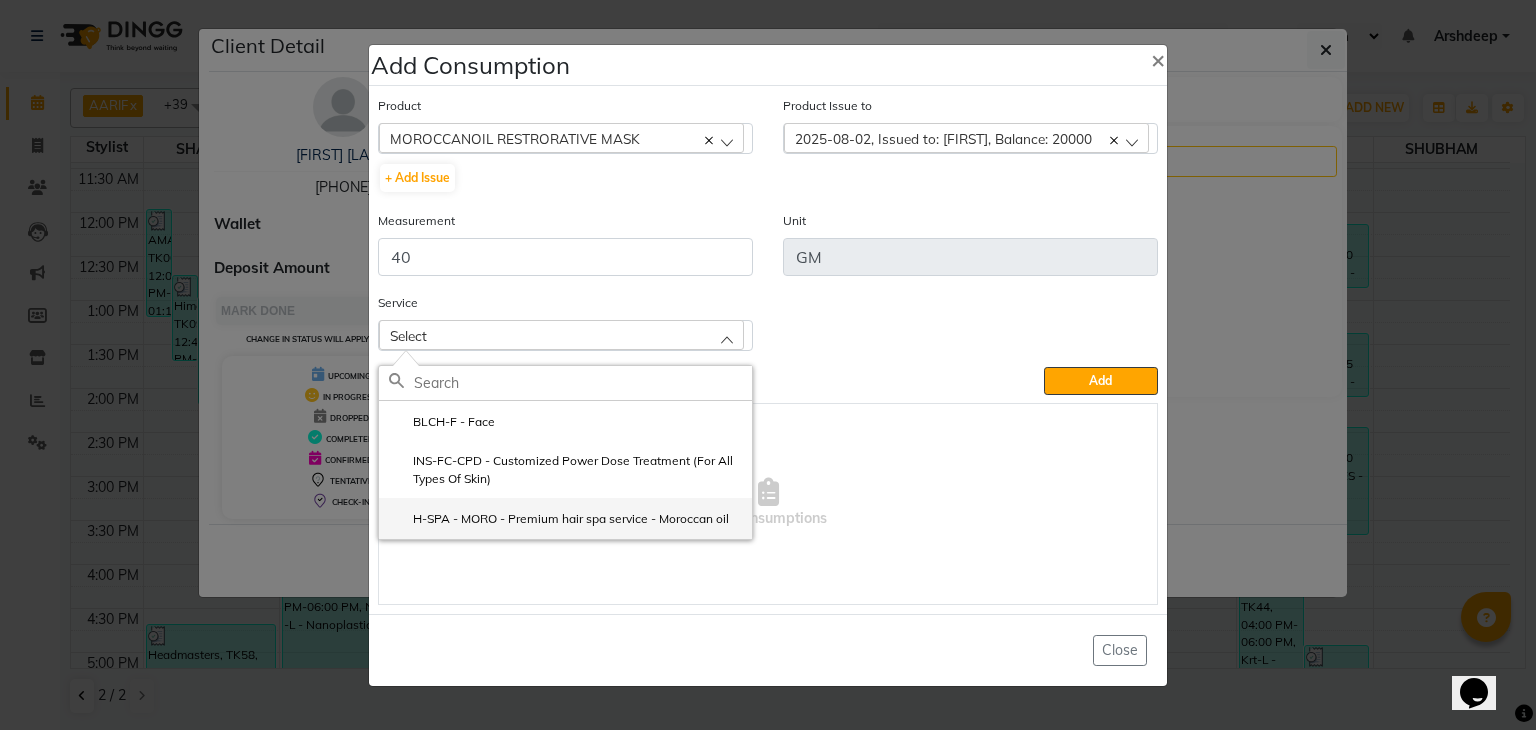 click on "H-SPA - MORO - Premium hair spa service - Moroccan oil" 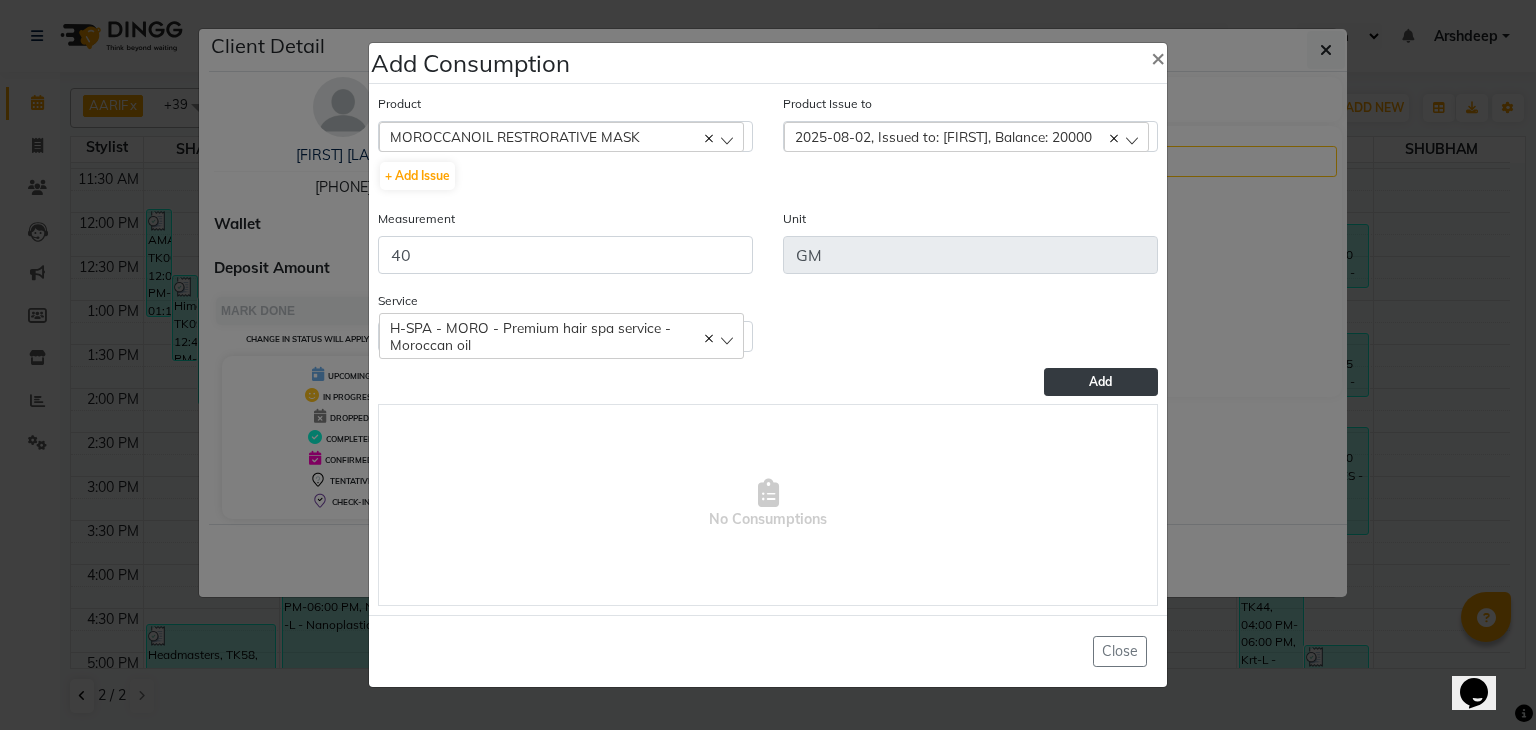 click on "Add" 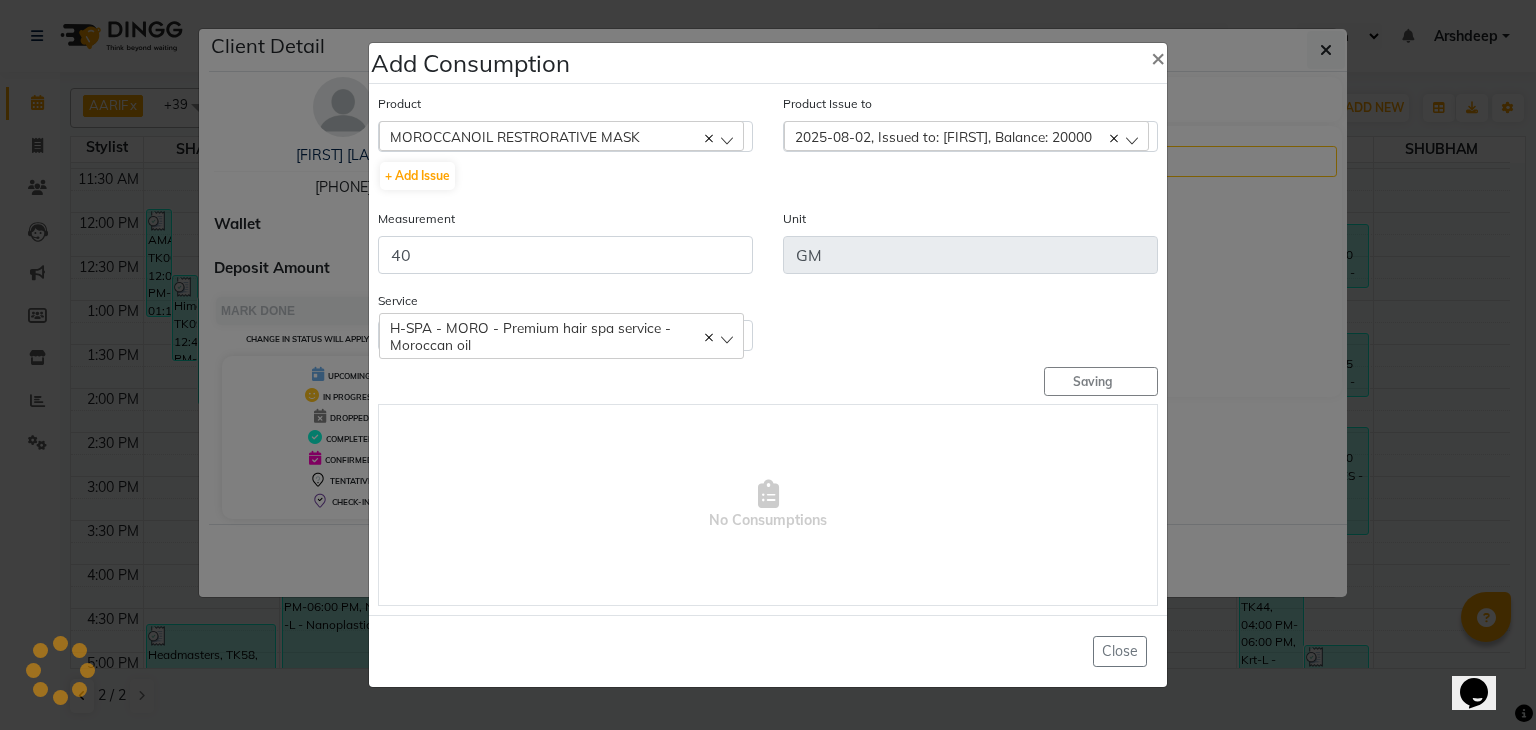 type 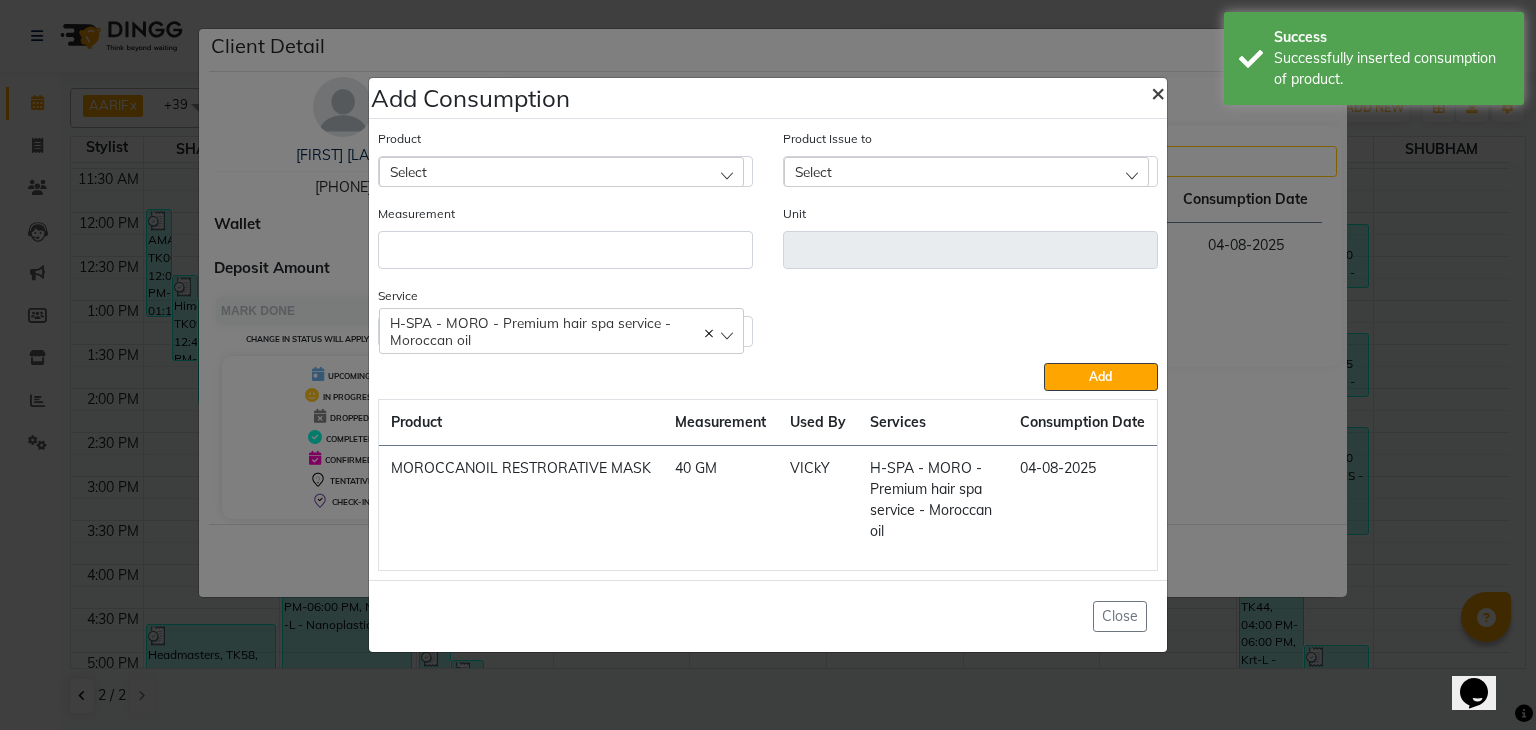 click on "×" 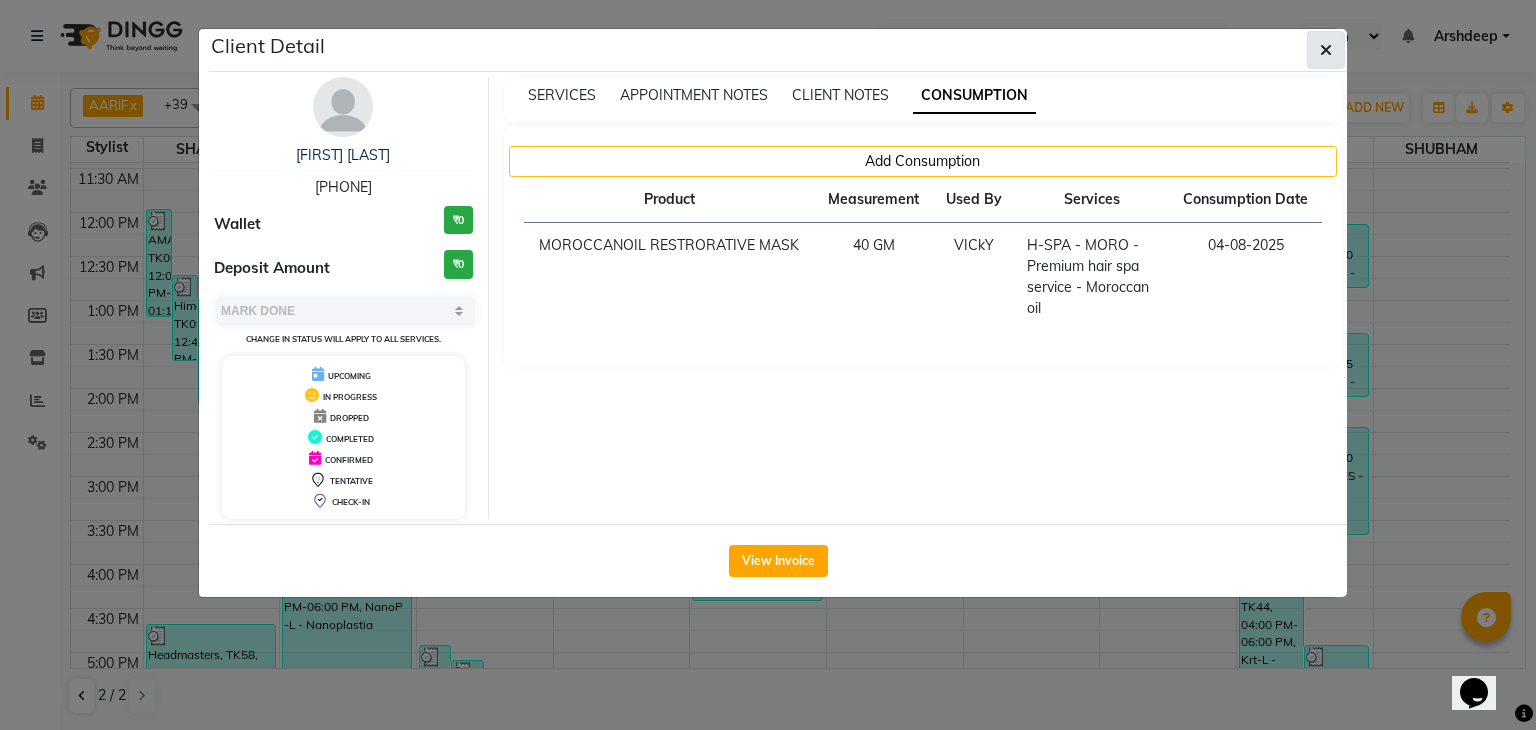 click 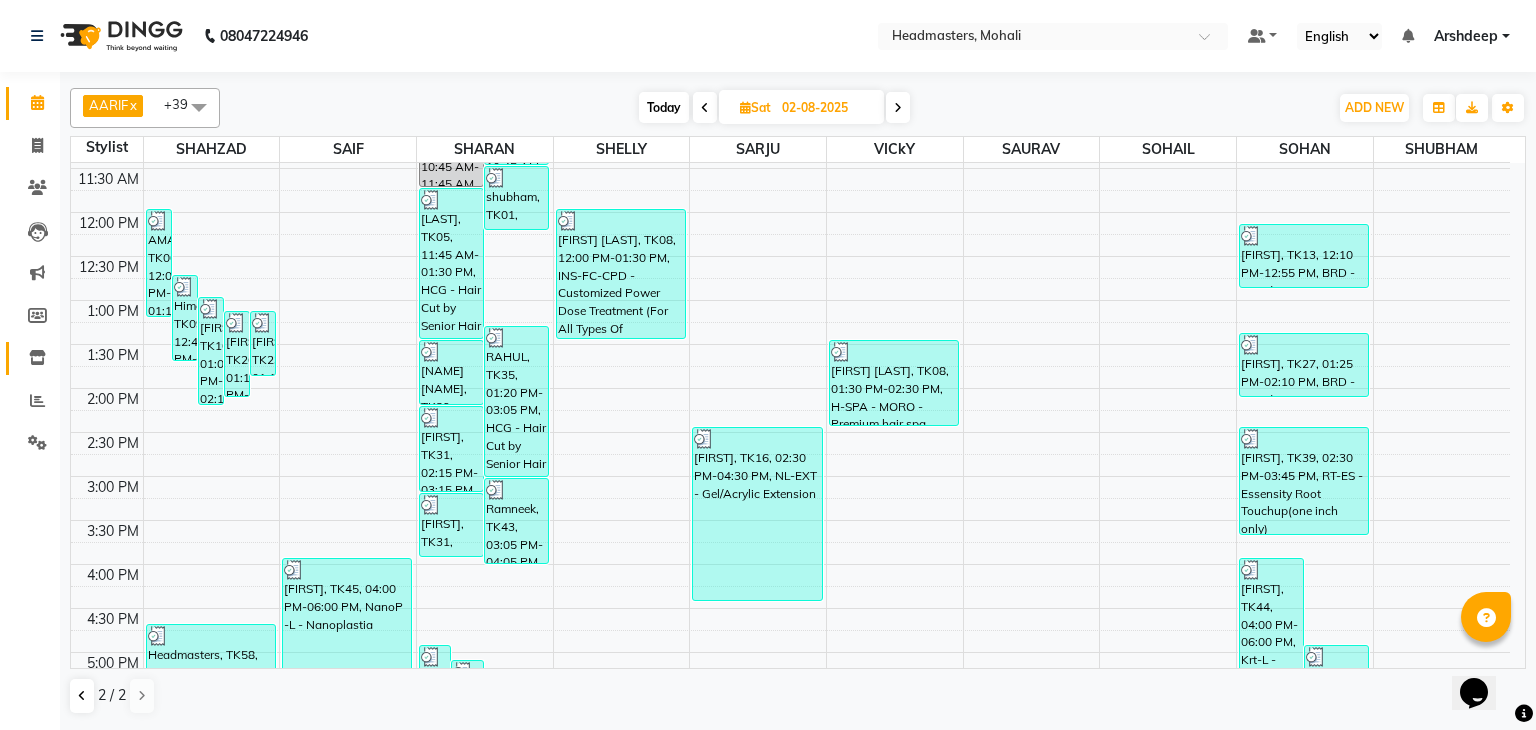 click on "Inventory" 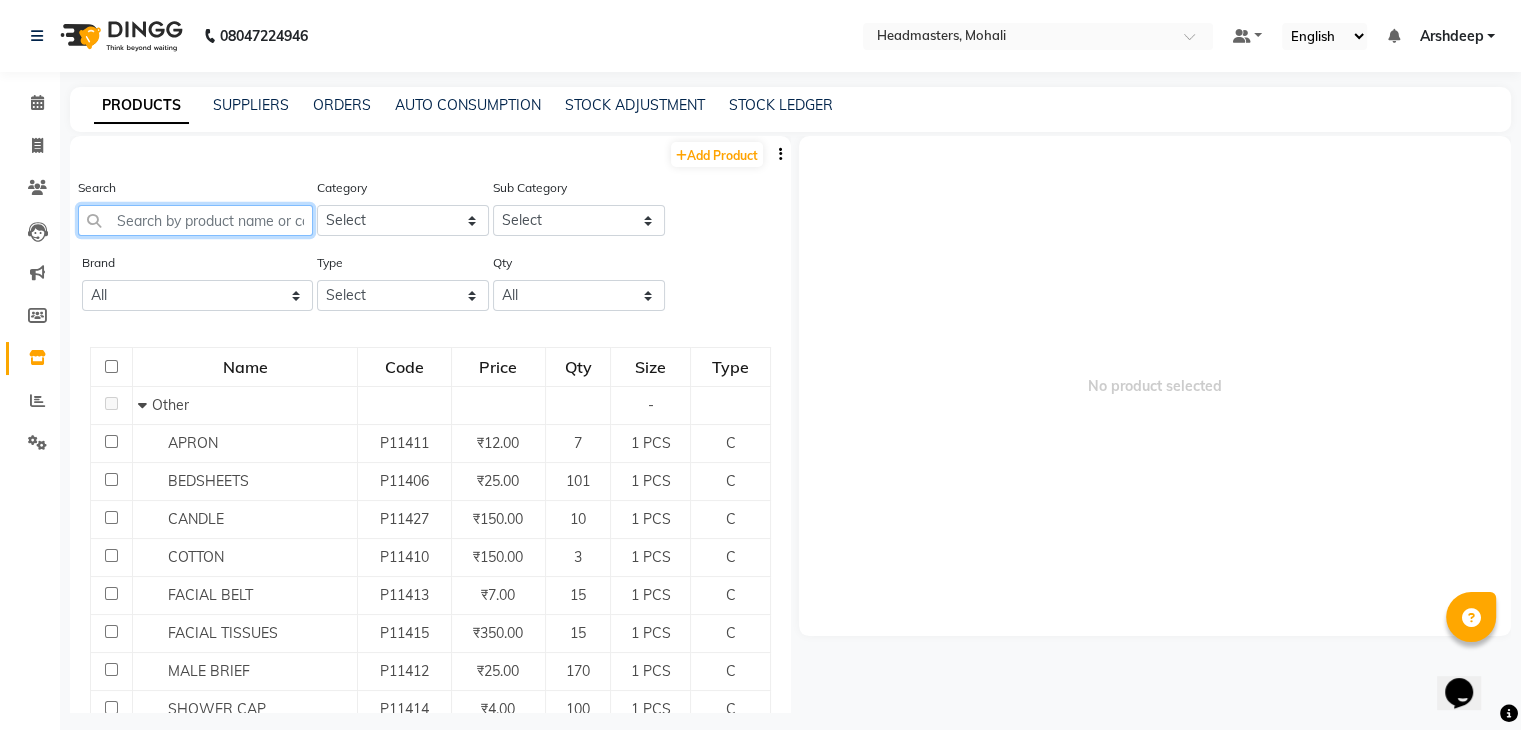 click 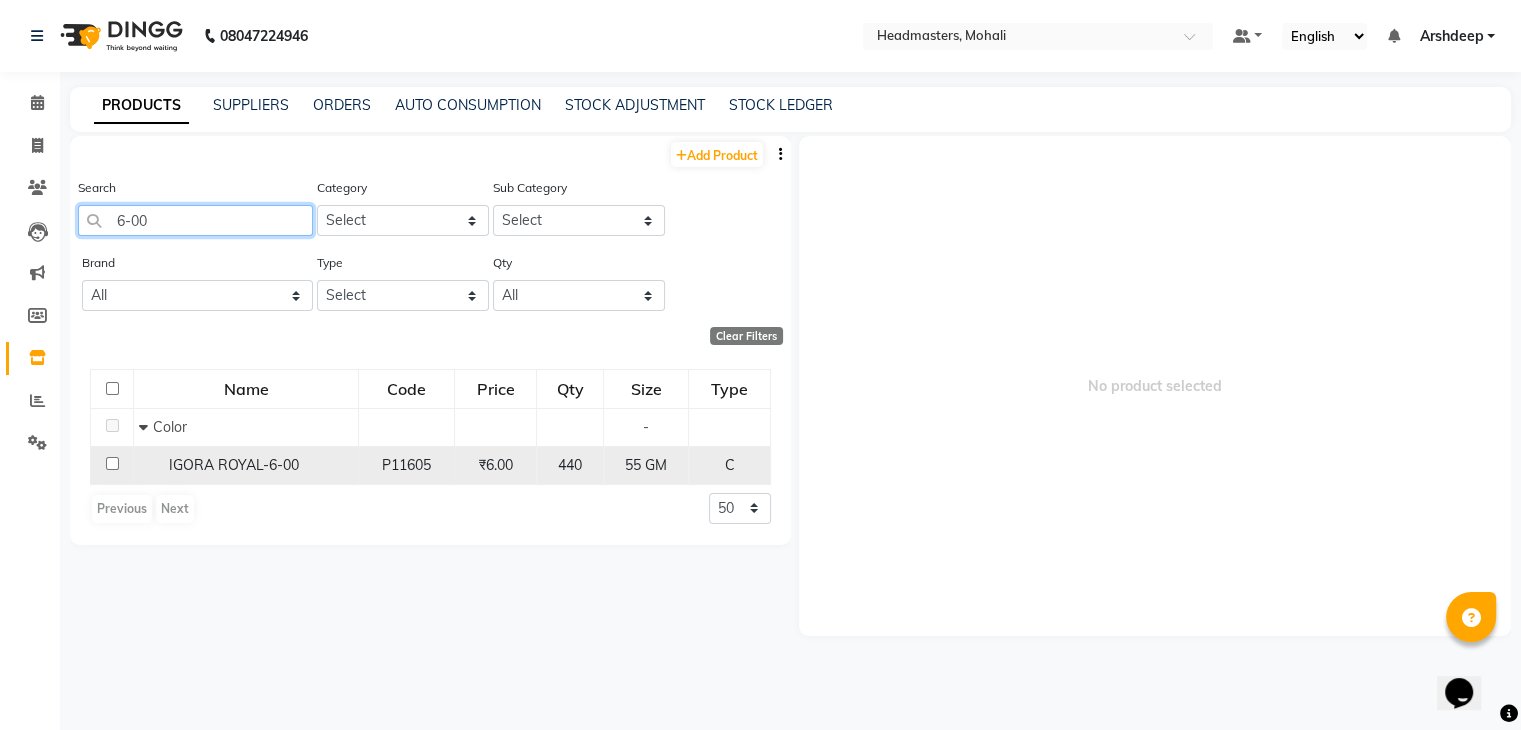 type on "6-00" 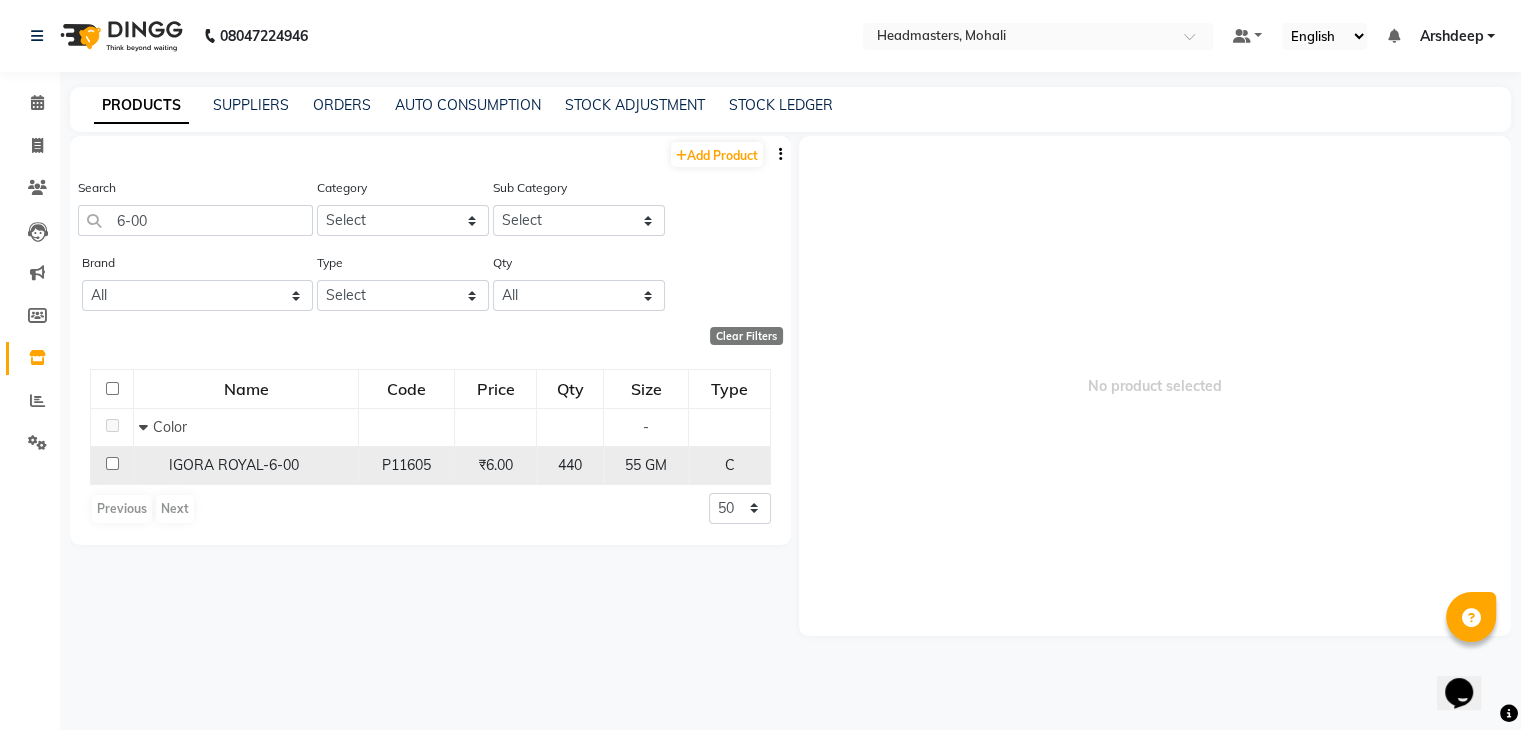 click on "P11605" 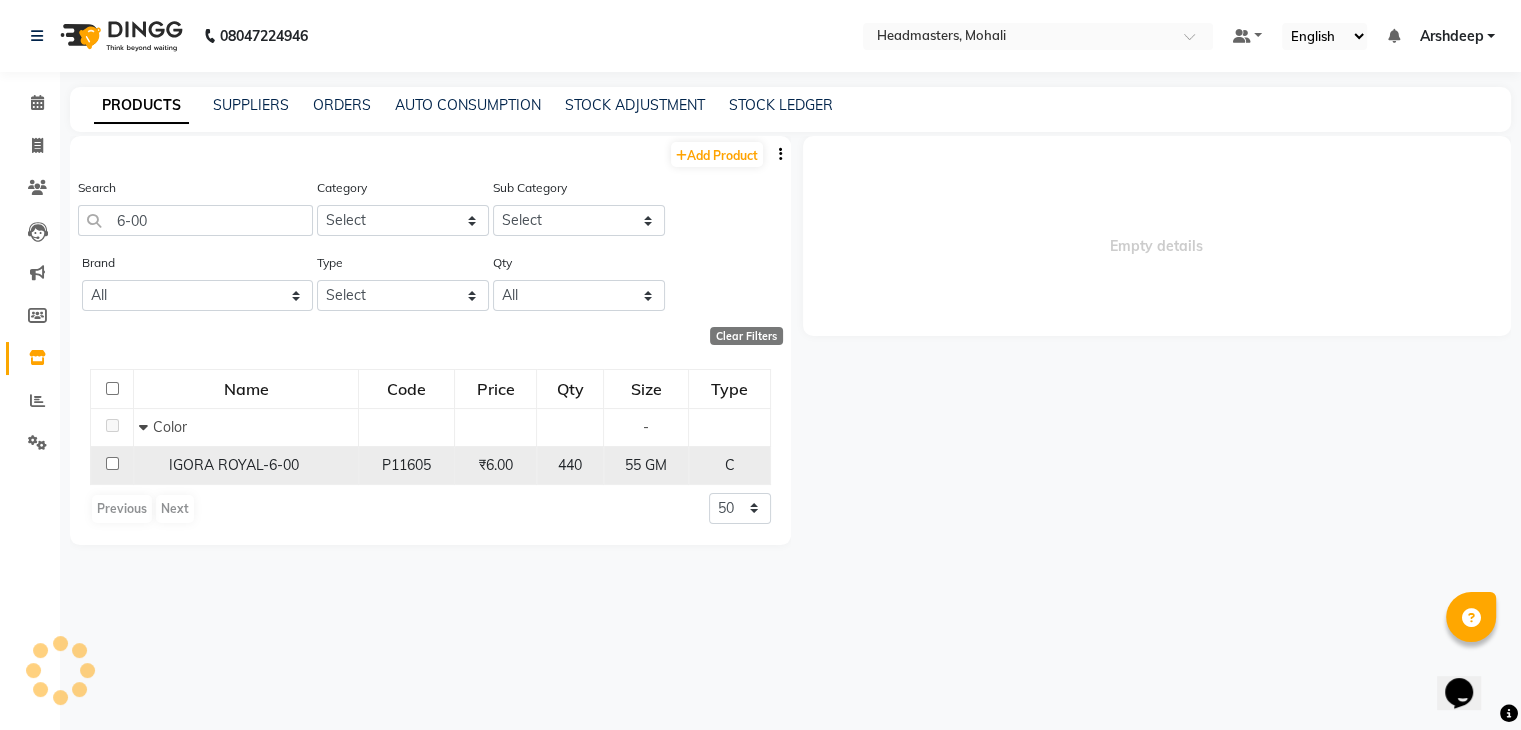 select 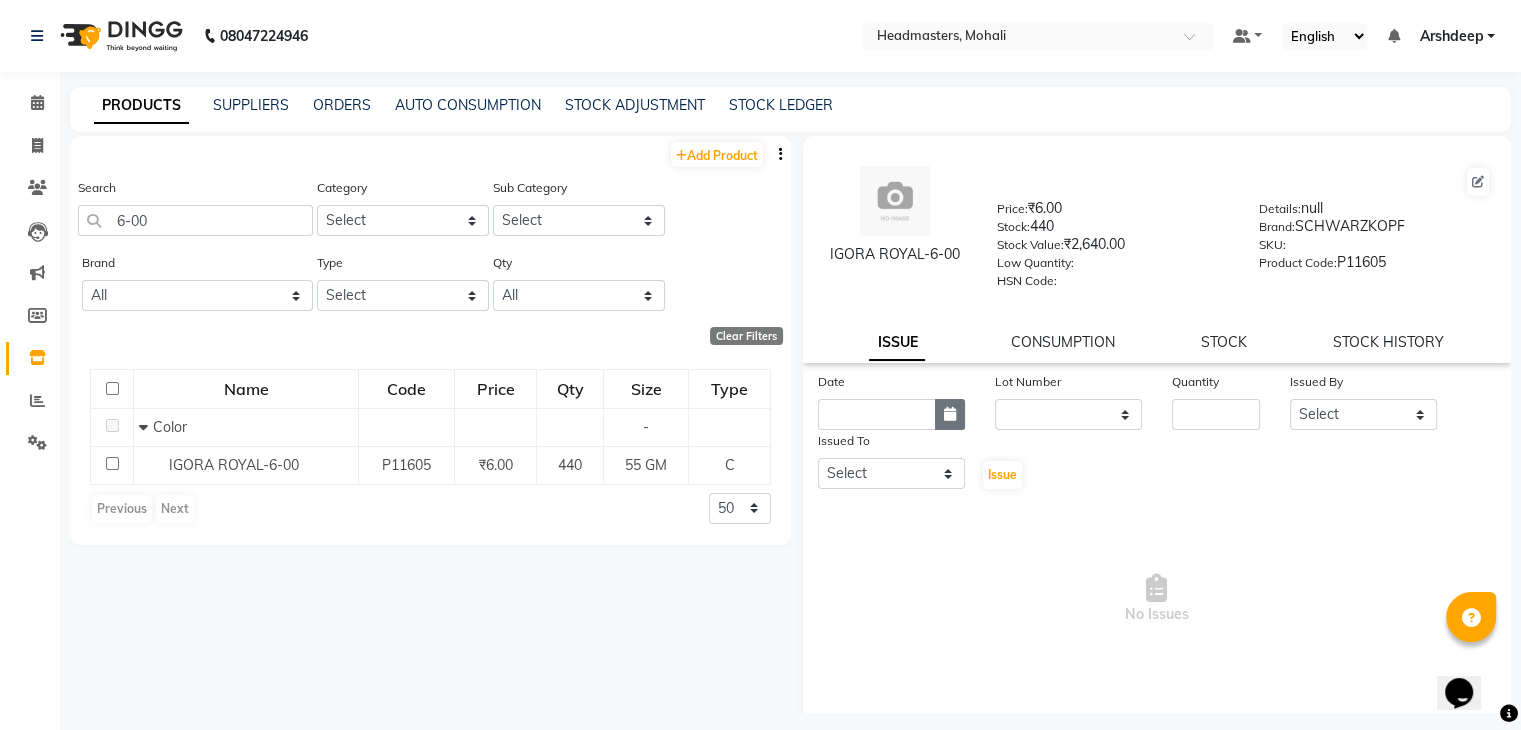 click 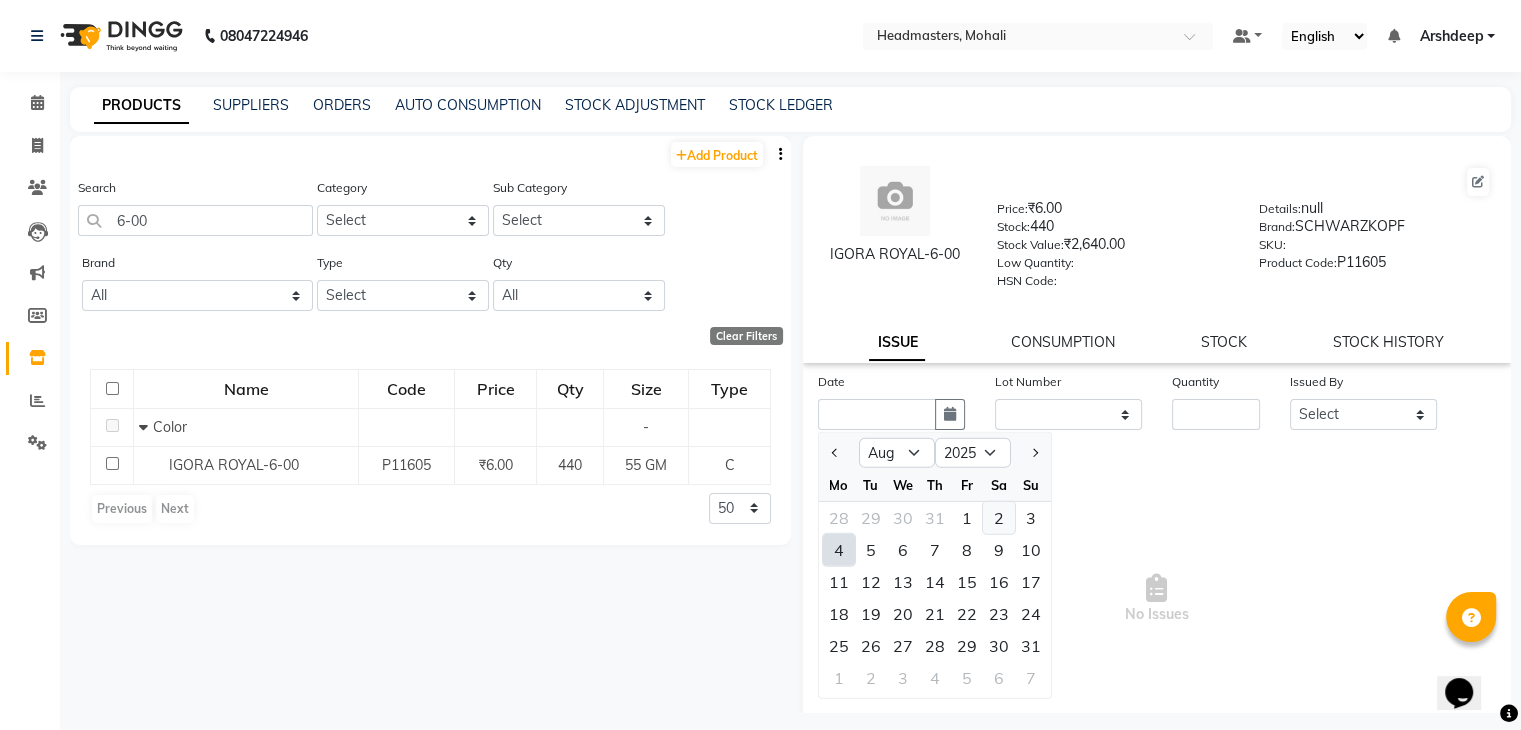 click on "2" 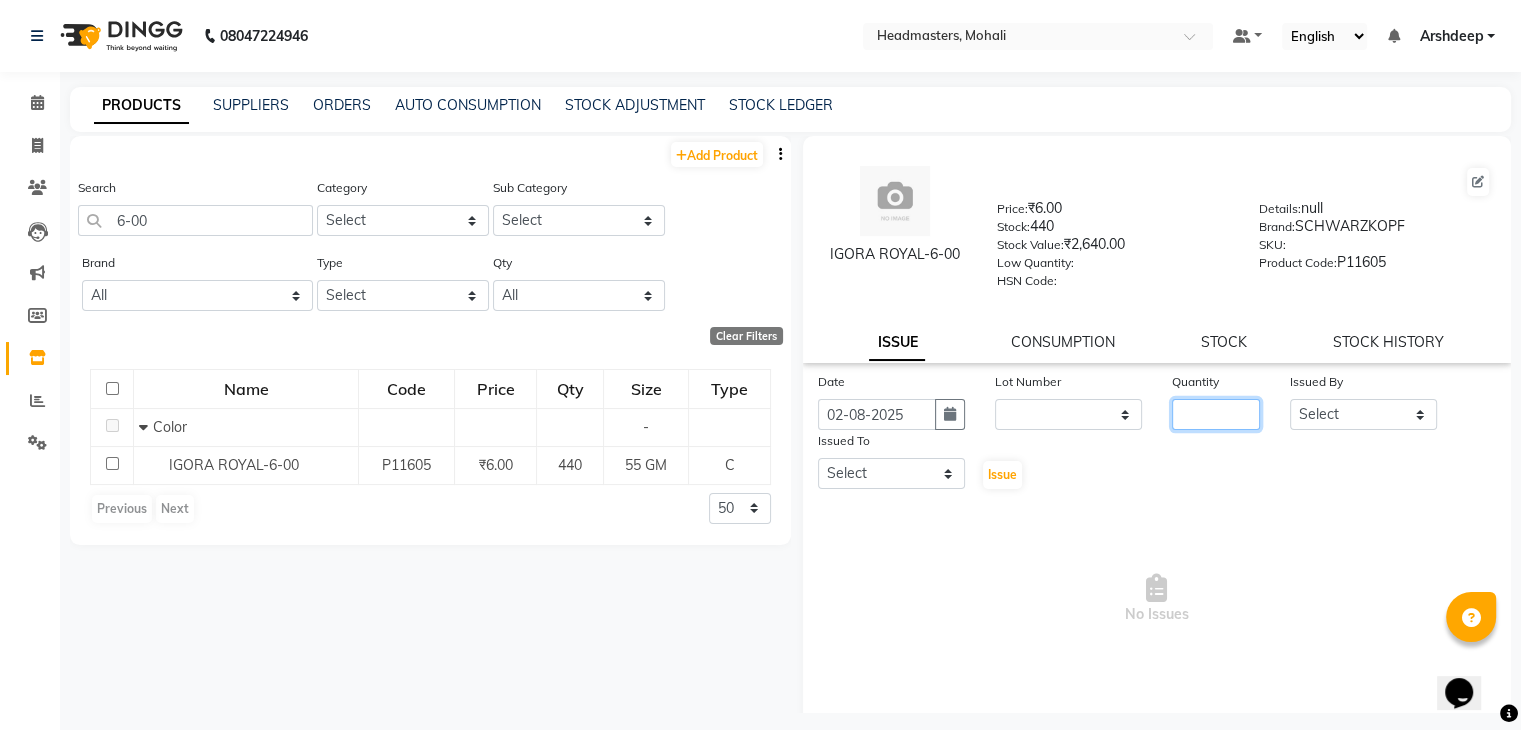 click 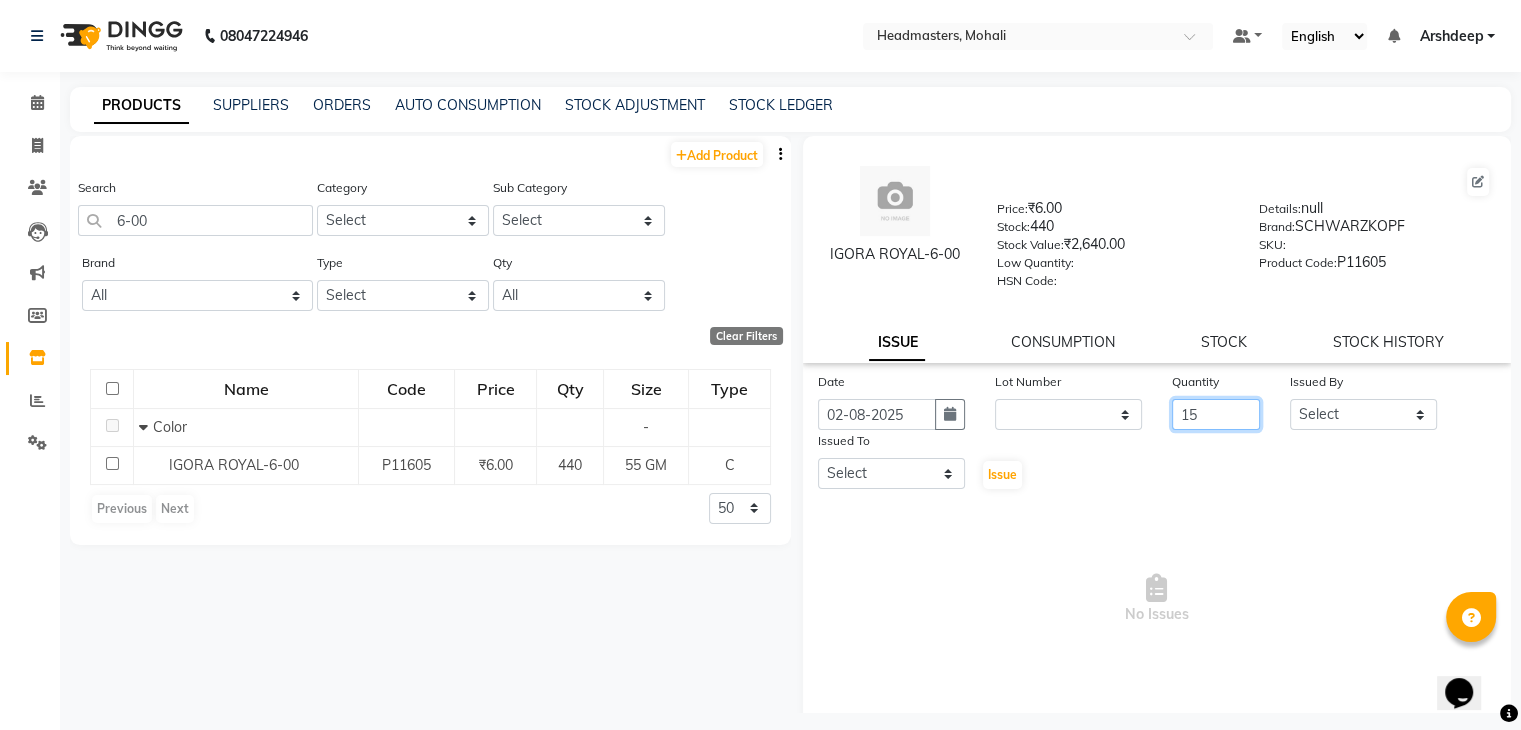type on "15" 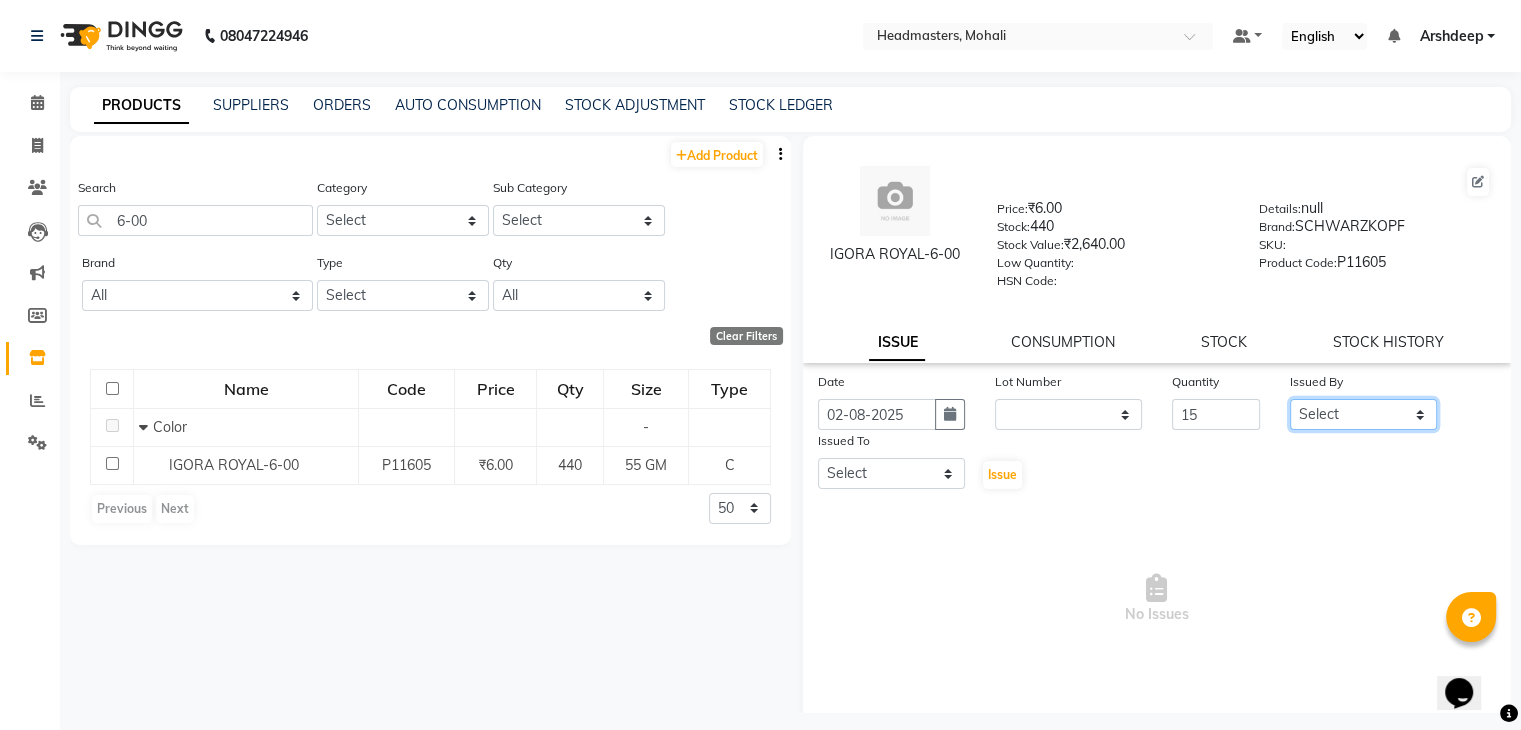 click on "Select AARIF Aarif Ansari Ali ANJANA ANJU Arshdeep Aryan Asad  Azam BALWINDER BHAWNA BIMLA CHETAN Deepak  HARRY Headmasters Honey Sidhu Jyoti karamdeep Manav MICHAEL Navdeep NEETU NEETU -  FRONT DESK  NEHA PREET PRINCE RAVI ROOP SACHIN KUMAR Sagar SAIF SARJU SAURAV SHAHZAD SHARAN SHARDA SHELLY SHUBHAM  SOHAIL SOHAN  VICkY Yamini" 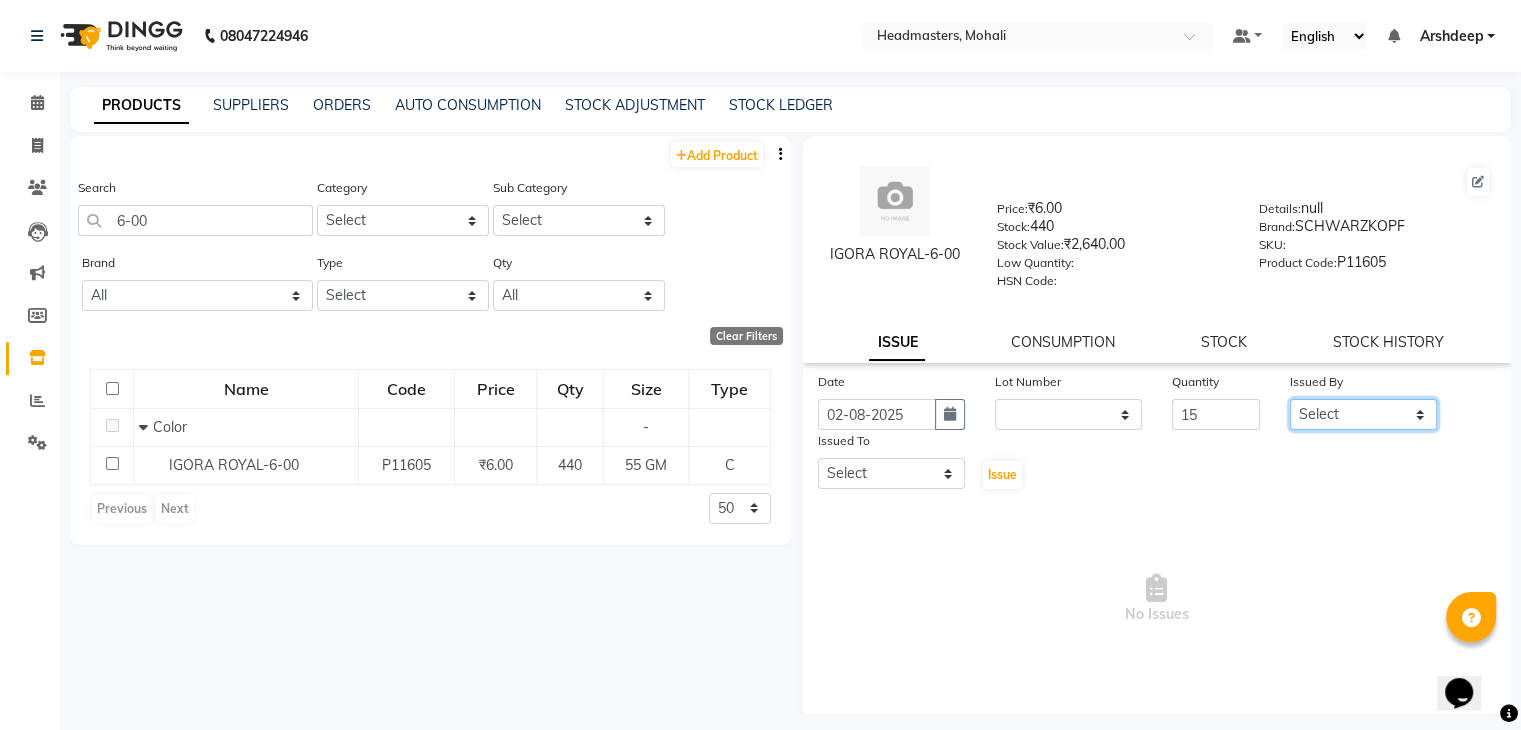 select on "84970" 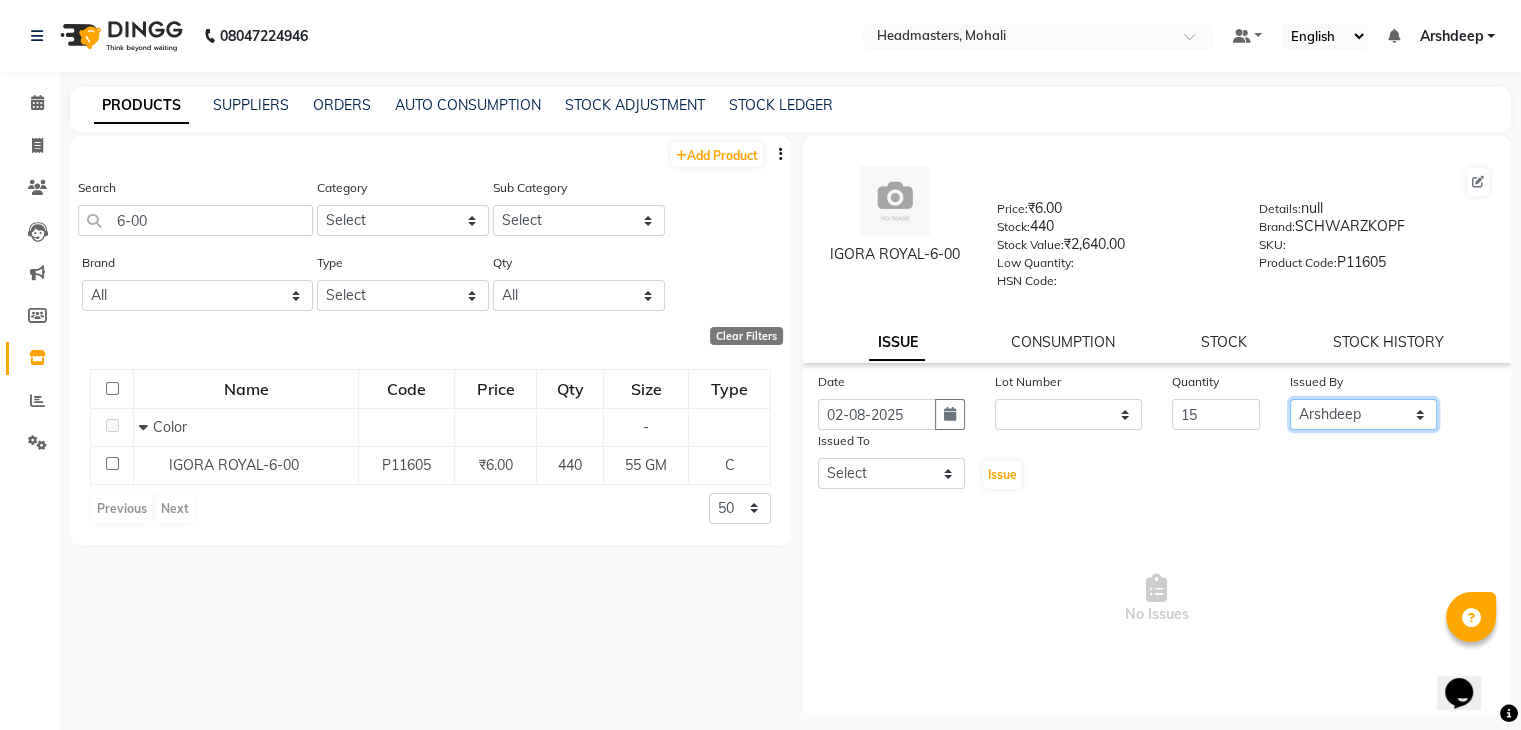 click on "Select AARIF Aarif Ansari Ali ANJANA ANJU Arshdeep Aryan Asad  Azam BALWINDER BHAWNA BIMLA CHETAN Deepak  HARRY Headmasters Honey Sidhu Jyoti karamdeep Manav MICHAEL Navdeep NEETU NEETU -  FRONT DESK  NEHA PREET PRINCE RAVI ROOP SACHIN KUMAR Sagar SAIF SARJU SAURAV SHAHZAD SHARAN SHARDA SHELLY SHUBHAM  SOHAIL SOHAN  VICkY Yamini" 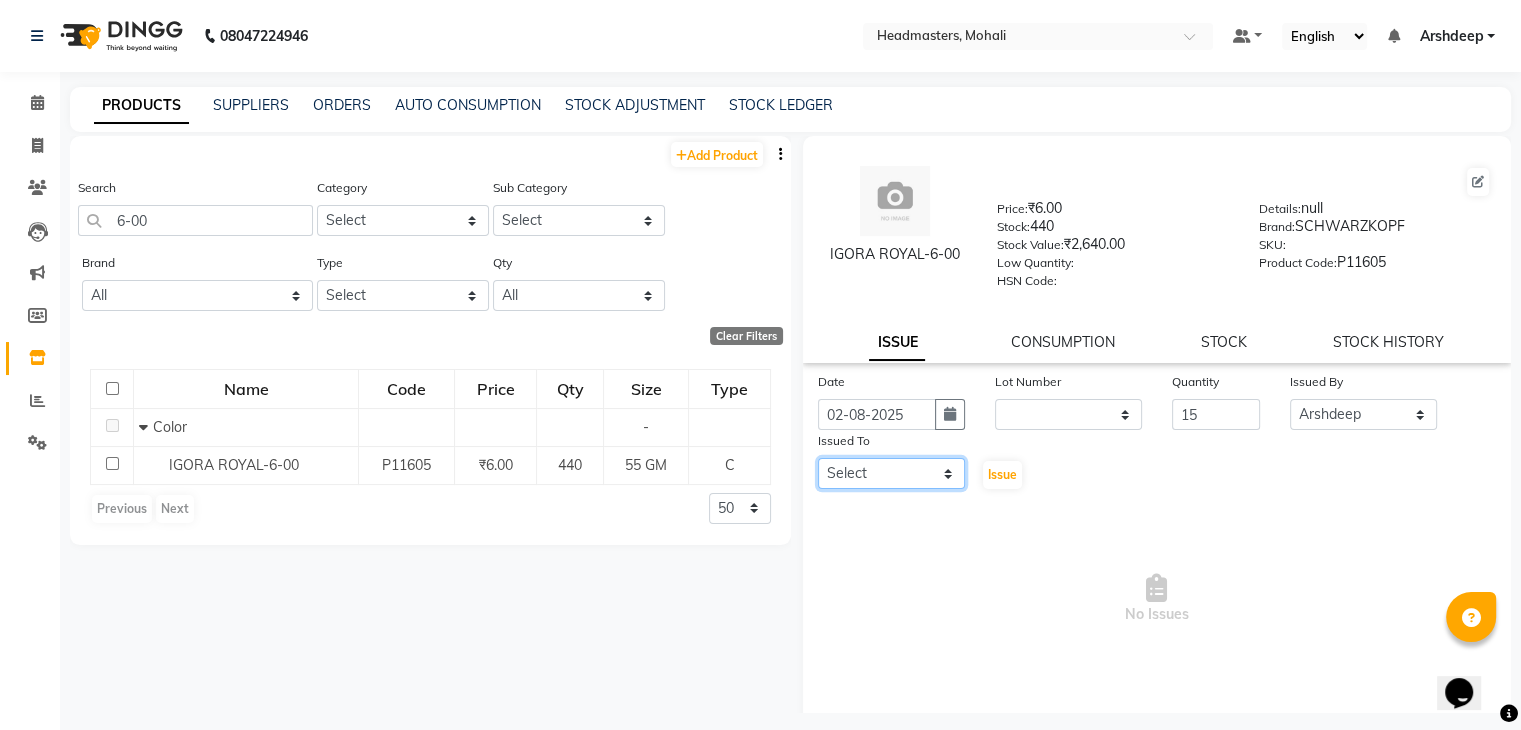 click on "Select AARIF Aarif Ansari Ali ANJANA ANJU Arshdeep Aryan Asad  Azam BALWINDER BHAWNA BIMLA CHETAN Deepak  HARRY Headmasters Honey Sidhu Jyoti karamdeep Manav MICHAEL Navdeep NEETU NEETU -  FRONT DESK  NEHA PREET PRINCE RAVI ROOP SACHIN KUMAR Sagar SAIF SARJU SAURAV SHAHZAD SHARAN SHARDA SHELLY SHUBHAM  SOHAIL SOHAN  VICkY Yamini" 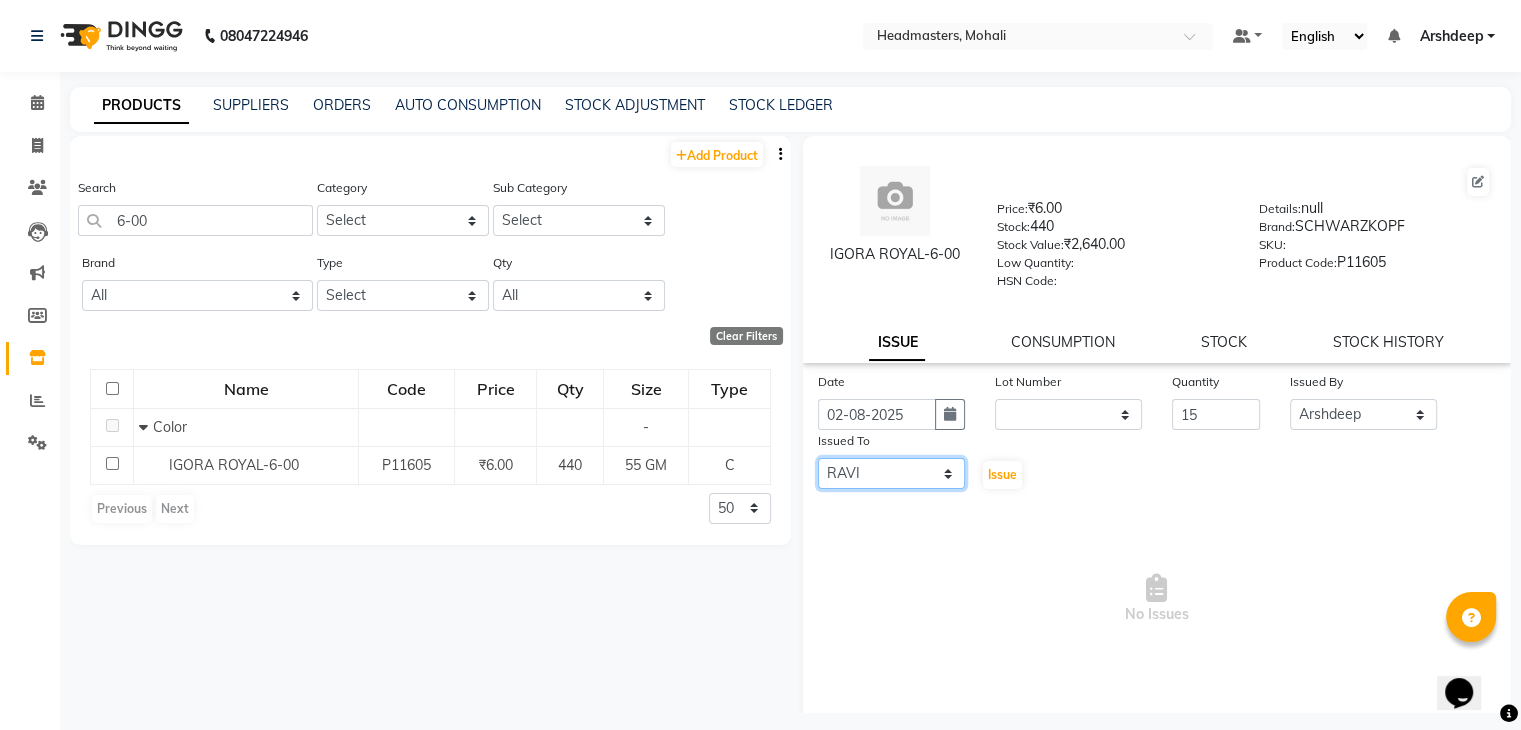 click on "Select AARIF Aarif Ansari Ali ANJANA ANJU Arshdeep Aryan Asad  Azam BALWINDER BHAWNA BIMLA CHETAN Deepak  HARRY Headmasters Honey Sidhu Jyoti karamdeep Manav MICHAEL Navdeep NEETU NEETU -  FRONT DESK  NEHA PREET PRINCE RAVI ROOP SACHIN KUMAR Sagar SAIF SARJU SAURAV SHAHZAD SHARAN SHARDA SHELLY SHUBHAM  SOHAIL SOHAN  VICkY Yamini" 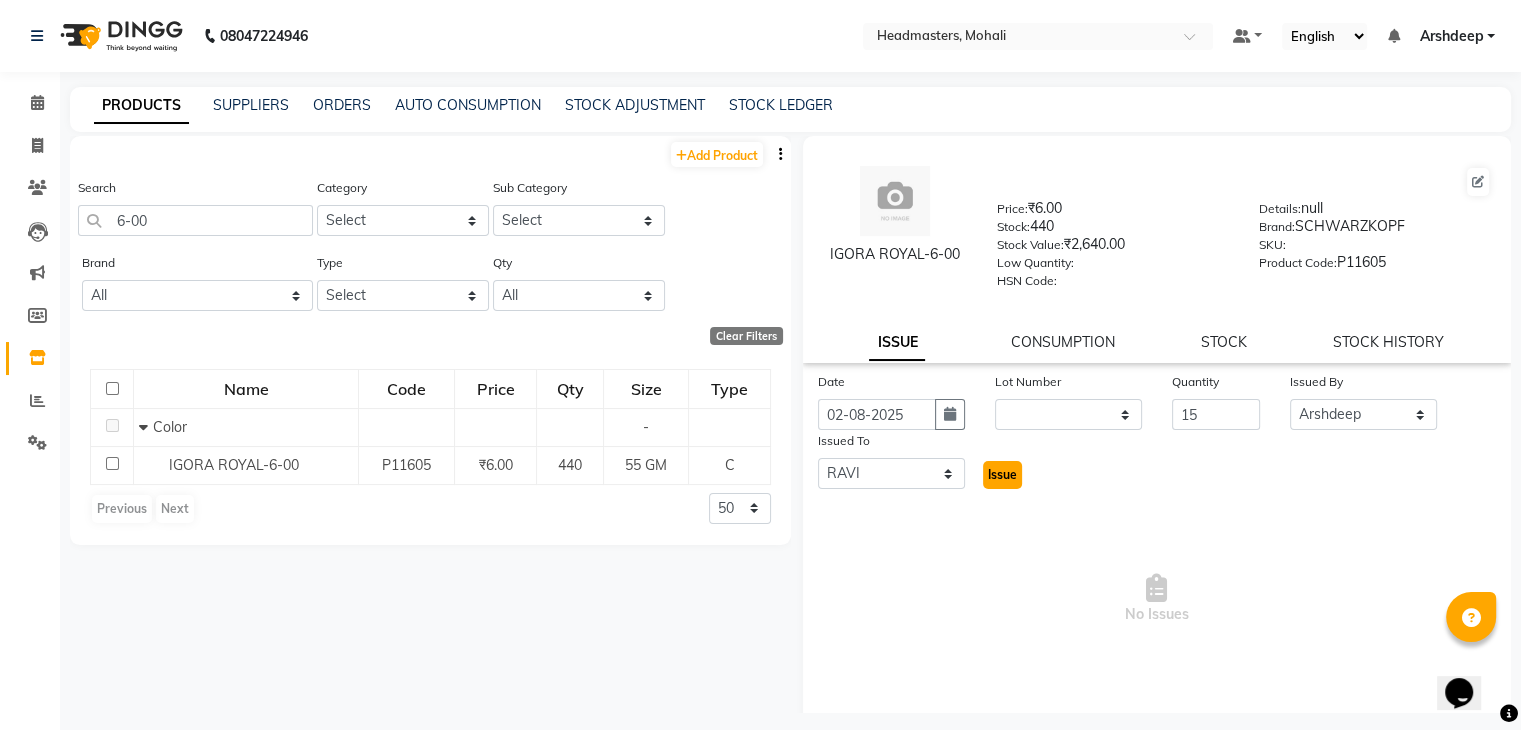 click on "Issue" 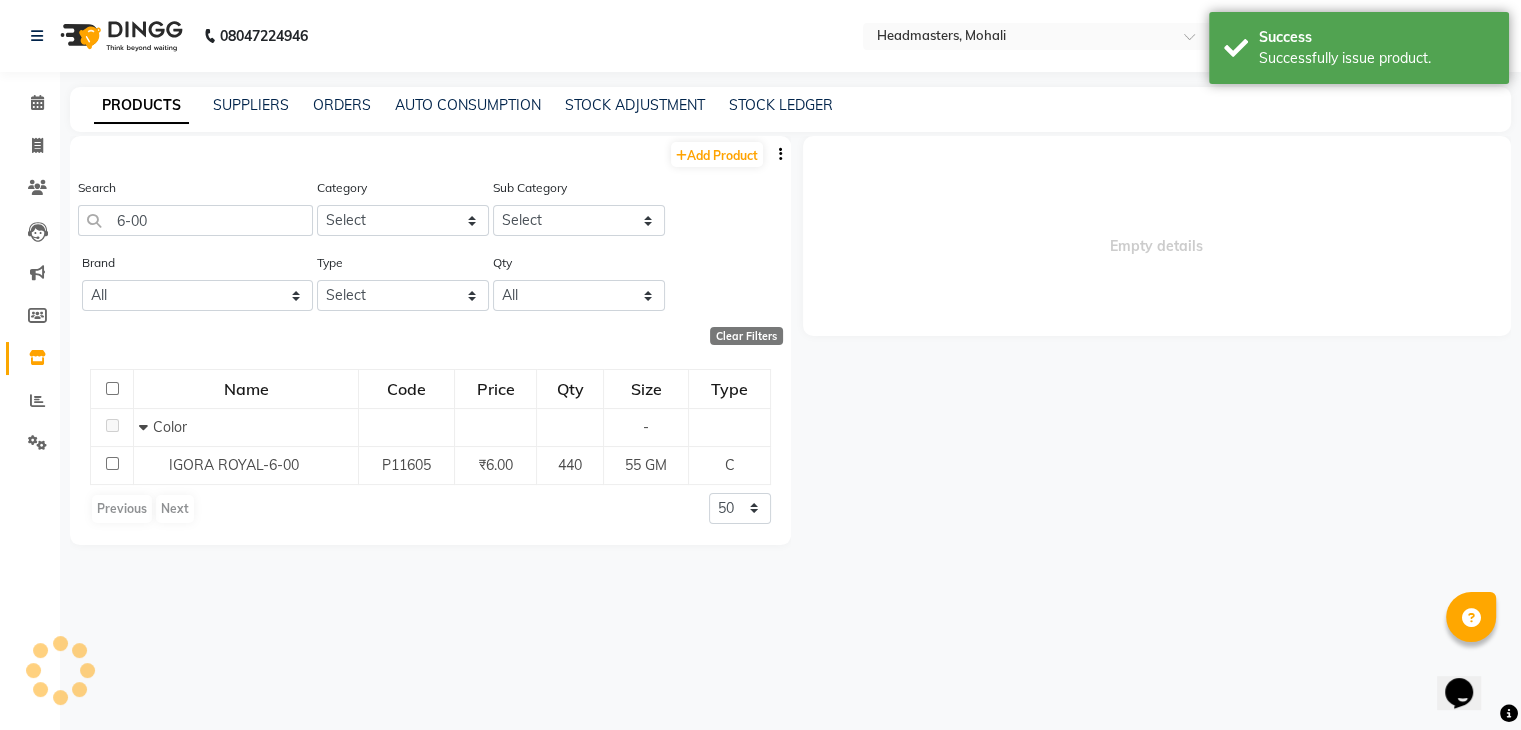select 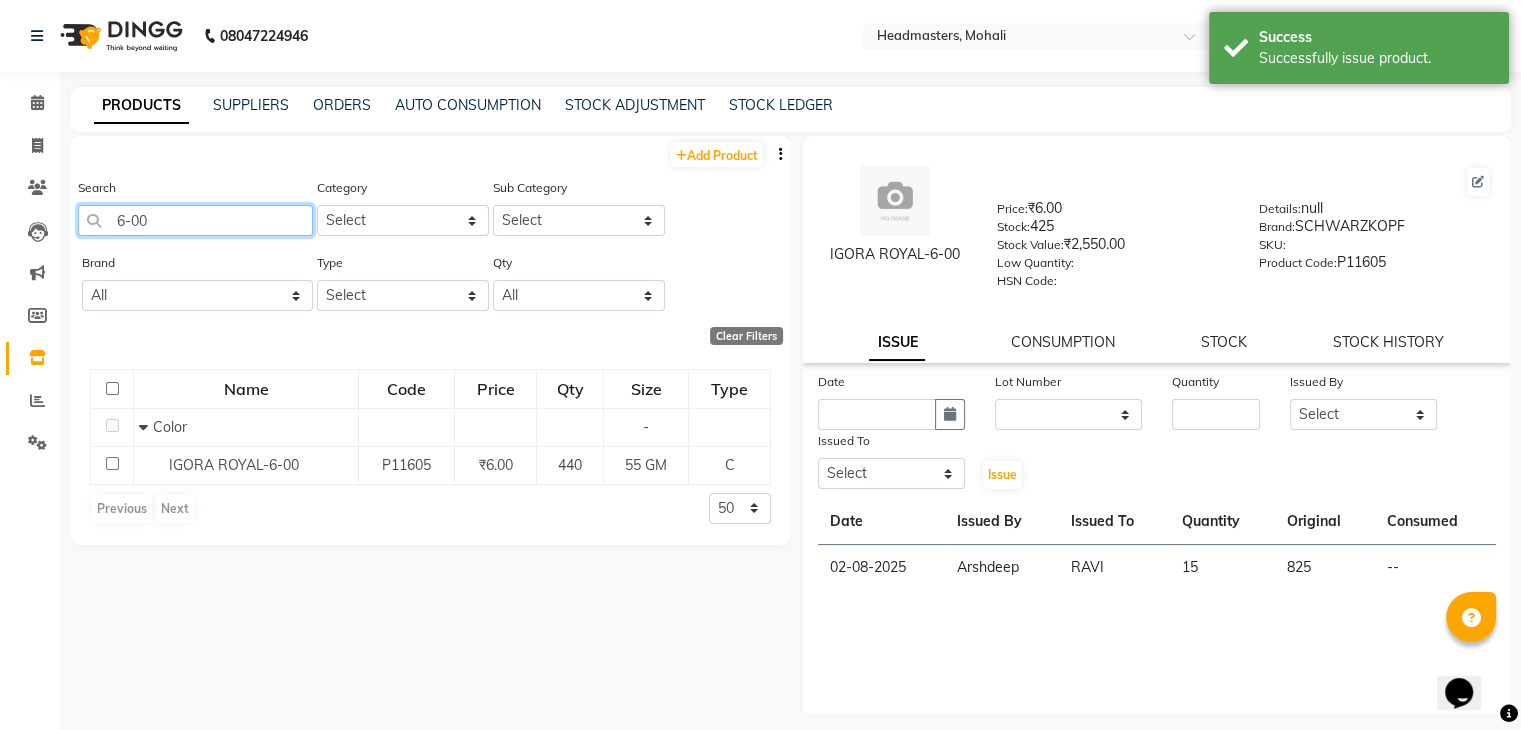 click on "6-00" 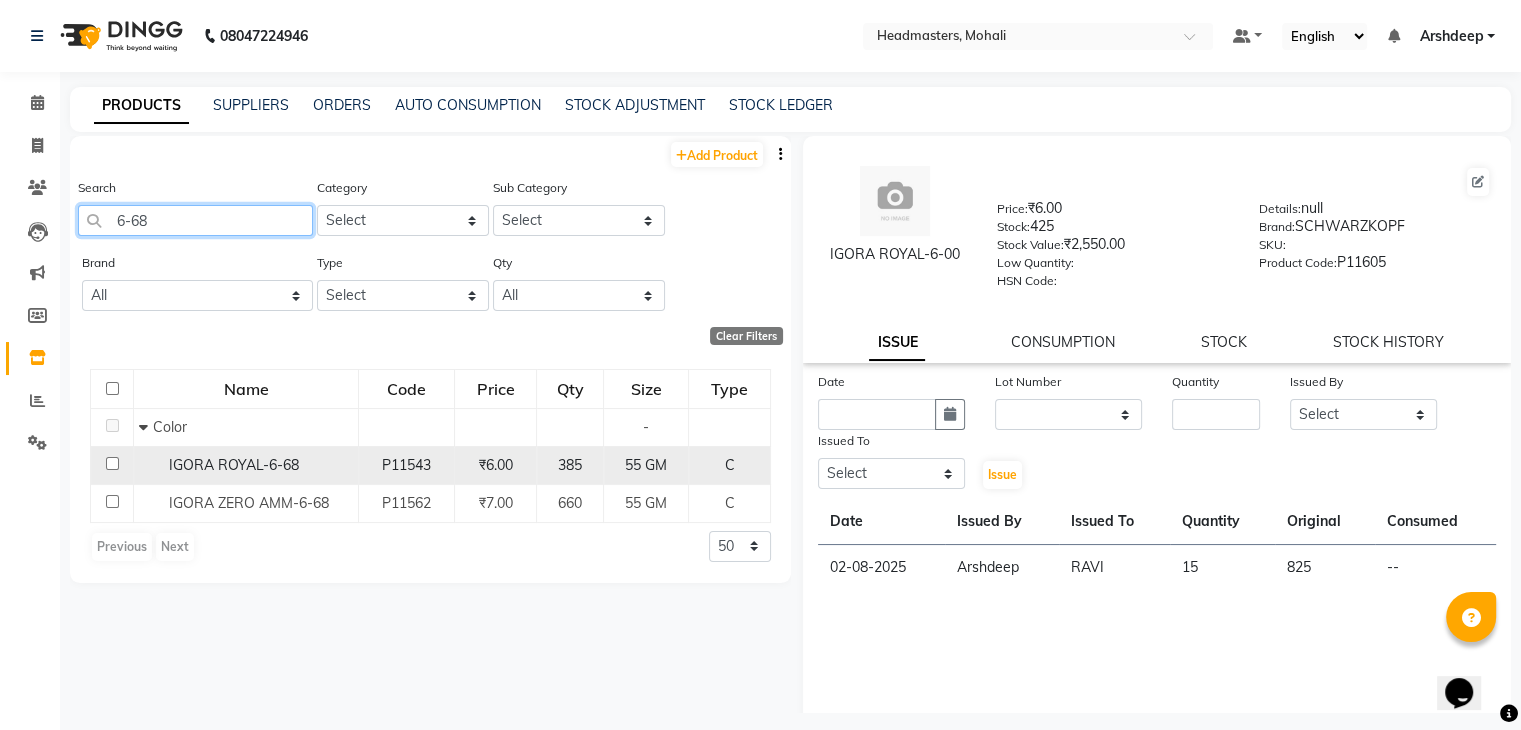 type on "6-68" 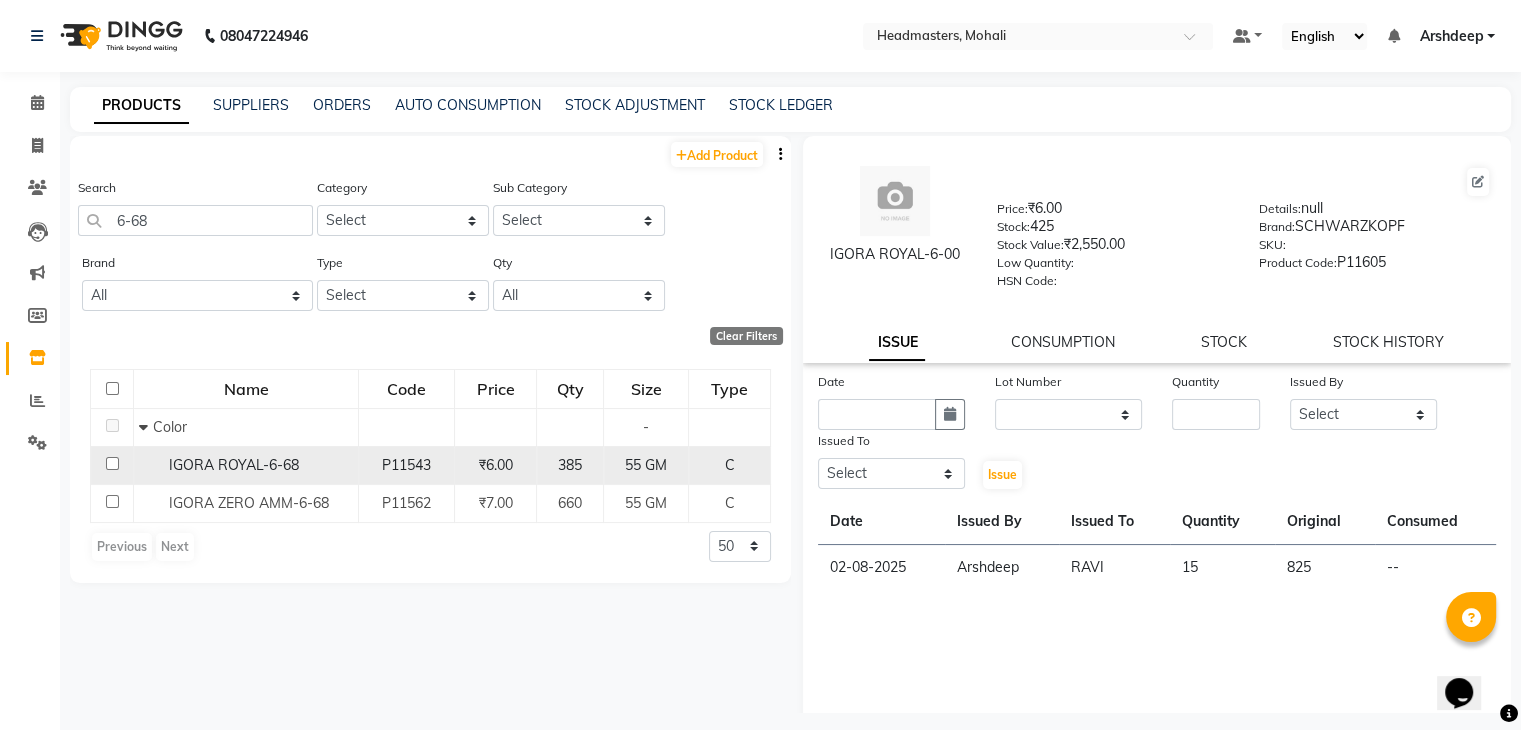 click on "385" 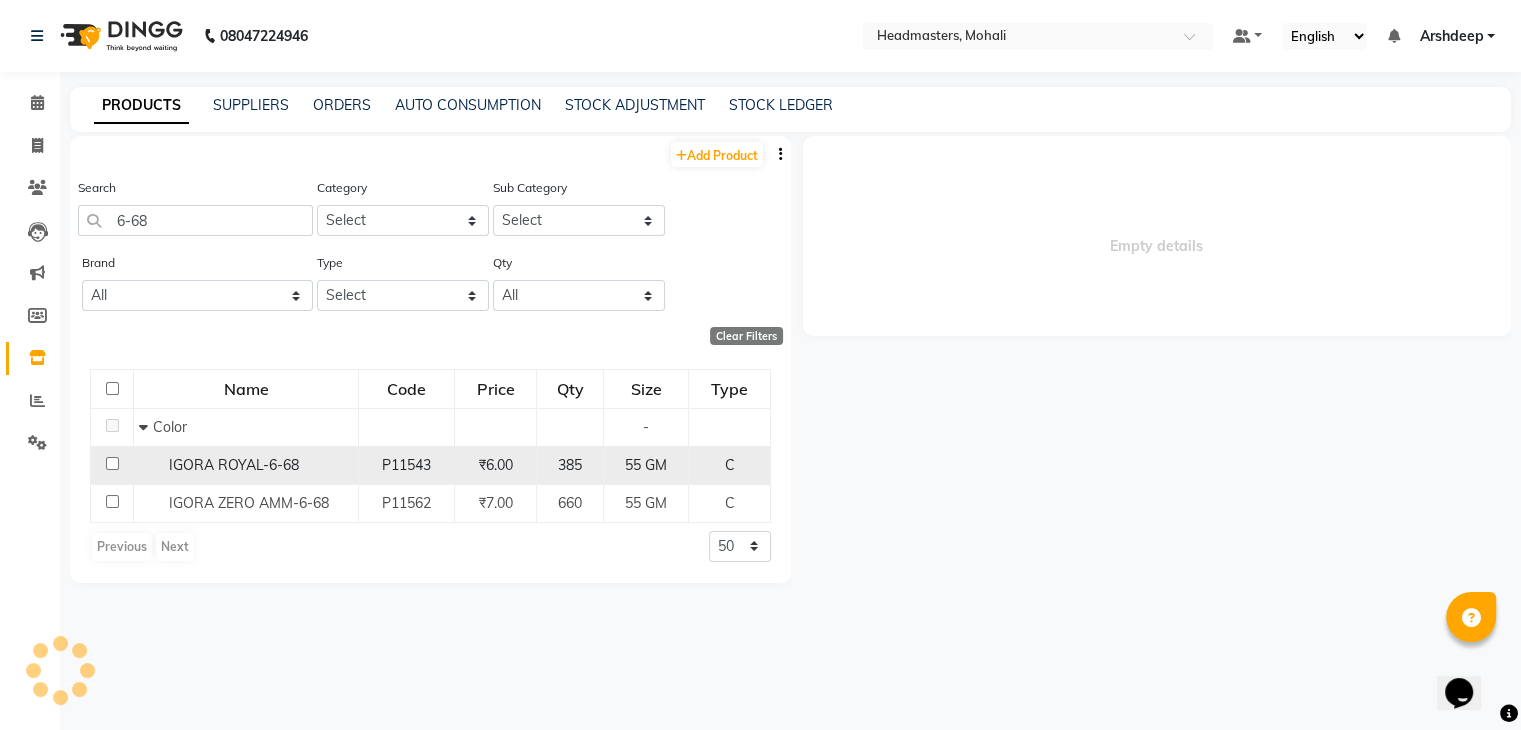 select 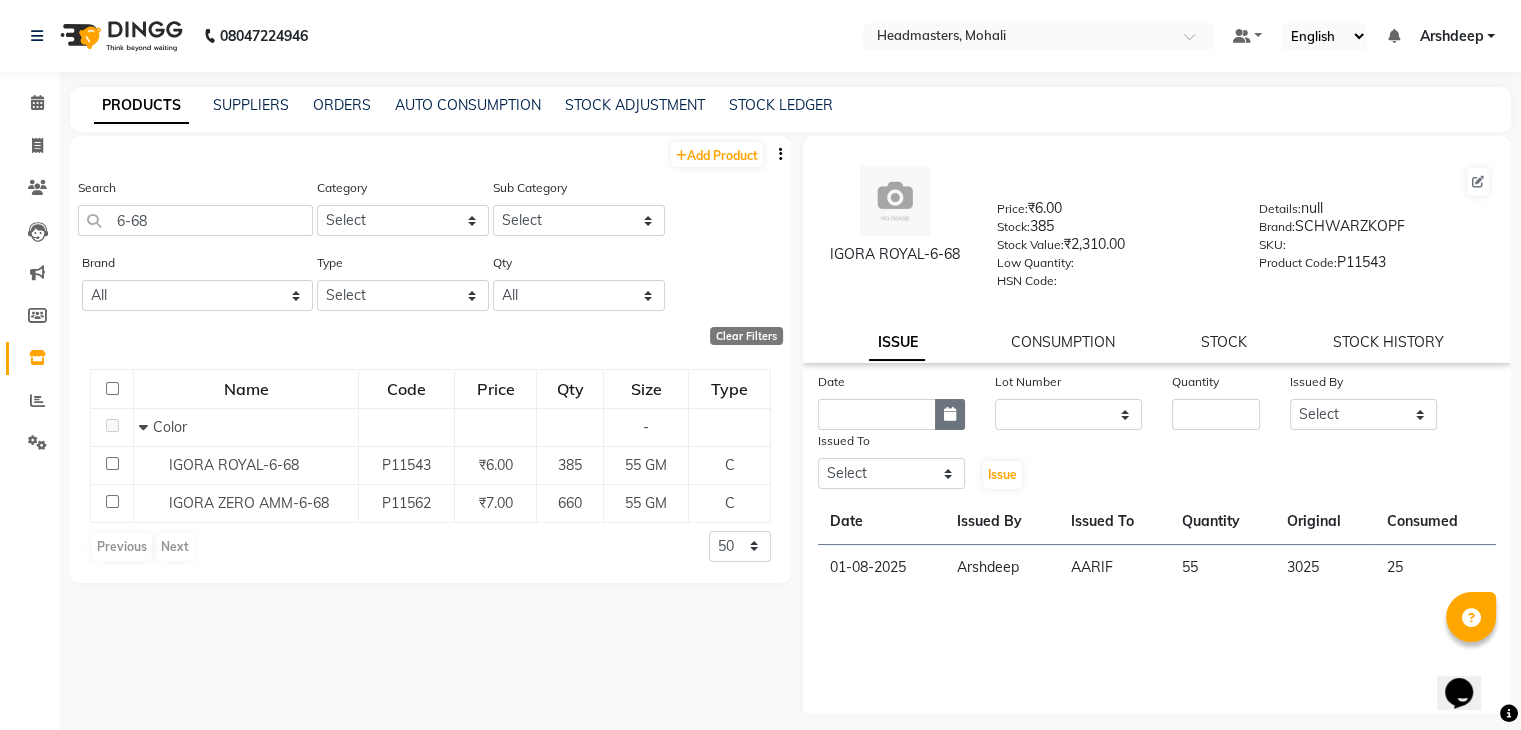 click 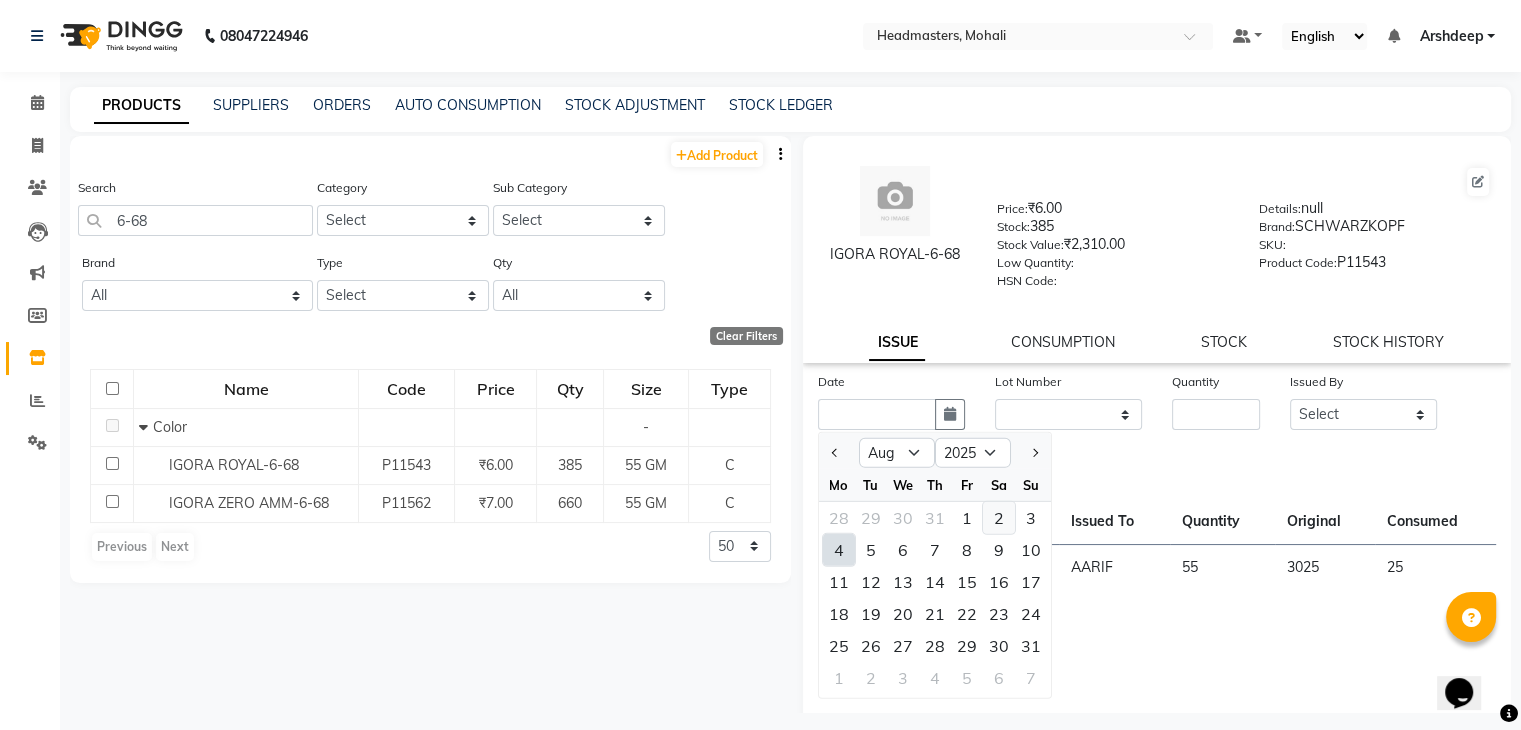 click on "2" 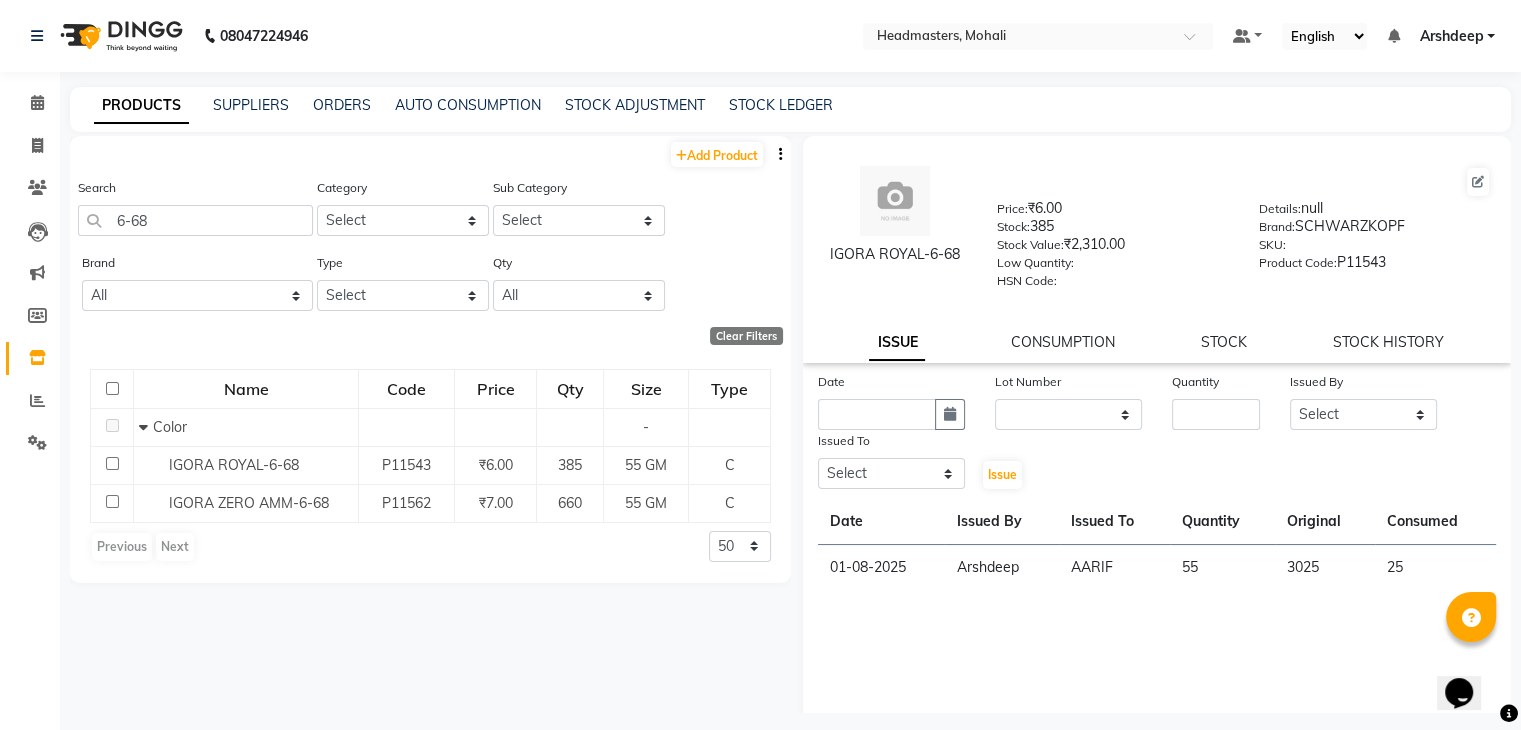 type on "02-08-2025" 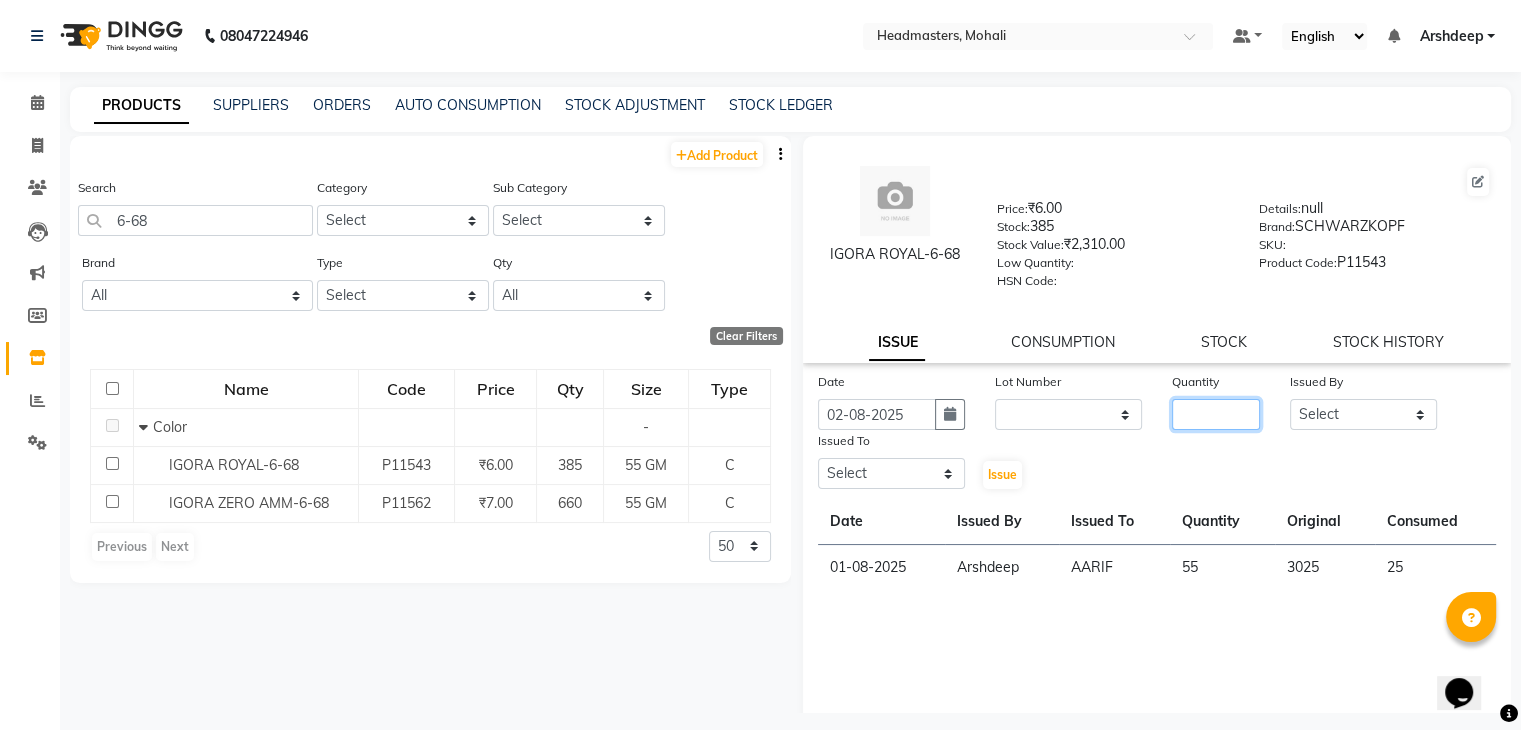 click 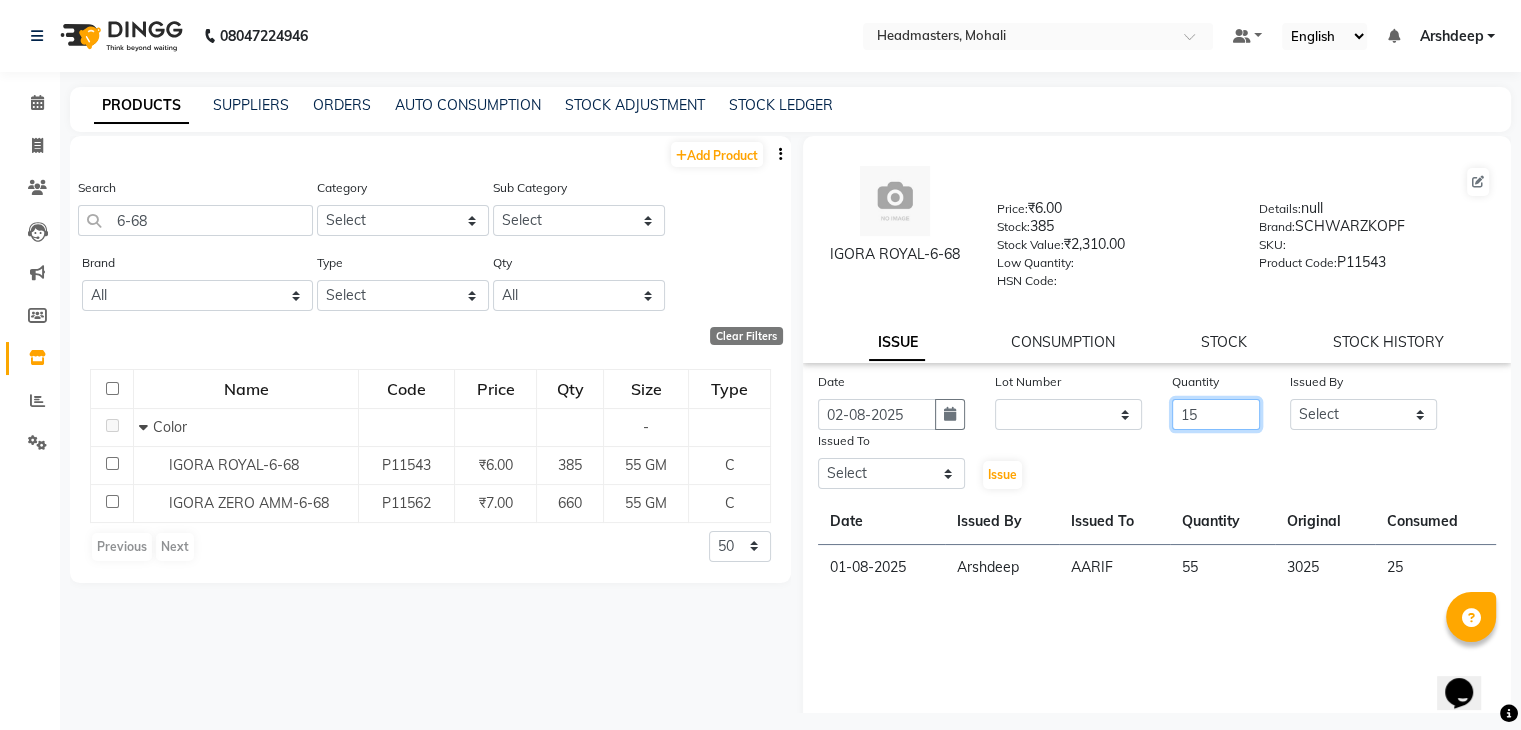 type on "15" 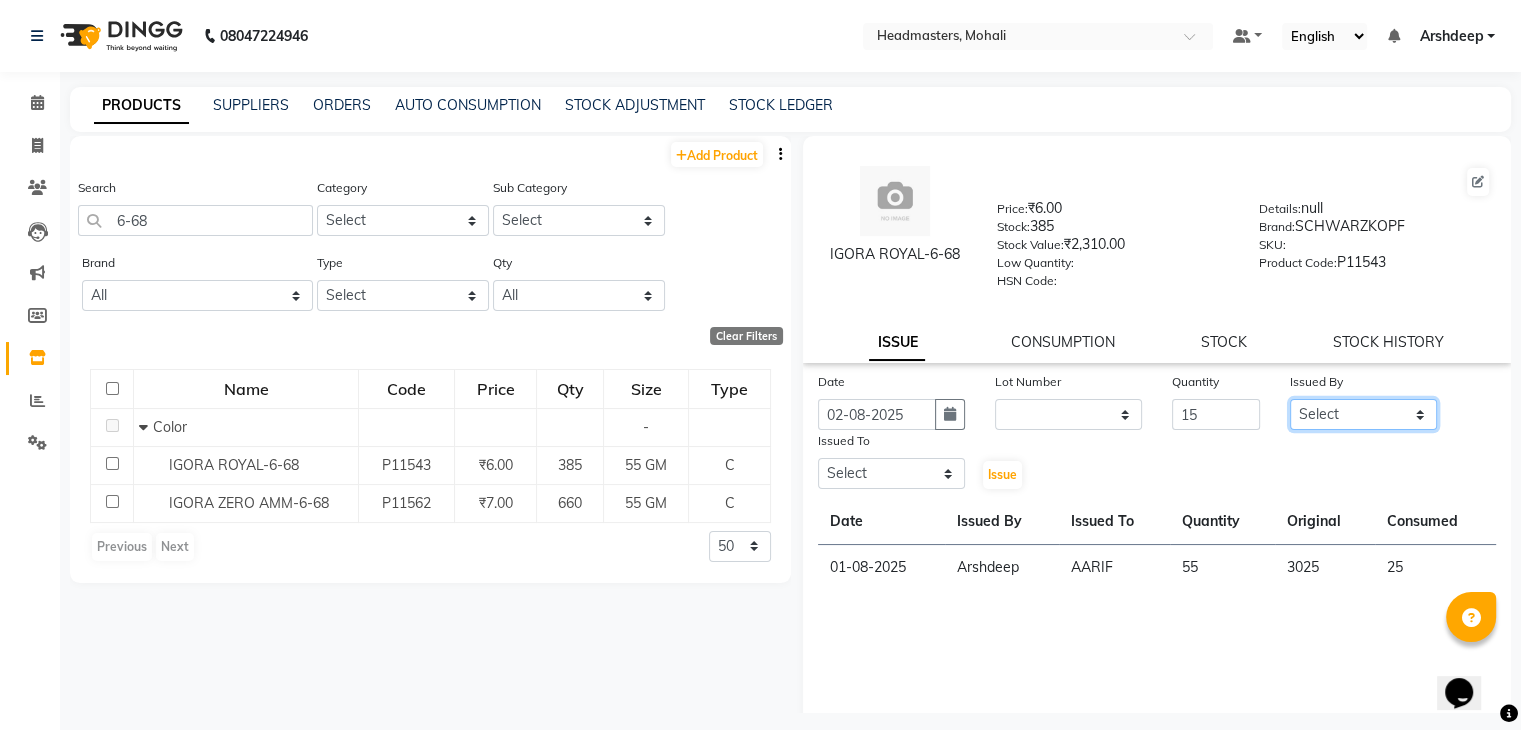 click on "Select AARIF Aarif Ansari Ali ANJANA ANJU Arshdeep Aryan Asad  Azam BALWINDER BHAWNA BIMLA CHETAN Deepak  HARRY Headmasters Honey Sidhu Jyoti karamdeep Manav MICHAEL Navdeep NEETU NEETU -  FRONT DESK  NEHA PREET PRINCE RAVI ROOP SACHIN KUMAR Sagar SAIF SARJU SAURAV SHAHZAD SHARAN SHARDA SHELLY SHUBHAM  SOHAIL SOHAN  VICkY Yamini" 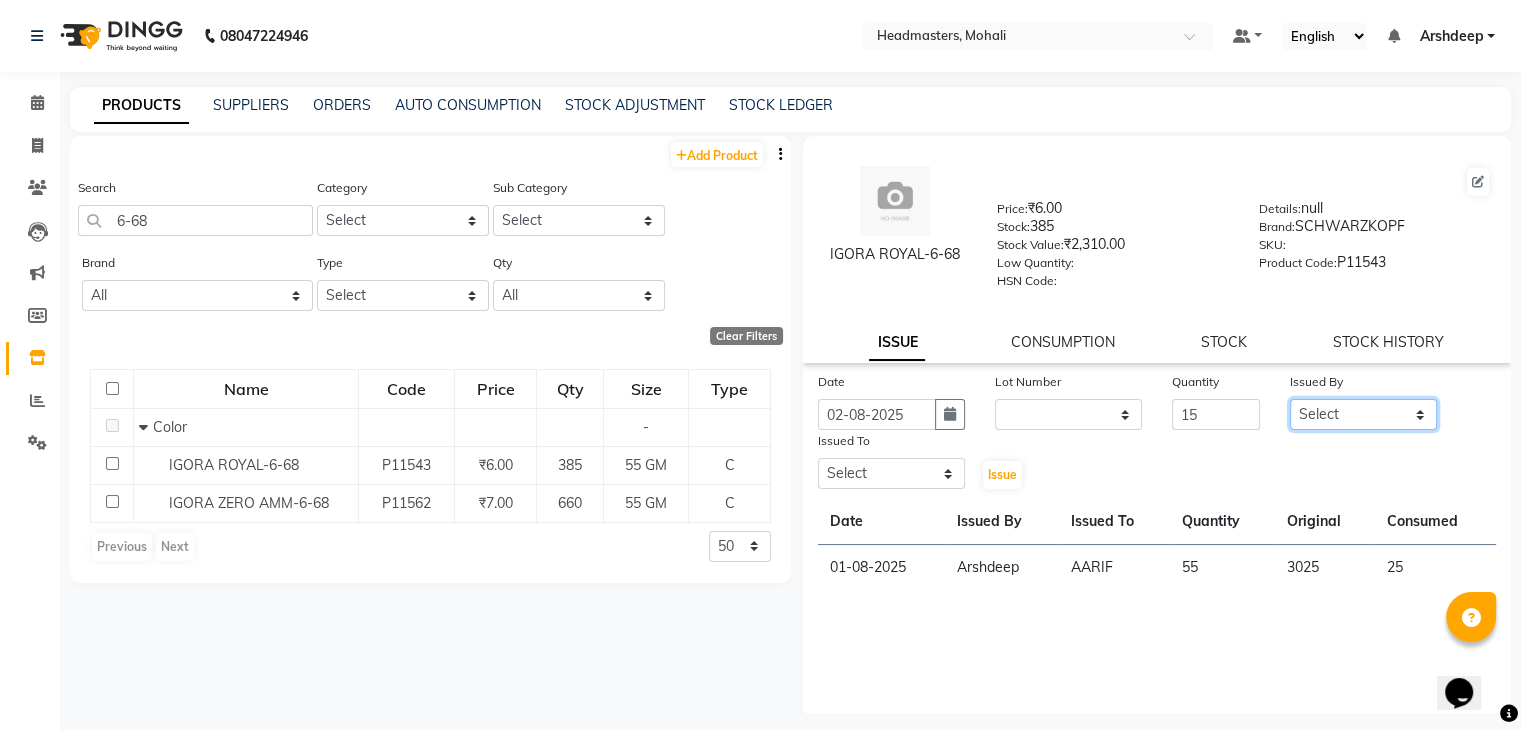 select on "84970" 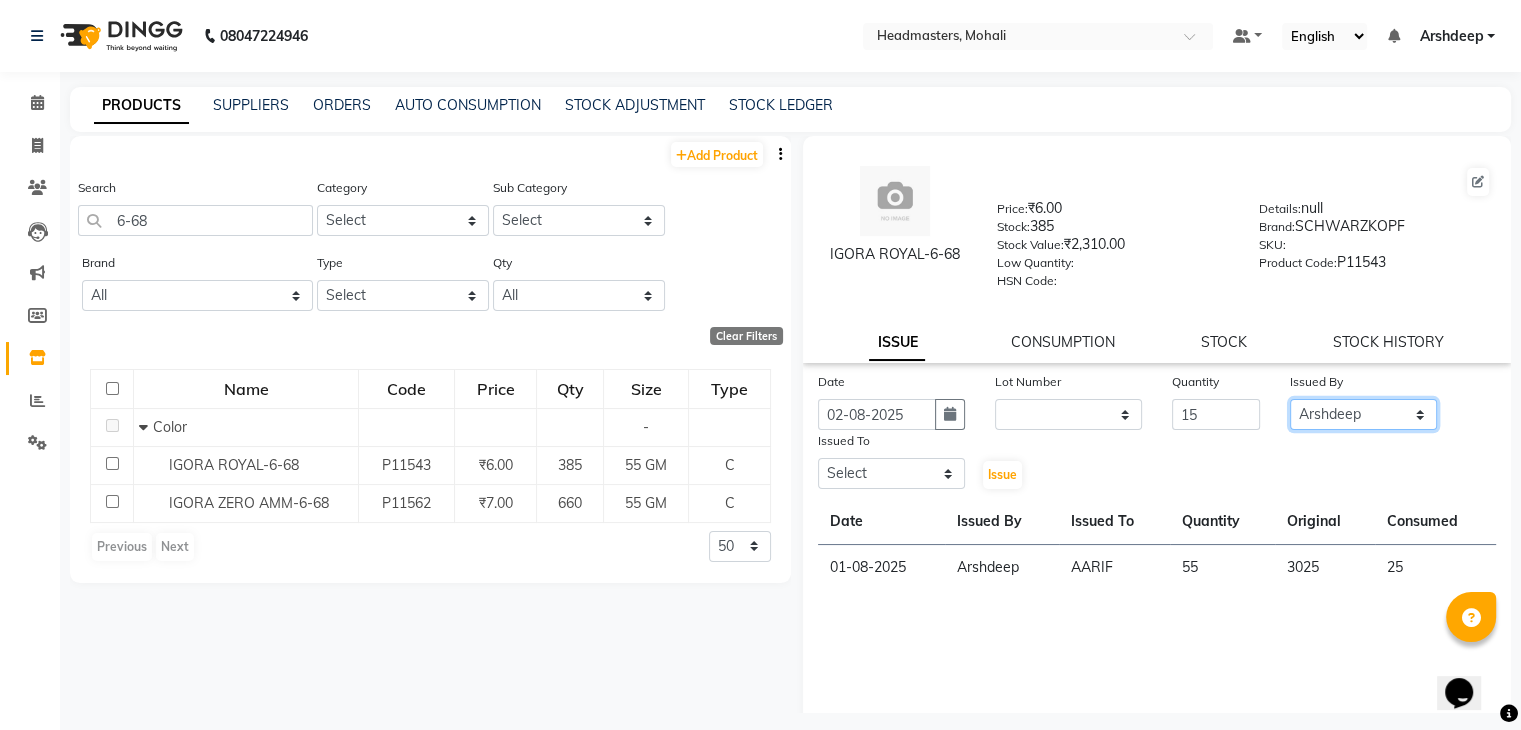 click on "Select AARIF Aarif Ansari Ali ANJANA ANJU Arshdeep Aryan Asad  Azam BALWINDER BHAWNA BIMLA CHETAN Deepak  HARRY Headmasters Honey Sidhu Jyoti karamdeep Manav MICHAEL Navdeep NEETU NEETU -  FRONT DESK  NEHA PREET PRINCE RAVI ROOP SACHIN KUMAR Sagar SAIF SARJU SAURAV SHAHZAD SHARAN SHARDA SHELLY SHUBHAM  SOHAIL SOHAN  VICkY Yamini" 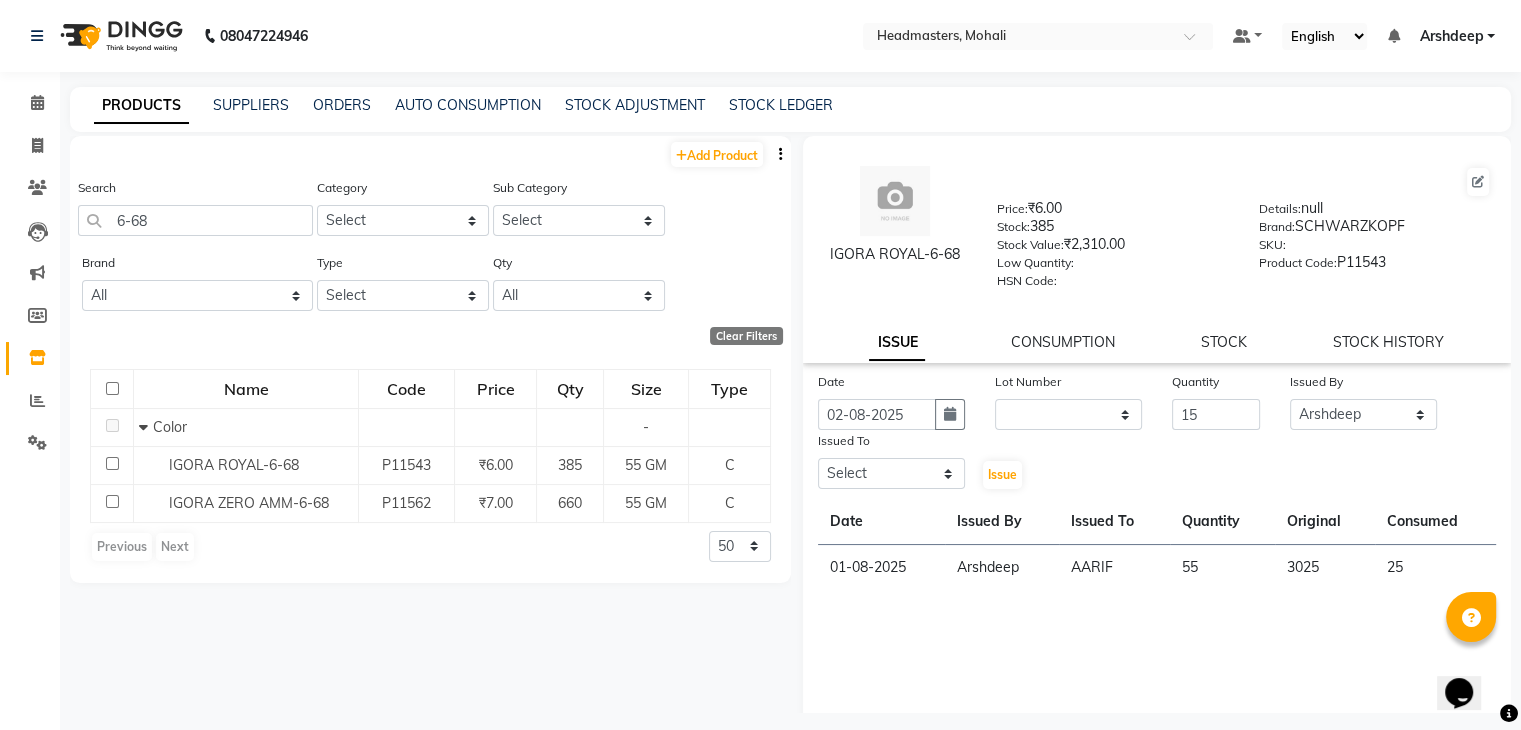 click on "Issued To" 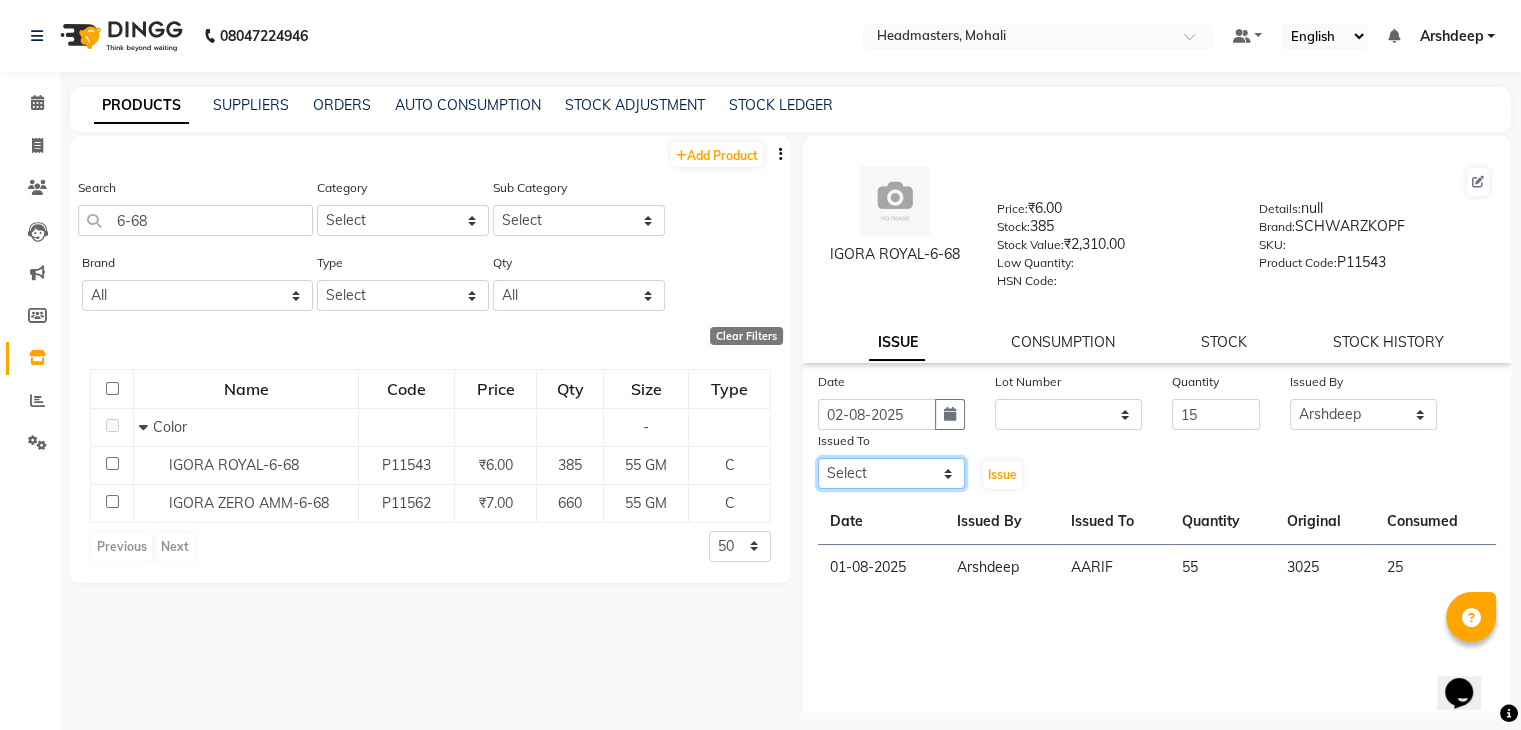 click on "Select AARIF Aarif Ansari Ali ANJANA ANJU Arshdeep Aryan Asad  Azam BALWINDER BHAWNA BIMLA CHETAN Deepak  HARRY Headmasters Honey Sidhu Jyoti karamdeep Manav MICHAEL Navdeep NEETU NEETU -  FRONT DESK  NEHA PREET PRINCE RAVI ROOP SACHIN KUMAR Sagar SAIF SARJU SAURAV SHAHZAD SHARAN SHARDA SHELLY SHUBHAM  SOHAIL SOHAN  VICkY Yamini" 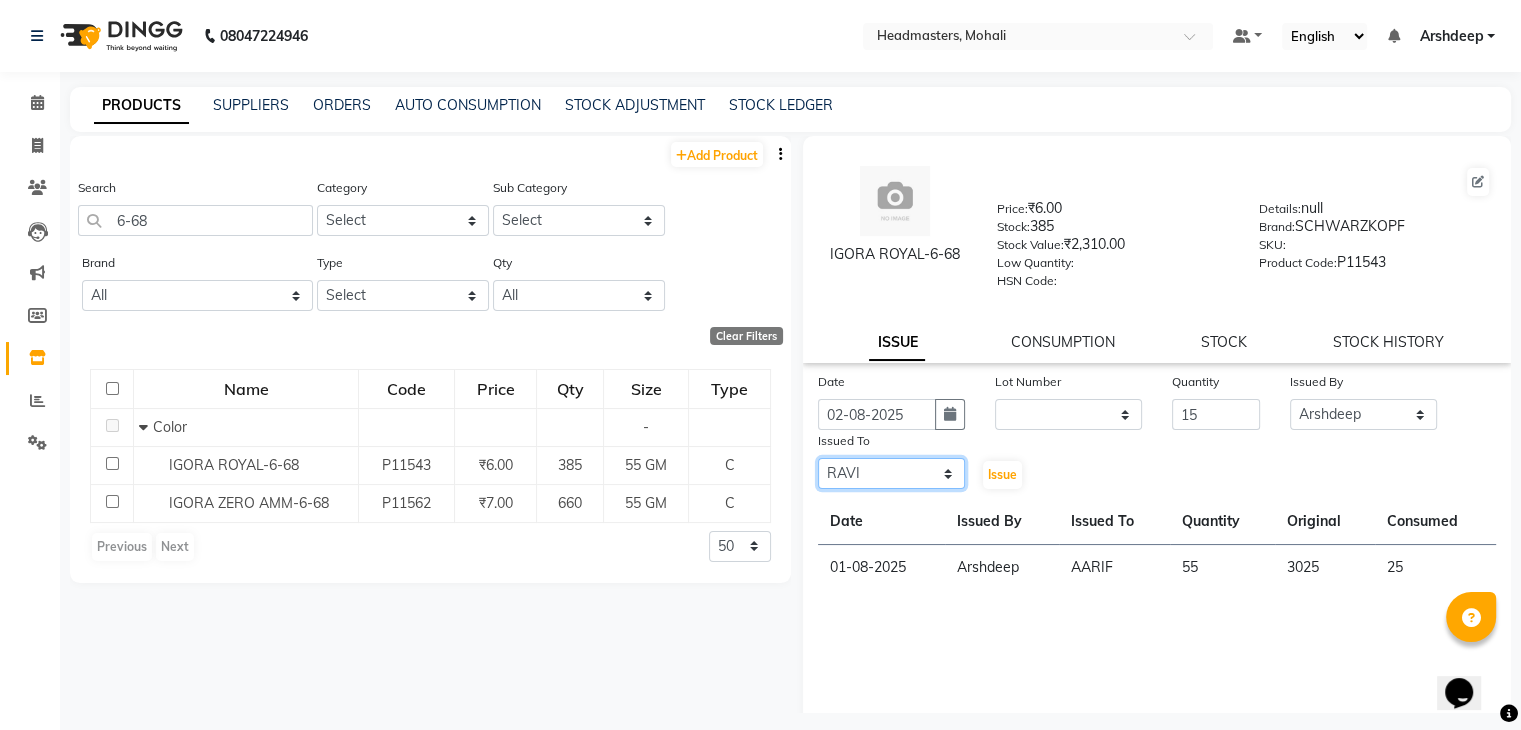 click on "Select AARIF Aarif Ansari Ali ANJANA ANJU Arshdeep Aryan Asad  Azam BALWINDER BHAWNA BIMLA CHETAN Deepak  HARRY Headmasters Honey Sidhu Jyoti karamdeep Manav MICHAEL Navdeep NEETU NEETU -  FRONT DESK  NEHA PREET PRINCE RAVI ROOP SACHIN KUMAR Sagar SAIF SARJU SAURAV SHAHZAD SHARAN SHARDA SHELLY SHUBHAM  SOHAIL SOHAN  VICkY Yamini" 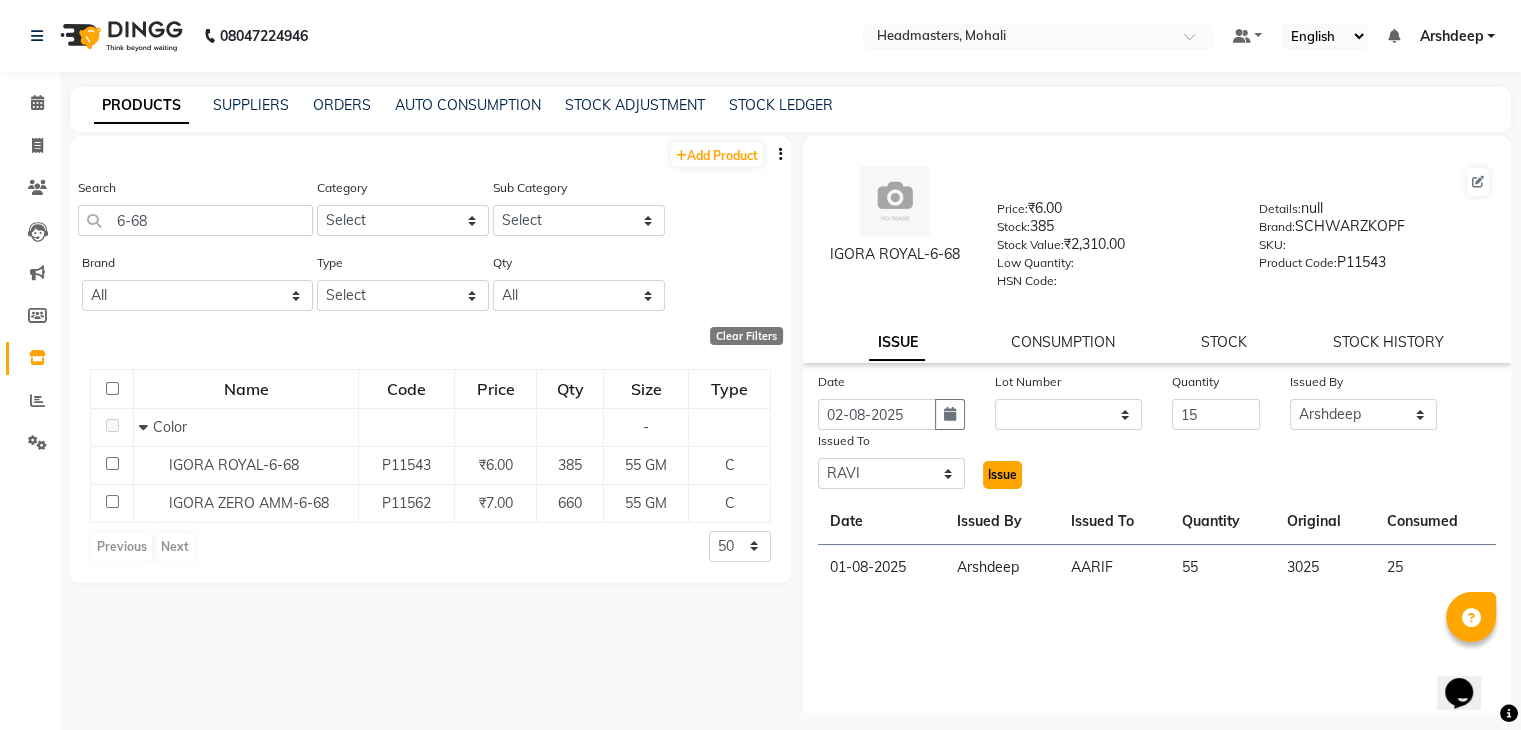 click on "Issue" 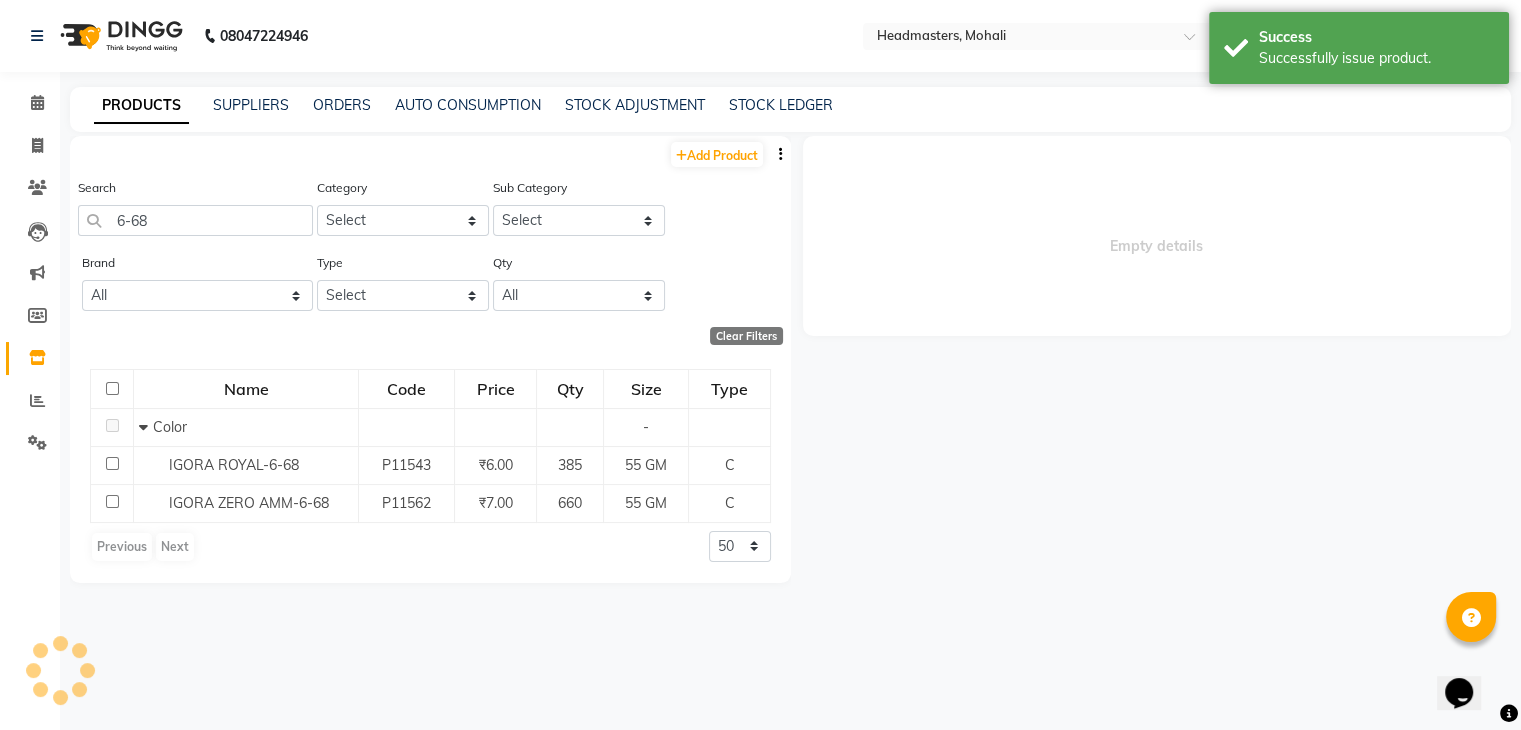 select 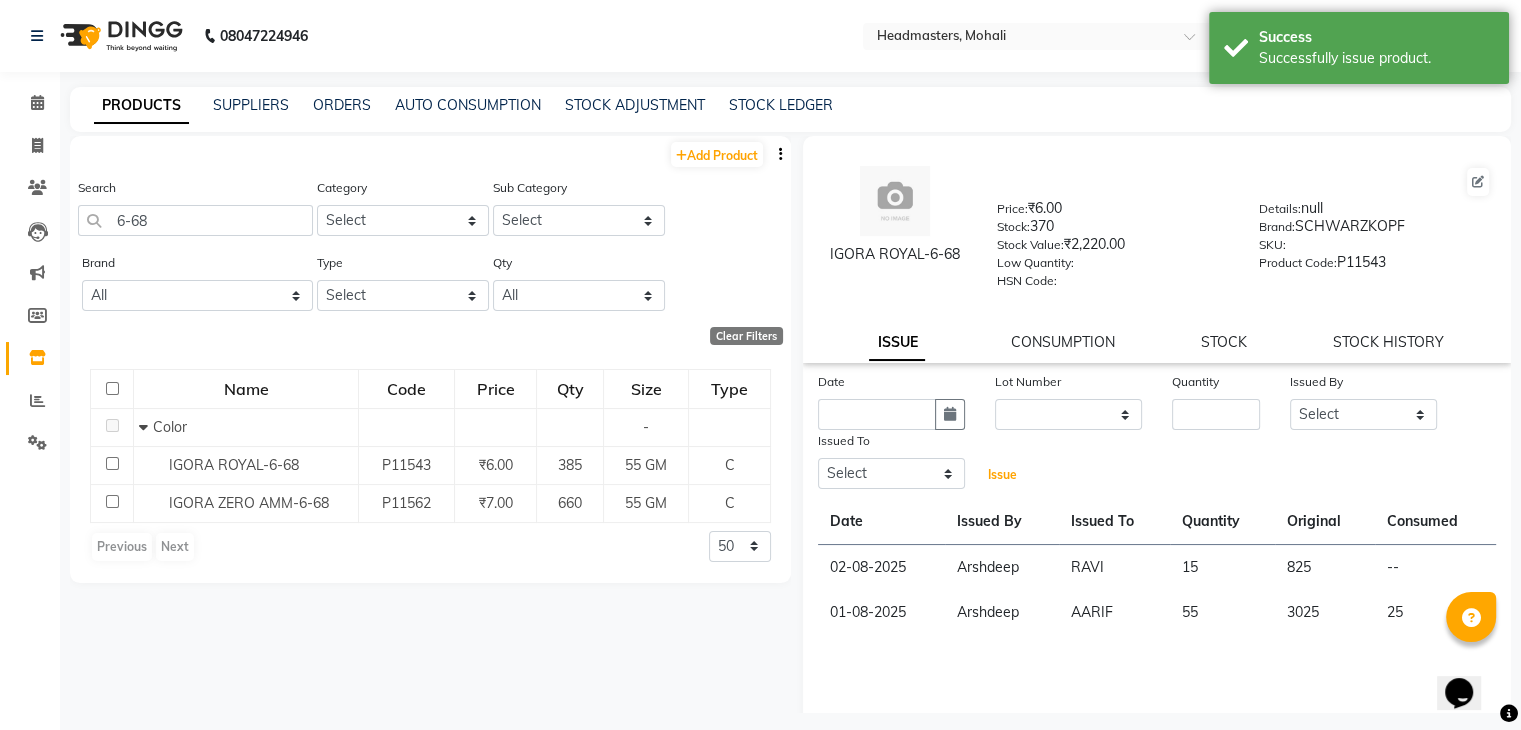drag, startPoint x: 1004, startPoint y: 489, endPoint x: 1005, endPoint y: 696, distance: 207.00241 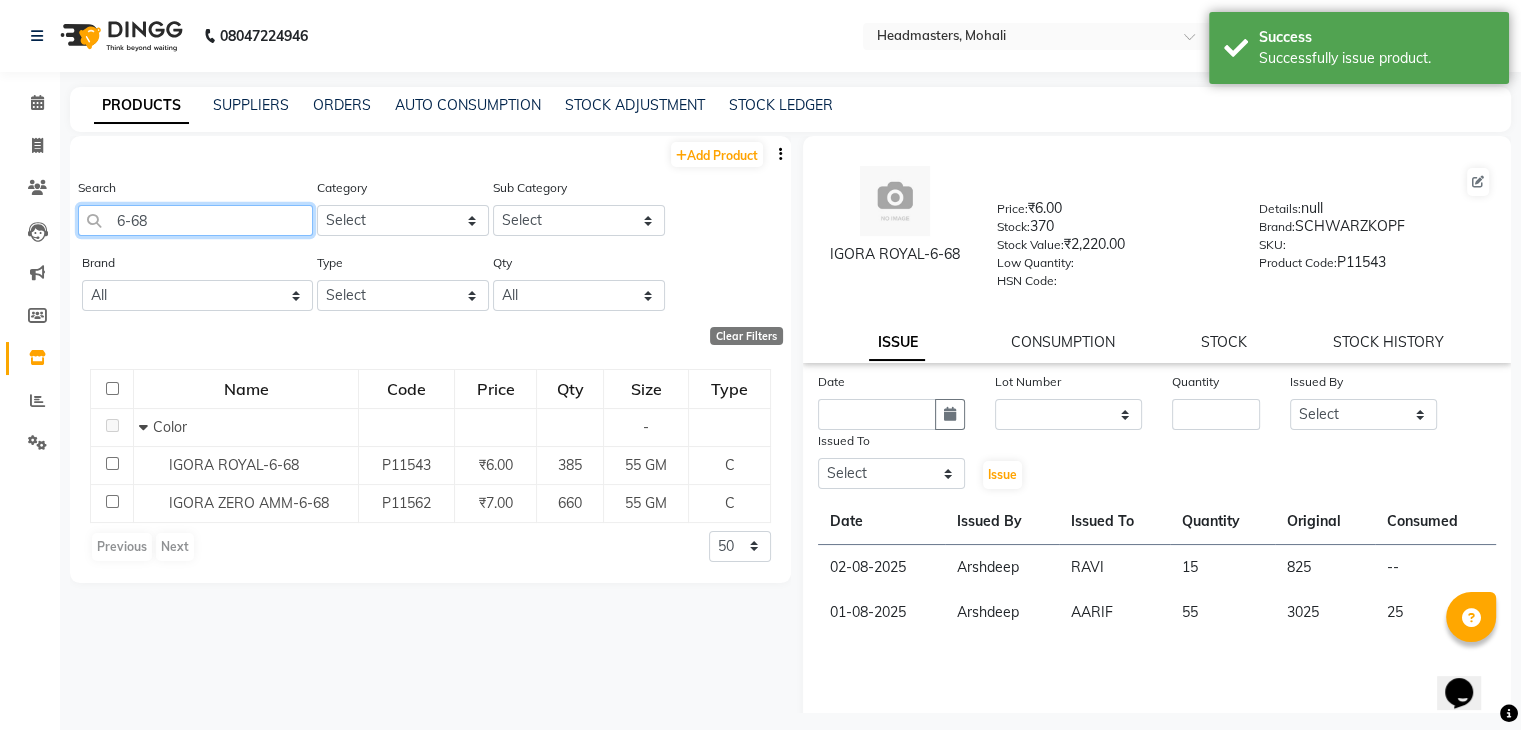 click on "6-68" 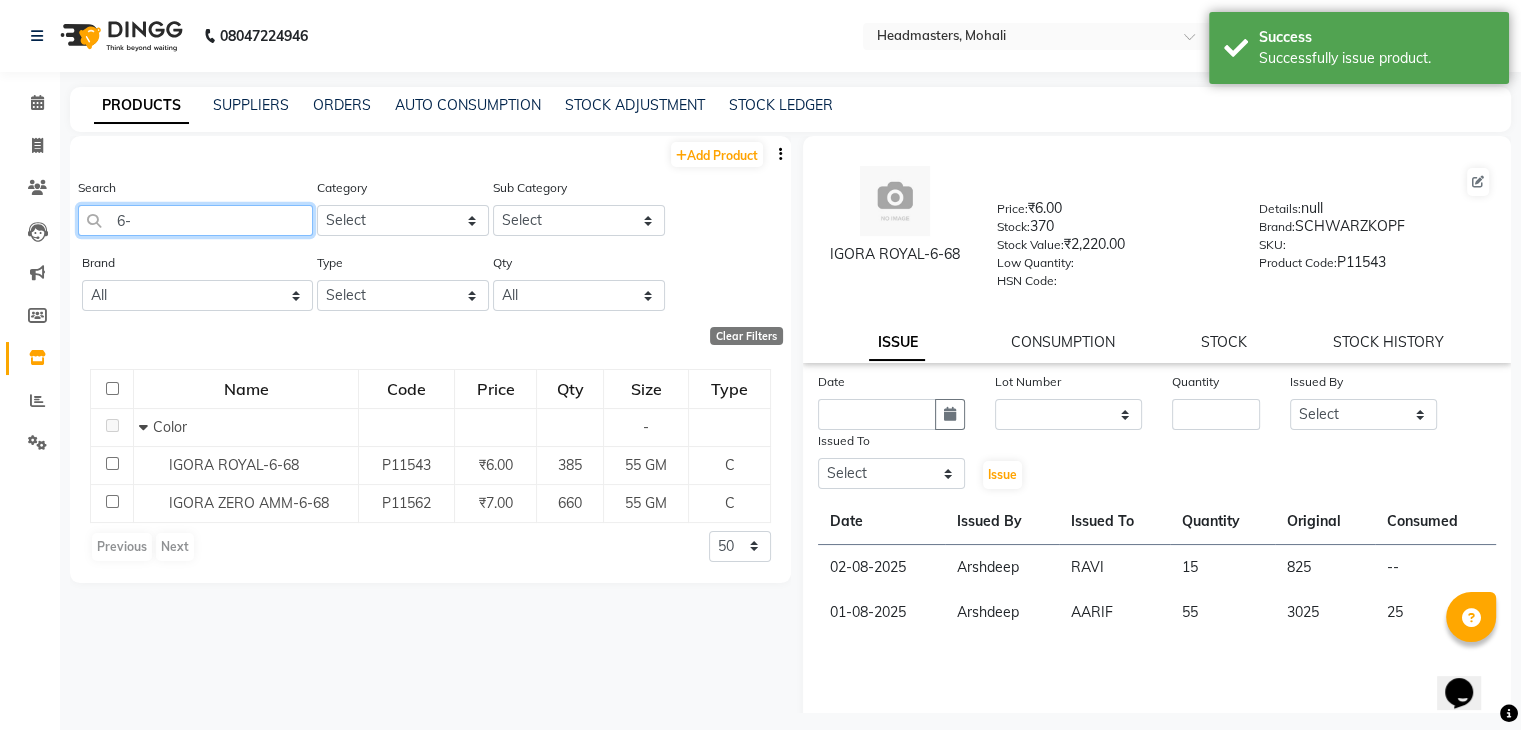 type on "6" 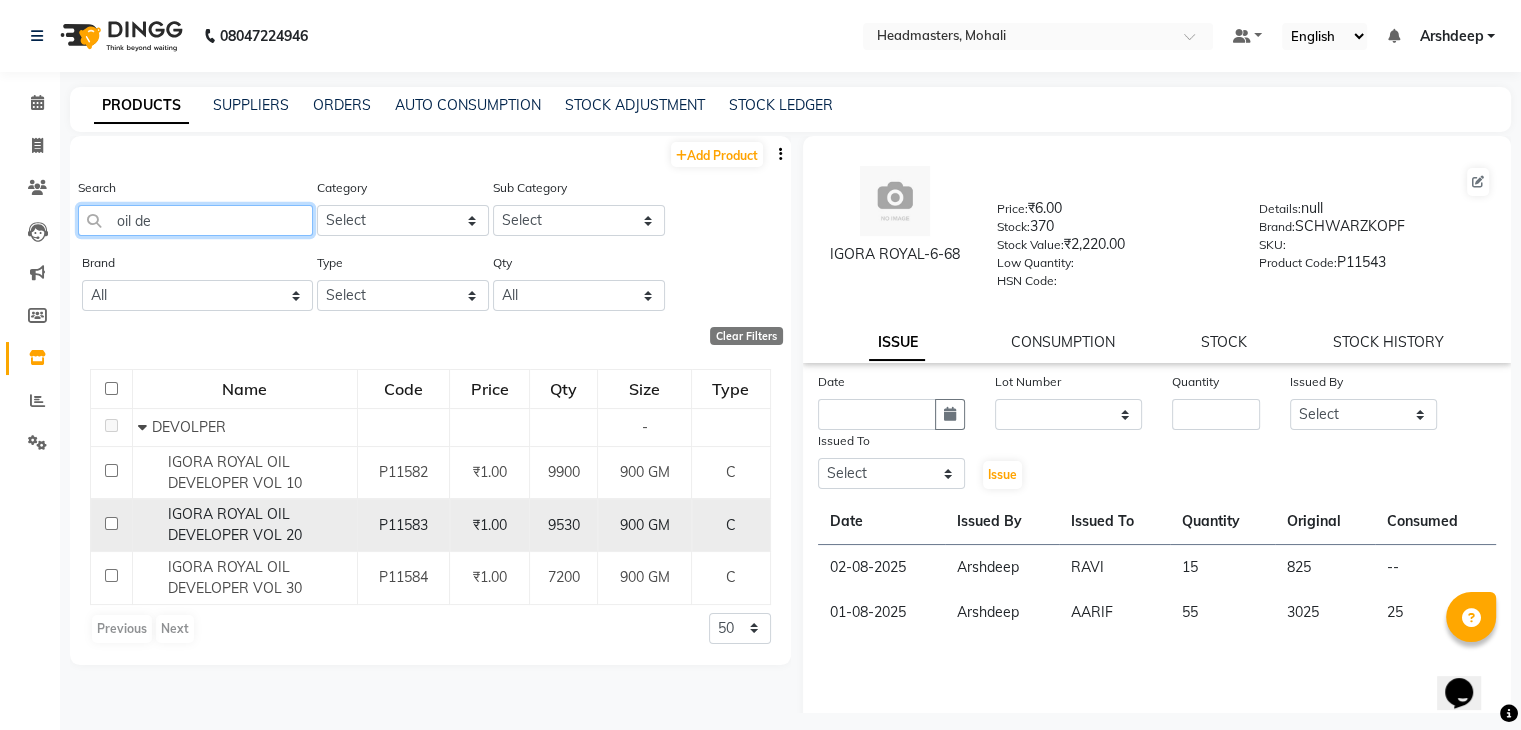 type on "oil de" 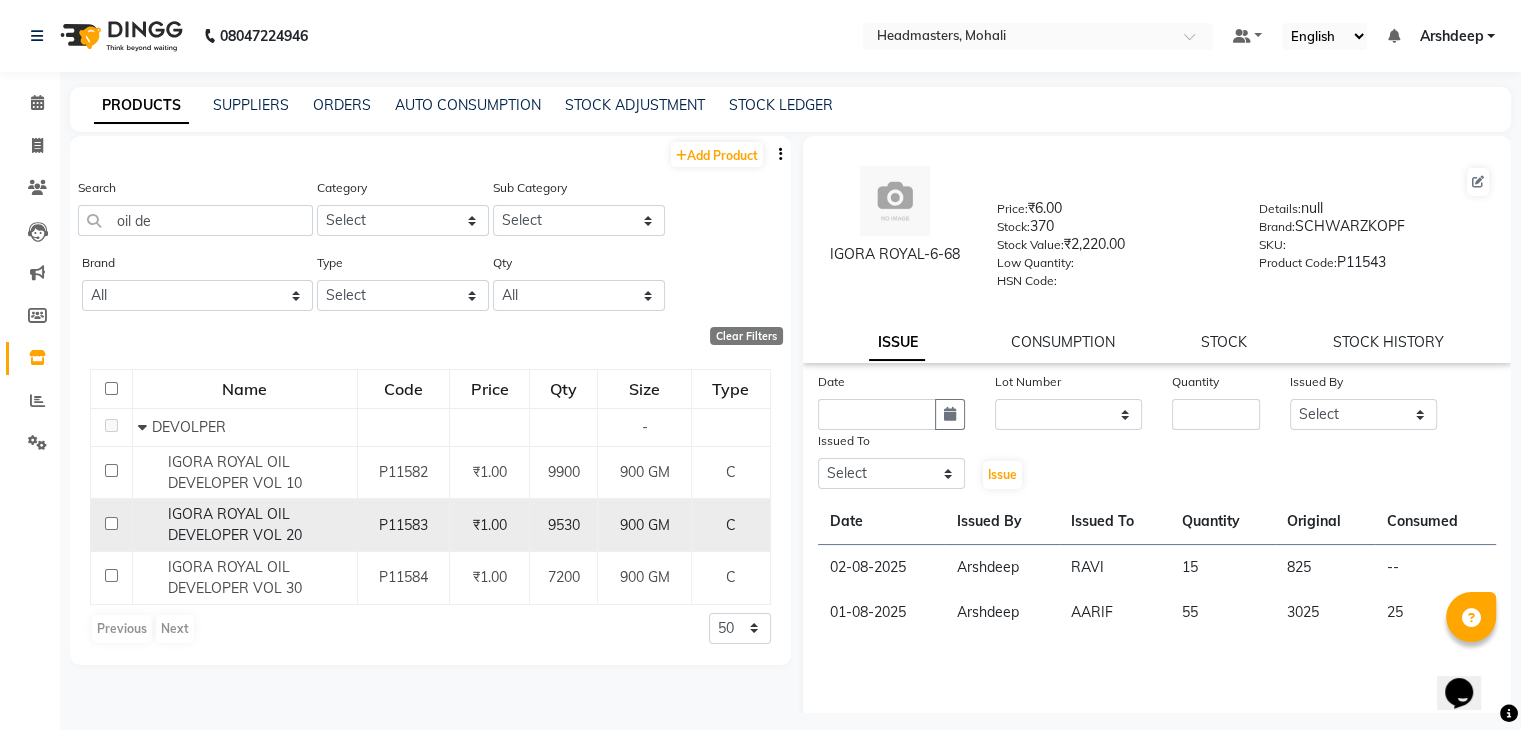 click on "IGORA ROYAL OIL DEVELOPER VOL 20" 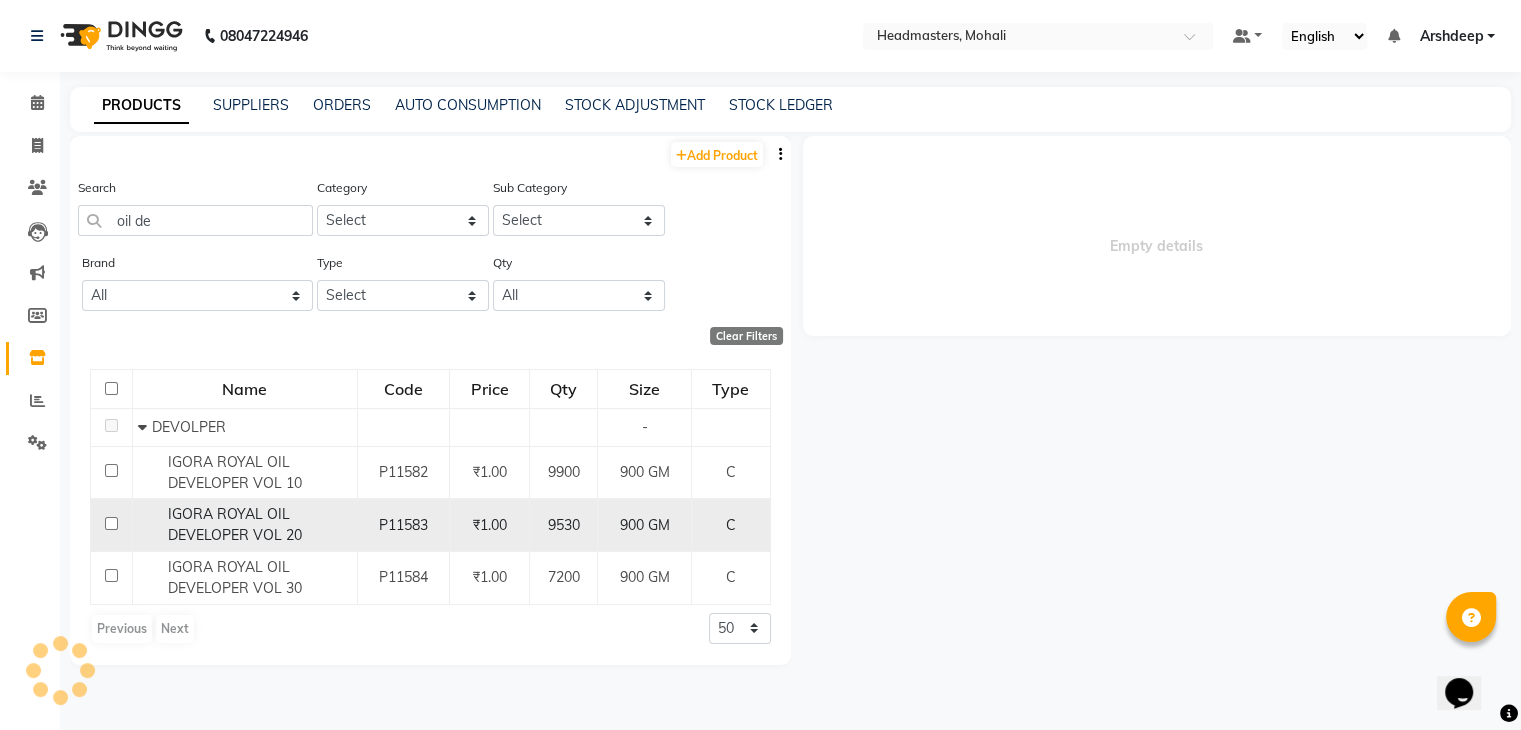 select 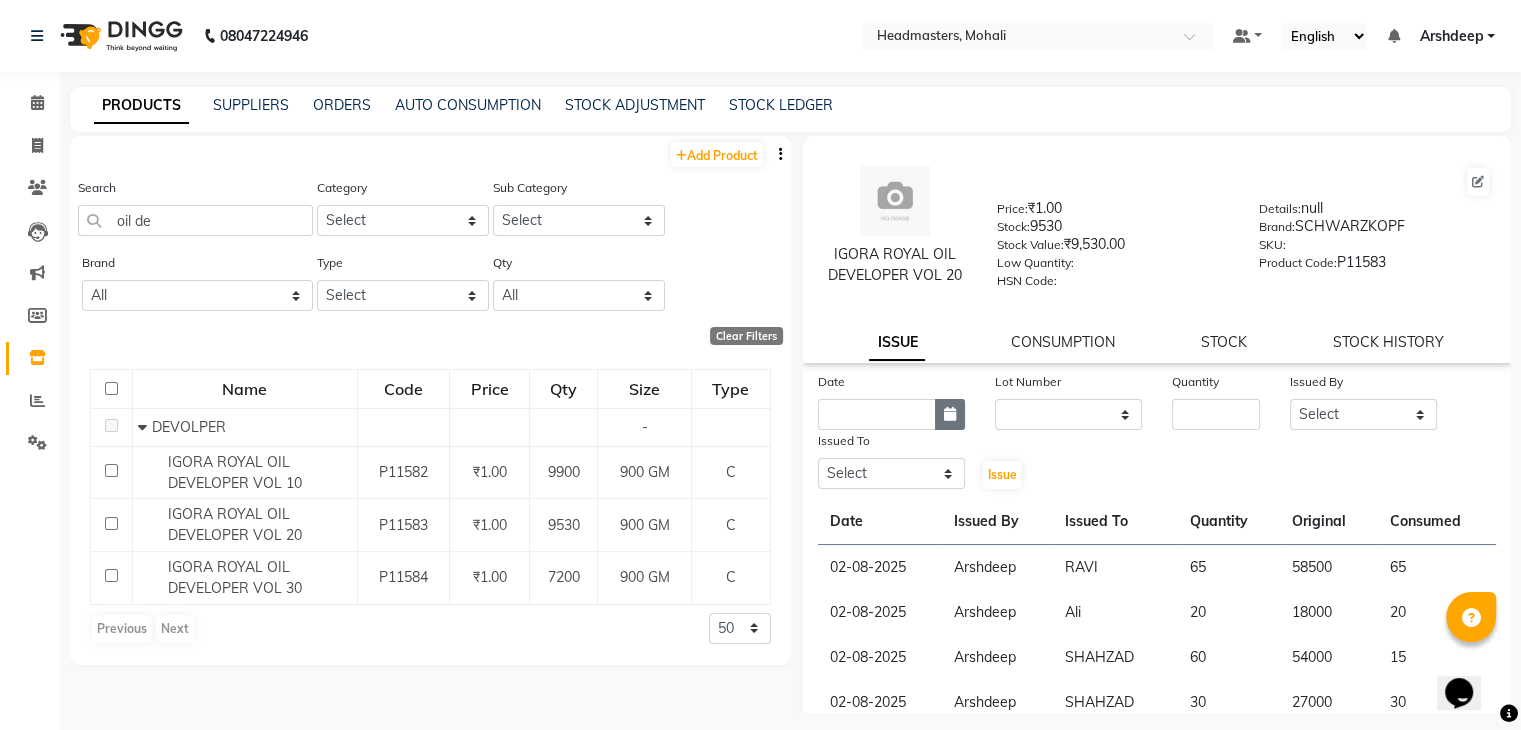click 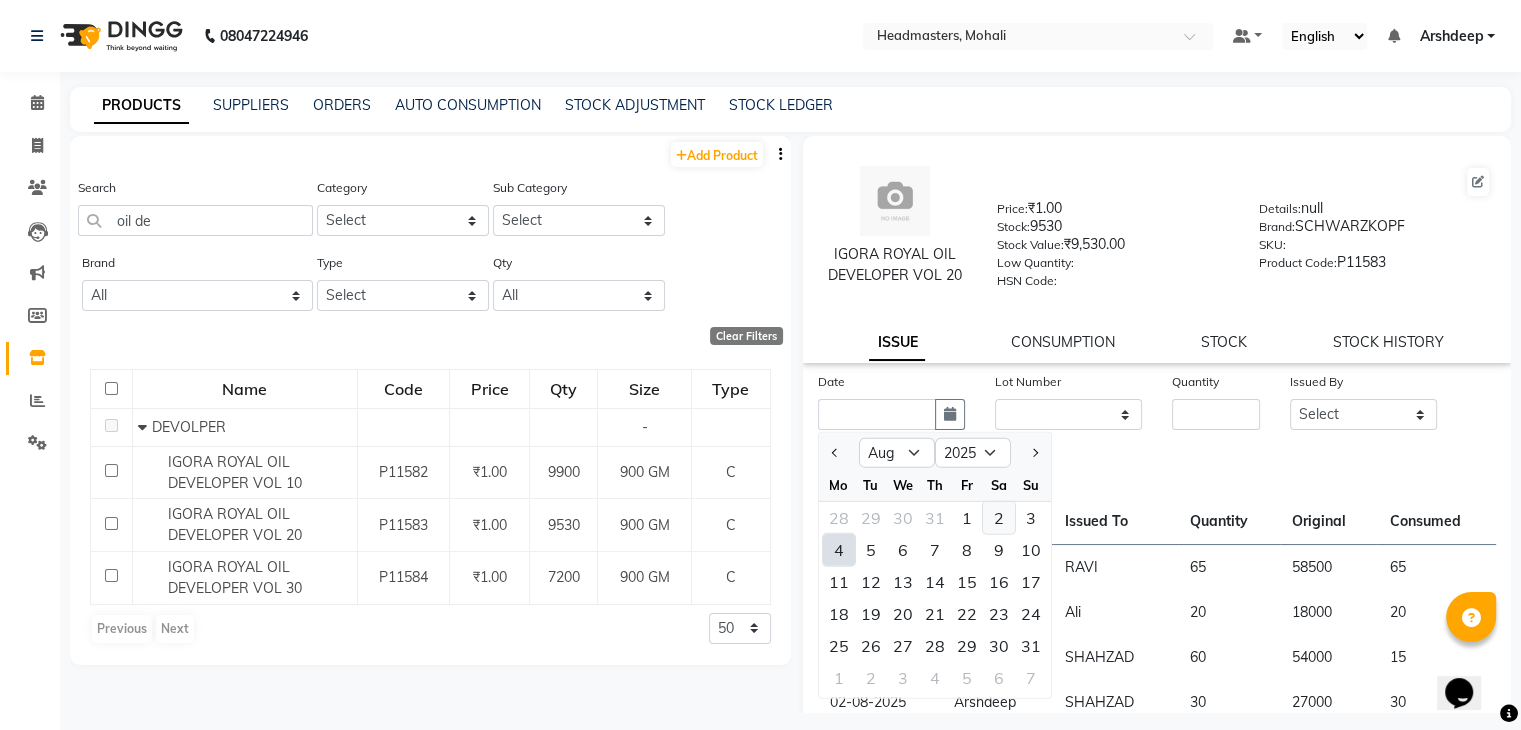 click on "2" 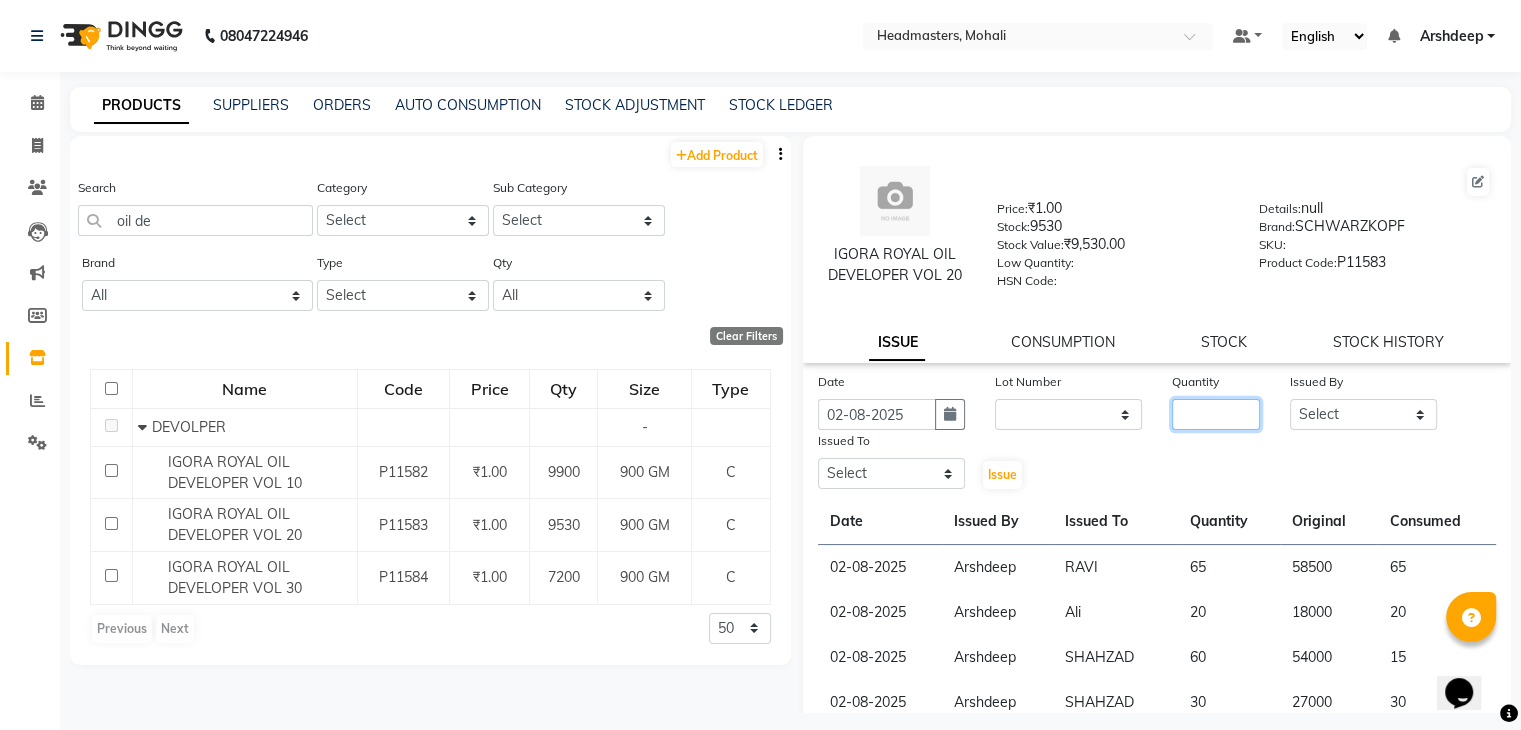 click 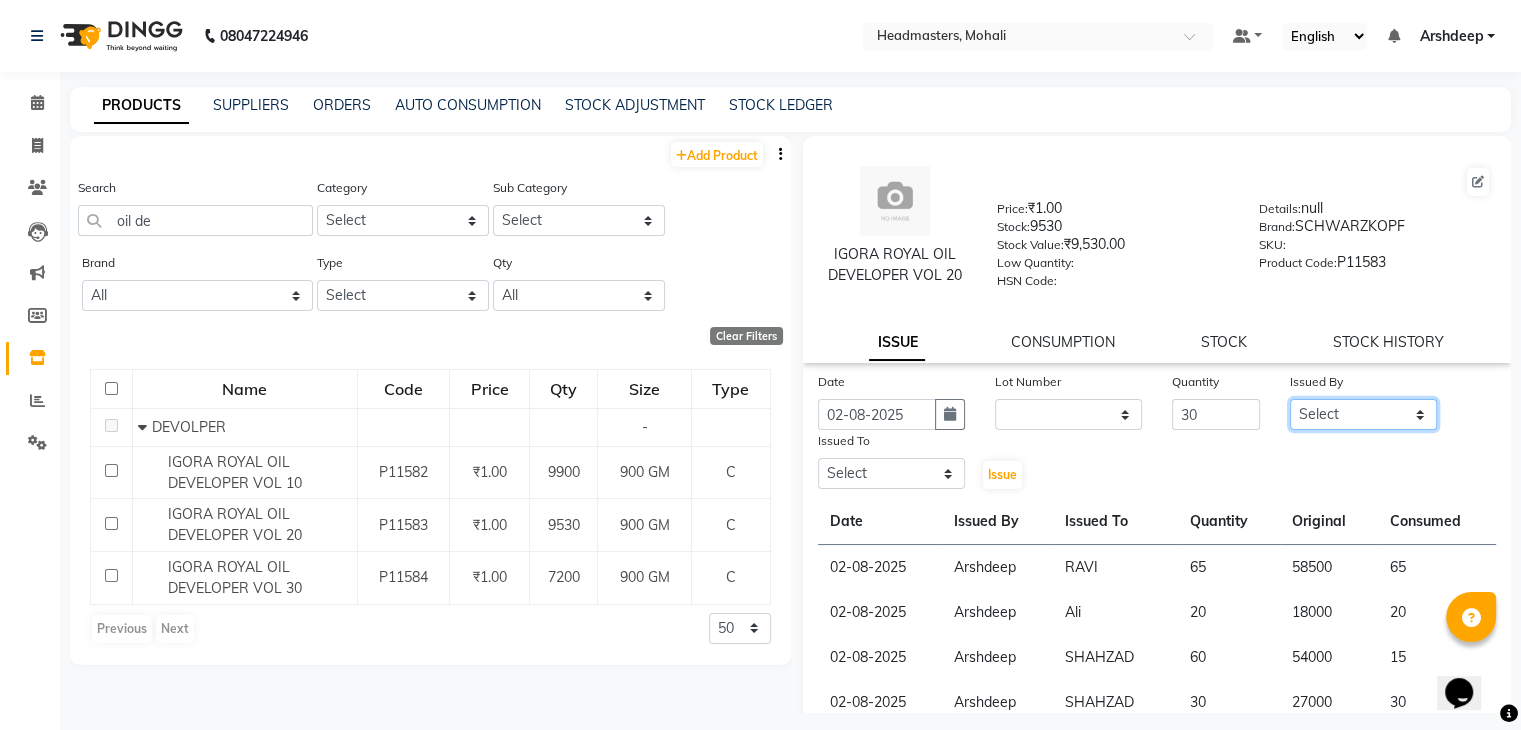 click on "Select AARIF Aarif Ansari Ali ANJANA ANJU Arshdeep Aryan Asad  Azam BALWINDER BHAWNA BIMLA CHETAN Deepak  HARRY Headmasters Honey Sidhu Jyoti karamdeep Manav MICHAEL Navdeep NEETU NEETU -  FRONT DESK  NEHA PREET PRINCE RAVI ROOP SACHIN KUMAR Sagar SAIF SARJU SAURAV SHAHZAD SHARAN SHARDA SHELLY SHUBHAM  SOHAIL SOHAN  VICkY Yamini" 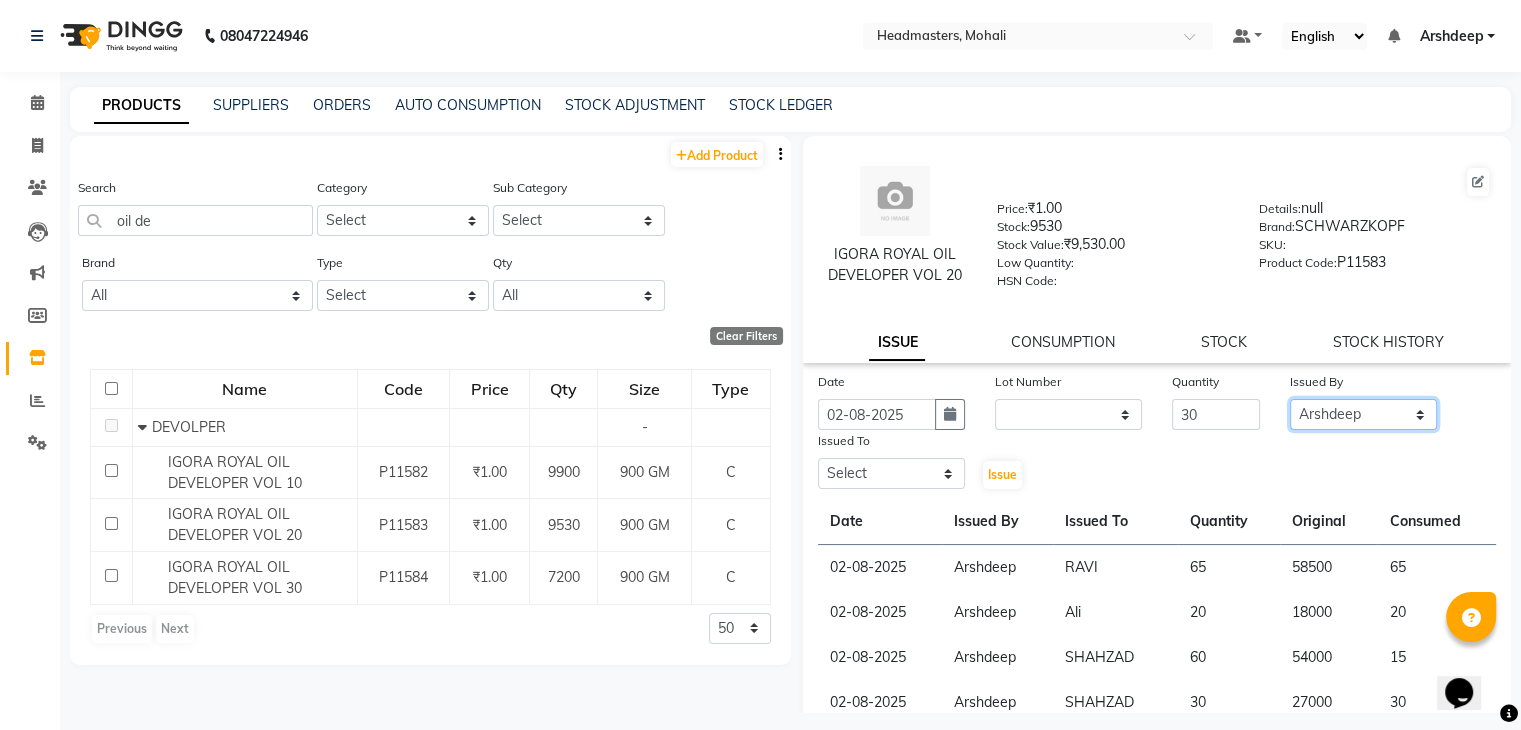 click on "Select AARIF Aarif Ansari Ali ANJANA ANJU Arshdeep Aryan Asad  Azam BALWINDER BHAWNA BIMLA CHETAN Deepak  HARRY Headmasters Honey Sidhu Jyoti karamdeep Manav MICHAEL Navdeep NEETU NEETU -  FRONT DESK  NEHA PREET PRINCE RAVI ROOP SACHIN KUMAR Sagar SAIF SARJU SAURAV SHAHZAD SHARAN SHARDA SHELLY SHUBHAM  SOHAIL SOHAN  VICkY Yamini" 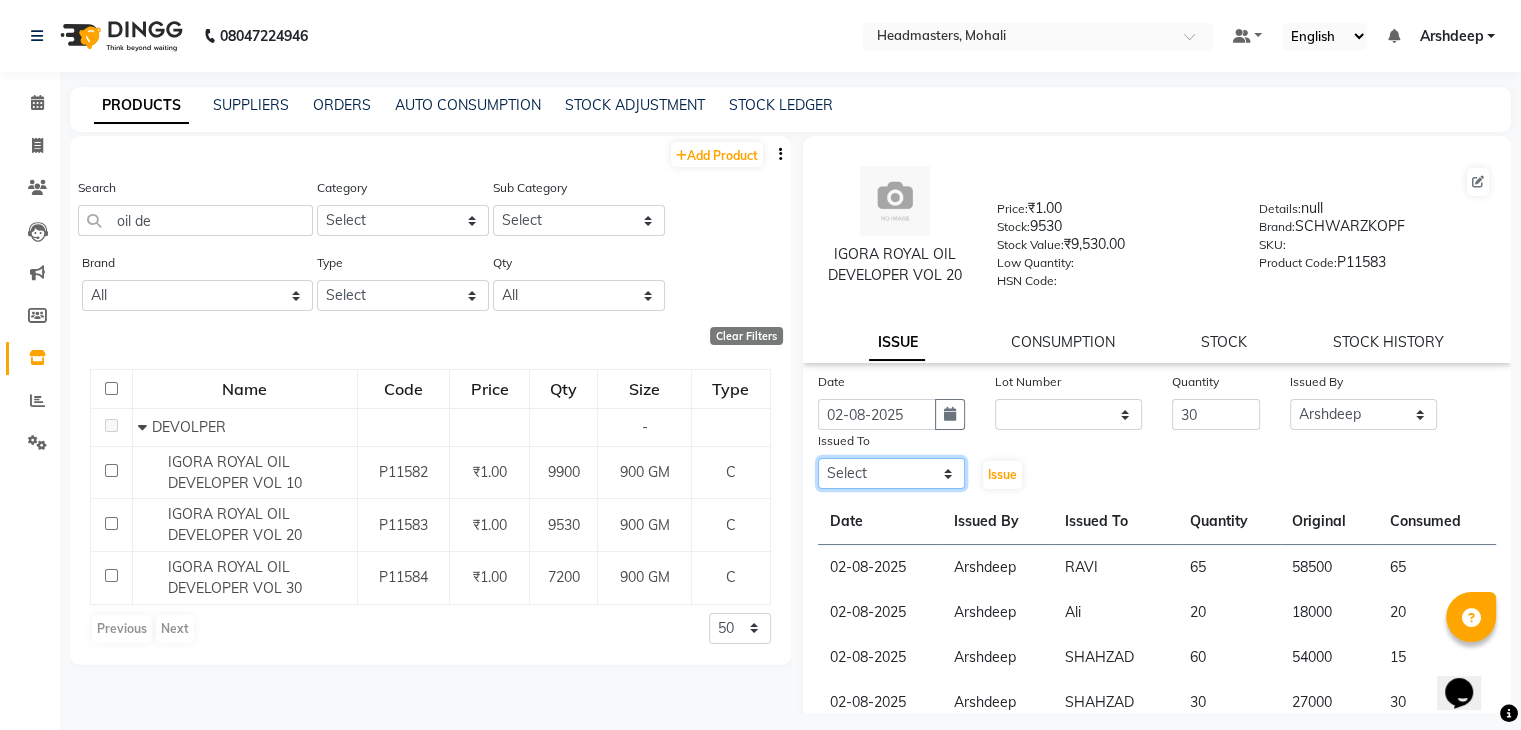 click on "Select AARIF Aarif Ansari Ali ANJANA ANJU Arshdeep Aryan Asad  Azam BALWINDER BHAWNA BIMLA CHETAN Deepak  HARRY Headmasters Honey Sidhu Jyoti karamdeep Manav MICHAEL Navdeep NEETU NEETU -  FRONT DESK  NEHA PREET PRINCE RAVI ROOP SACHIN KUMAR Sagar SAIF SARJU SAURAV SHAHZAD SHARAN SHARDA SHELLY SHUBHAM  SOHAIL SOHAN  VICkY Yamini" 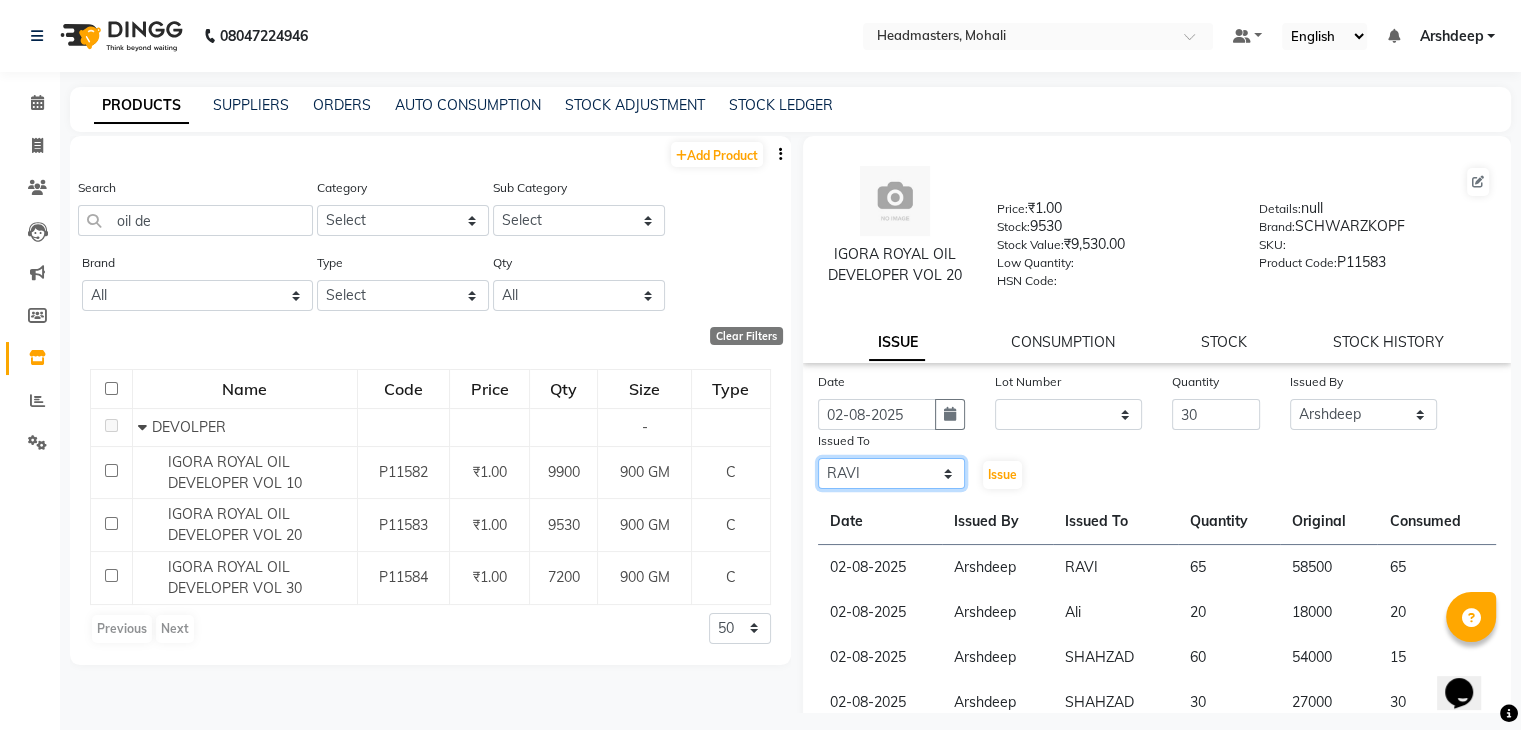 click on "Select AARIF Aarif Ansari Ali ANJANA ANJU Arshdeep Aryan Asad  Azam BALWINDER BHAWNA BIMLA CHETAN Deepak  HARRY Headmasters Honey Sidhu Jyoti karamdeep Manav MICHAEL Navdeep NEETU NEETU -  FRONT DESK  NEHA PREET PRINCE RAVI ROOP SACHIN KUMAR Sagar SAIF SARJU SAURAV SHAHZAD SHARAN SHARDA SHELLY SHUBHAM  SOHAIL SOHAN  VICkY Yamini" 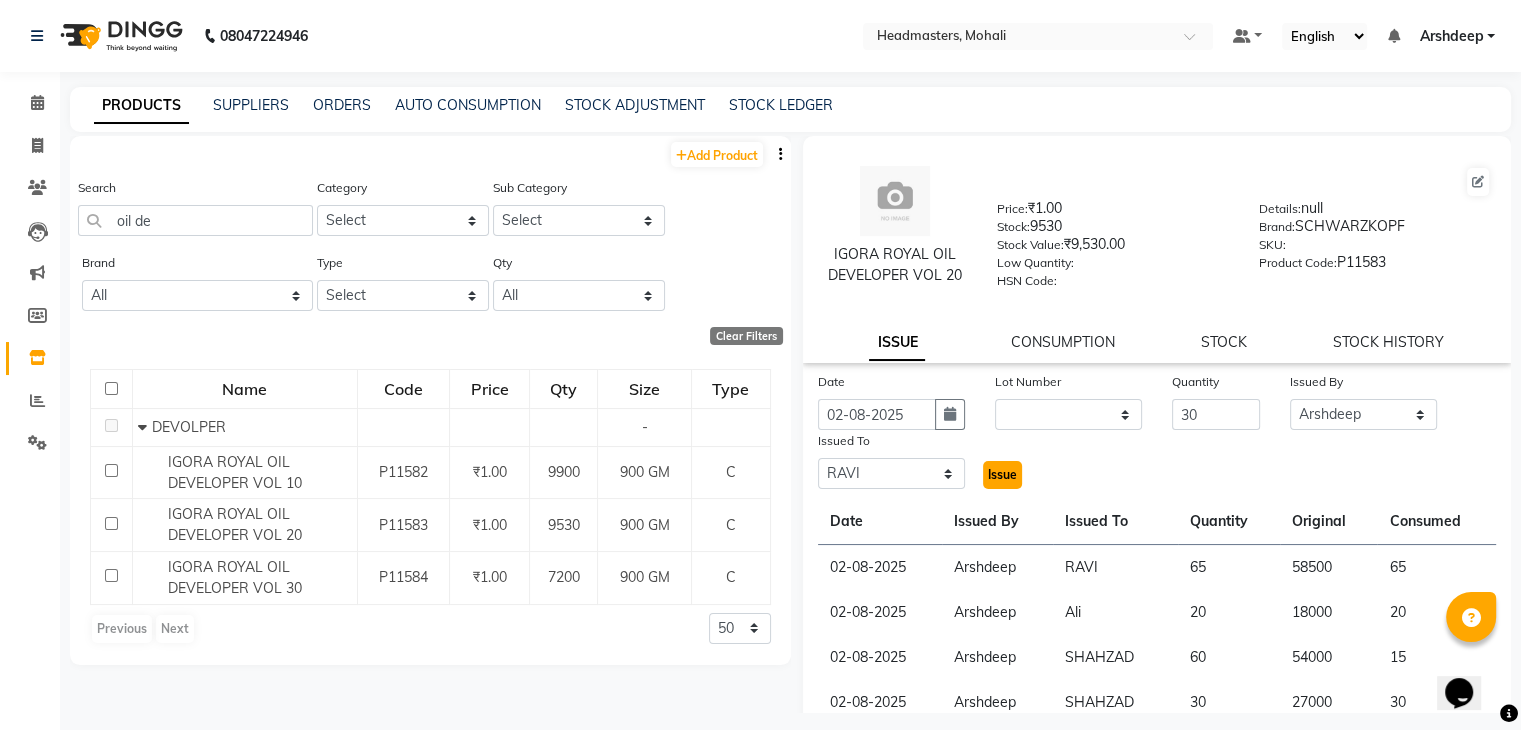 click on "Issue" 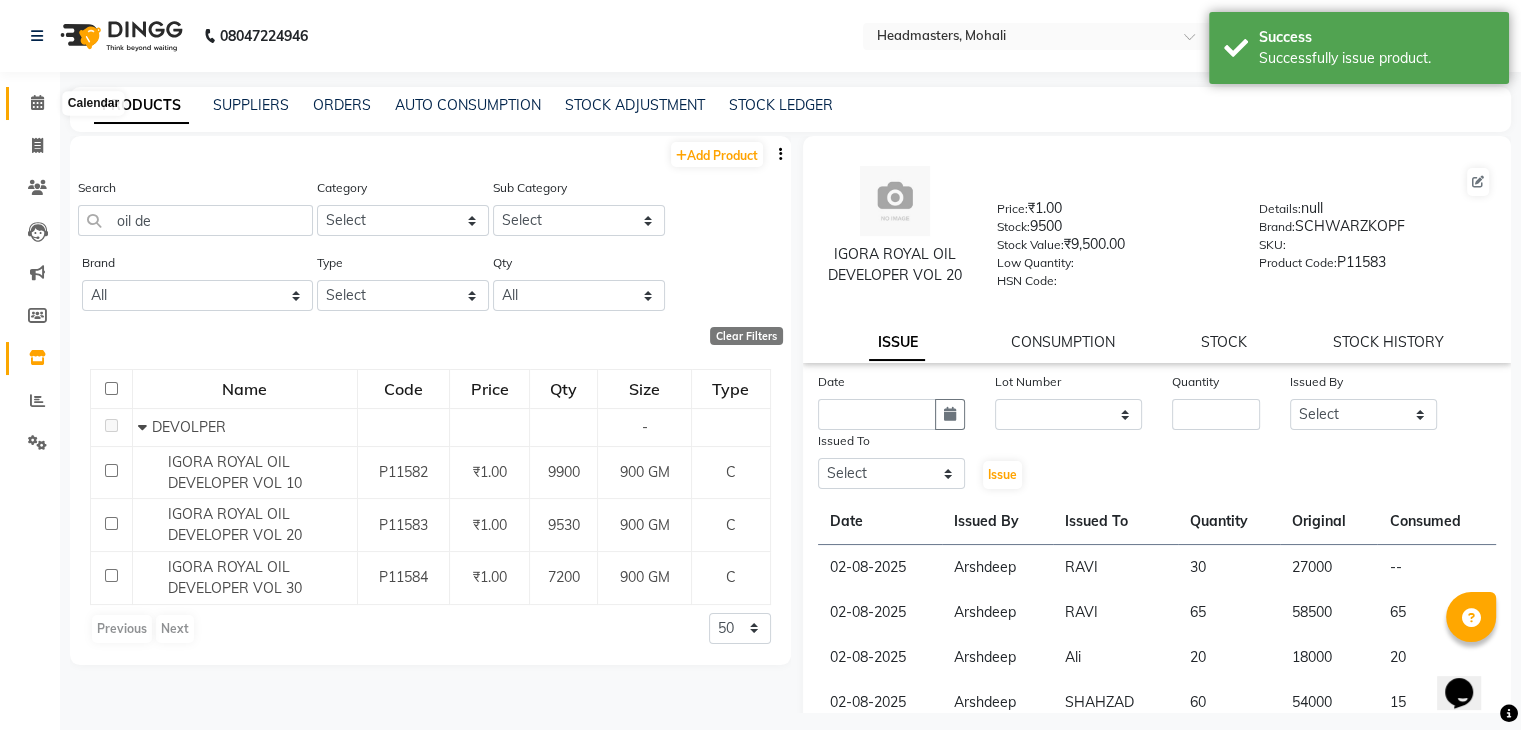 click 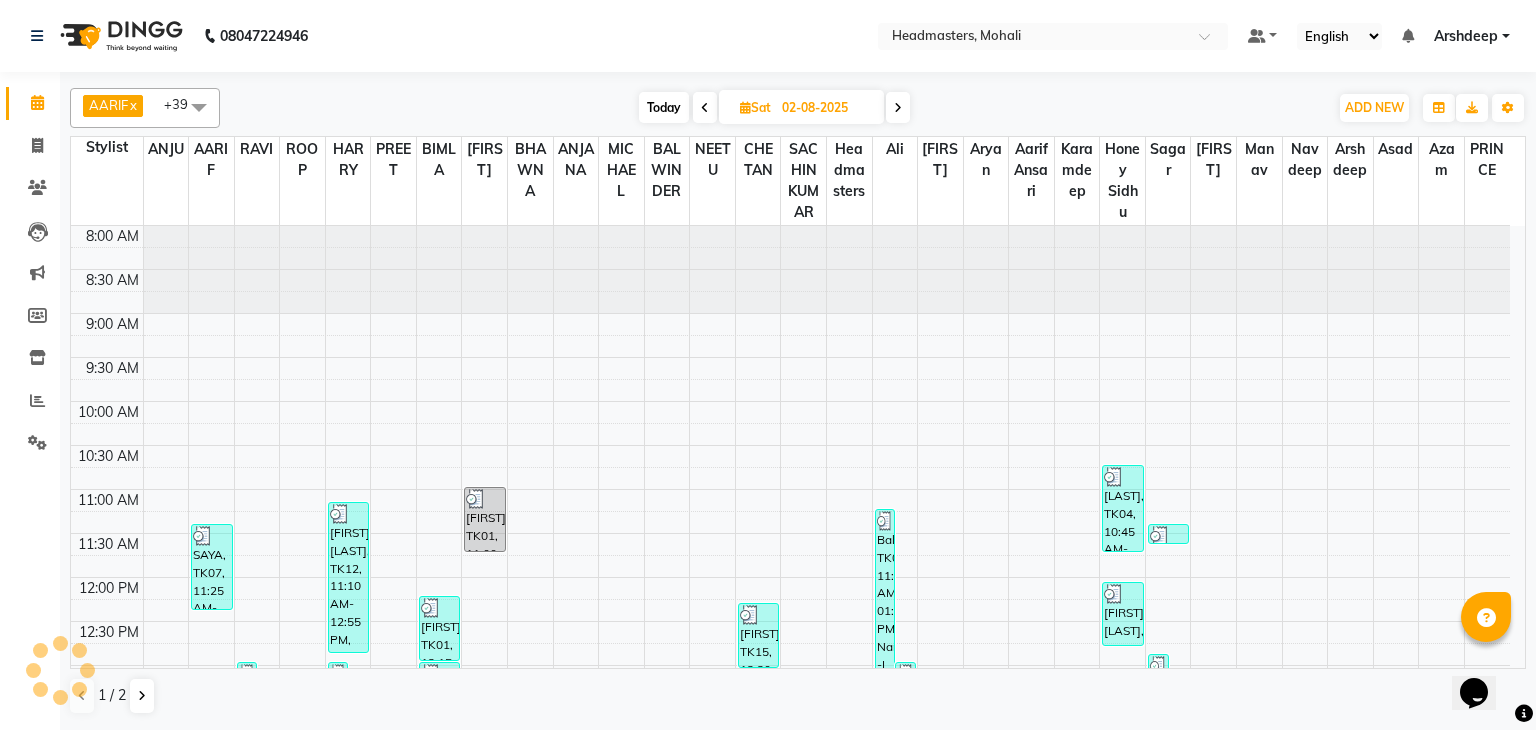 scroll, scrollTop: 0, scrollLeft: 0, axis: both 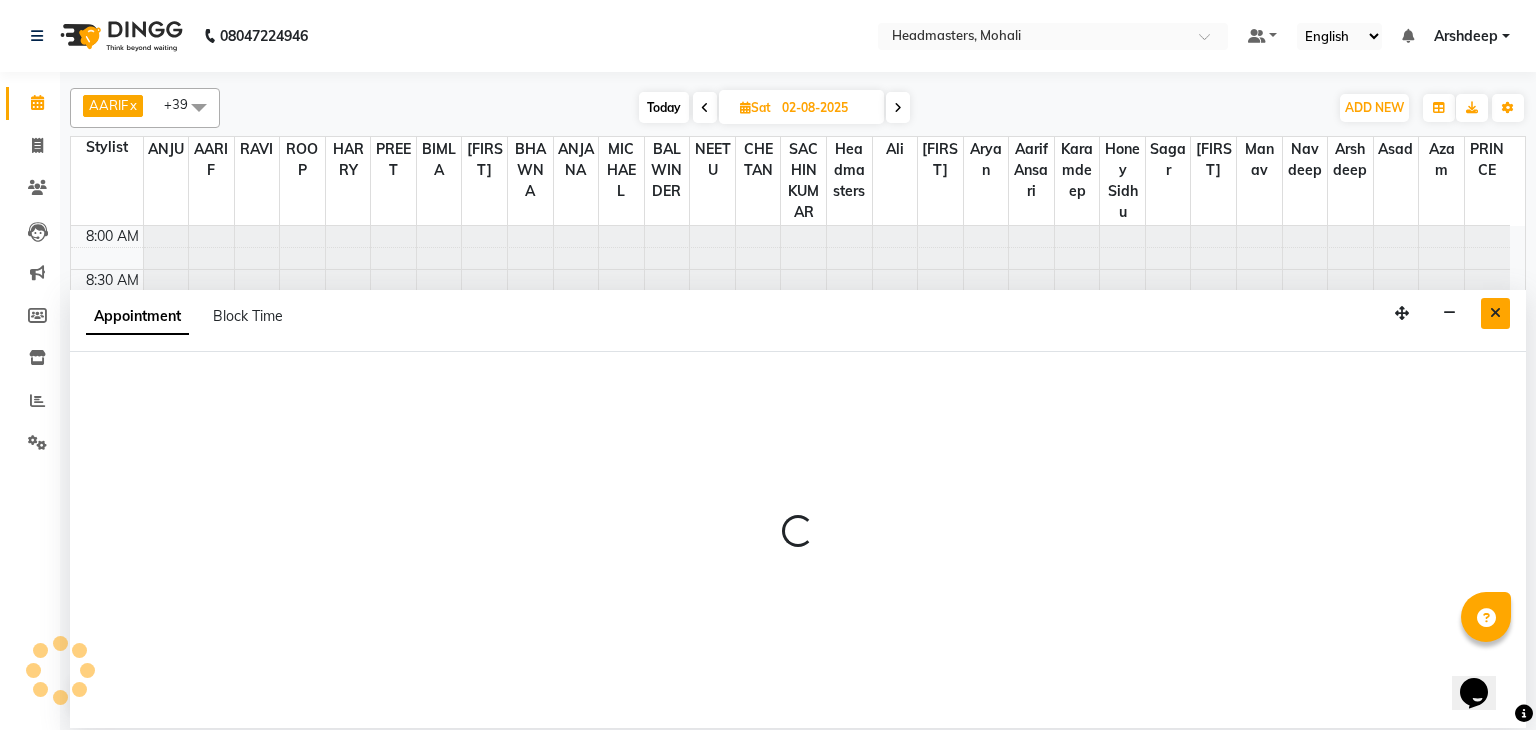 click at bounding box center (1495, 313) 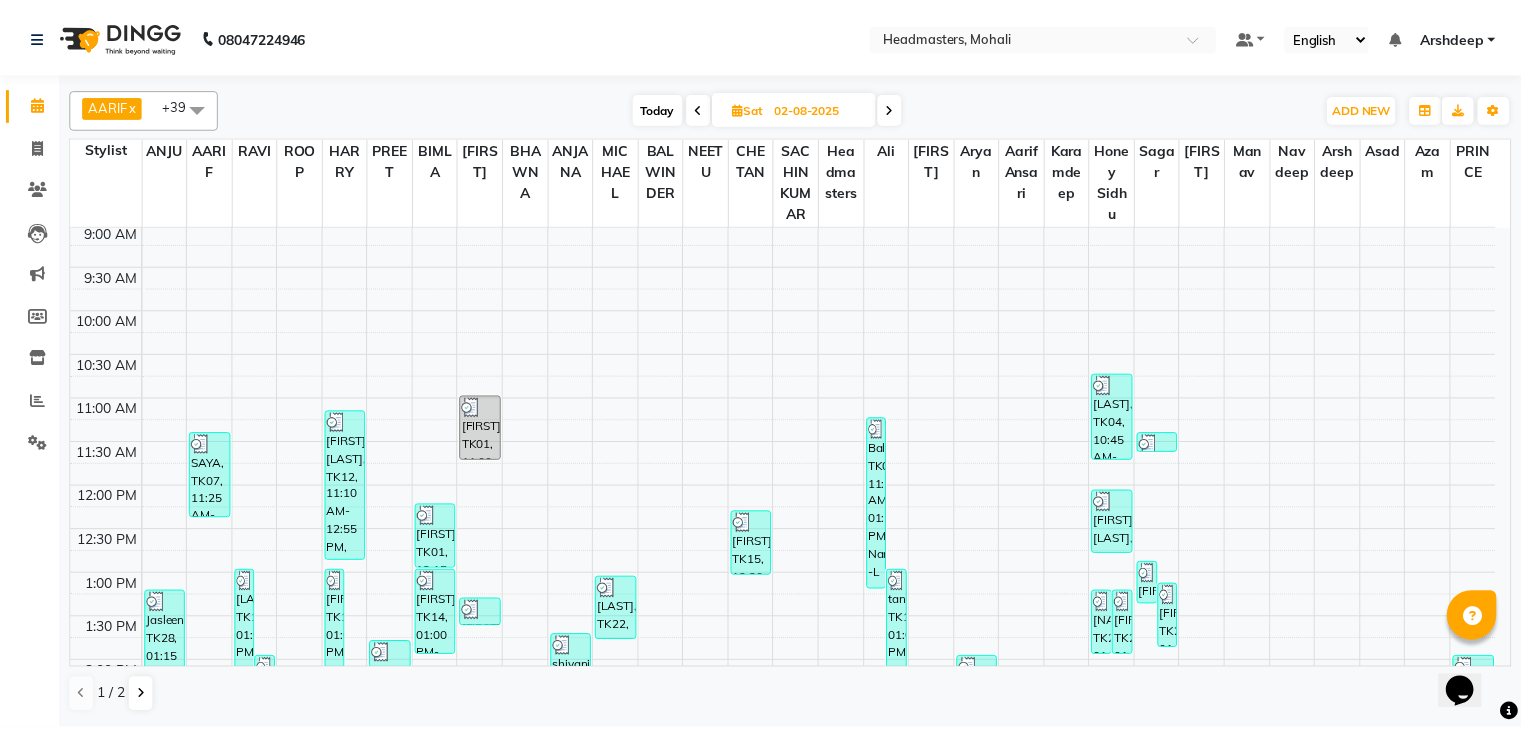 scroll, scrollTop: 224, scrollLeft: 0, axis: vertical 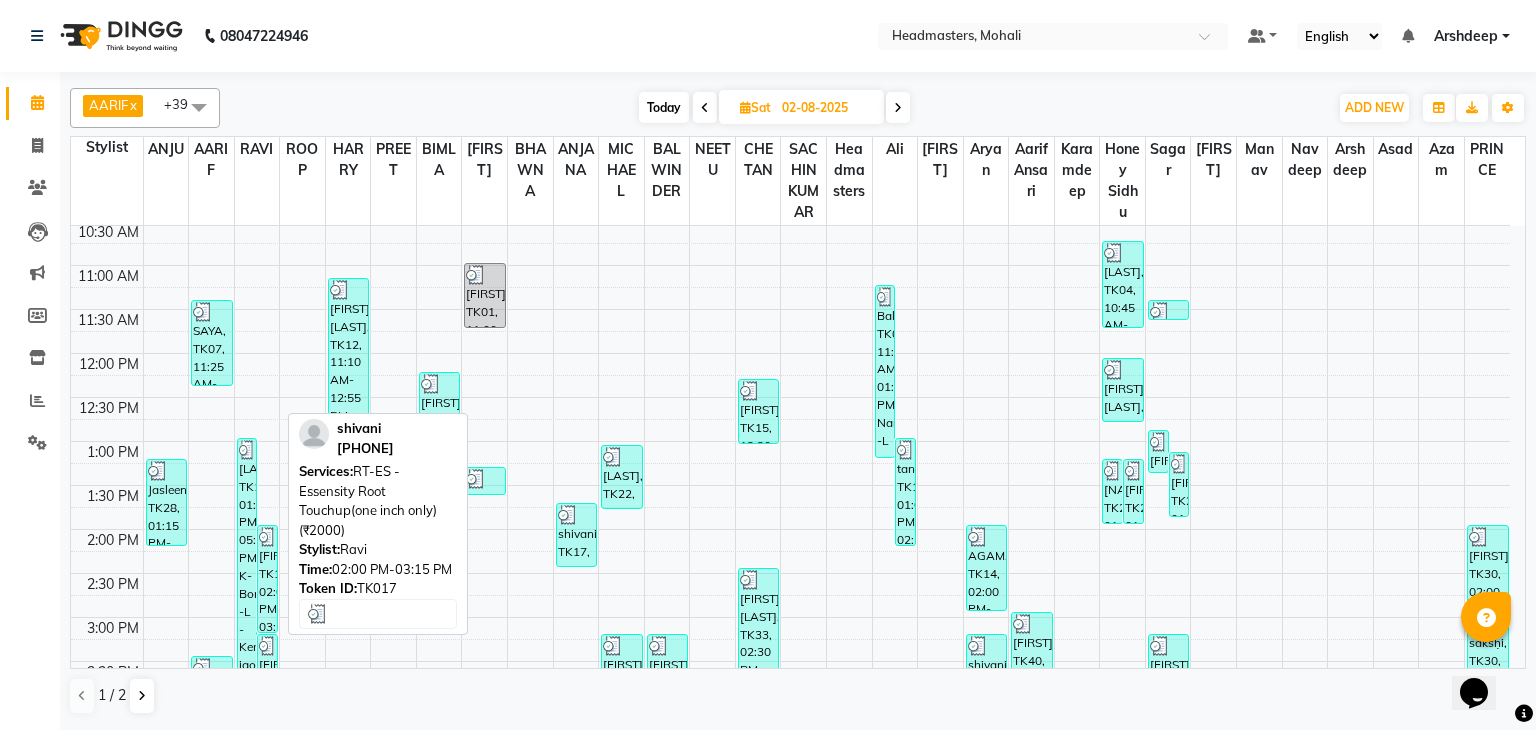 click on "[LAST], TK17, 02:00 PM-03:15 PM, RT-ES - Essensity Root Touchup(one inch only) (₹2000)" at bounding box center (267, 579) 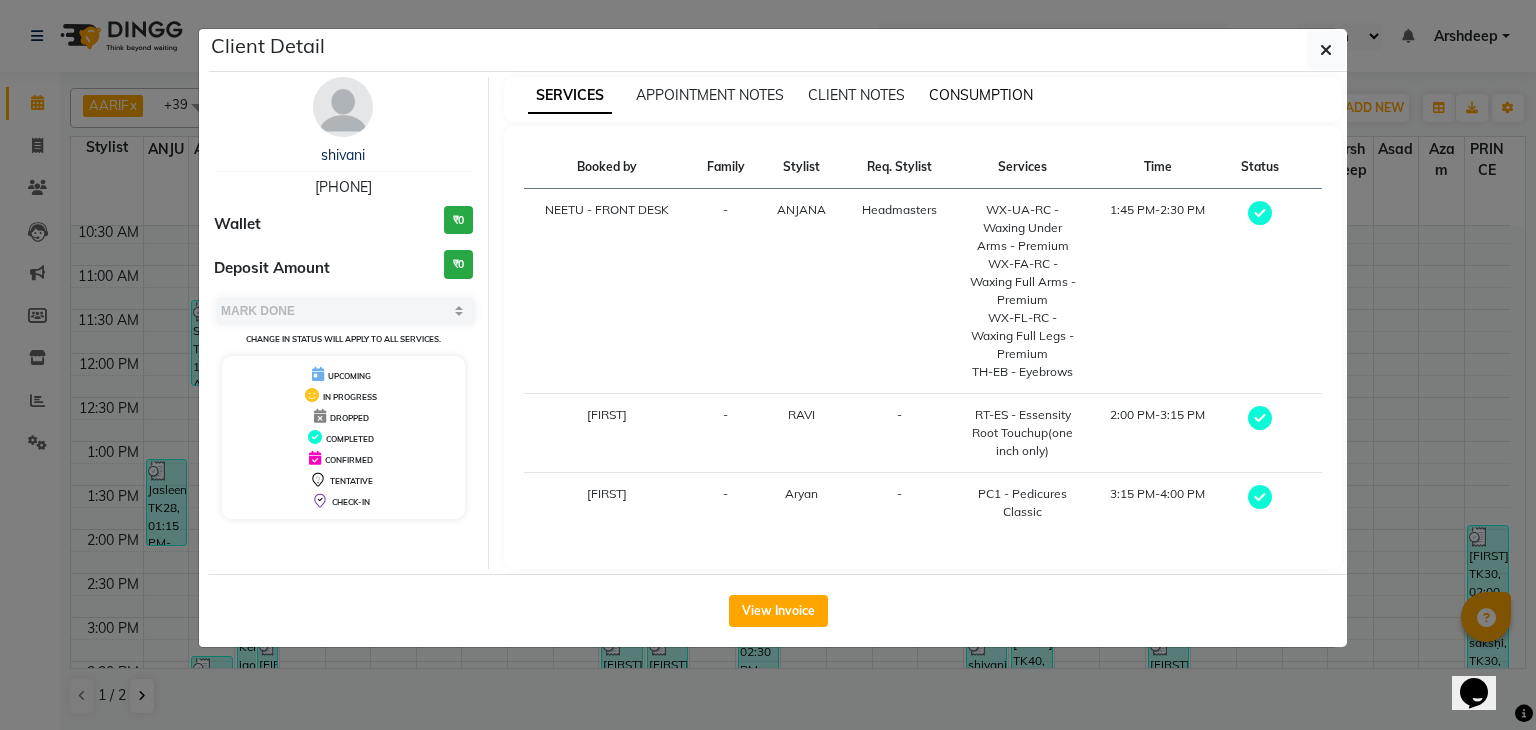 click on "CONSUMPTION" at bounding box center (981, 95) 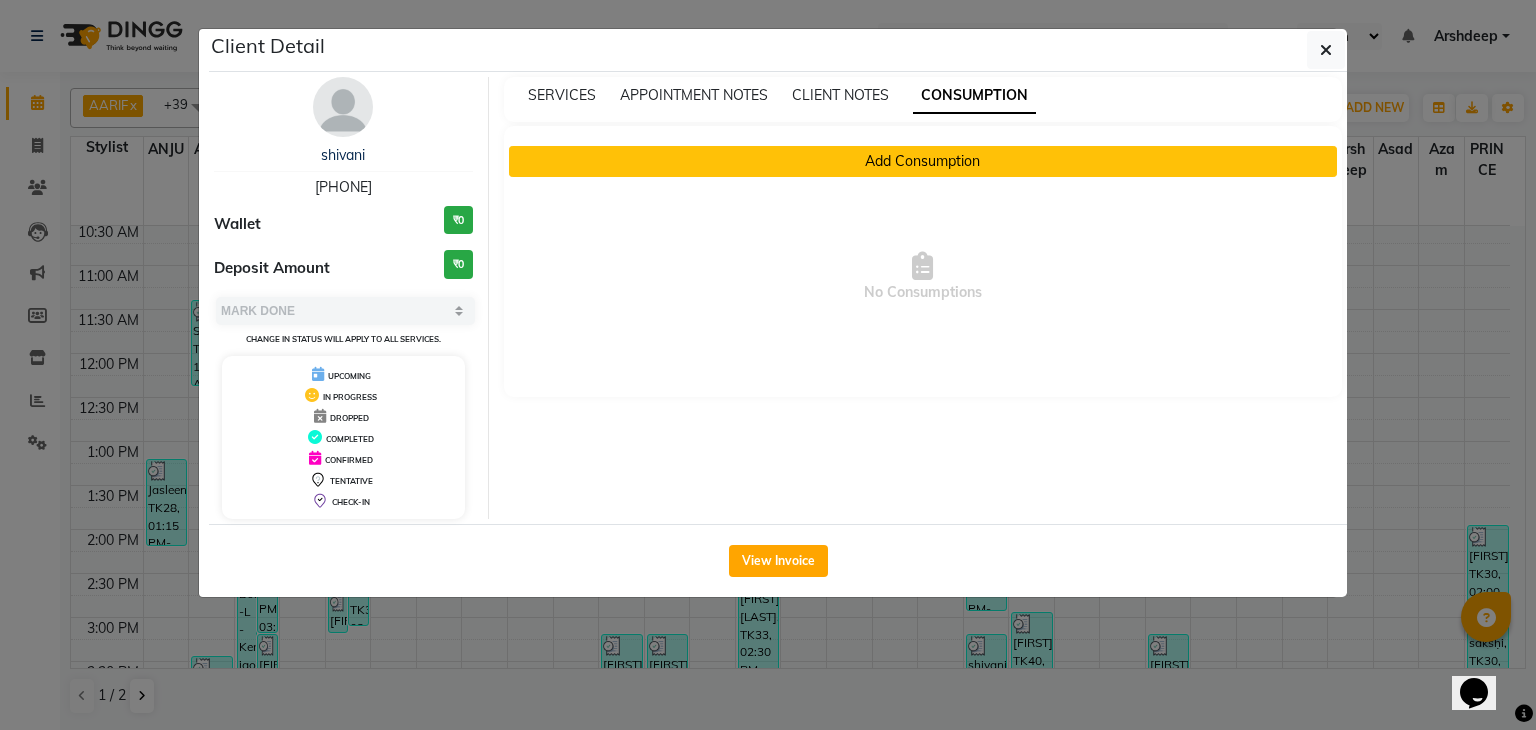 click on "Add Consumption" at bounding box center (923, 161) 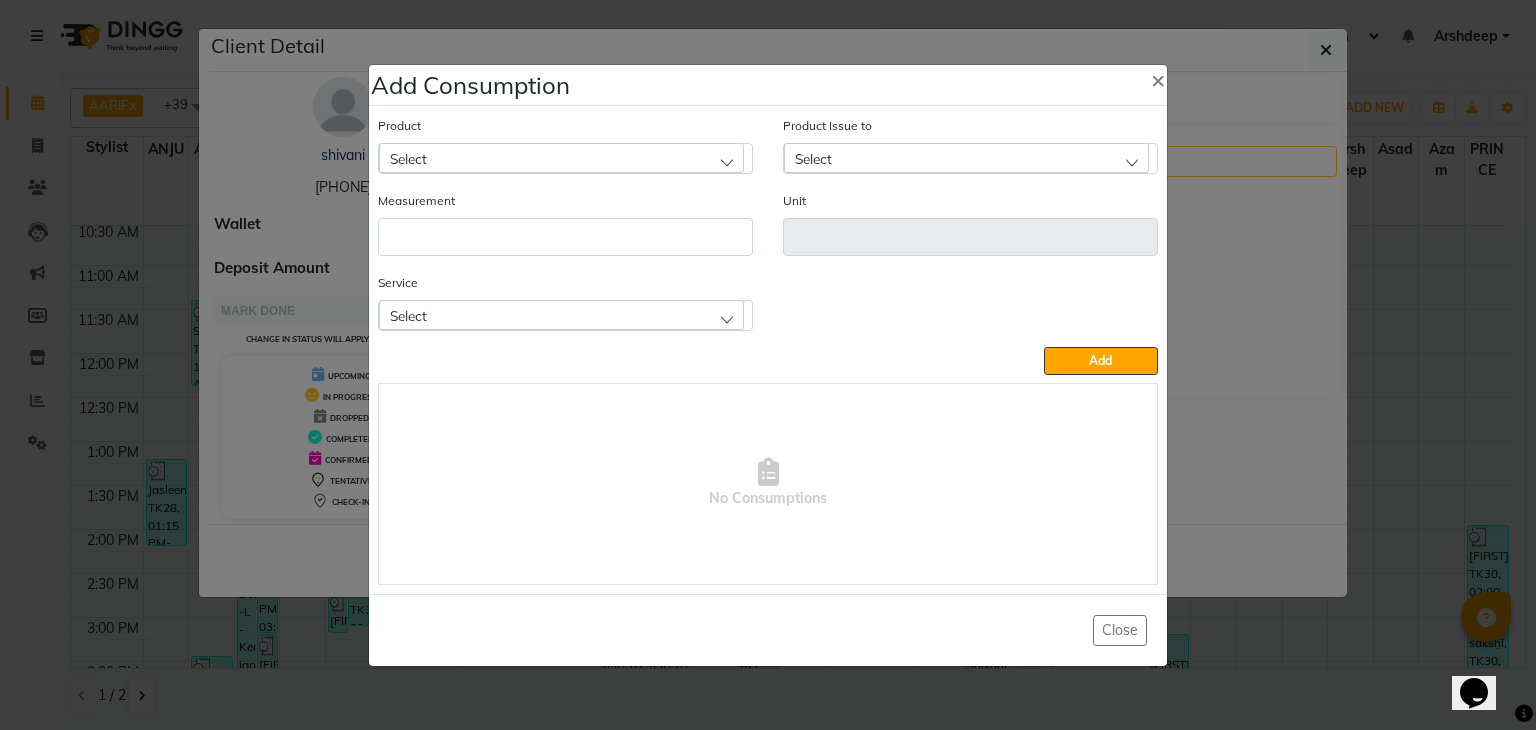 click on "Select" 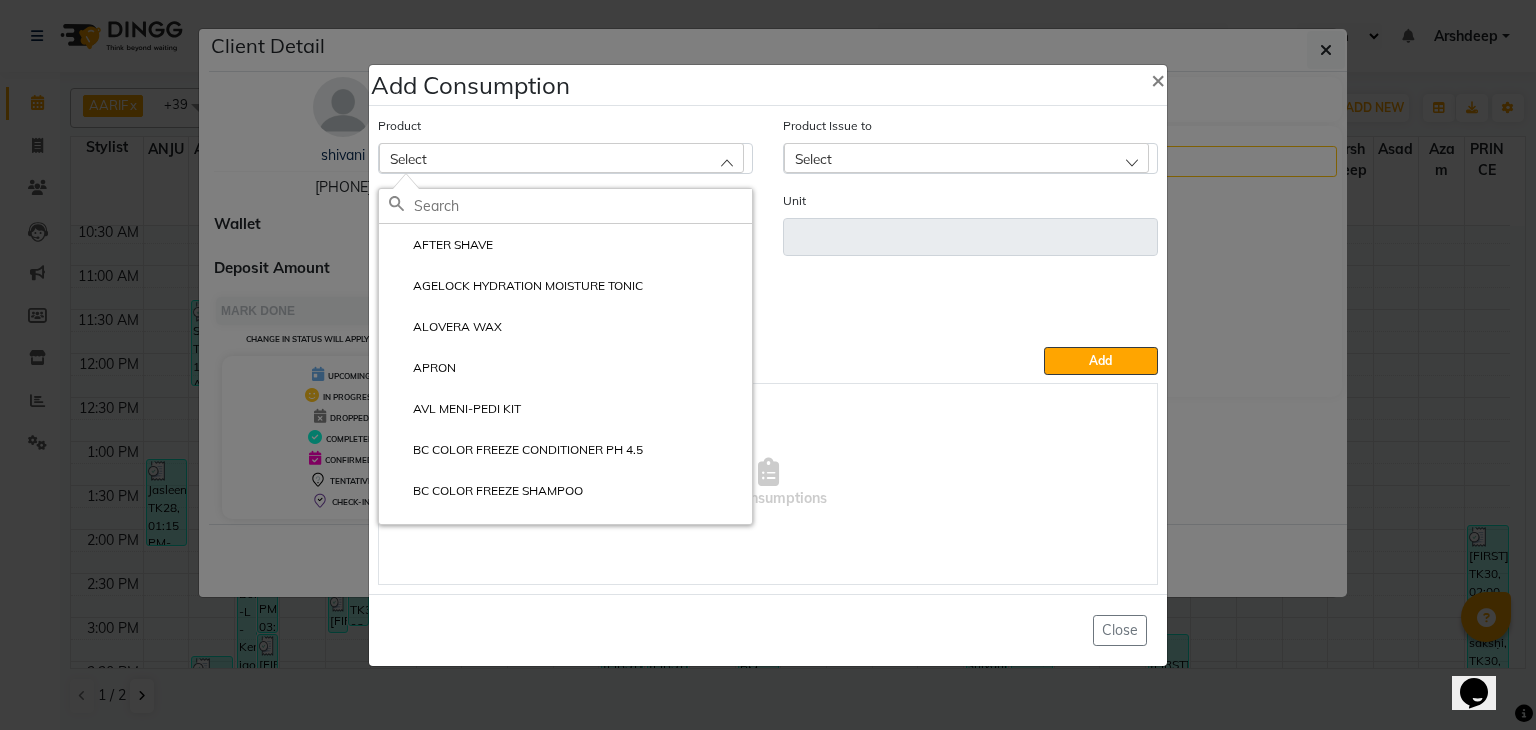 click 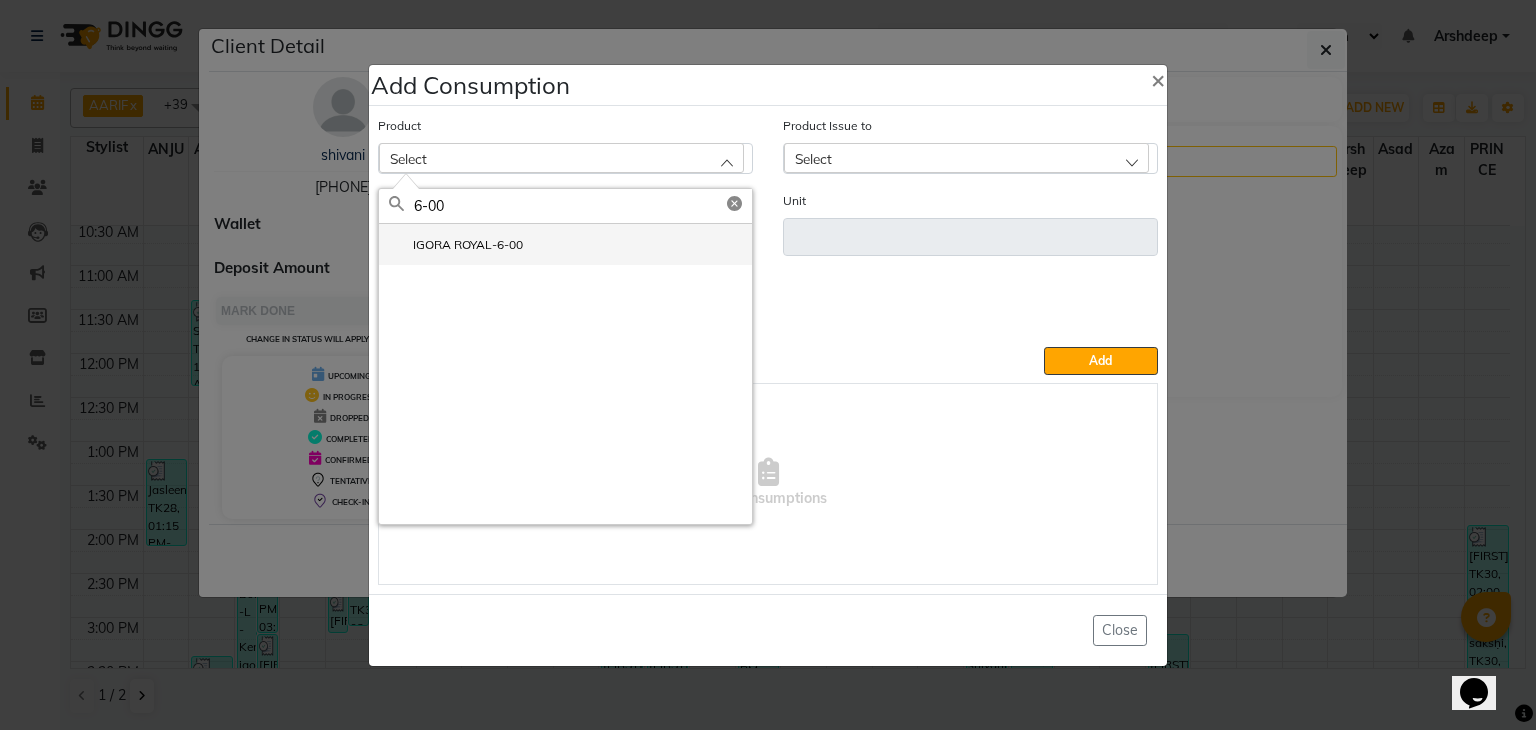 click on "IGORA ROYAL-6-00" 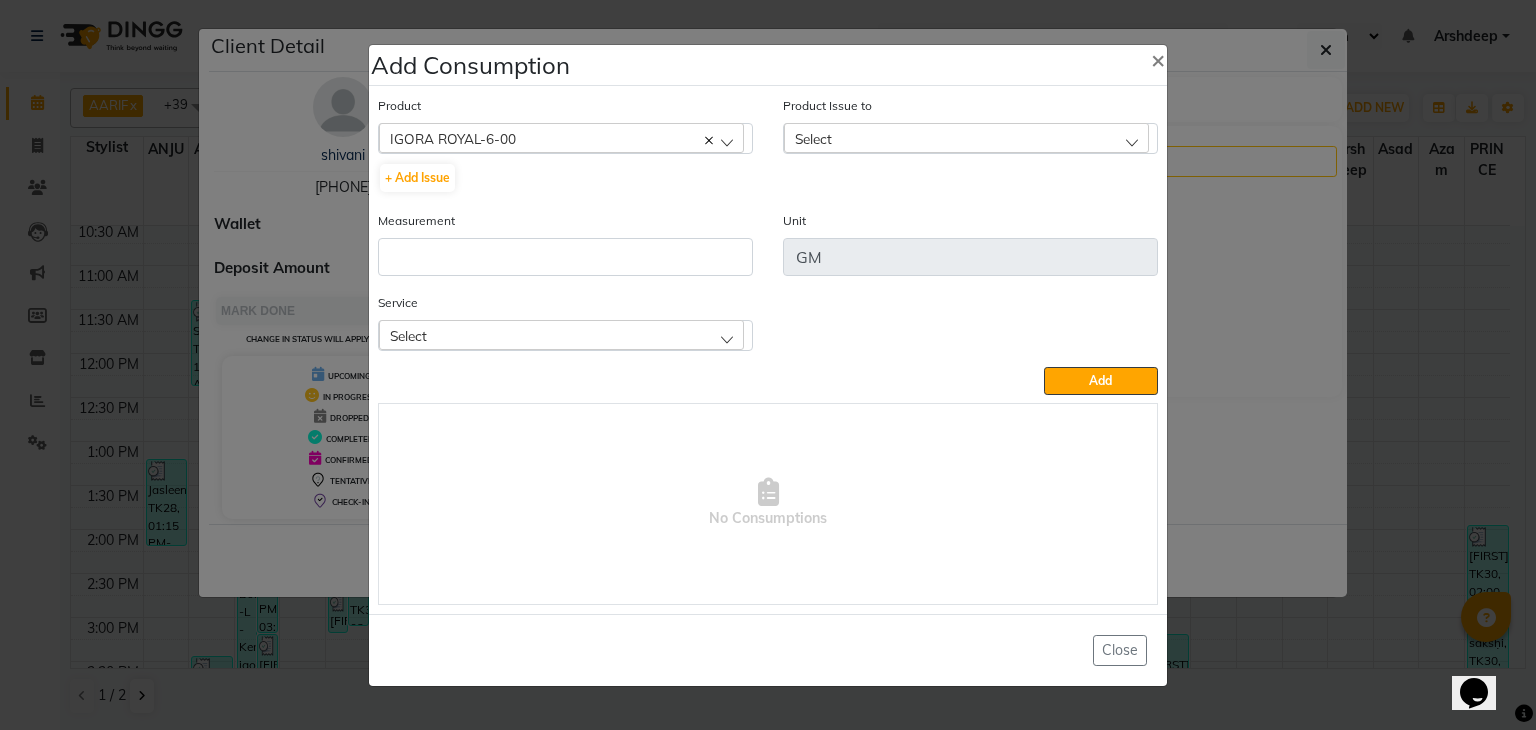 click on "Product Issue to Select 2025-08-02, Issued to: RAVI, Balance: 825" 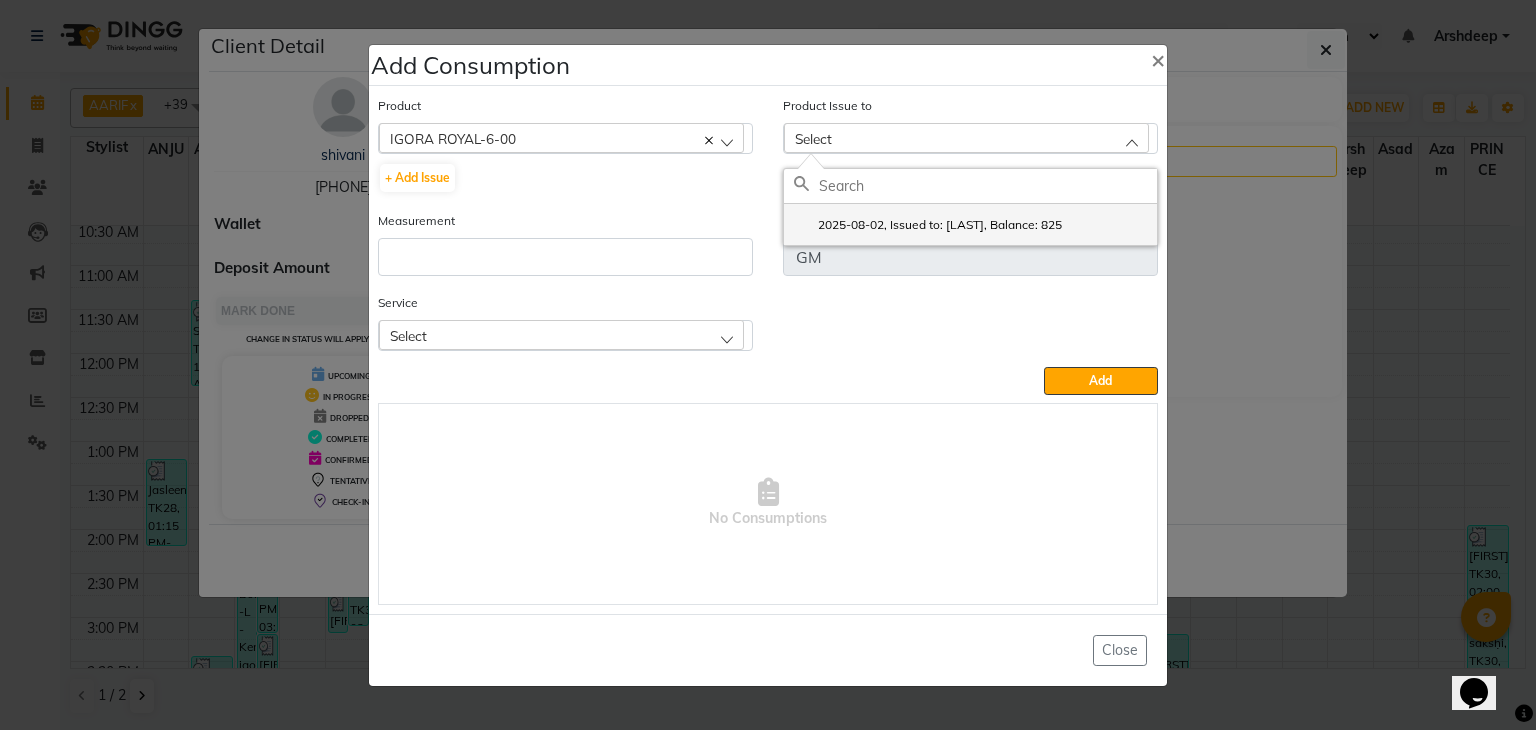 click on "2025-08-02, Issued to: RAVI, Balance: 825" 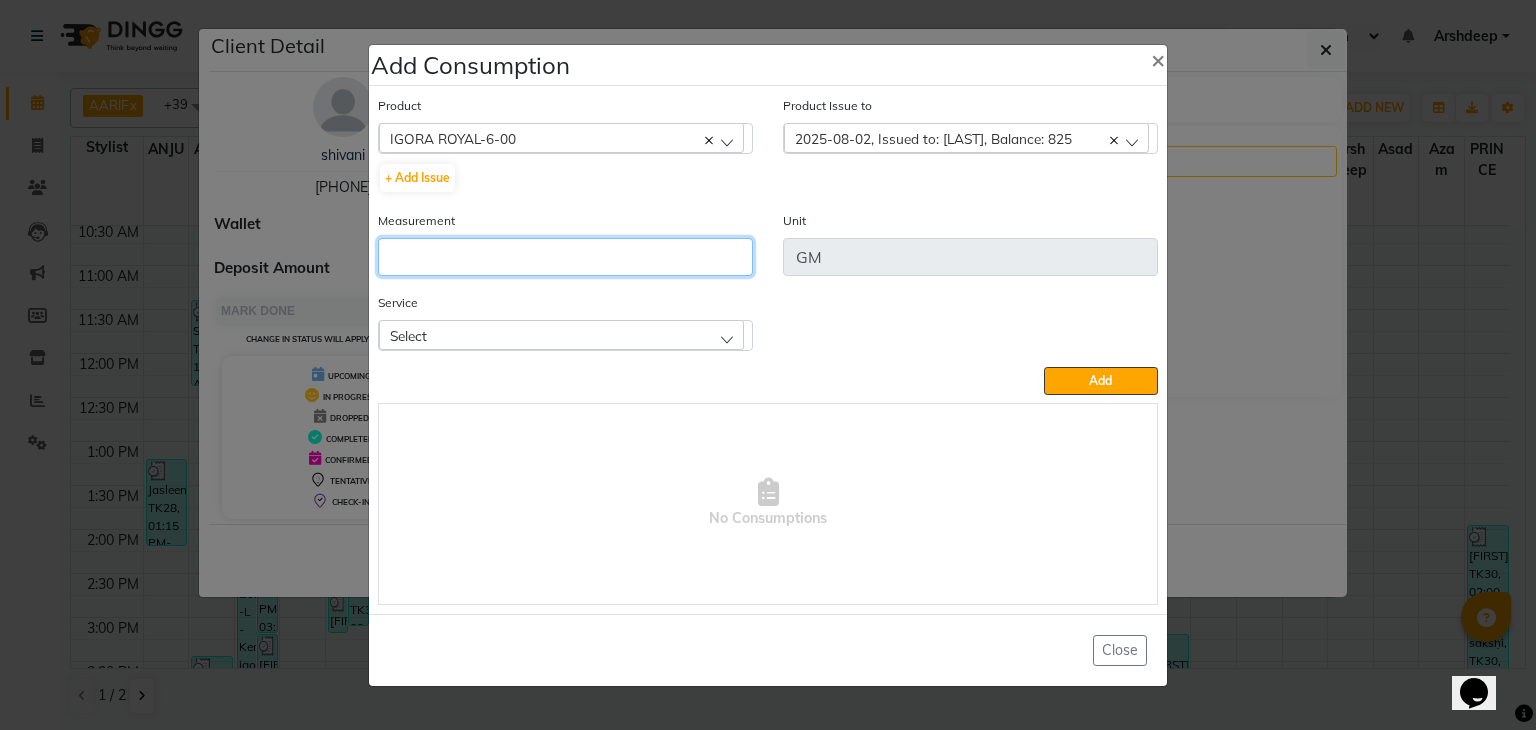 click 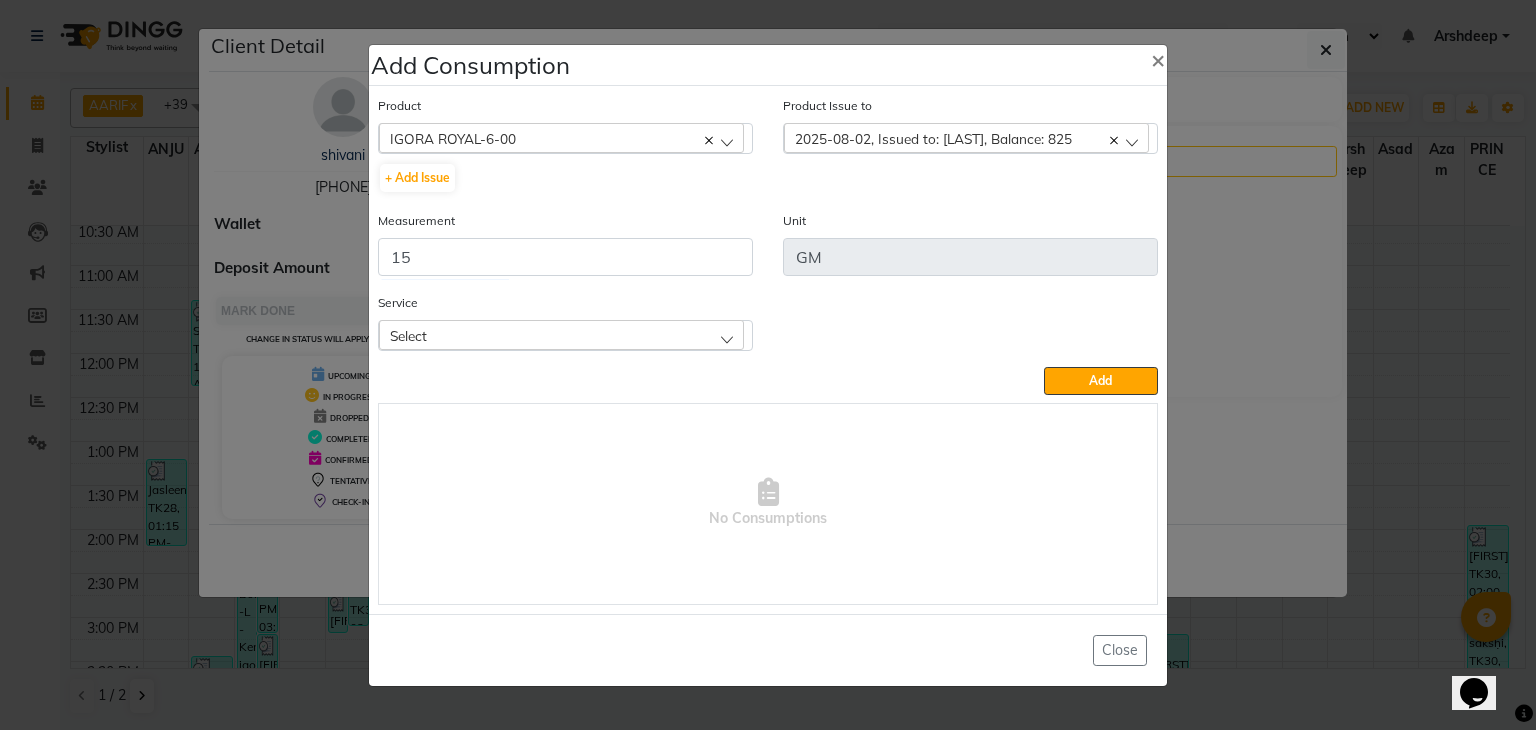 click on "Select" 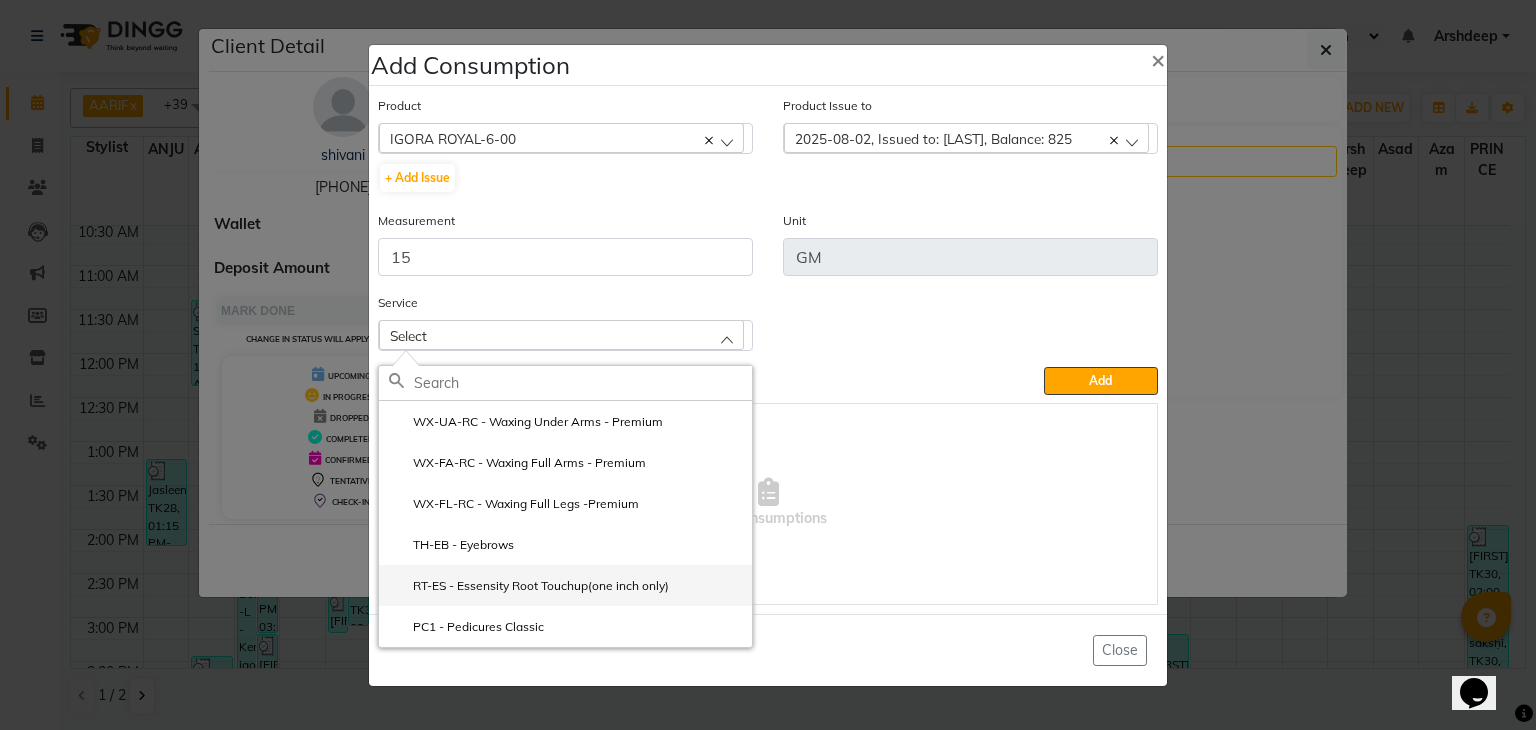 click on "RT-ES - Essensity Root Touchup(one inch only)" 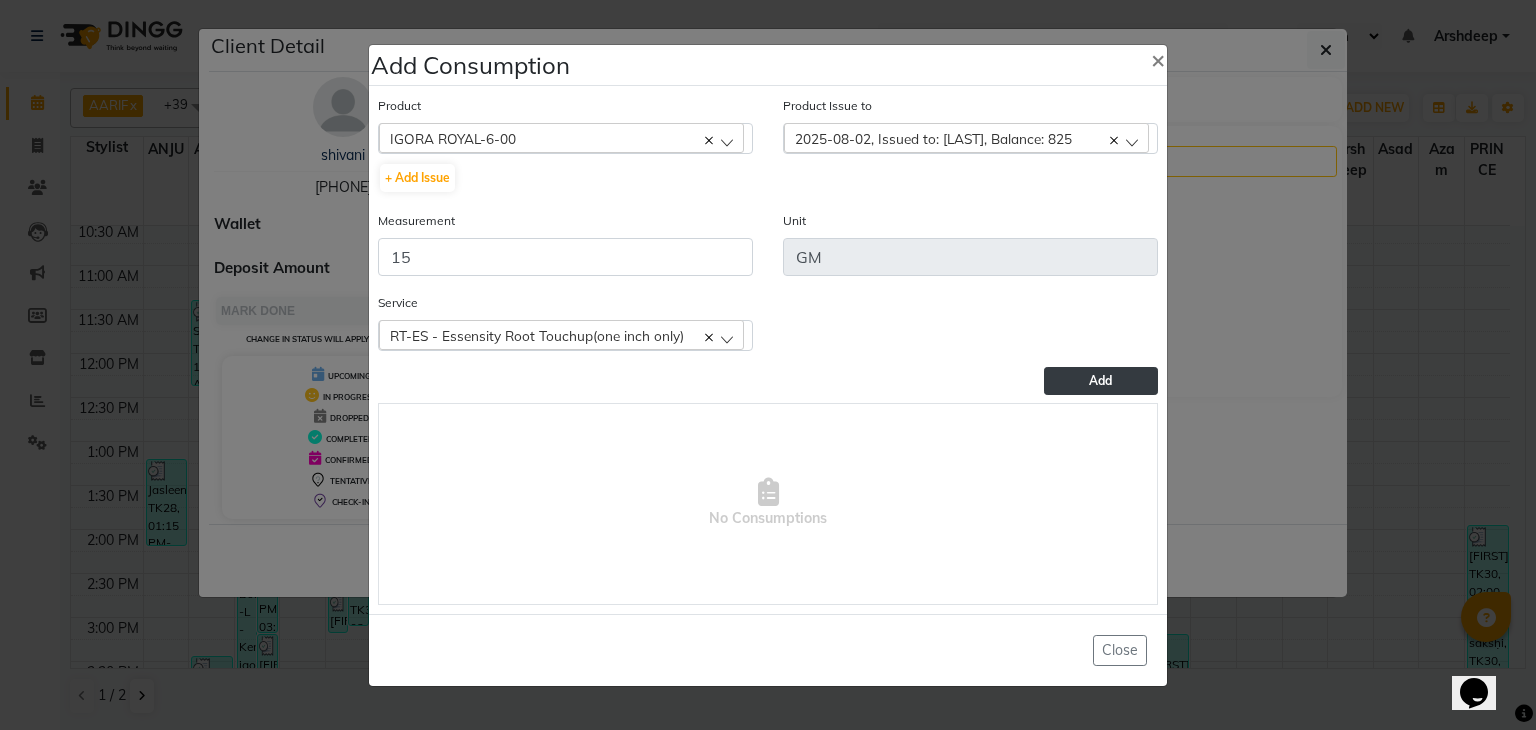 click on "Add" 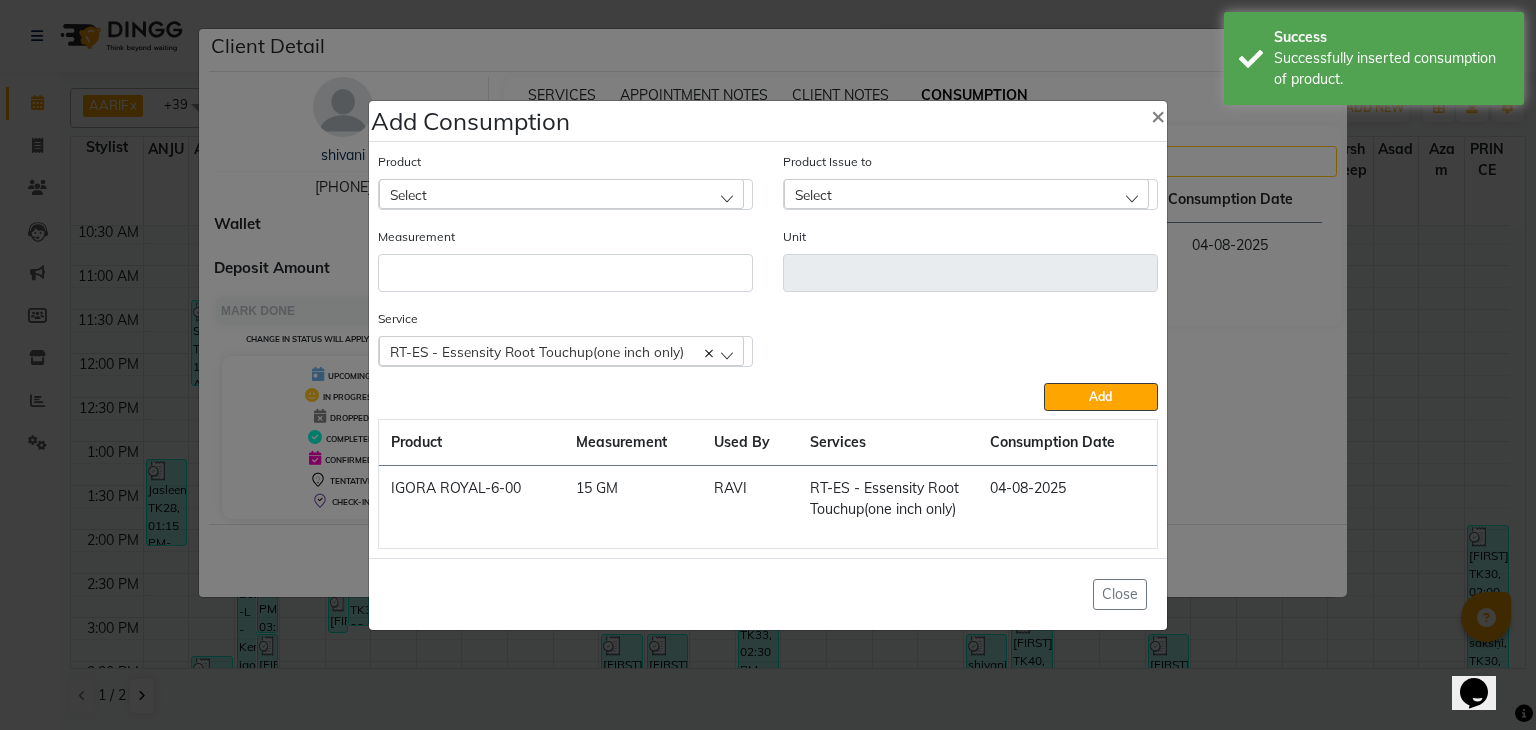 click on "Select" 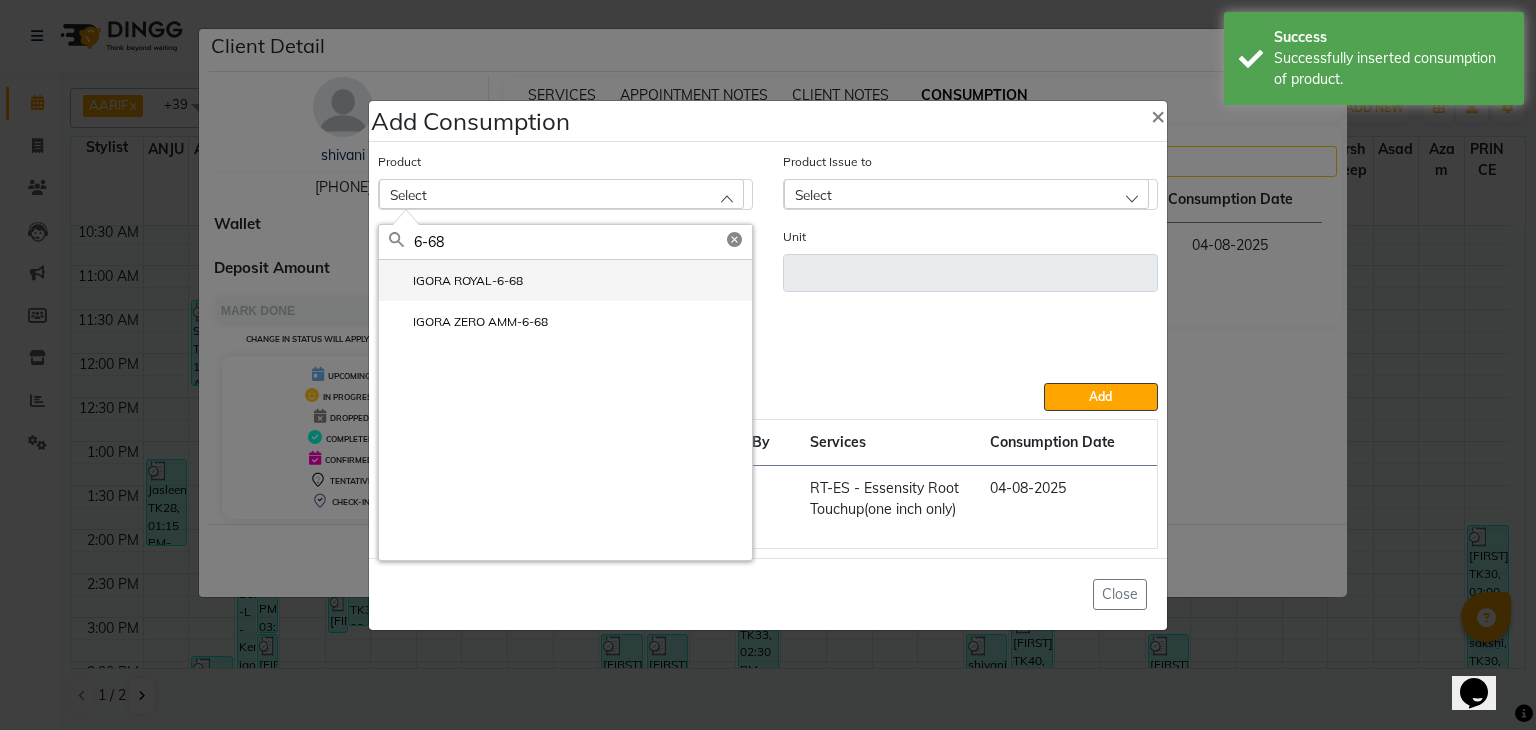click on "IGORA ROYAL-6-68" 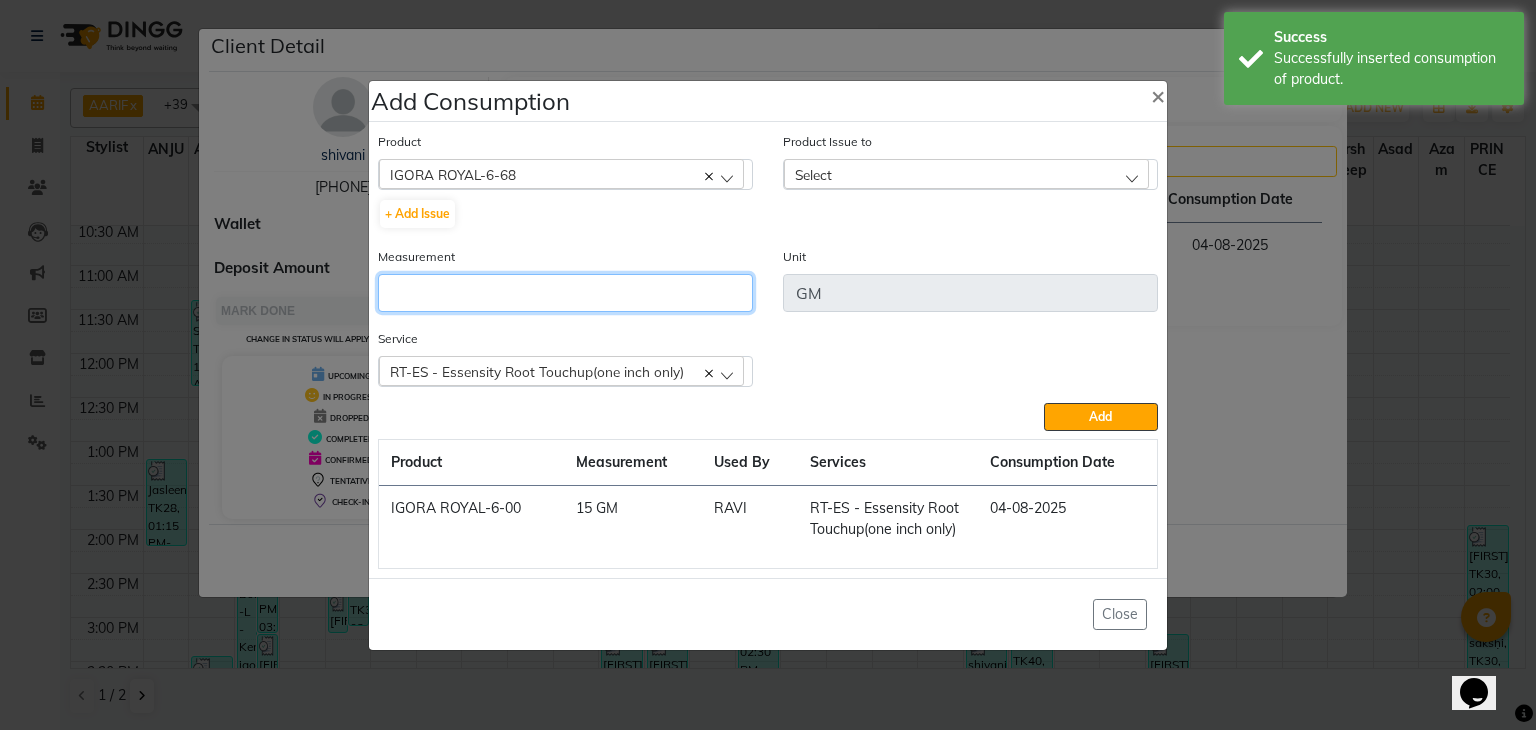 click 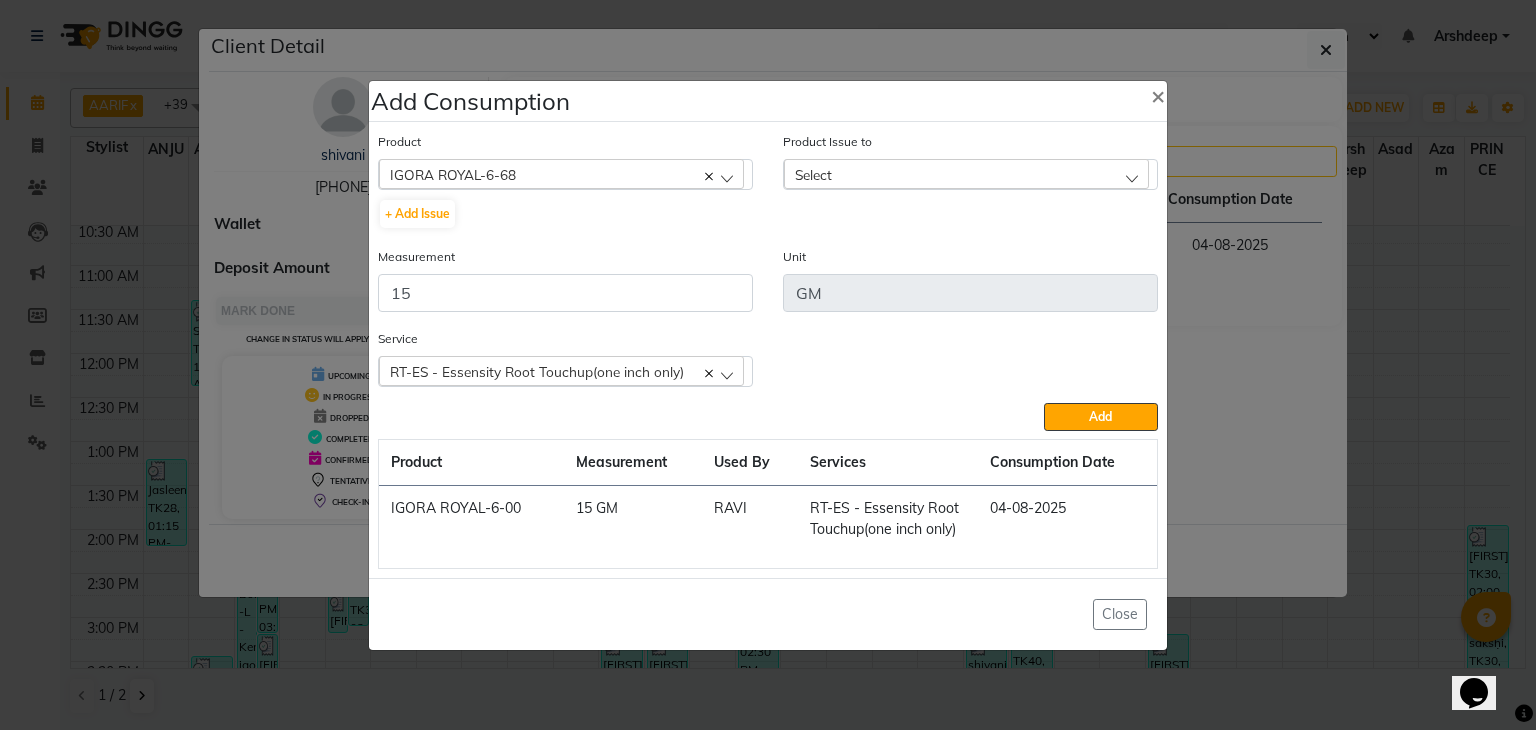 click on "Select" 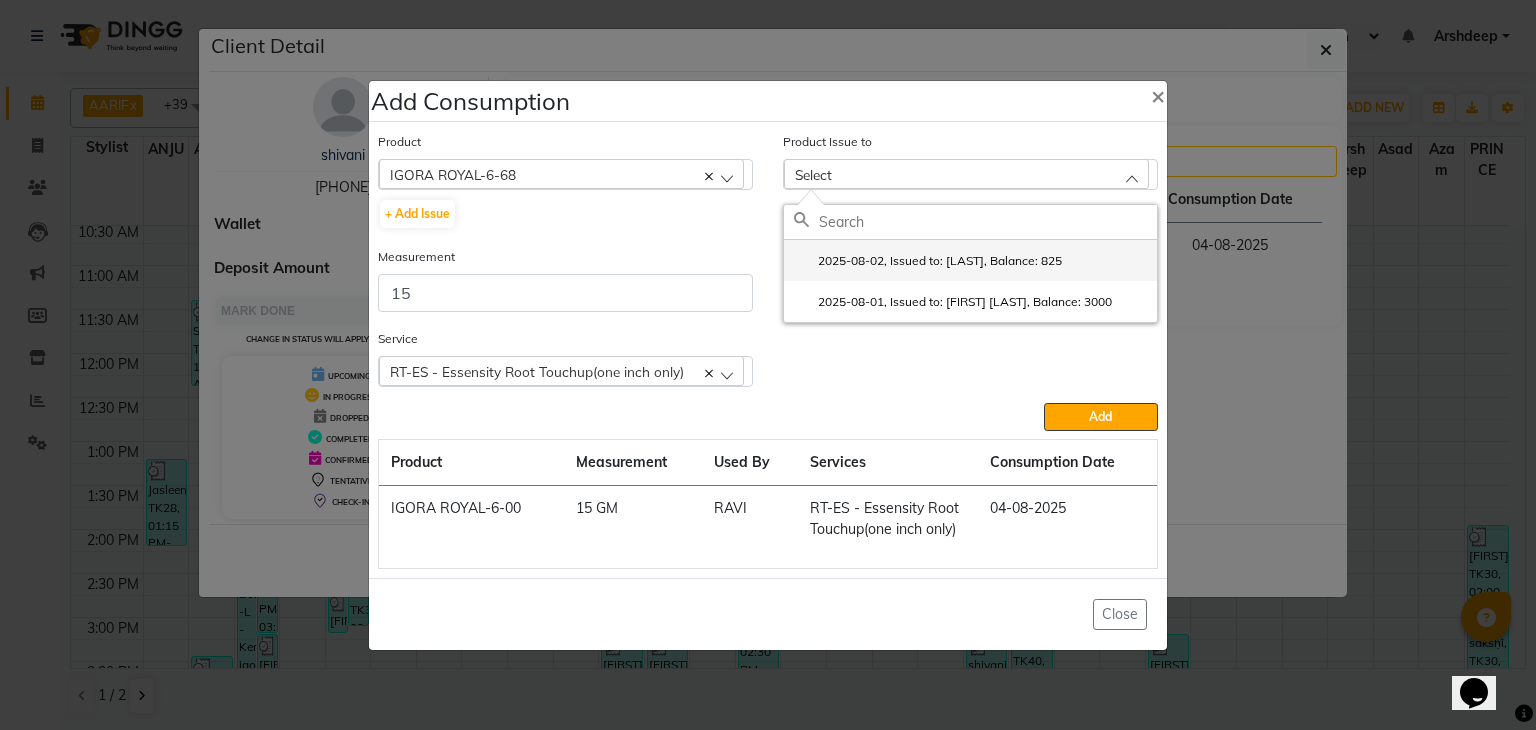 click on "2025-08-02, Issued to: RAVI, Balance: 825" 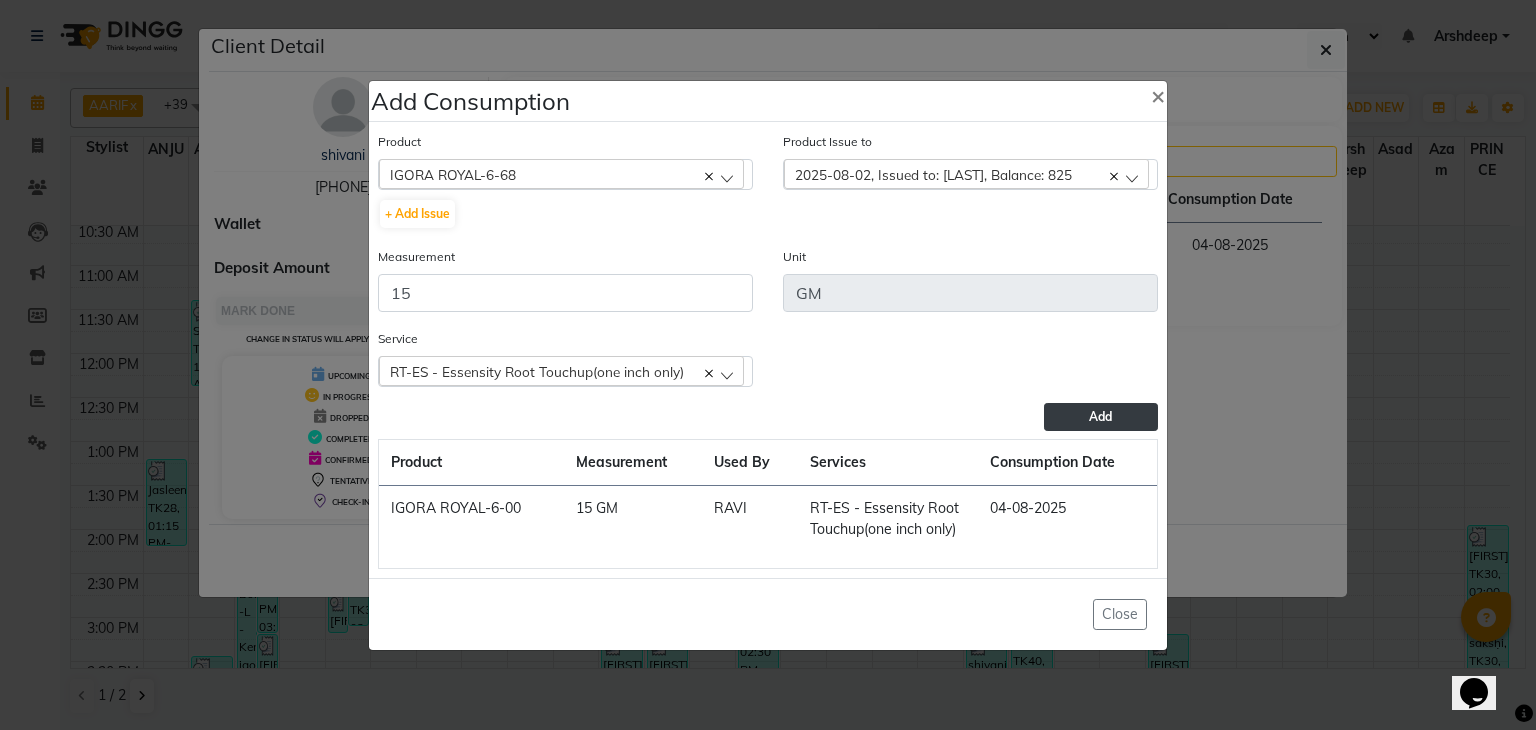 click on "Add" 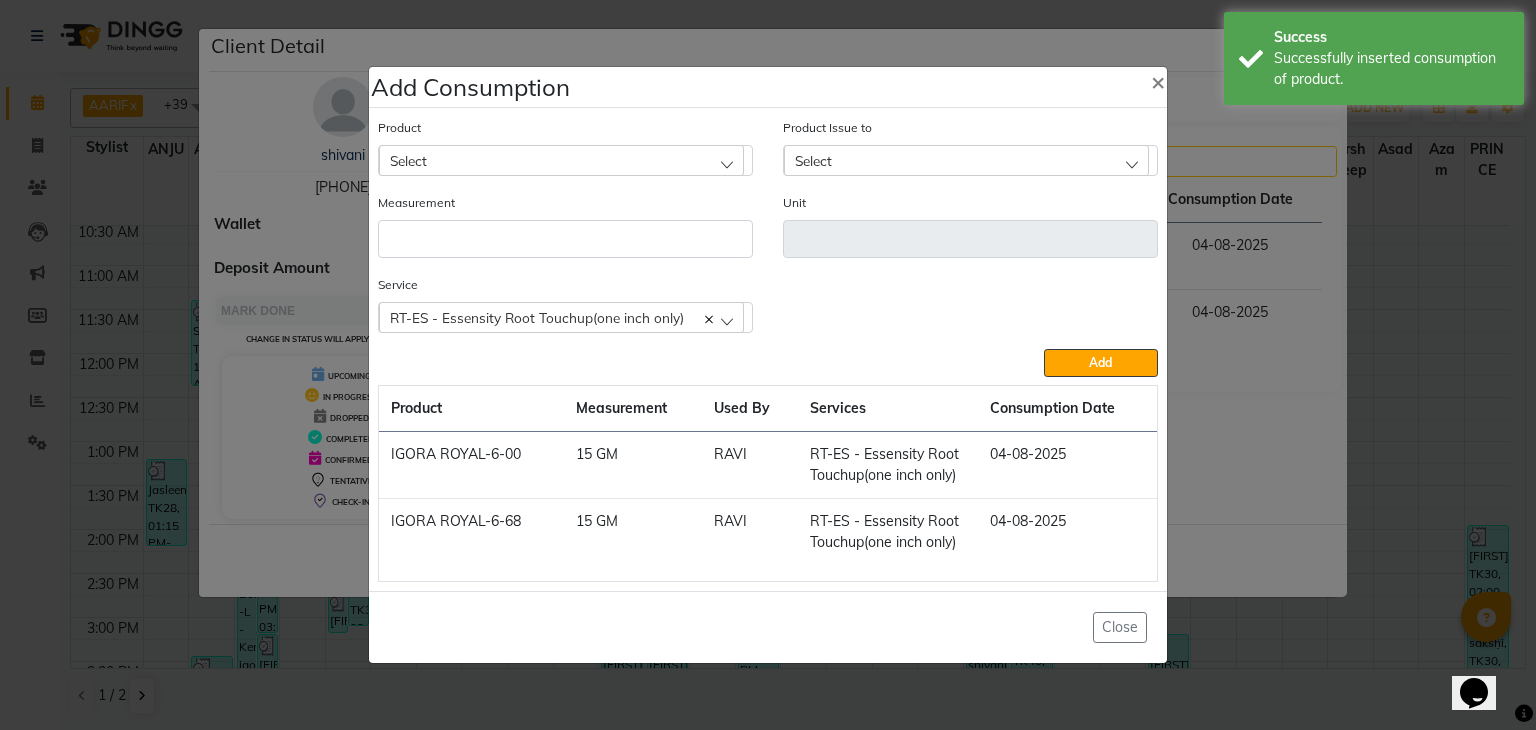 click on "Select" 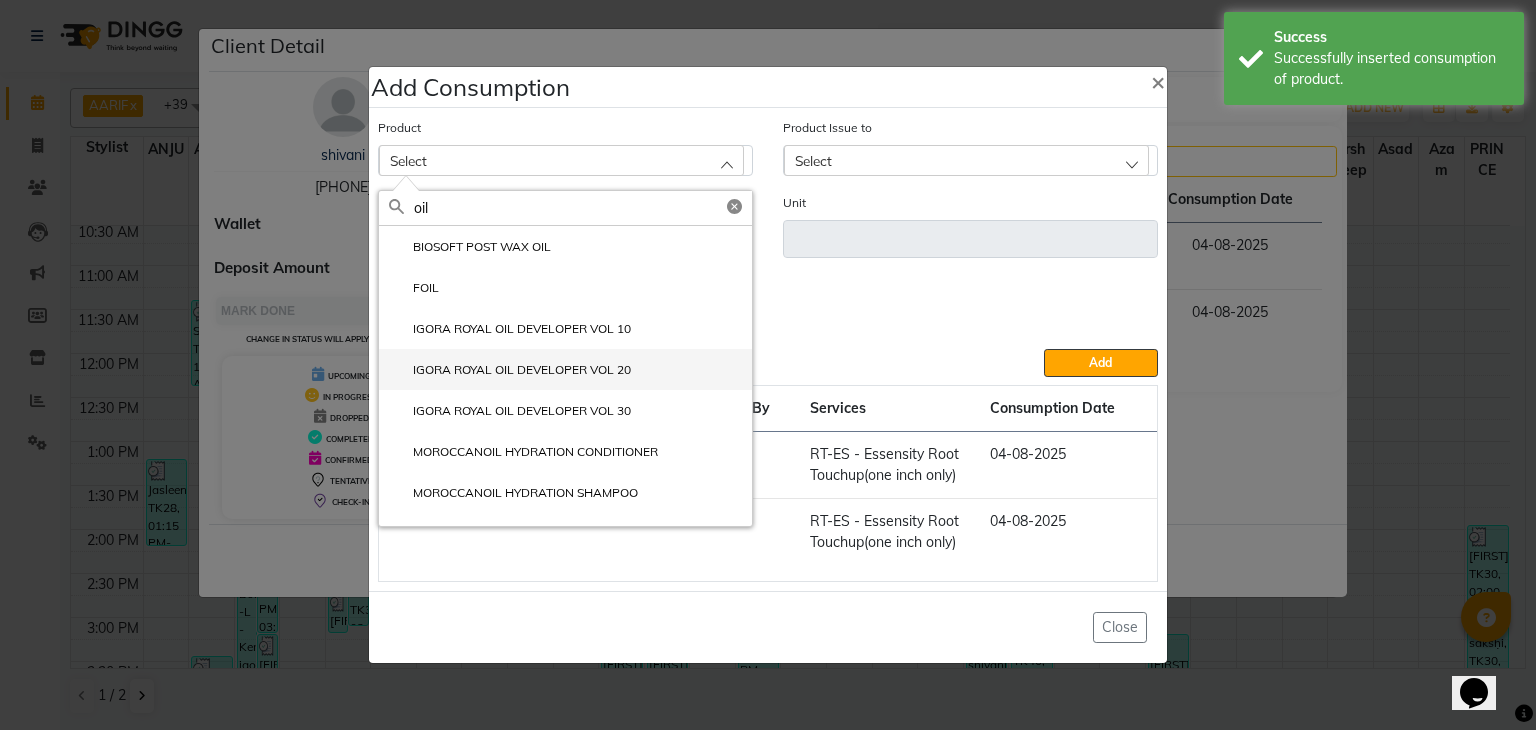 click on "IGORA ROYAL OIL DEVELOPER VOL 20" 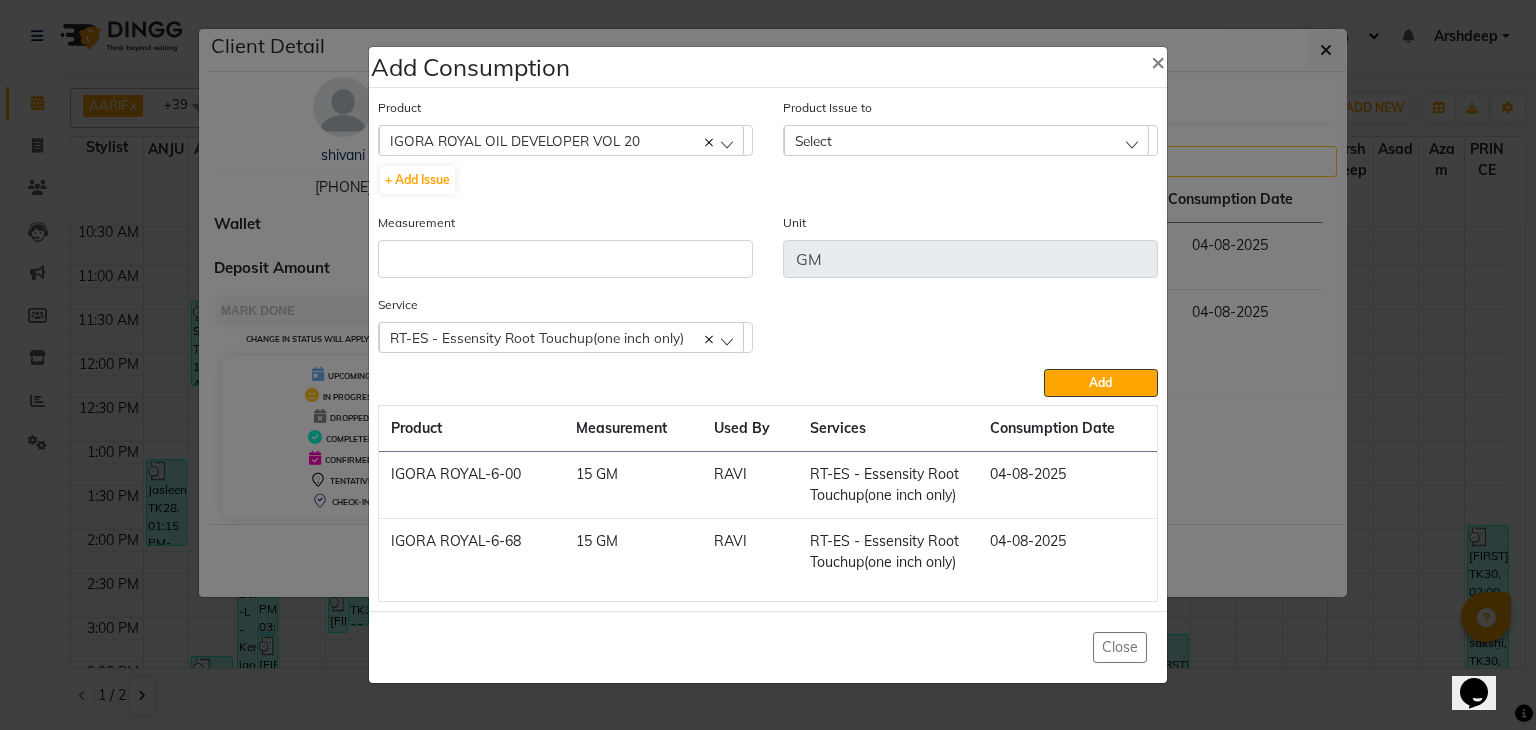 click on "Select" 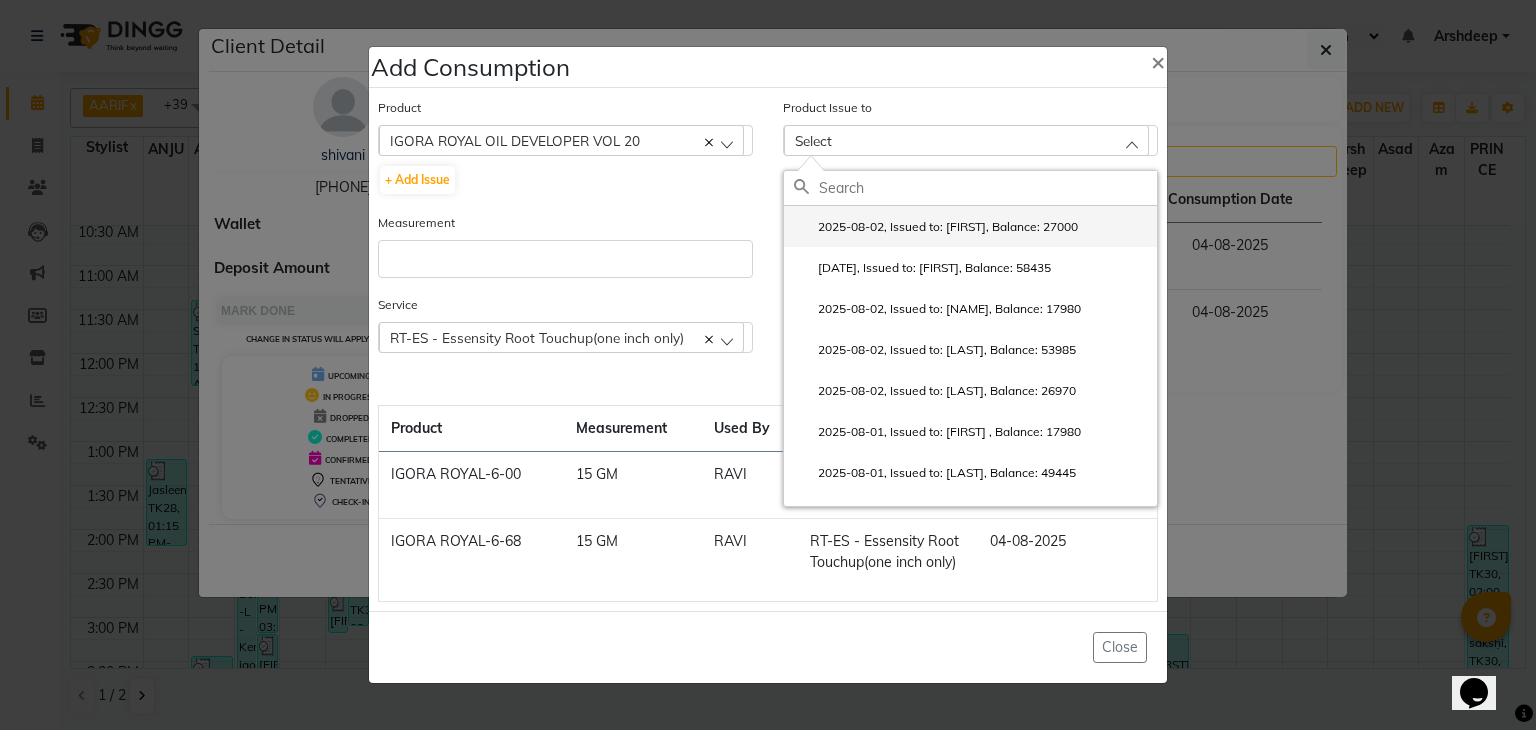 click on "2025-08-02, Issued to: RAVI, Balance: 27000" 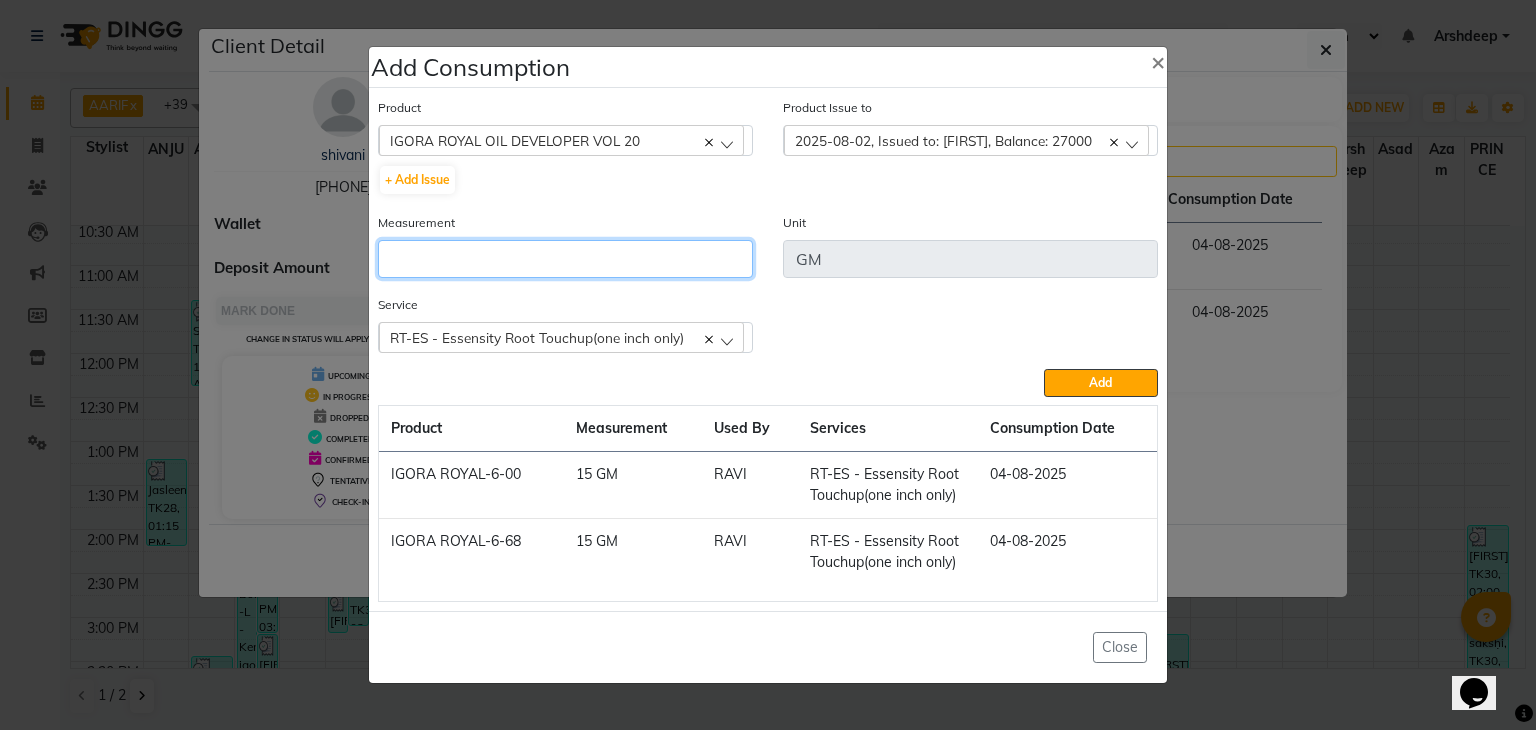 click 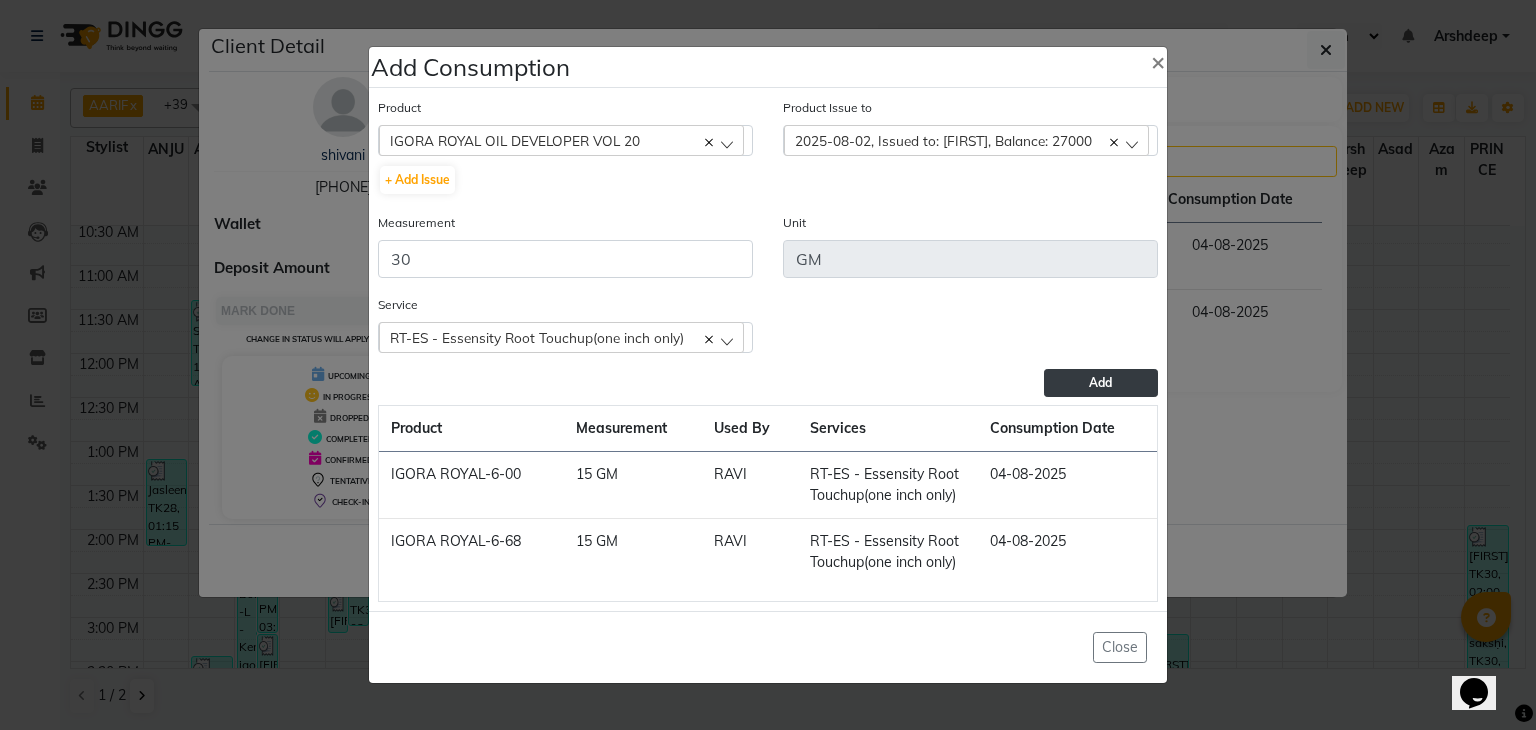 drag, startPoint x: 1064, startPoint y: 399, endPoint x: 1060, endPoint y: 373, distance: 26.305893 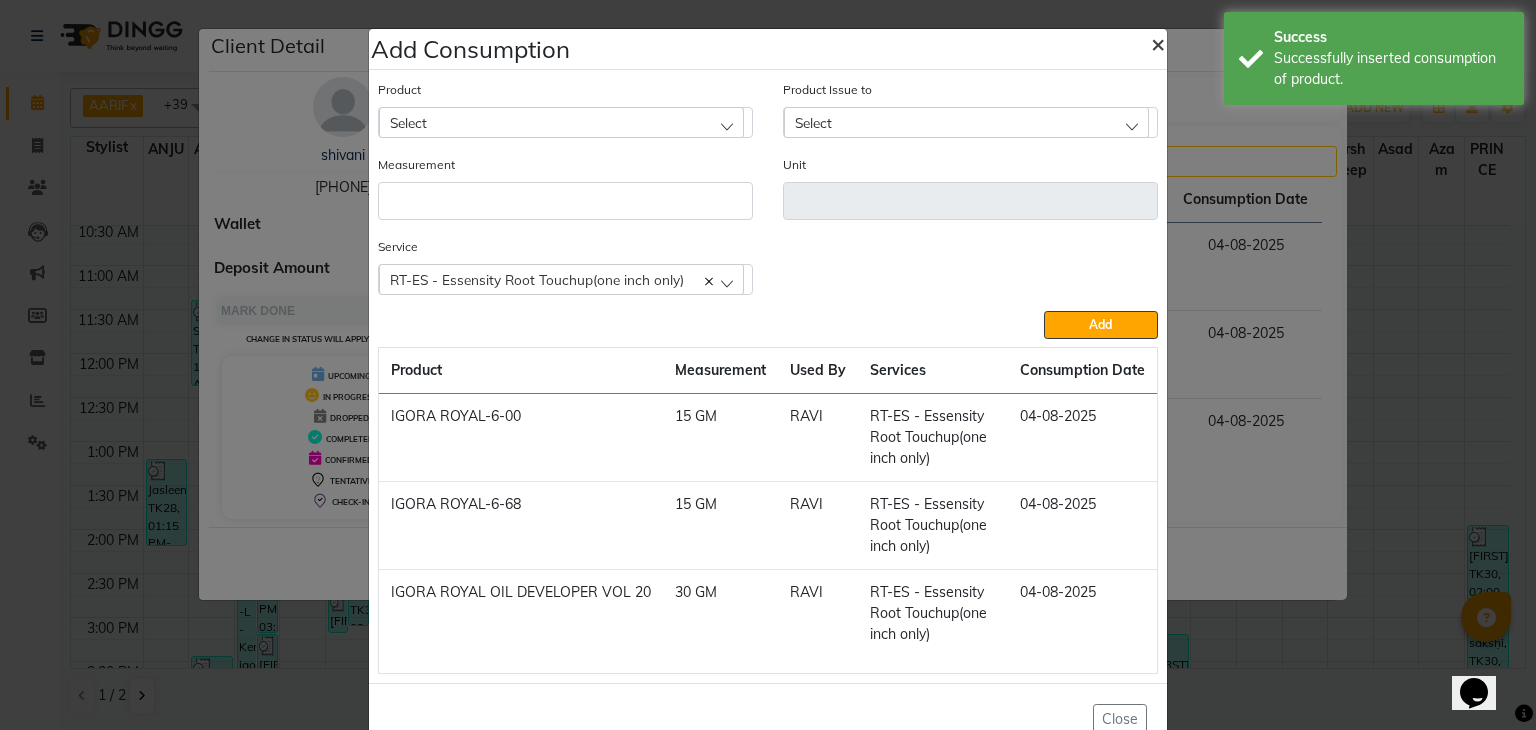 click on "×" 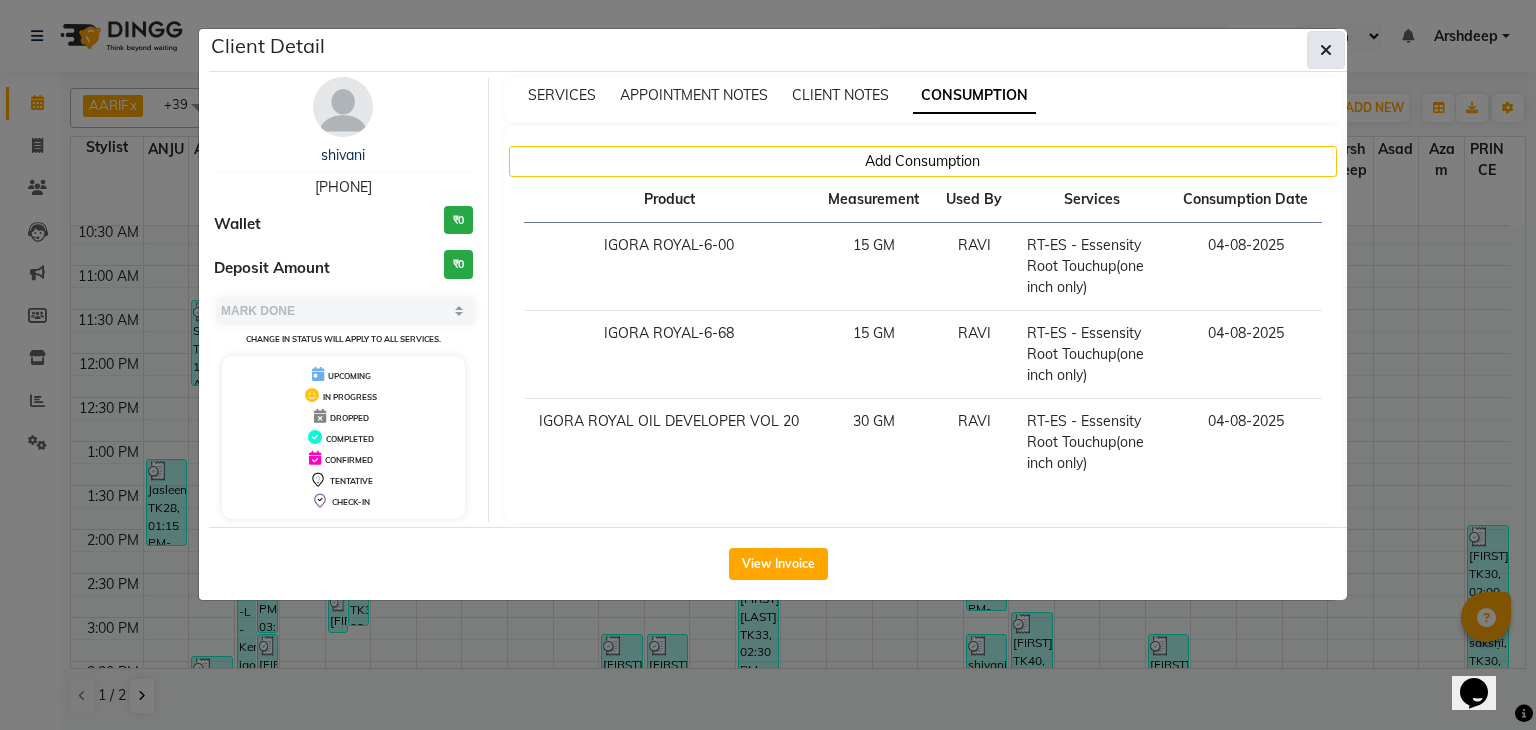 click 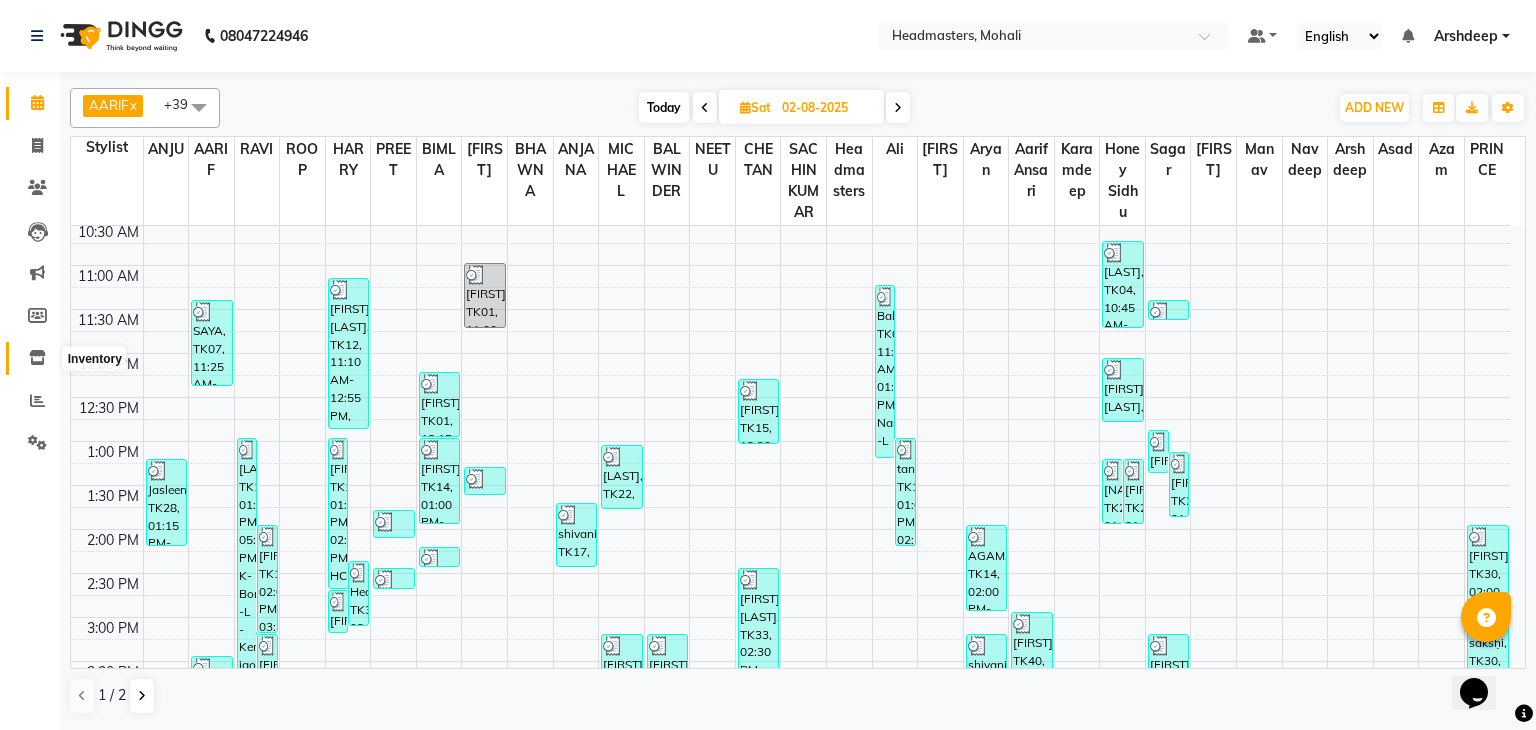 click 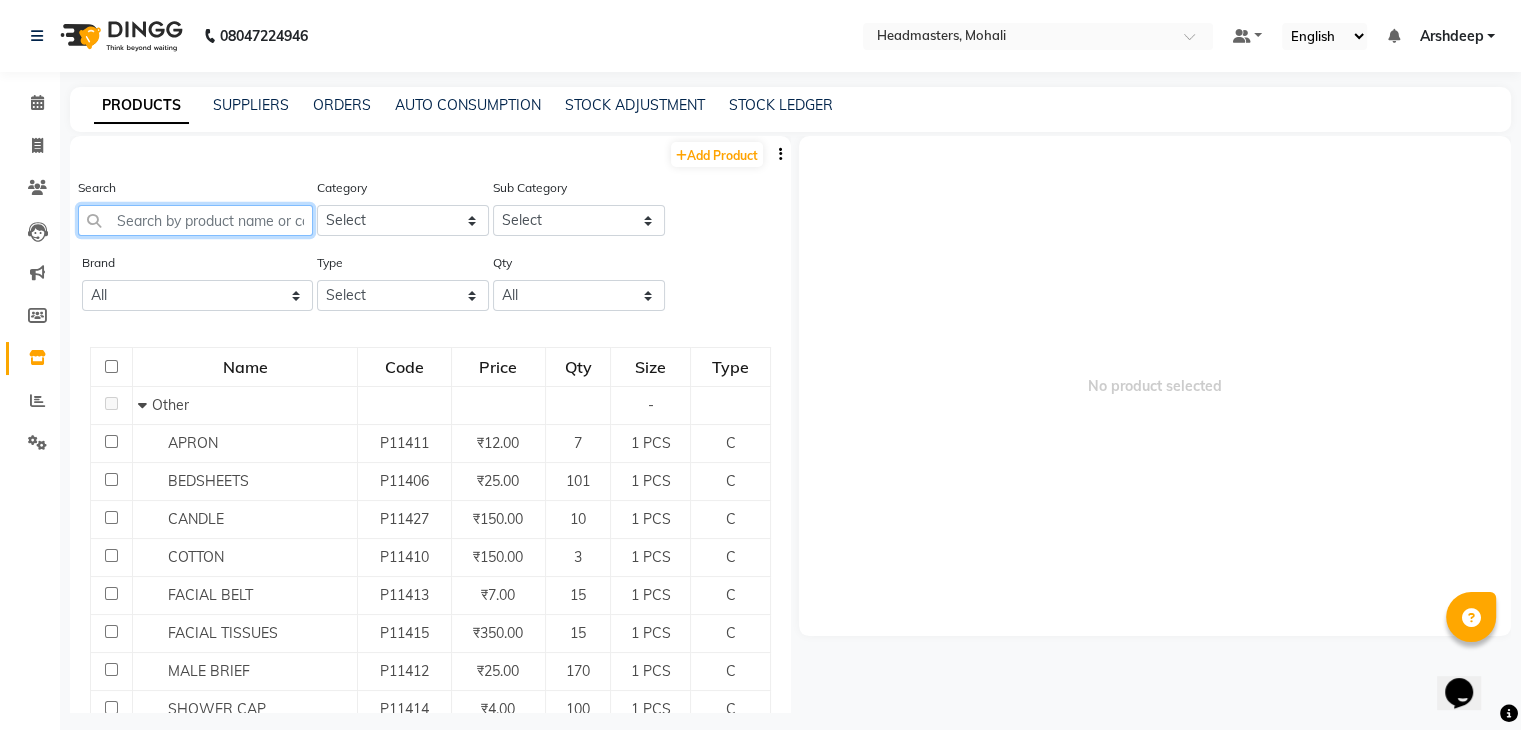 click 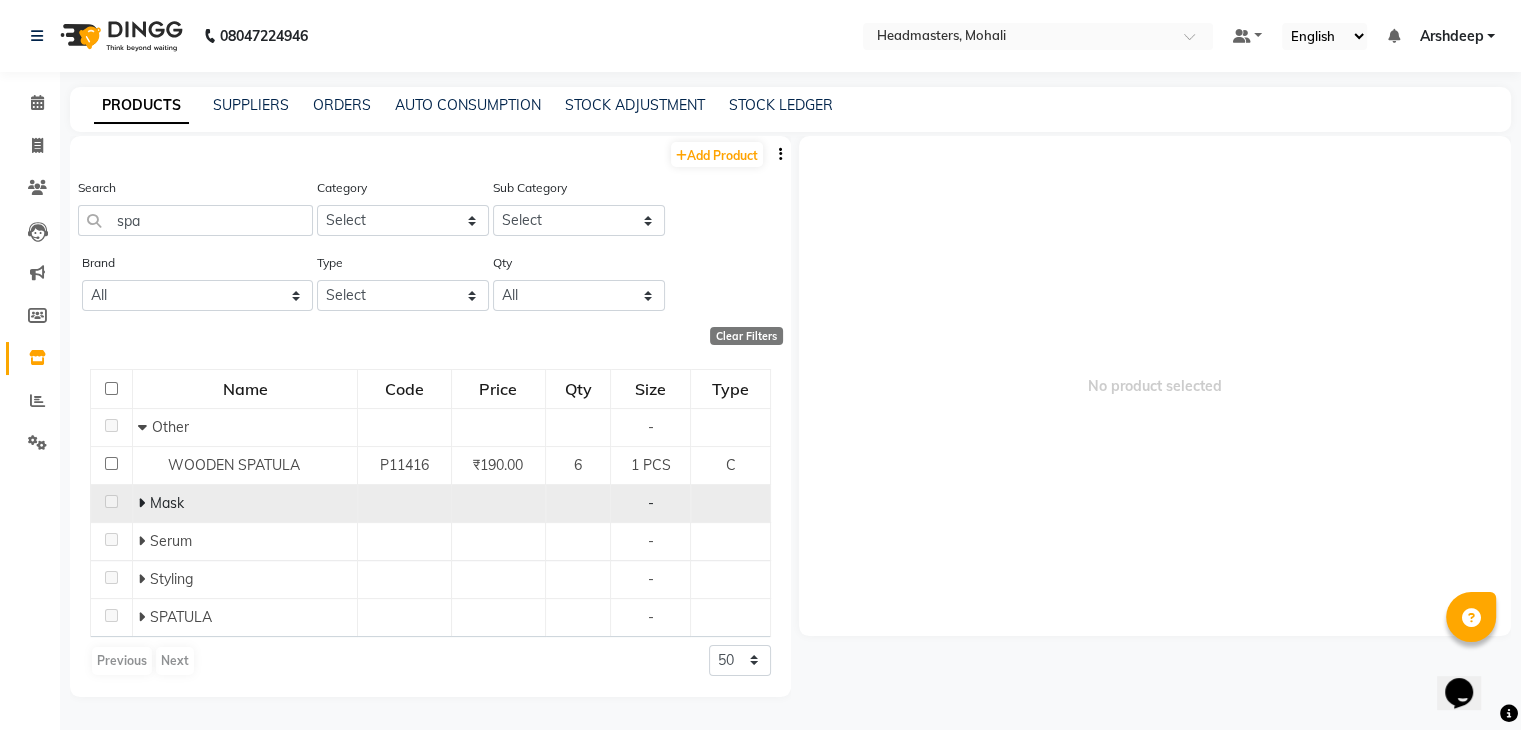 click 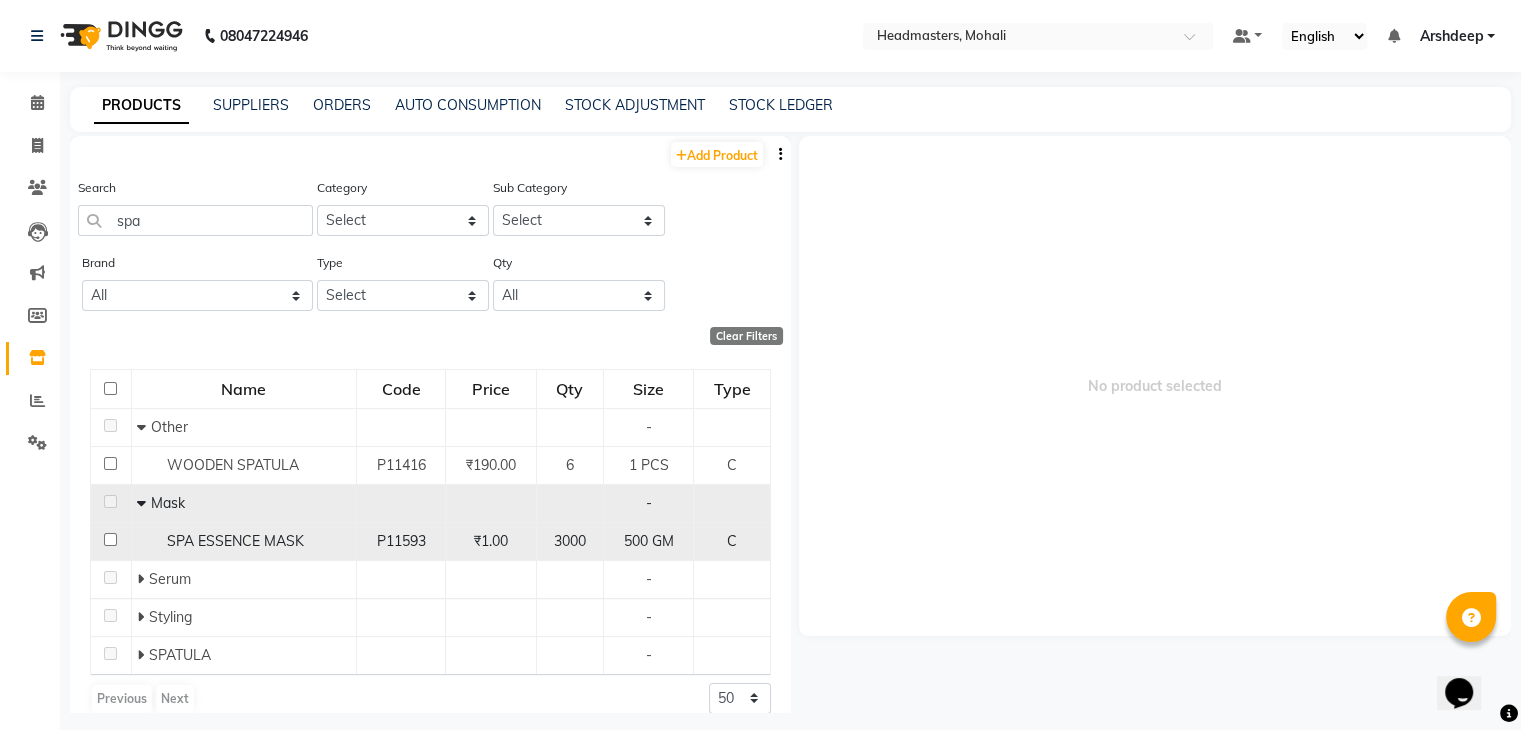 click on "SPA ESSENCE MASK" 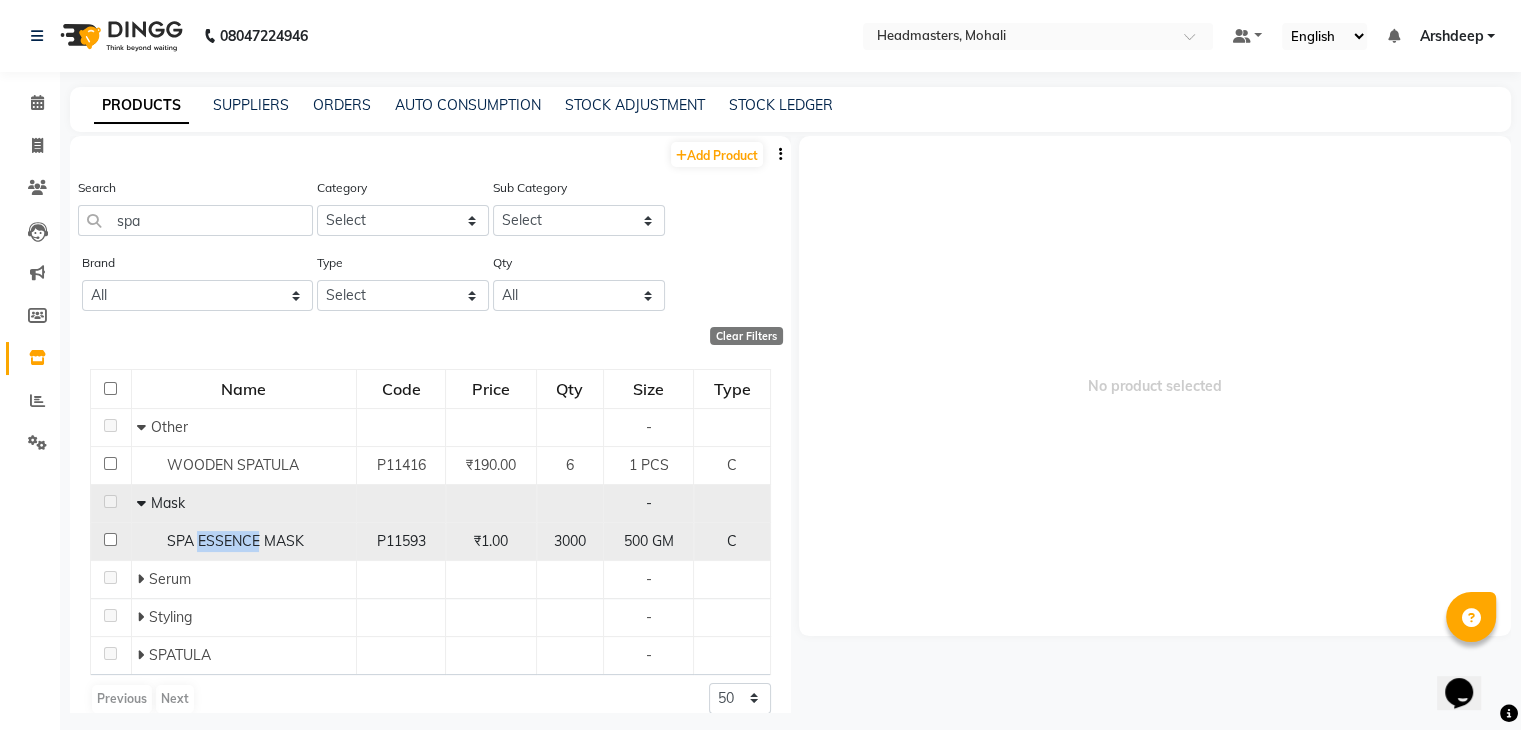 click on "SPA ESSENCE MASK" 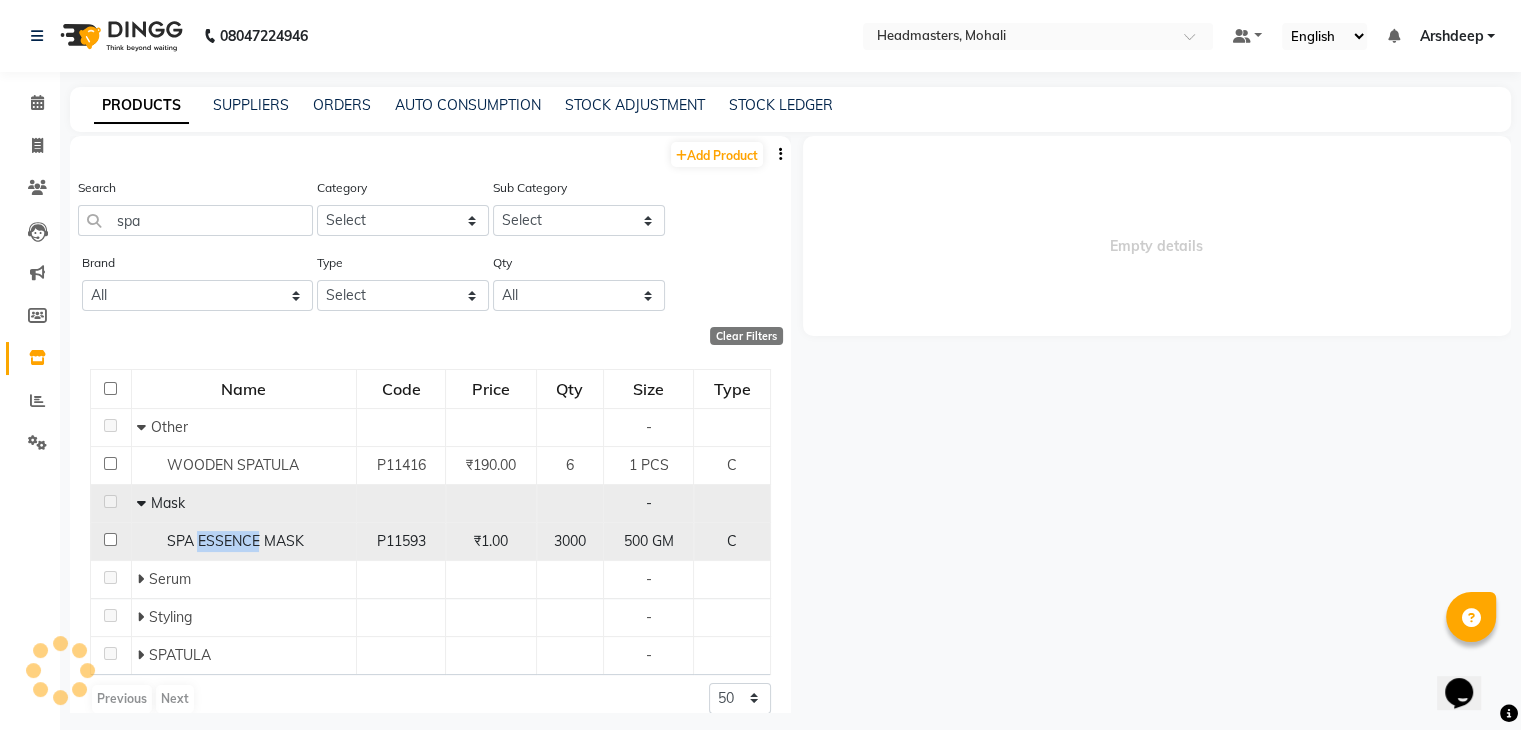 click on "SPA ESSENCE MASK" 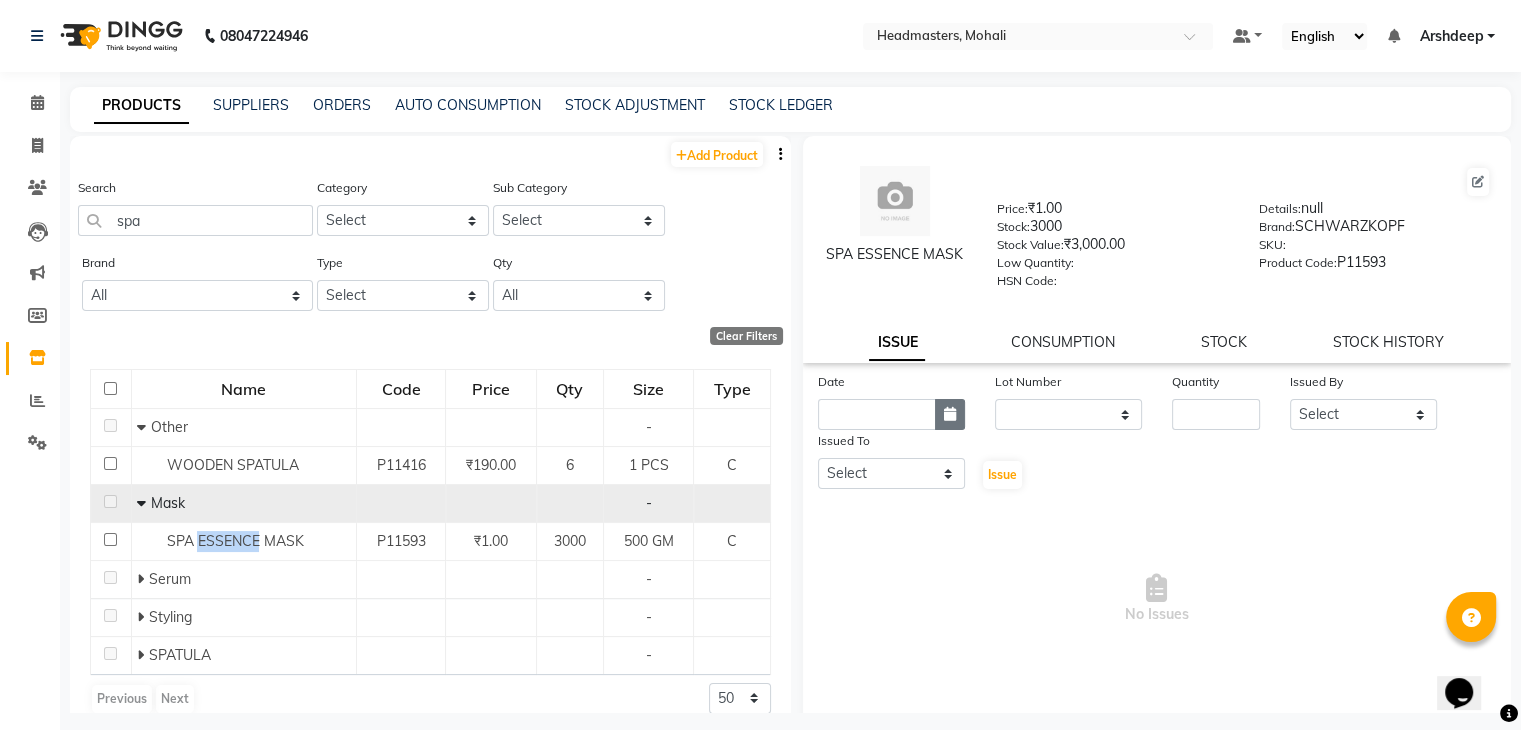 click 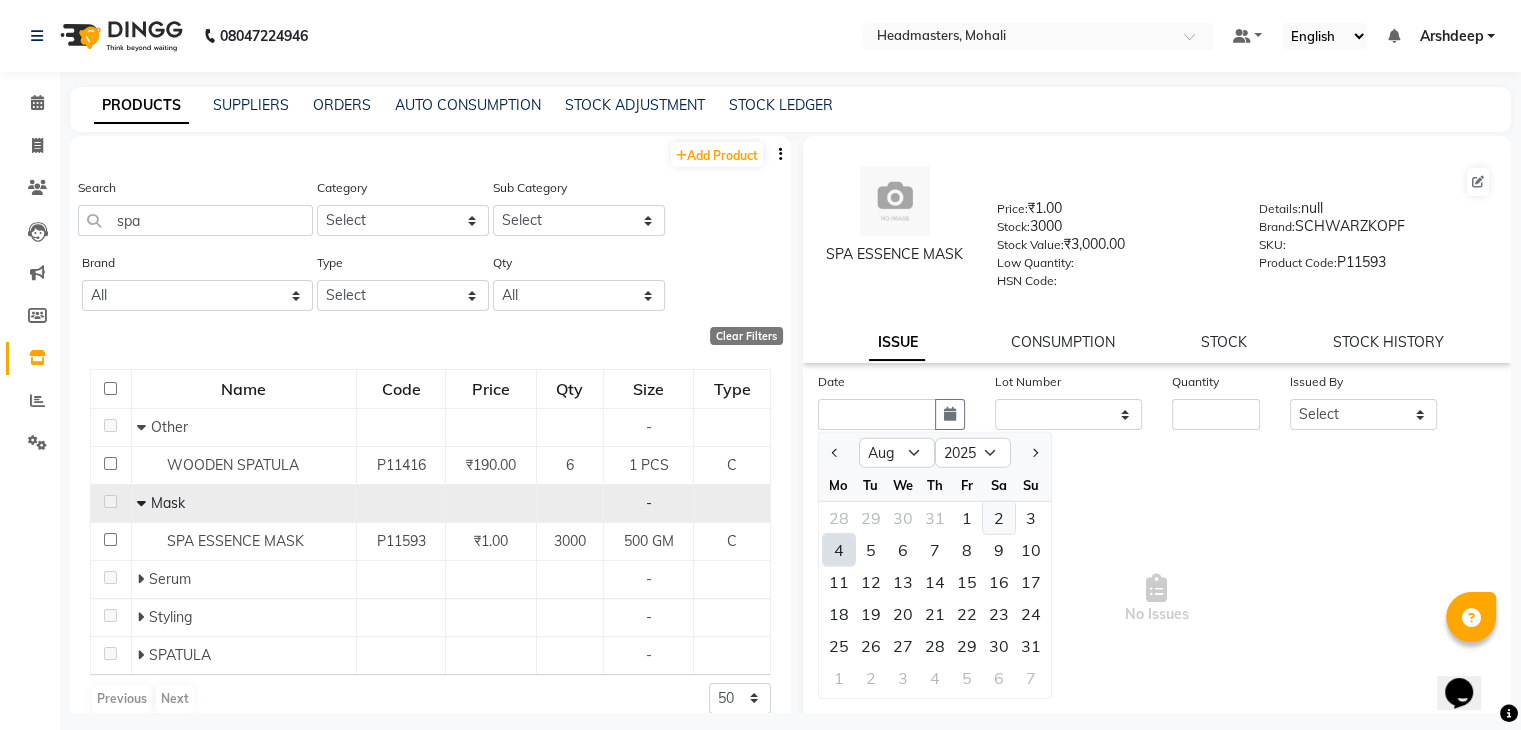 click on "2" 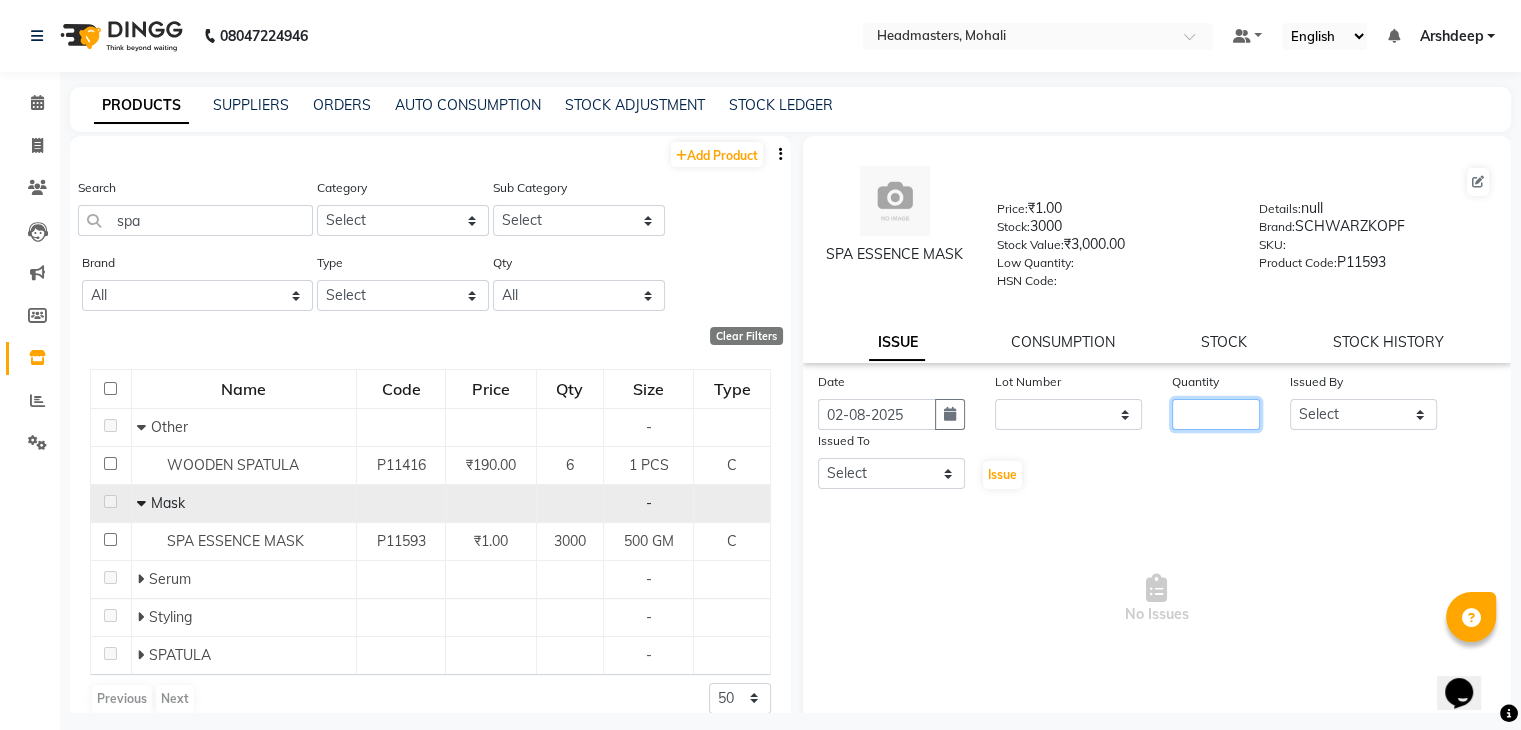 click 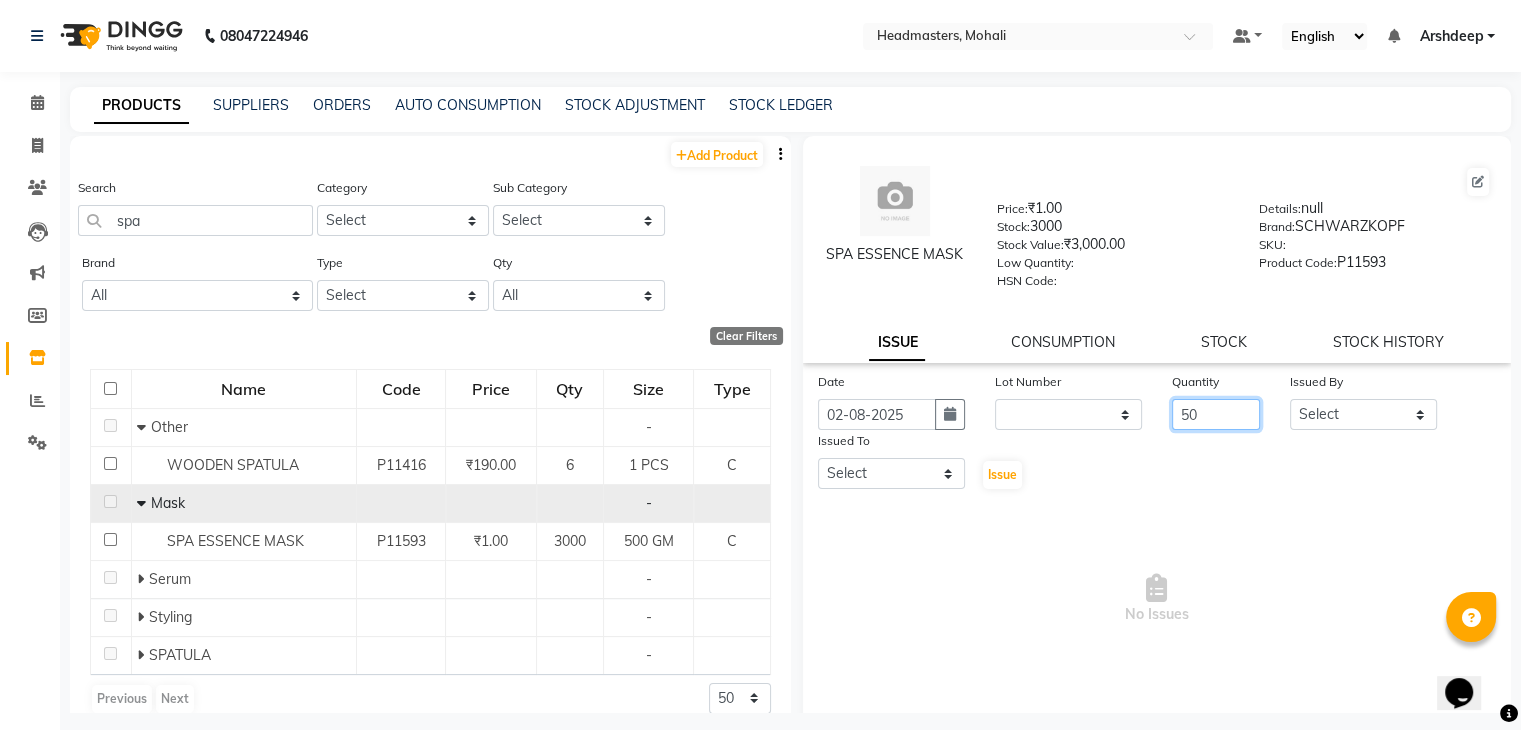 click on "50" 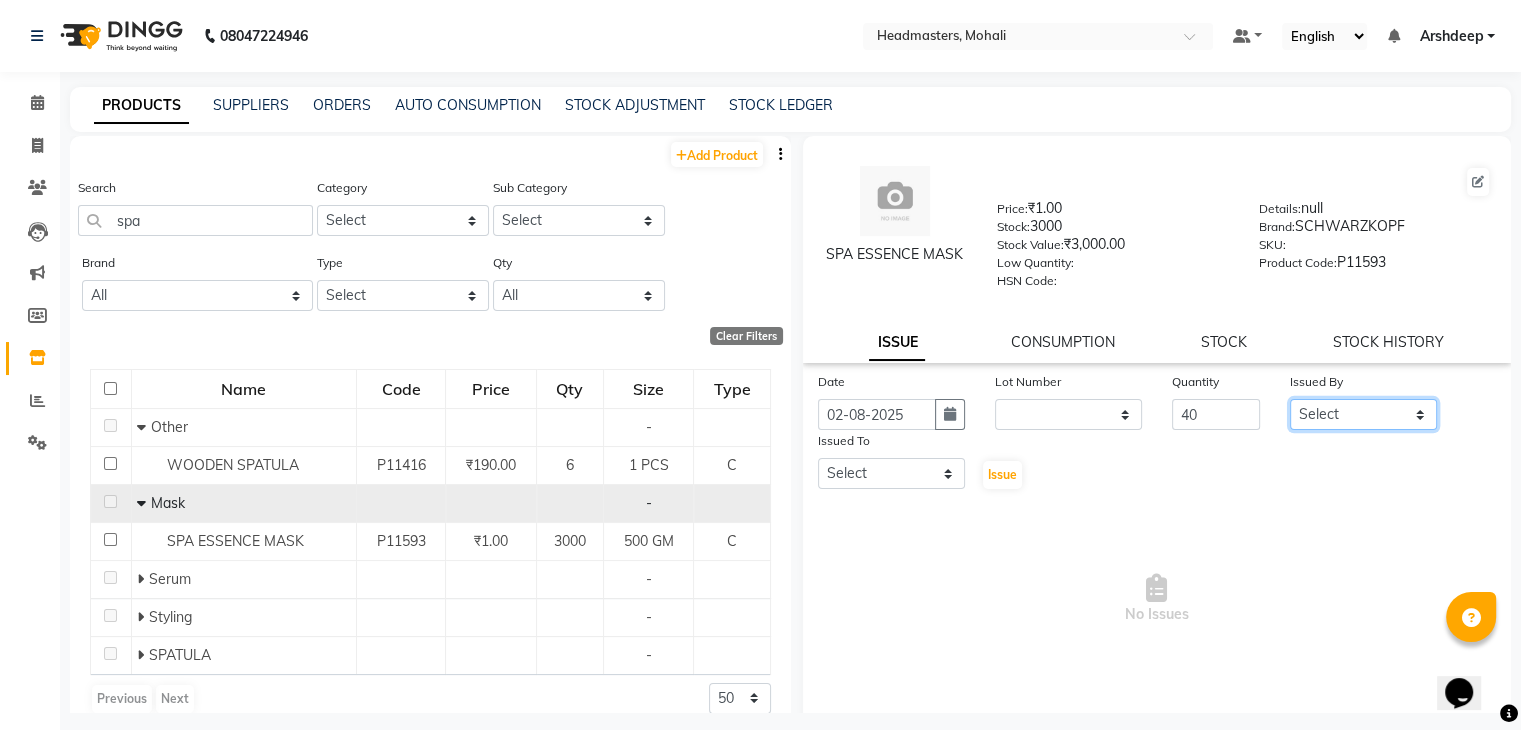 click on "Select AARIF Aarif Ansari Ali ANJANA ANJU Arshdeep Aryan Asad  Azam BALWINDER BHAWNA BIMLA CHETAN Deepak  HARRY Headmasters Honey Sidhu Jyoti karamdeep Manav MICHAEL Navdeep NEETU NEETU -  FRONT DESK  NEHA PREET PRINCE RAVI ROOP SACHIN KUMAR Sagar SAIF SARJU SAURAV SHAHZAD SHARAN SHARDA SHELLY SHUBHAM  SOHAIL SOHAN  VICkY Yamini" 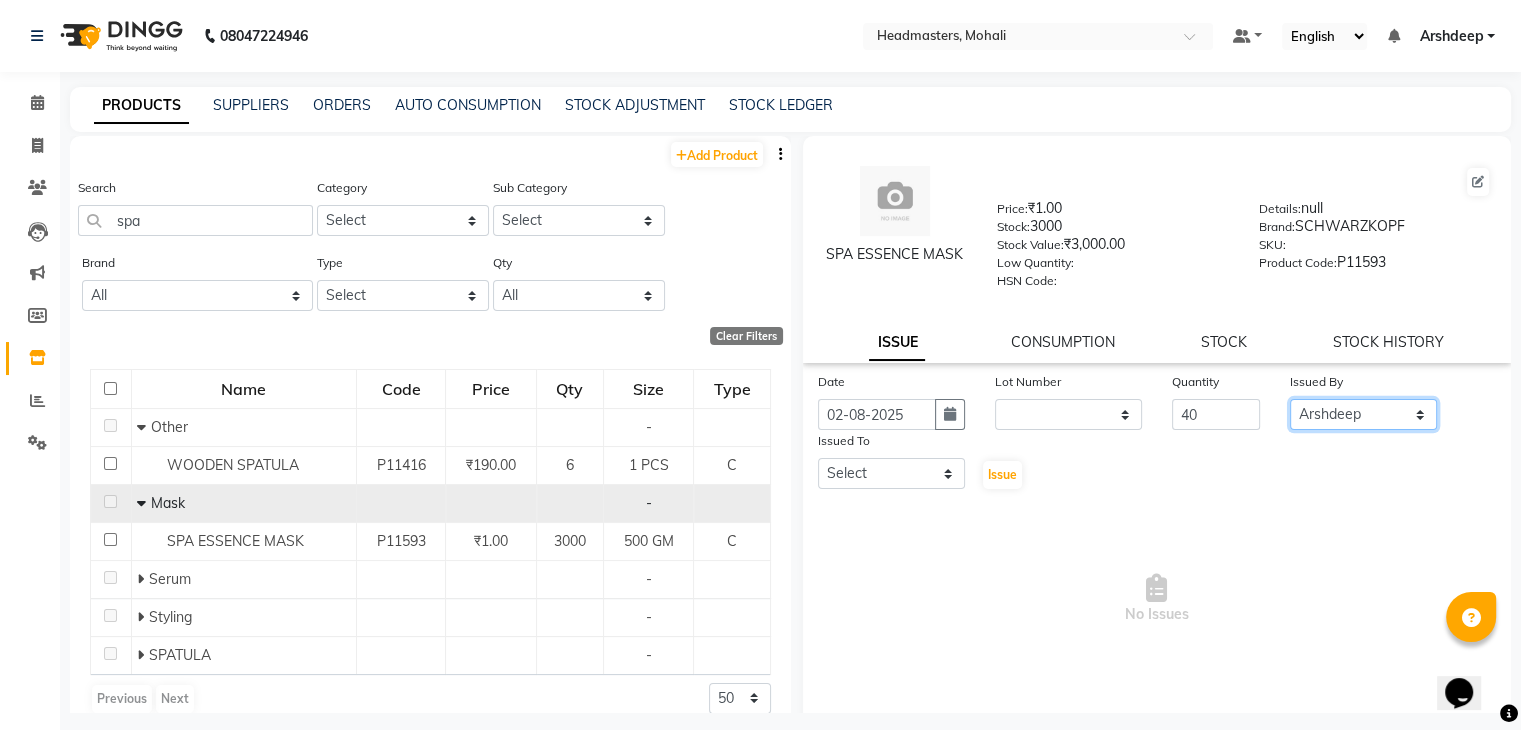 click on "Select AARIF Aarif Ansari Ali ANJANA ANJU Arshdeep Aryan Asad  Azam BALWINDER BHAWNA BIMLA CHETAN Deepak  HARRY Headmasters Honey Sidhu Jyoti karamdeep Manav MICHAEL Navdeep NEETU NEETU -  FRONT DESK  NEHA PREET PRINCE RAVI ROOP SACHIN KUMAR Sagar SAIF SARJU SAURAV SHAHZAD SHARAN SHARDA SHELLY SHUBHAM  SOHAIL SOHAN  VICkY Yamini" 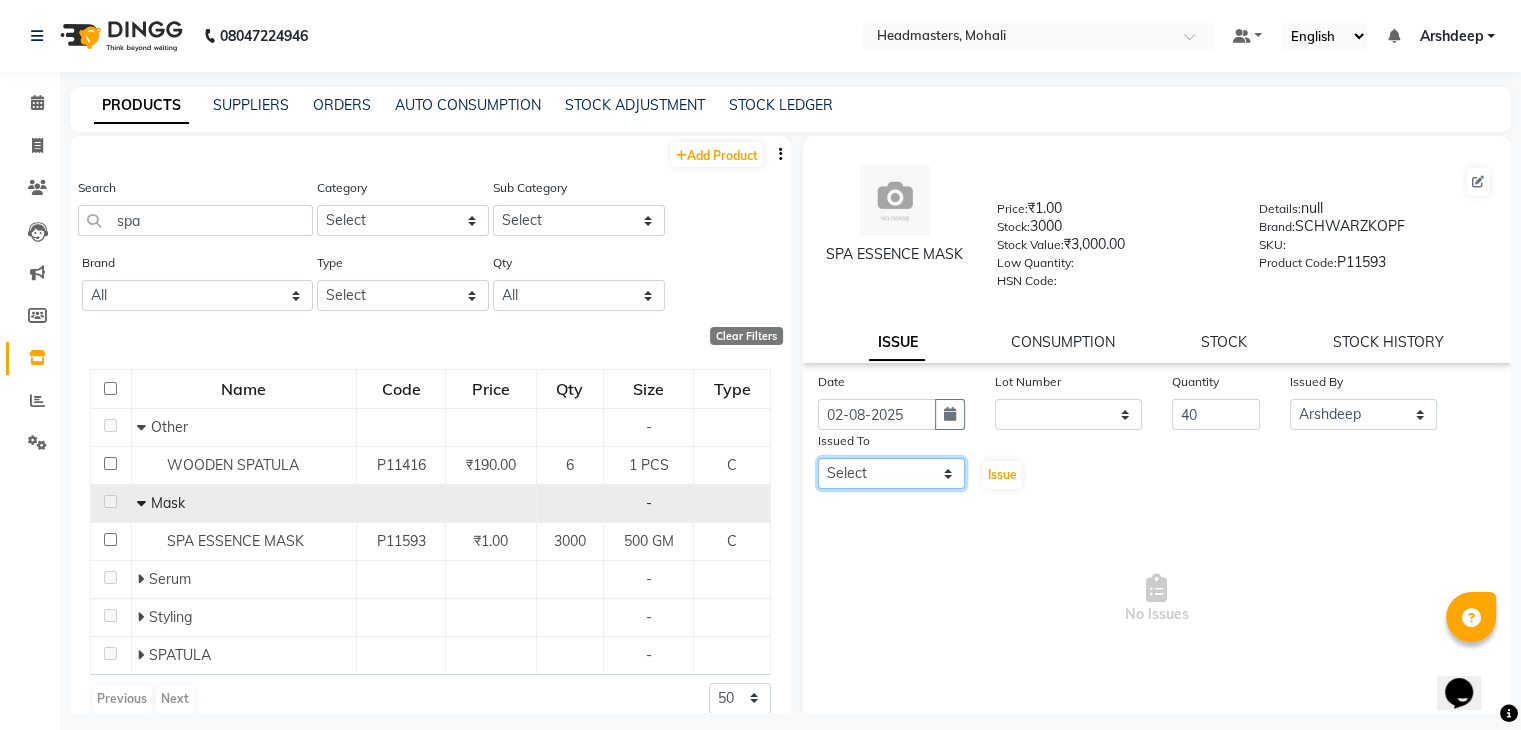 click on "Select AARIF Aarif Ansari Ali ANJANA ANJU Arshdeep Aryan Asad  Azam BALWINDER BHAWNA BIMLA CHETAN Deepak  HARRY Headmasters Honey Sidhu Jyoti karamdeep Manav MICHAEL Navdeep NEETU NEETU -  FRONT DESK  NEHA PREET PRINCE RAVI ROOP SACHIN KUMAR Sagar SAIF SARJU SAURAV SHAHZAD SHARAN SHARDA SHELLY SHUBHAM  SOHAIL SOHAN  VICkY Yamini" 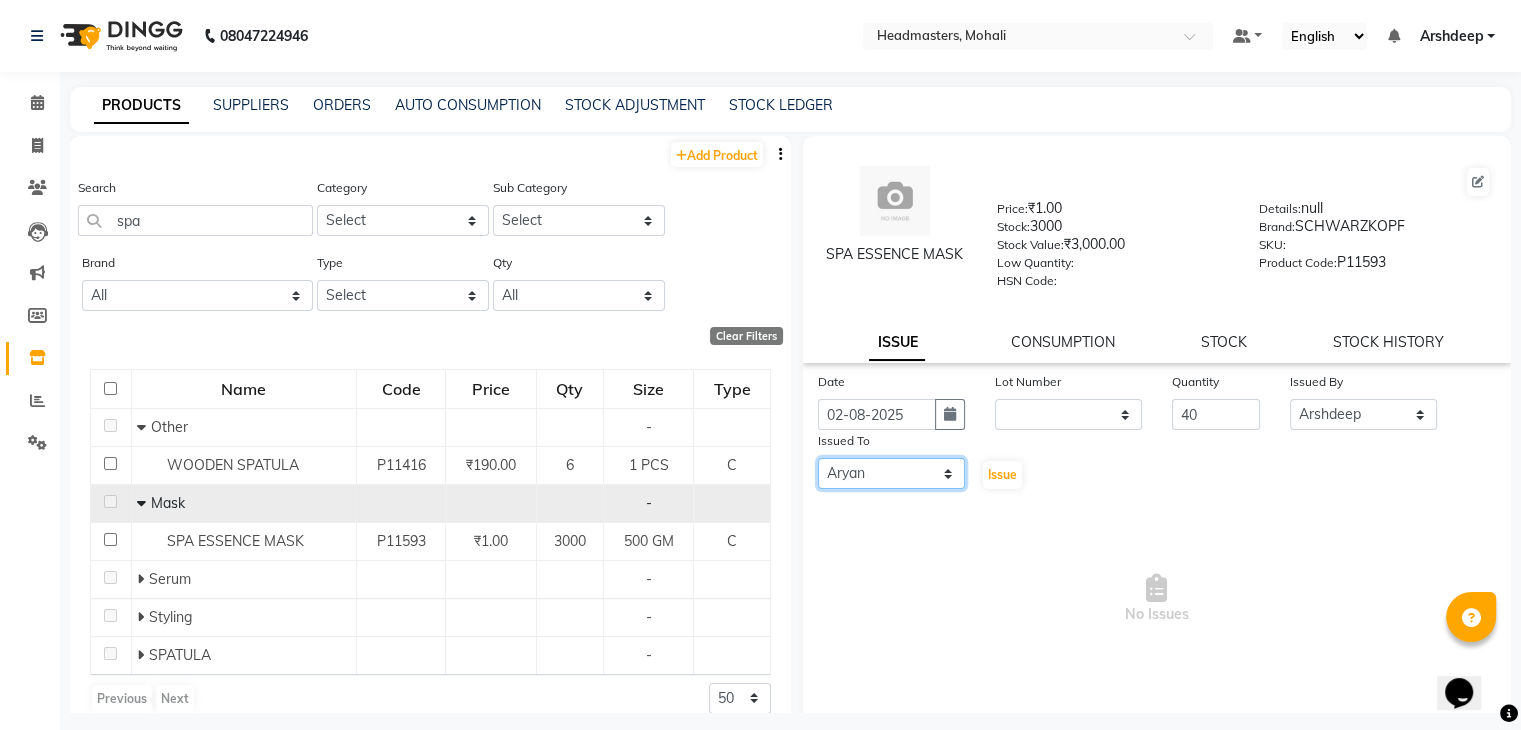 click on "Select AARIF Aarif Ansari Ali ANJANA ANJU Arshdeep Aryan Asad  Azam BALWINDER BHAWNA BIMLA CHETAN Deepak  HARRY Headmasters Honey Sidhu Jyoti karamdeep Manav MICHAEL Navdeep NEETU NEETU -  FRONT DESK  NEHA PREET PRINCE RAVI ROOP SACHIN KUMAR Sagar SAIF SARJU SAURAV SHAHZAD SHARAN SHARDA SHELLY SHUBHAM  SOHAIL SOHAN  VICkY Yamini" 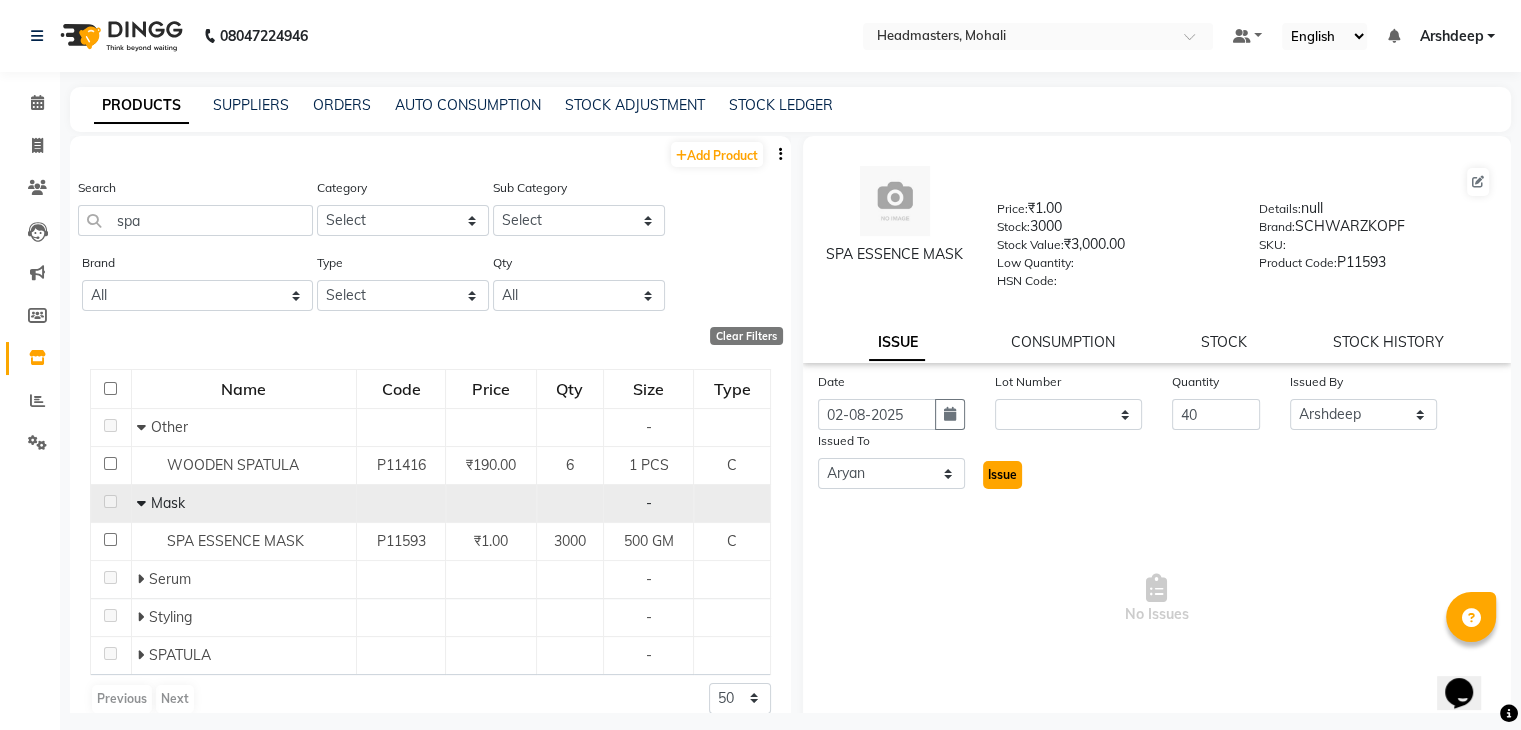 click on "Issue" 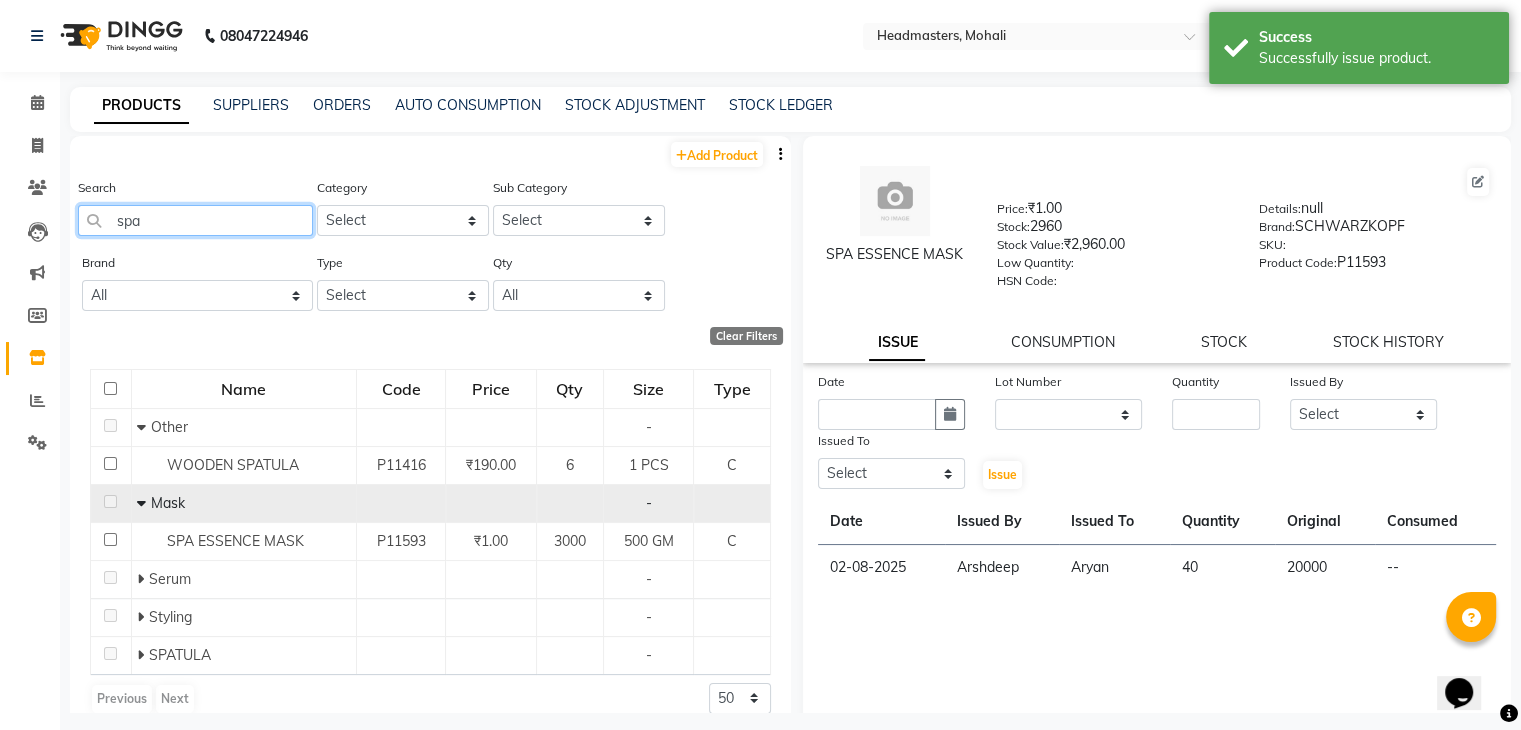 click on "spa" 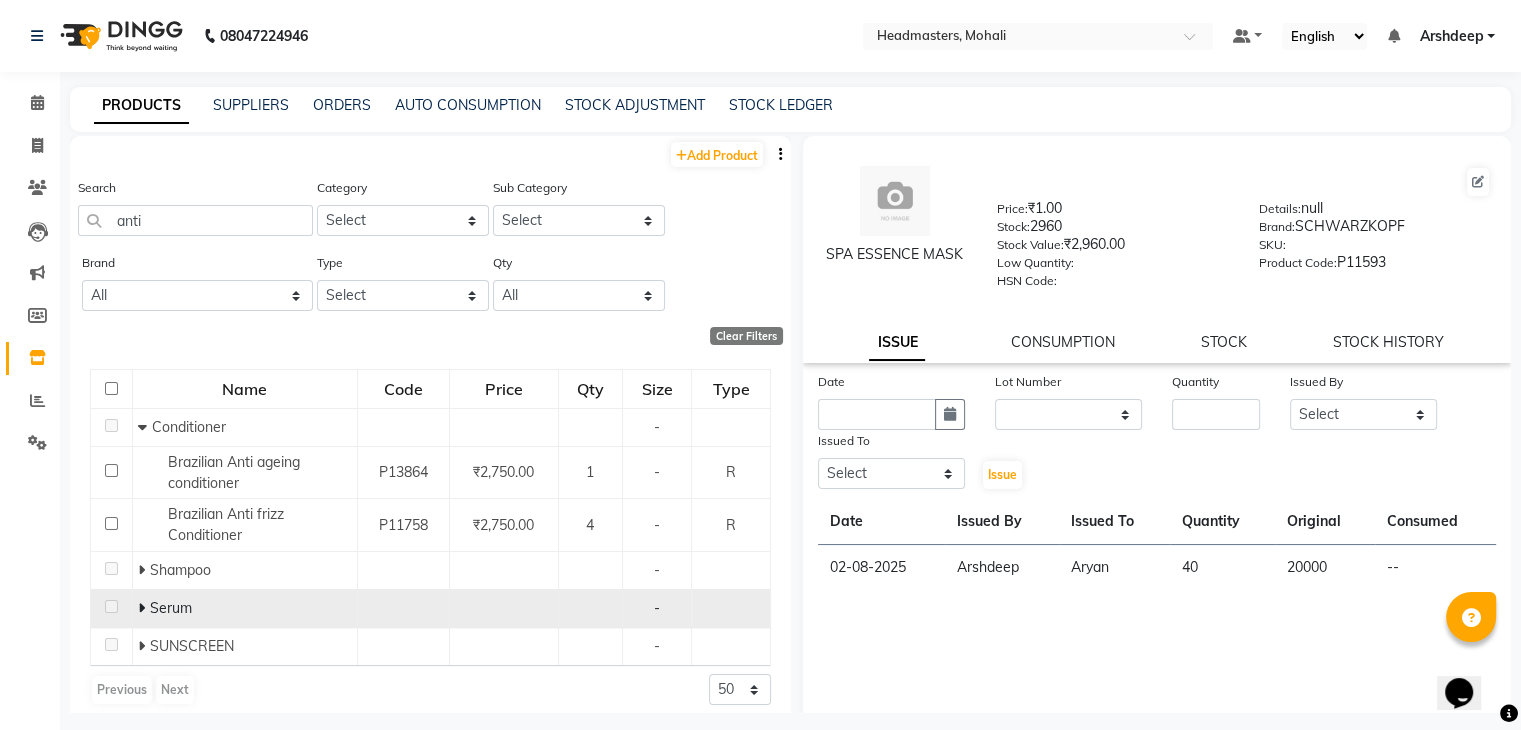 click on "Serum" 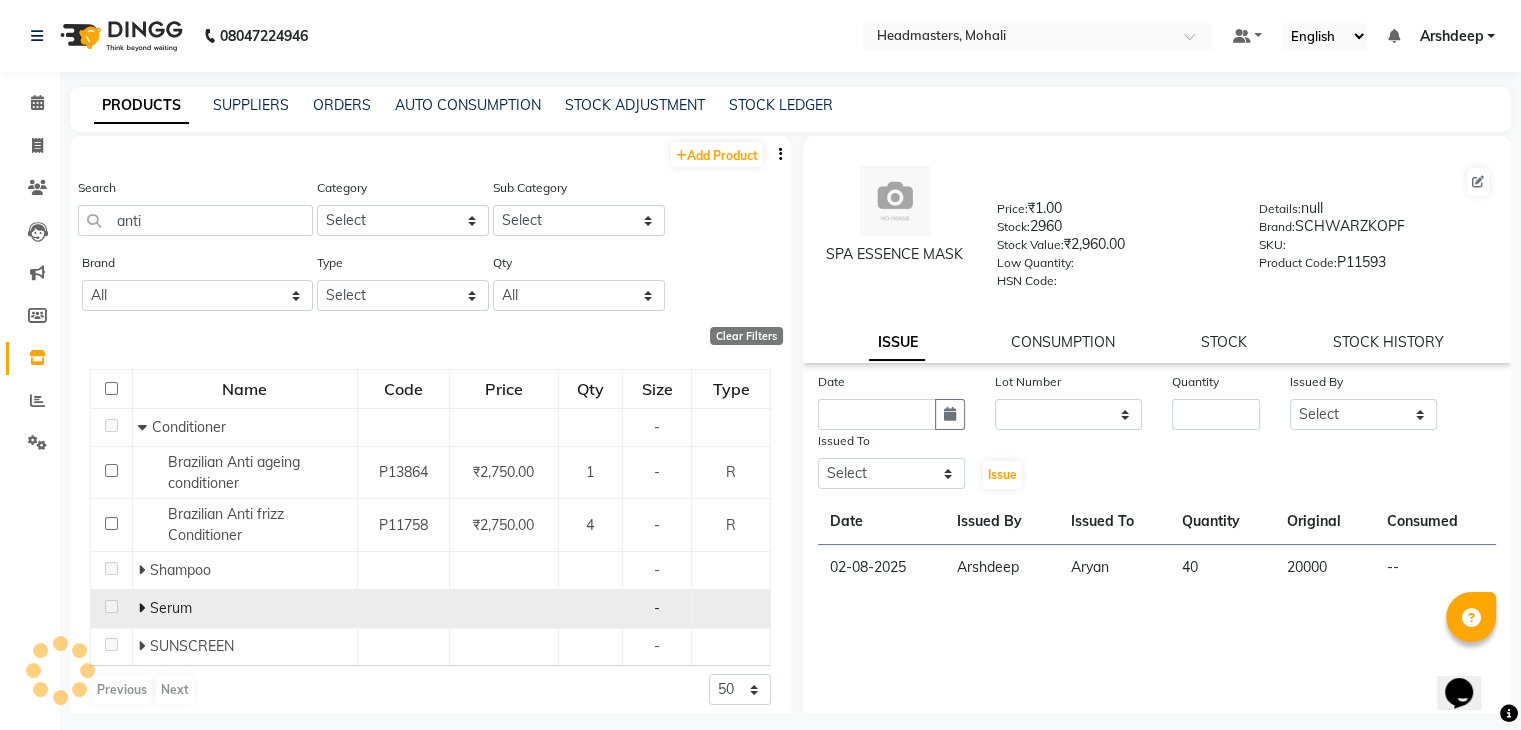 click 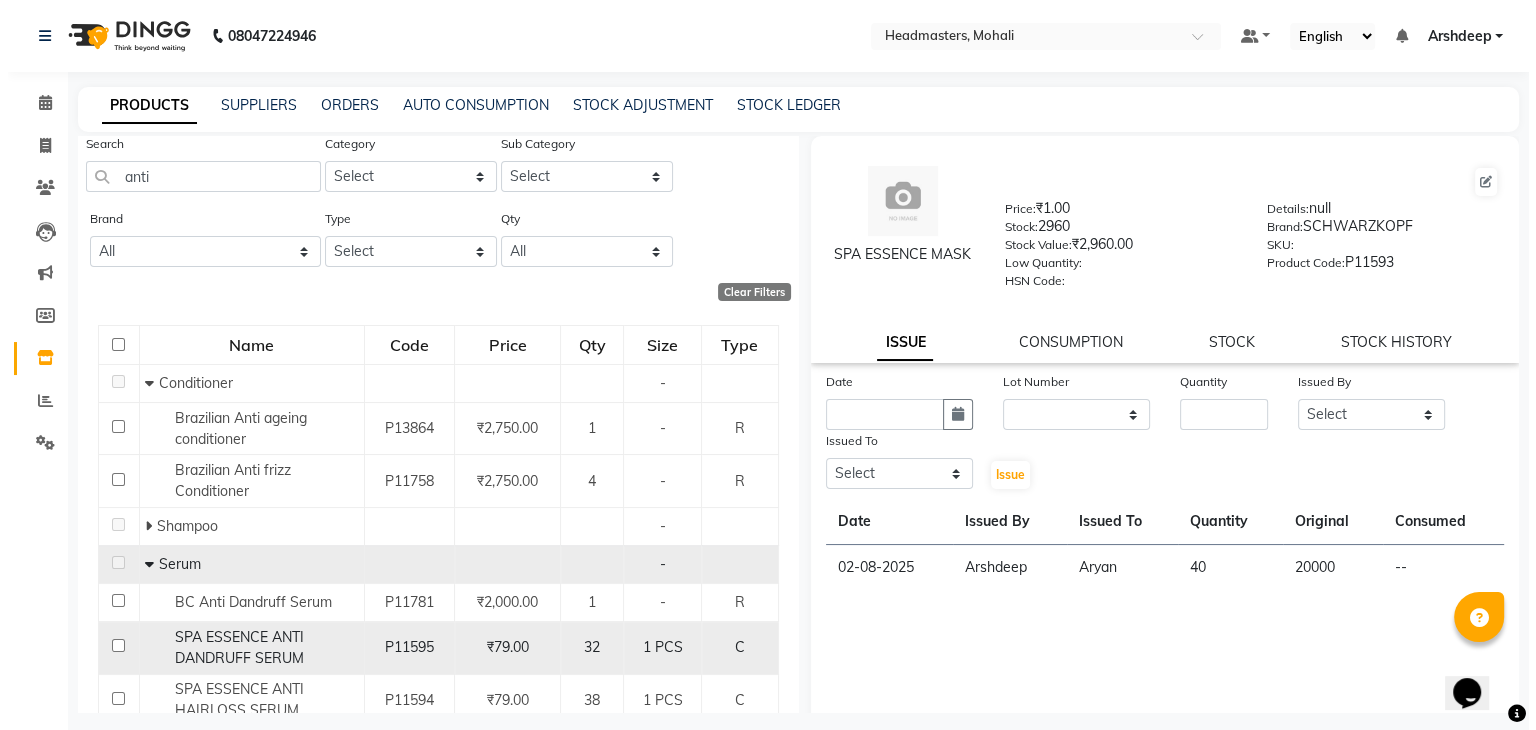scroll, scrollTop: 56, scrollLeft: 0, axis: vertical 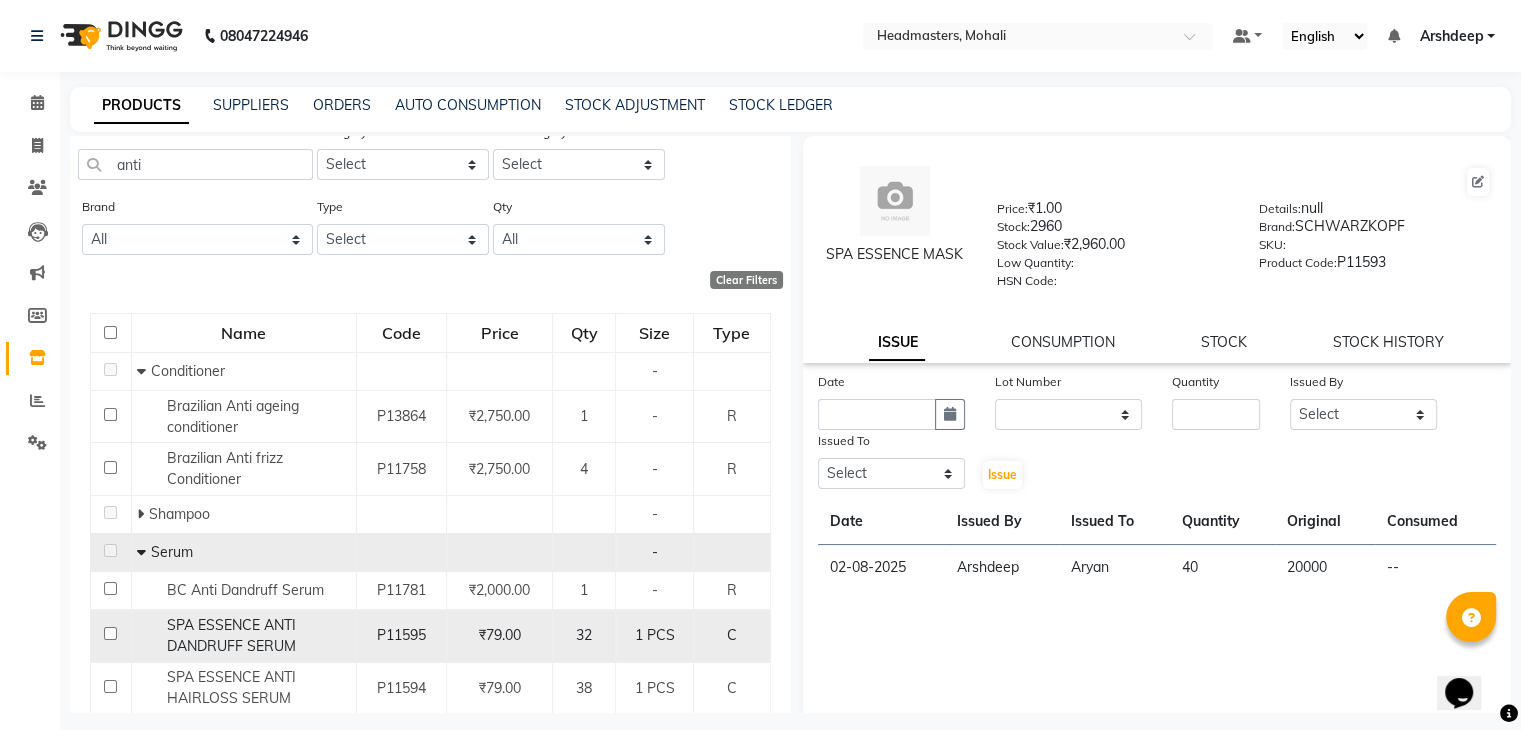 click on "SPA ESSENCE ANTI DANDRUFF SERUM" 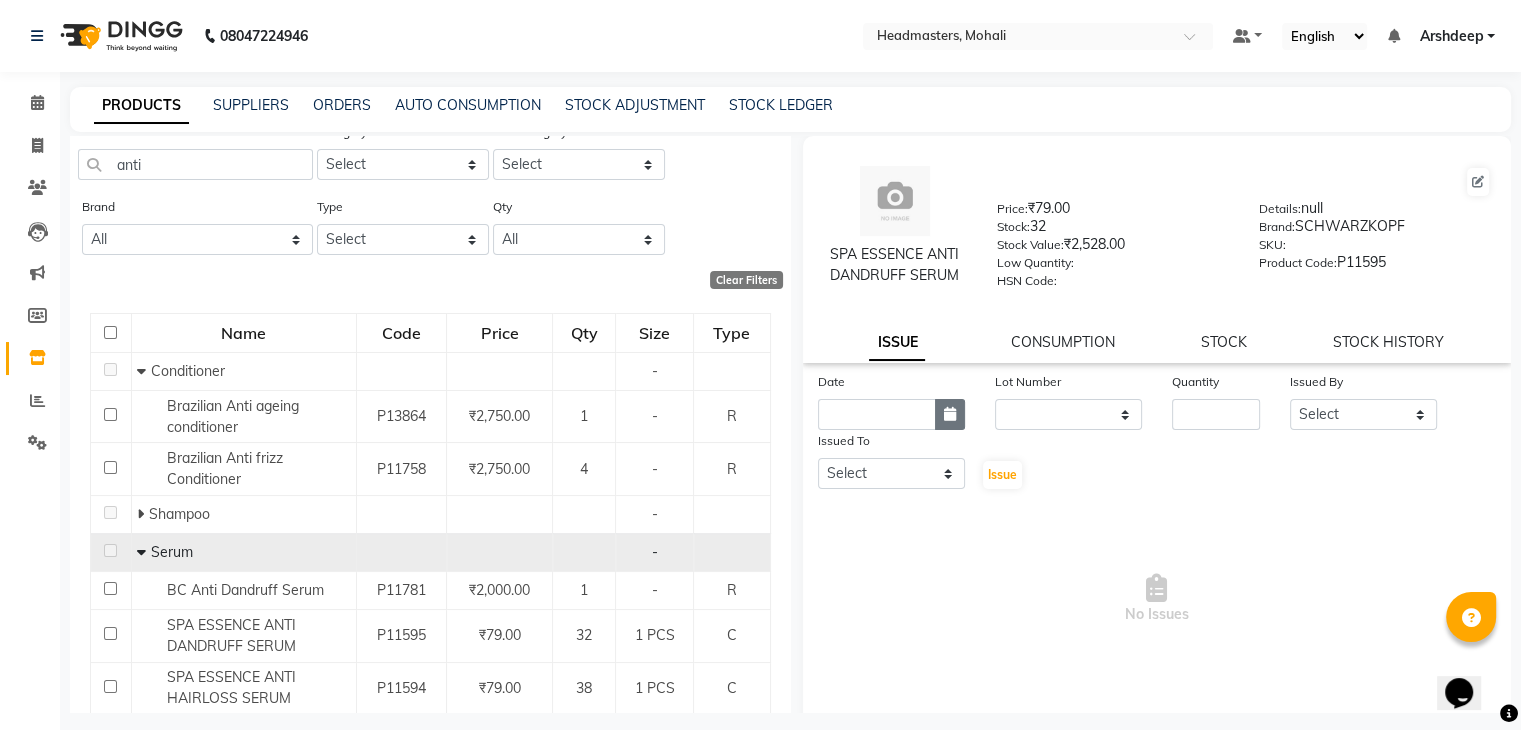 click 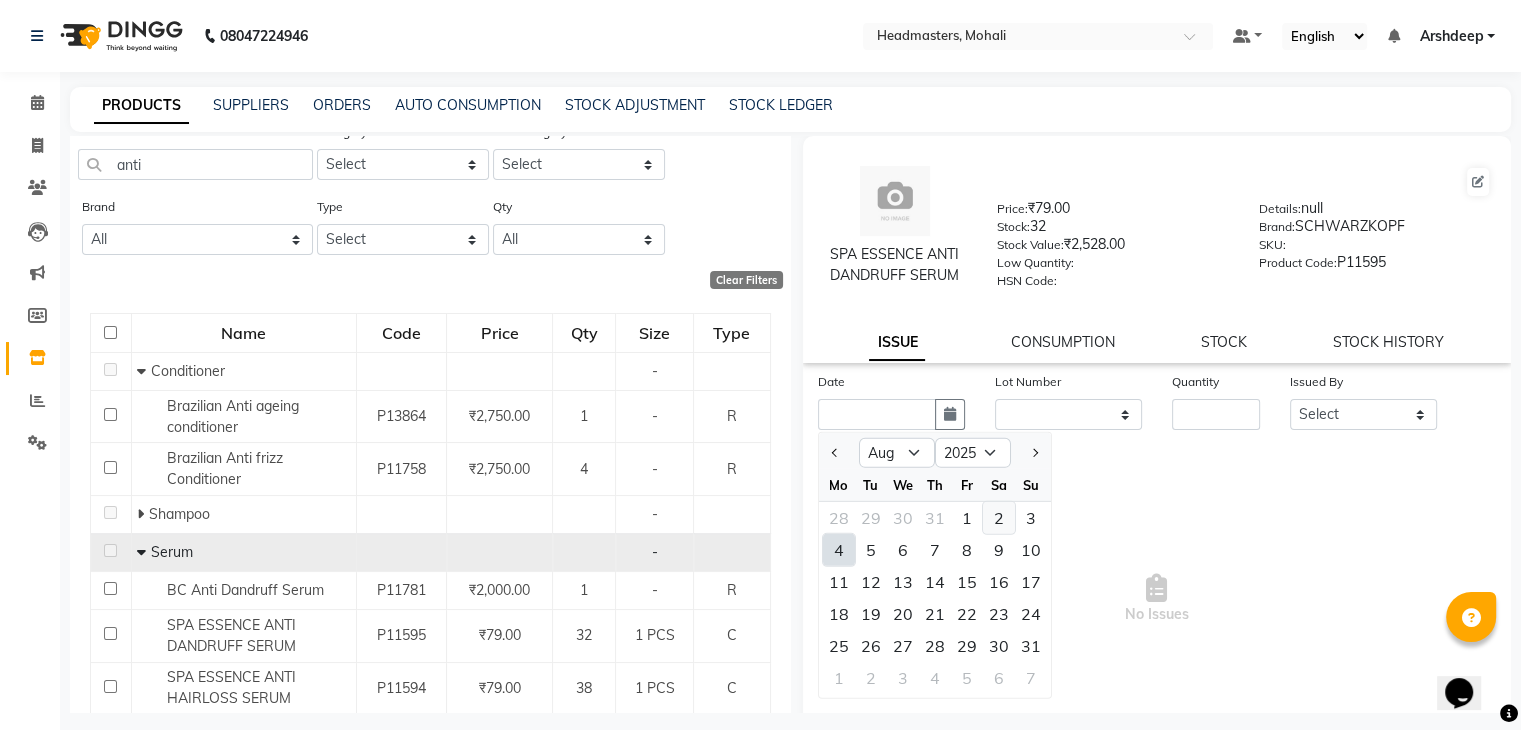 click on "2" 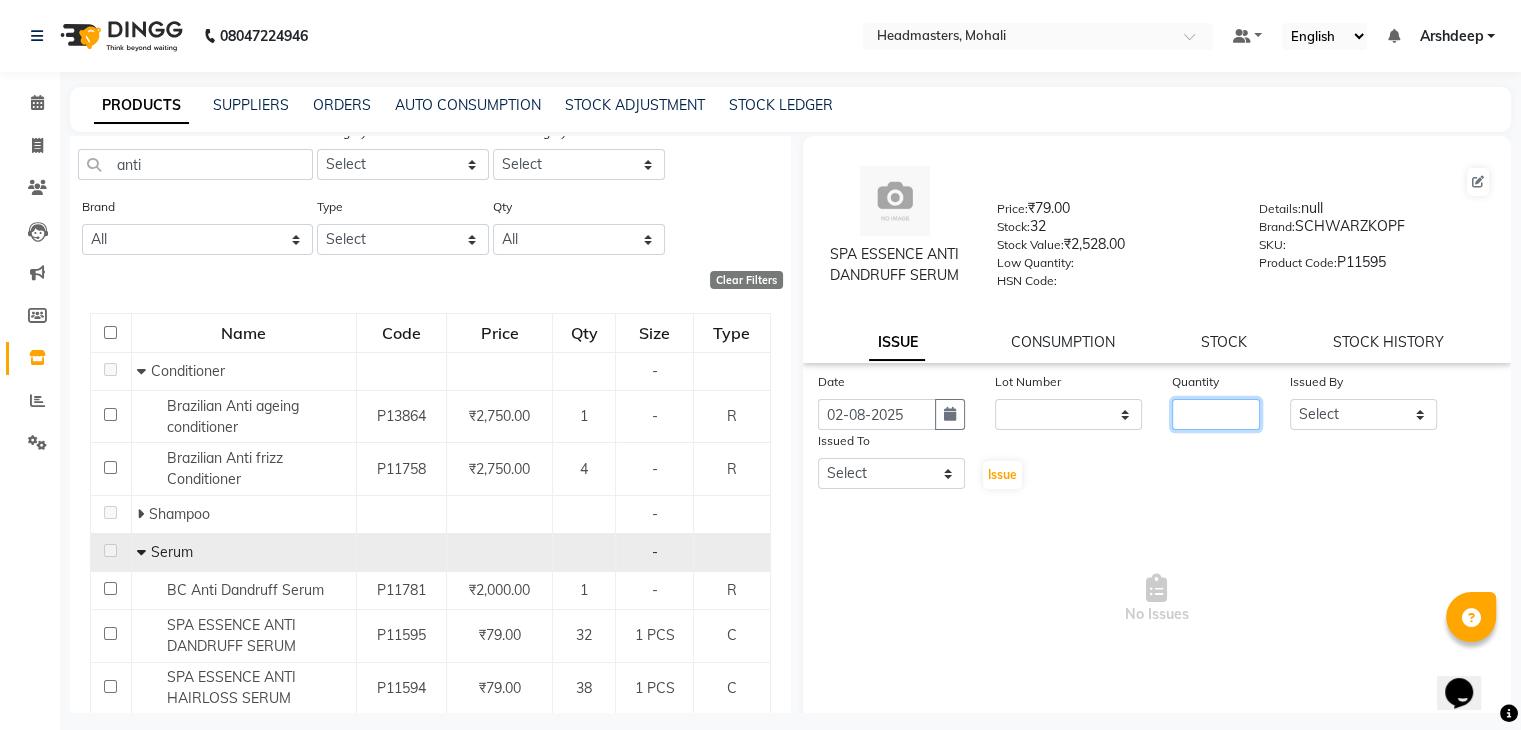 click 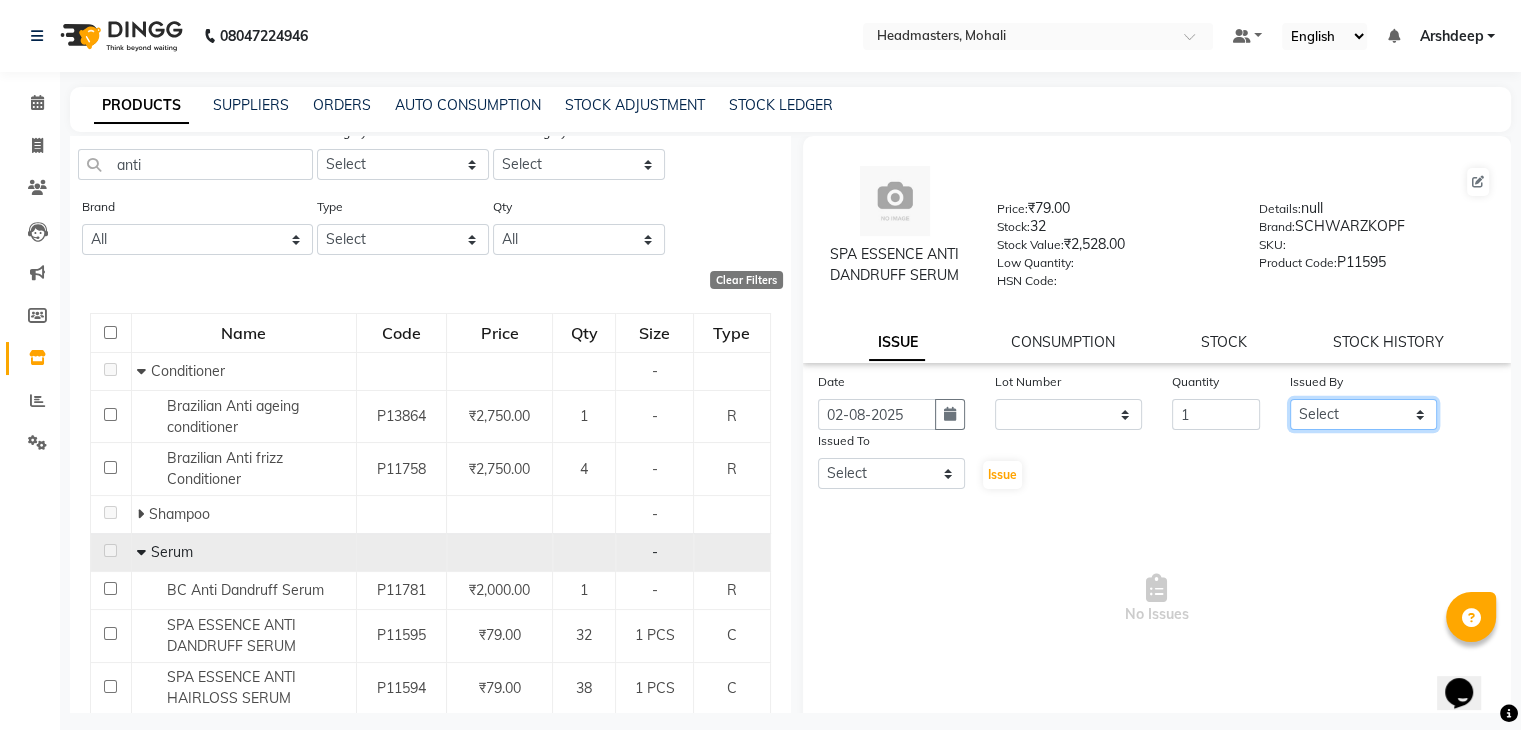 click on "Select AARIF Aarif Ansari Ali ANJANA ANJU Arshdeep Aryan Asad  Azam BALWINDER BHAWNA BIMLA CHETAN Deepak  HARRY Headmasters Honey Sidhu Jyoti karamdeep Manav MICHAEL Navdeep NEETU NEETU -  FRONT DESK  NEHA PREET PRINCE RAVI ROOP SACHIN KUMAR Sagar SAIF SARJU SAURAV SHAHZAD SHARAN SHARDA SHELLY SHUBHAM  SOHAIL SOHAN  VICkY Yamini" 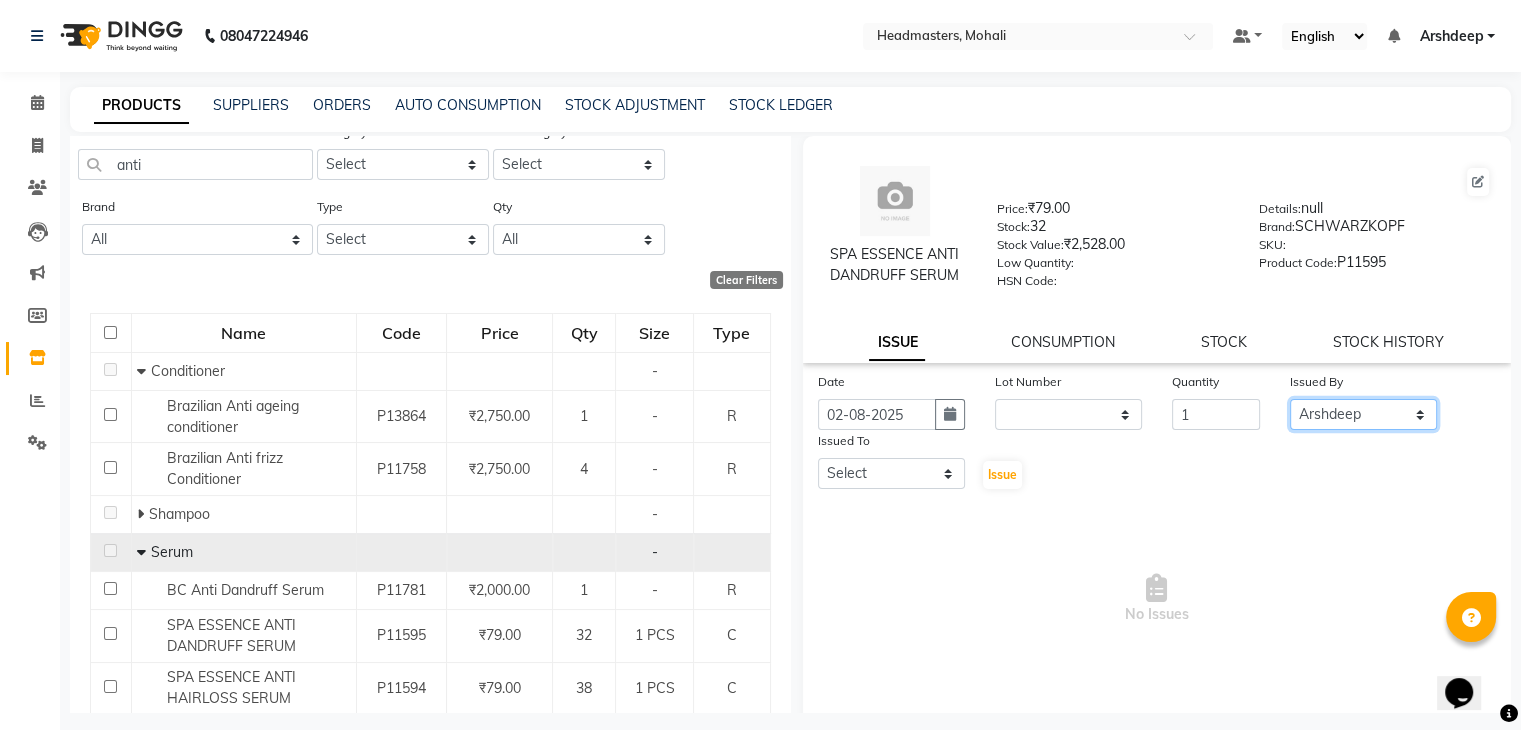 click on "Select AARIF Aarif Ansari Ali ANJANA ANJU Arshdeep Aryan Asad  Azam BALWINDER BHAWNA BIMLA CHETAN Deepak  HARRY Headmasters Honey Sidhu Jyoti karamdeep Manav MICHAEL Navdeep NEETU NEETU -  FRONT DESK  NEHA PREET PRINCE RAVI ROOP SACHIN KUMAR Sagar SAIF SARJU SAURAV SHAHZAD SHARAN SHARDA SHELLY SHUBHAM  SOHAIL SOHAN  VICkY Yamini" 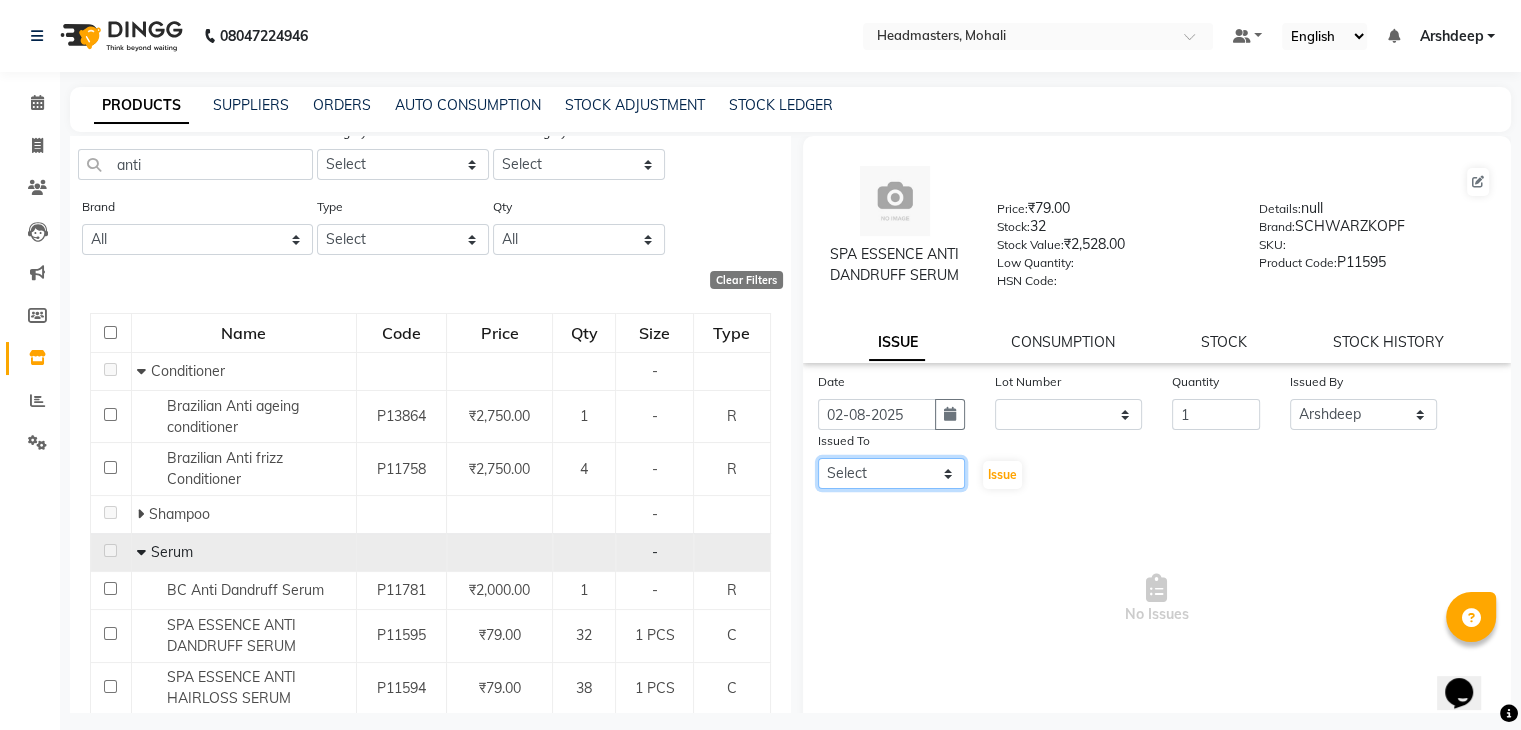 click on "Select AARIF Aarif Ansari Ali ANJANA ANJU Arshdeep Aryan Asad  Azam BALWINDER BHAWNA BIMLA CHETAN Deepak  HARRY Headmasters Honey Sidhu Jyoti karamdeep Manav MICHAEL Navdeep NEETU NEETU -  FRONT DESK  NEHA PREET PRINCE RAVI ROOP SACHIN KUMAR Sagar SAIF SARJU SAURAV SHAHZAD SHARAN SHARDA SHELLY SHUBHAM  SOHAIL SOHAN  VICkY Yamini" 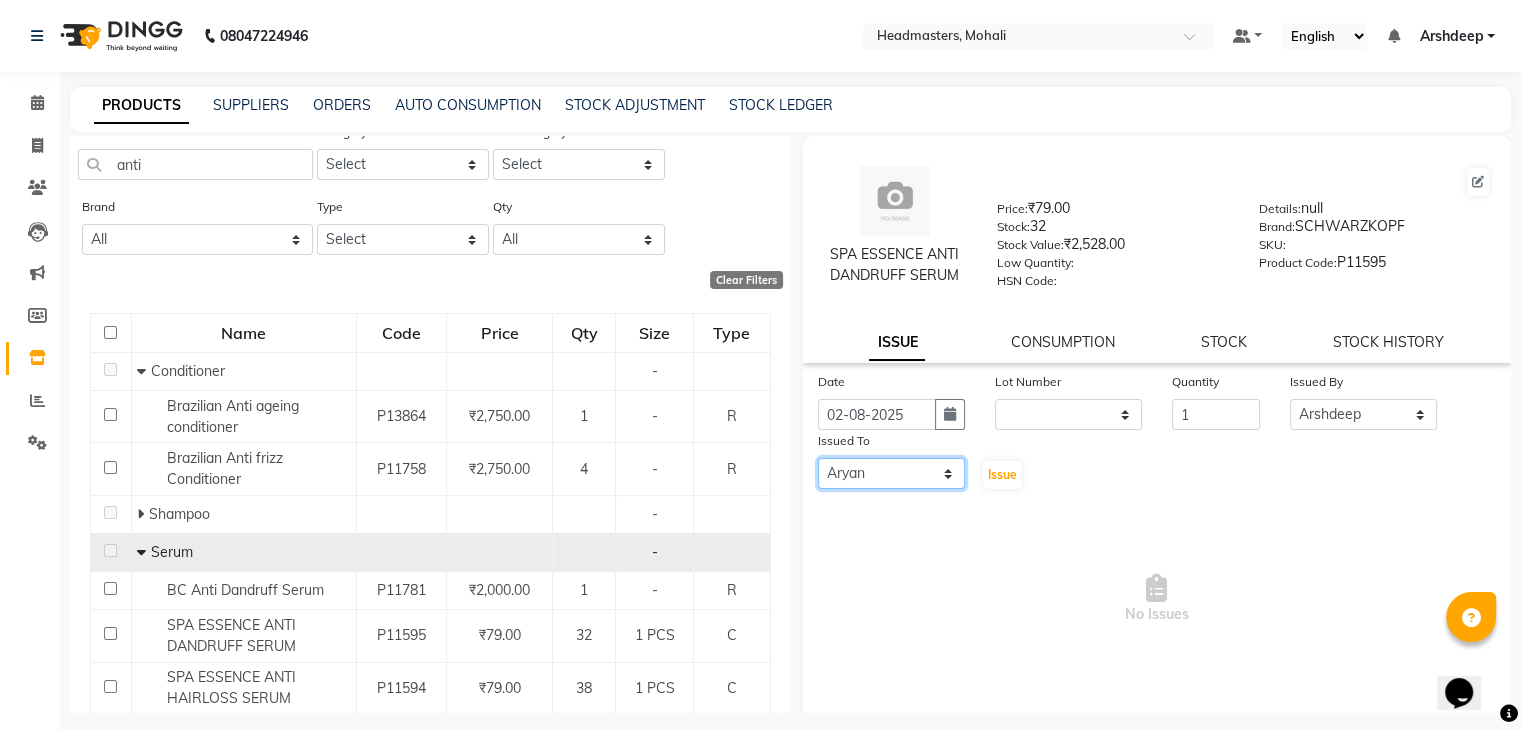 click on "Select AARIF Aarif Ansari Ali ANJANA ANJU Arshdeep Aryan Asad  Azam BALWINDER BHAWNA BIMLA CHETAN Deepak  HARRY Headmasters Honey Sidhu Jyoti karamdeep Manav MICHAEL Navdeep NEETU NEETU -  FRONT DESK  NEHA PREET PRINCE RAVI ROOP SACHIN KUMAR Sagar SAIF SARJU SAURAV SHAHZAD SHARAN SHARDA SHELLY SHUBHAM  SOHAIL SOHAN  VICkY Yamini" 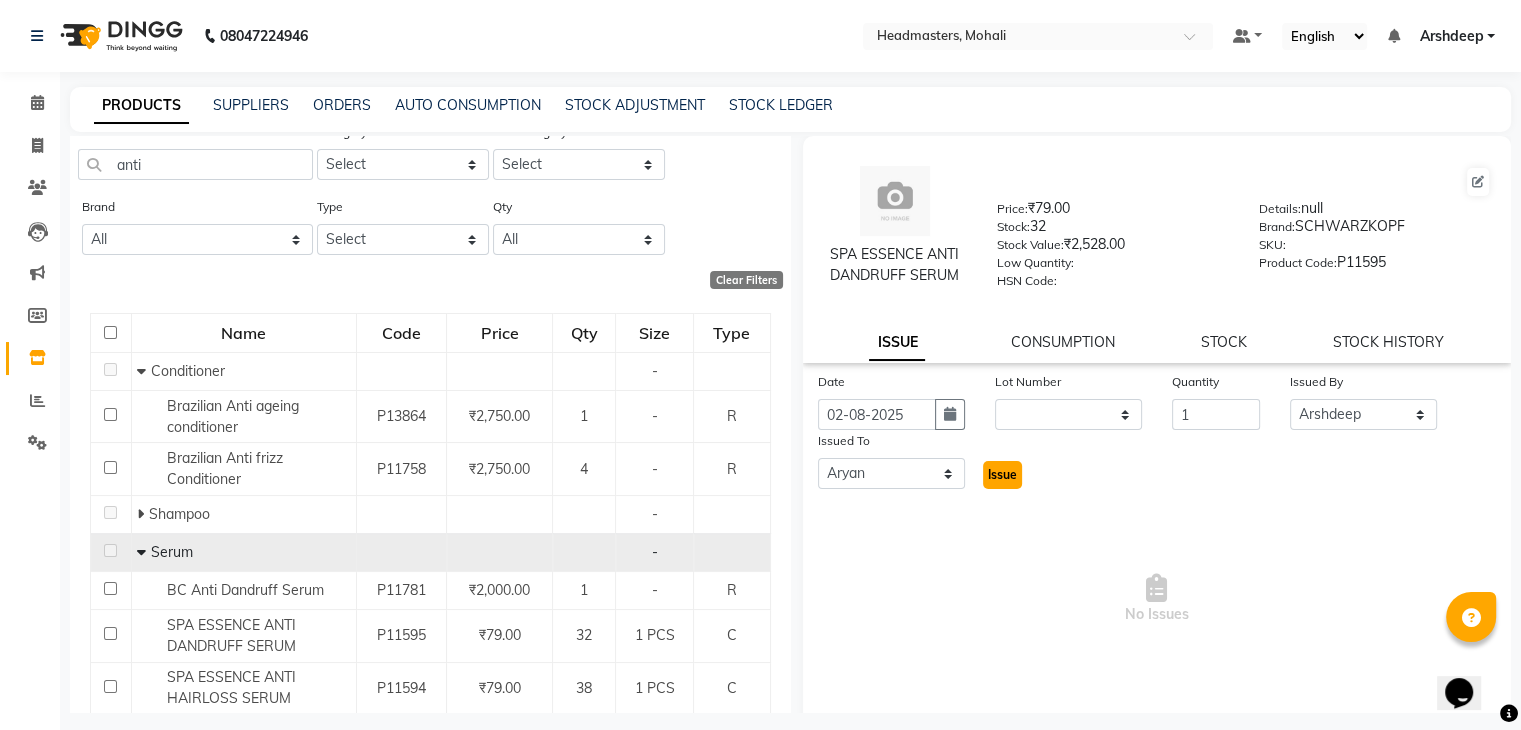 click on "Issue" 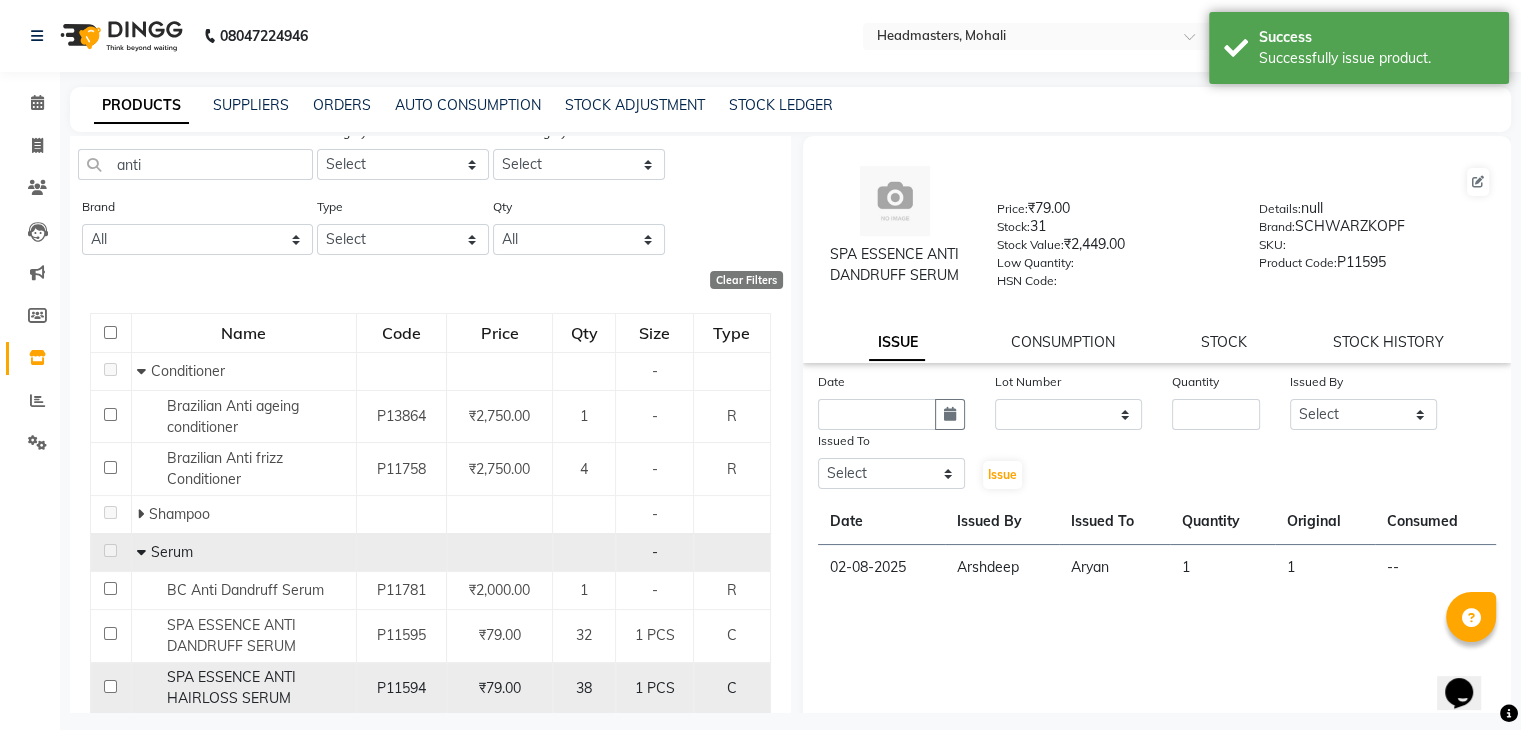 click on "P11594" 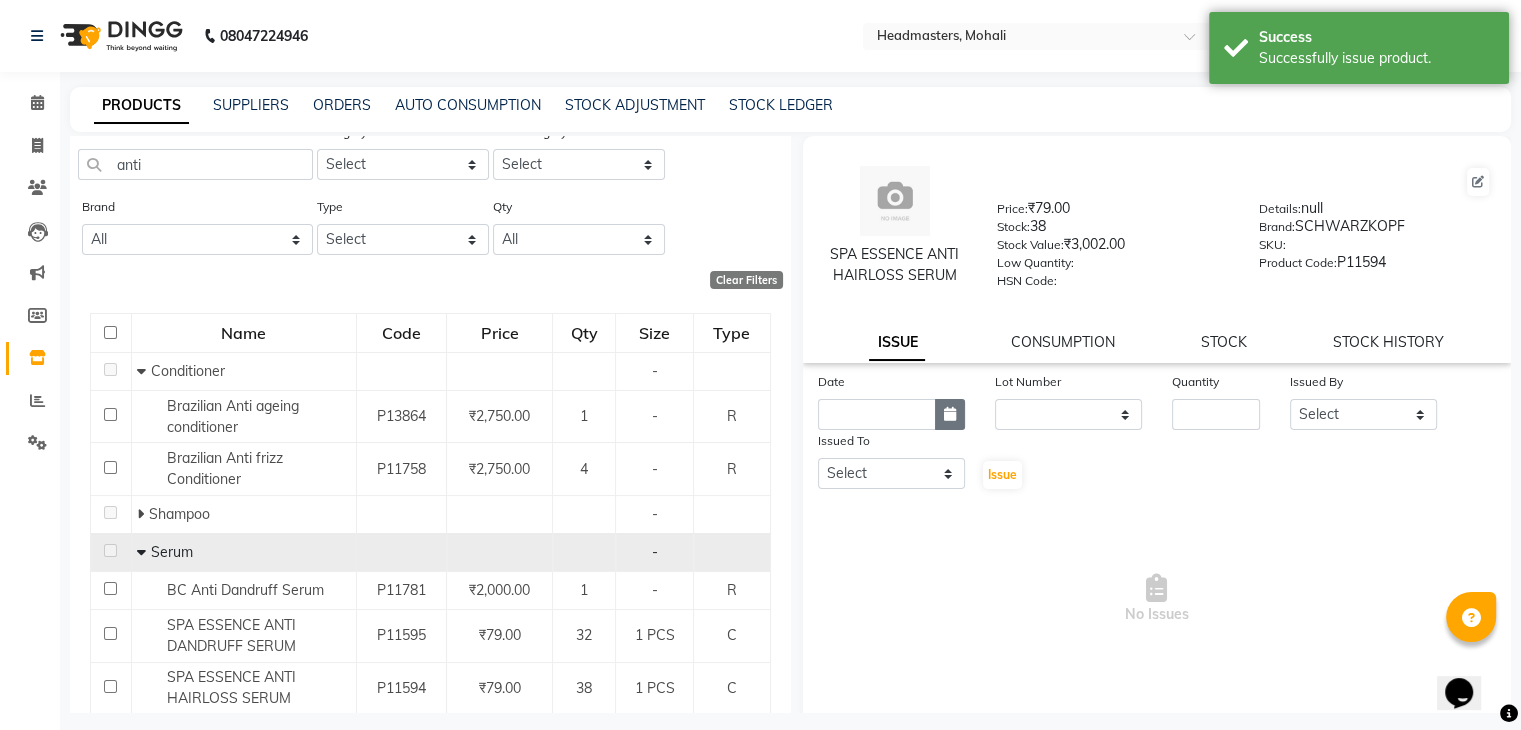 click 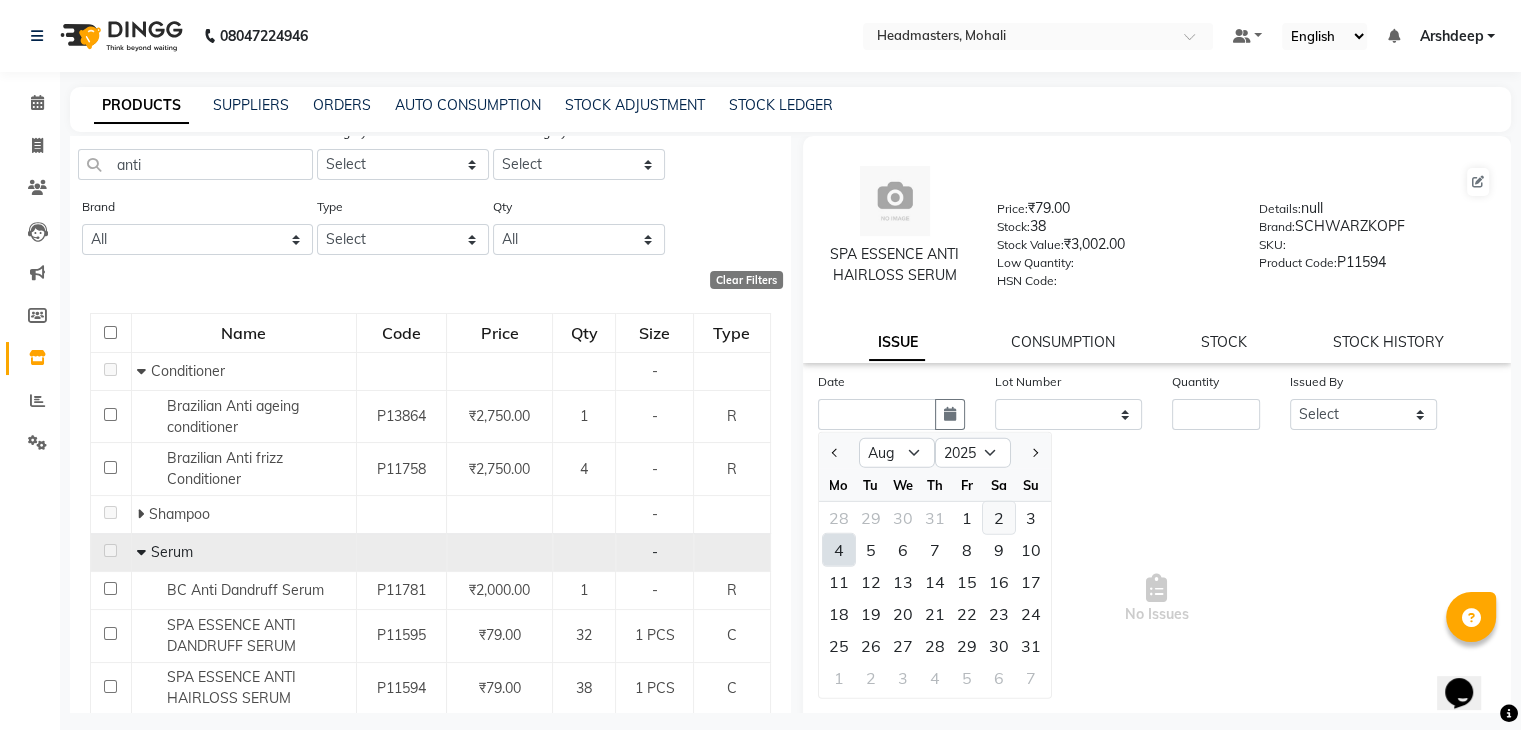 click on "2" 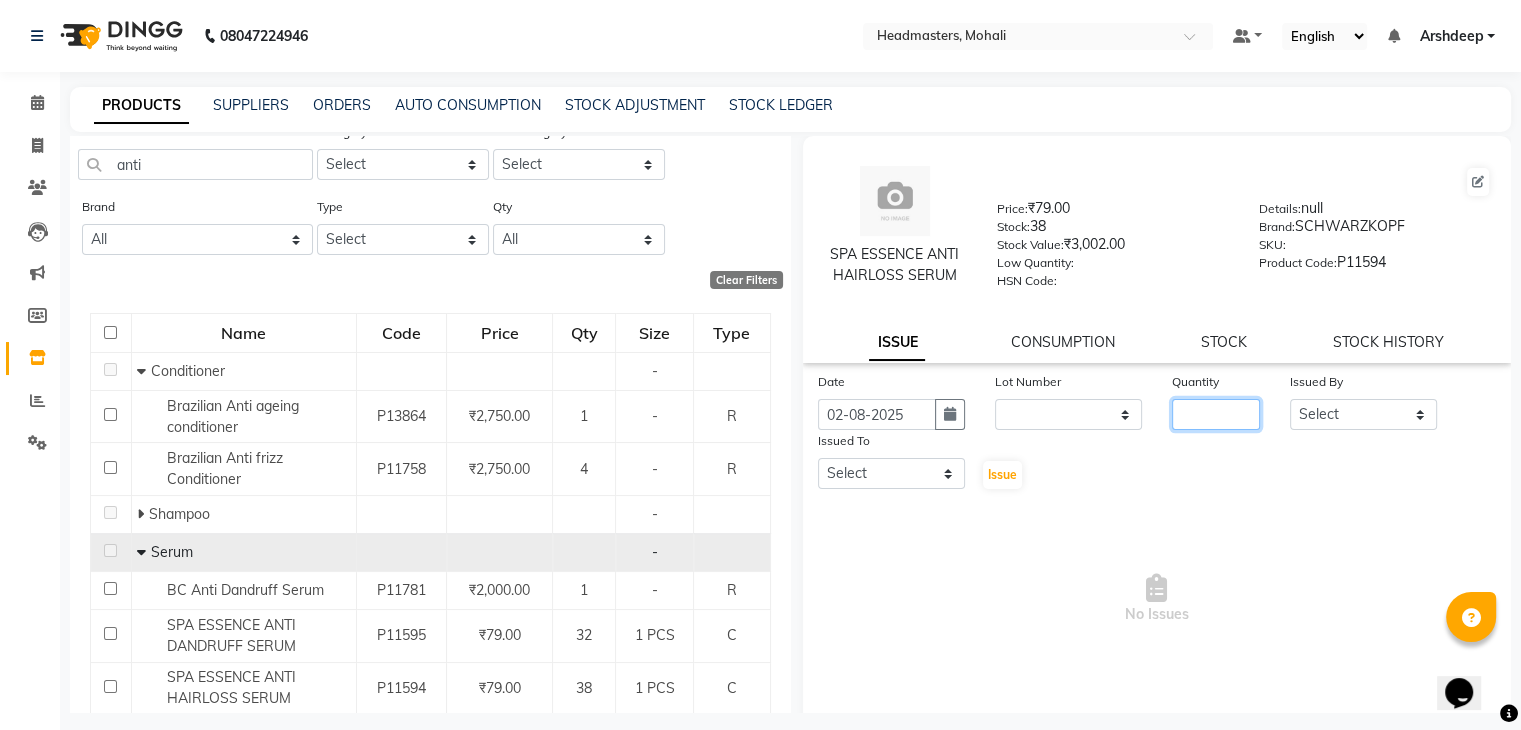 click 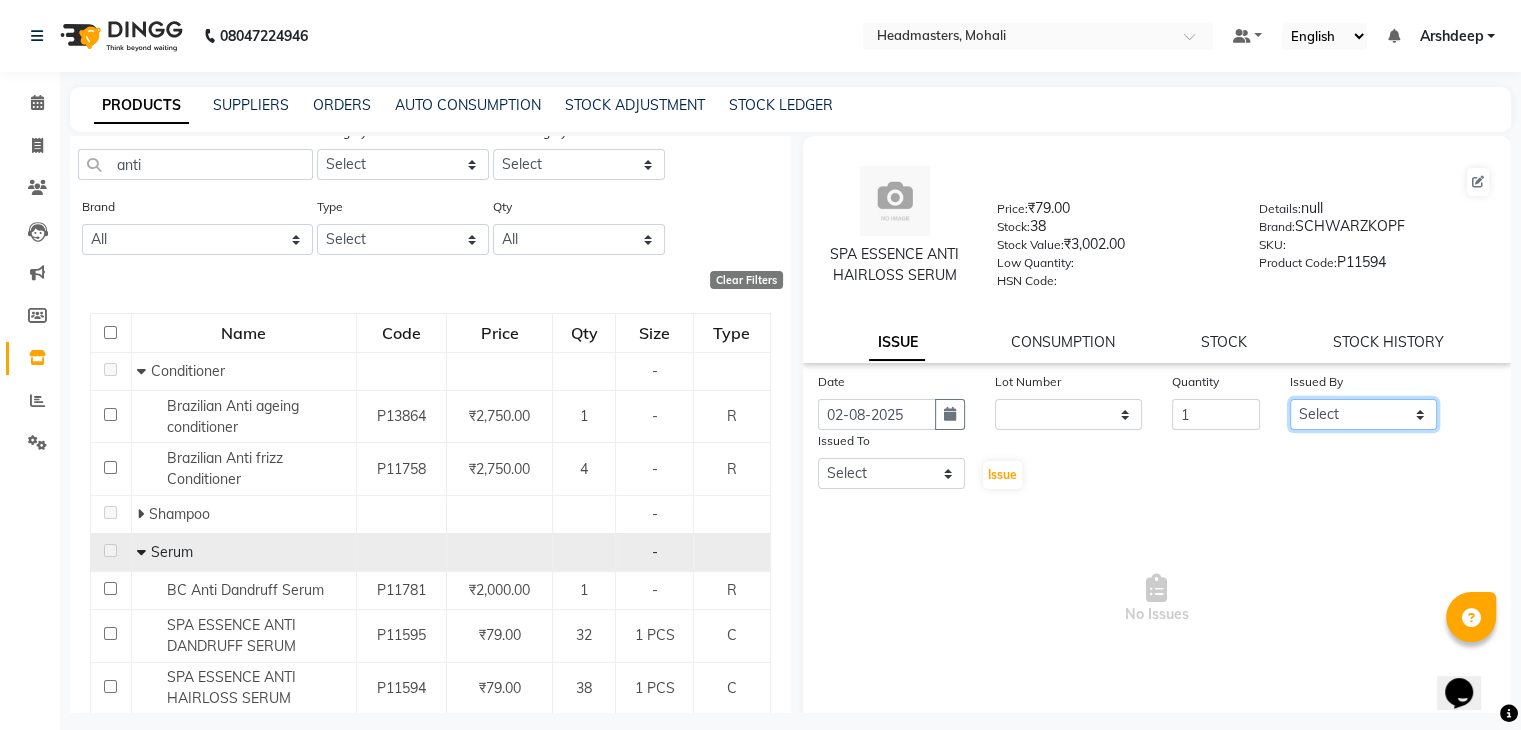 click on "Select AARIF Aarif Ansari Ali ANJANA ANJU Arshdeep Aryan Asad  Azam BALWINDER BHAWNA BIMLA CHETAN Deepak  HARRY Headmasters Honey Sidhu Jyoti karamdeep Manav MICHAEL Navdeep NEETU NEETU -  FRONT DESK  NEHA PREET PRINCE RAVI ROOP SACHIN KUMAR Sagar SAIF SARJU SAURAV SHAHZAD SHARAN SHARDA SHELLY SHUBHAM  SOHAIL SOHAN  VICkY Yamini" 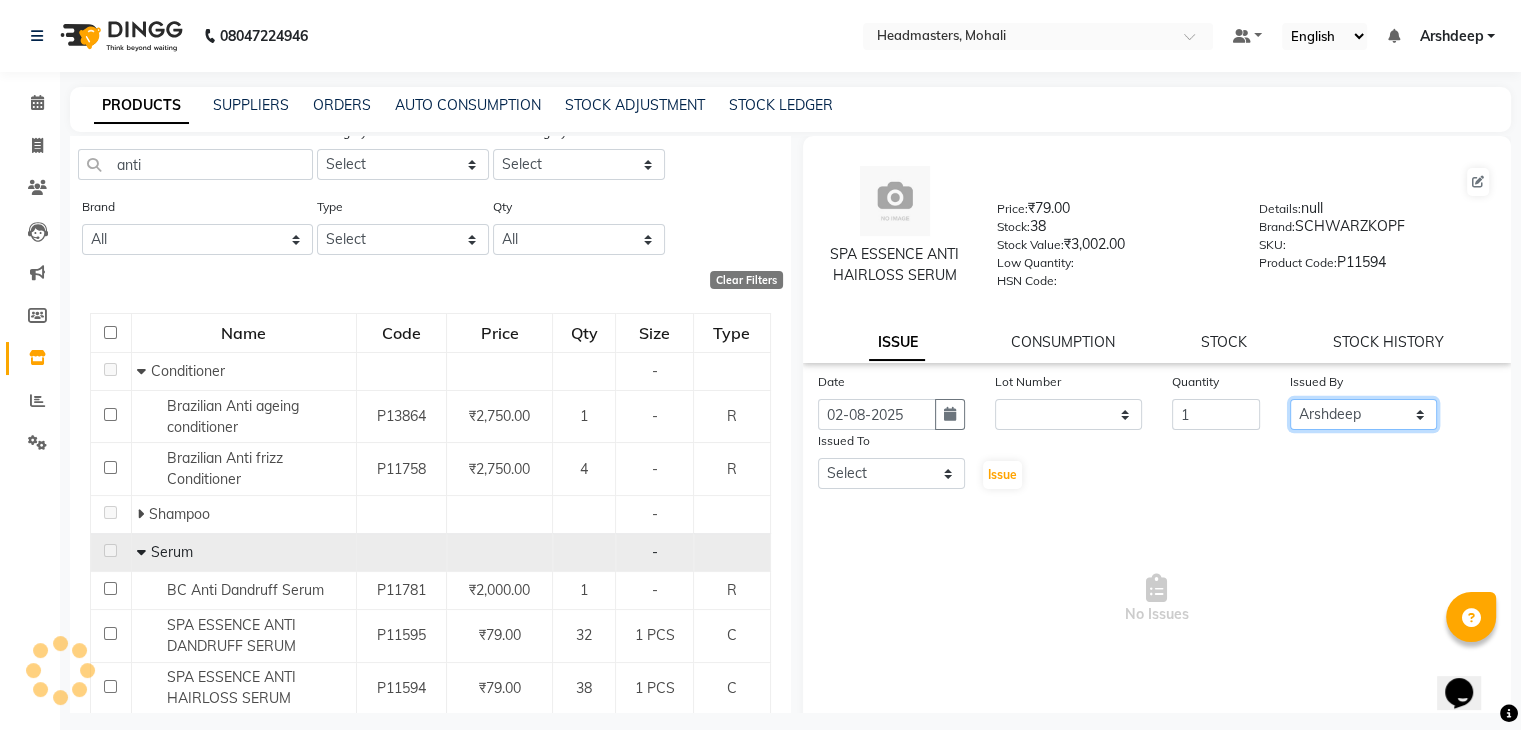 click on "Select AARIF Aarif Ansari Ali ANJANA ANJU Arshdeep Aryan Asad  Azam BALWINDER BHAWNA BIMLA CHETAN Deepak  HARRY Headmasters Honey Sidhu Jyoti karamdeep Manav MICHAEL Navdeep NEETU NEETU -  FRONT DESK  NEHA PREET PRINCE RAVI ROOP SACHIN KUMAR Sagar SAIF SARJU SAURAV SHAHZAD SHARAN SHARDA SHELLY SHUBHAM  SOHAIL SOHAN  VICkY Yamini" 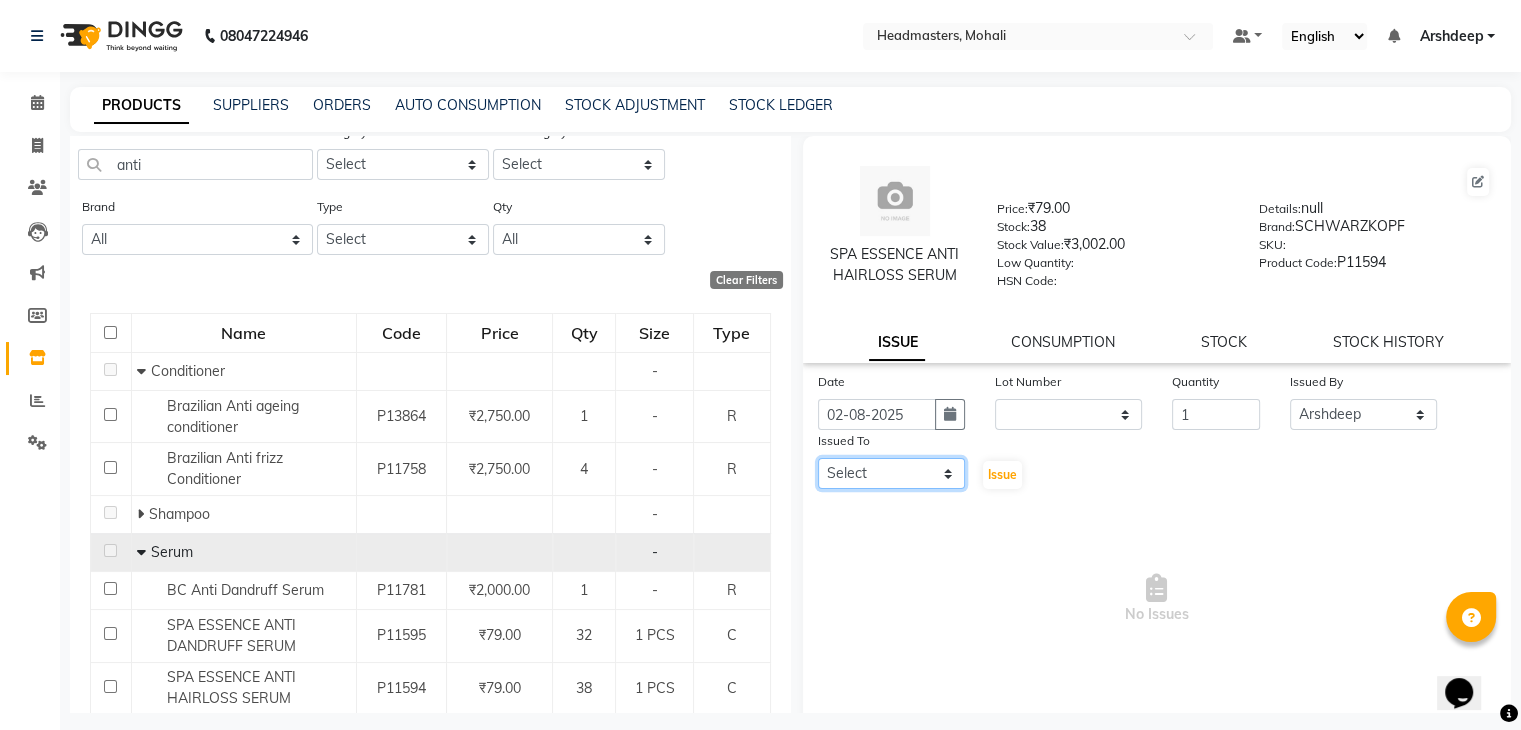 click on "Select AARIF Aarif Ansari Ali ANJANA ANJU Arshdeep Aryan Asad  Azam BALWINDER BHAWNA BIMLA CHETAN Deepak  HARRY Headmasters Honey Sidhu Jyoti karamdeep Manav MICHAEL Navdeep NEETU NEETU -  FRONT DESK  NEHA PREET PRINCE RAVI ROOP SACHIN KUMAR Sagar SAIF SARJU SAURAV SHAHZAD SHARAN SHARDA SHELLY SHUBHAM  SOHAIL SOHAN  VICkY Yamini" 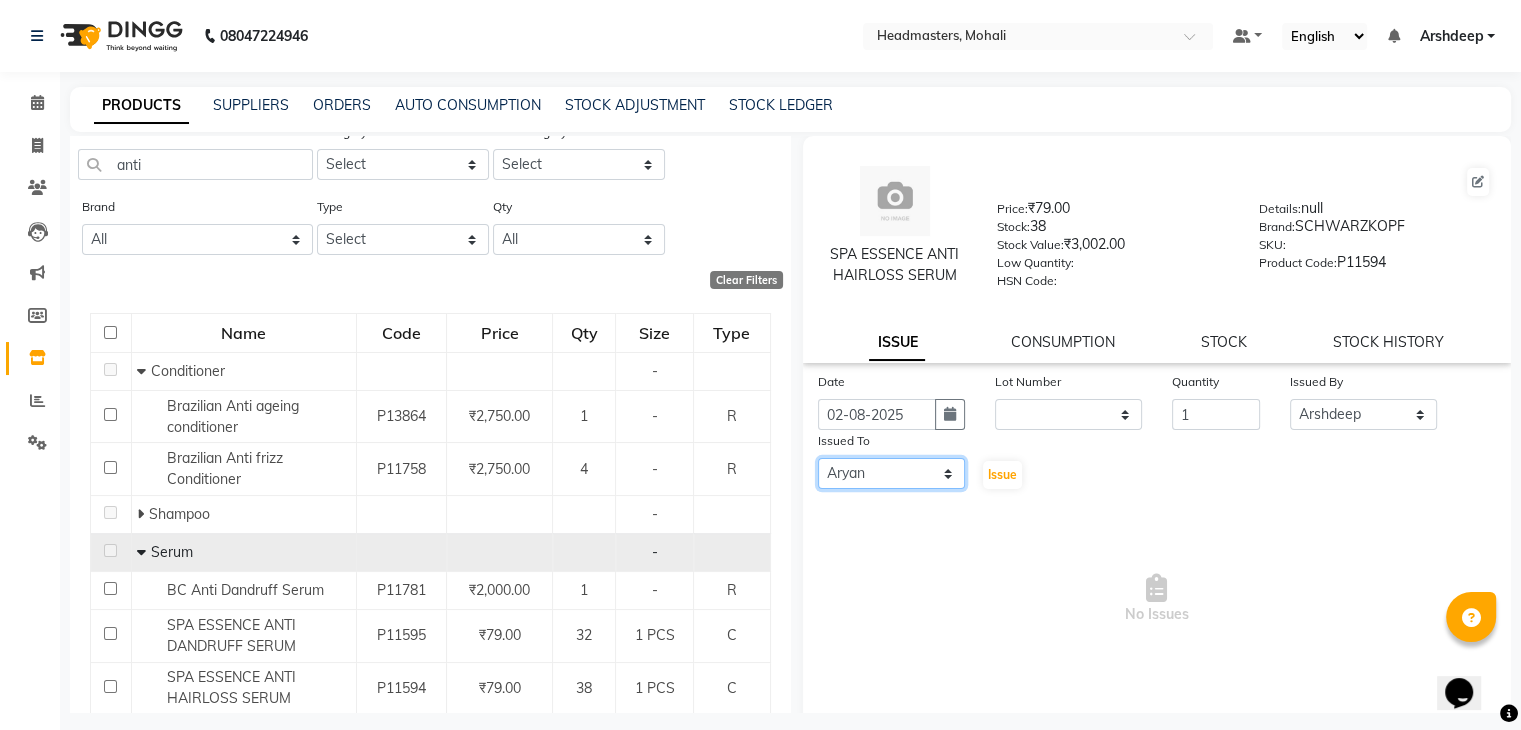 click on "Select AARIF Aarif Ansari Ali ANJANA ANJU Arshdeep Aryan Asad  Azam BALWINDER BHAWNA BIMLA CHETAN Deepak  HARRY Headmasters Honey Sidhu Jyoti karamdeep Manav MICHAEL Navdeep NEETU NEETU -  FRONT DESK  NEHA PREET PRINCE RAVI ROOP SACHIN KUMAR Sagar SAIF SARJU SAURAV SHAHZAD SHARAN SHARDA SHELLY SHUBHAM  SOHAIL SOHAN  VICkY Yamini" 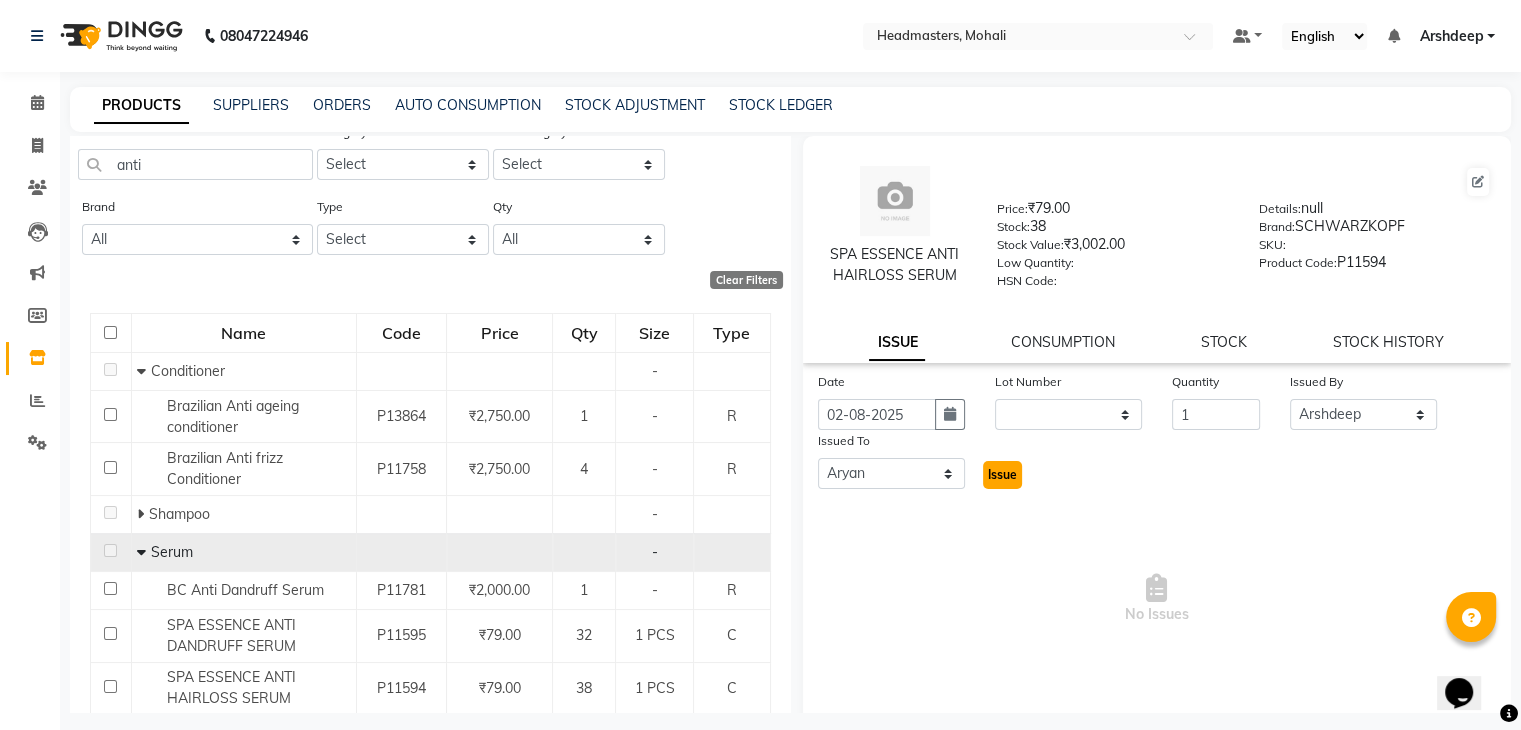 click on "Issue" 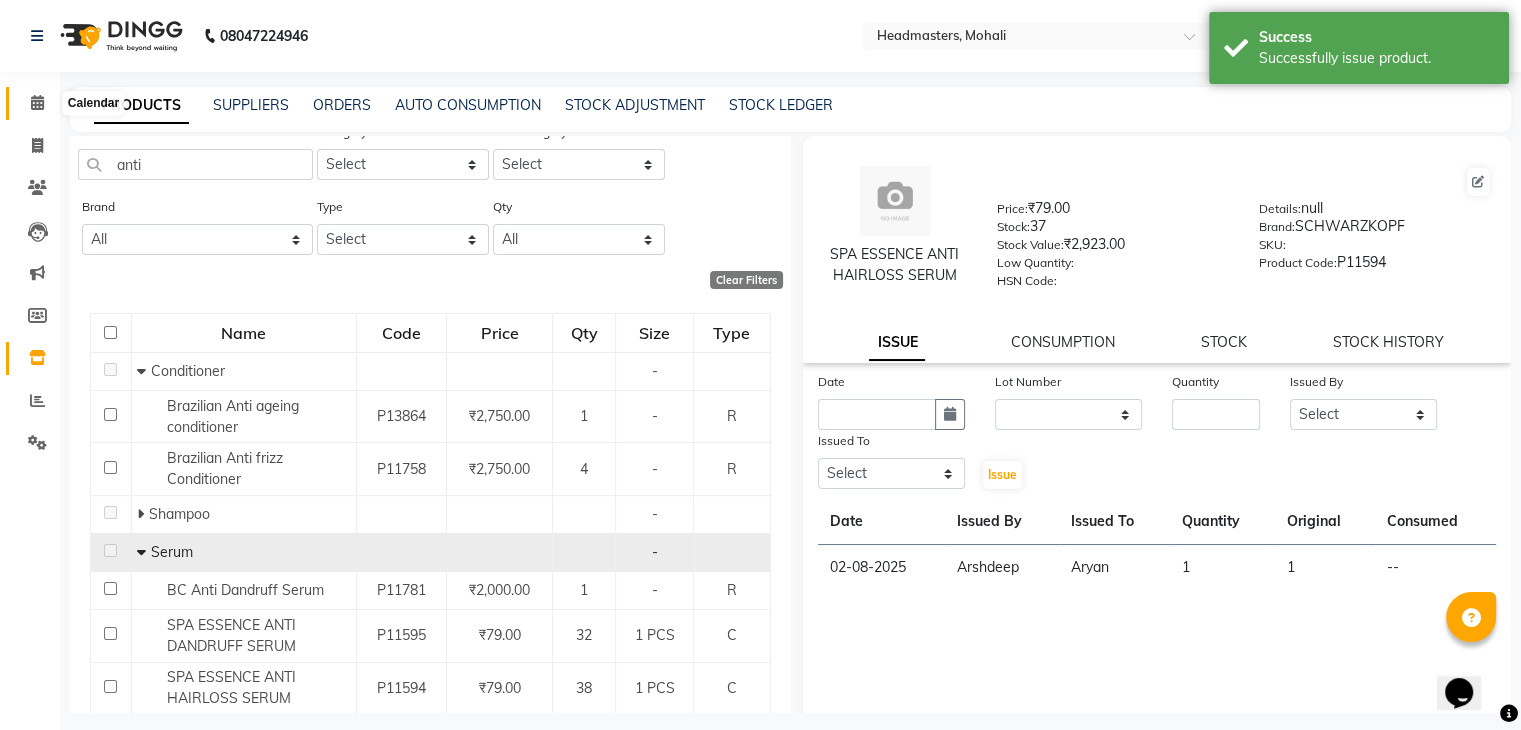 click 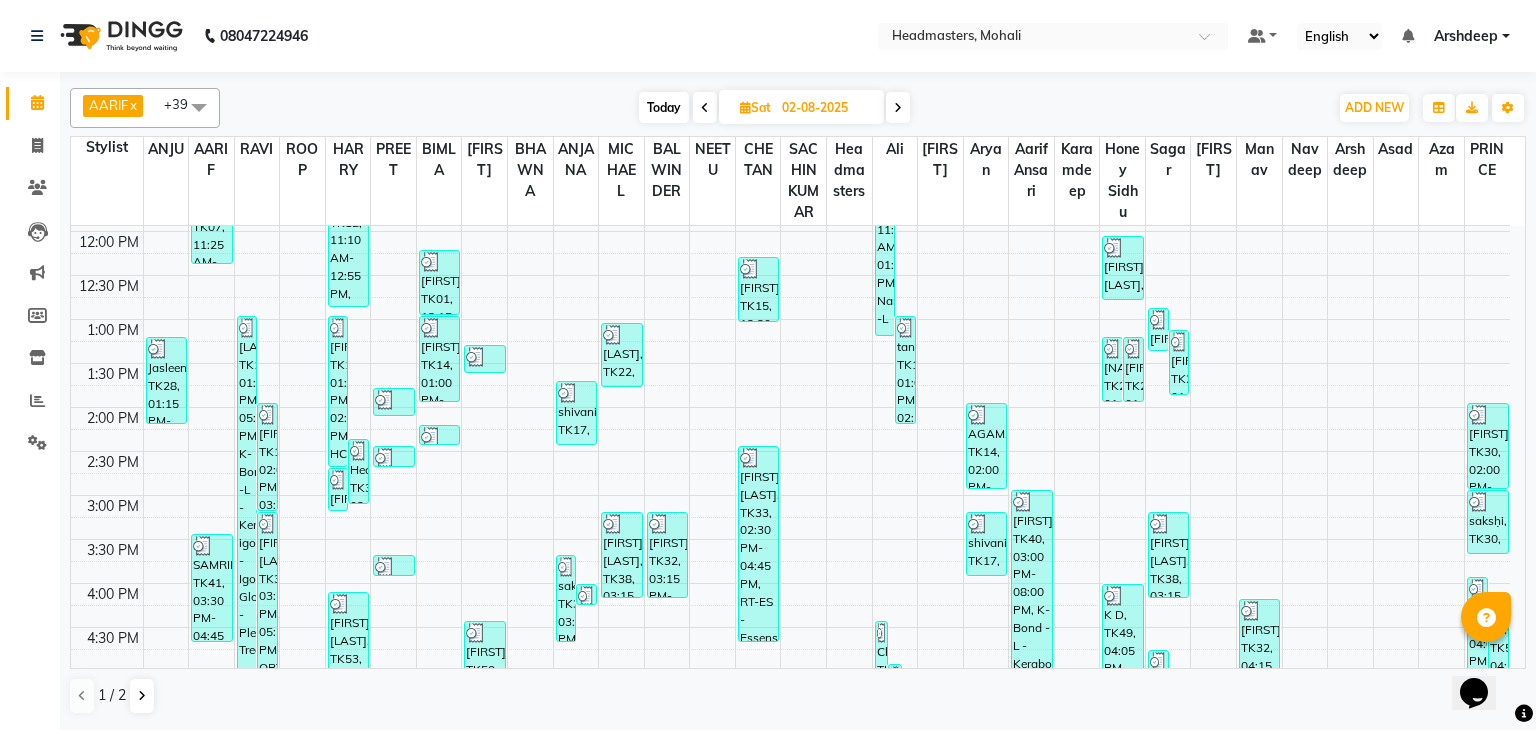 scroll, scrollTop: 380, scrollLeft: 0, axis: vertical 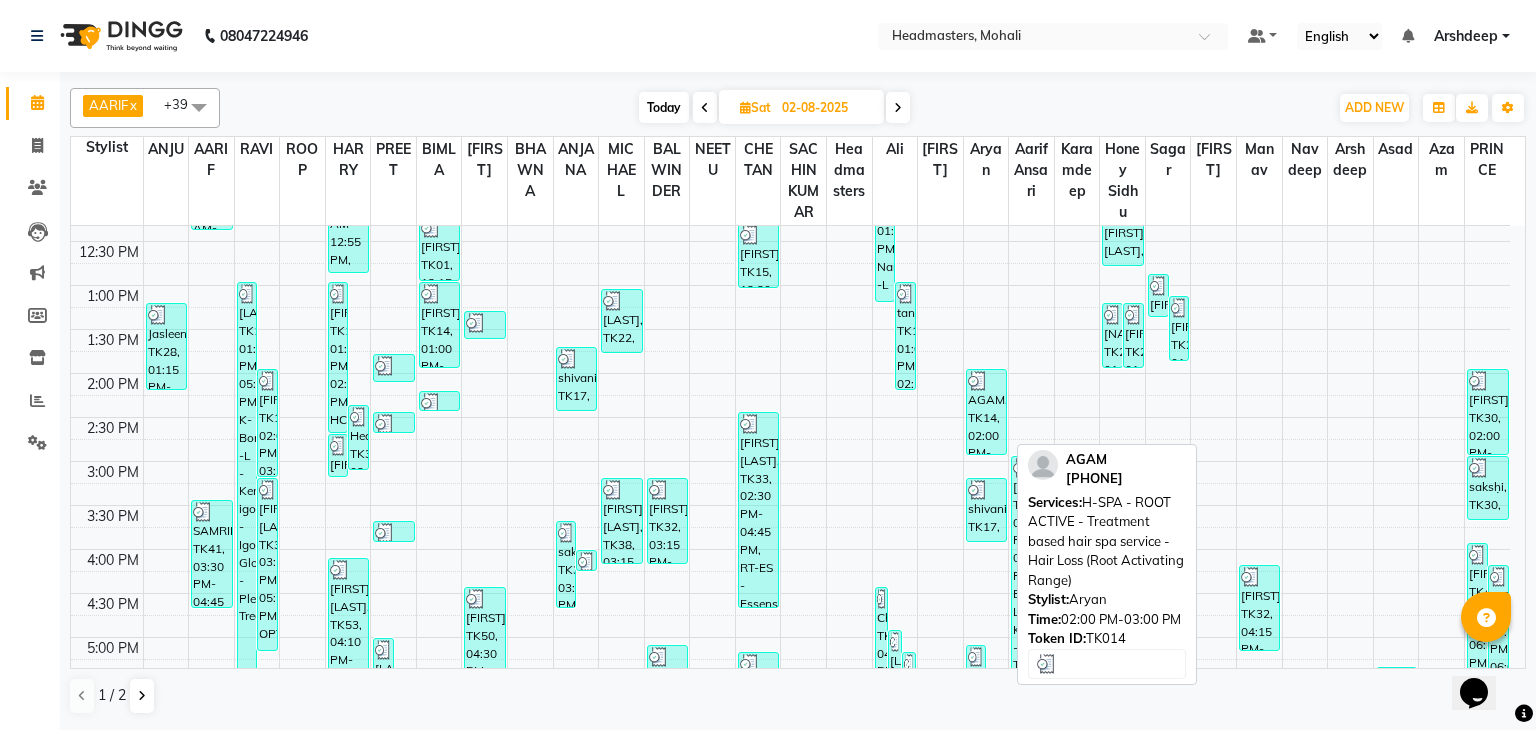 click on "AGAM, TK14, 02:00 PM-03:00 PM, H-SPA - ROOT ACTIVE - Treatment based hair spa service -  Hair Loss (Root Activating Range)" at bounding box center (986, 412) 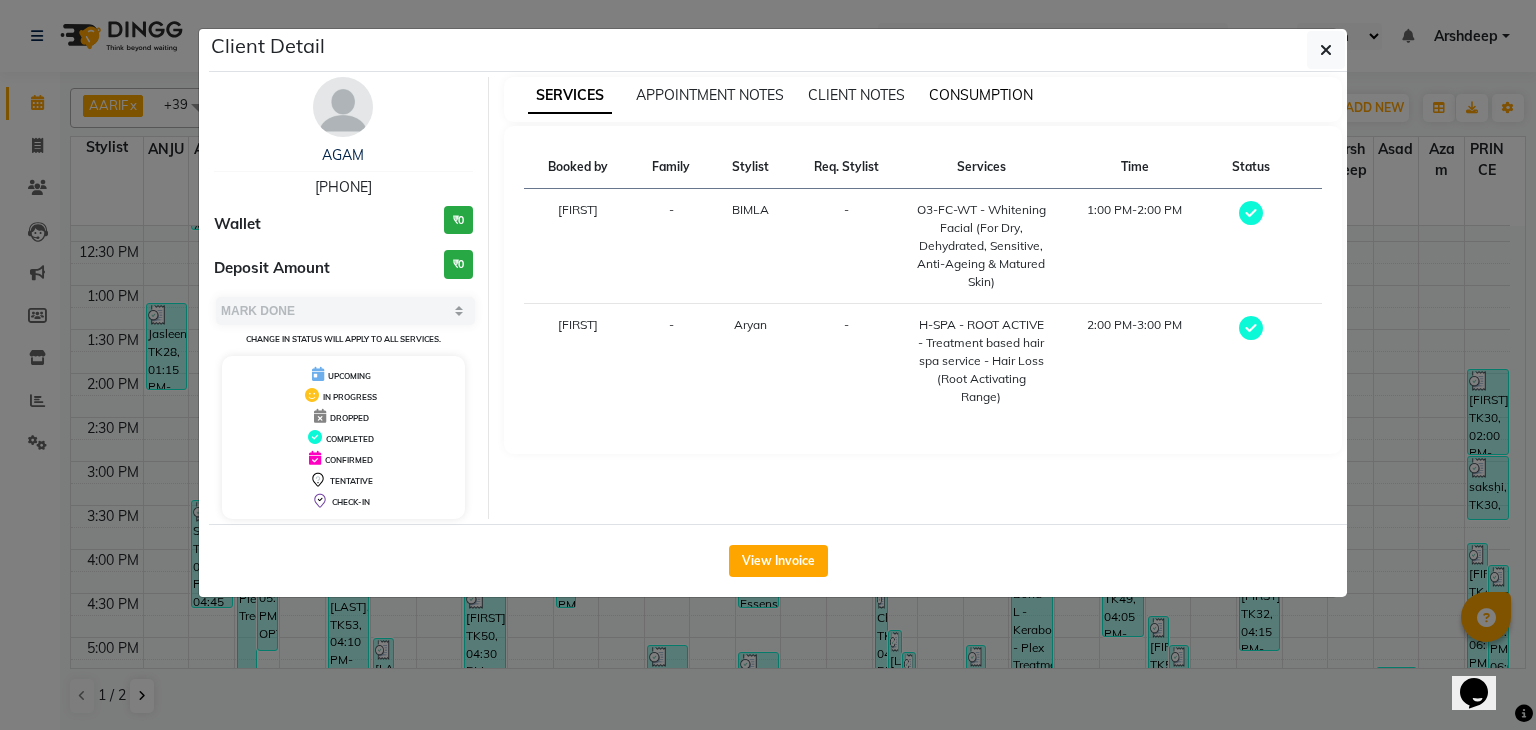 click on "CONSUMPTION" at bounding box center [981, 95] 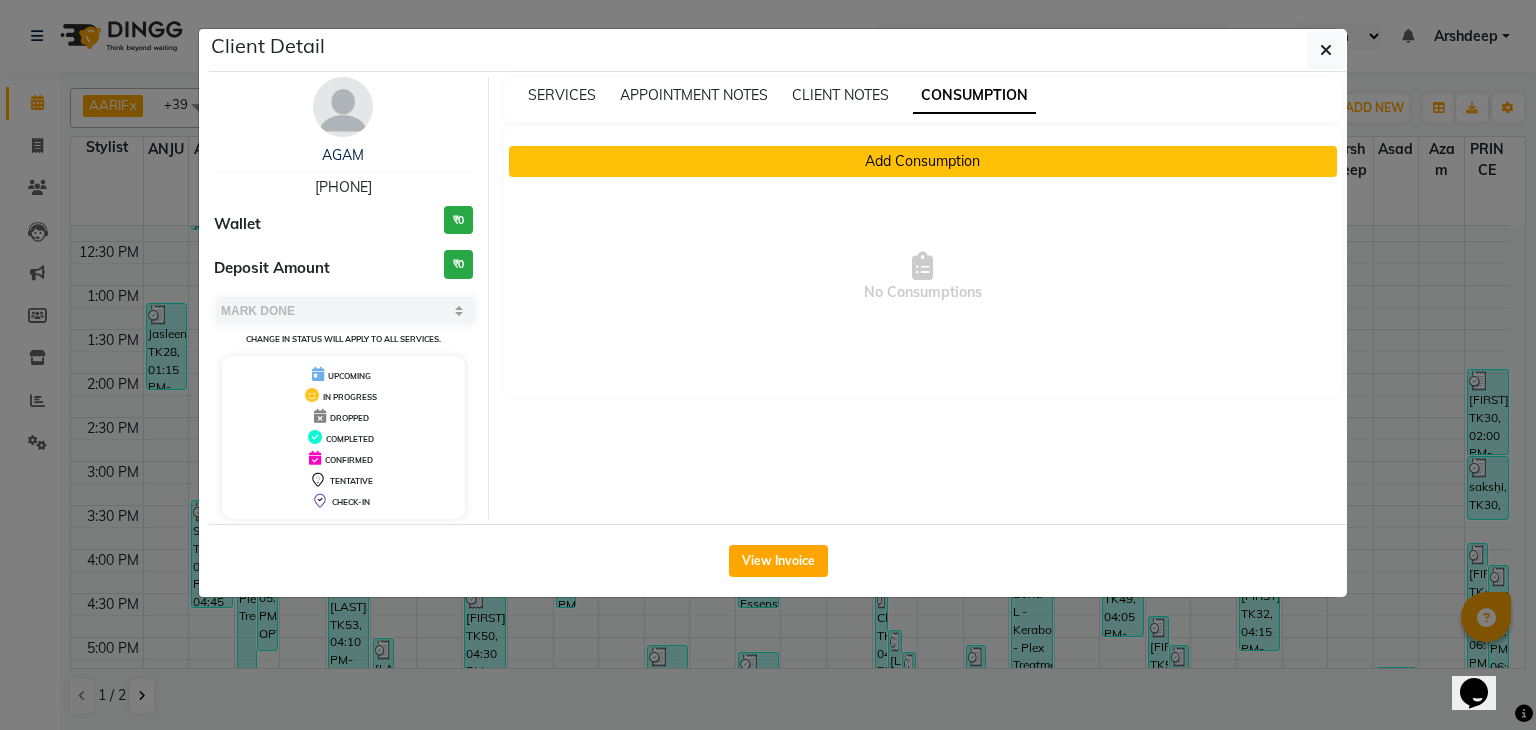 click on "Add Consumption" at bounding box center [923, 161] 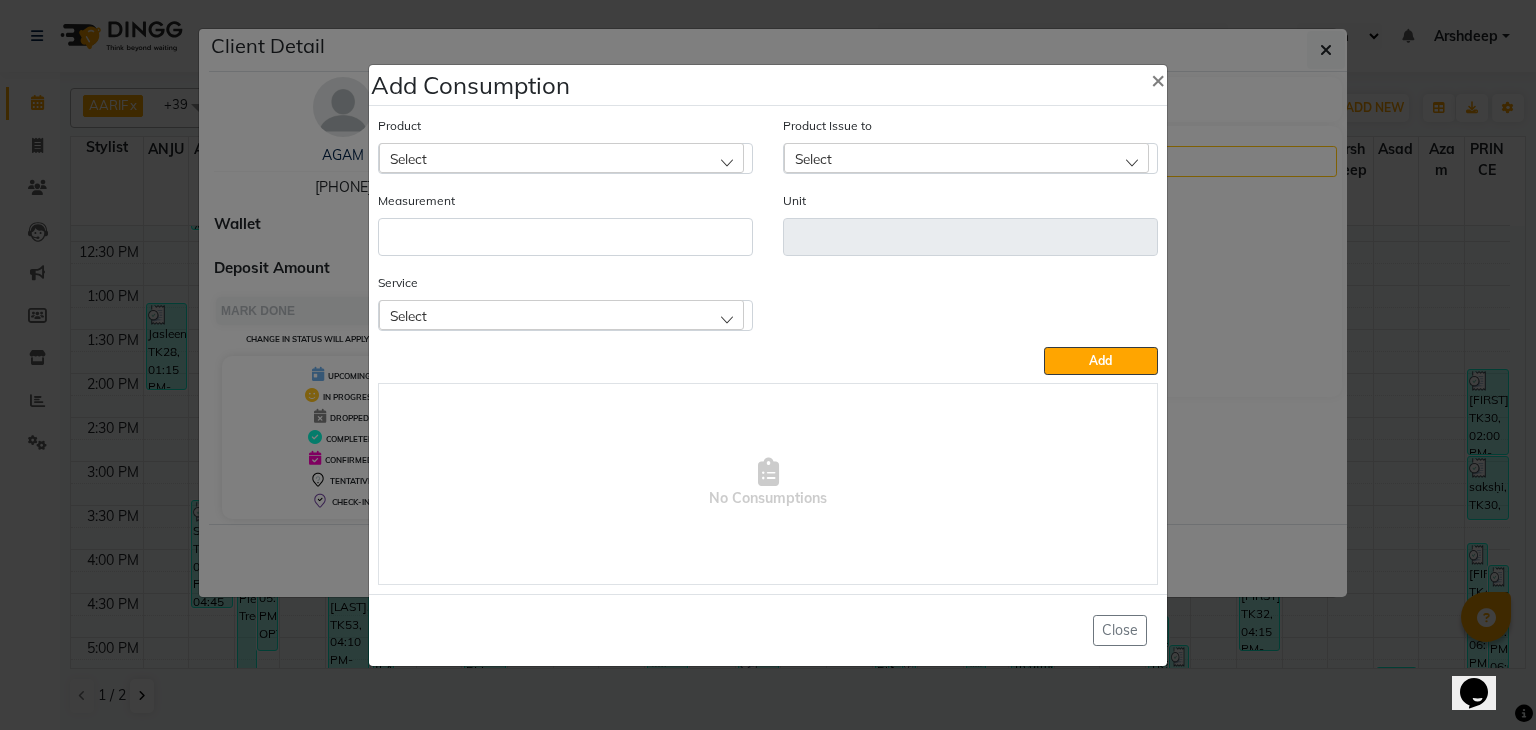 click on "Select" 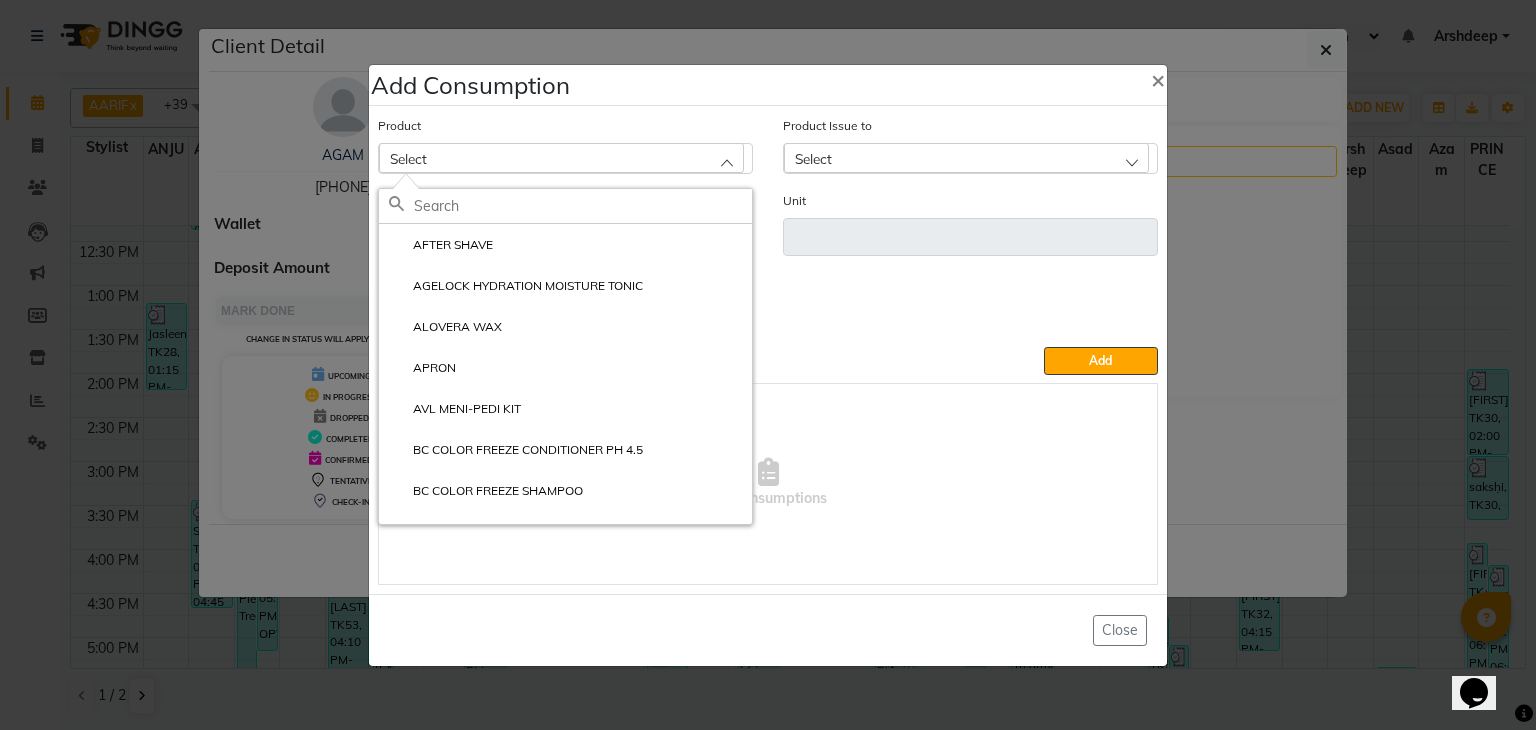 click 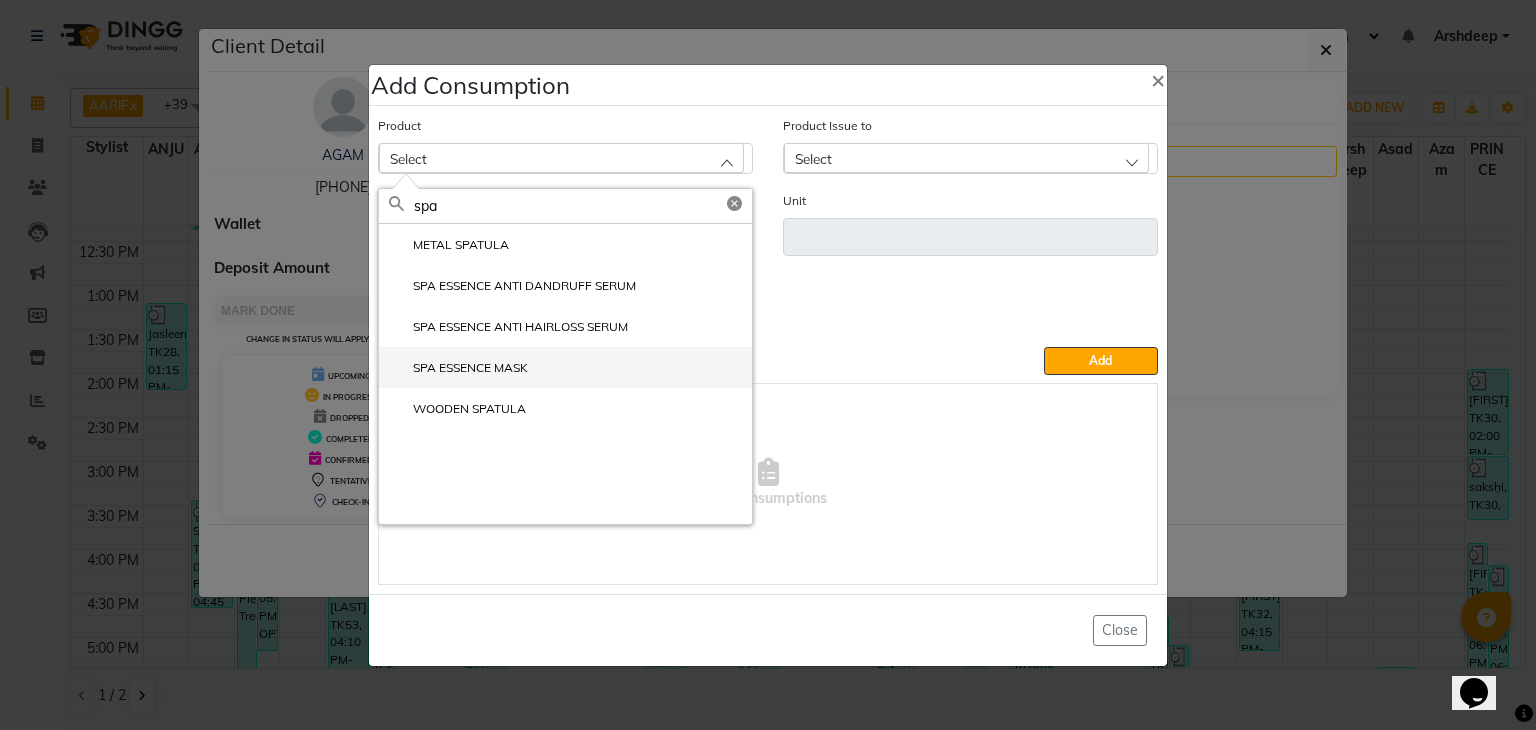 click on "SPA ESSENCE MASK" 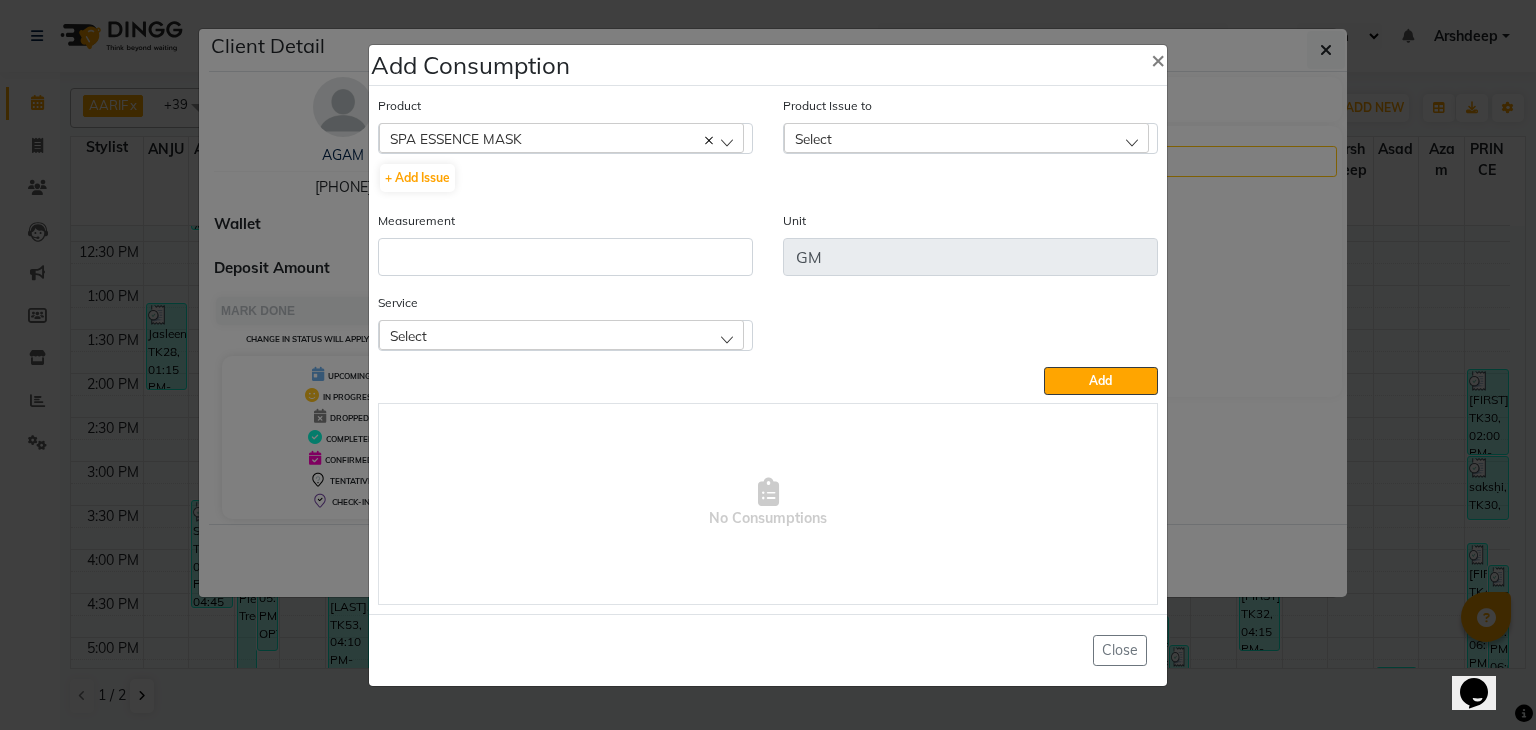 click on "Select" 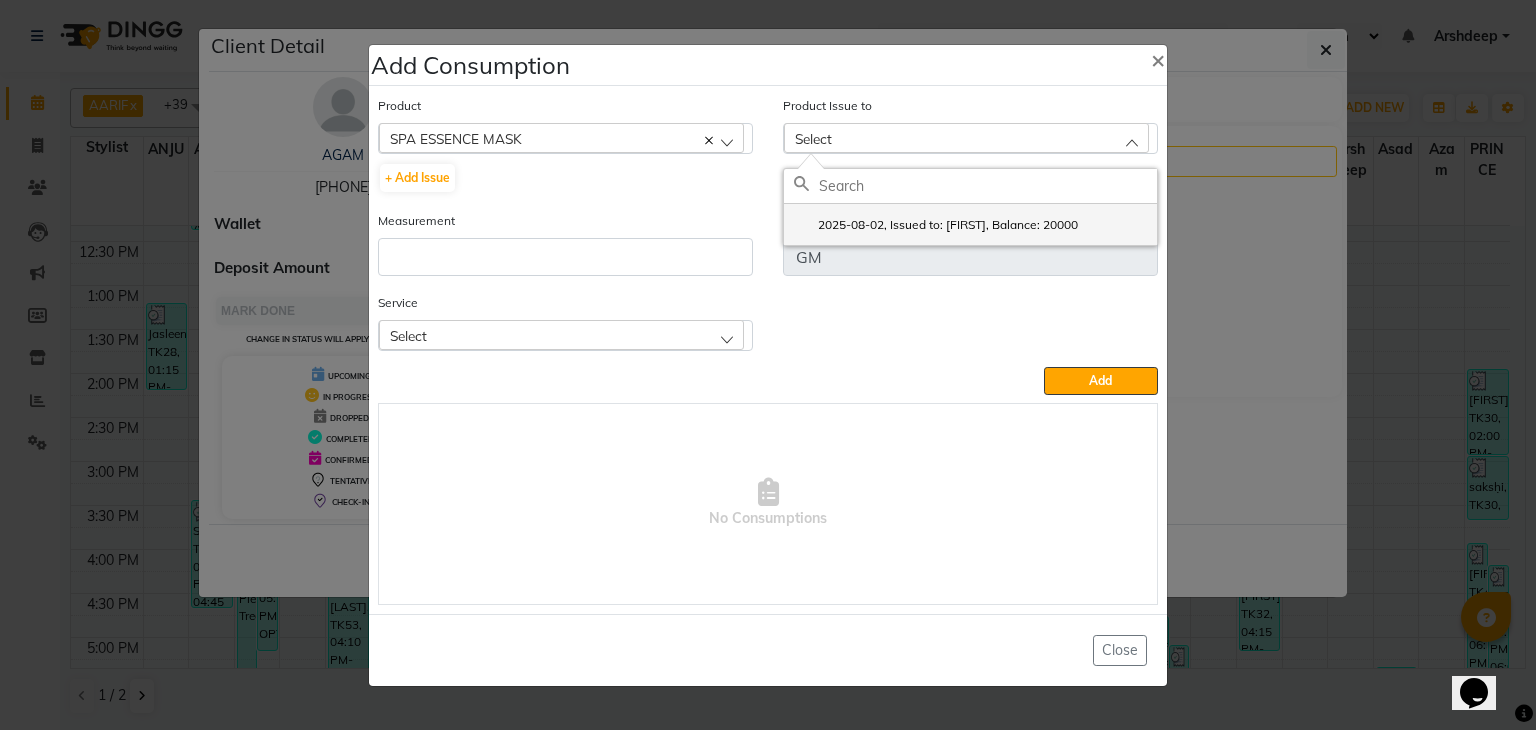 click on "2025-08-02, Issued to: Aryan, Balance: 20000" 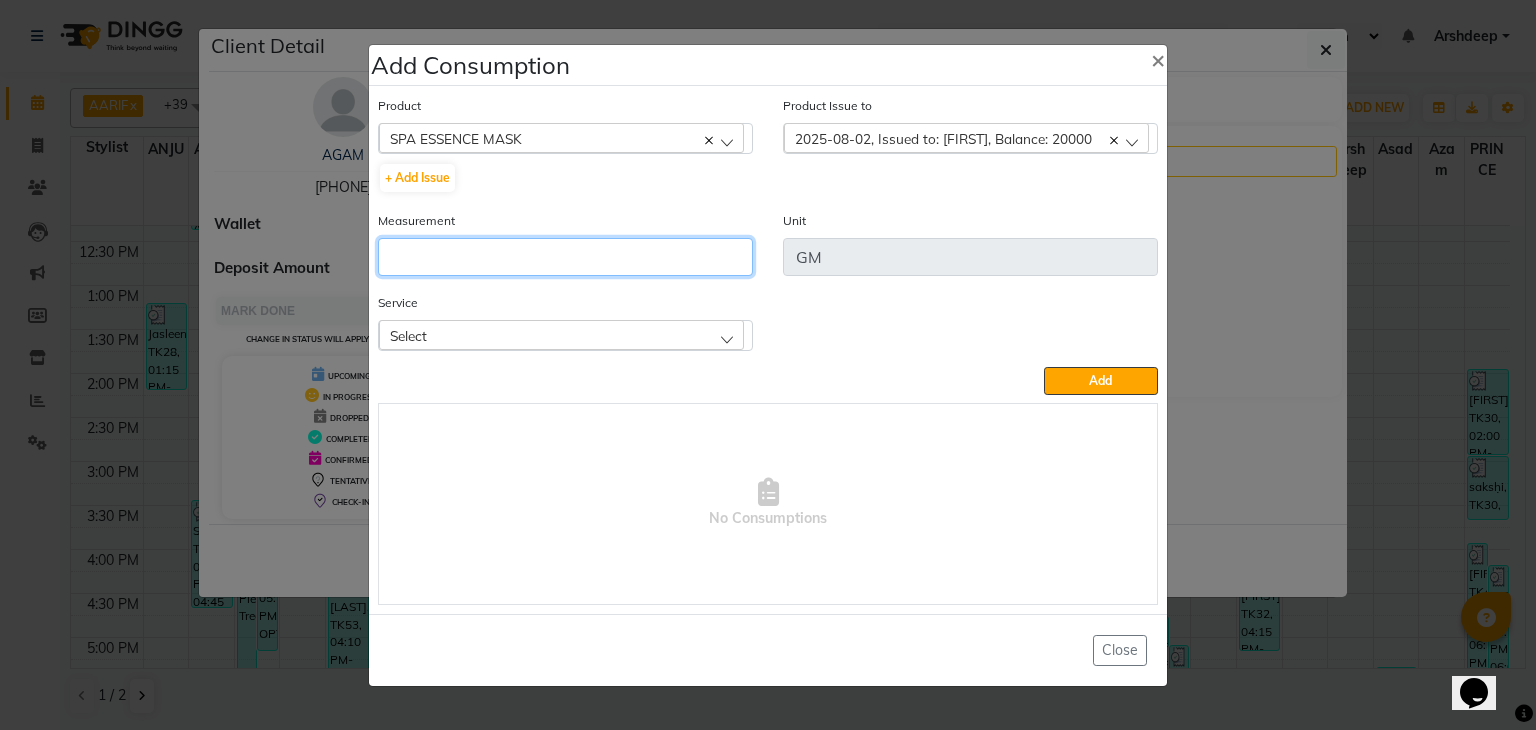 click 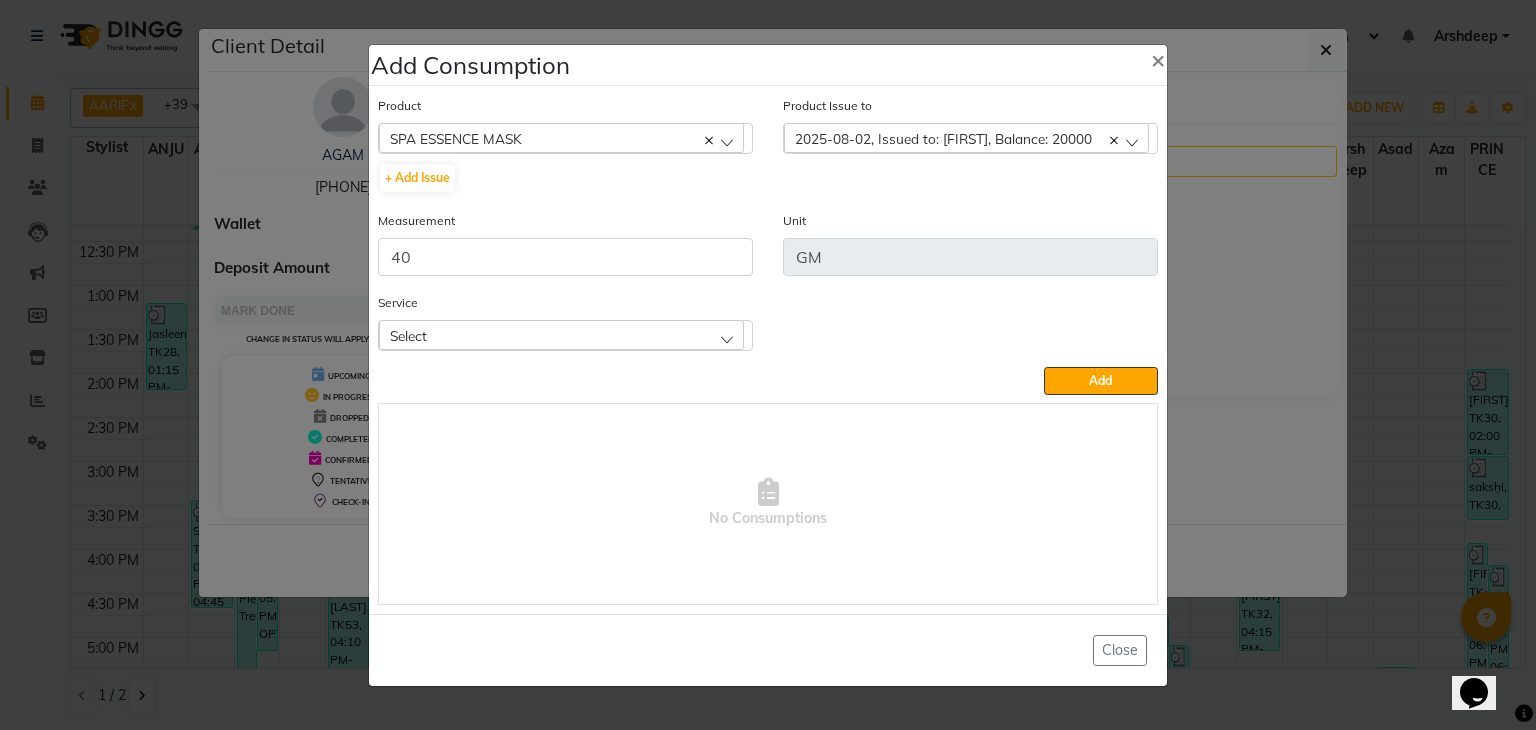 click on "Service Select O3-FC-WT - Whitening Facial (For Dry  Dehydrated  Sensitive  Anti-Ageing & Matured Skin)  H-SPA - ROOT ACTIVE - Treatment based hair spa service -  Hair Loss (Root Activating Range)" 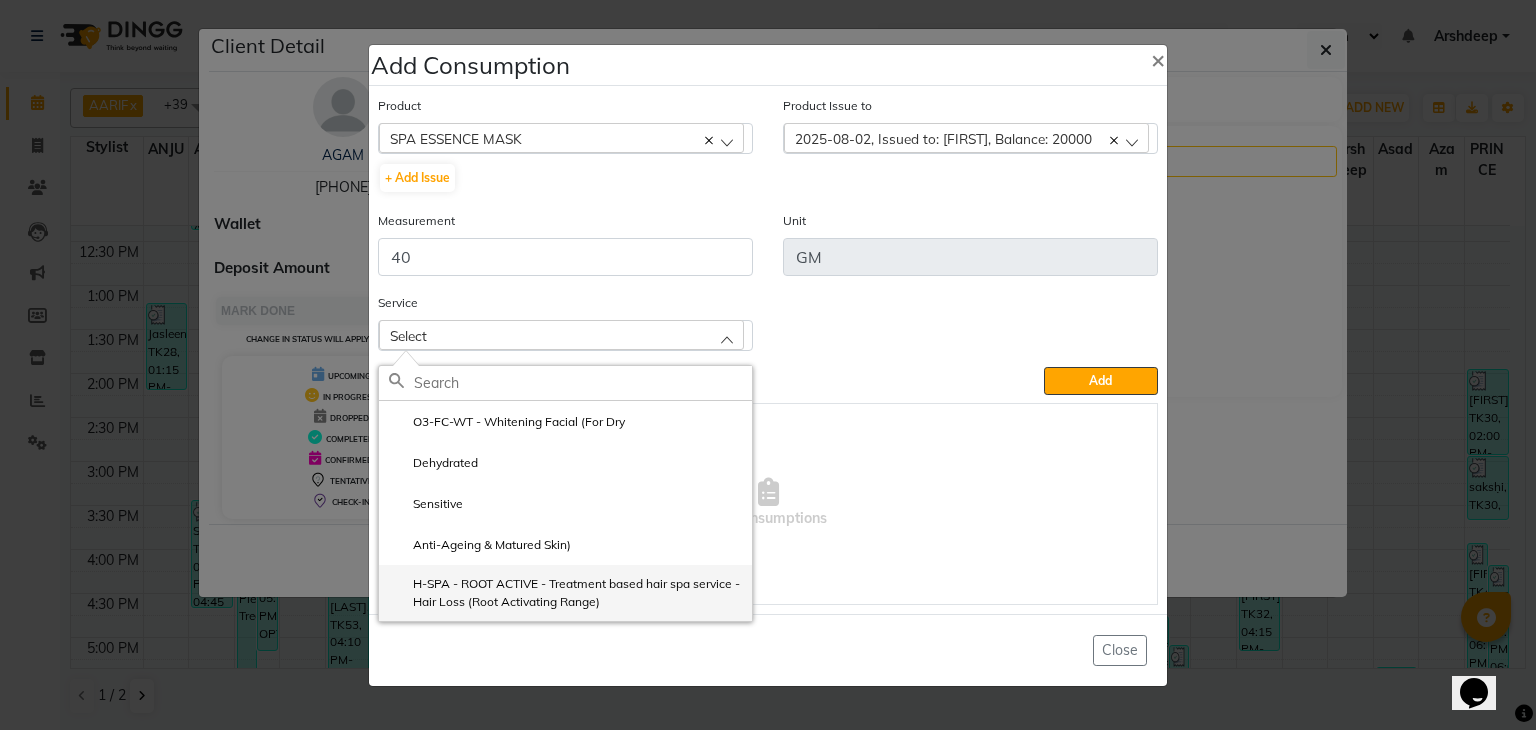 click on "H-SPA - ROOT ACTIVE - Treatment based hair spa service -  Hair Loss (Root Activating Range)" 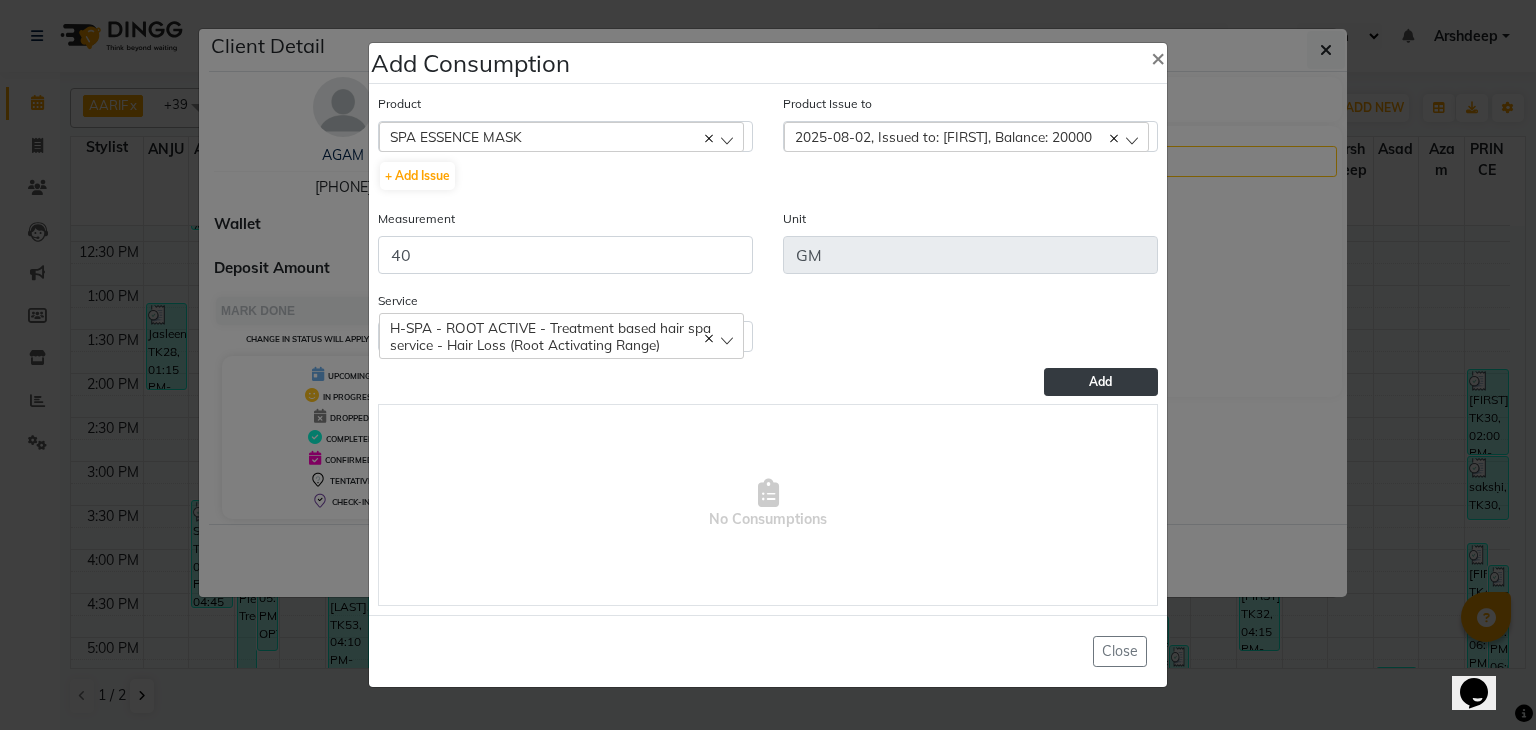 click on "Add" 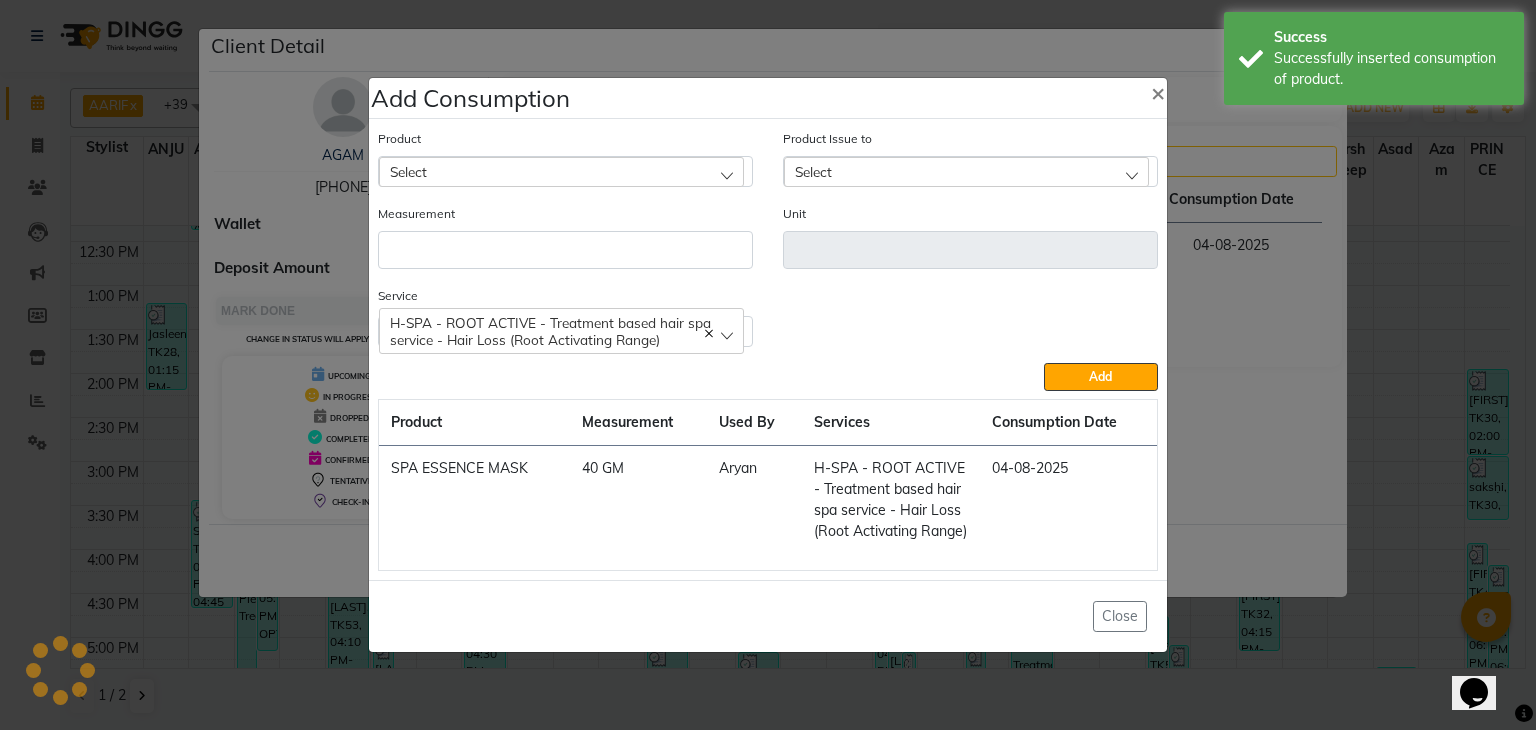 click on "Select" 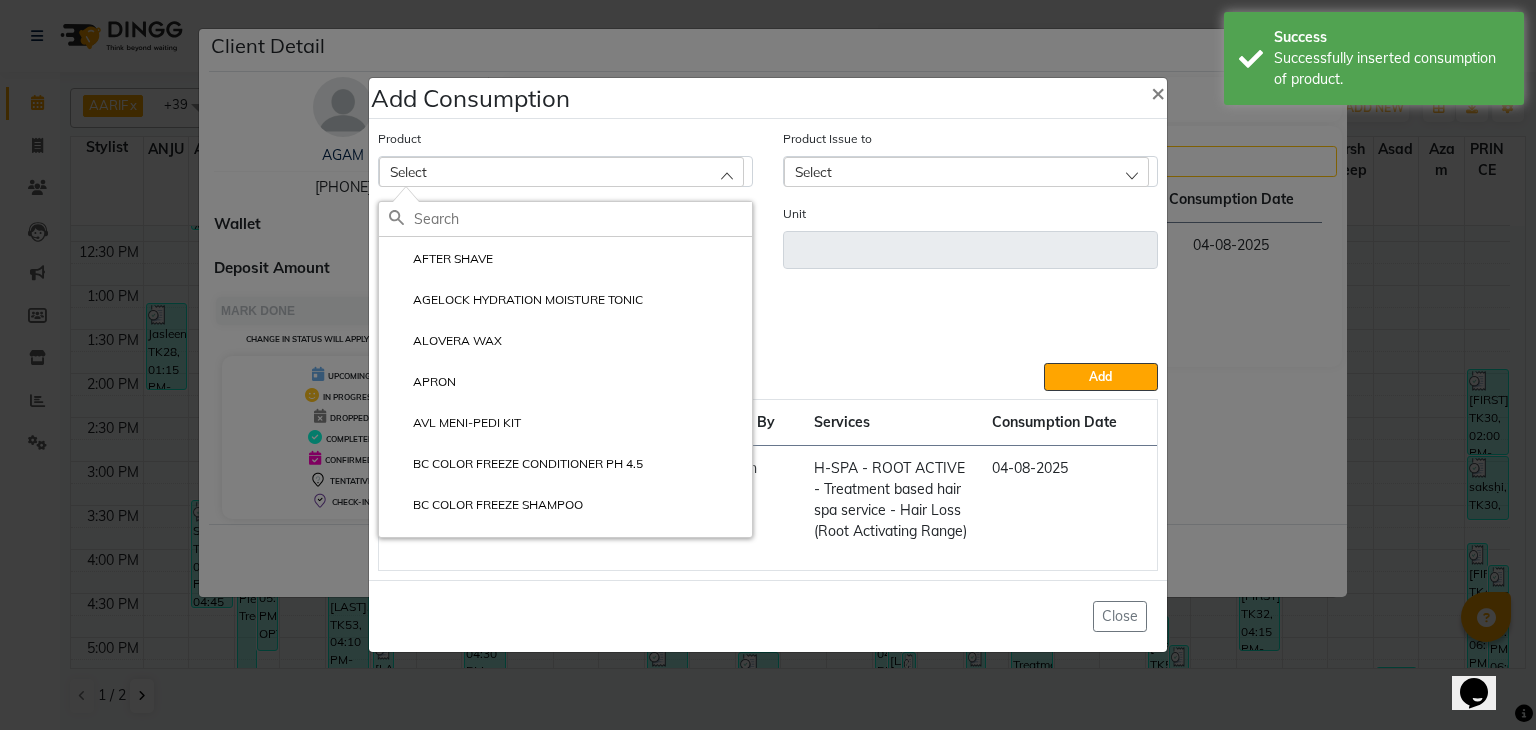 click on "Select" 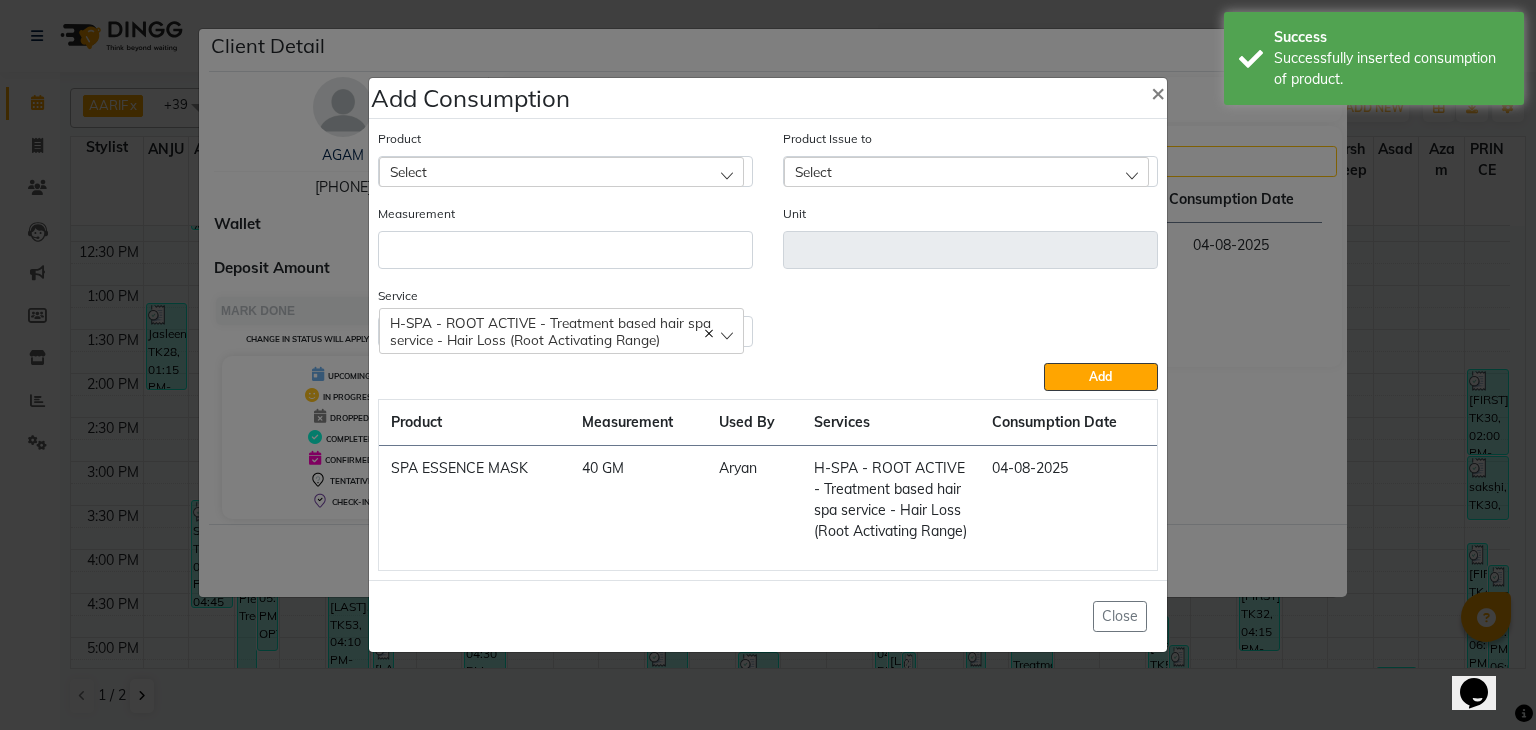 click on "Select" 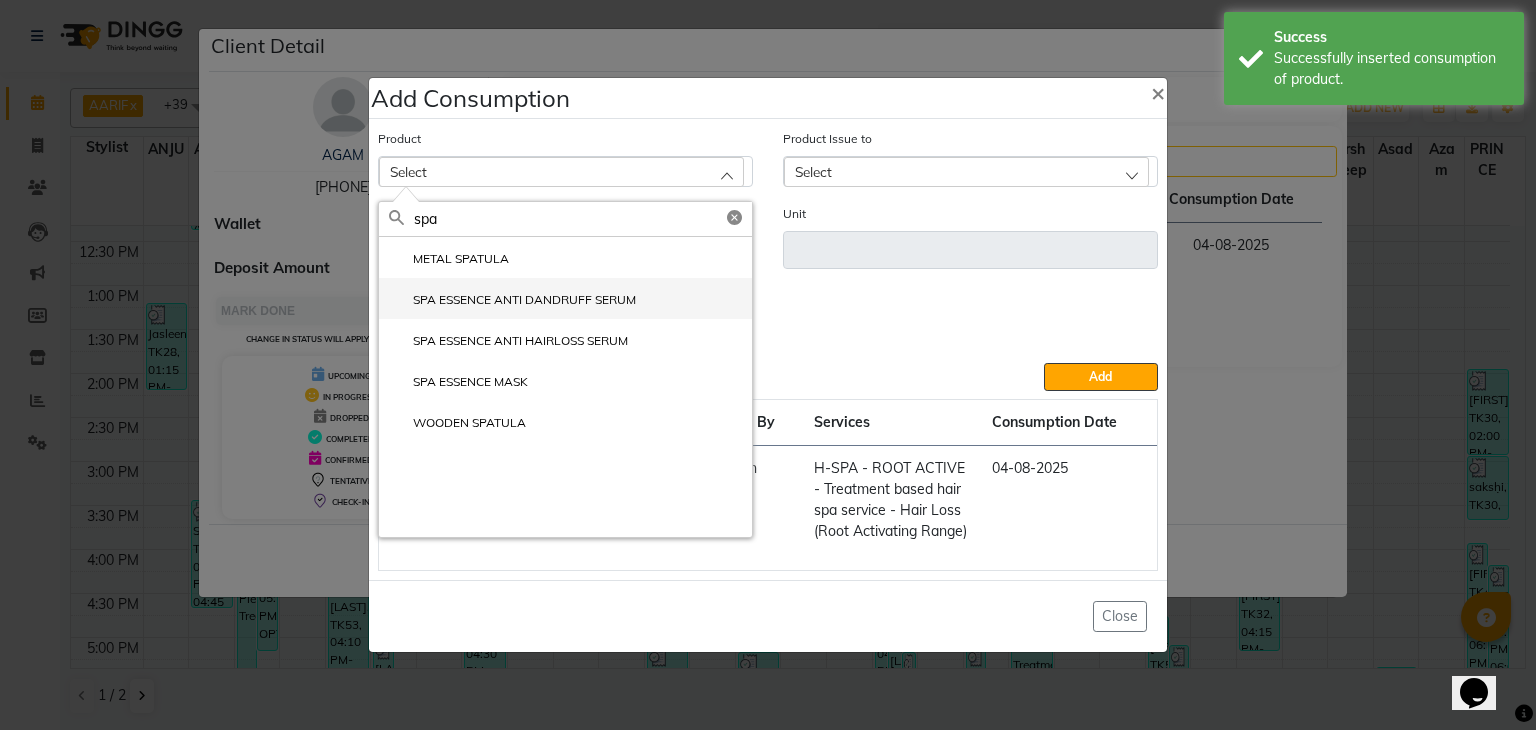 click on "SPA ESSENCE ANTI DANDRUFF SERUM" 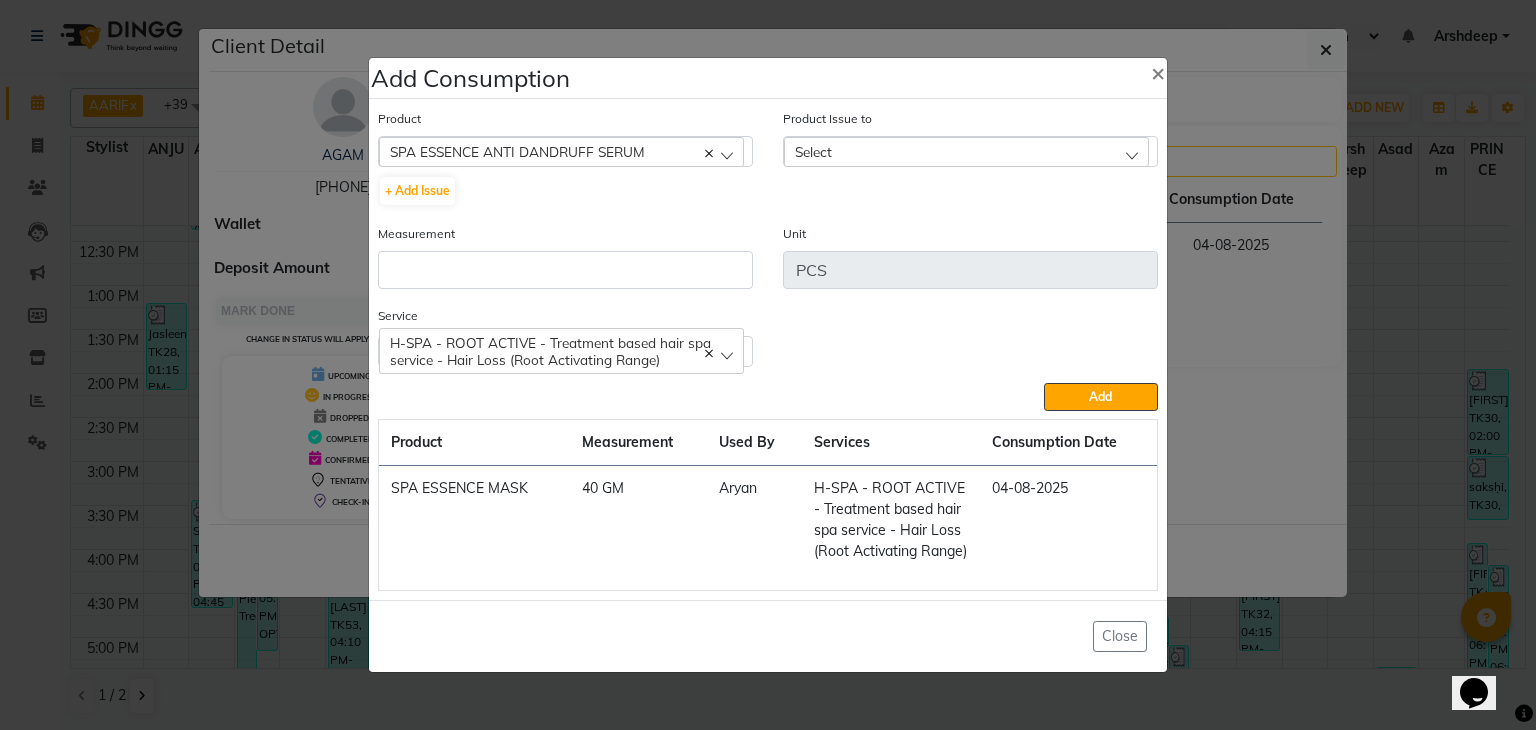 click on "Select" 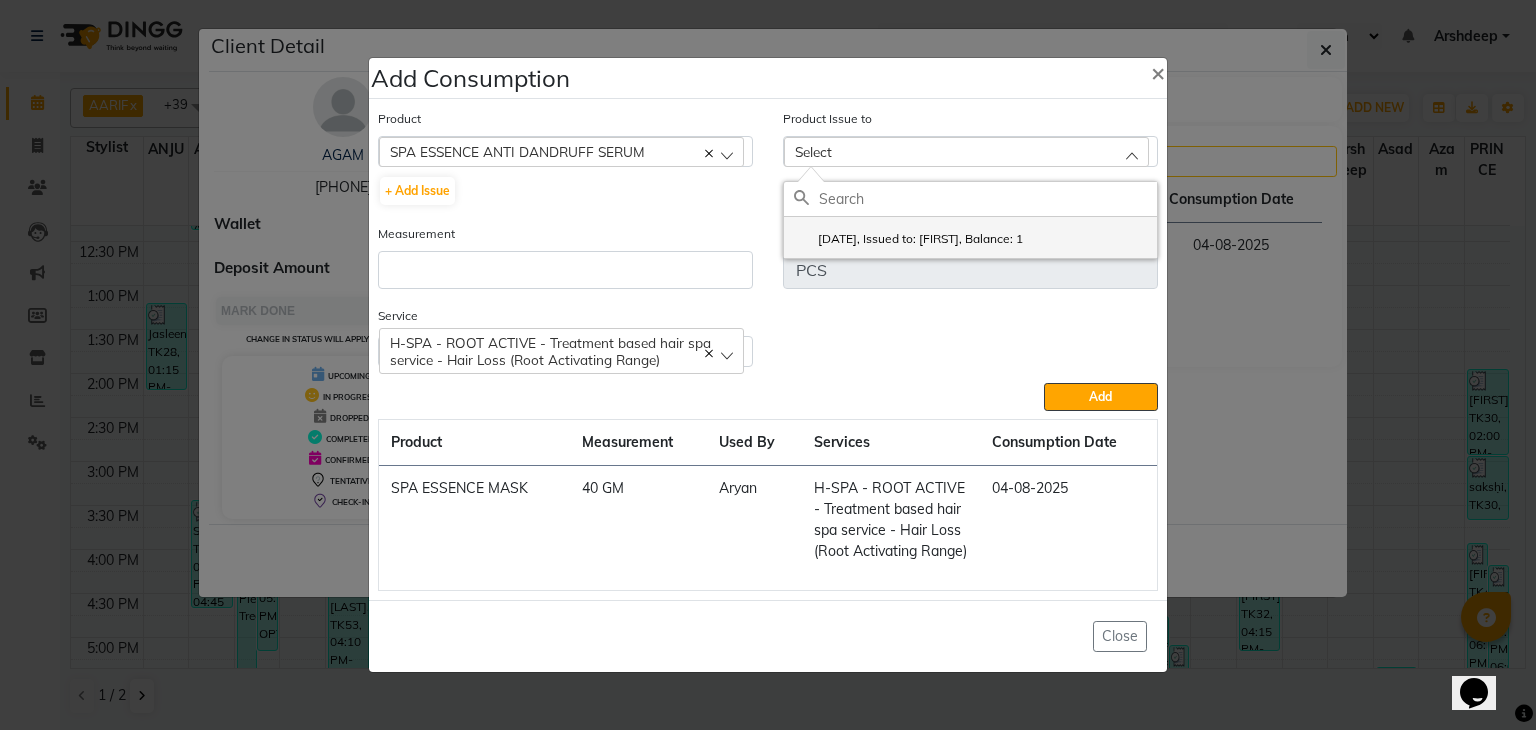 click on "2025-08-02, Issued to: Aryan, Balance: 1" 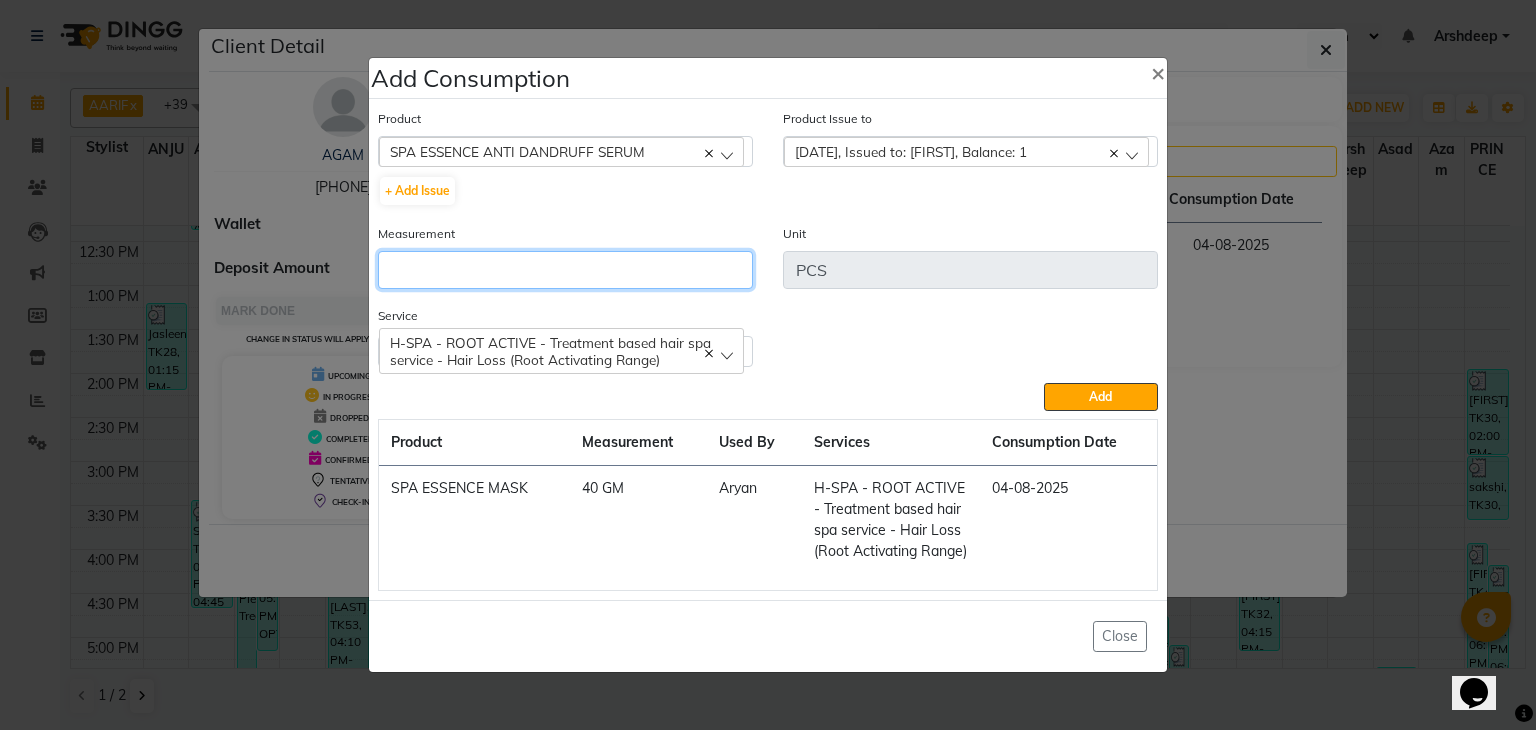 click 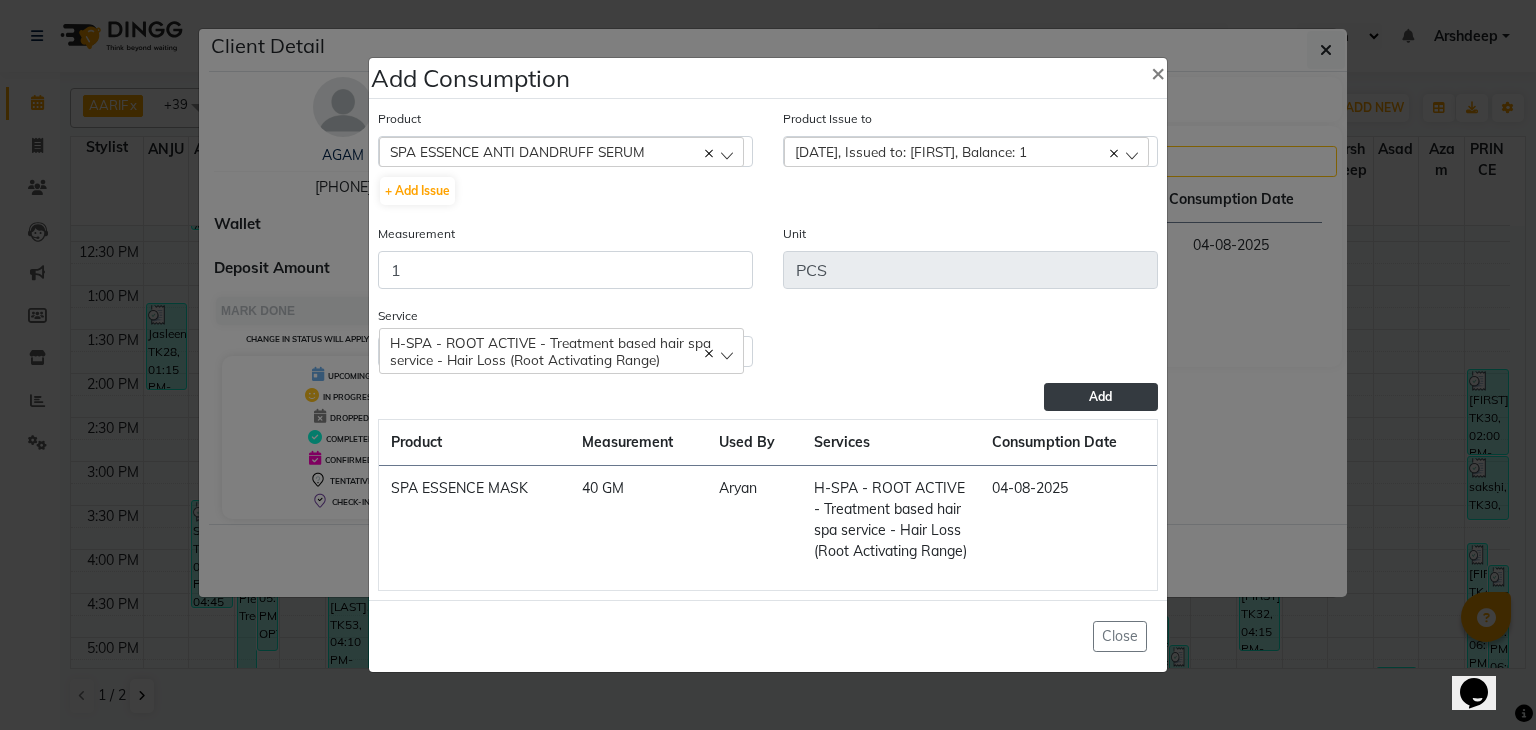 click on "Add" 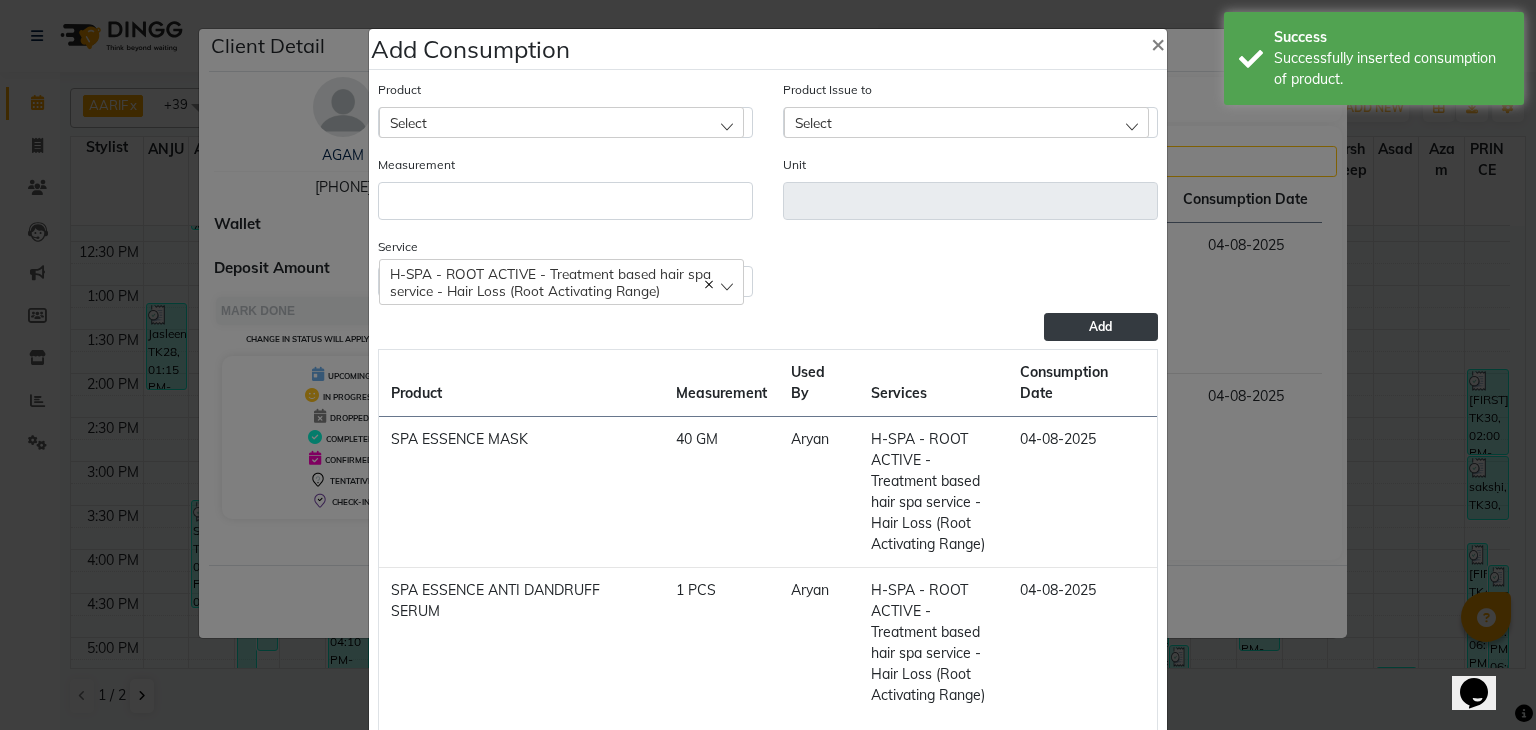 click on "Select" 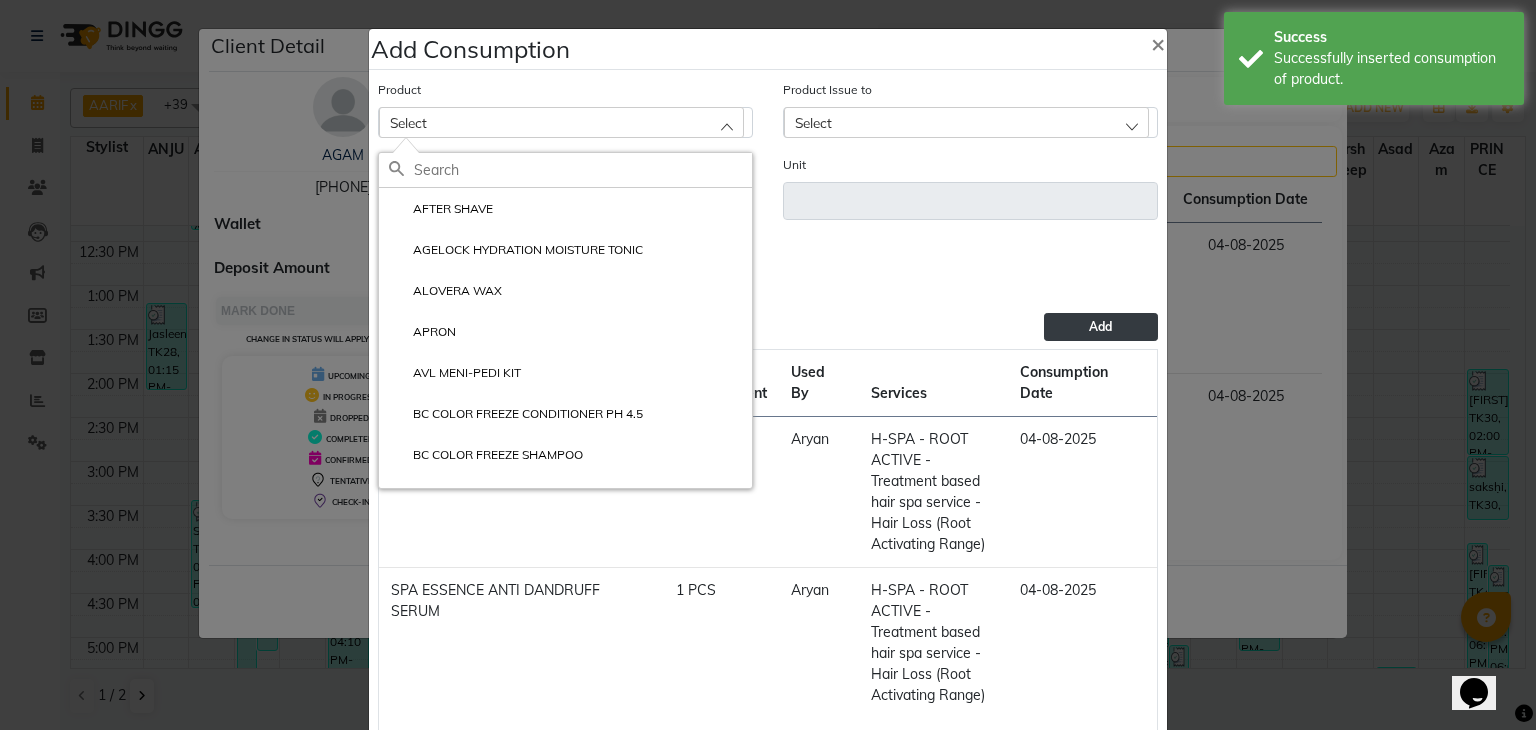 click 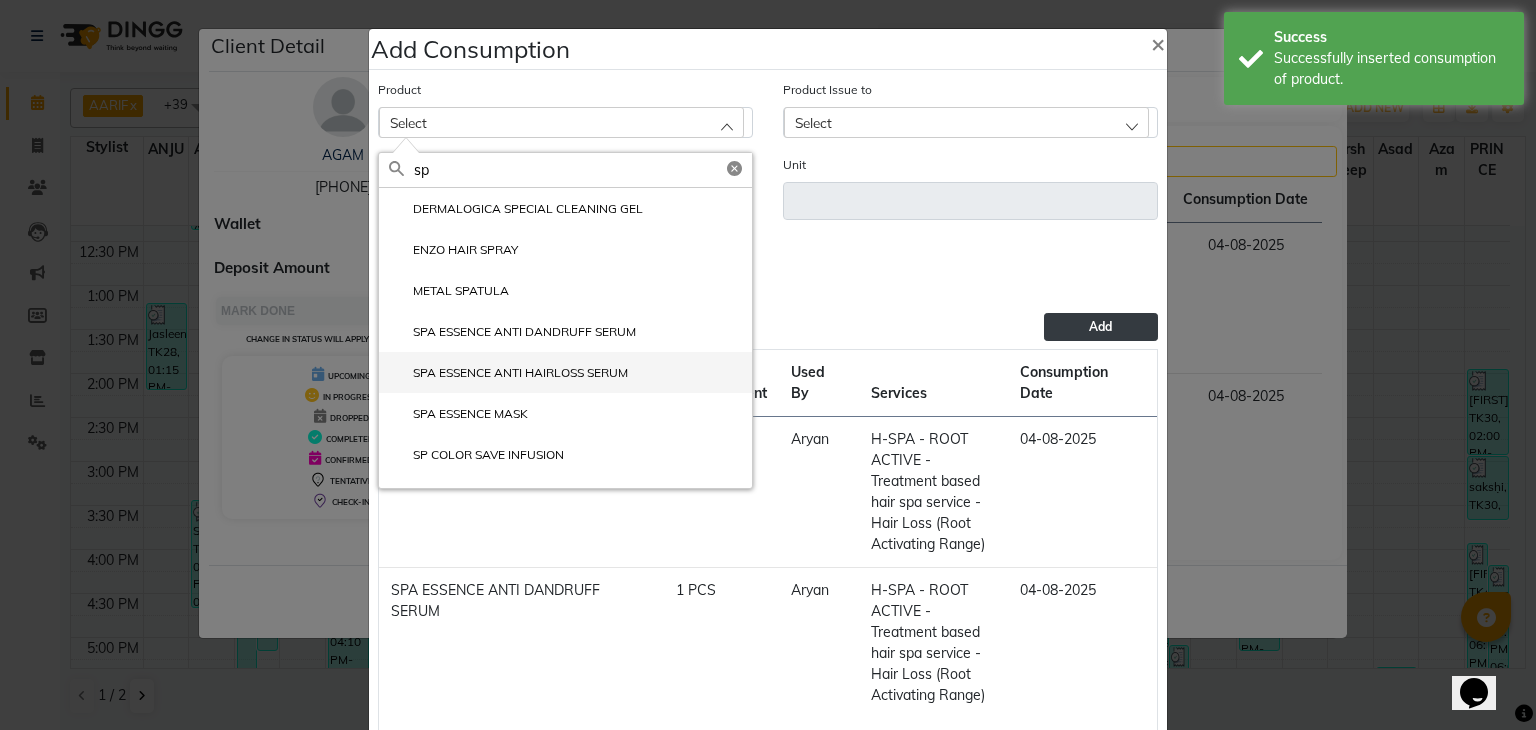 click on "SPA ESSENCE ANTI HAIRLOSS SERUM" 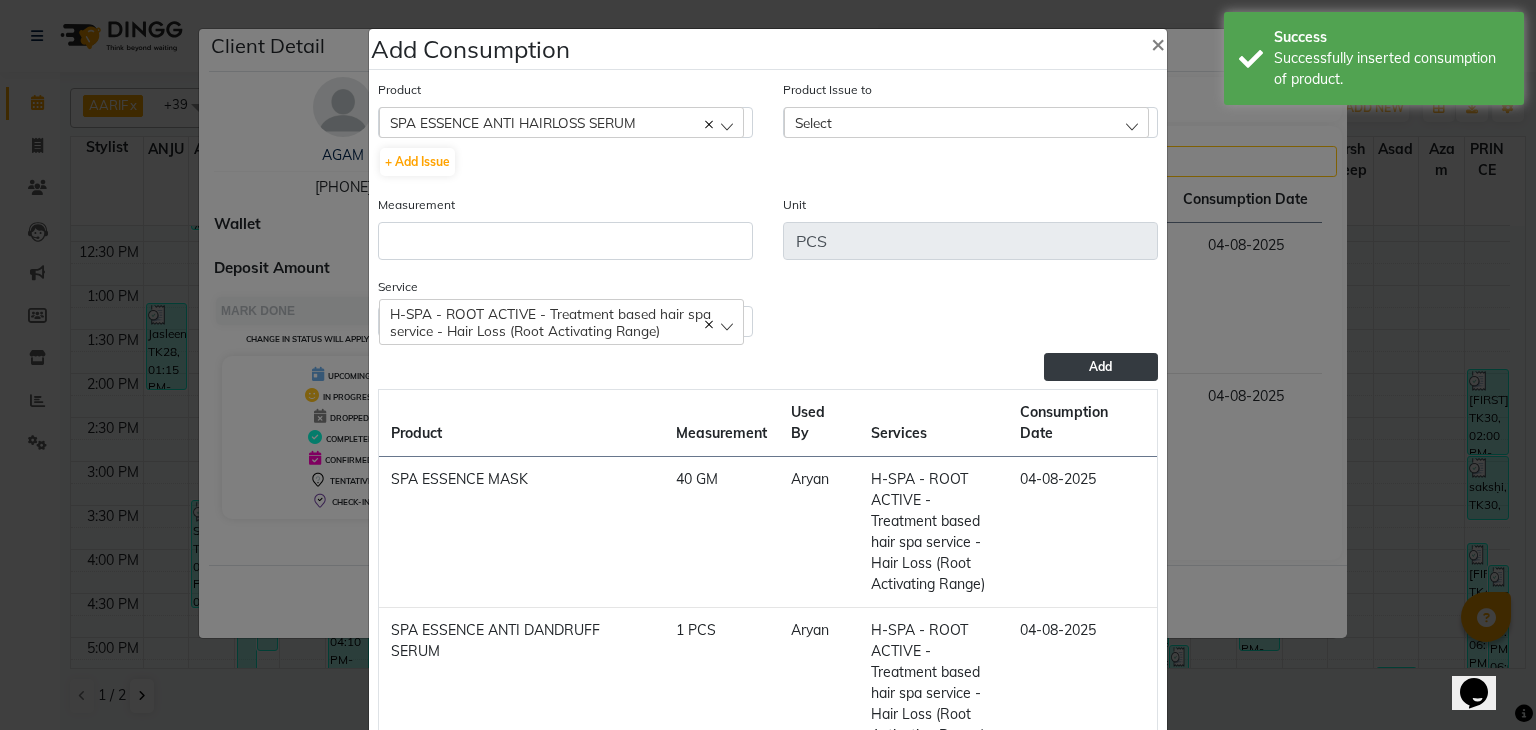 click on "Select" 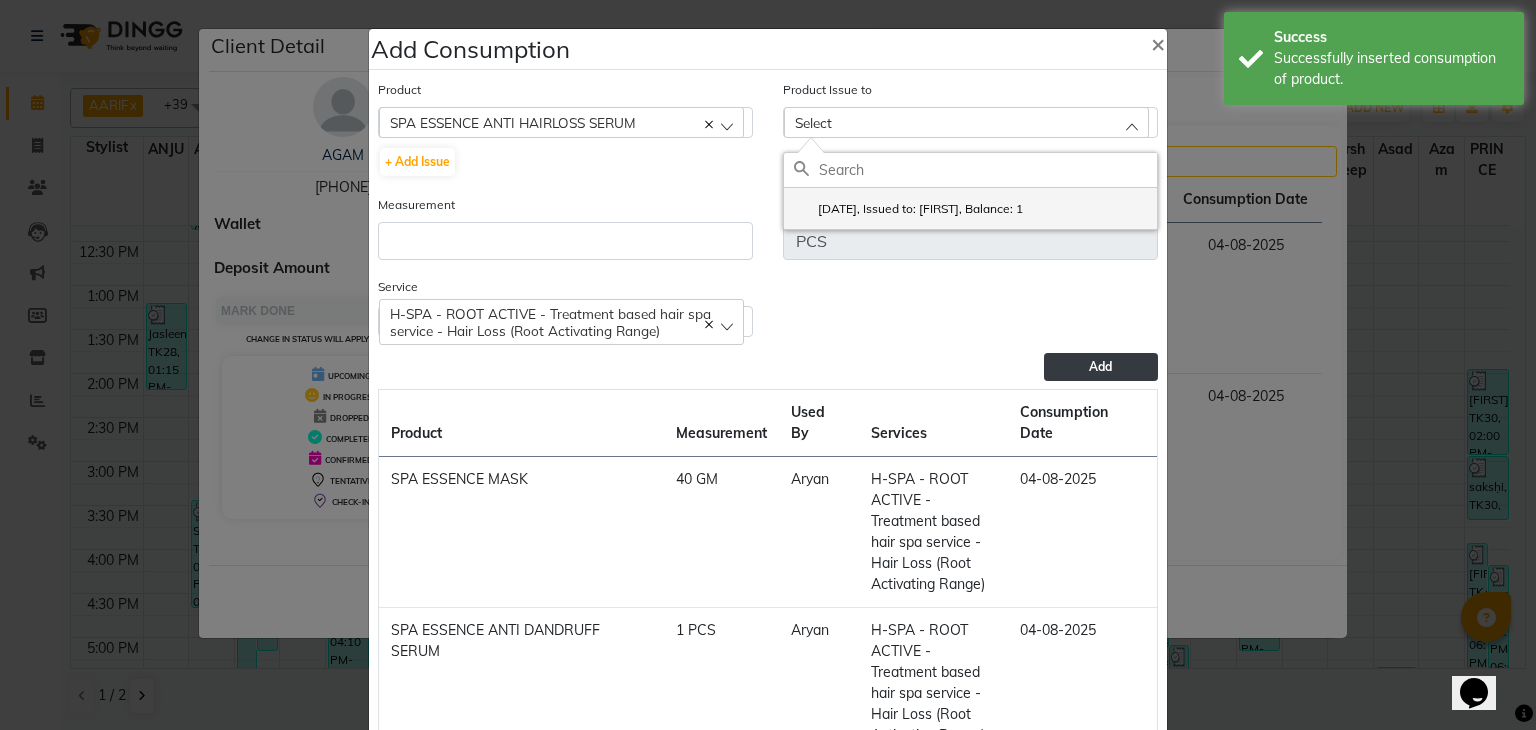 click on "2025-08-02, Issued to: Aryan, Balance: 1" 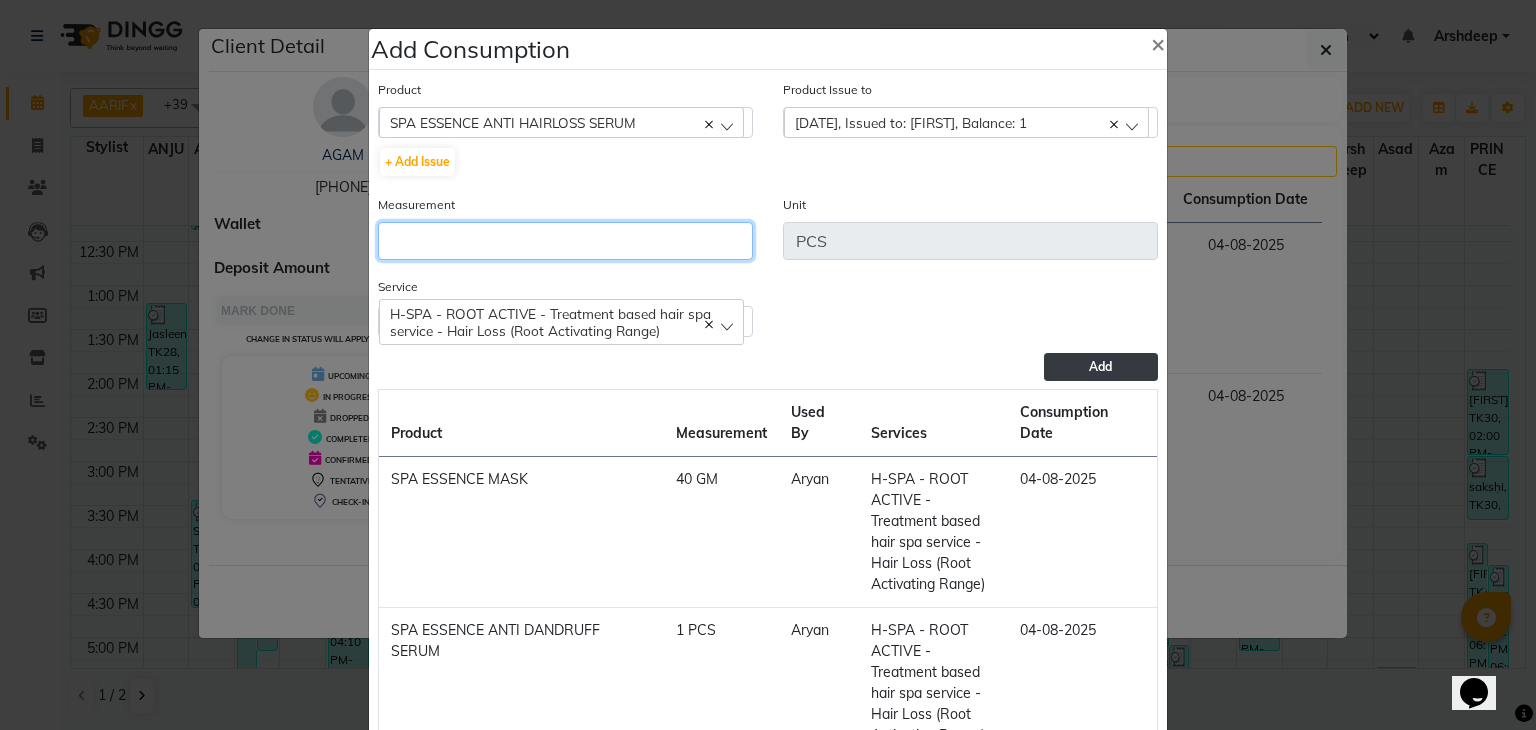 click 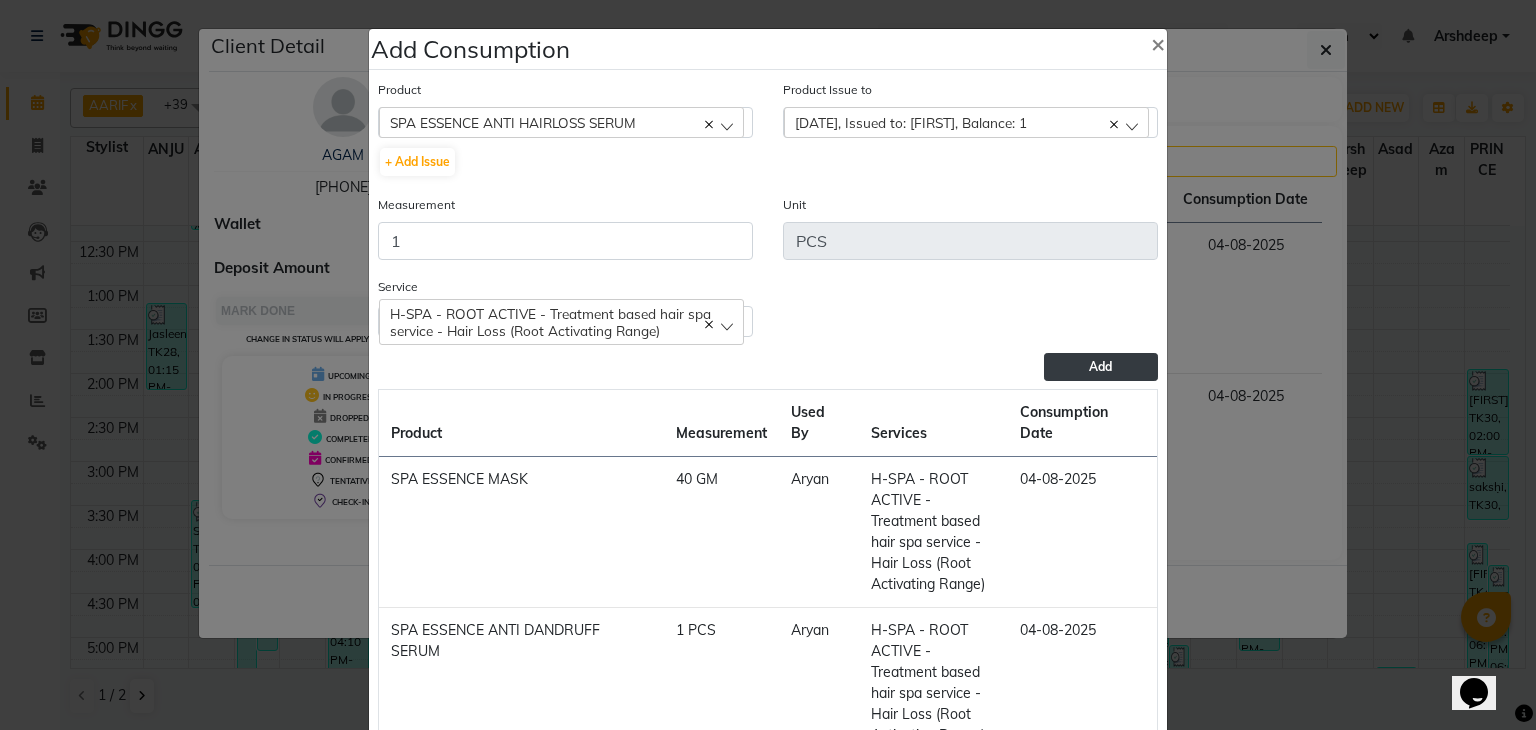 click on "Add" 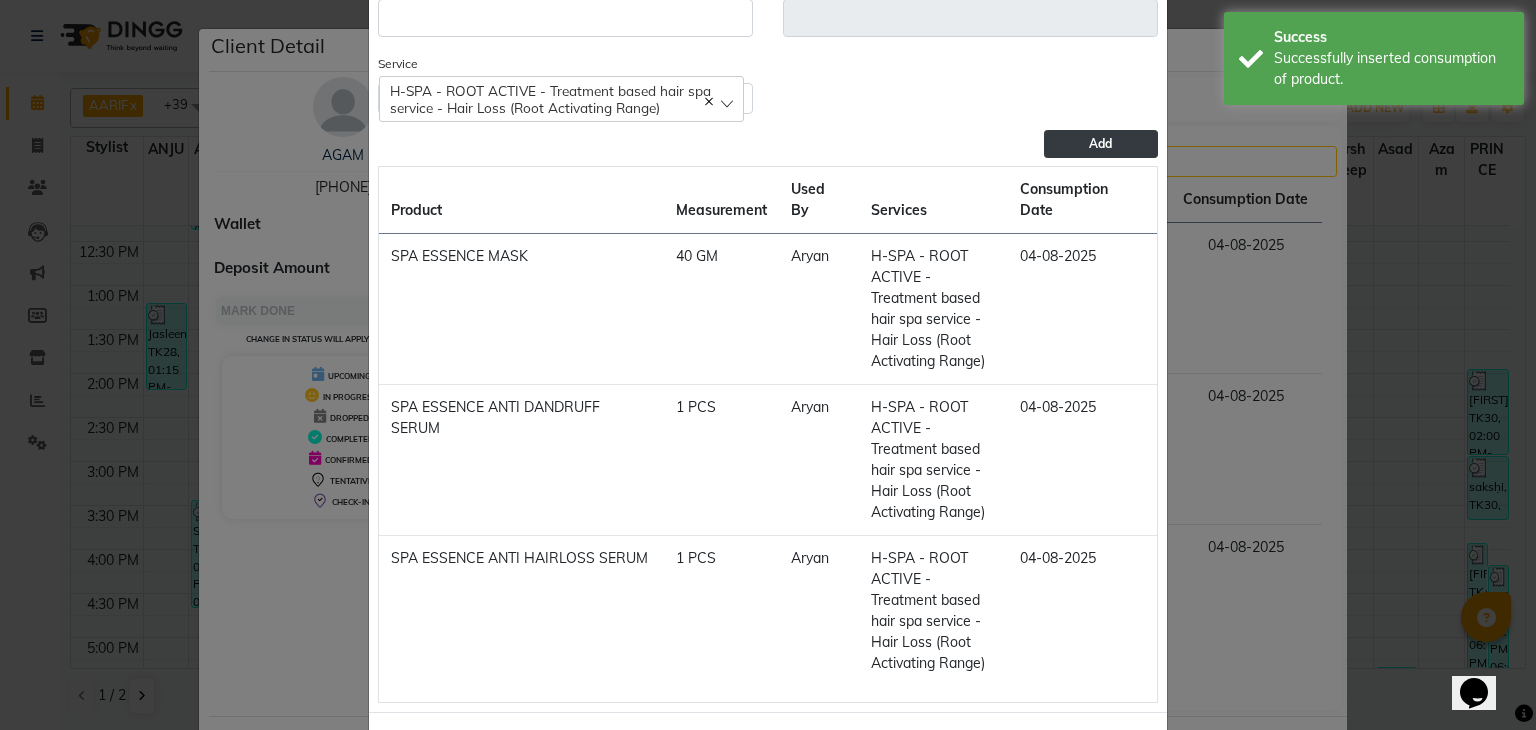 scroll, scrollTop: 0, scrollLeft: 0, axis: both 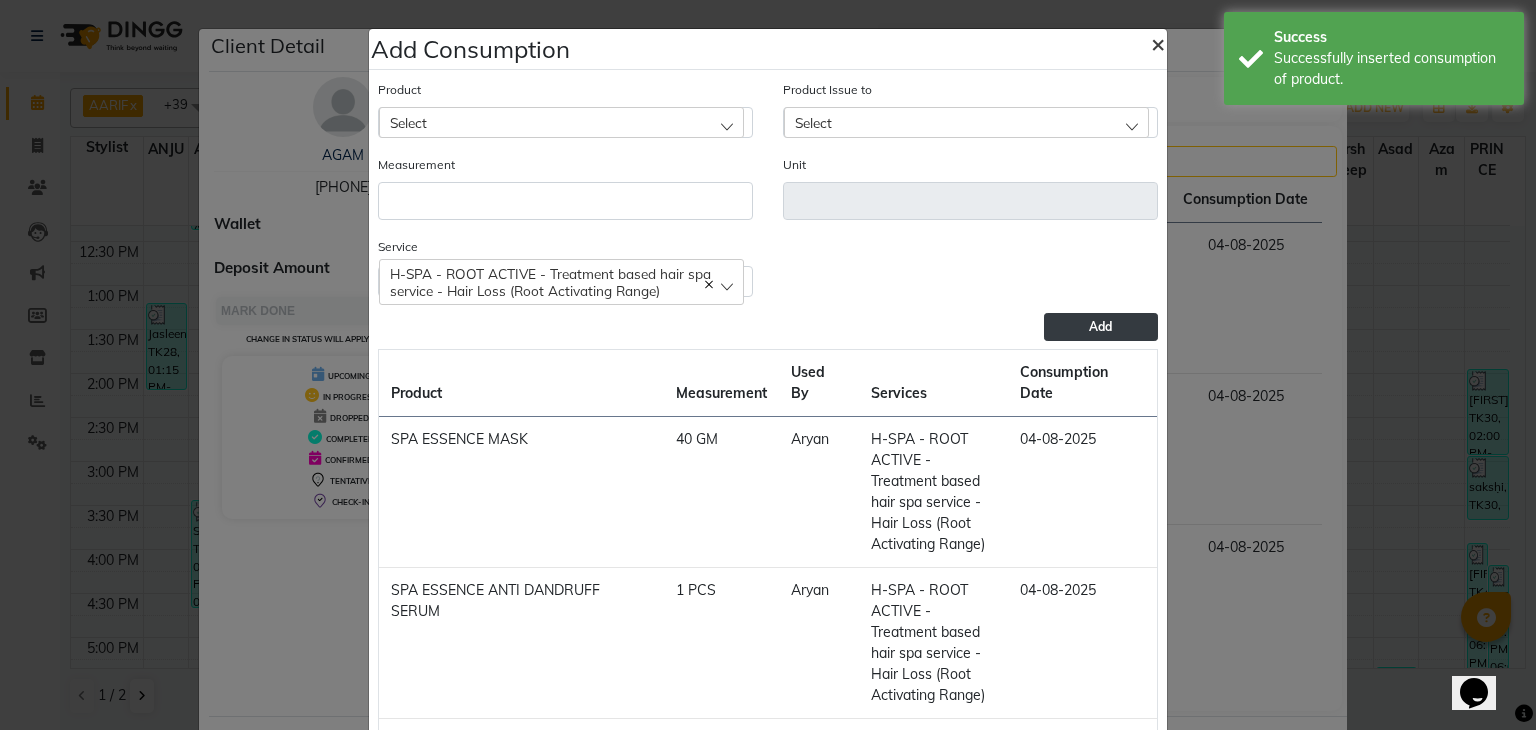 click on "×" 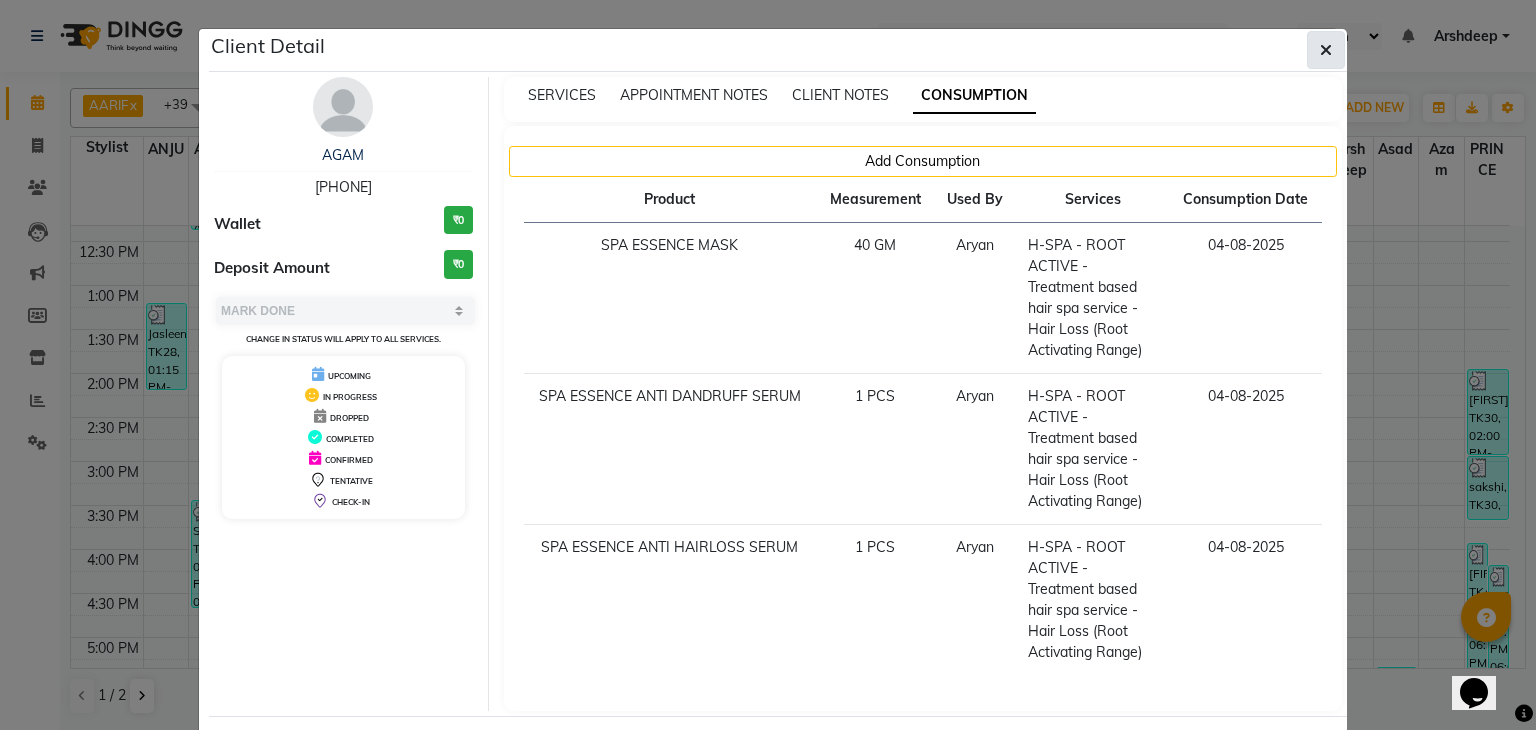 click 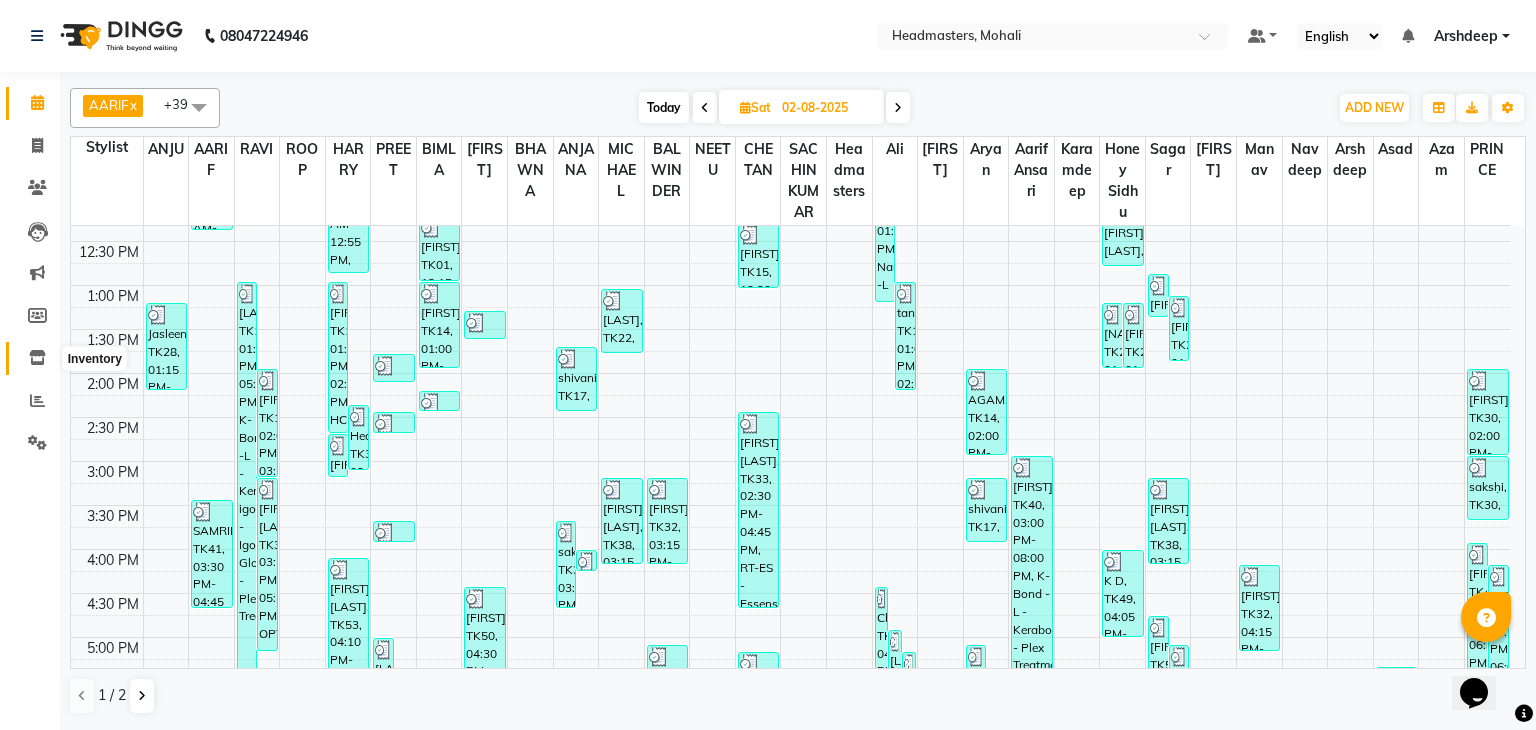 click 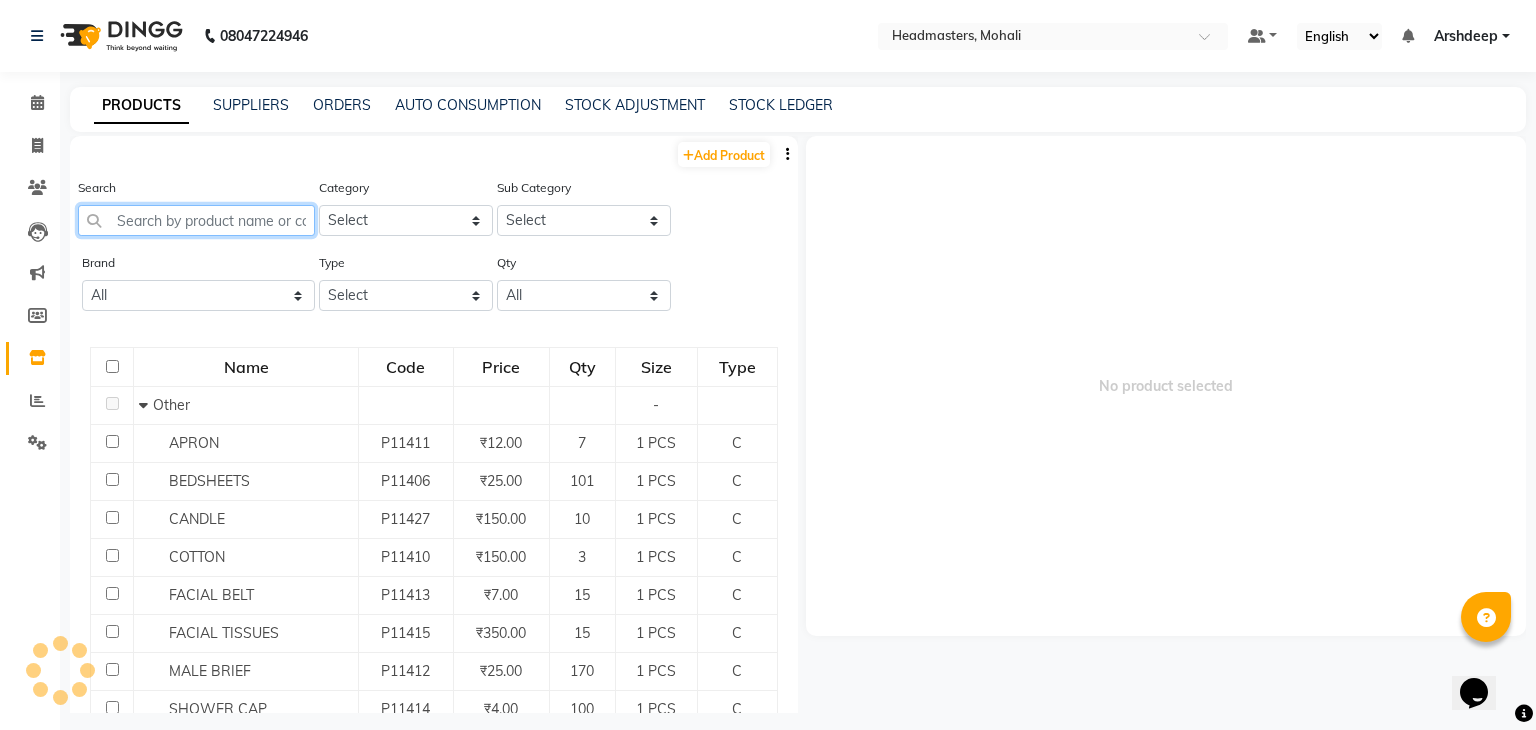 click 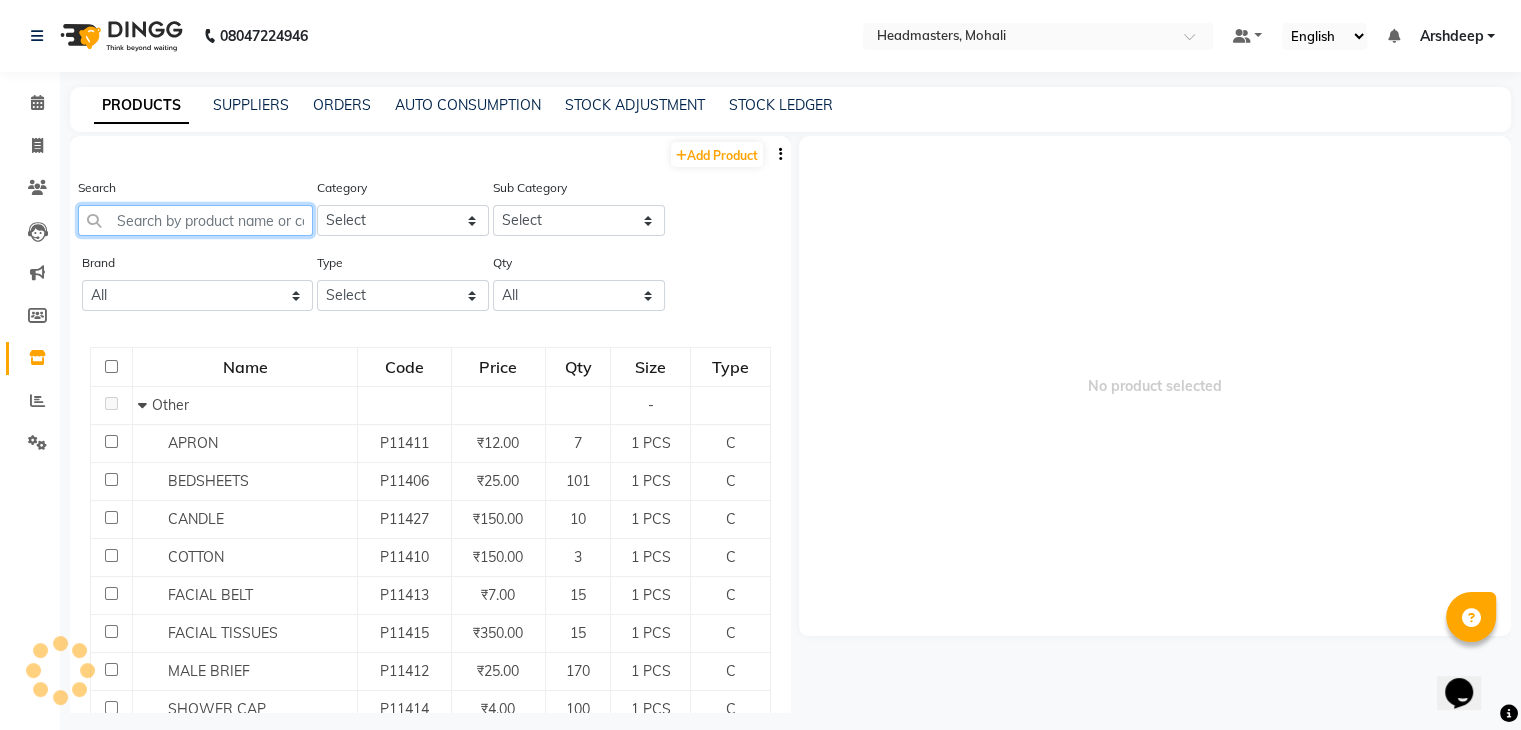 click 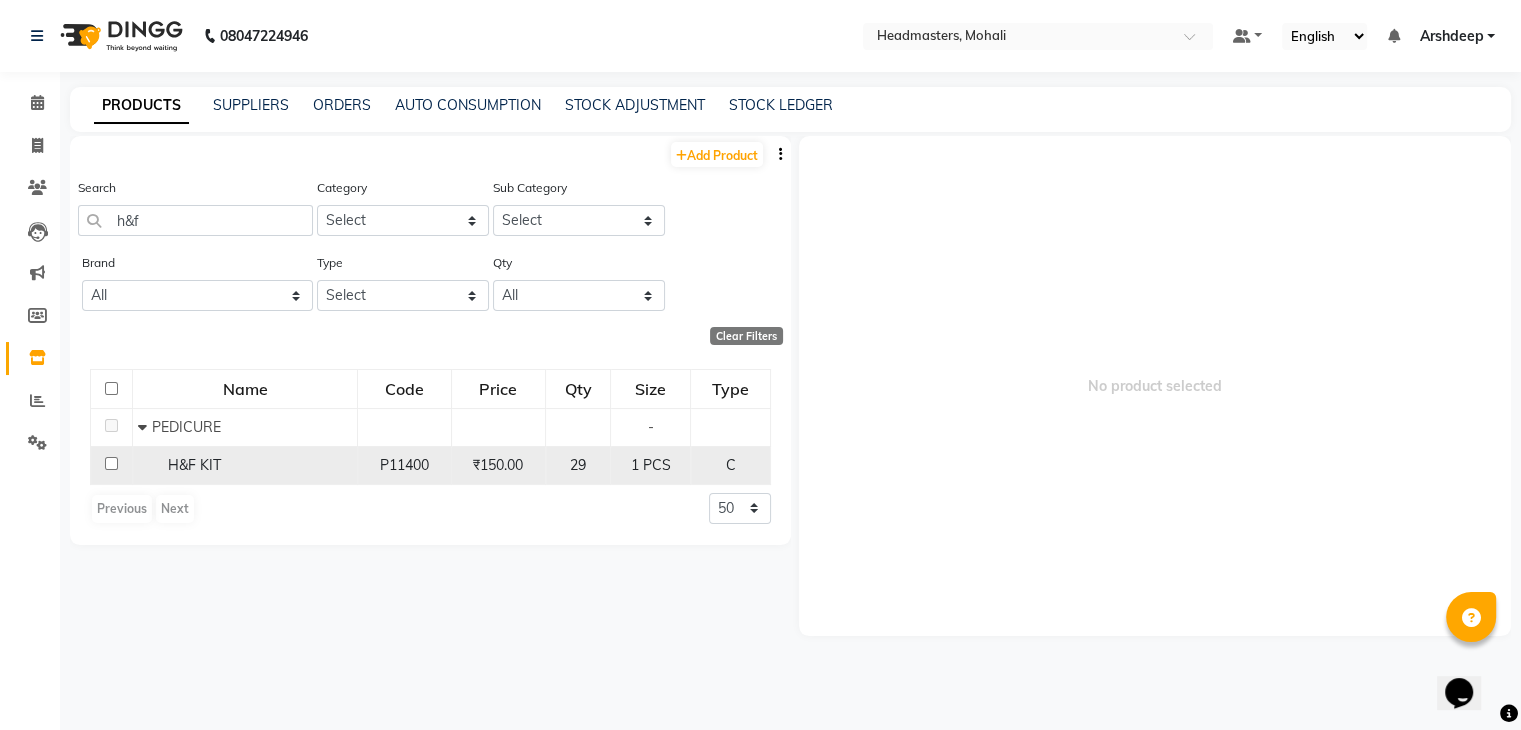 click on "H&F KIT" 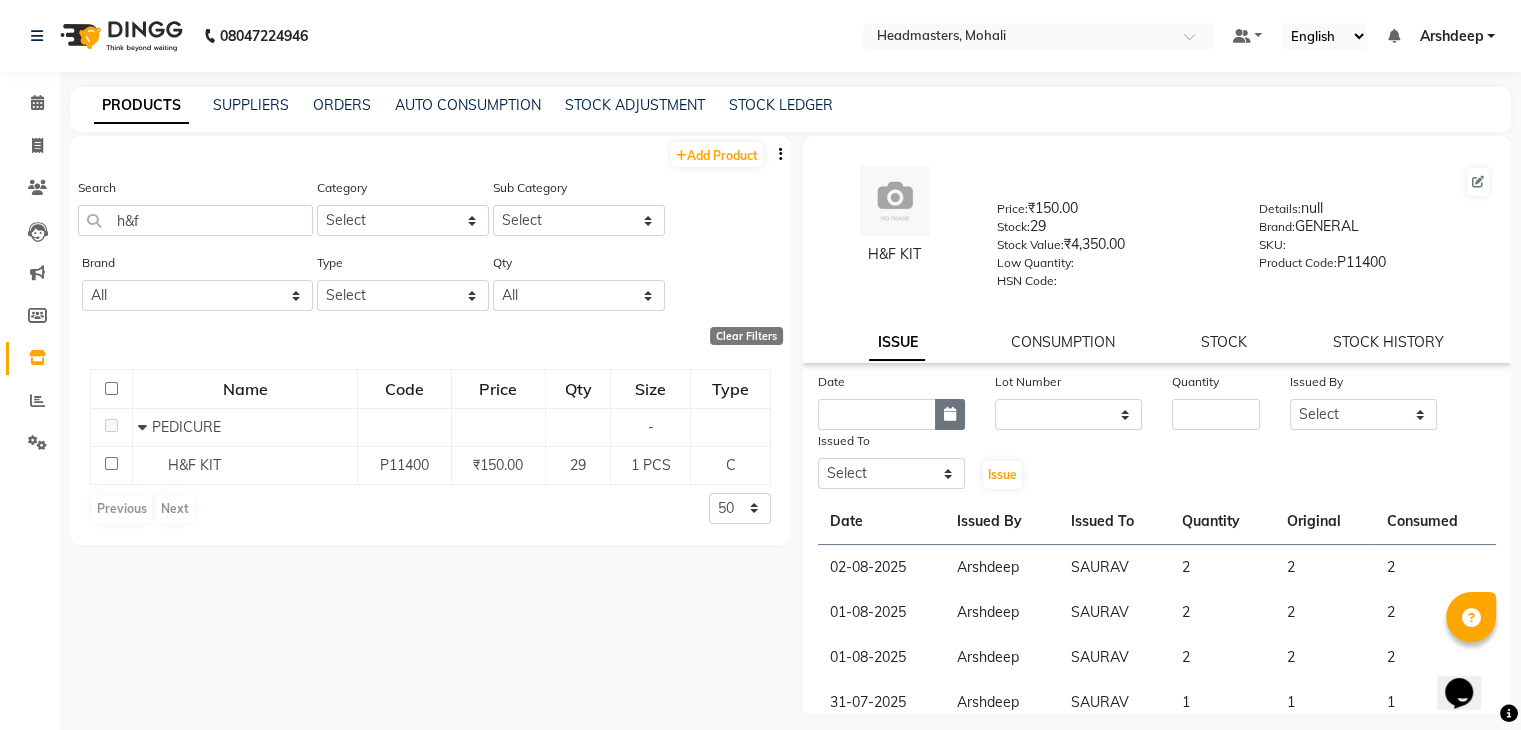 click 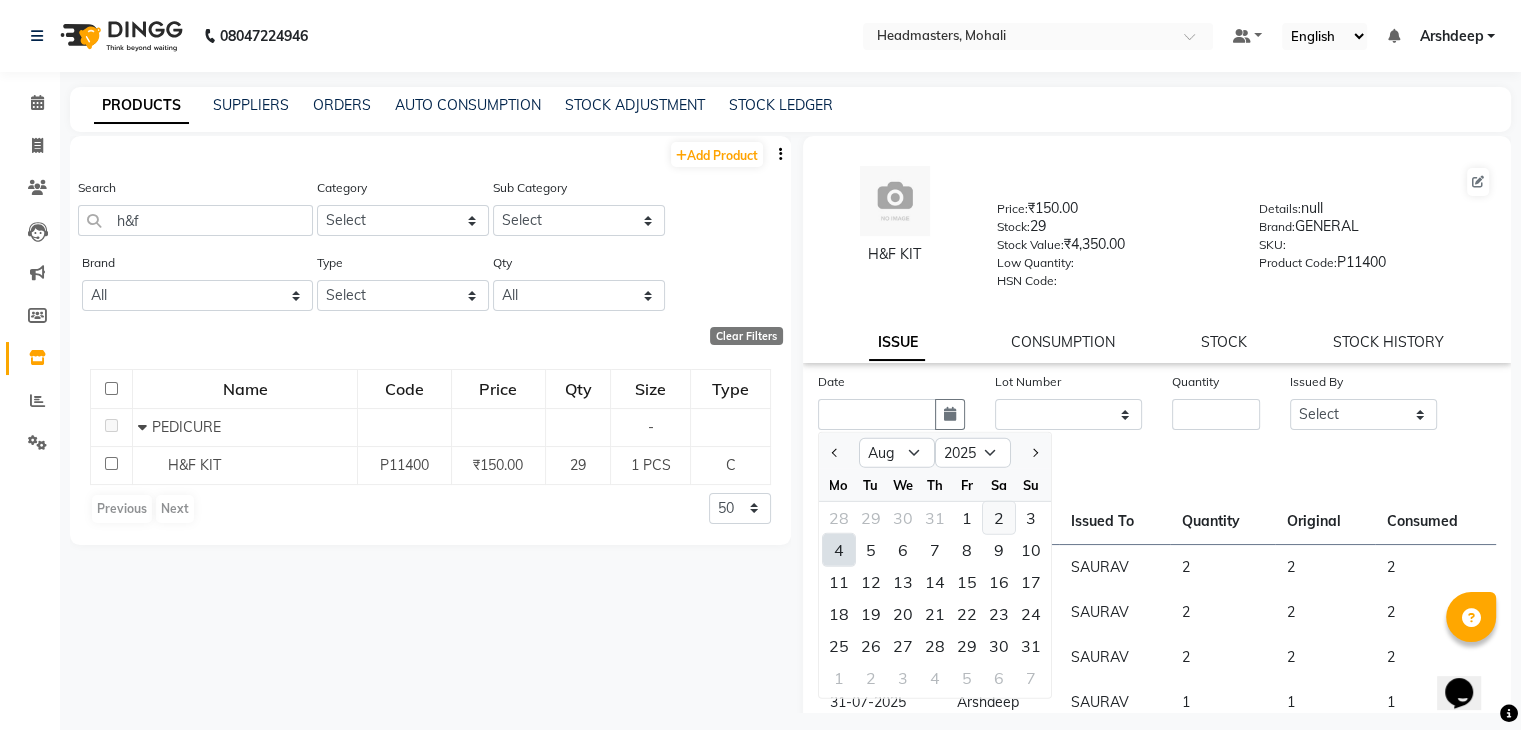 click on "2" 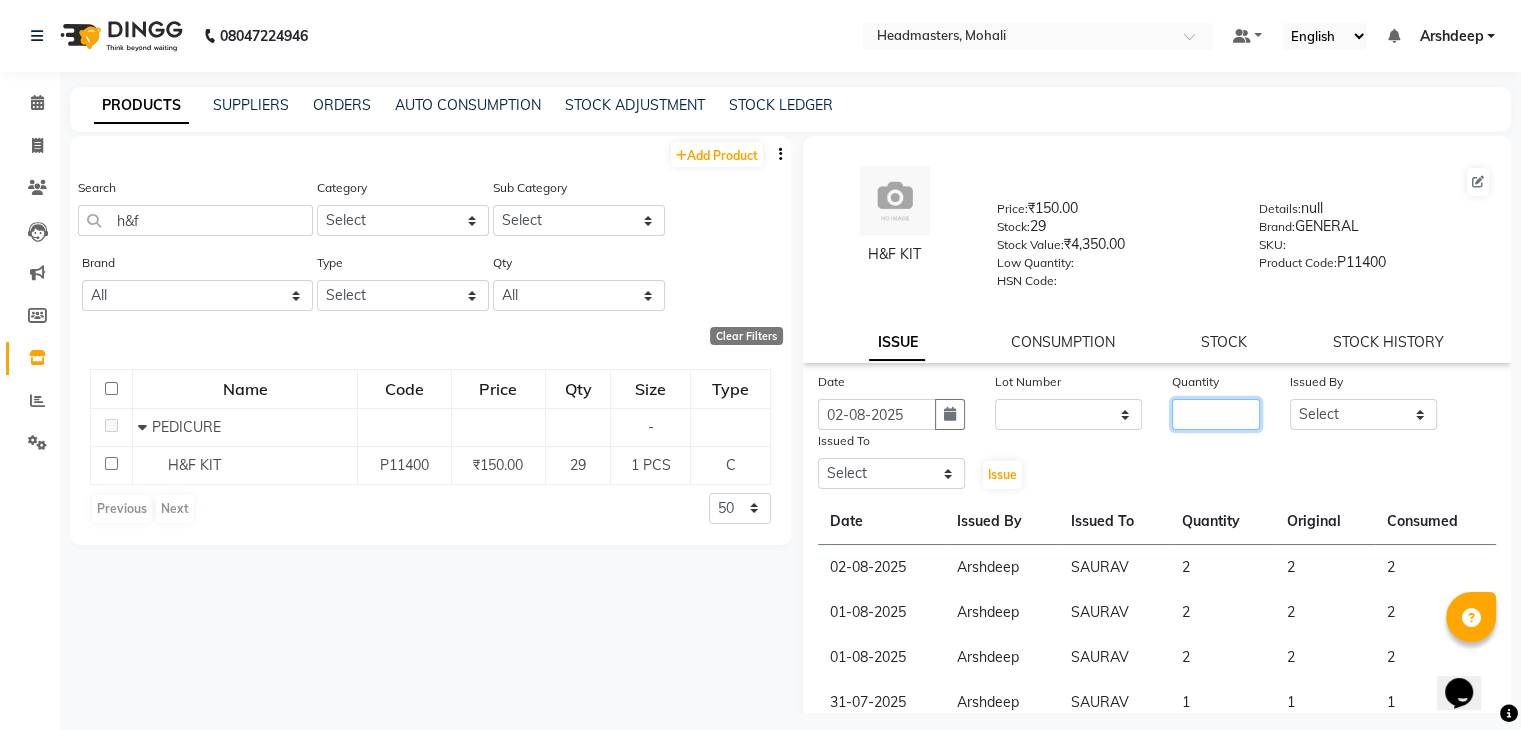click 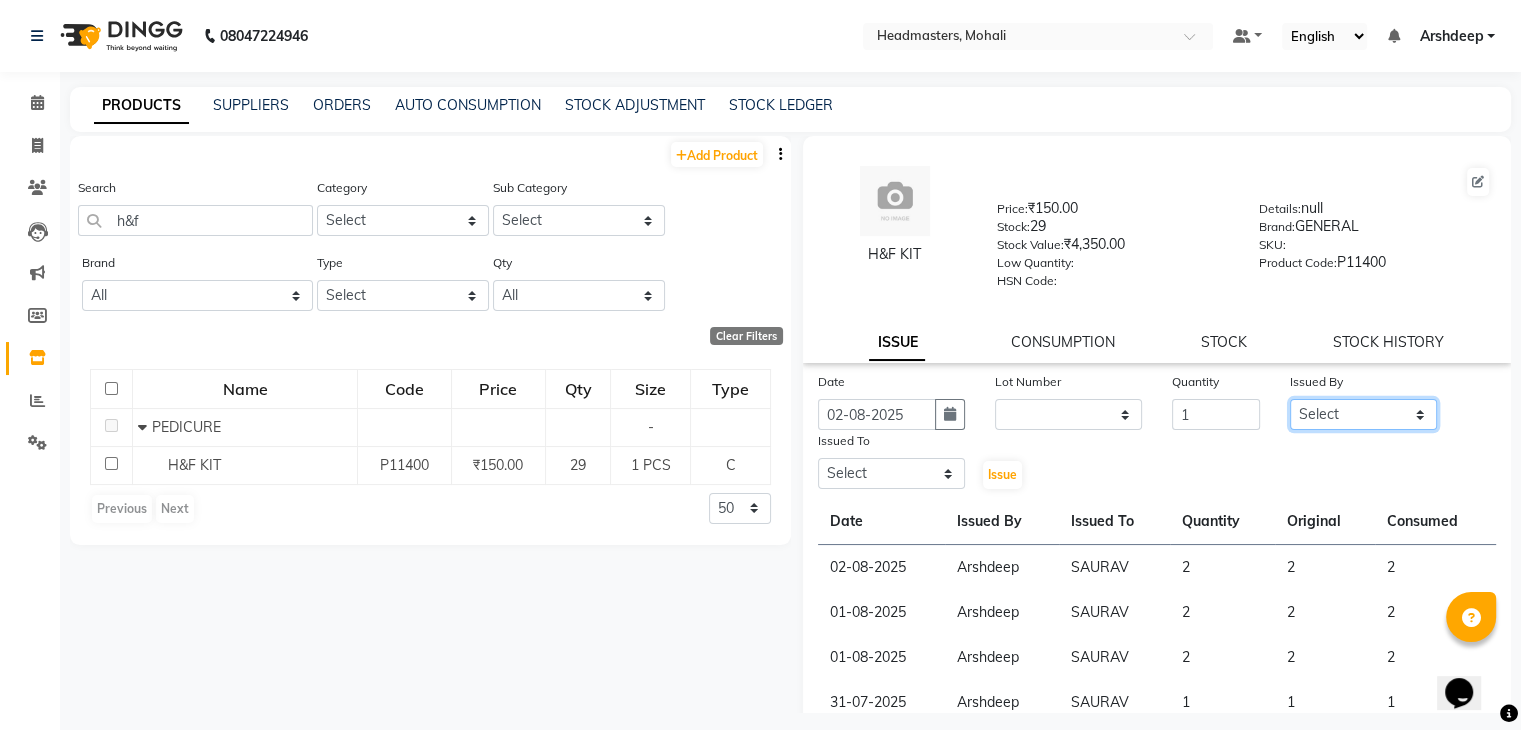 click on "Select AARIF Aarif Ansari Ali ANJANA ANJU Arshdeep Aryan Asad  Azam BALWINDER BHAWNA BIMLA CHETAN Deepak  HARRY Headmasters Honey Sidhu Jyoti karamdeep Manav MICHAEL Navdeep NEETU NEETU -  FRONT DESK  NEHA PREET PRINCE RAVI ROOP SACHIN KUMAR Sagar SAIF SARJU SAURAV SHAHZAD SHARAN SHARDA SHELLY SHUBHAM  SOHAIL SOHAN  VICkY Yamini" 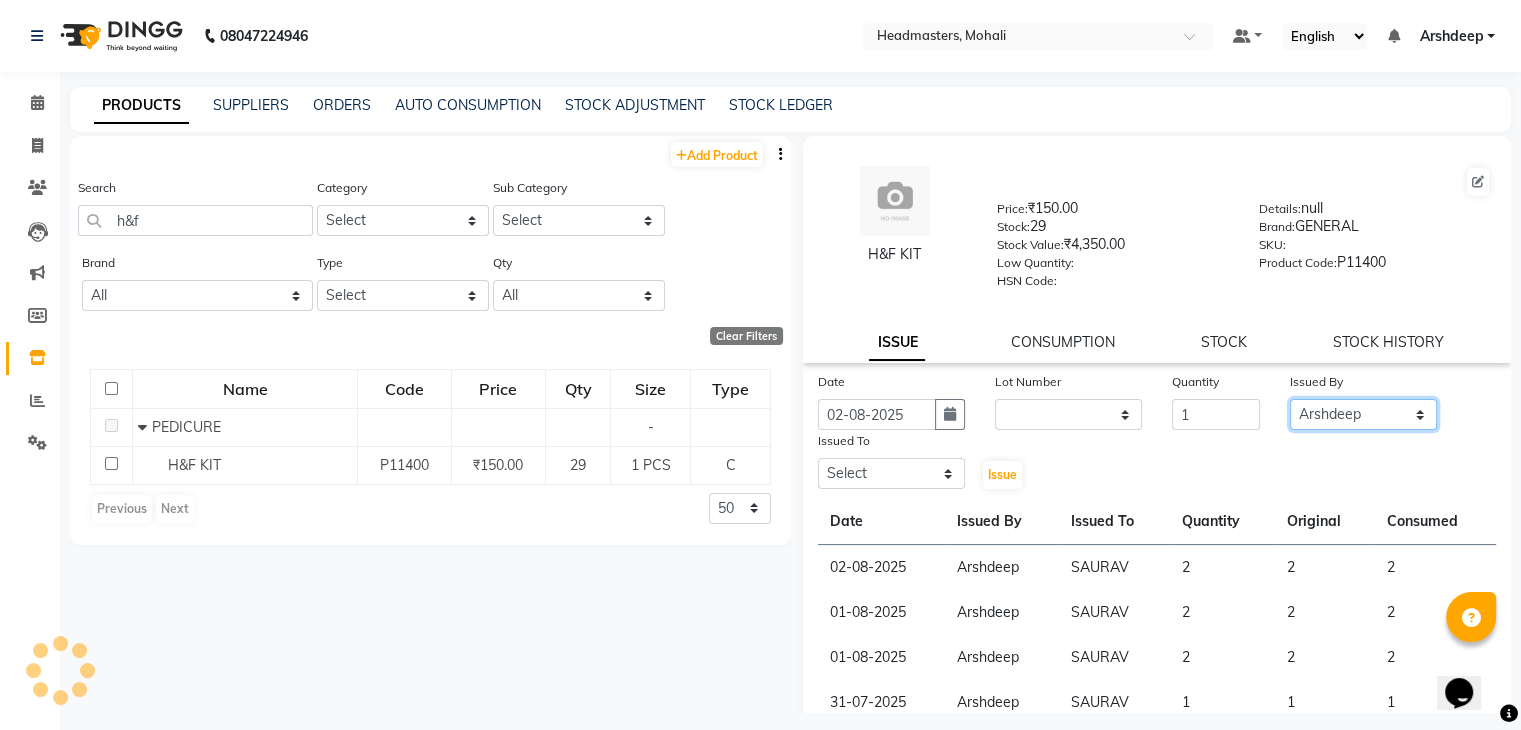 click on "Select AARIF Aarif Ansari Ali ANJANA ANJU Arshdeep Aryan Asad  Azam BALWINDER BHAWNA BIMLA CHETAN Deepak  HARRY Headmasters Honey Sidhu Jyoti karamdeep Manav MICHAEL Navdeep NEETU NEETU -  FRONT DESK  NEHA PREET PRINCE RAVI ROOP SACHIN KUMAR Sagar SAIF SARJU SAURAV SHAHZAD SHARAN SHARDA SHELLY SHUBHAM  SOHAIL SOHAN  VICkY Yamini" 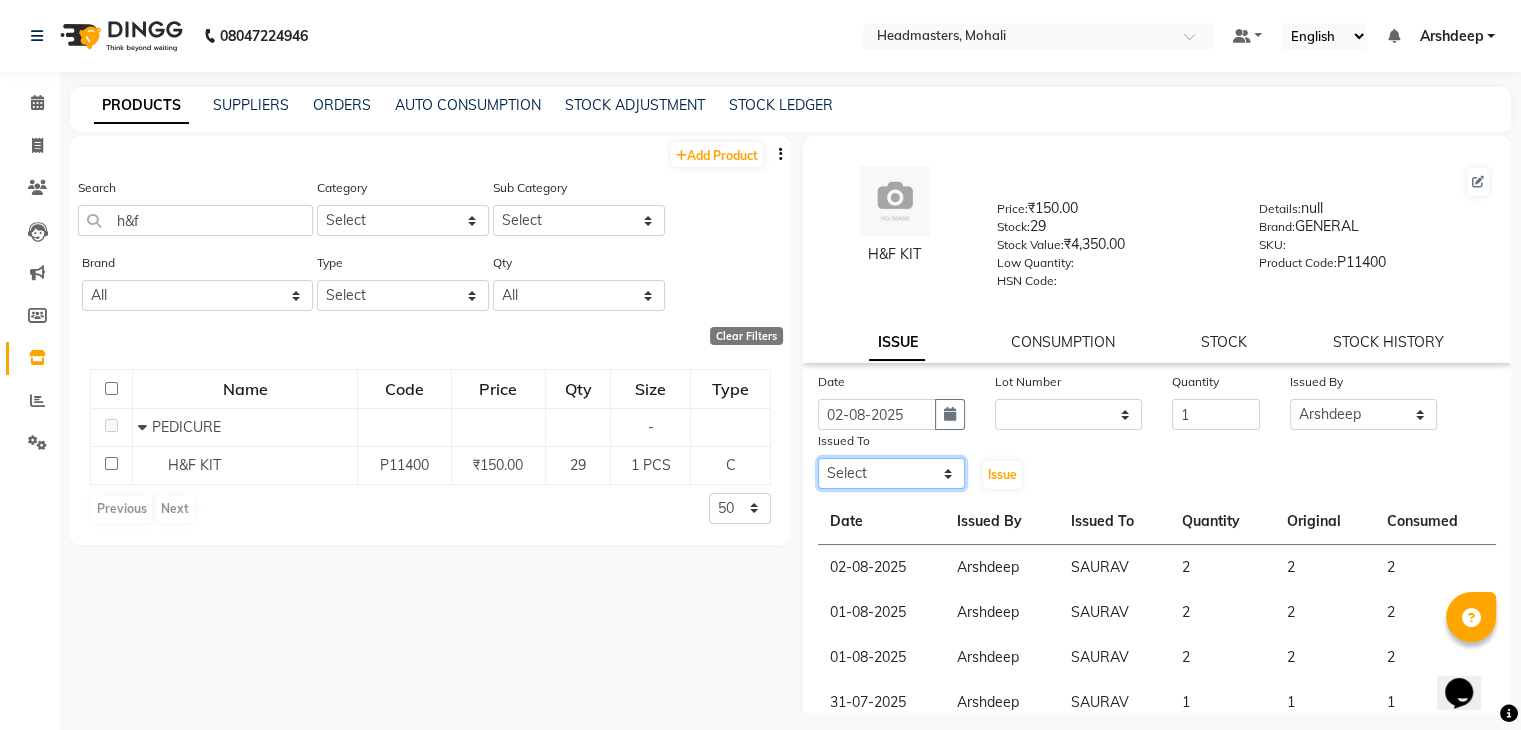 click on "Select AARIF Aarif Ansari Ali ANJANA ANJU Arshdeep Aryan Asad  Azam BALWINDER BHAWNA BIMLA CHETAN Deepak  HARRY Headmasters Honey Sidhu Jyoti karamdeep Manav MICHAEL Navdeep NEETU NEETU -  FRONT DESK  NEHA PREET PRINCE RAVI ROOP SACHIN KUMAR Sagar SAIF SARJU SAURAV SHAHZAD SHARAN SHARDA SHELLY SHUBHAM  SOHAIL SOHAN  VICkY Yamini" 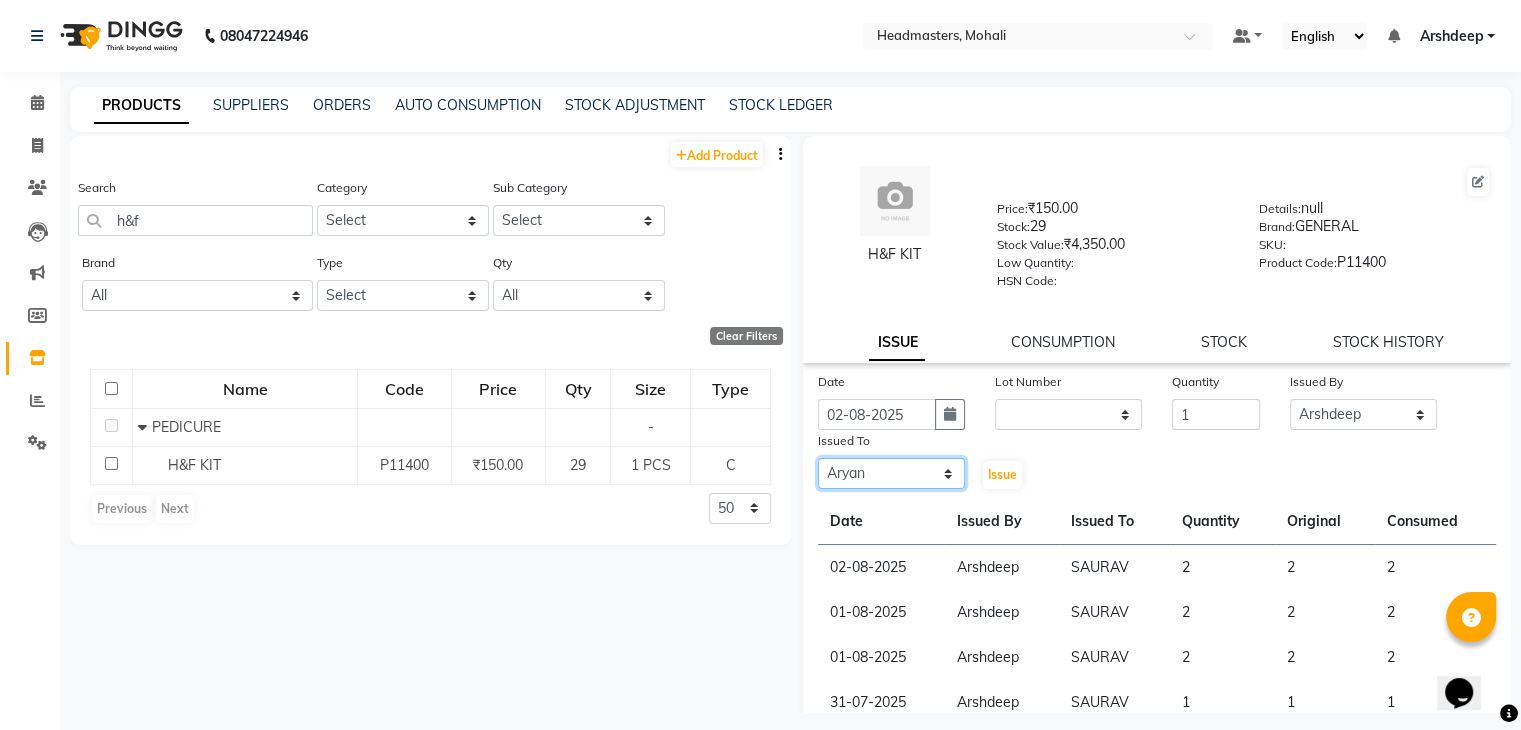 click on "Select AARIF Aarif Ansari Ali ANJANA ANJU Arshdeep Aryan Asad  Azam BALWINDER BHAWNA BIMLA CHETAN Deepak  HARRY Headmasters Honey Sidhu Jyoti karamdeep Manav MICHAEL Navdeep NEETU NEETU -  FRONT DESK  NEHA PREET PRINCE RAVI ROOP SACHIN KUMAR Sagar SAIF SARJU SAURAV SHAHZAD SHARAN SHARDA SHELLY SHUBHAM  SOHAIL SOHAN  VICkY Yamini" 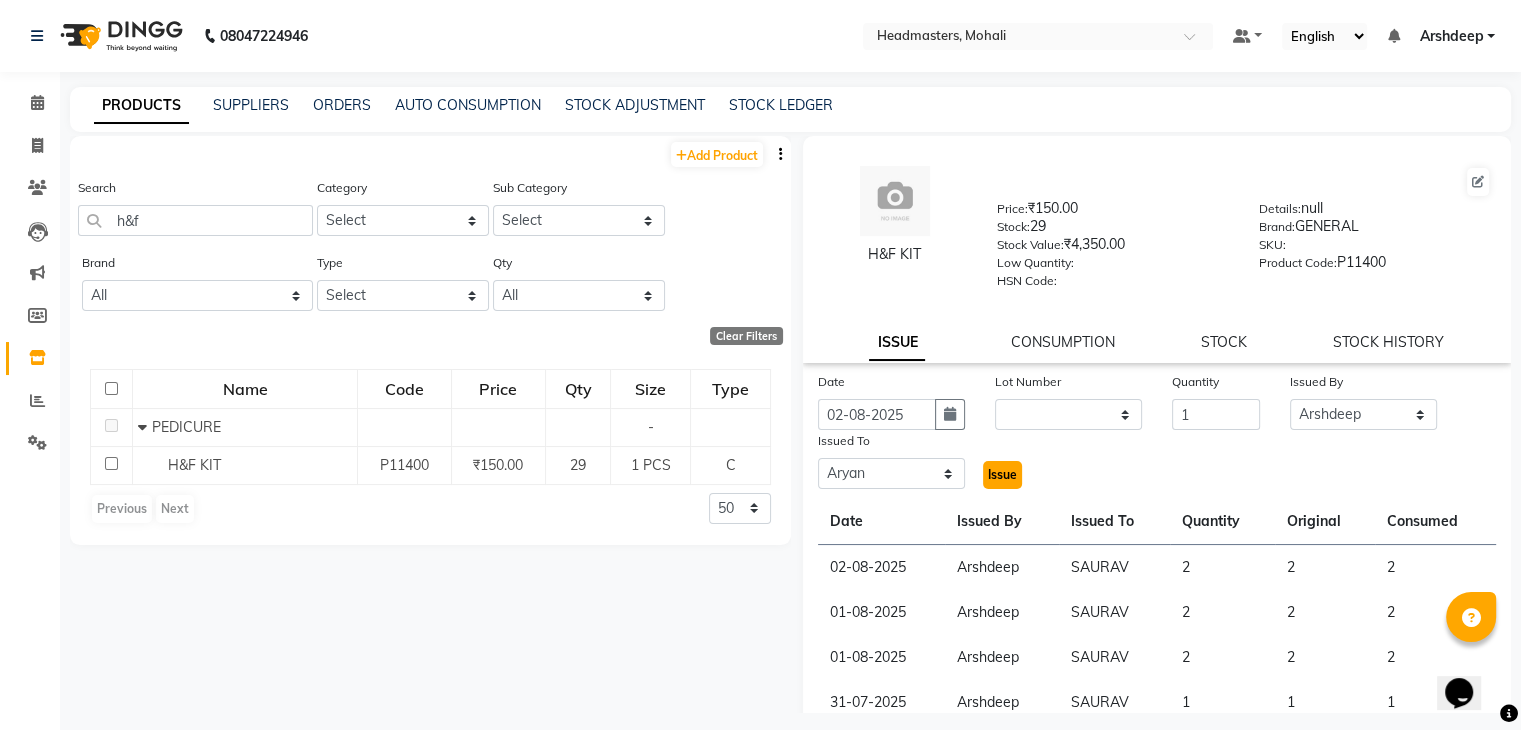 click on "Issue" 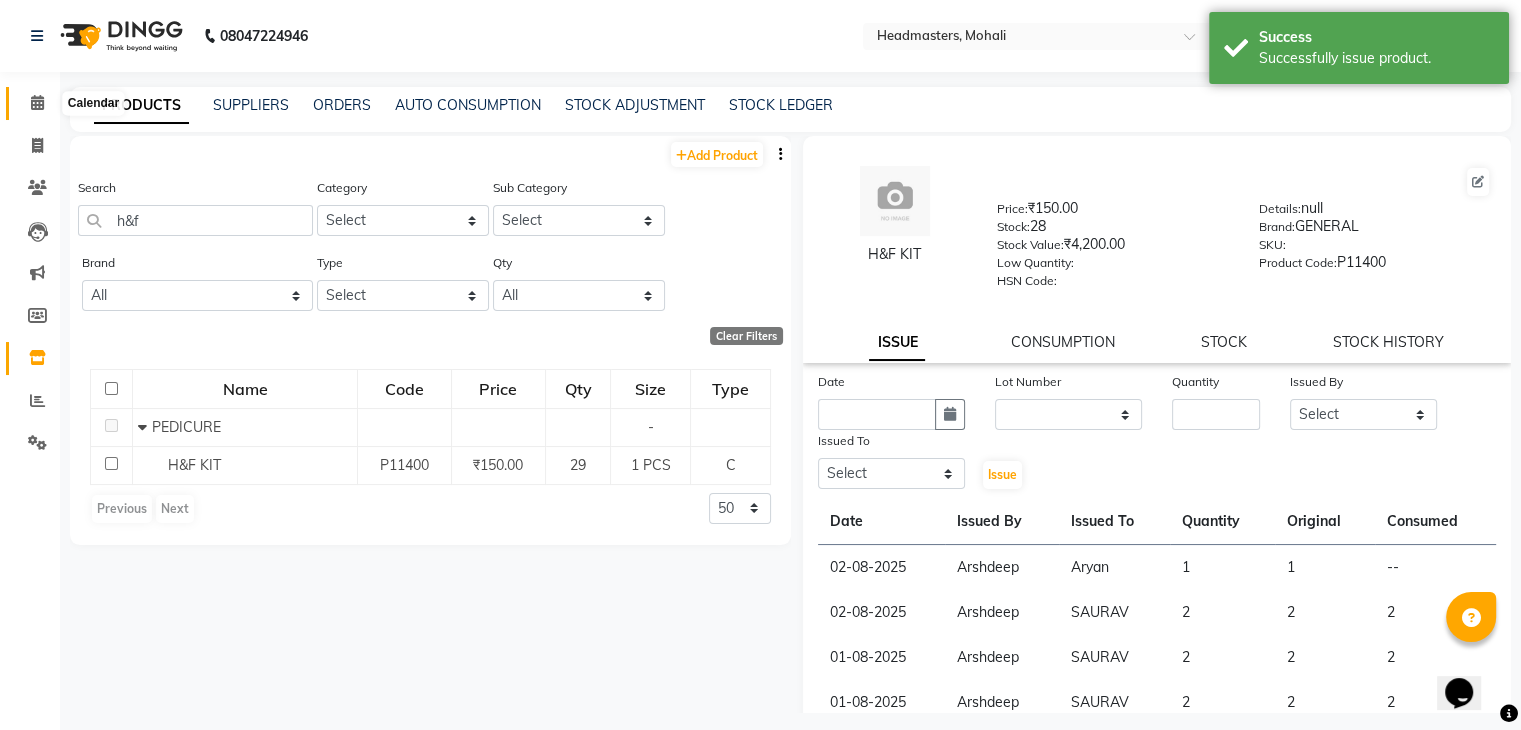 click 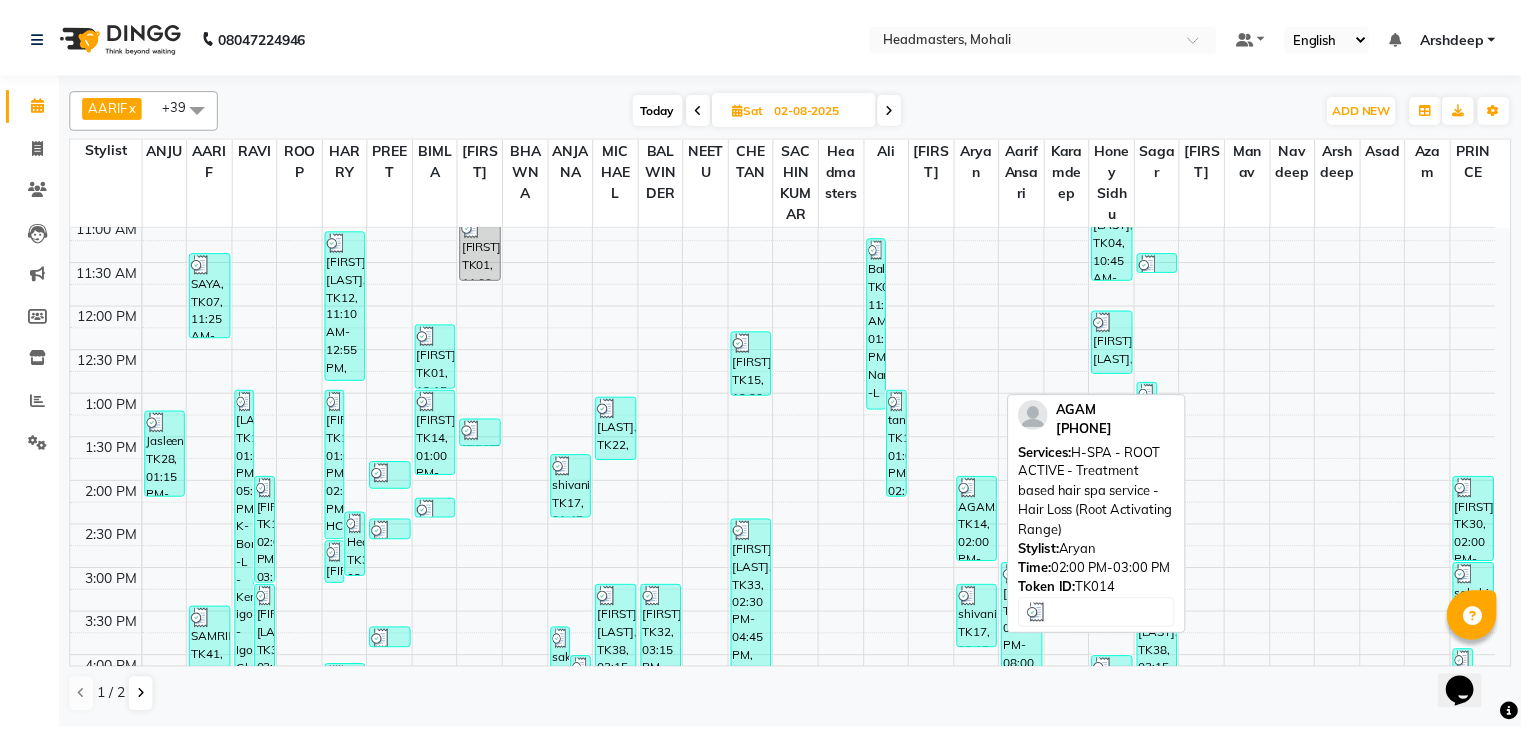 scroll, scrollTop: 276, scrollLeft: 0, axis: vertical 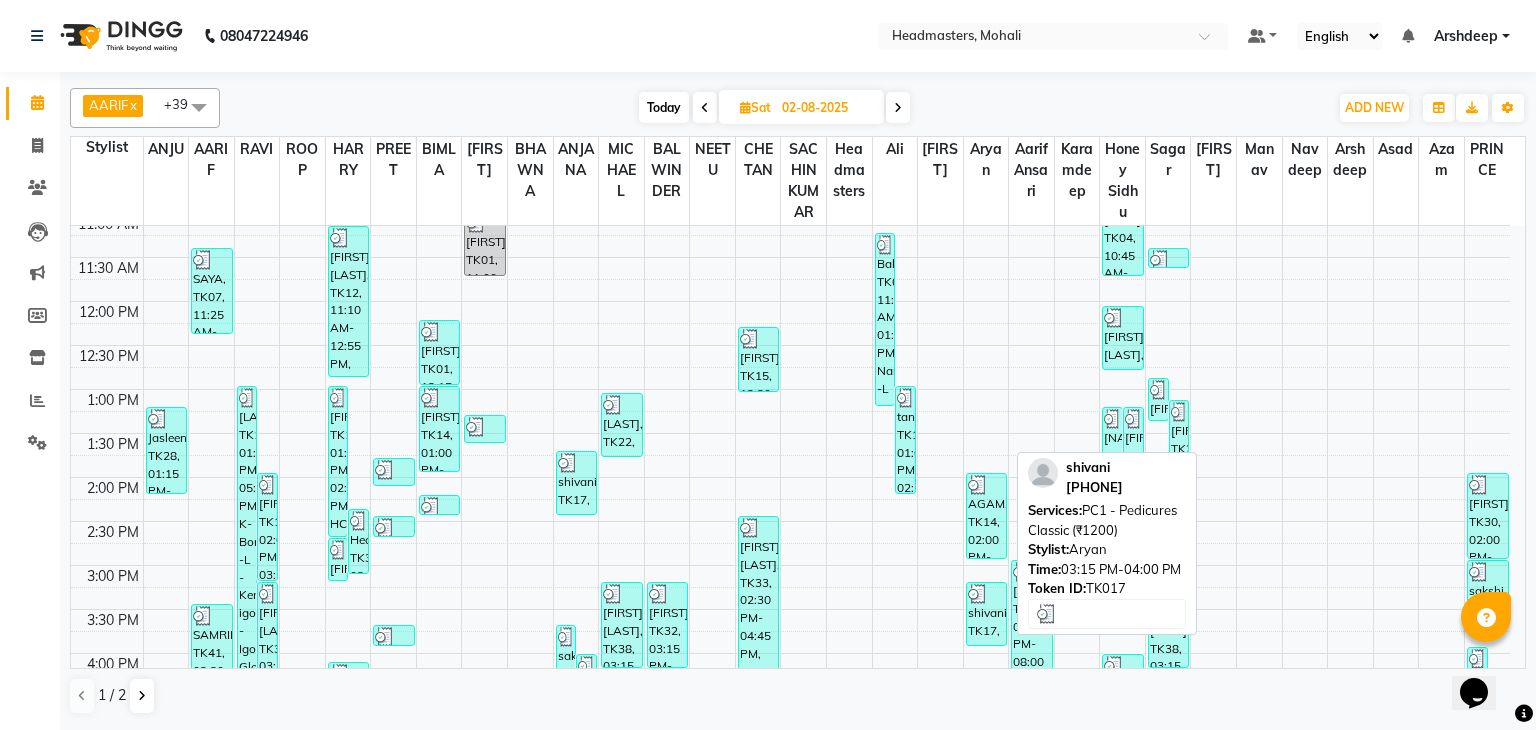 click on "shivani, TK17, 03:15 PM-04:00 PM, PC1 - Pedicures Classic (₹1200)" at bounding box center [986, 614] 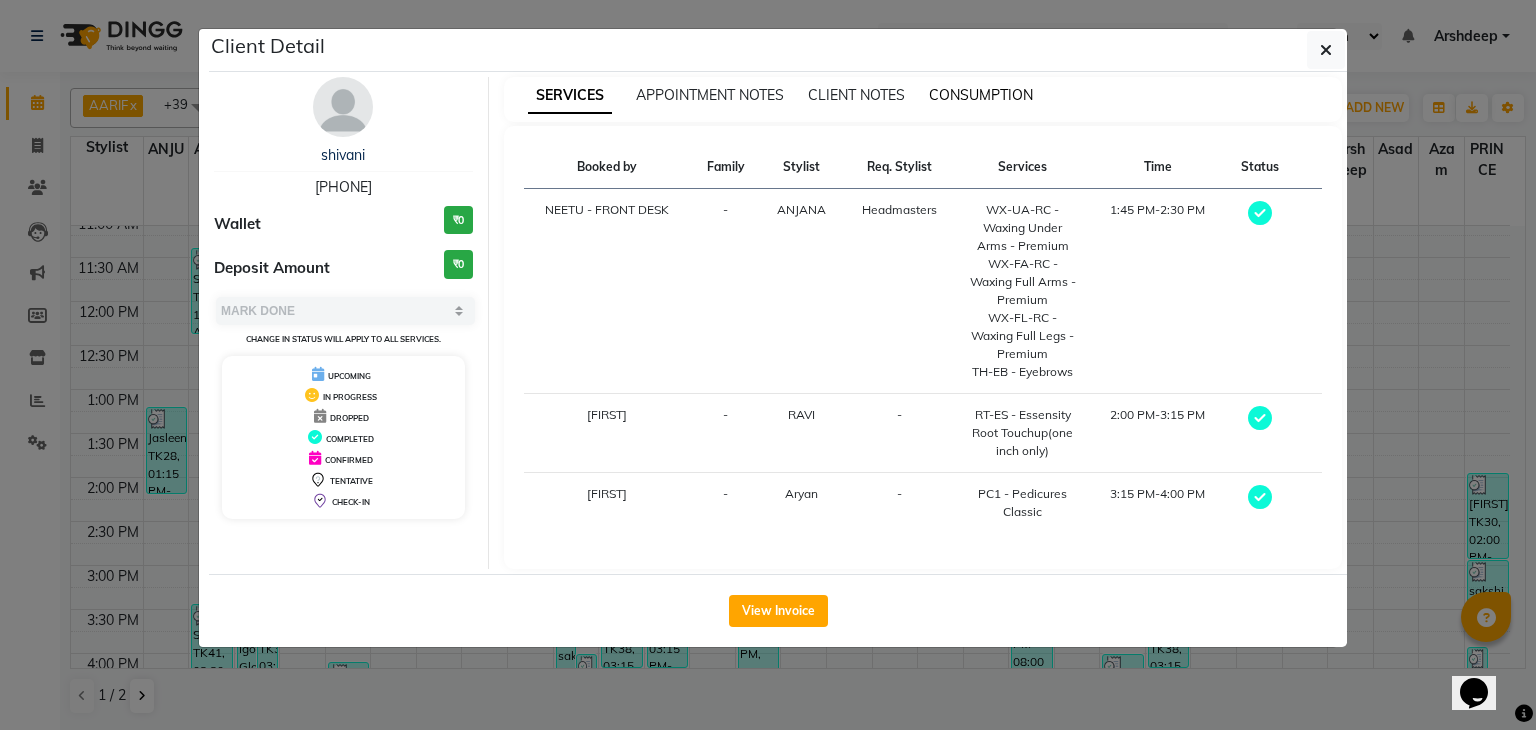 click on "CONSUMPTION" at bounding box center (981, 95) 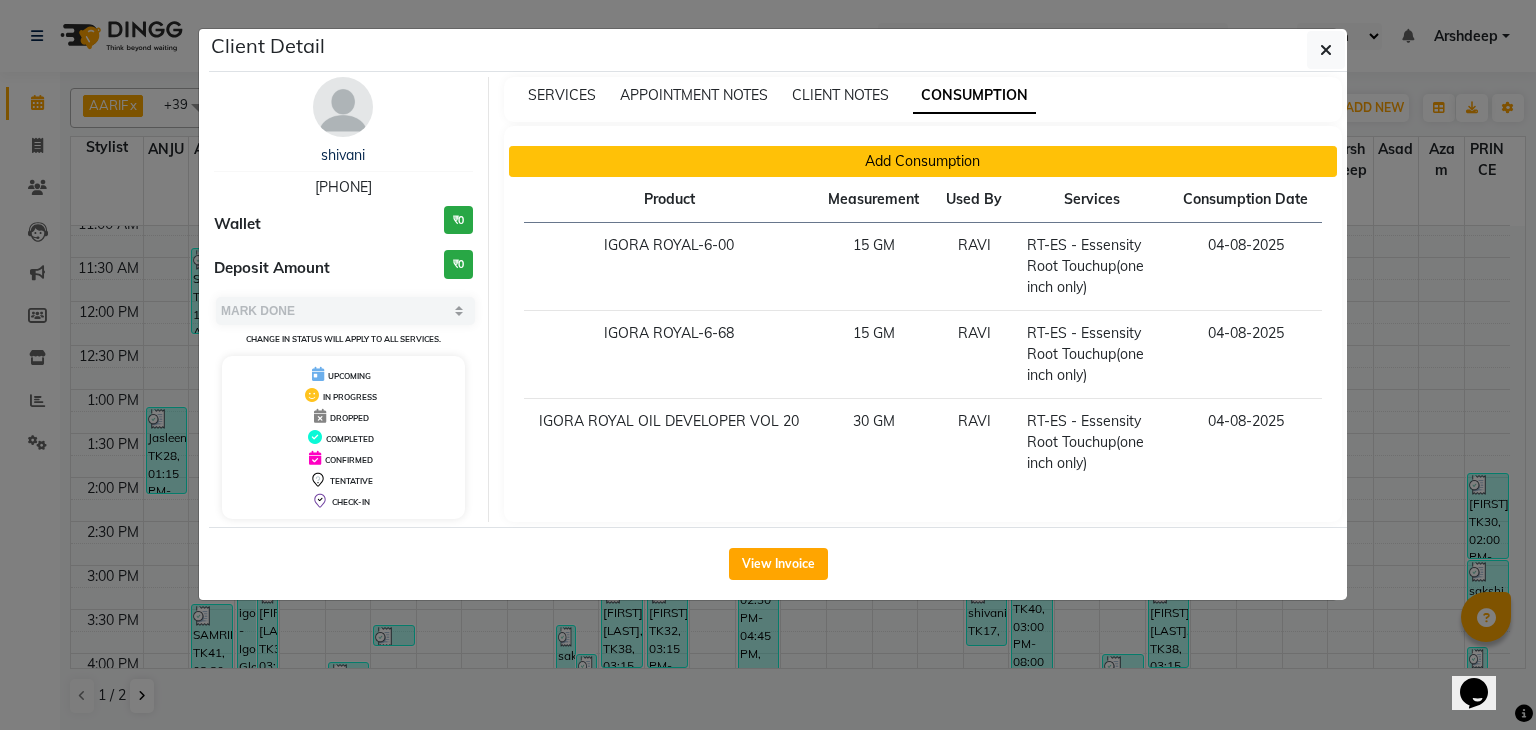 click on "Add Consumption" at bounding box center (923, 161) 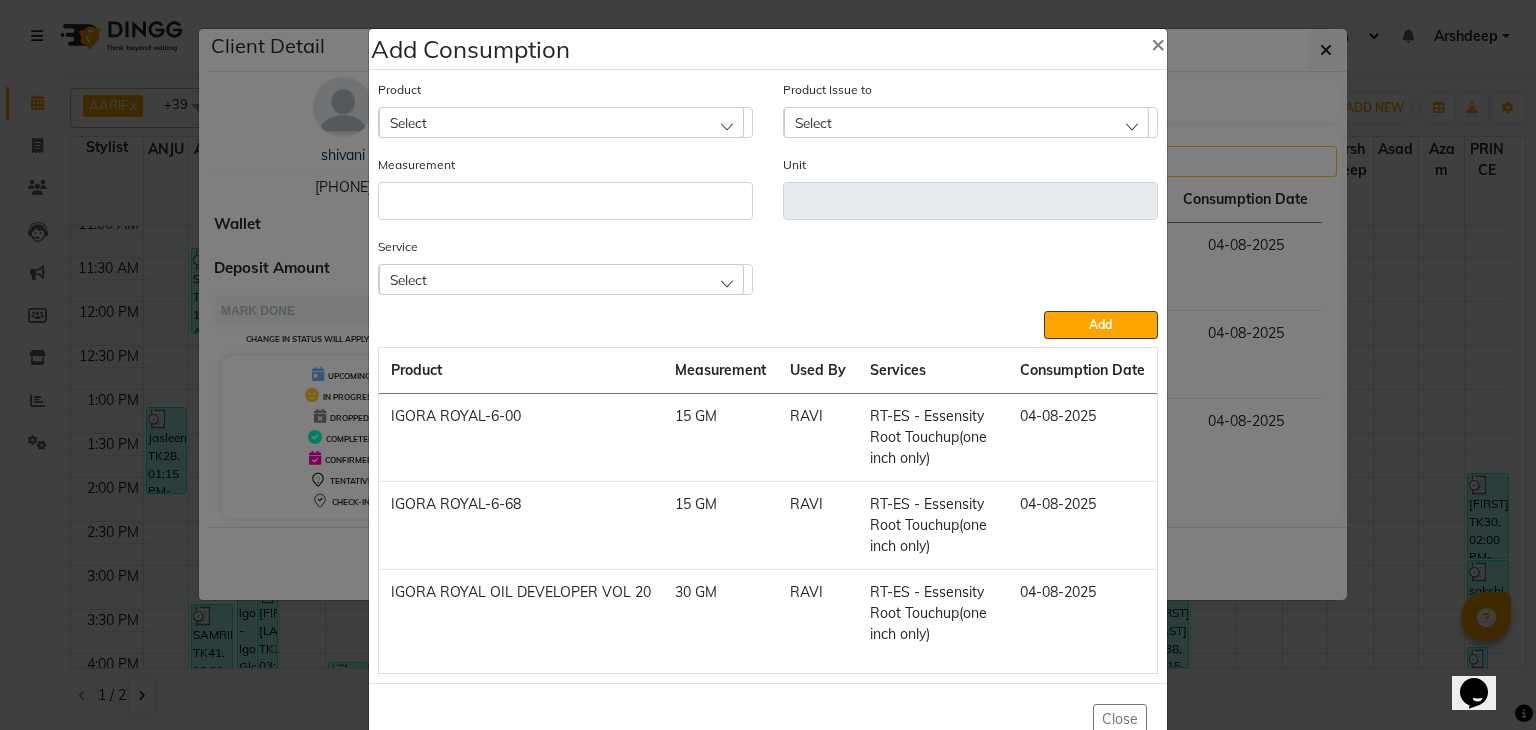 click on "Select" 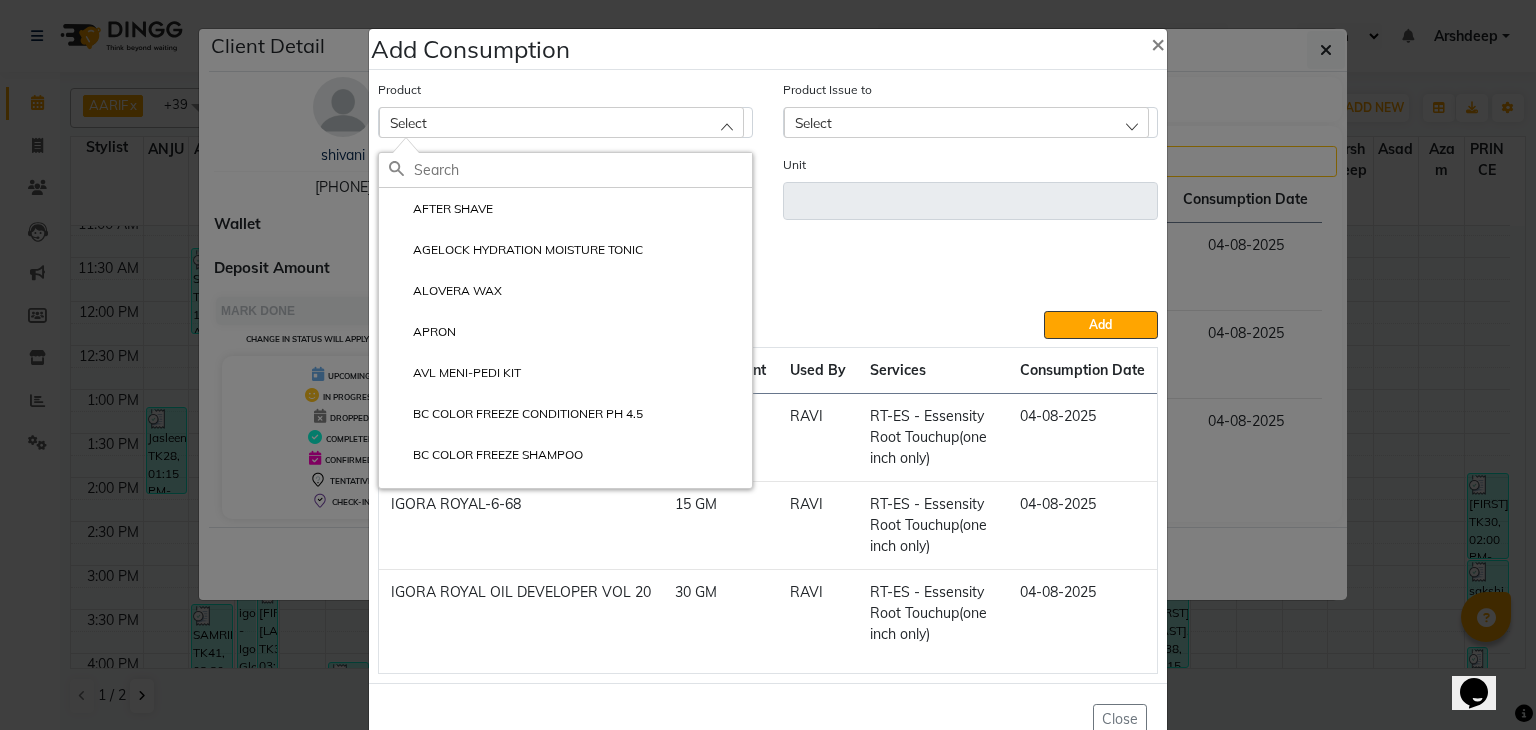 click 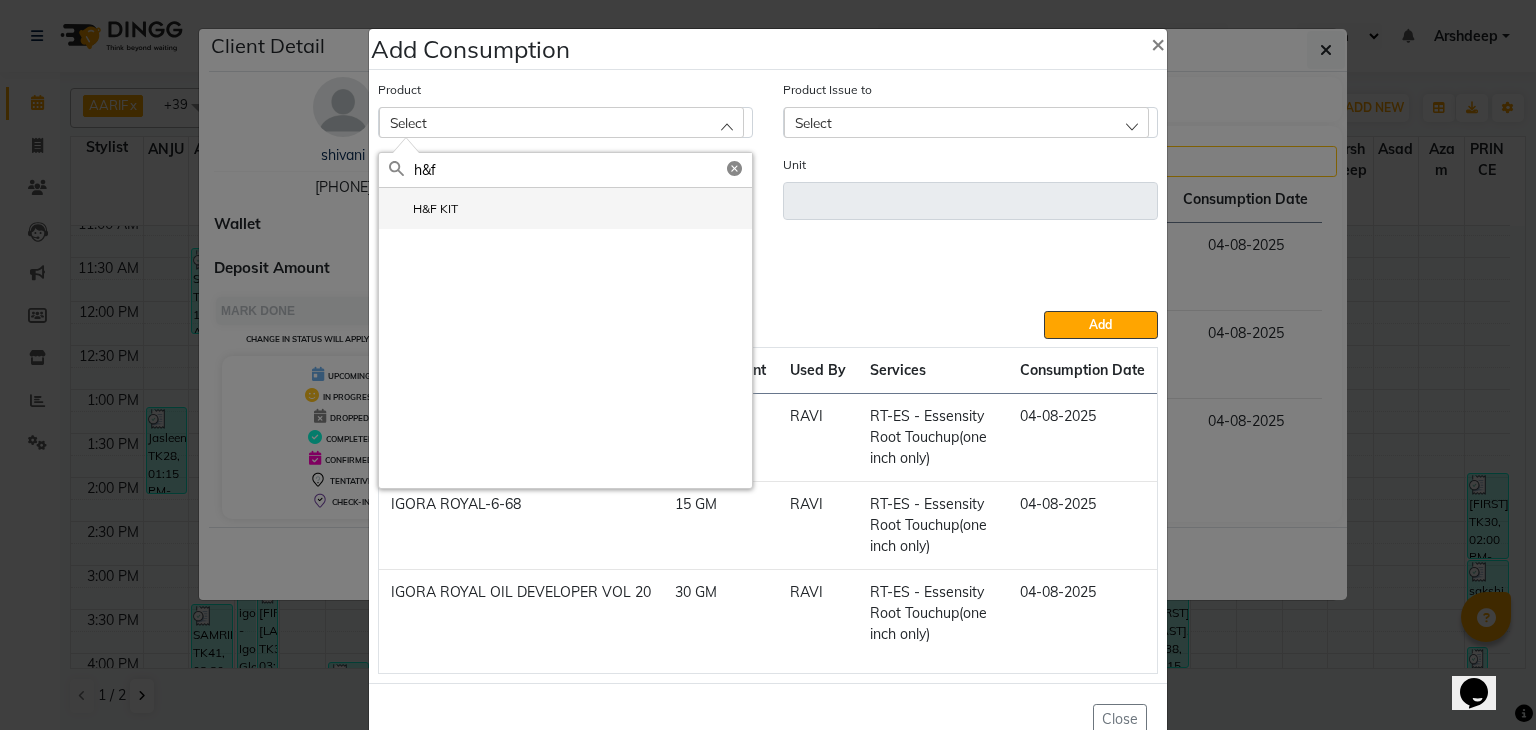 click on "H&F KIT" 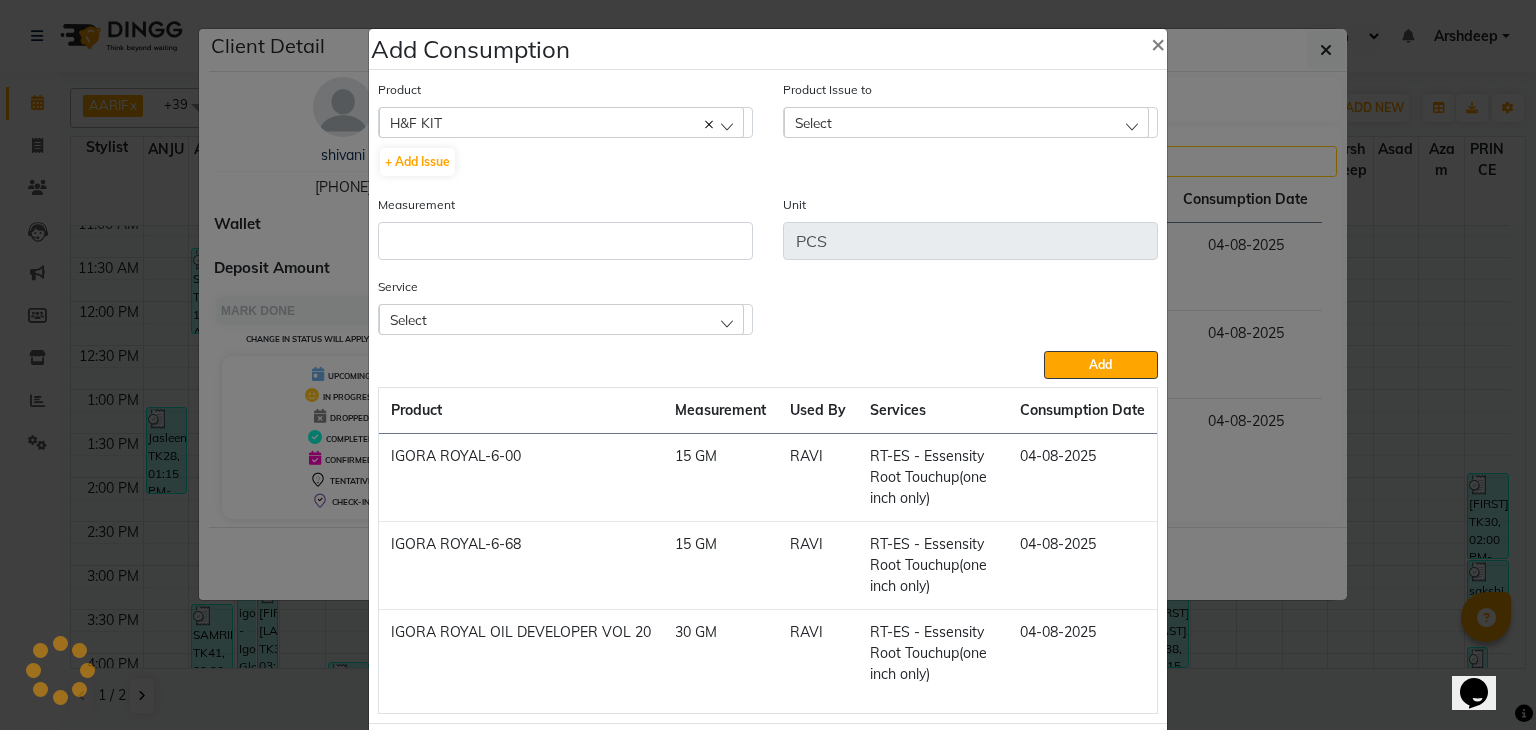click on "Select" 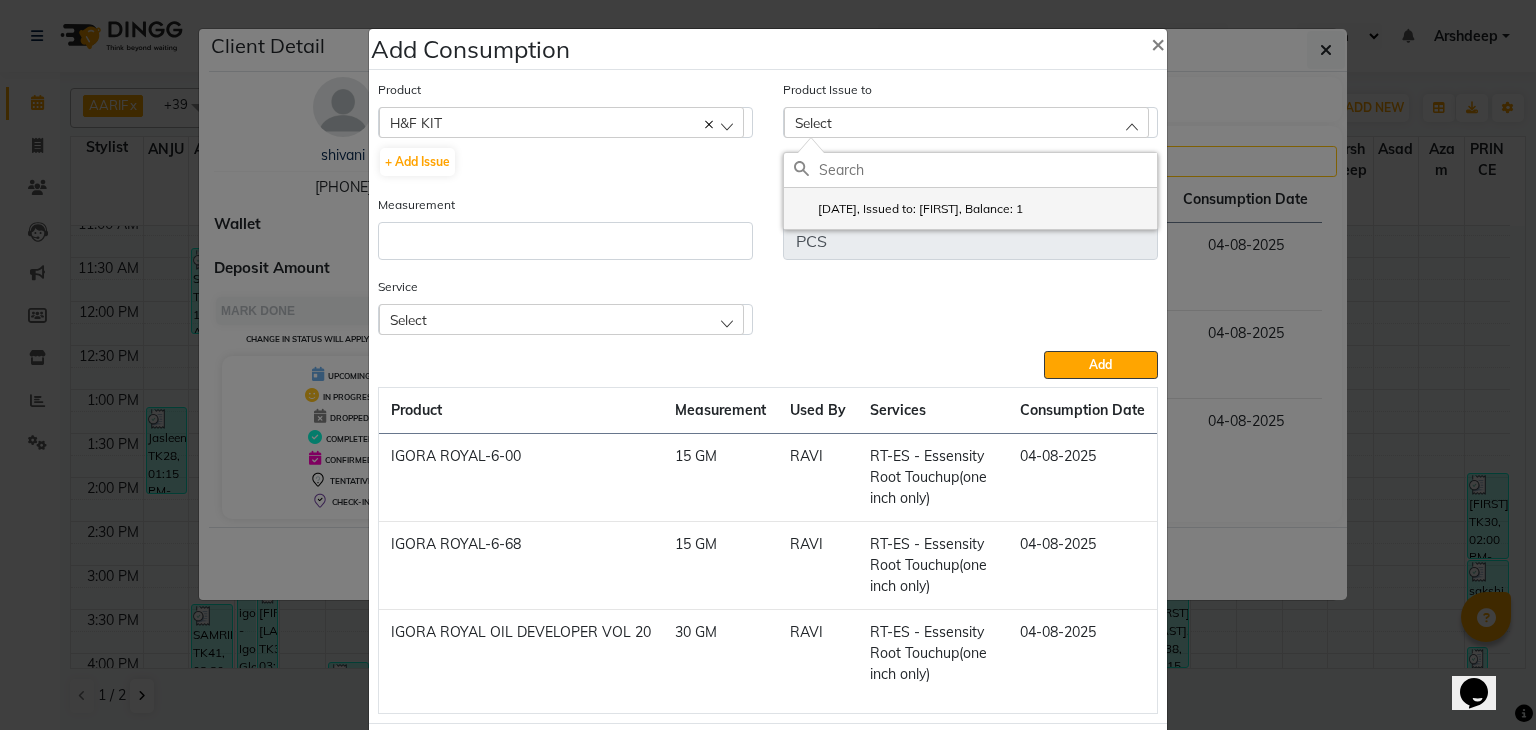 click on "2025-08-02, Issued to: Aryan, Balance: 1" 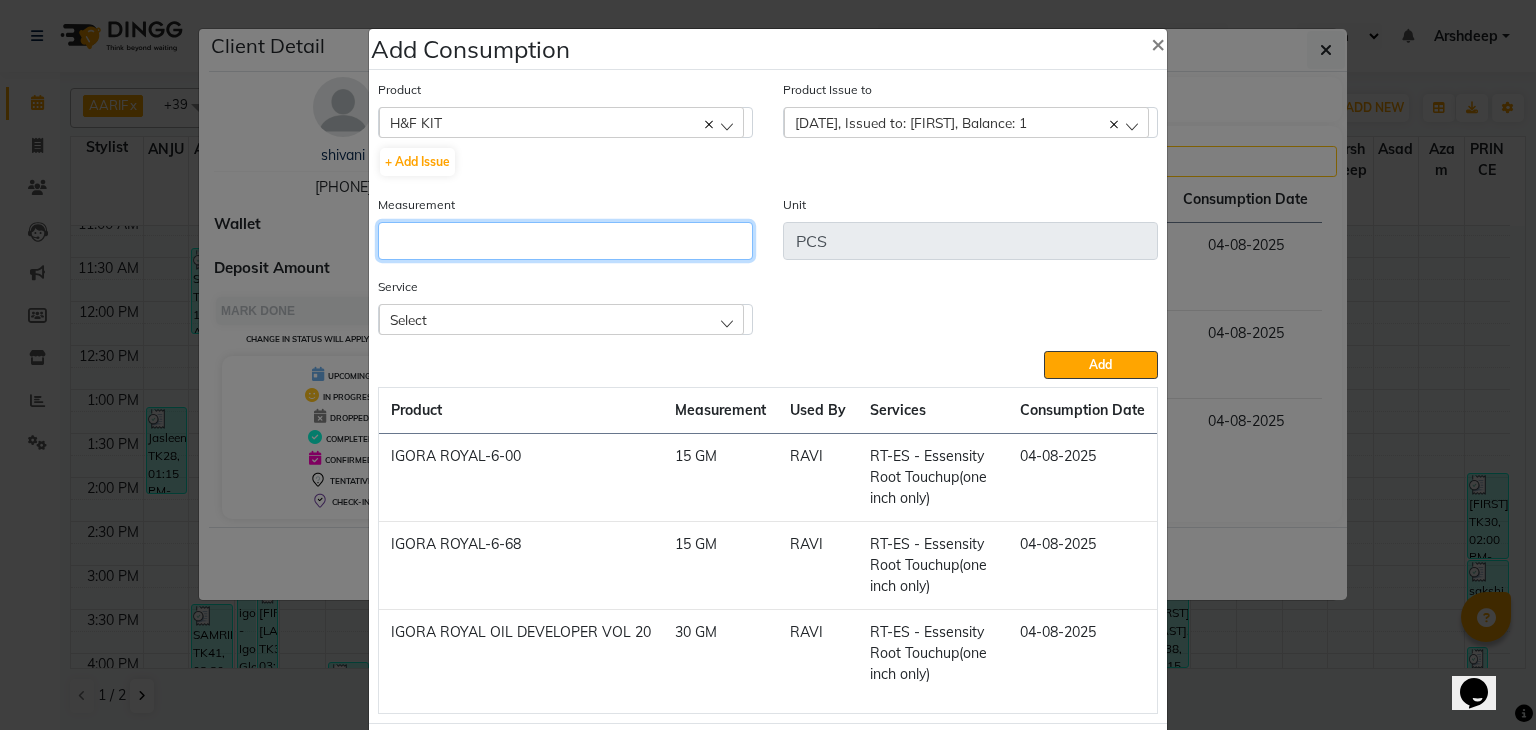 click 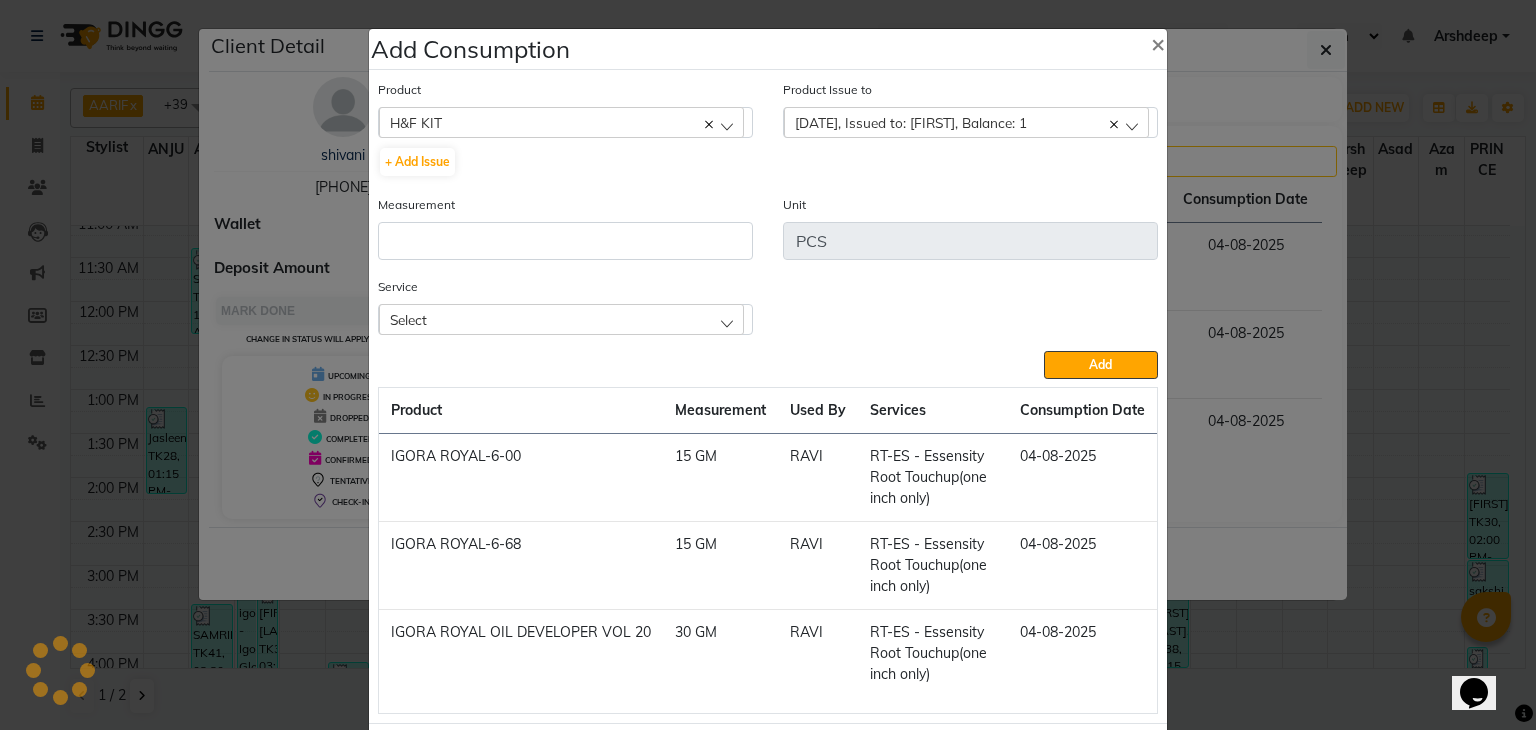 click on "Select" 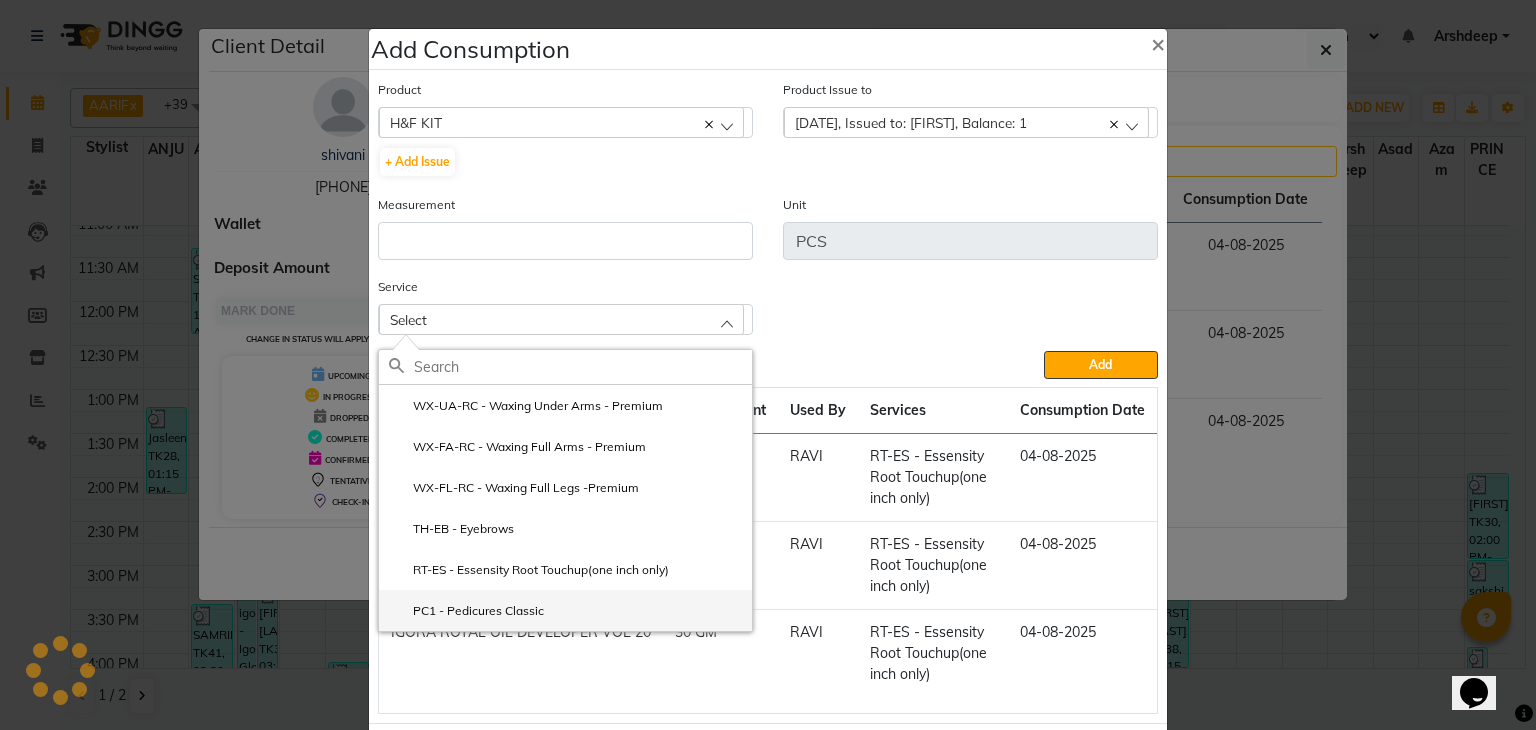 click on "PC1 - Pedicures Classic" 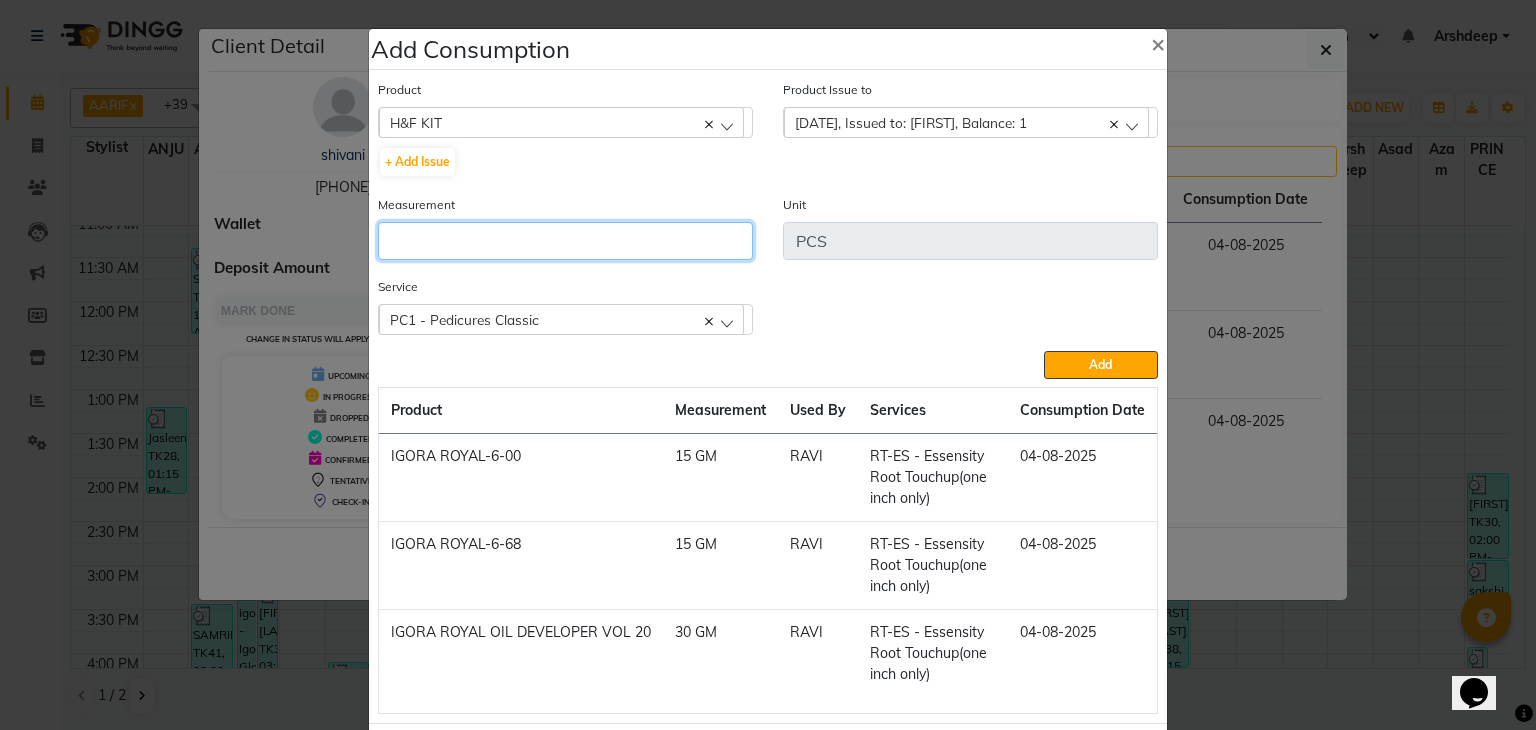 click 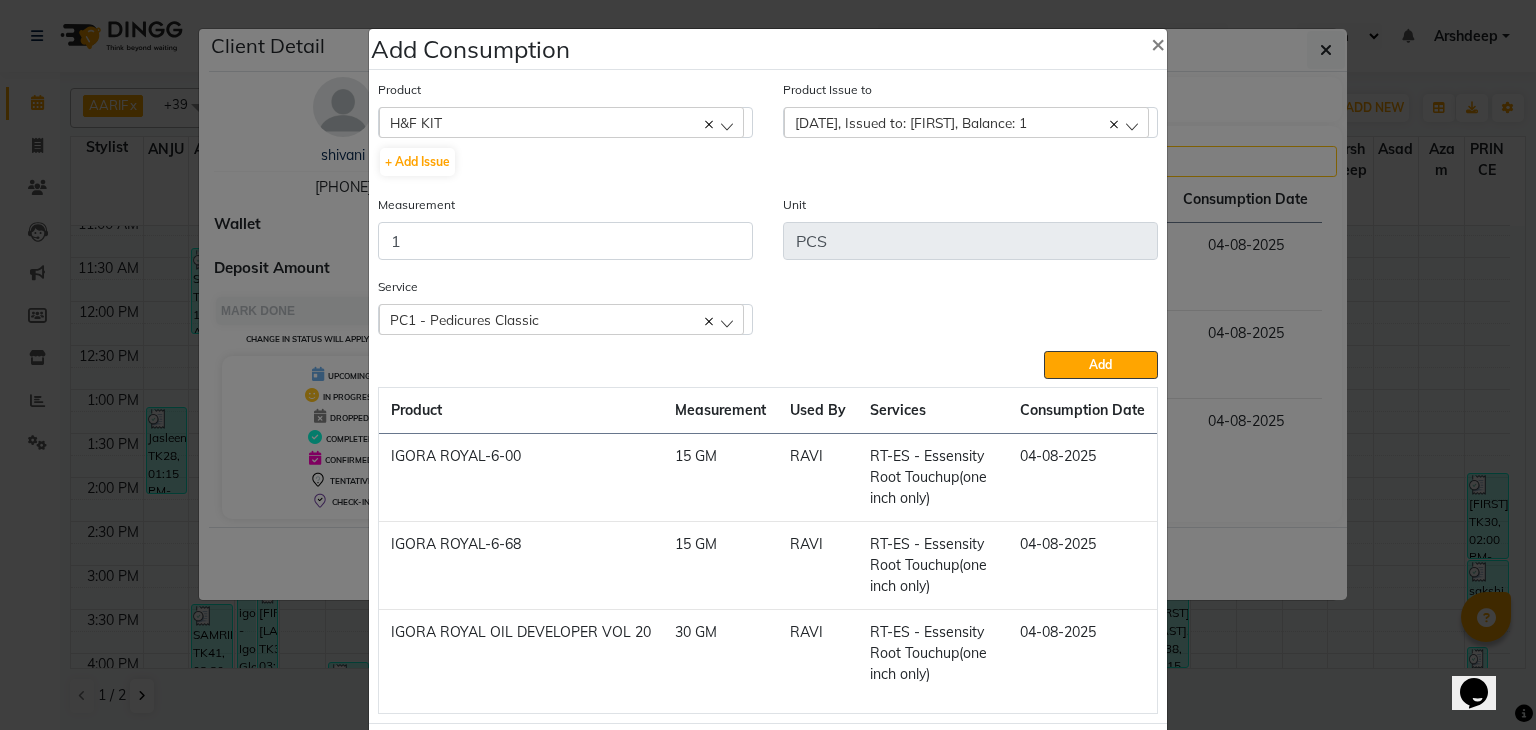 click on "Add" 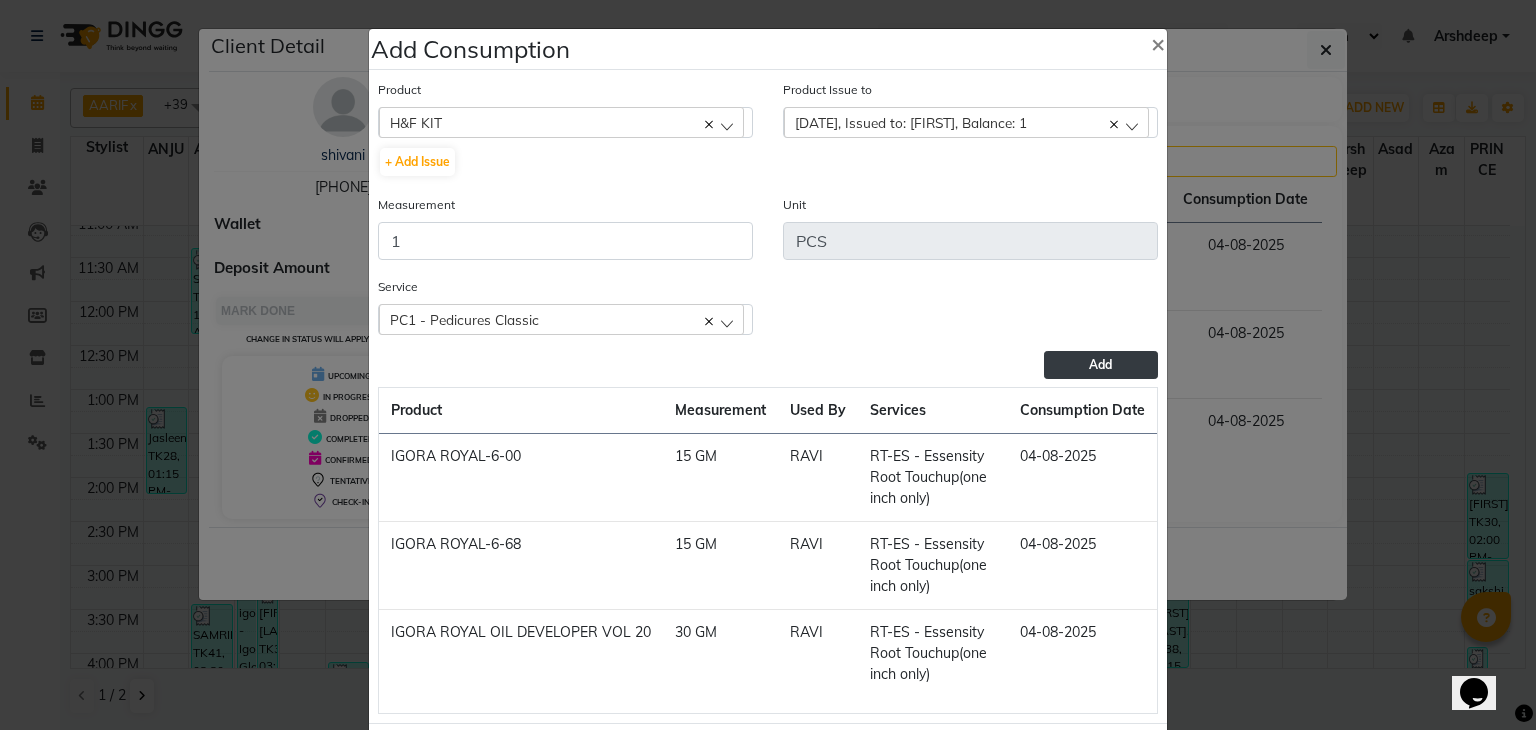 click on "Add" 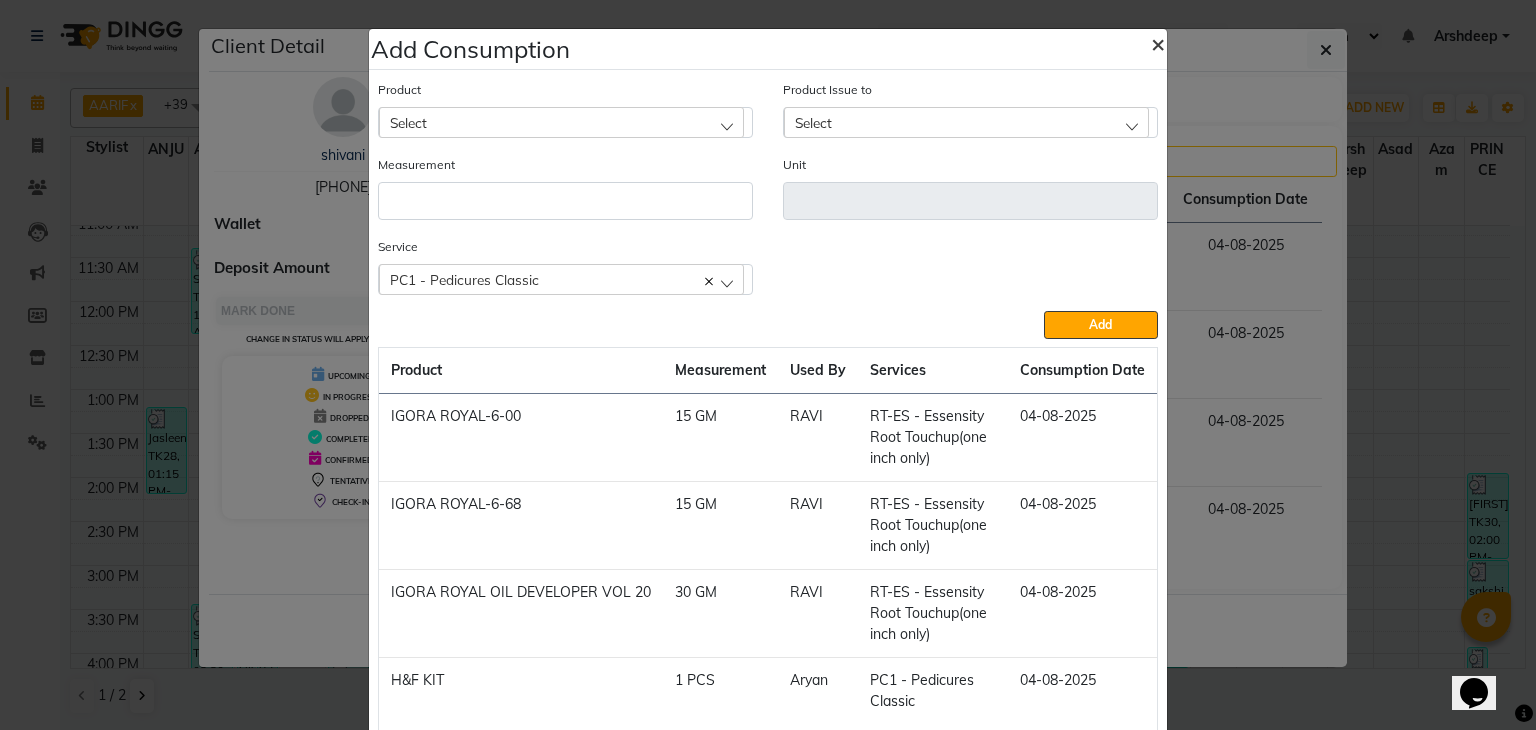 click on "×" 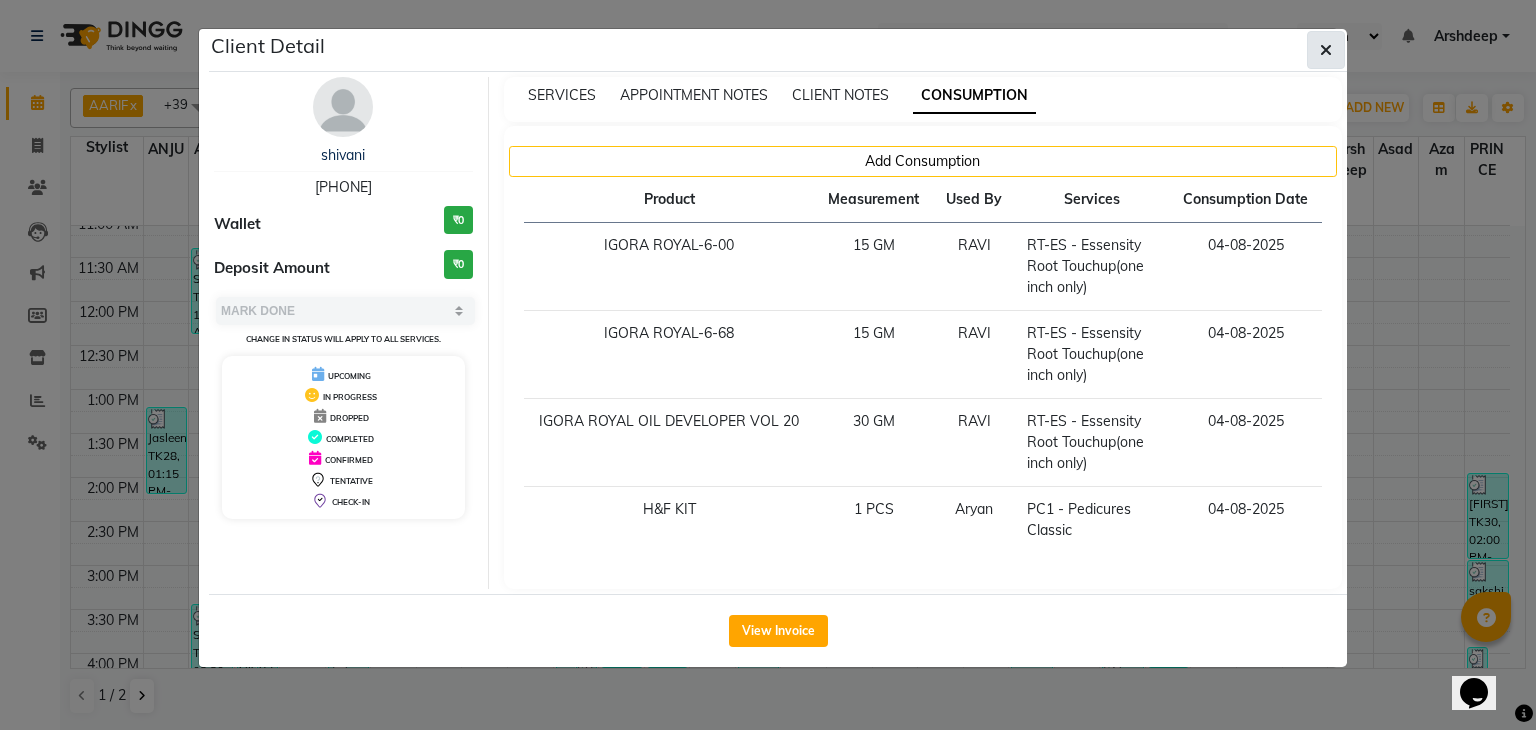 click 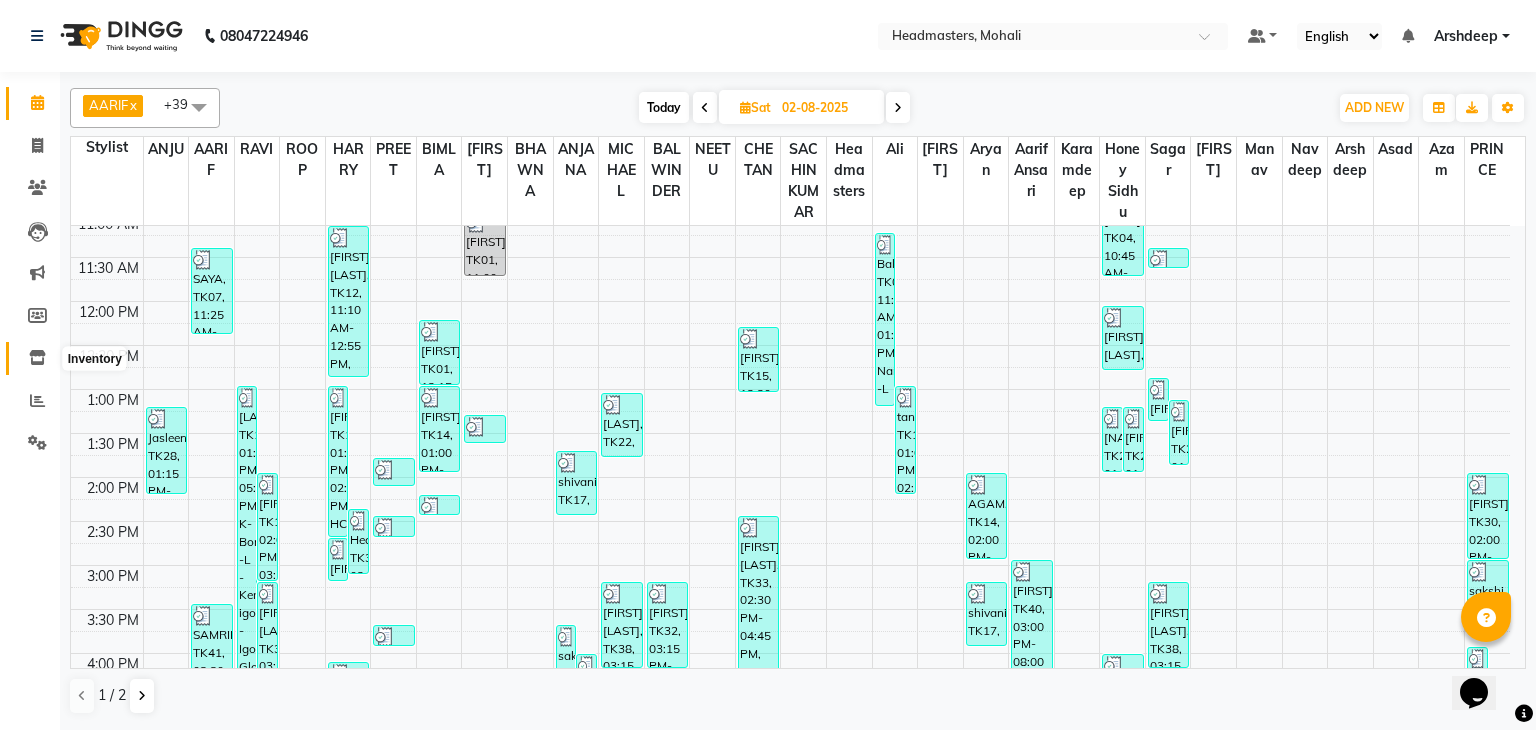 click 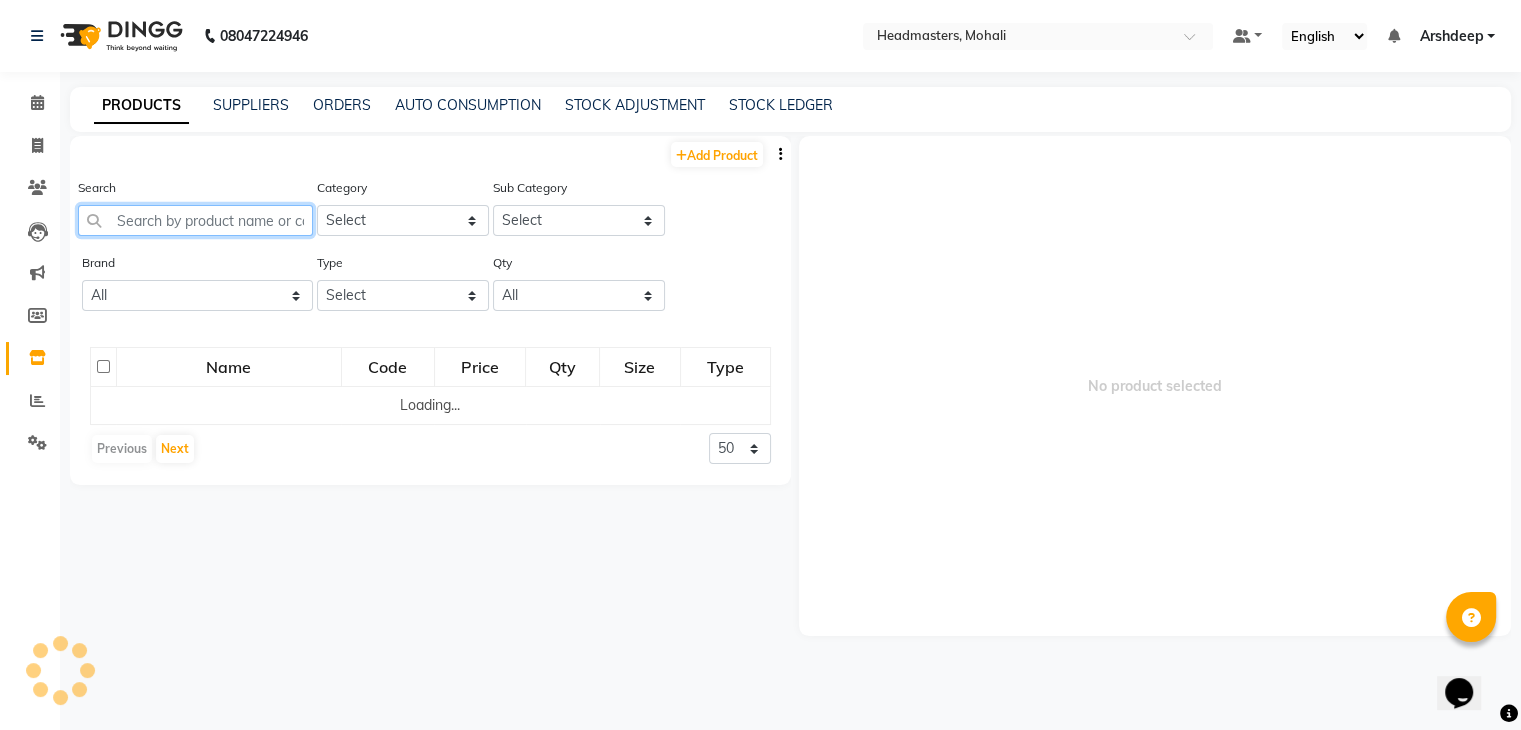click 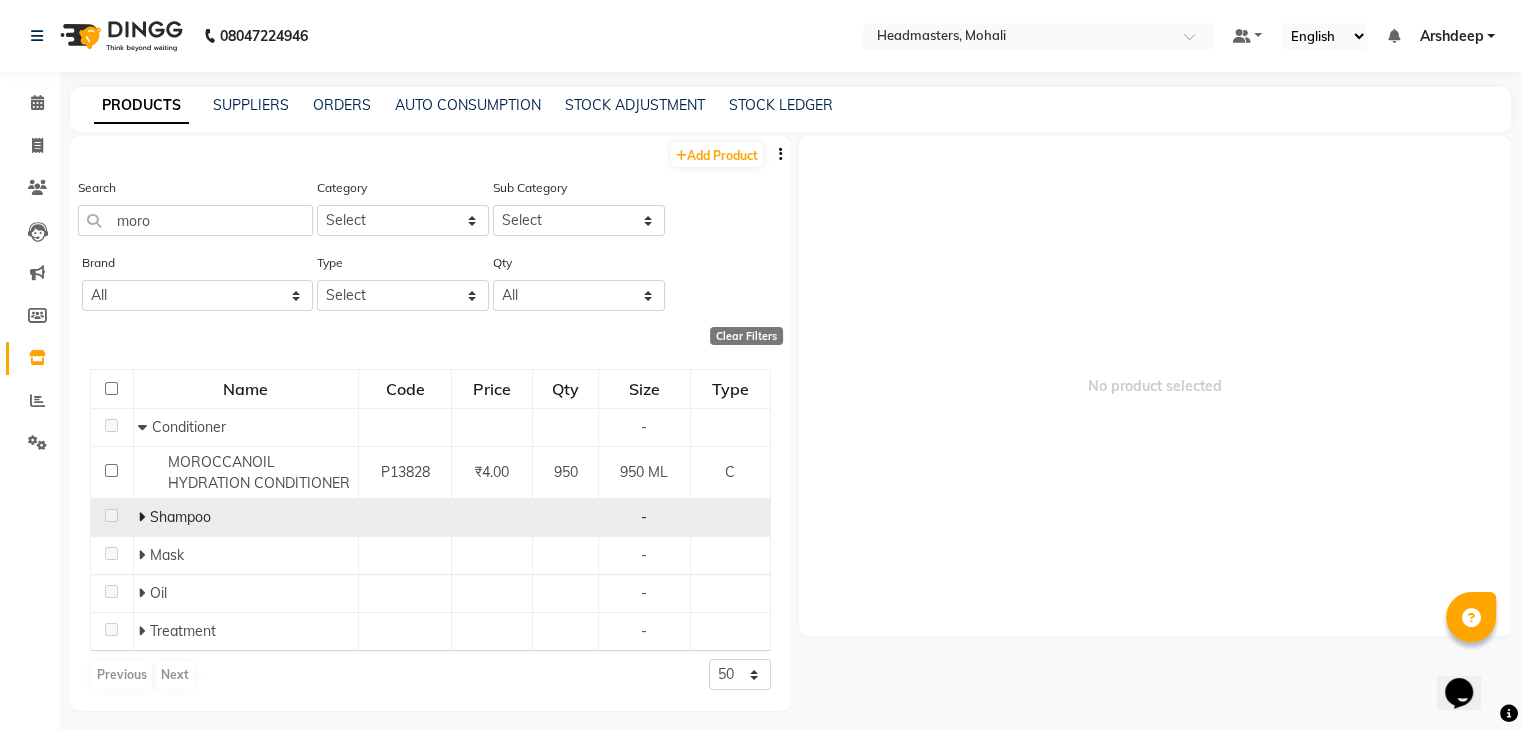 click on "Shampoo" 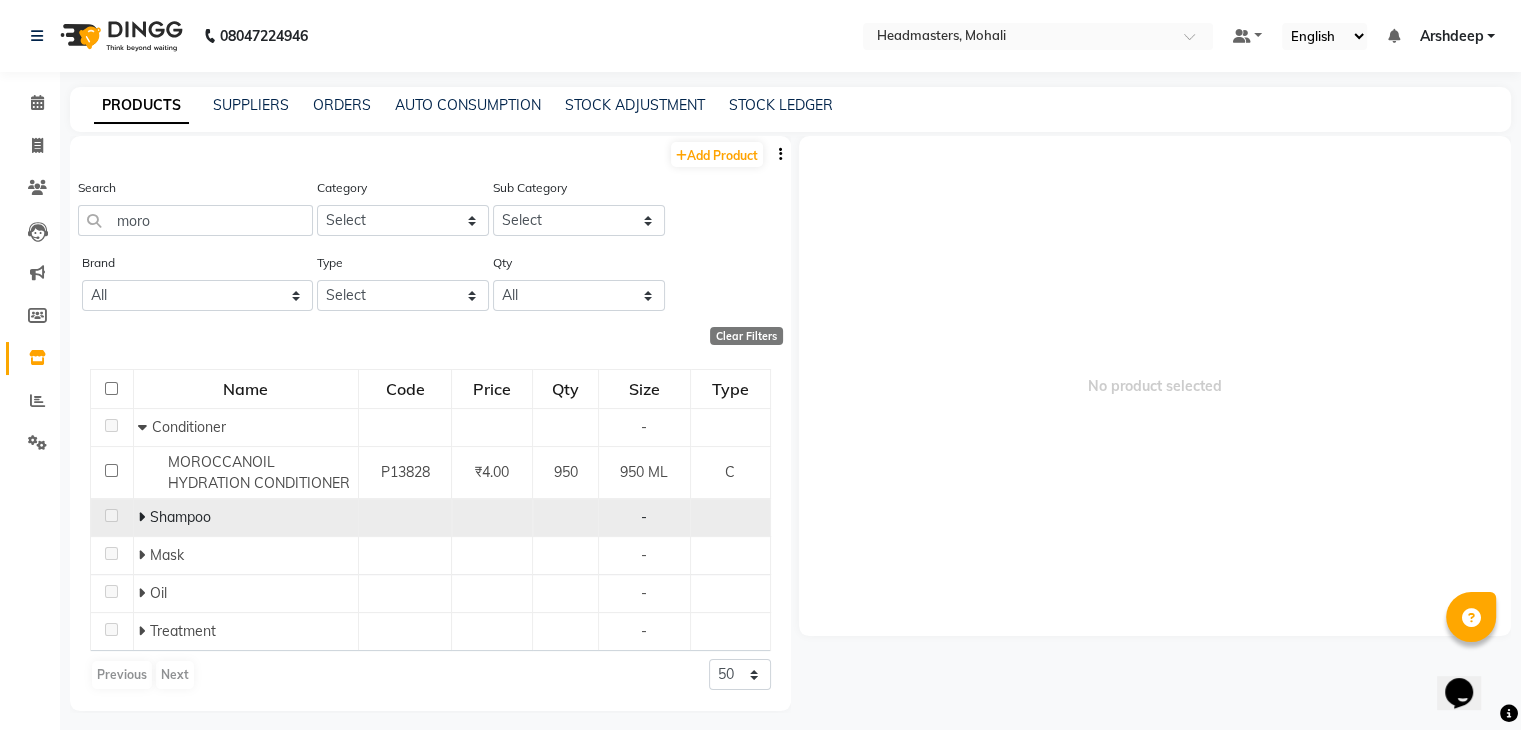 click 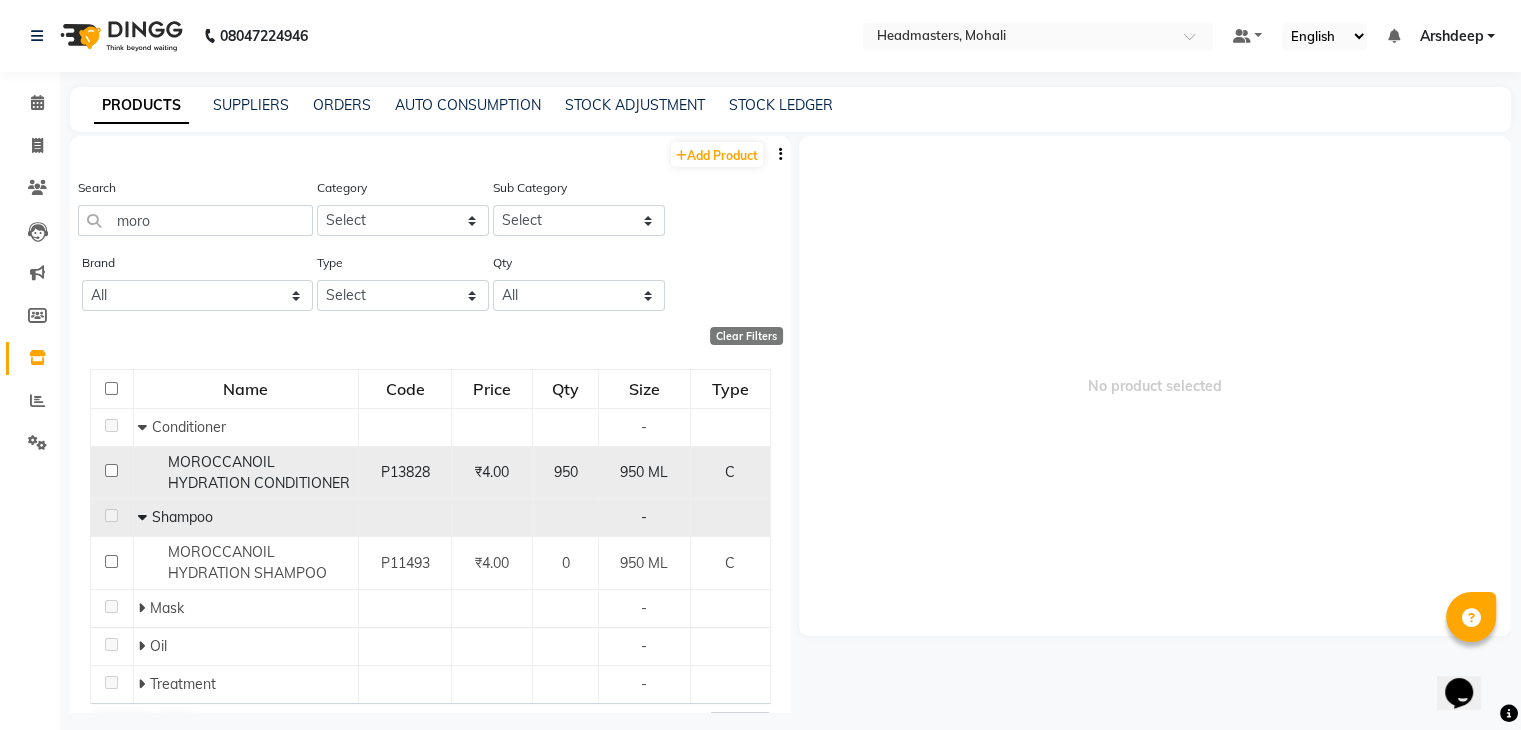 scroll, scrollTop: 52, scrollLeft: 0, axis: vertical 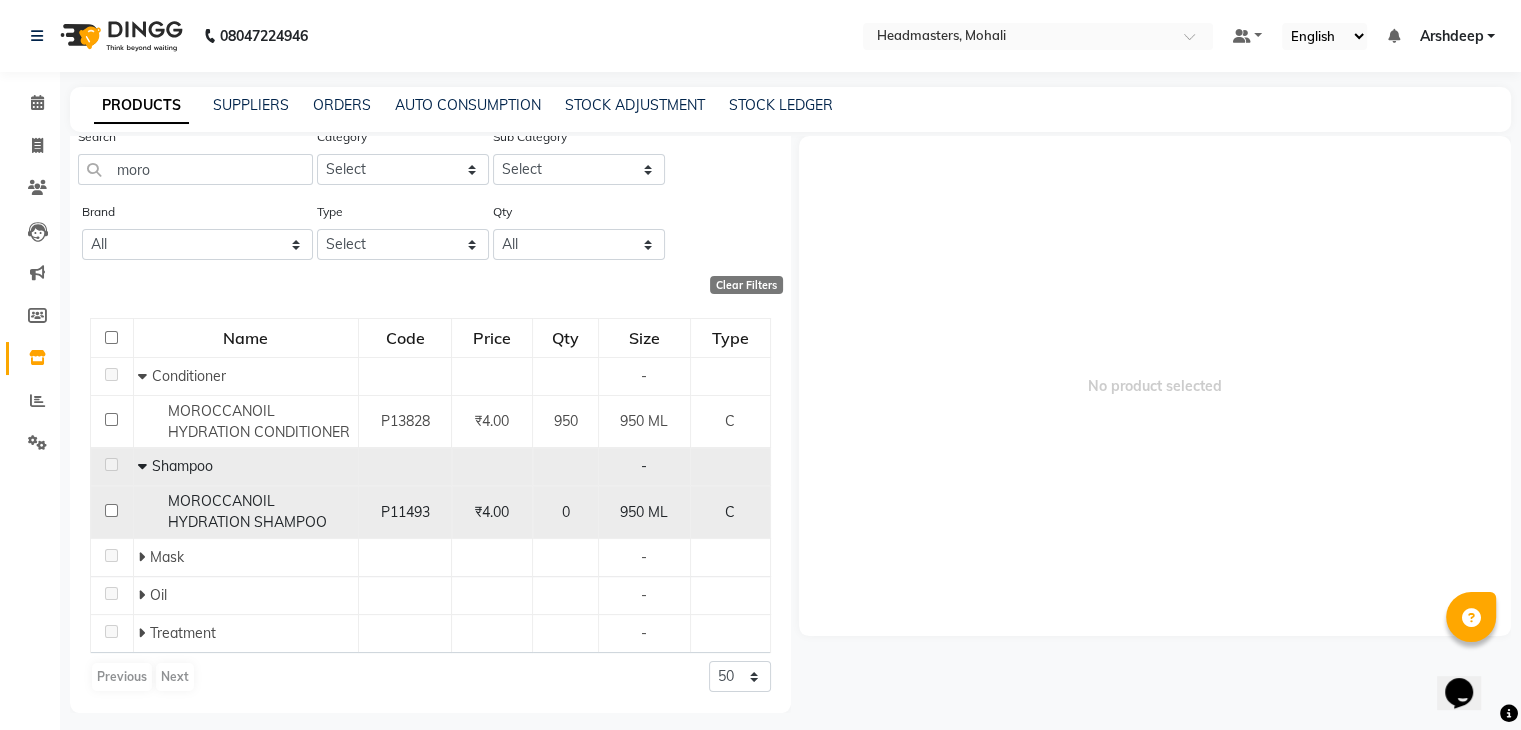 click on "MOROCCANOIL HYDRATION SHAMPOO" 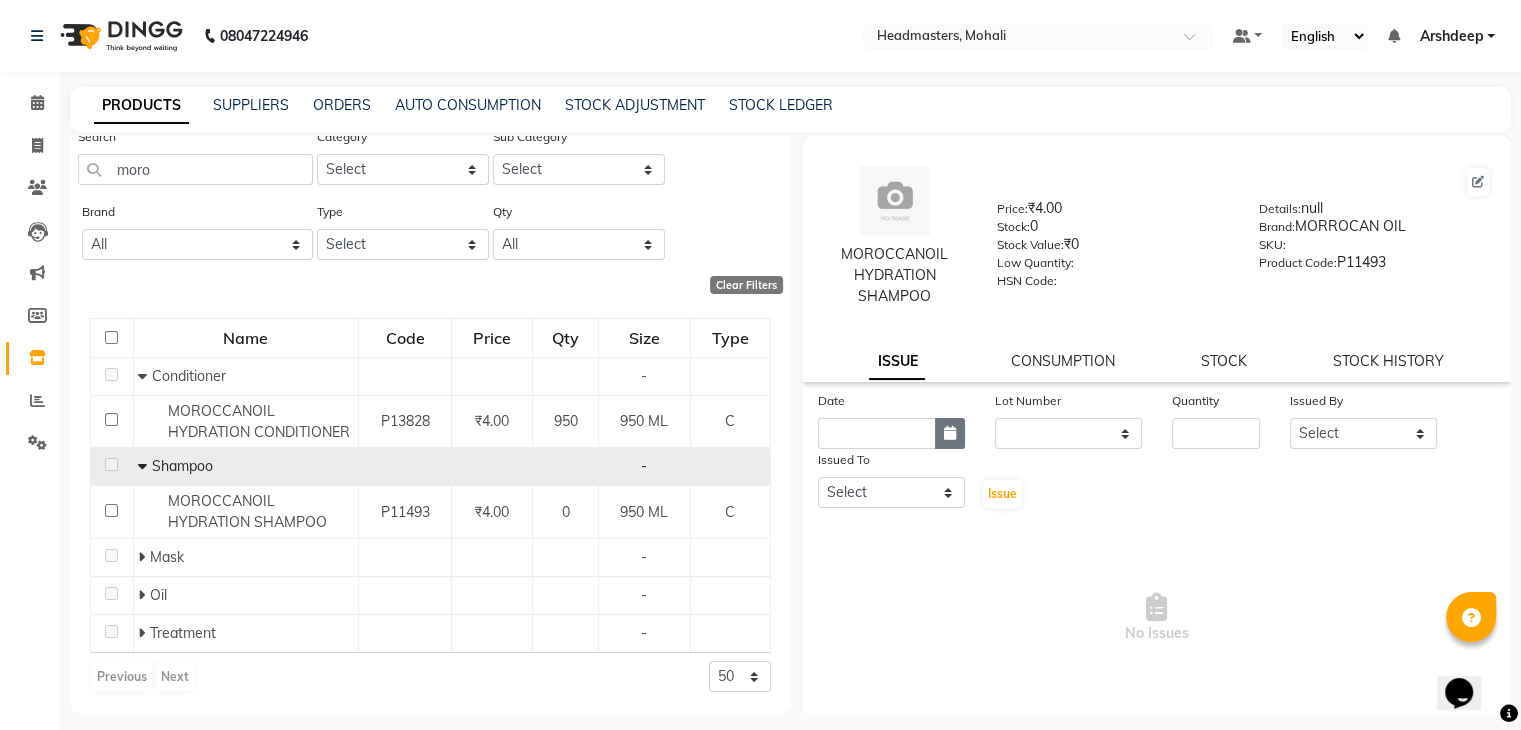 click 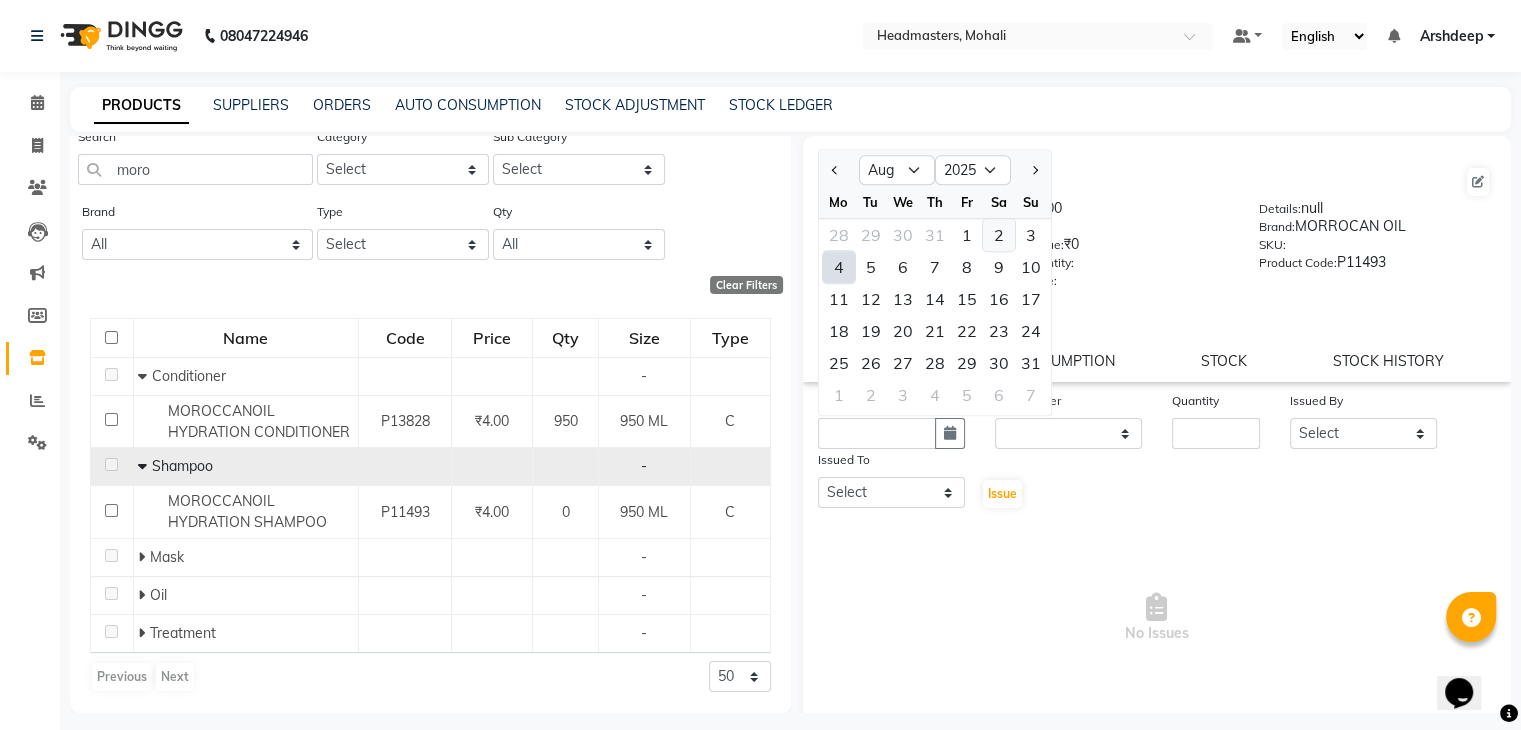 click on "2" 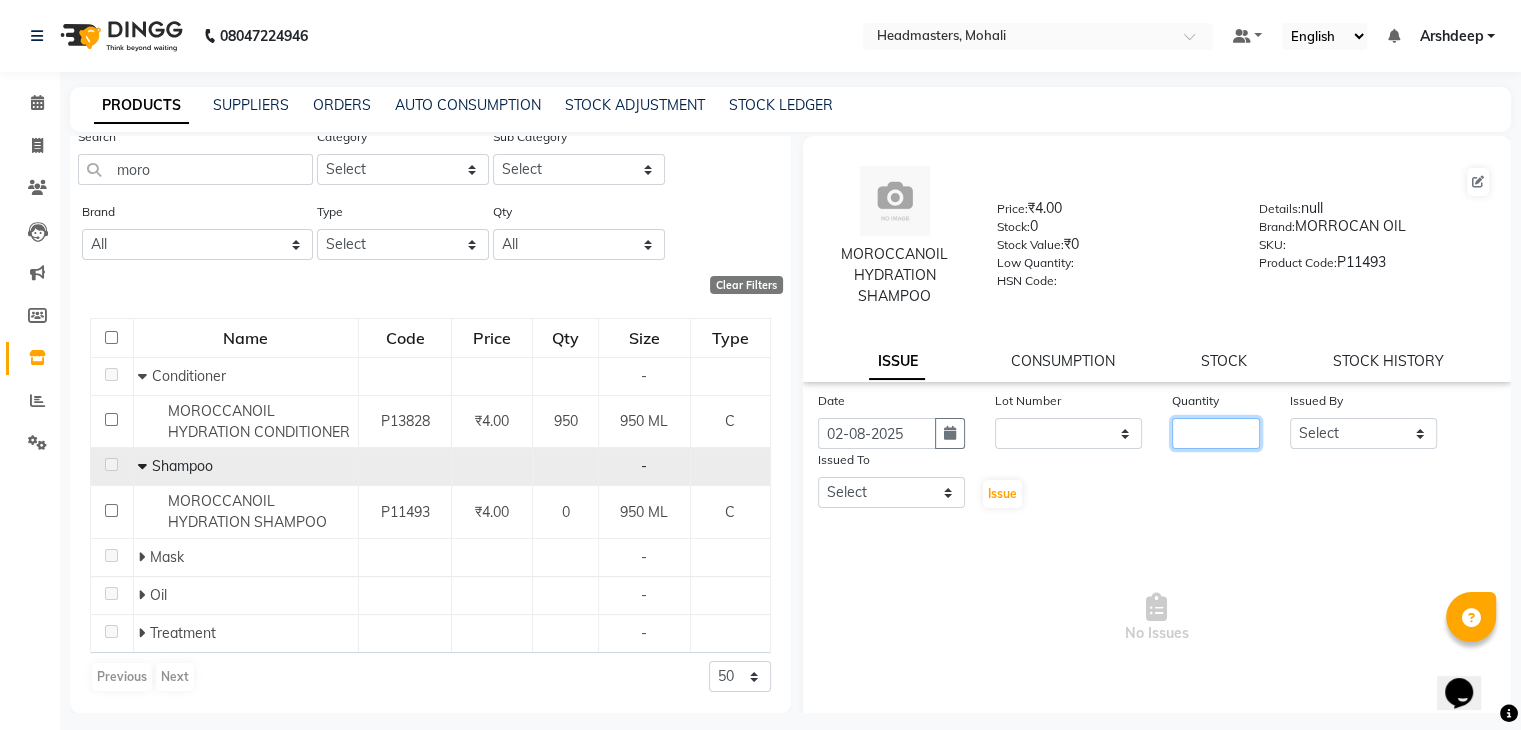 click 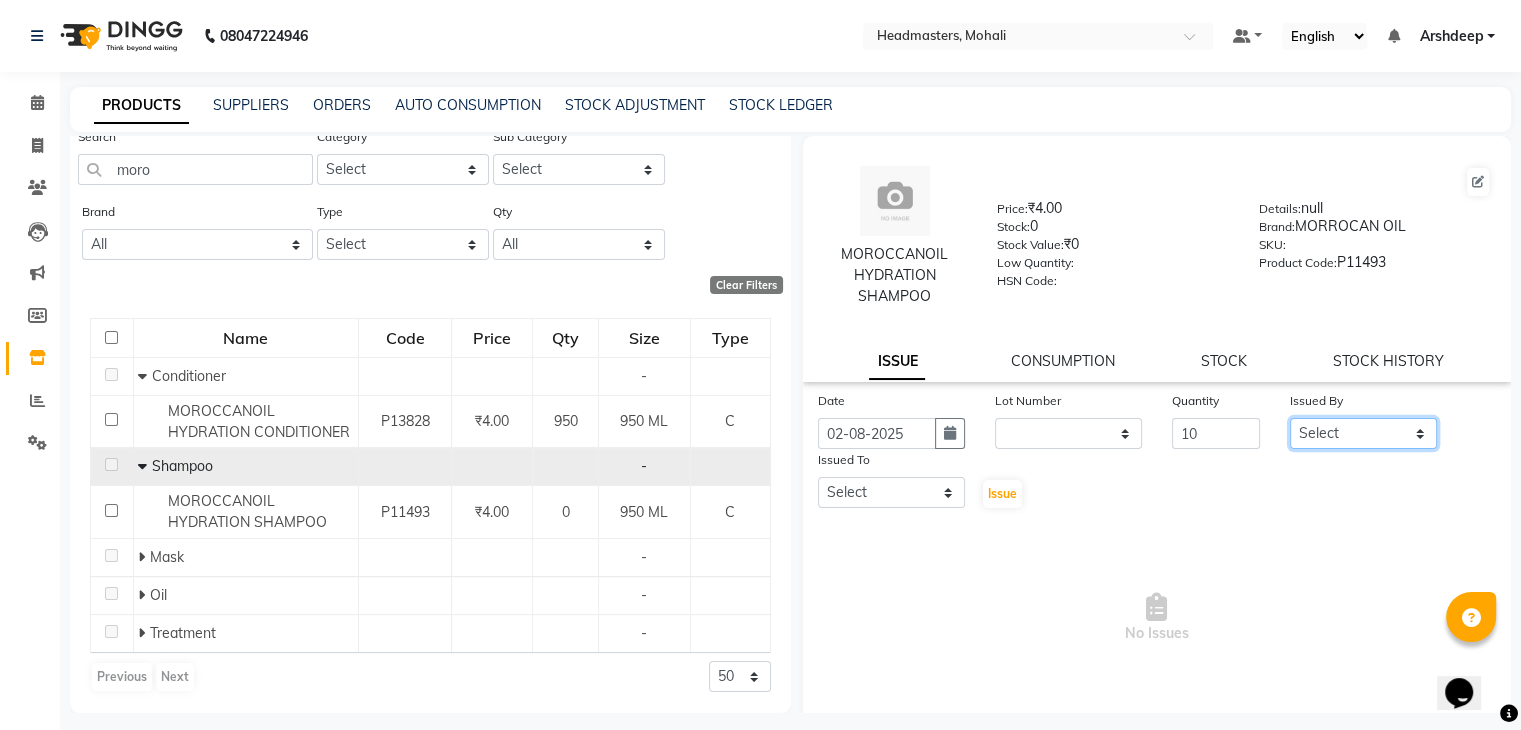 click on "Select AARIF Aarif Ansari Ali ANJANA ANJU Arshdeep Aryan Asad  Azam BALWINDER BHAWNA BIMLA CHETAN Deepak  HARRY Headmasters Honey Sidhu Jyoti karamdeep Manav MICHAEL Navdeep NEETU NEETU -  FRONT DESK  NEHA PREET PRINCE RAVI ROOP SACHIN KUMAR Sagar SAIF SARJU SAURAV SHAHZAD SHARAN SHARDA SHELLY SHUBHAM  SOHAIL SOHAN  VICkY Yamini" 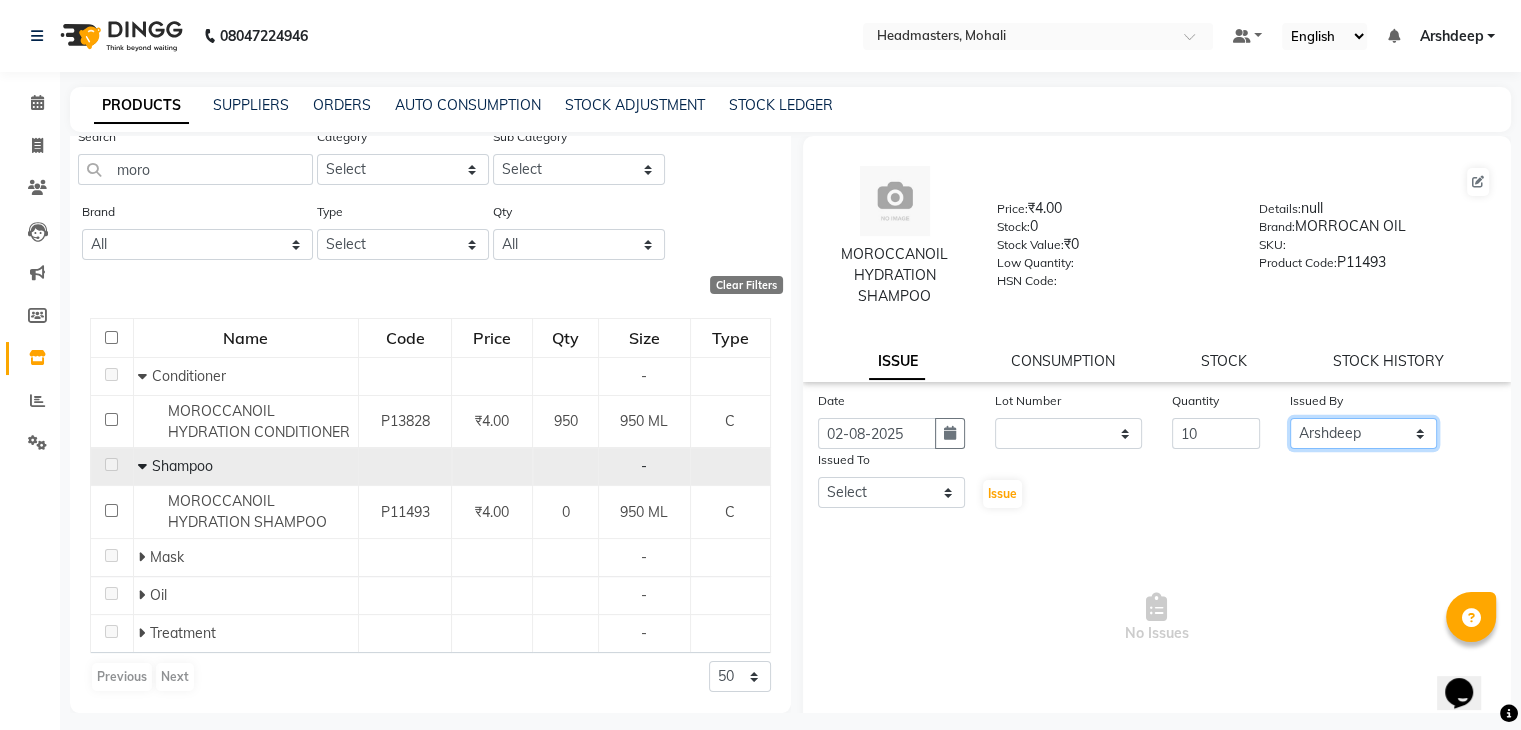 click on "Select AARIF Aarif Ansari Ali ANJANA ANJU Arshdeep Aryan Asad  Azam BALWINDER BHAWNA BIMLA CHETAN Deepak  HARRY Headmasters Honey Sidhu Jyoti karamdeep Manav MICHAEL Navdeep NEETU NEETU -  FRONT DESK  NEHA PREET PRINCE RAVI ROOP SACHIN KUMAR Sagar SAIF SARJU SAURAV SHAHZAD SHARAN SHARDA SHELLY SHUBHAM  SOHAIL SOHAN  VICkY Yamini" 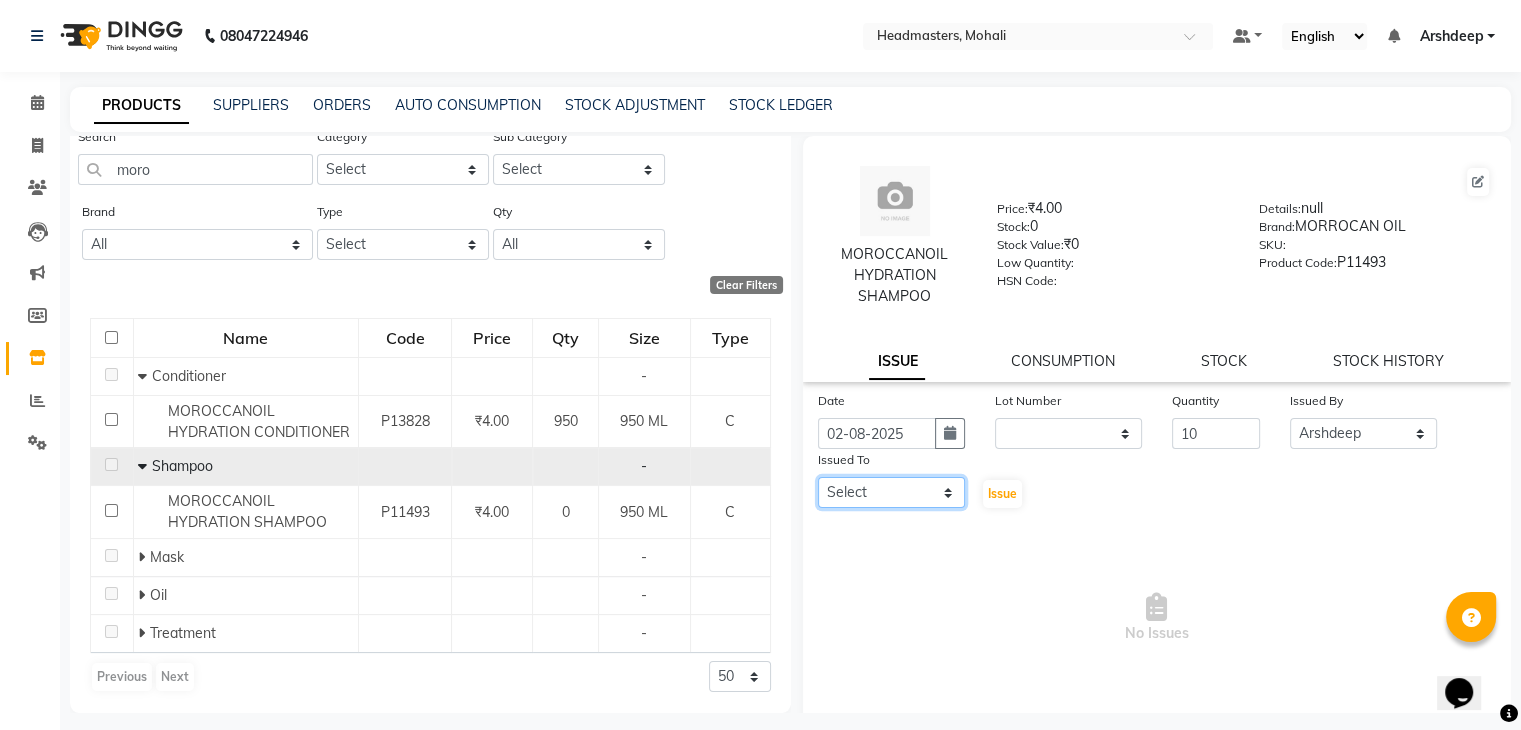 click on "Select AARIF Aarif Ansari Ali ANJANA ANJU Arshdeep Aryan Asad  Azam BALWINDER BHAWNA BIMLA CHETAN Deepak  HARRY Headmasters Honey Sidhu Jyoti karamdeep Manav MICHAEL Navdeep NEETU NEETU -  FRONT DESK  NEHA PREET PRINCE RAVI ROOP SACHIN KUMAR Sagar SAIF SARJU SAURAV SHAHZAD SHARAN SHARDA SHELLY SHUBHAM  SOHAIL SOHAN  VICkY Yamini" 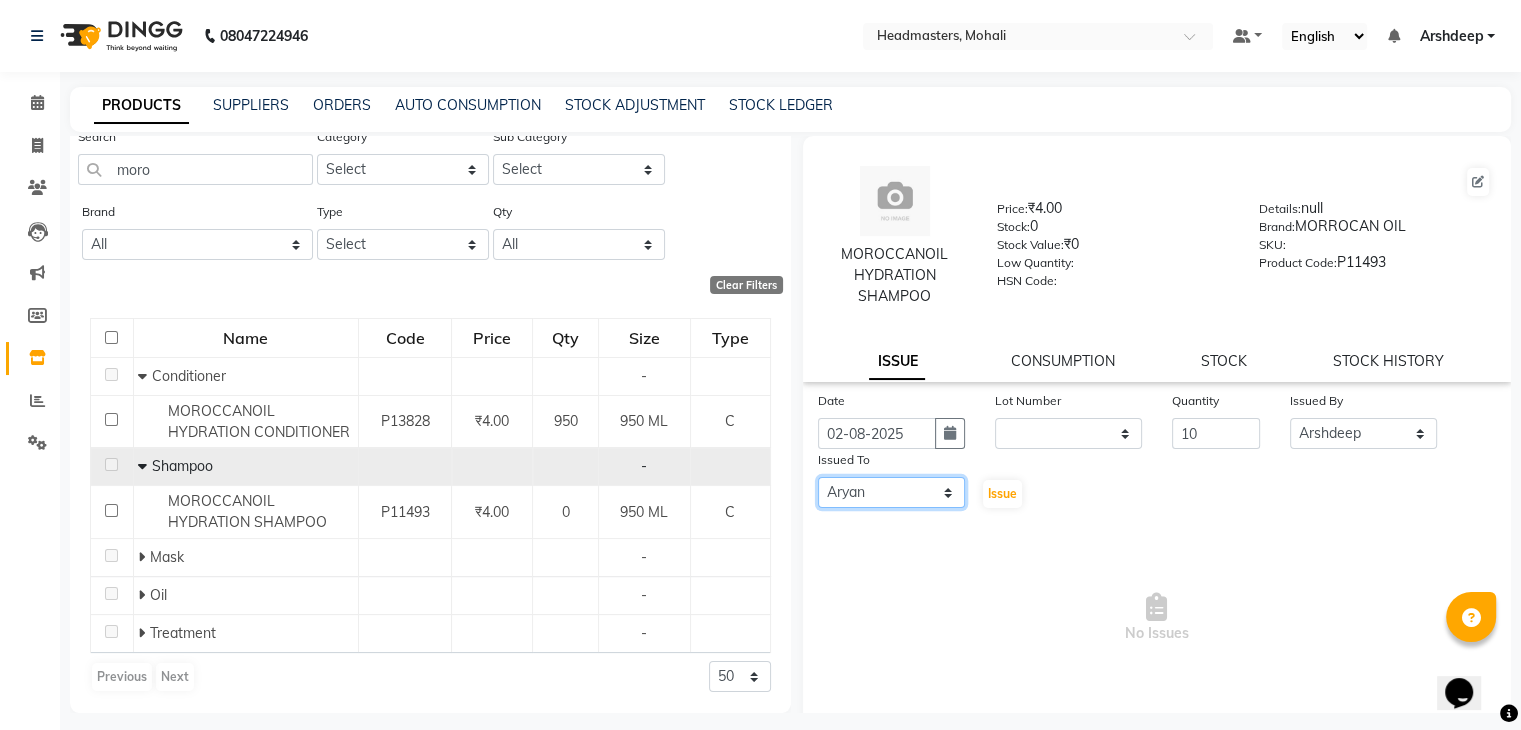 click on "Select AARIF Aarif Ansari Ali ANJANA ANJU Arshdeep Aryan Asad  Azam BALWINDER BHAWNA BIMLA CHETAN Deepak  HARRY Headmasters Honey Sidhu Jyoti karamdeep Manav MICHAEL Navdeep NEETU NEETU -  FRONT DESK  NEHA PREET PRINCE RAVI ROOP SACHIN KUMAR Sagar SAIF SARJU SAURAV SHAHZAD SHARAN SHARDA SHELLY SHUBHAM  SOHAIL SOHAN  VICkY Yamini" 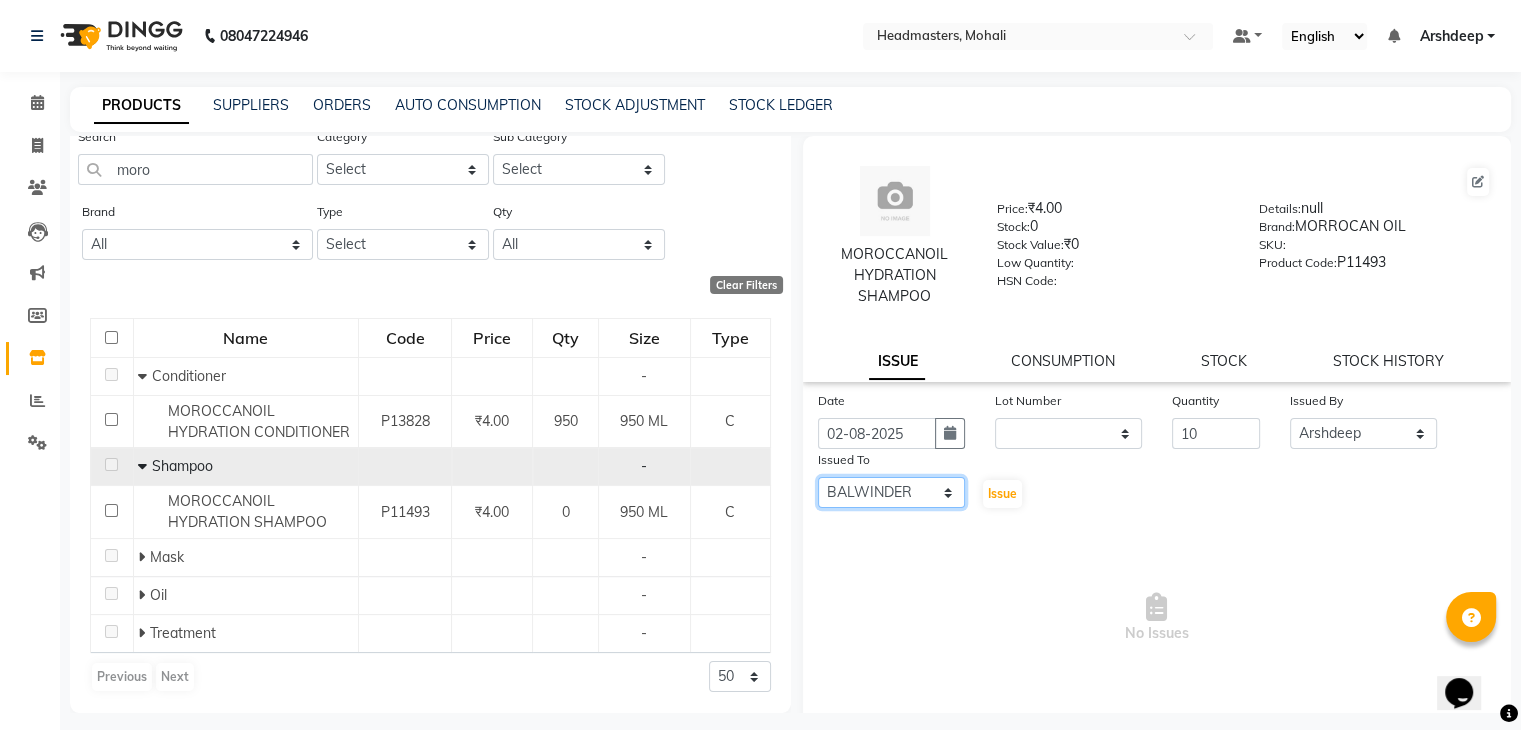 click on "Select AARIF Aarif Ansari Ali ANJANA ANJU Arshdeep Aryan Asad  Azam BALWINDER BHAWNA BIMLA CHETAN Deepak  HARRY Headmasters Honey Sidhu Jyoti karamdeep Manav MICHAEL Navdeep NEETU NEETU -  FRONT DESK  NEHA PREET PRINCE RAVI ROOP SACHIN KUMAR Sagar SAIF SARJU SAURAV SHAHZAD SHARAN SHARDA SHELLY SHUBHAM  SOHAIL SOHAN  VICkY Yamini" 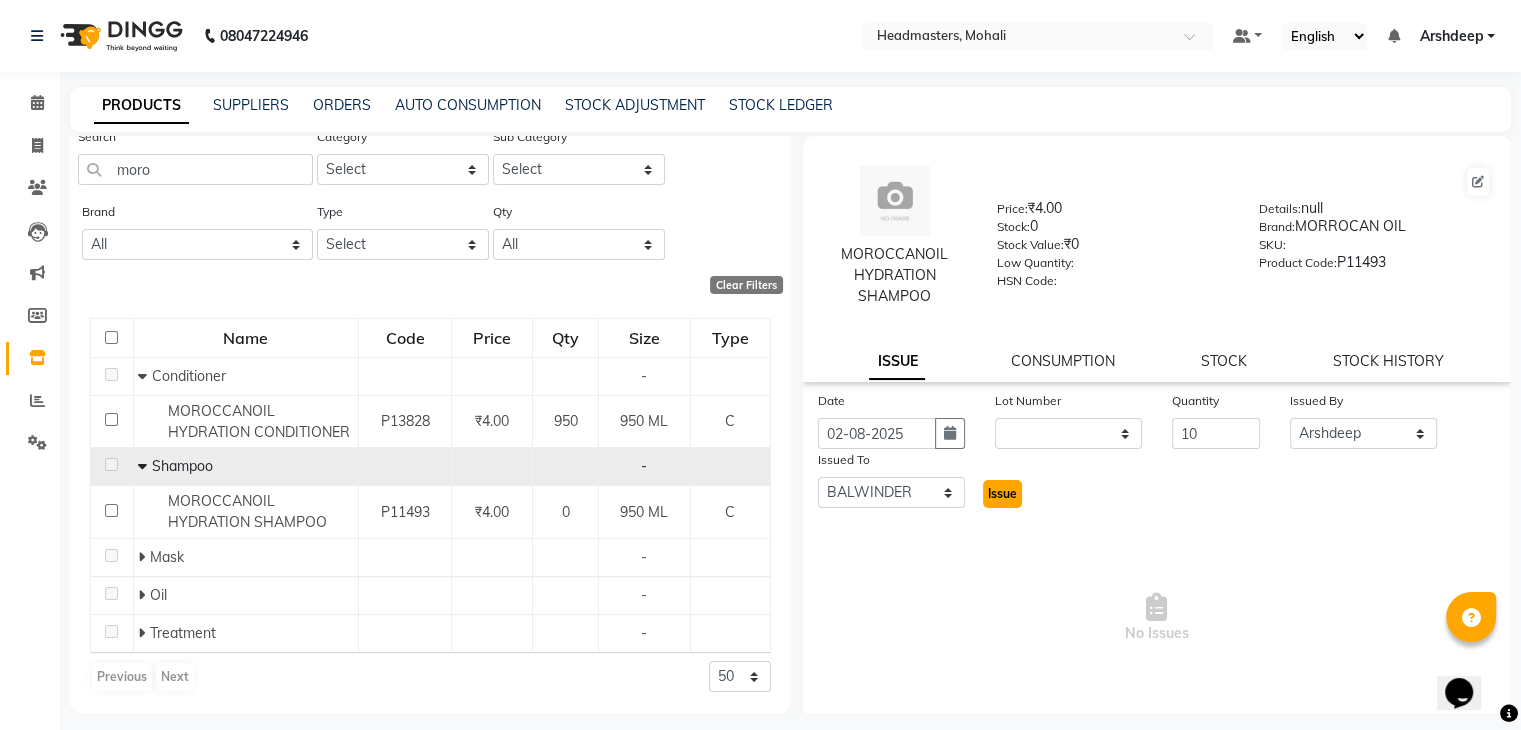 click on "Issue" 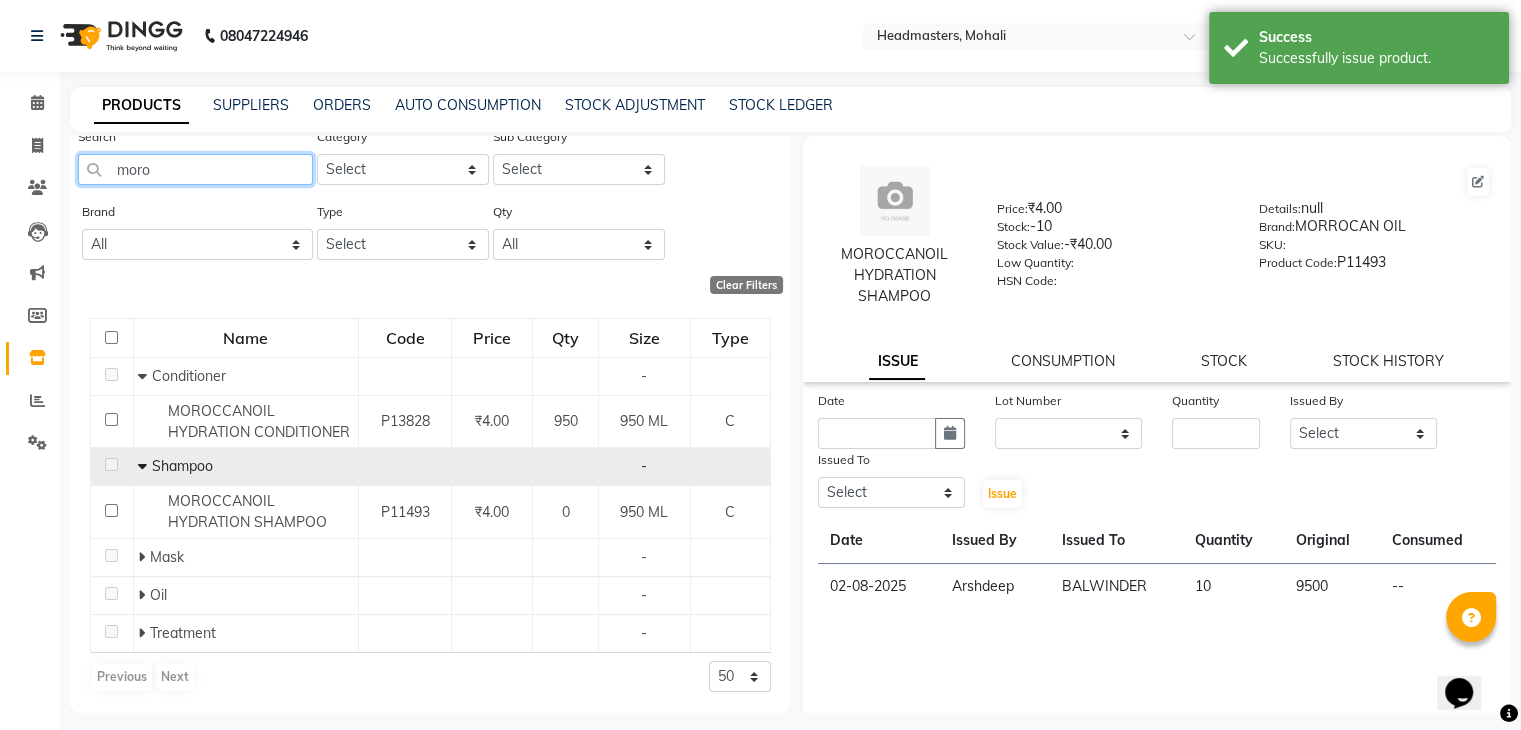 click on "moro" 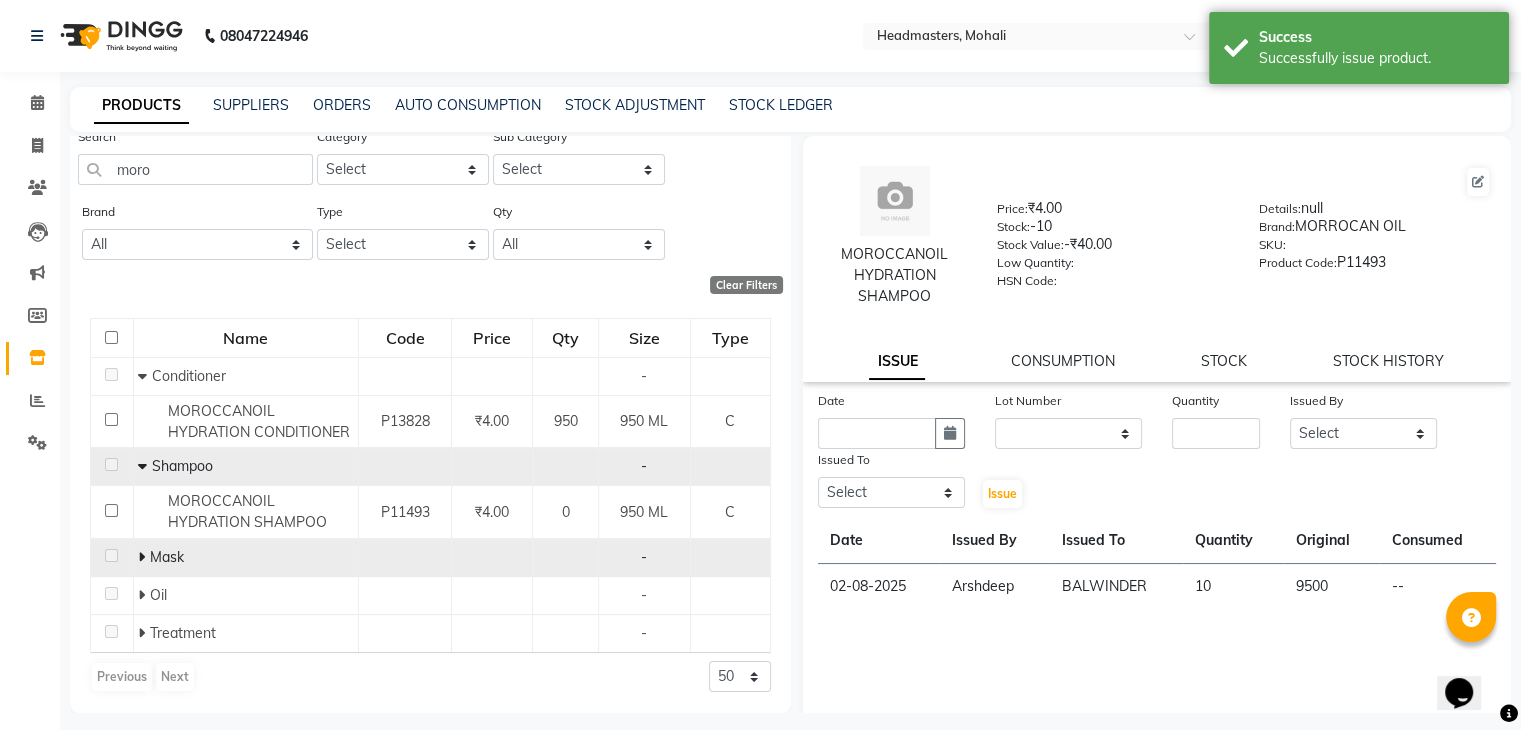 click 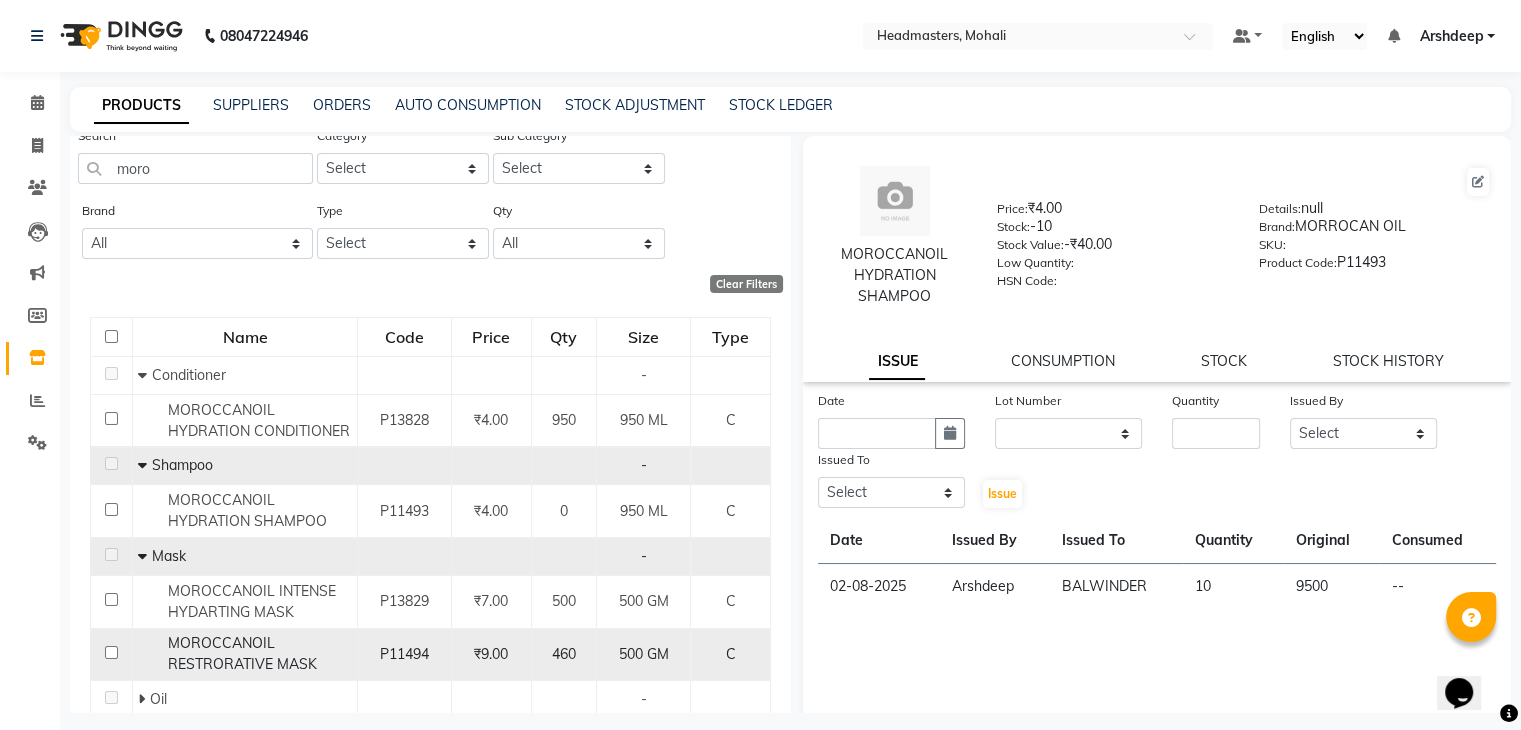 click on "MOROCCANOIL RESTRORATIVE MASK" 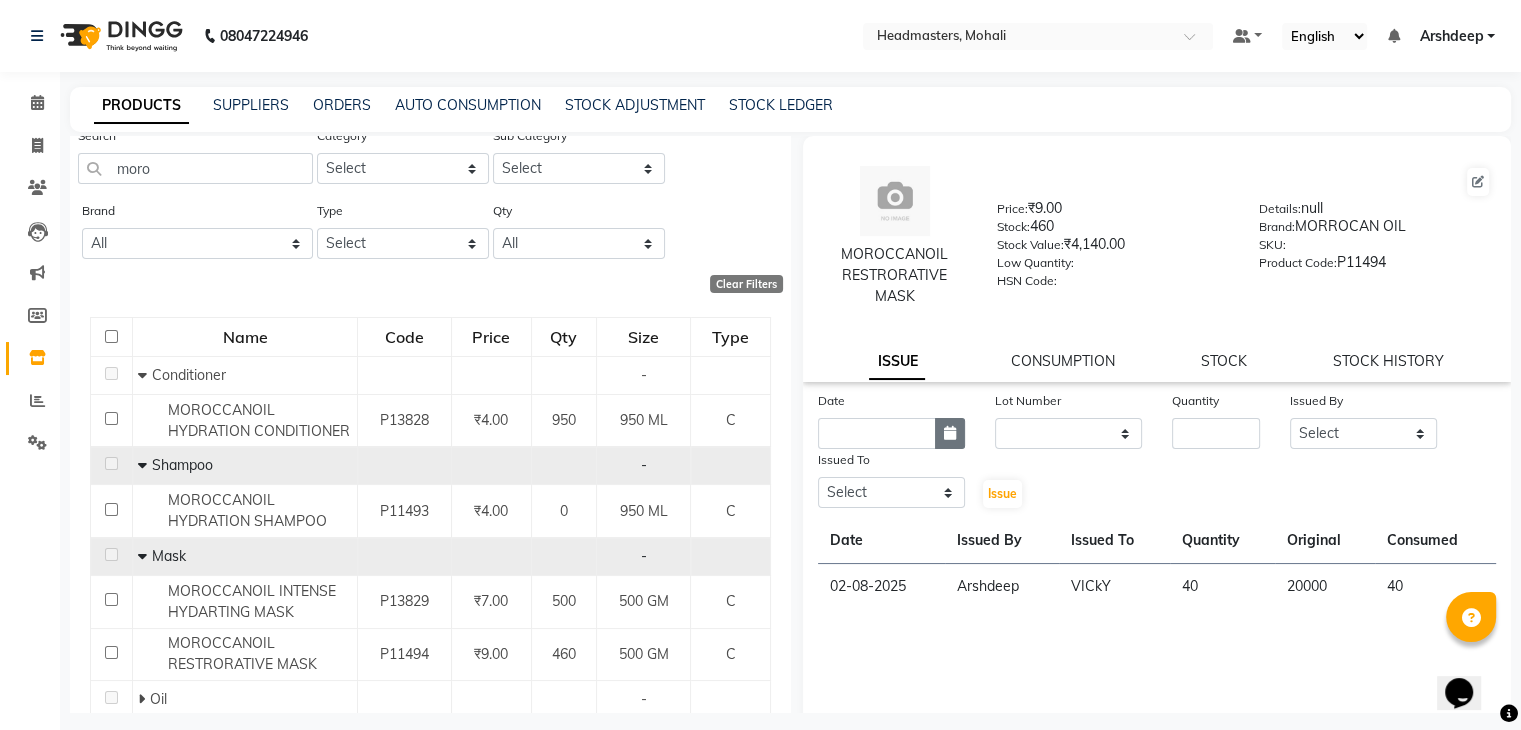 click 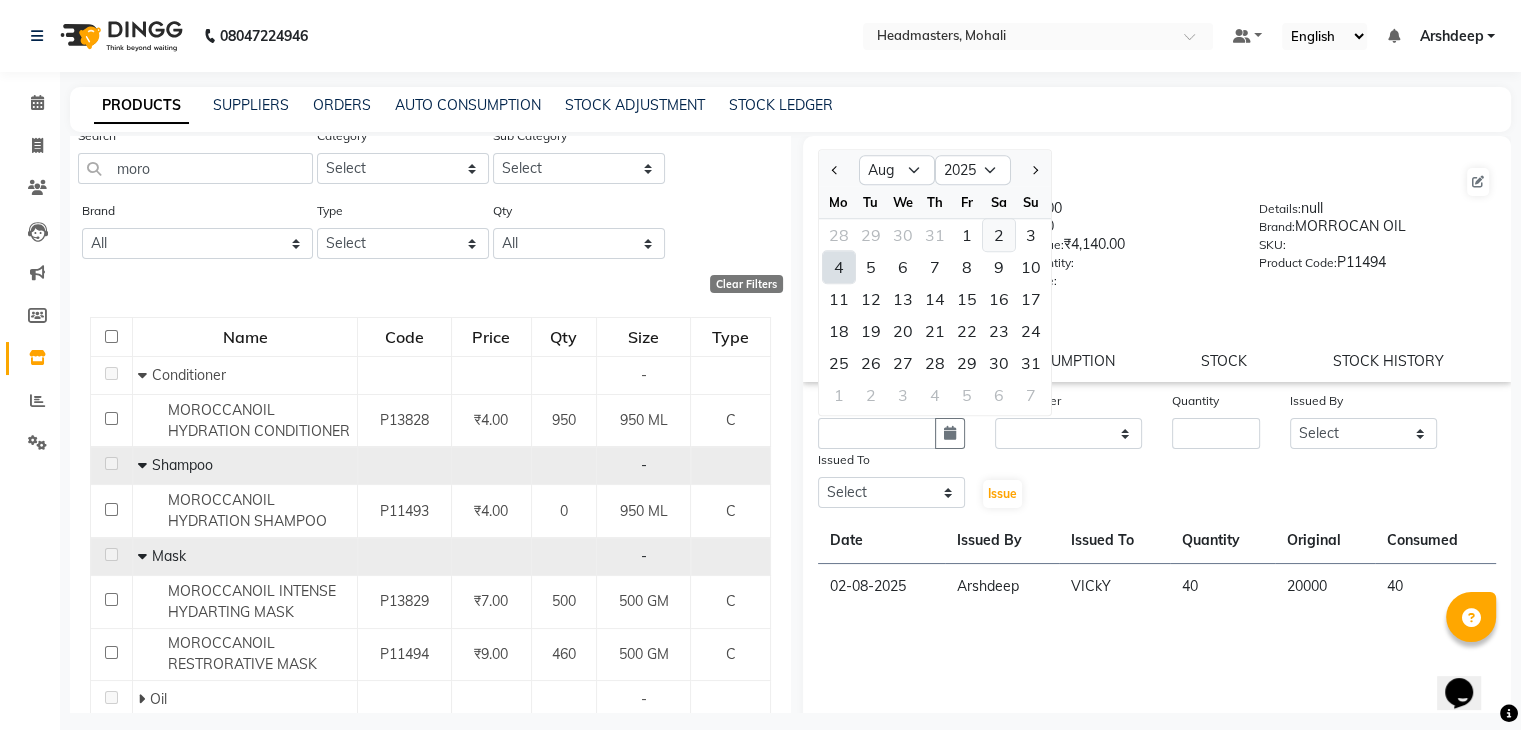click on "2" 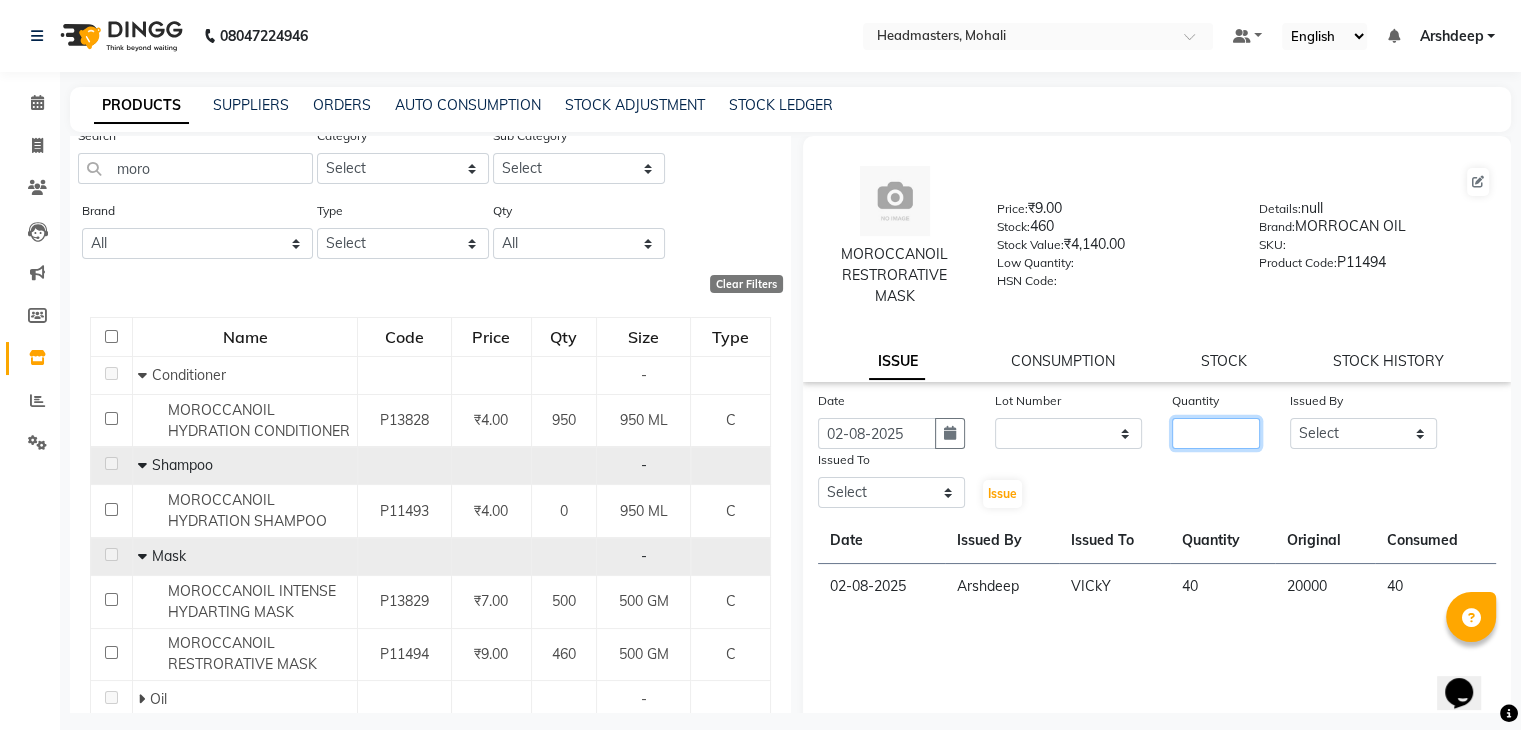 click 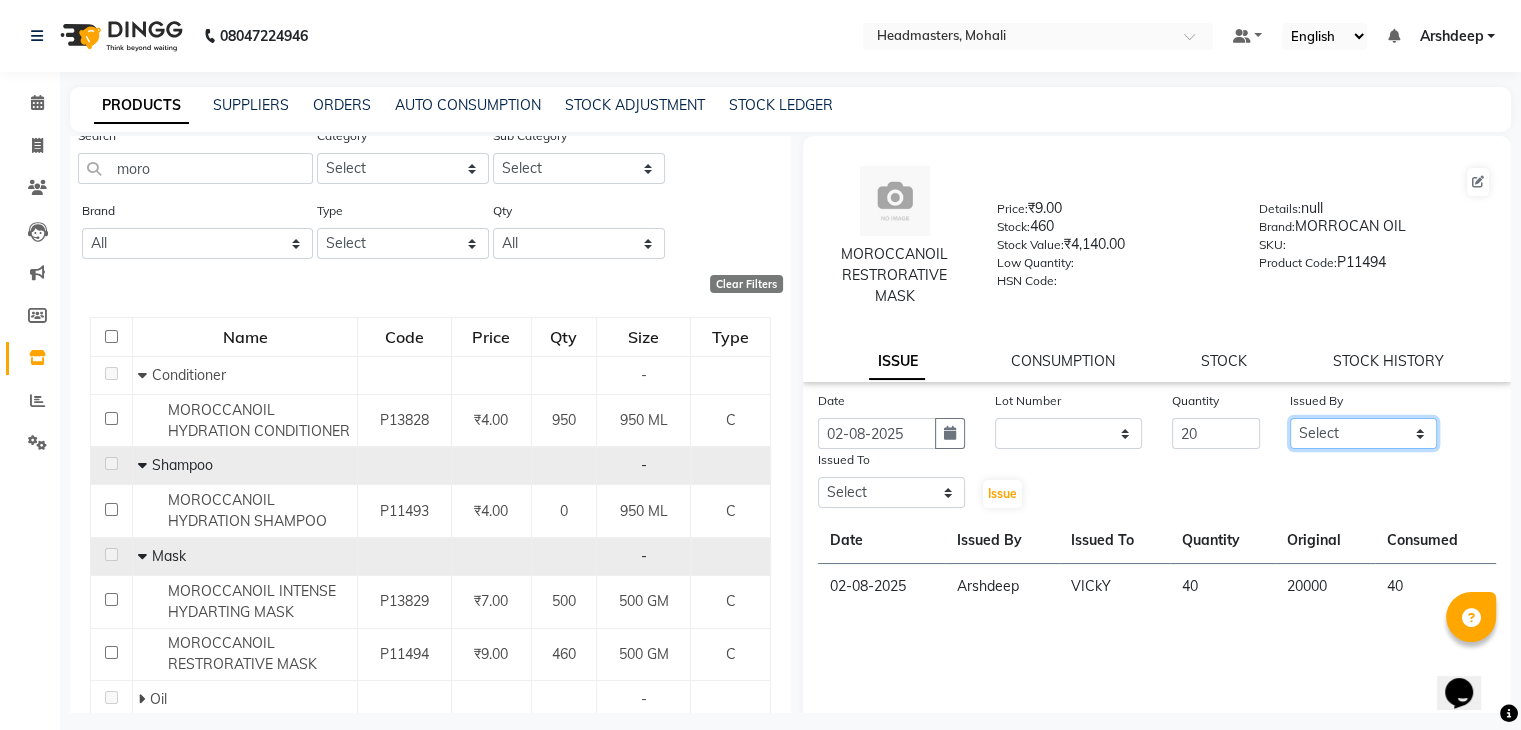 click on "Select AARIF Aarif Ansari Ali ANJANA ANJU Arshdeep Aryan Asad  Azam BALWINDER BHAWNA BIMLA CHETAN Deepak  HARRY Headmasters Honey Sidhu Jyoti karamdeep Manav MICHAEL Navdeep NEETU NEETU -  FRONT DESK  NEHA PREET PRINCE RAVI ROOP SACHIN KUMAR Sagar SAIF SARJU SAURAV SHAHZAD SHARAN SHARDA SHELLY SHUBHAM  SOHAIL SOHAN  VICkY Yamini" 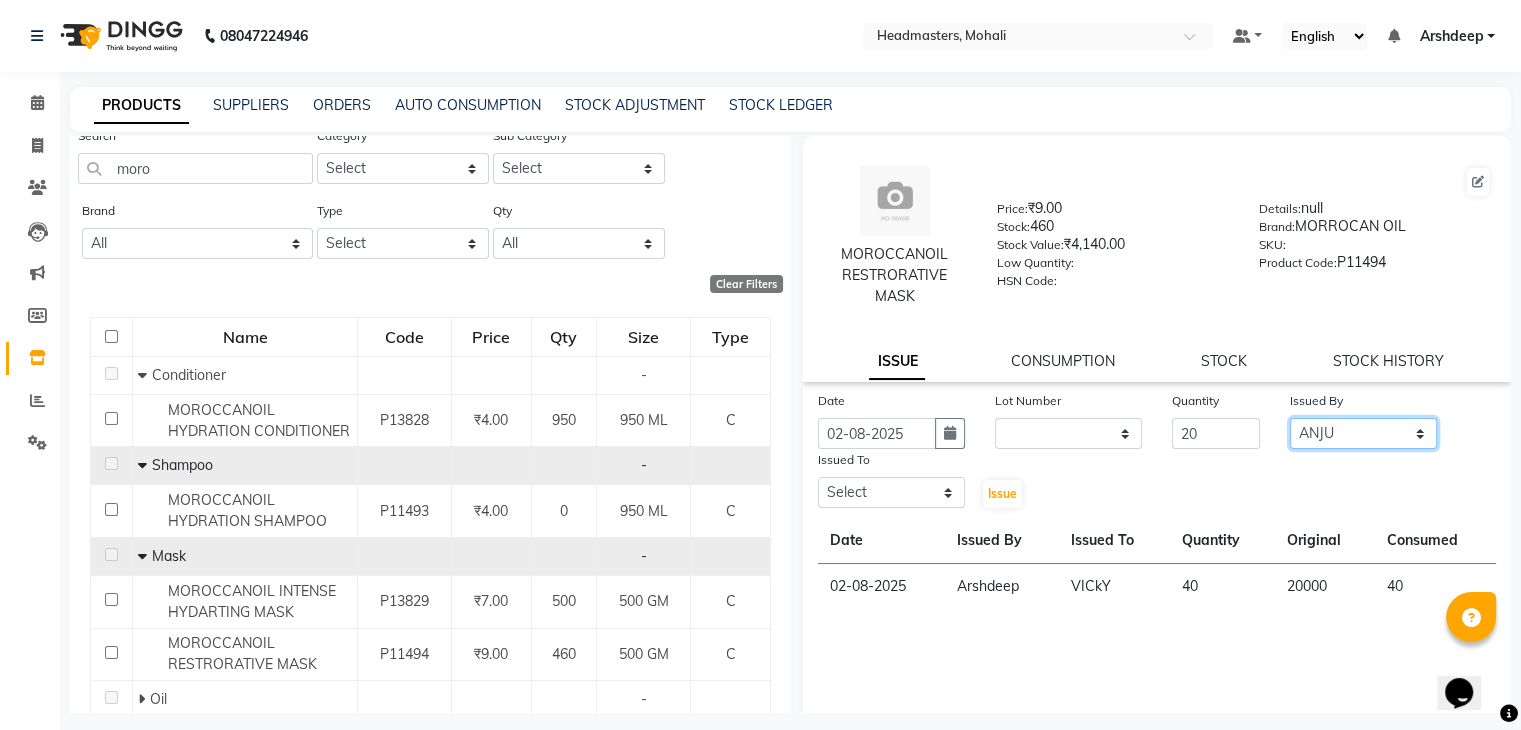 click on "Select AARIF Aarif Ansari Ali ANJANA ANJU Arshdeep Aryan Asad  Azam BALWINDER BHAWNA BIMLA CHETAN Deepak  HARRY Headmasters Honey Sidhu Jyoti karamdeep Manav MICHAEL Navdeep NEETU NEETU -  FRONT DESK  NEHA PREET PRINCE RAVI ROOP SACHIN KUMAR Sagar SAIF SARJU SAURAV SHAHZAD SHARAN SHARDA SHELLY SHUBHAM  SOHAIL SOHAN  VICkY Yamini" 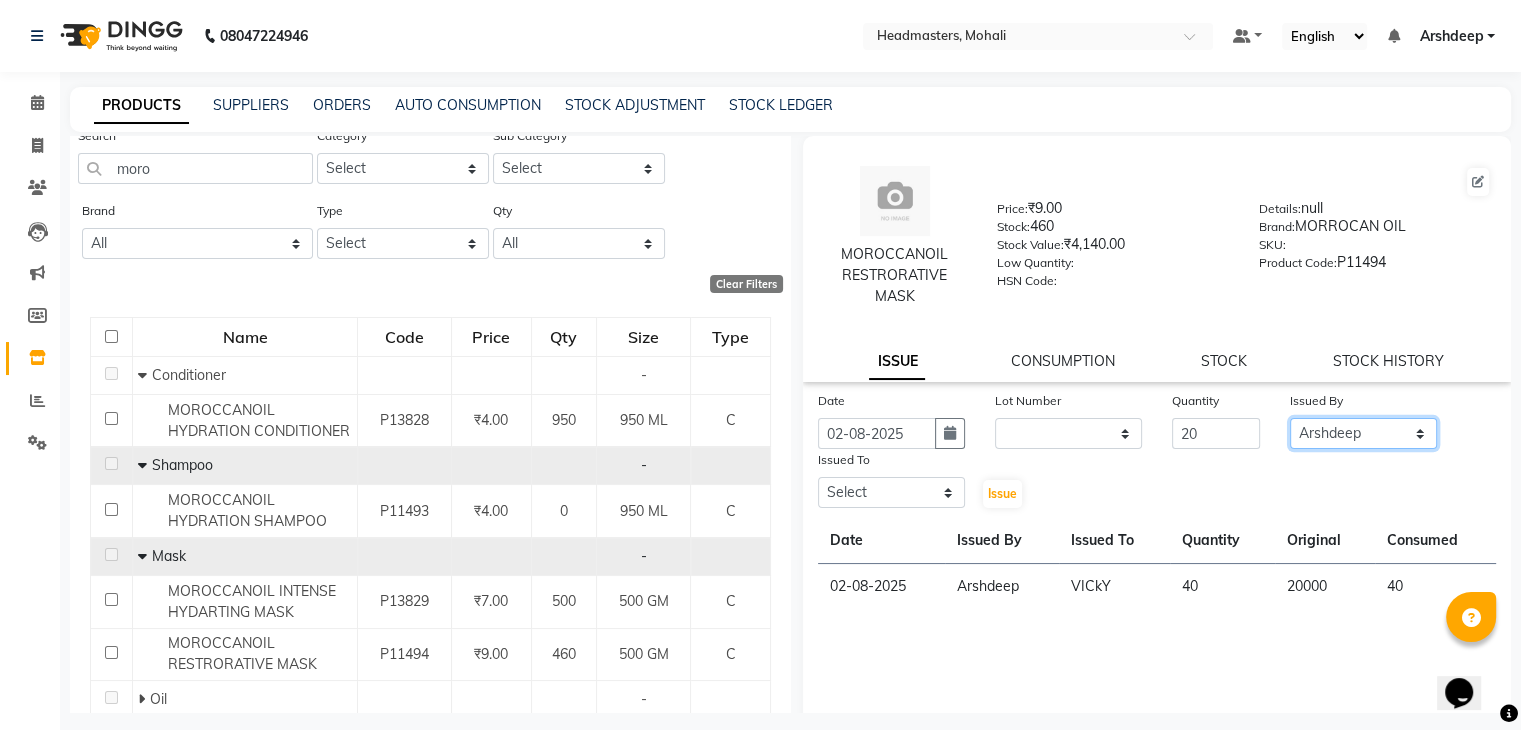 click on "Select AARIF Aarif Ansari Ali ANJANA ANJU Arshdeep Aryan Asad  Azam BALWINDER BHAWNA BIMLA CHETAN Deepak  HARRY Headmasters Honey Sidhu Jyoti karamdeep Manav MICHAEL Navdeep NEETU NEETU -  FRONT DESK  NEHA PREET PRINCE RAVI ROOP SACHIN KUMAR Sagar SAIF SARJU SAURAV SHAHZAD SHARAN SHARDA SHELLY SHUBHAM  SOHAIL SOHAN  VICkY Yamini" 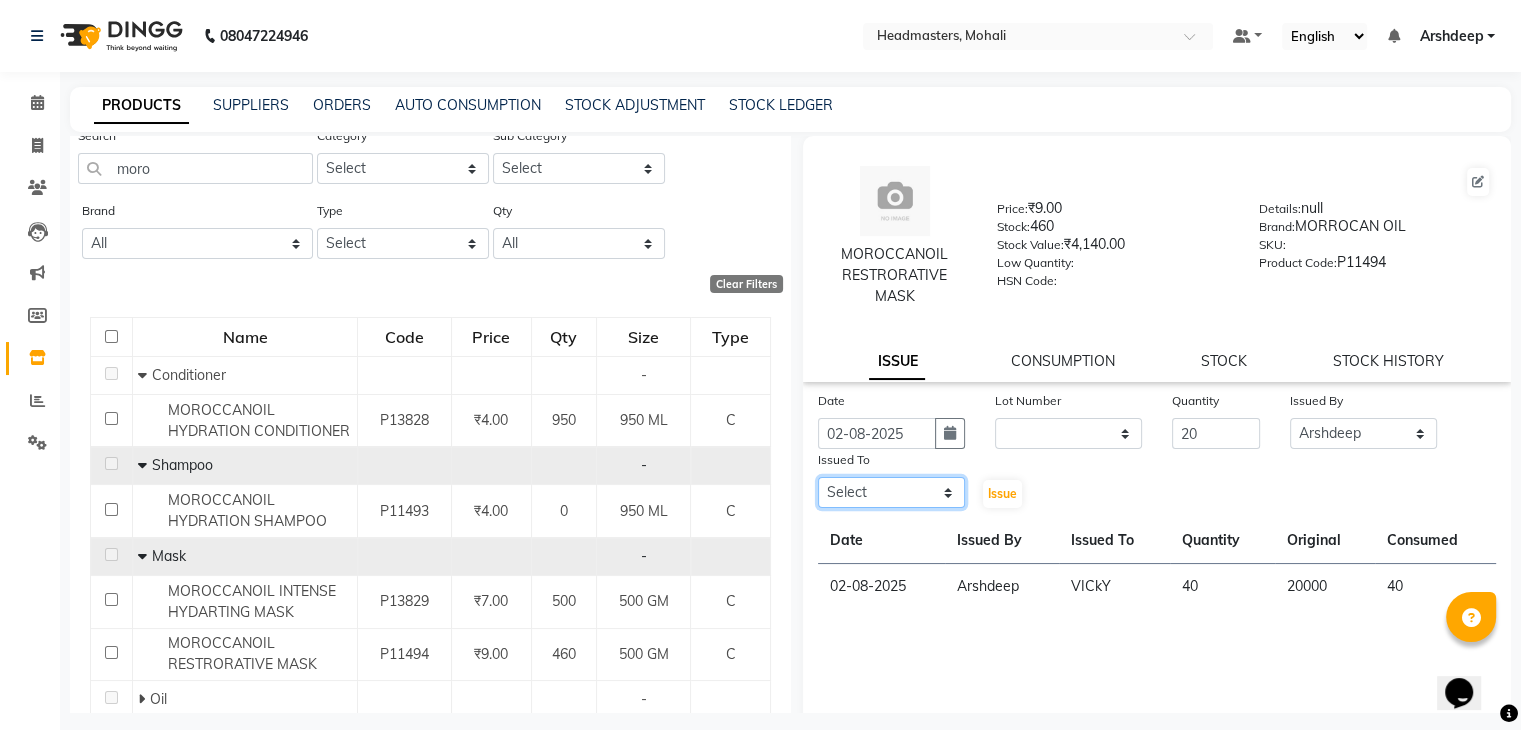 click on "Select AARIF Aarif Ansari Ali ANJANA ANJU Arshdeep Aryan Asad  Azam BALWINDER BHAWNA BIMLA CHETAN Deepak  HARRY Headmasters Honey Sidhu Jyoti karamdeep Manav MICHAEL Navdeep NEETU NEETU -  FRONT DESK  NEHA PREET PRINCE RAVI ROOP SACHIN KUMAR Sagar SAIF SARJU SAURAV SHAHZAD SHARAN SHARDA SHELLY SHUBHAM  SOHAIL SOHAN  VICkY Yamini" 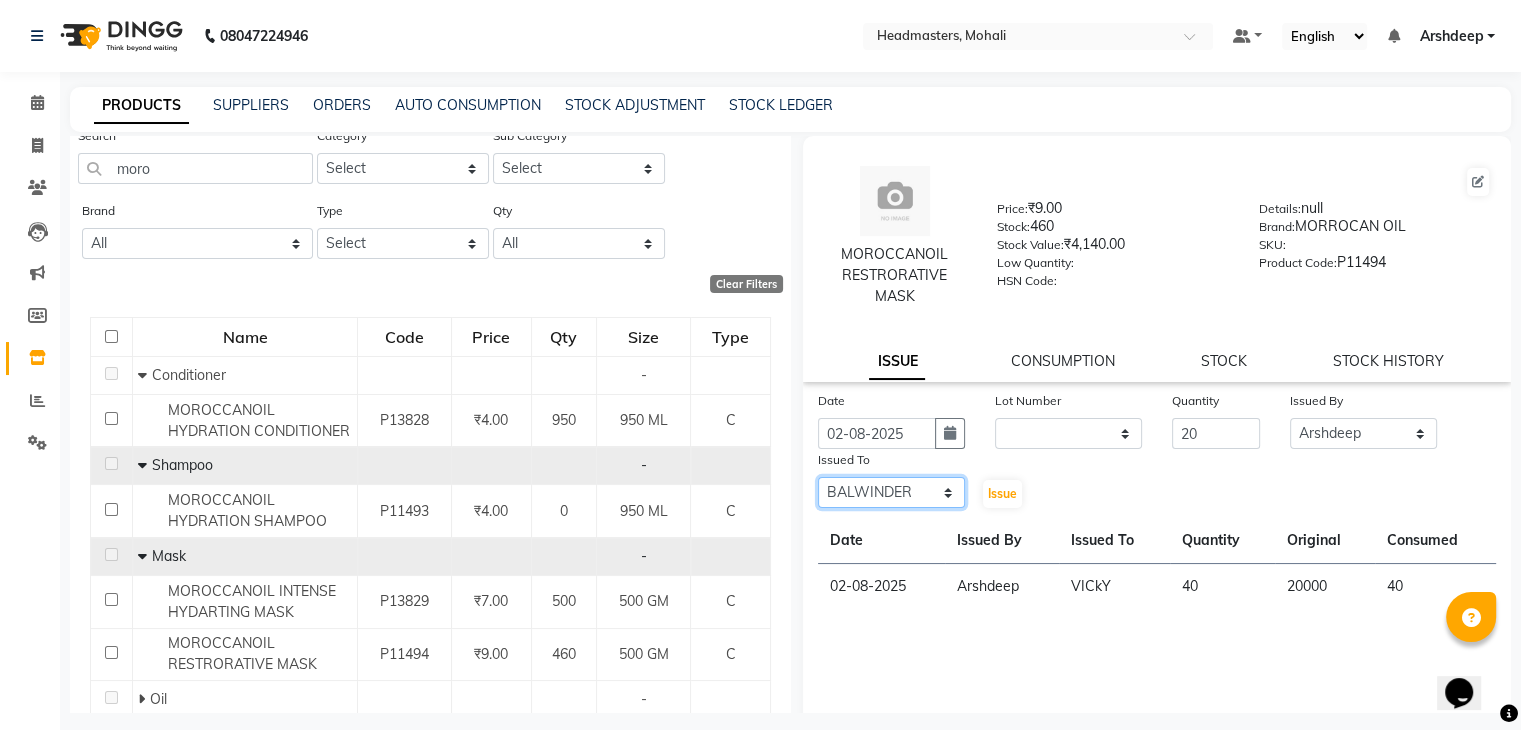click on "Select AARIF Aarif Ansari Ali ANJANA ANJU Arshdeep Aryan Asad  Azam BALWINDER BHAWNA BIMLA CHETAN Deepak  HARRY Headmasters Honey Sidhu Jyoti karamdeep Manav MICHAEL Navdeep NEETU NEETU -  FRONT DESK  NEHA PREET PRINCE RAVI ROOP SACHIN KUMAR Sagar SAIF SARJU SAURAV SHAHZAD SHARAN SHARDA SHELLY SHUBHAM  SOHAIL SOHAN  VICkY Yamini" 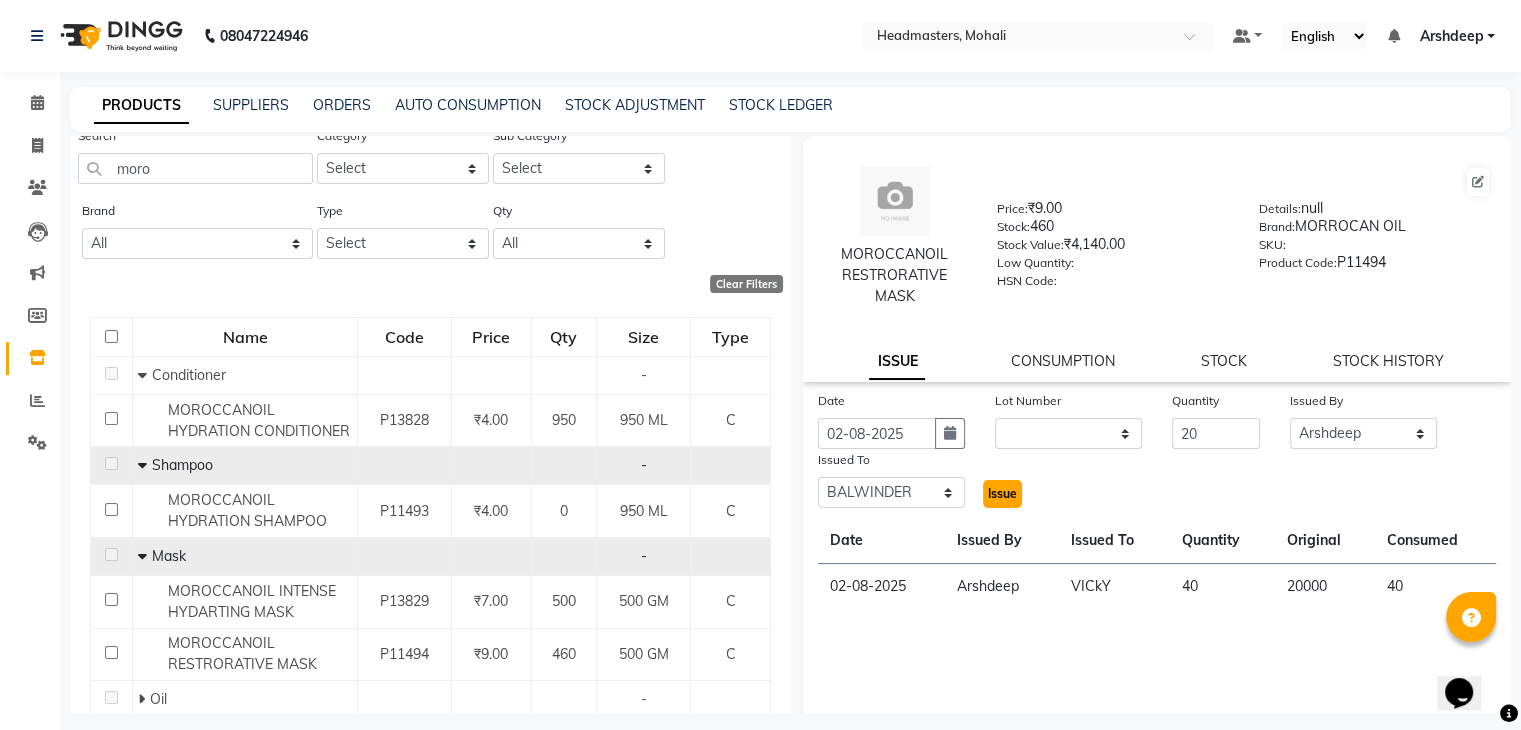 click on "Issue" 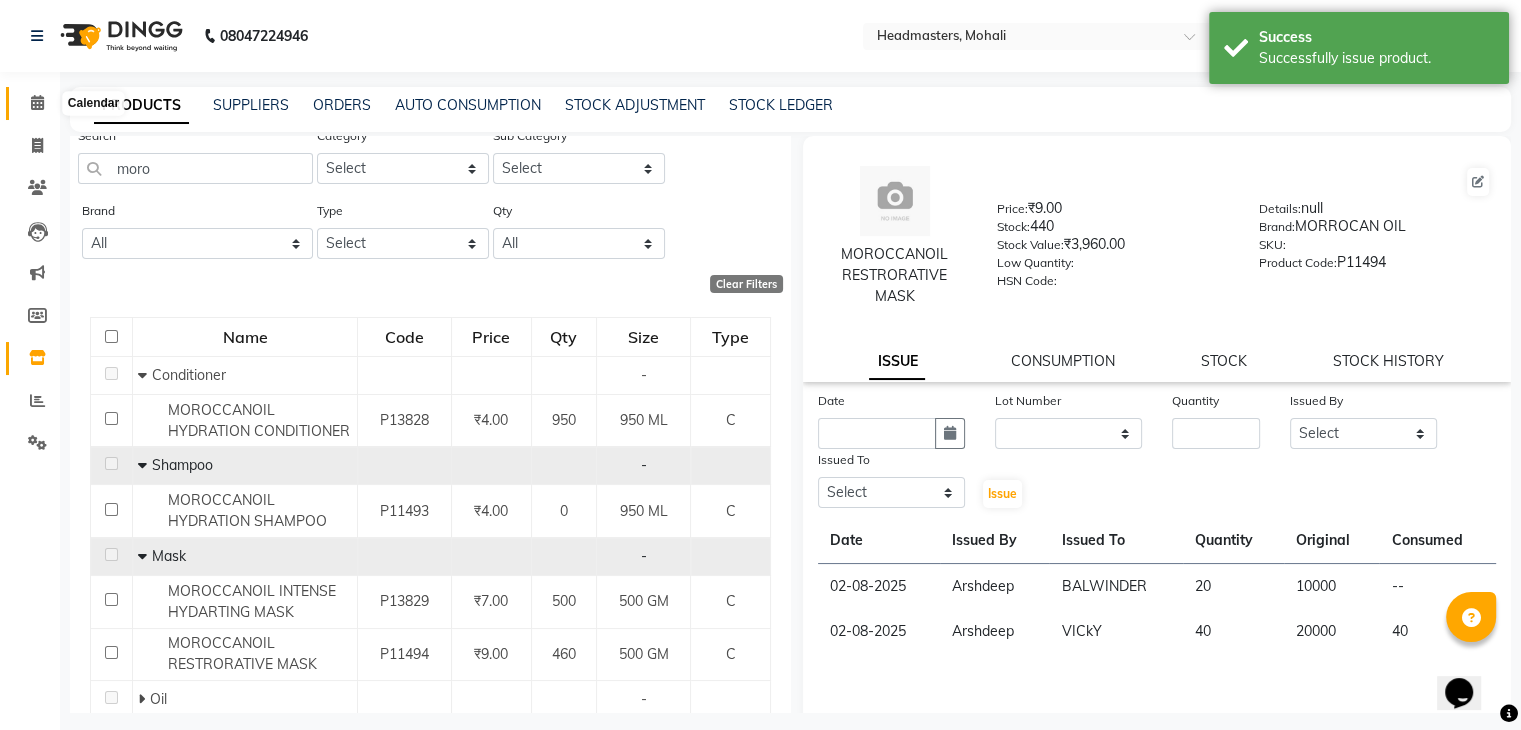 click 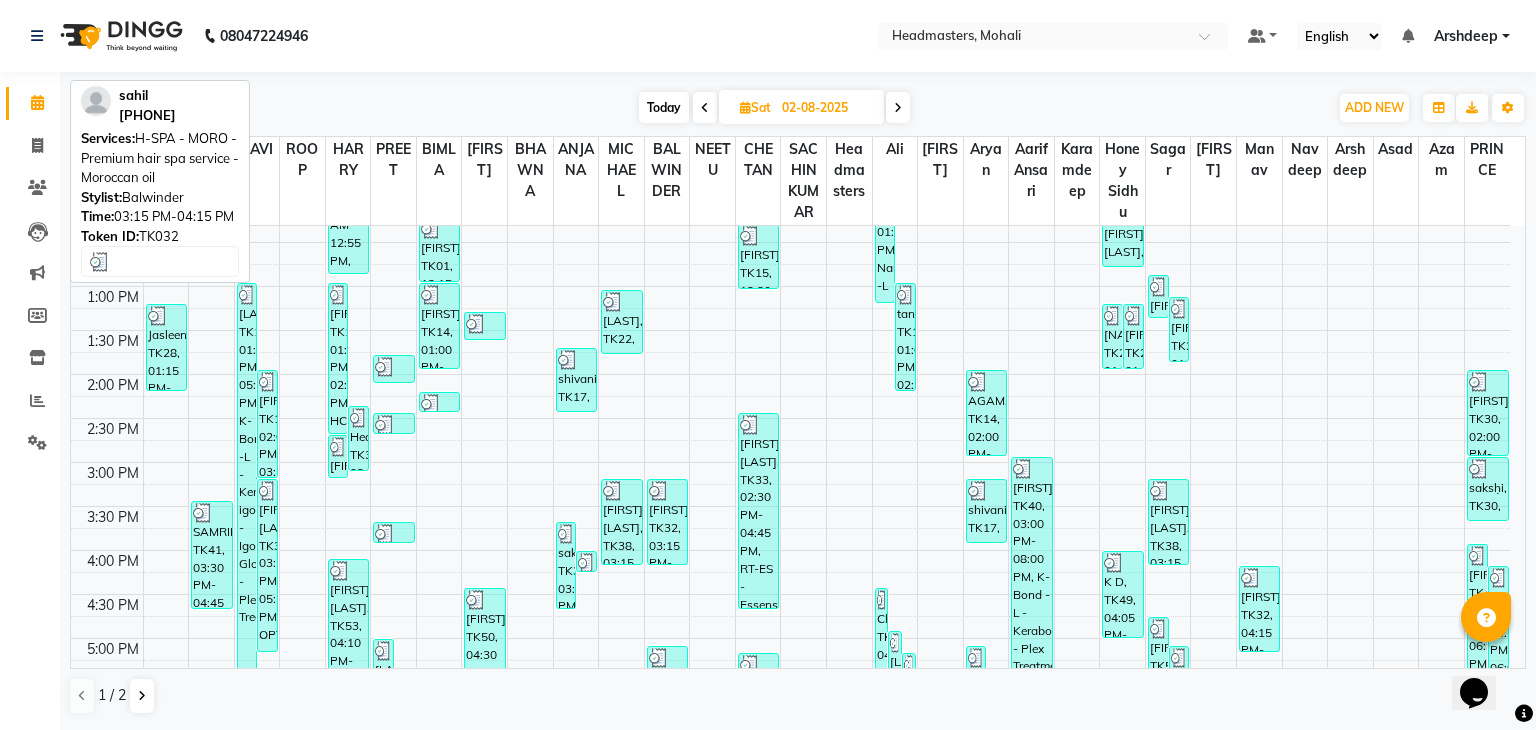 scroll, scrollTop: 380, scrollLeft: 0, axis: vertical 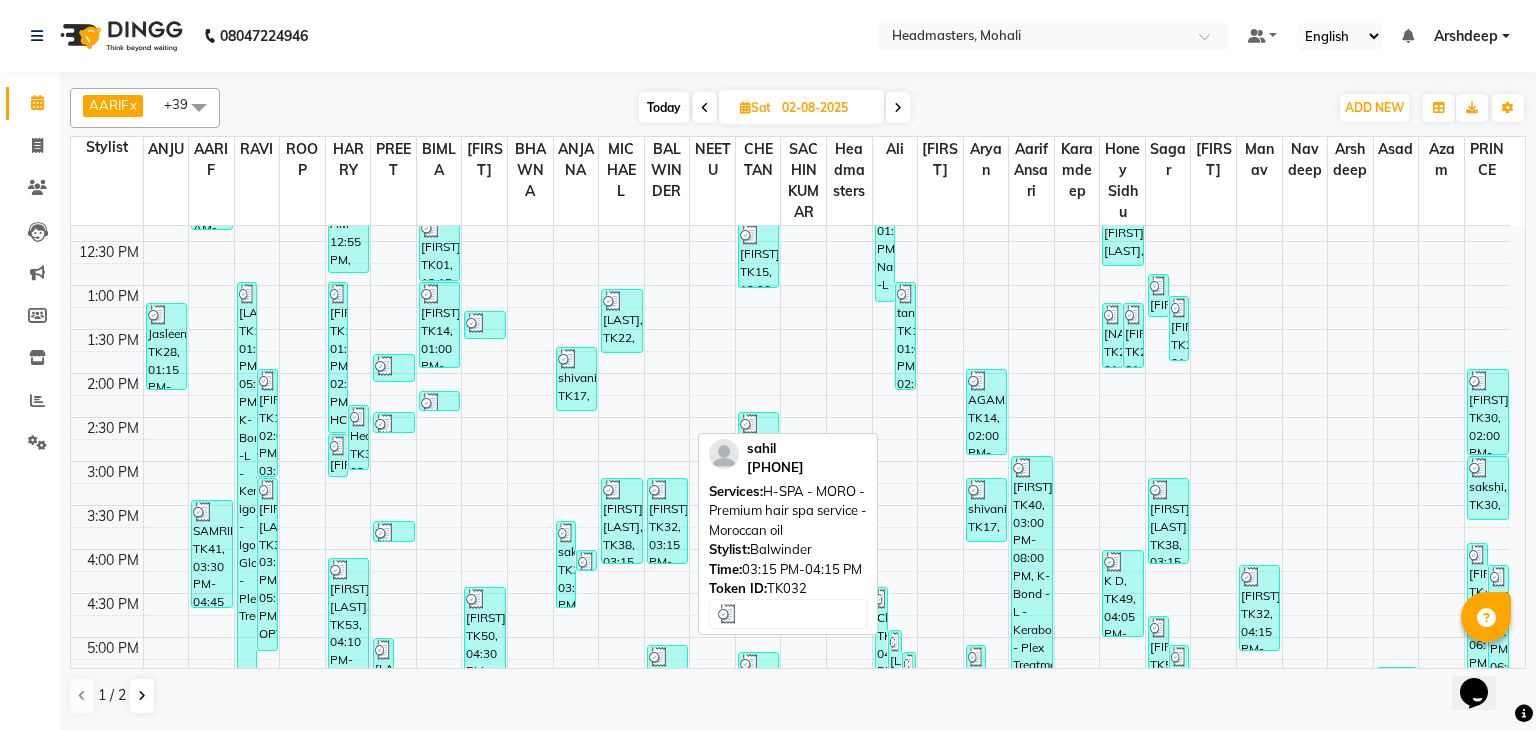 click on "[LAST], TK32, 03:15 PM-04:15 PM, H-SPA - MORO - Premium hair spa service - Moroccan oil" at bounding box center (667, 521) 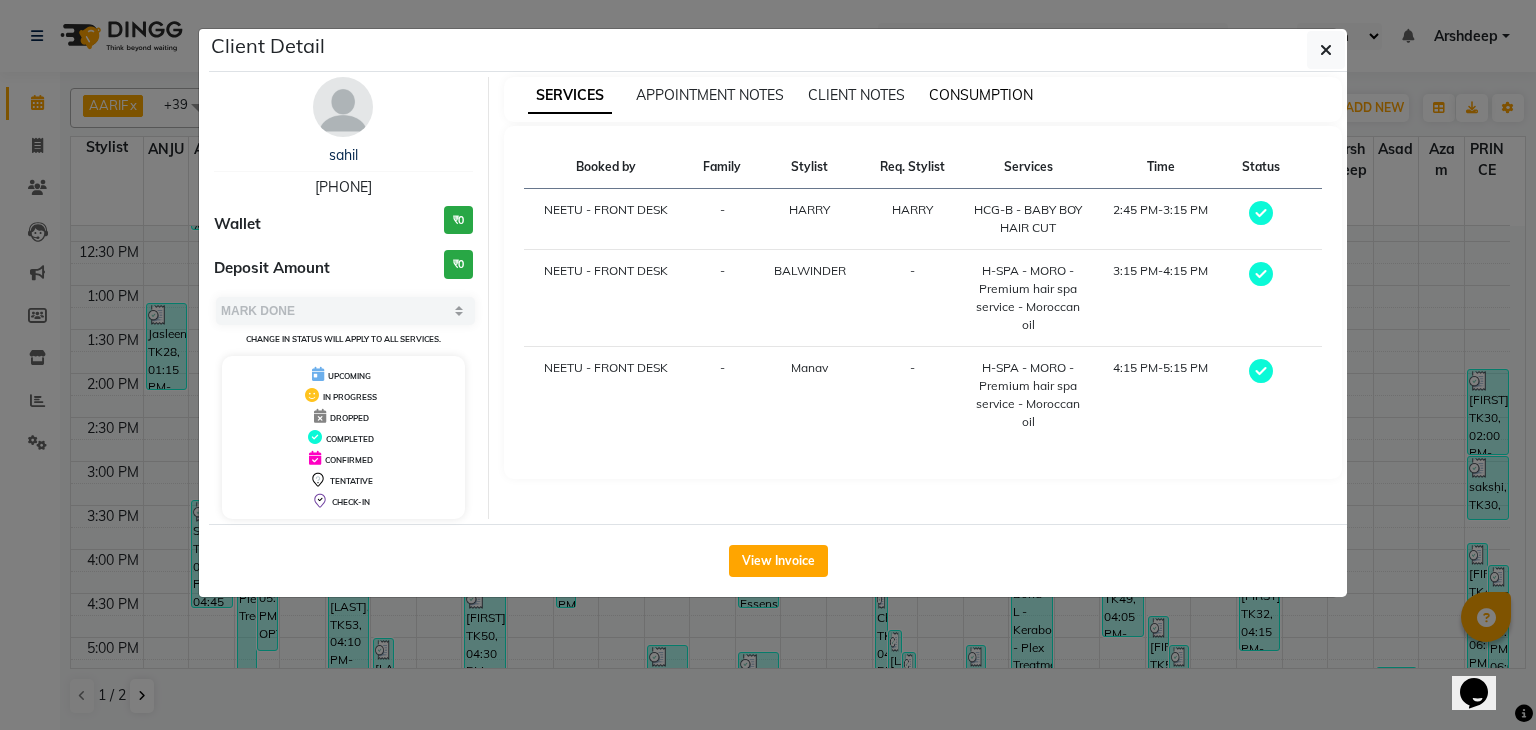 click on "CONSUMPTION" at bounding box center [981, 95] 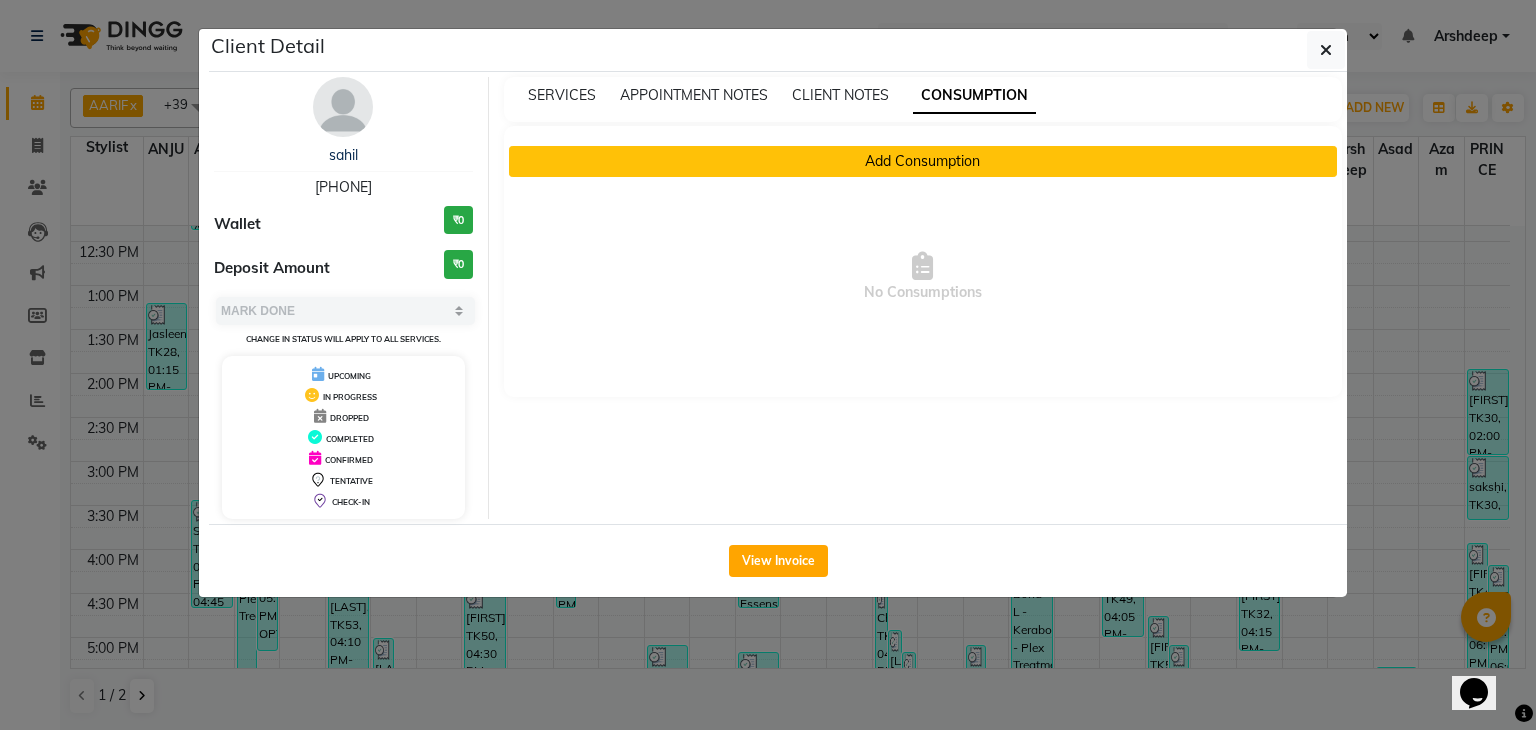 click on "Add Consumption" at bounding box center [923, 161] 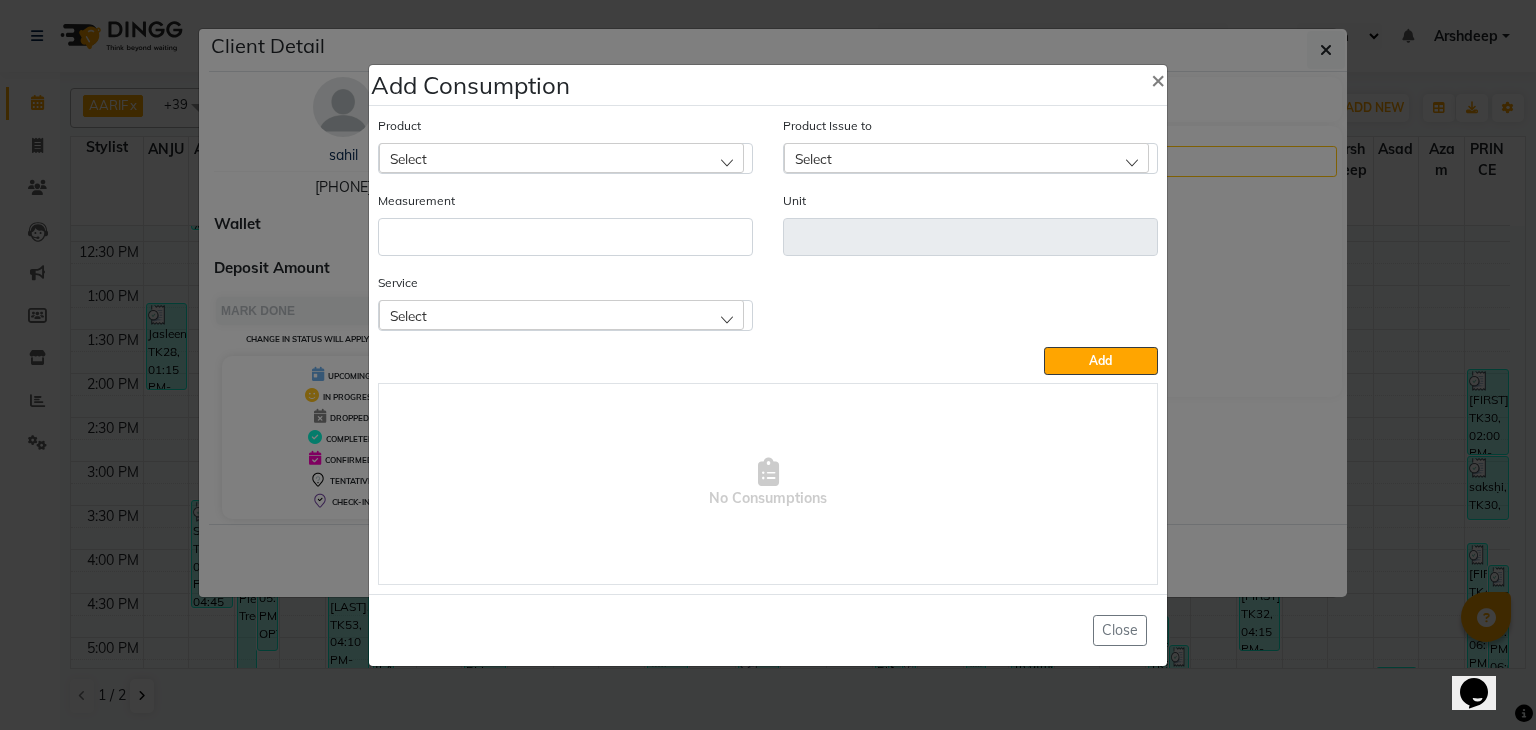 click on "Select" 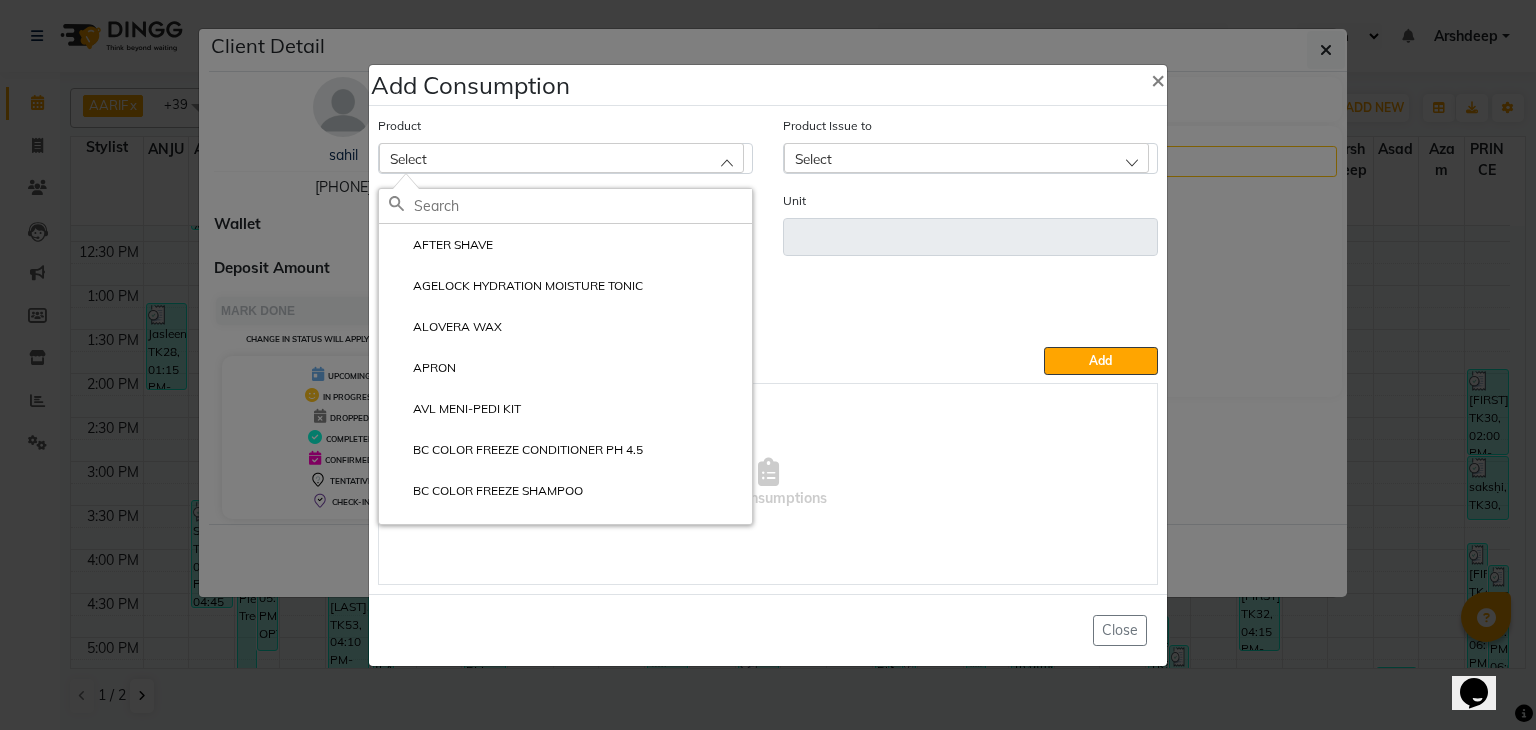 click on "AFTER SHAVE AGELOCK HYDRATION MOISTURE TONIC ALOVERA WAX APRON AVL MENI-PEDI KIT BC COLOR FREEZE CONDITIONER PH 4.5 BC COLOR FREEZE SHAMPOO BC FRIZZ AWAY  CONDITIONER" 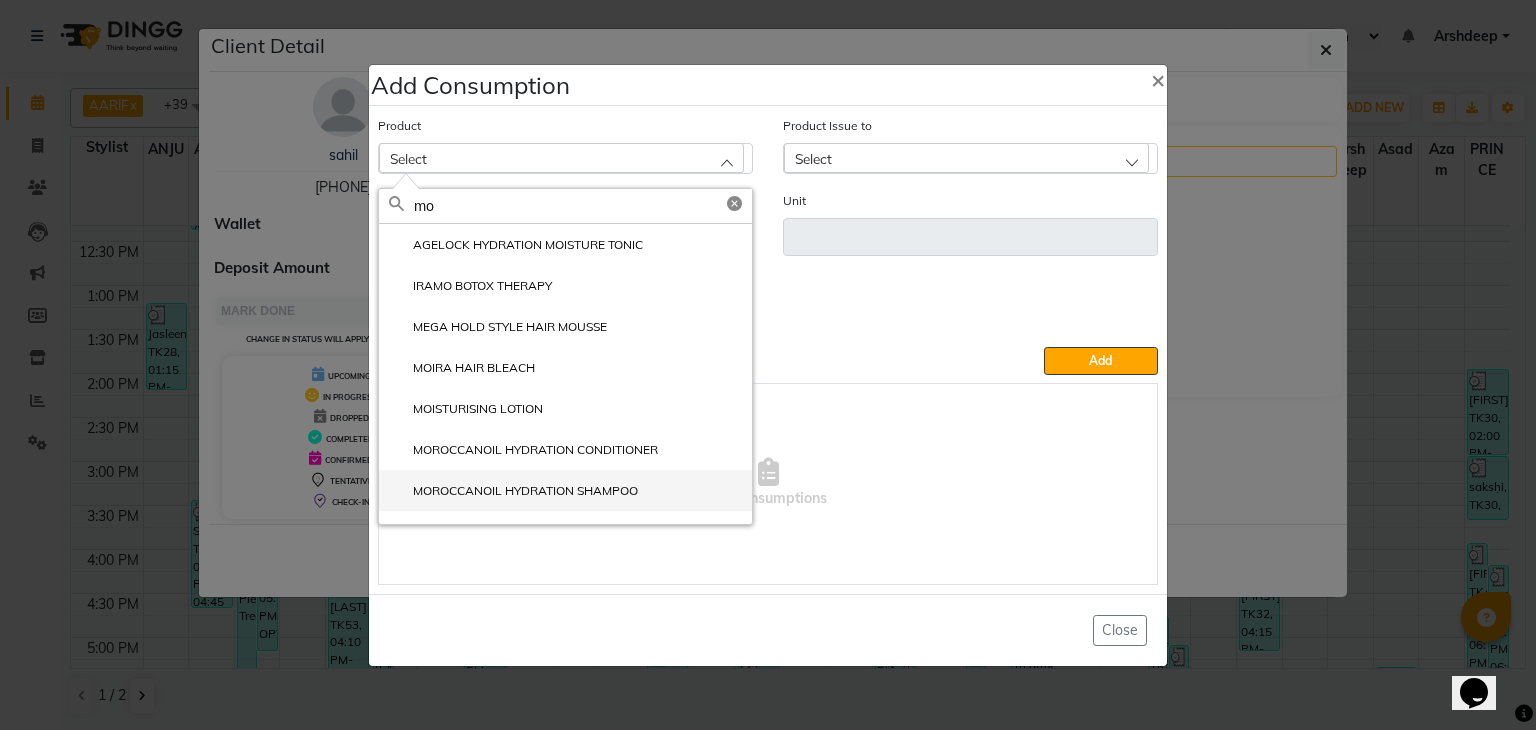 click on "MOROCCANOIL HYDRATION SHAMPOO" 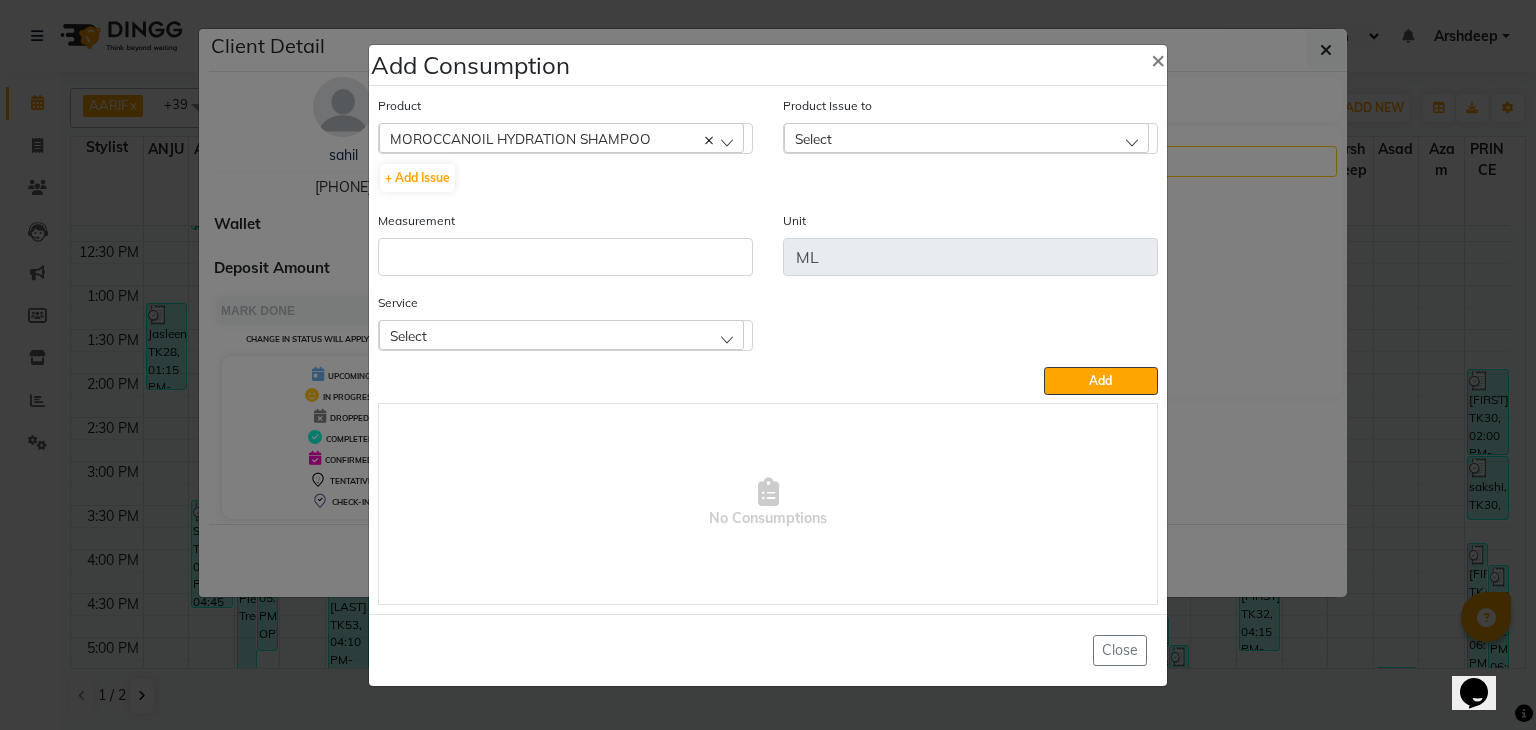 click on "Select" 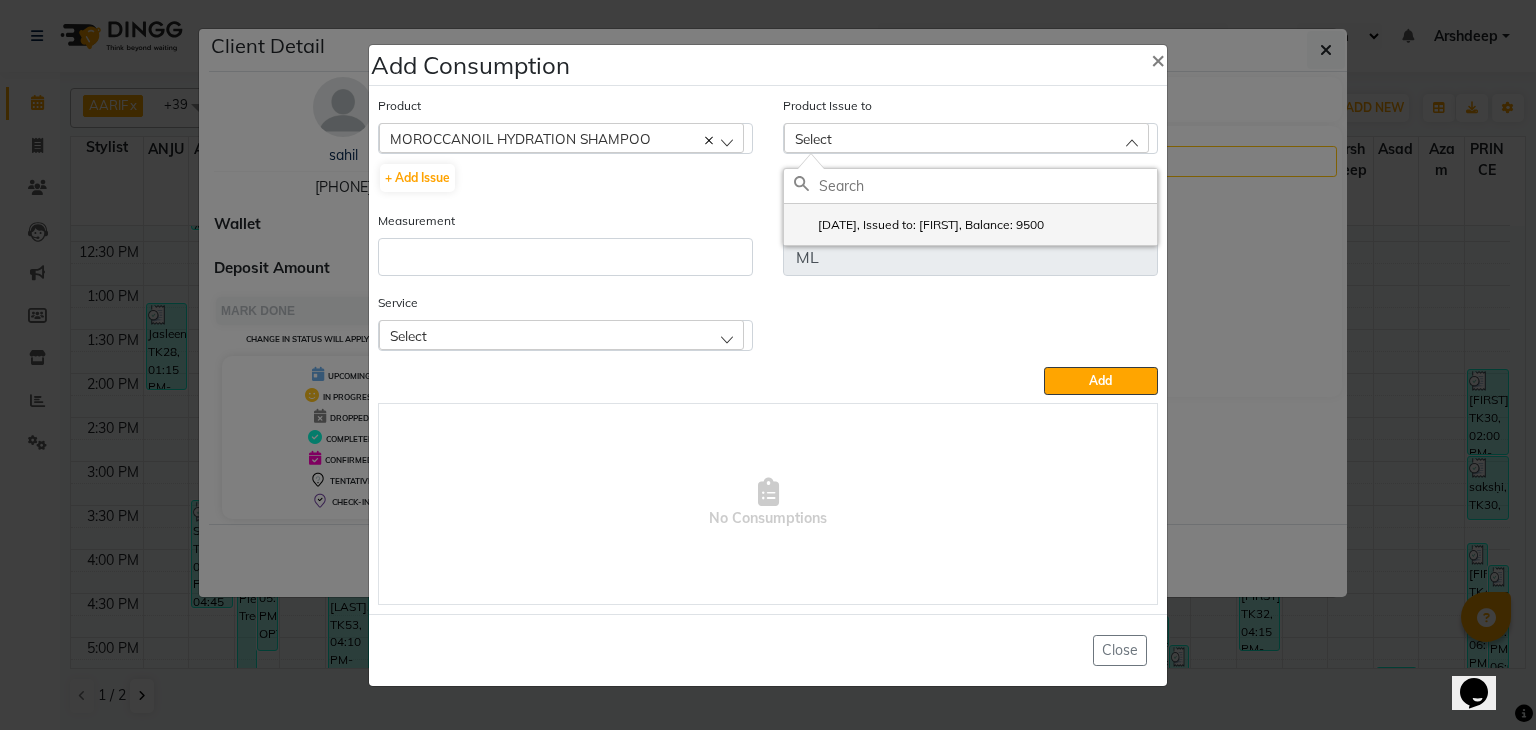 click on "2025-08-02, Issued to: BALWINDER, Balance: 9500" 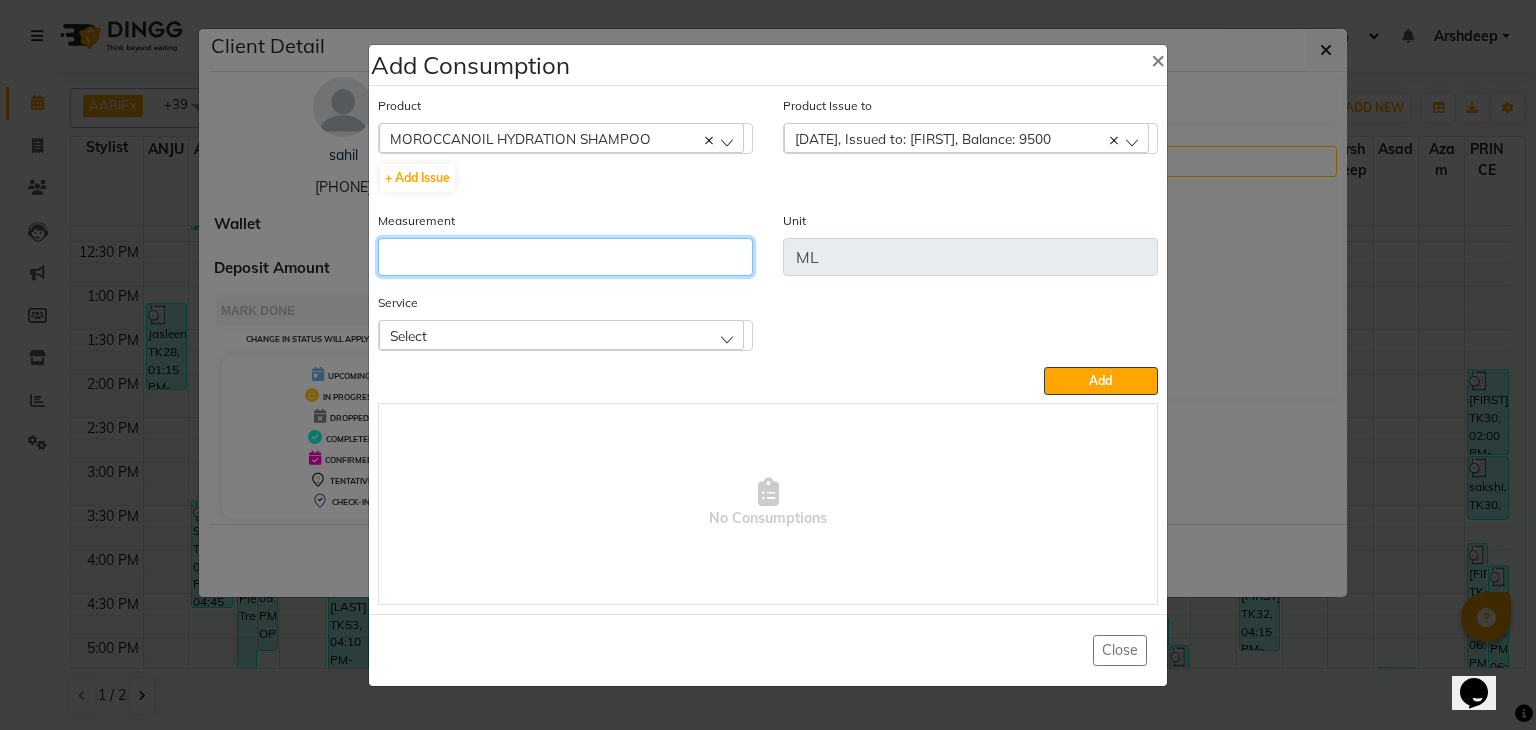 click 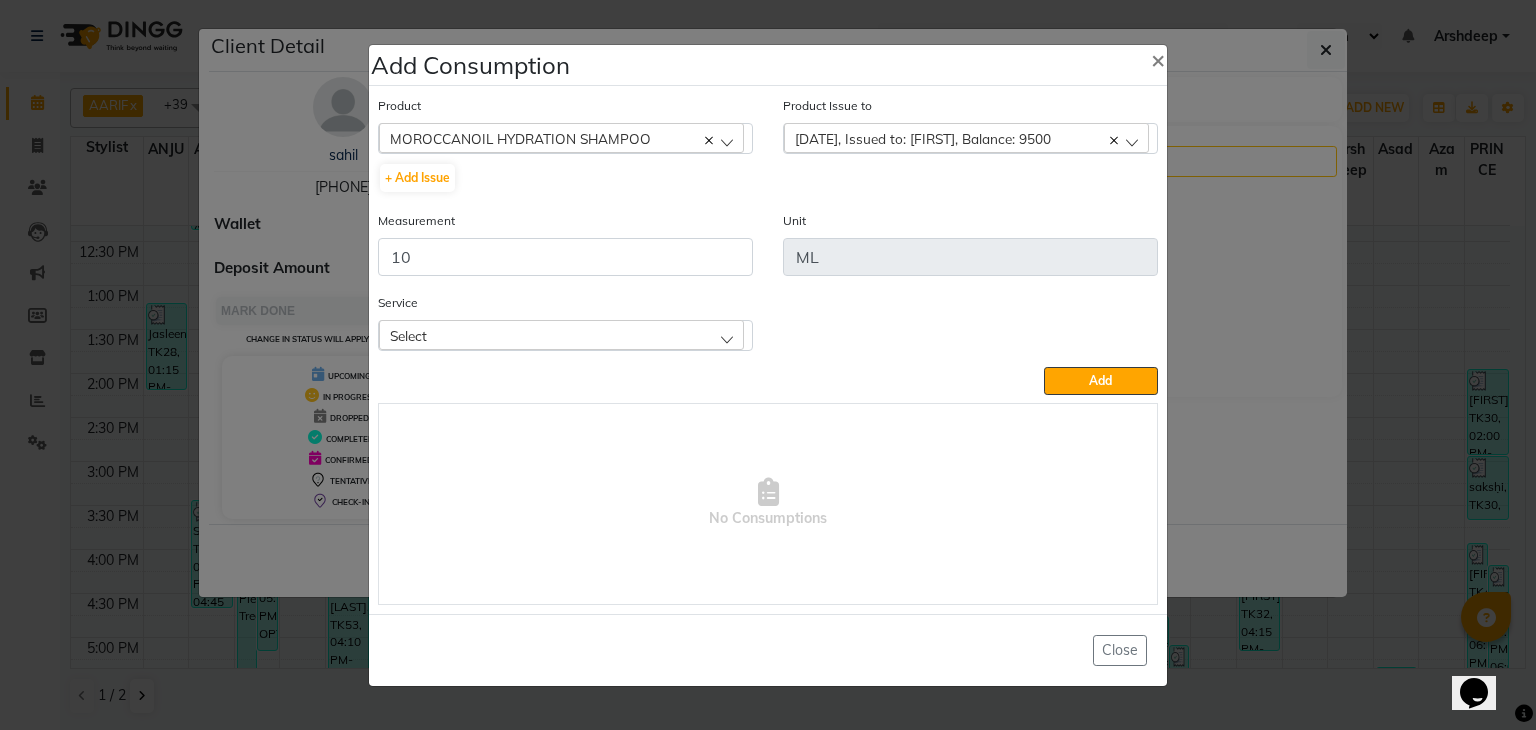 click on "Select" 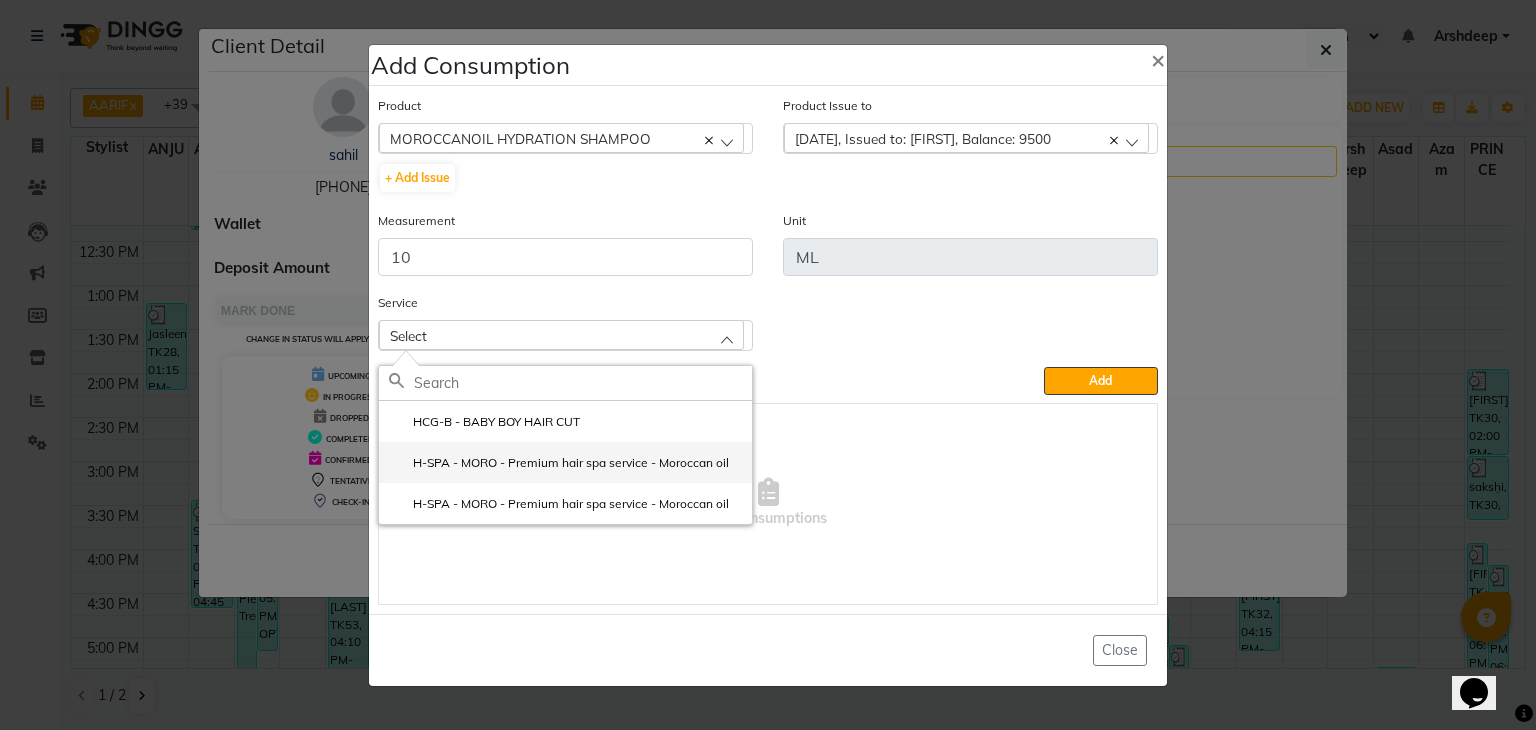 click on "H-SPA - MORO - Premium hair spa service - Moroccan oil" 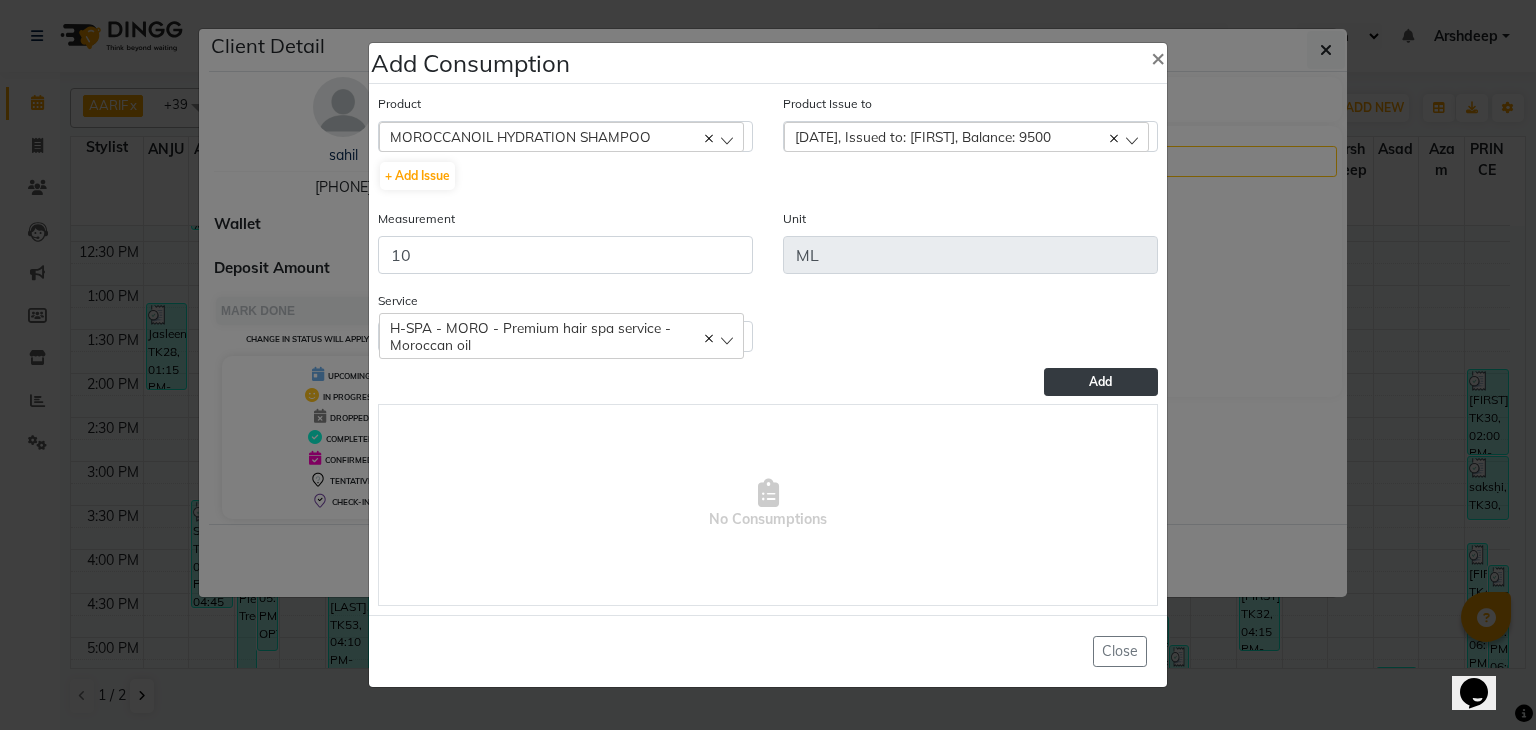 click on "Add" 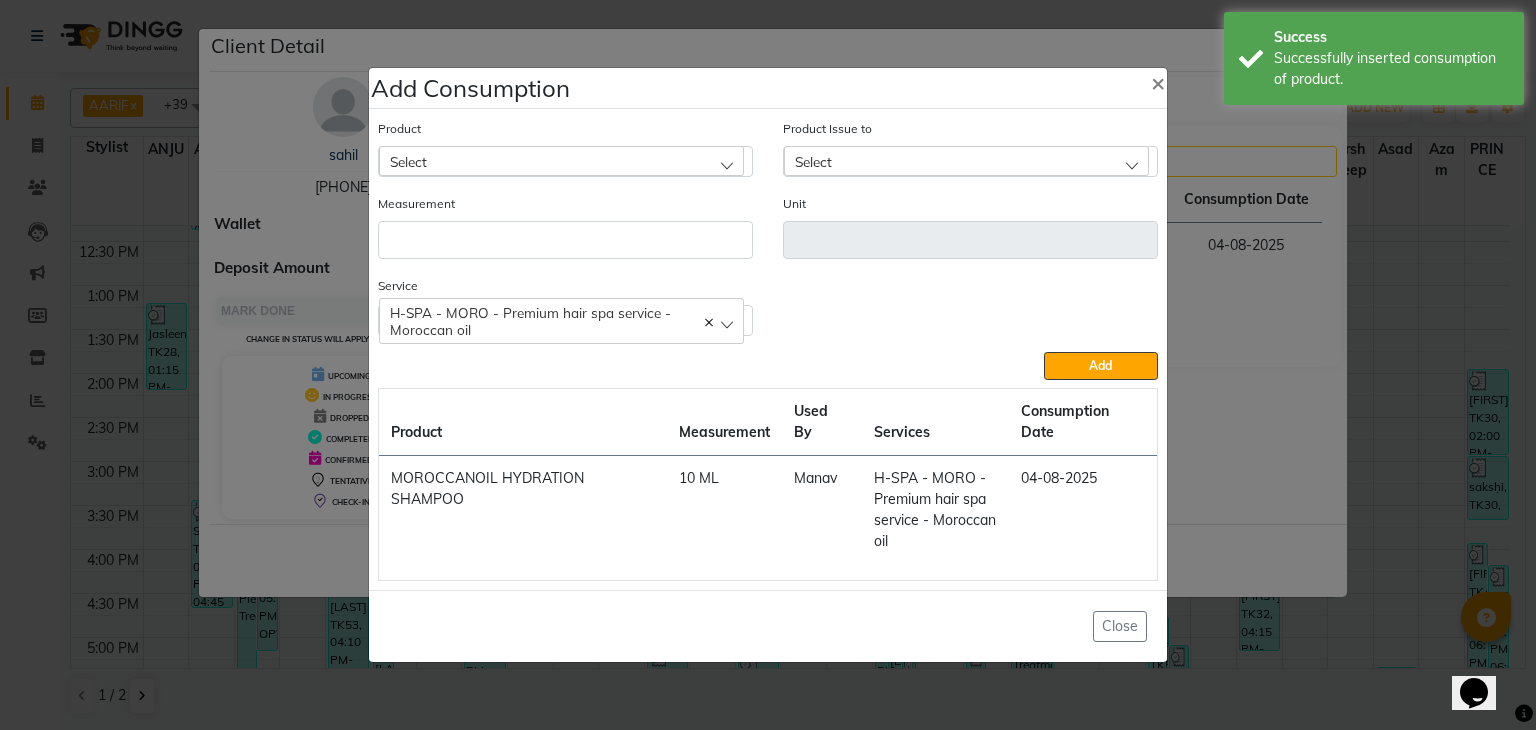 click on "Select" 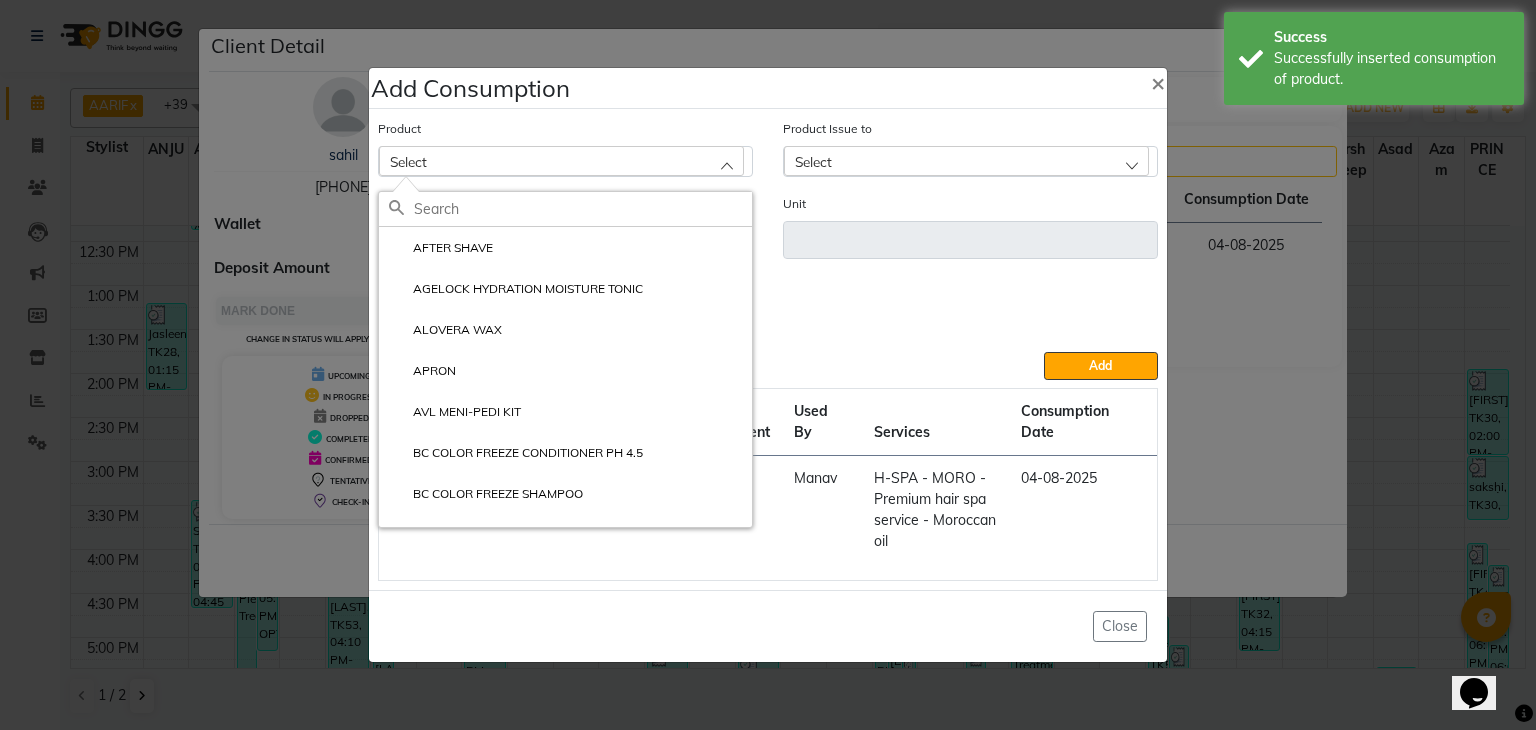 click 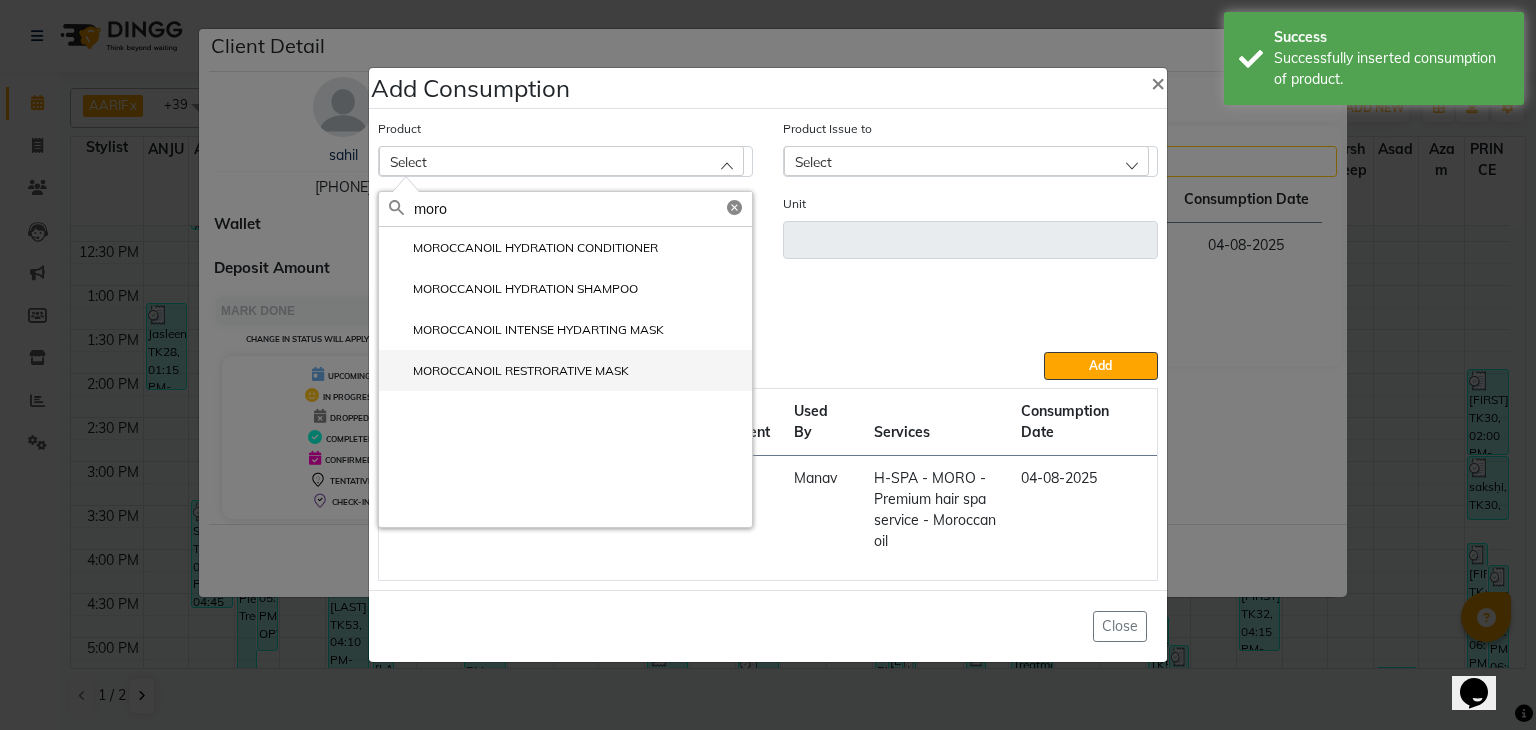 click on "MOROCCANOIL RESTRORATIVE MASK" 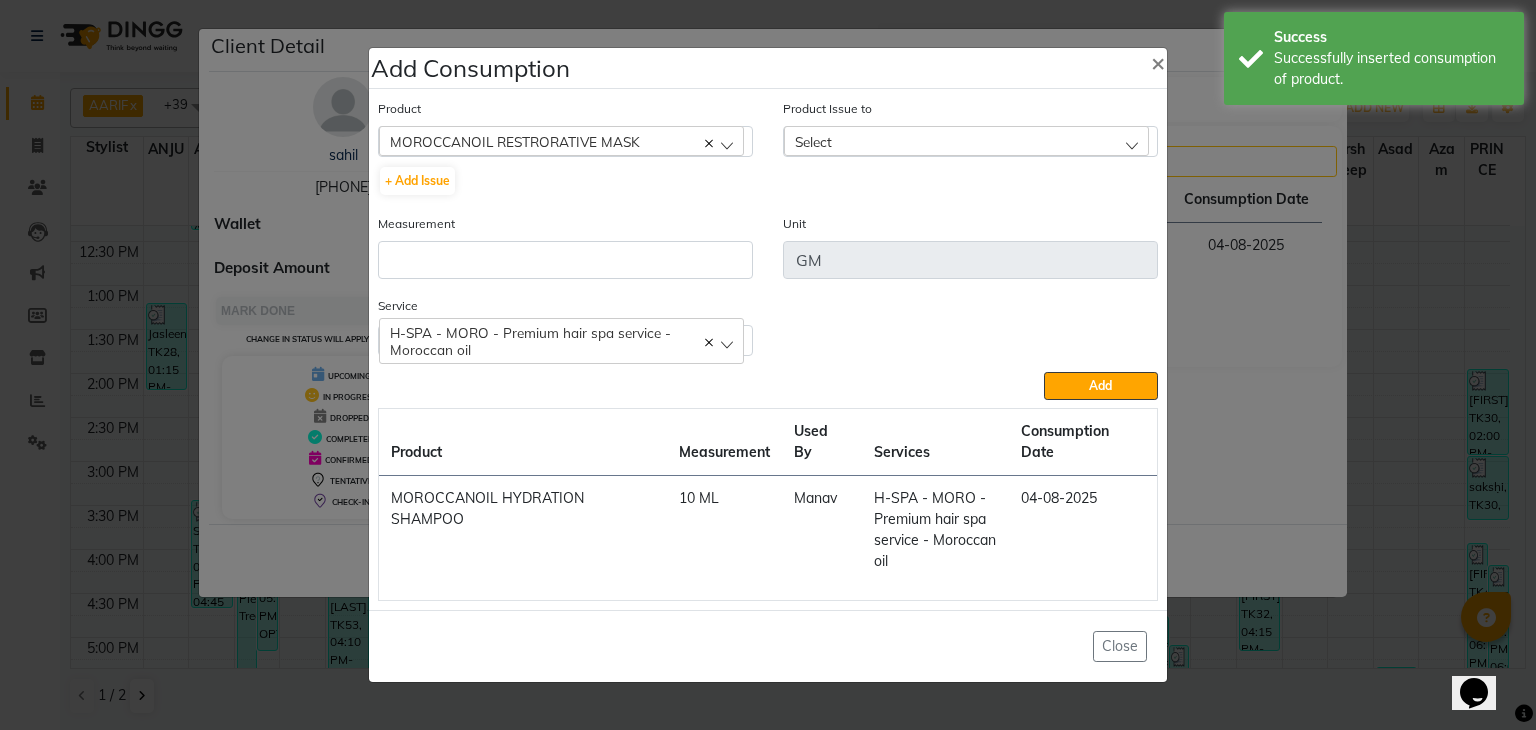 click on "Select" 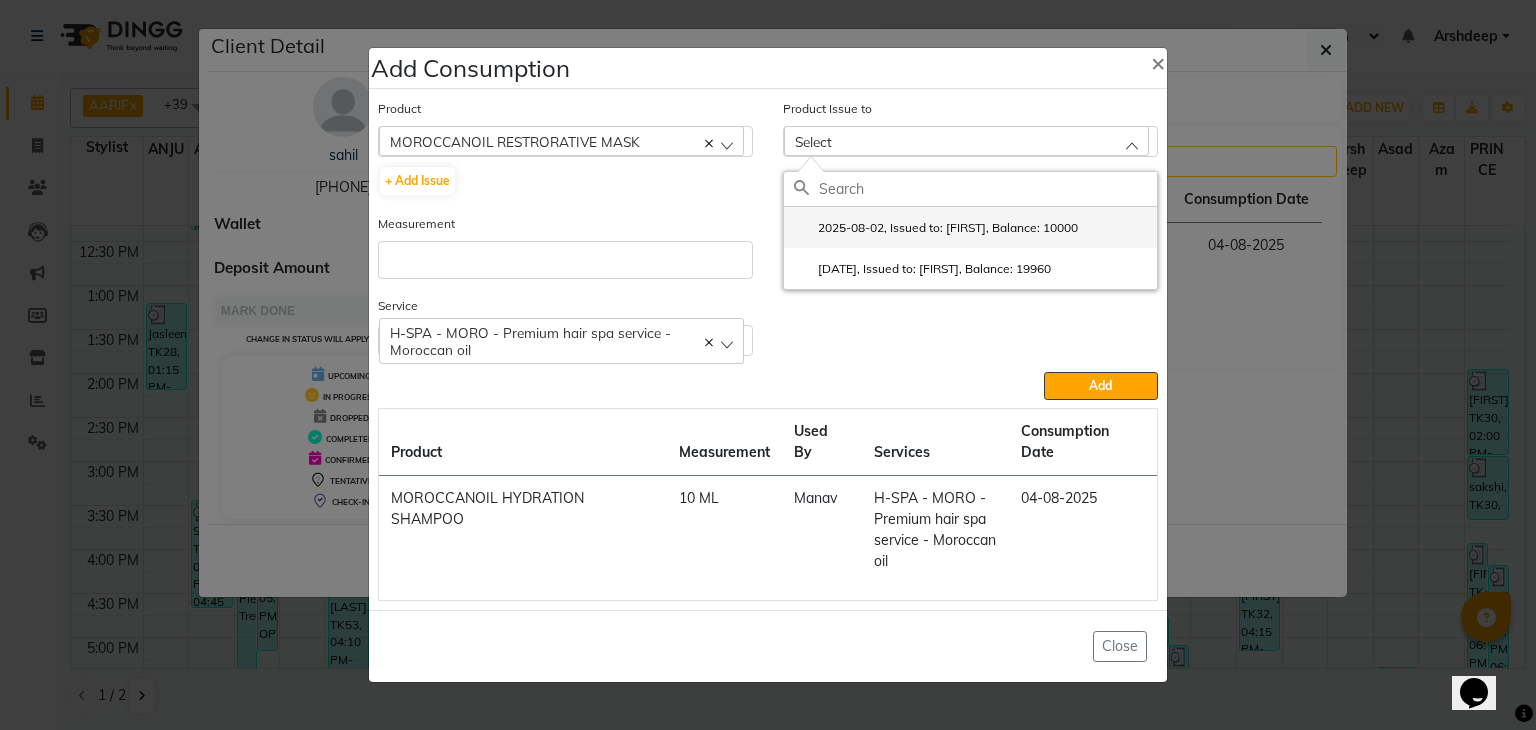 click on "2025-08-02, Issued to: BALWINDER, Balance: 10000" 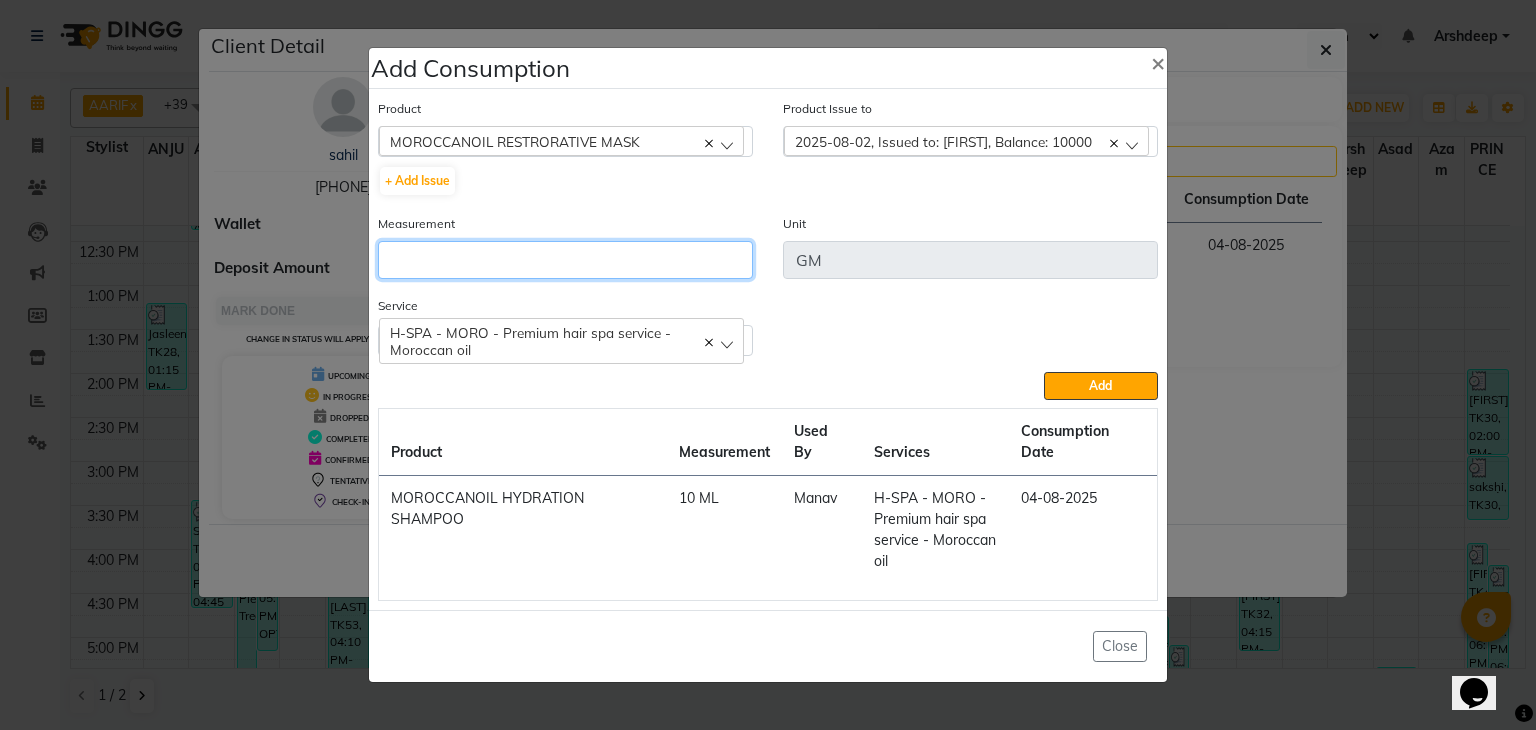 click 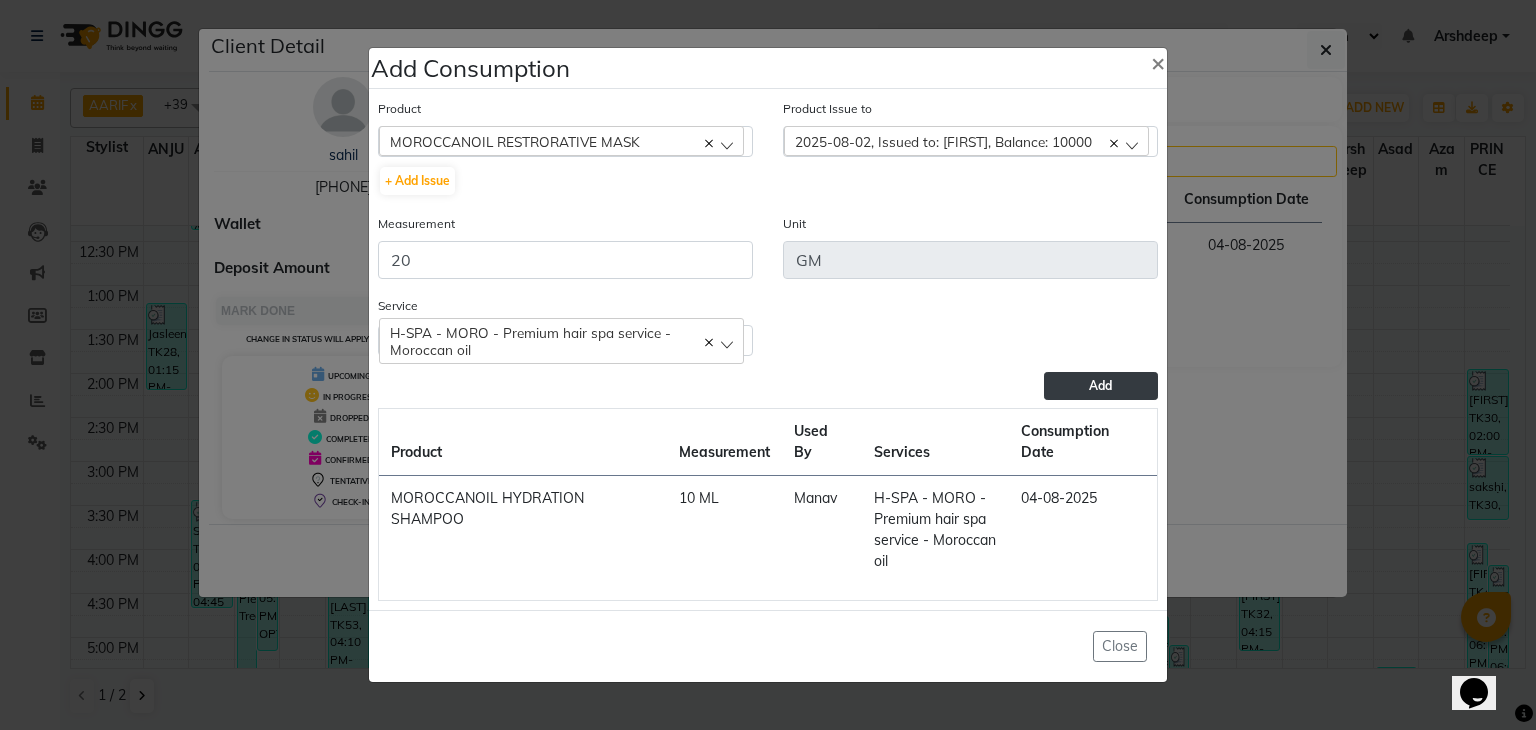 click on "Add" 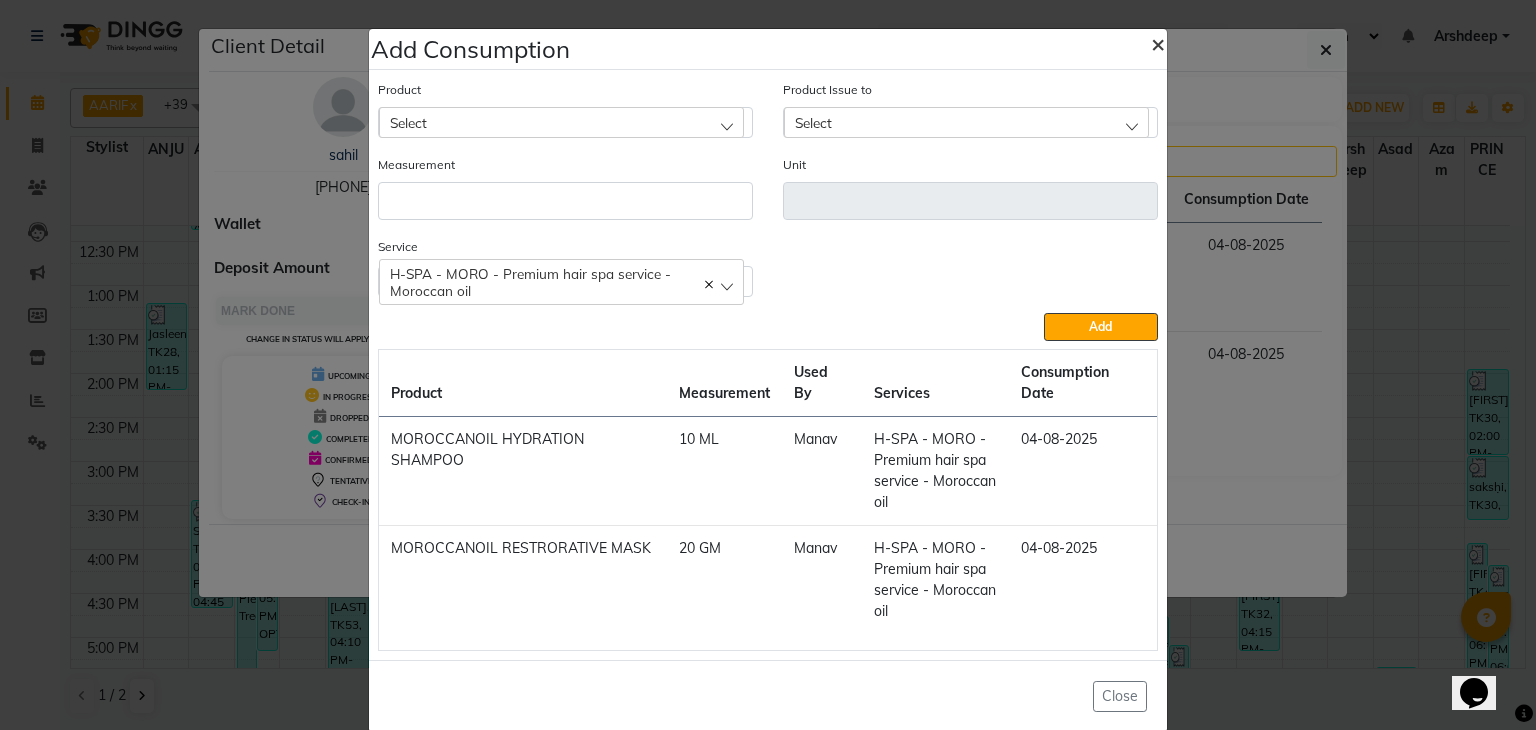 click on "×" 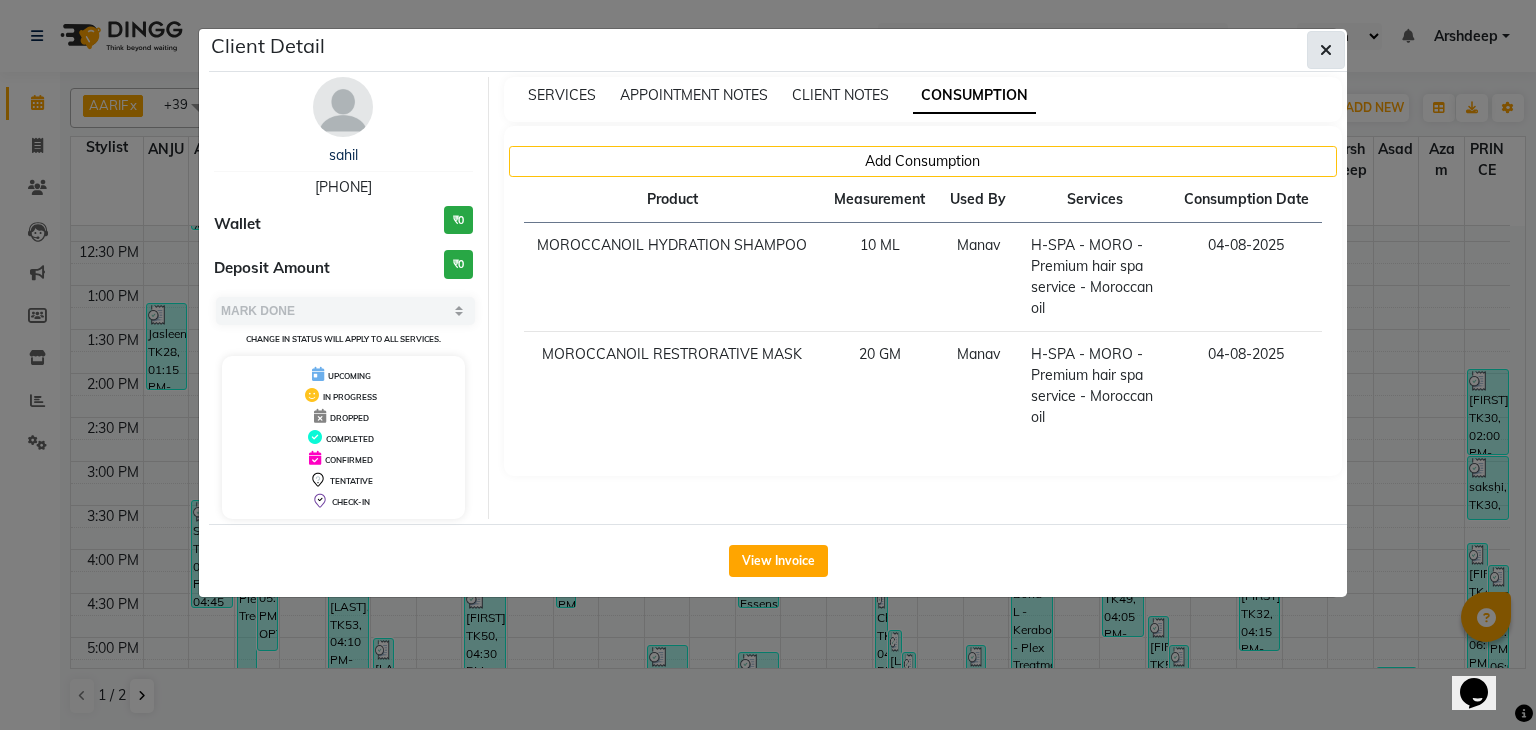 click 